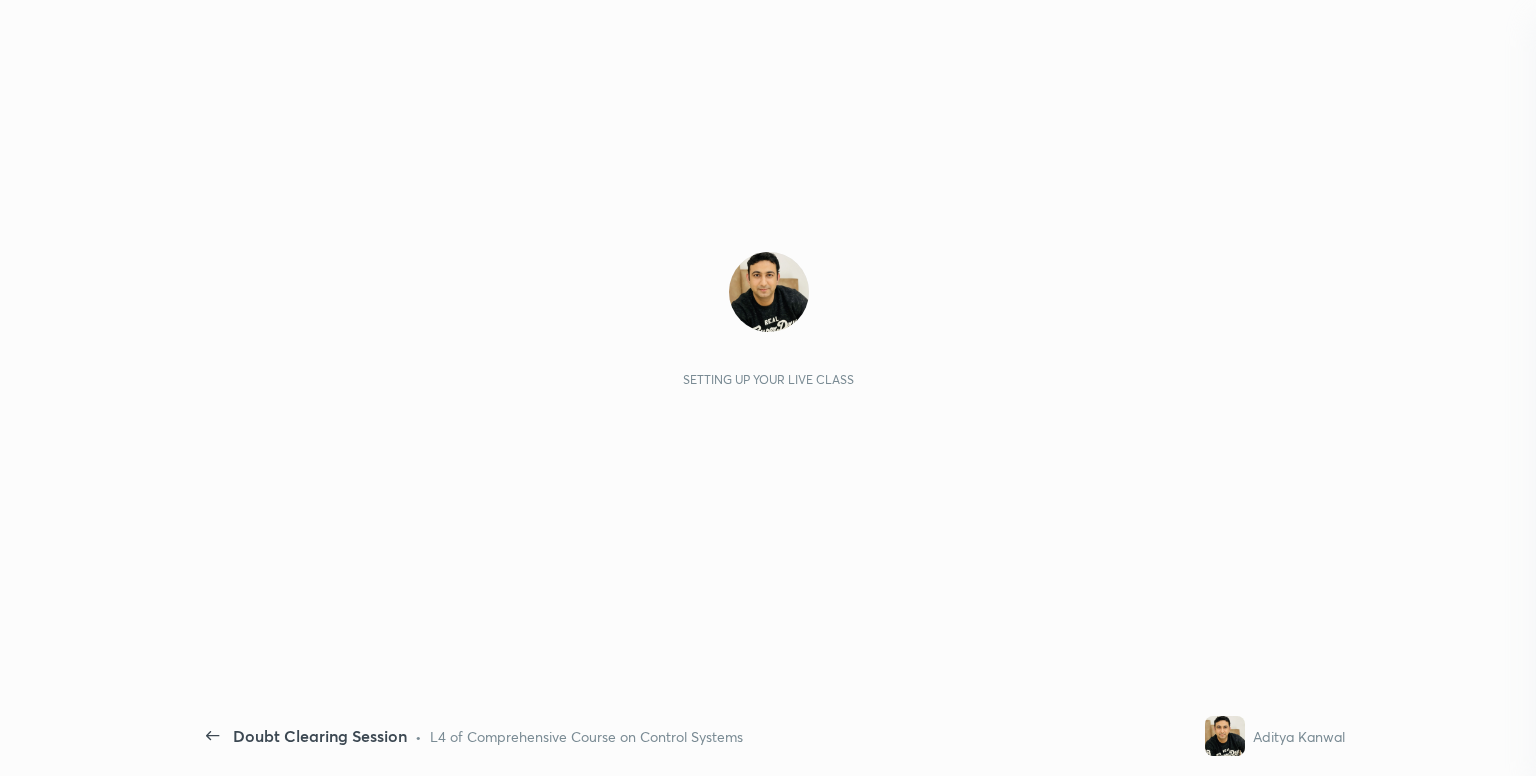 scroll, scrollTop: 0, scrollLeft: 0, axis: both 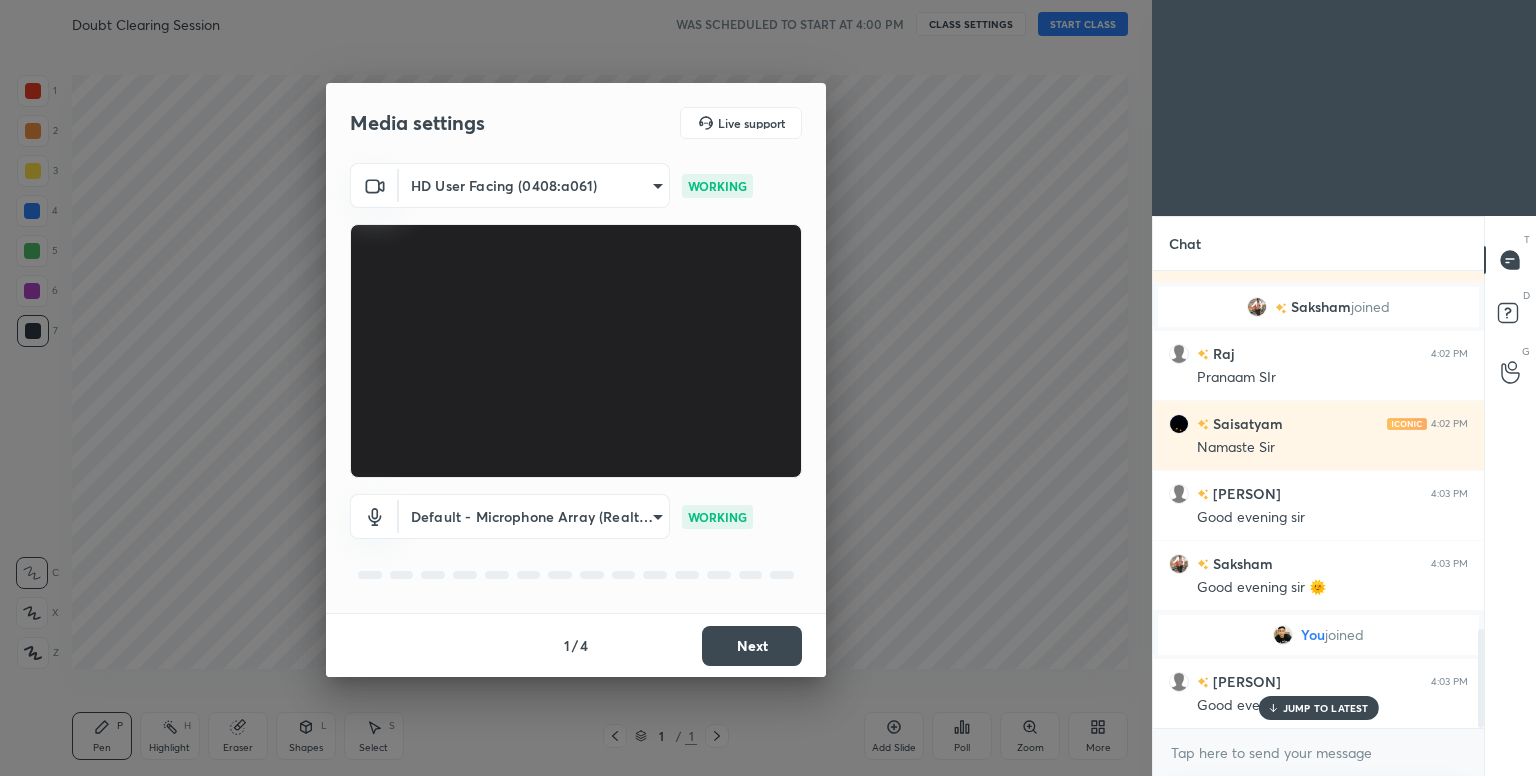 click on "Next" at bounding box center (752, 646) 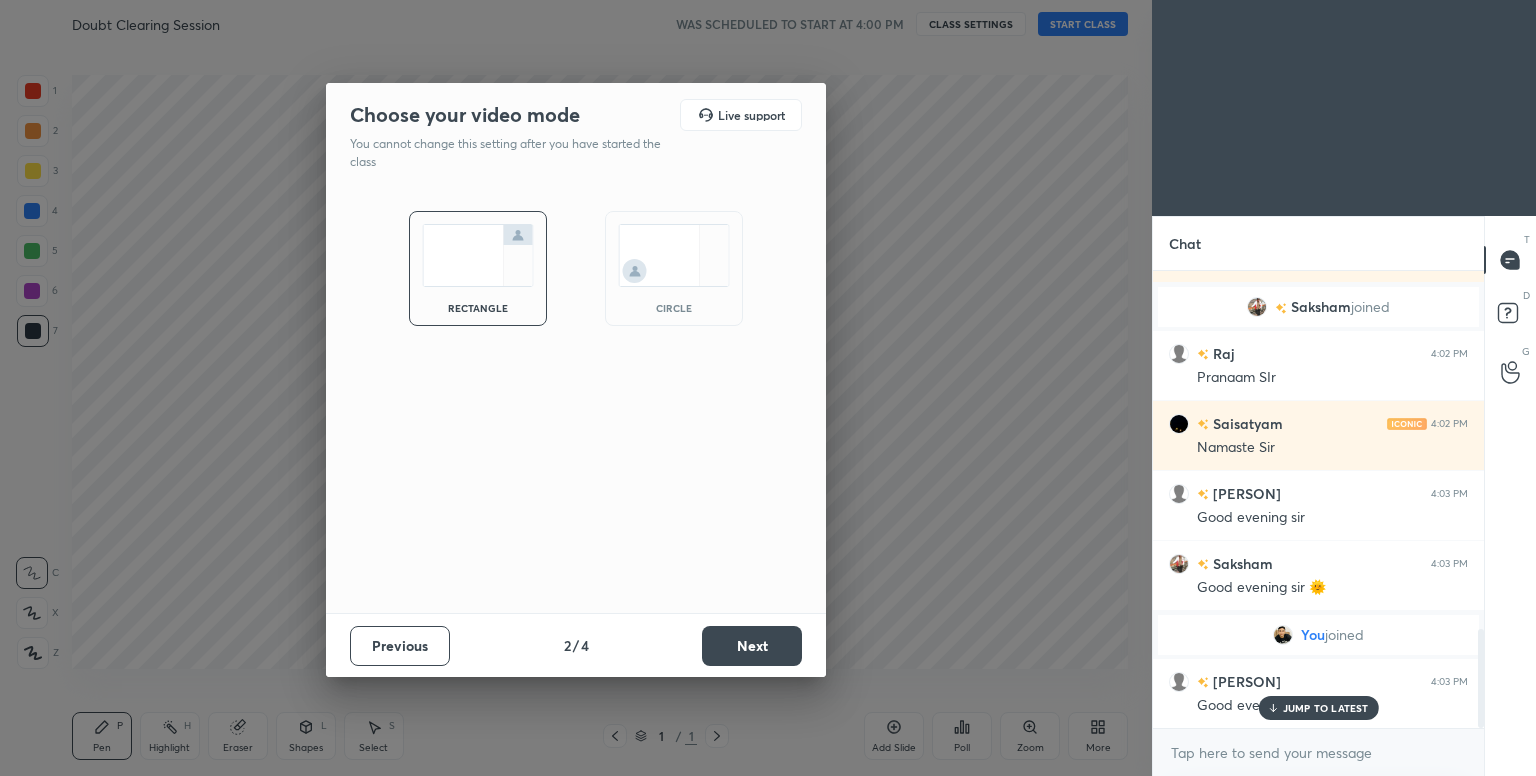 click on "Next" at bounding box center (752, 646) 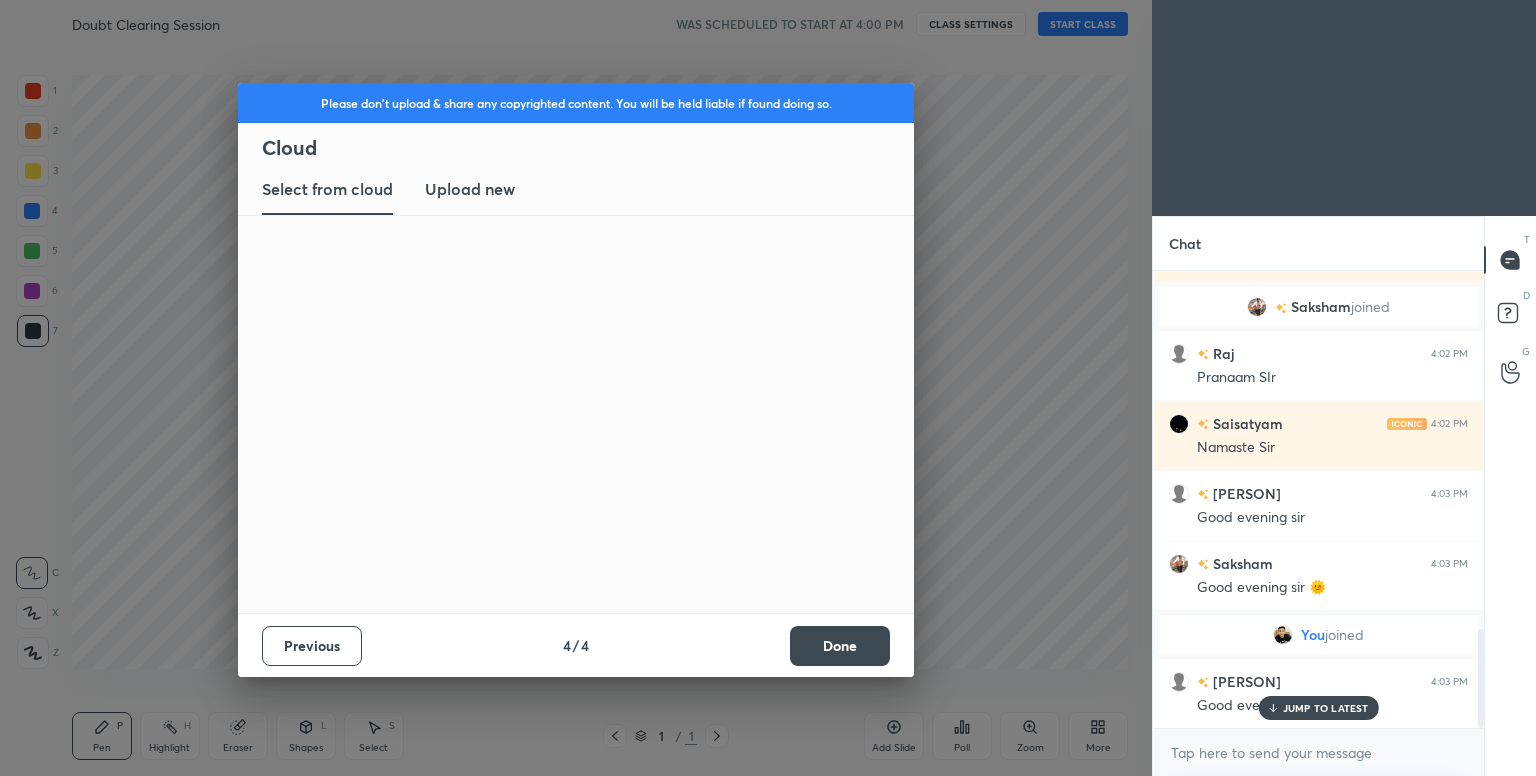 click on "Previous 4 / 4 Done" at bounding box center [576, 645] 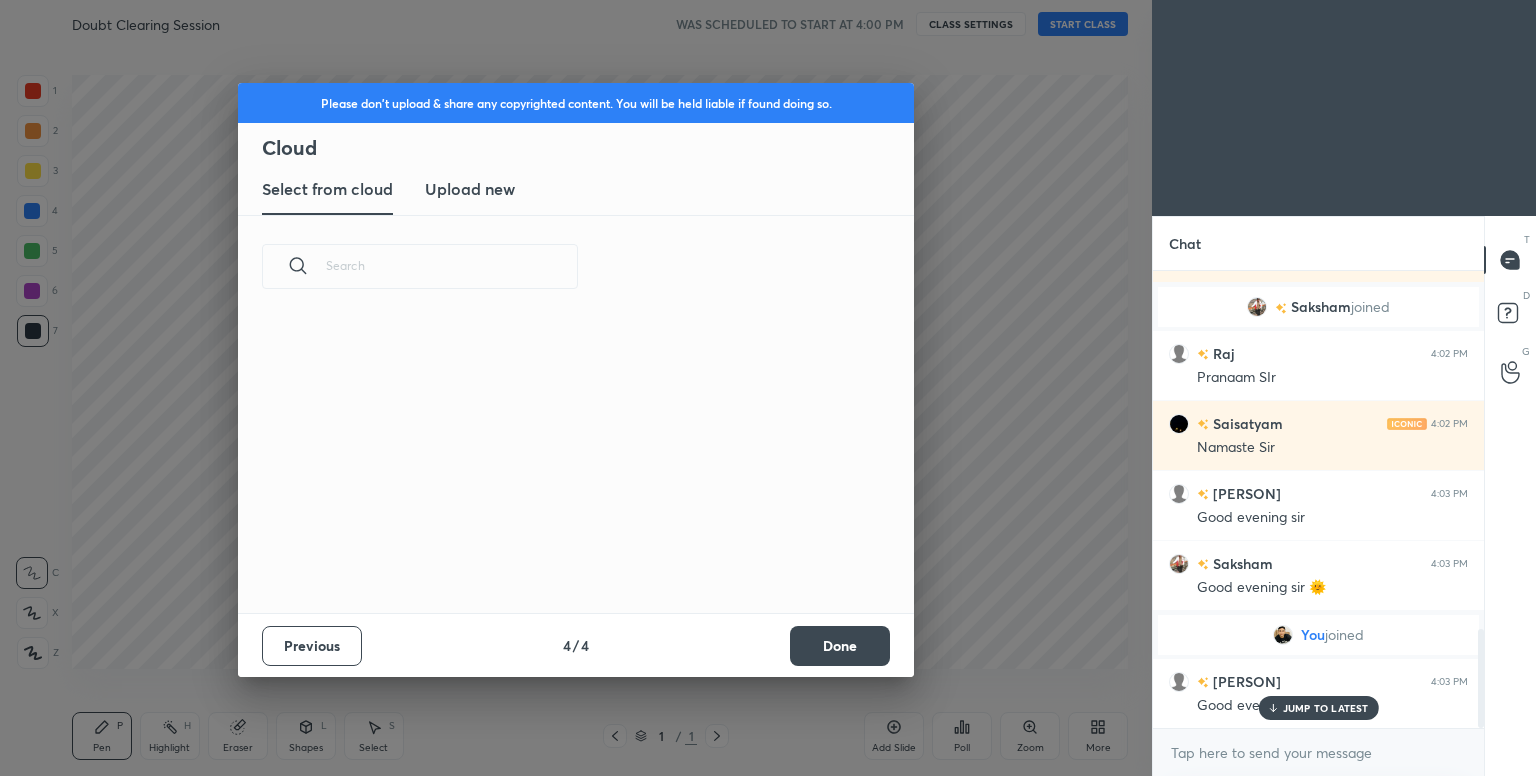 click on "Previous 4 / 4 Done" at bounding box center [576, 645] 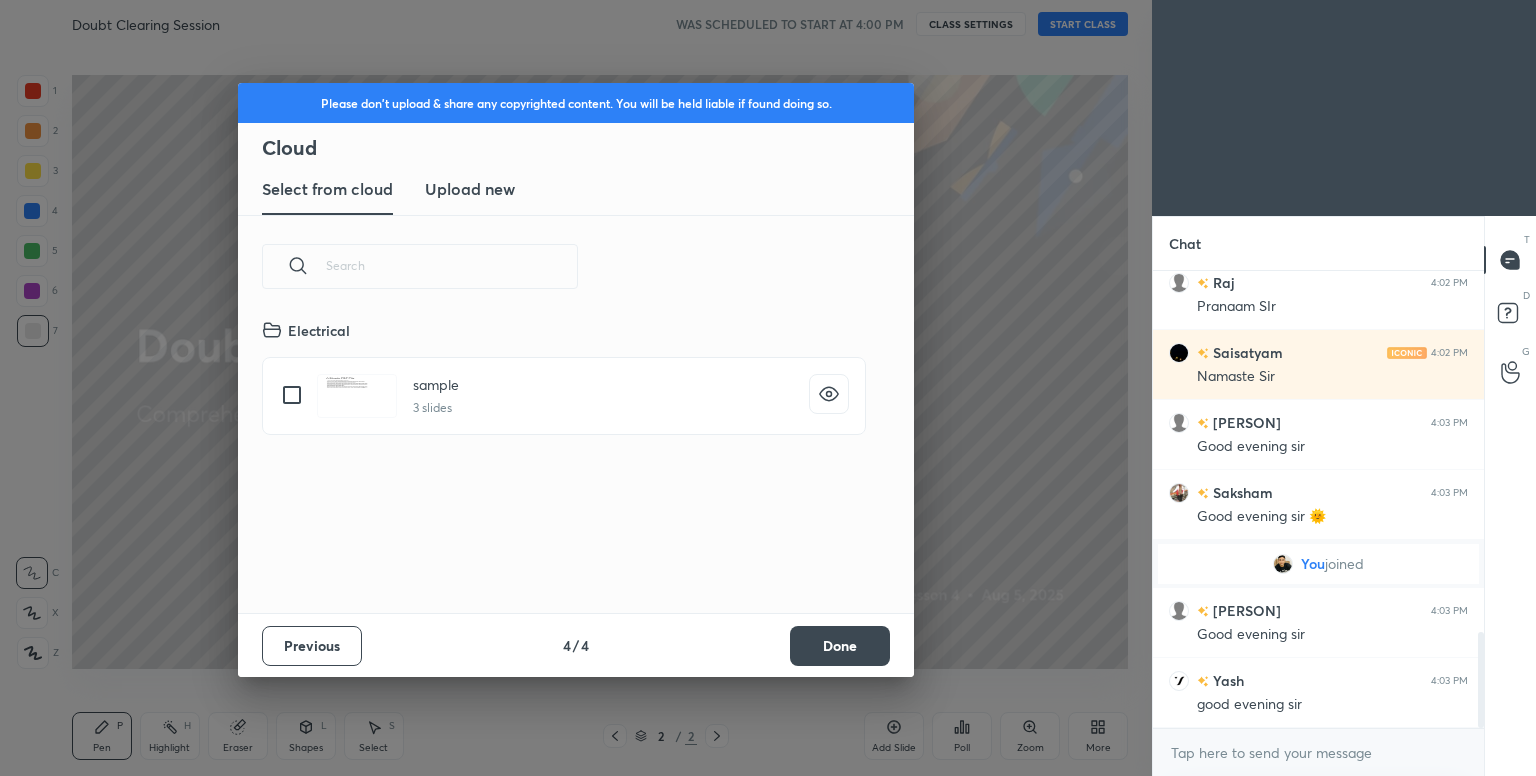 click on "Done" at bounding box center (840, 646) 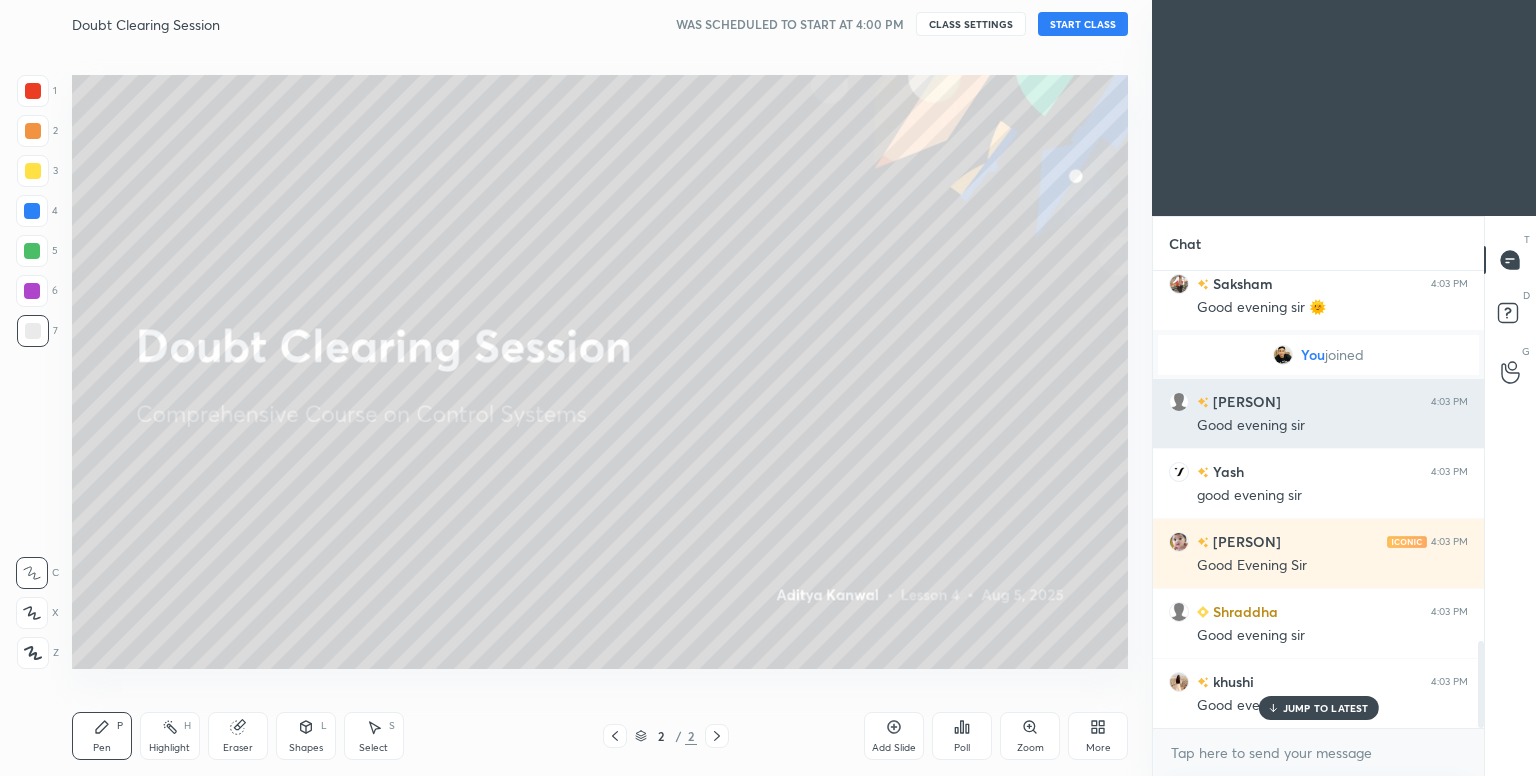 scroll, scrollTop: 1980, scrollLeft: 0, axis: vertical 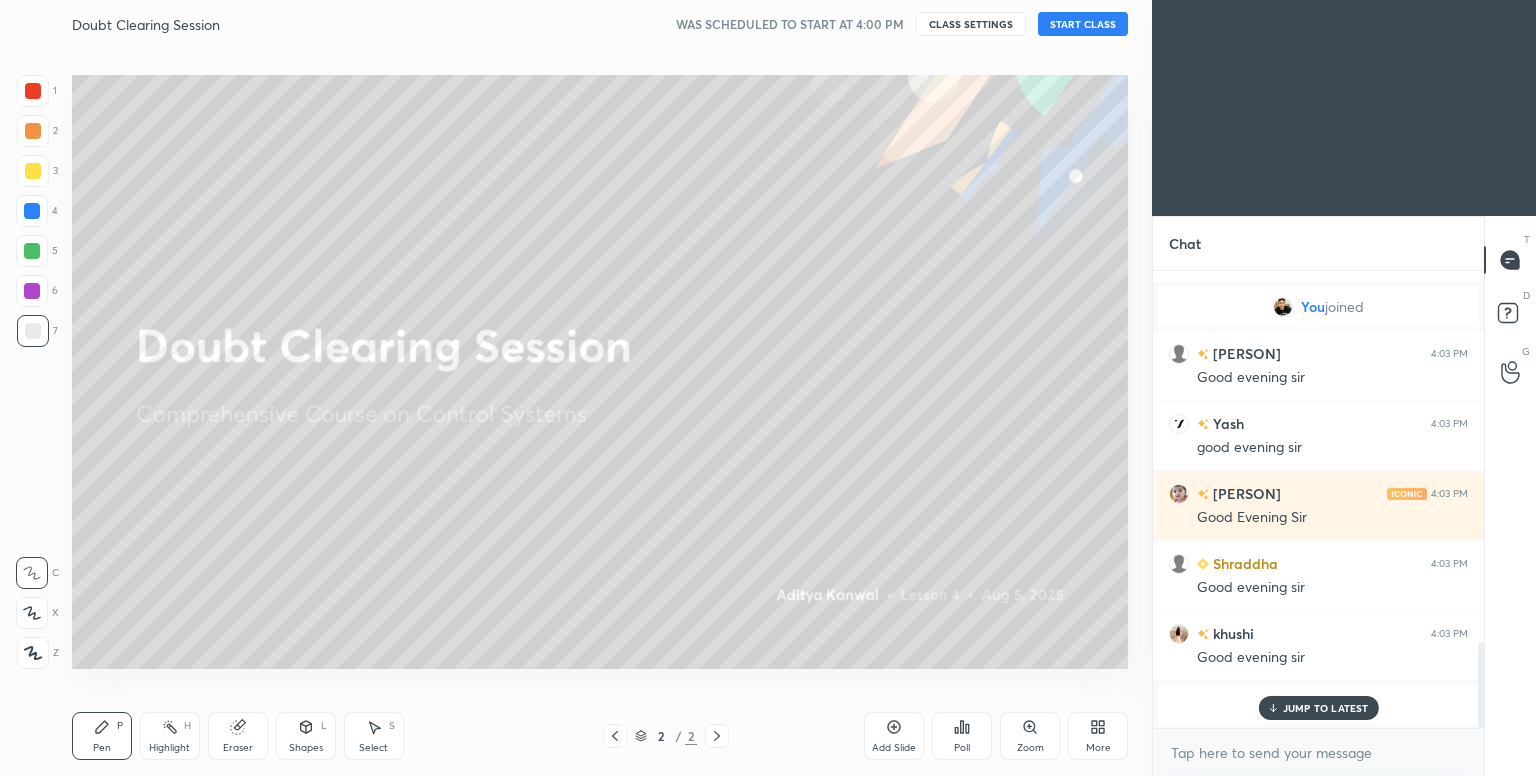 click on "START CLASS" at bounding box center [1083, 24] 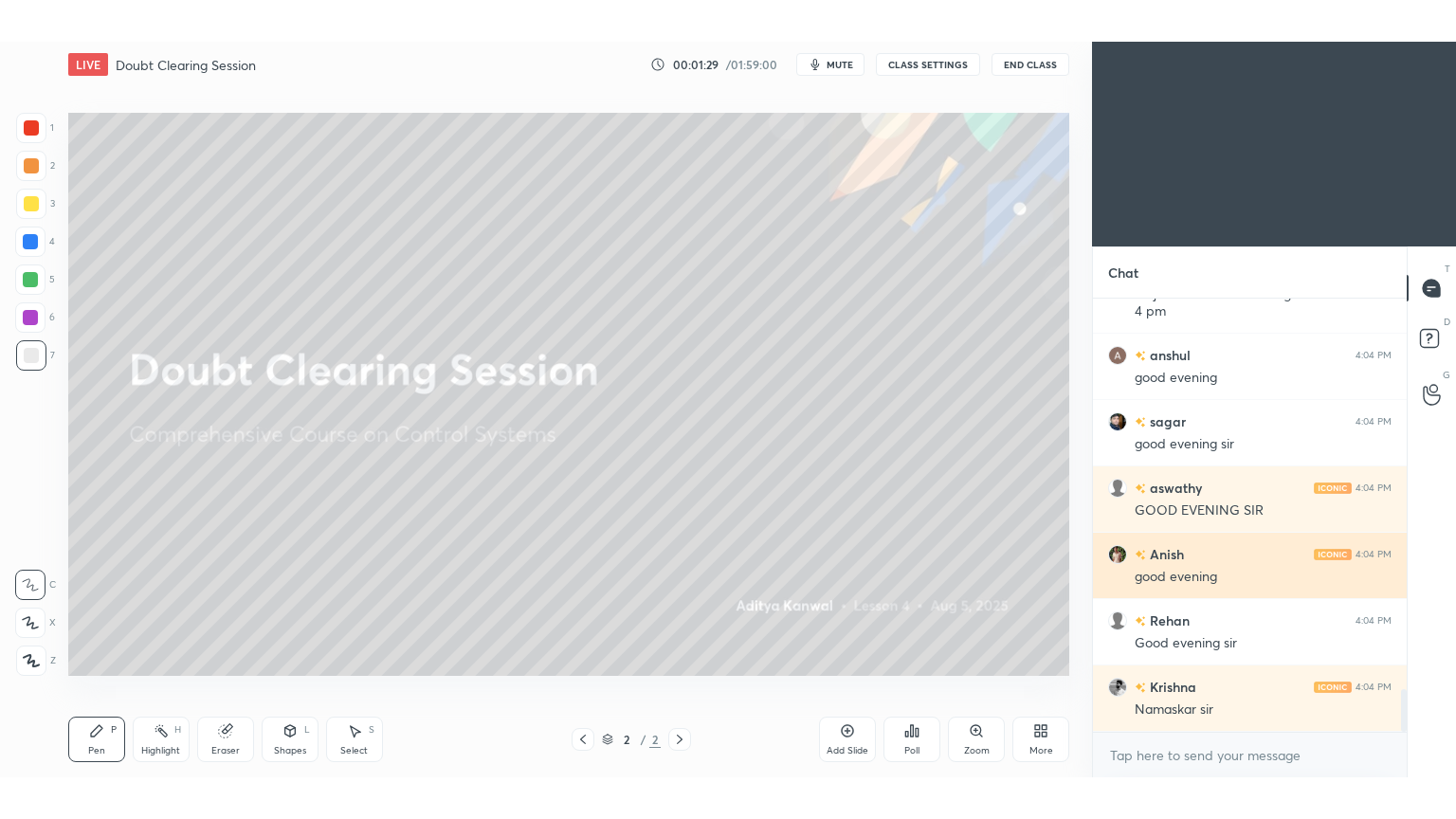 scroll, scrollTop: 4031, scrollLeft: 0, axis: vertical 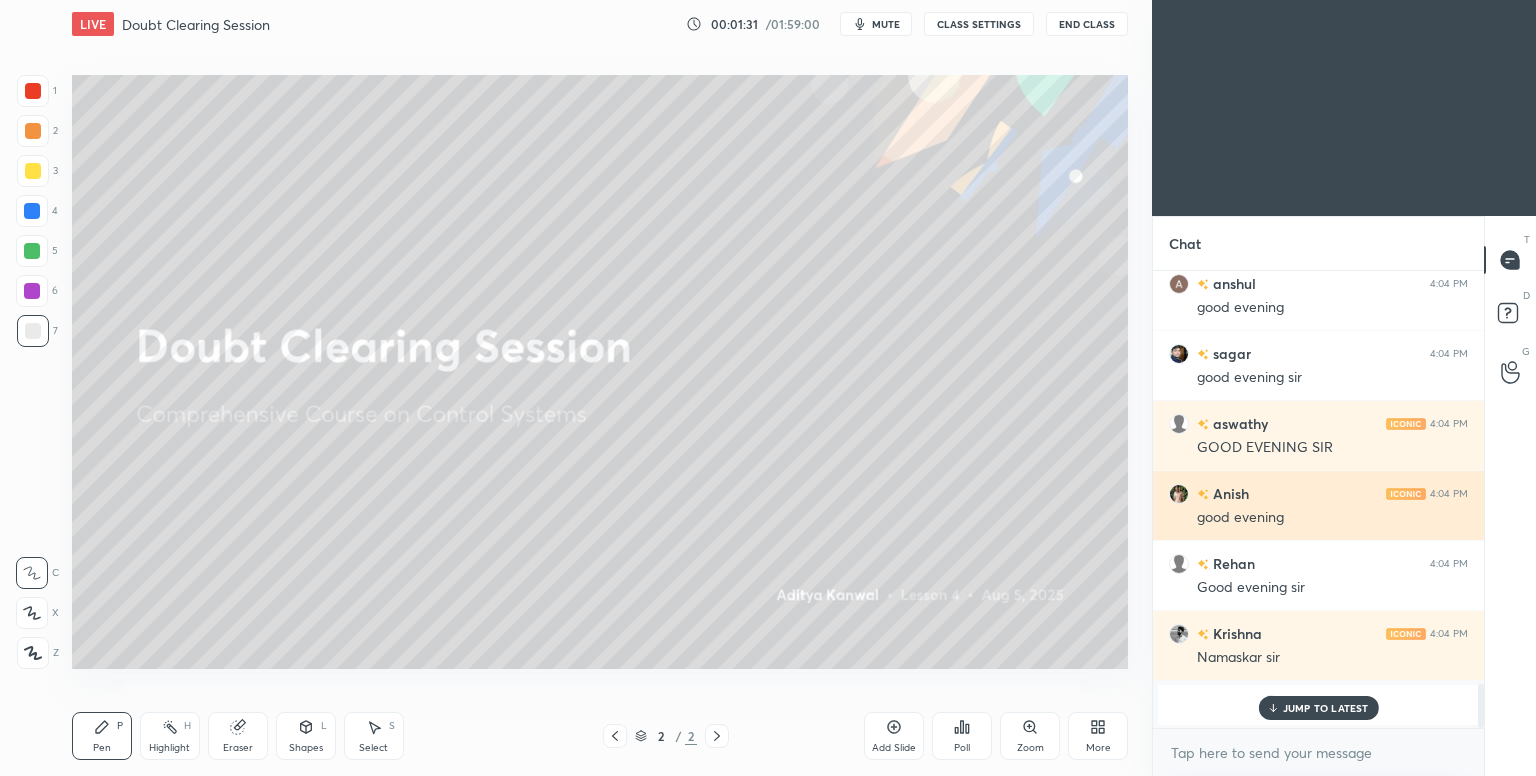 click on "JUMP TO LATEST" at bounding box center [1326, 708] 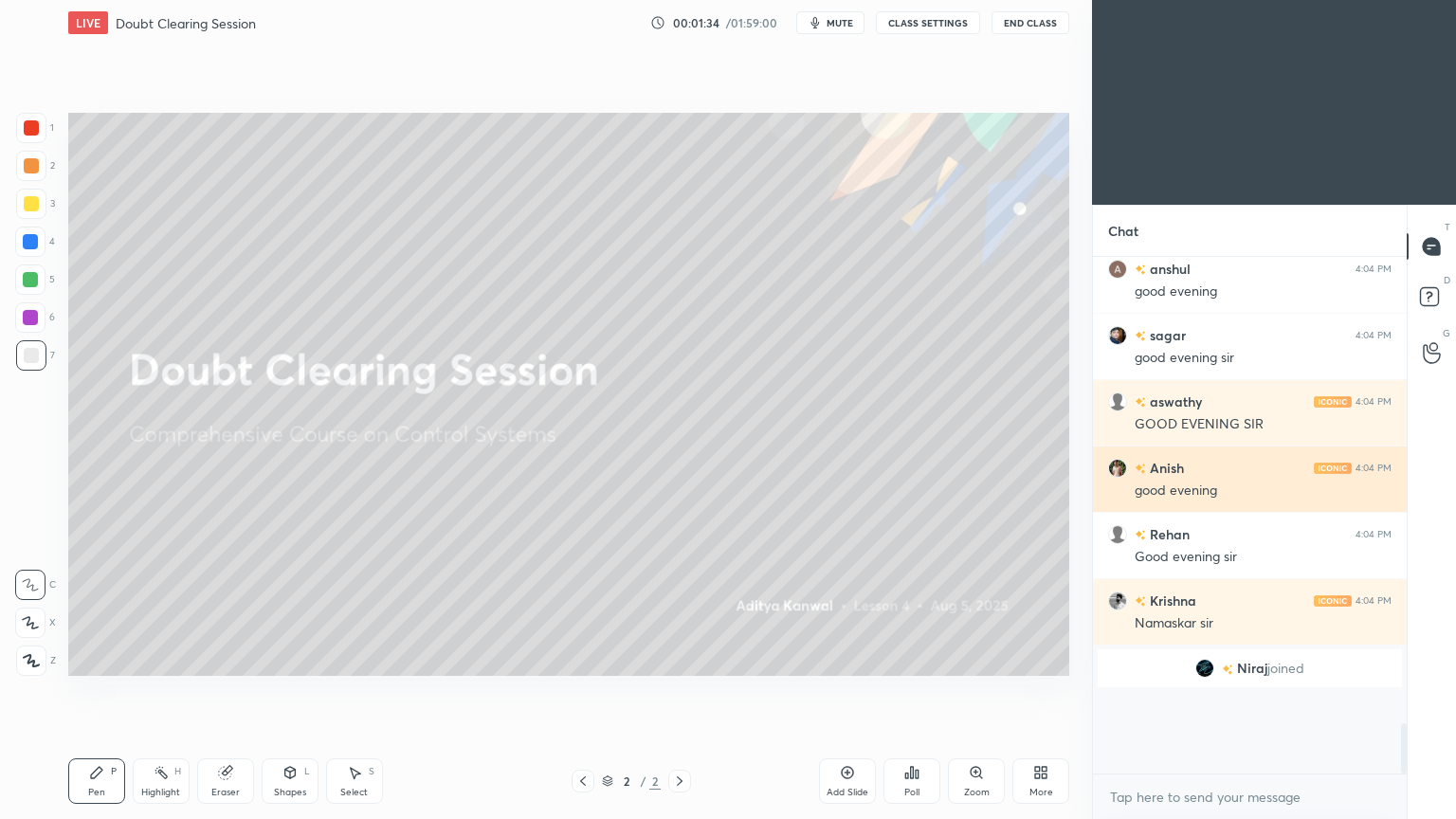 scroll, scrollTop: 94094, scrollLeft: 93776, axis: both 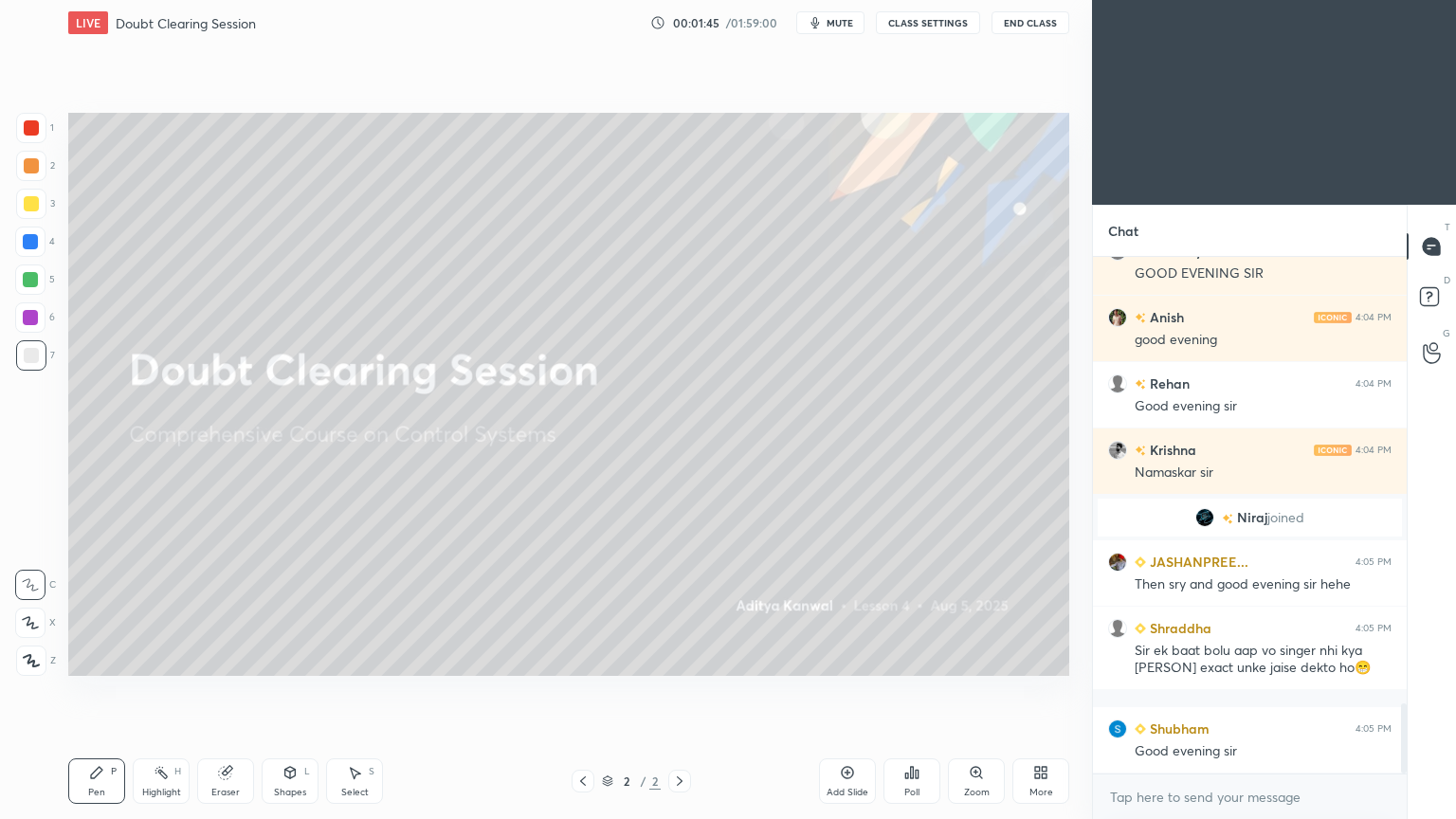 click 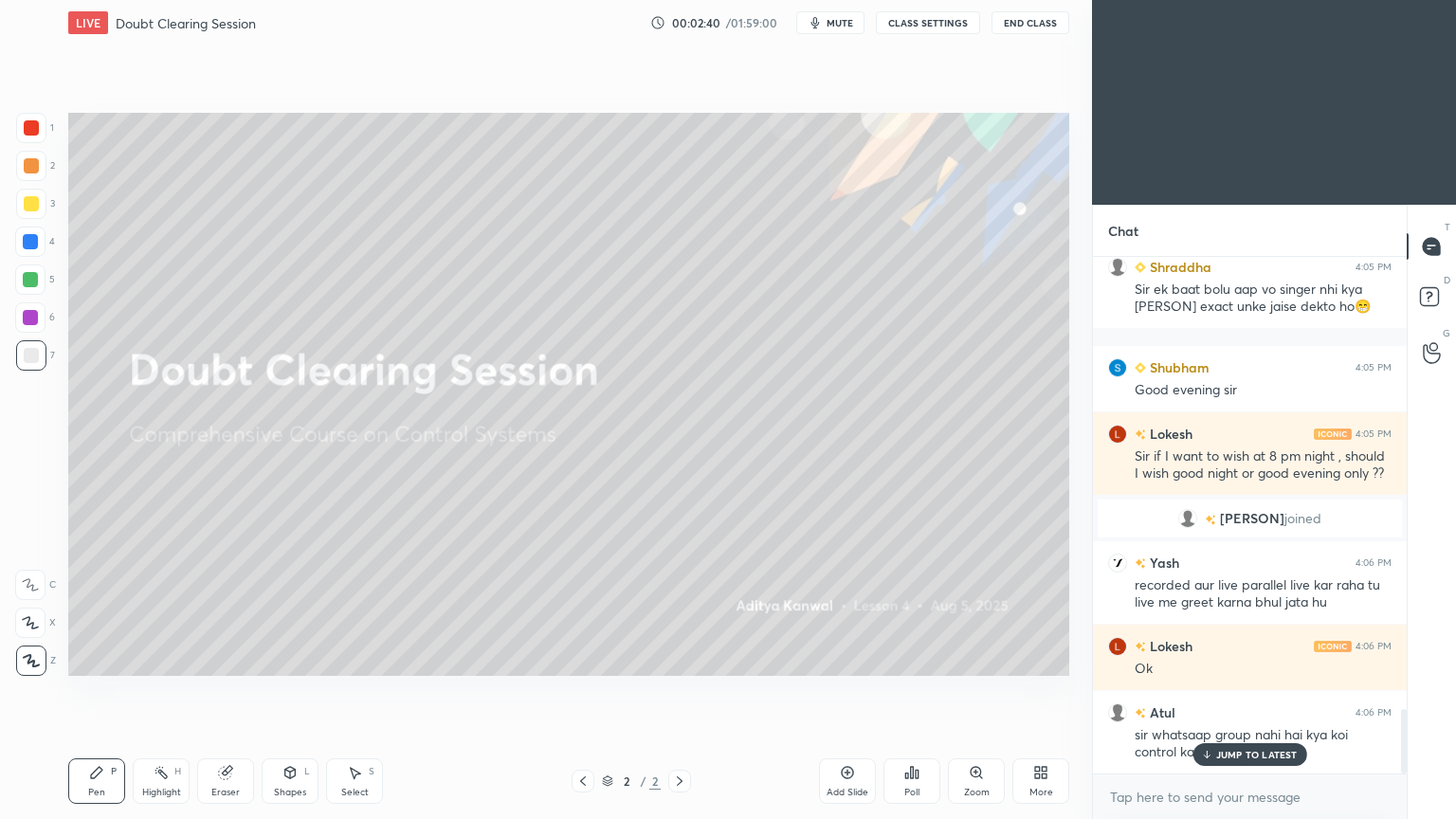 scroll, scrollTop: 3613, scrollLeft: 0, axis: vertical 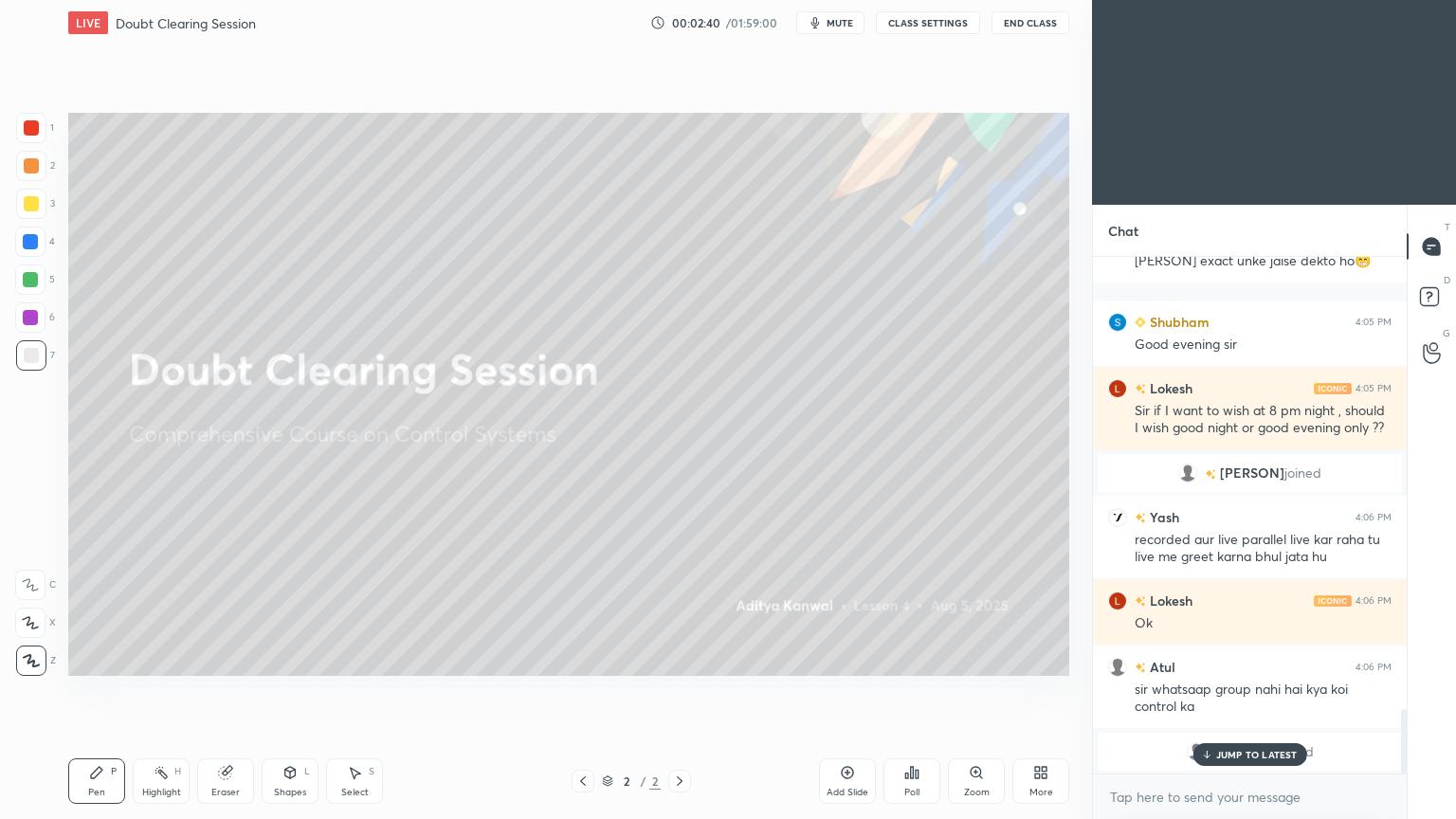 click on "JUMP TO LATEST" at bounding box center (1257, 755) 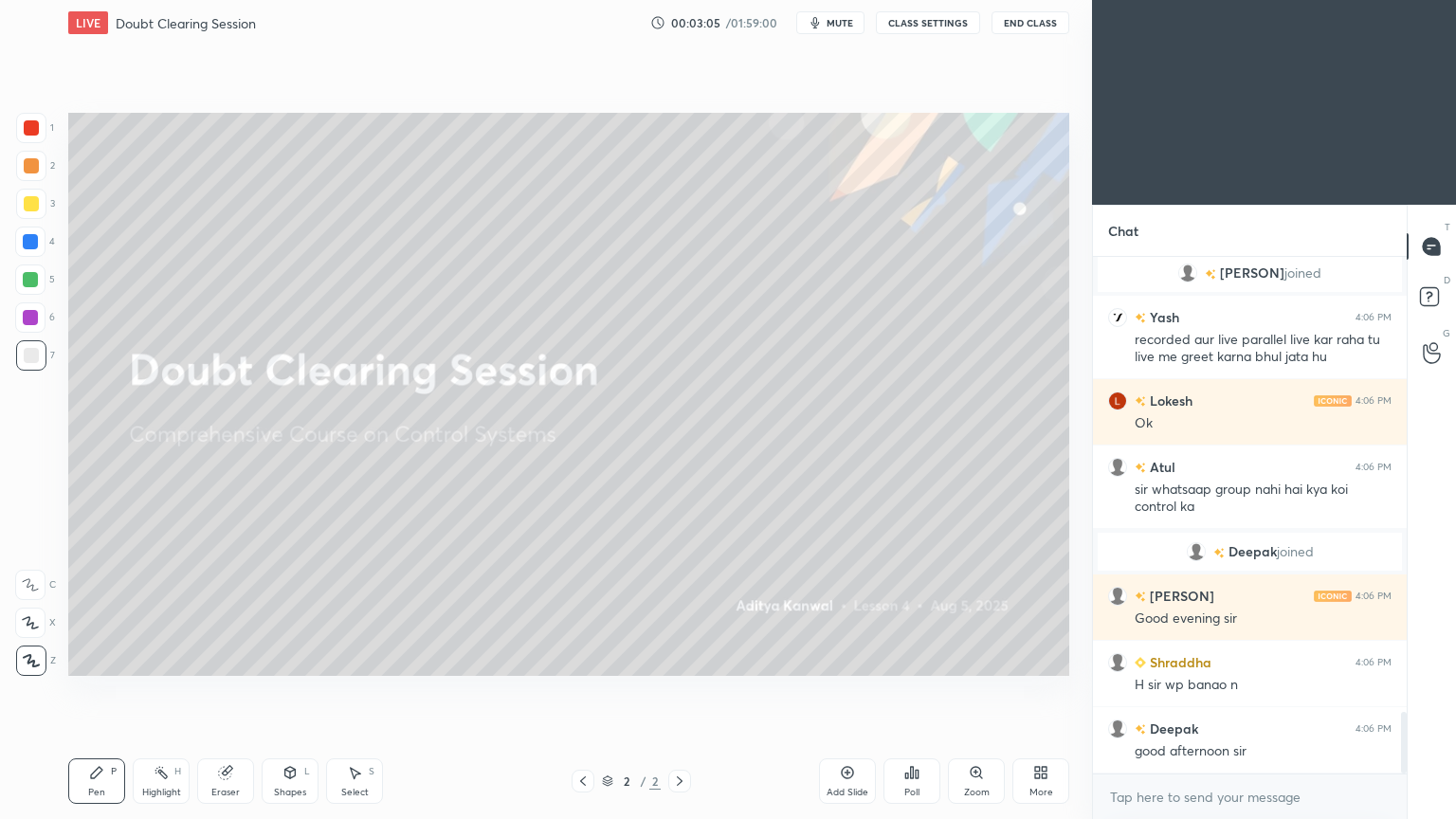 scroll, scrollTop: 3879, scrollLeft: 0, axis: vertical 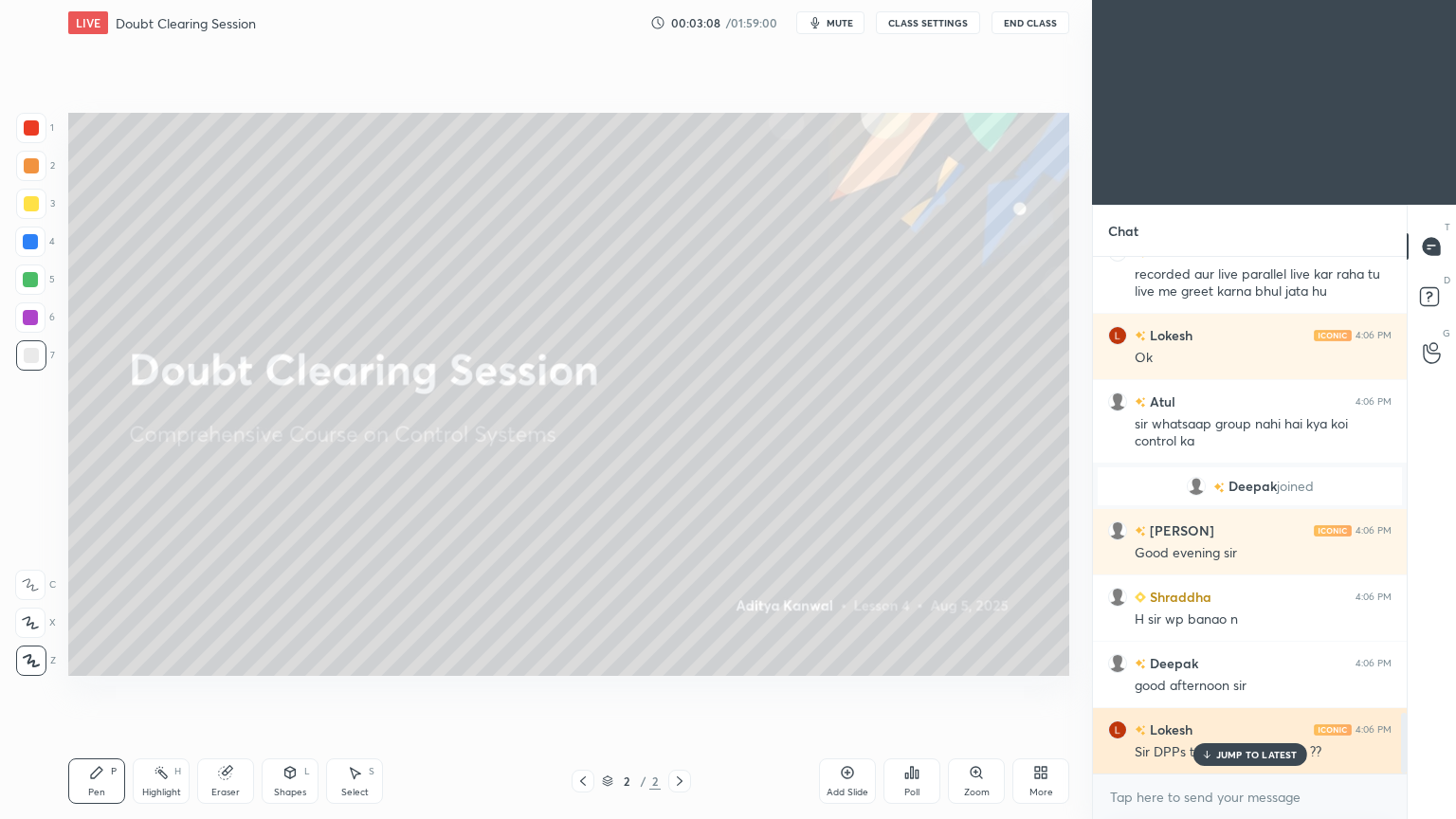 click on "JUMP TO LATEST" at bounding box center [1257, 755] 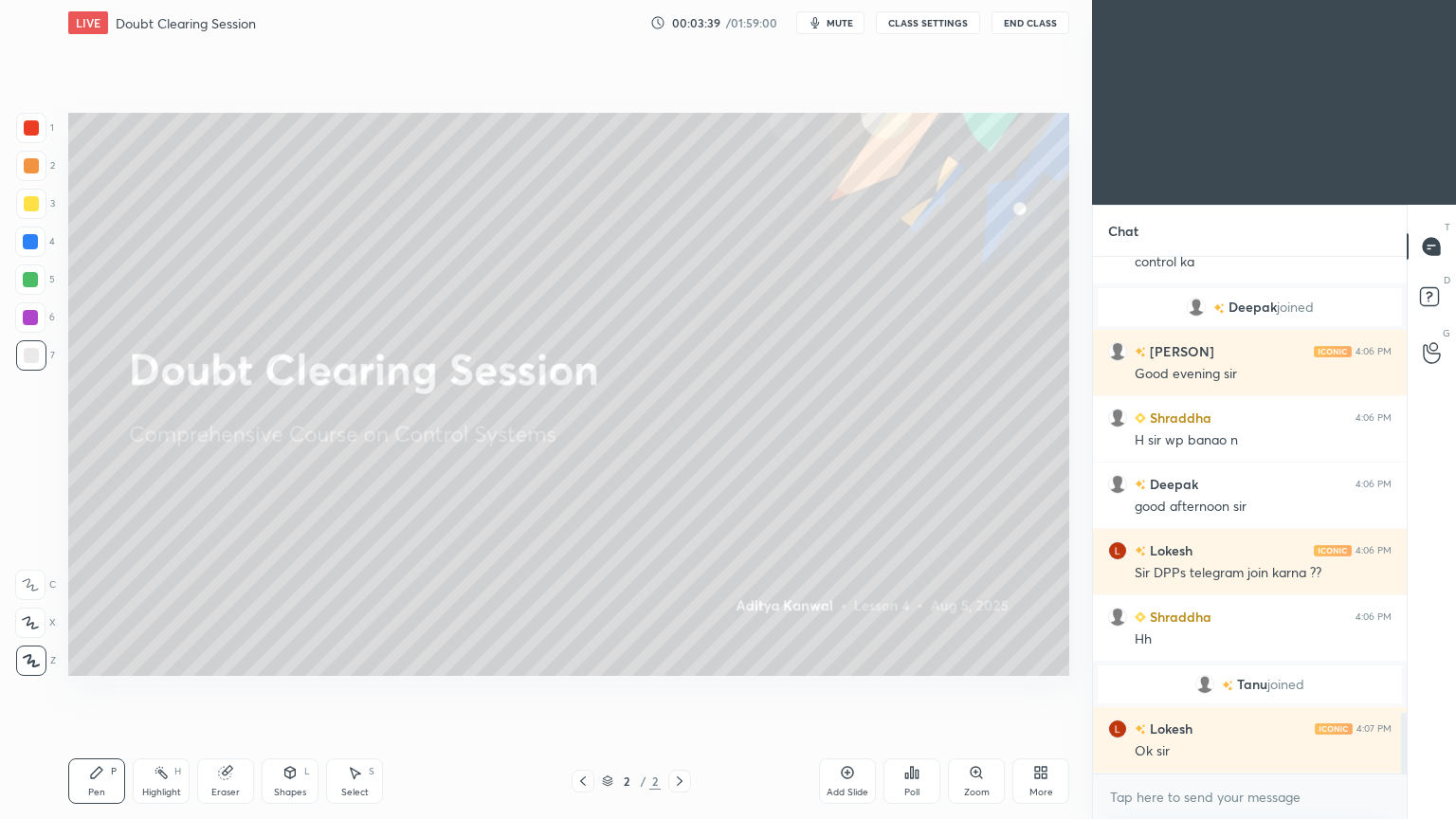 scroll, scrollTop: 3958, scrollLeft: 0, axis: vertical 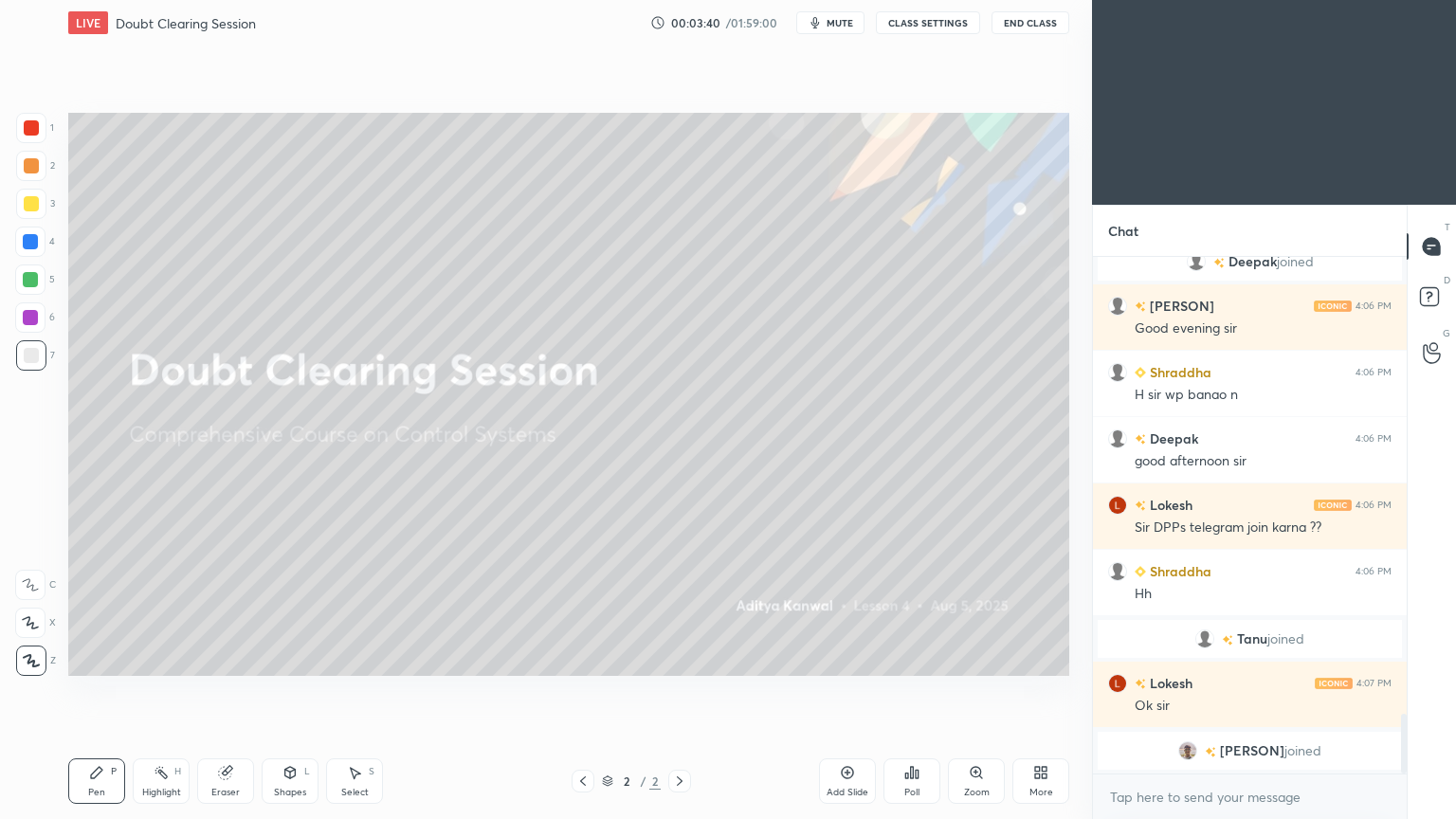 click on "Add Slide" at bounding box center [847, 781] 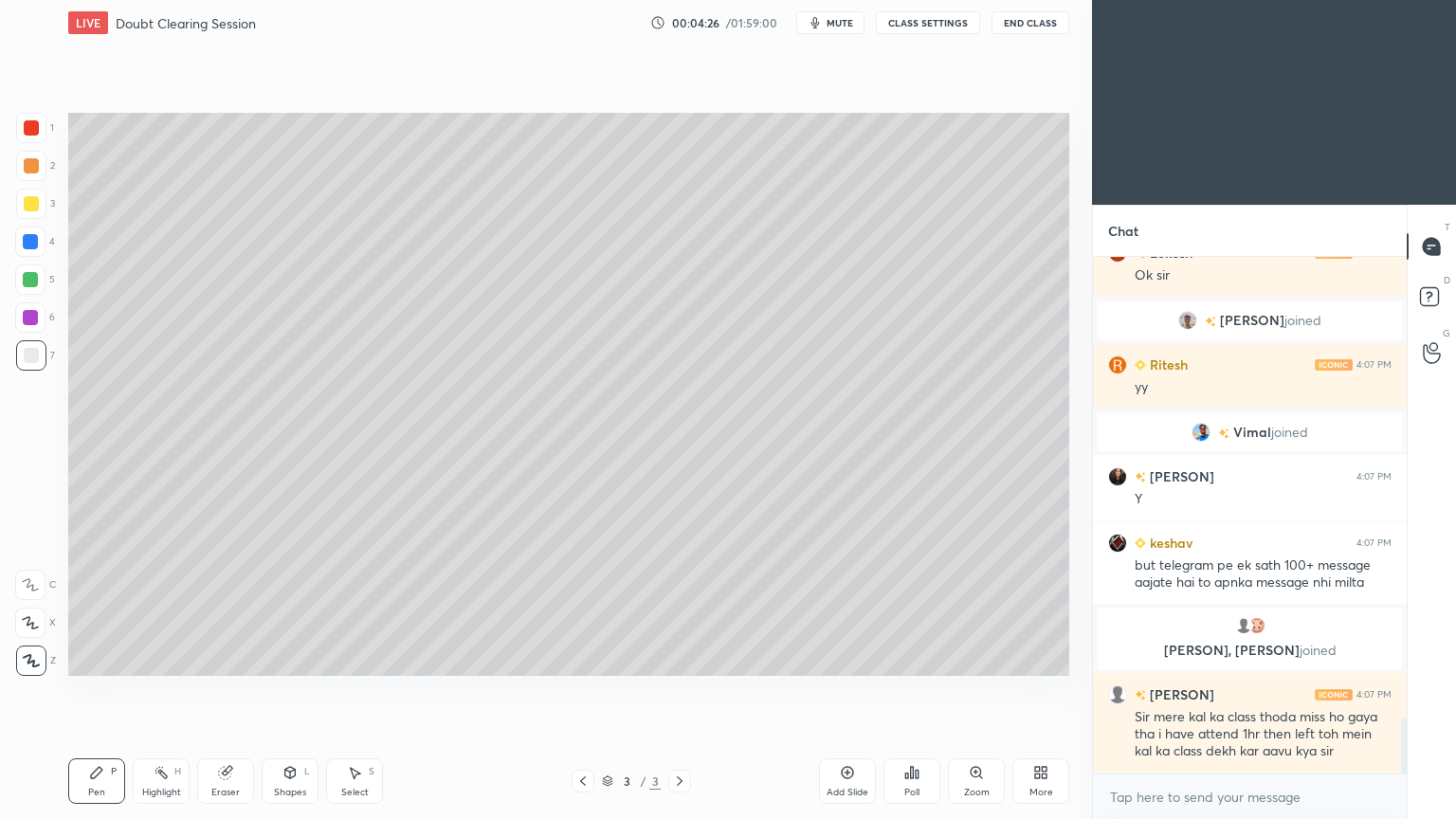 scroll, scrollTop: 4307, scrollLeft: 0, axis: vertical 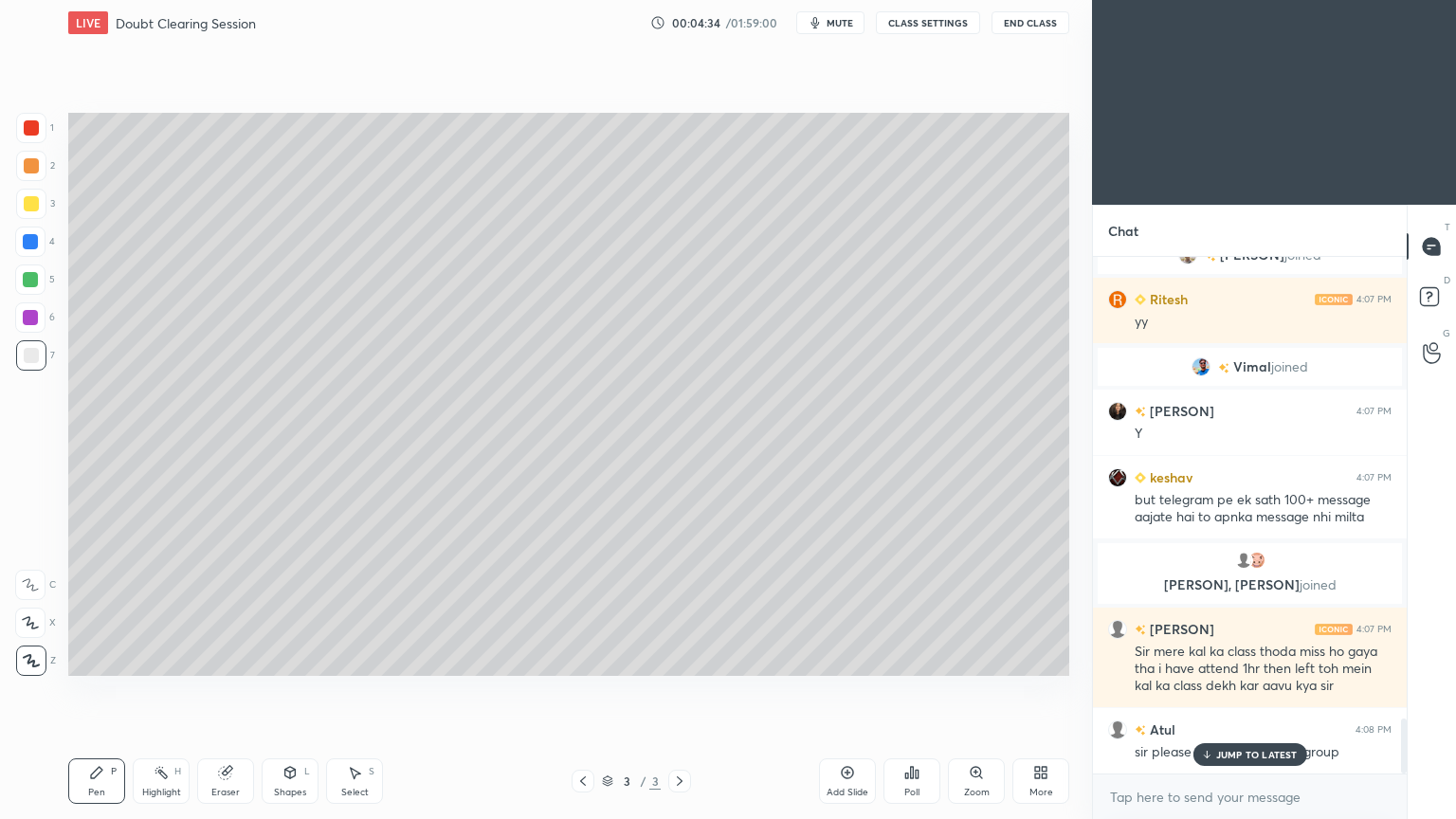click on "JUMP TO LATEST" at bounding box center (1257, 755) 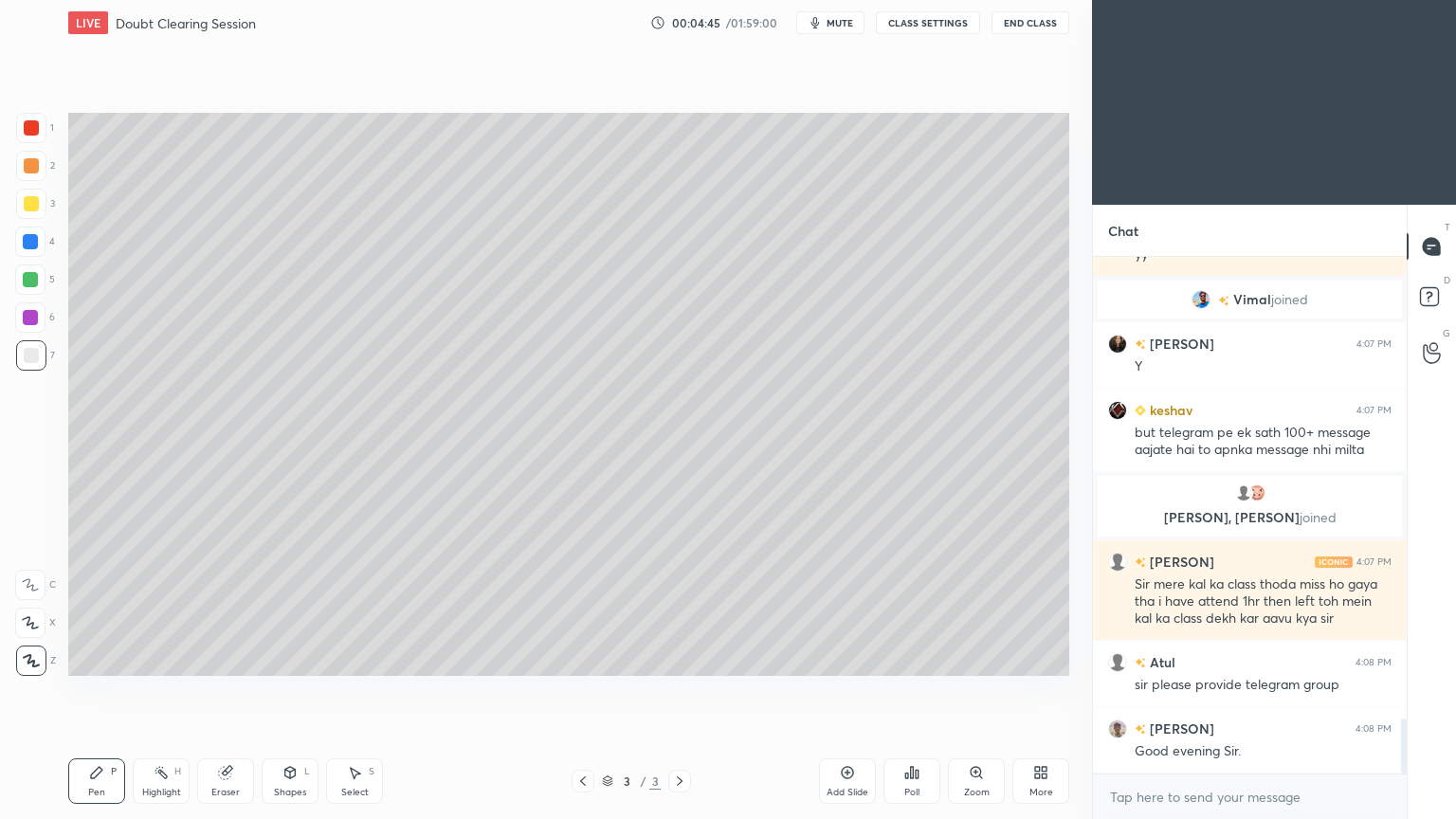 scroll, scrollTop: 4440, scrollLeft: 0, axis: vertical 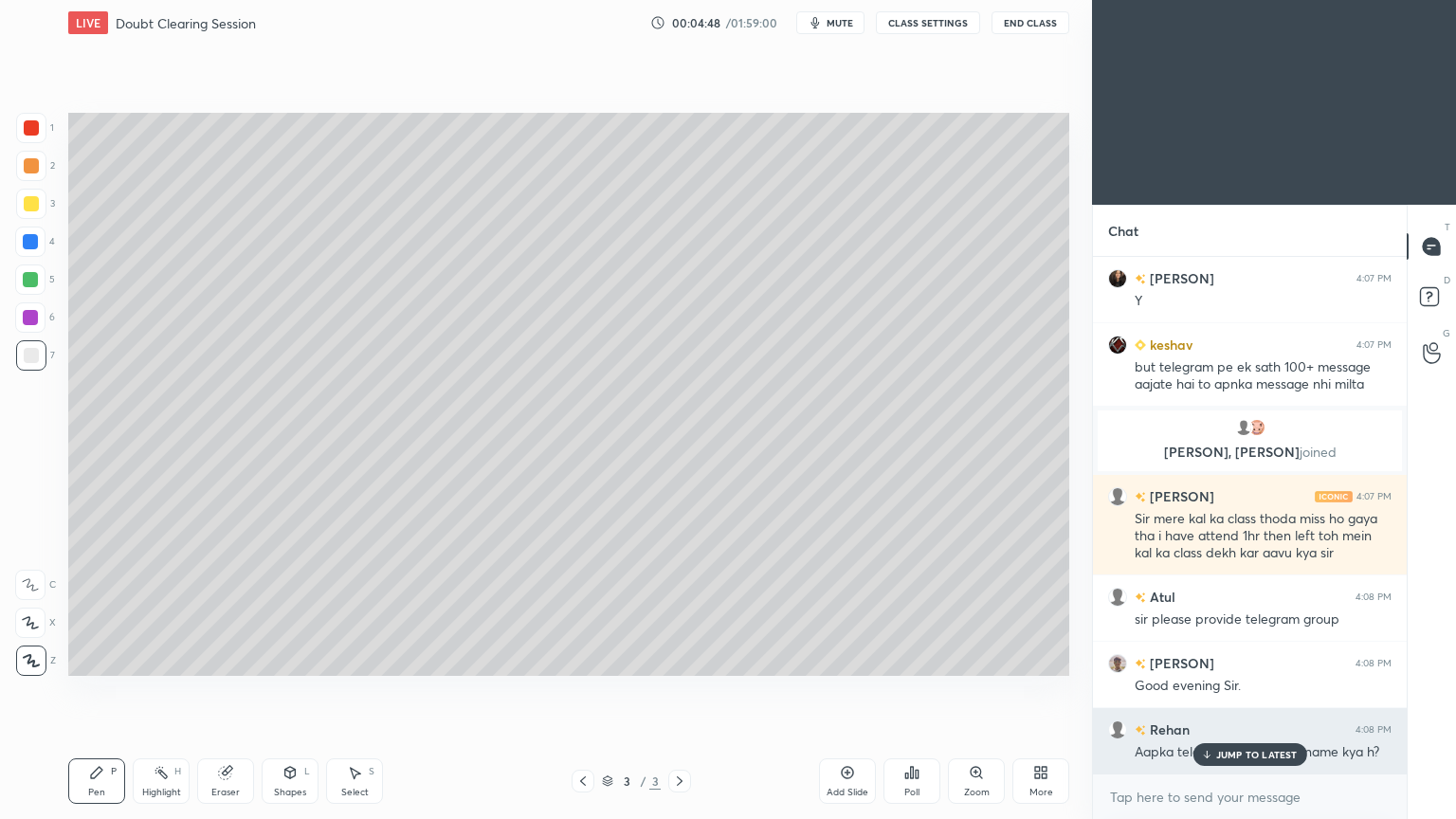 click on "JUMP TO LATEST" at bounding box center (1257, 755) 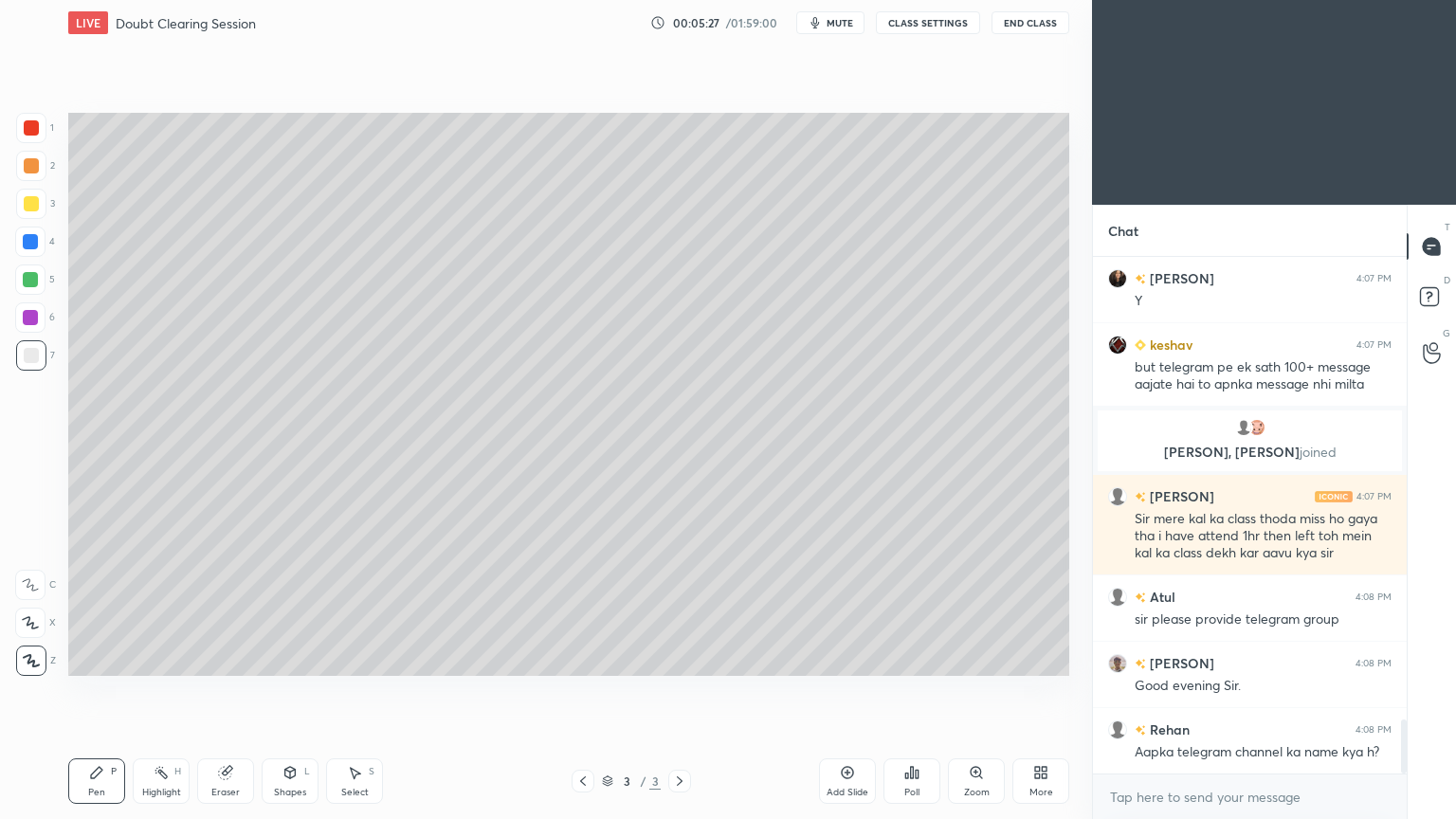 click at bounding box center [31, 166] 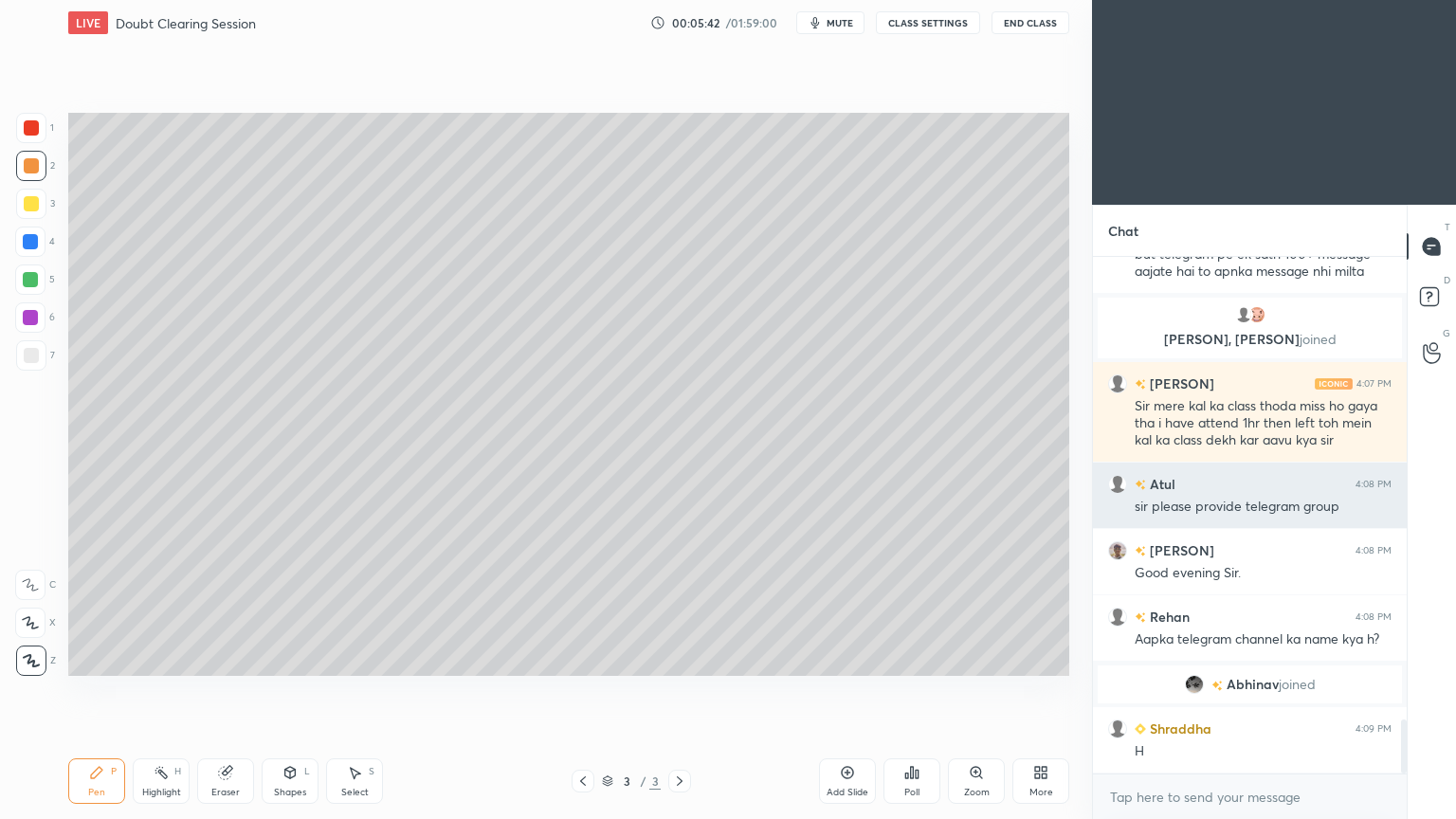scroll, scrollTop: 4410, scrollLeft: 0, axis: vertical 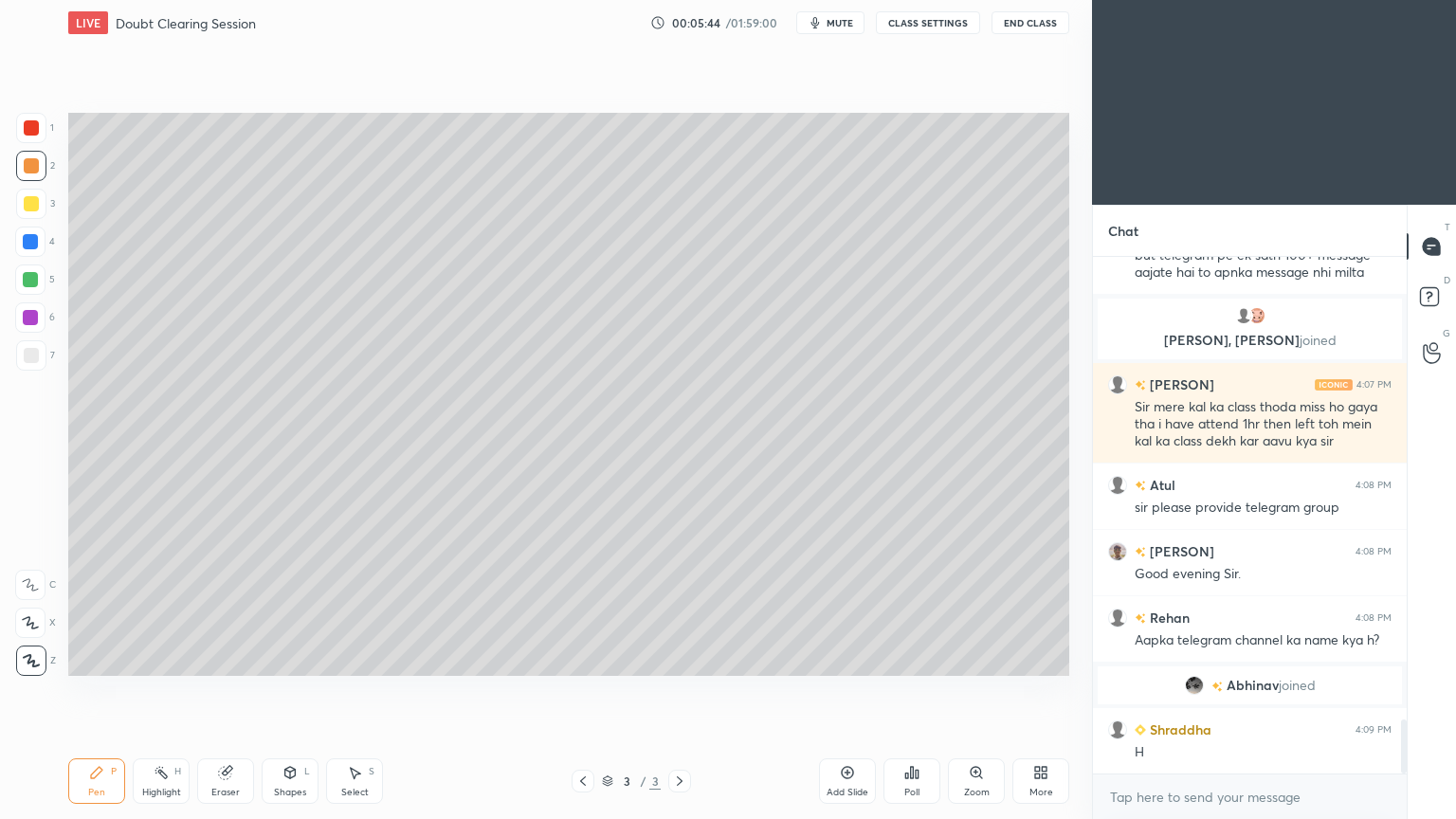 click at bounding box center [31, 355] 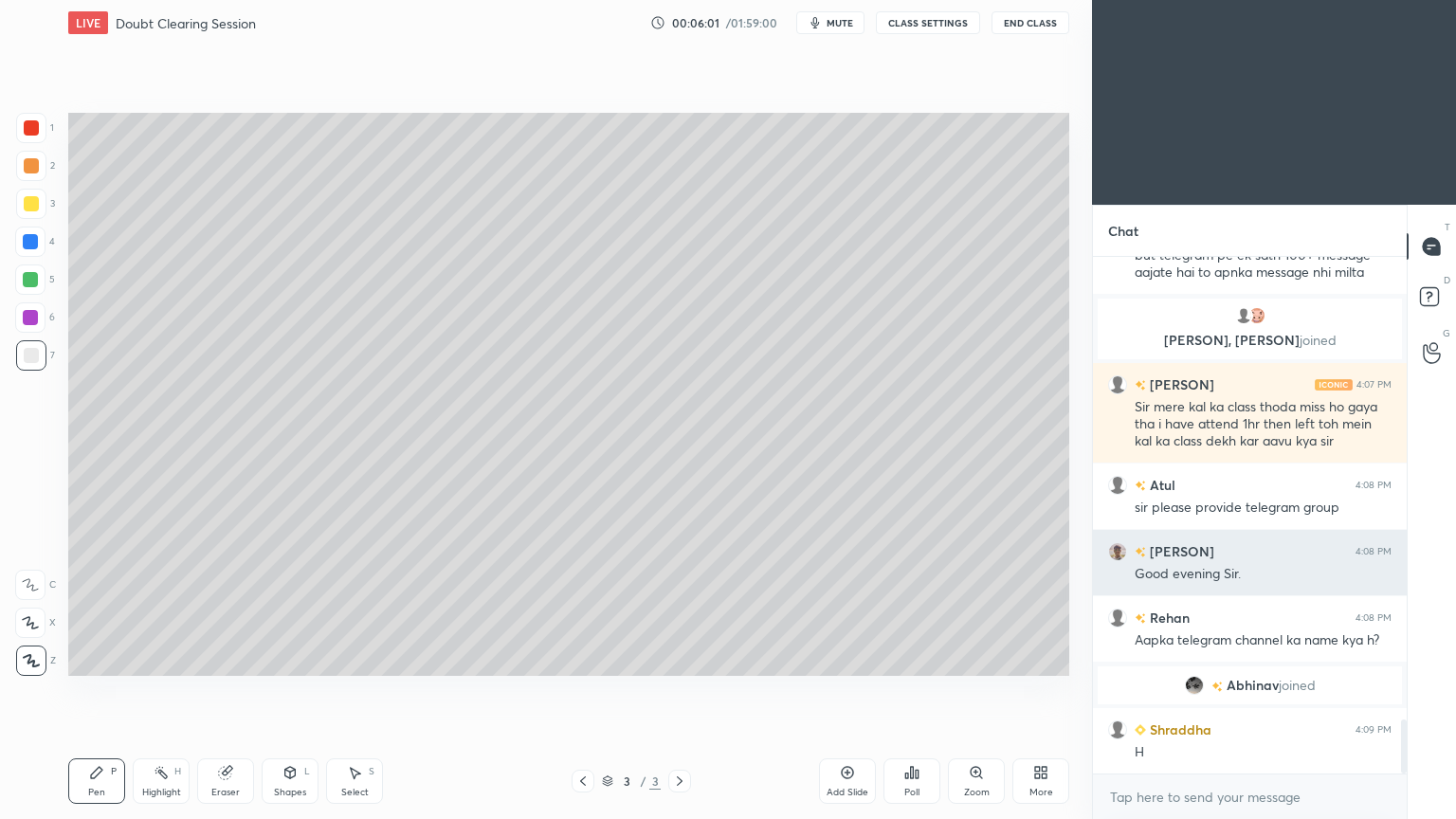 scroll, scrollTop: 4455, scrollLeft: 0, axis: vertical 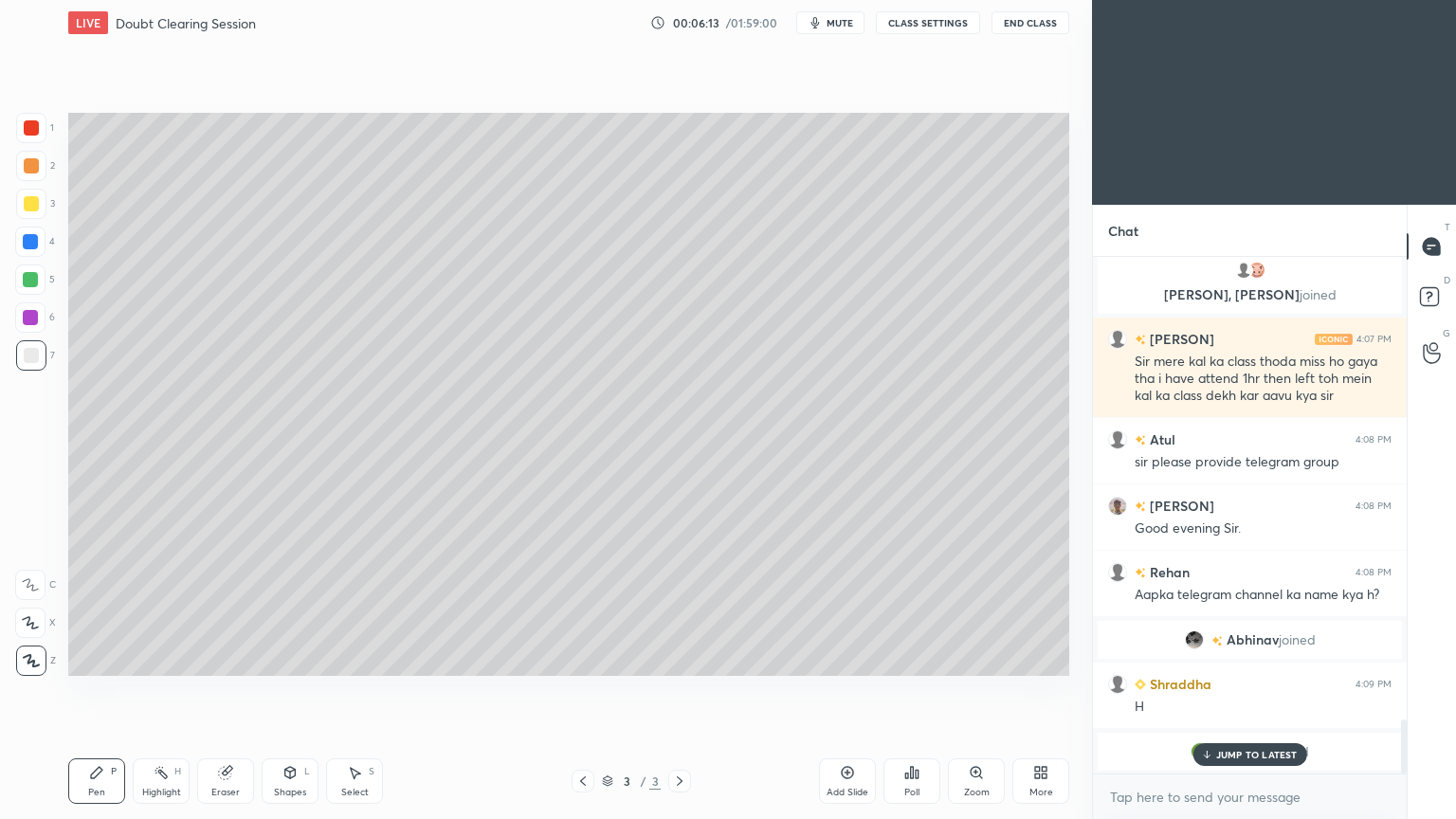click on "JUMP TO LATEST" at bounding box center (1249, 755) 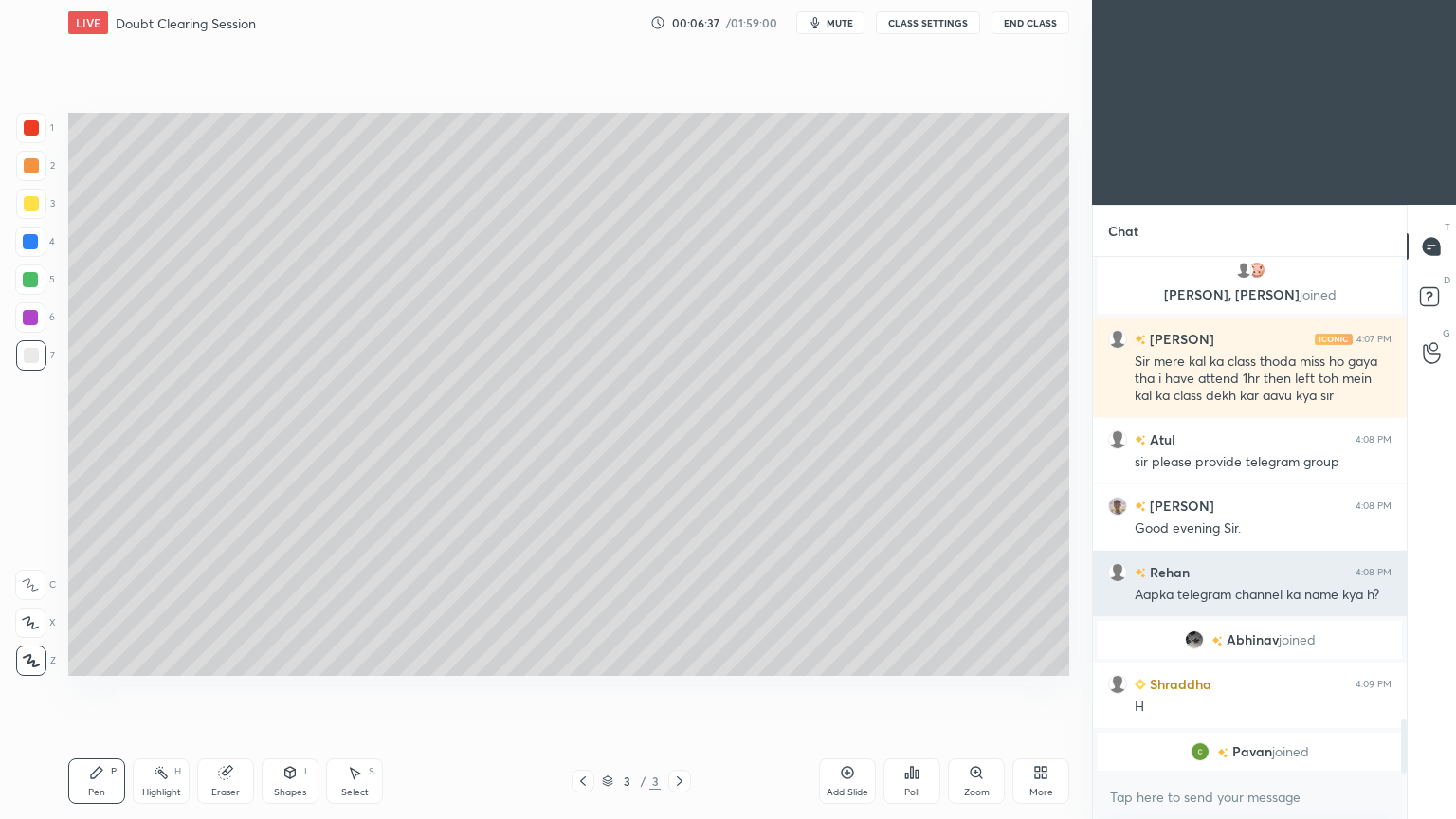 scroll, scrollTop: 4478, scrollLeft: 0, axis: vertical 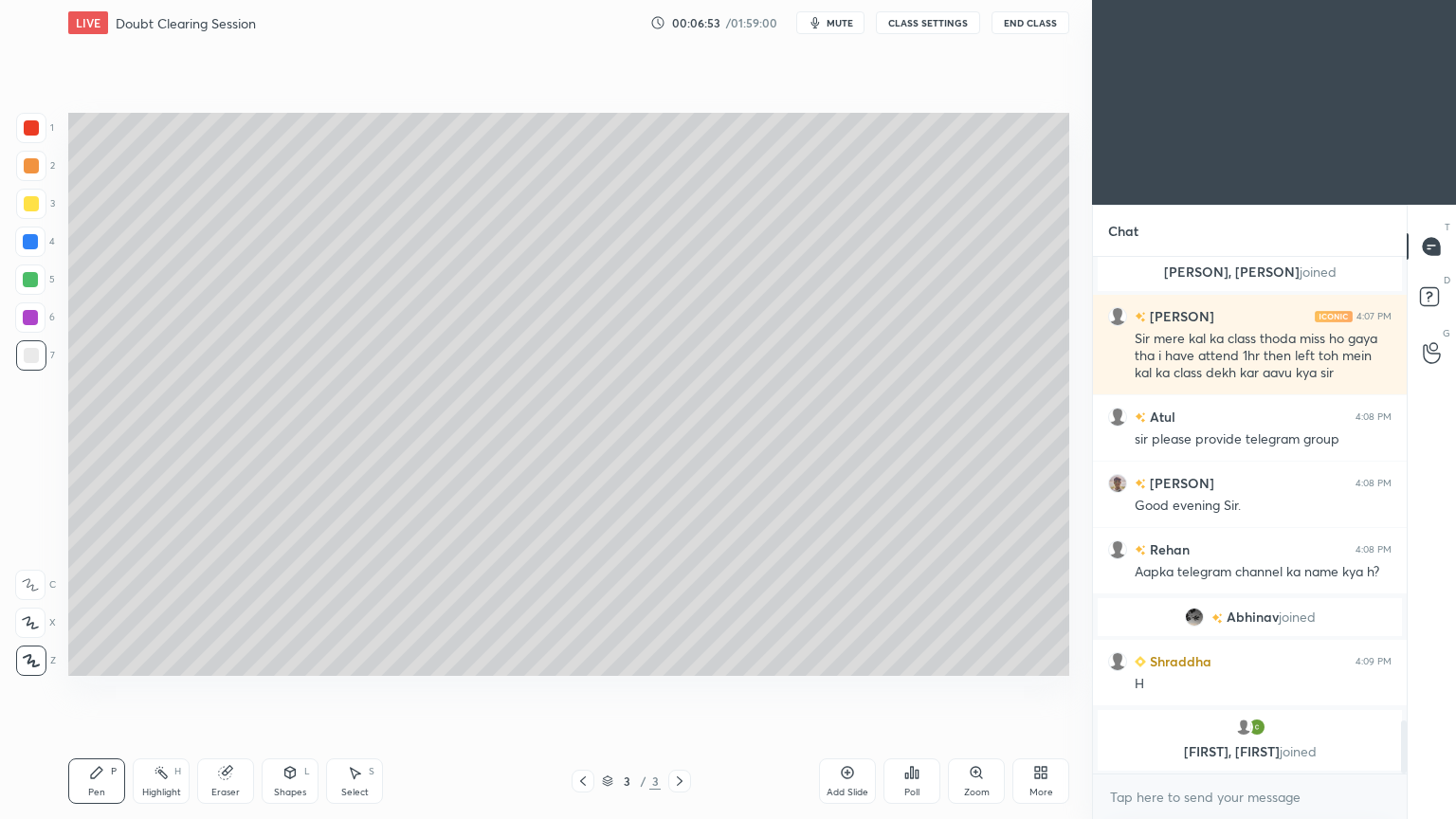 click on "mute" at bounding box center [840, 23] 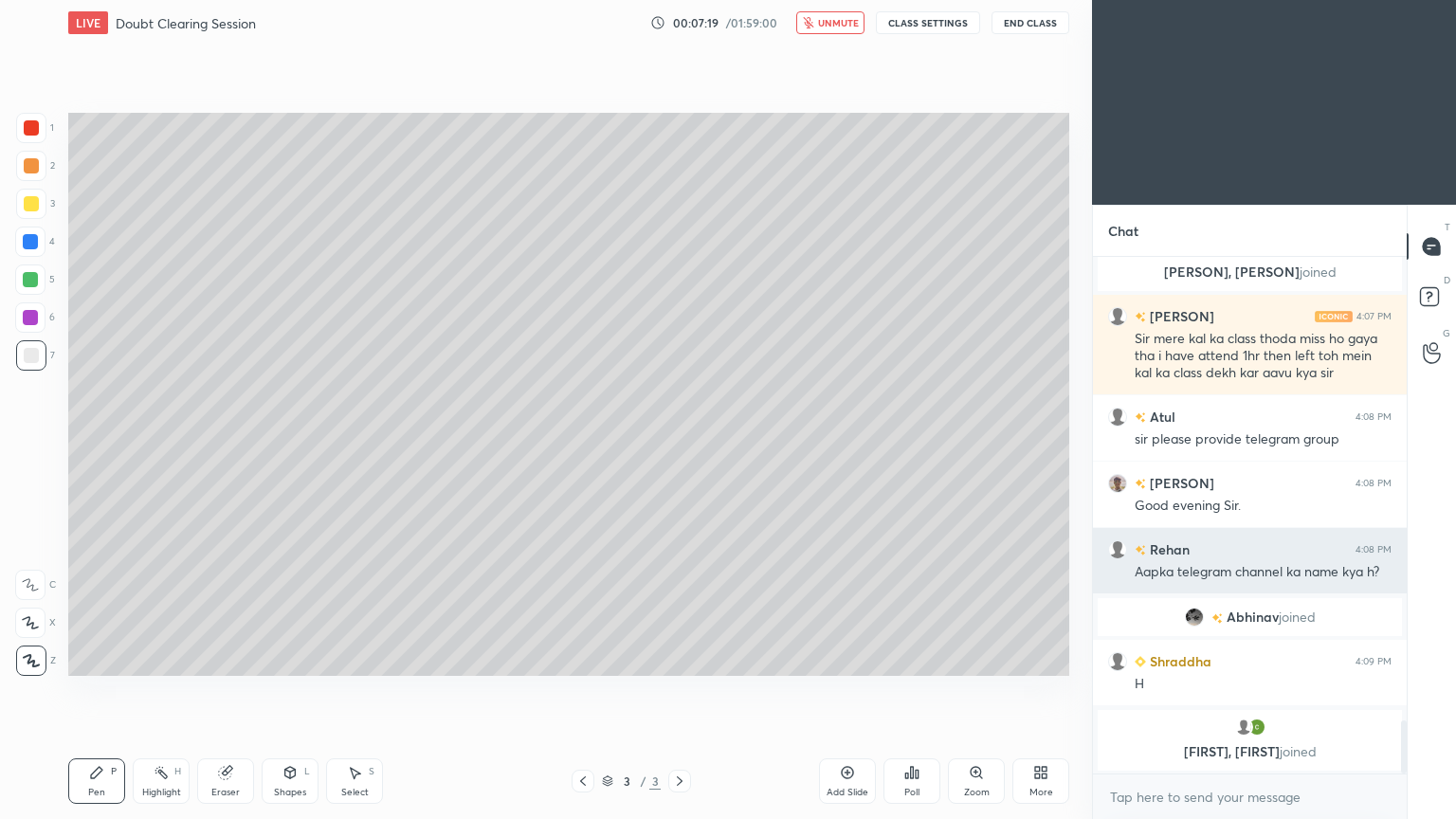 click on "unmute" at bounding box center [838, 23] 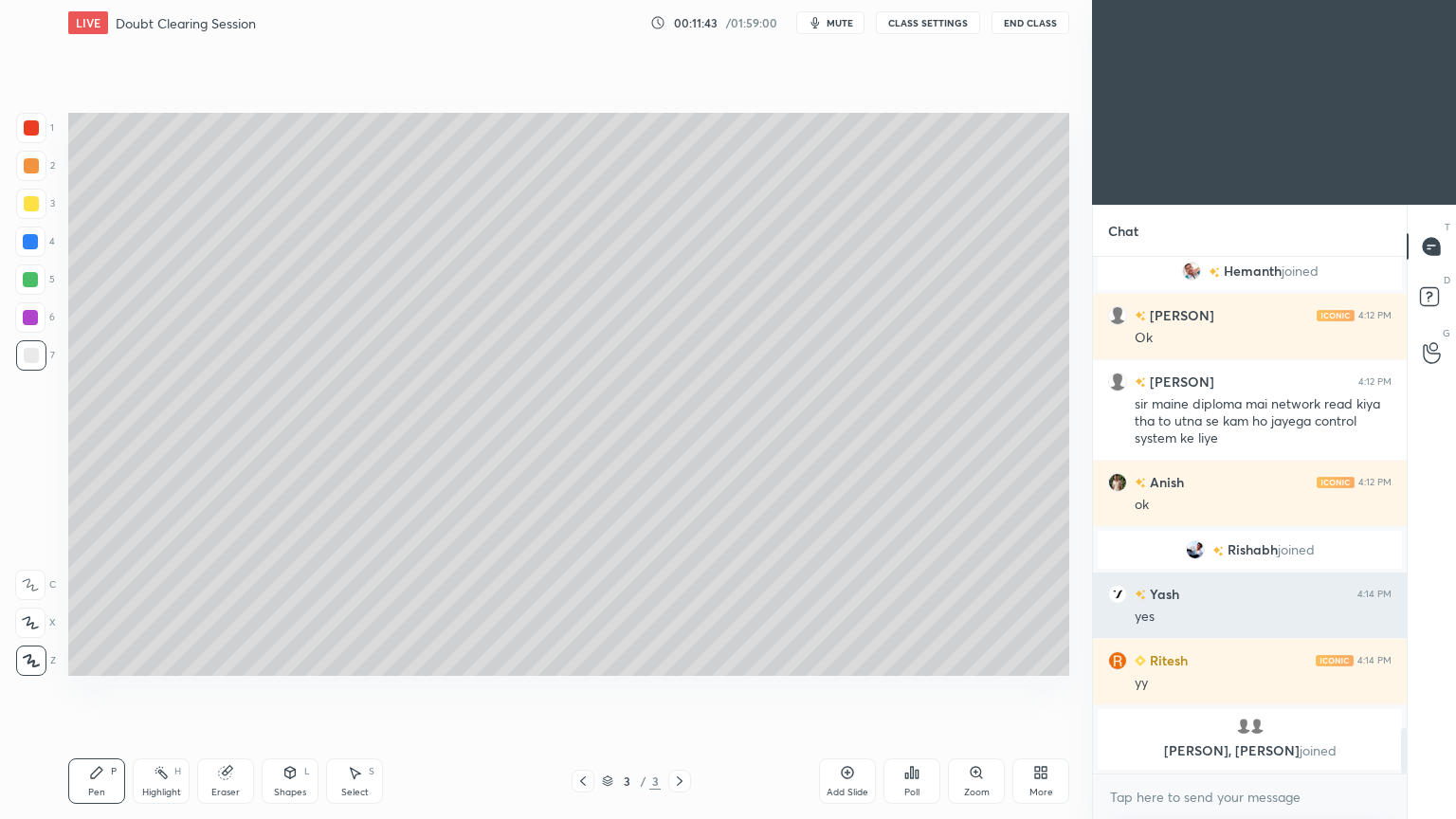 scroll, scrollTop: 5407, scrollLeft: 0, axis: vertical 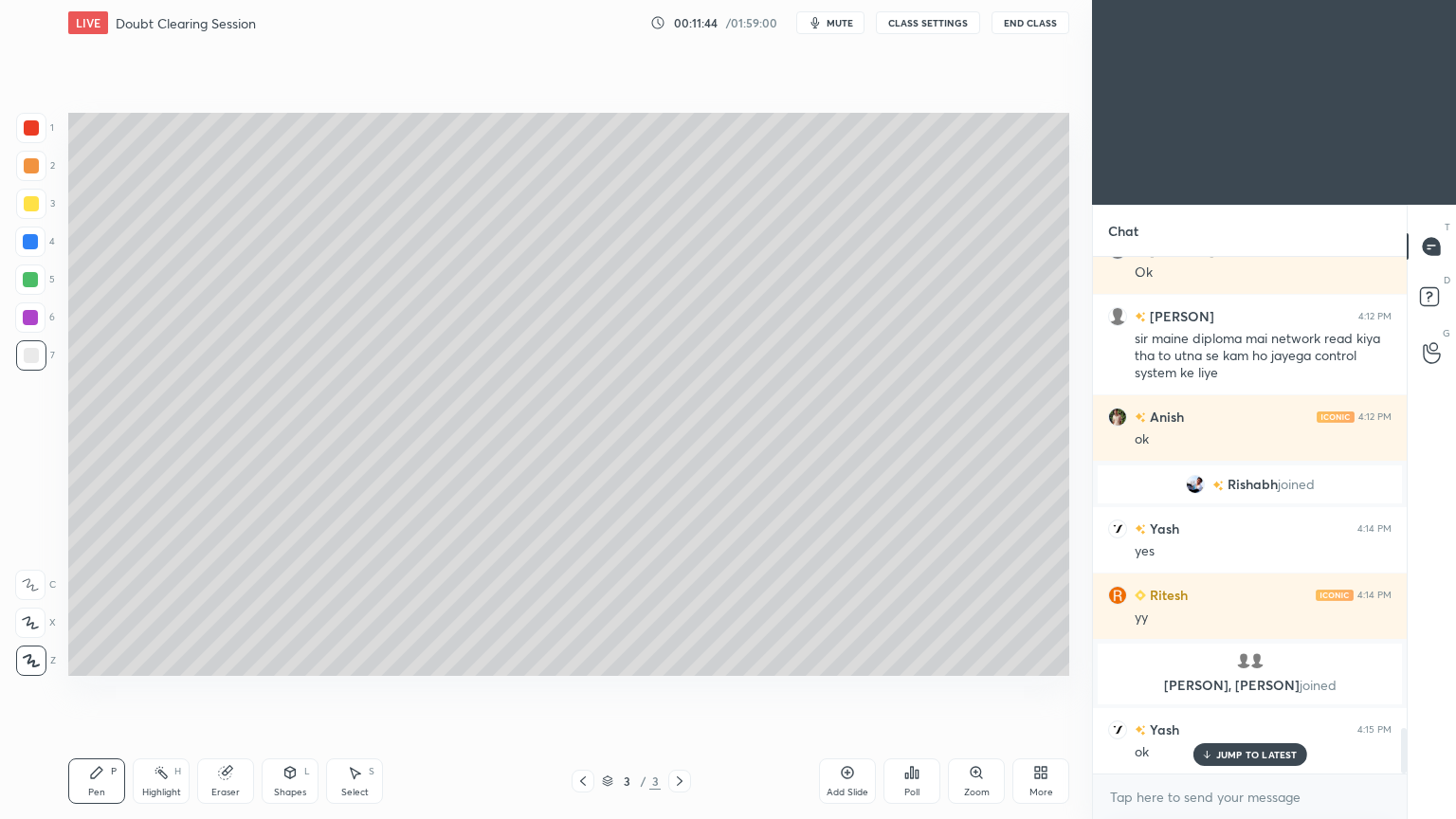 click on "Highlight" at bounding box center (161, 792) 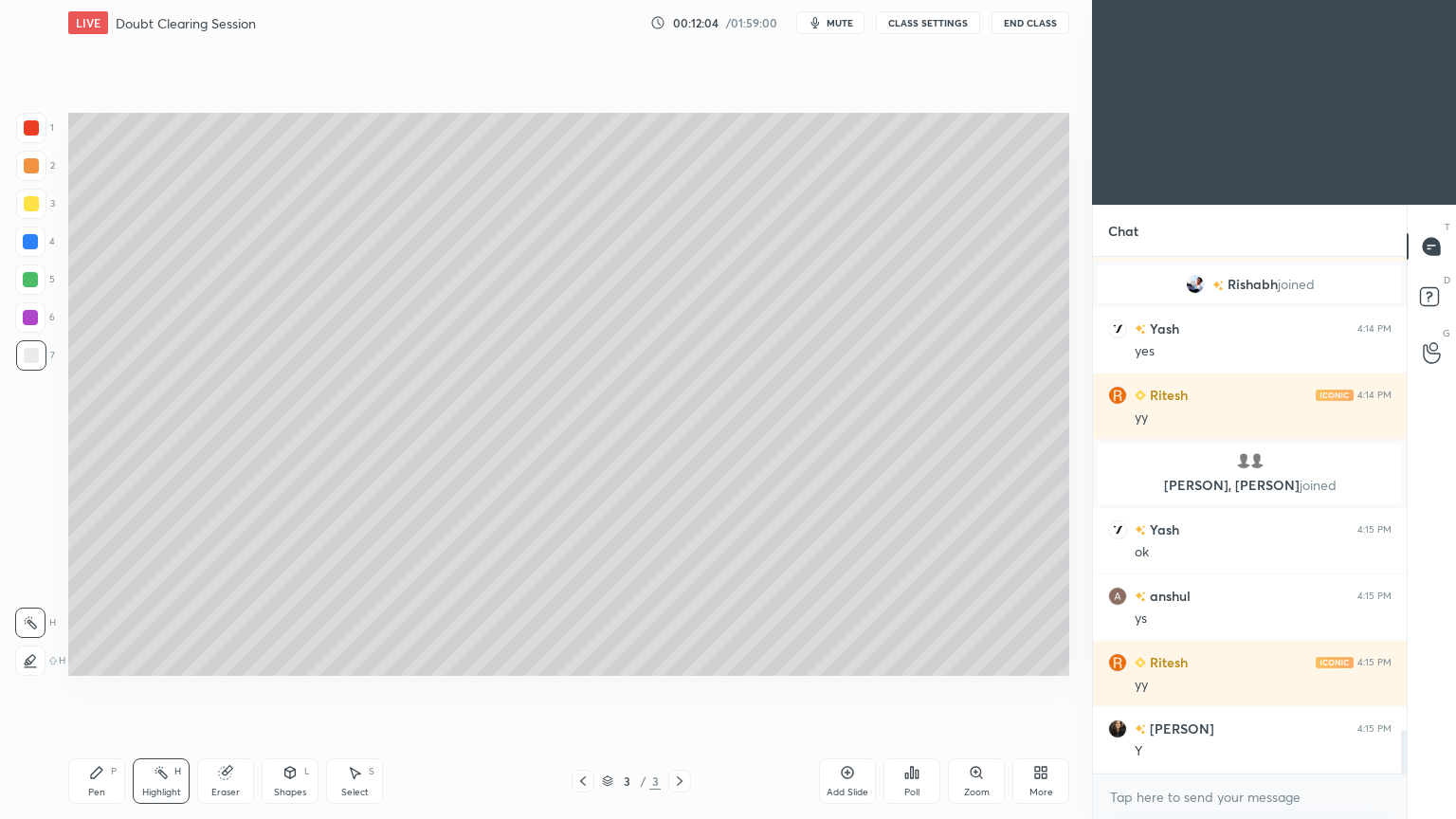 scroll, scrollTop: 5672, scrollLeft: 0, axis: vertical 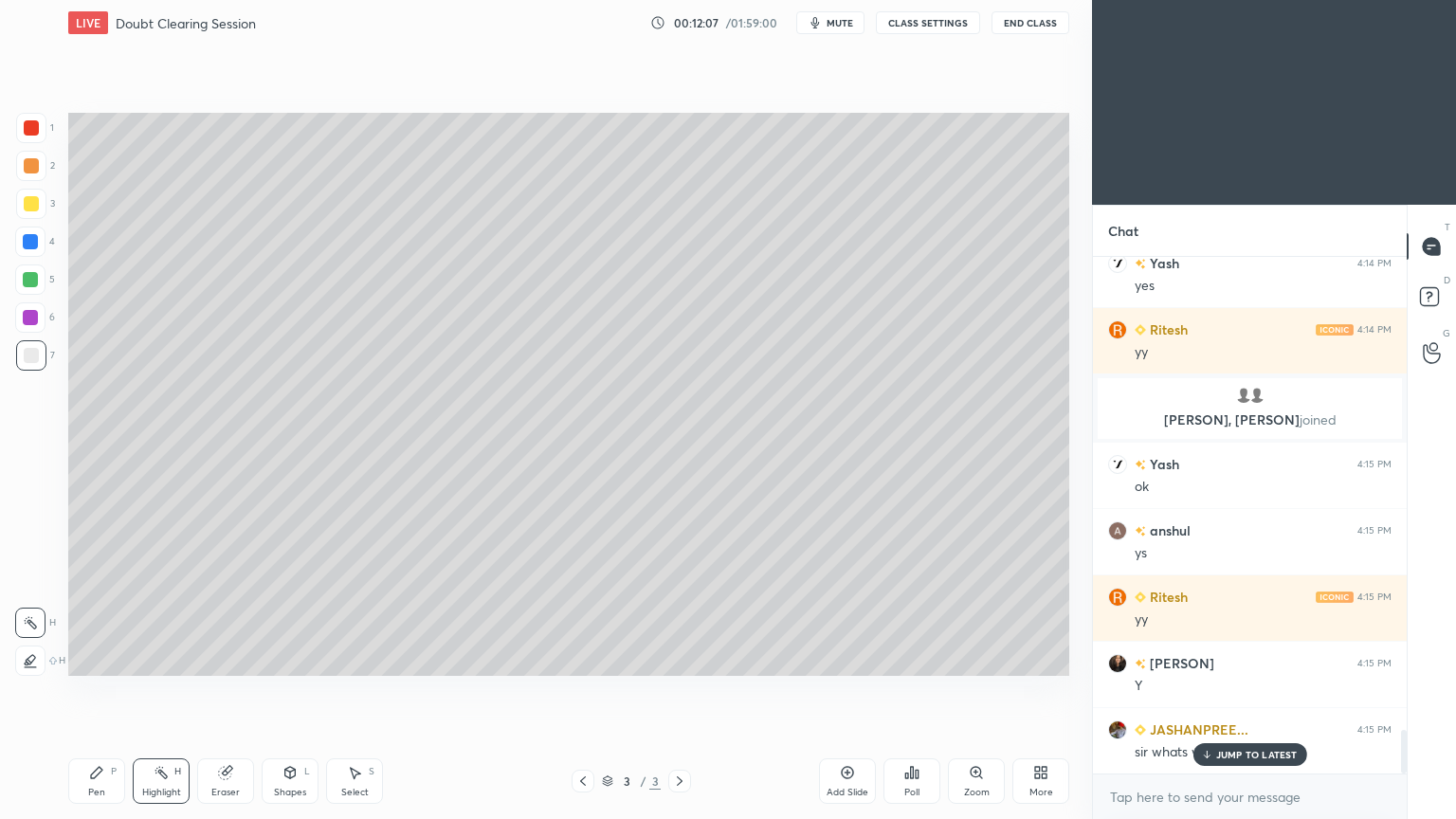 click on "JUMP TO LATEST" at bounding box center (1257, 755) 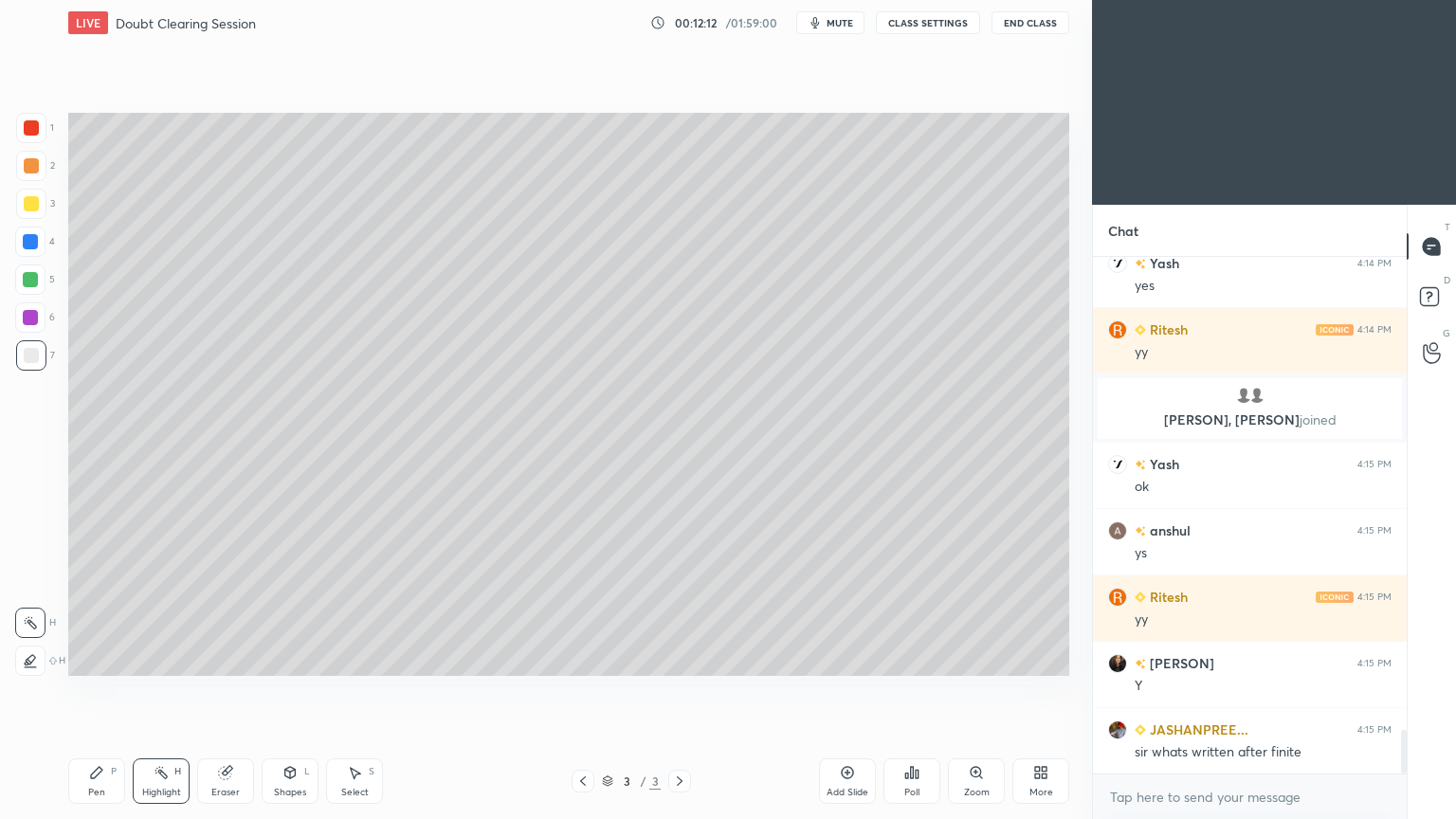 scroll, scrollTop: 5740, scrollLeft: 0, axis: vertical 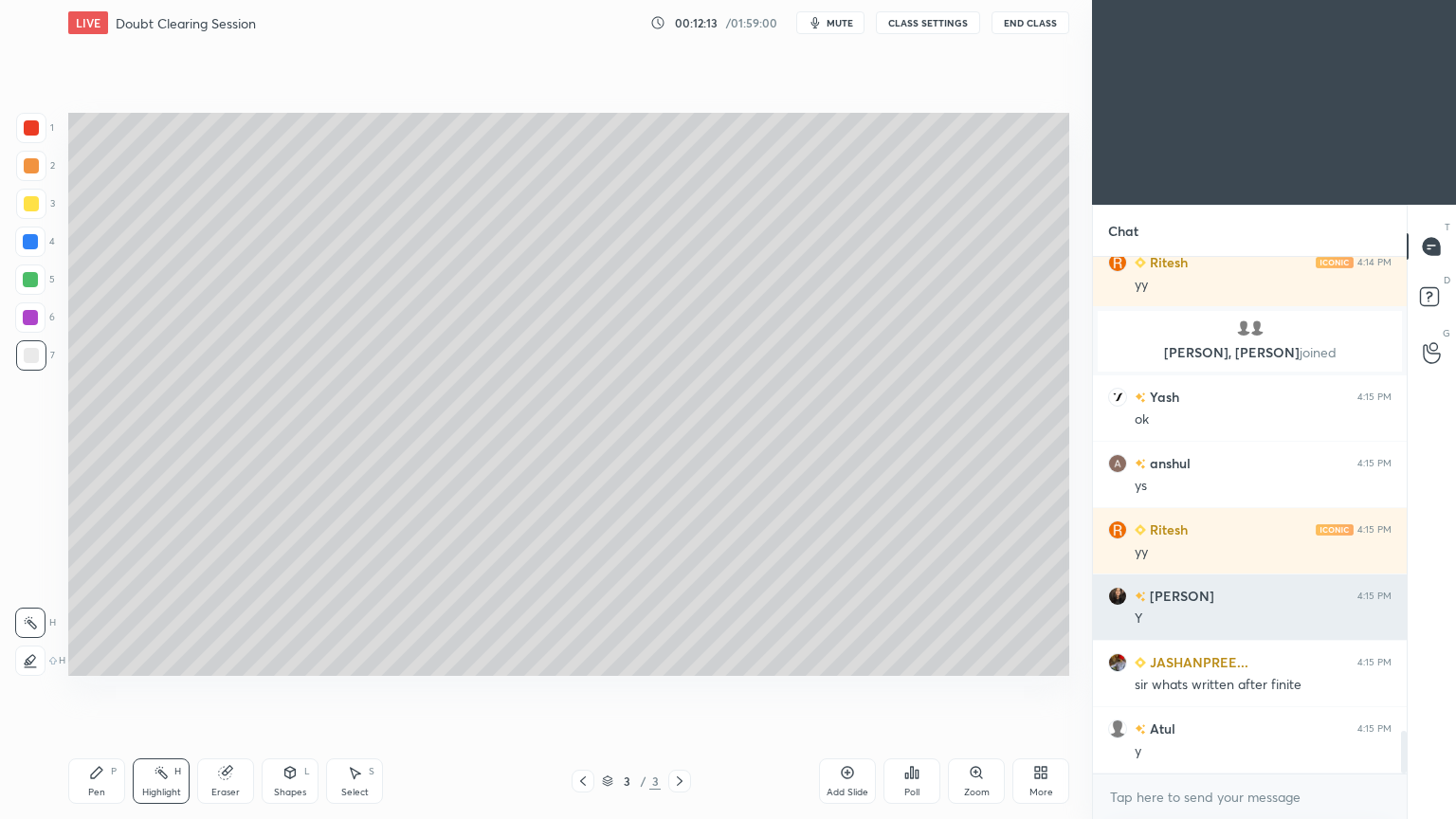 click on "Pen P" at bounding box center (97, 781) 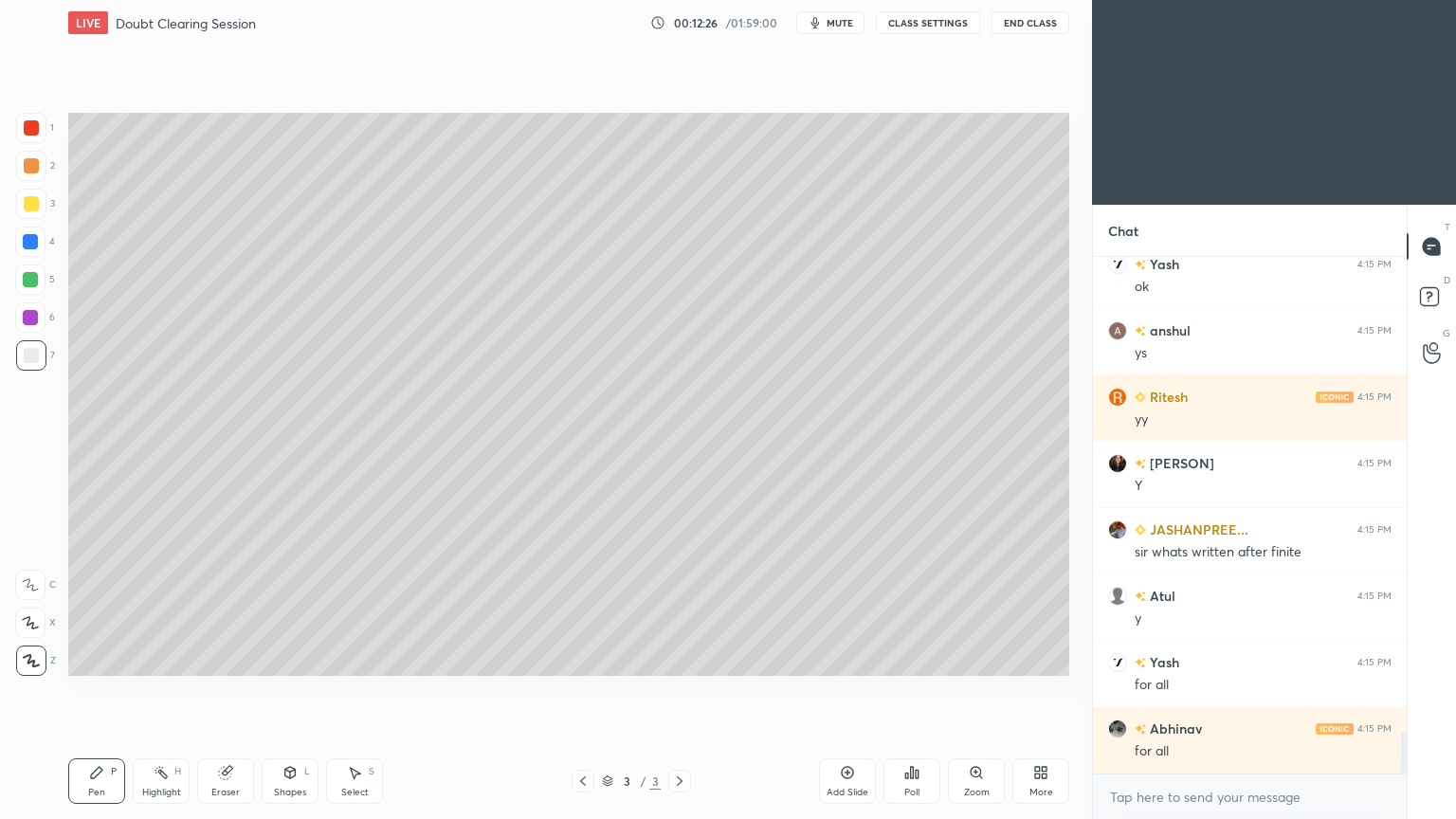 scroll, scrollTop: 5938, scrollLeft: 0, axis: vertical 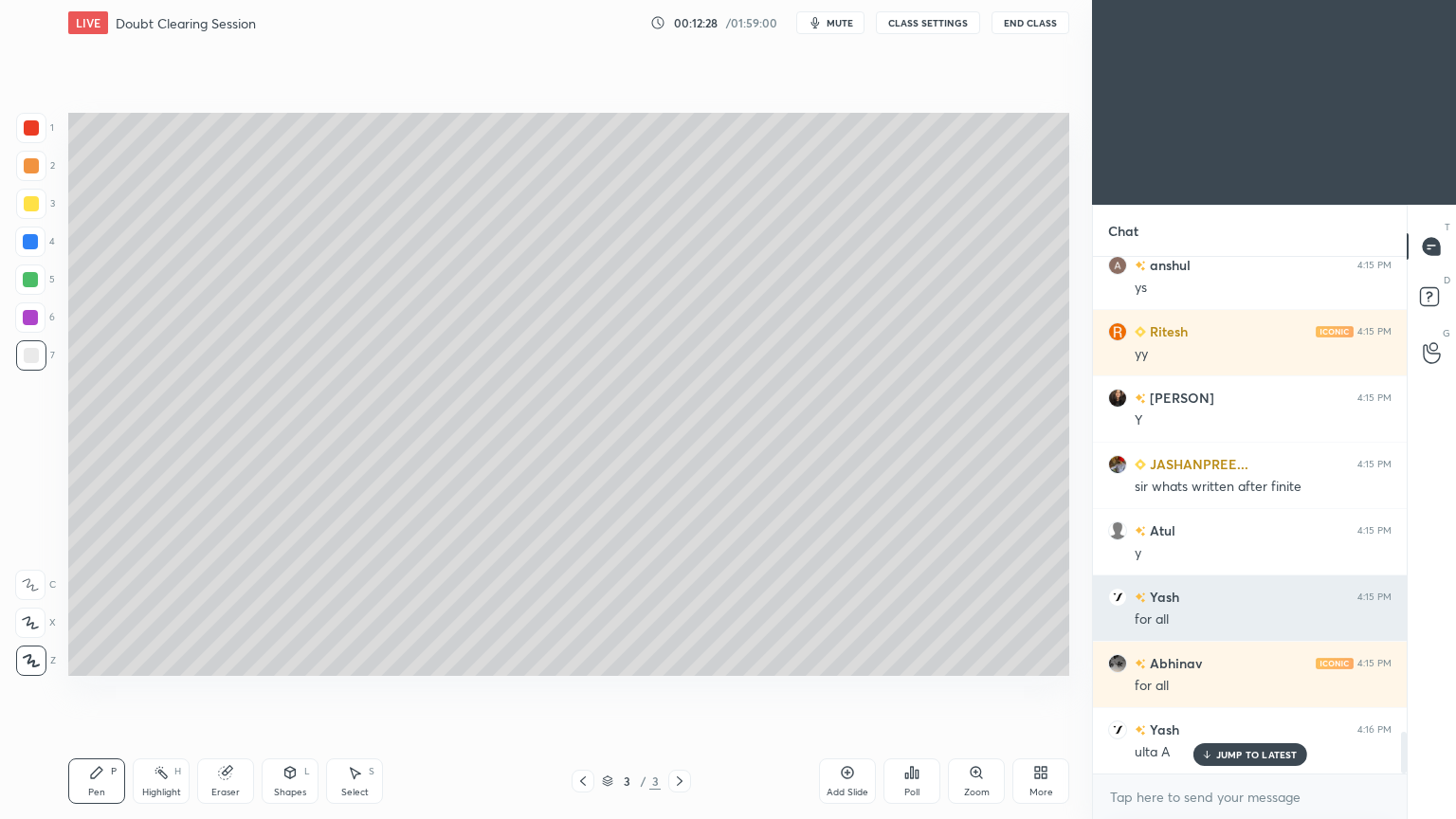 click 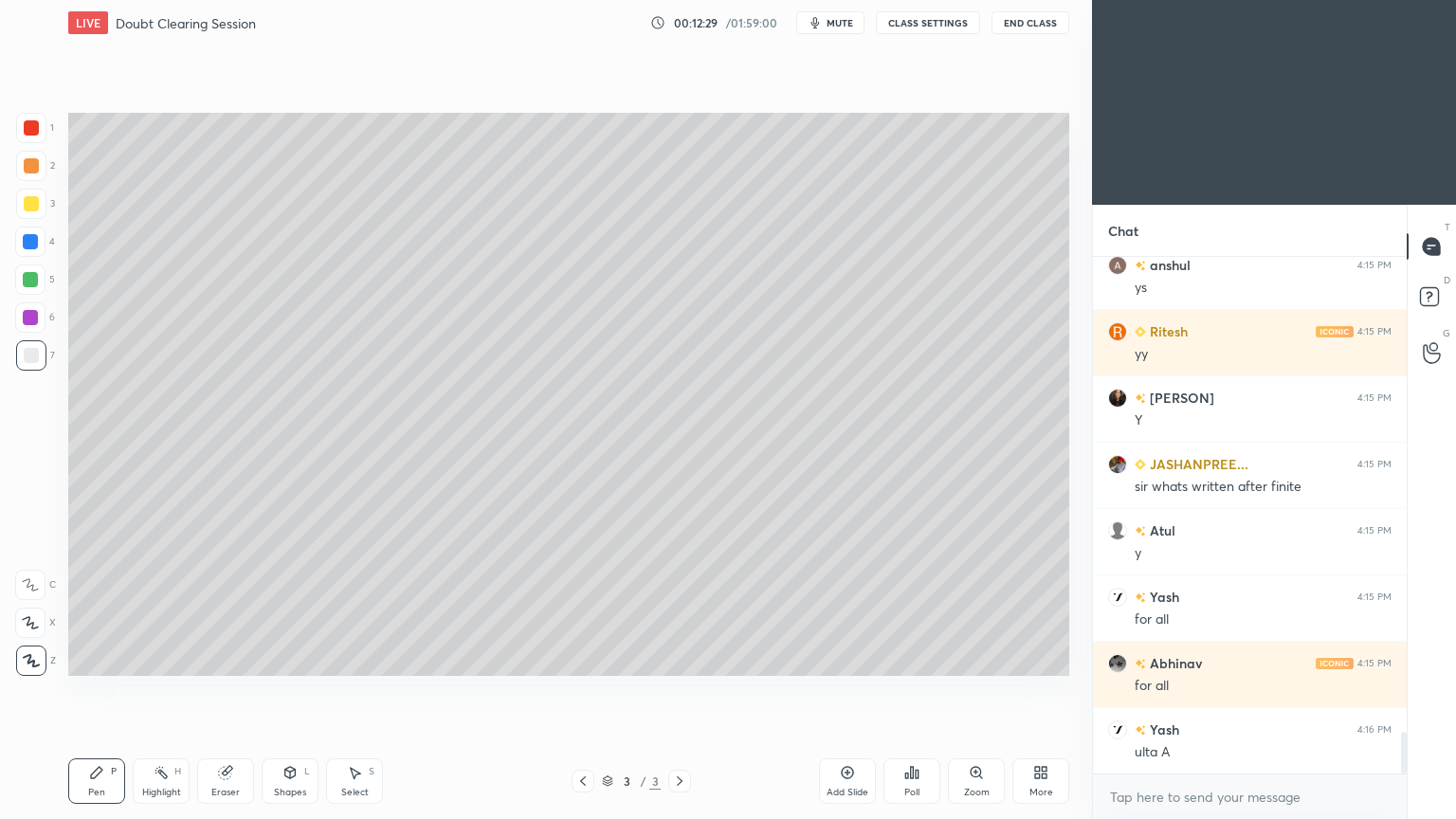 scroll, scrollTop: 6005, scrollLeft: 0, axis: vertical 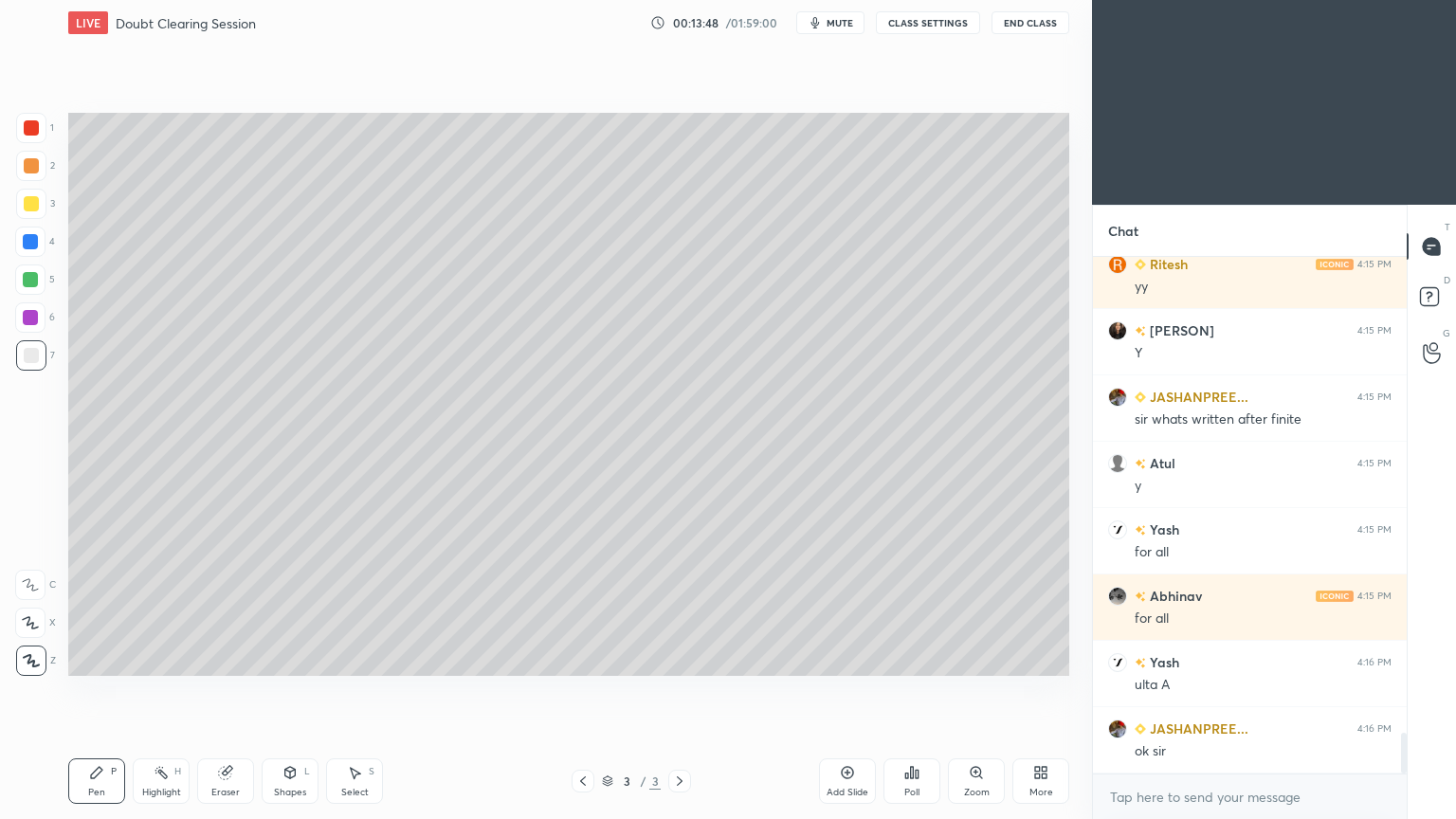 click on "Highlight" at bounding box center [161, 792] 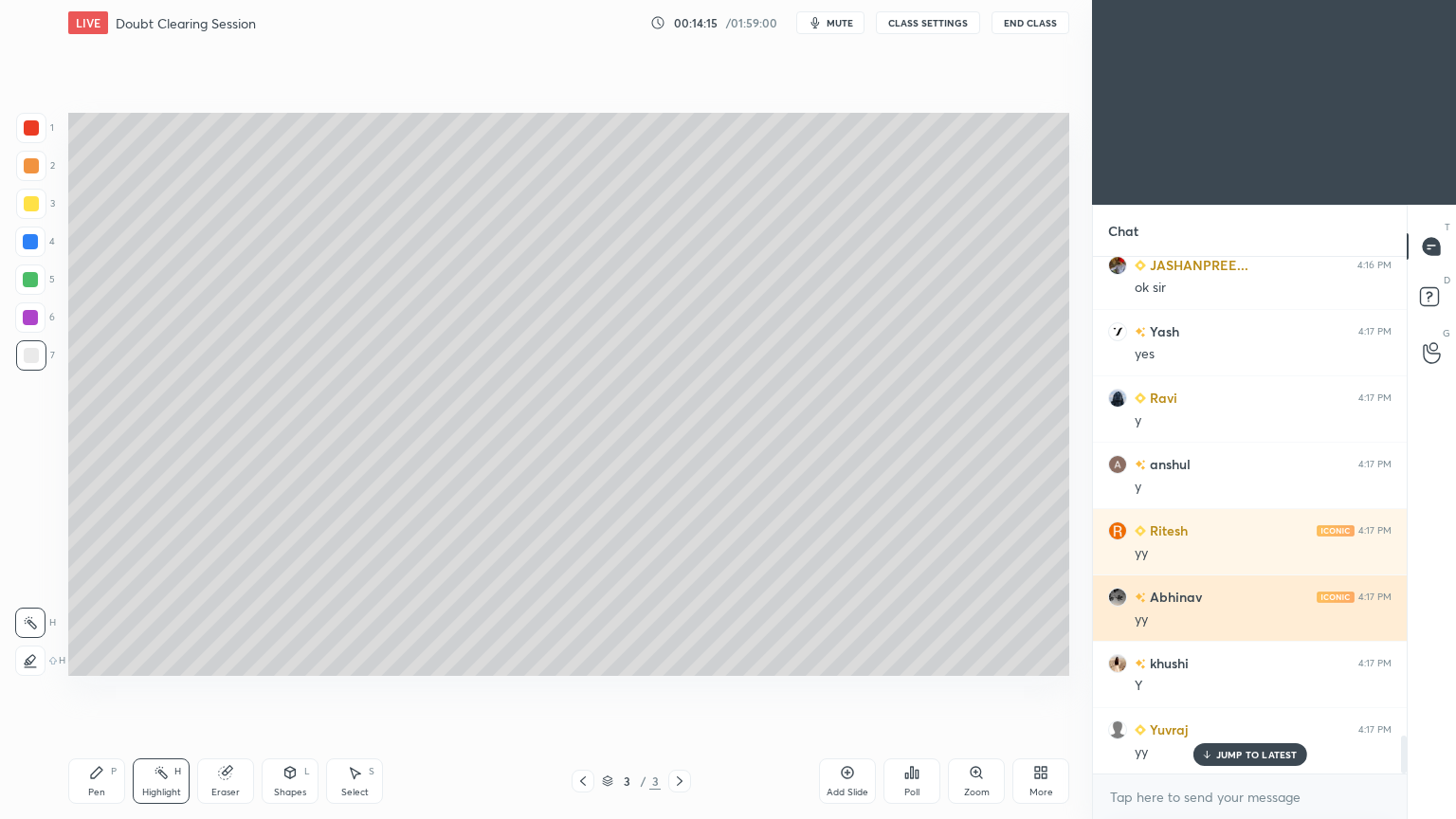 scroll, scrollTop: 6536, scrollLeft: 0, axis: vertical 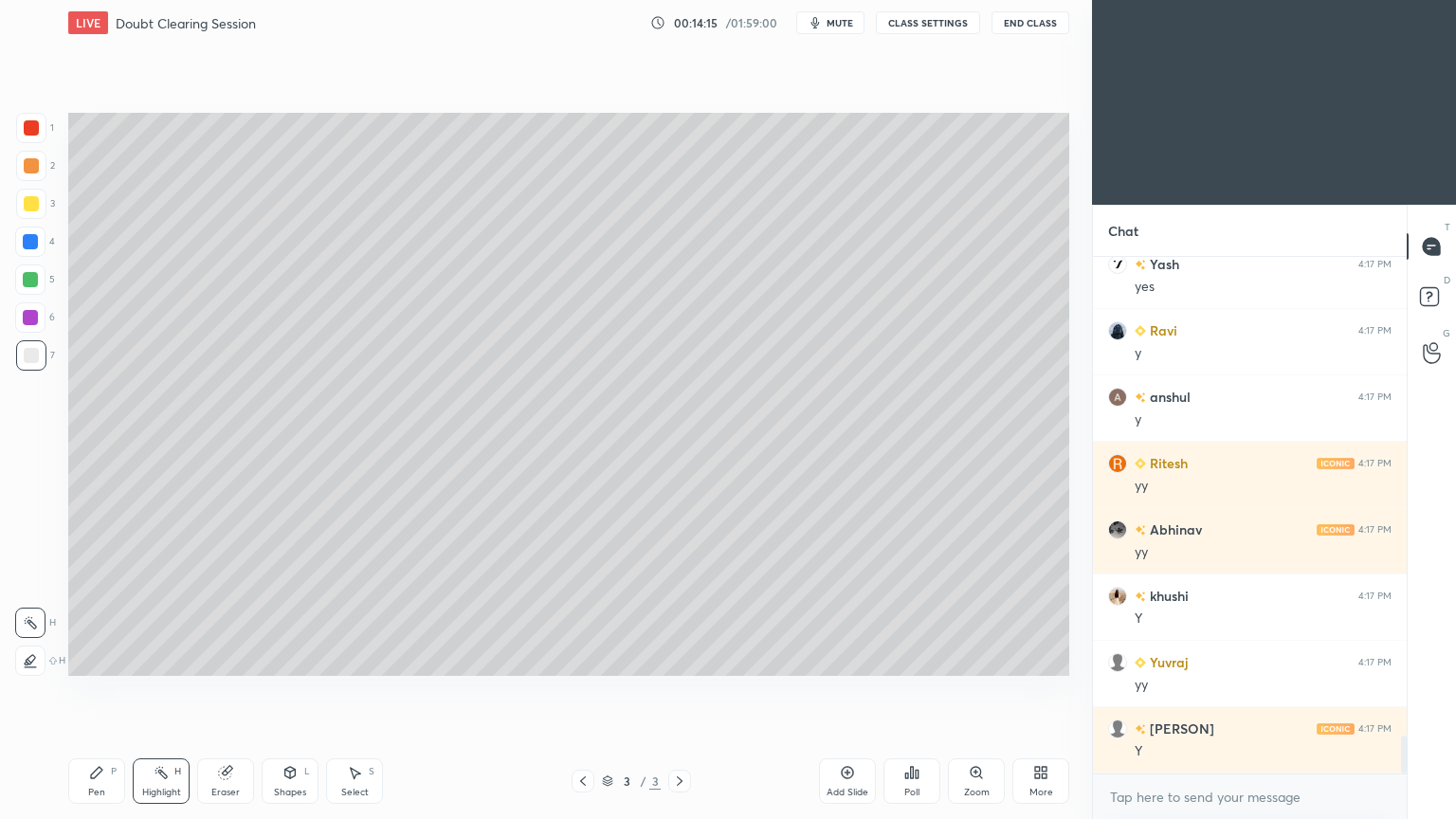 click on "Add Slide" at bounding box center [847, 792] 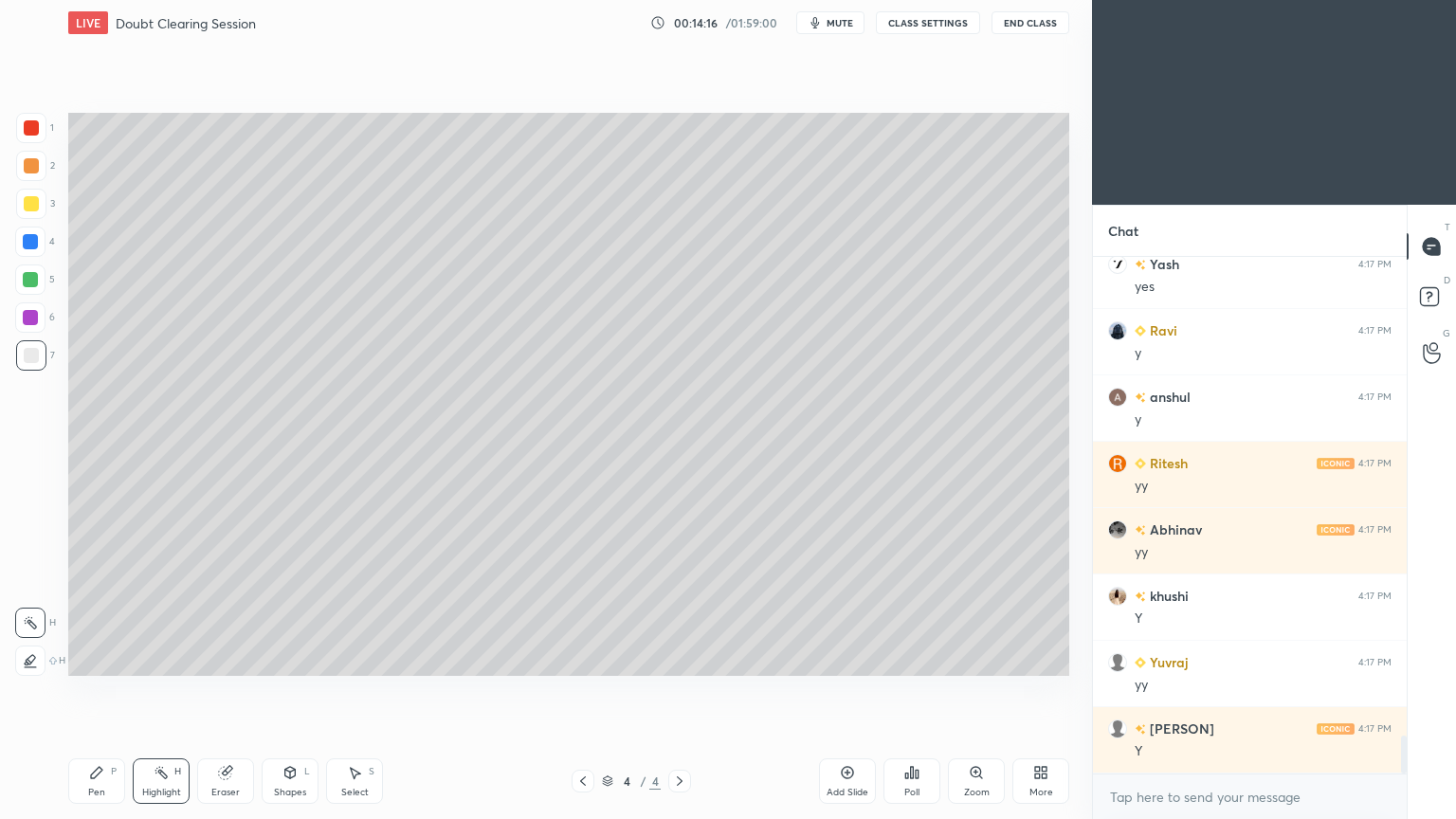 scroll, scrollTop: 6669, scrollLeft: 0, axis: vertical 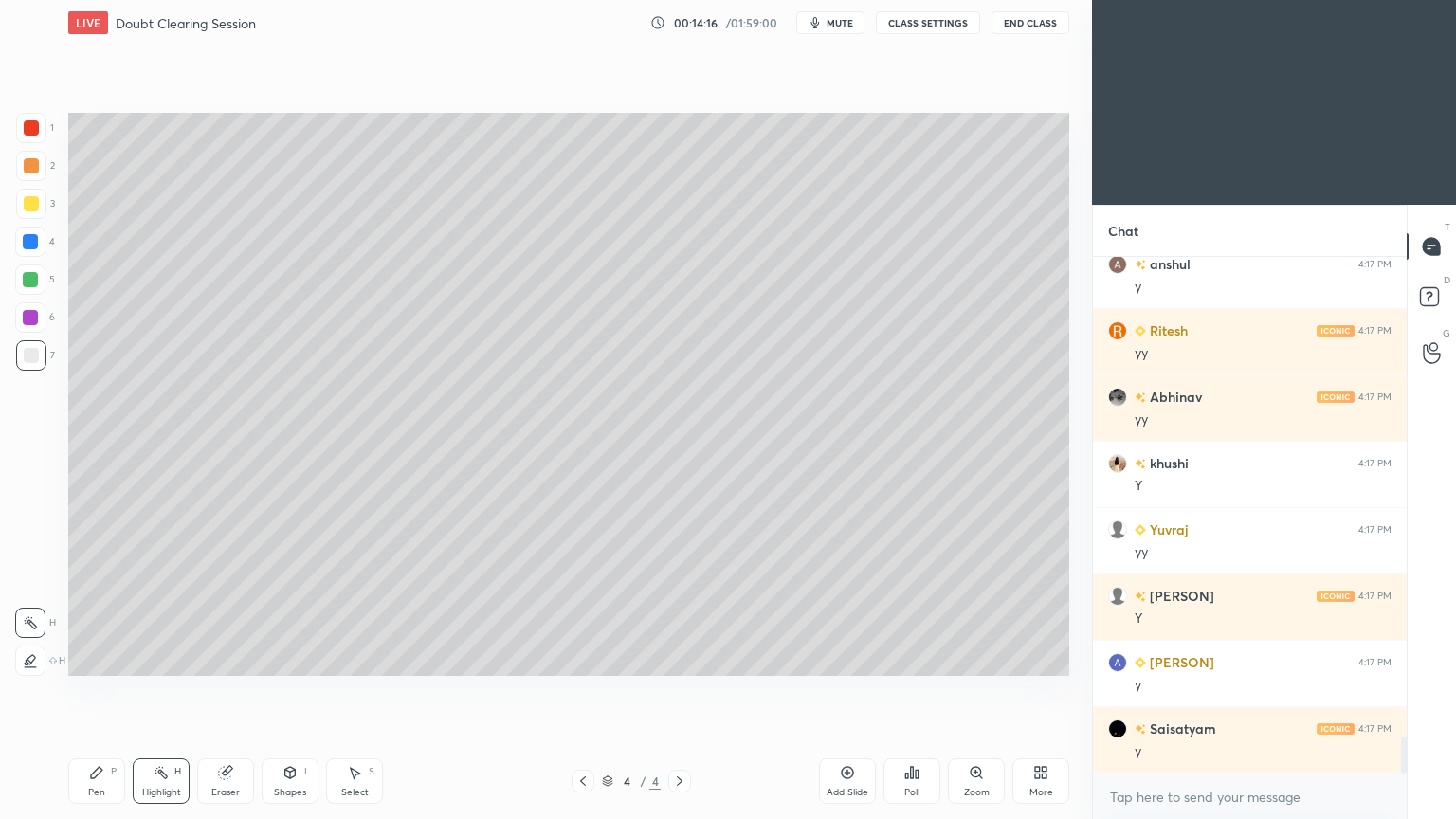 click on "Shapes" at bounding box center (290, 792) 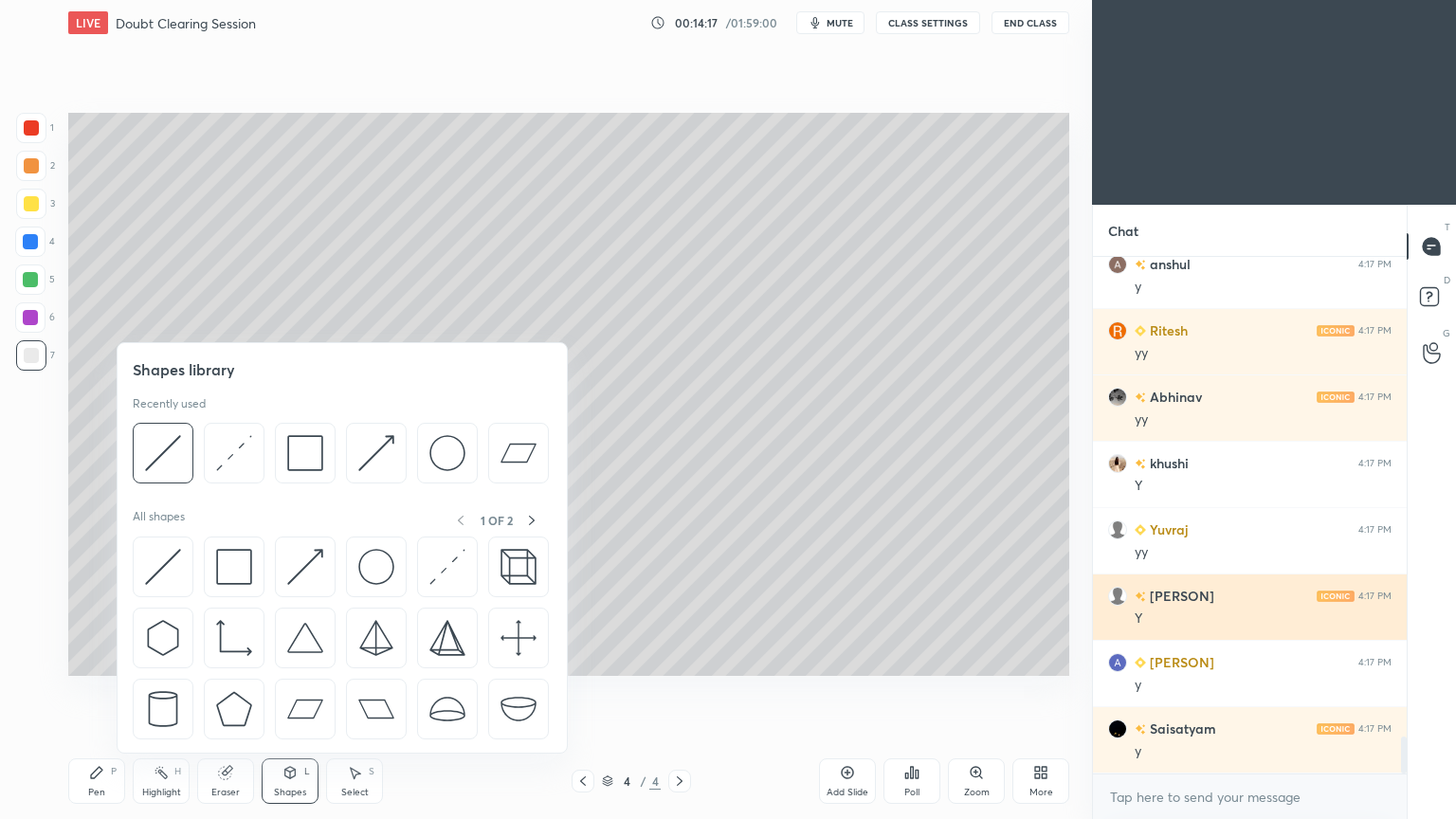 click at bounding box center [376, 453] 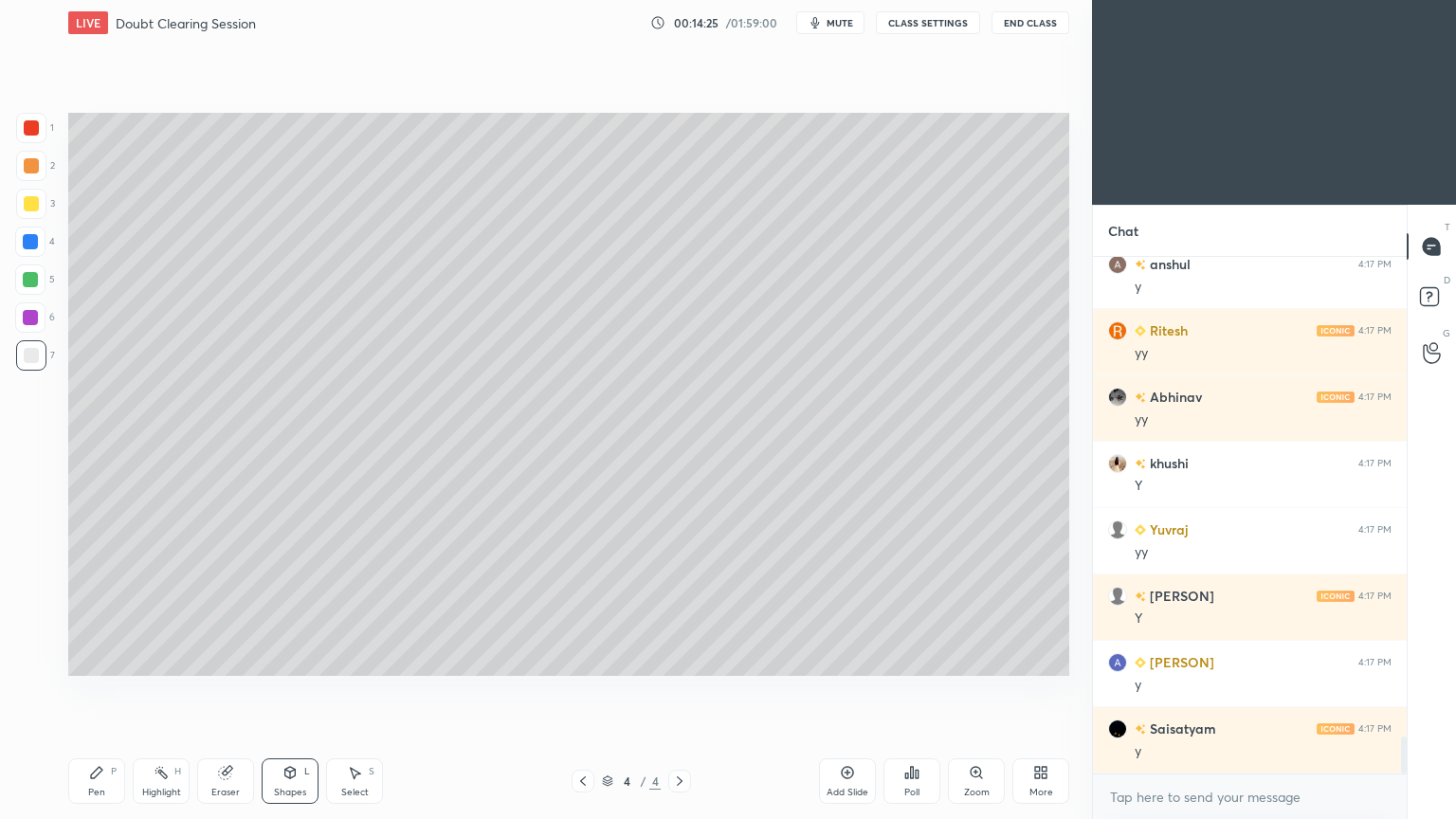 click on "Shapes" at bounding box center (290, 792) 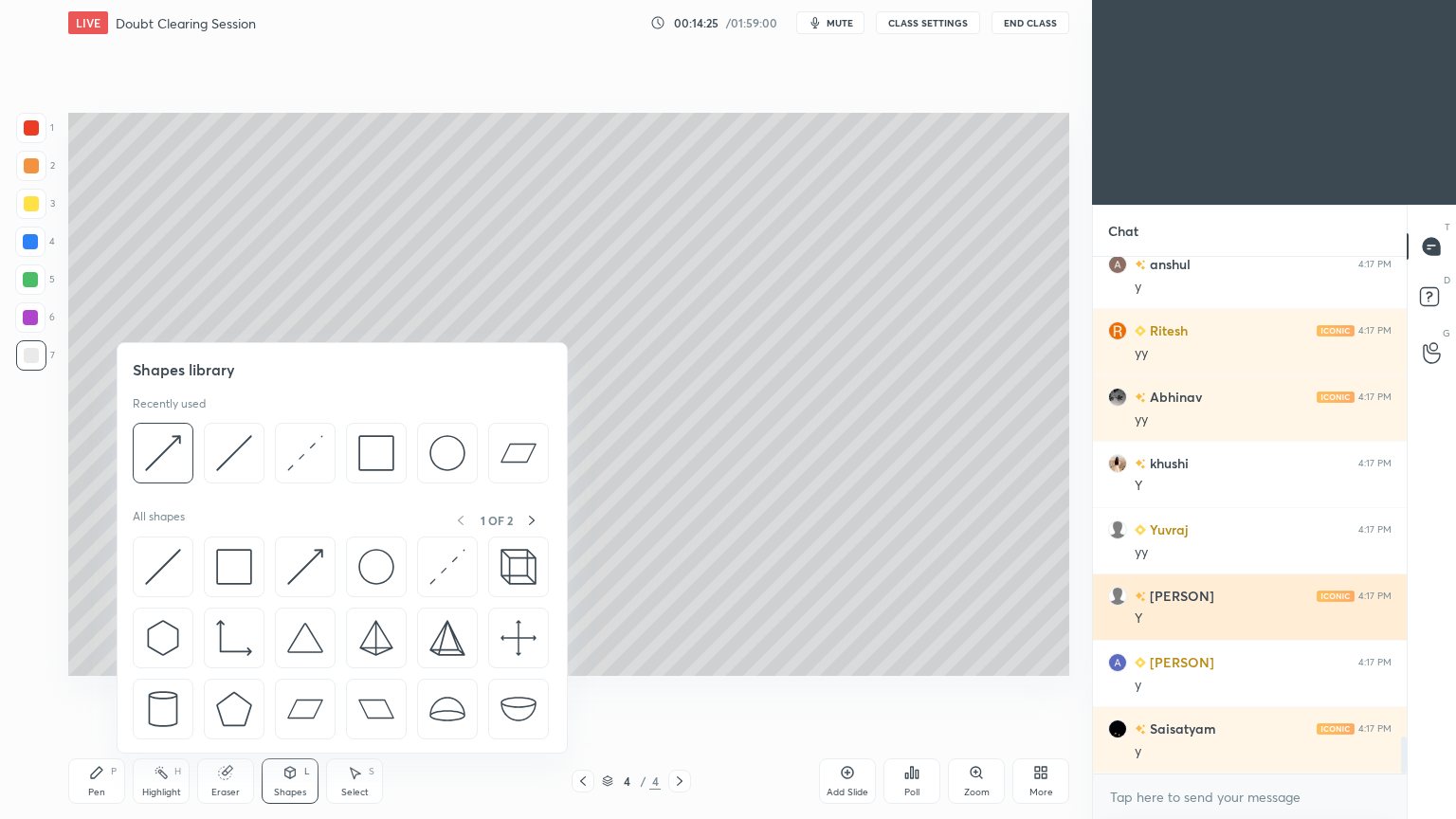 click at bounding box center [234, 453] 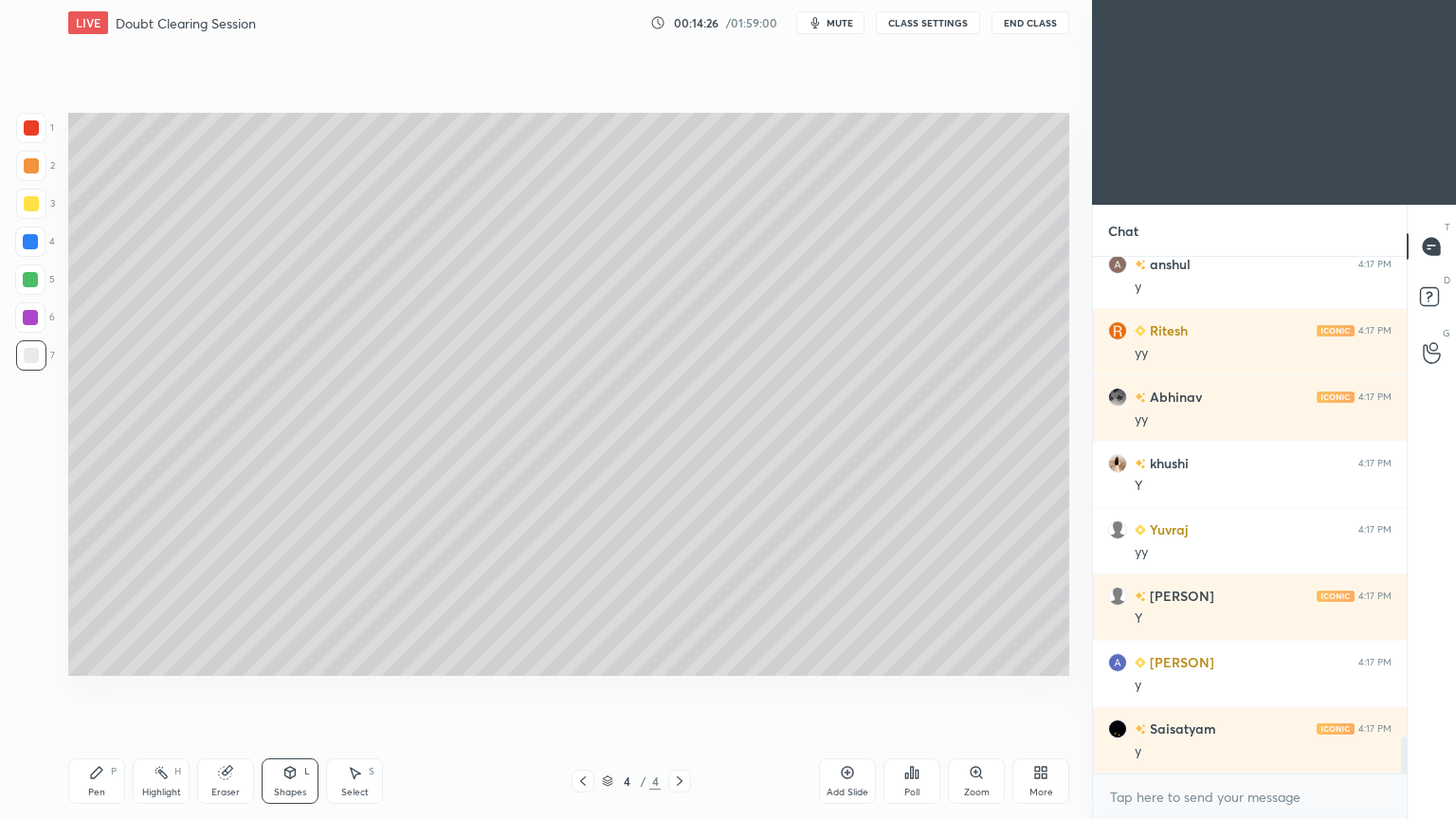 click at bounding box center (31, 166) 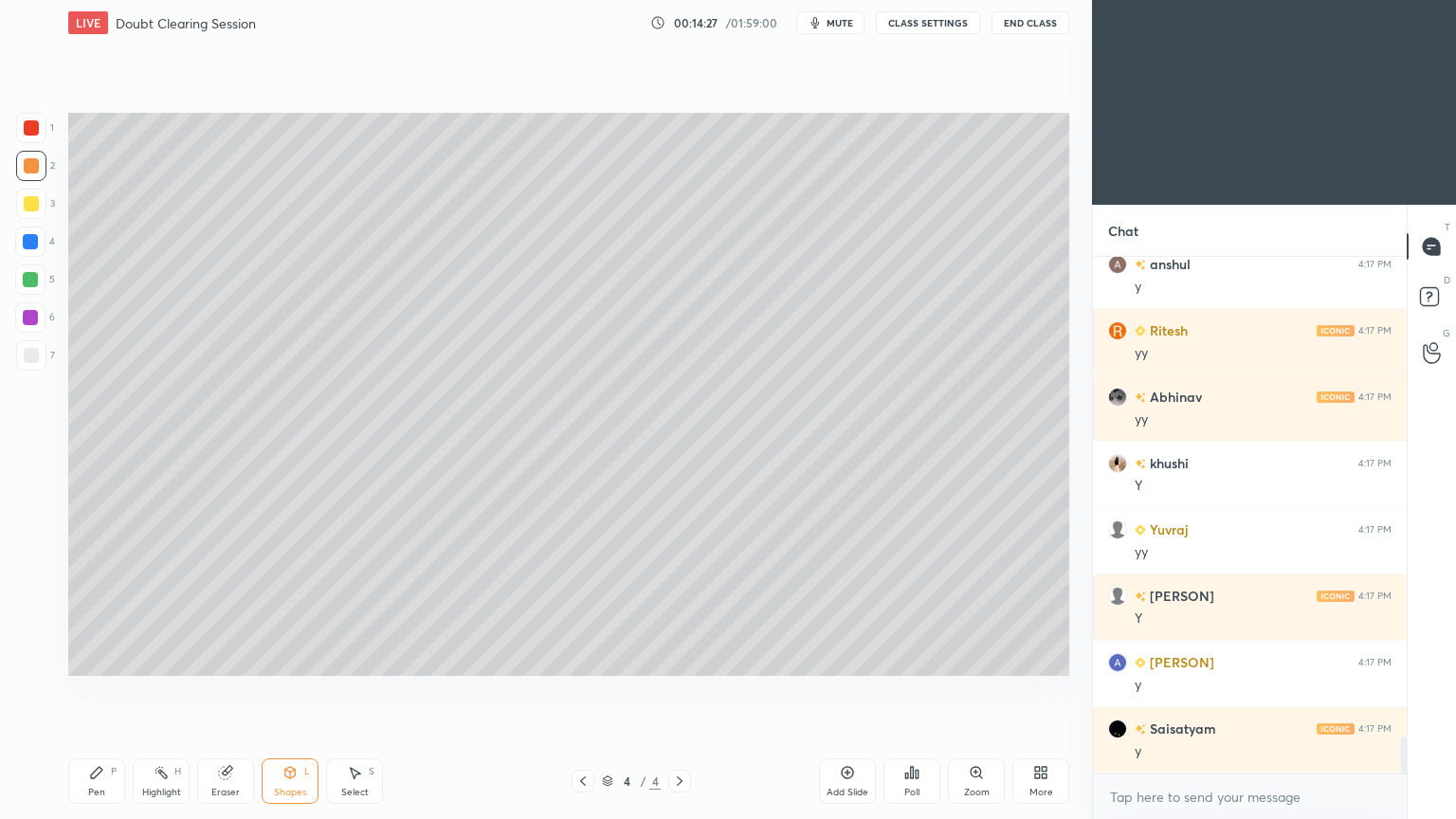 click at bounding box center [31, 204] 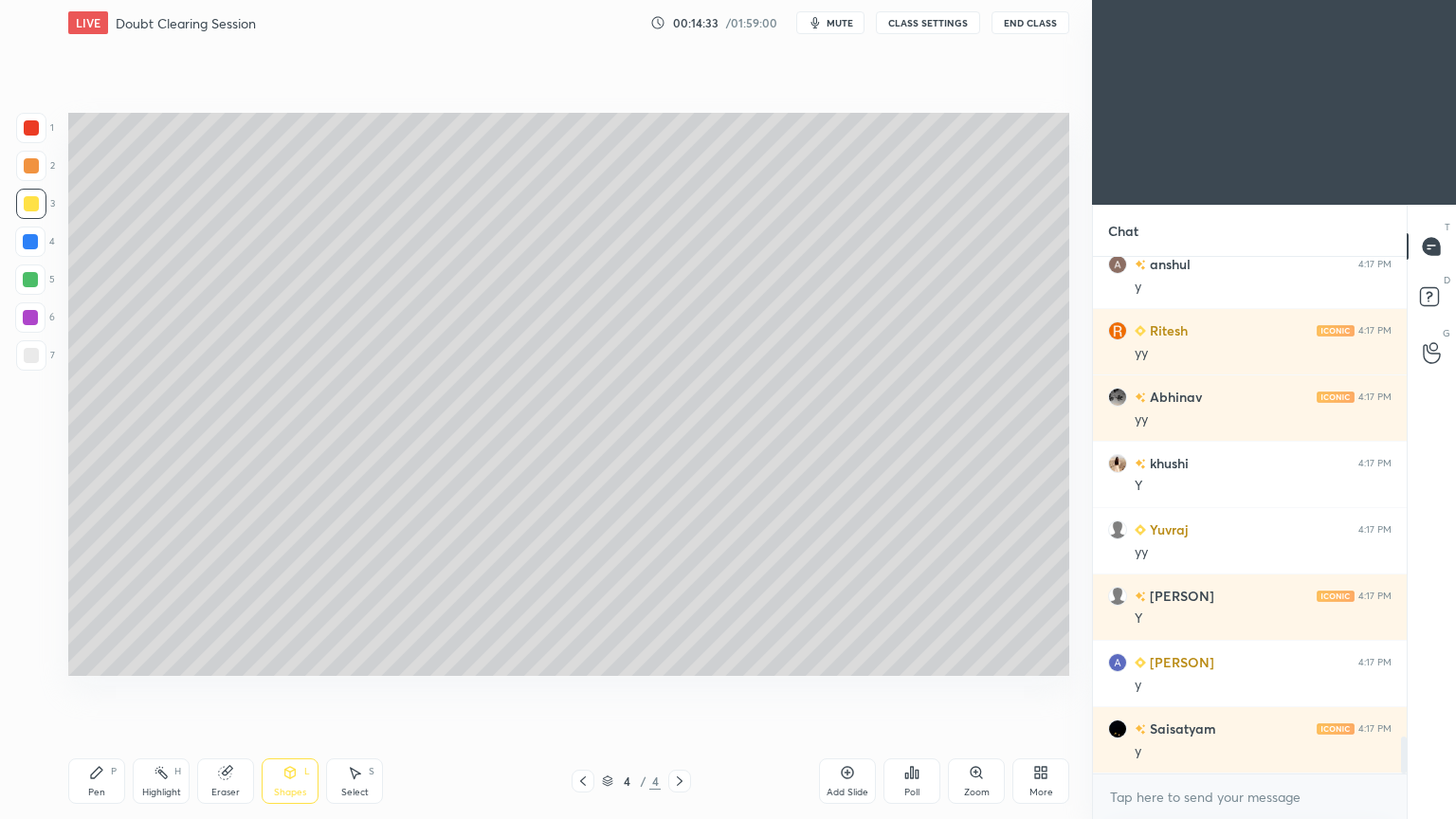 click on "Pen" at bounding box center (97, 792) 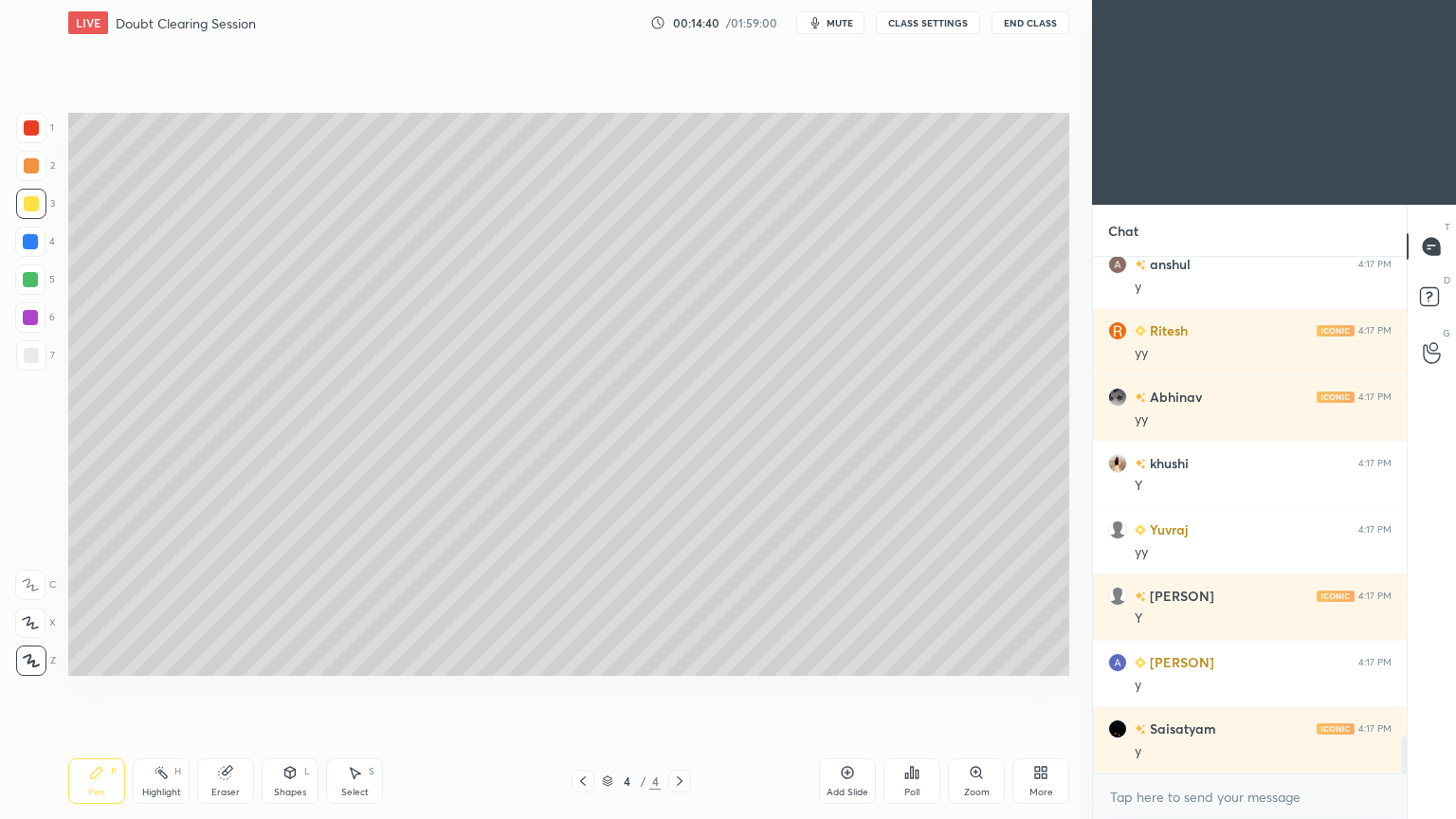 click on "Pen P" at bounding box center [97, 781] 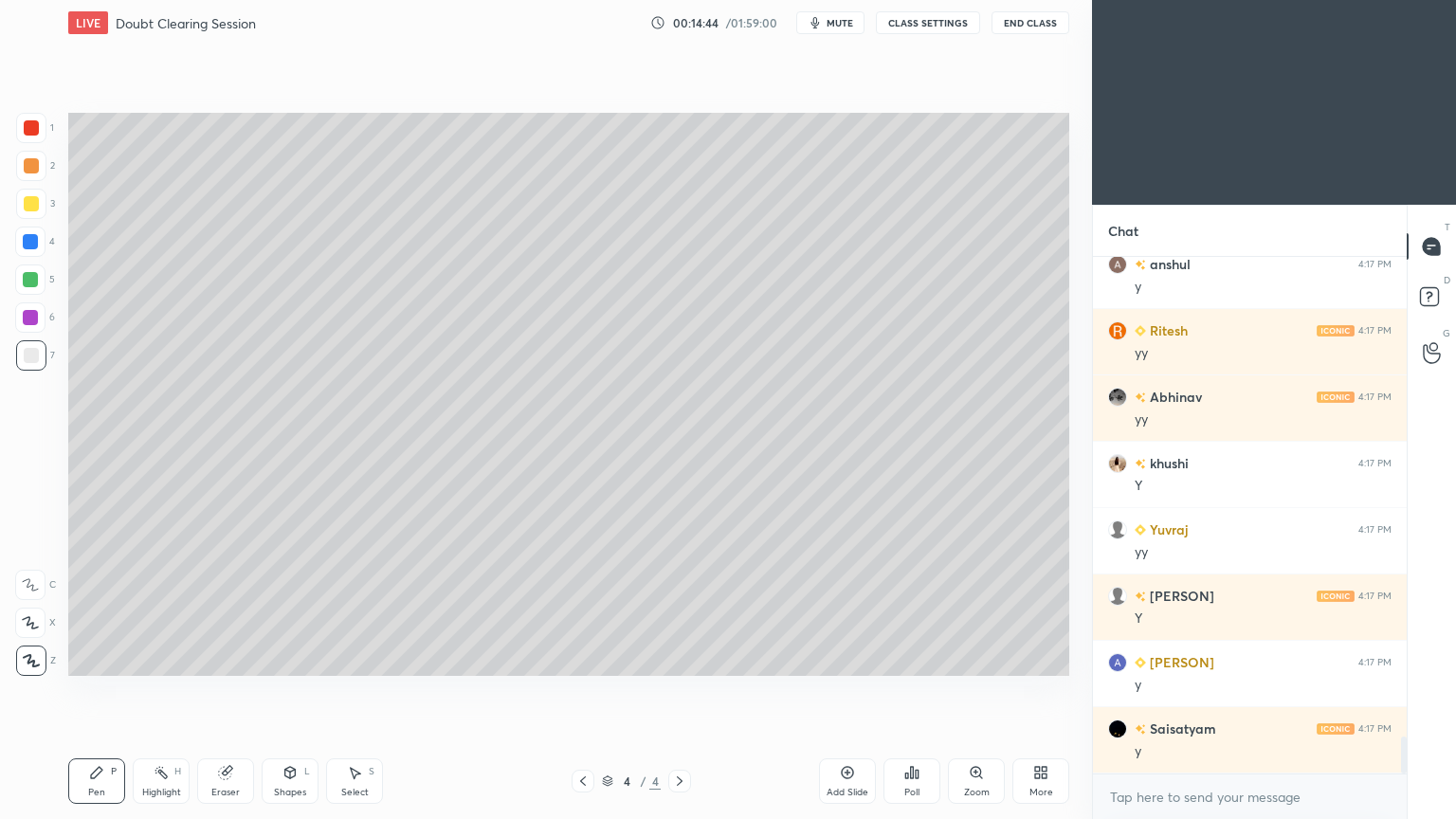 click at bounding box center (31, 128) 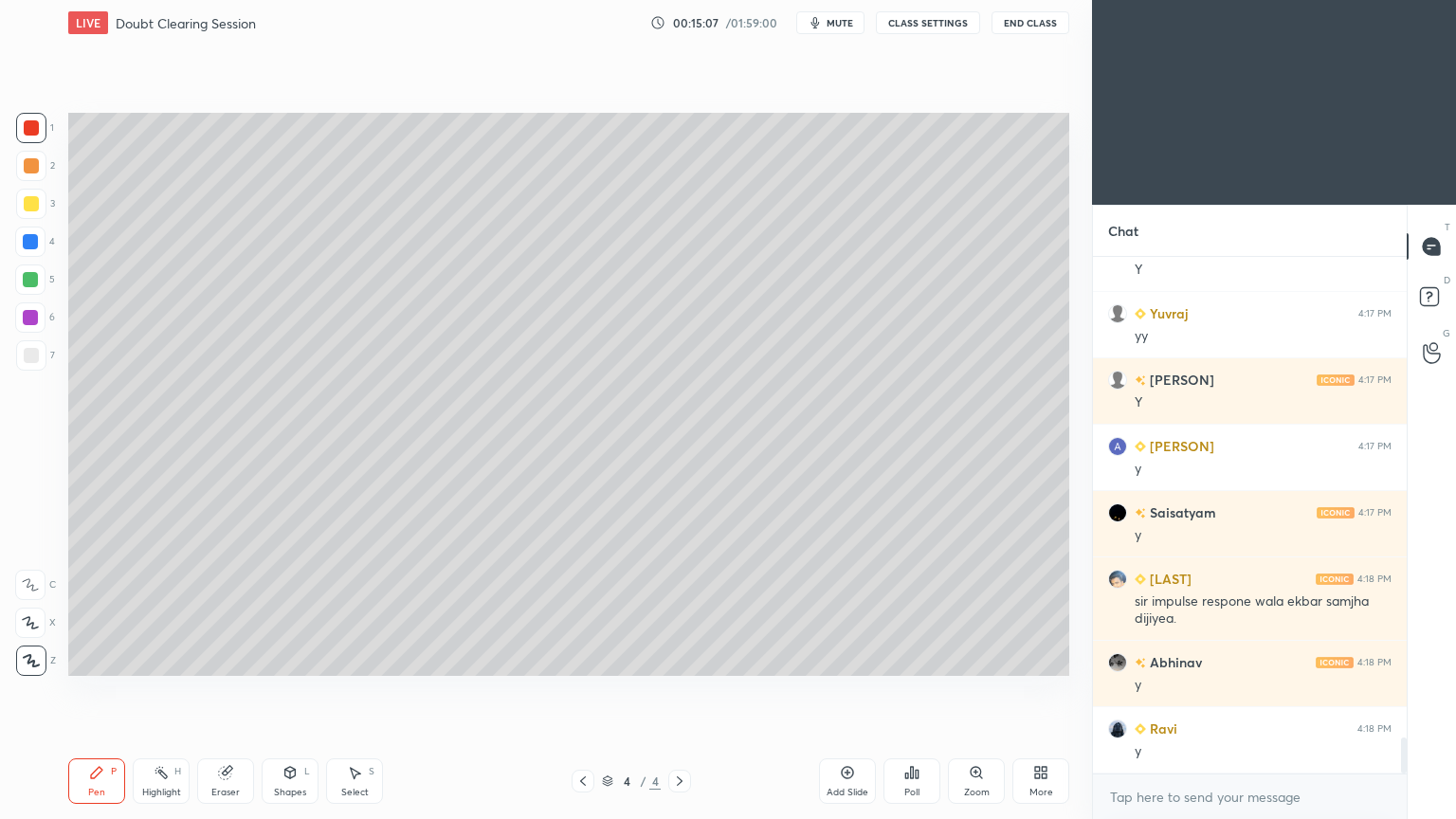 scroll, scrollTop: 6950, scrollLeft: 0, axis: vertical 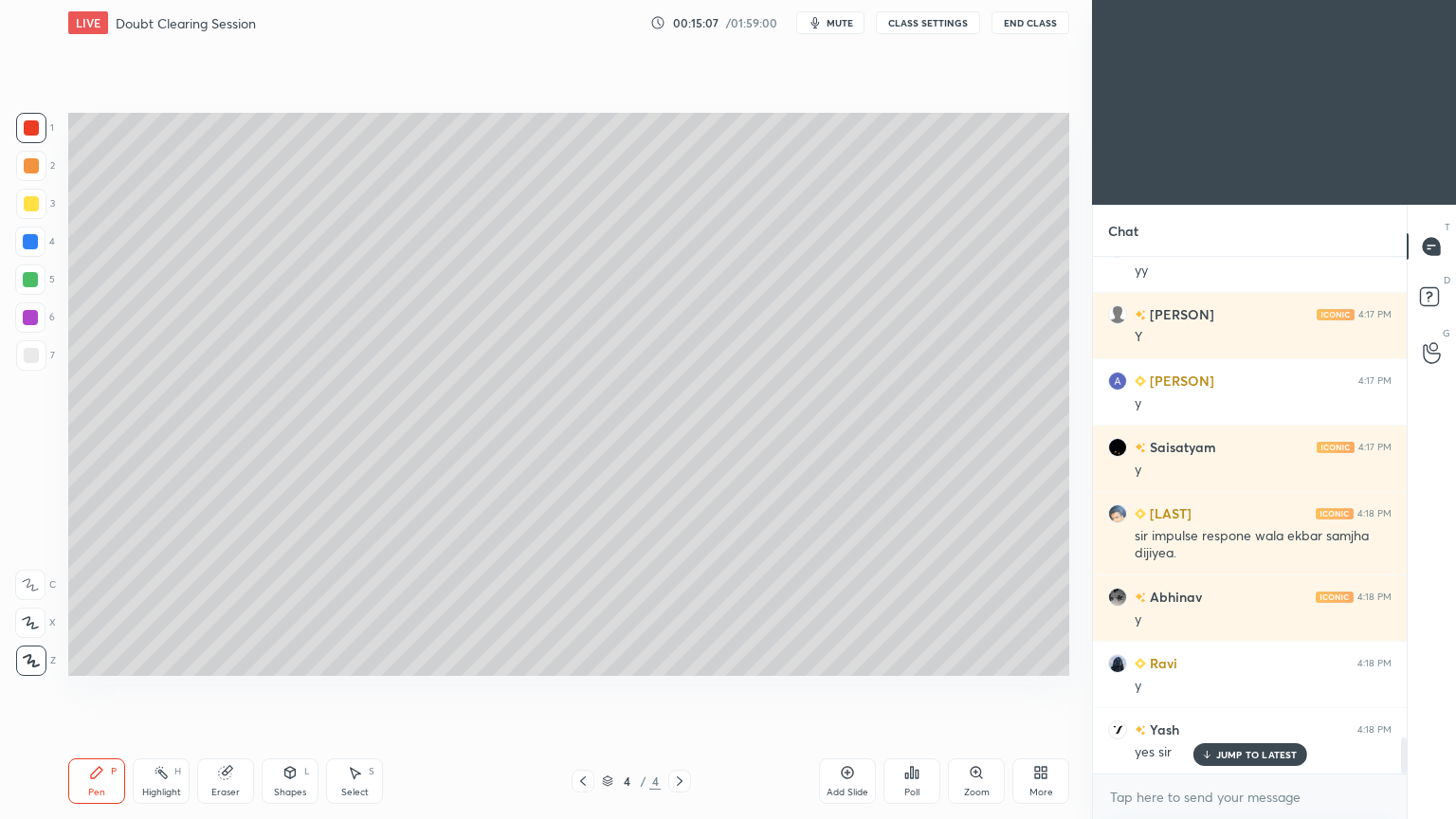 click 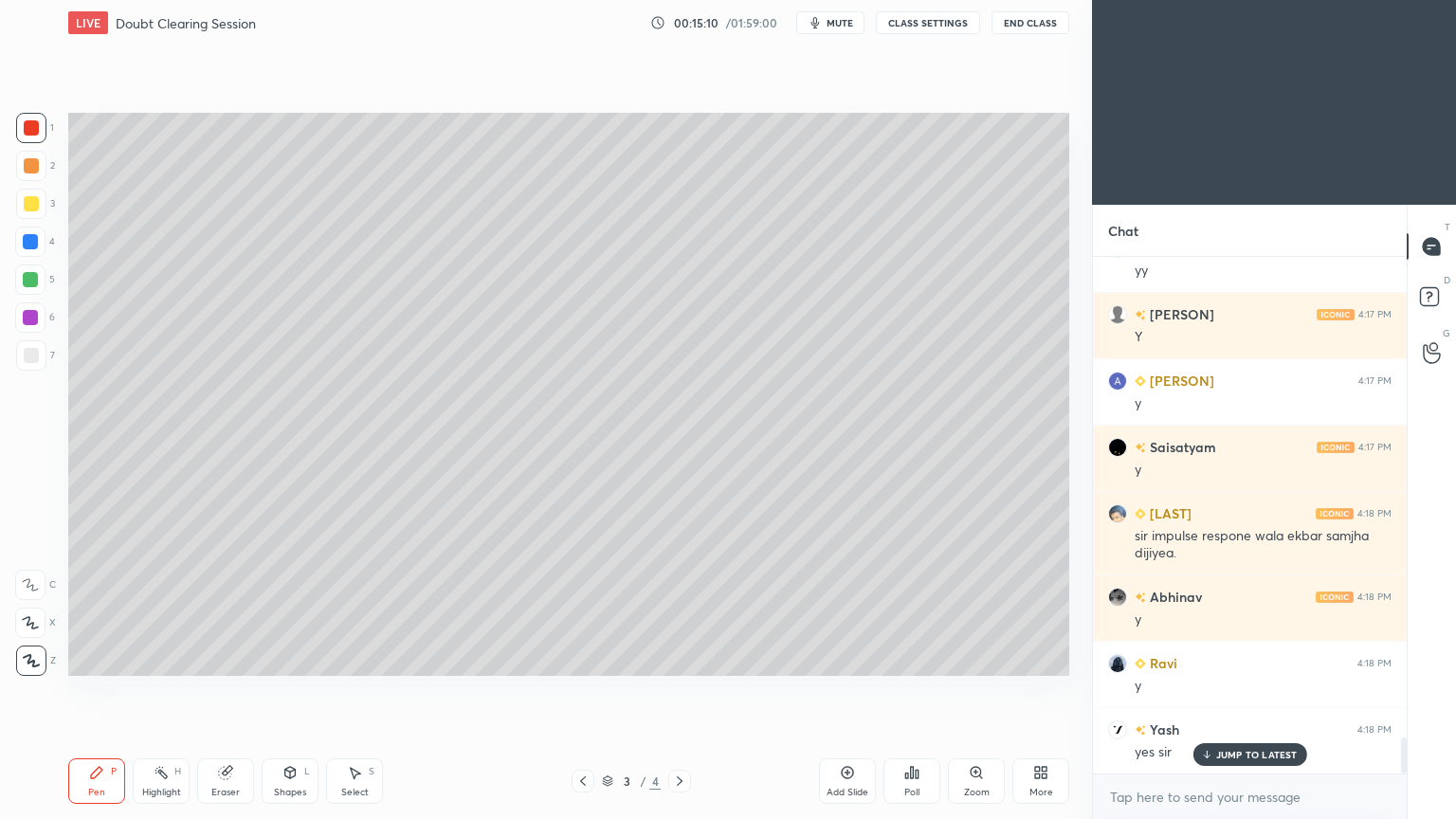 click 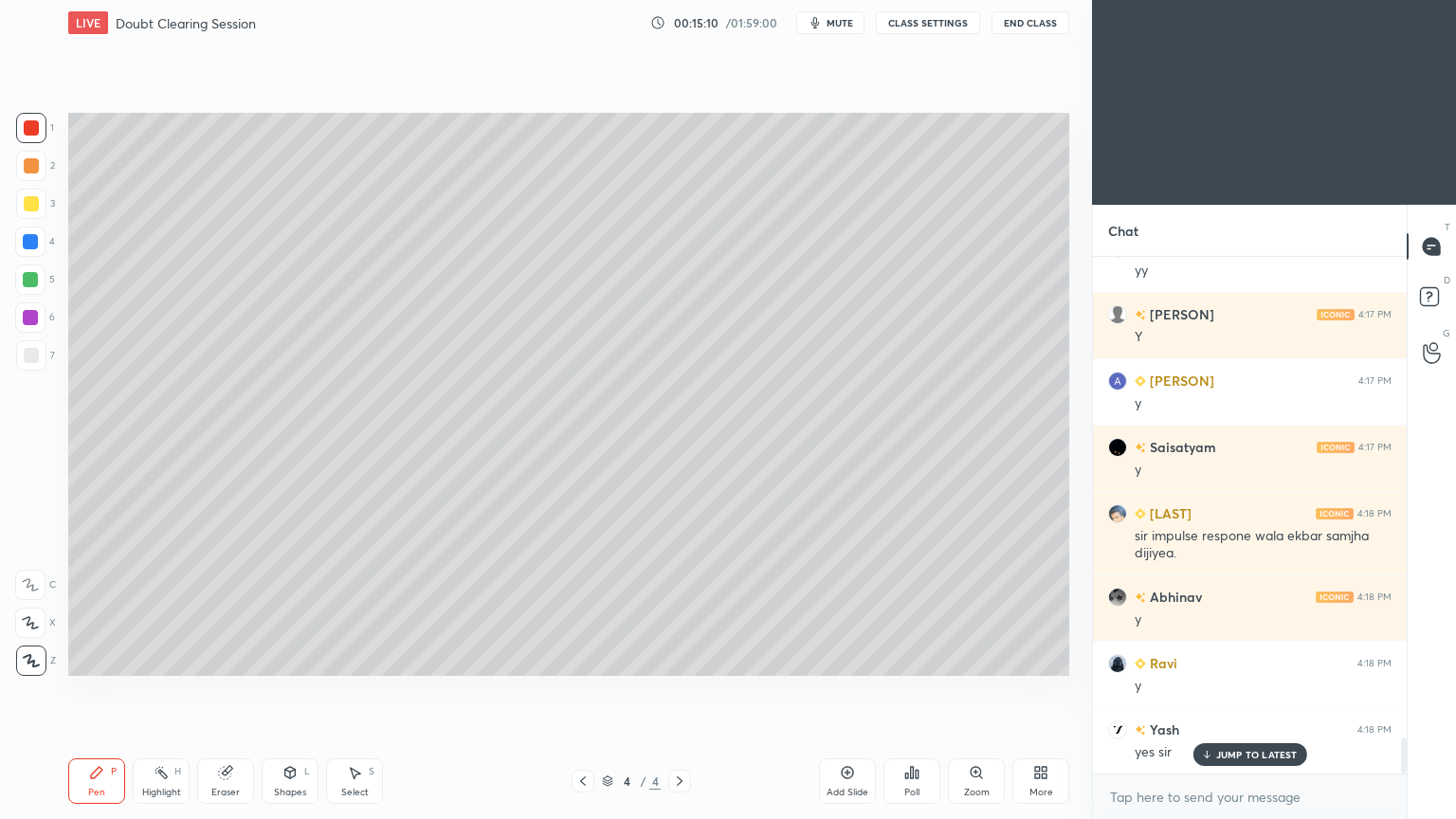 scroll, scrollTop: 7017, scrollLeft: 0, axis: vertical 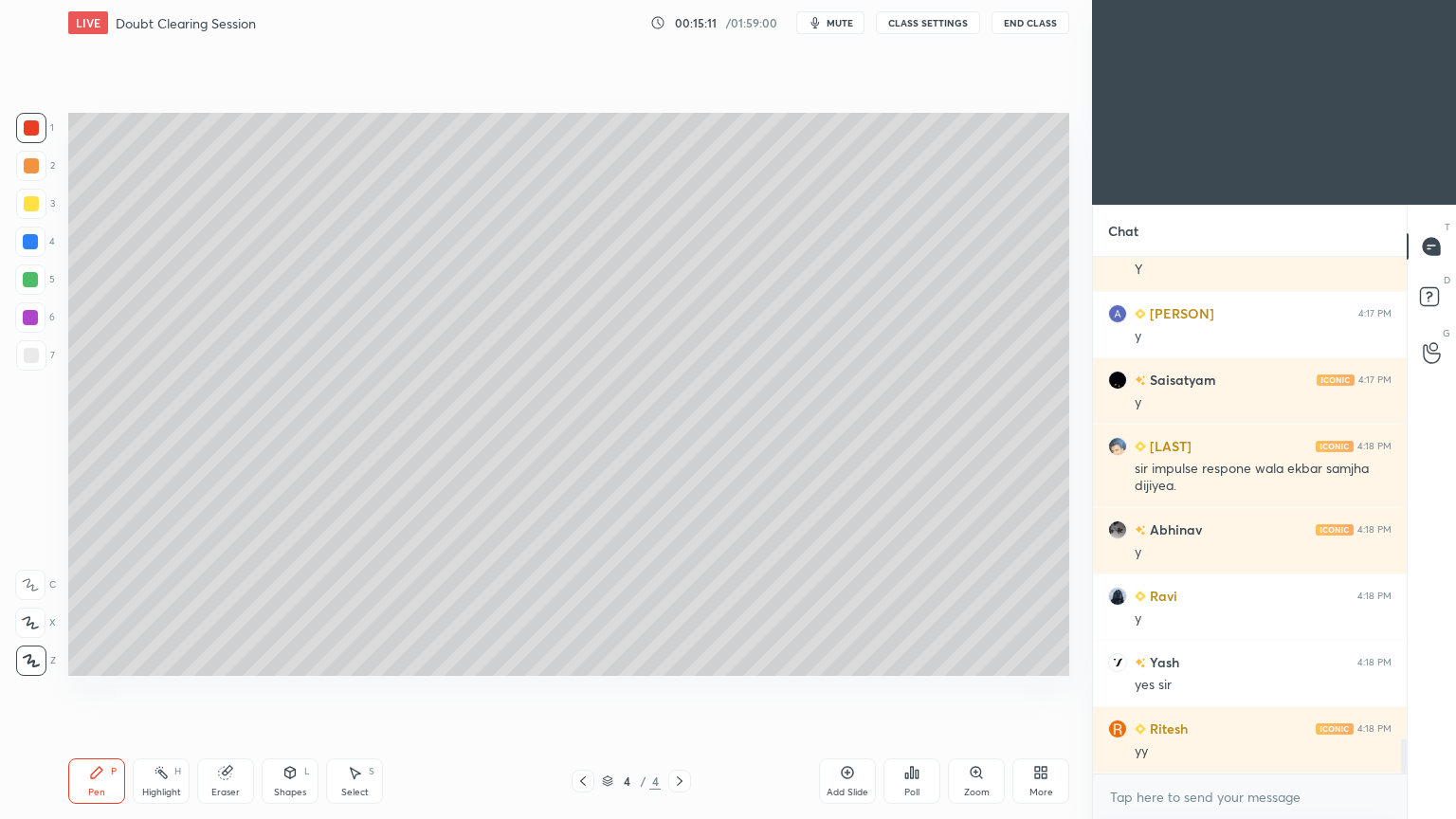 click at bounding box center [31, 355] 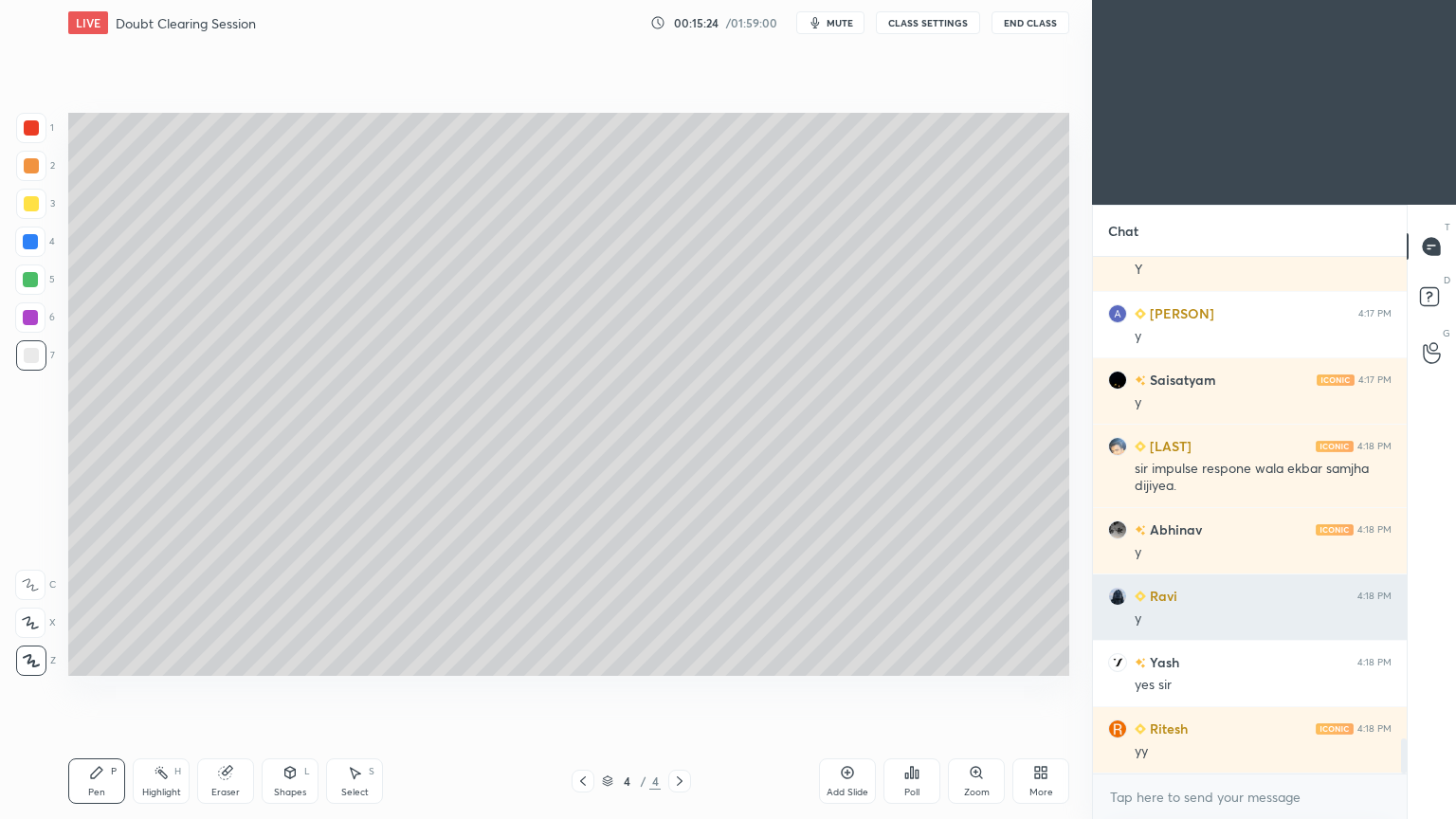 scroll, scrollTop: 7083, scrollLeft: 0, axis: vertical 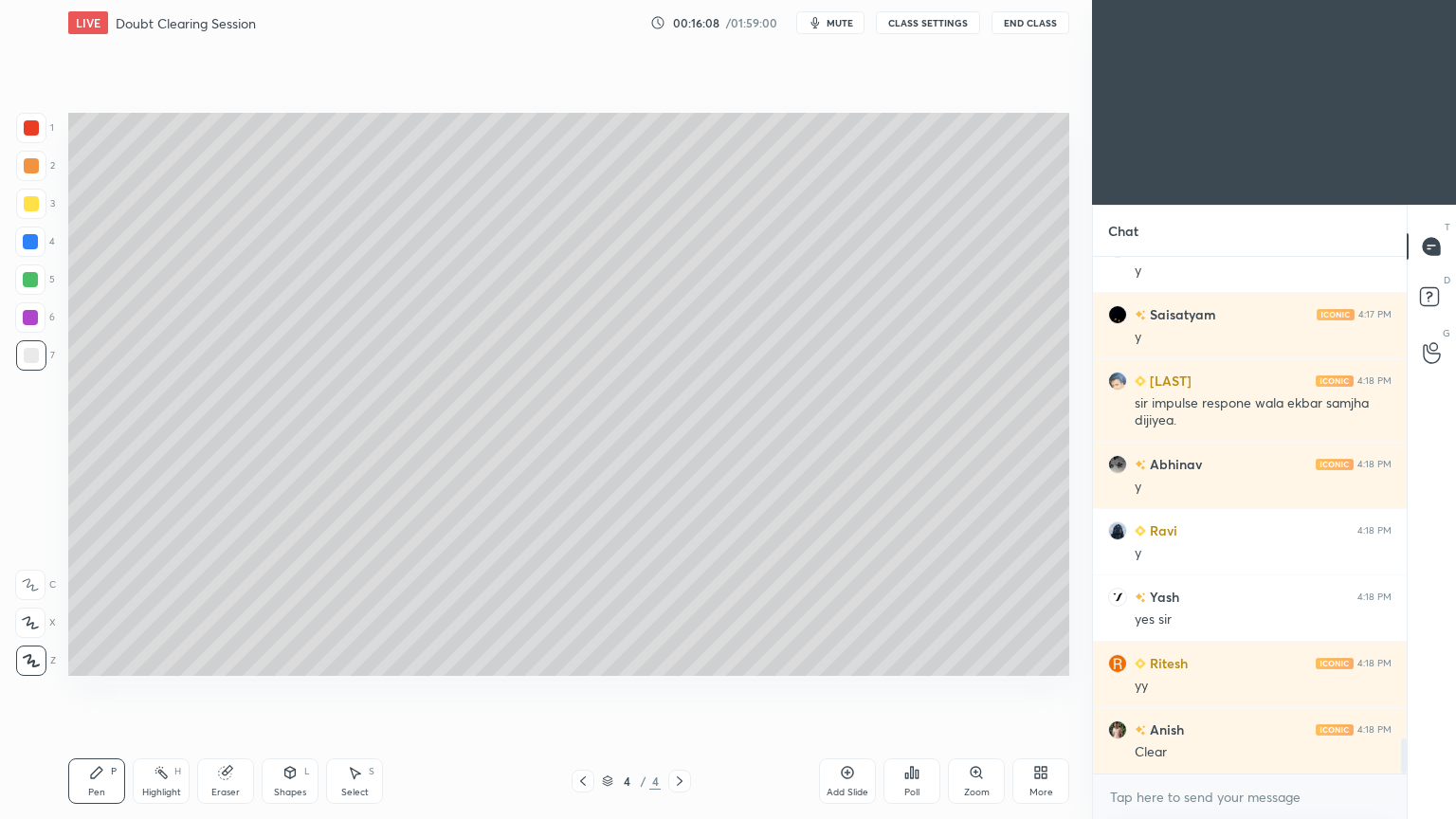 click at bounding box center (31, 204) 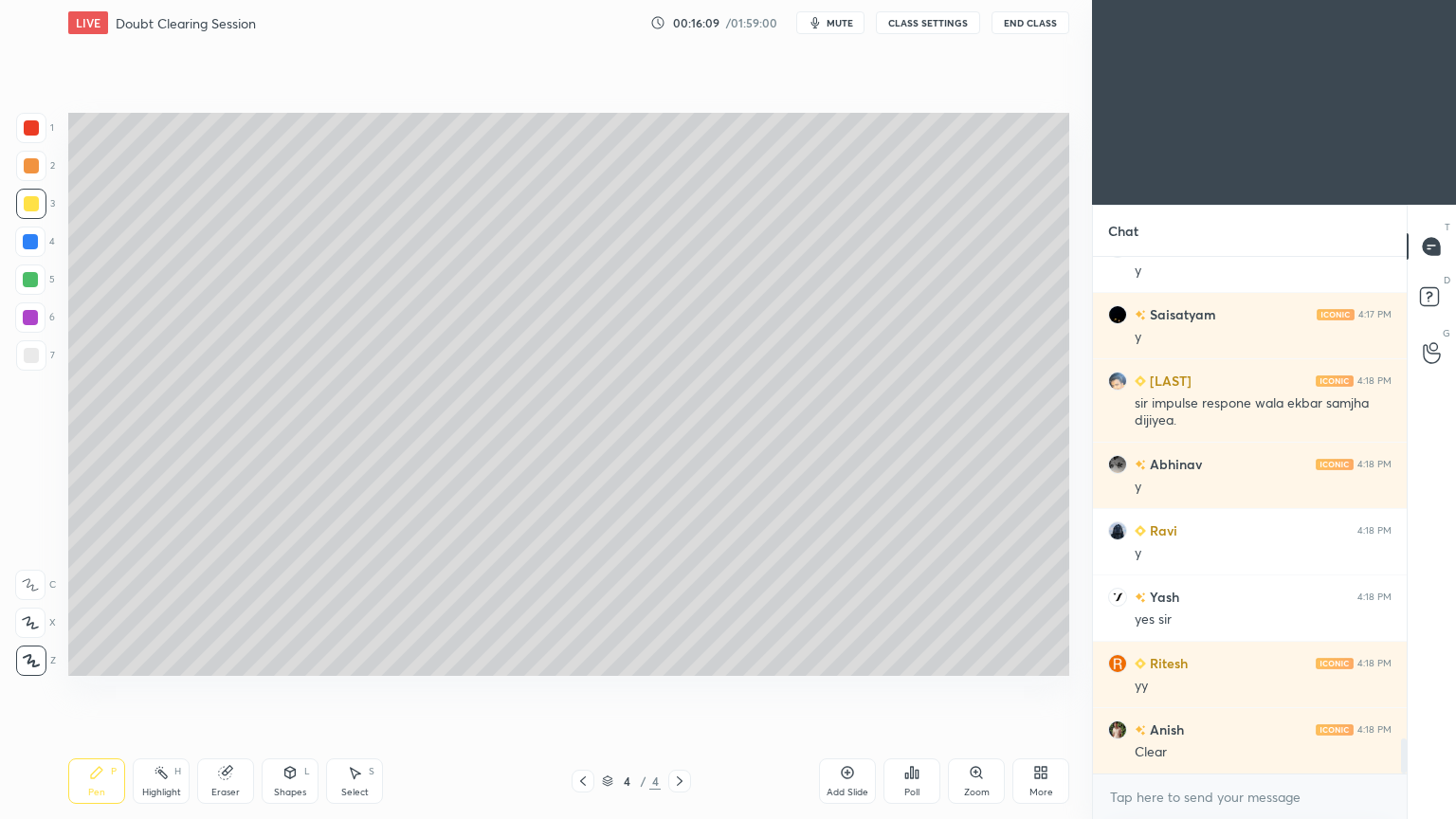 click 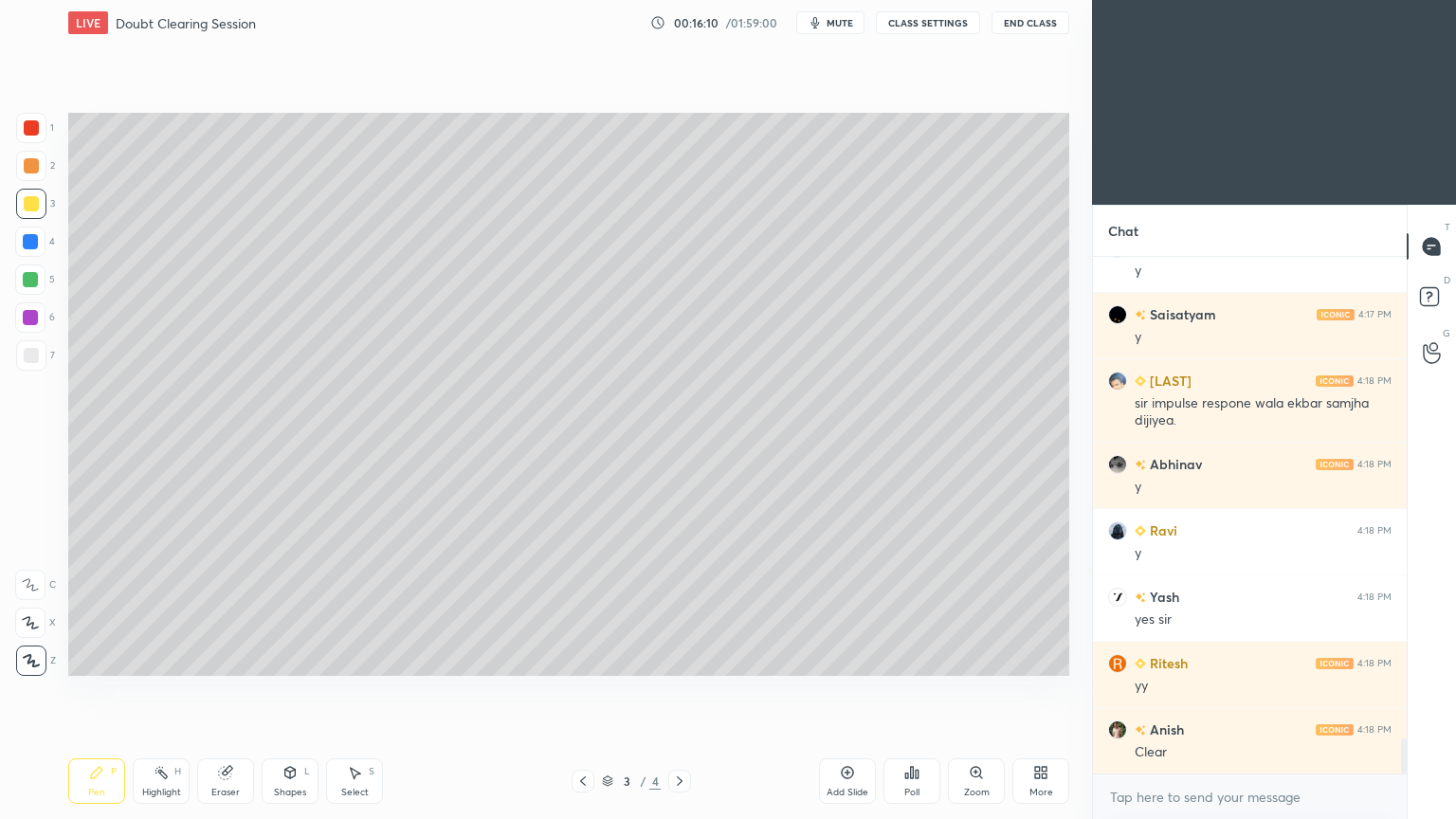 click 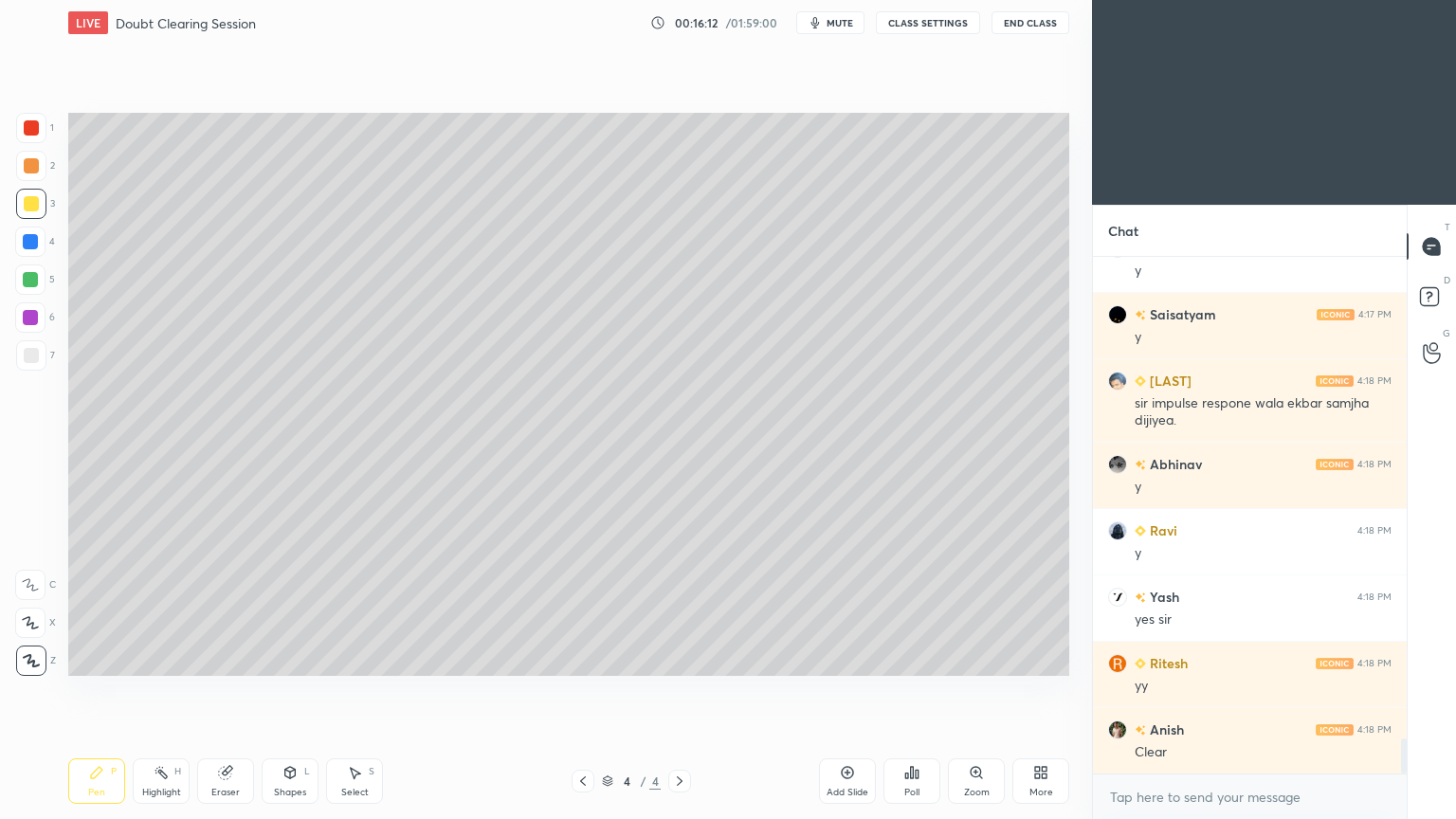 click on "Add Slide" at bounding box center [847, 792] 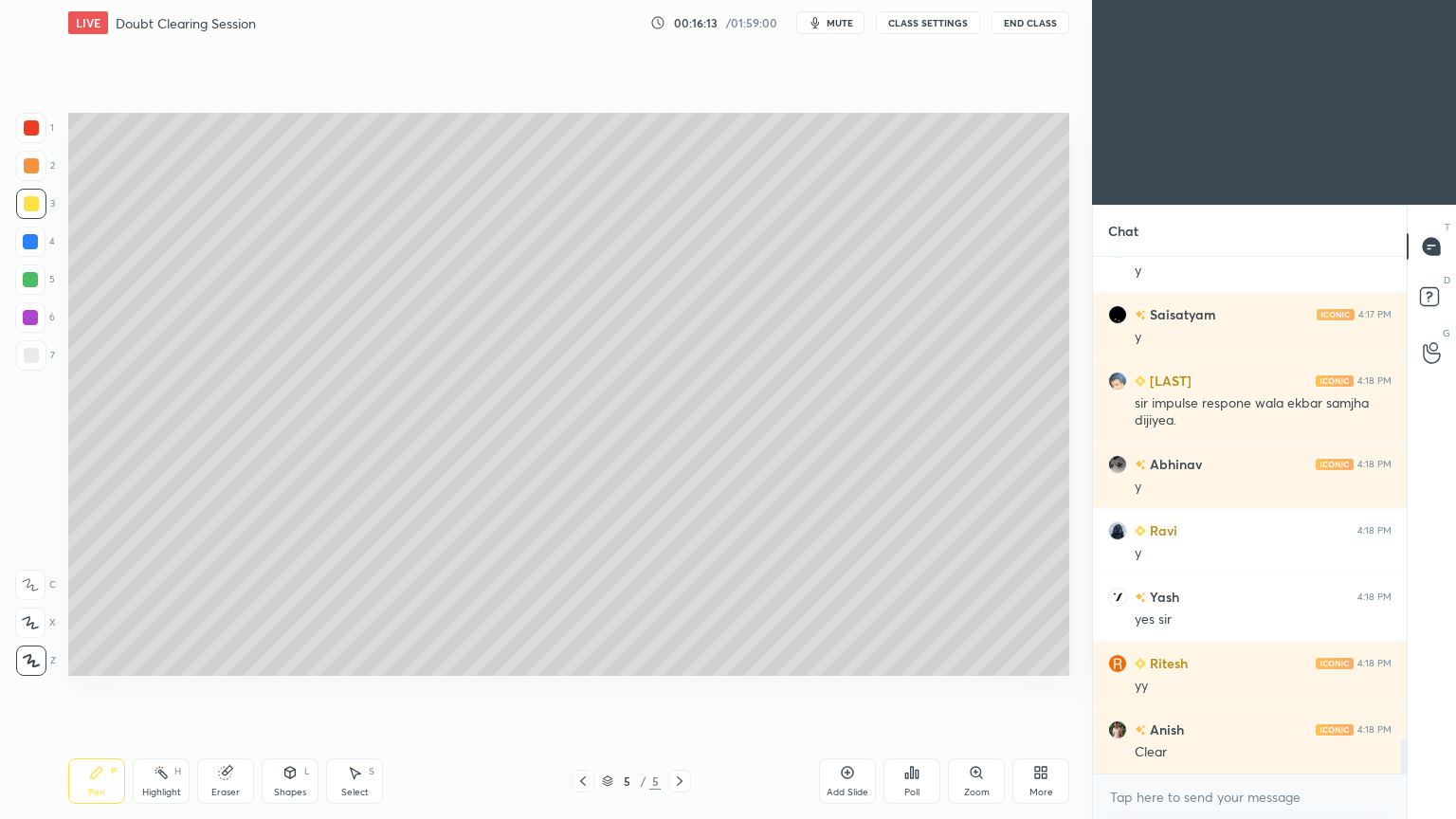 scroll, scrollTop: 7150, scrollLeft: 0, axis: vertical 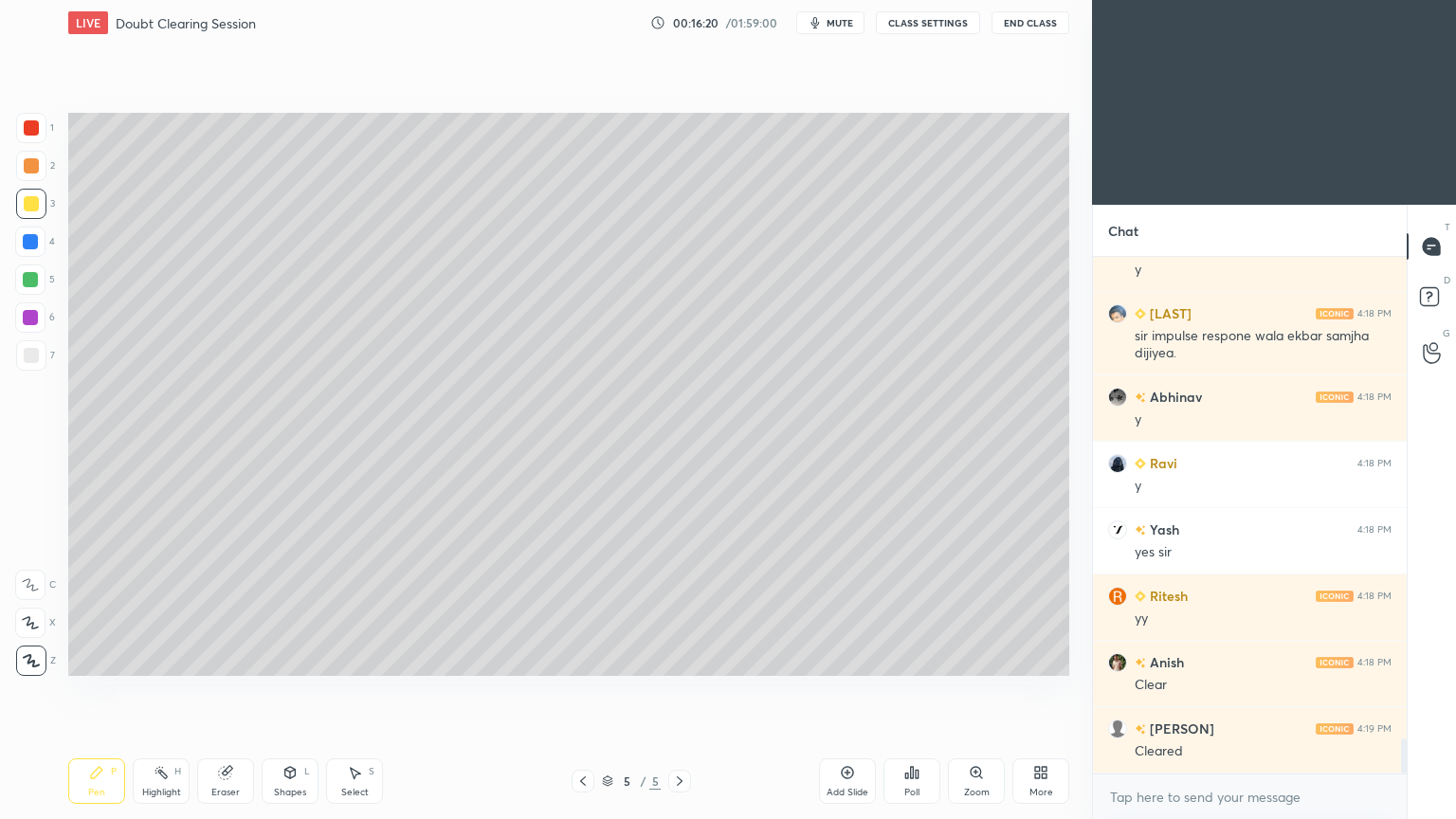 click at bounding box center [31, 355] 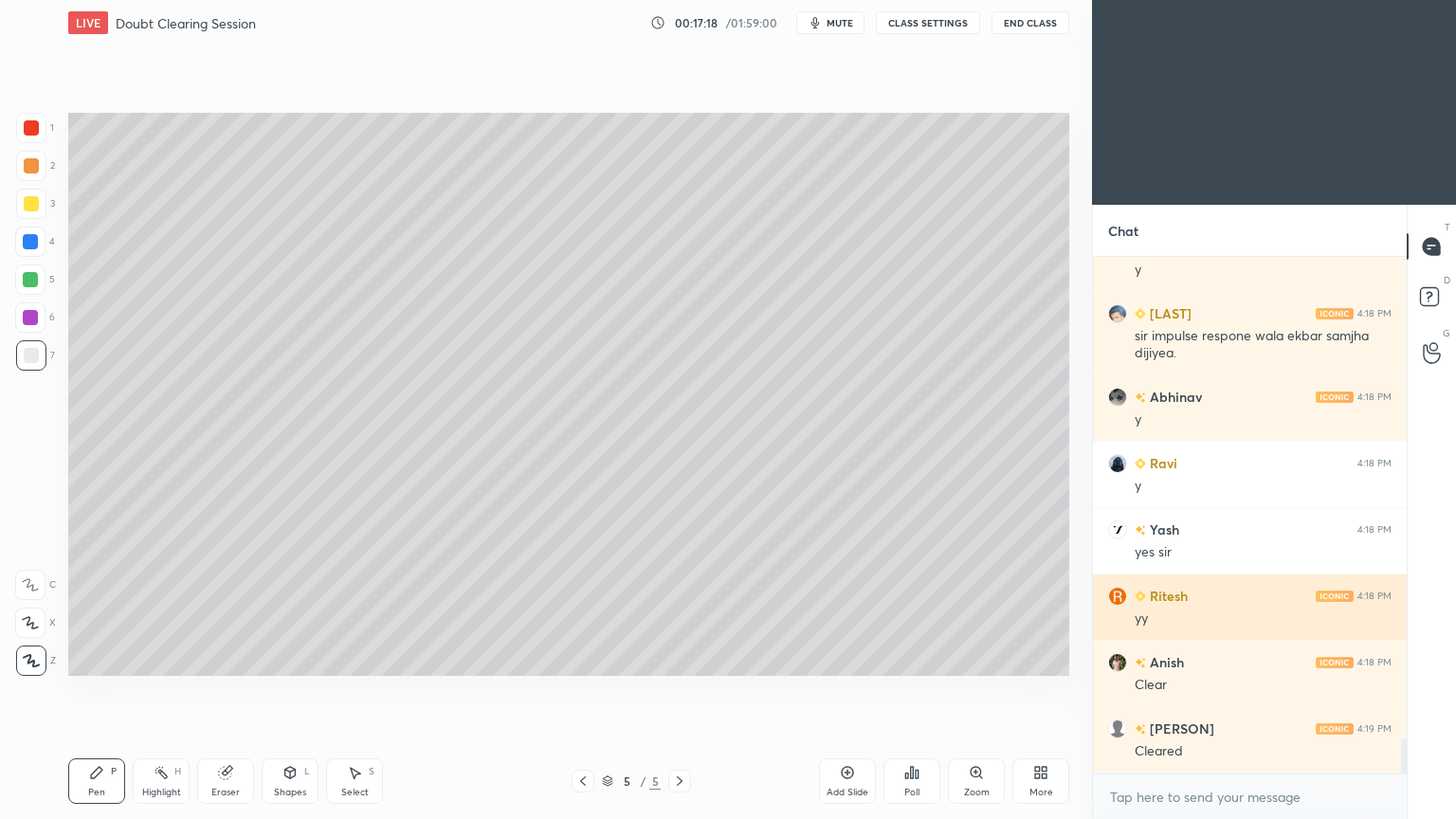 scroll, scrollTop: 7216, scrollLeft: 0, axis: vertical 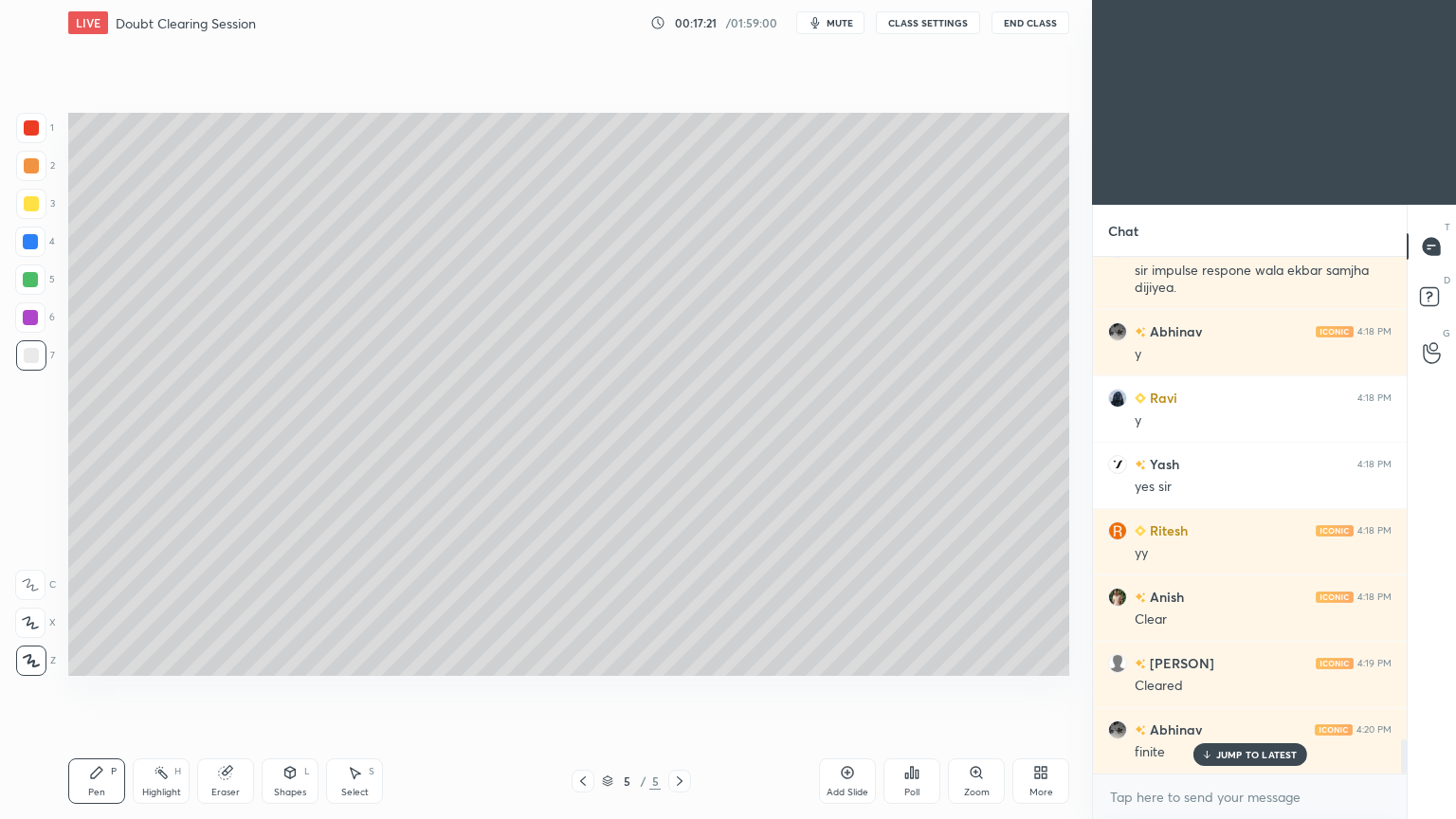 click on "Highlight H" at bounding box center (161, 781) 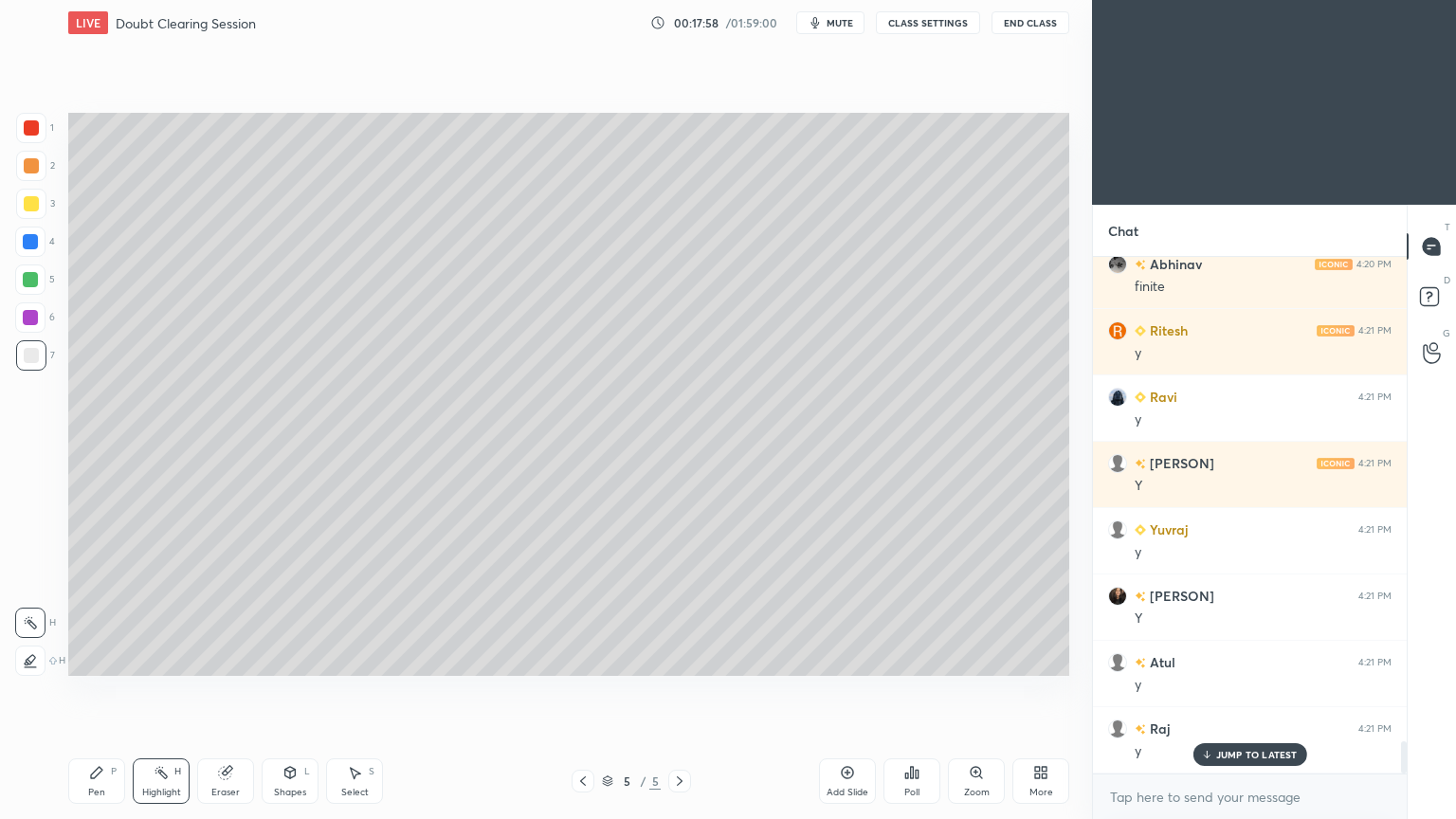 scroll, scrollTop: 7746, scrollLeft: 0, axis: vertical 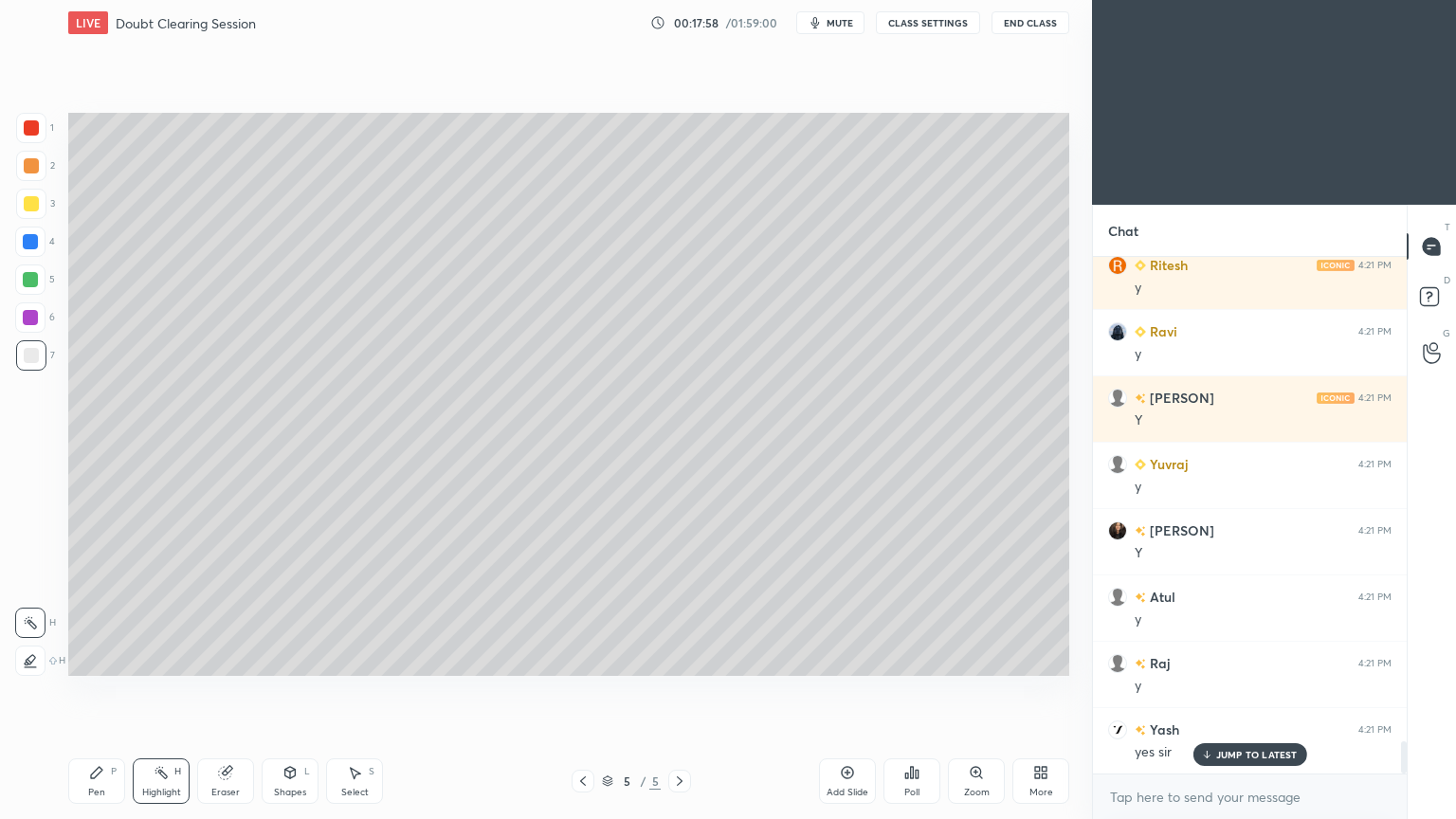click on "Pen P" at bounding box center [97, 781] 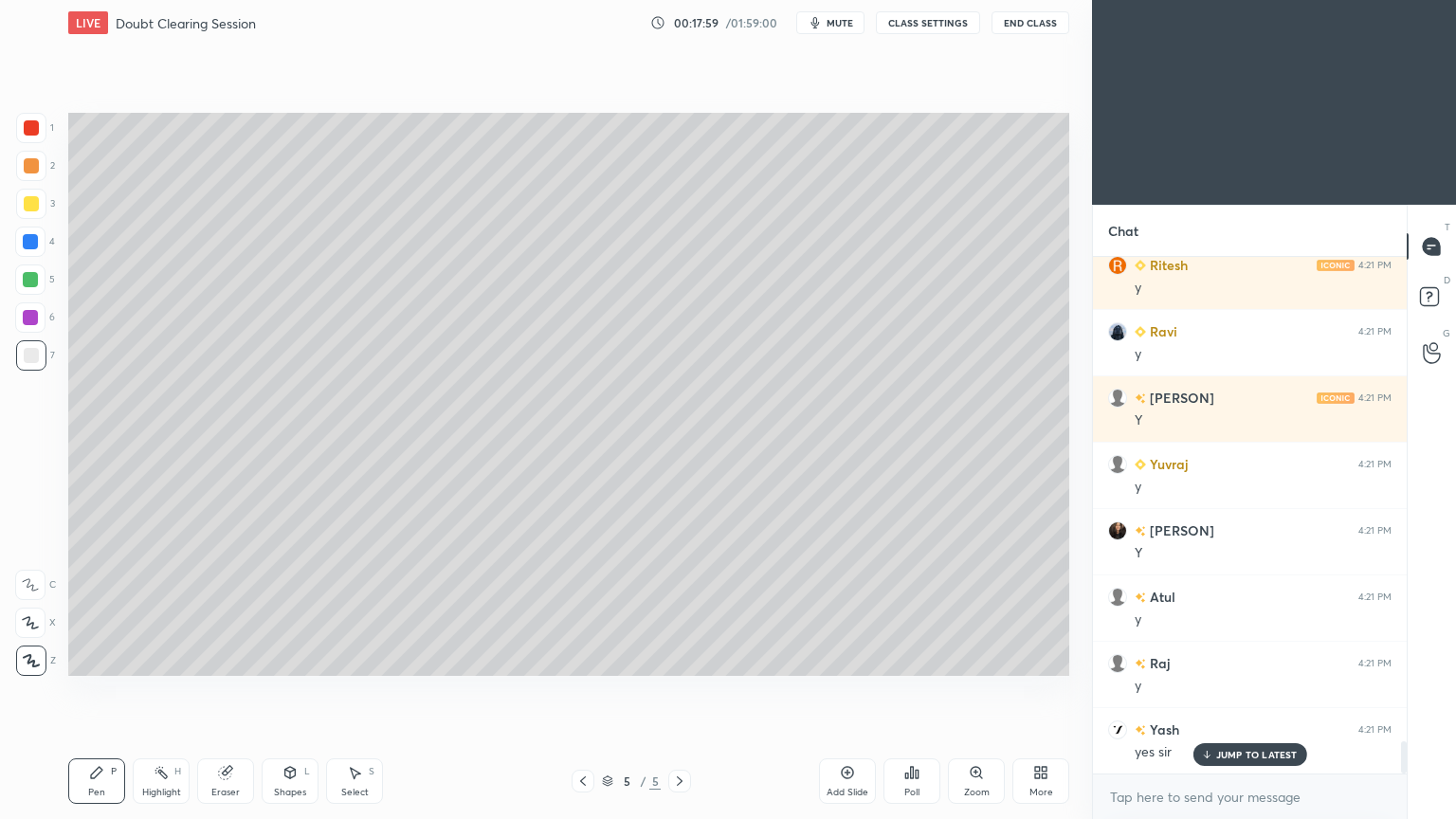 scroll, scrollTop: 7814, scrollLeft: 0, axis: vertical 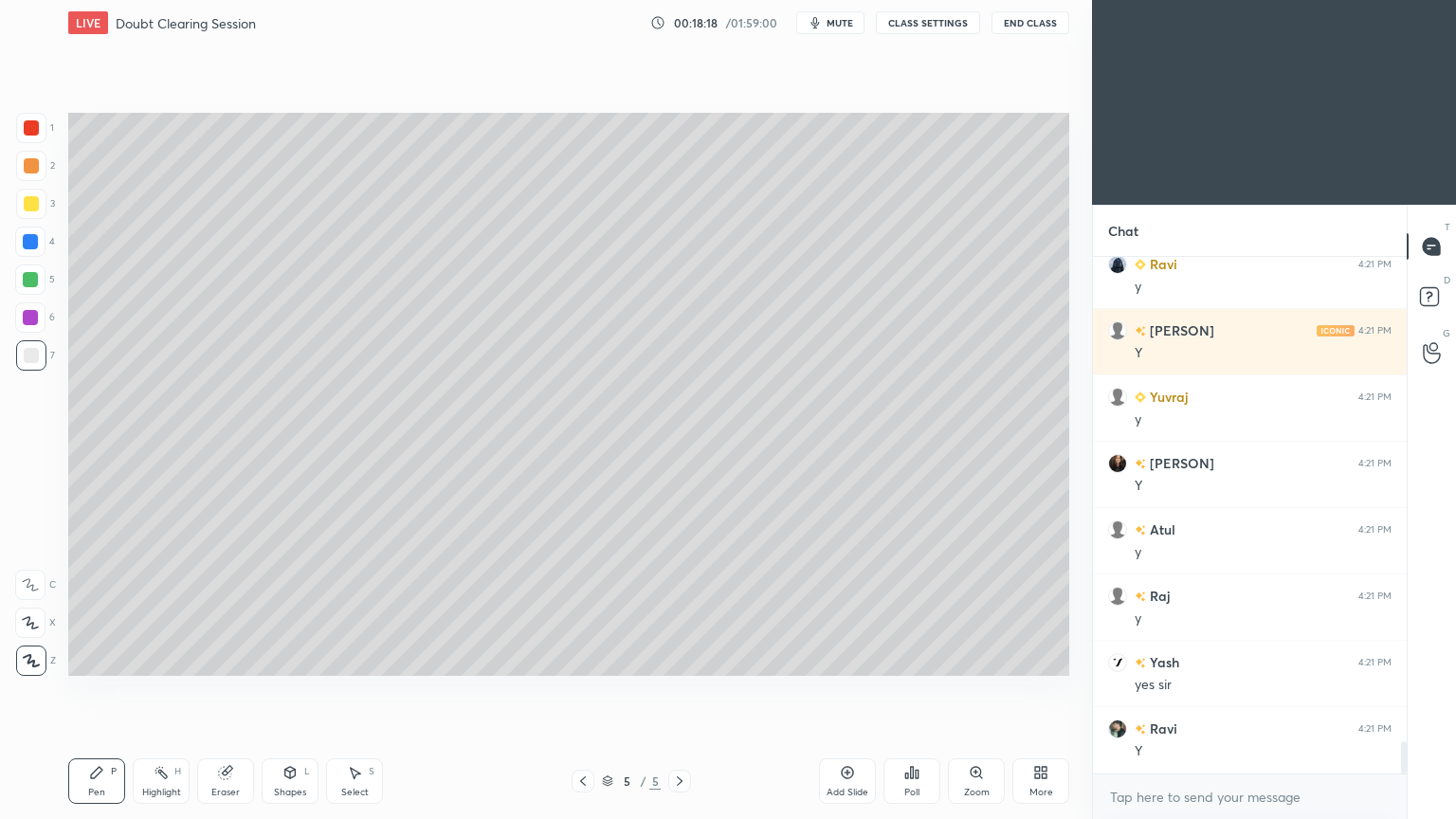 click at bounding box center [30, 280] 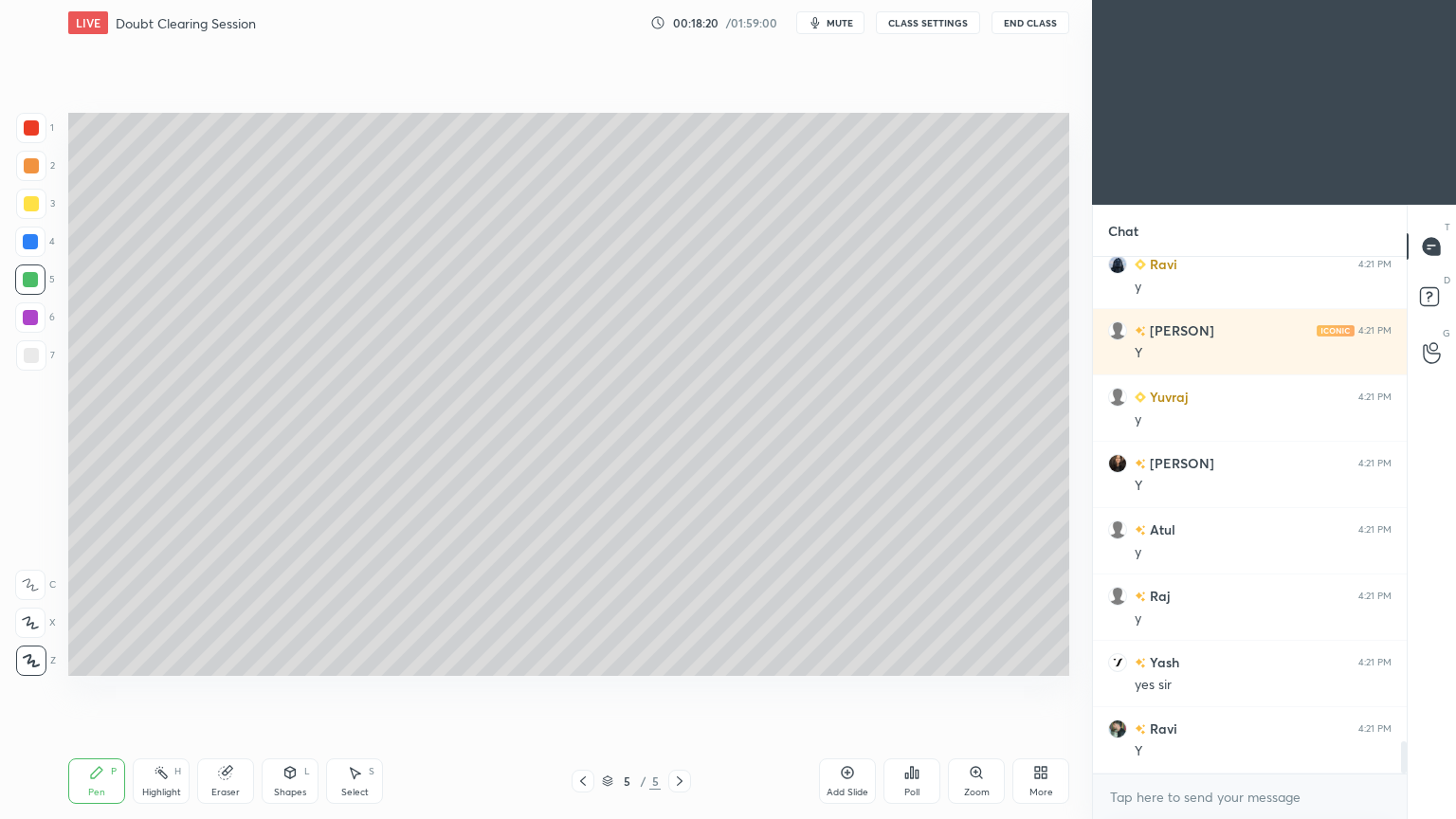click at bounding box center [31, 355] 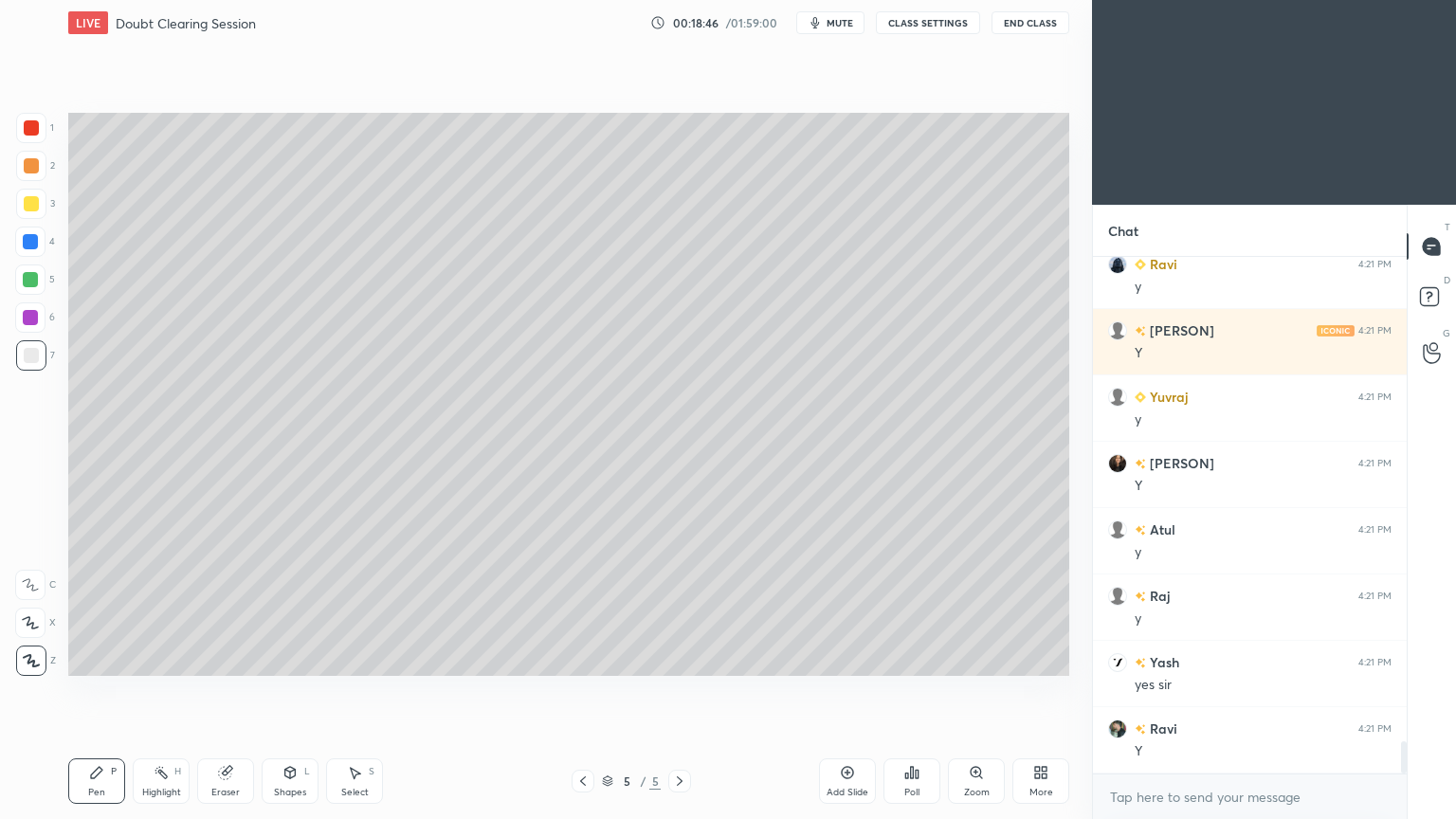 click on "Highlight H" at bounding box center (161, 781) 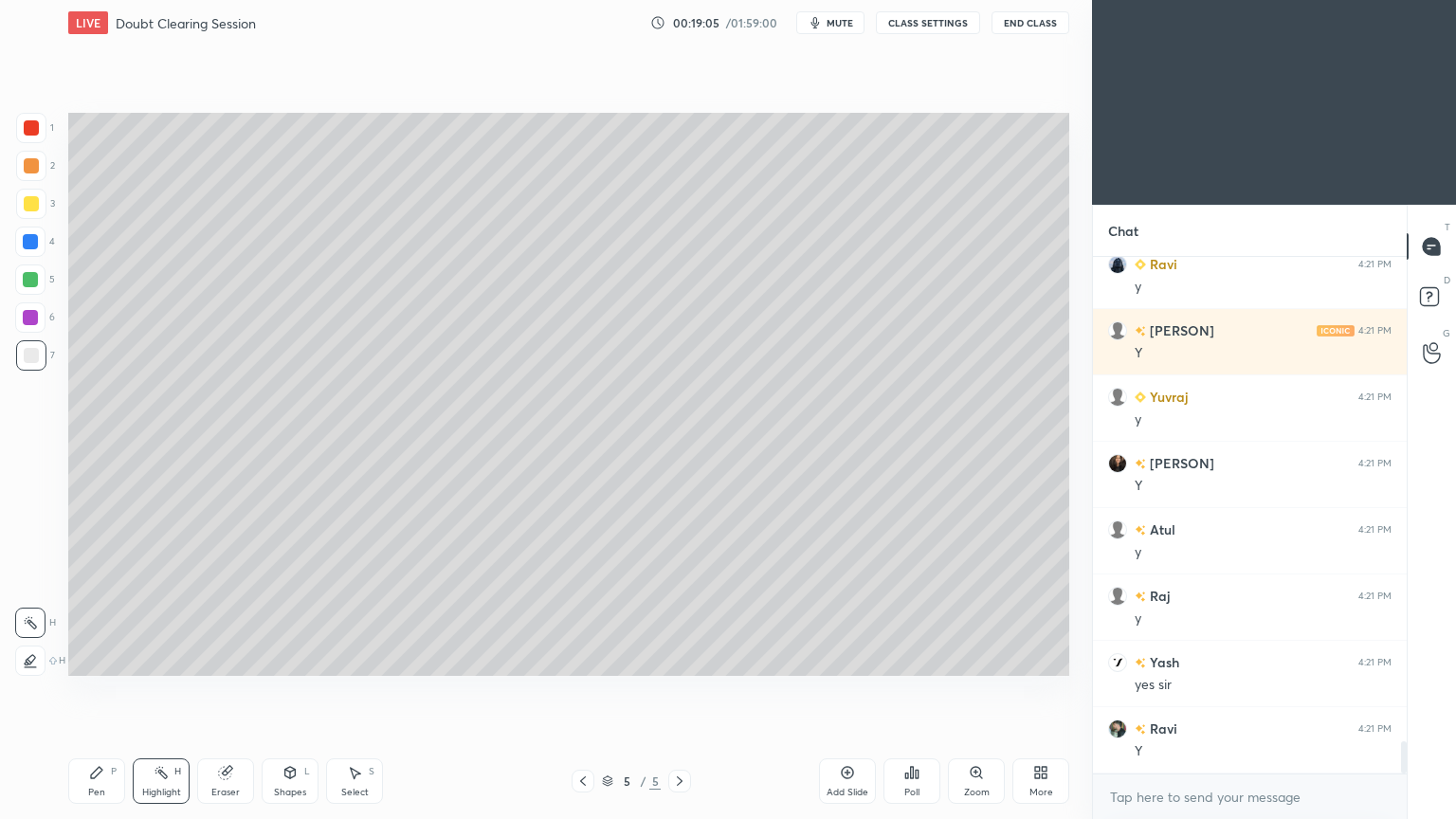 click on "Pen P" at bounding box center (97, 781) 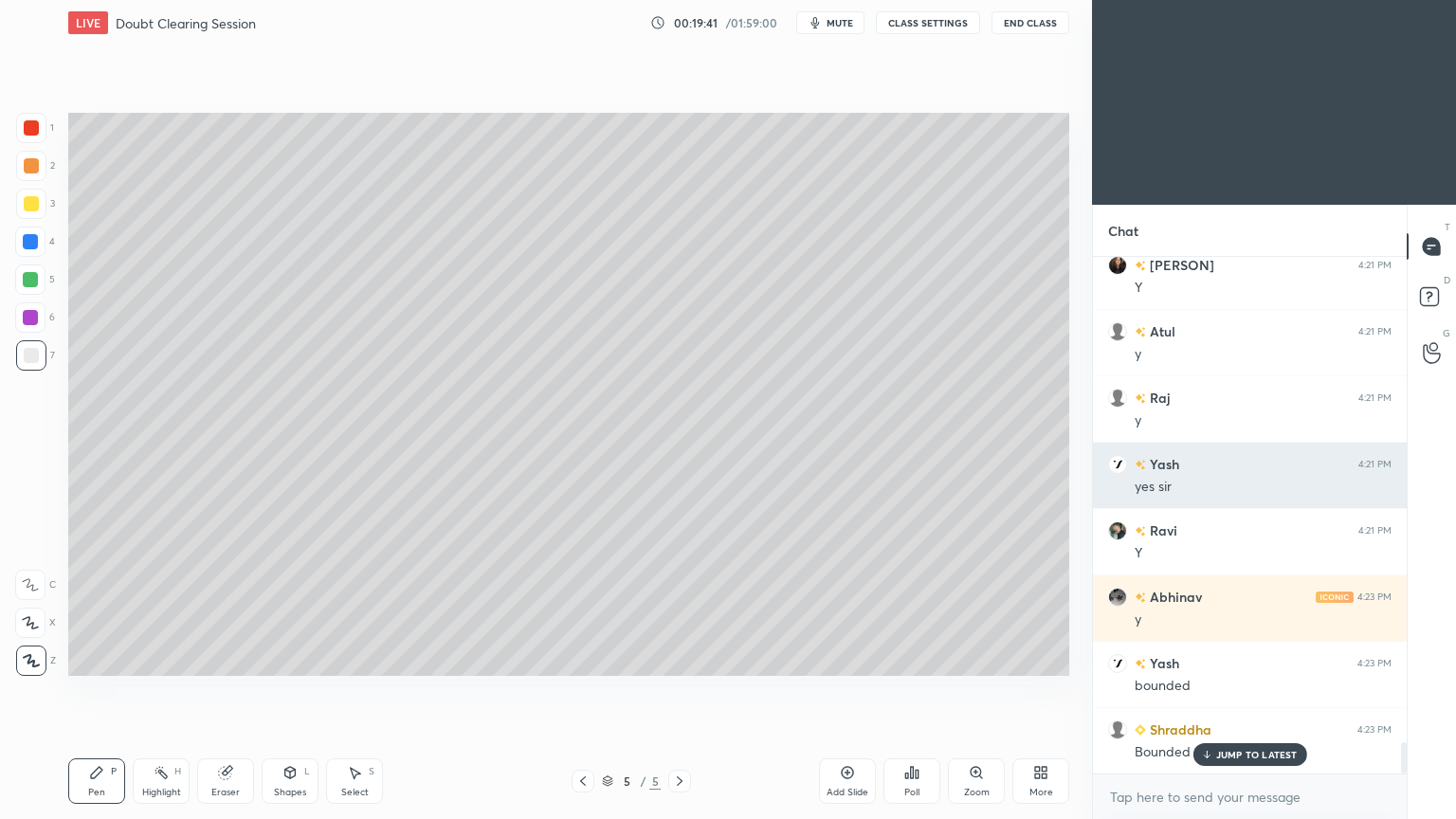 scroll, scrollTop: 8079, scrollLeft: 0, axis: vertical 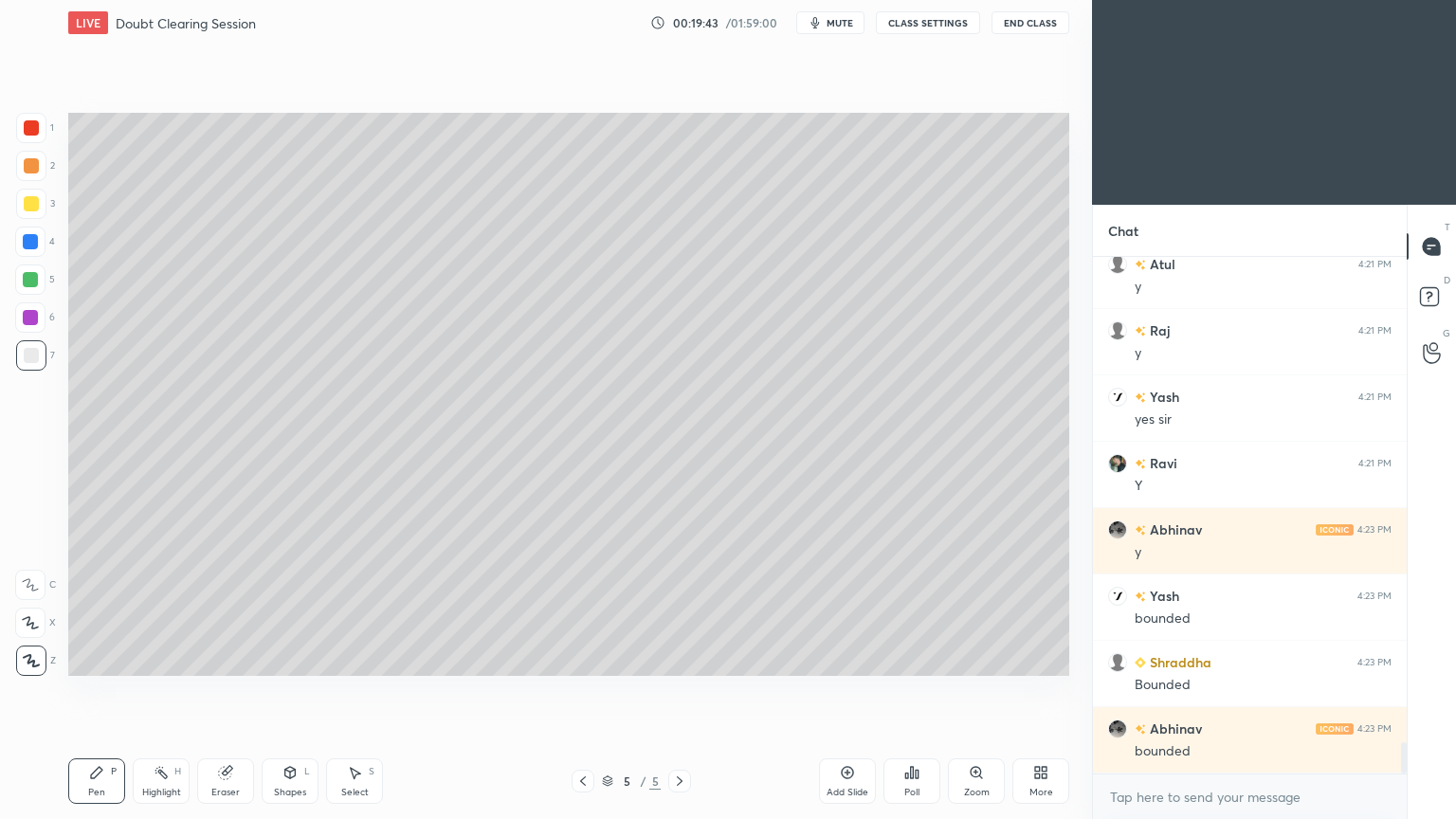 click on "Add Slide" at bounding box center [847, 792] 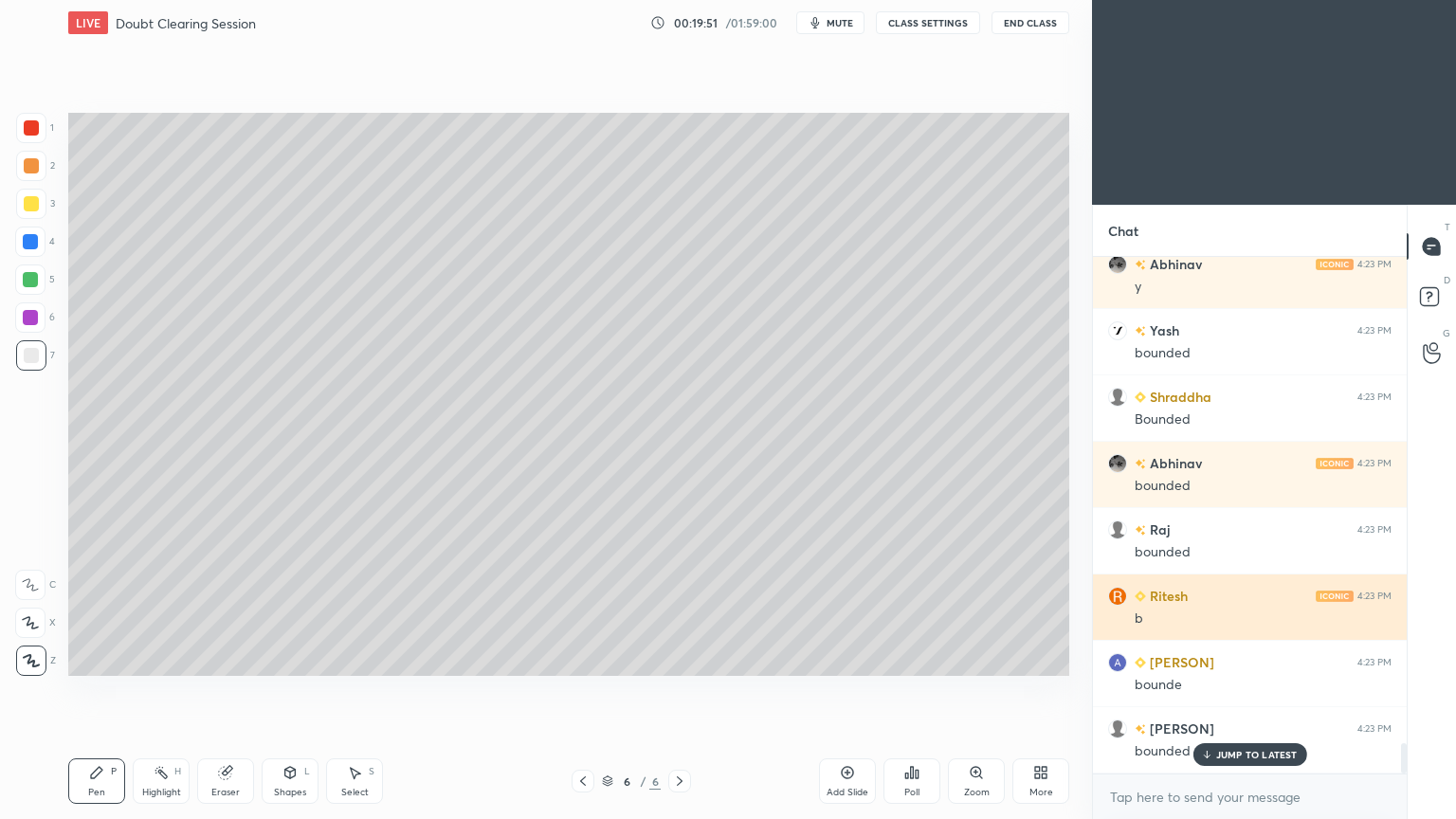 scroll, scrollTop: 8410, scrollLeft: 0, axis: vertical 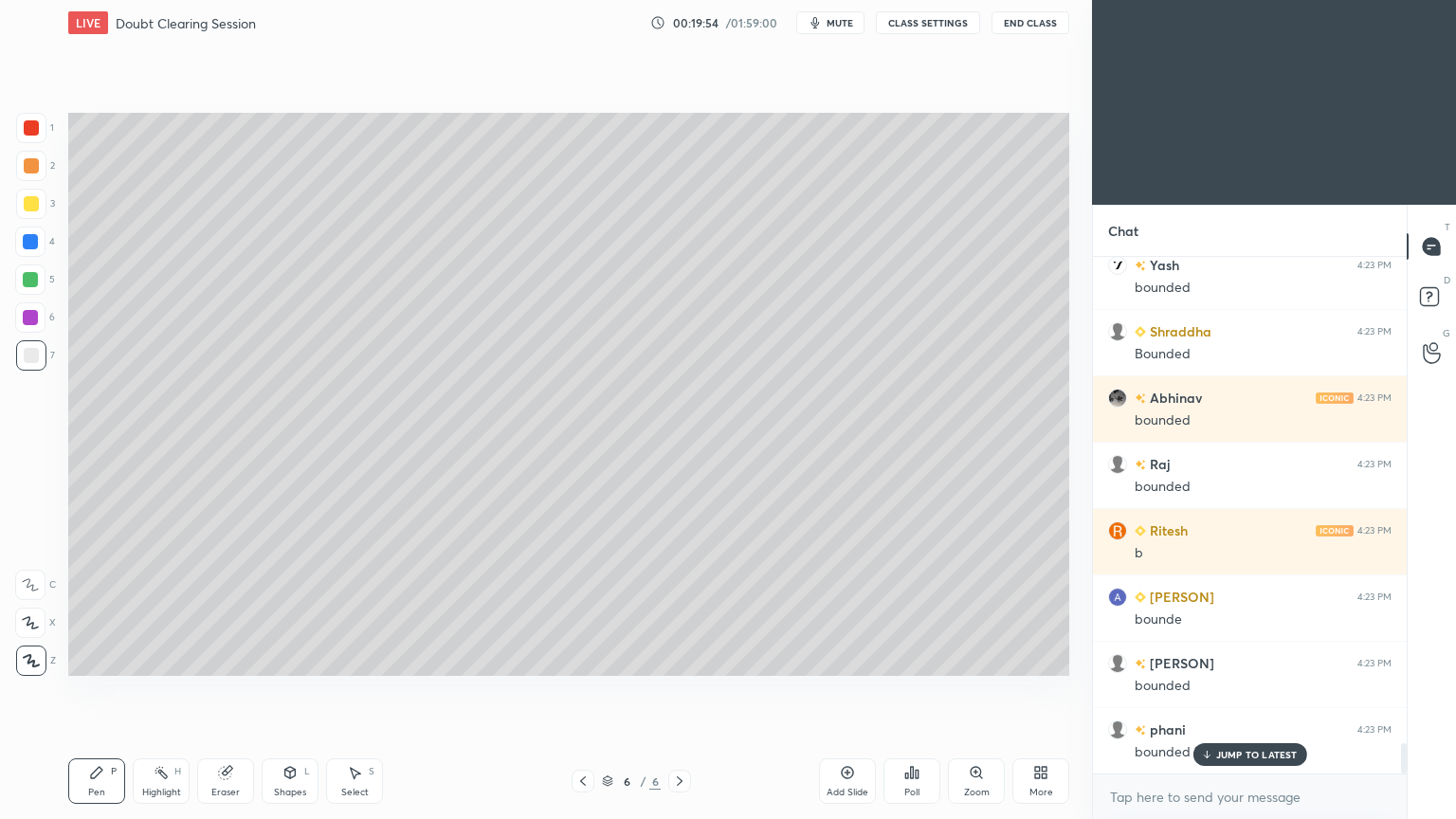 click on "Highlight H" at bounding box center (161, 781) 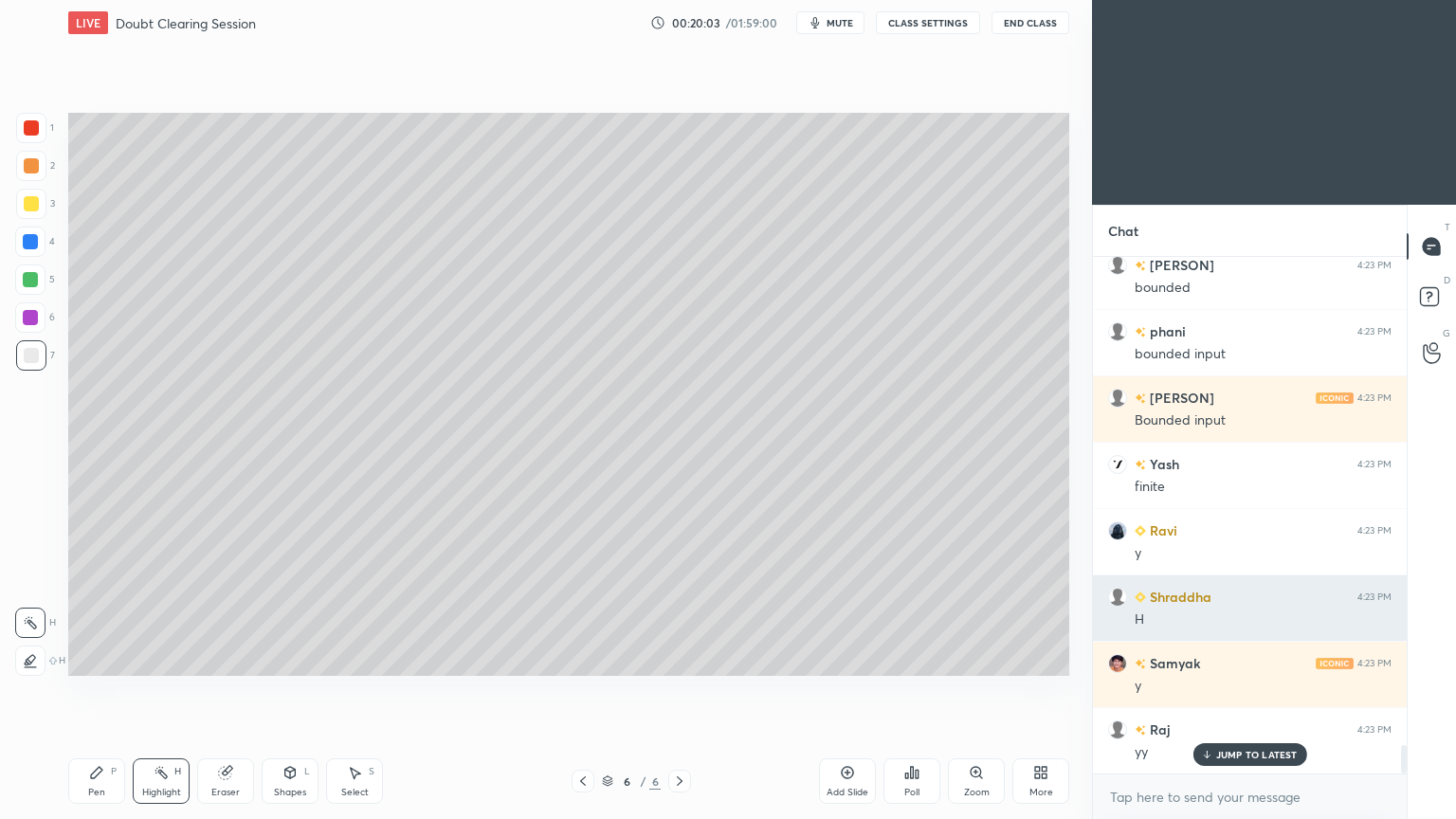 scroll, scrollTop: 8941, scrollLeft: 0, axis: vertical 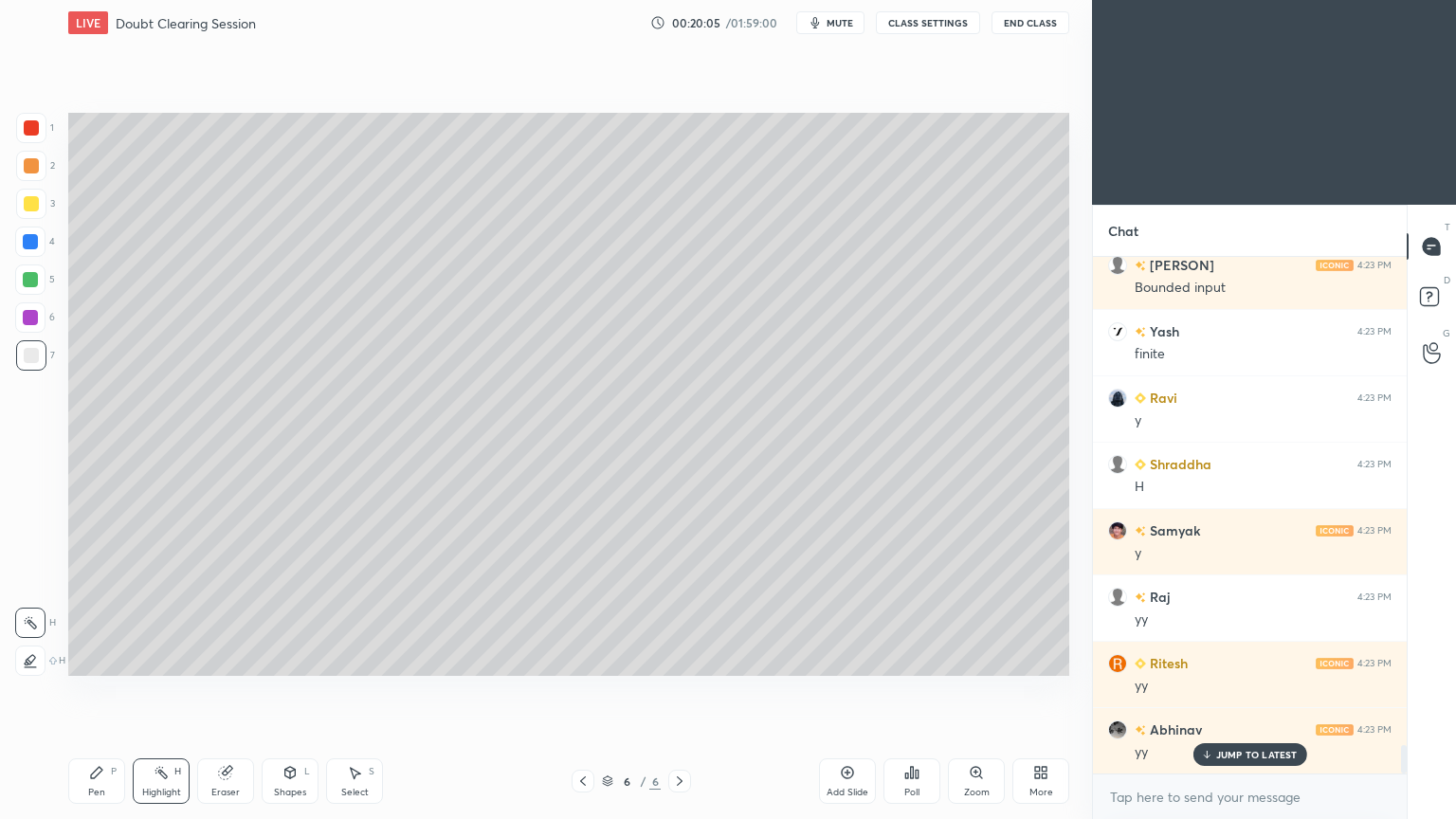 click on "Pen P" at bounding box center [97, 781] 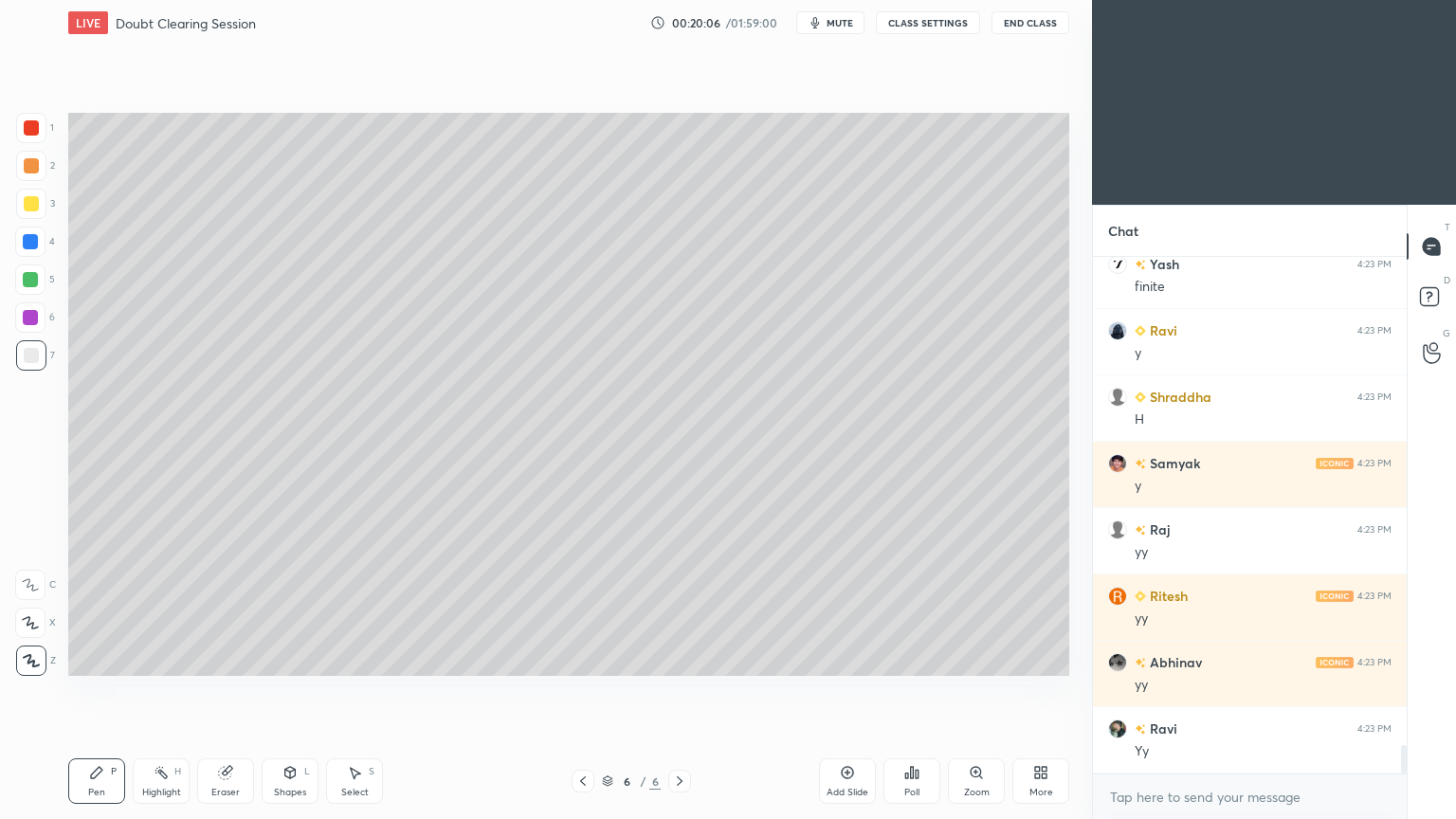scroll, scrollTop: 9073, scrollLeft: 0, axis: vertical 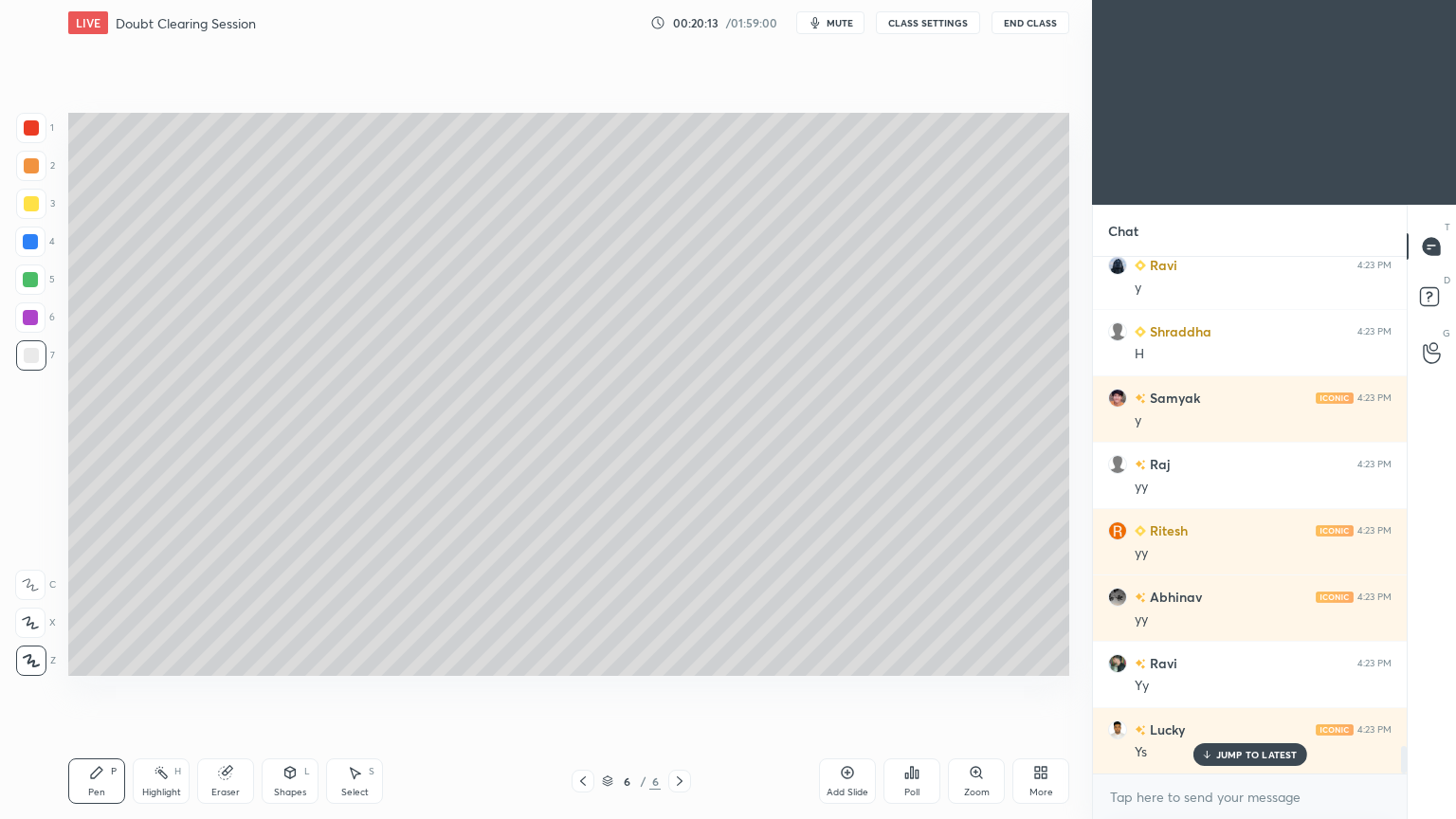 click 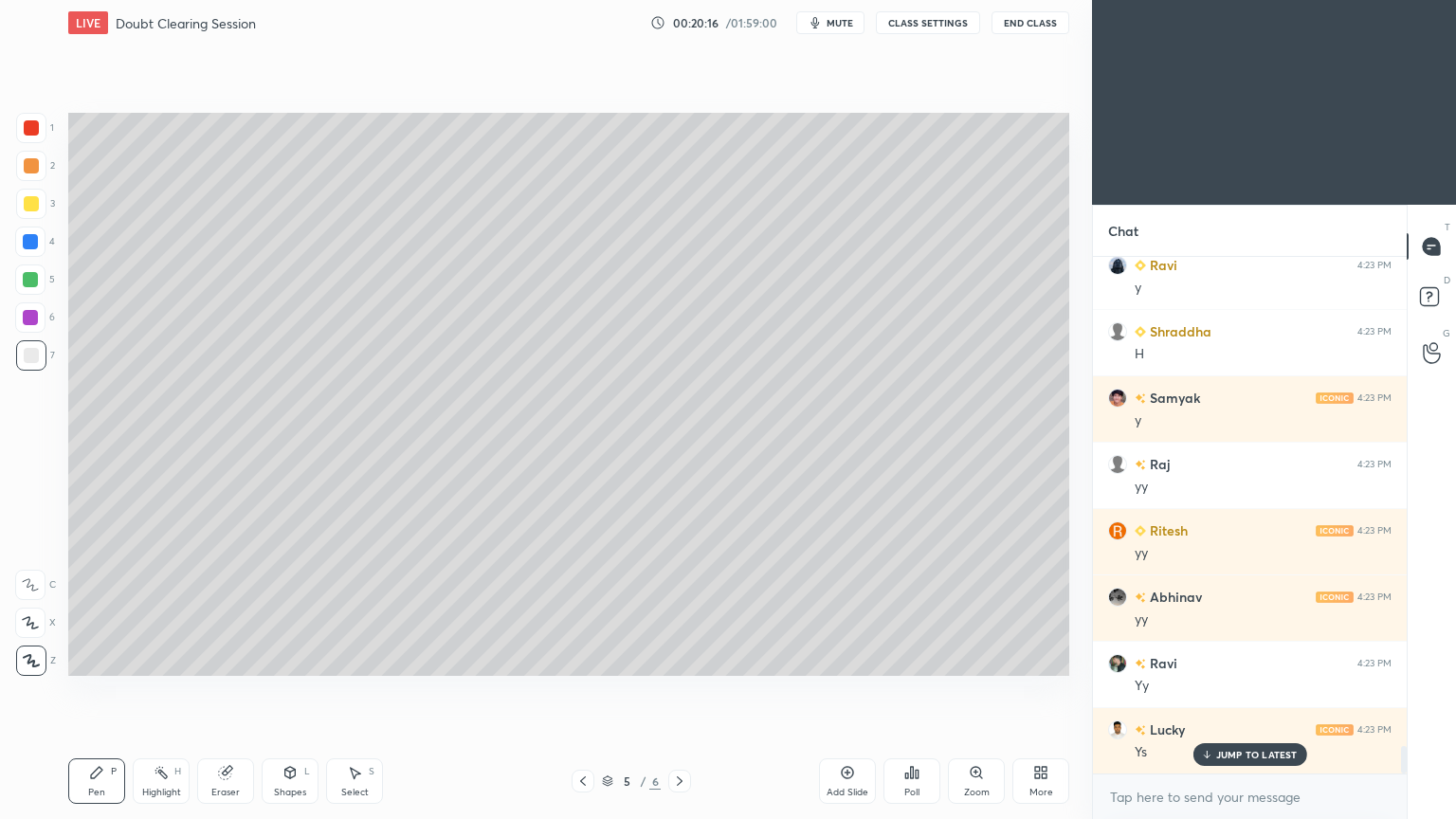 click on "Select S" at bounding box center (355, 781) 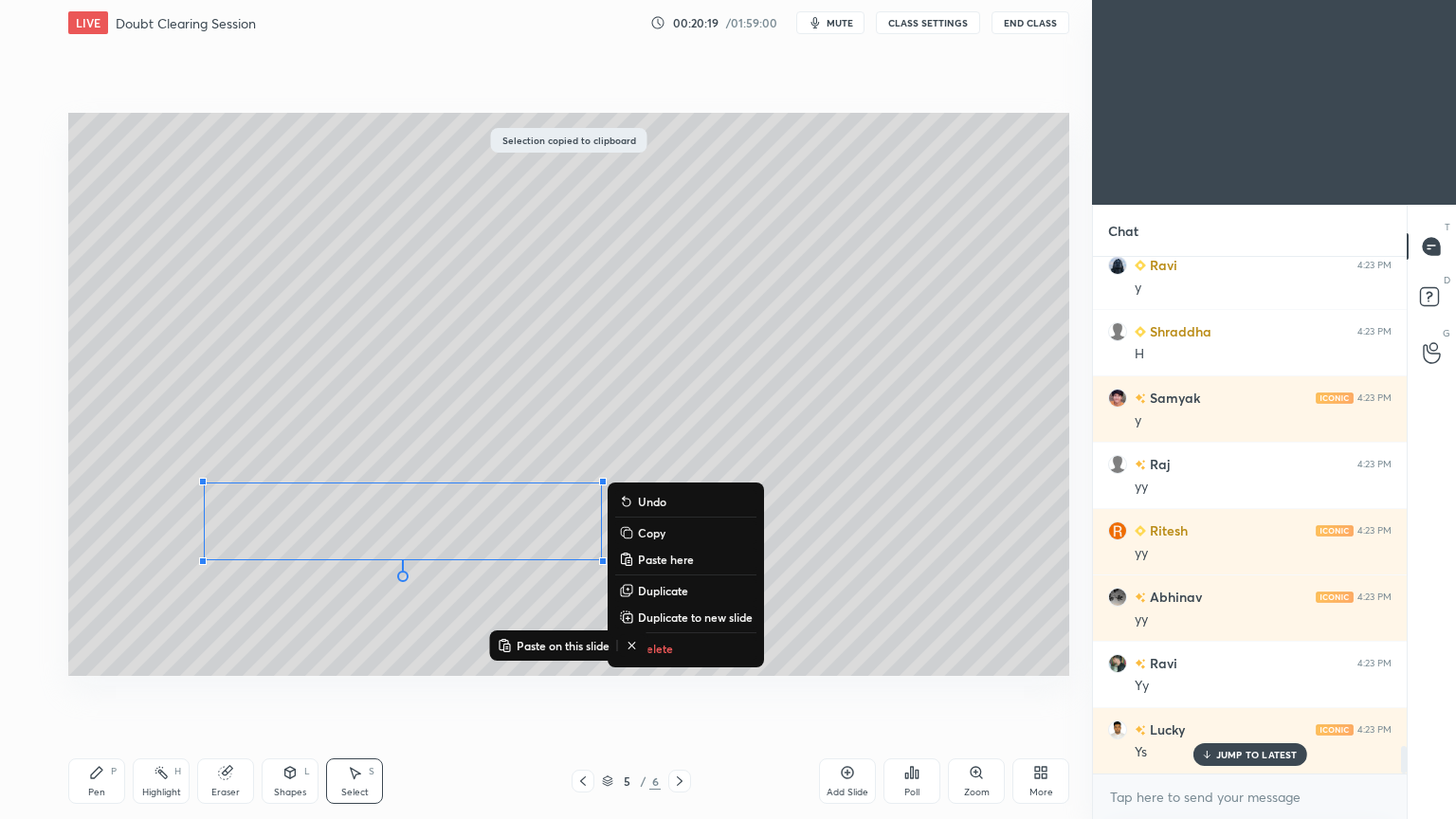click 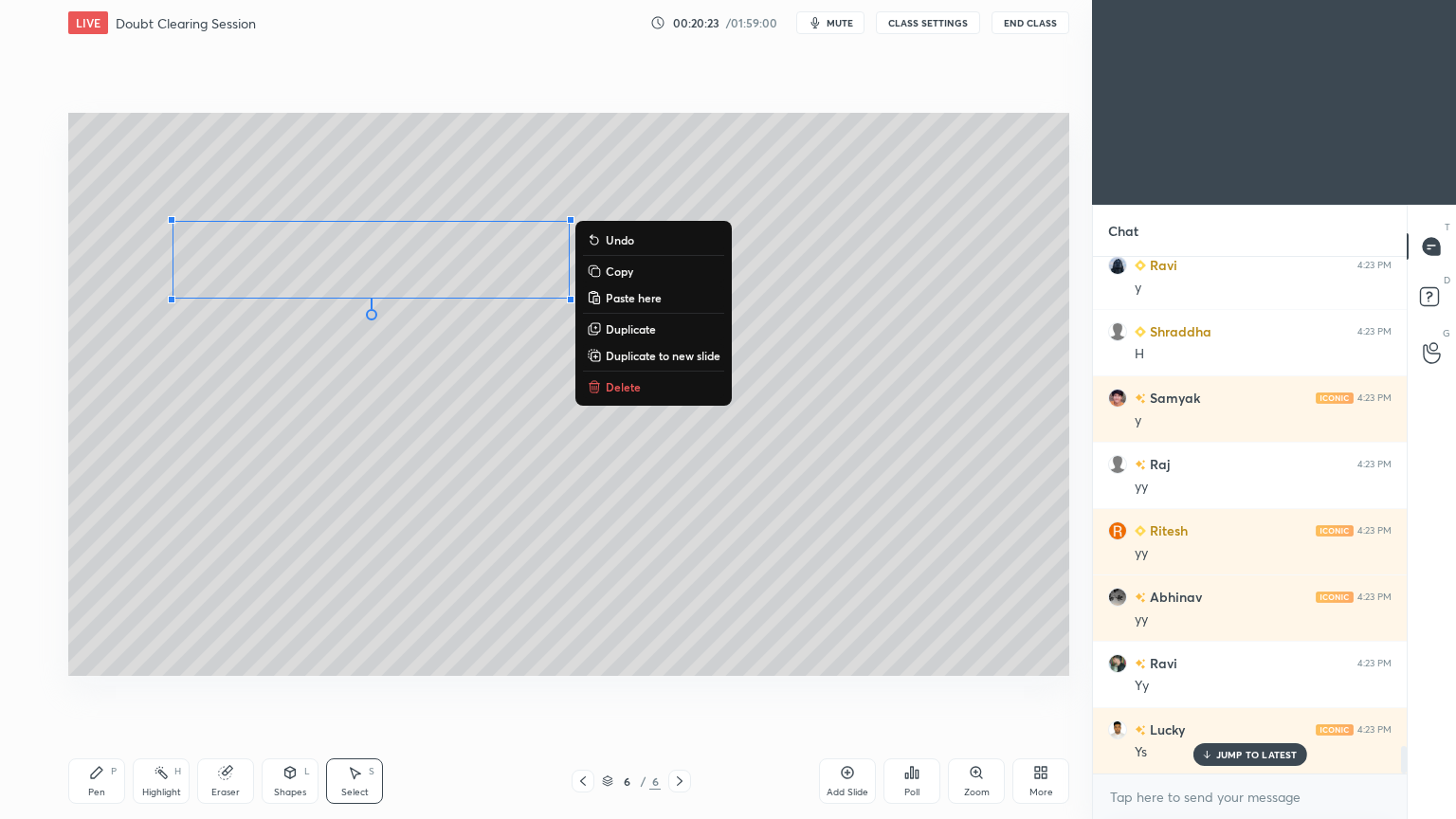 click on "Pen P" at bounding box center [97, 781] 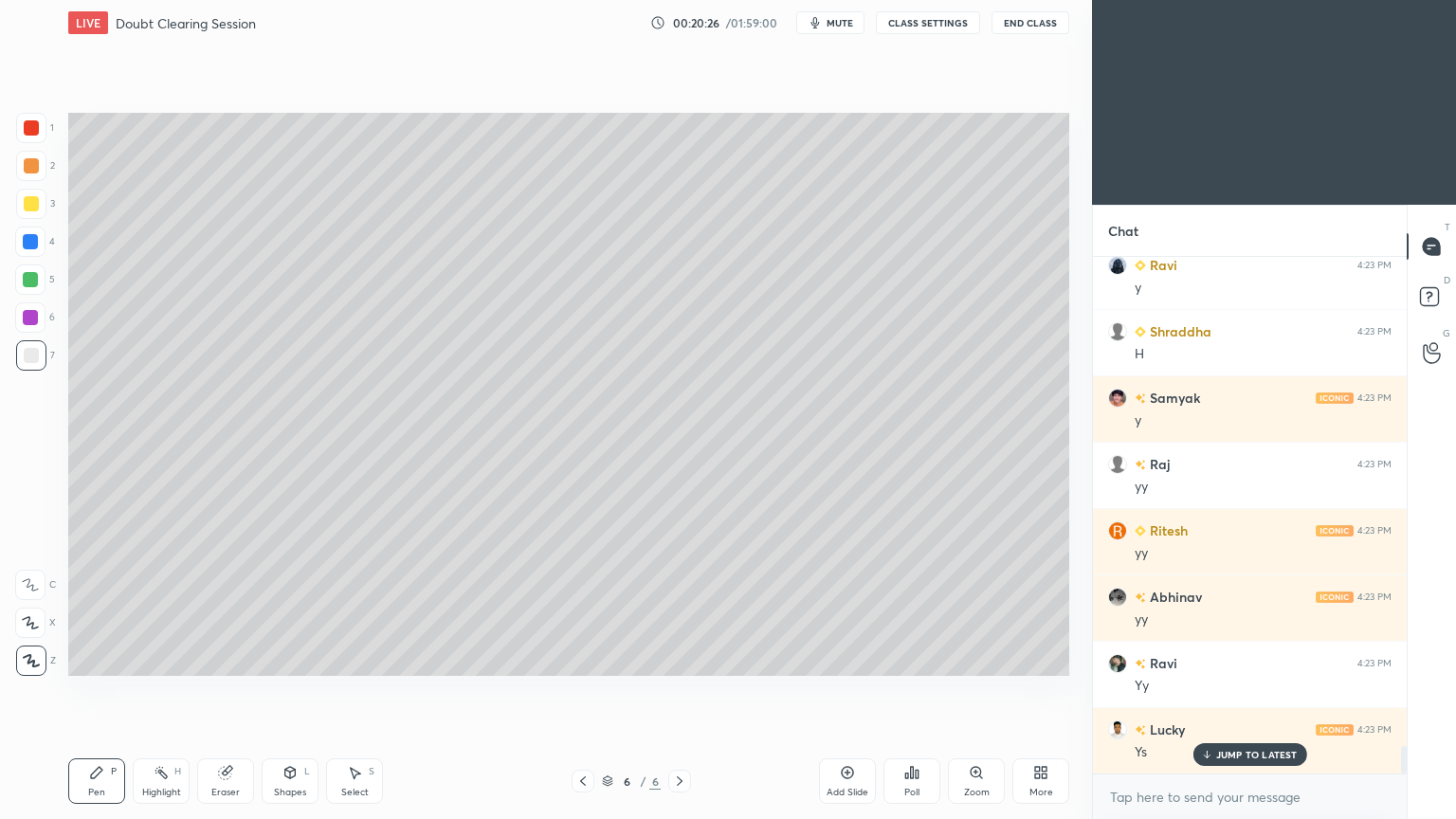 click on "Shapes L" at bounding box center [290, 781] 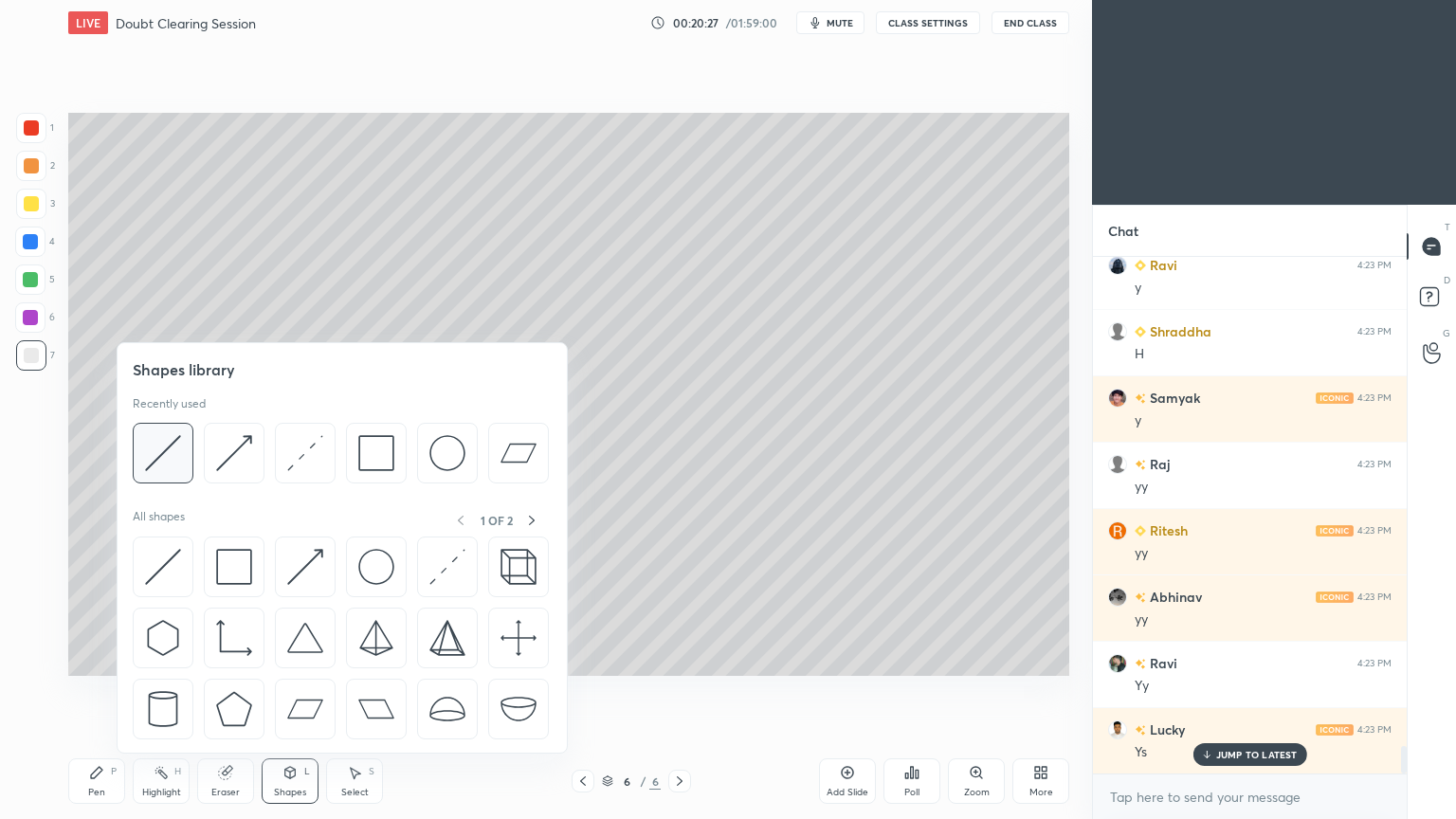 click at bounding box center [163, 453] 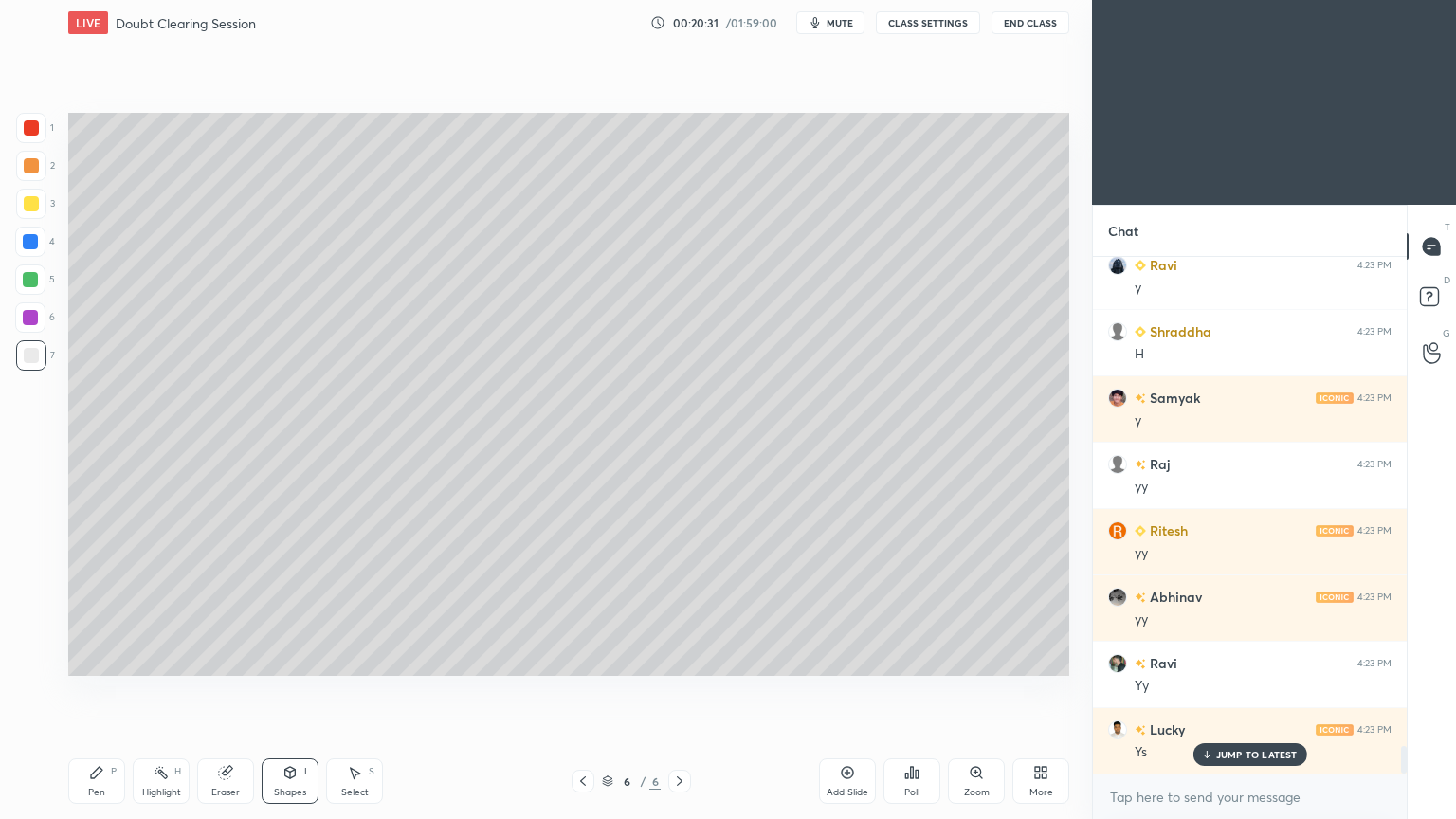 click on "Pen P" at bounding box center (97, 781) 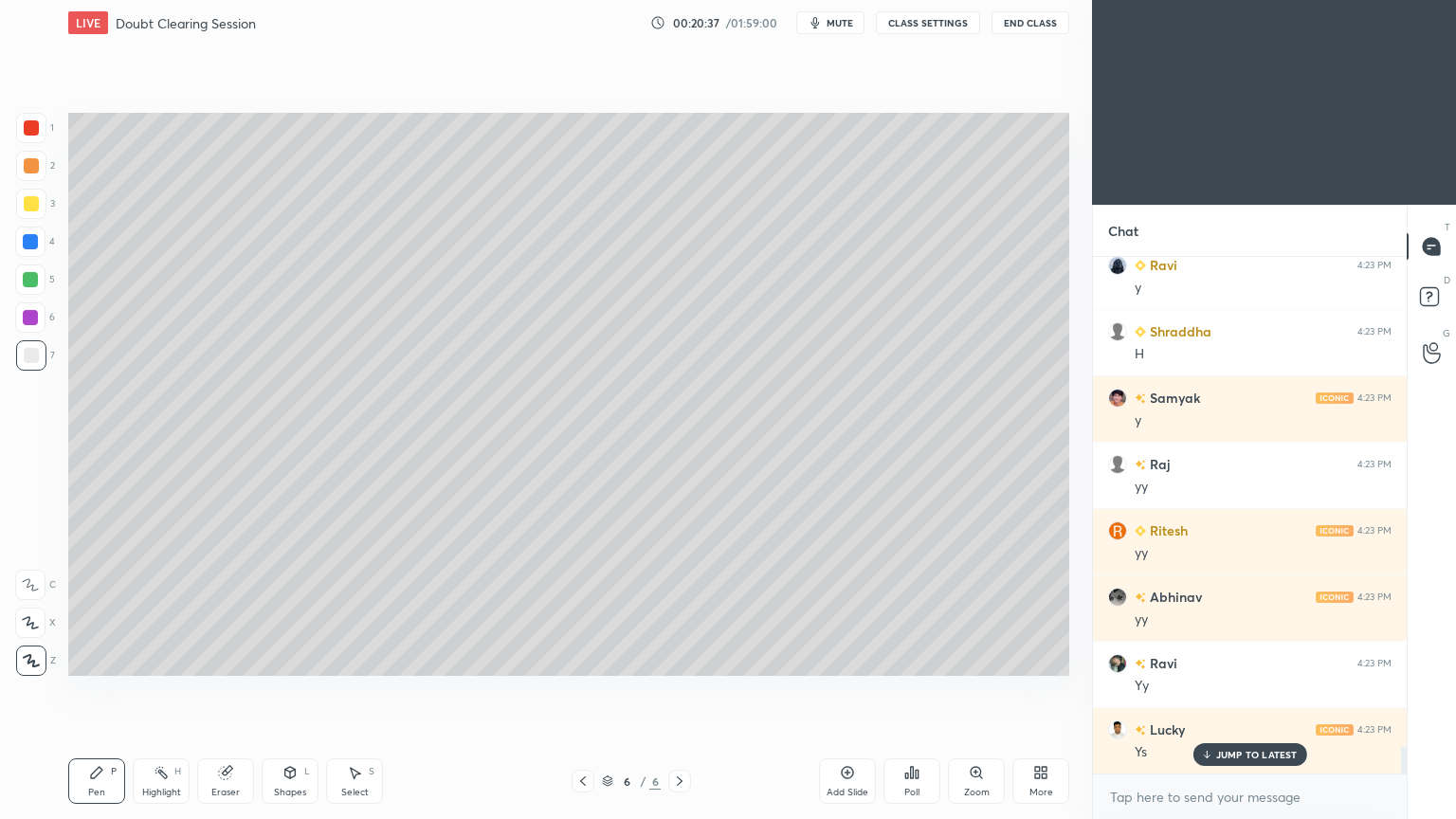 click at bounding box center (30, 242) 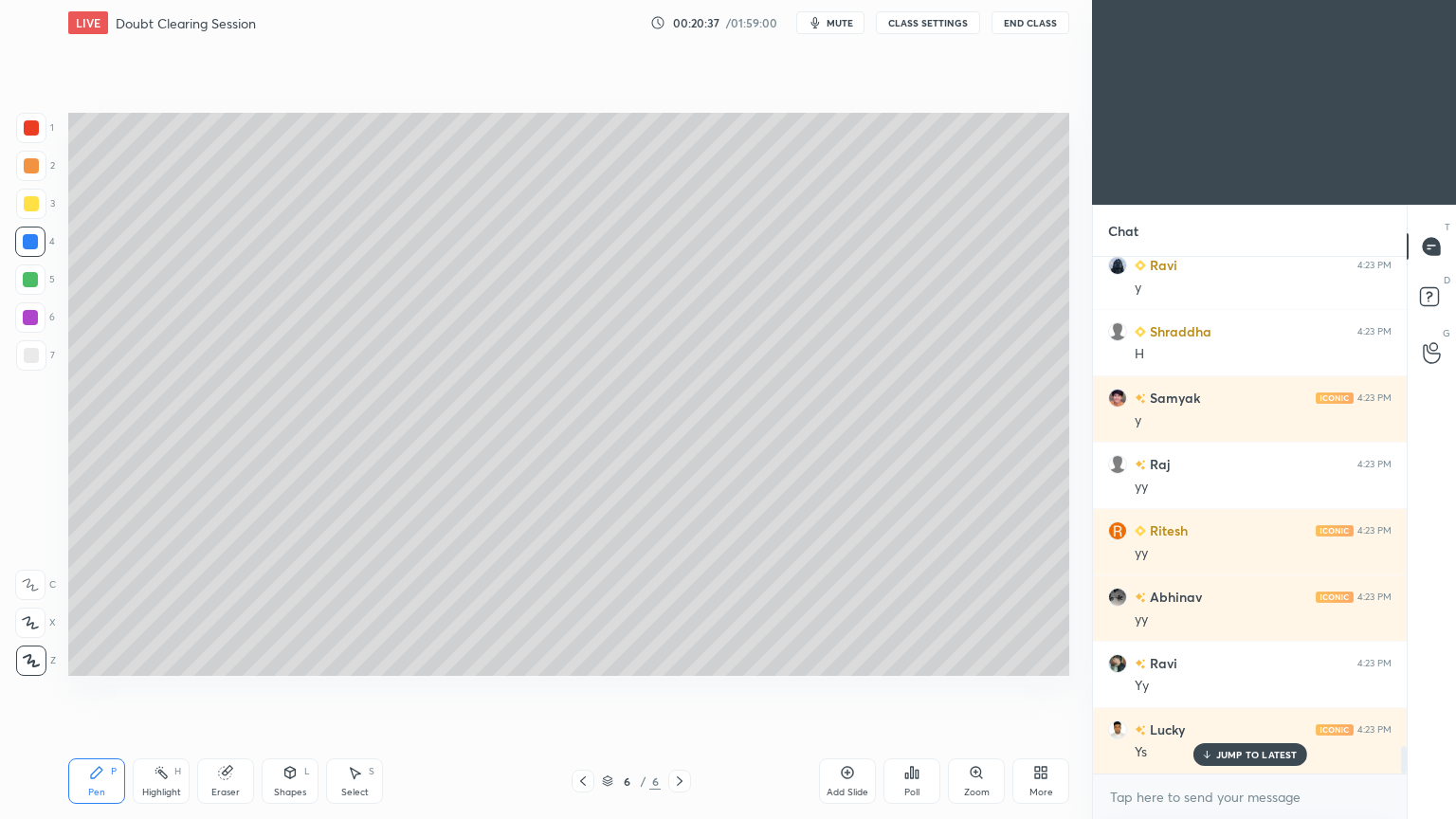 scroll, scrollTop: 9141, scrollLeft: 0, axis: vertical 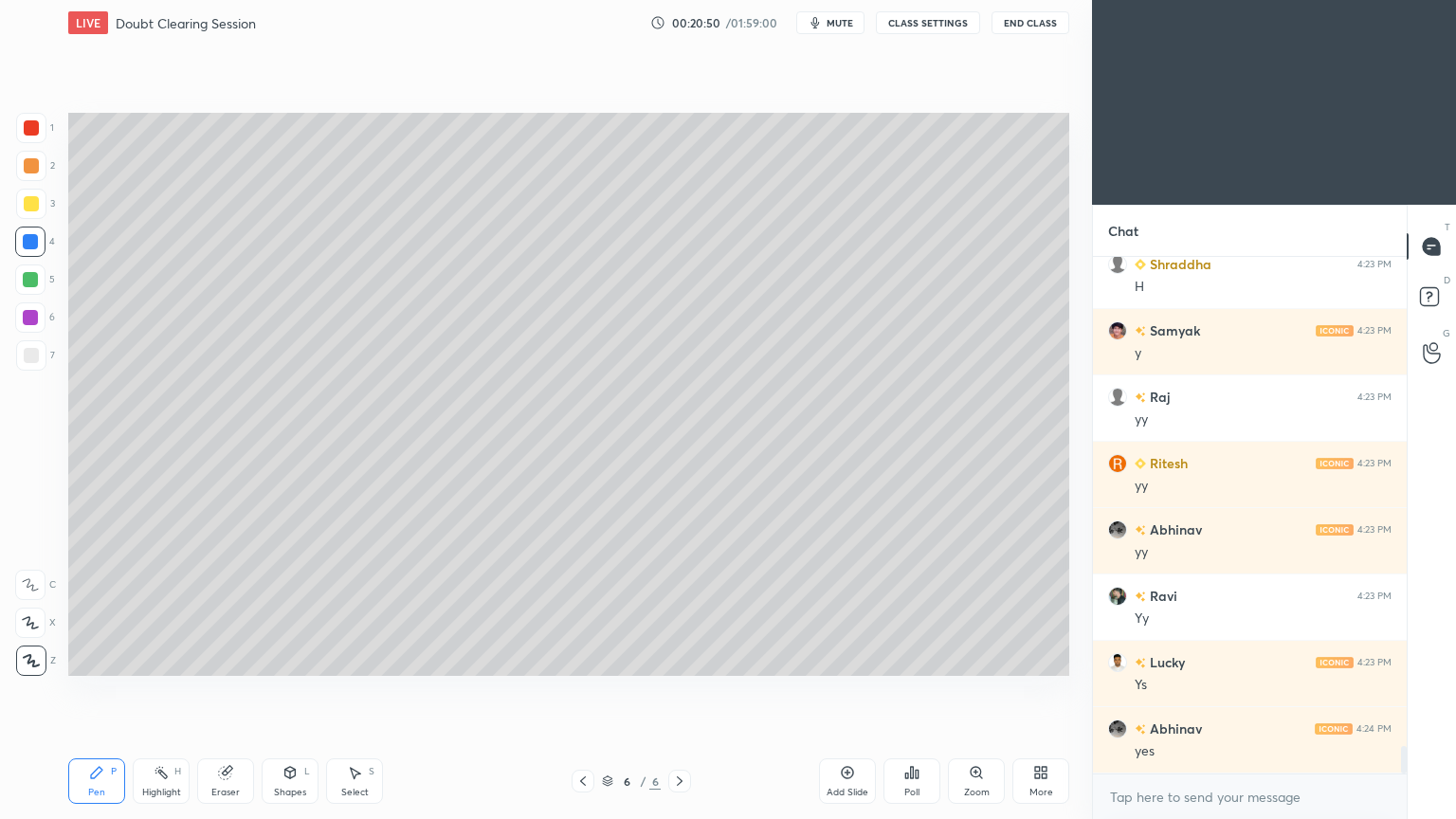 click on "Shapes" at bounding box center [290, 792] 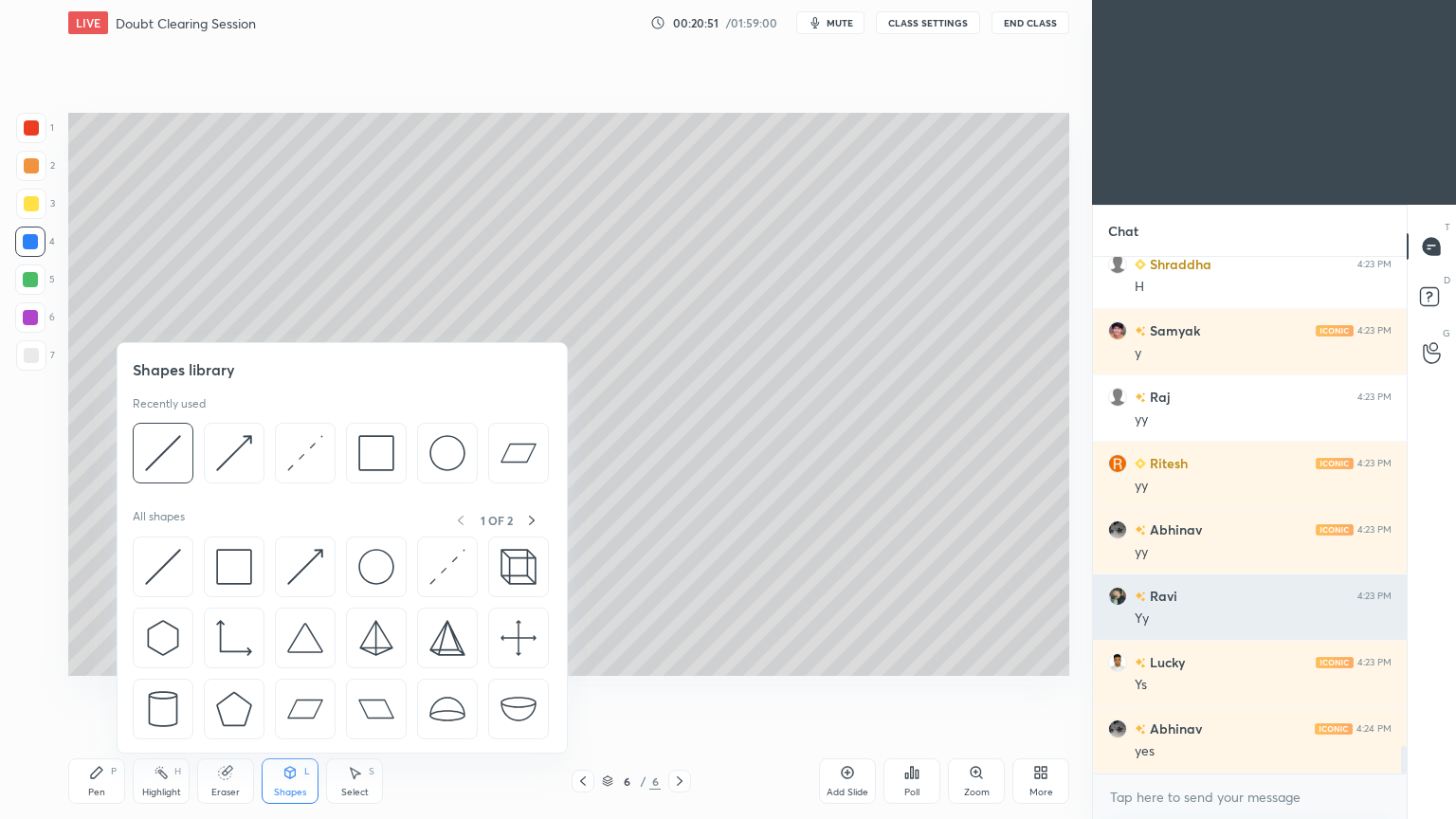 click at bounding box center [163, 453] 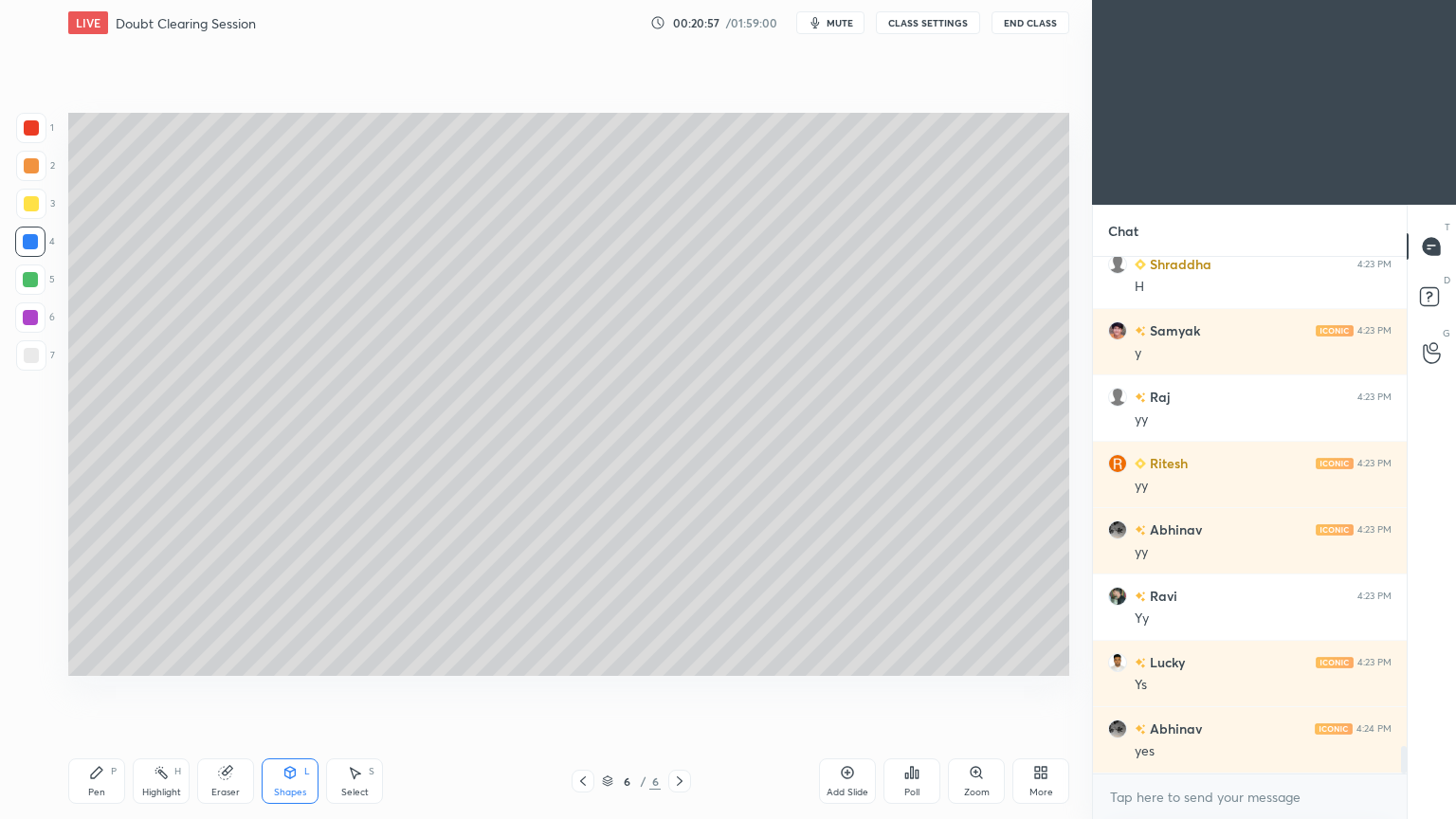 click on "Pen" at bounding box center (97, 792) 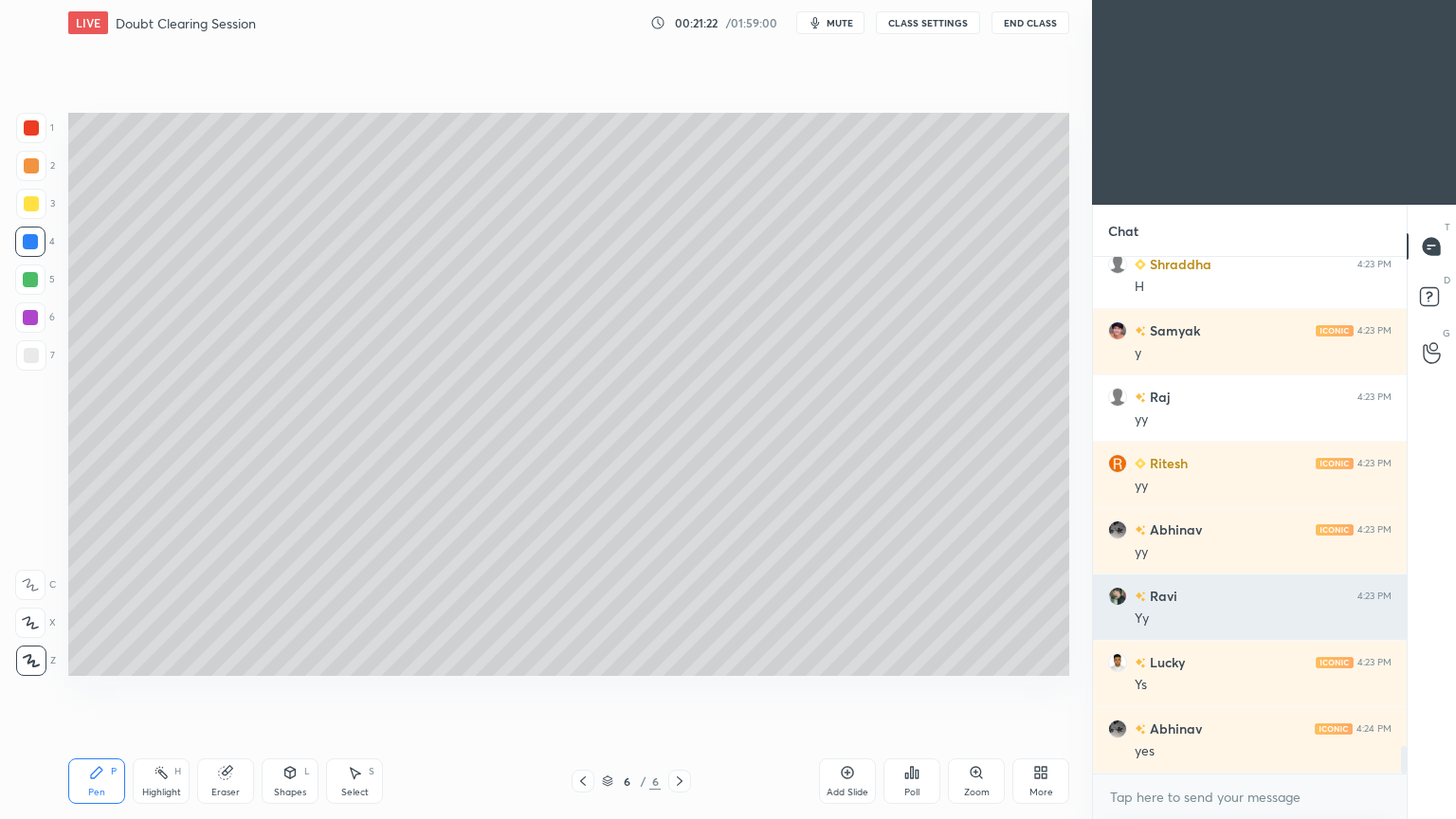 click on "Highlight" at bounding box center (161, 792) 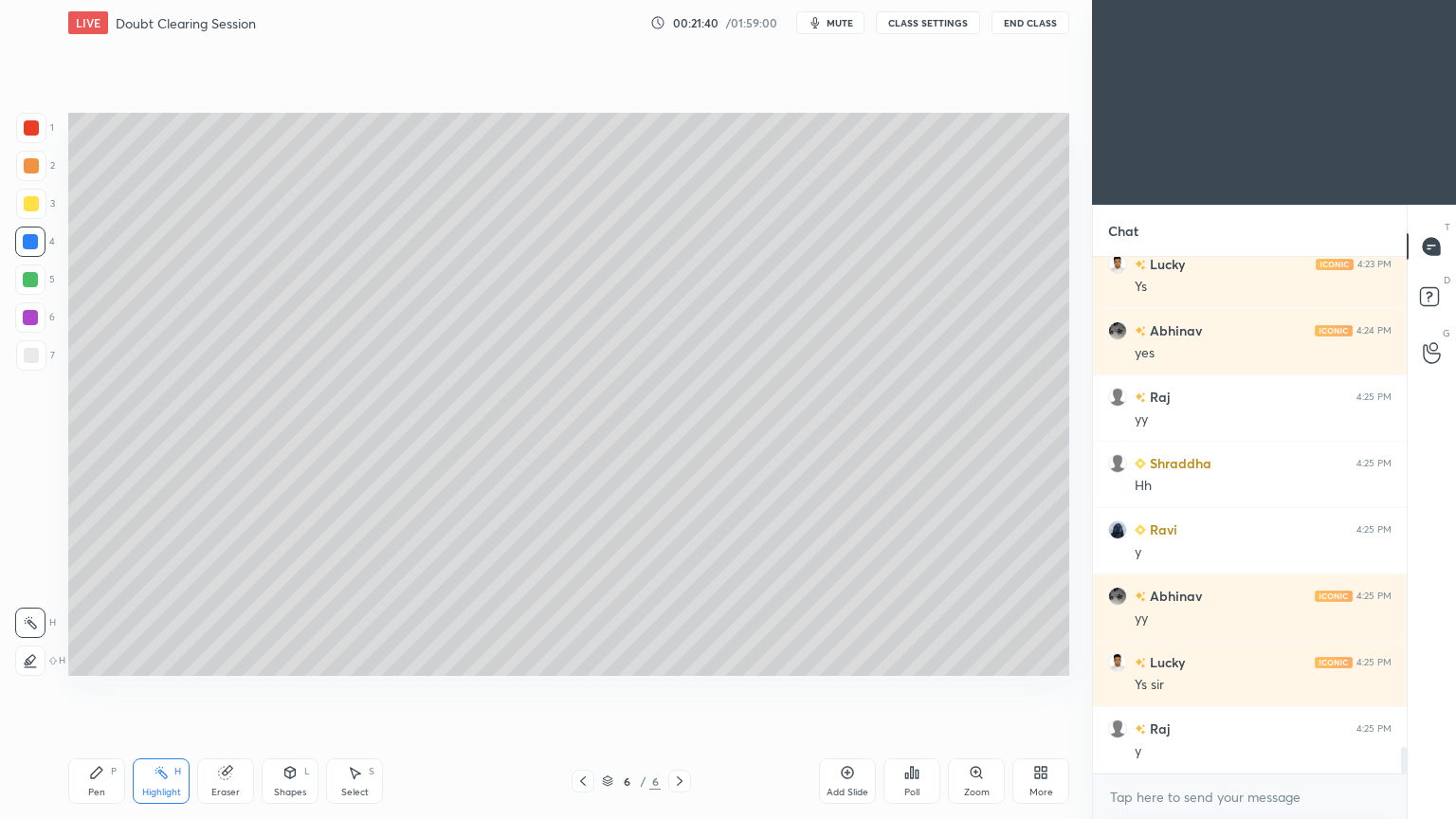 scroll, scrollTop: 9604, scrollLeft: 0, axis: vertical 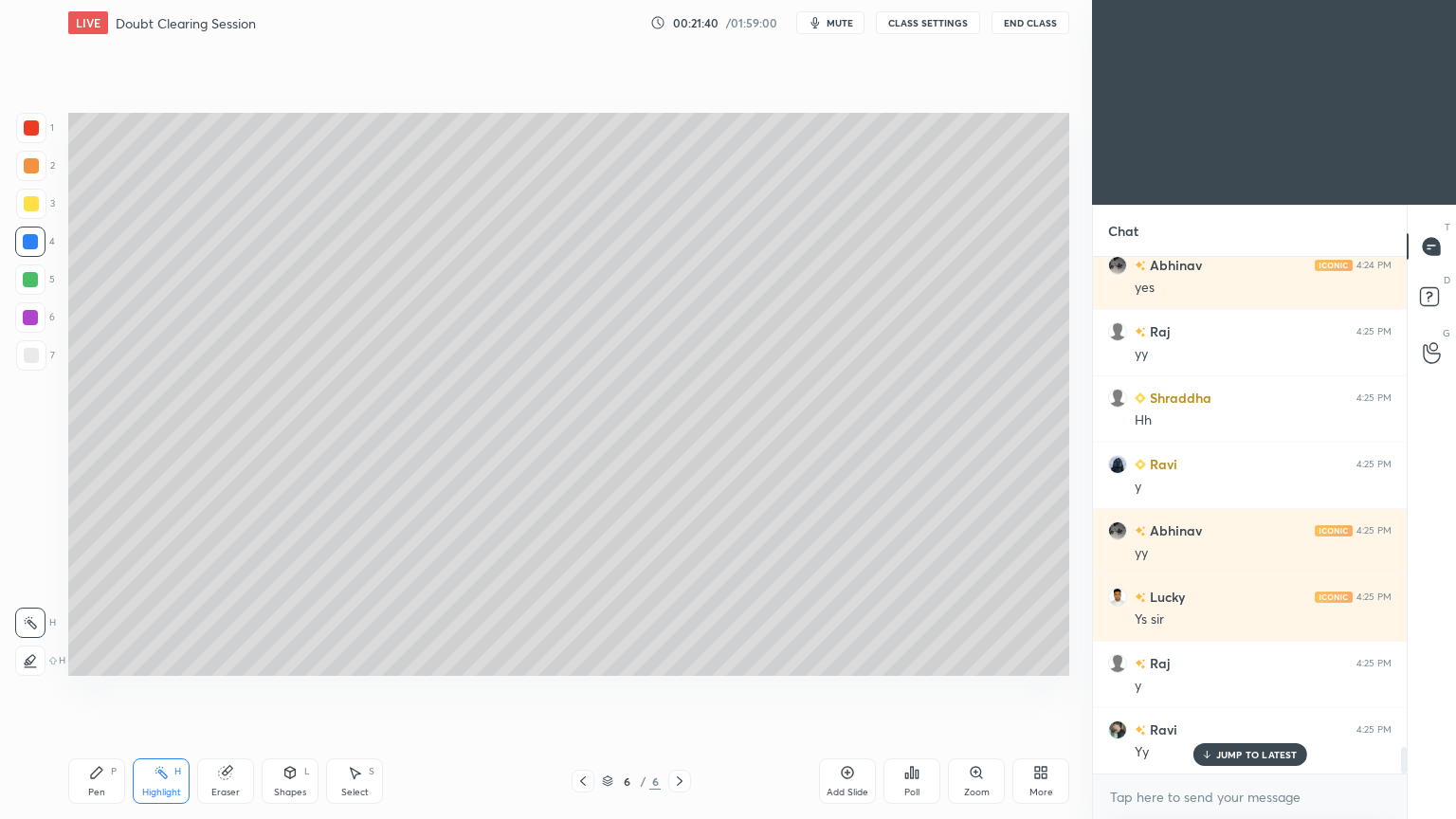 click on "Pen" at bounding box center [97, 792] 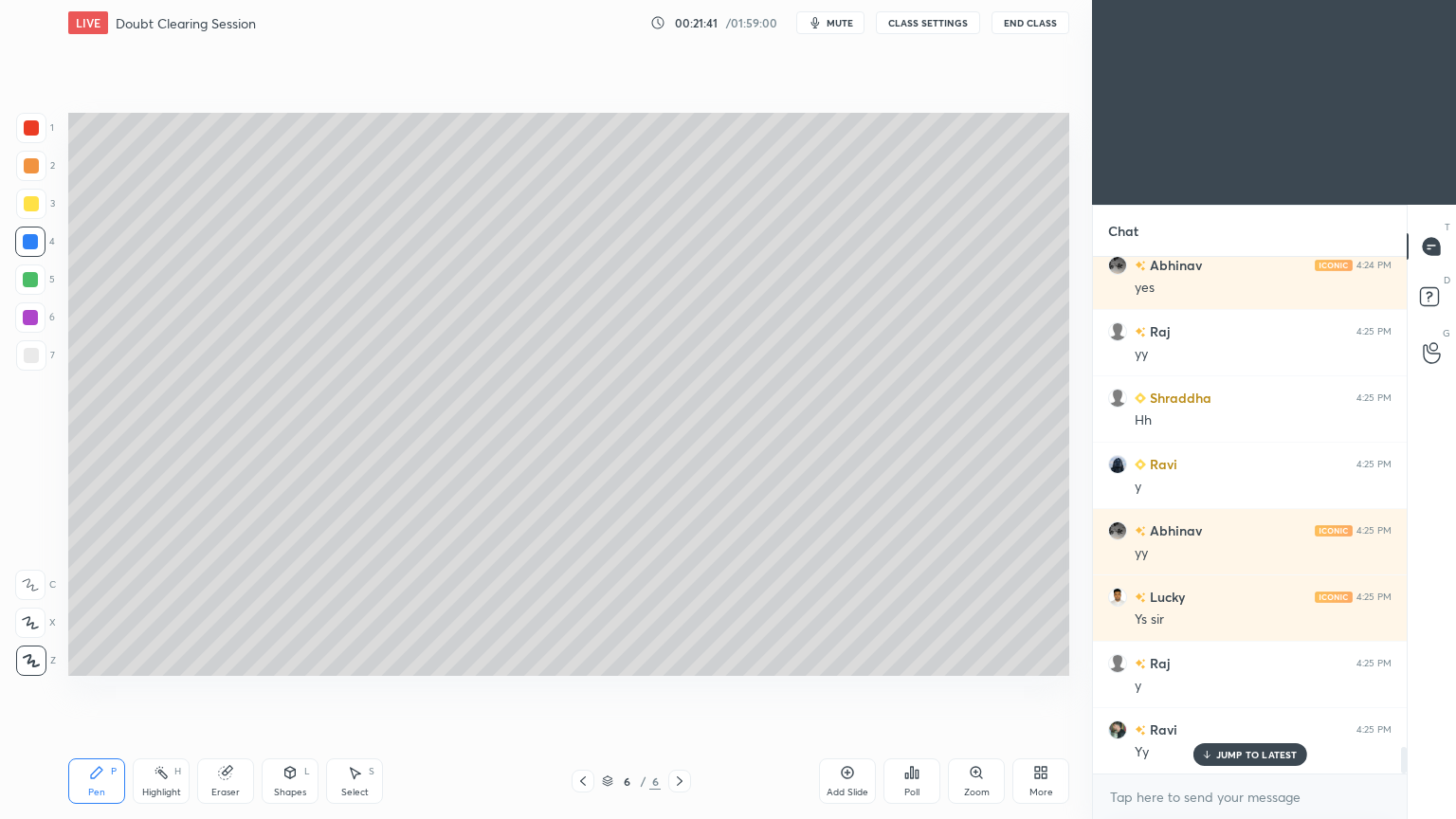 scroll, scrollTop: 9804, scrollLeft: 0, axis: vertical 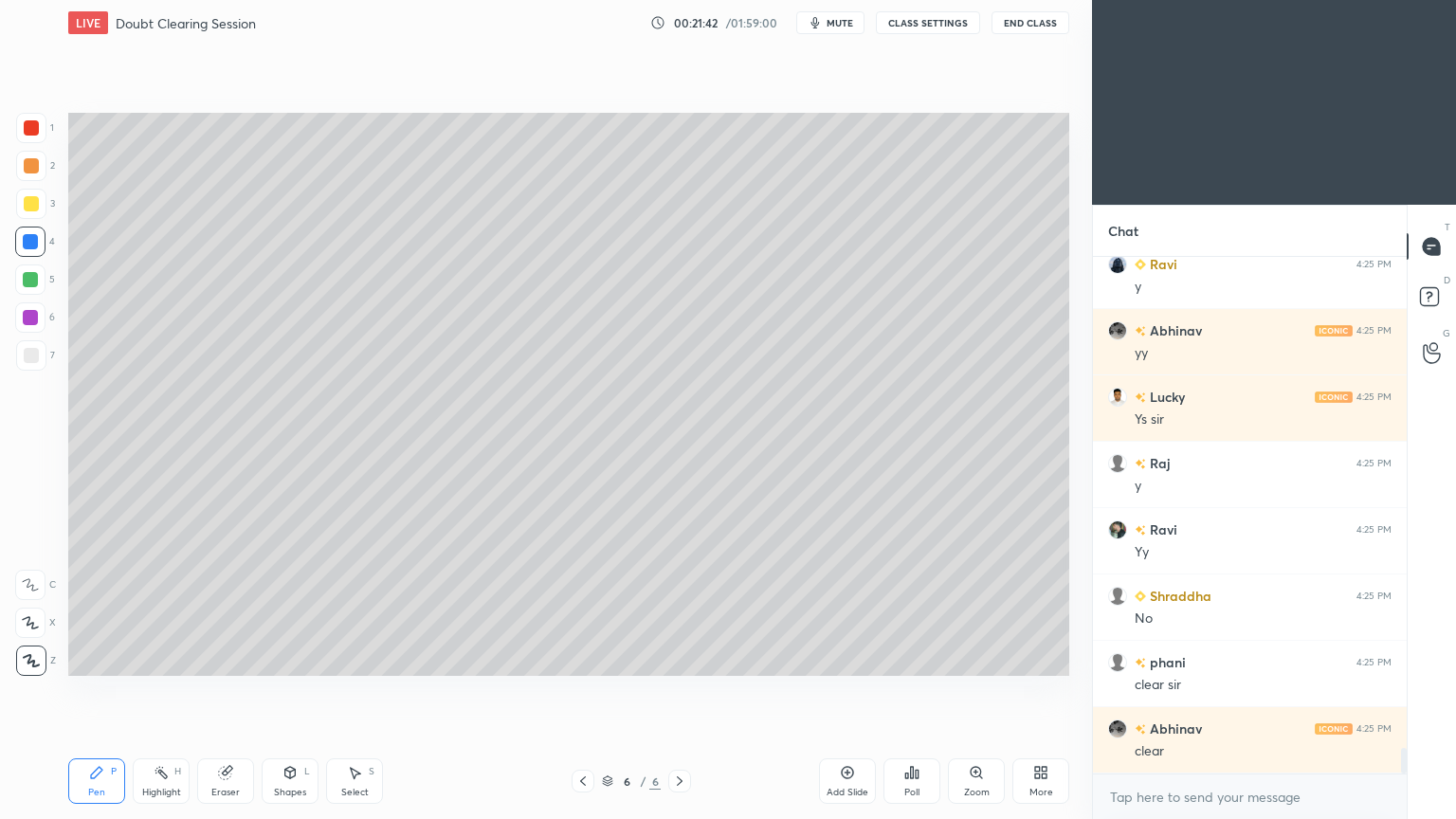 click at bounding box center (31, 355) 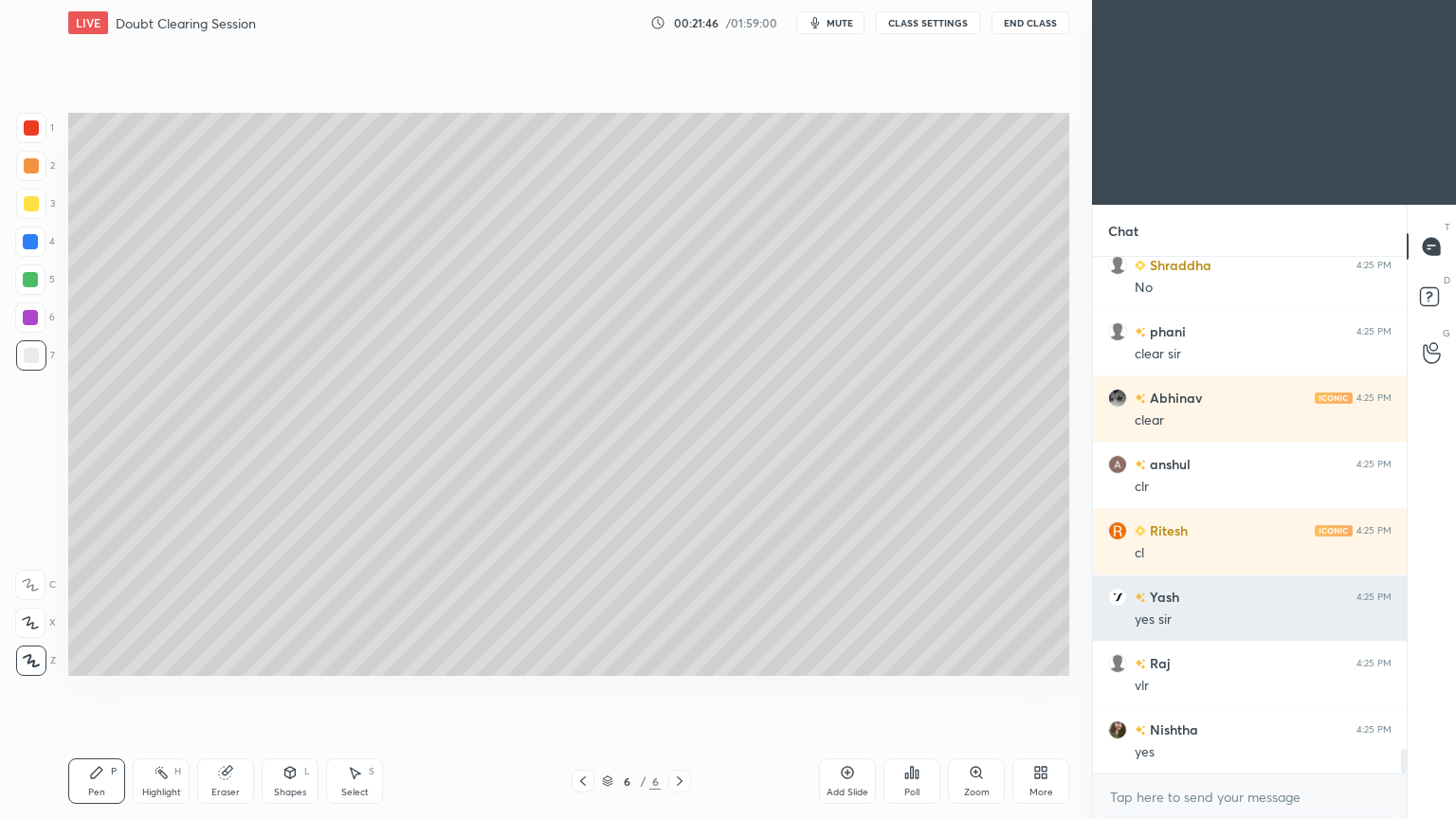 scroll, scrollTop: 10202, scrollLeft: 0, axis: vertical 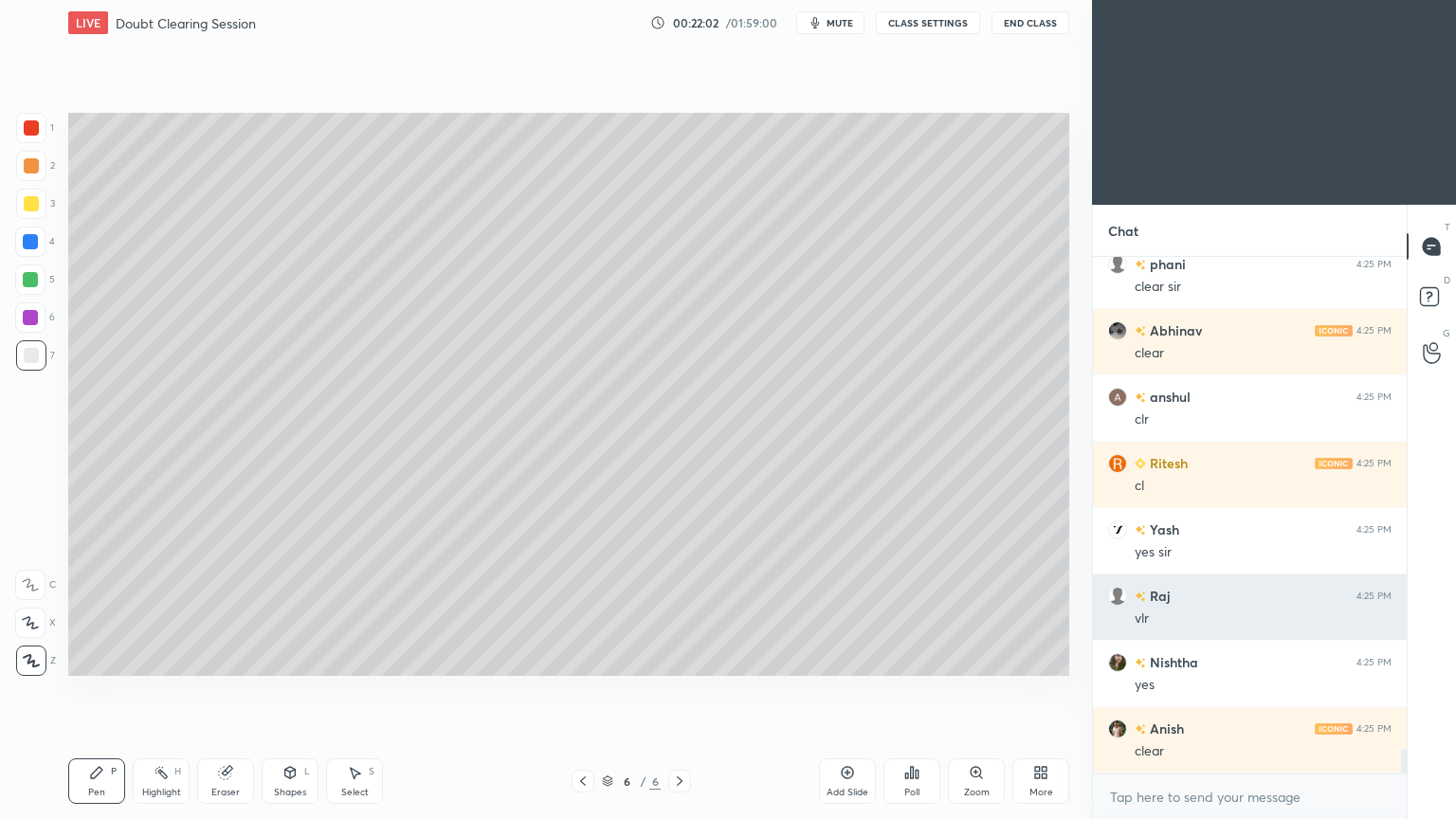 click on "Highlight H" at bounding box center [161, 781] 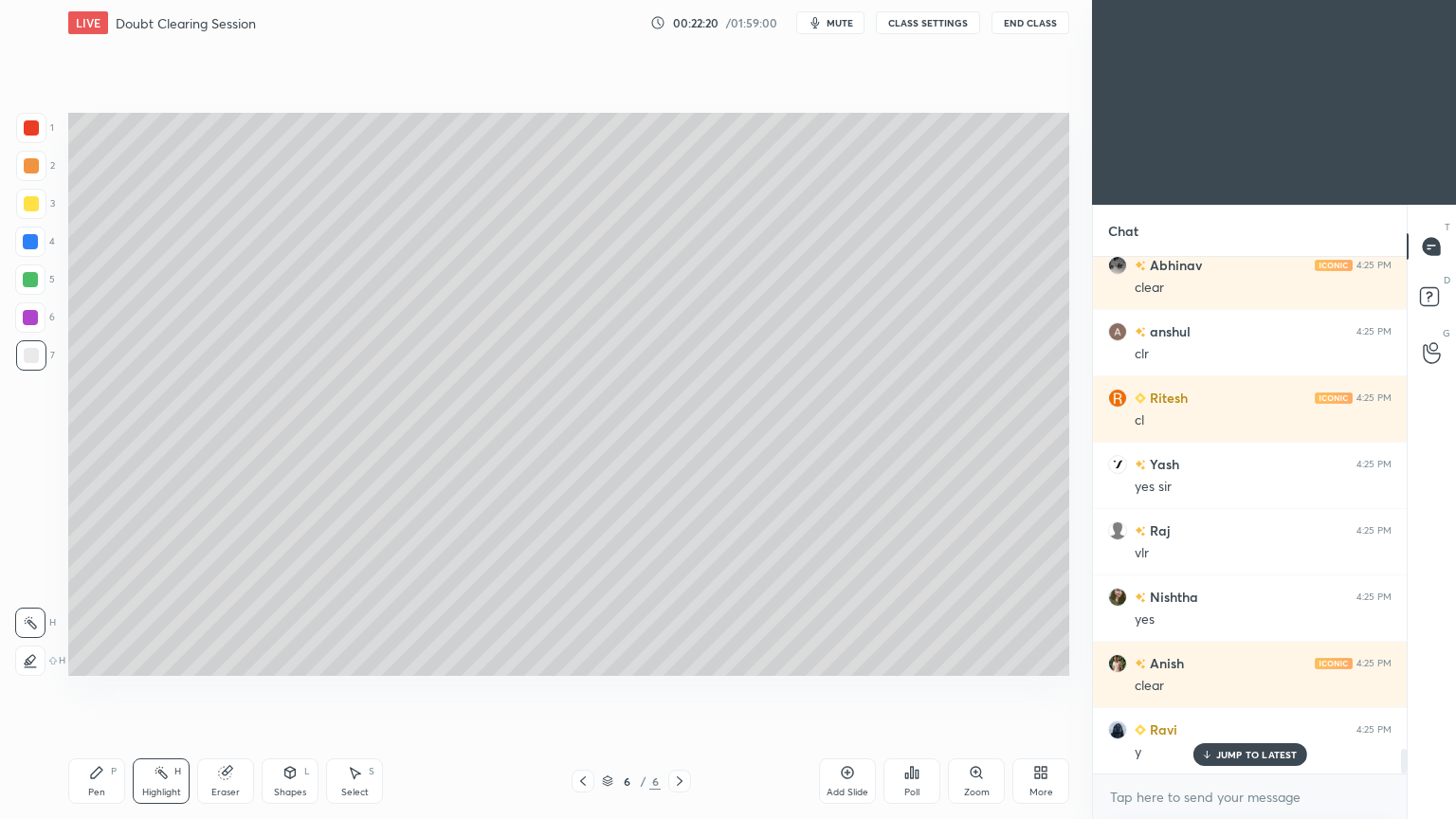 scroll, scrollTop: 10335, scrollLeft: 0, axis: vertical 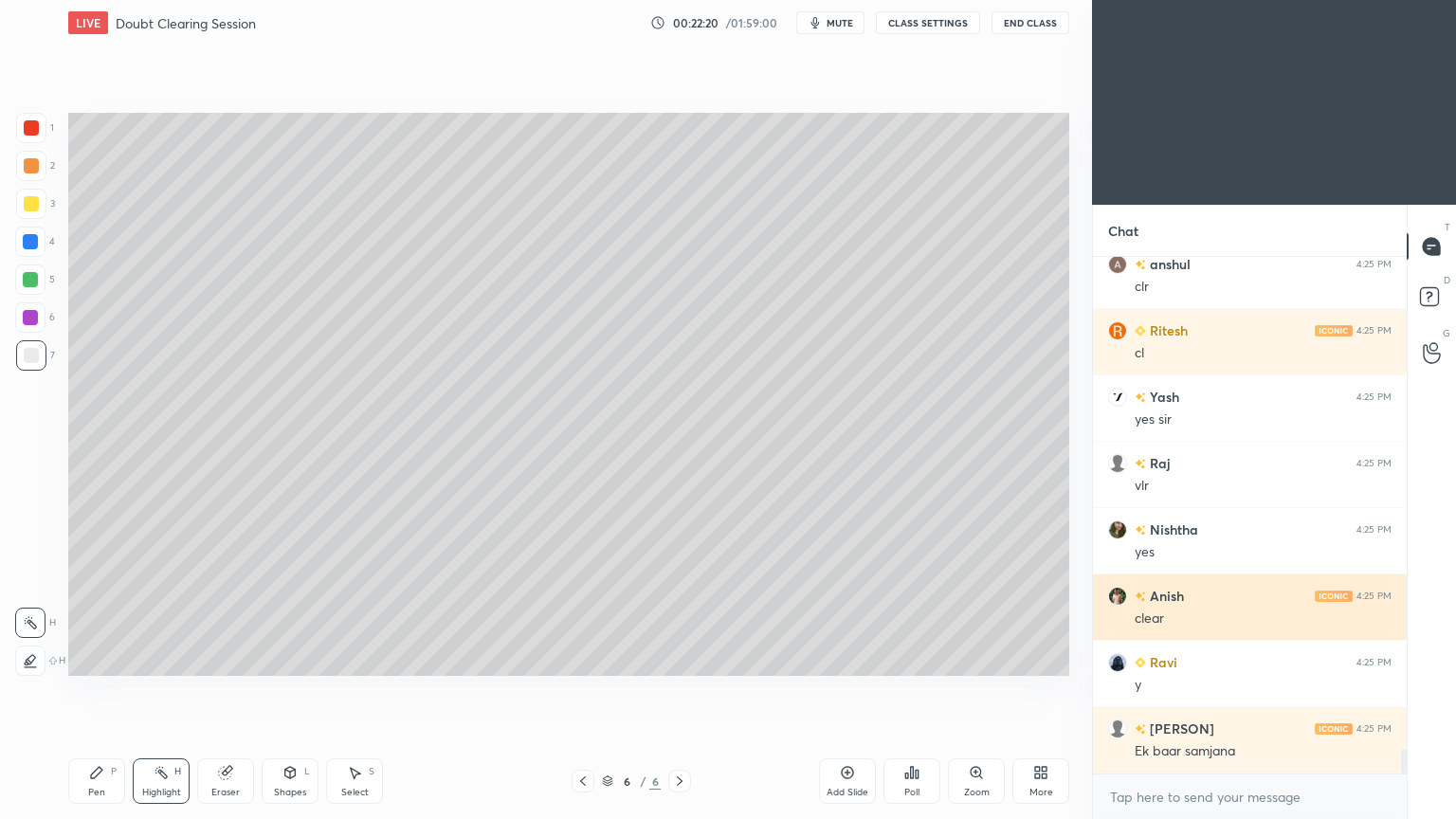 click on "Pen" at bounding box center [97, 792] 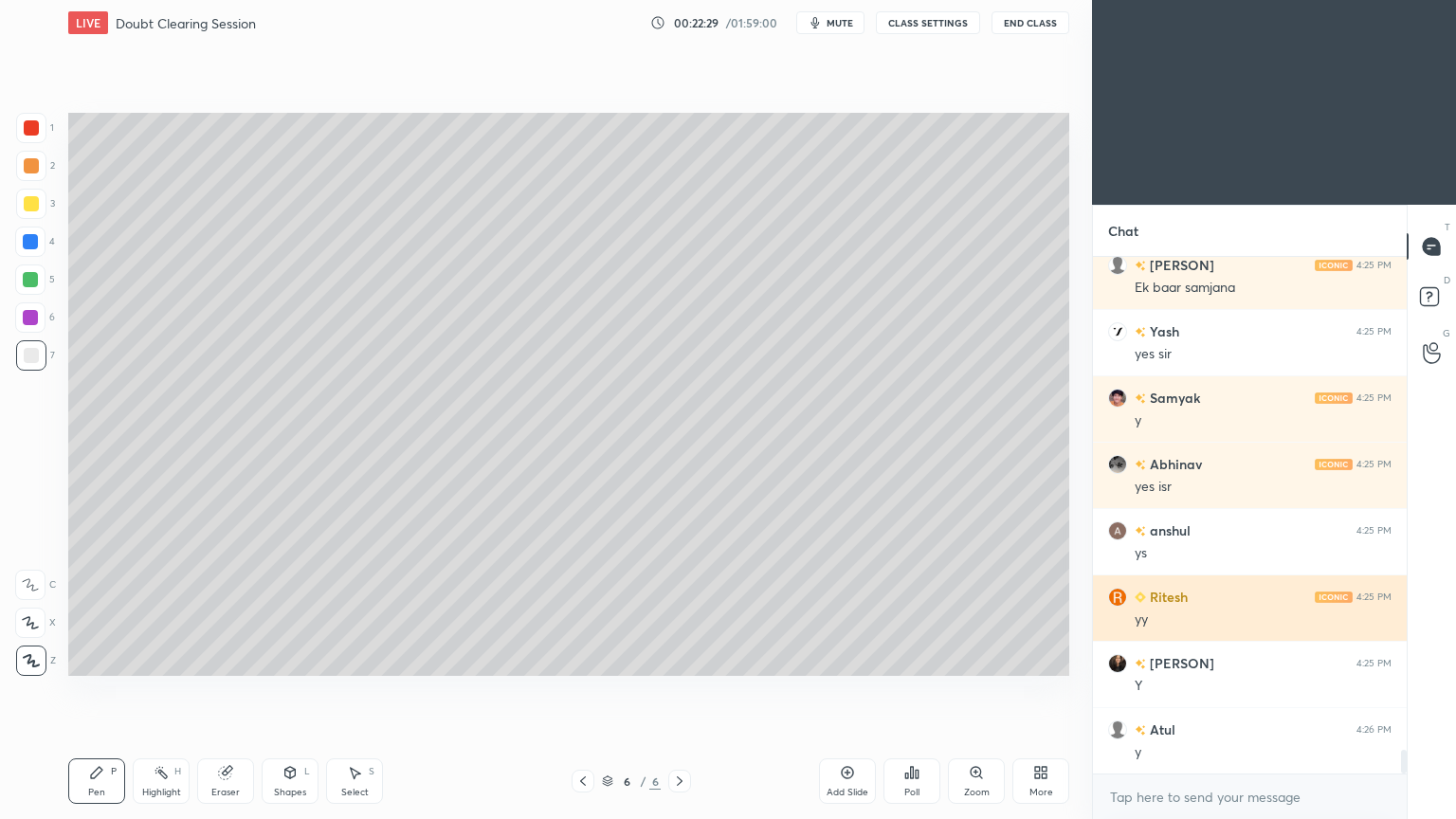 scroll, scrollTop: 10866, scrollLeft: 0, axis: vertical 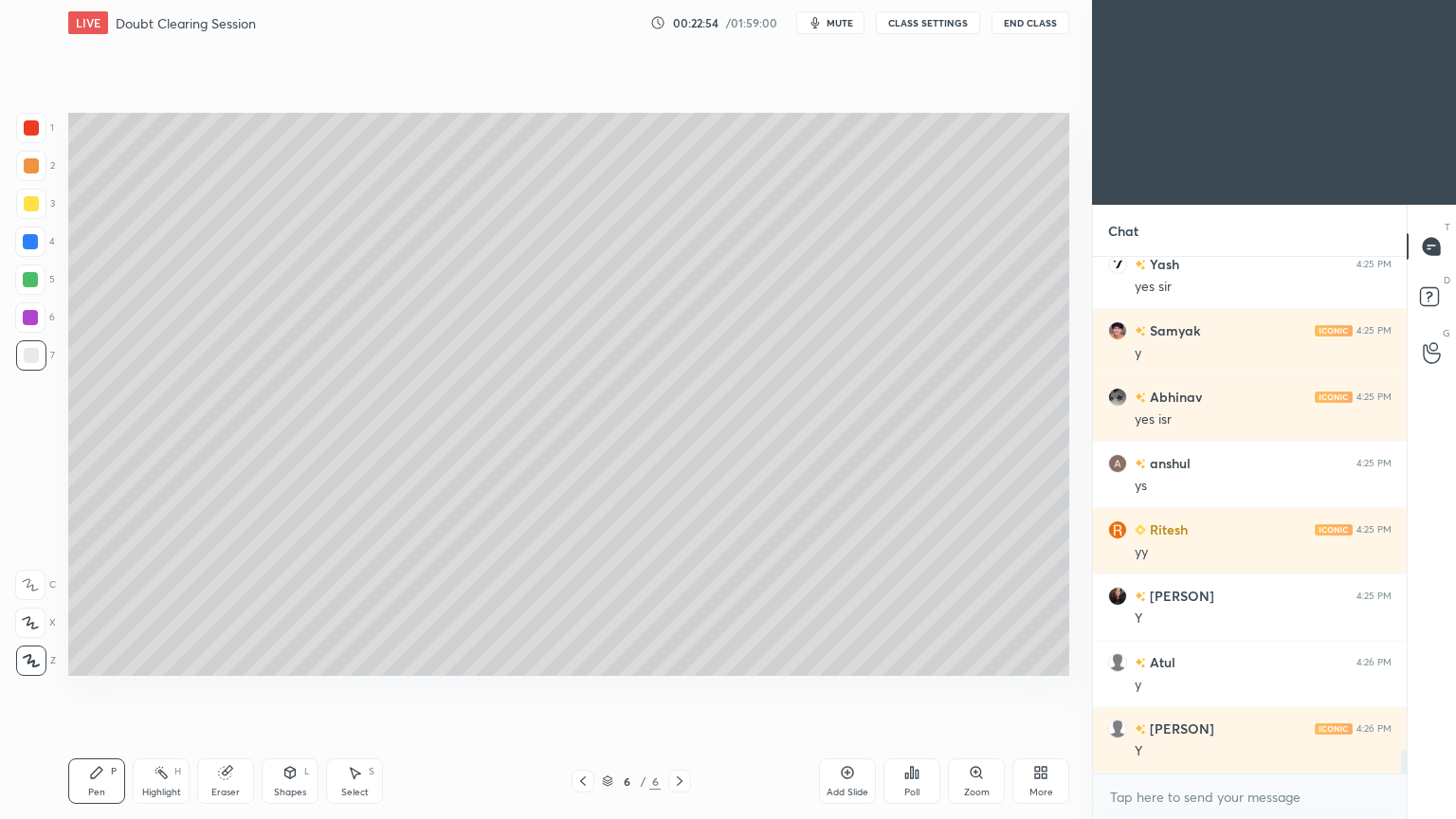 click on "Add Slide" at bounding box center (847, 781) 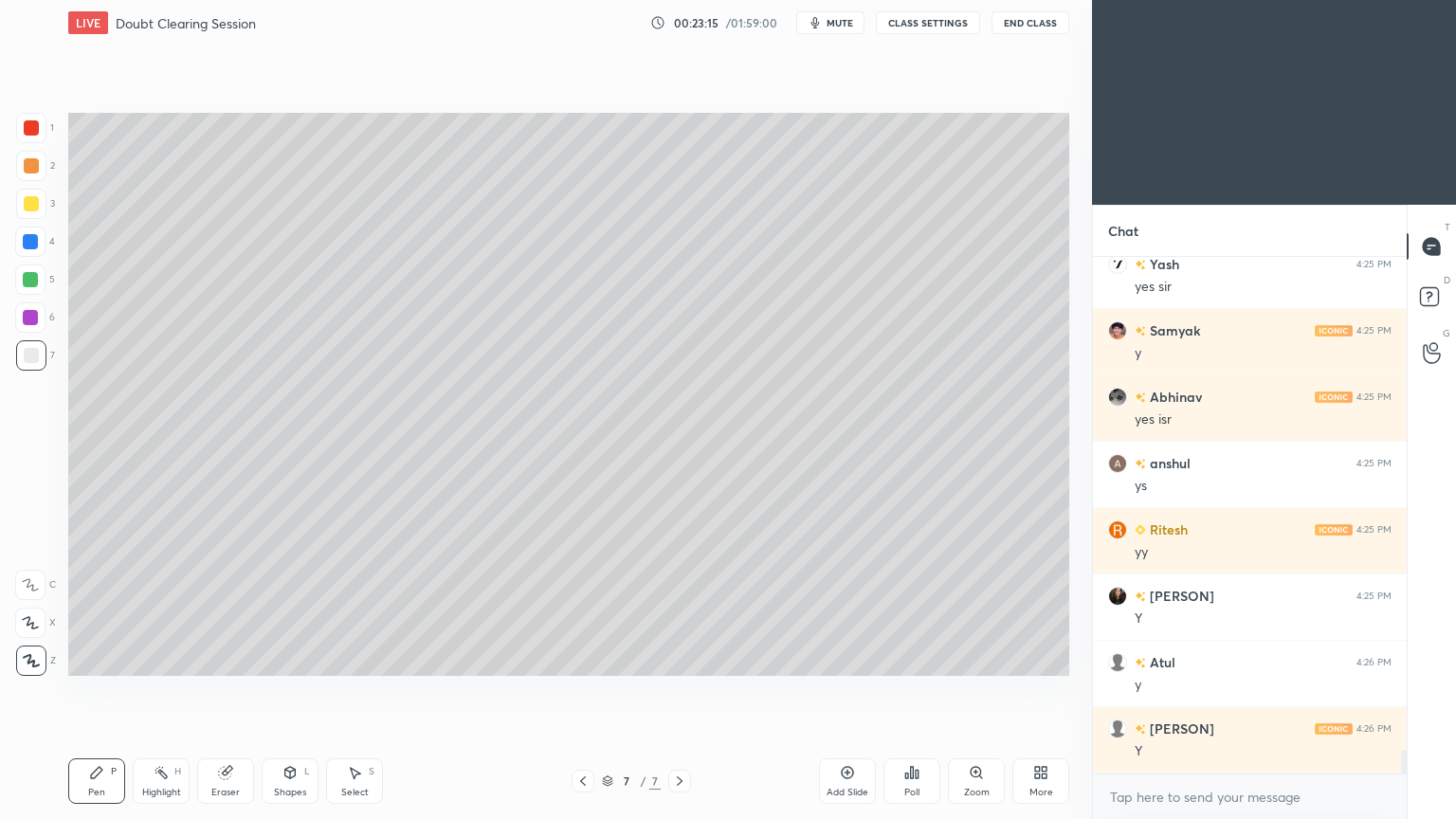 click at bounding box center (31, 204) 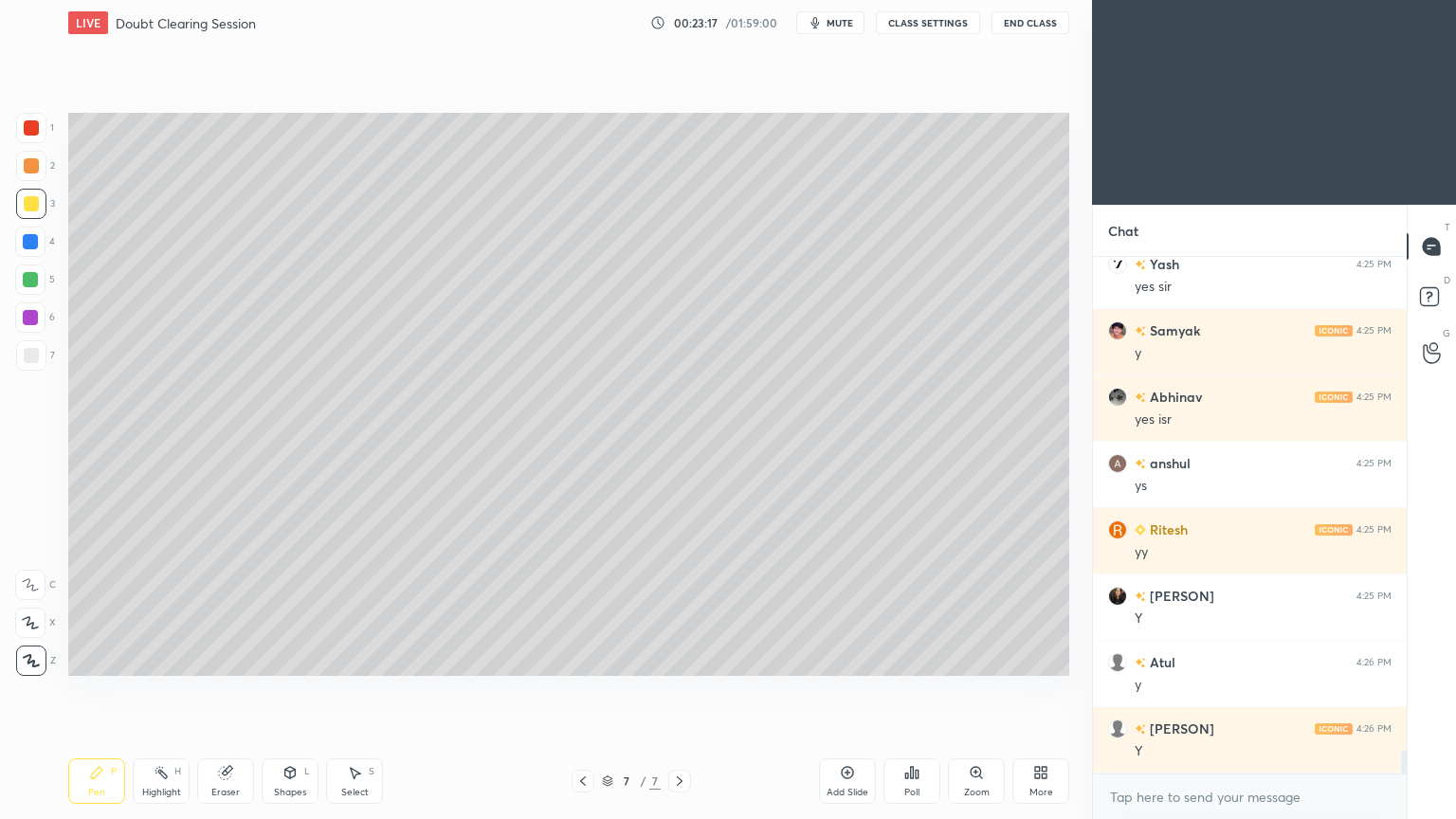 click 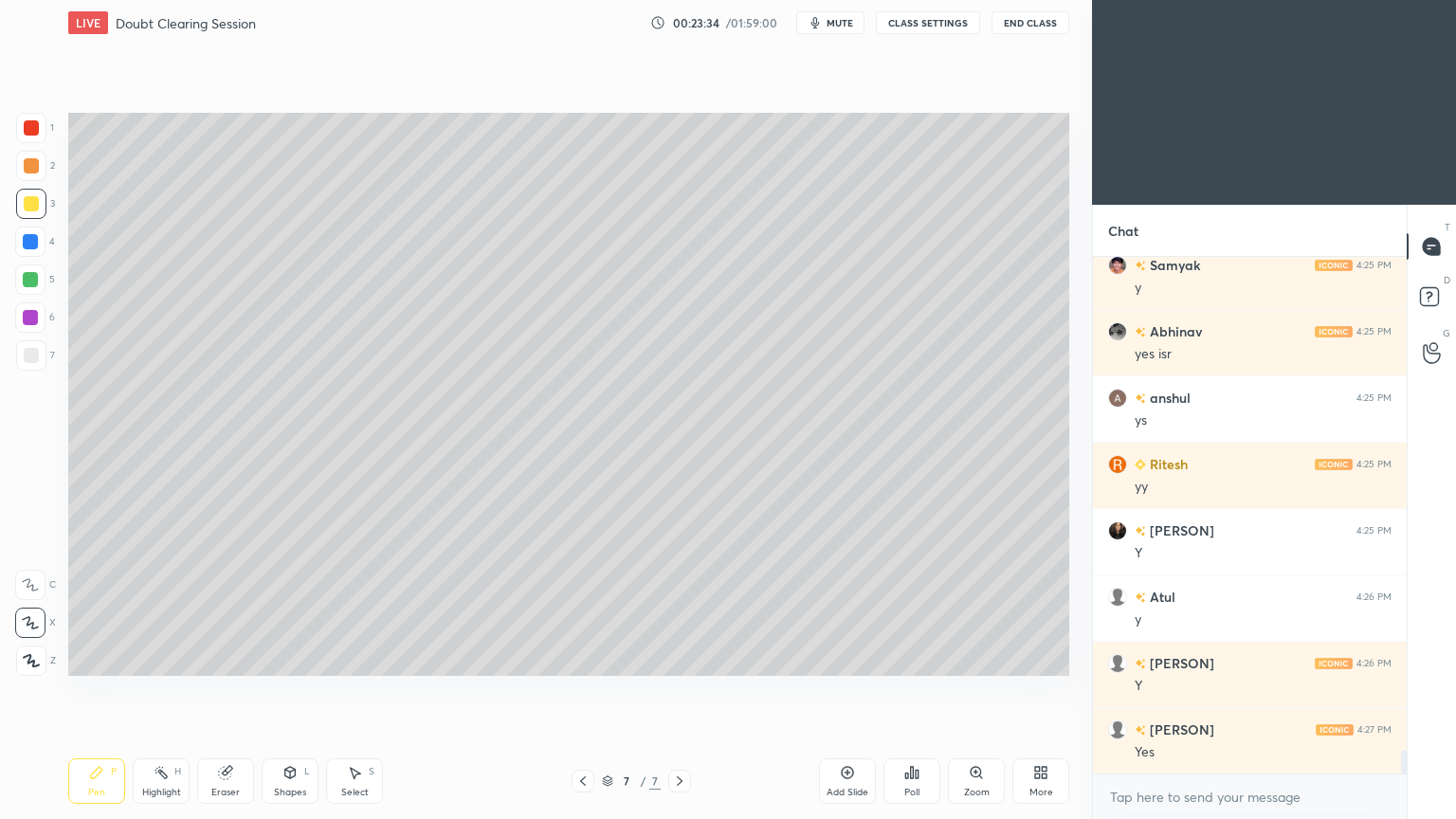 scroll, scrollTop: 10999, scrollLeft: 0, axis: vertical 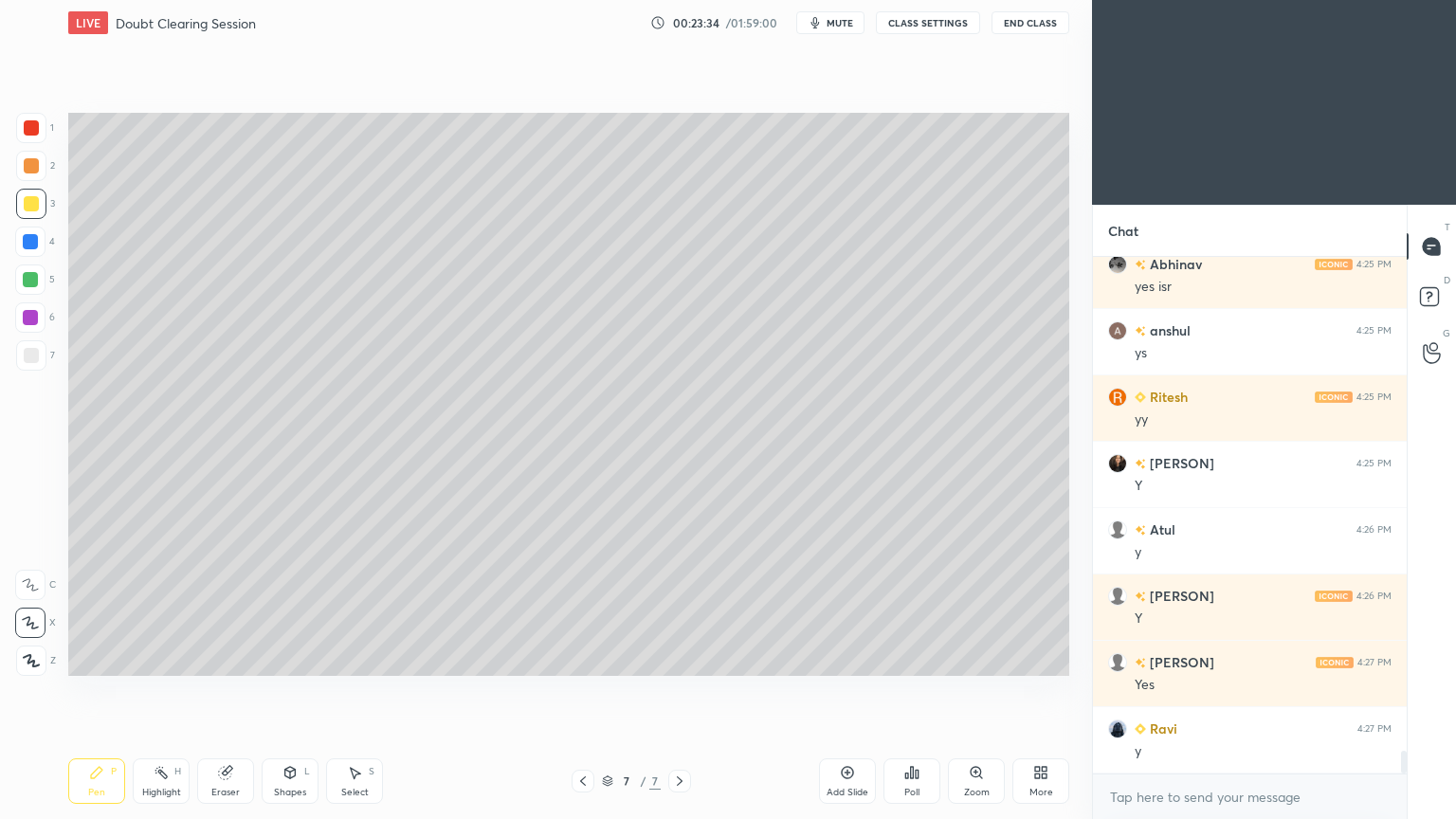 click on "H" at bounding box center (177, 772) 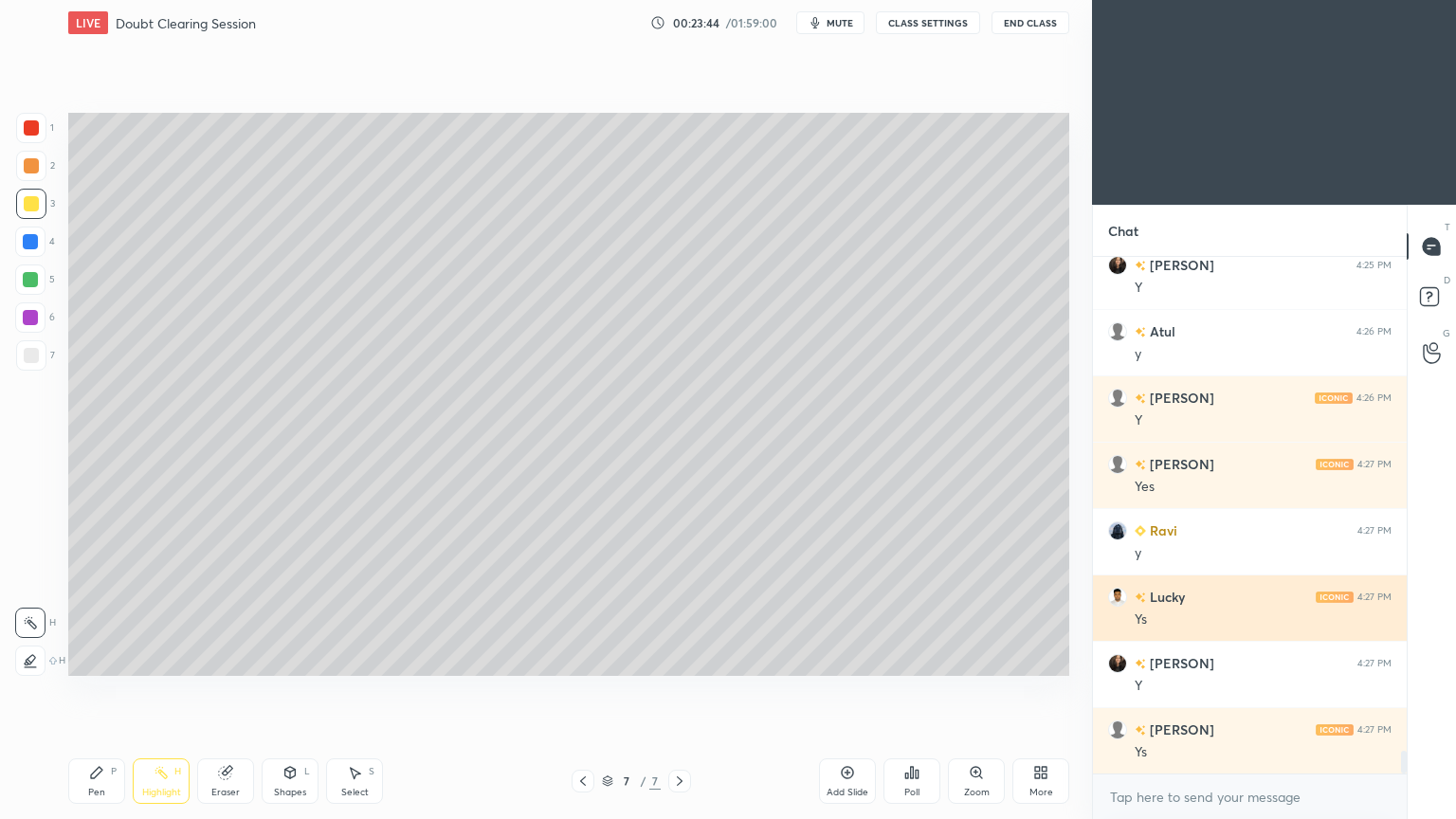 scroll, scrollTop: 11264, scrollLeft: 0, axis: vertical 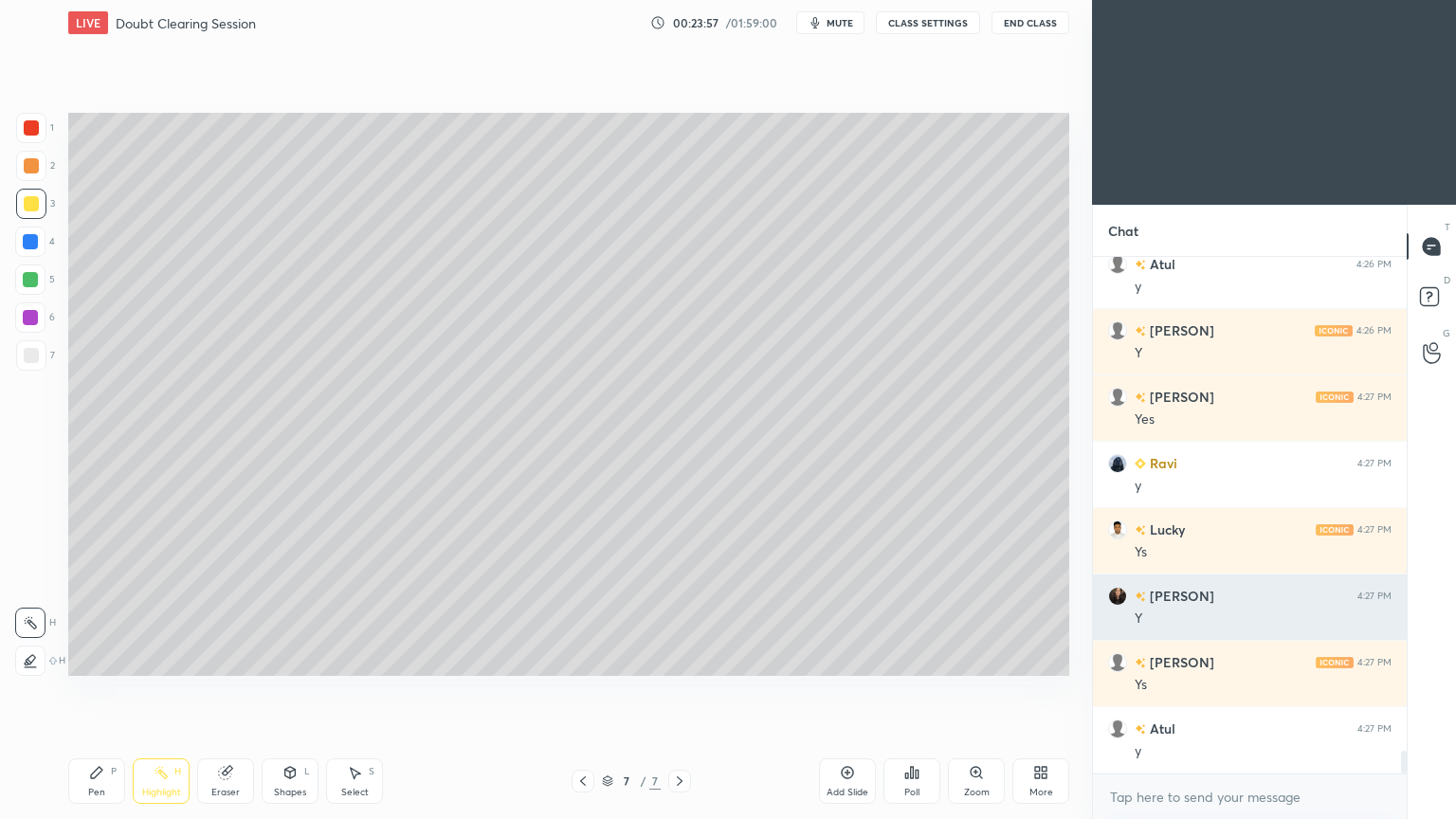 click at bounding box center (30, 280) 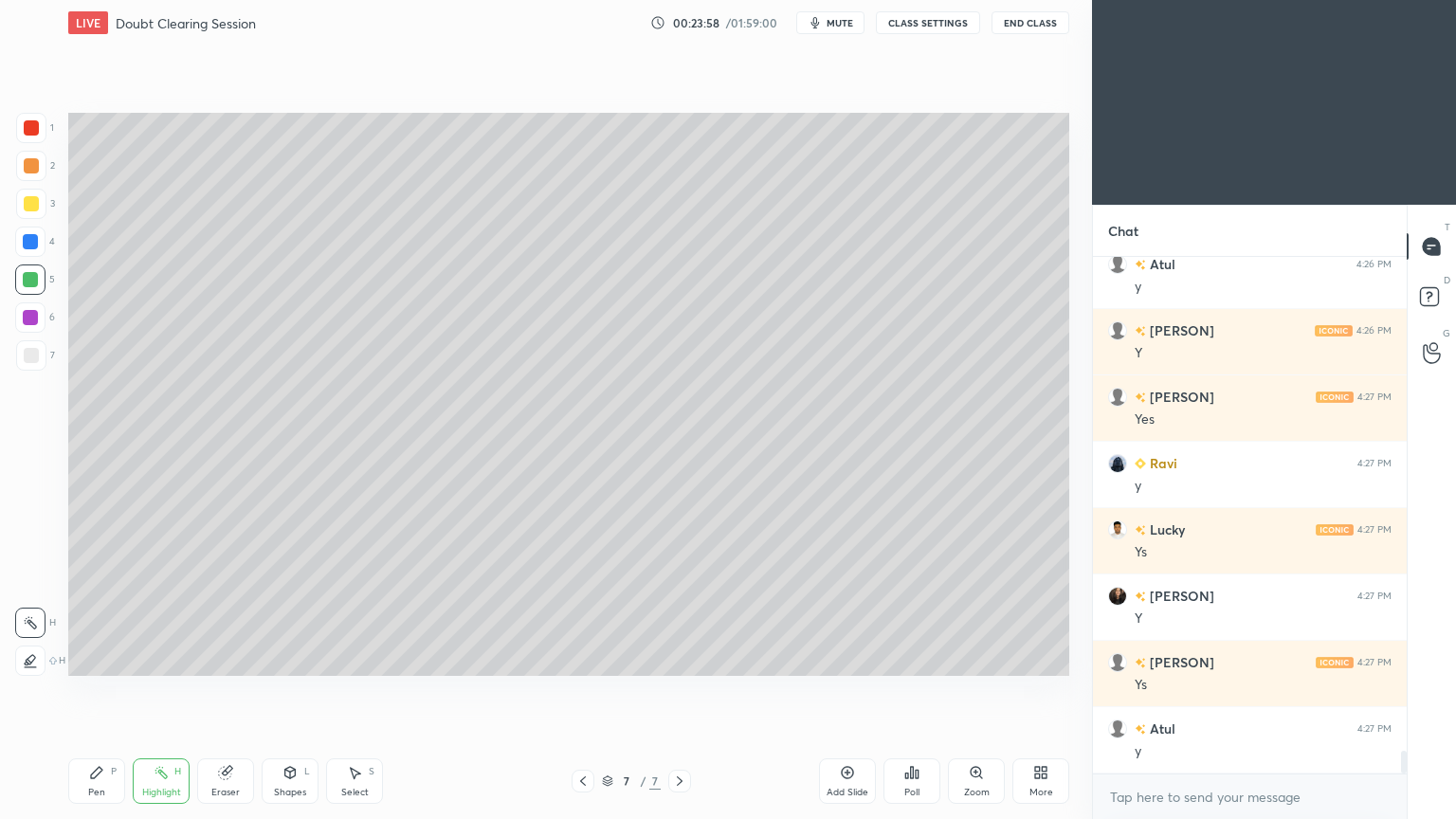 click on "Pen P" at bounding box center (97, 781) 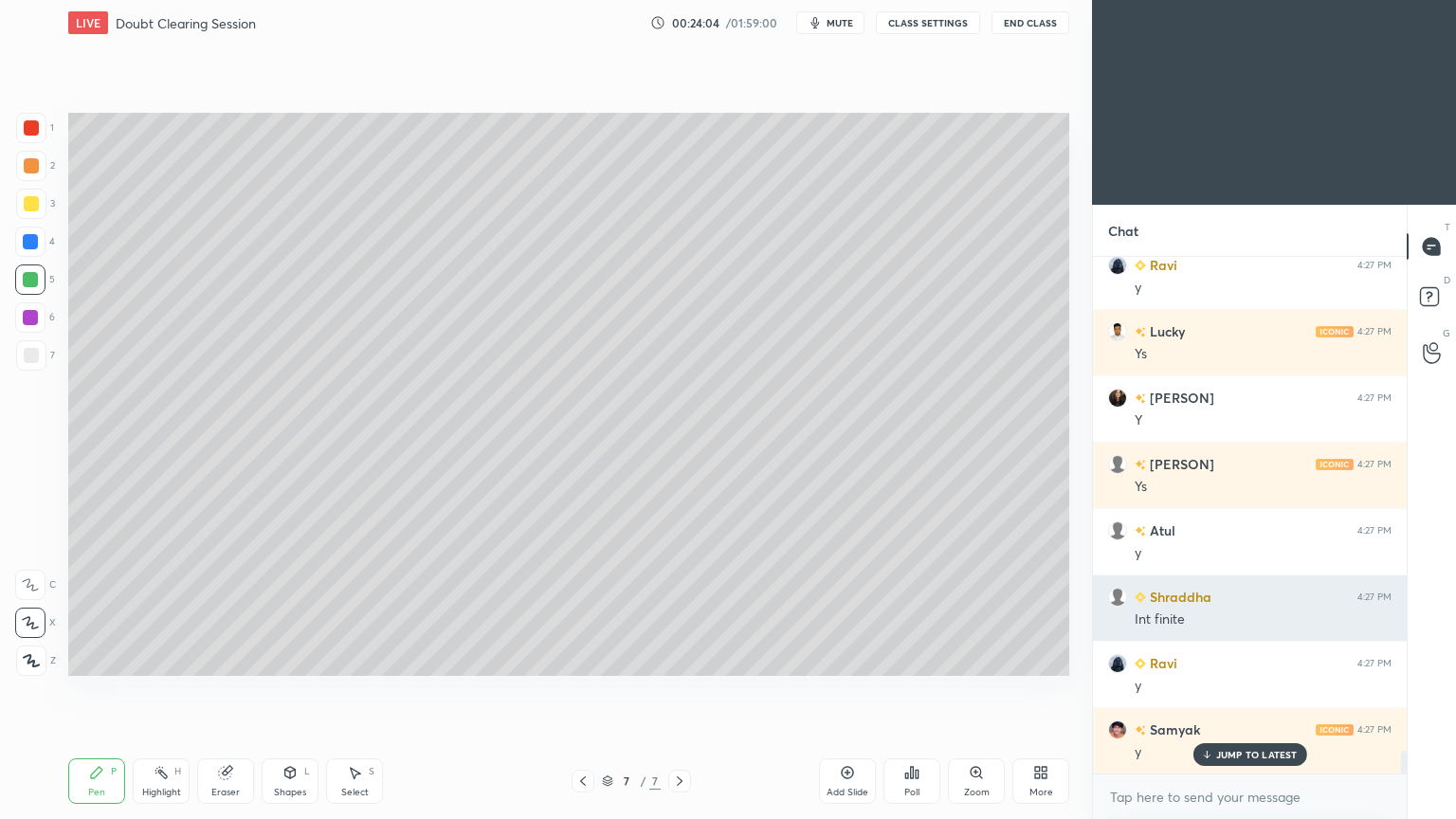 scroll, scrollTop: 11530, scrollLeft: 0, axis: vertical 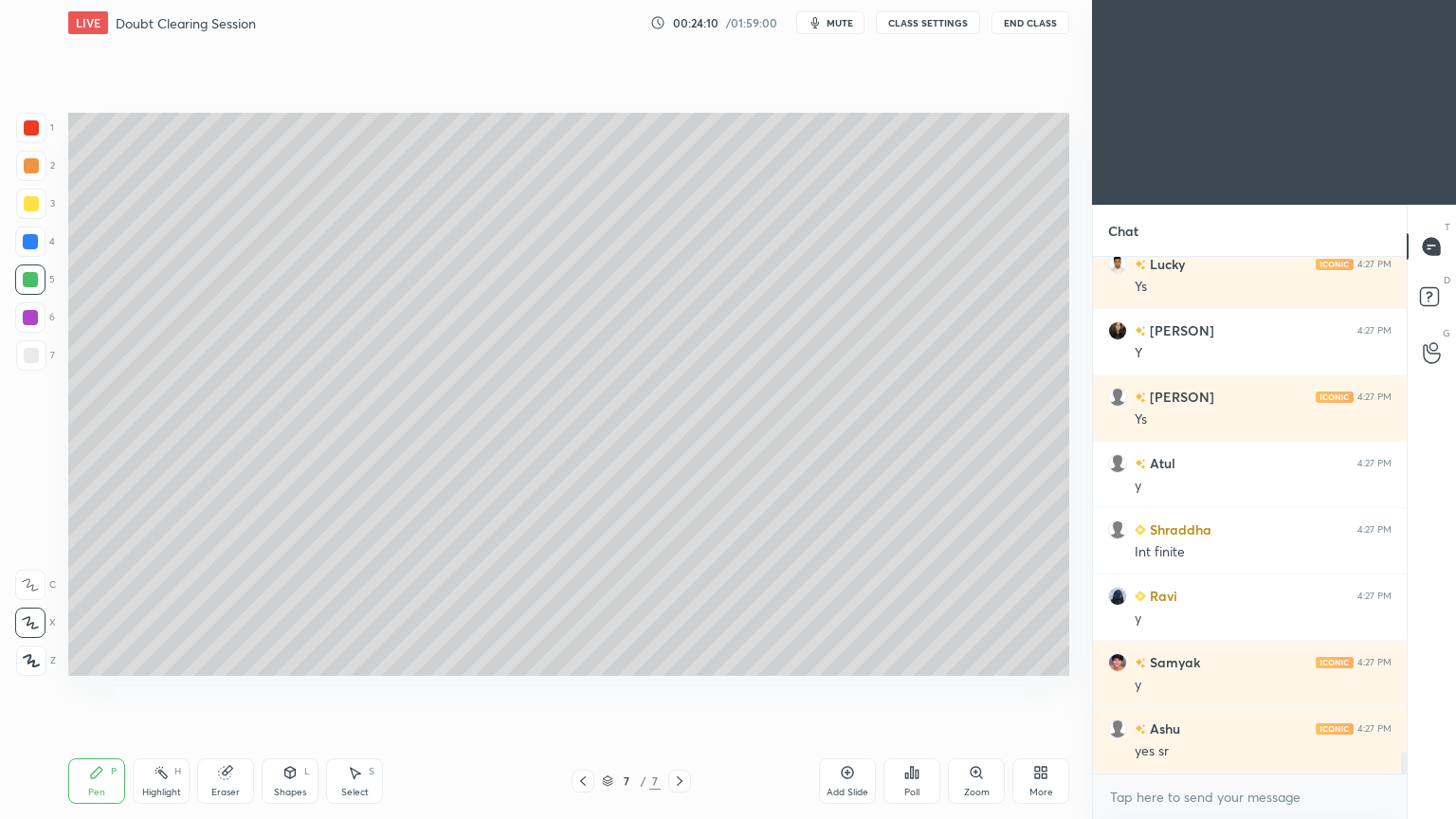 click on "Pen" at bounding box center (97, 792) 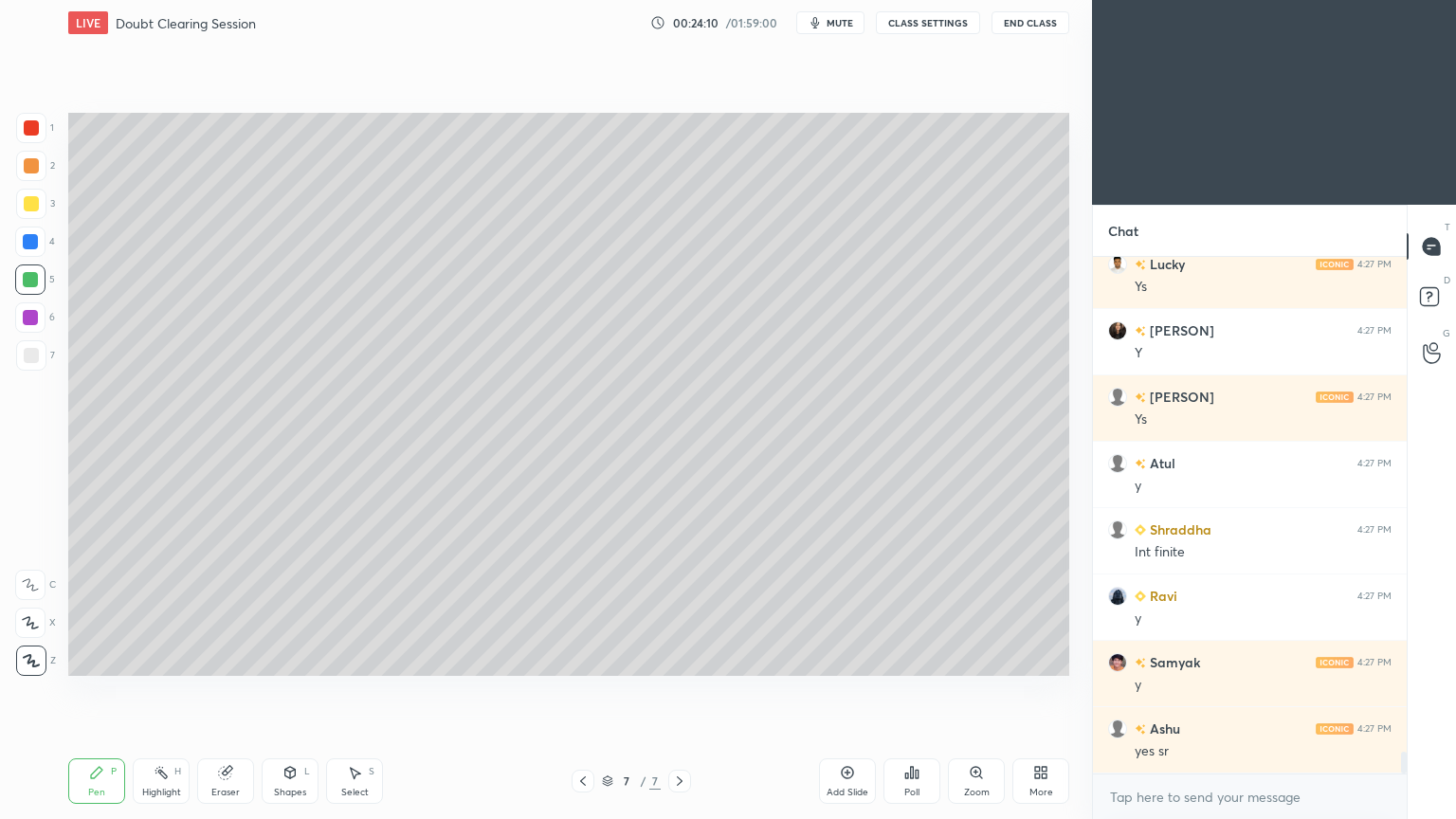 click on "7" at bounding box center [35, 359] 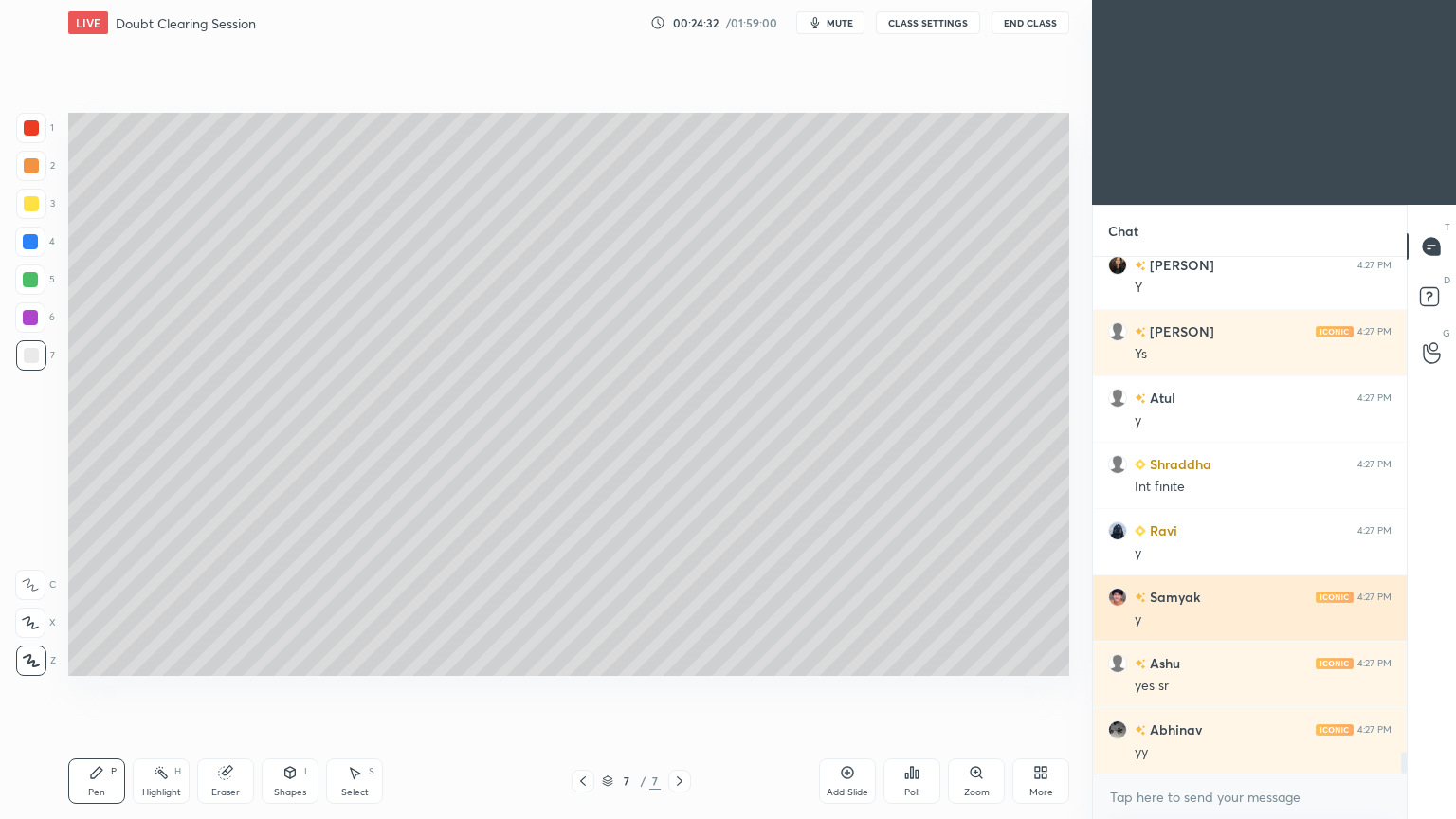 scroll, scrollTop: 11640, scrollLeft: 0, axis: vertical 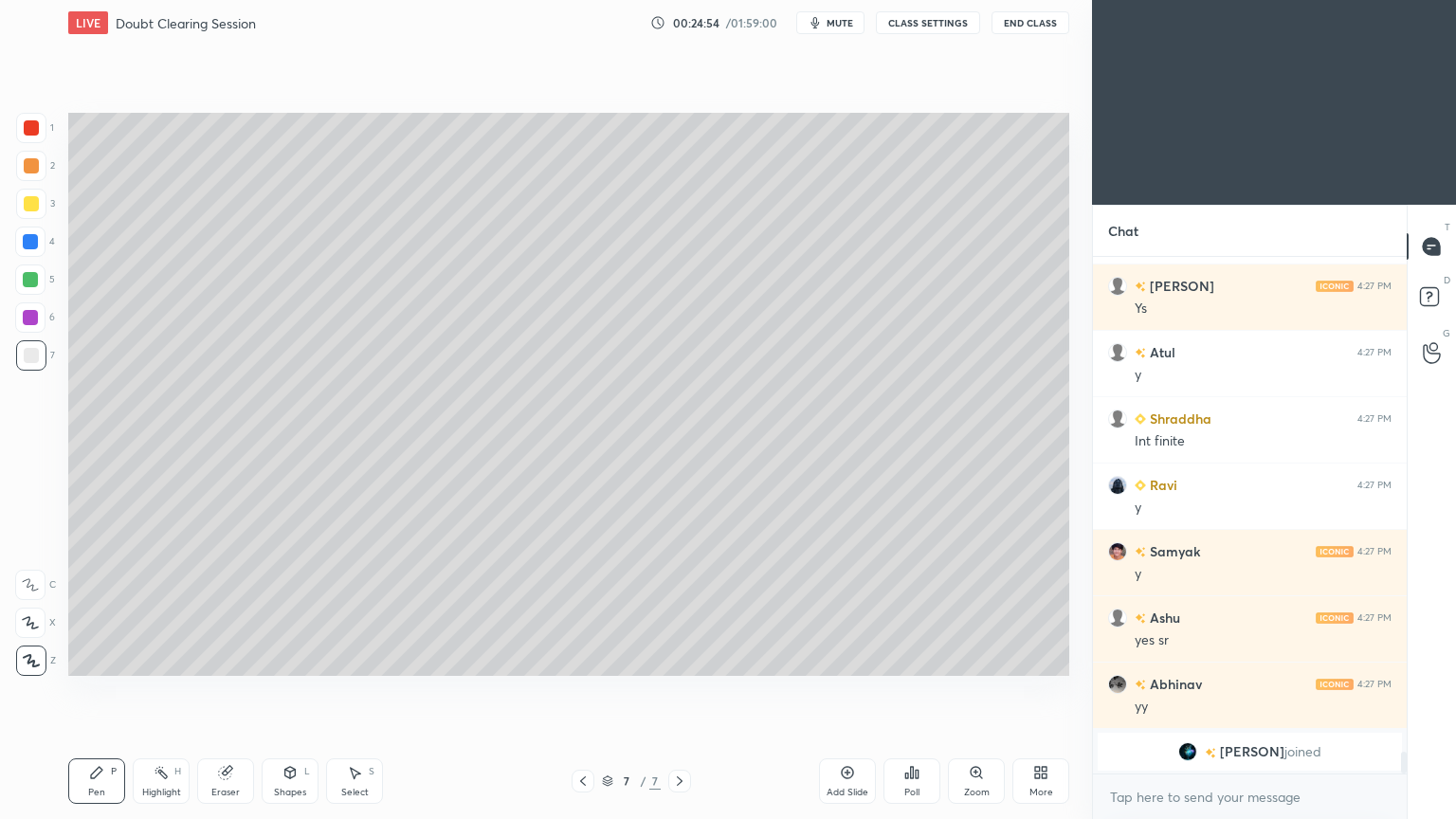click on "Shapes" at bounding box center (290, 792) 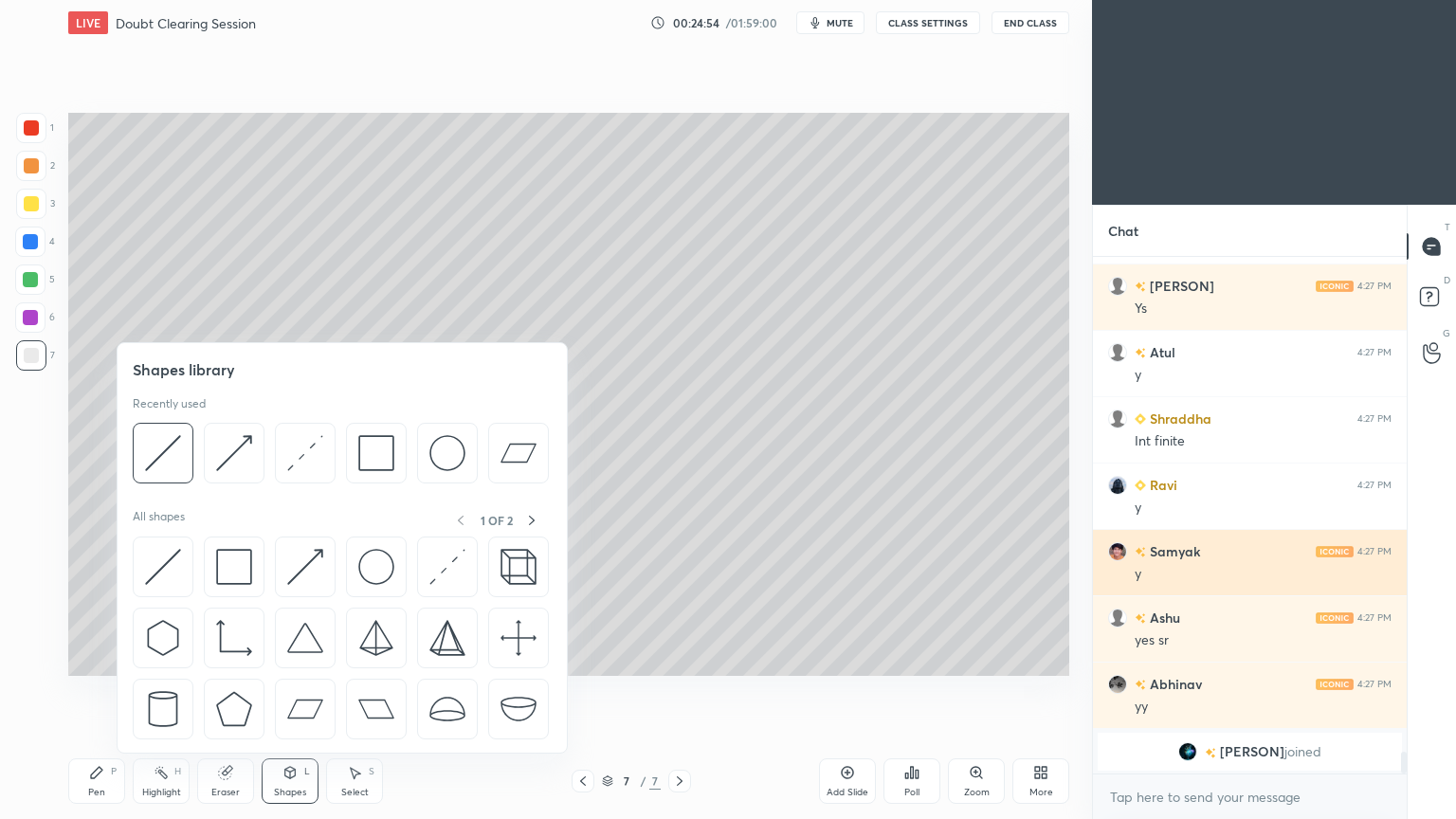 click at bounding box center [376, 453] 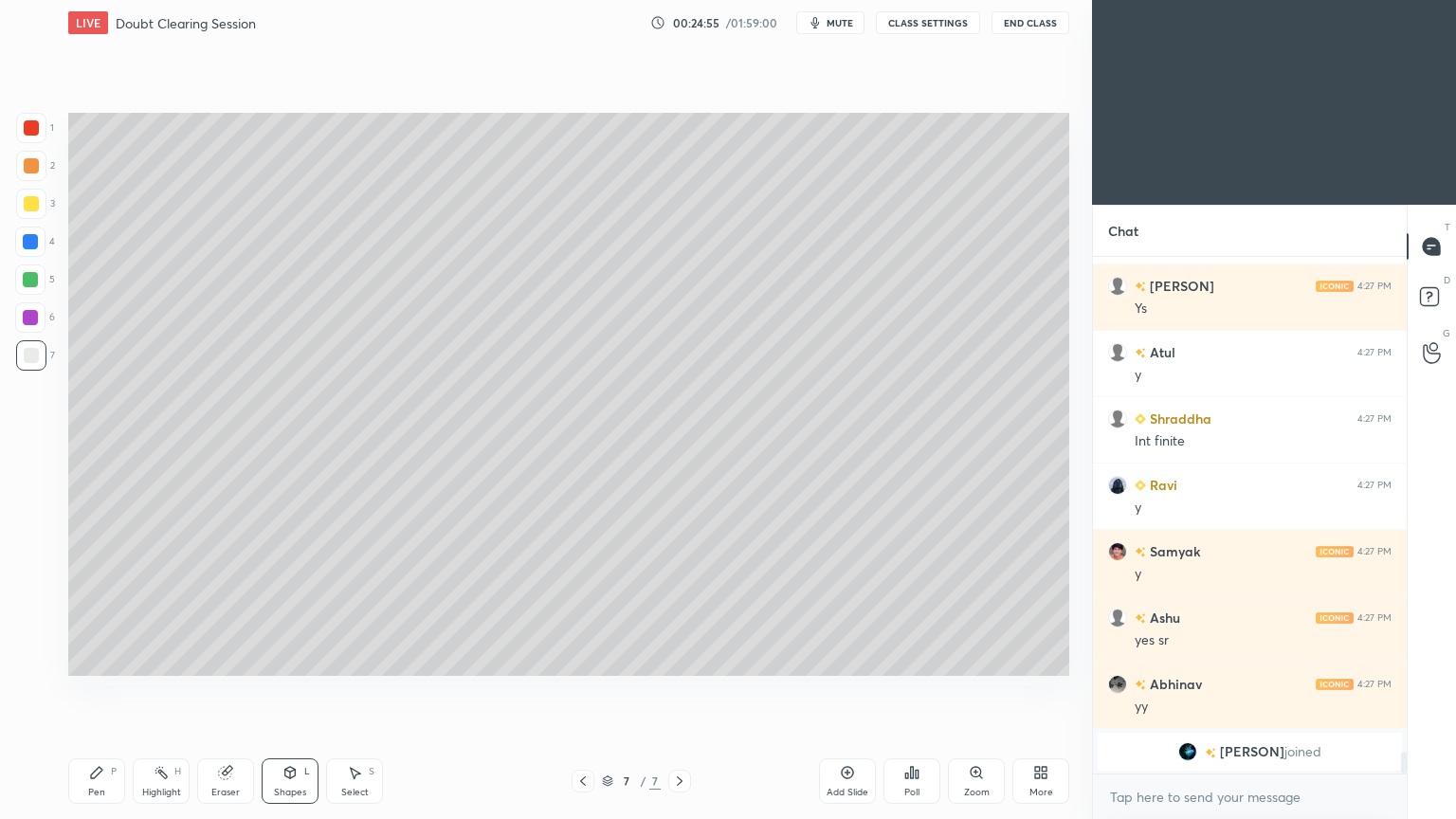 click at bounding box center (30, 318) 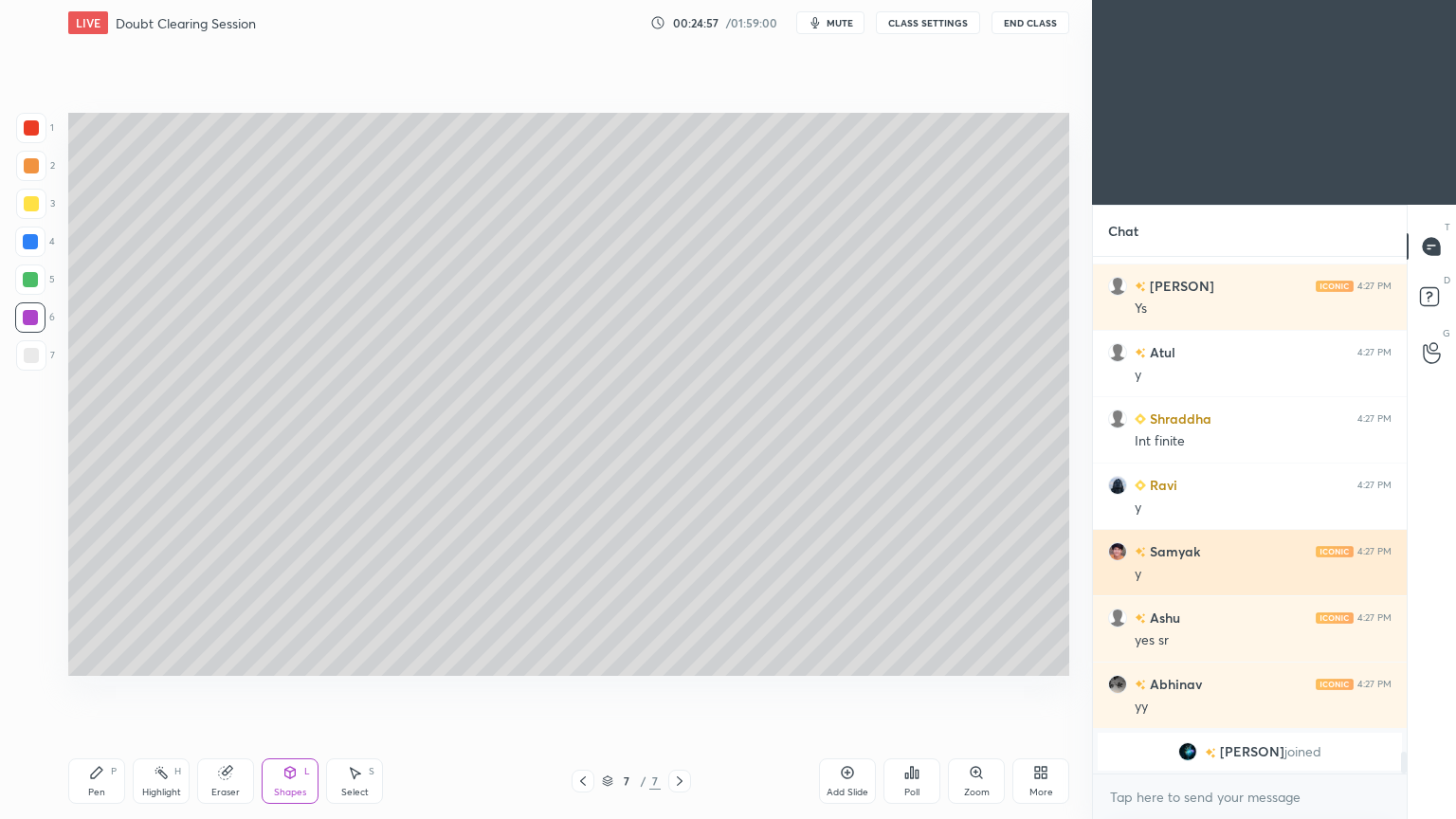click at bounding box center (30, 242) 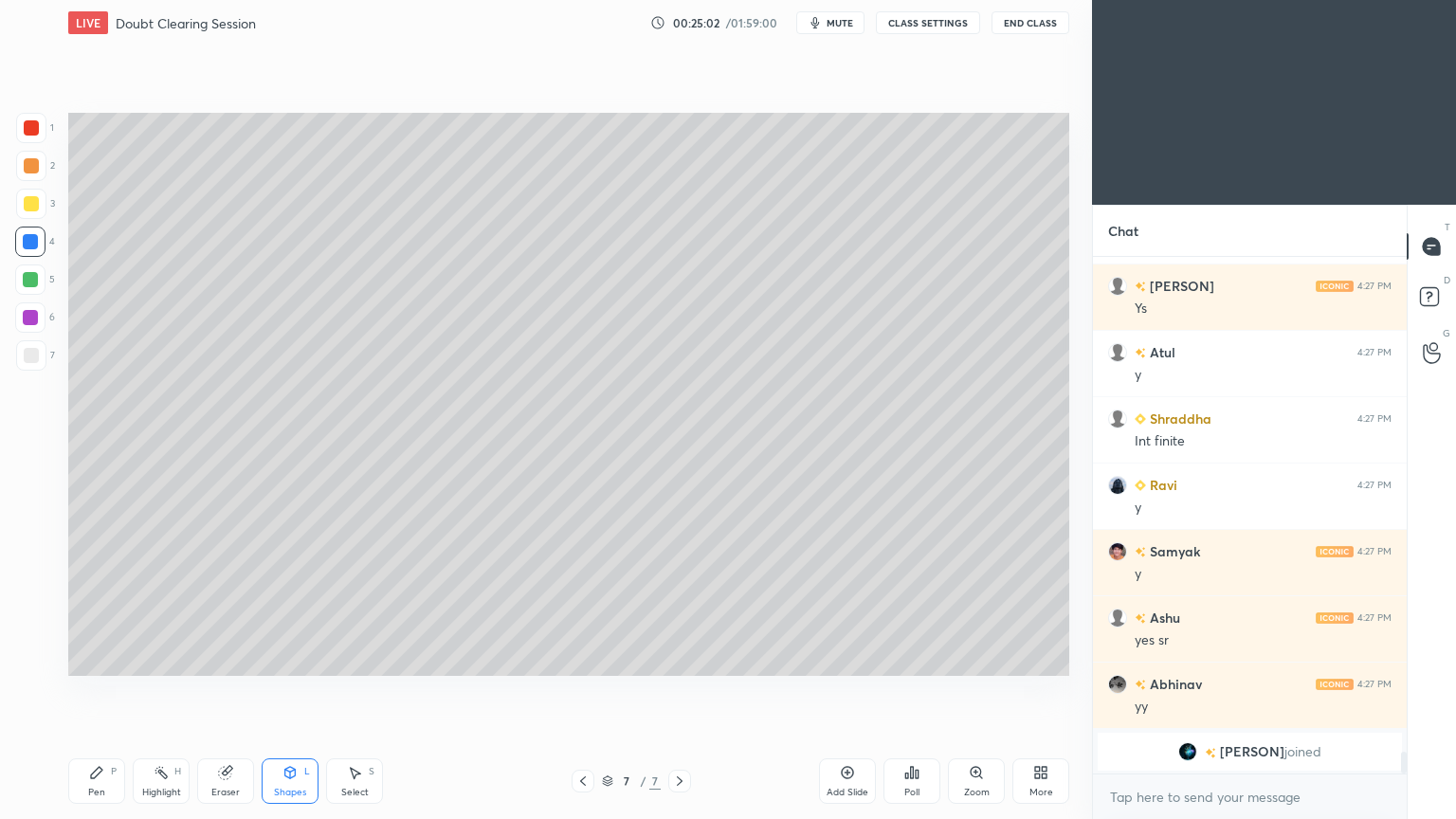 click on "Pen P" at bounding box center [97, 781] 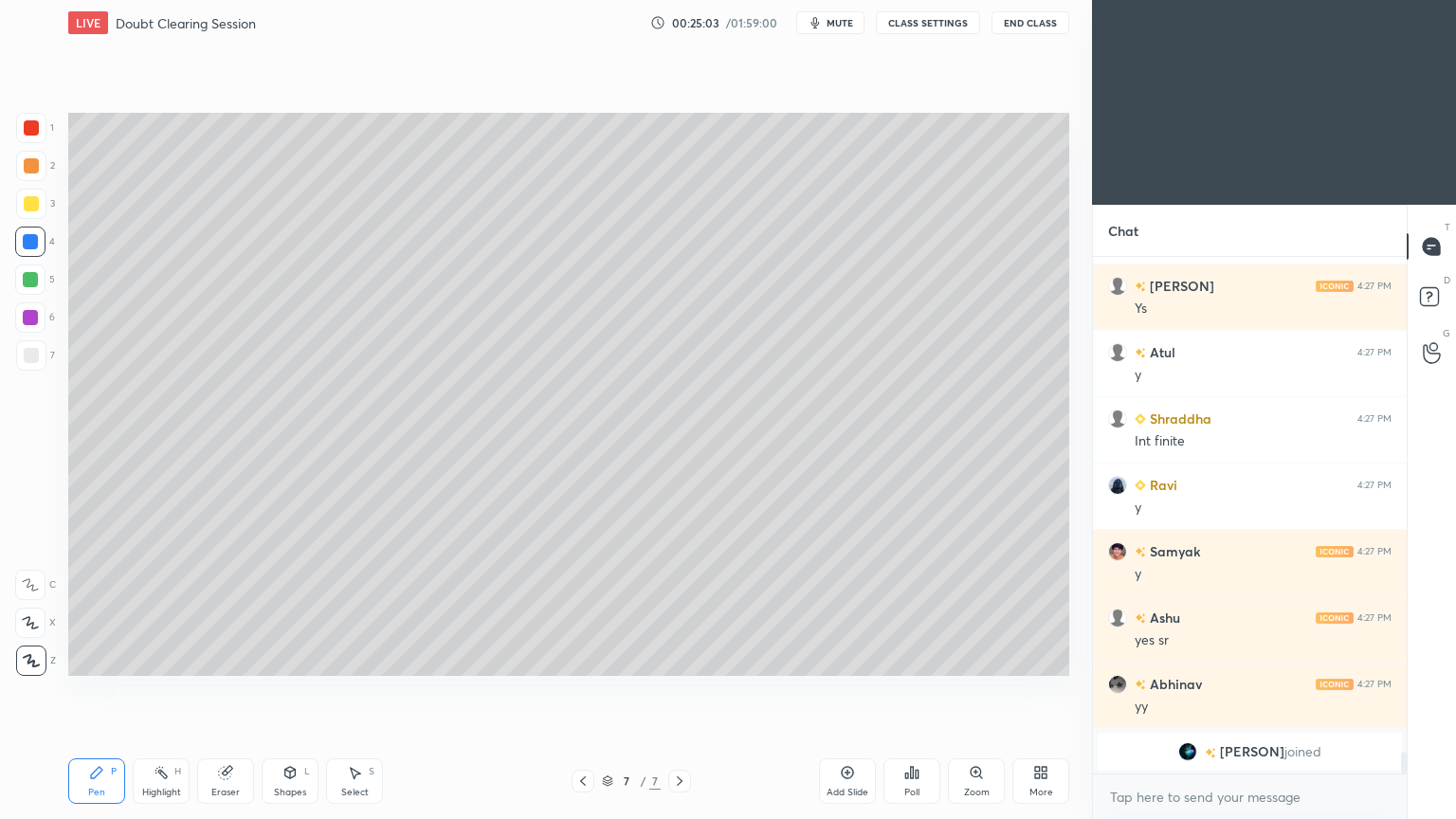 click at bounding box center (31, 204) 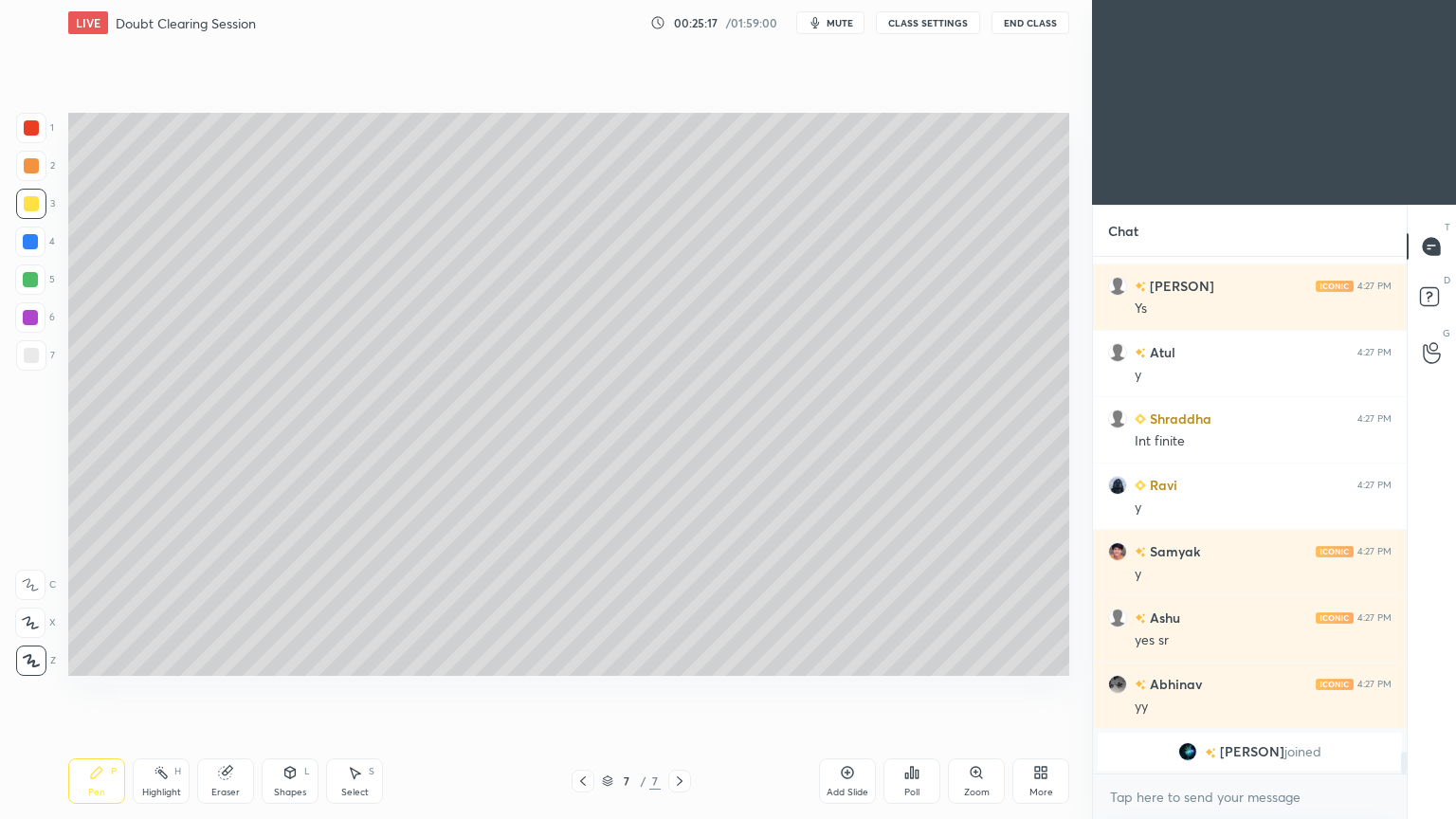 click on "Highlight H" at bounding box center [161, 781] 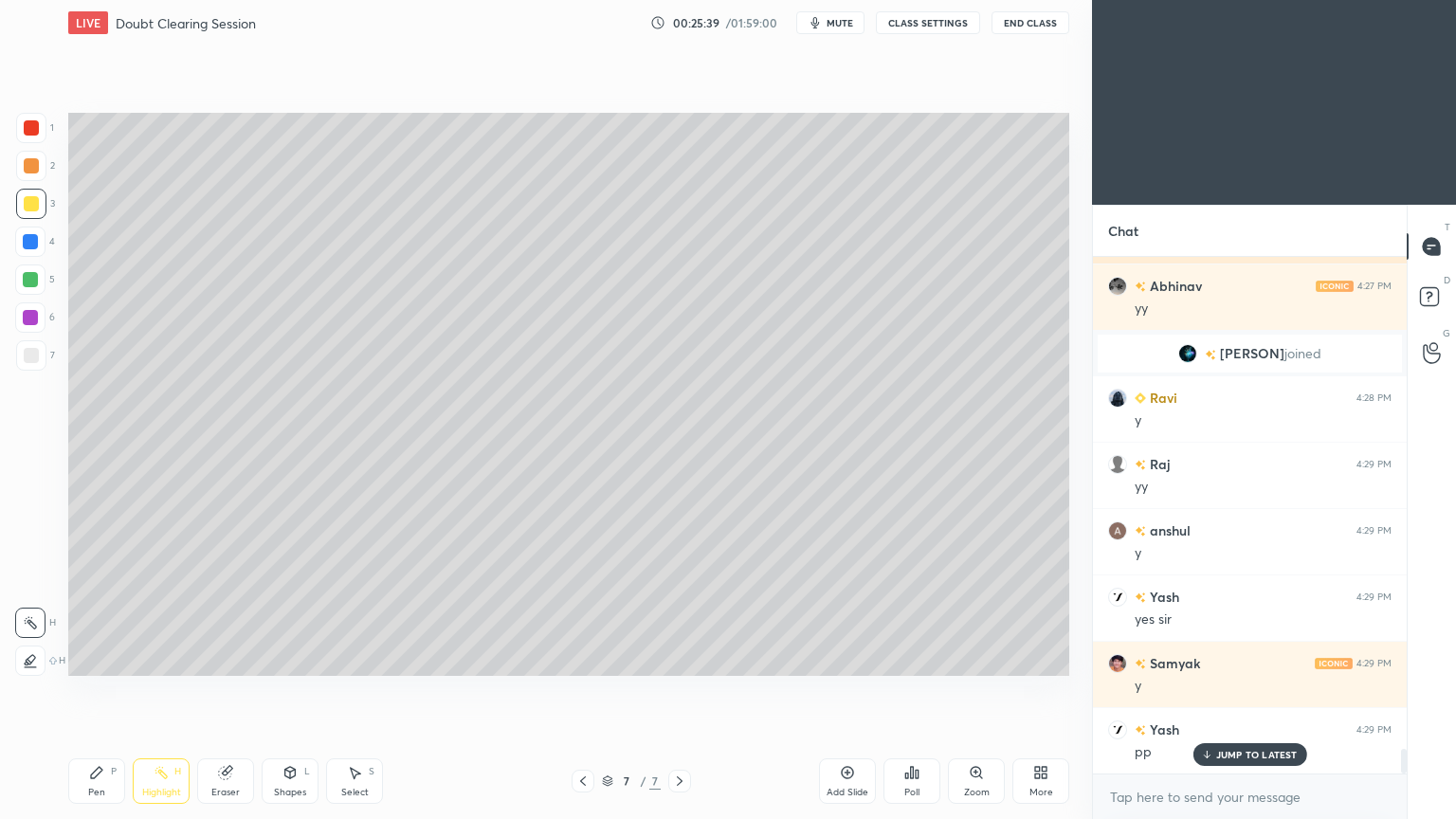 scroll, scrollTop: 10401, scrollLeft: 0, axis: vertical 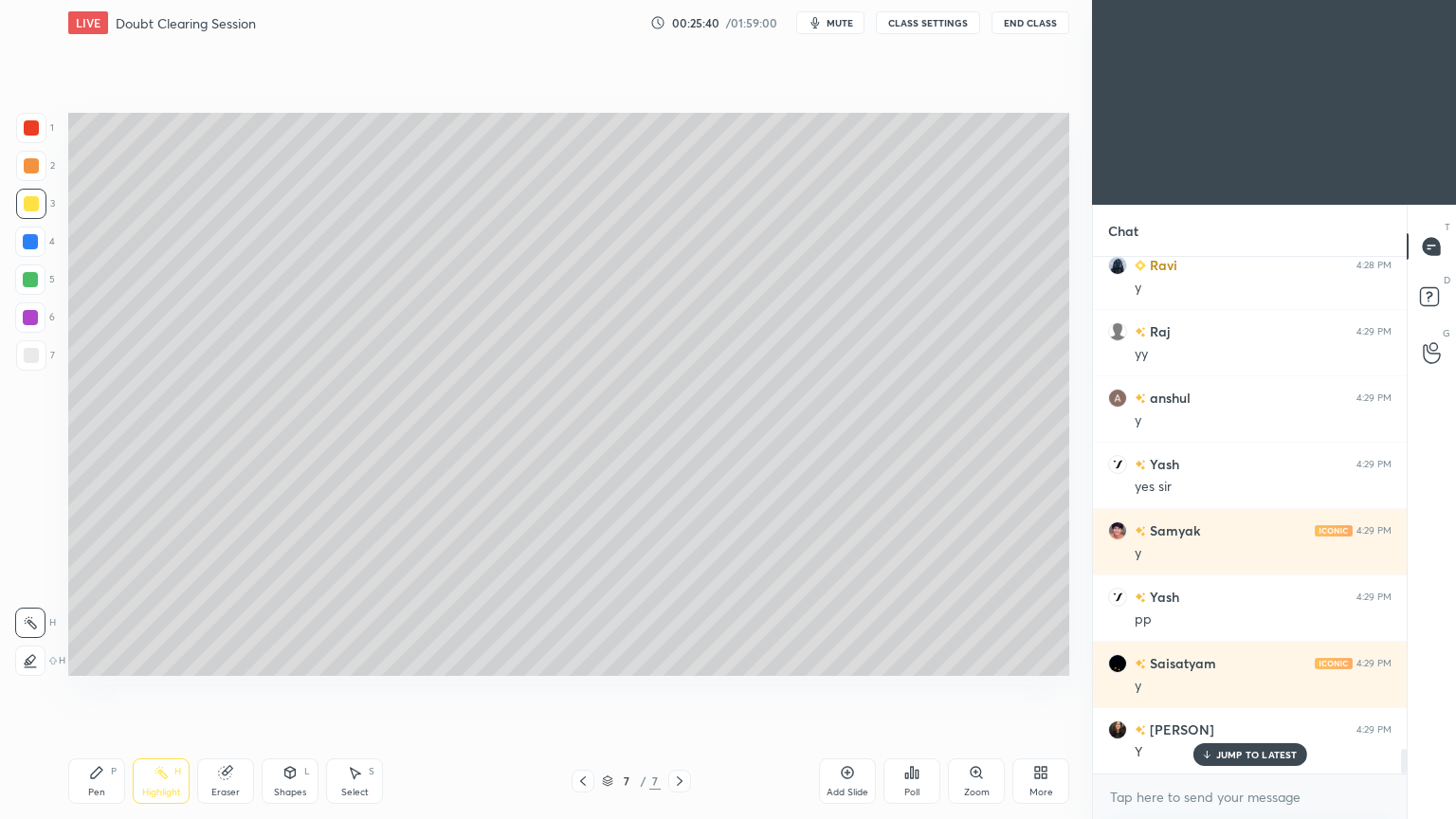 click at bounding box center (583, 781) 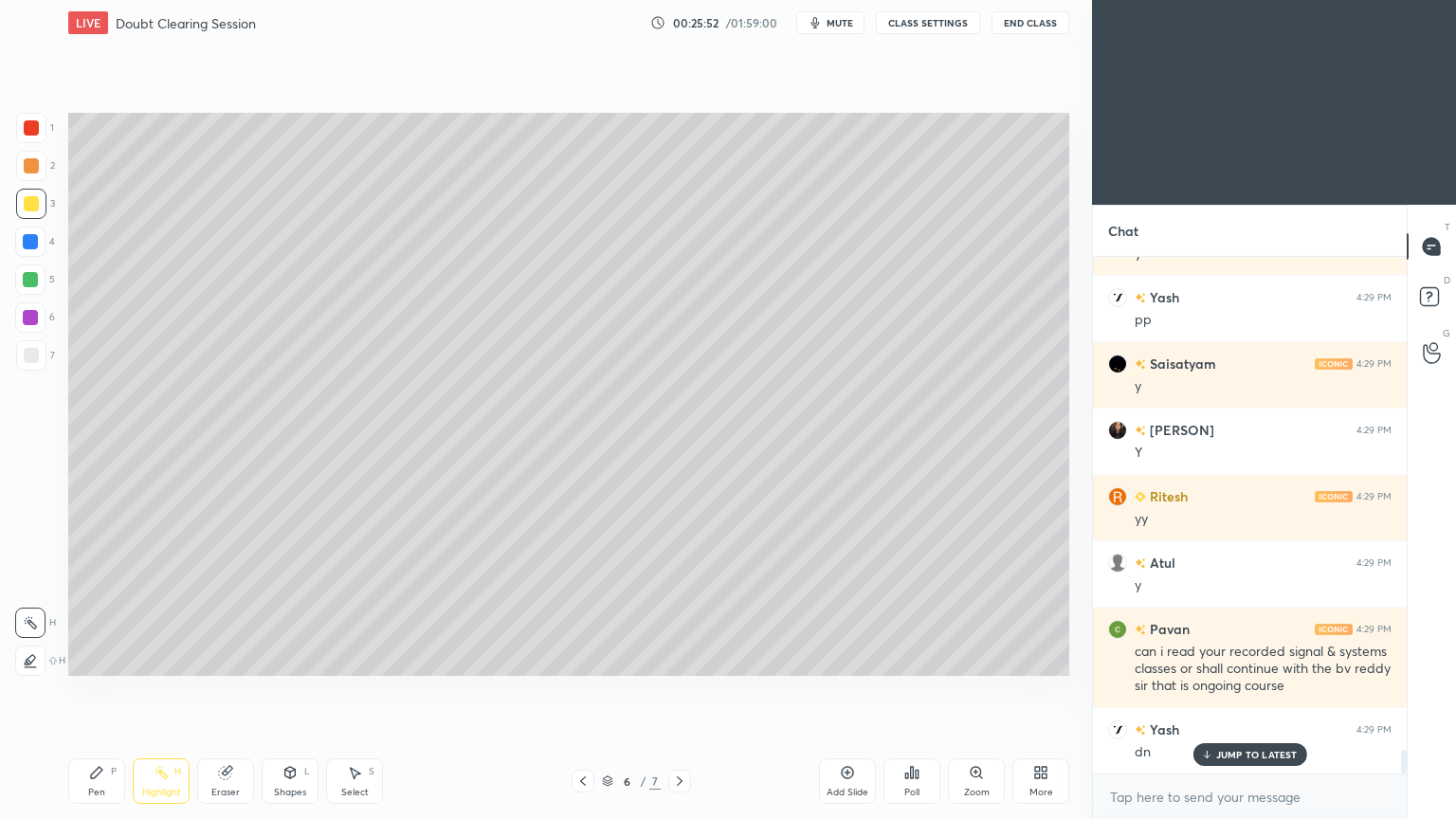 scroll, scrollTop: 10767, scrollLeft: 0, axis: vertical 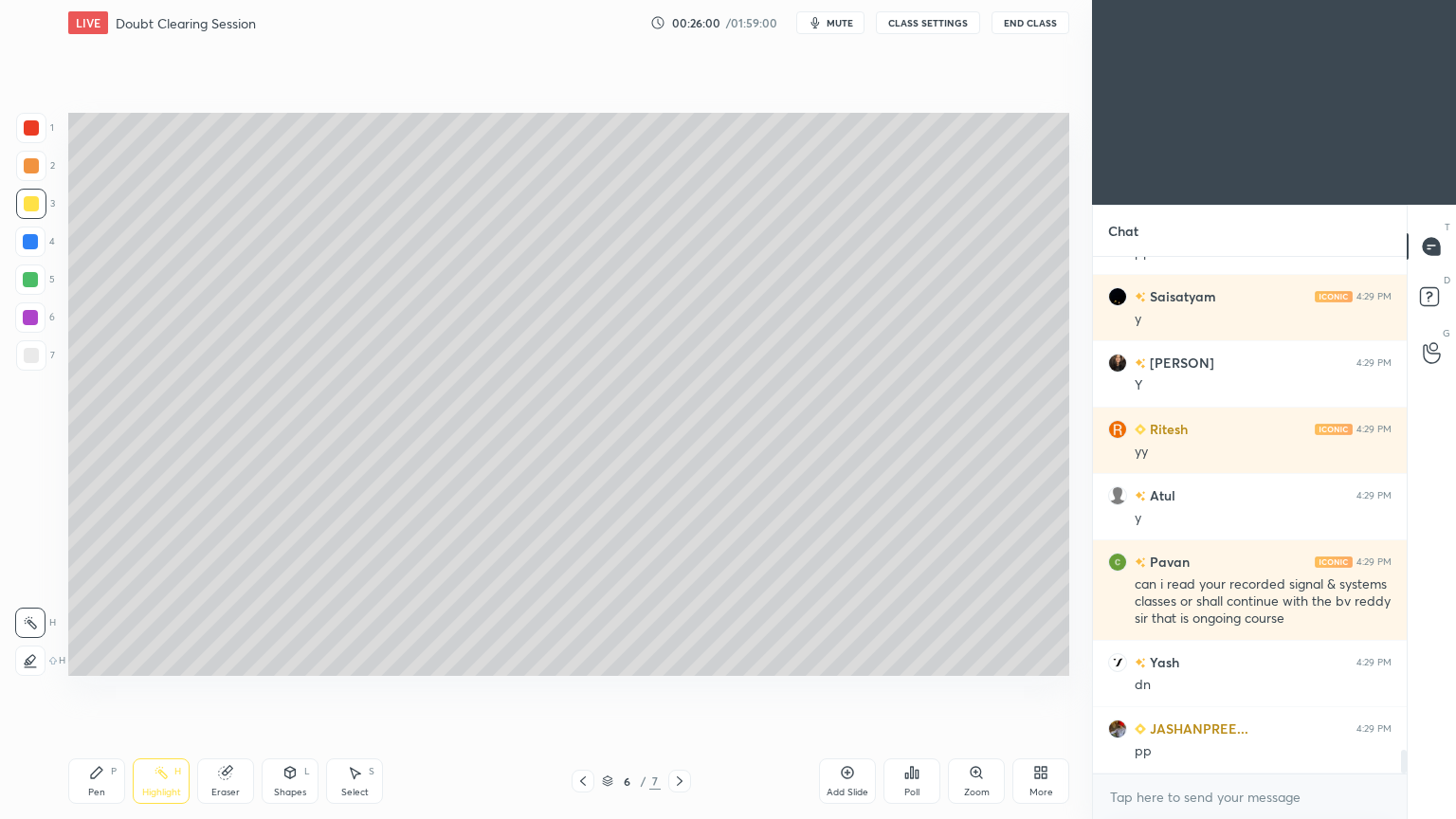 click 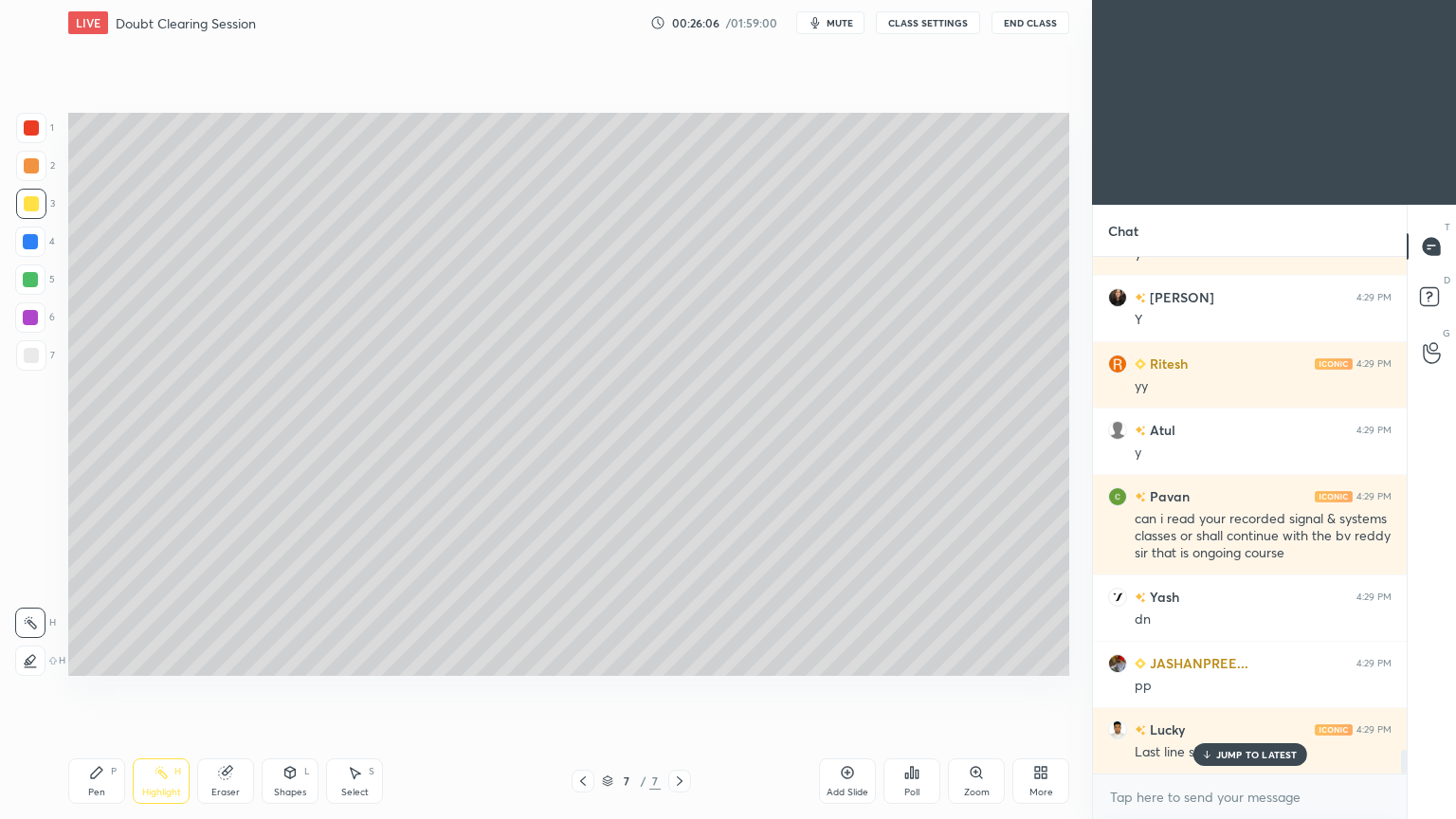 scroll, scrollTop: 10916, scrollLeft: 0, axis: vertical 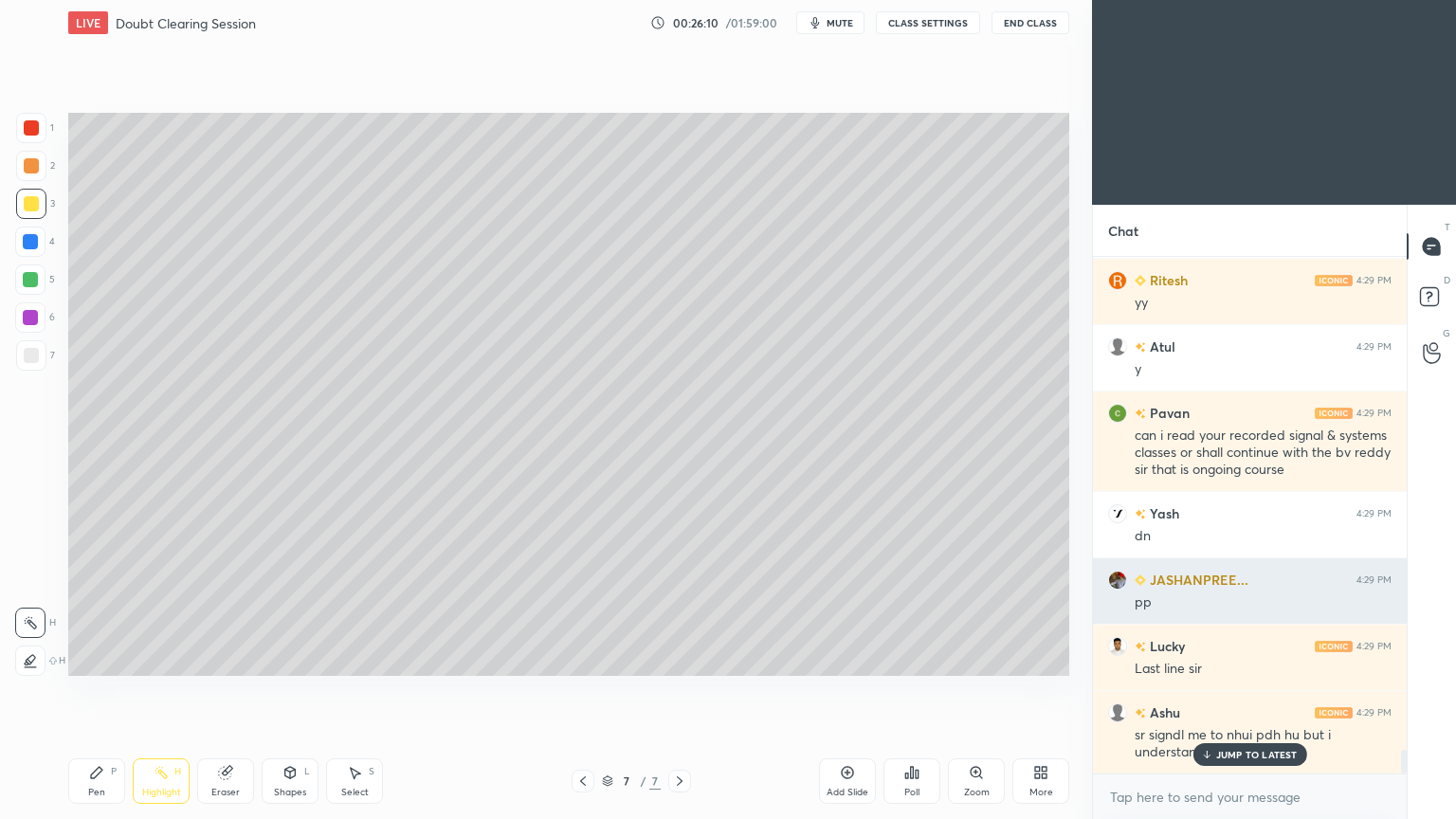 click 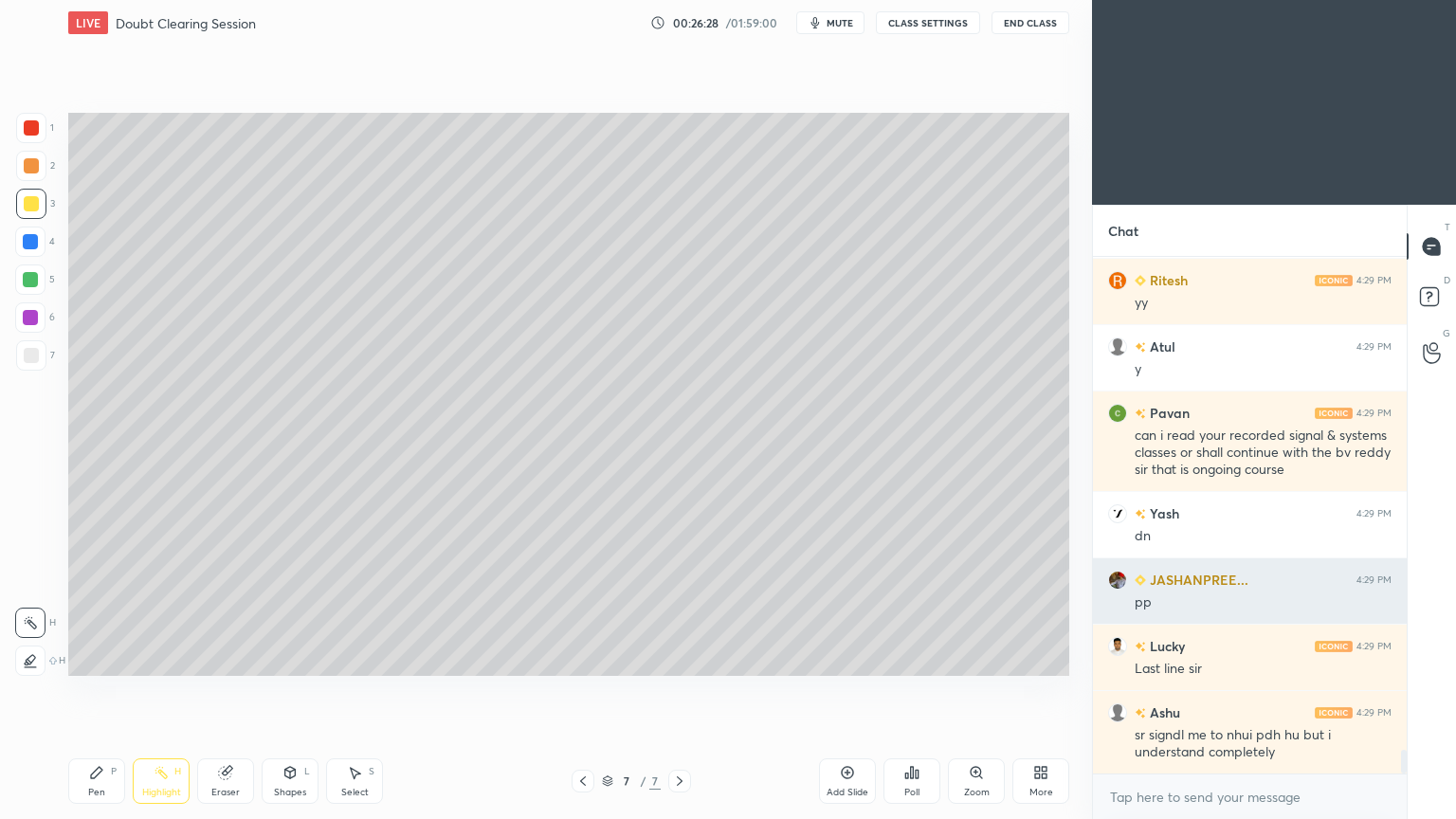 scroll, scrollTop: 10984, scrollLeft: 0, axis: vertical 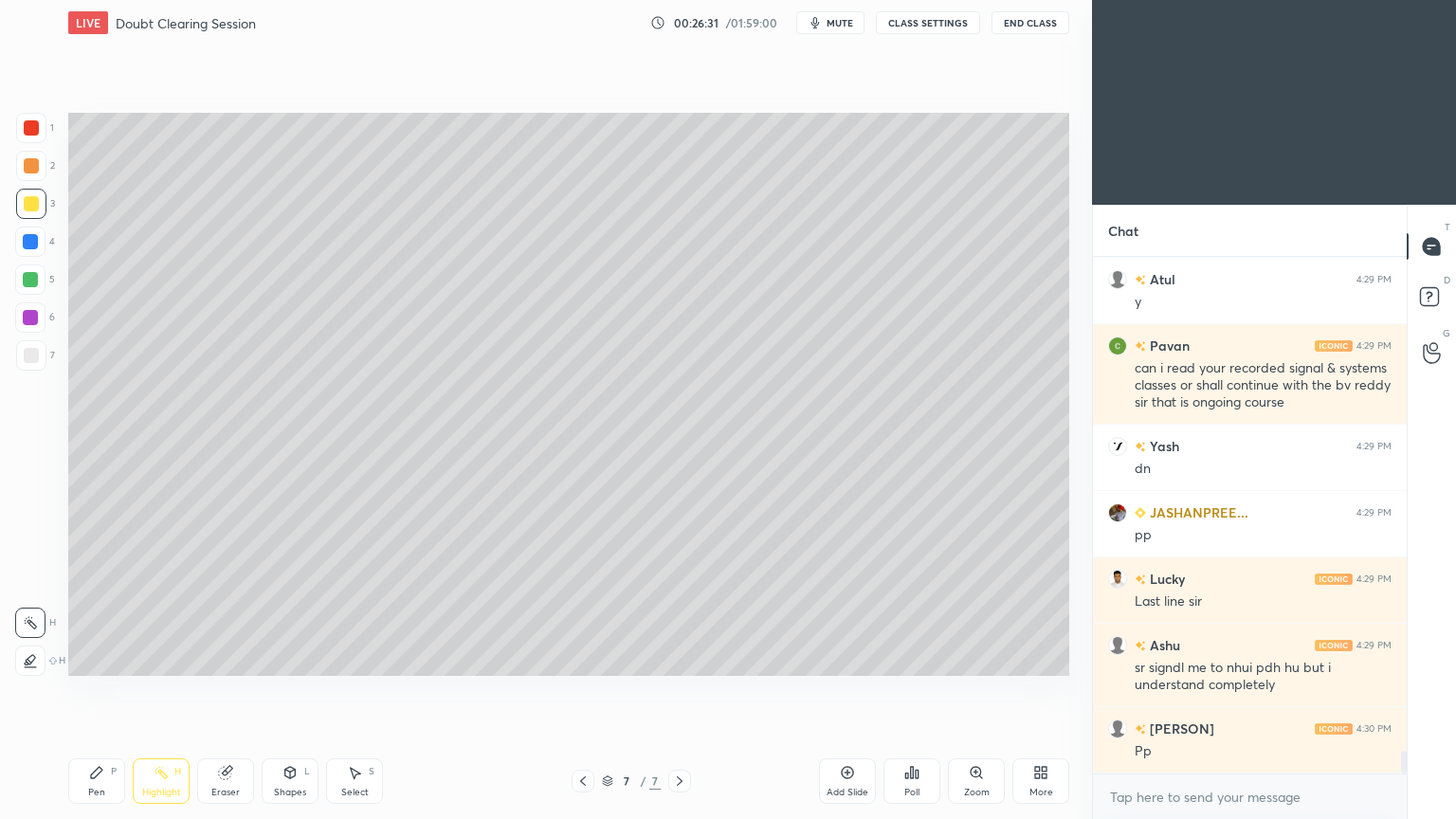 click 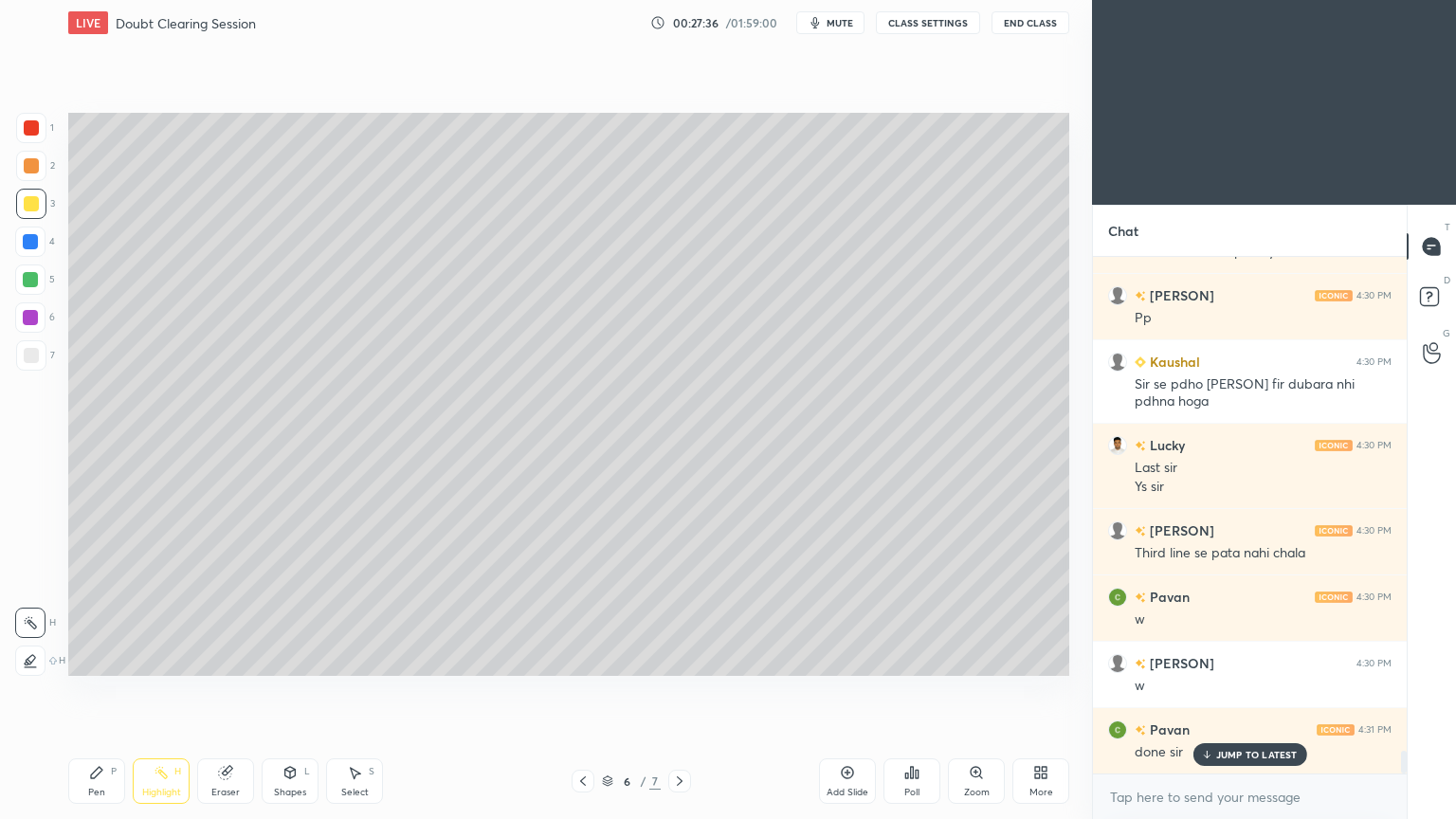 scroll, scrollTop: 11484, scrollLeft: 0, axis: vertical 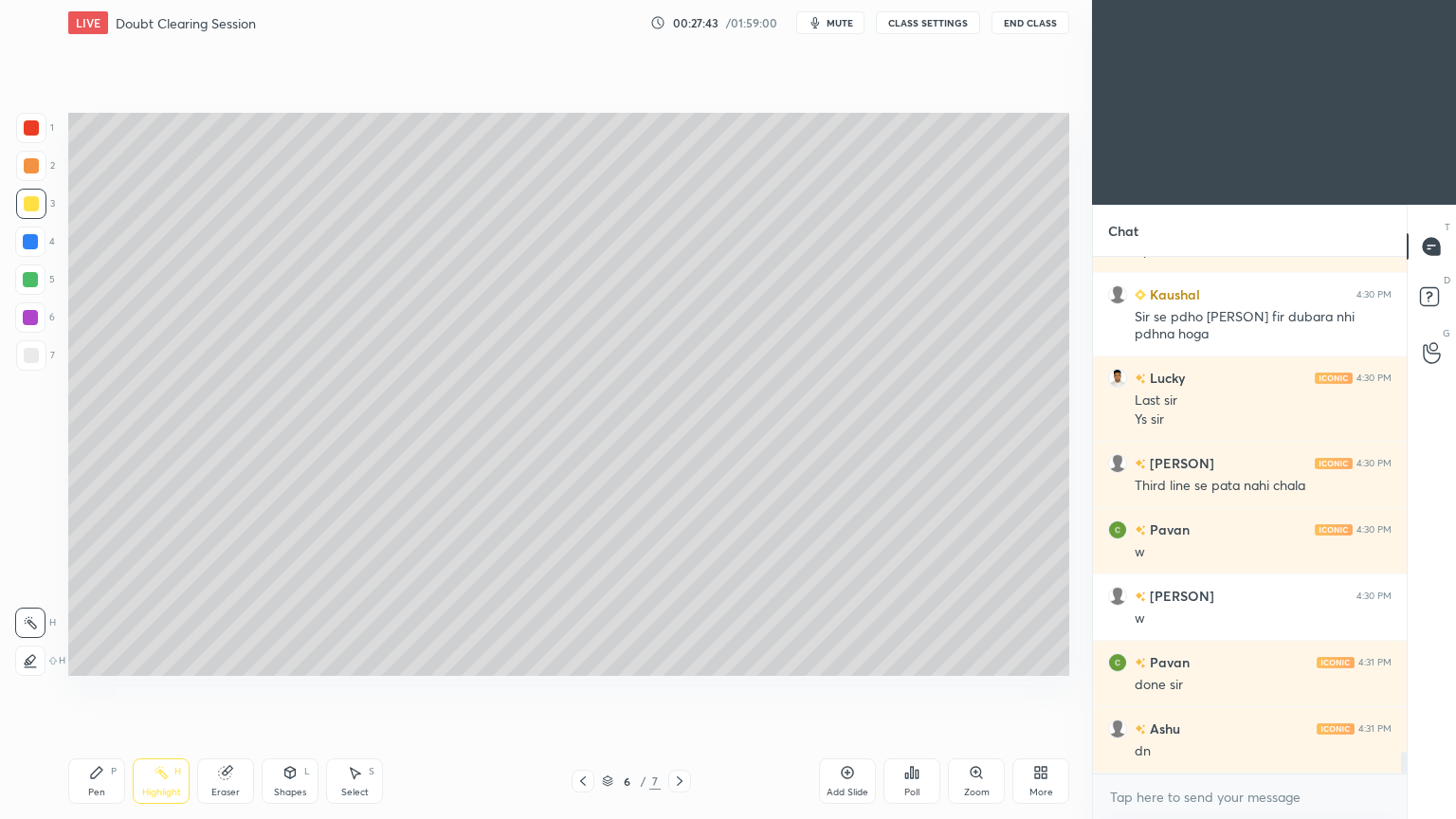 click at bounding box center [680, 781] 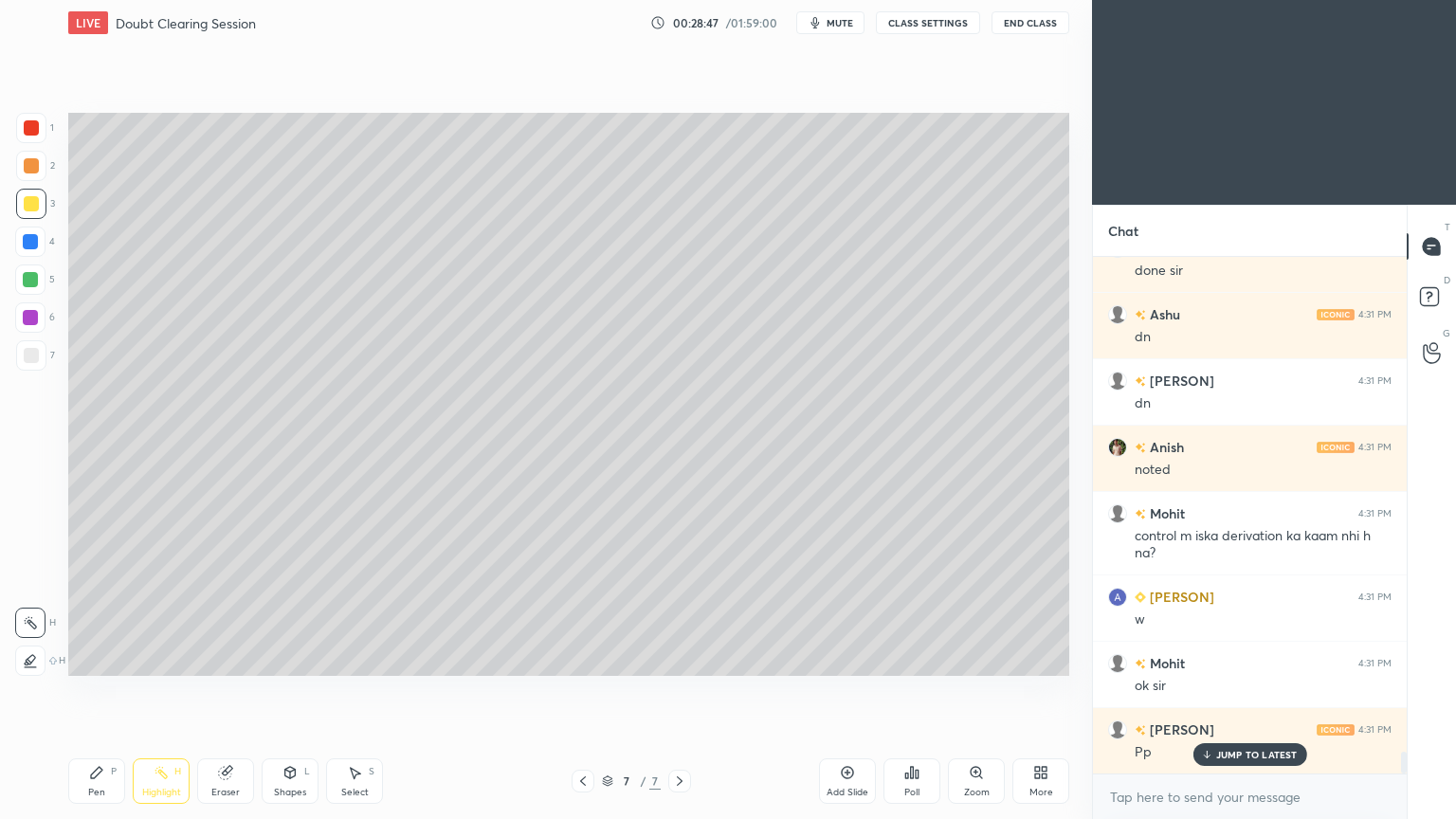 scroll, scrollTop: 11966, scrollLeft: 0, axis: vertical 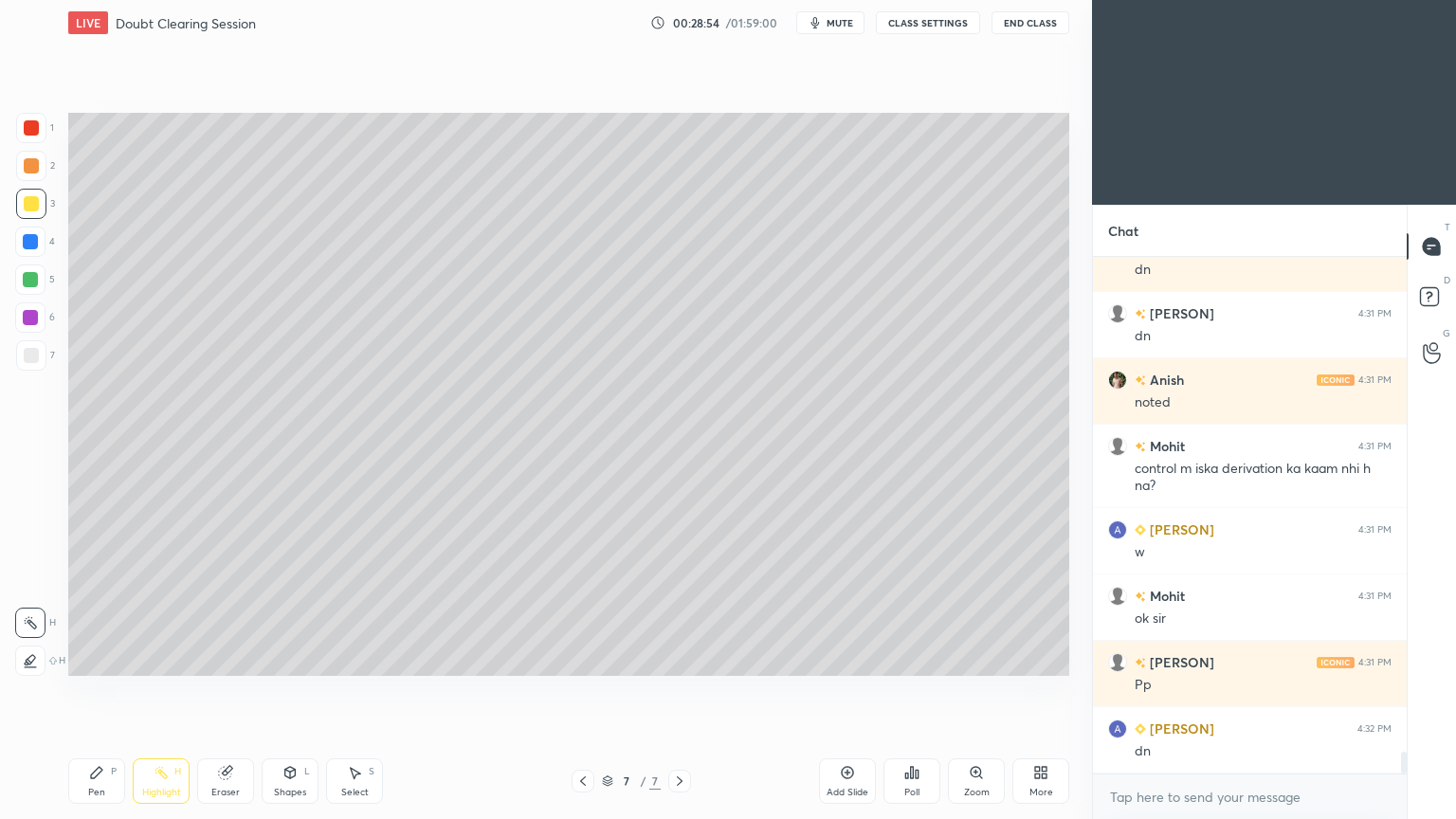 click on "Add Slide" at bounding box center (847, 792) 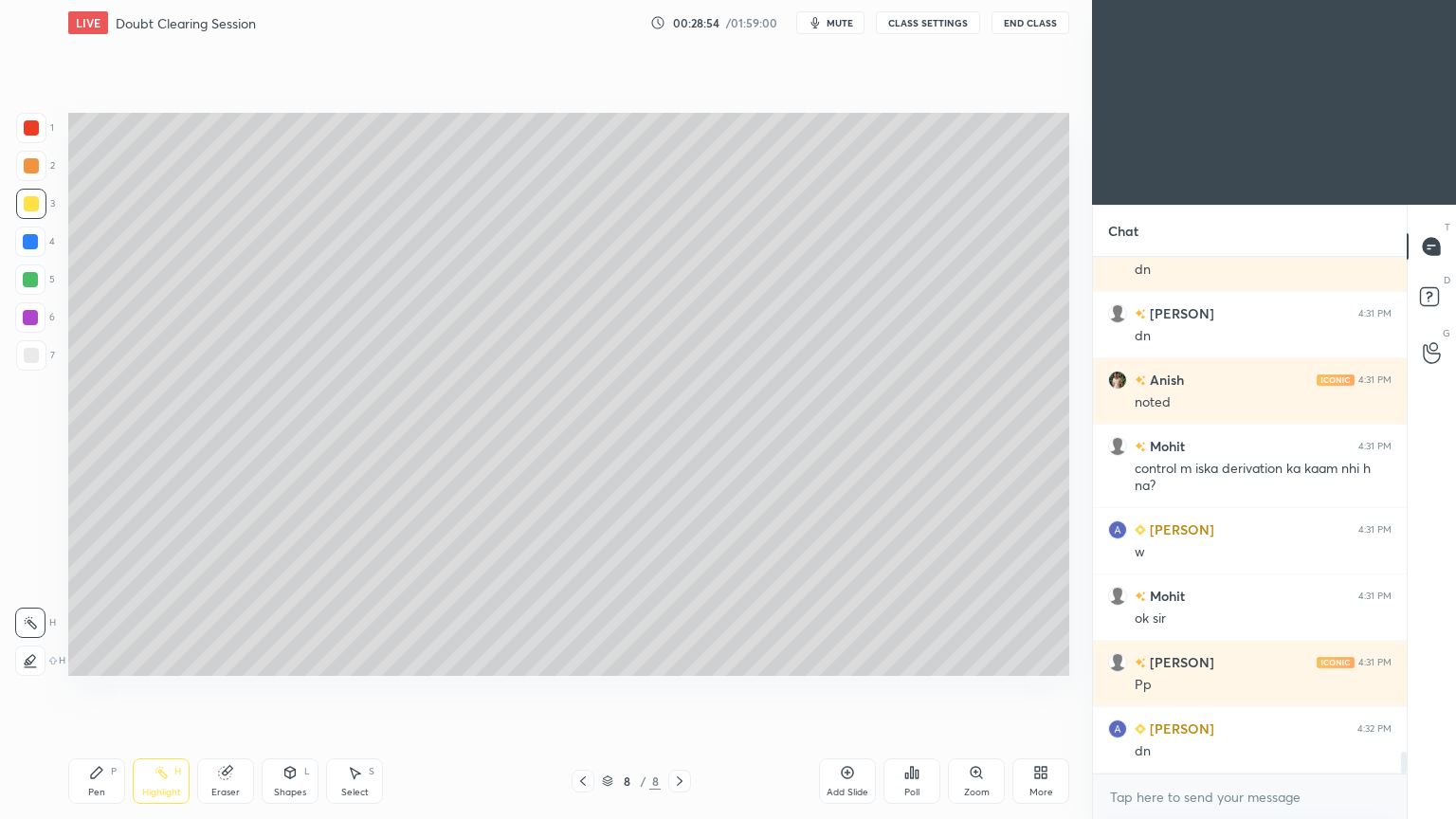 click on "Shapes L" at bounding box center [290, 781] 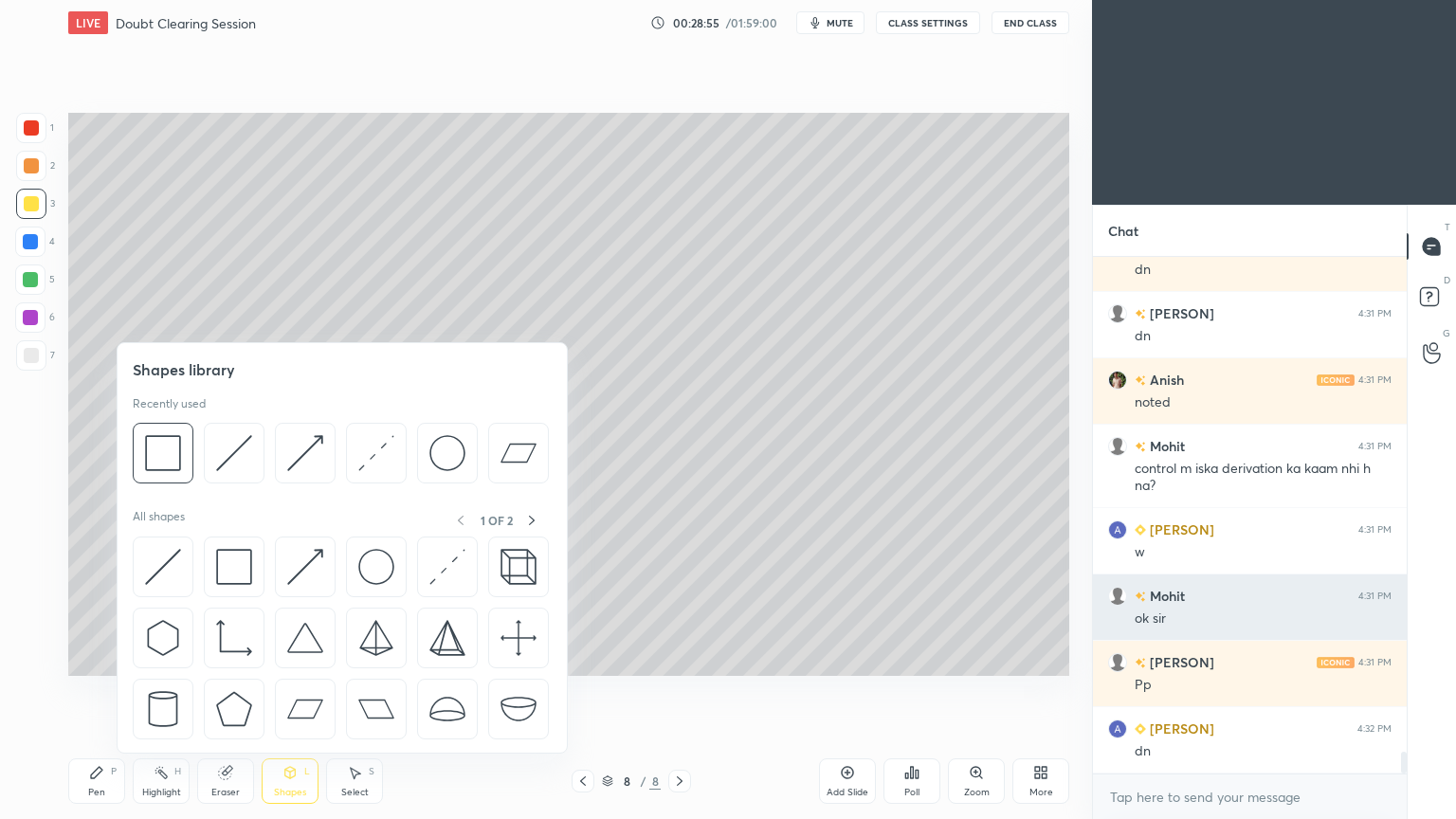 click at bounding box center (163, 453) 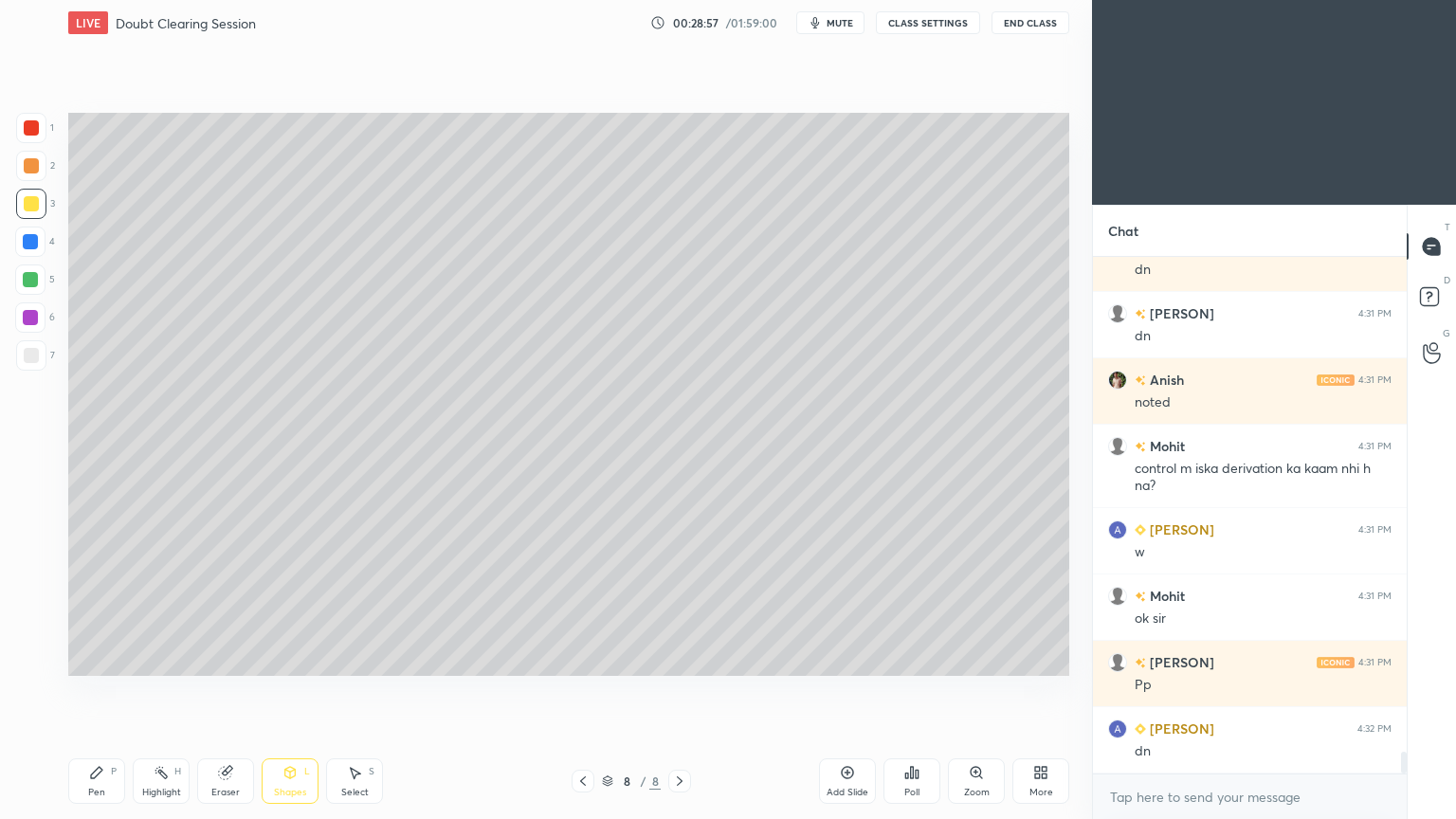 click on "Pen P" at bounding box center [97, 781] 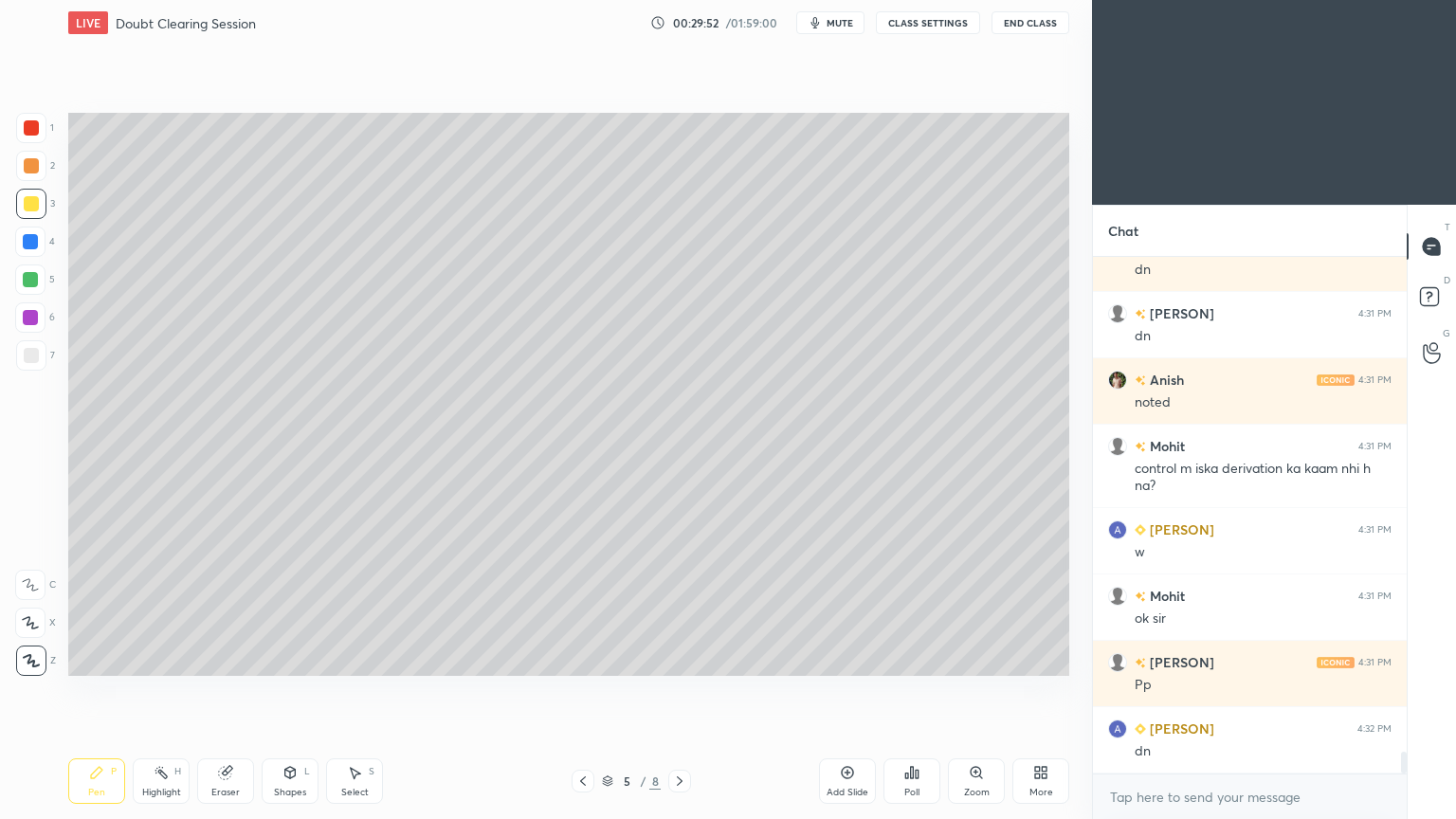 click on "Highlight" at bounding box center (161, 792) 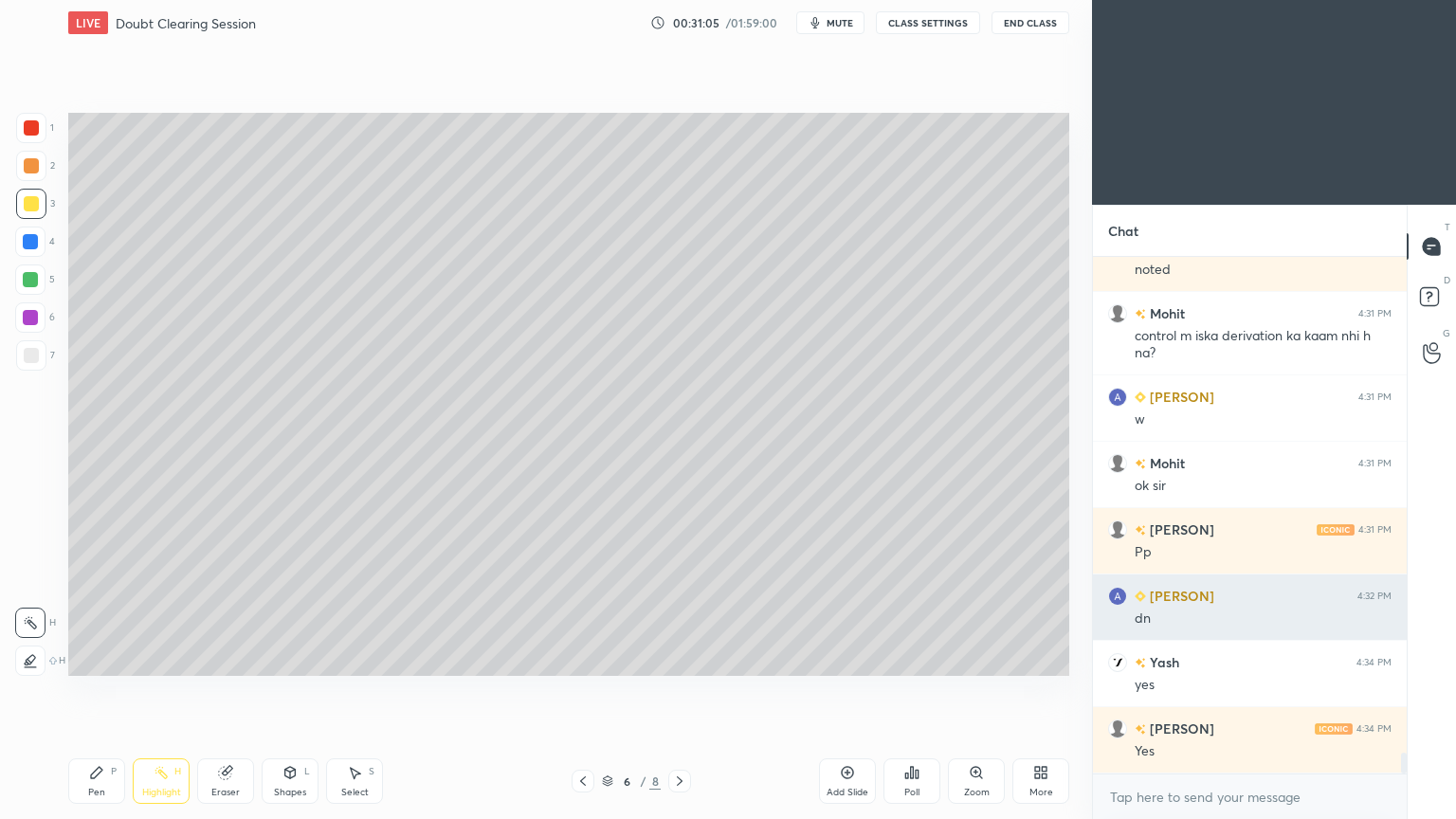 scroll, scrollTop: 12144, scrollLeft: 0, axis: vertical 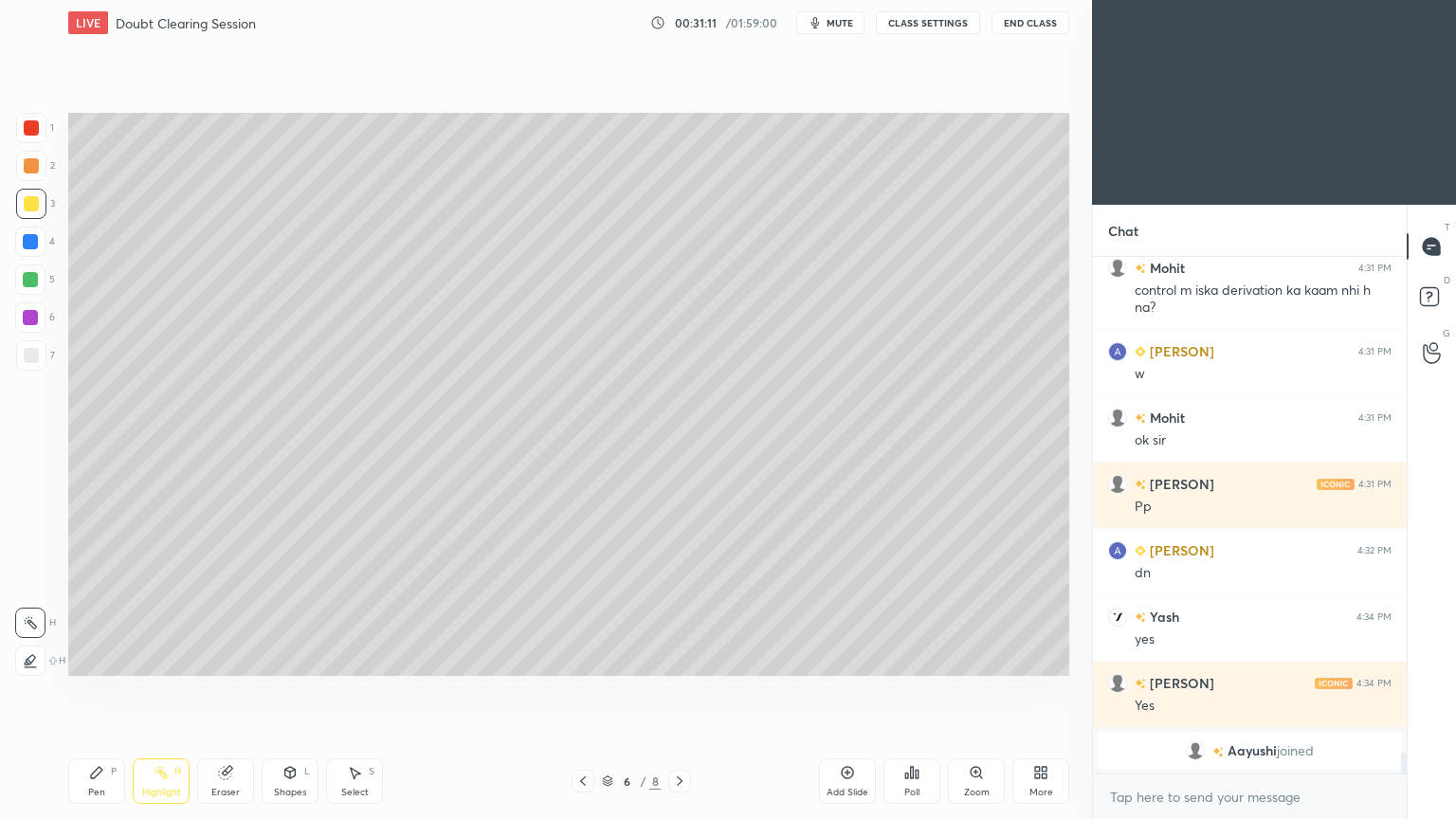 click 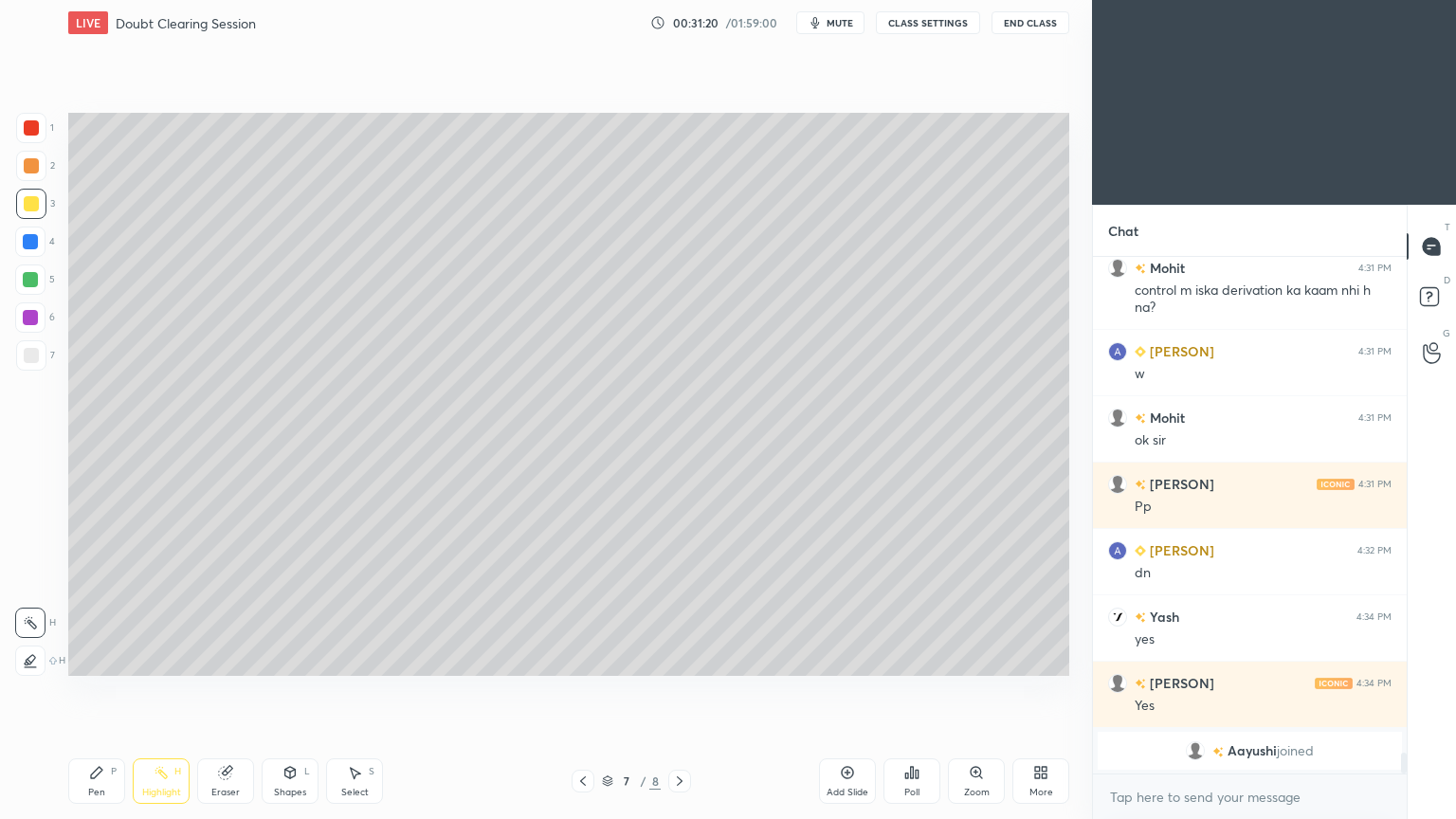 click 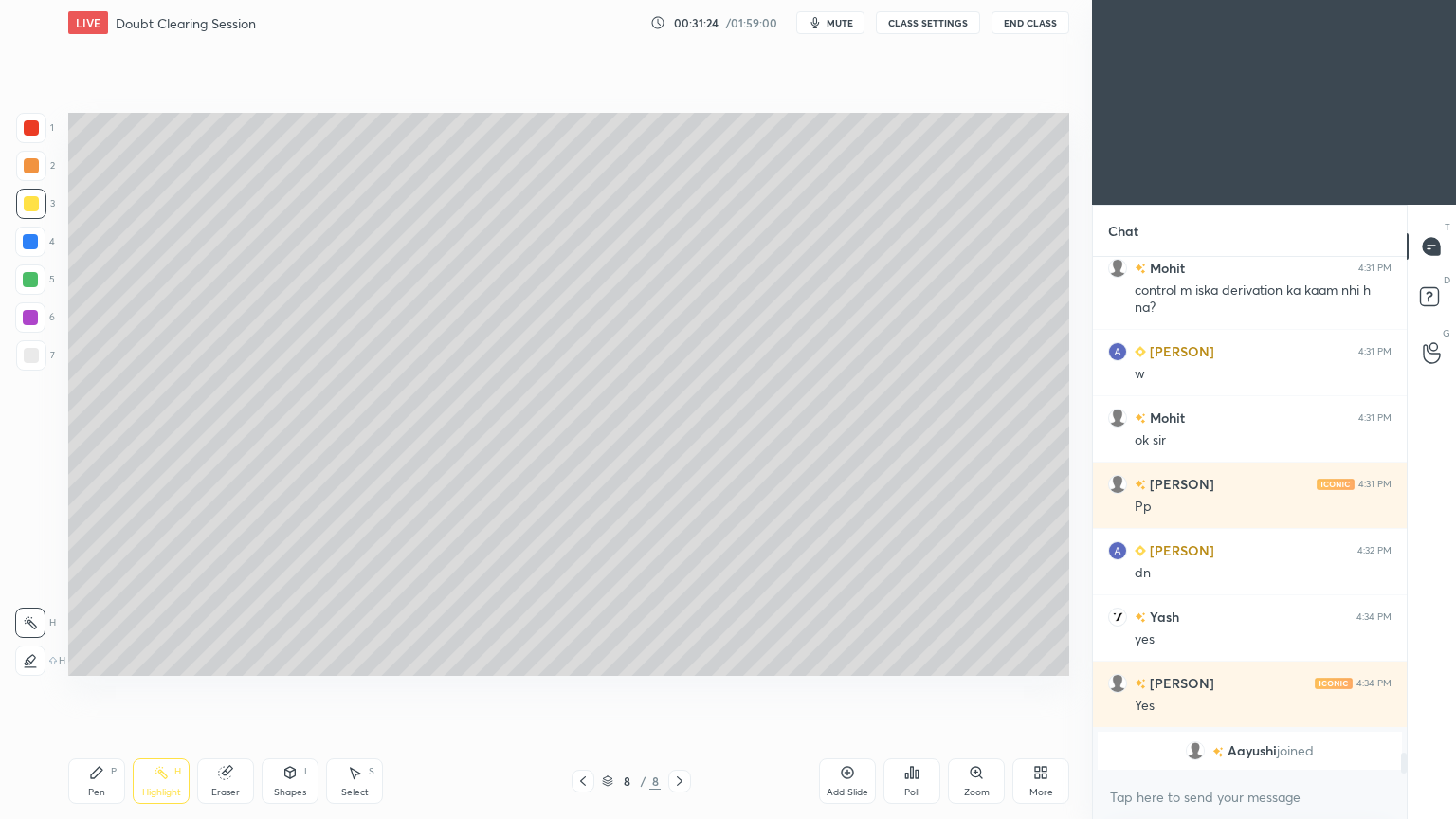 click 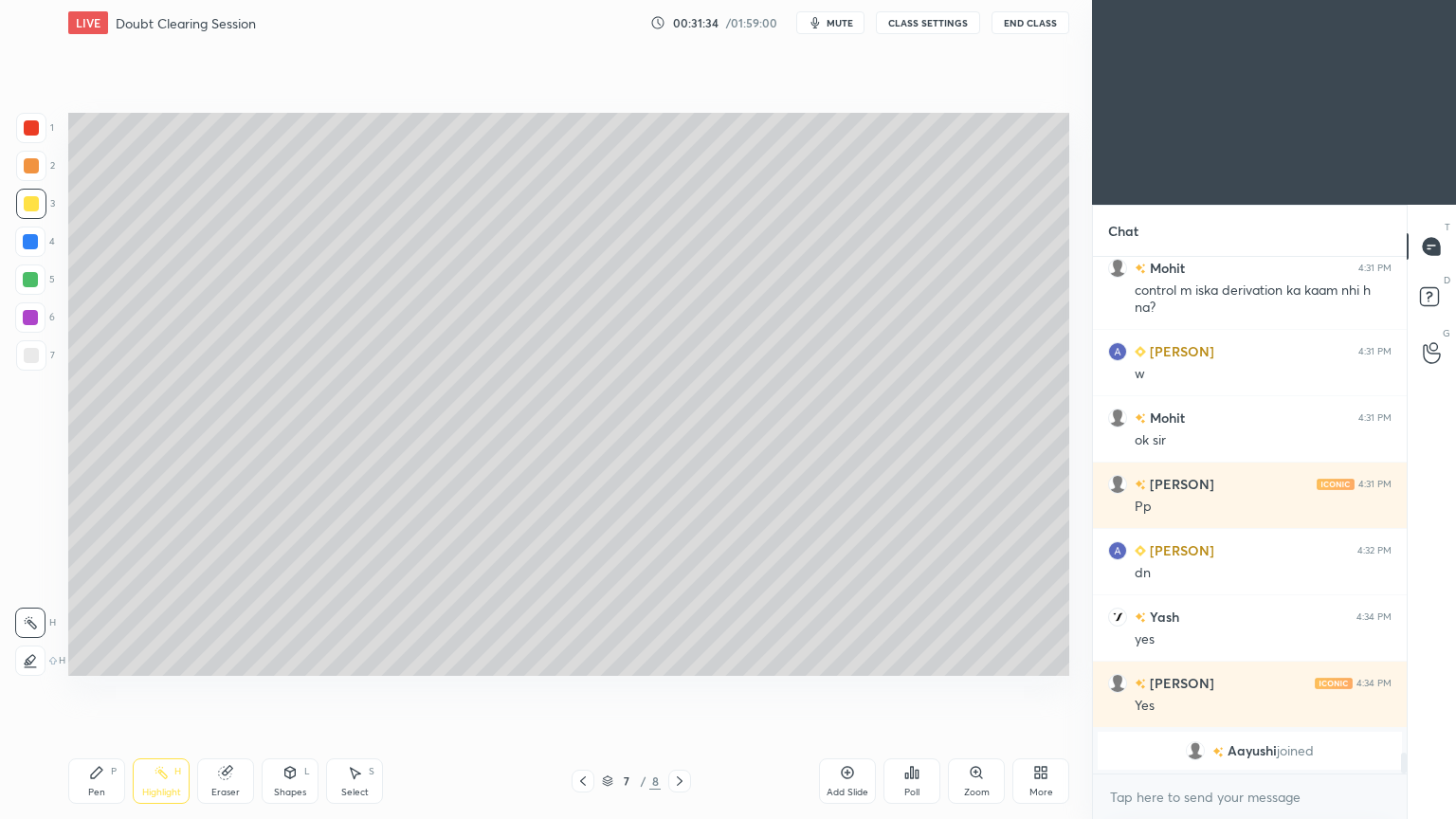 scroll, scrollTop: 11628, scrollLeft: 0, axis: vertical 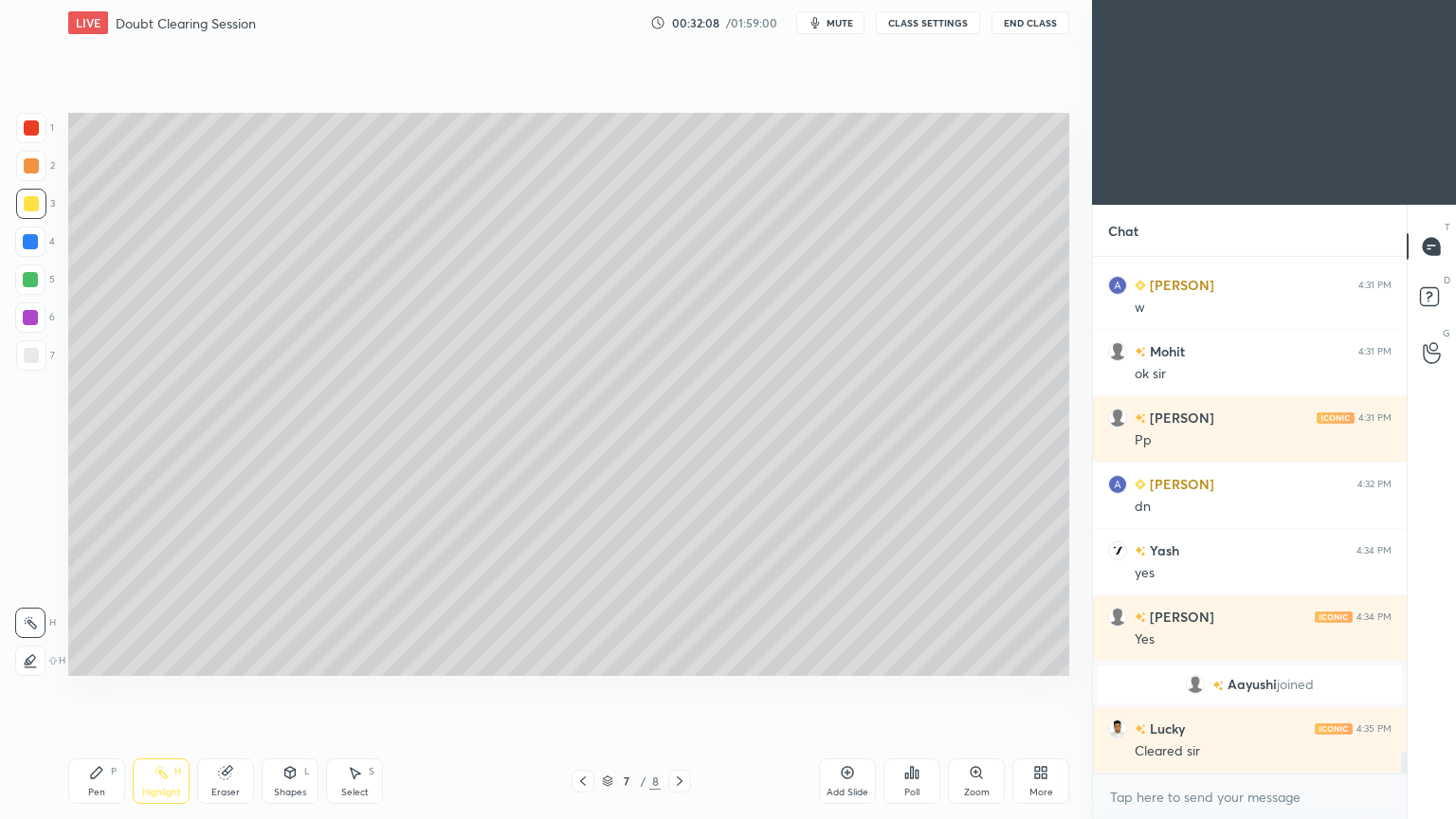click 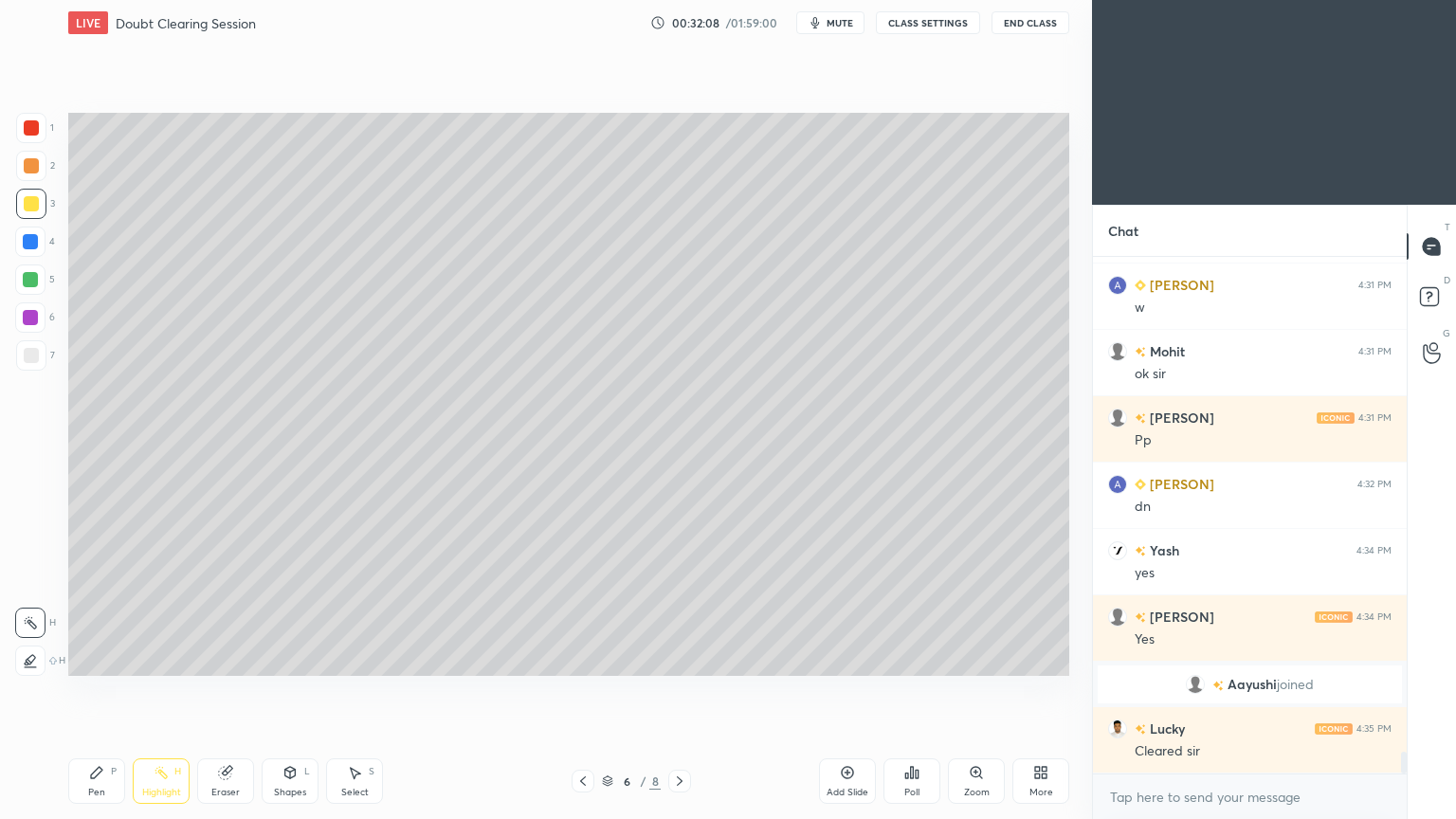click at bounding box center [583, 781] 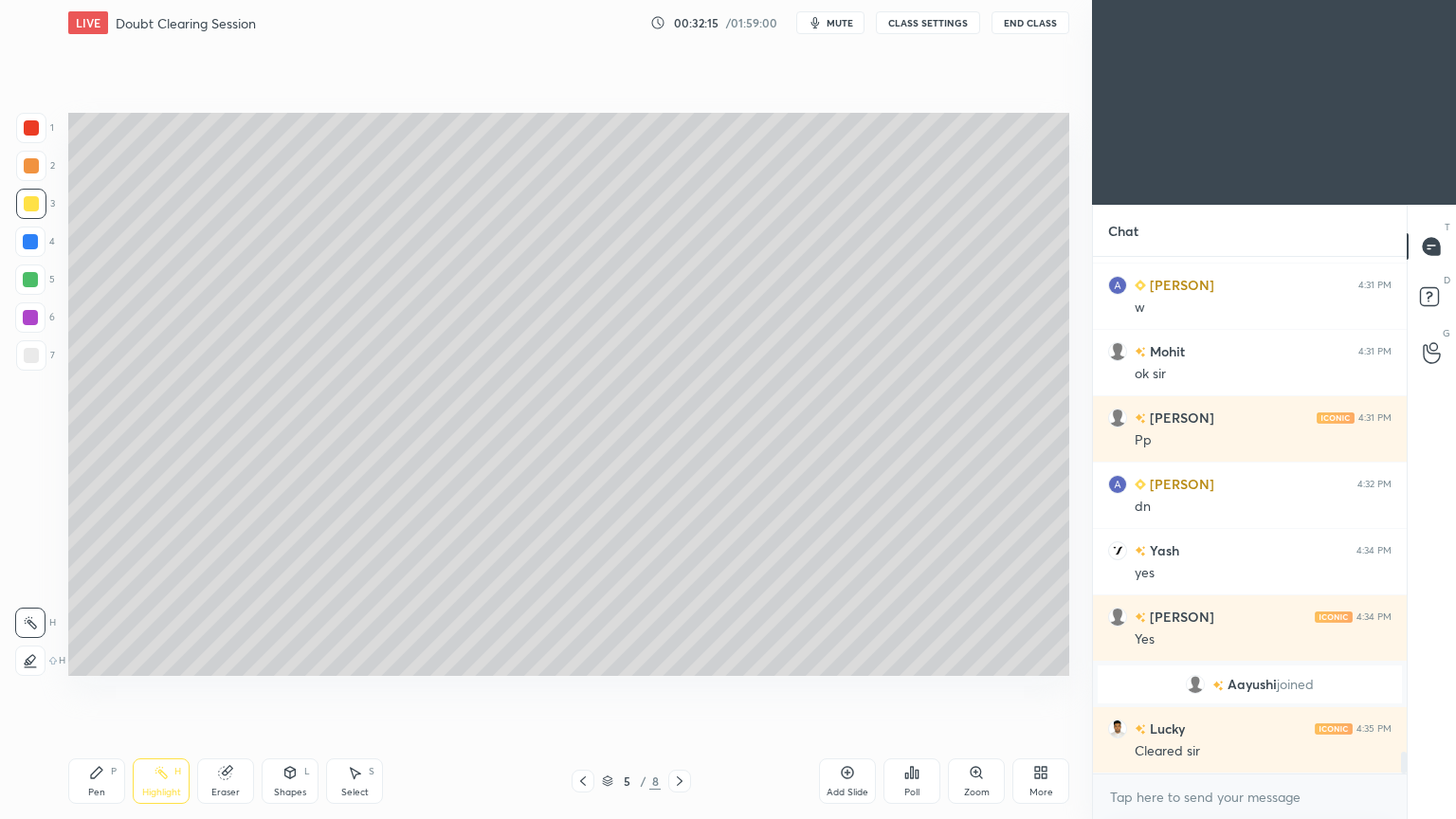 scroll, scrollTop: 11728, scrollLeft: 0, axis: vertical 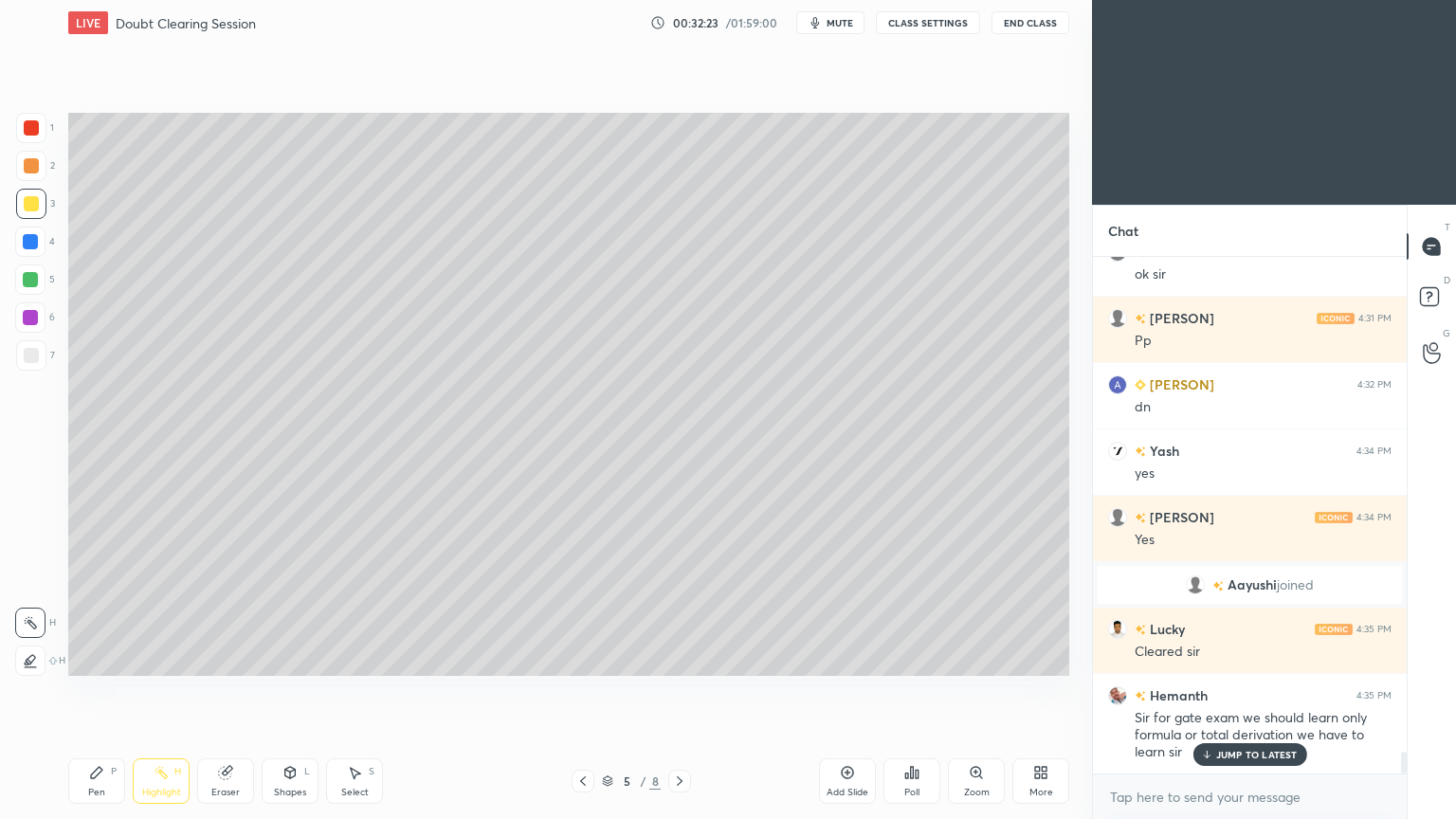 click 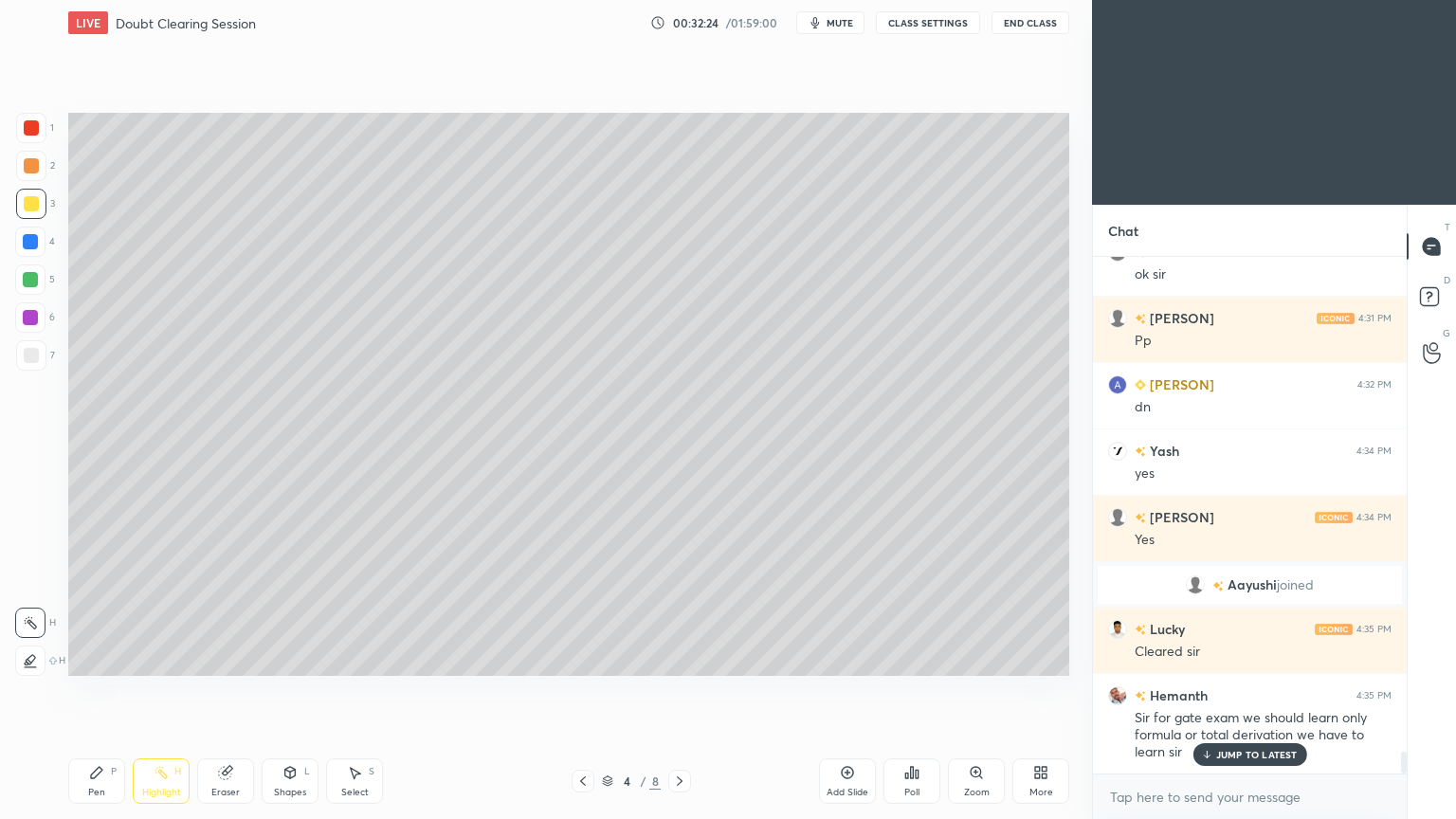 click at bounding box center (583, 781) 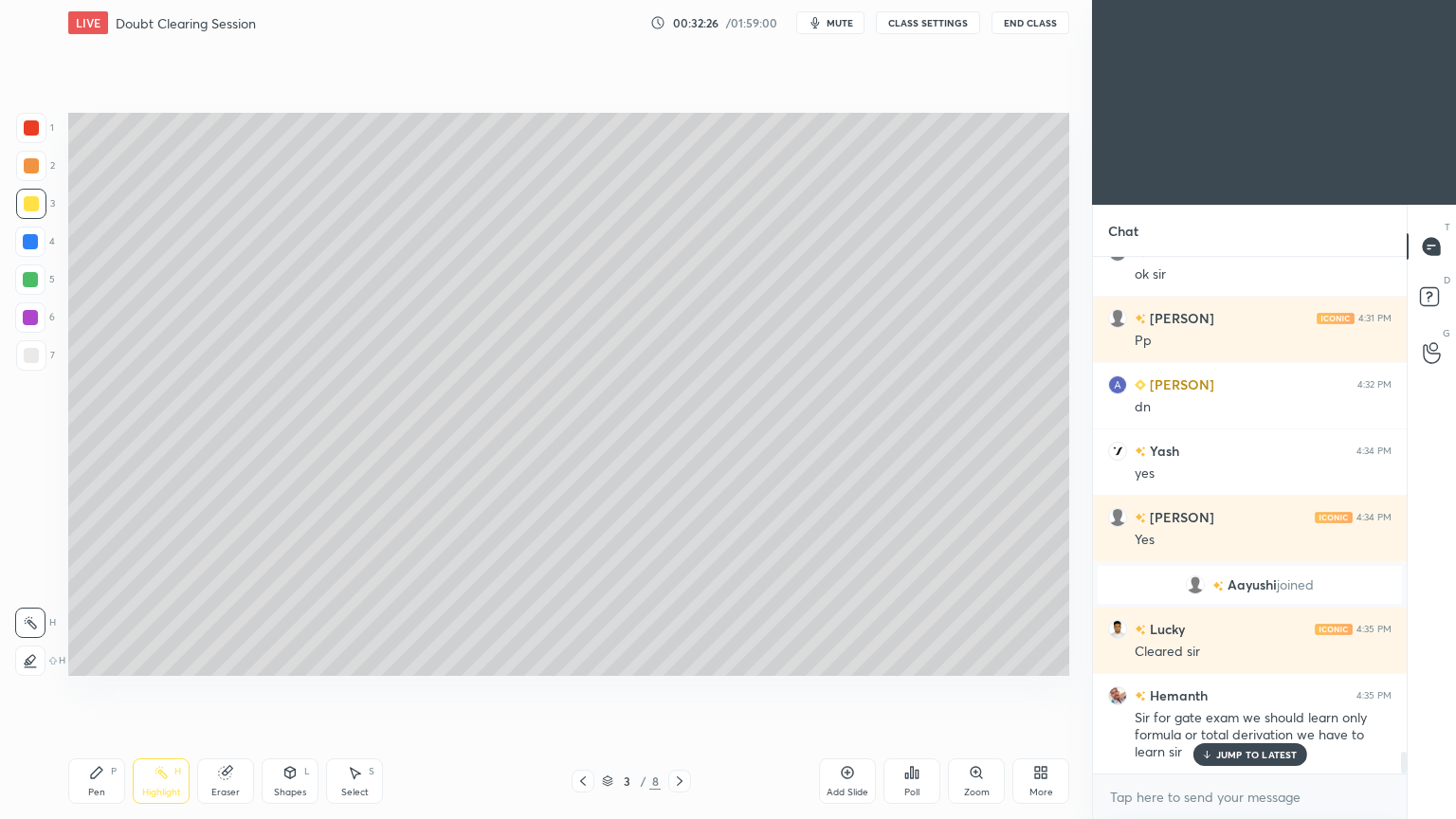 scroll, scrollTop: 11795, scrollLeft: 0, axis: vertical 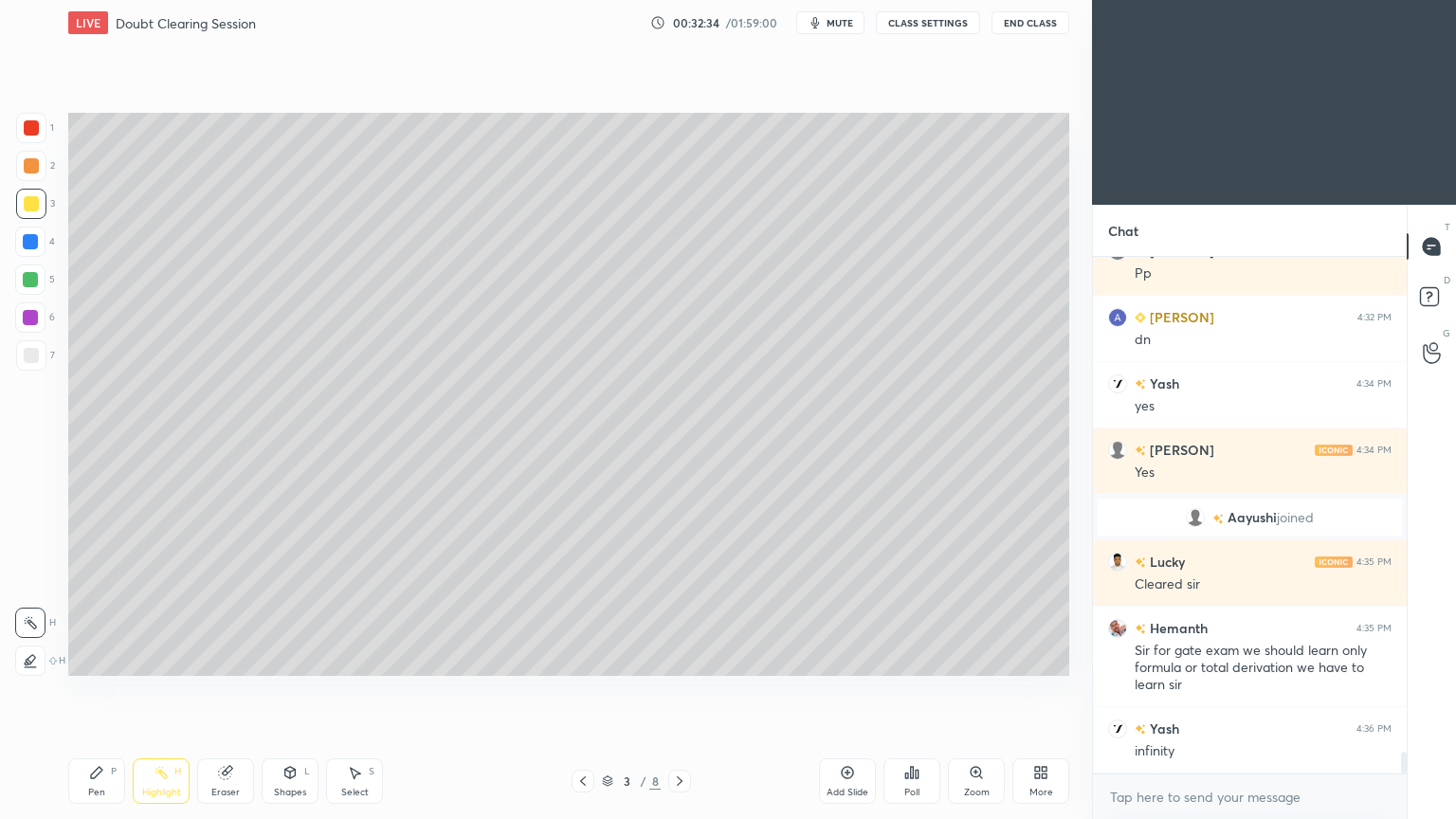 click 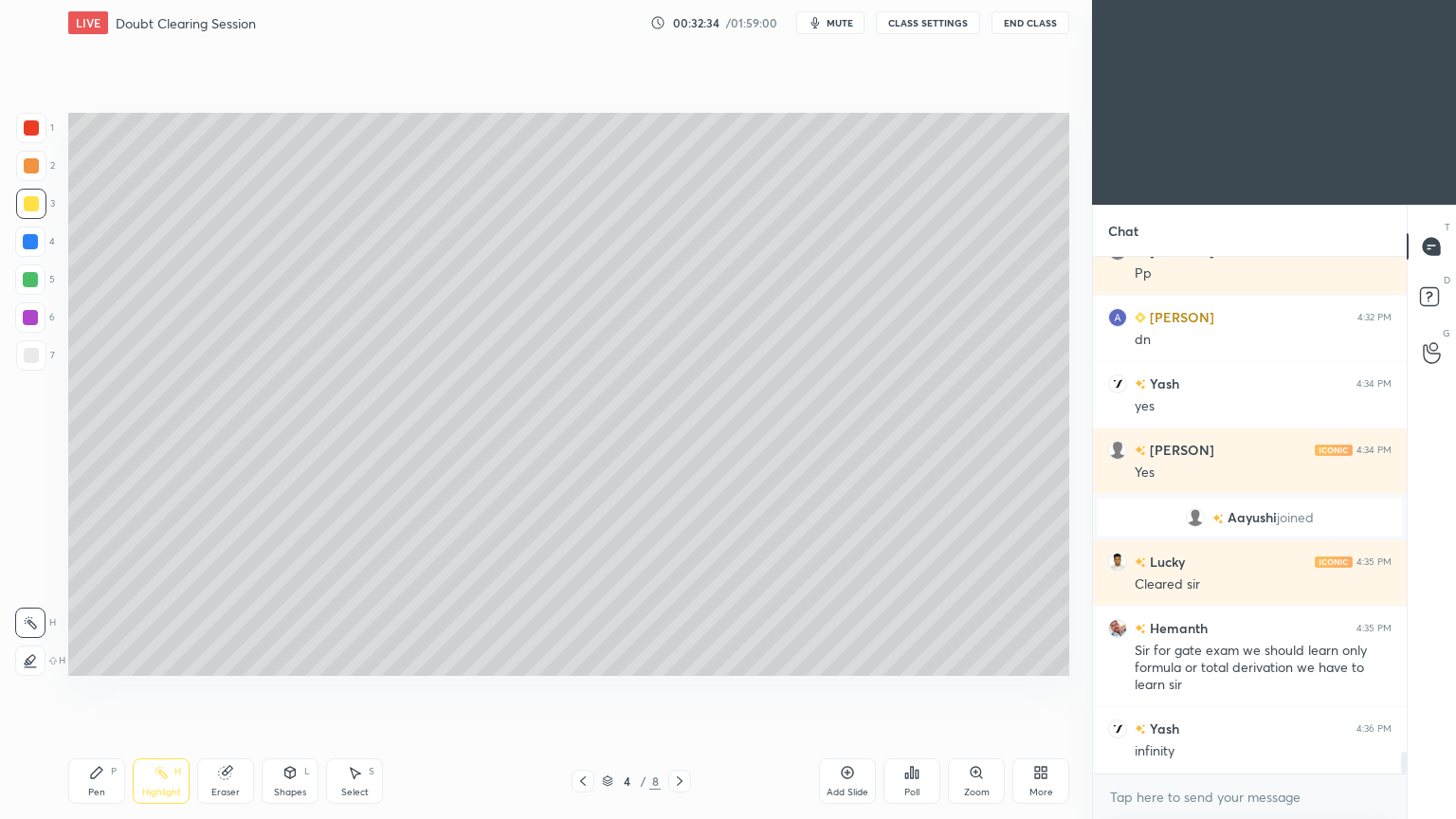 click 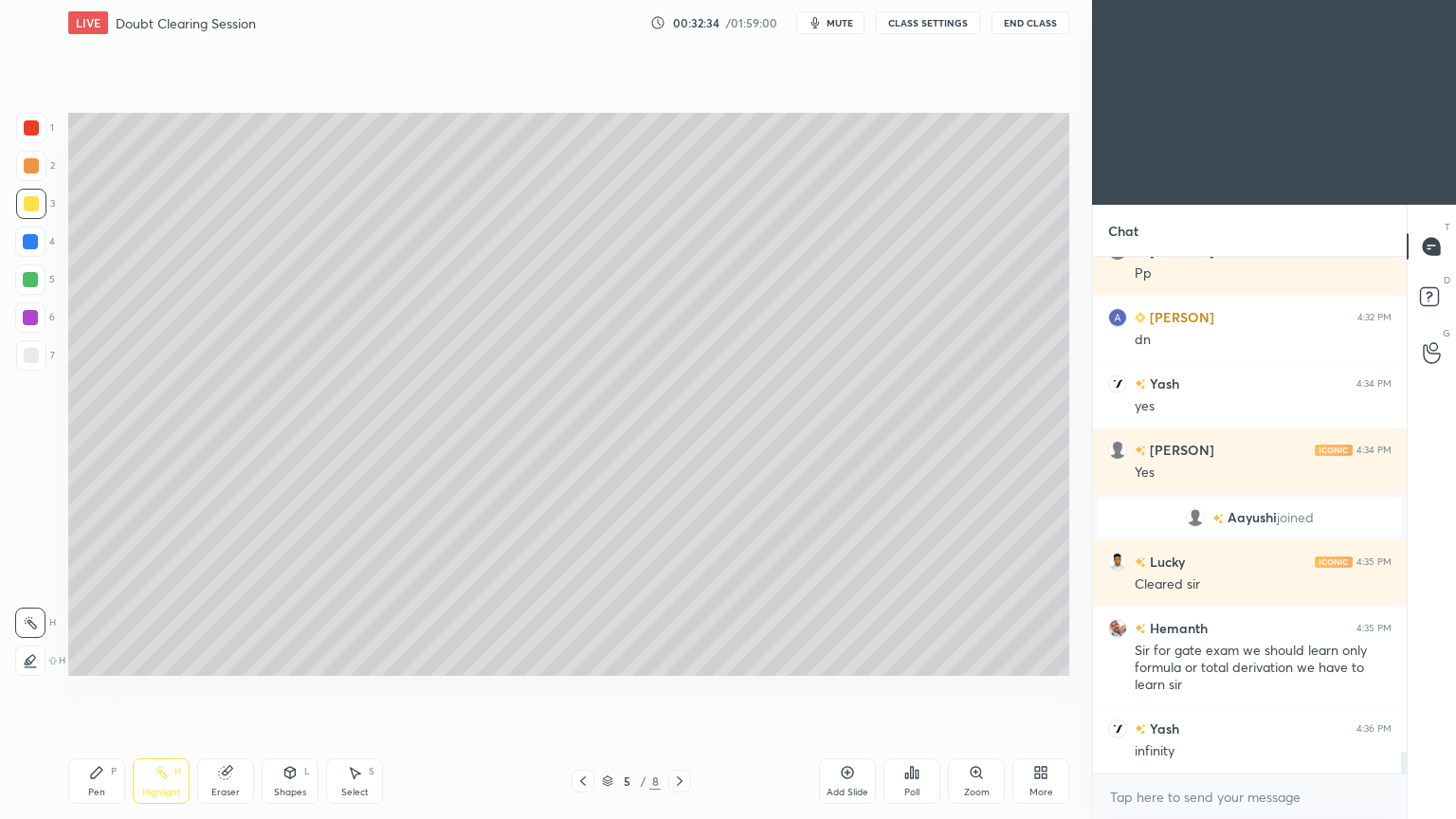 click 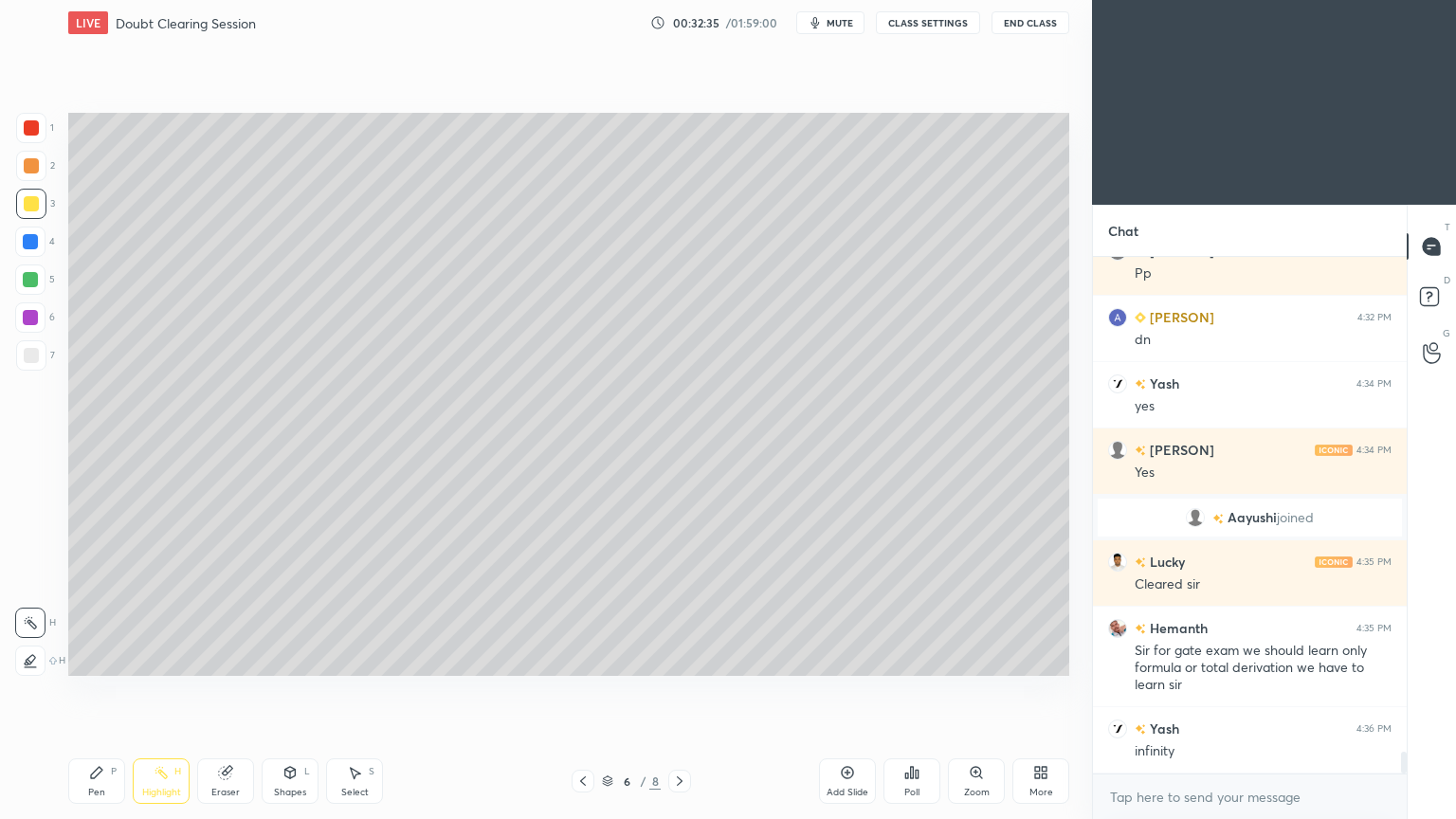 click 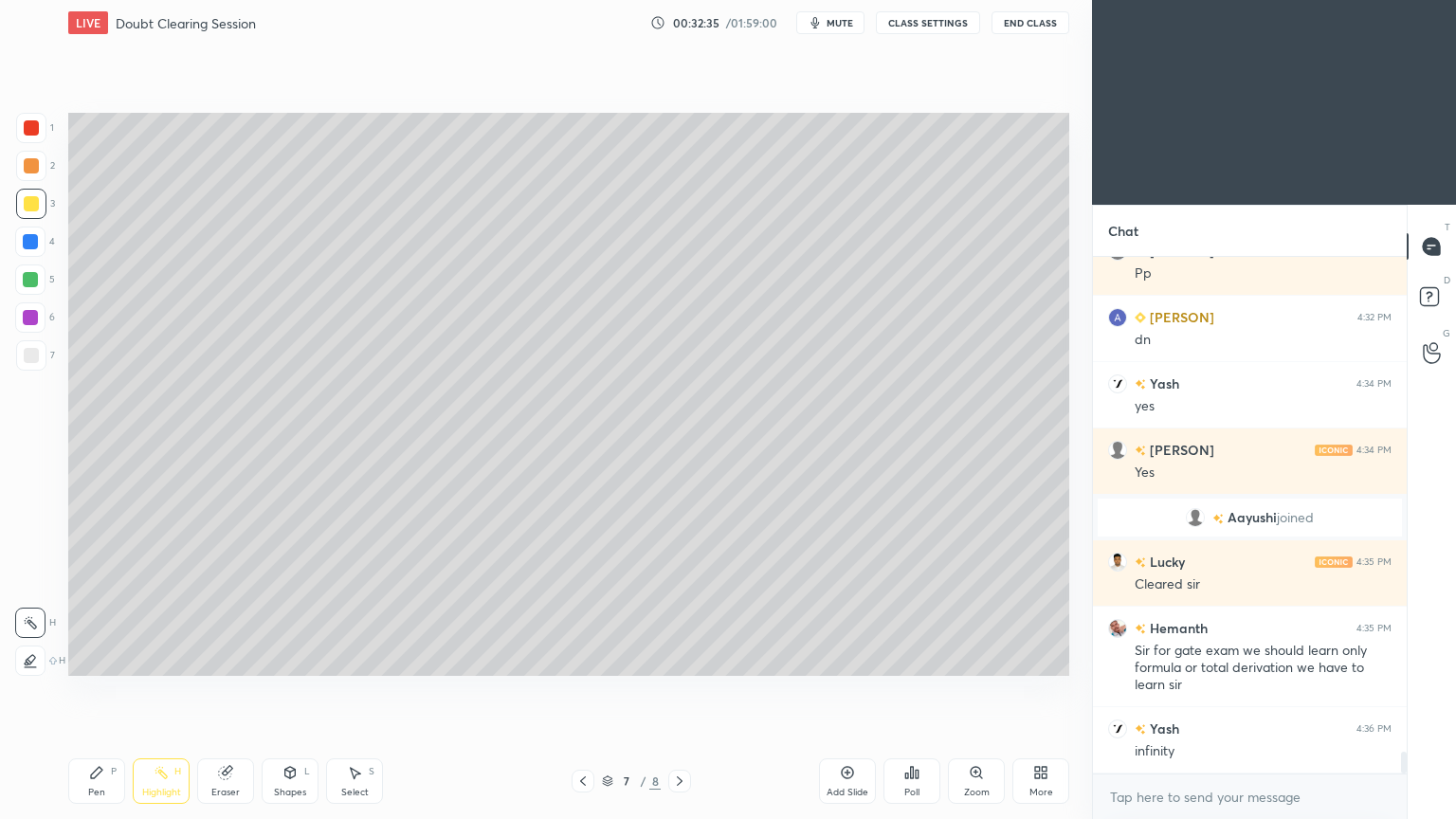 click 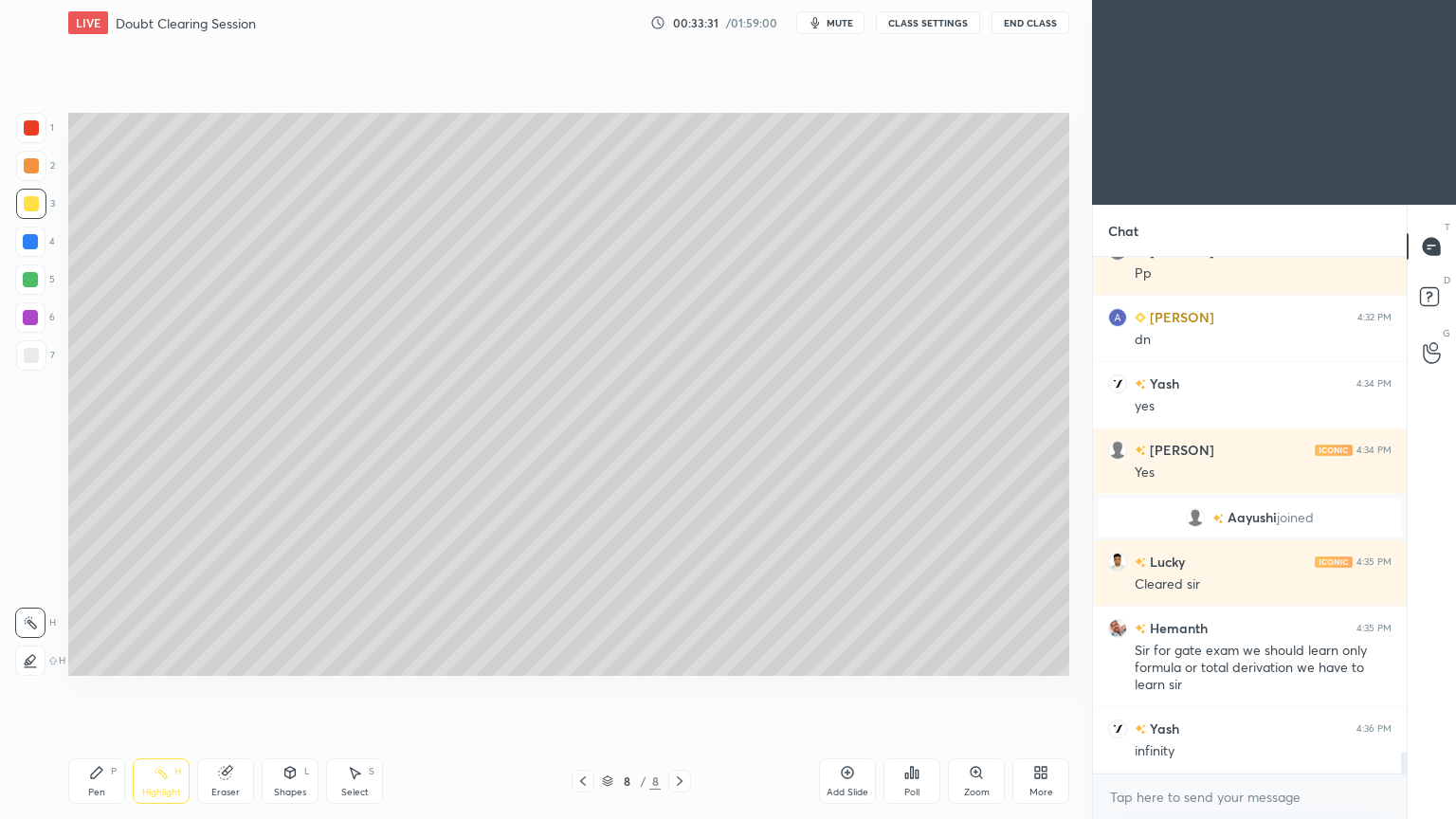 click on "Shapes L" at bounding box center [290, 781] 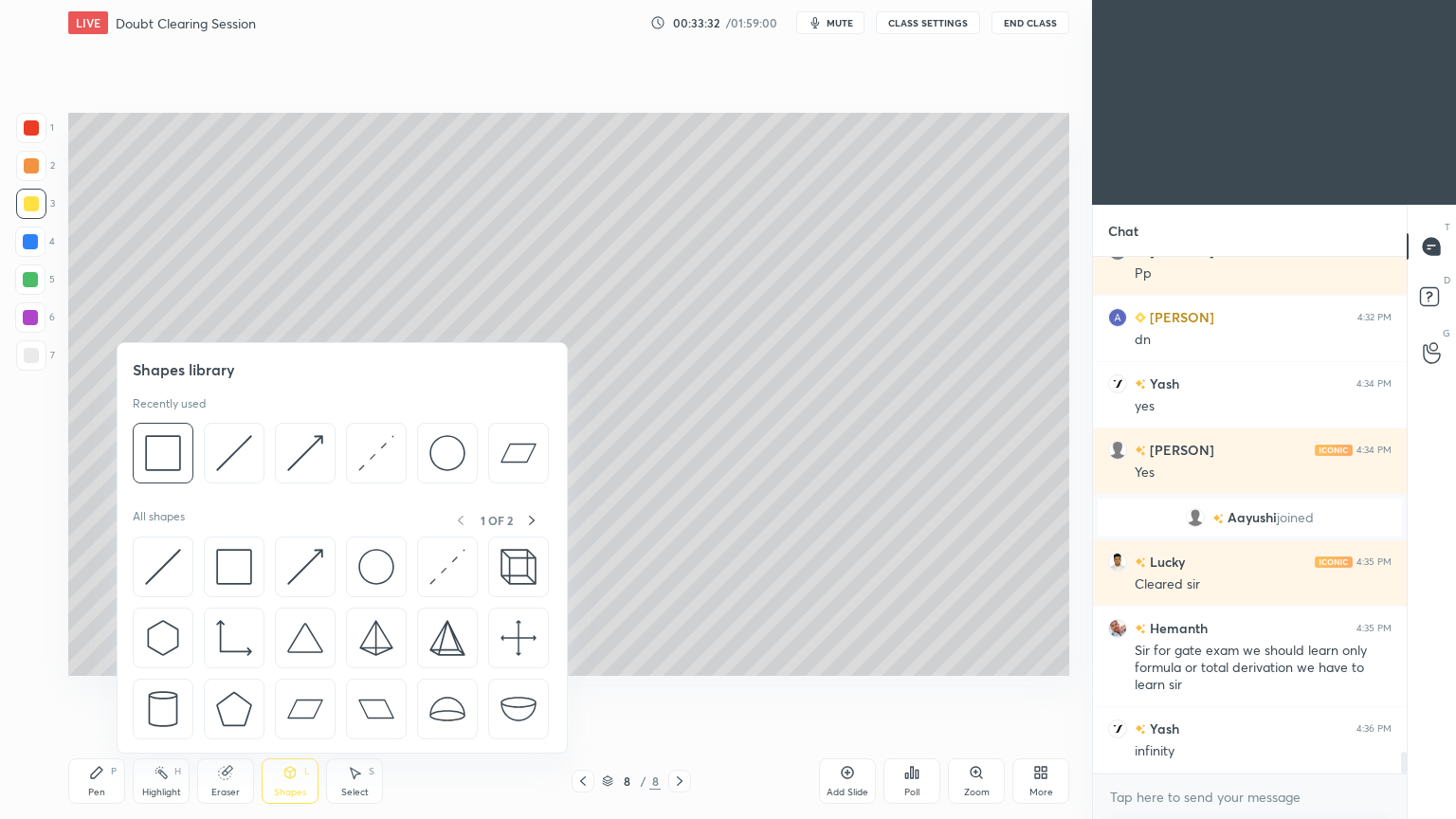 click at bounding box center [305, 453] 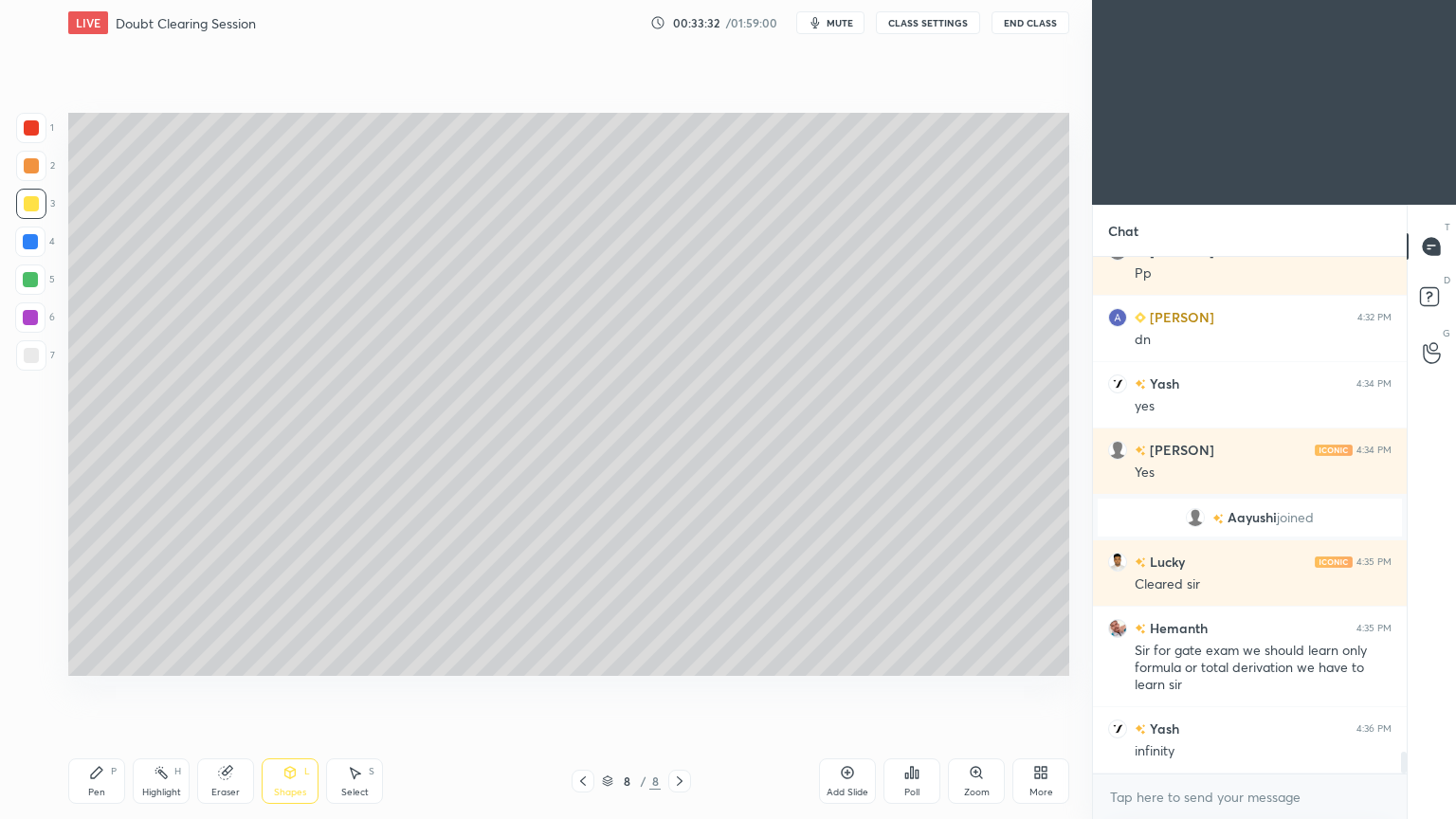 click at bounding box center [31, 355] 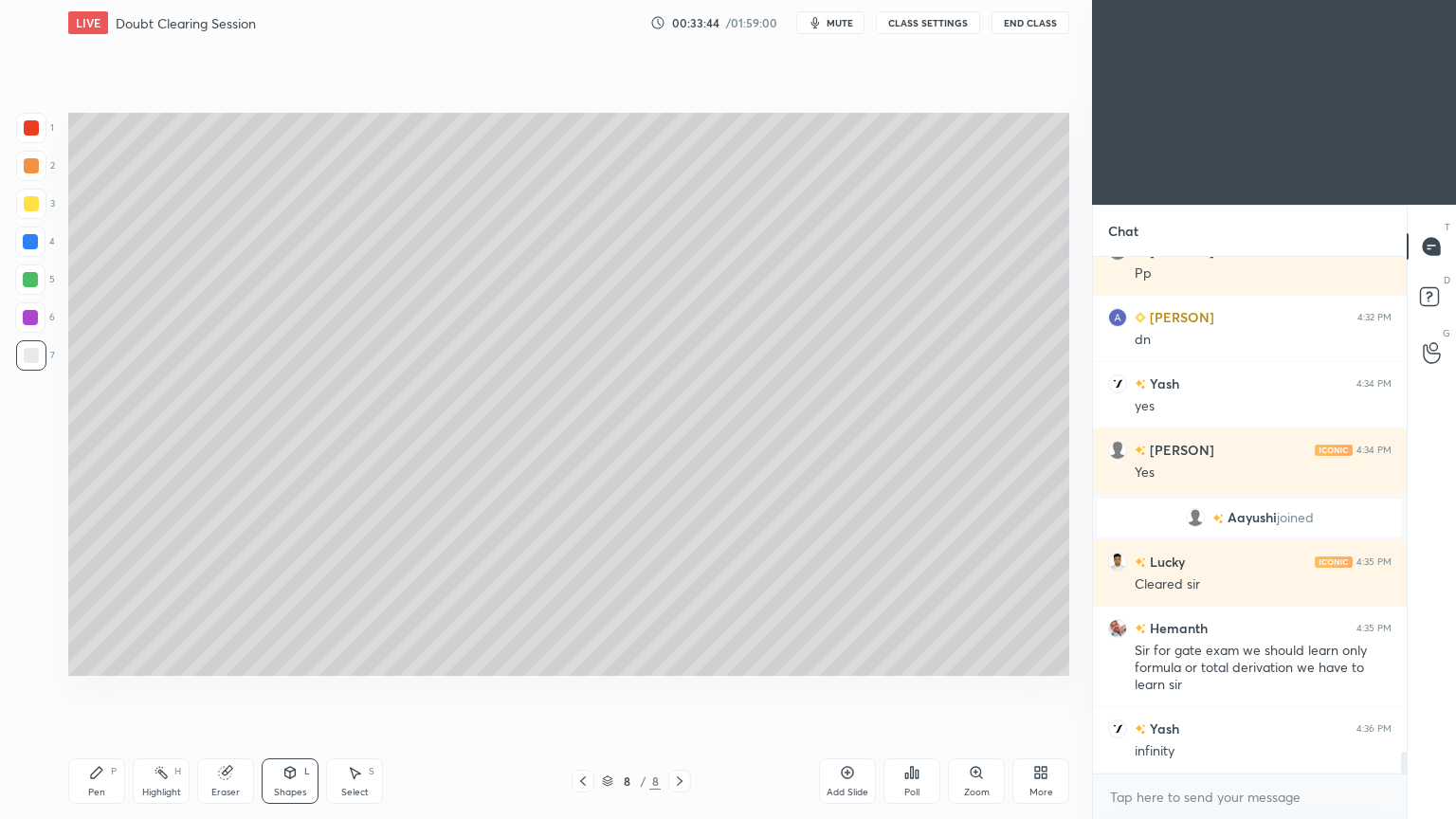 click on "Select S" at bounding box center (355, 781) 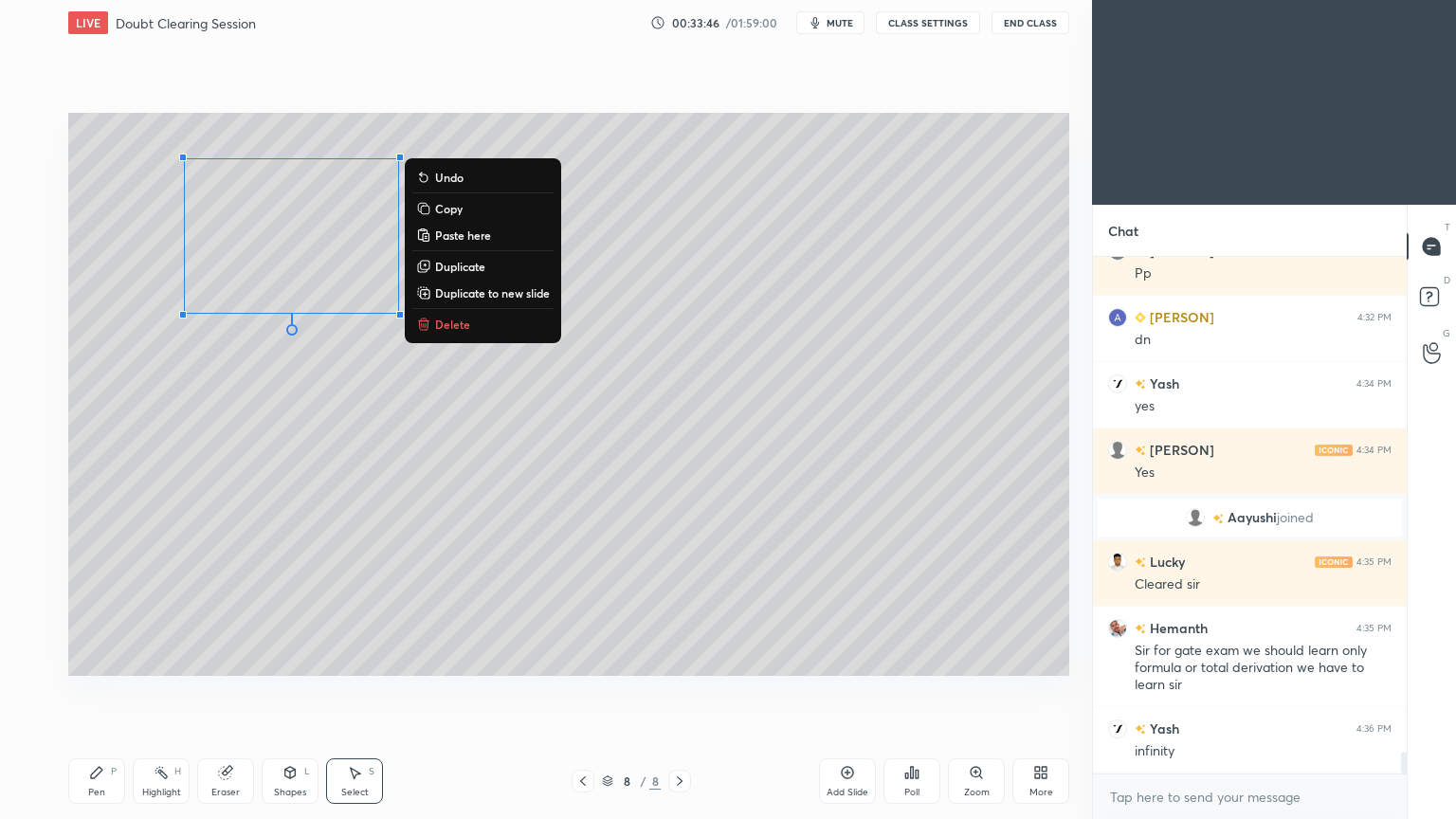 click on "Duplicate" at bounding box center [460, 266] 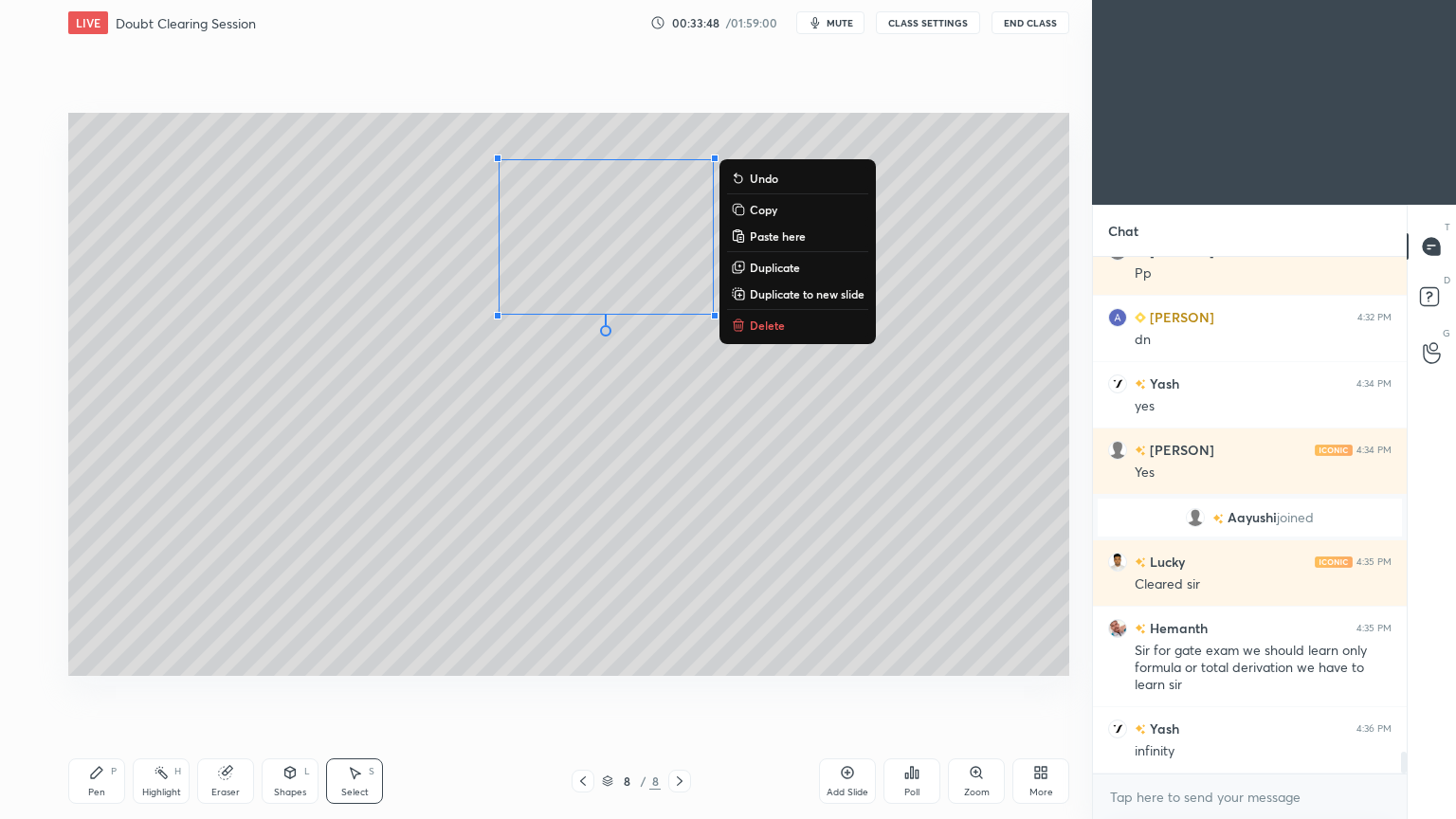 click on "Duplicate" at bounding box center (774, 267) 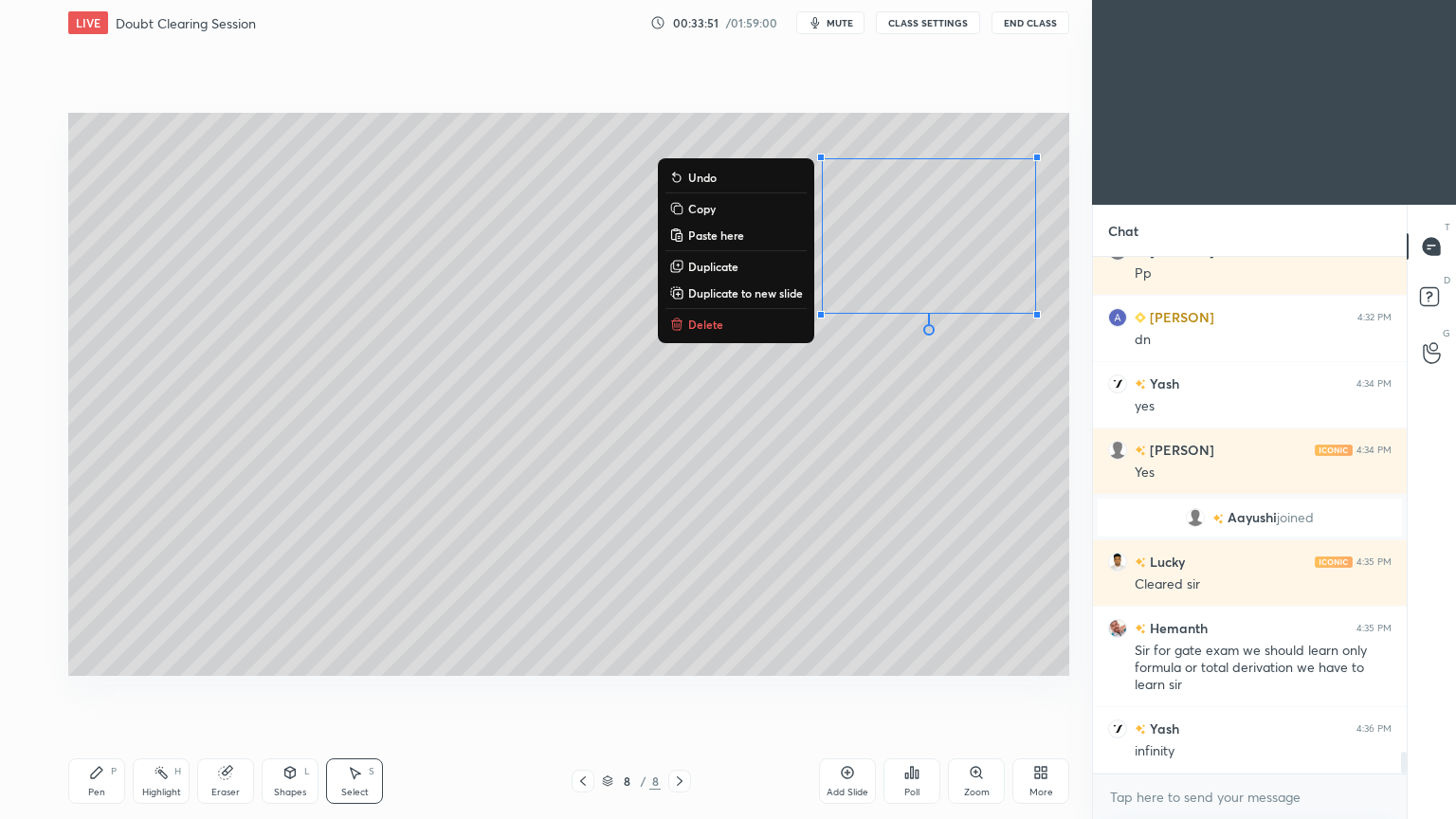 click on "Pen P" at bounding box center (97, 781) 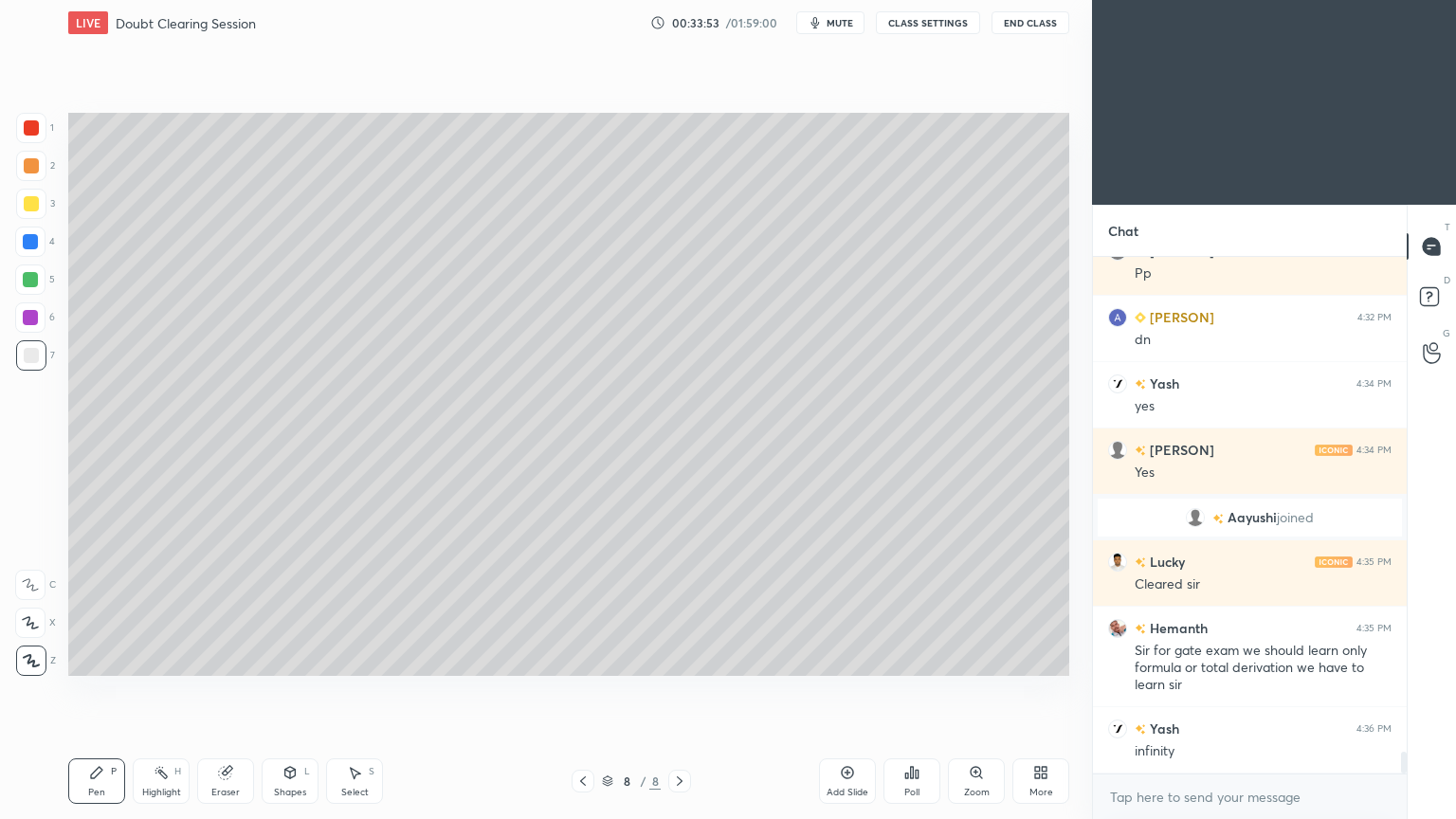 click at bounding box center (31, 204) 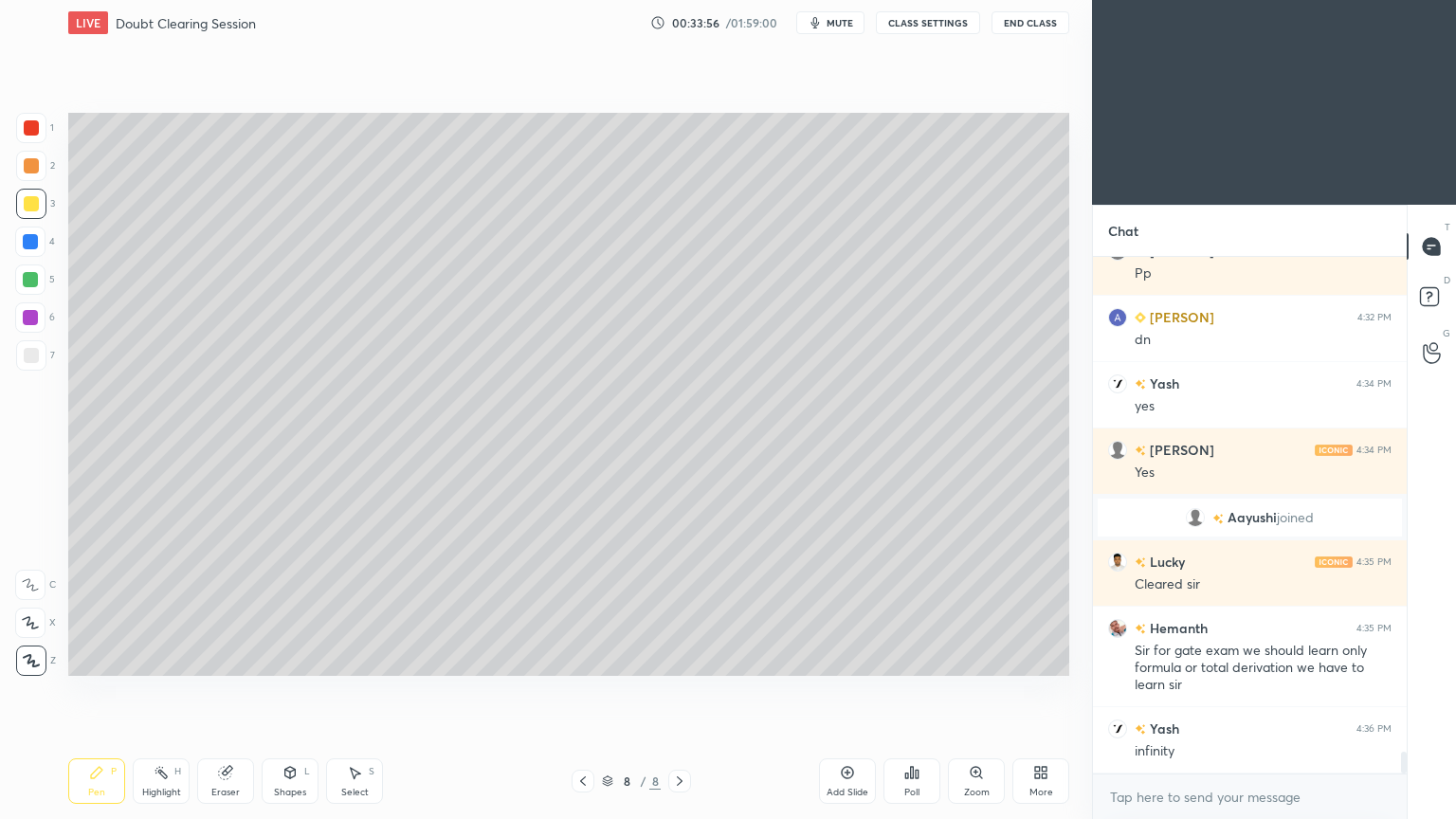 click at bounding box center [31, 355] 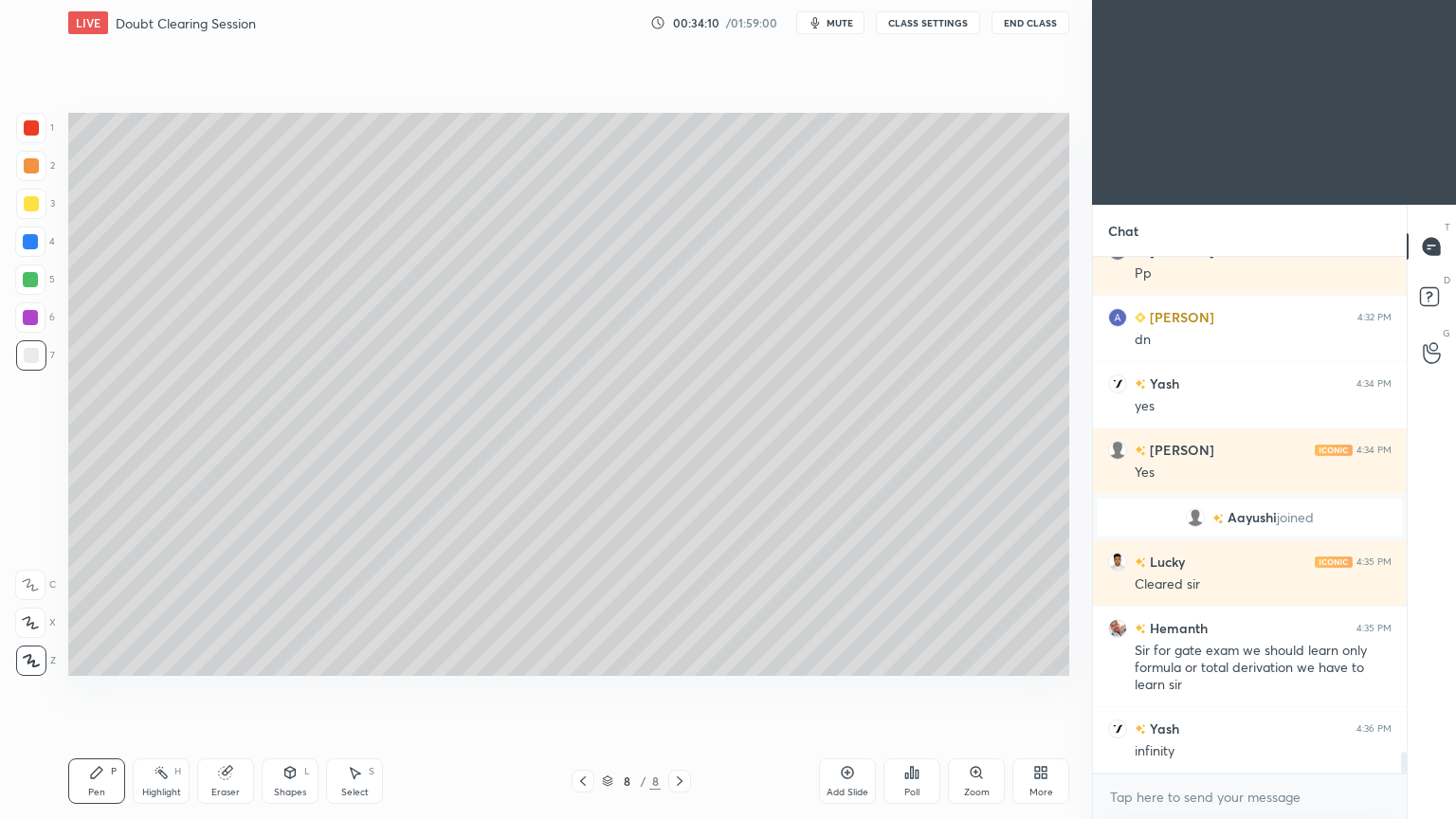click at bounding box center (31, 204) 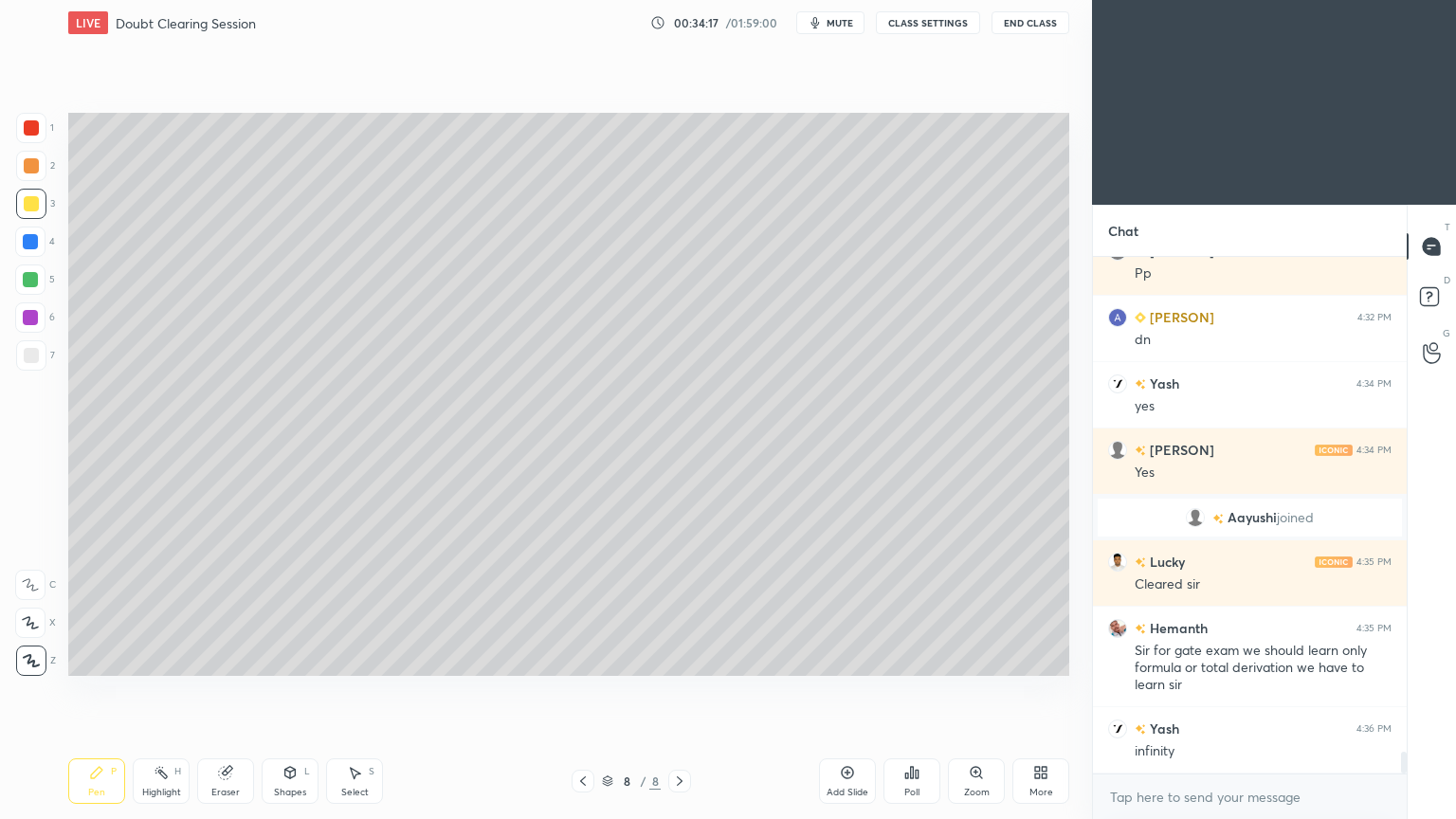 click at bounding box center (31, 166) 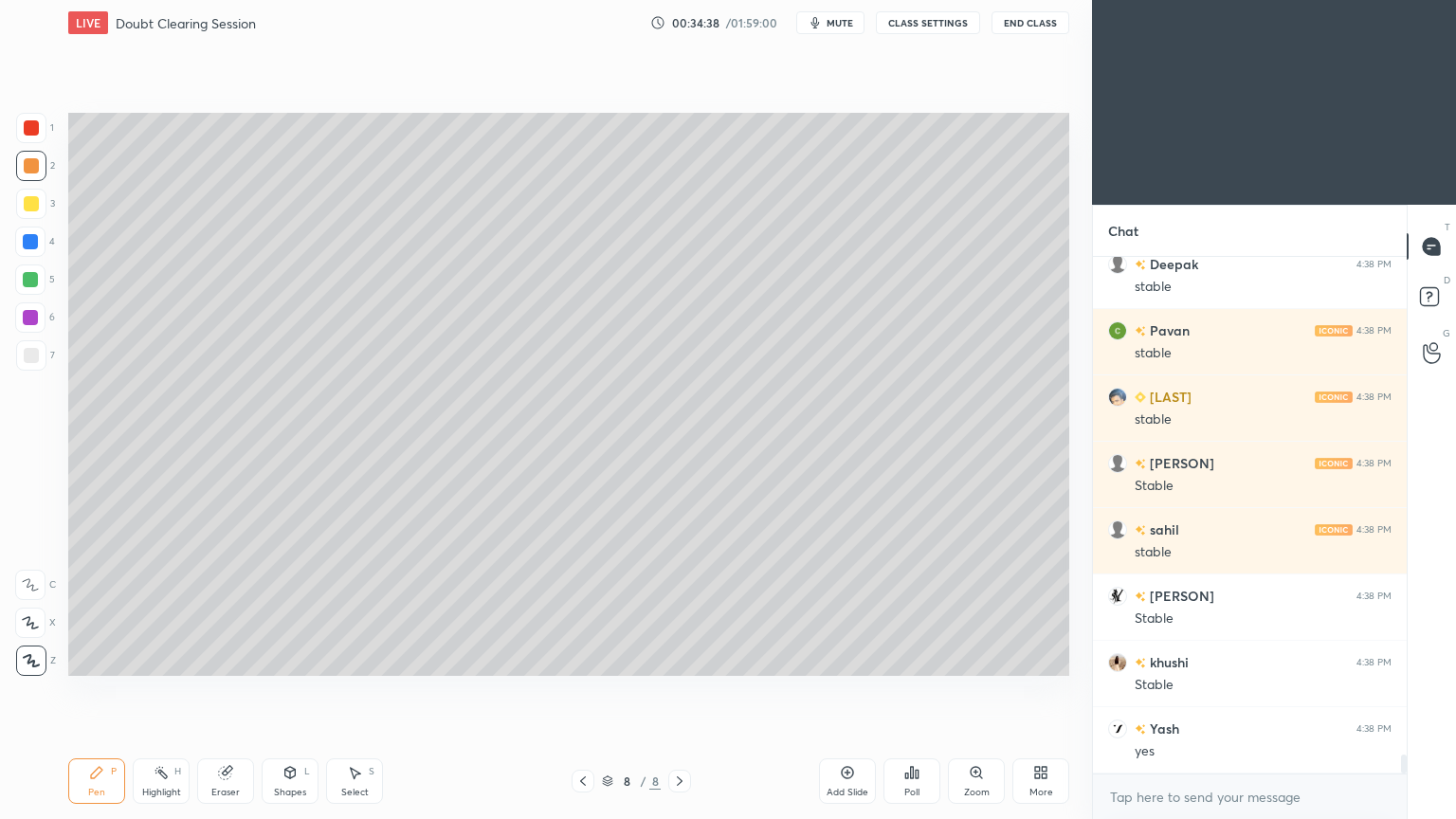 scroll, scrollTop: 13718, scrollLeft: 0, axis: vertical 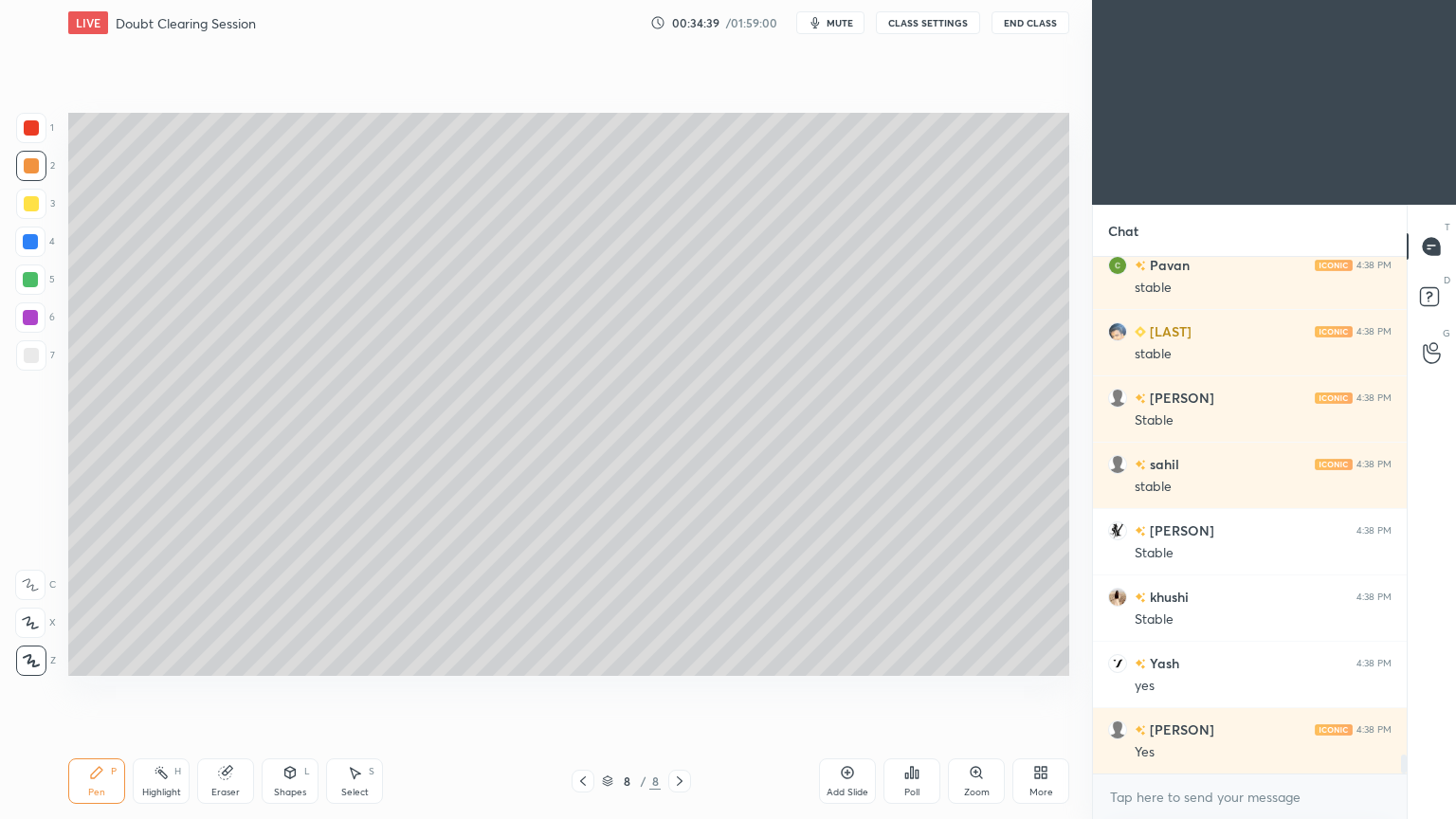 click at bounding box center (31, 204) 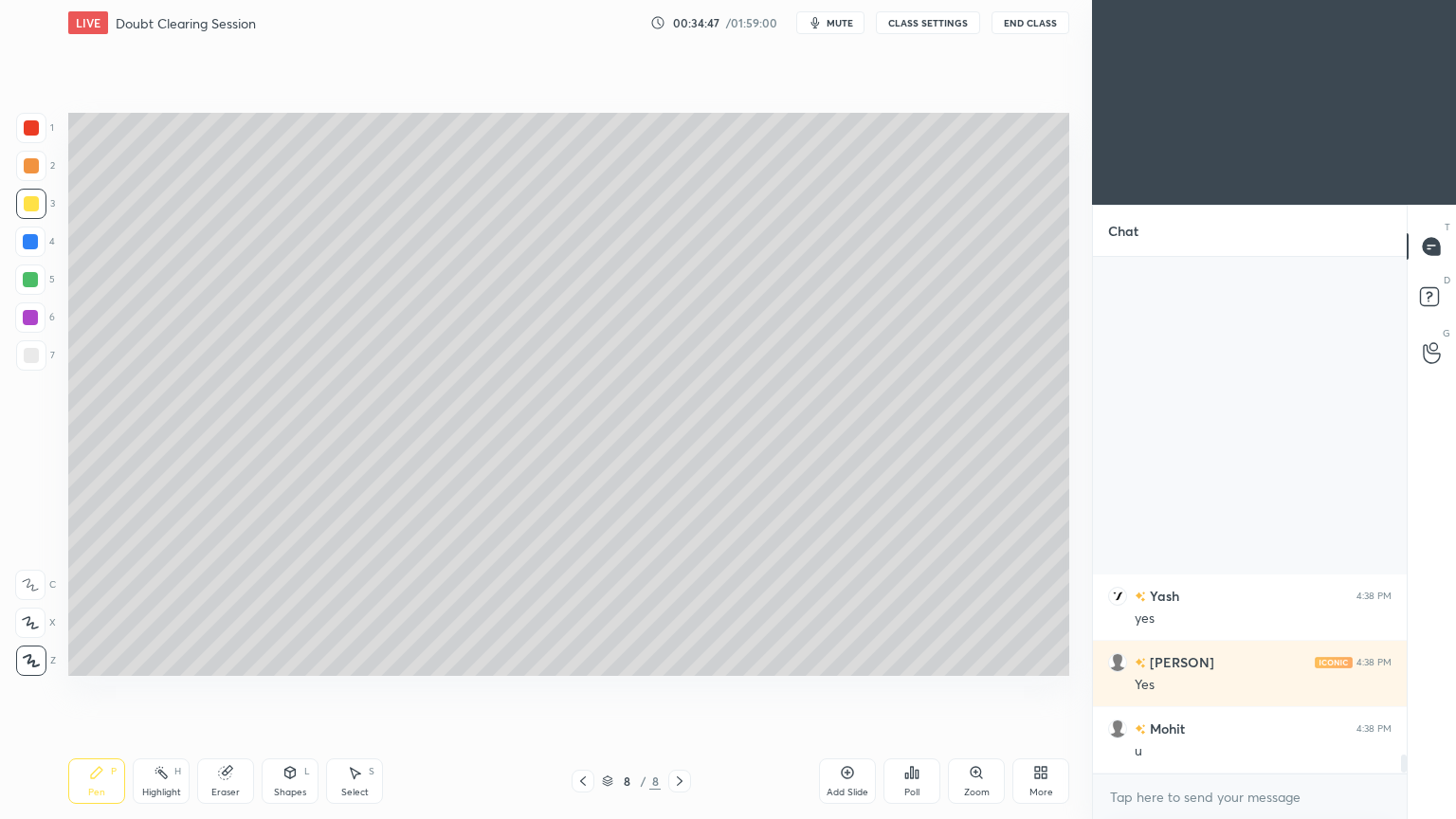 scroll, scrollTop: 14184, scrollLeft: 0, axis: vertical 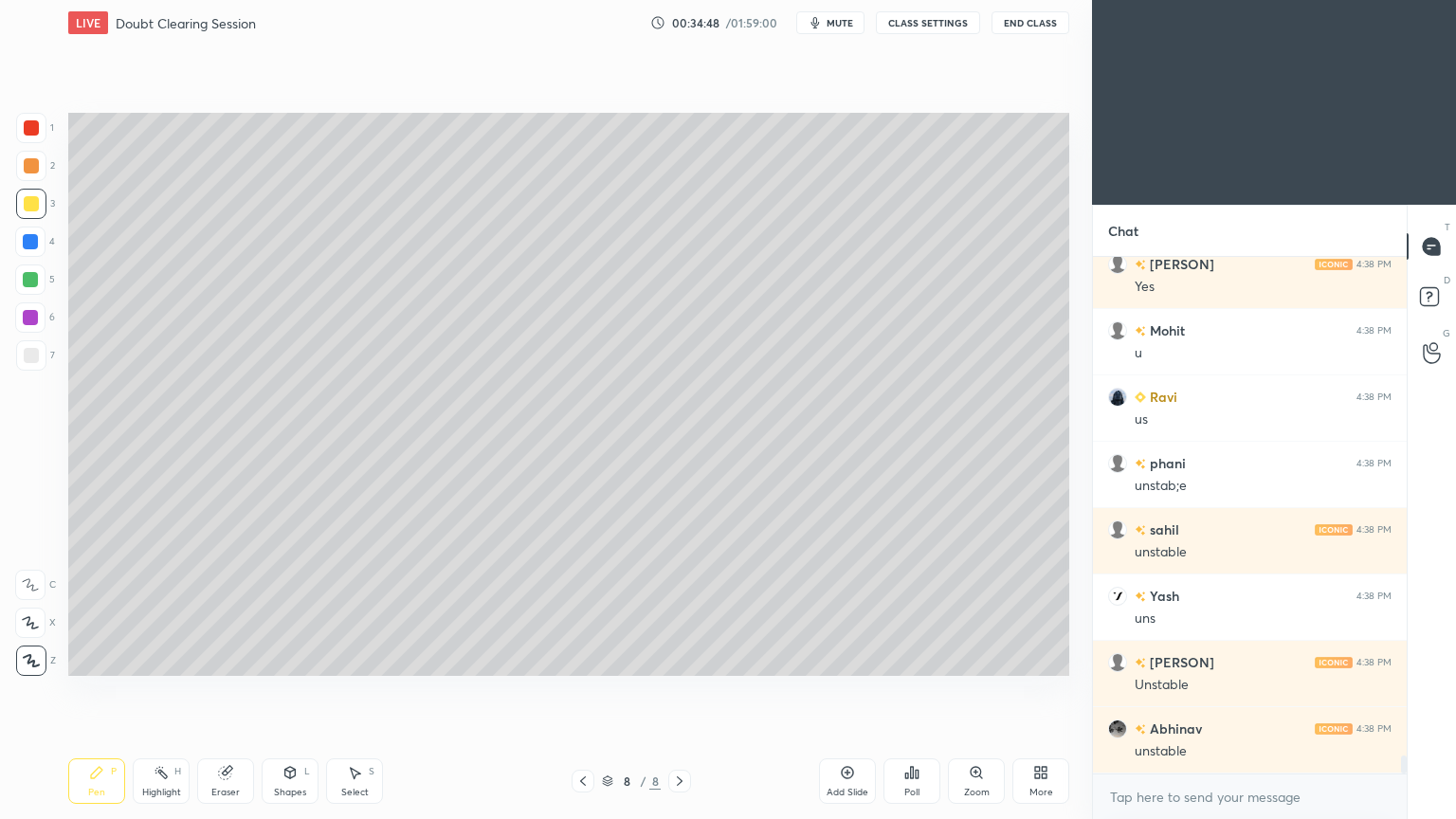 click at bounding box center (31, 166) 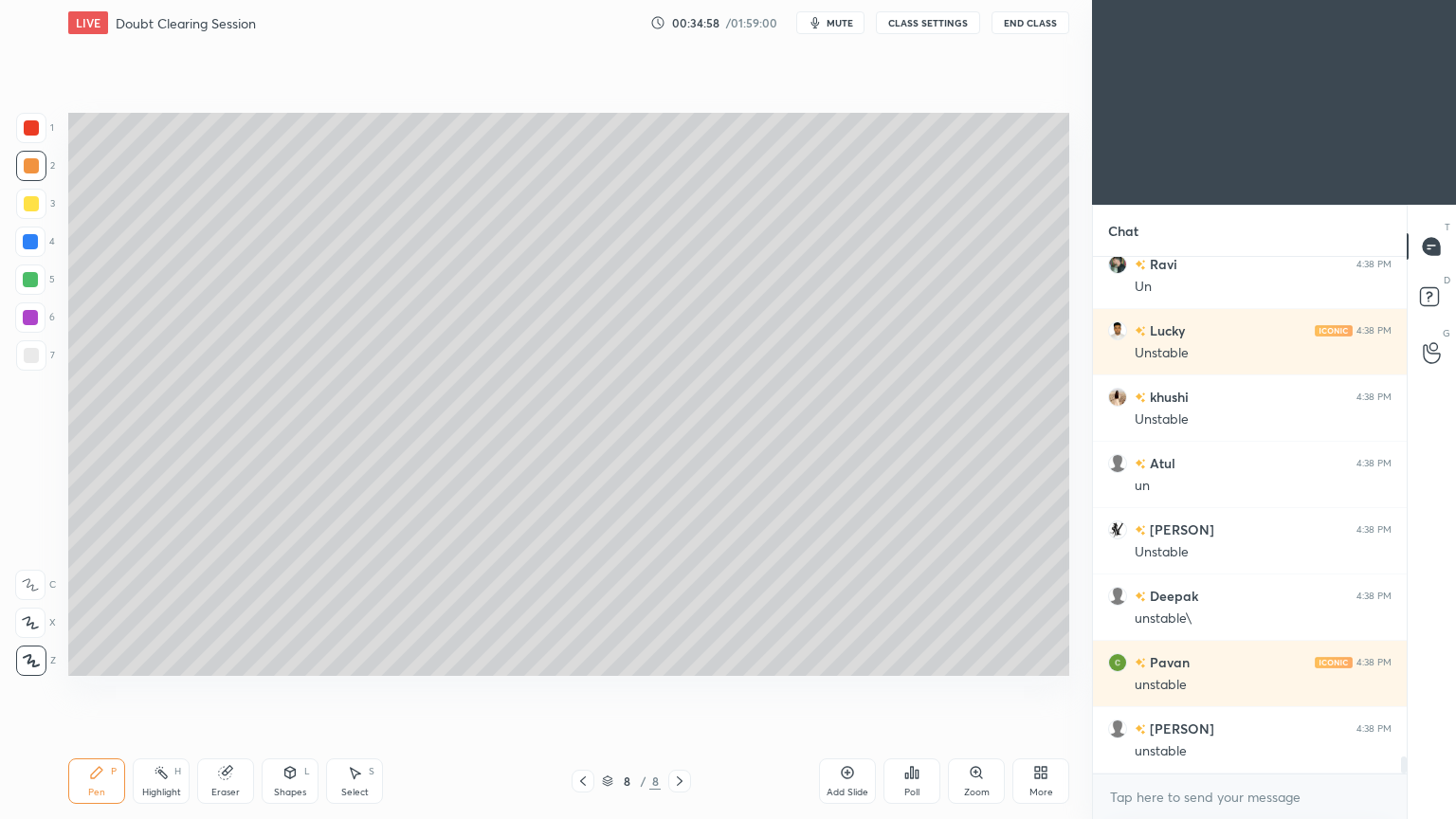 scroll, scrollTop: 15311, scrollLeft: 0, axis: vertical 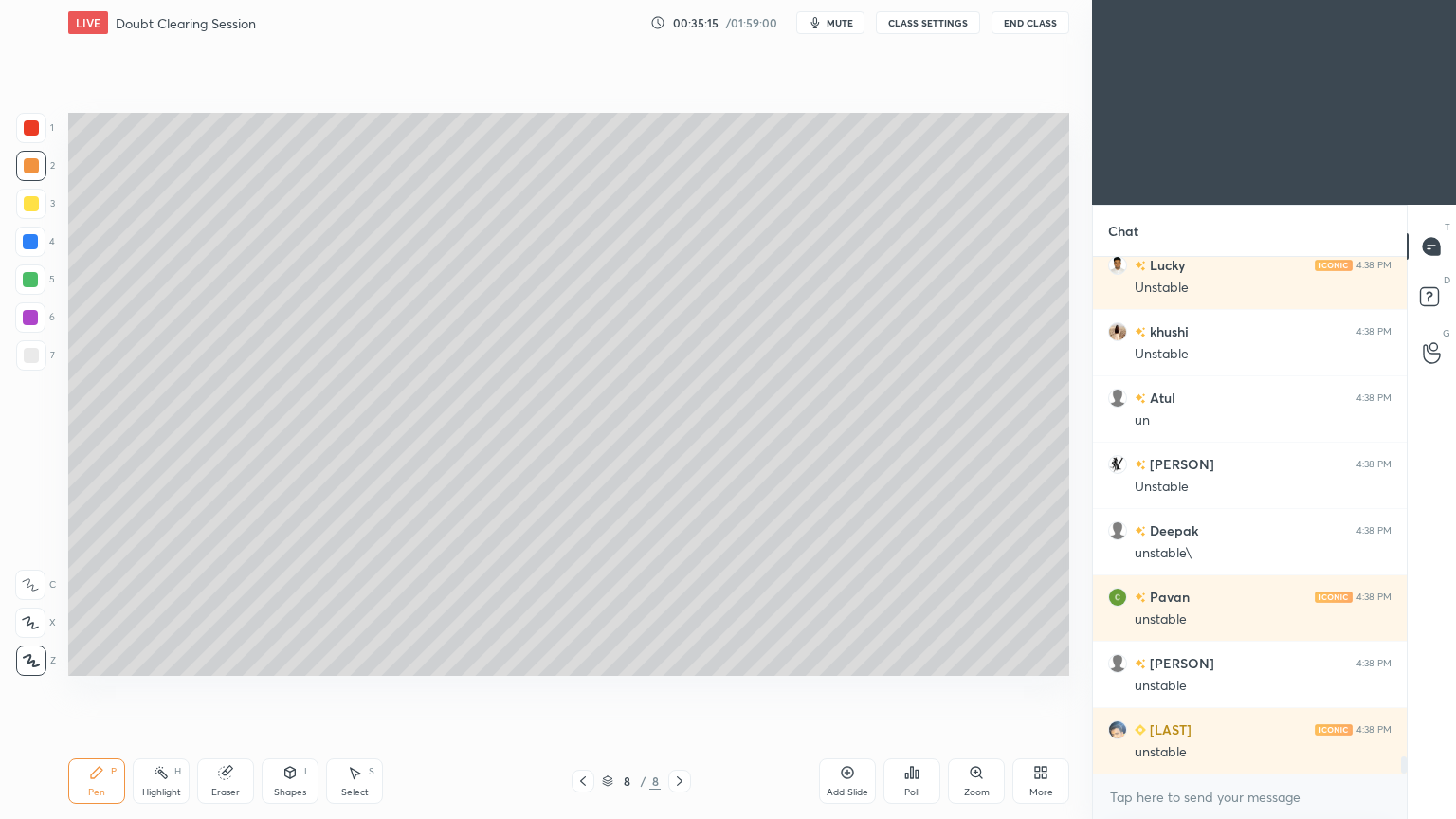 click on "Shapes" at bounding box center (290, 792) 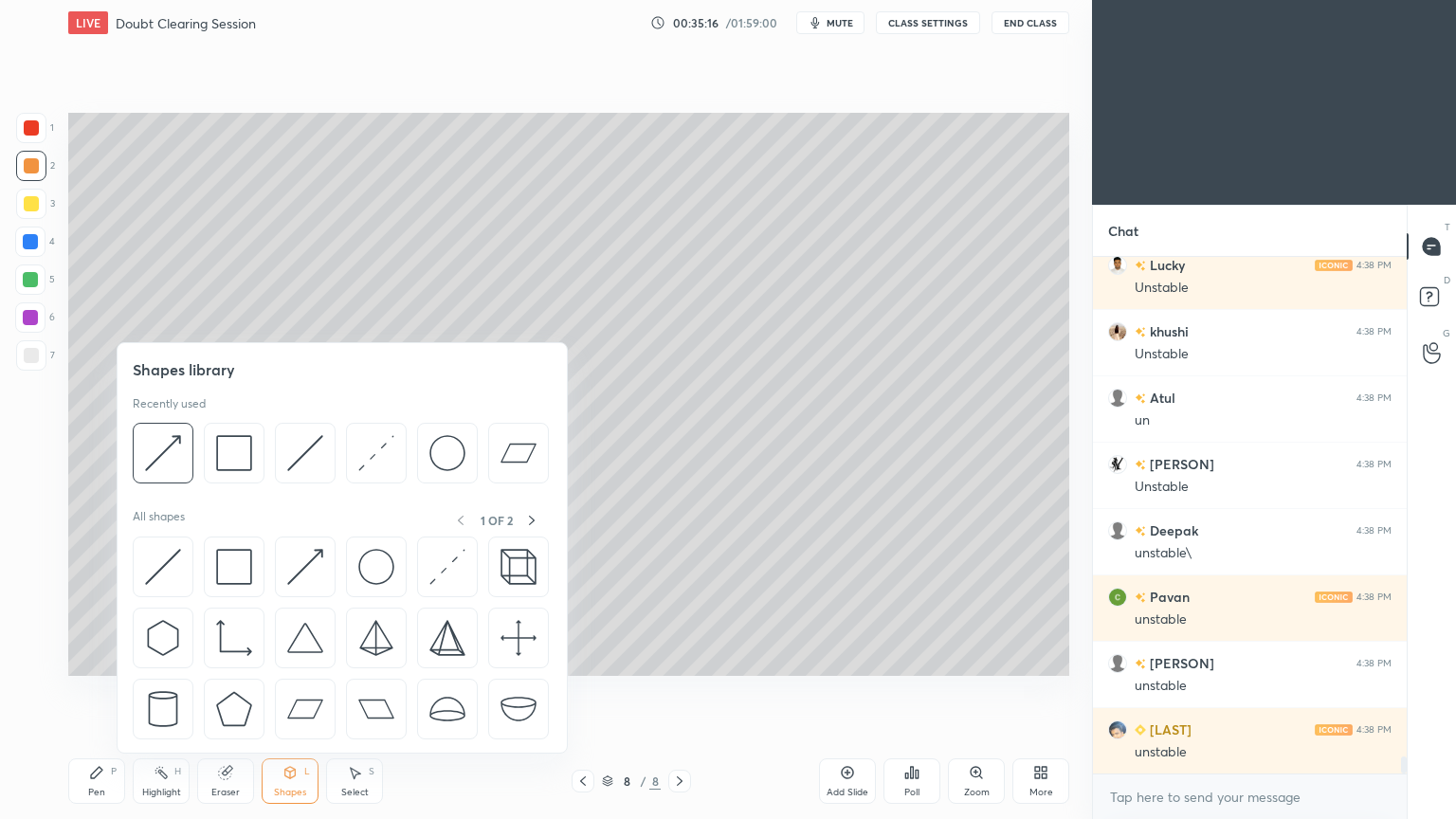 click at bounding box center (305, 453) 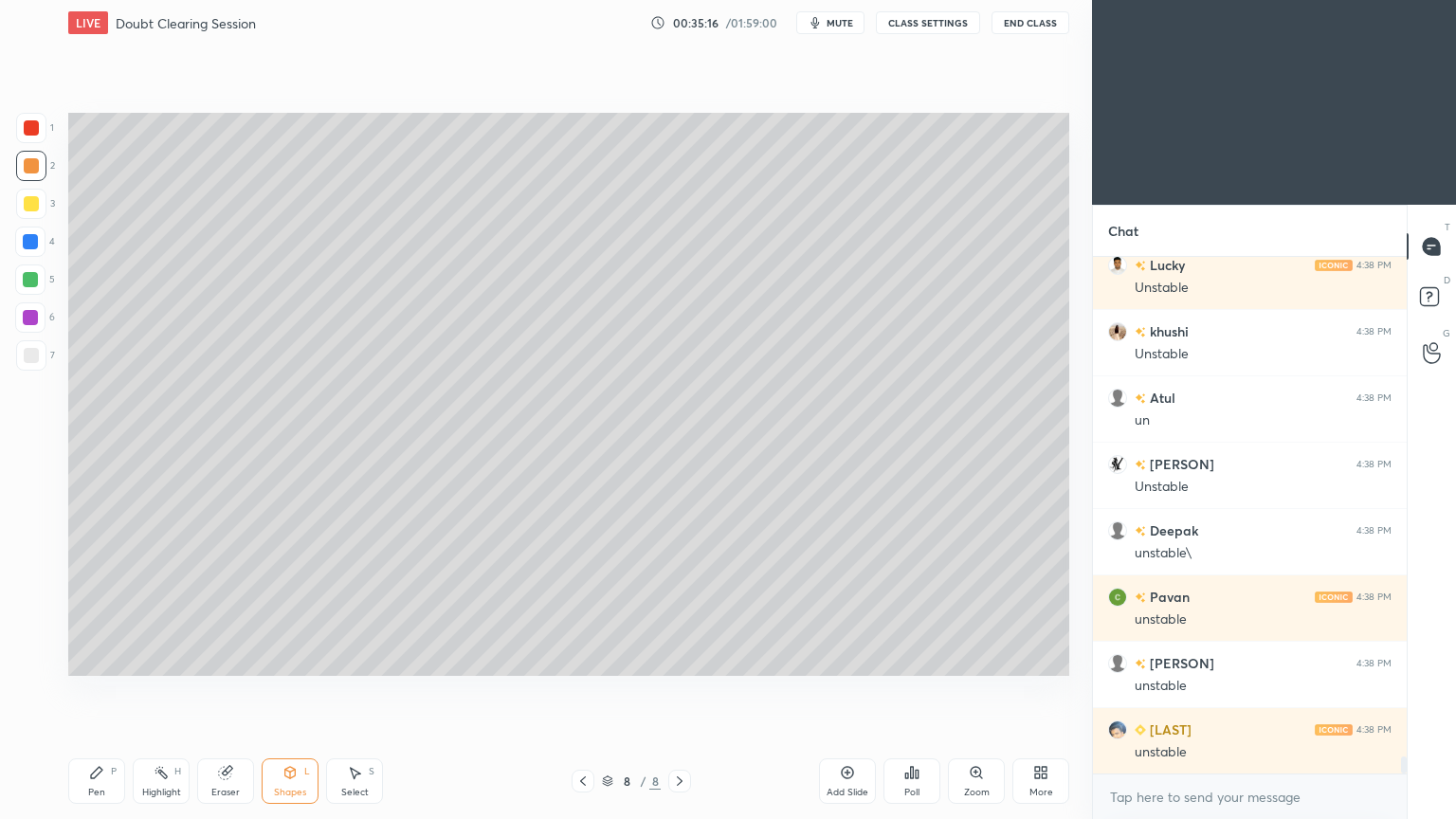 click at bounding box center (31, 204) 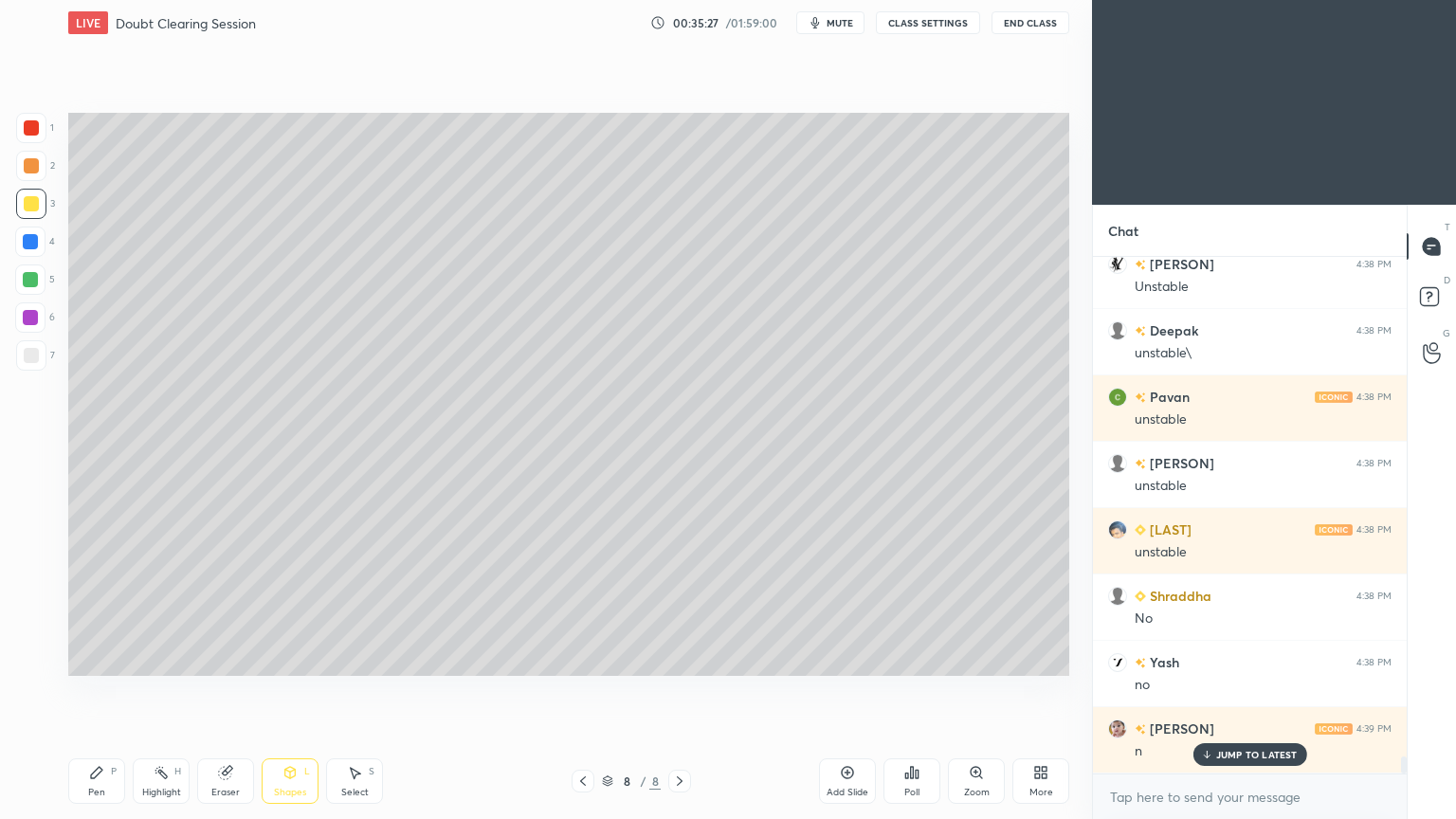 scroll, scrollTop: 15576, scrollLeft: 0, axis: vertical 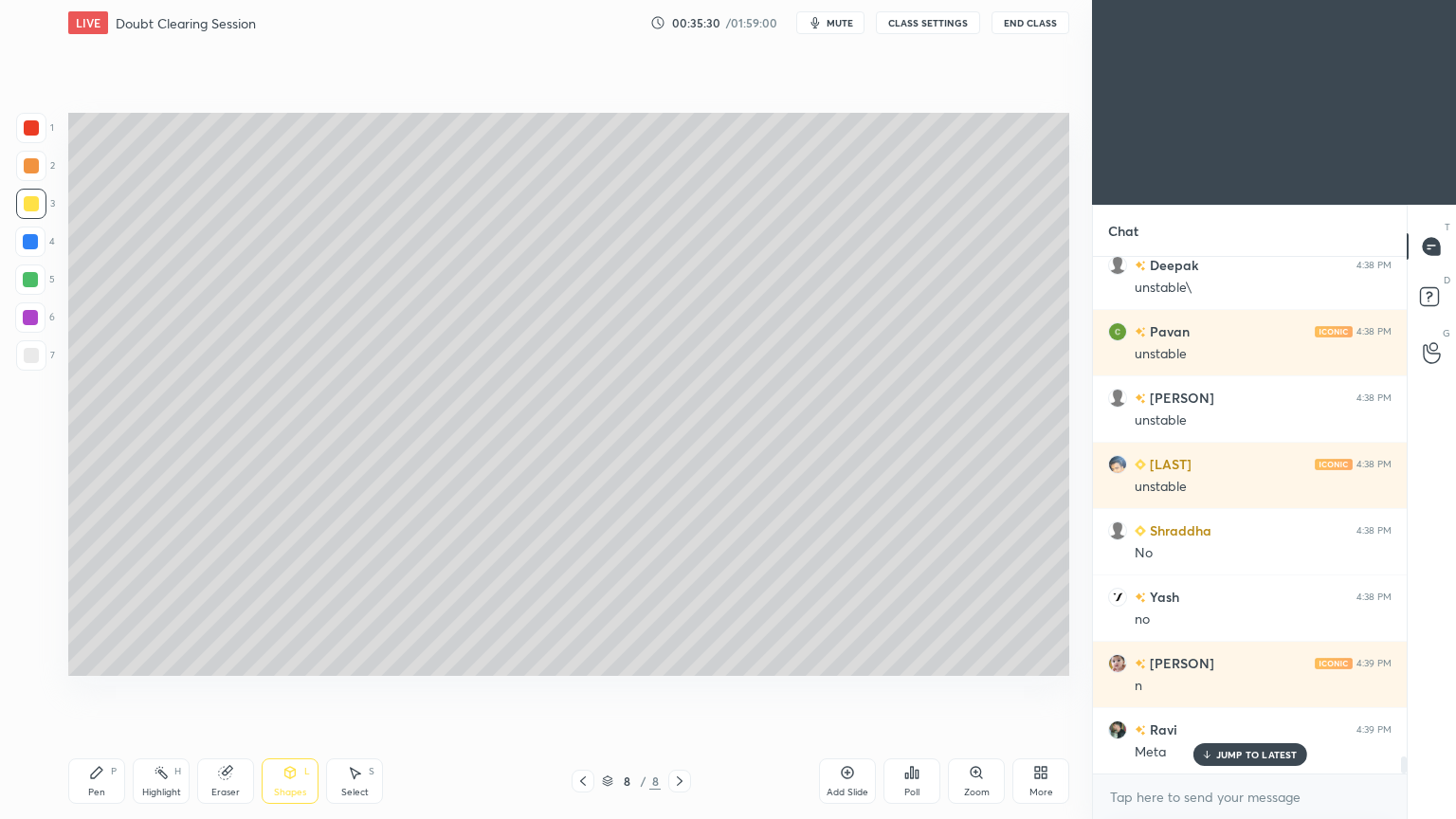 click on "Pen" at bounding box center (97, 792) 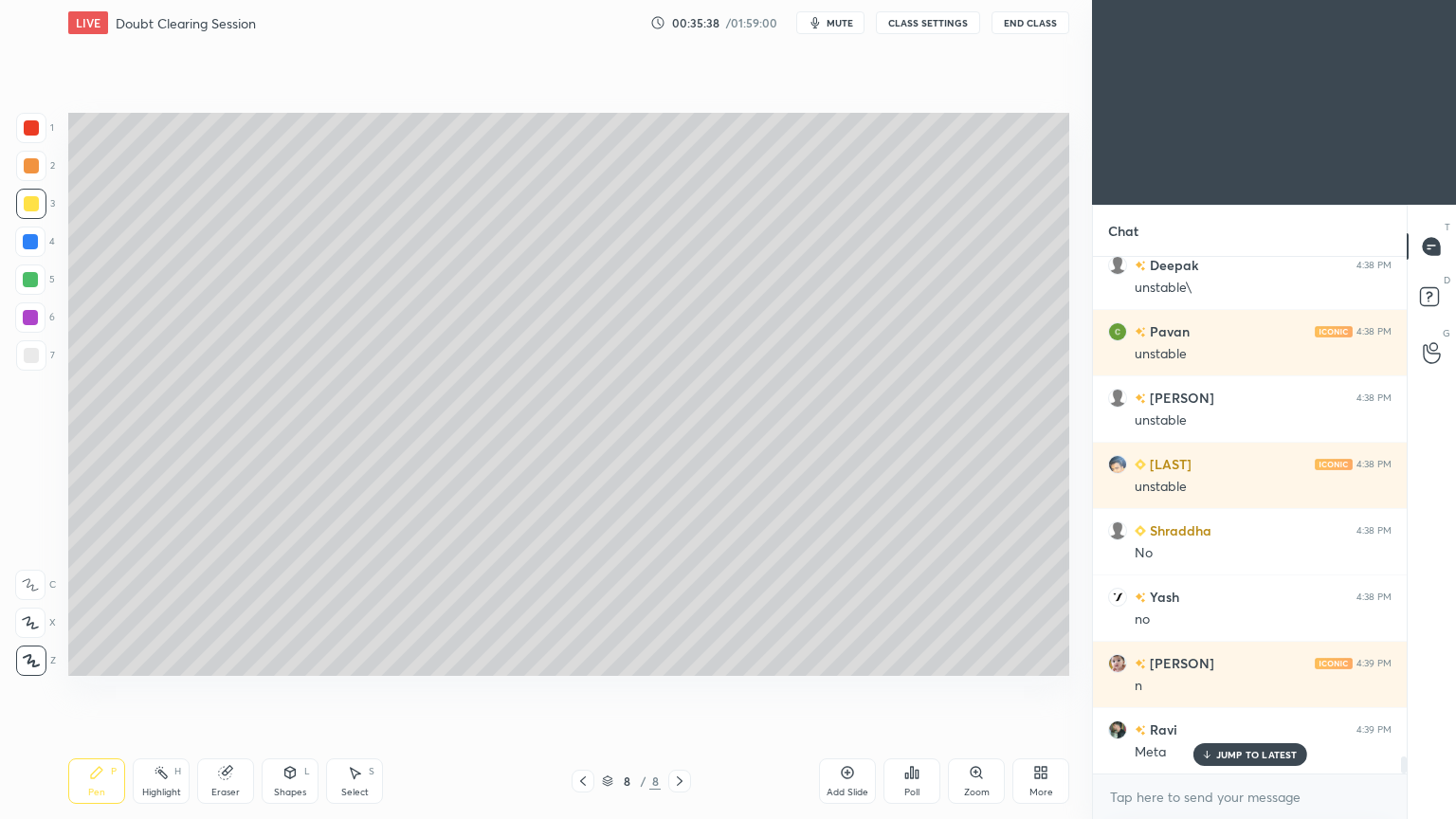 click at bounding box center [31, 166] 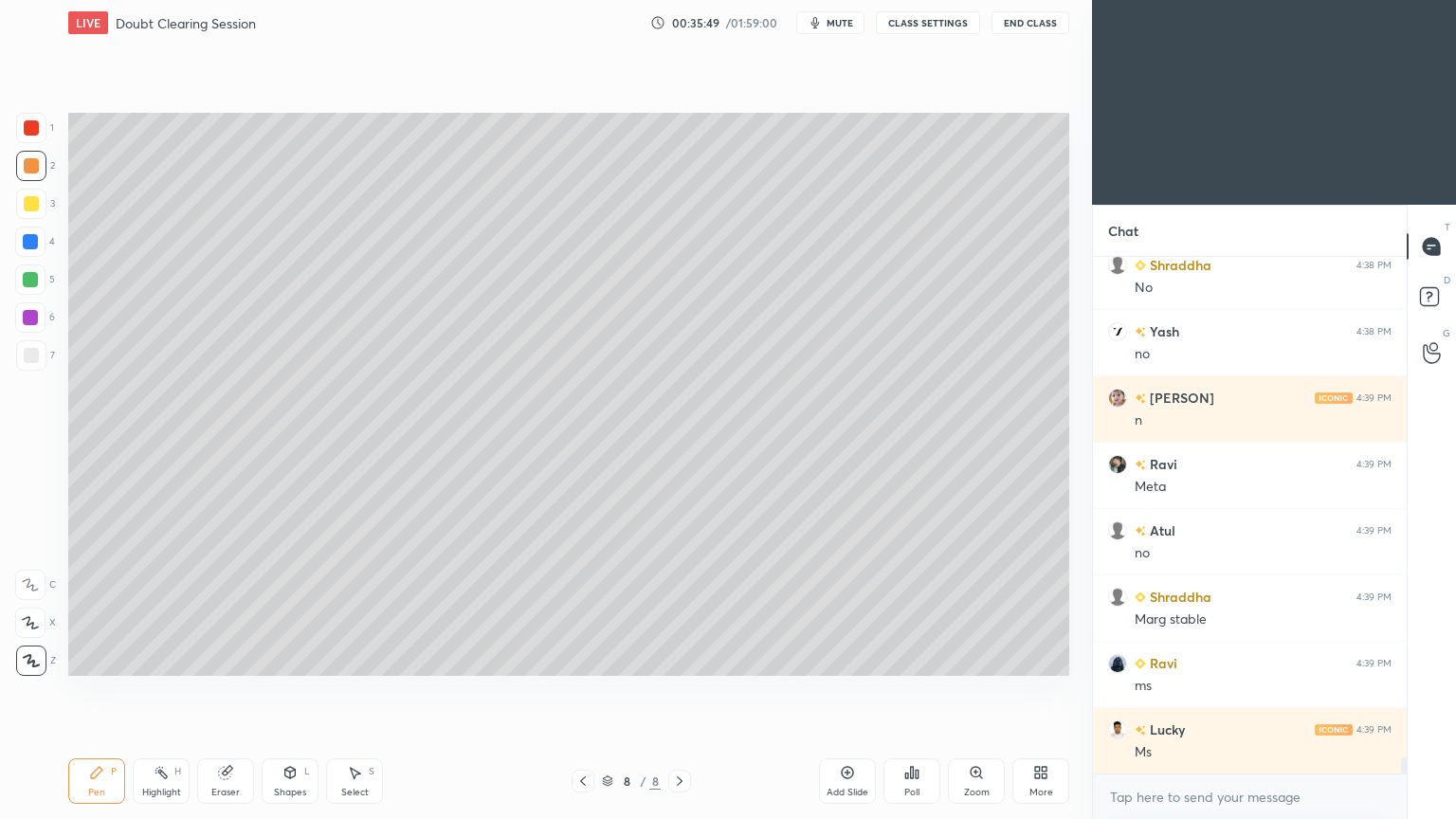 scroll, scrollTop: 15909, scrollLeft: 0, axis: vertical 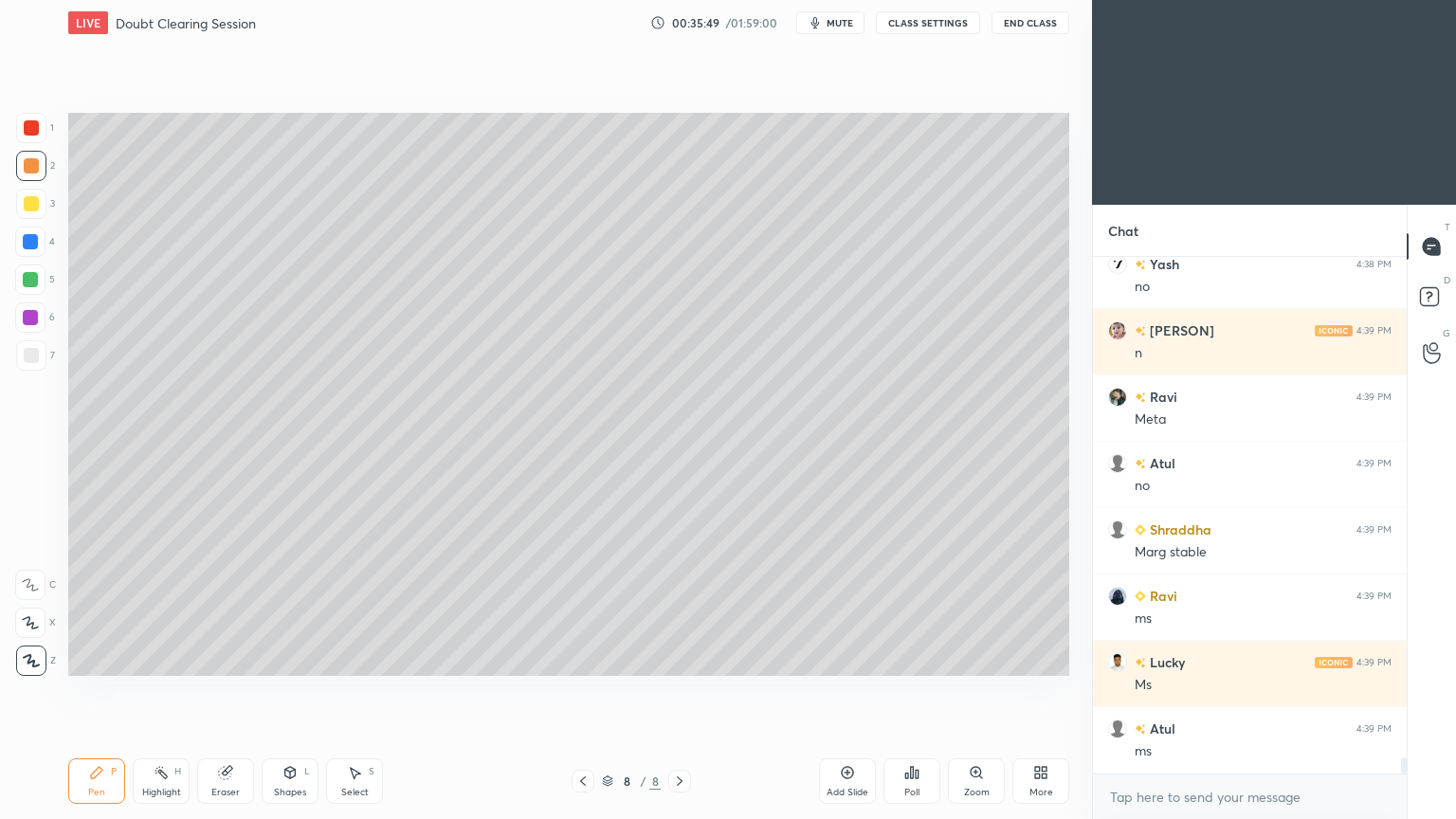 click on "Highlight" at bounding box center (161, 792) 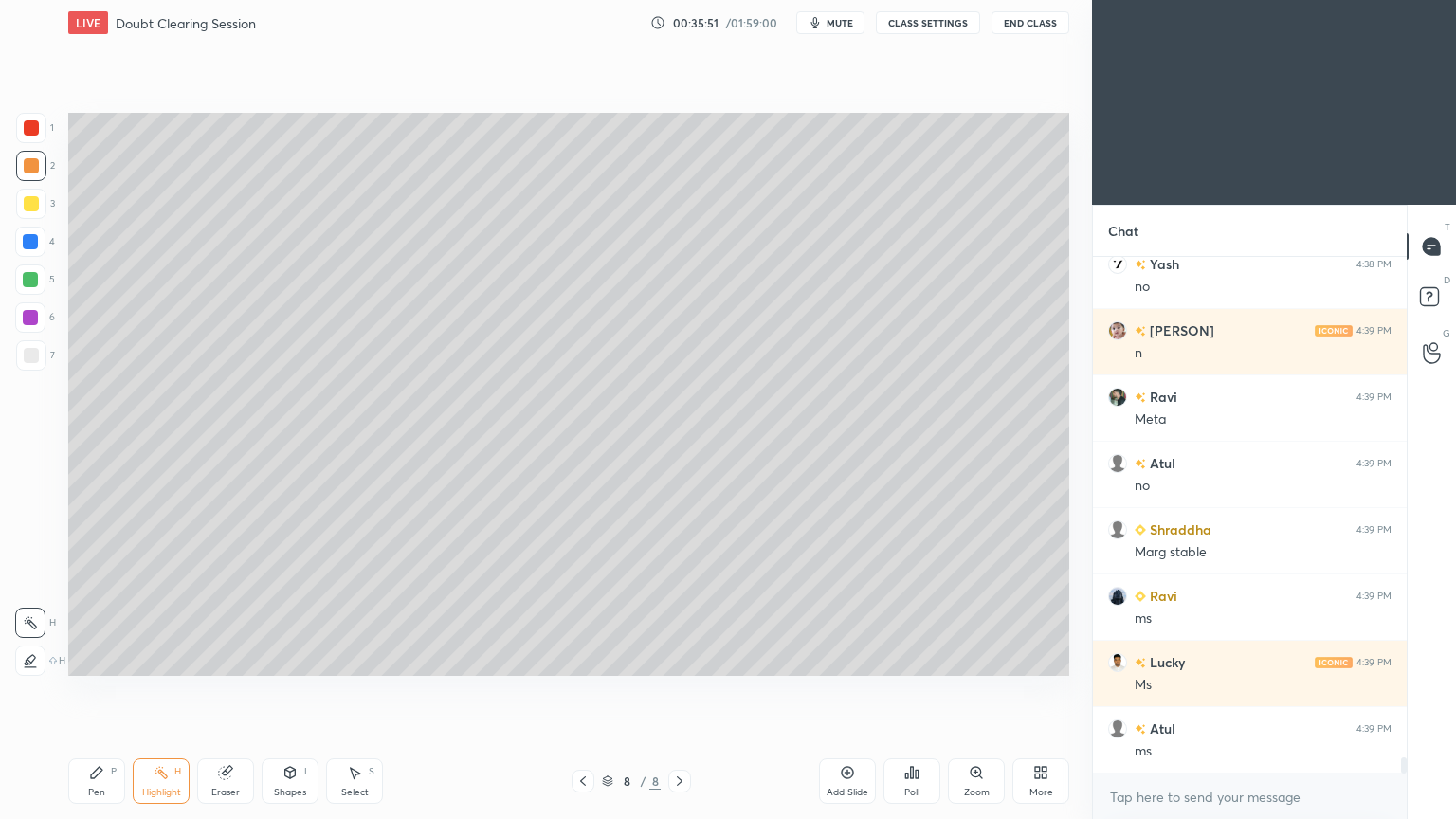 click at bounding box center (583, 781) 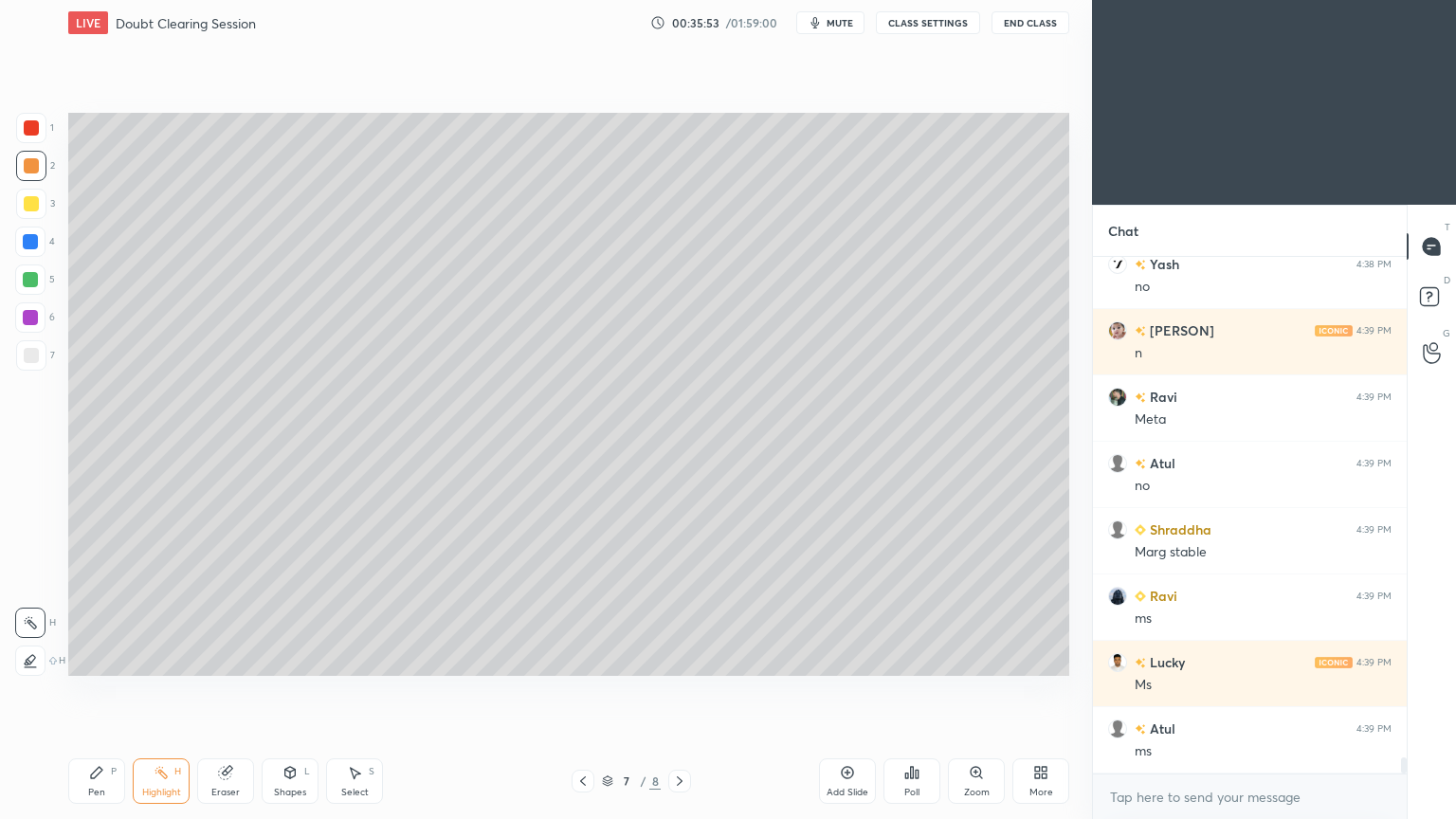 scroll, scrollTop: 15974, scrollLeft: 0, axis: vertical 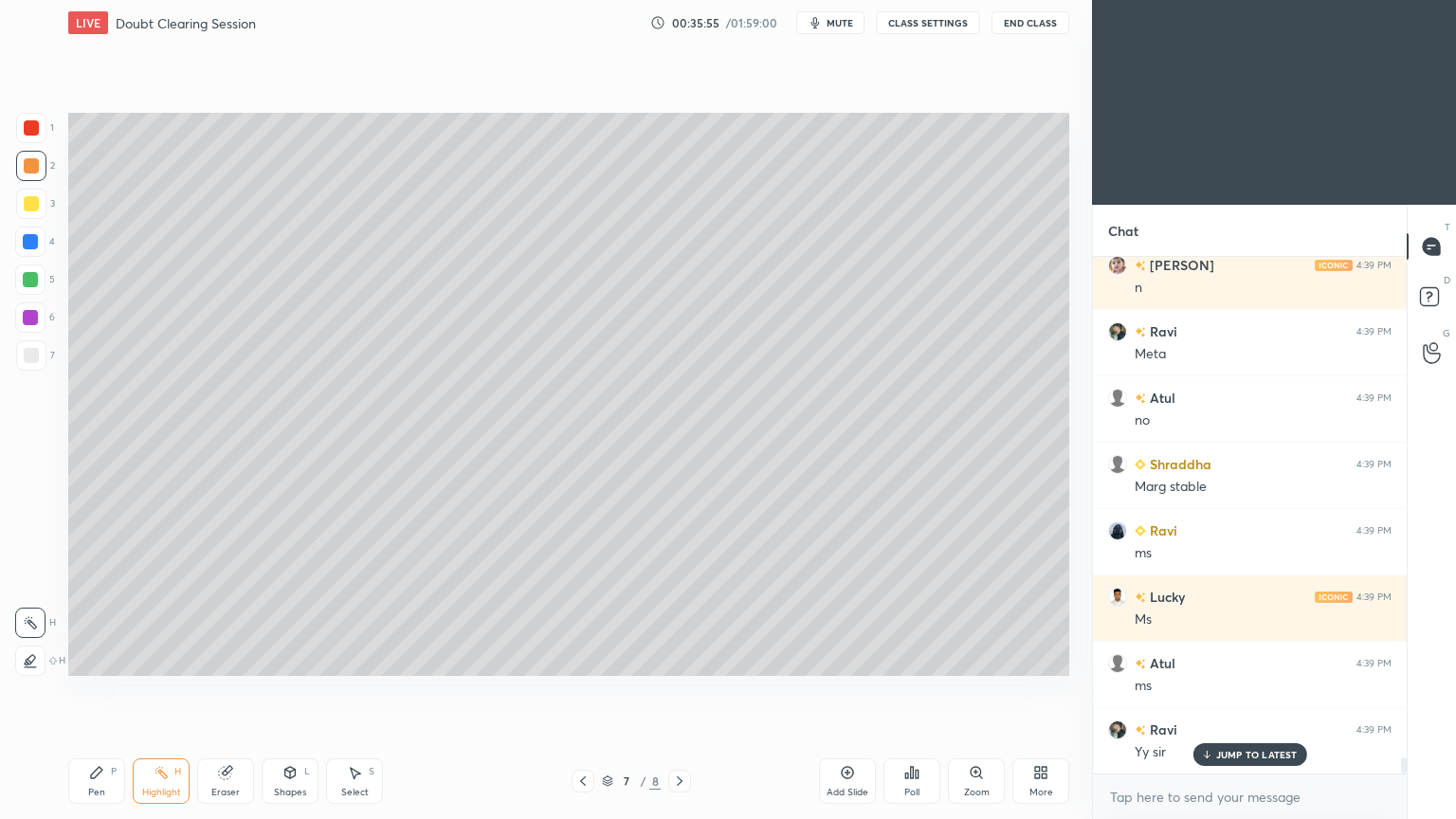 click 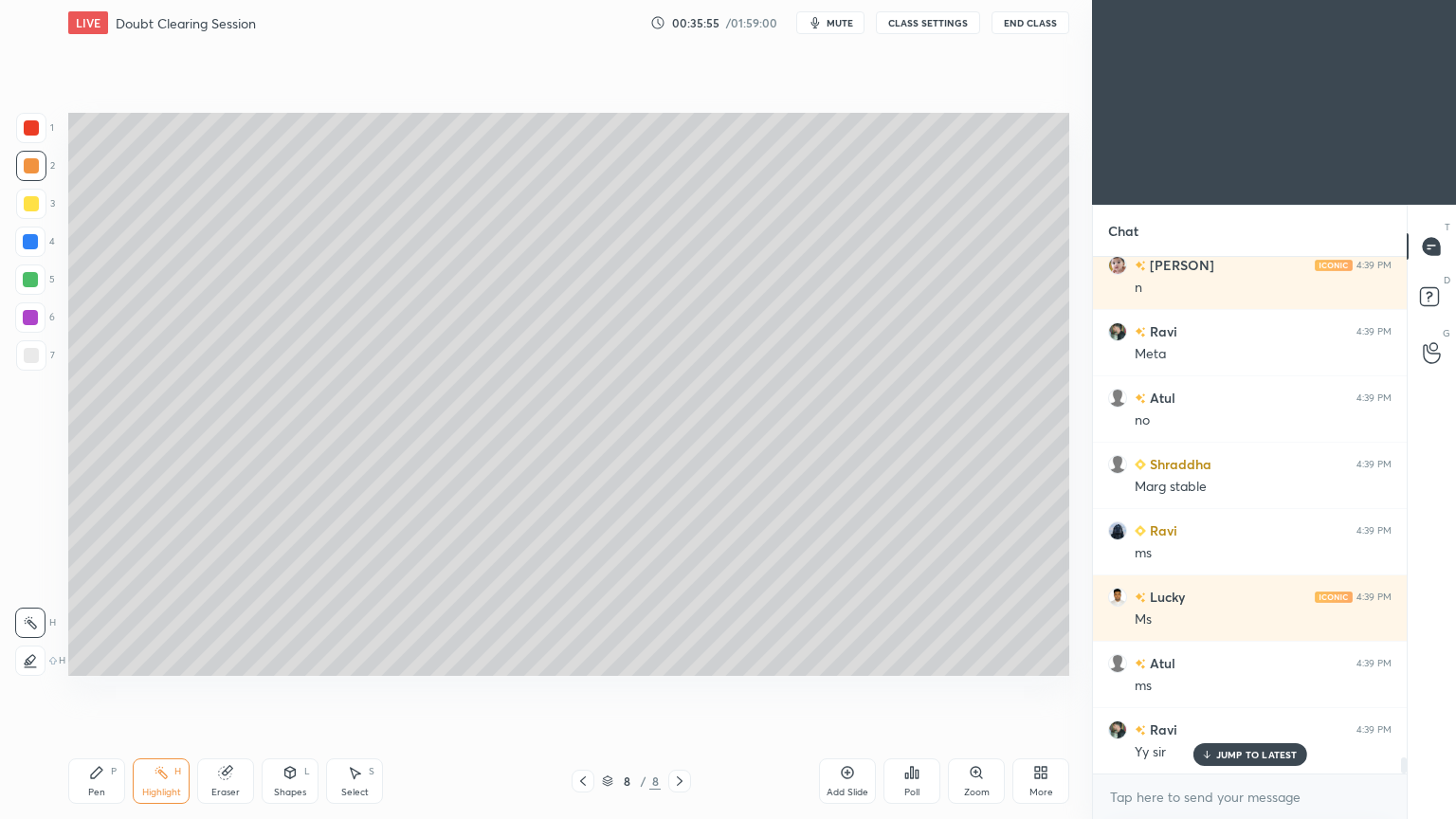 scroll, scrollTop: 16042, scrollLeft: 0, axis: vertical 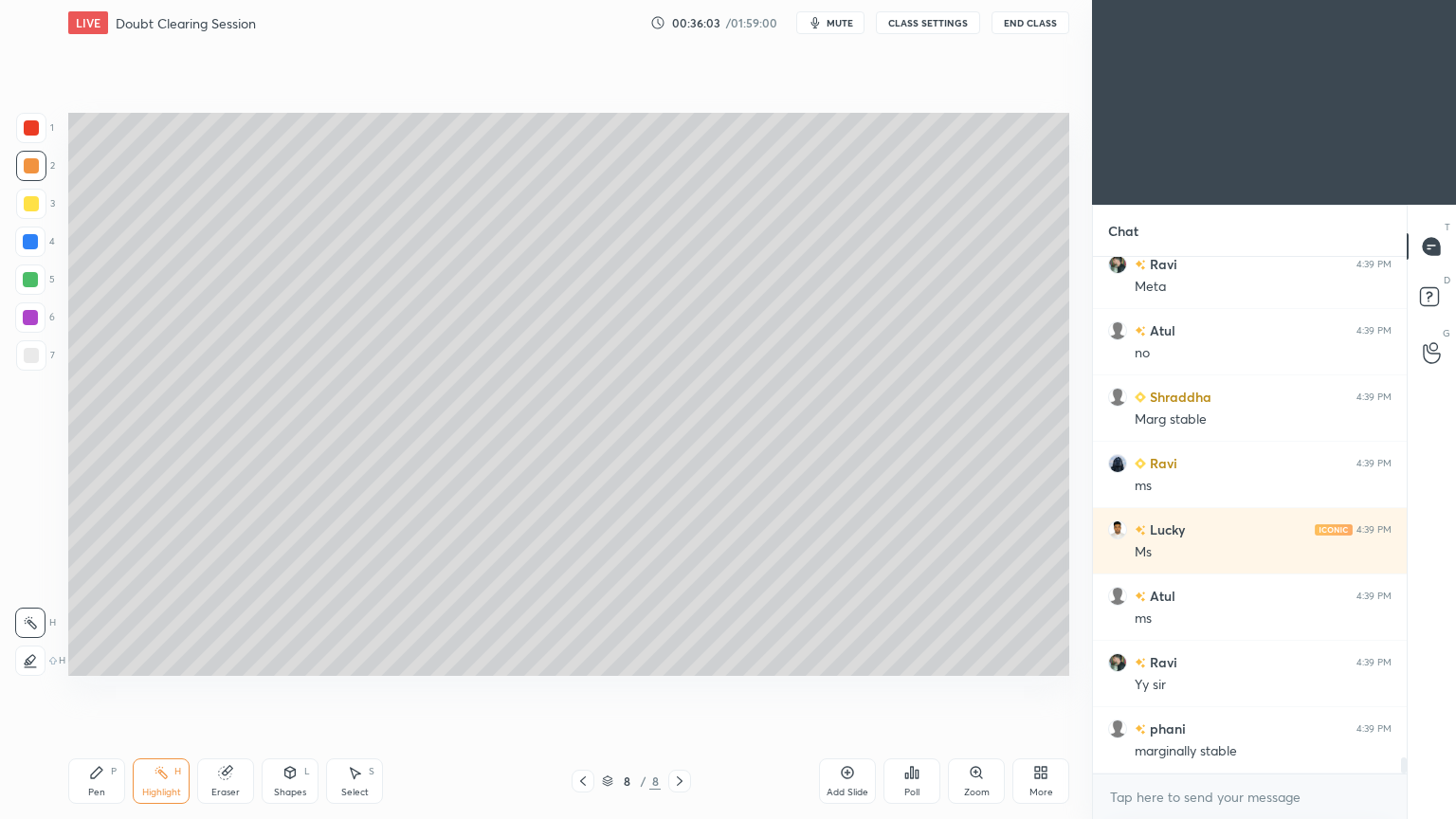 click 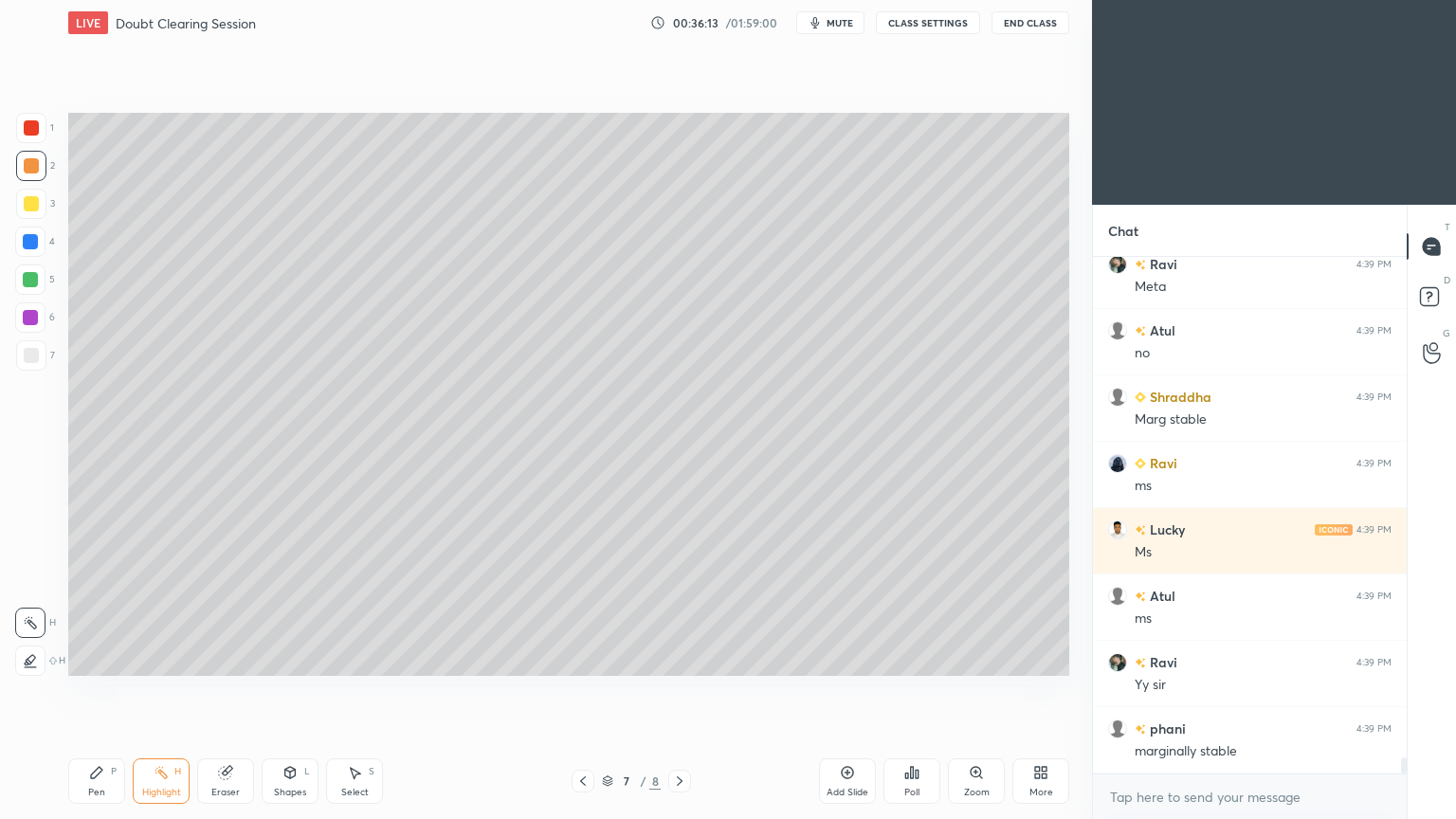 click 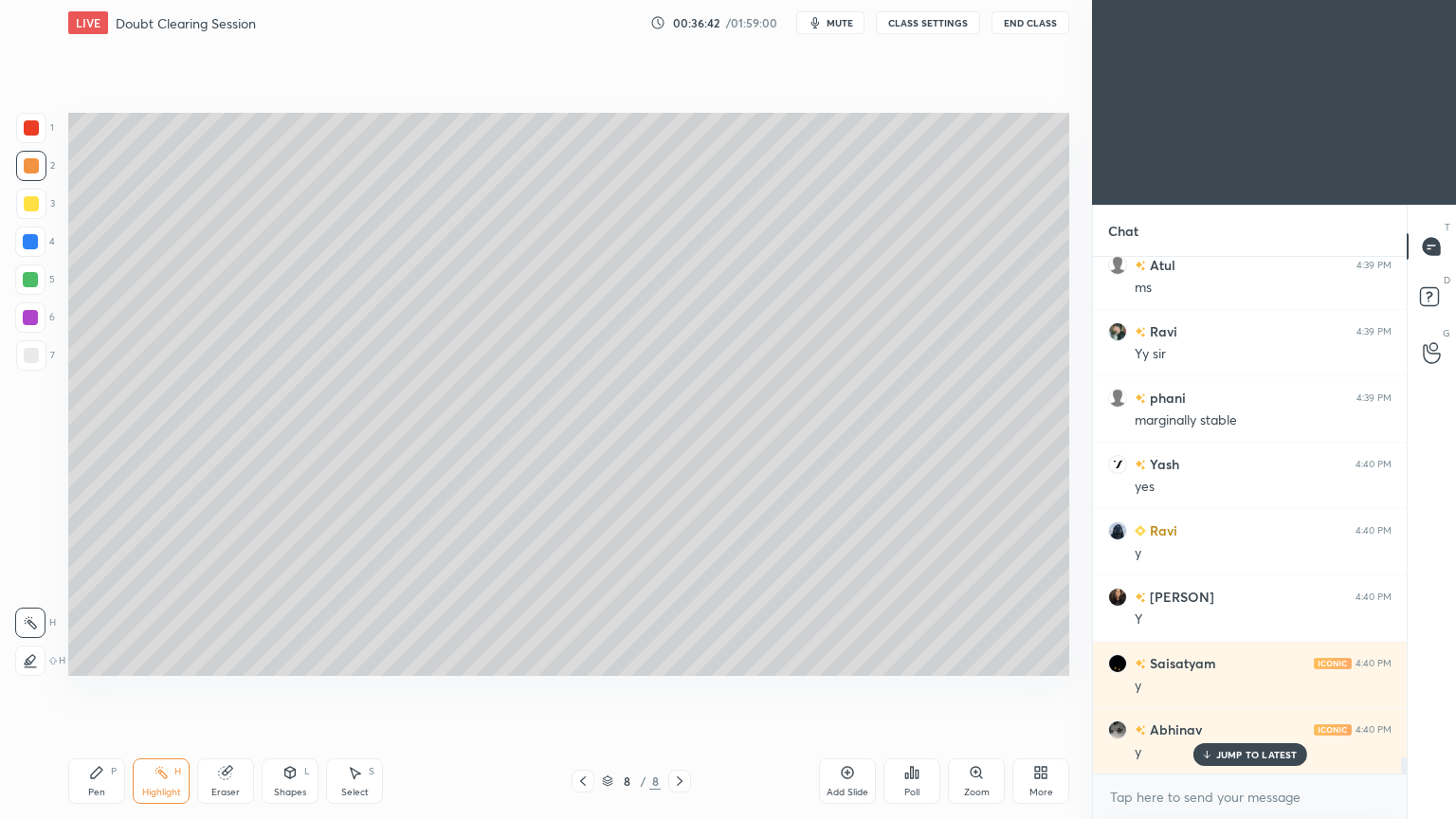 scroll, scrollTop: 16440, scrollLeft: 0, axis: vertical 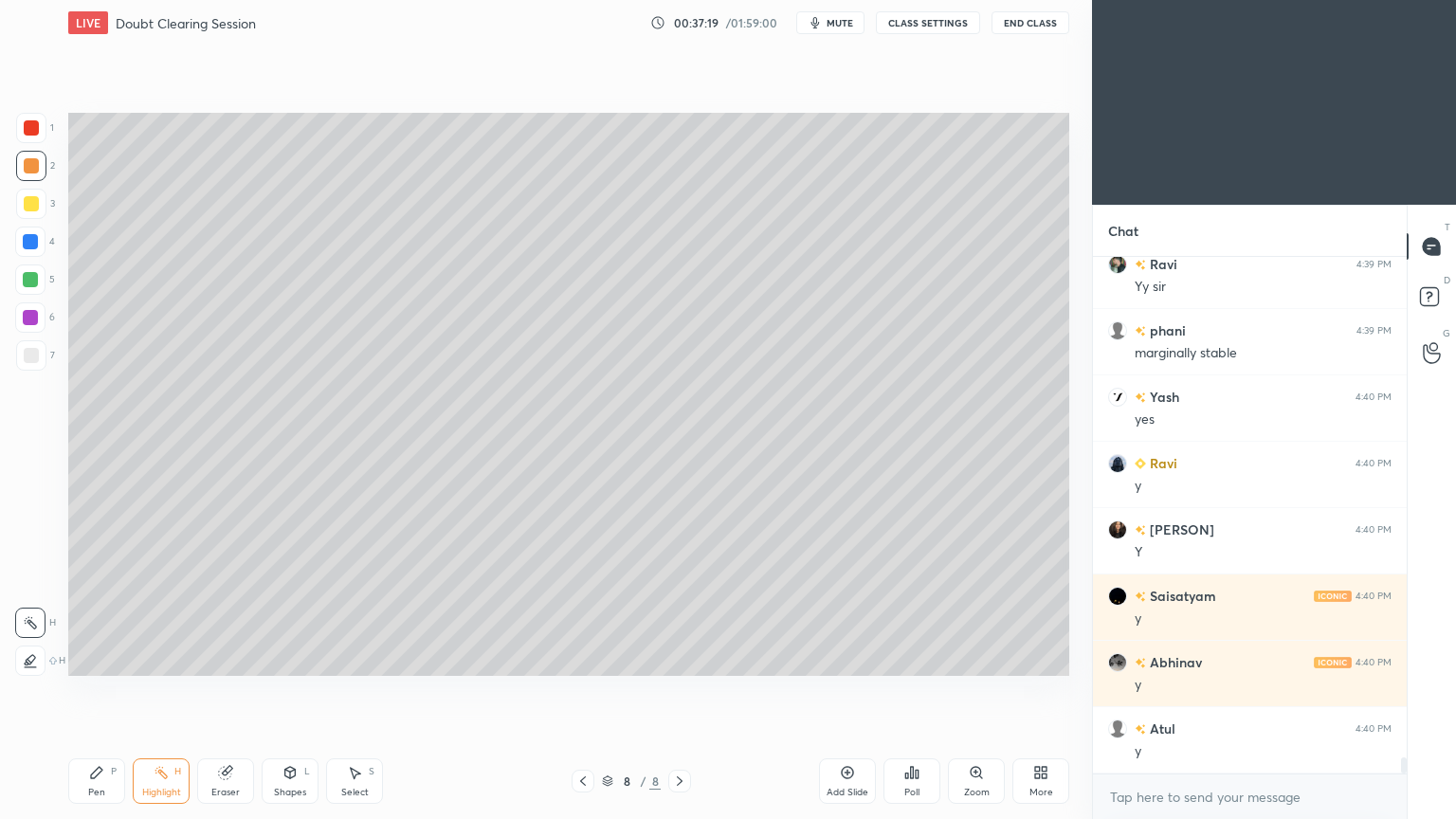 click 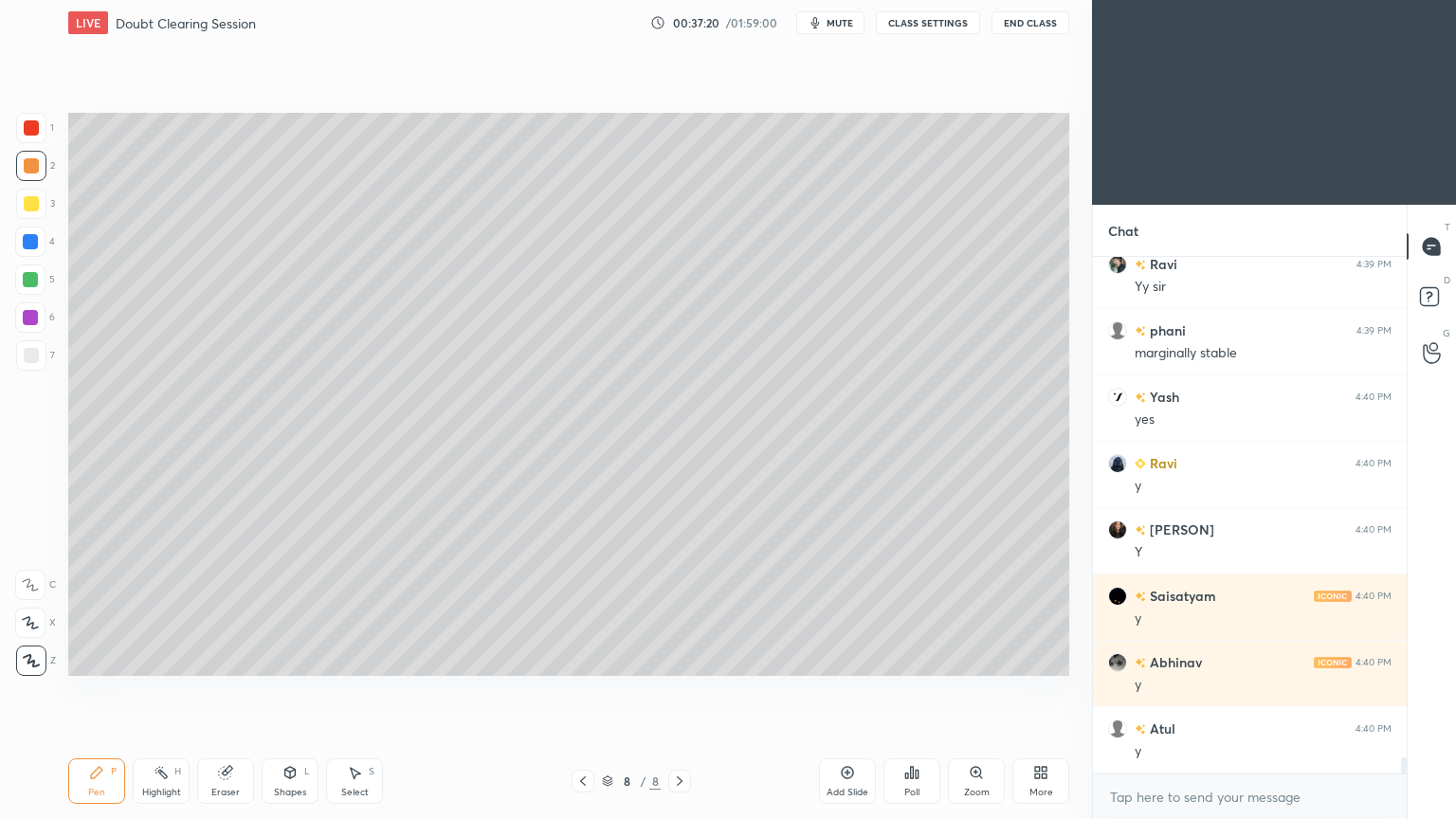 click at bounding box center (31, 355) 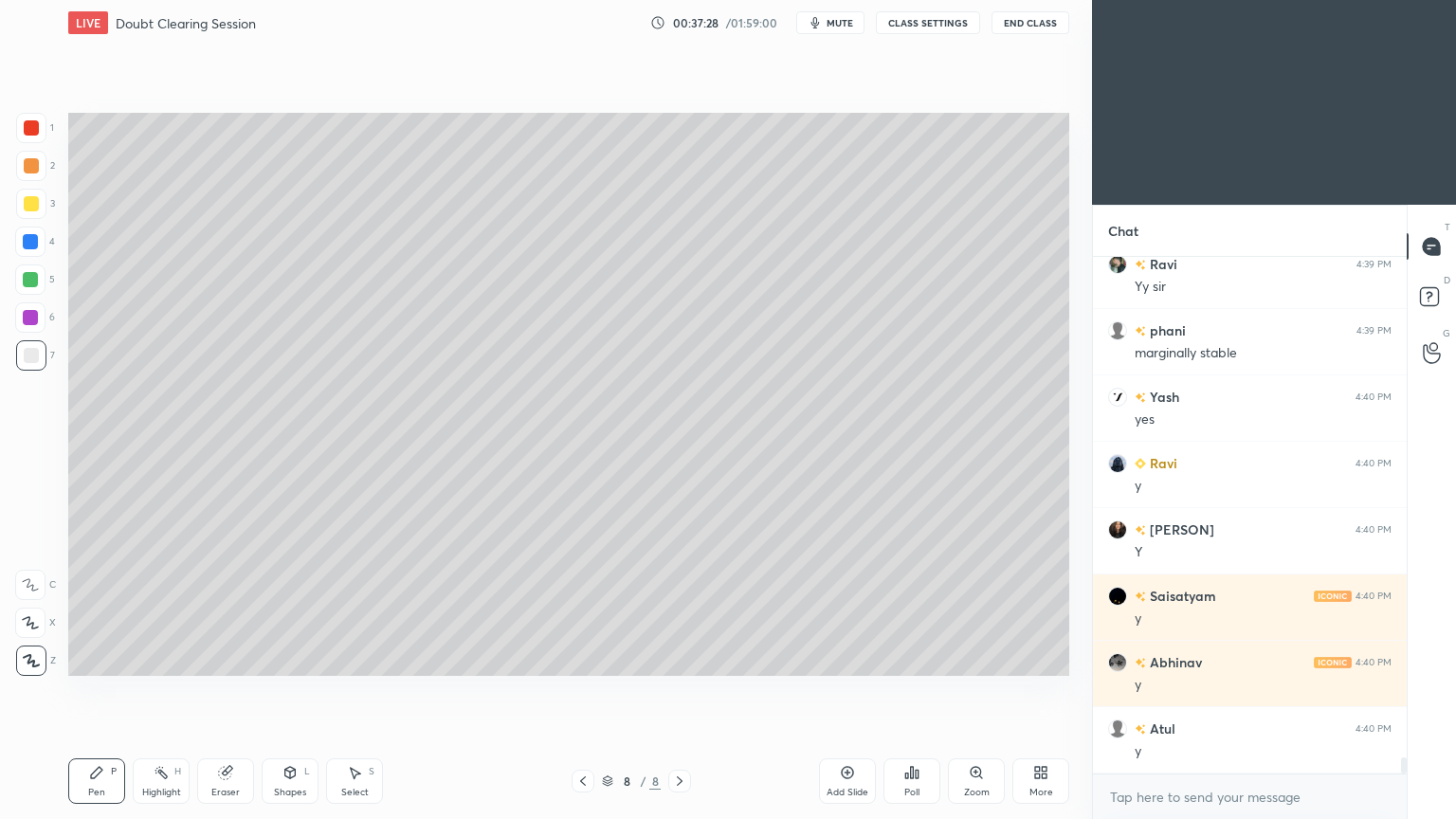 scroll, scrollTop: 16505, scrollLeft: 0, axis: vertical 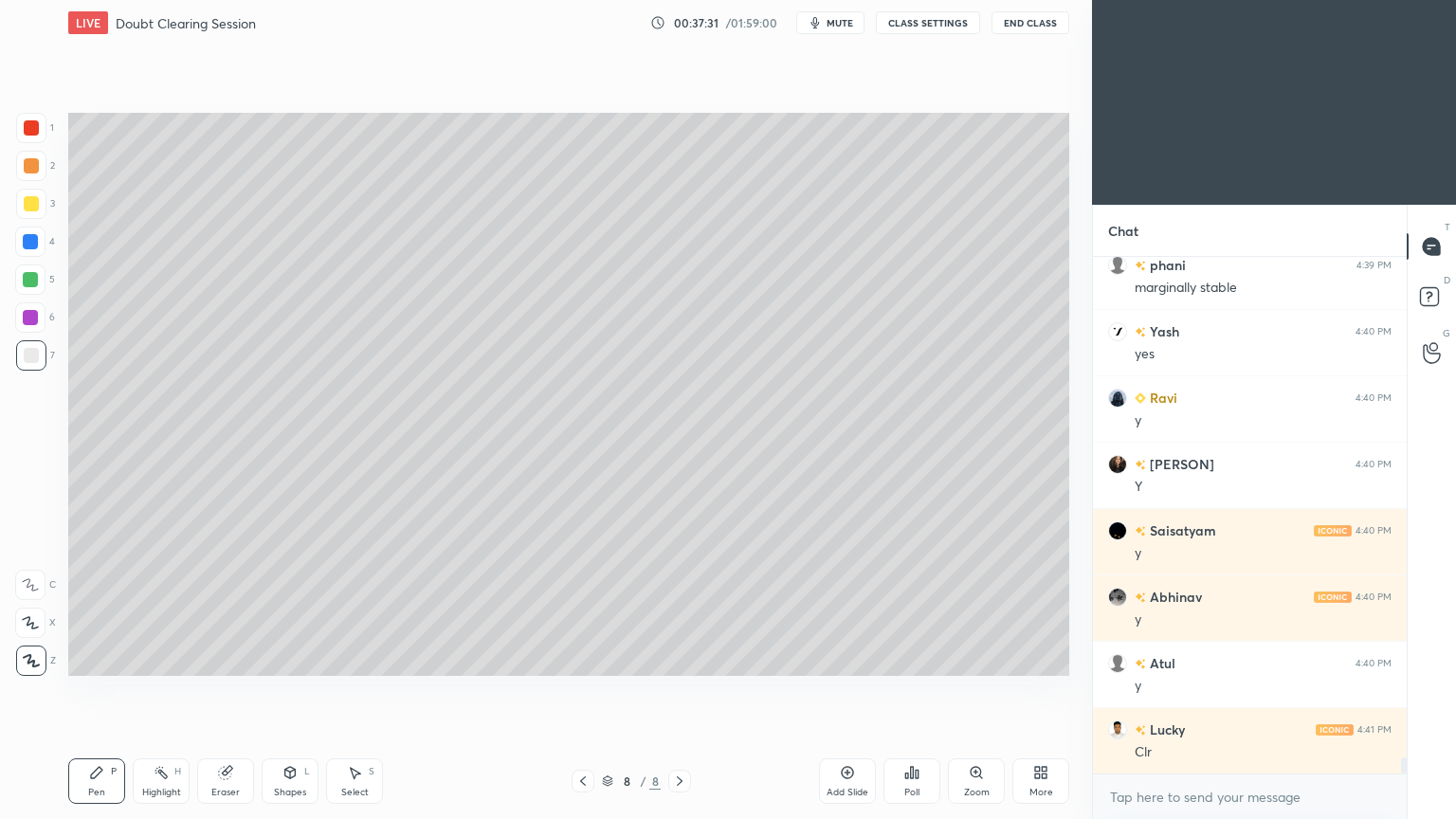 click on "Shapes" at bounding box center (290, 792) 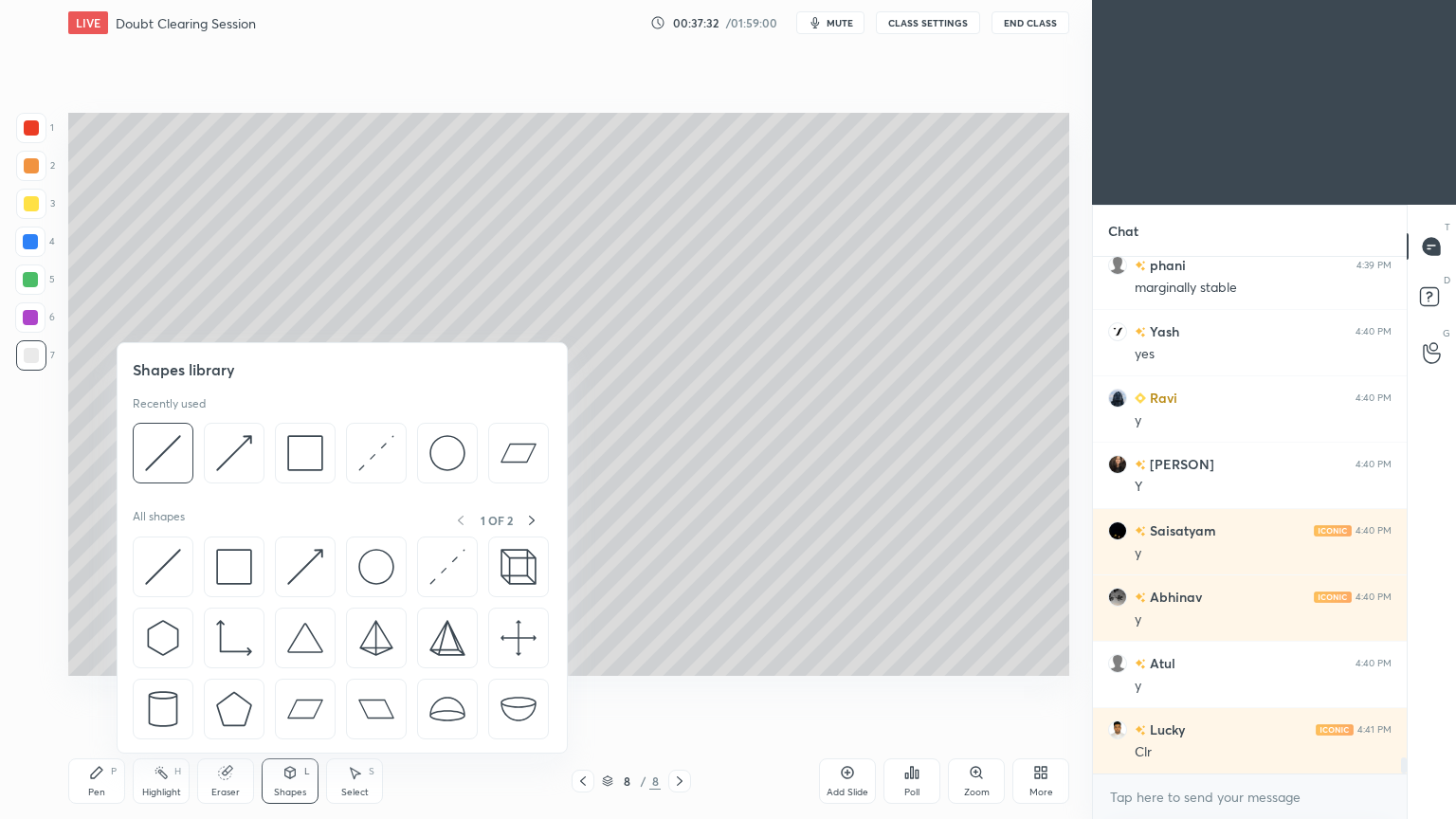 click at bounding box center (163, 453) 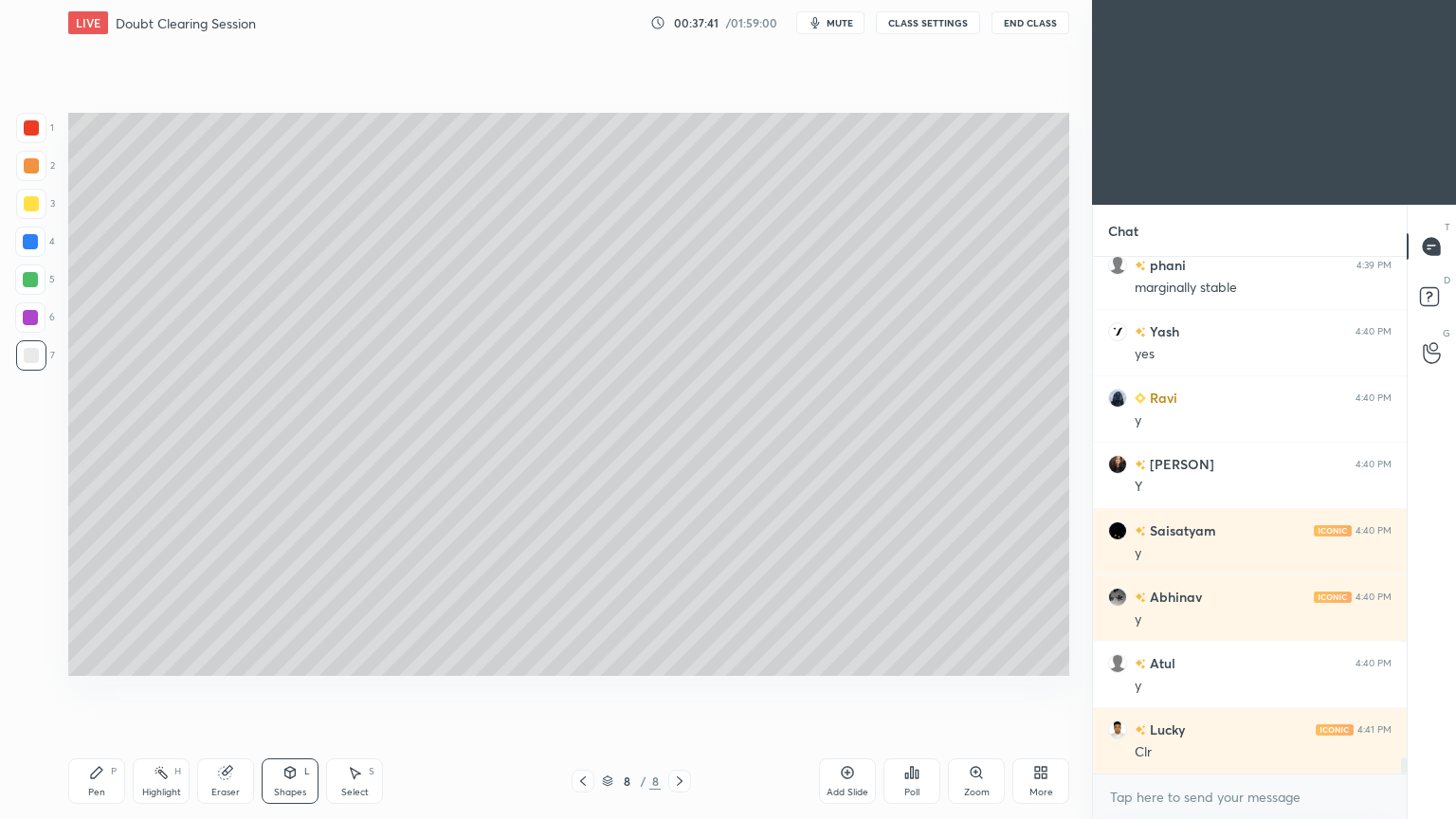 click on "Pen P" at bounding box center [97, 781] 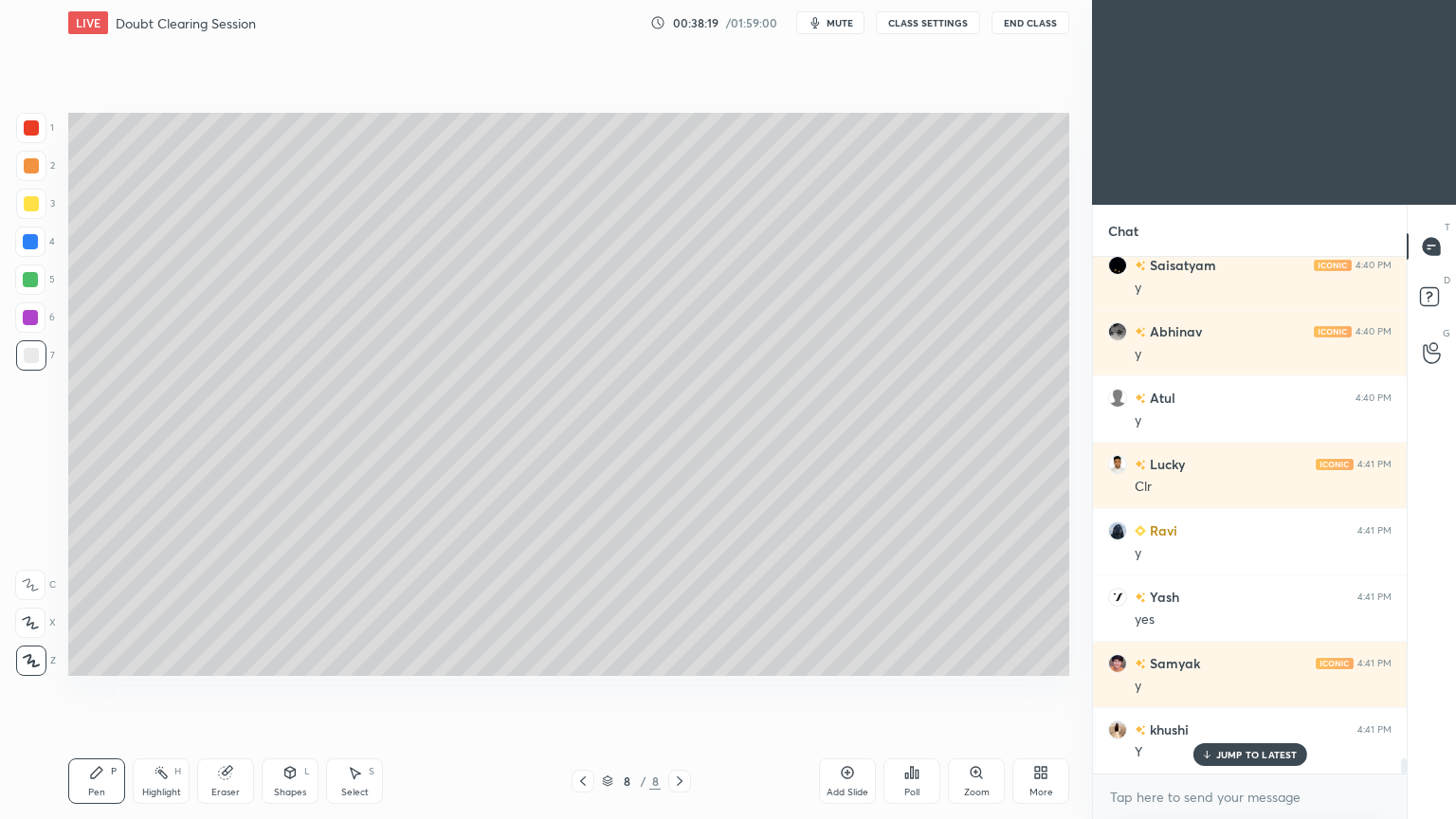 scroll, scrollTop: 16838, scrollLeft: 0, axis: vertical 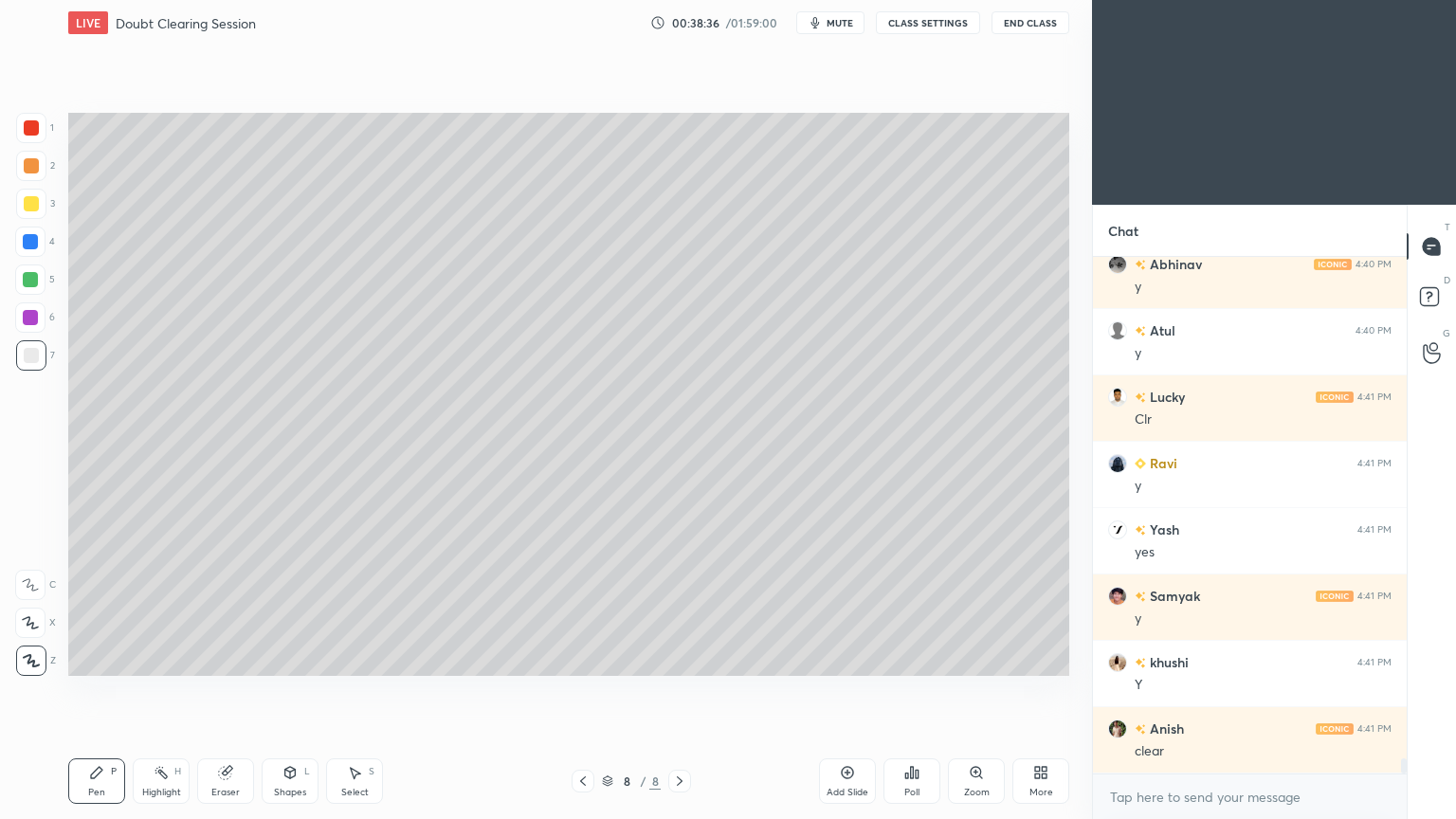 click on "Add Slide" at bounding box center [847, 781] 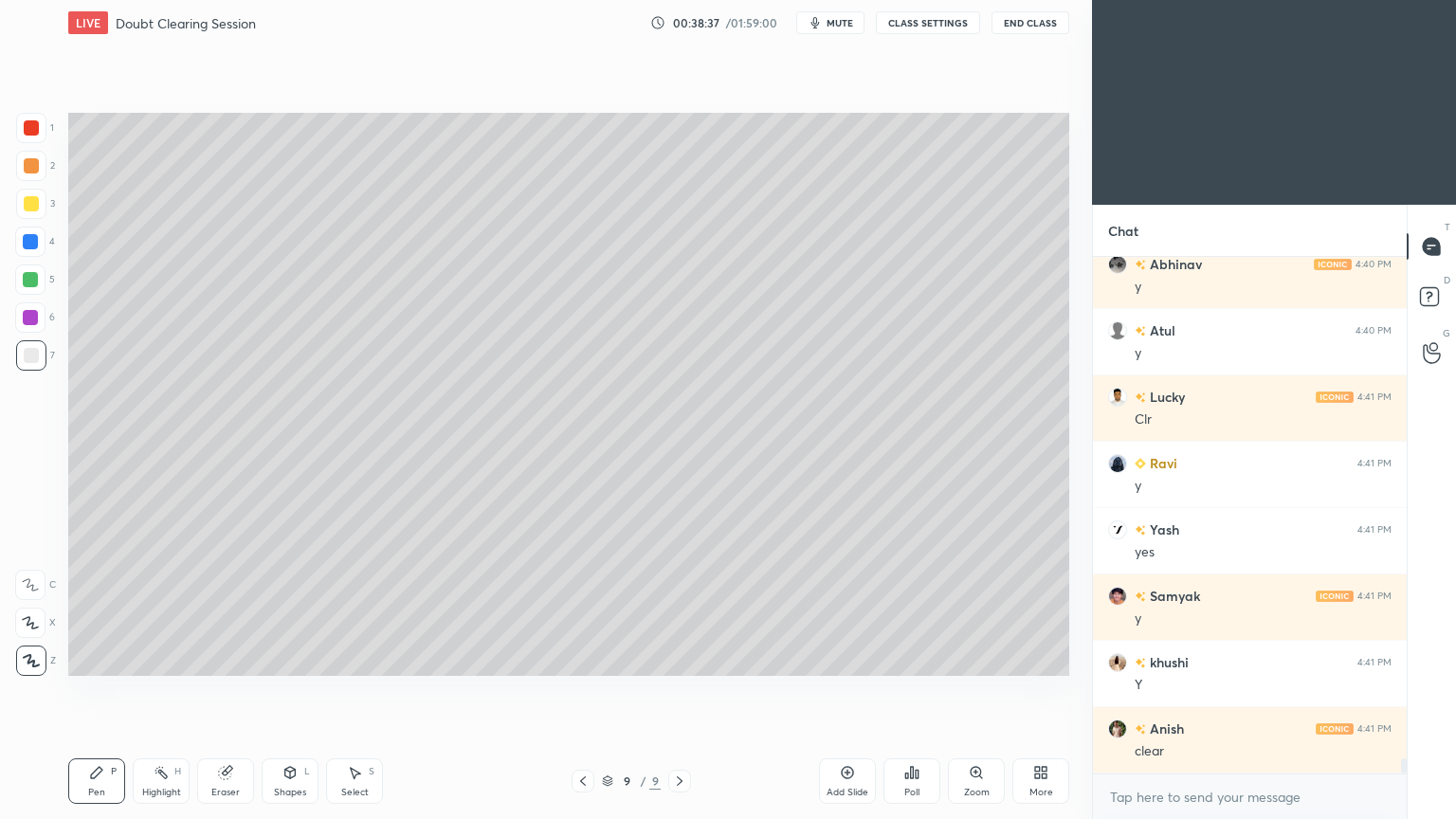 click at bounding box center [31, 204] 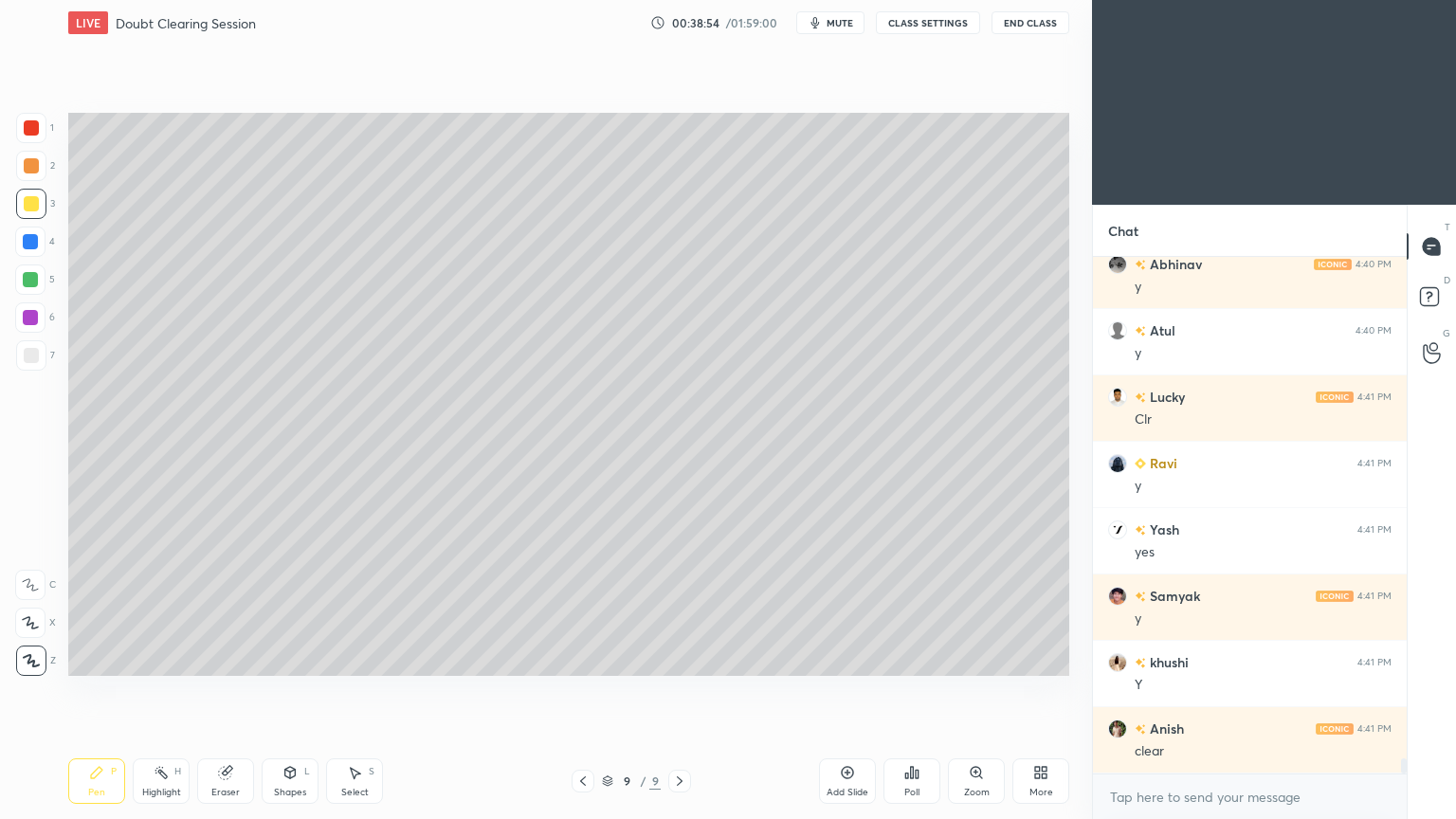 click at bounding box center (31, 166) 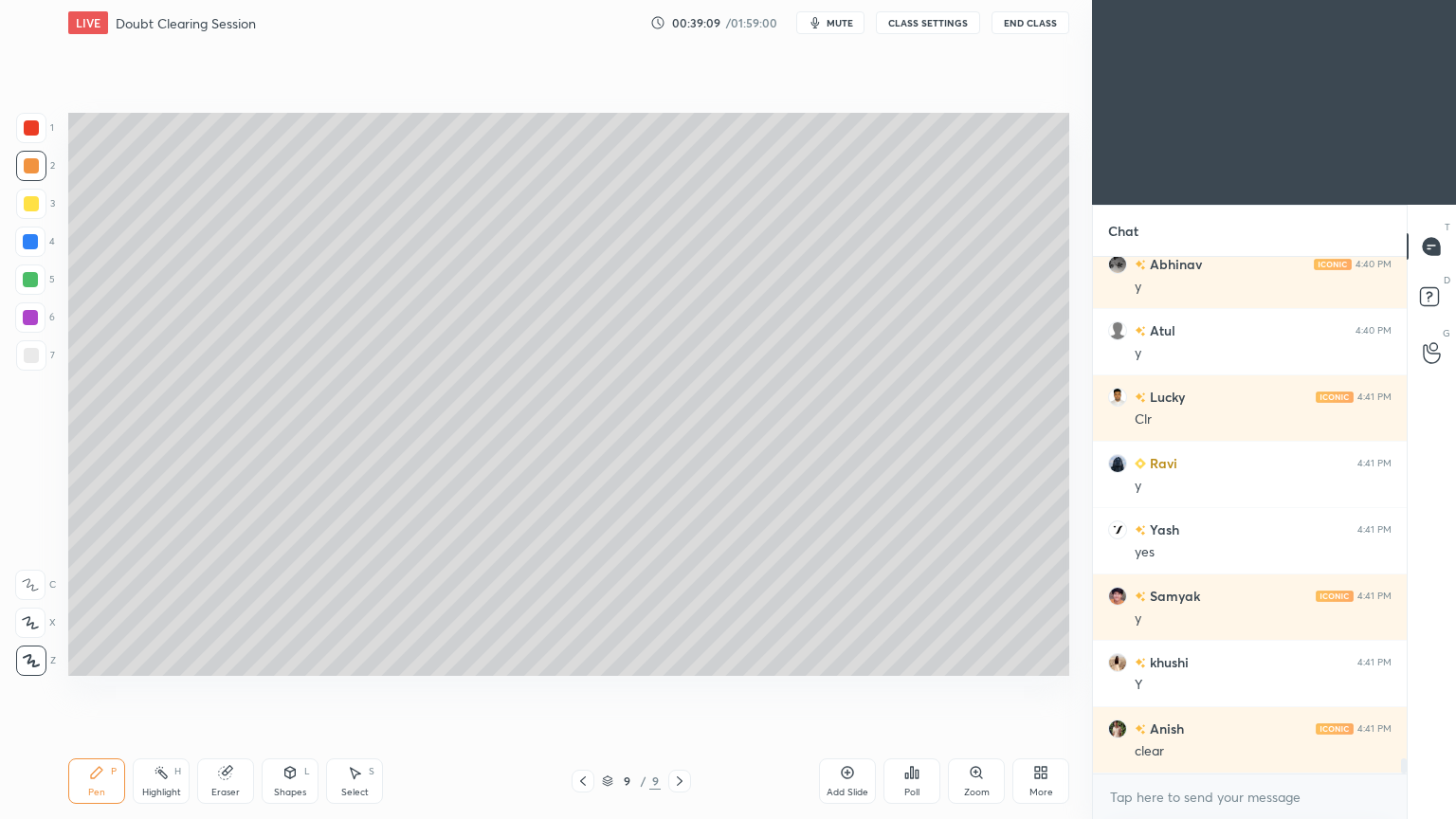 click at bounding box center [31, 355] 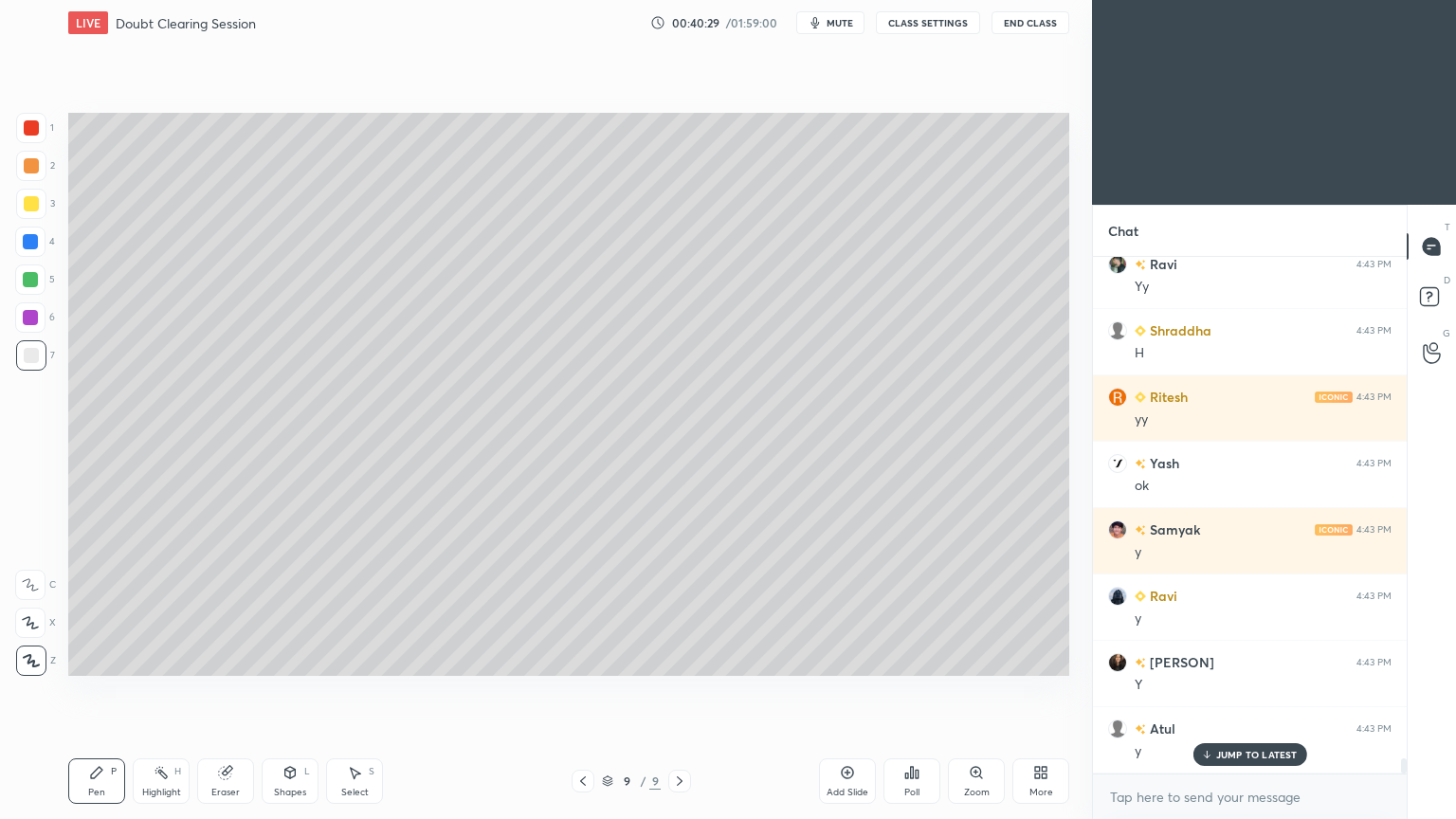 scroll, scrollTop: 17434, scrollLeft: 0, axis: vertical 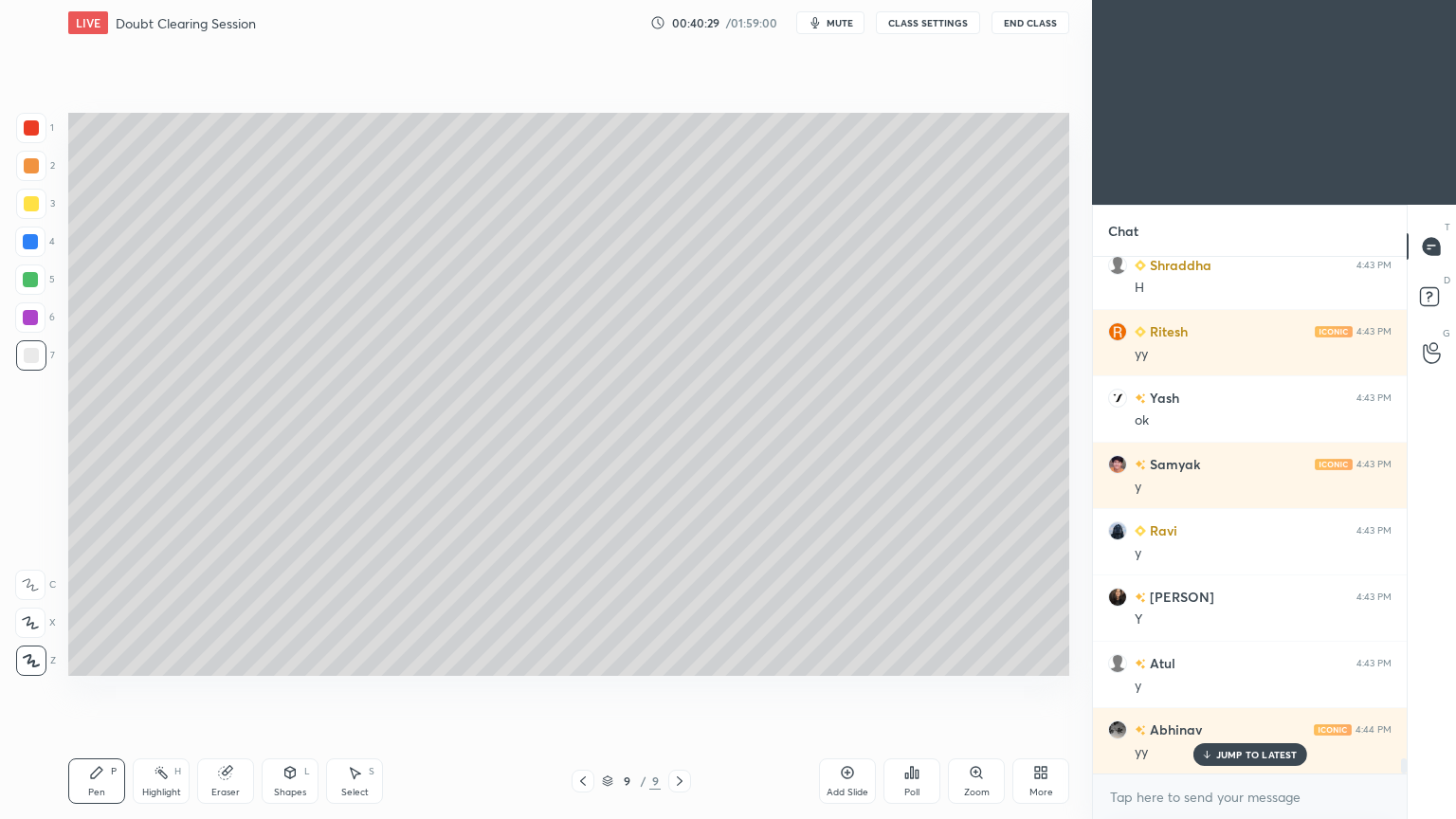 click on "Pen P" at bounding box center (97, 781) 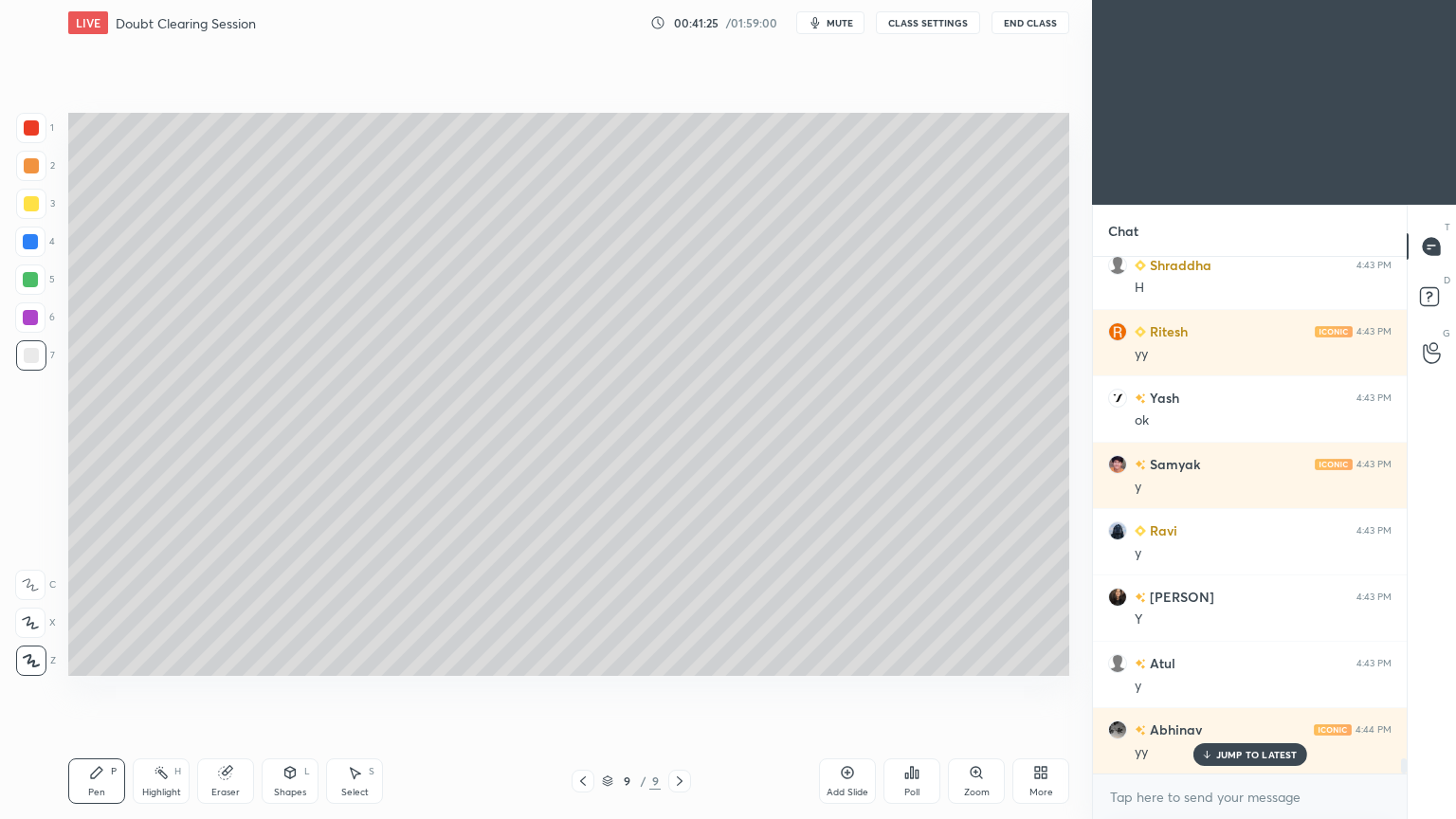 click at bounding box center (31, 166) 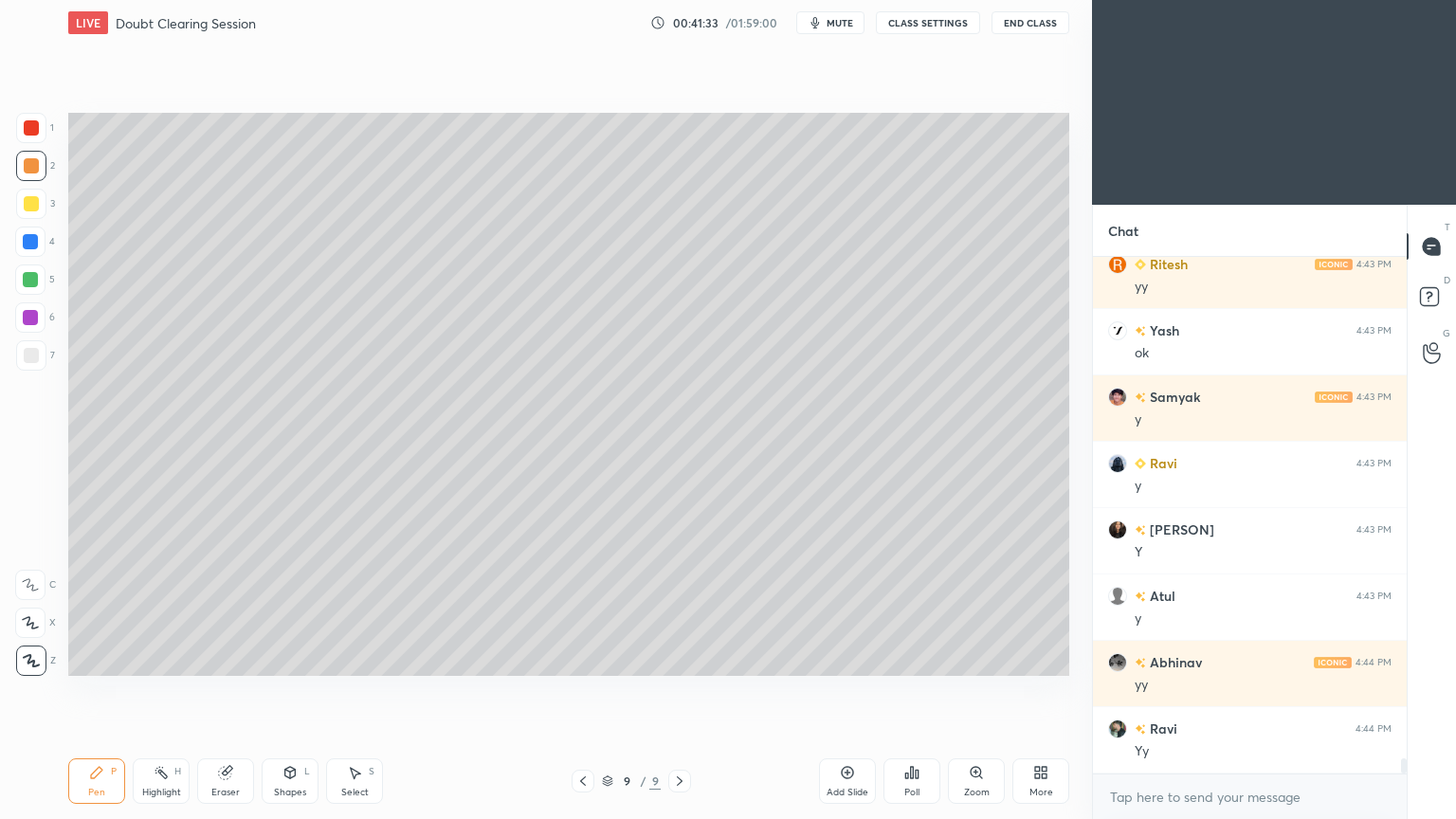 scroll, scrollTop: 17547, scrollLeft: 0, axis: vertical 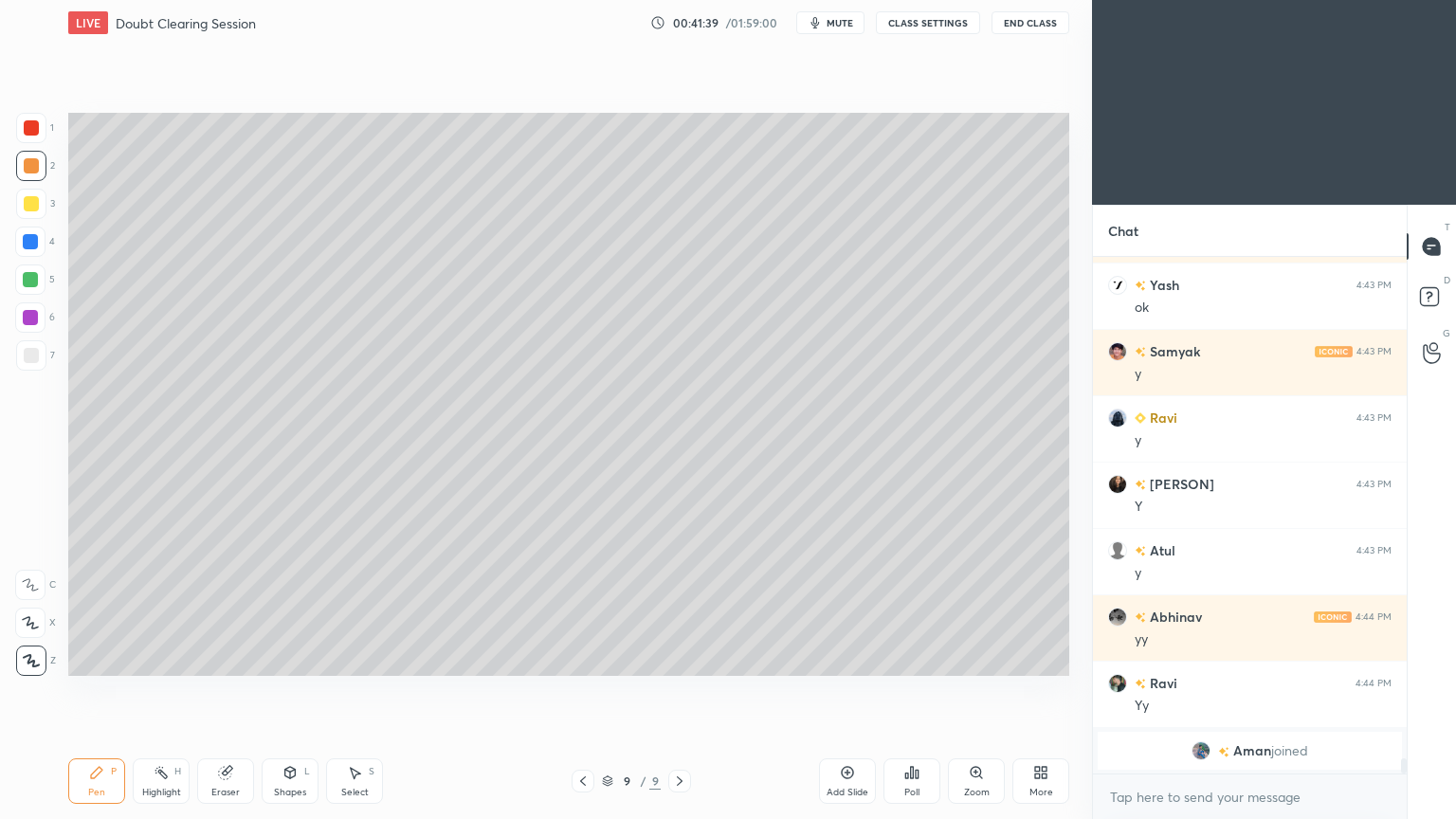 click at bounding box center (31, 355) 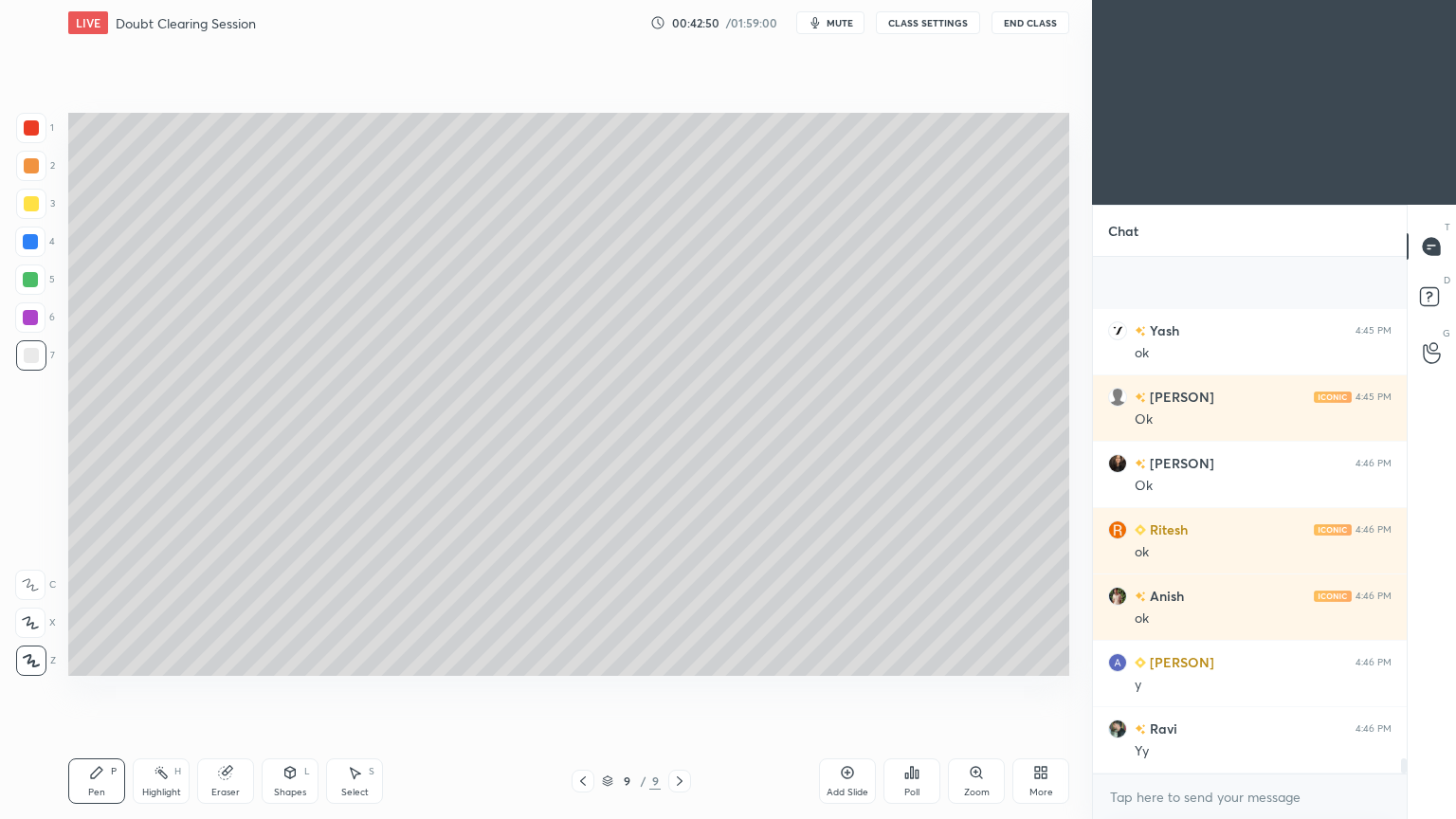 scroll, scrollTop: 16629, scrollLeft: 0, axis: vertical 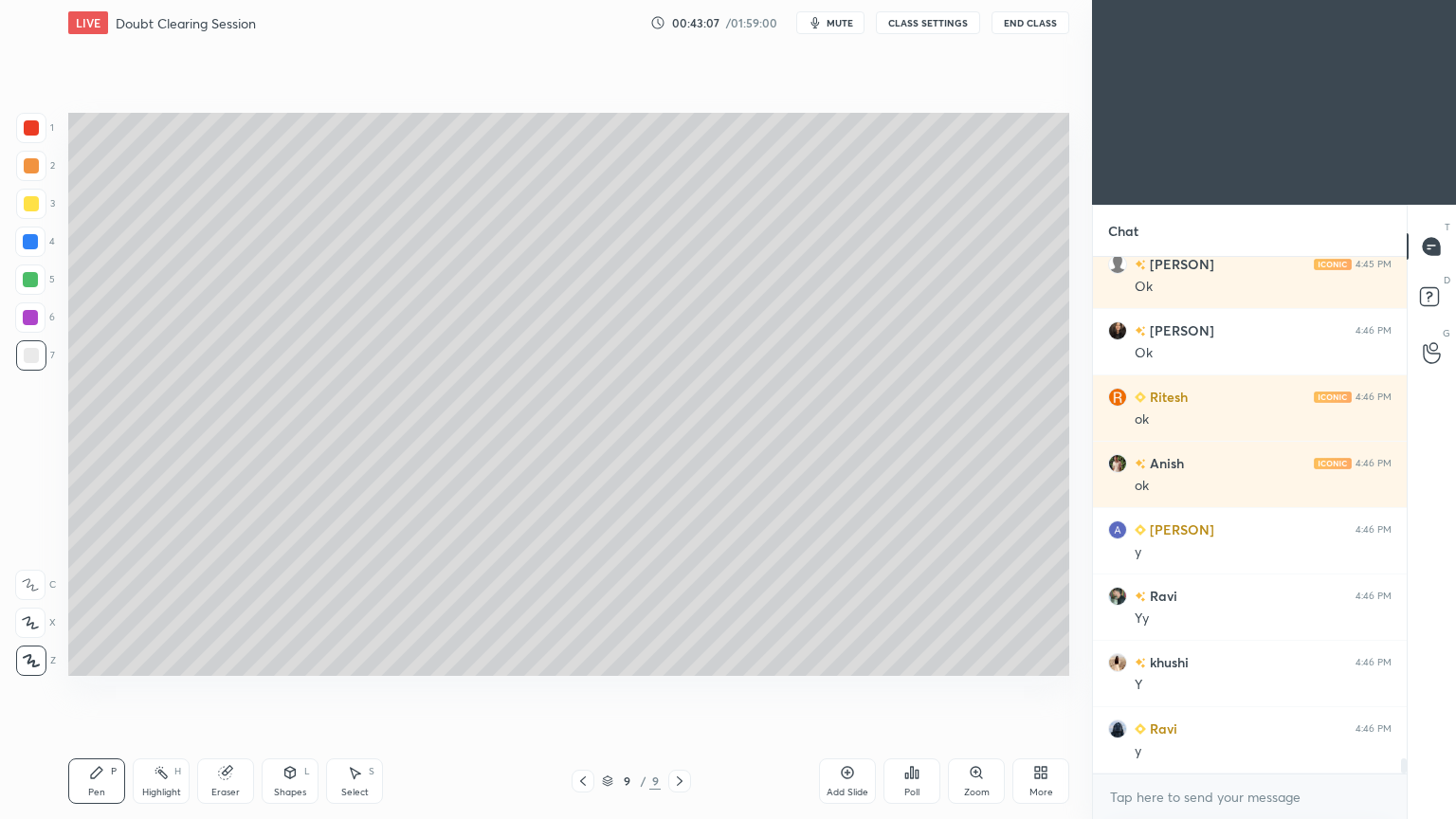 click on "Pen" at bounding box center [97, 792] 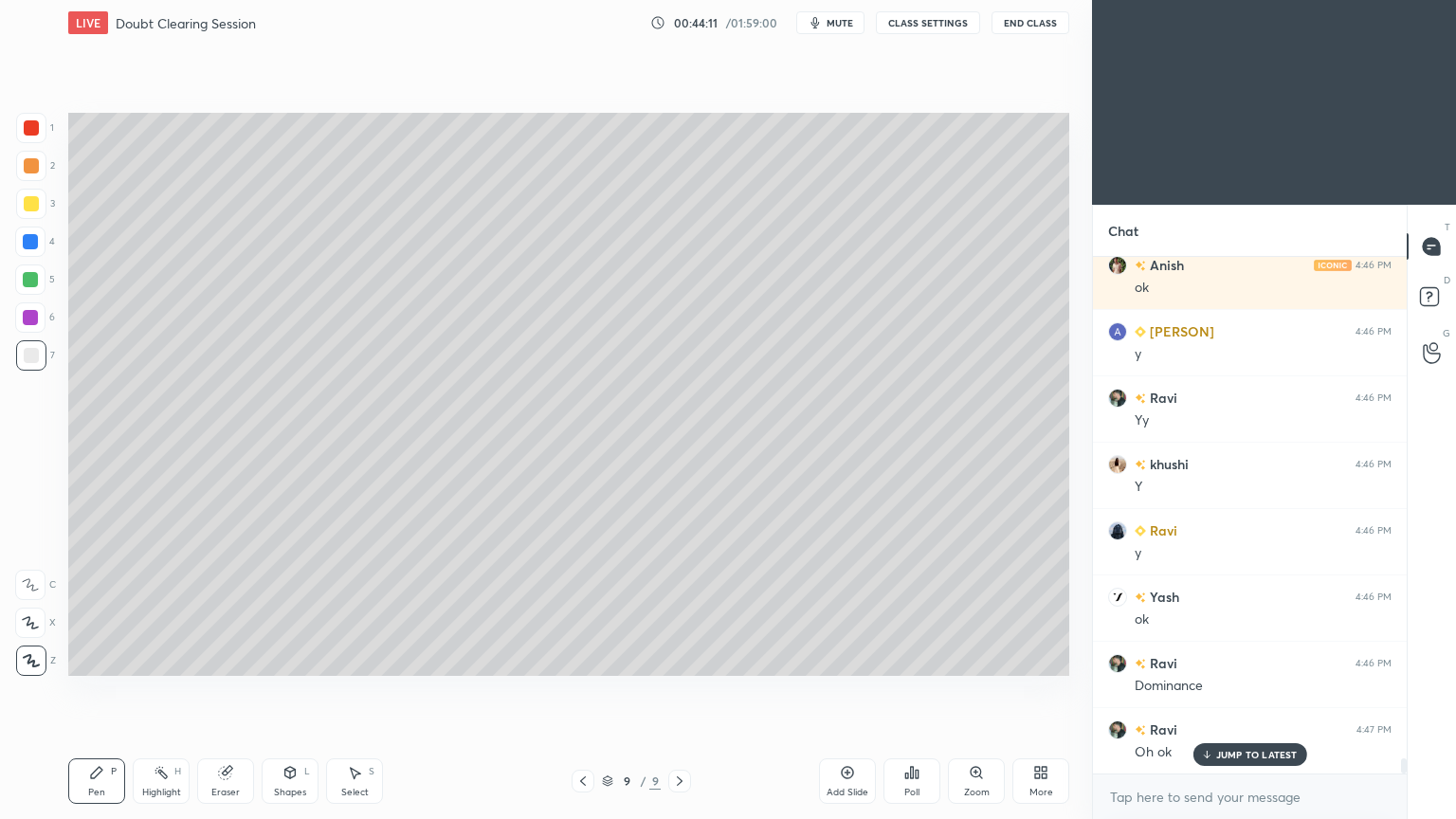 scroll, scrollTop: 16911, scrollLeft: 0, axis: vertical 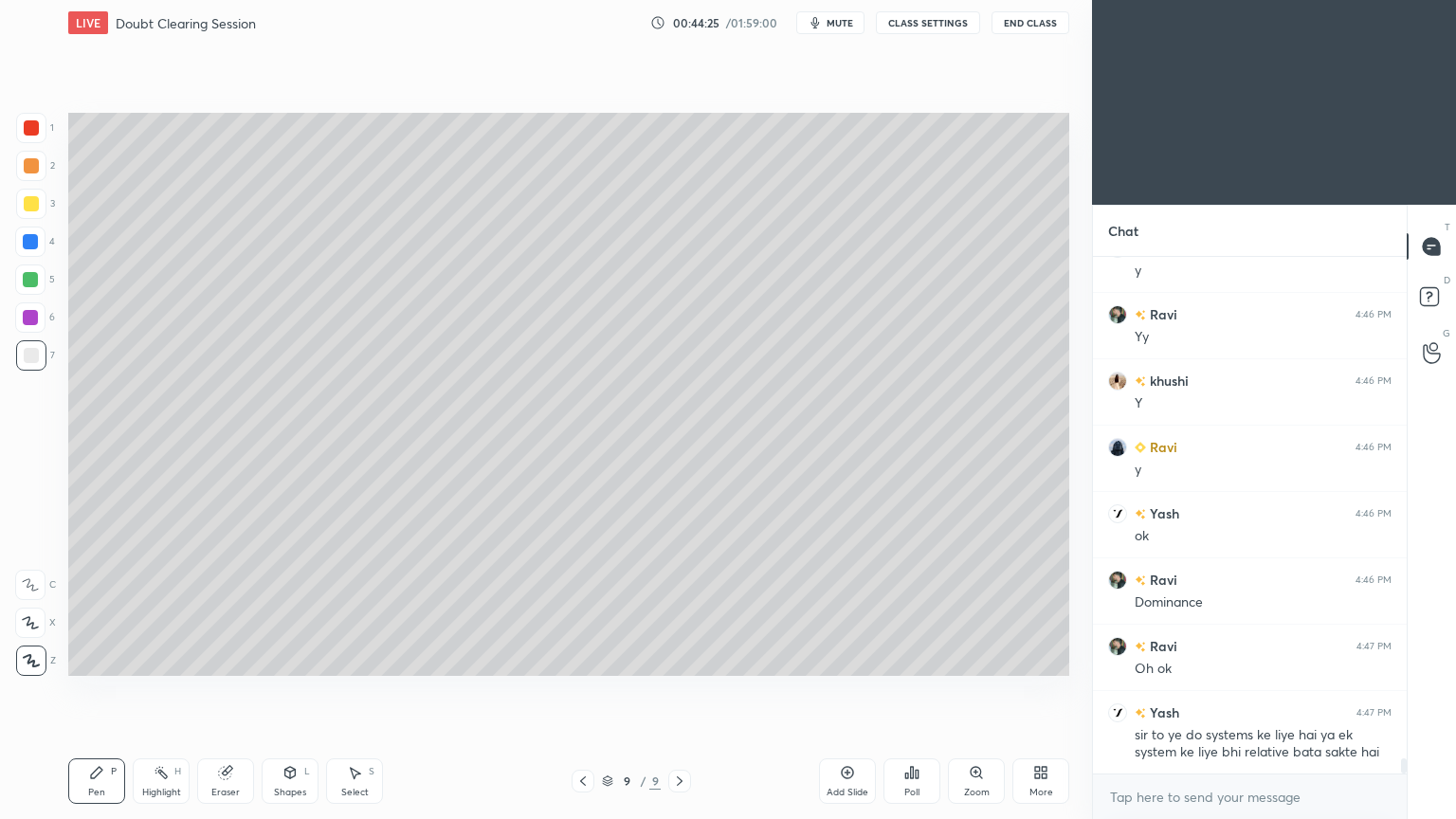 click on "Highlight H" at bounding box center [161, 781] 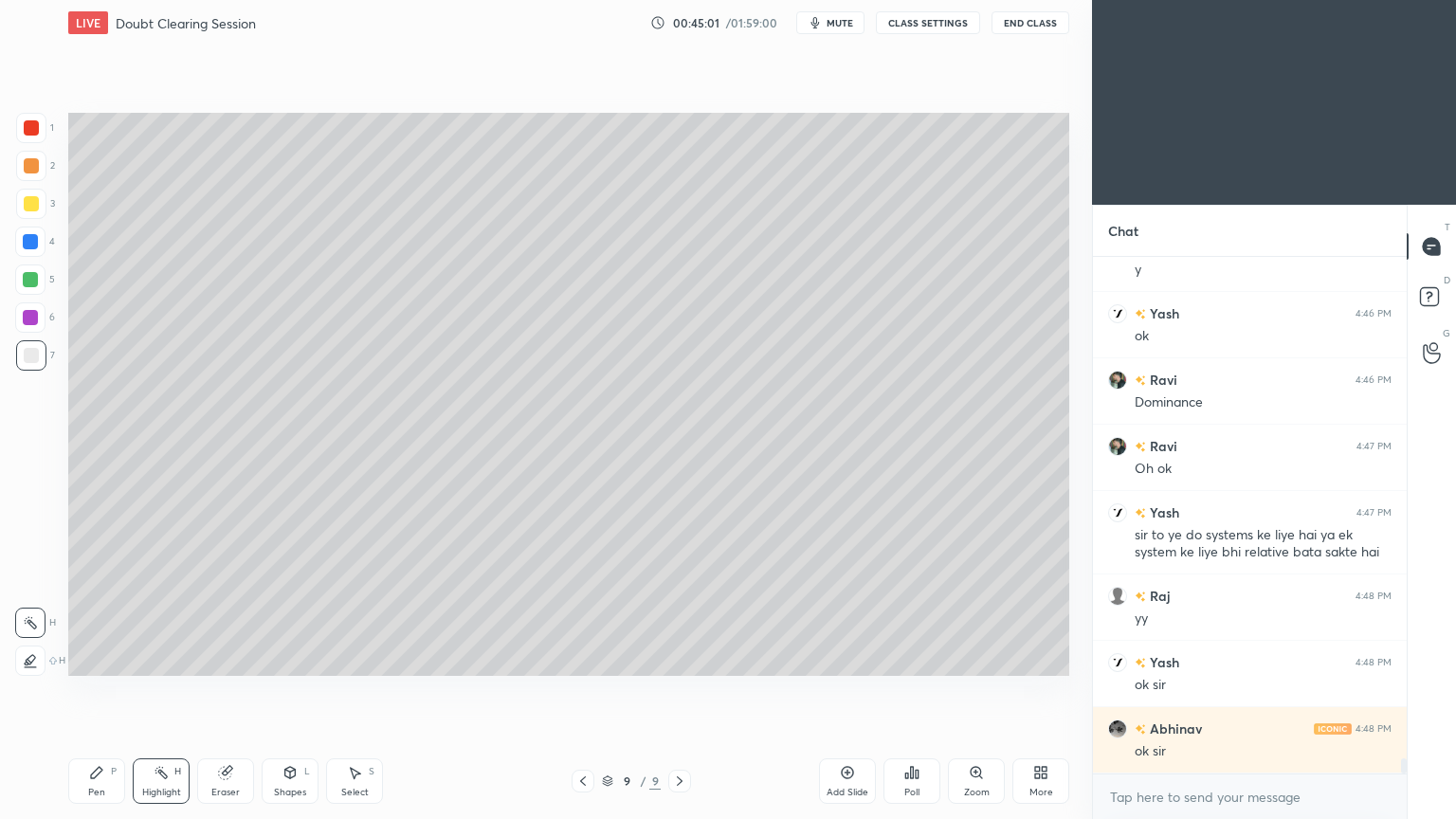 scroll, scrollTop: 17176, scrollLeft: 0, axis: vertical 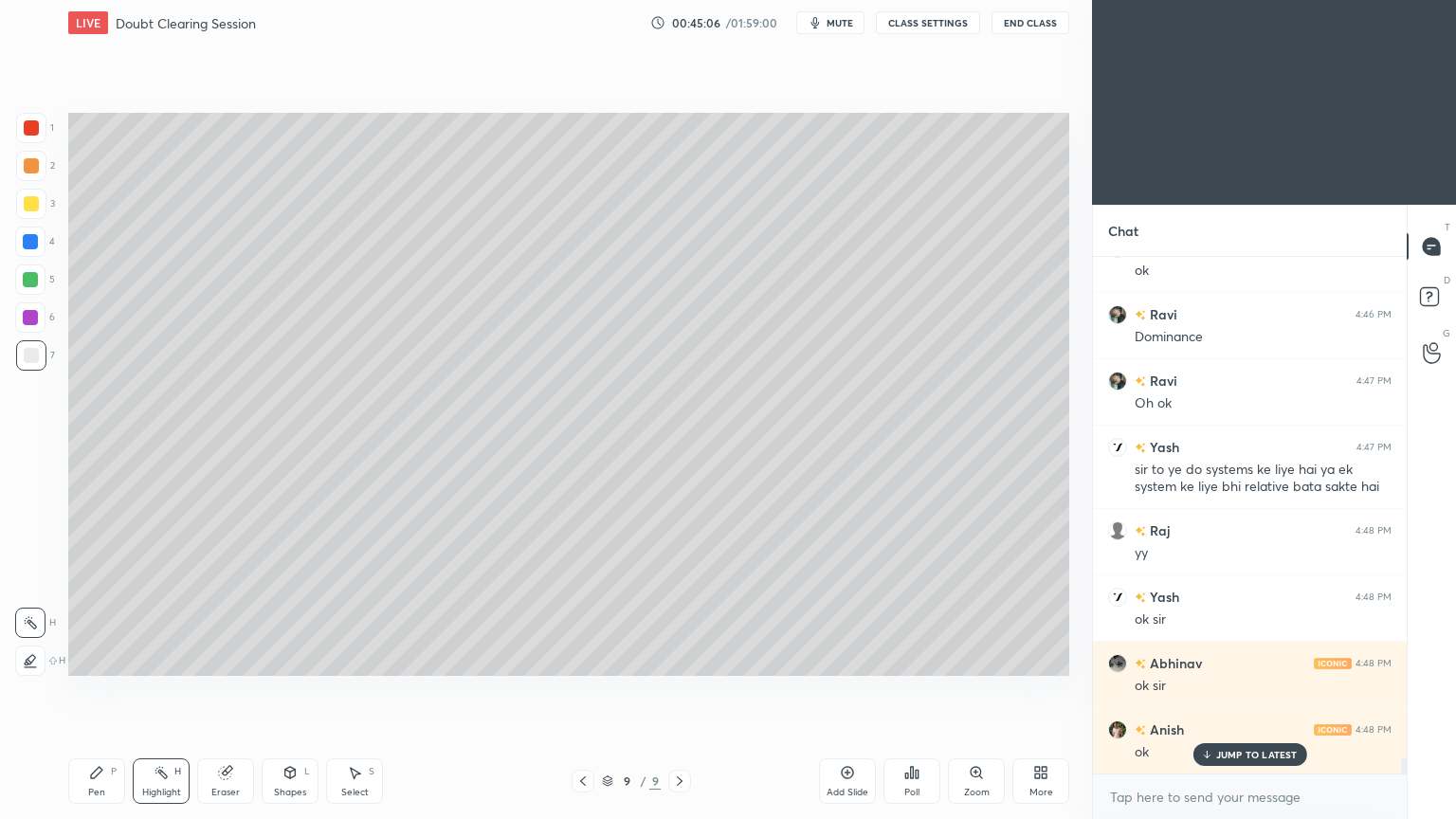 click on "Add Slide" at bounding box center (847, 781) 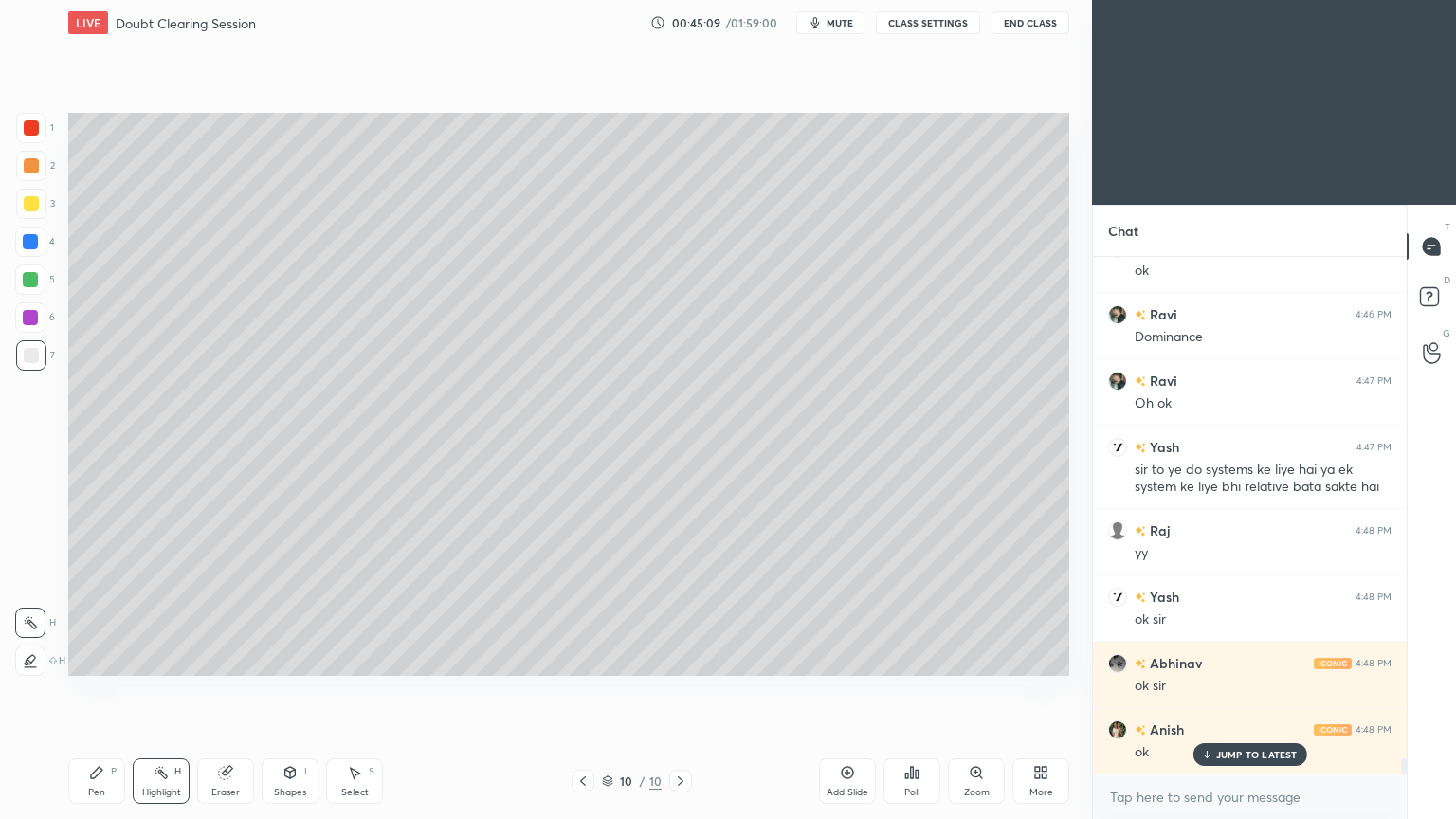 click on "Pen P" at bounding box center [97, 781] 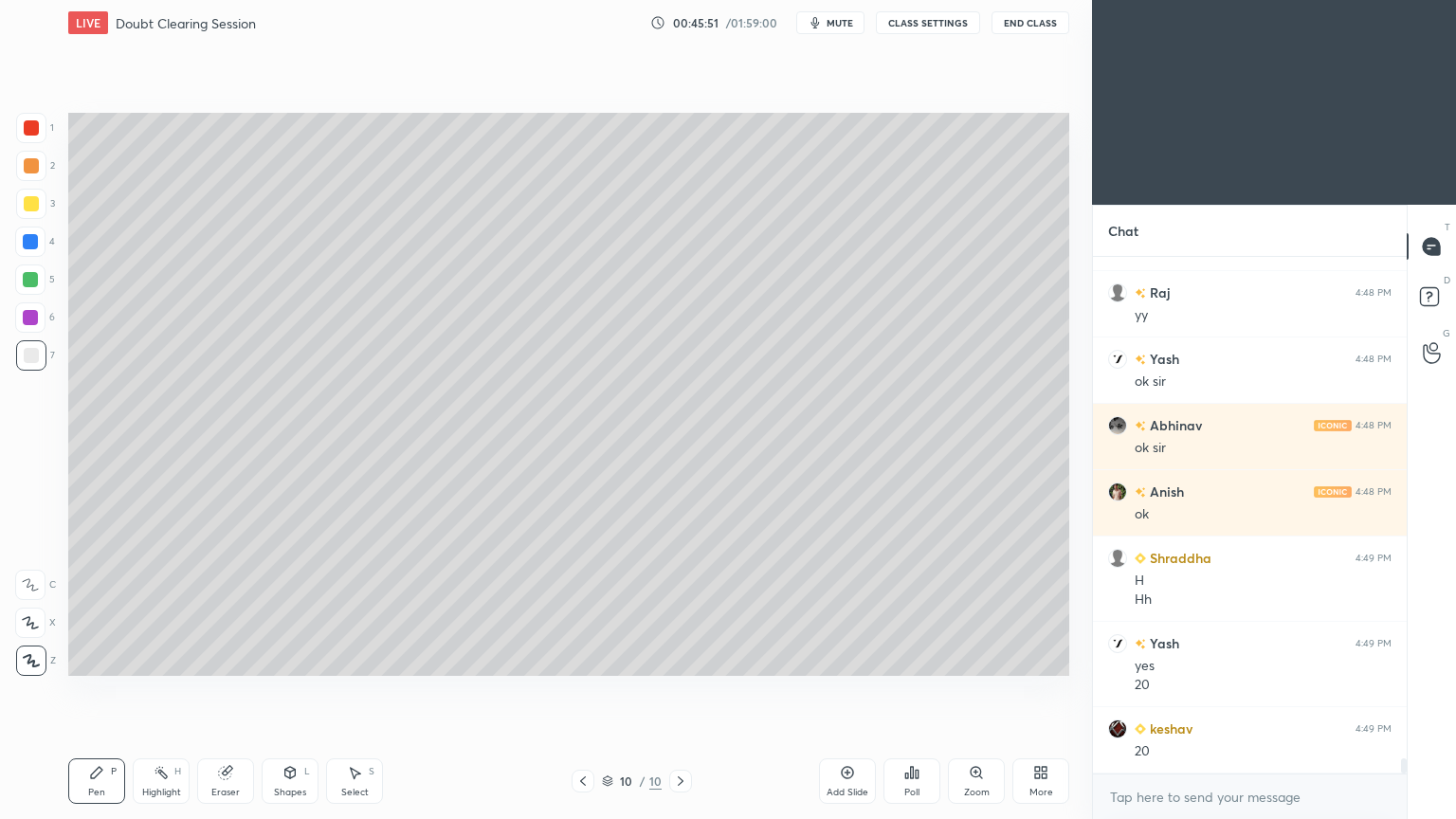 scroll, scrollTop: 17480, scrollLeft: 0, axis: vertical 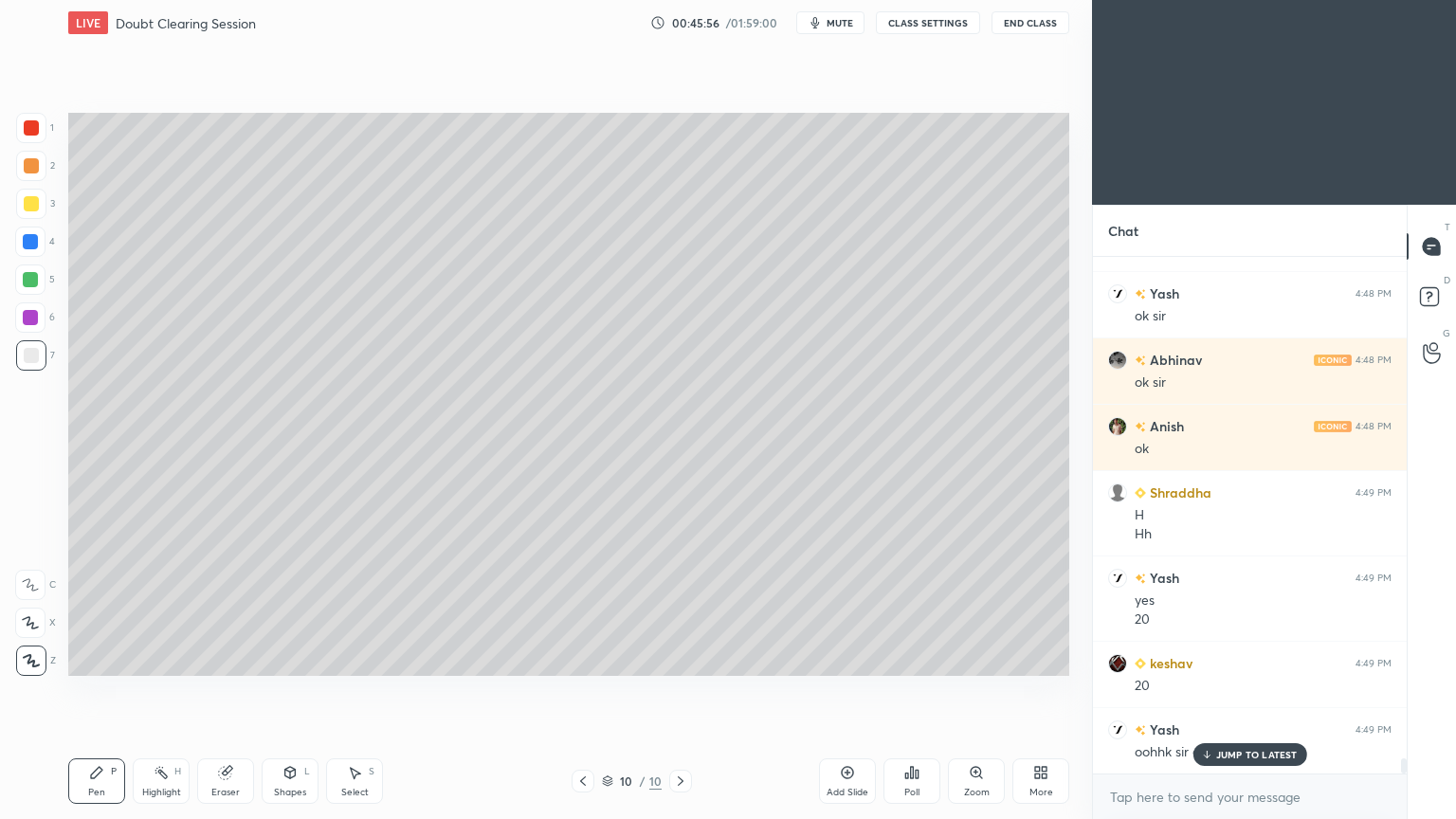 click 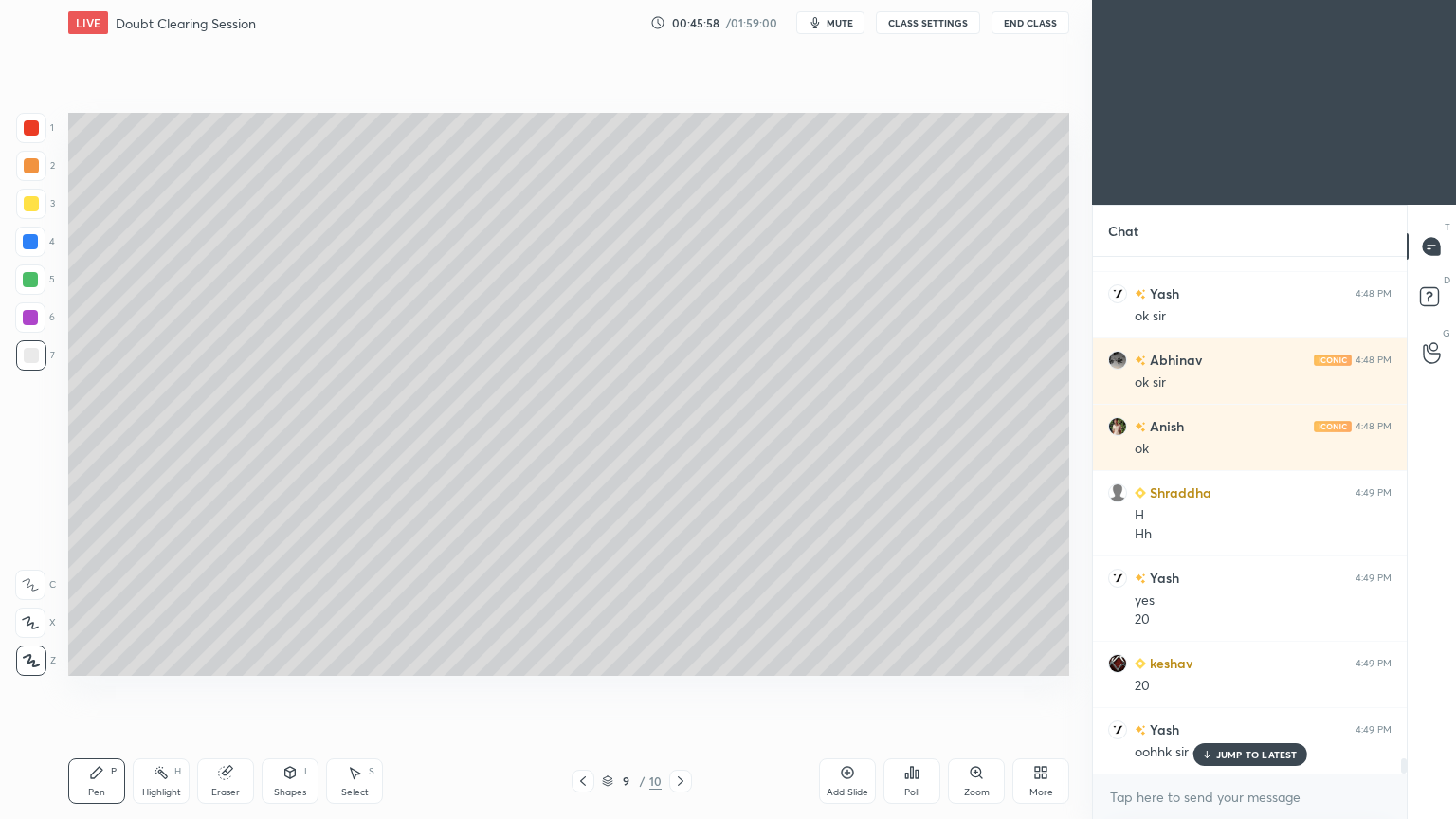 click at bounding box center (31, 166) 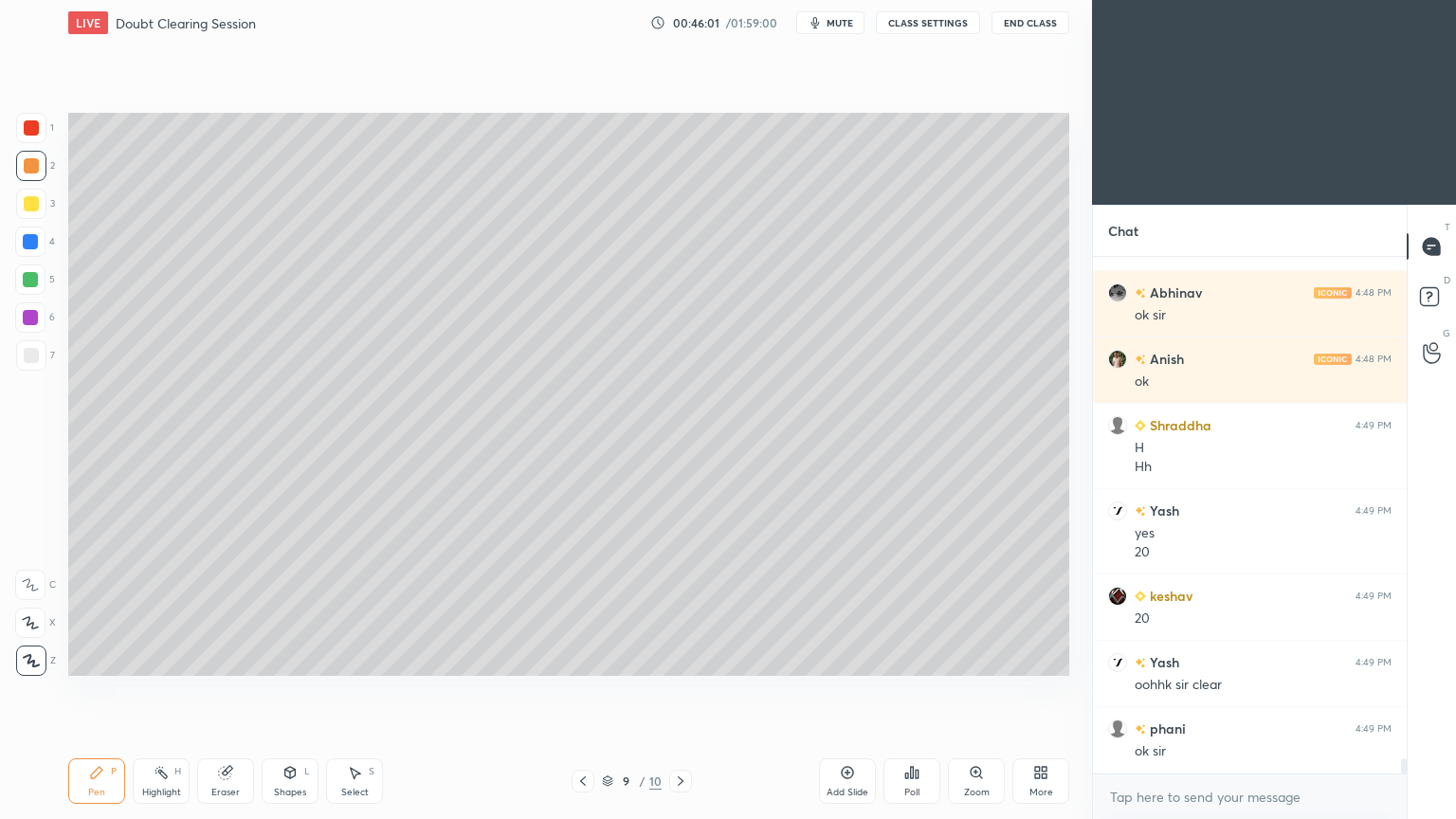 click 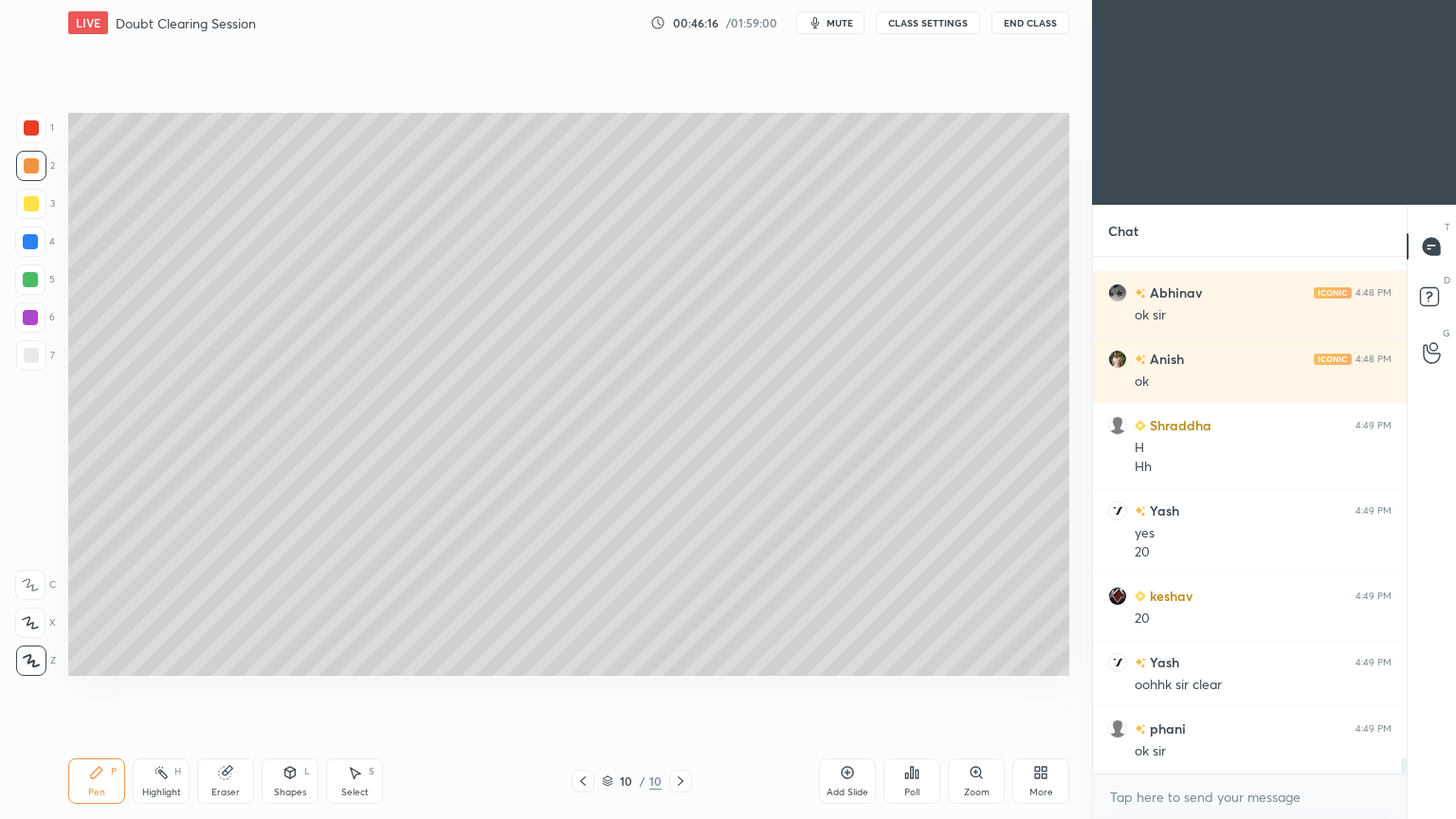click at bounding box center [31, 355] 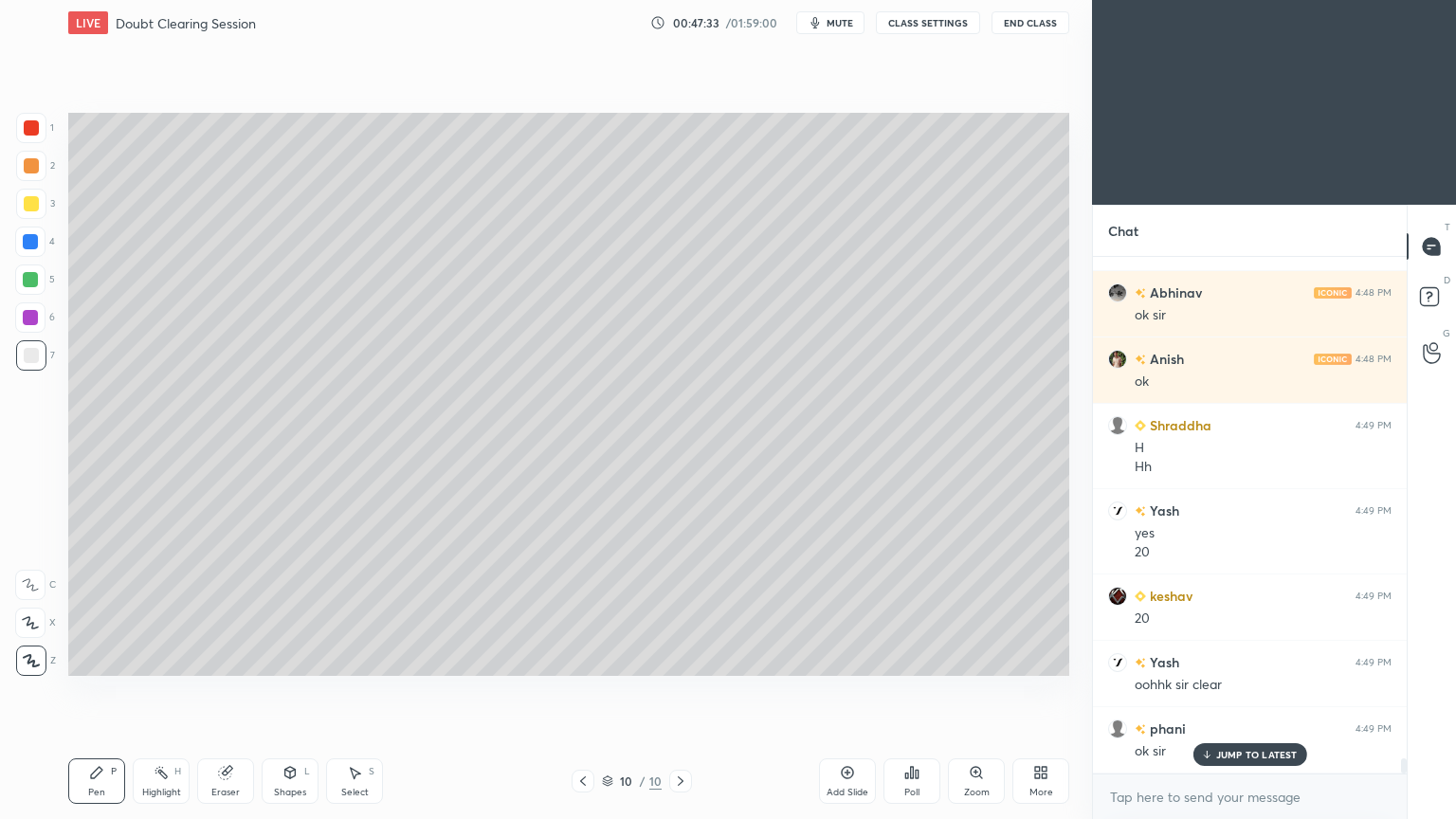 scroll, scrollTop: 17612, scrollLeft: 0, axis: vertical 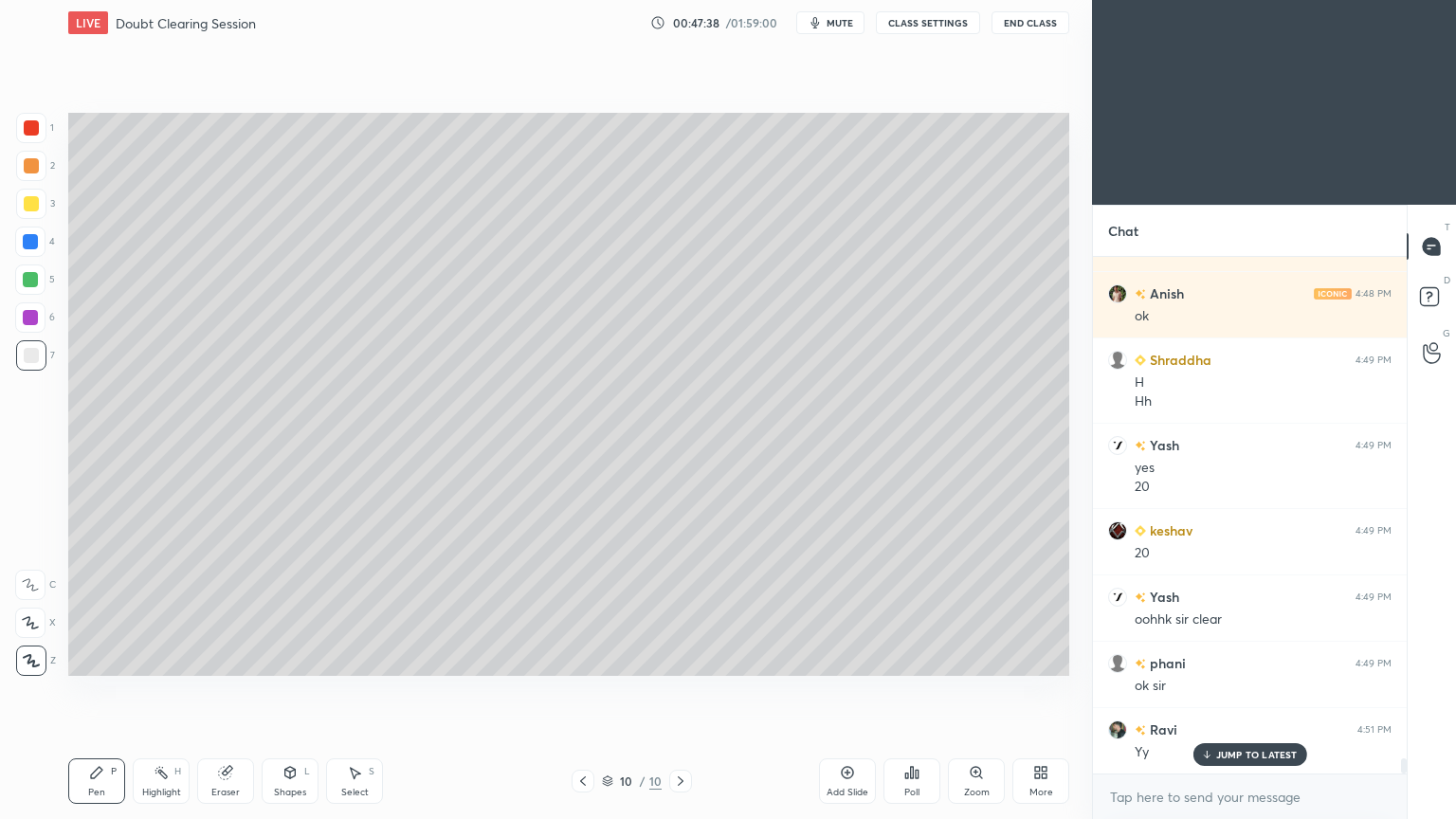 click at bounding box center (31, 166) 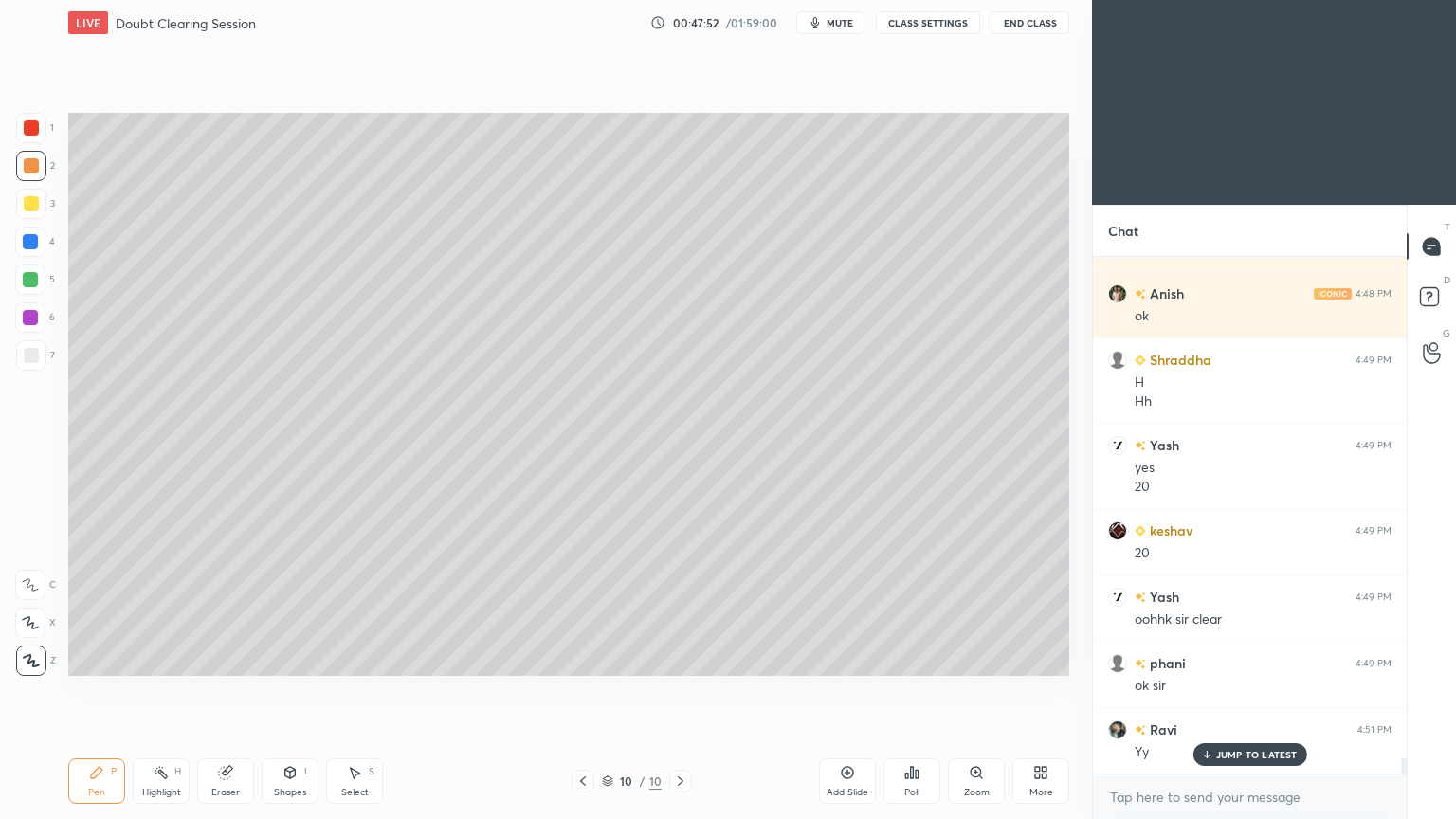 click at bounding box center (31, 355) 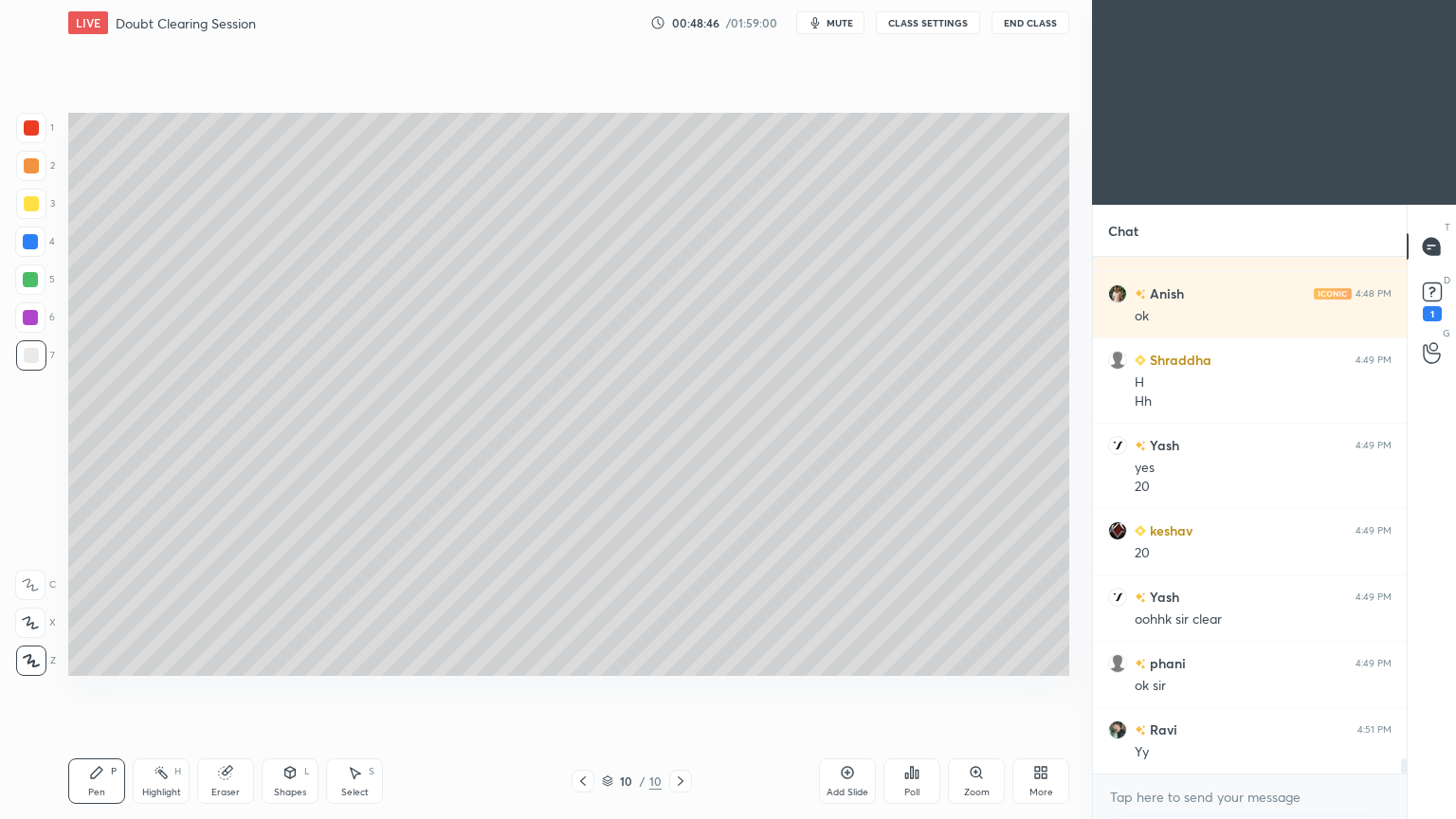 scroll, scrollTop: 17229, scrollLeft: 0, axis: vertical 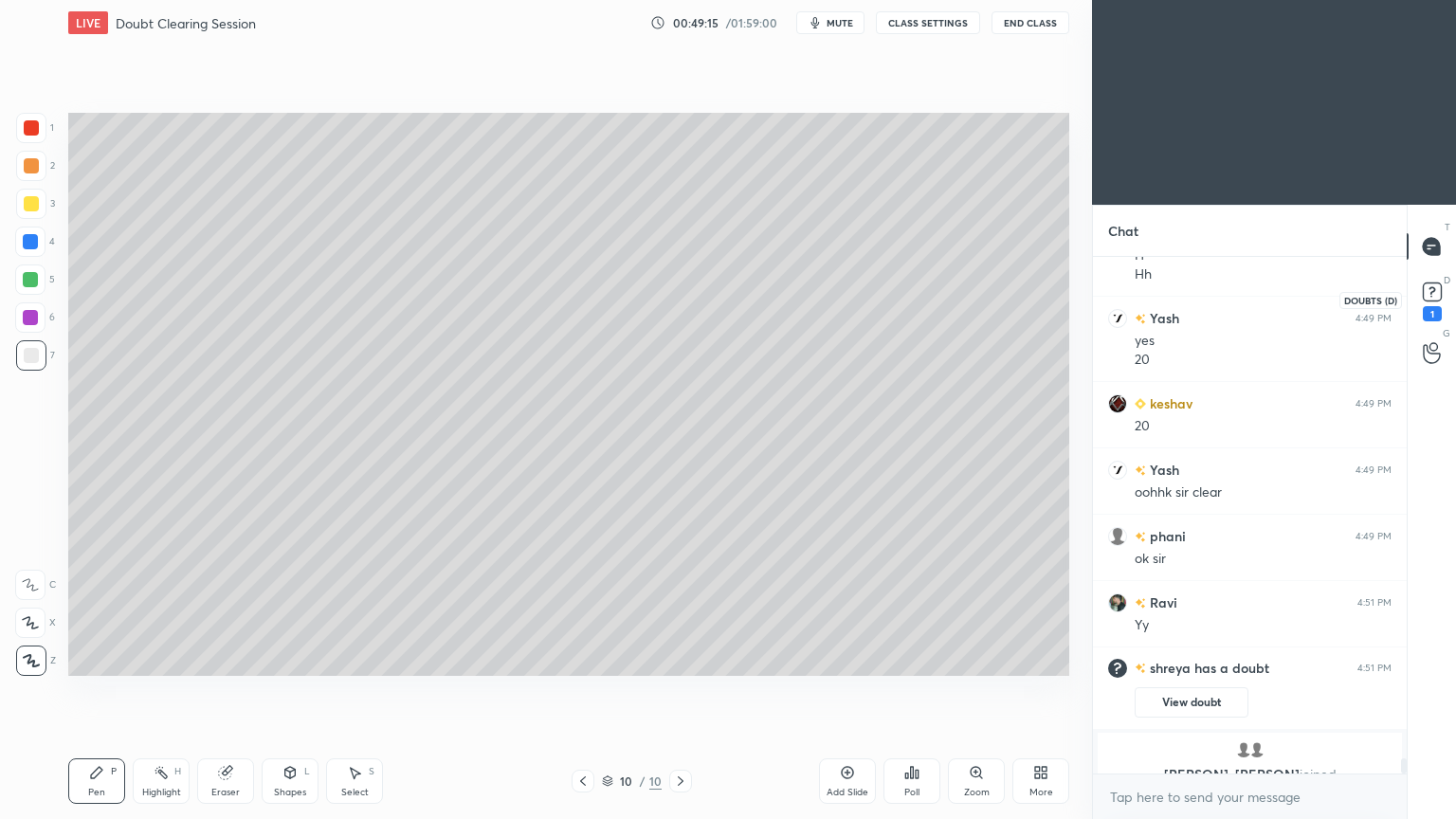 click 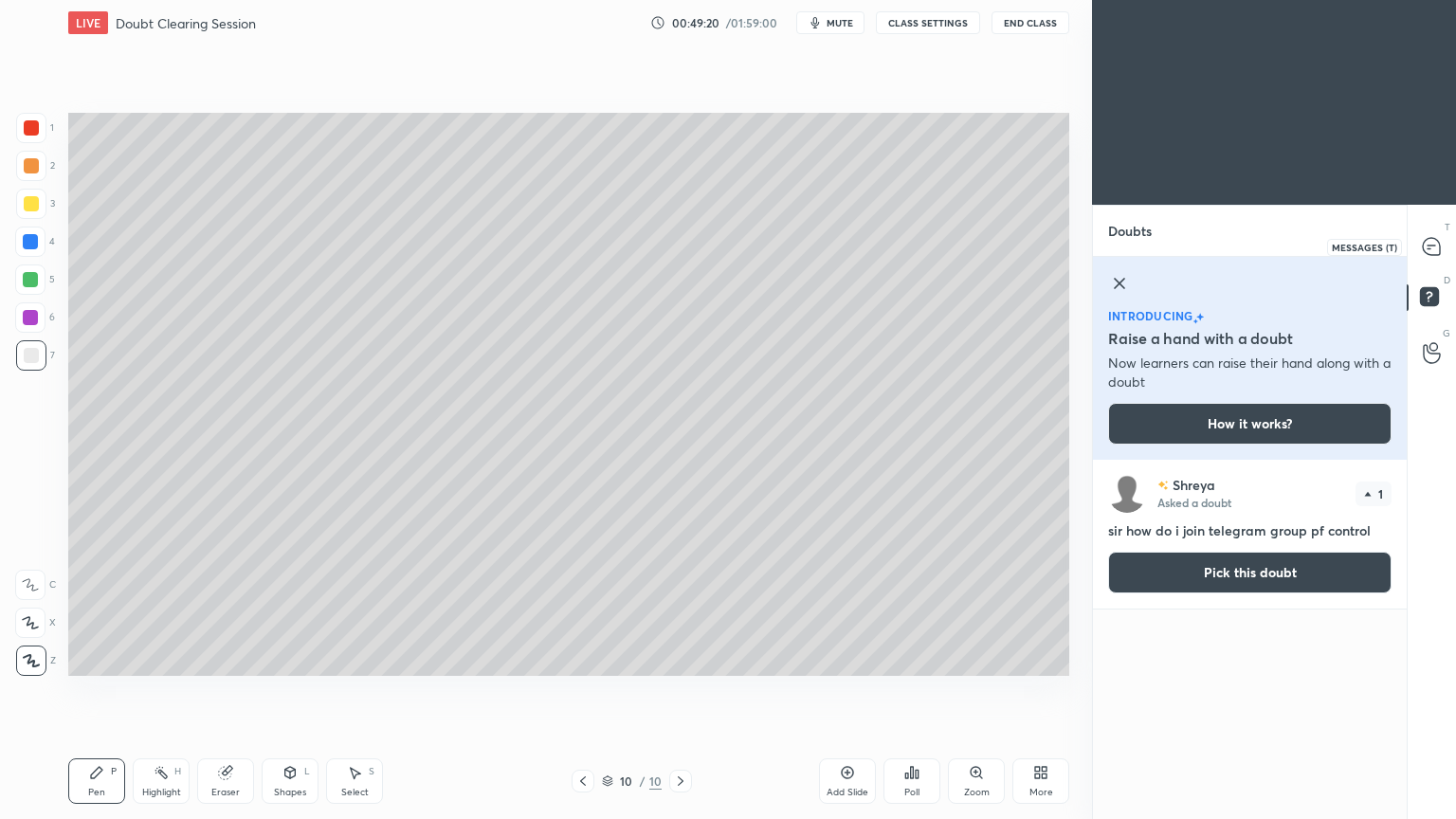 click 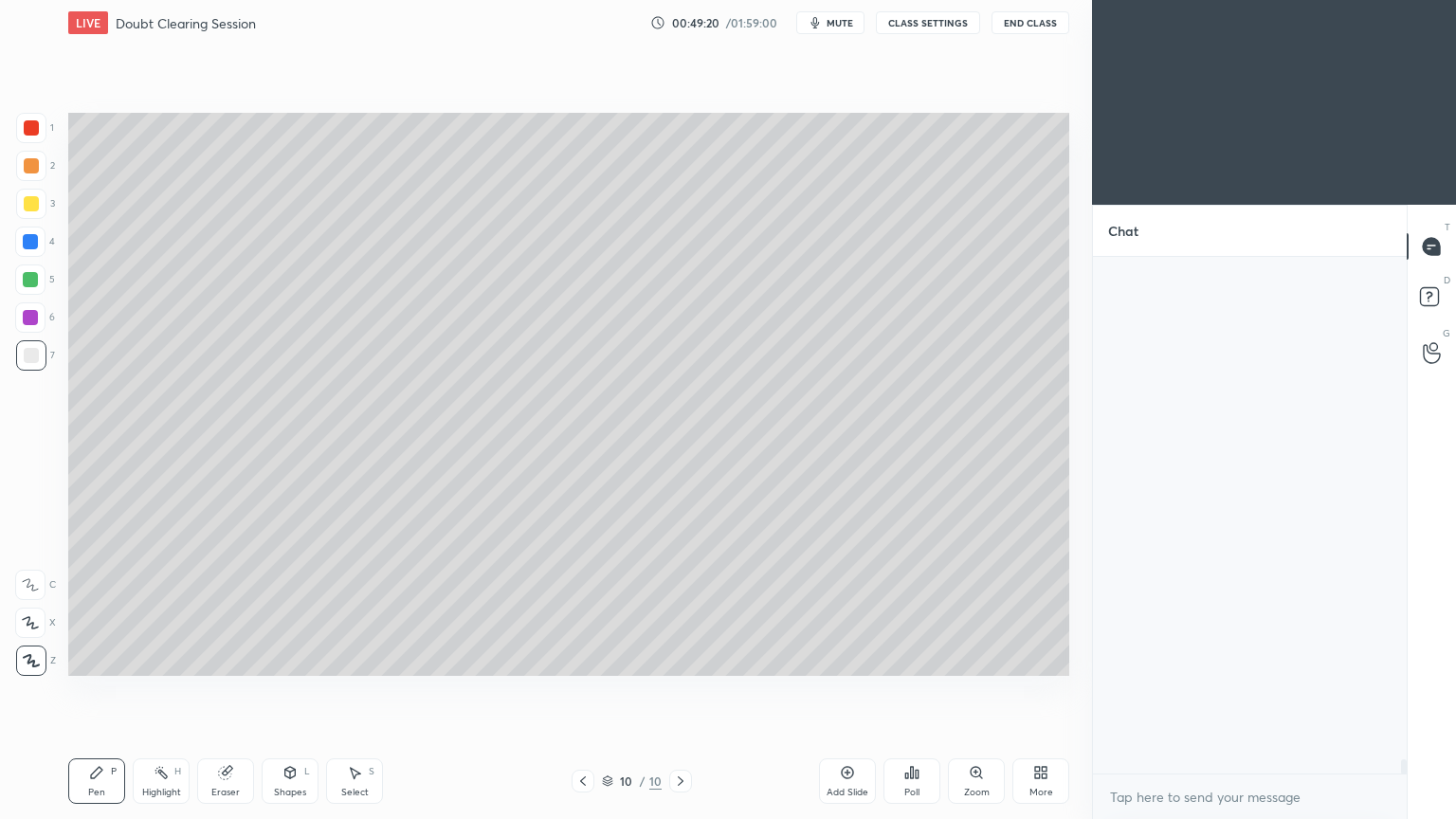 scroll, scrollTop: 17683, scrollLeft: 0, axis: vertical 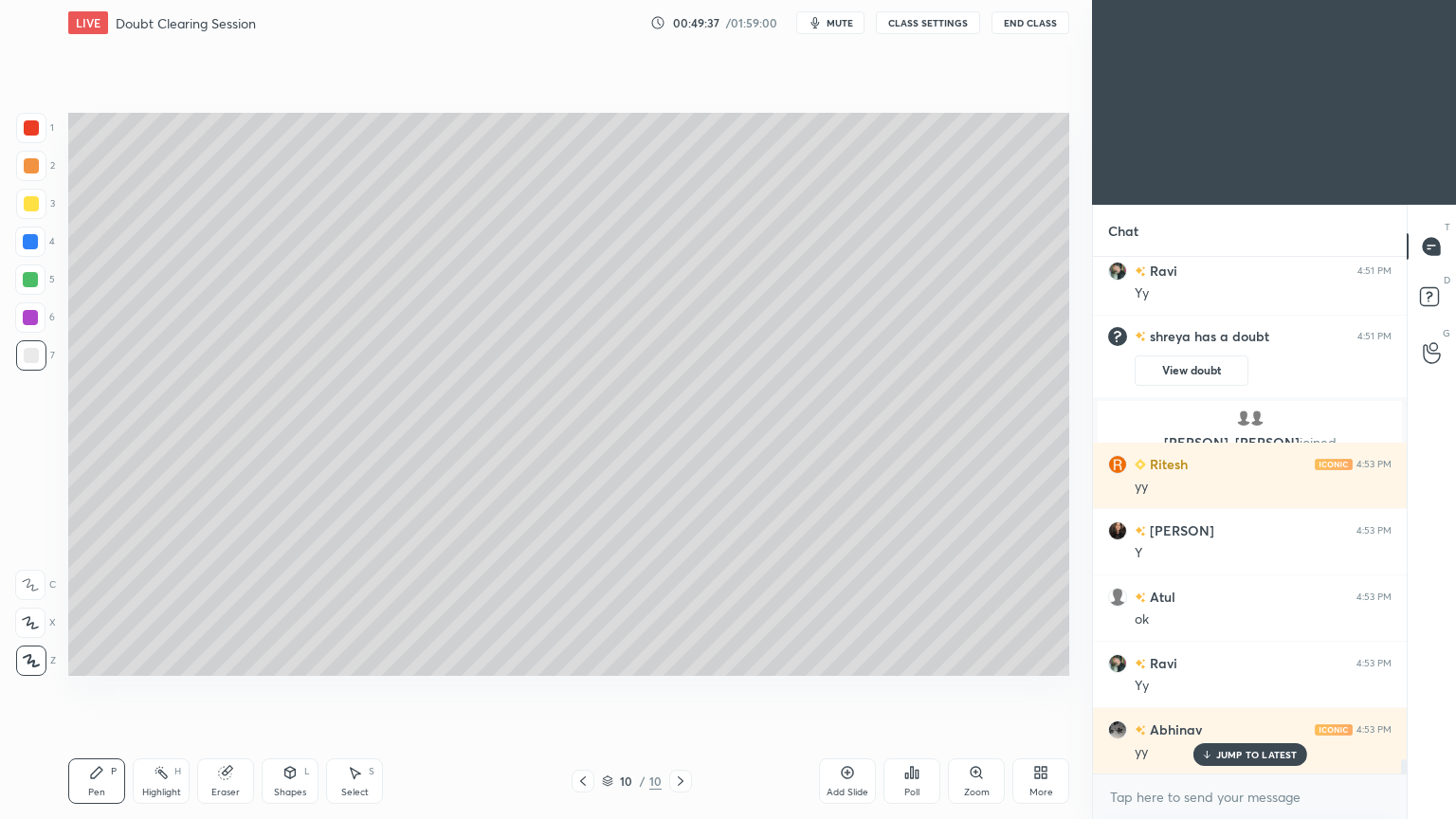 click on "Add Slide" at bounding box center [847, 781] 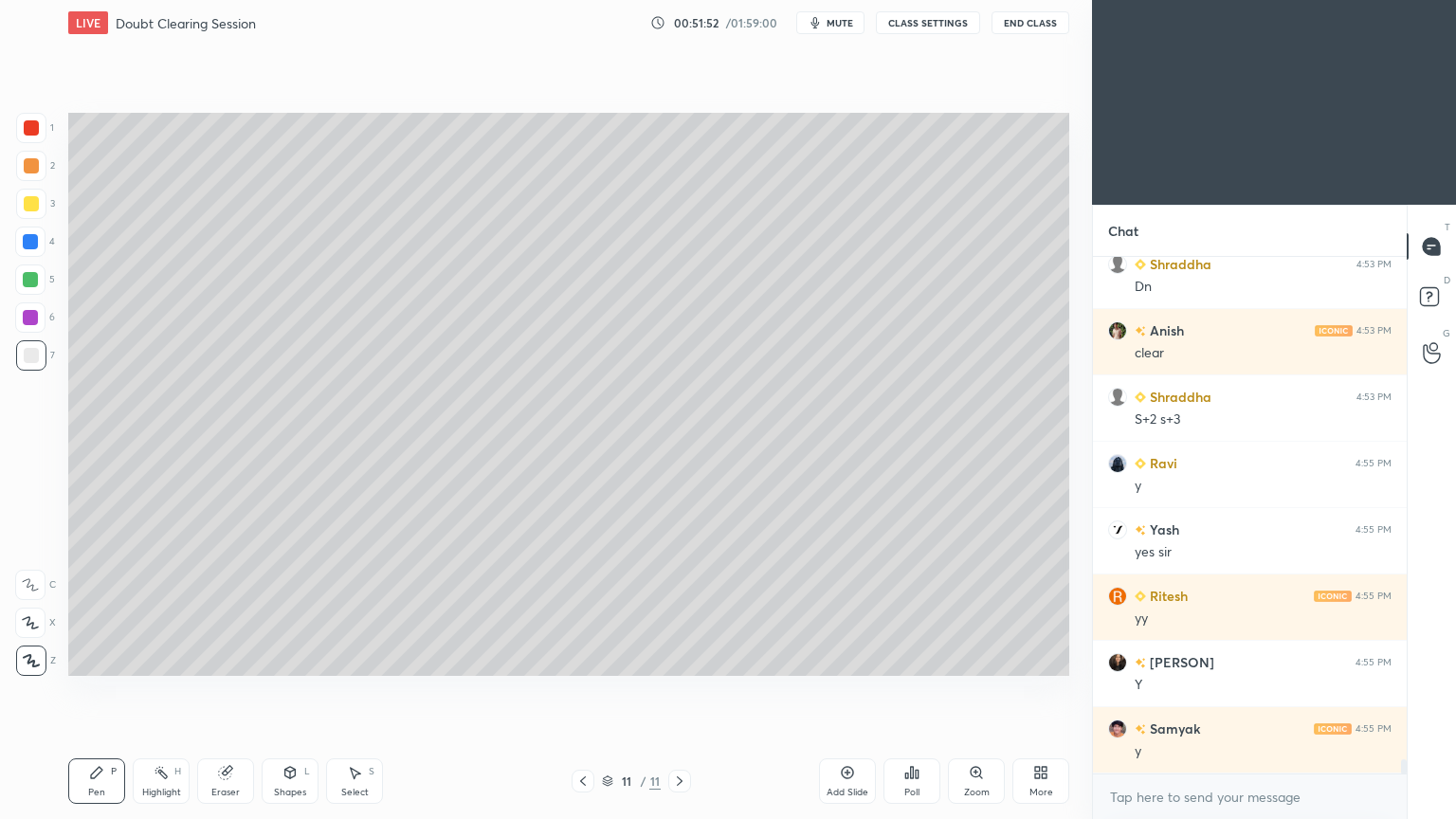 scroll, scrollTop: 18678, scrollLeft: 0, axis: vertical 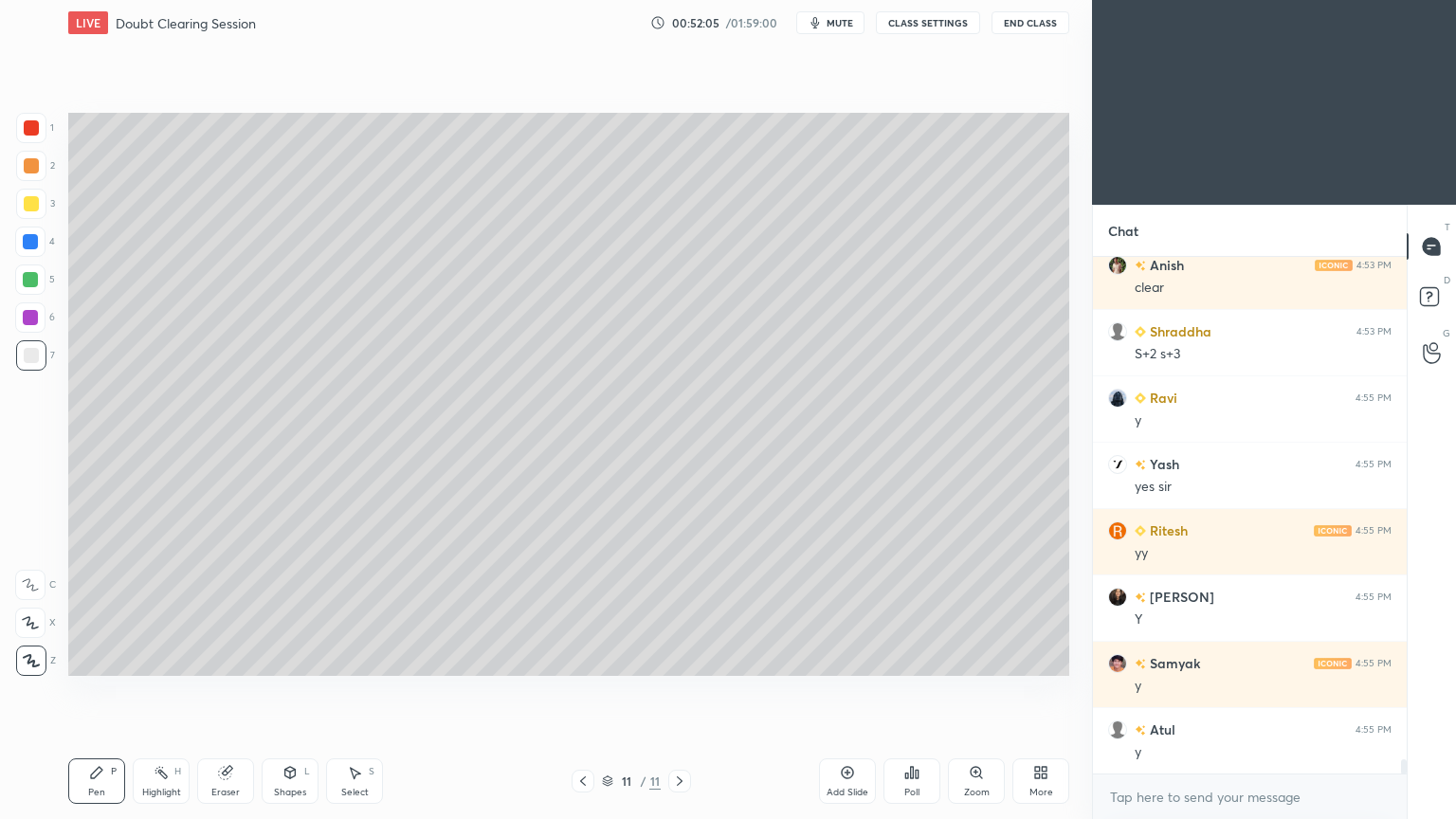 click at bounding box center (30, 242) 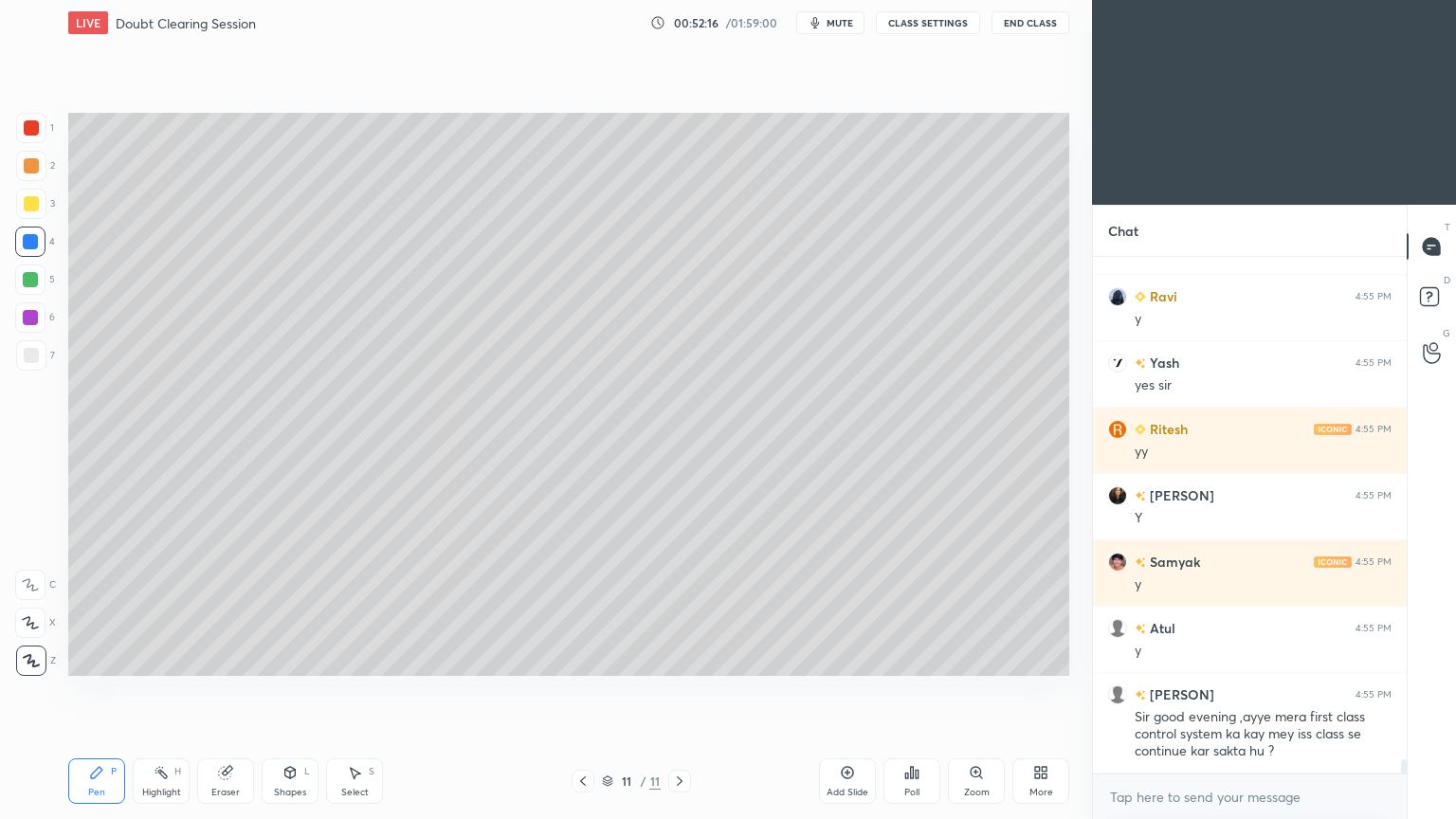scroll, scrollTop: 18845, scrollLeft: 0, axis: vertical 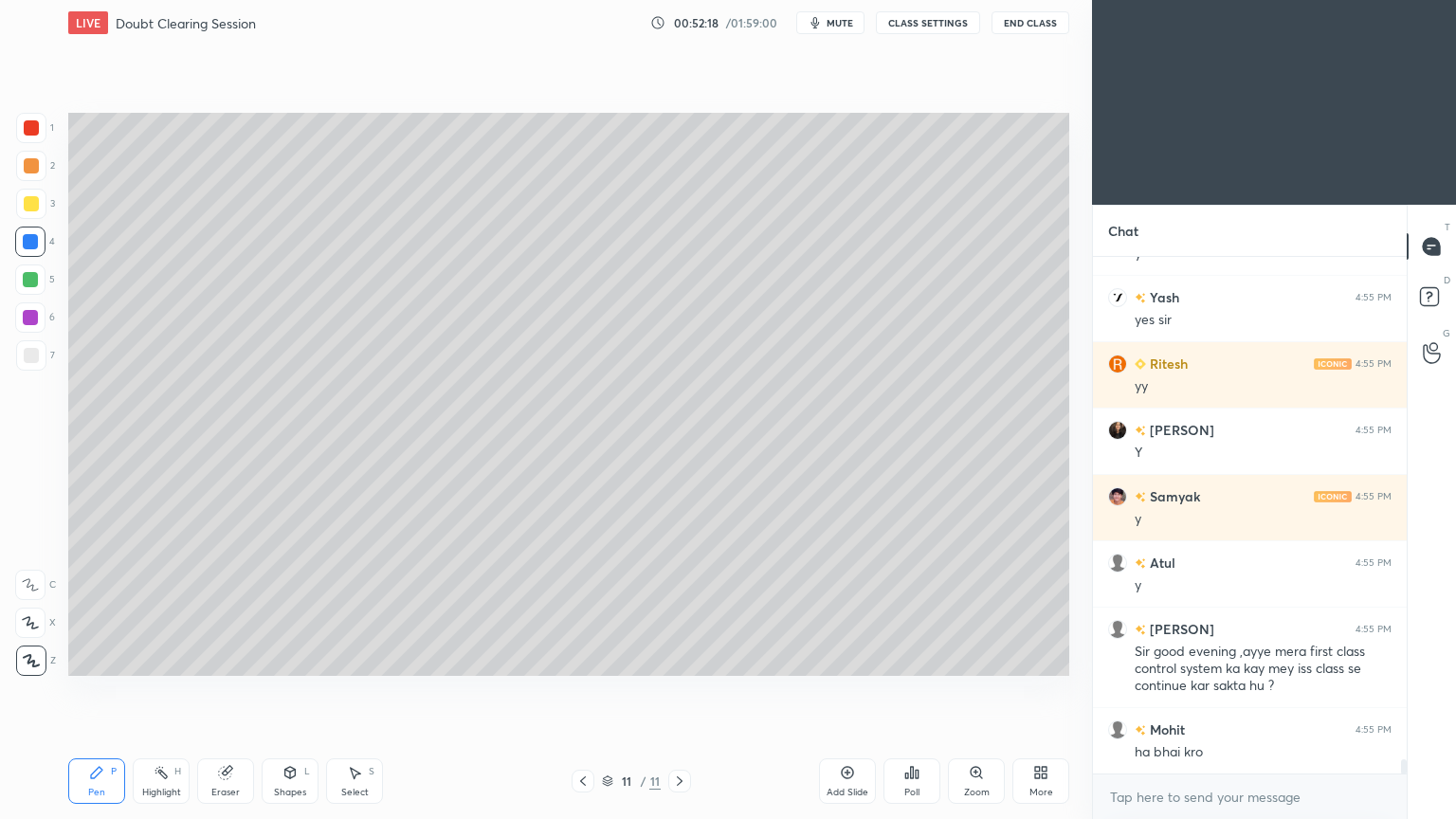 click at bounding box center (31, 355) 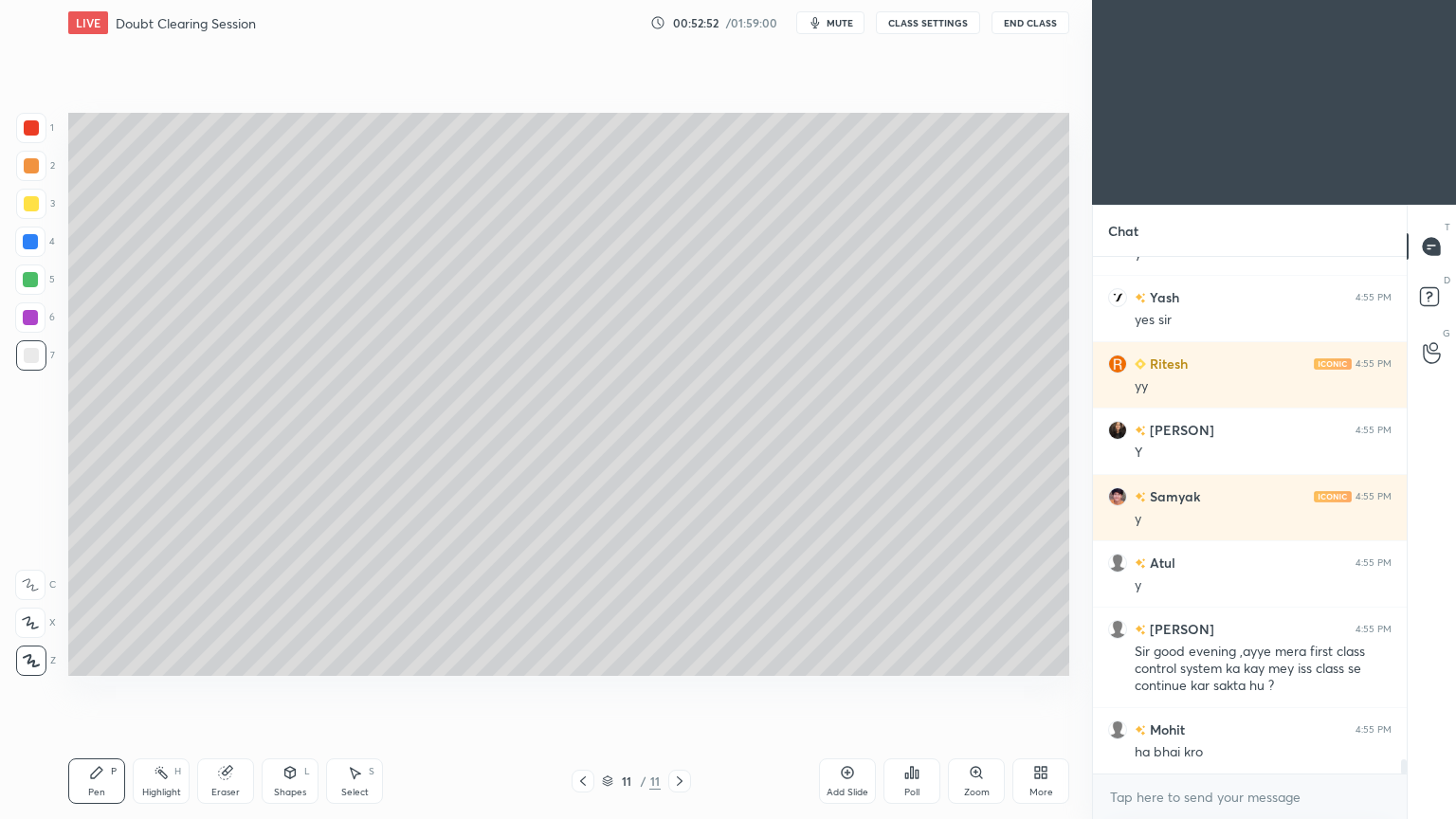 scroll, scrollTop: 18912, scrollLeft: 0, axis: vertical 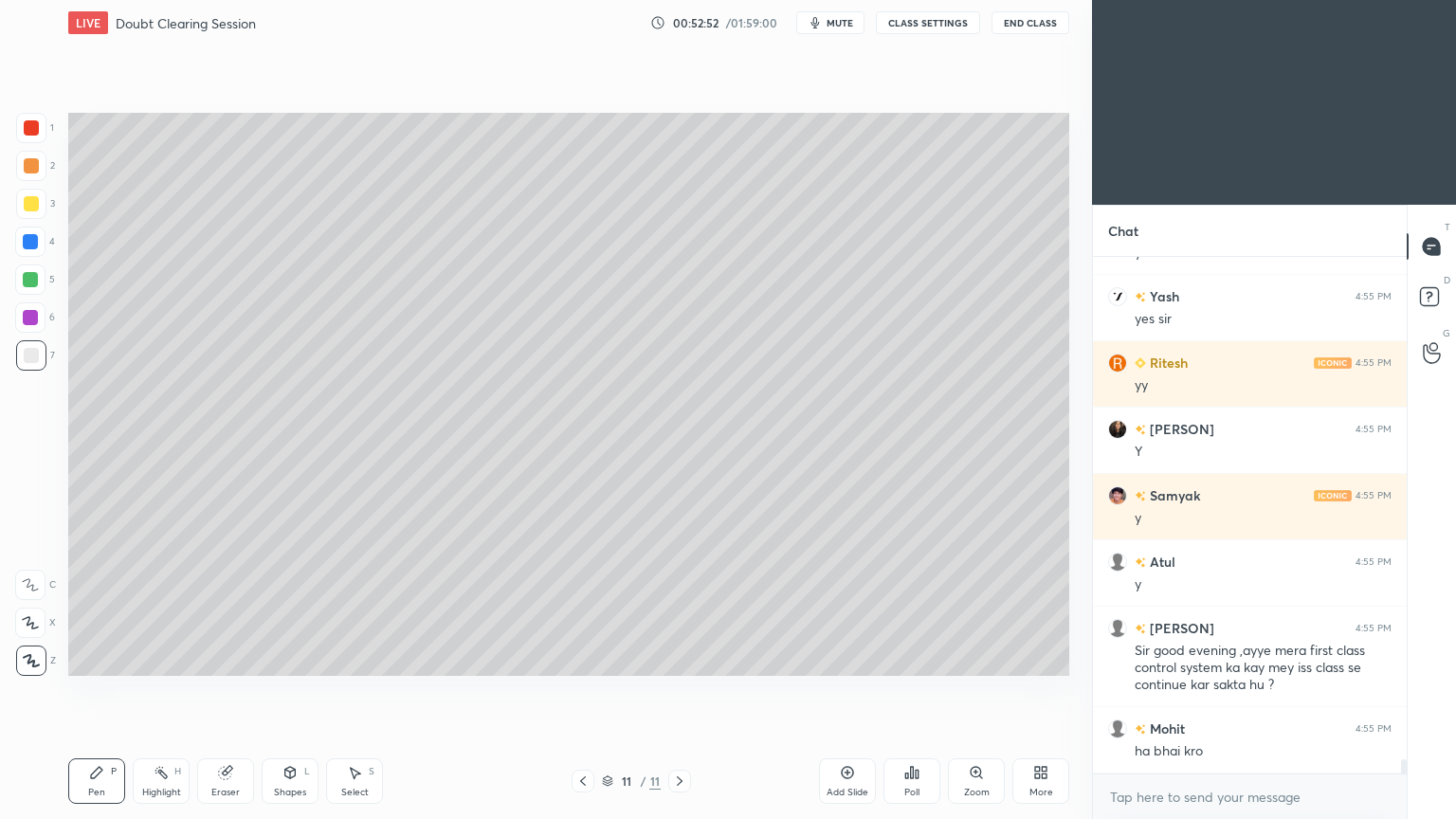 click on "Highlight H" at bounding box center (161, 781) 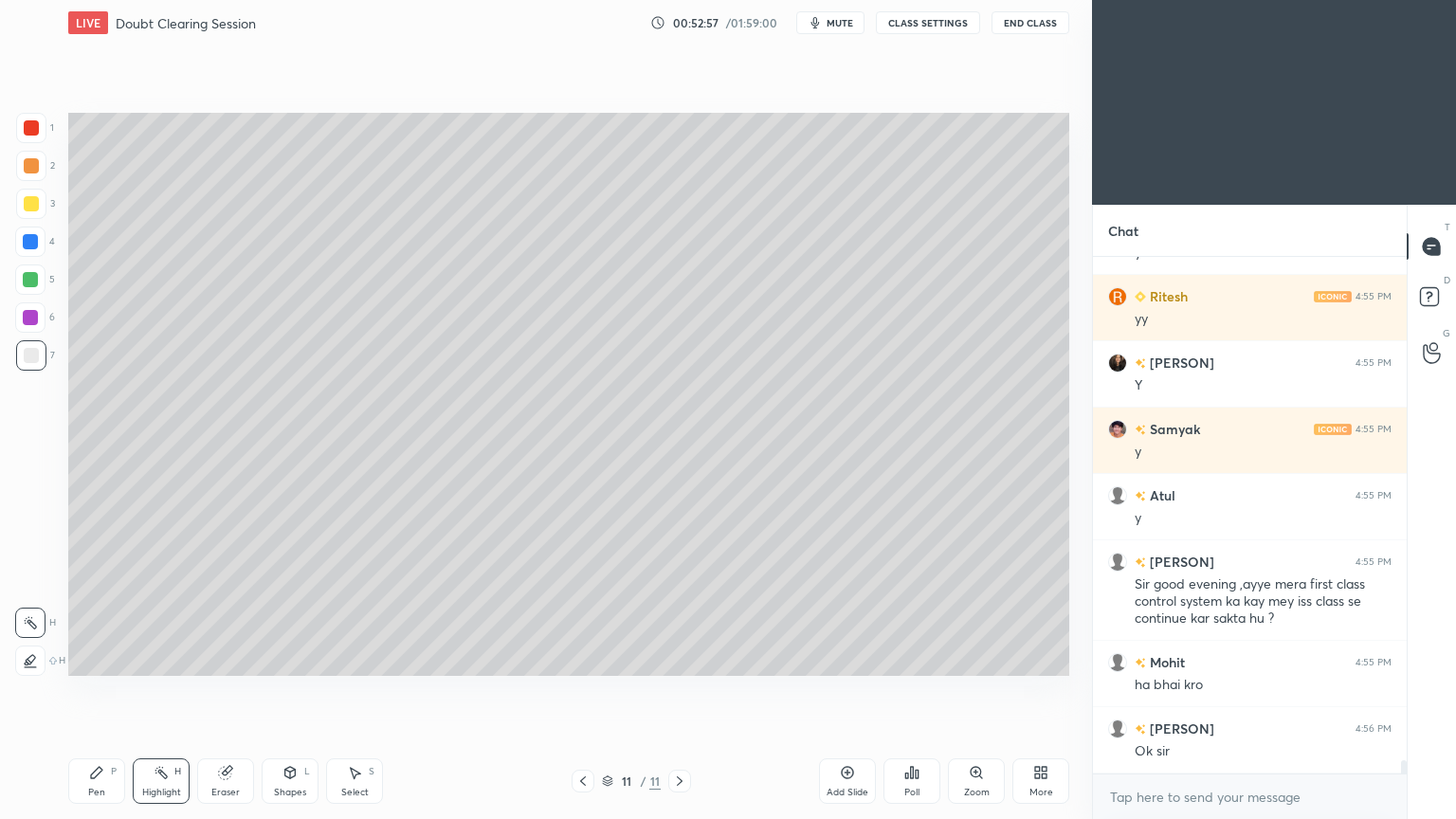 click on "Pen" at bounding box center [97, 792] 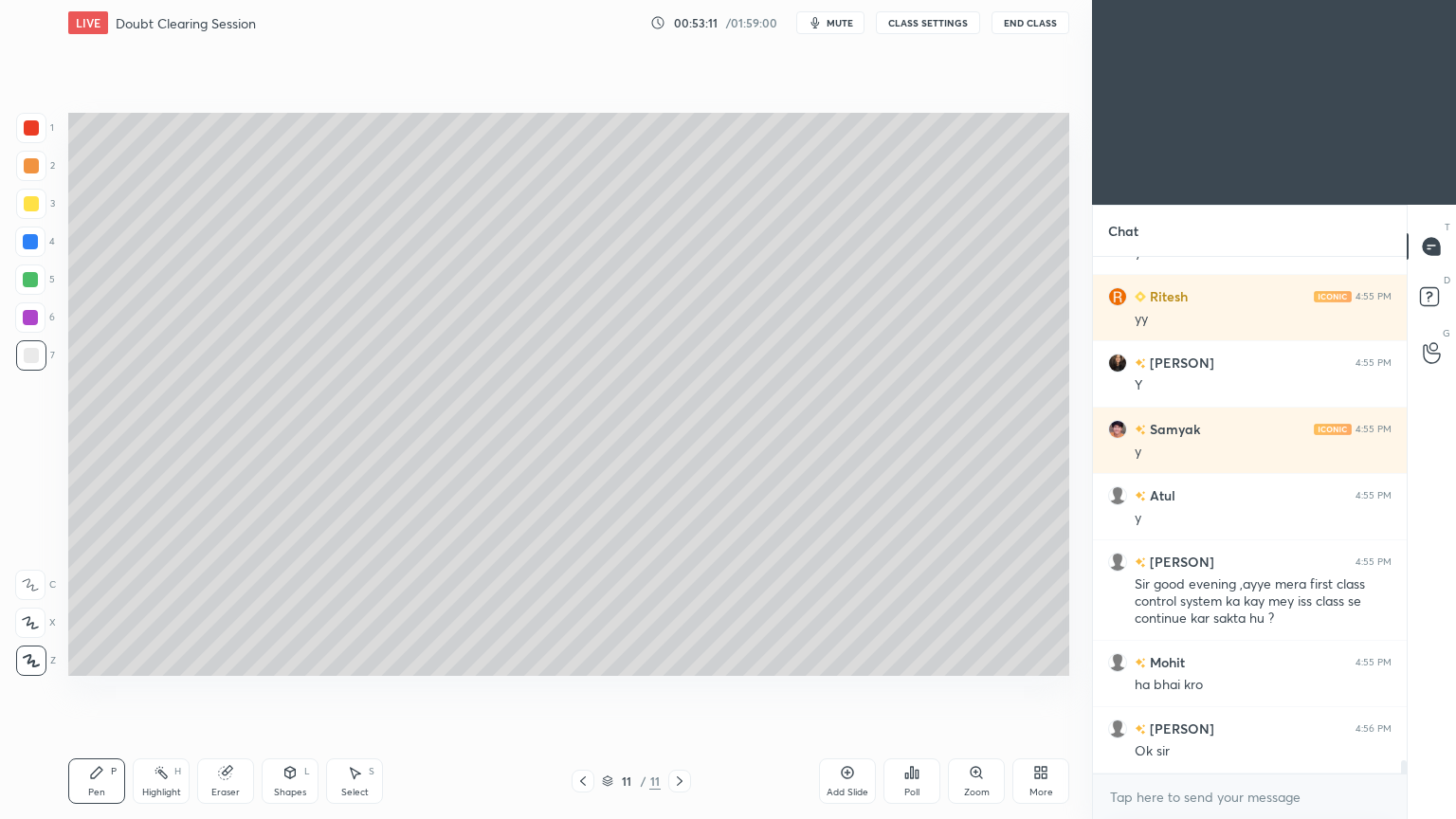 click on "Select" at bounding box center [355, 792] 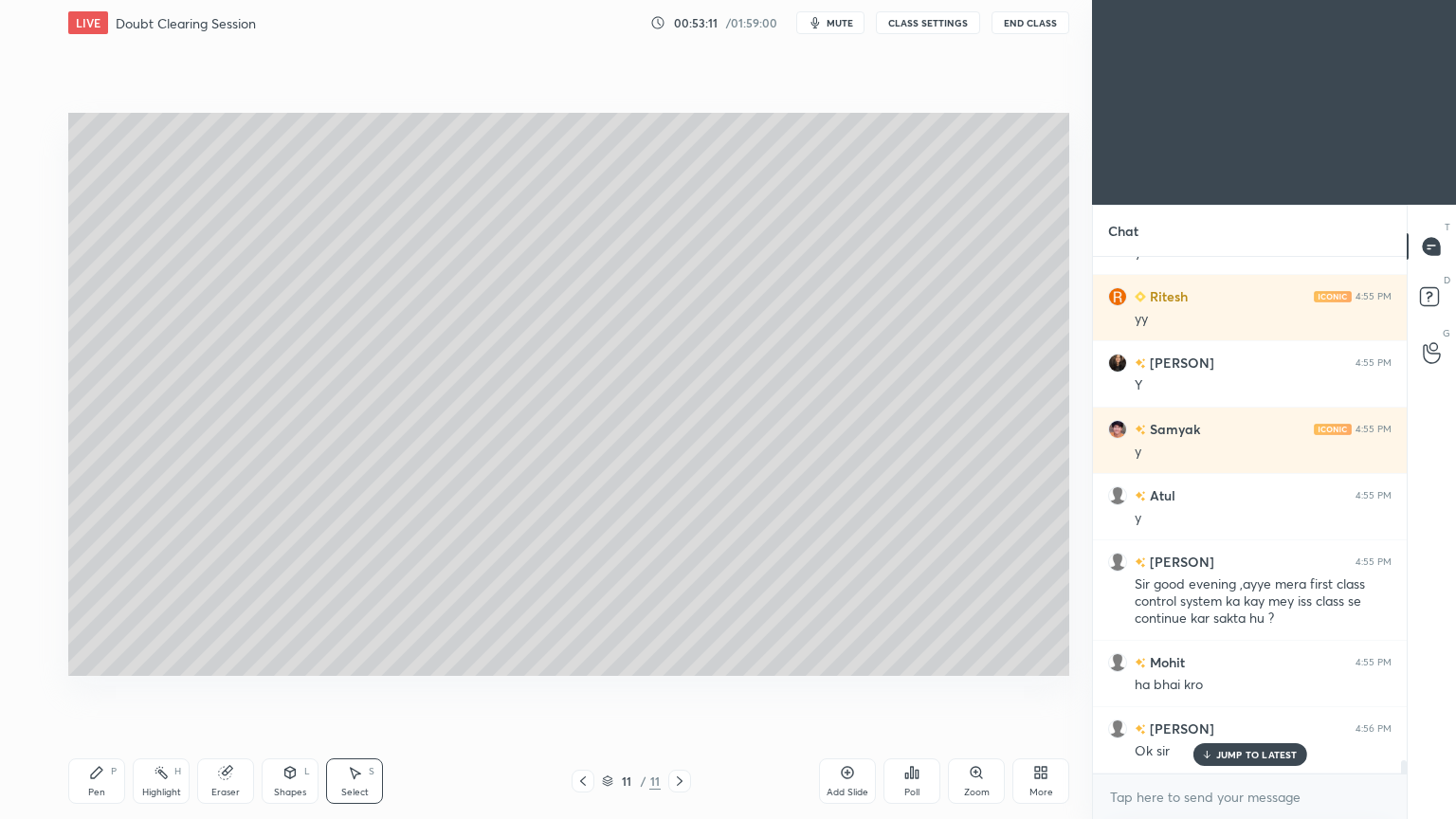 scroll, scrollTop: 19011, scrollLeft: 0, axis: vertical 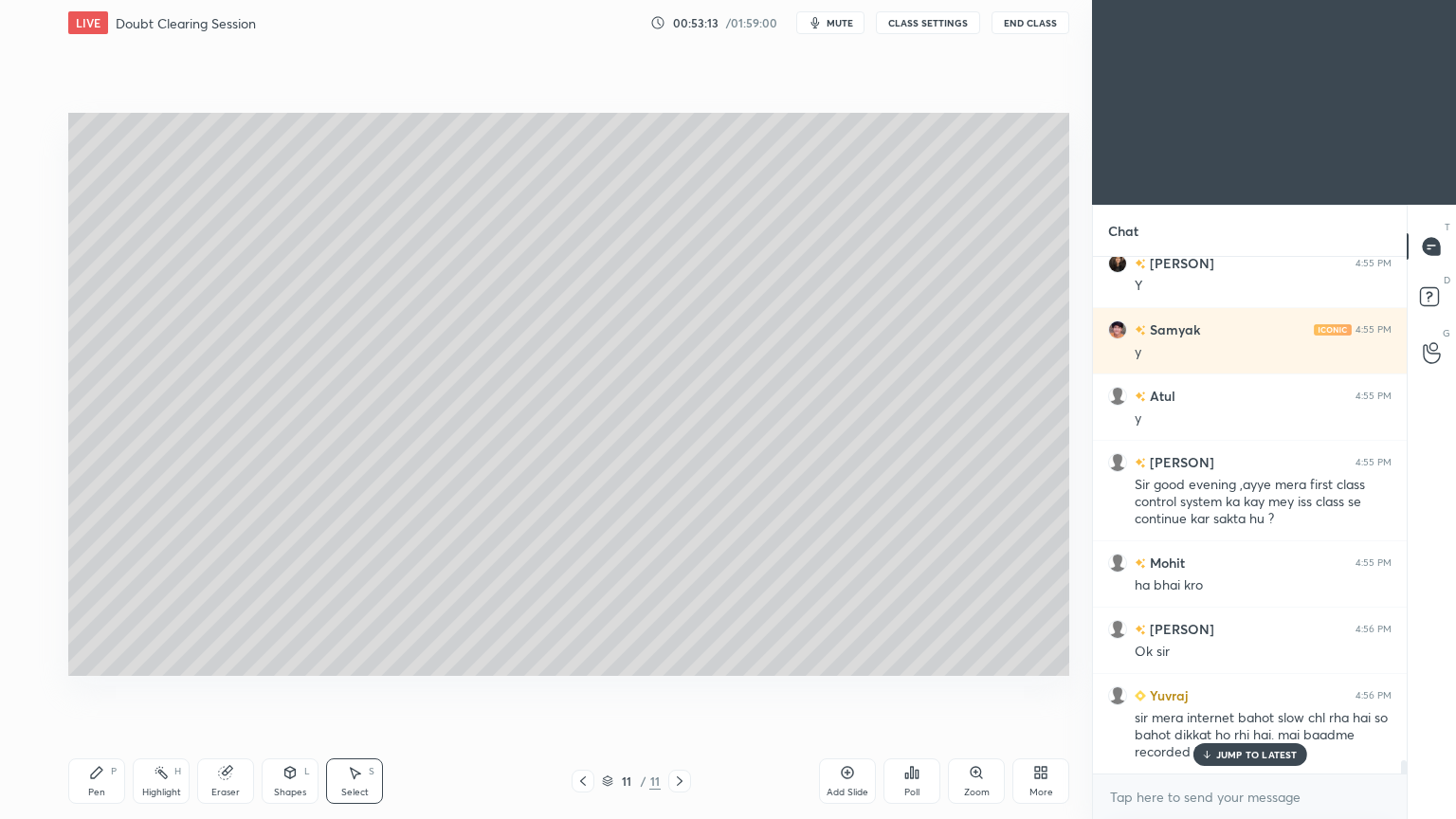 click on "Pen" at bounding box center (97, 792) 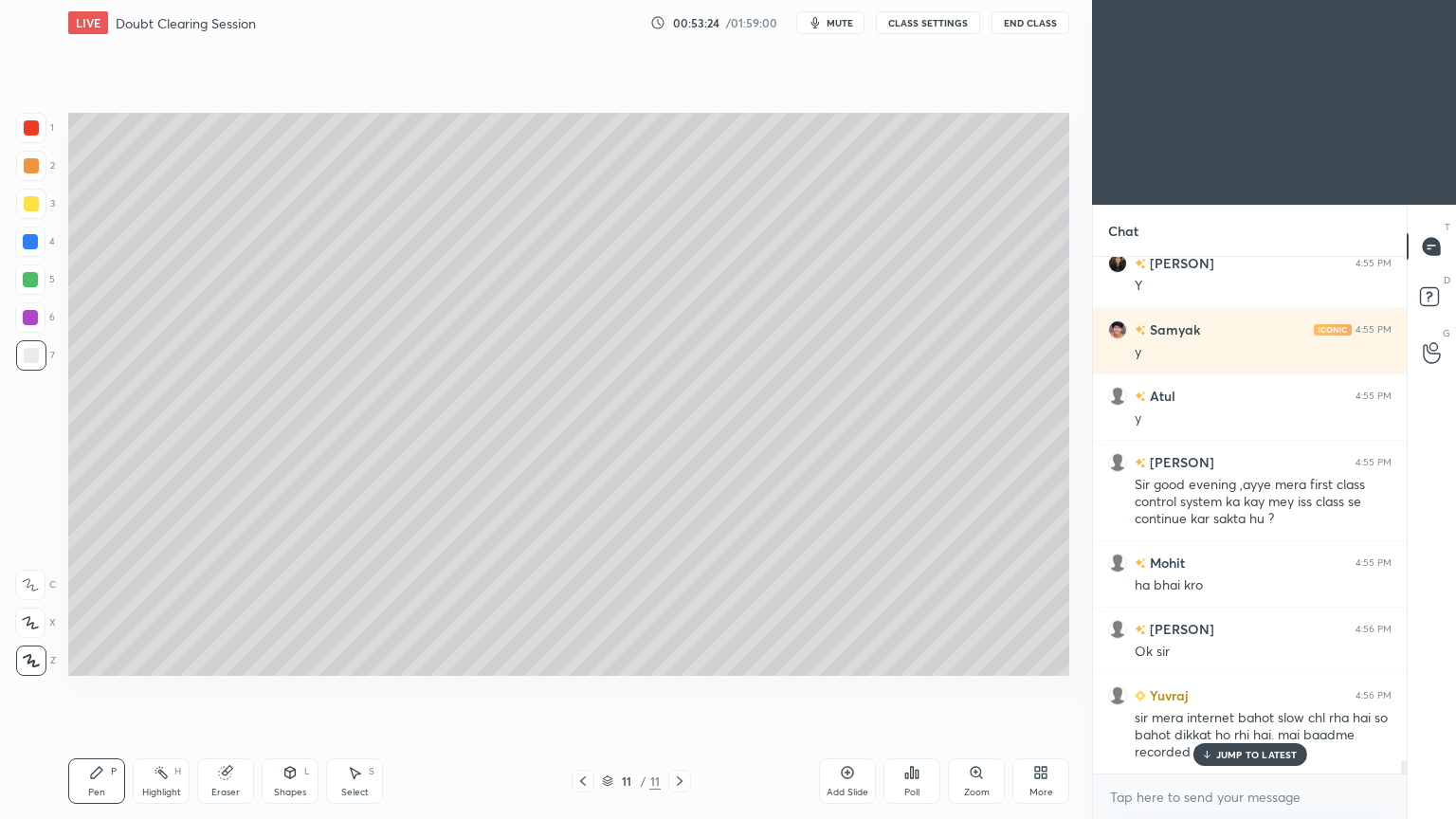 click on "JUMP TO LATEST" at bounding box center (1257, 755) 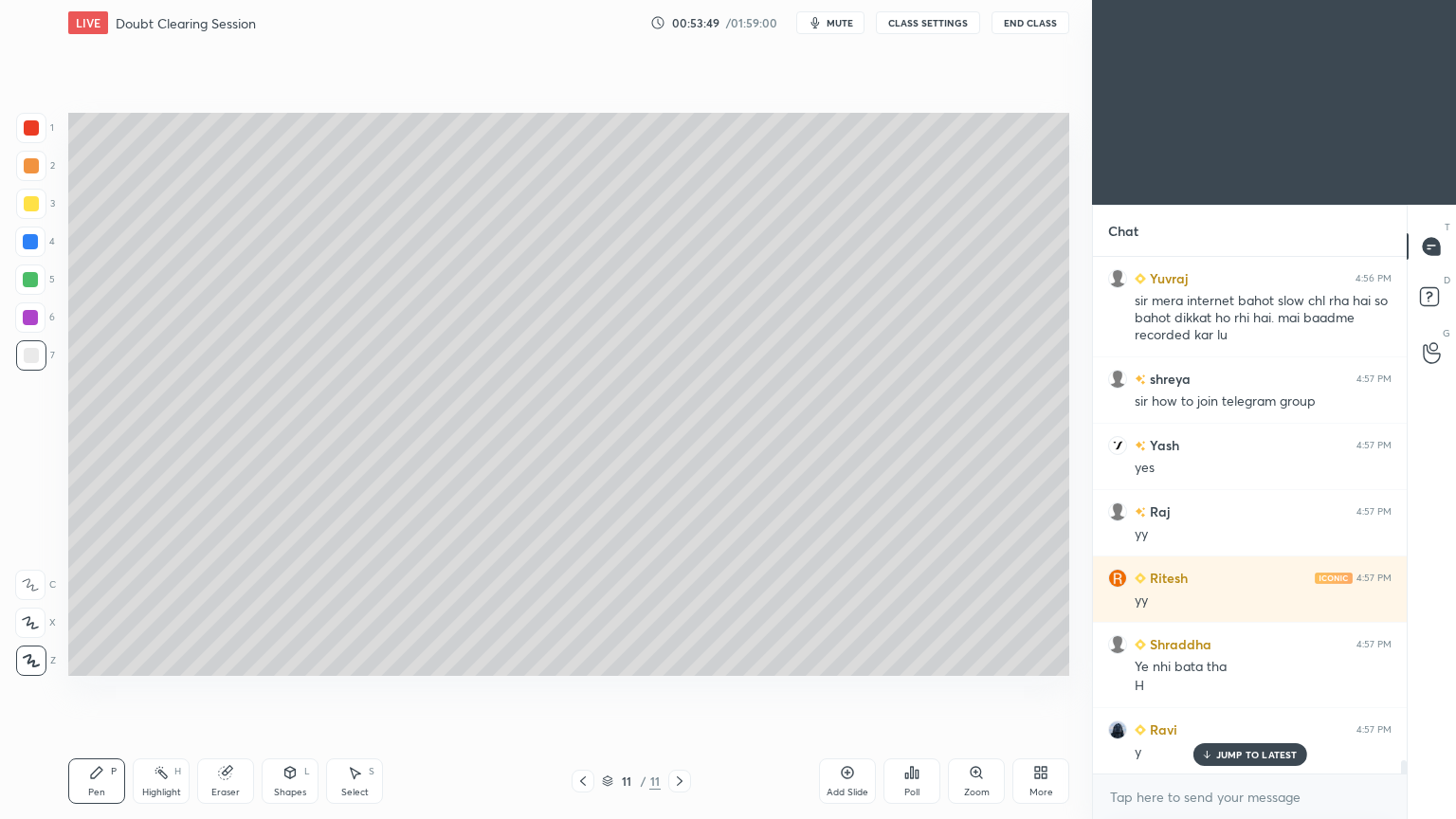 scroll, scrollTop: 19561, scrollLeft: 0, axis: vertical 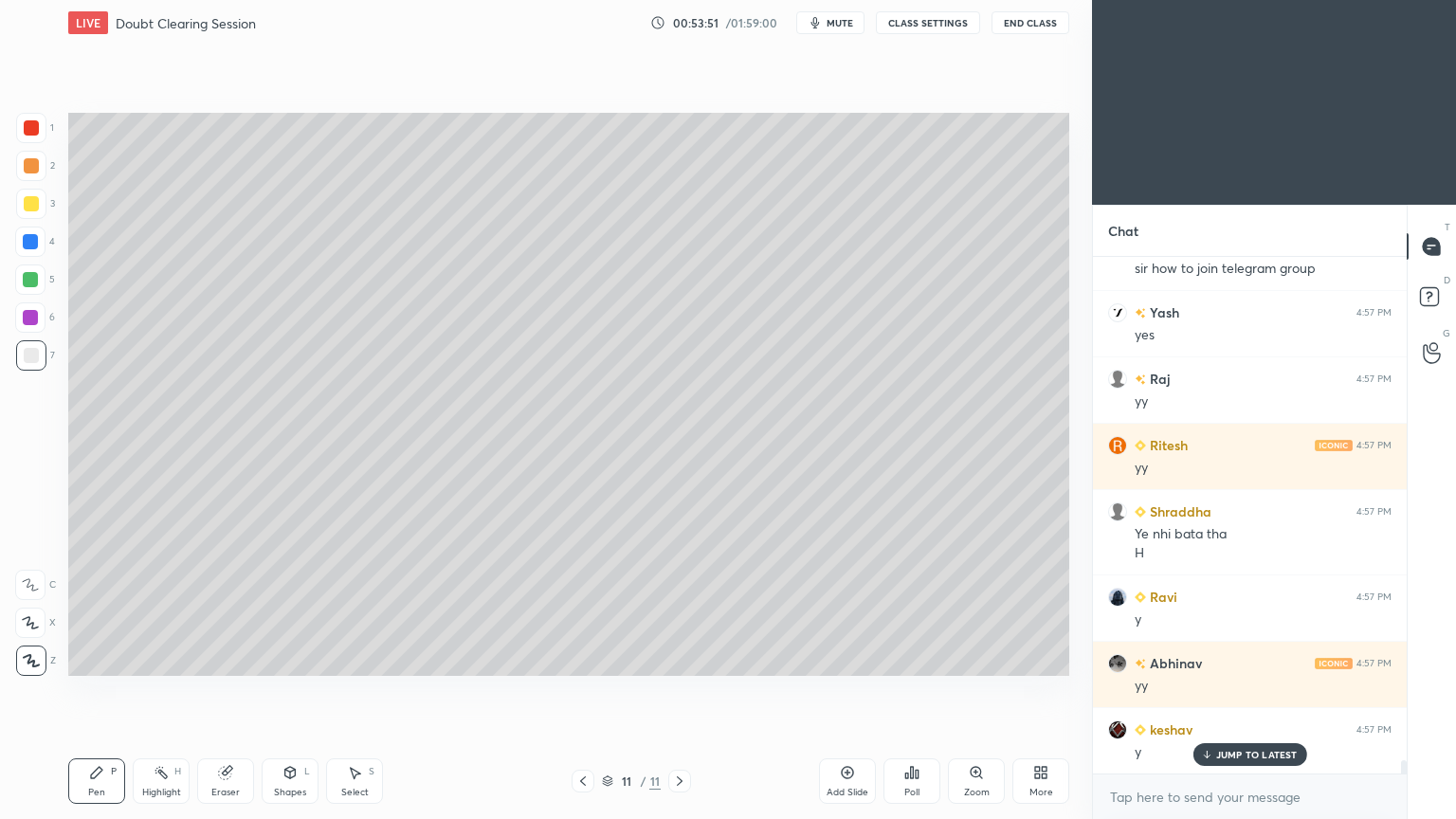 click on "Add Slide" at bounding box center (847, 792) 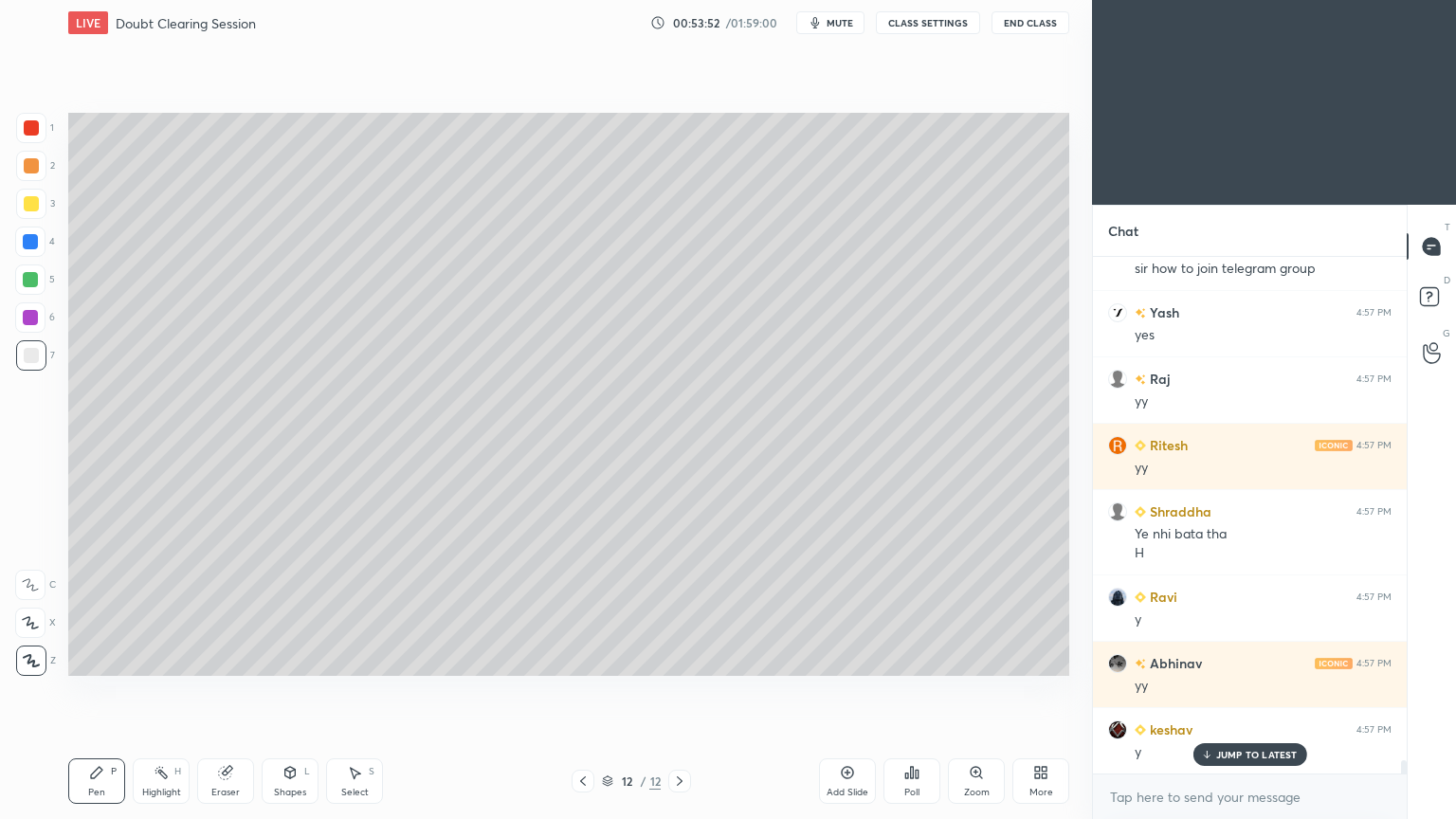 click on "Shapes" at bounding box center (290, 792) 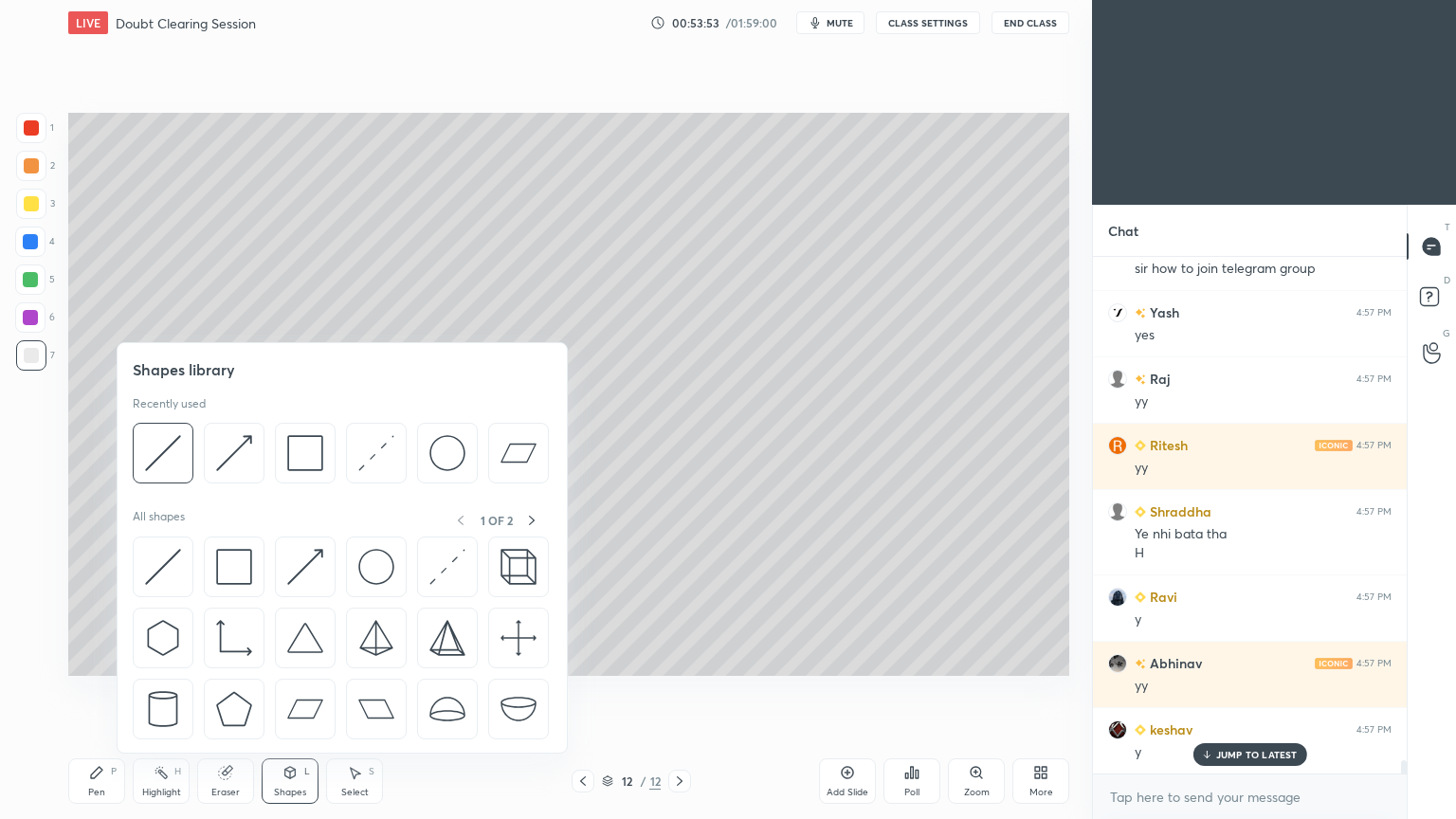 click at bounding box center [234, 453] 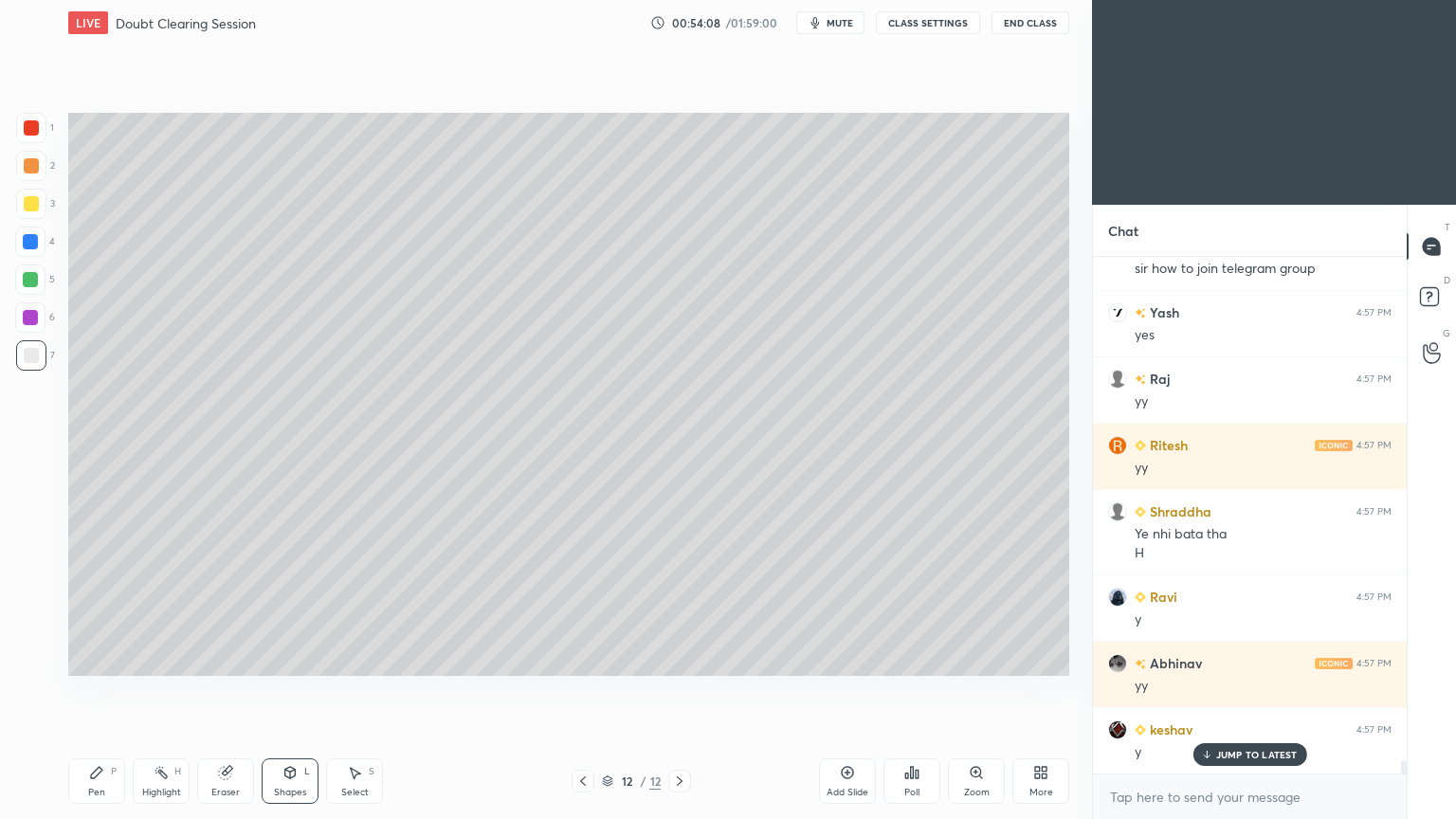 click on "Pen P" at bounding box center [97, 781] 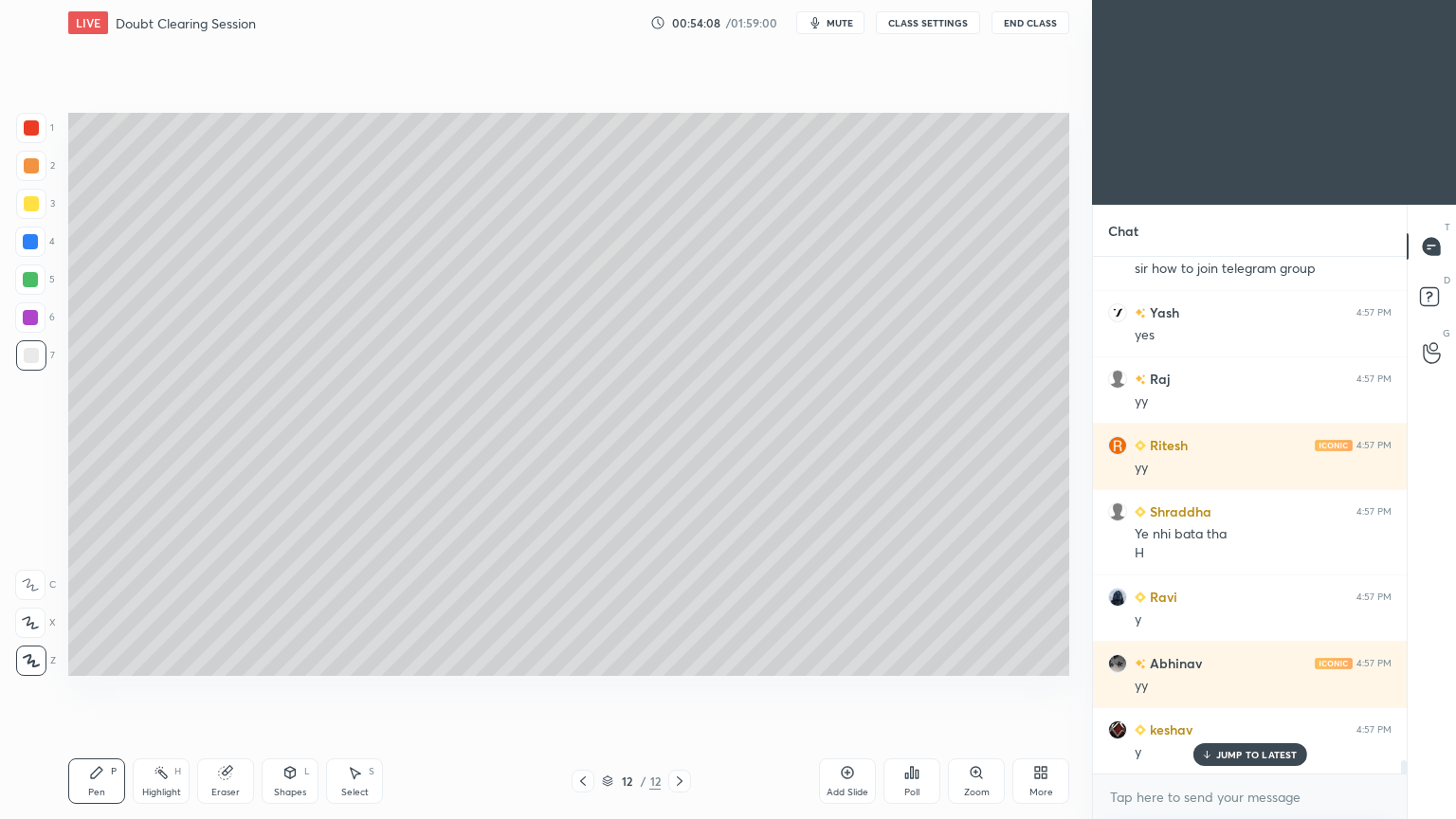scroll, scrollTop: 19629, scrollLeft: 0, axis: vertical 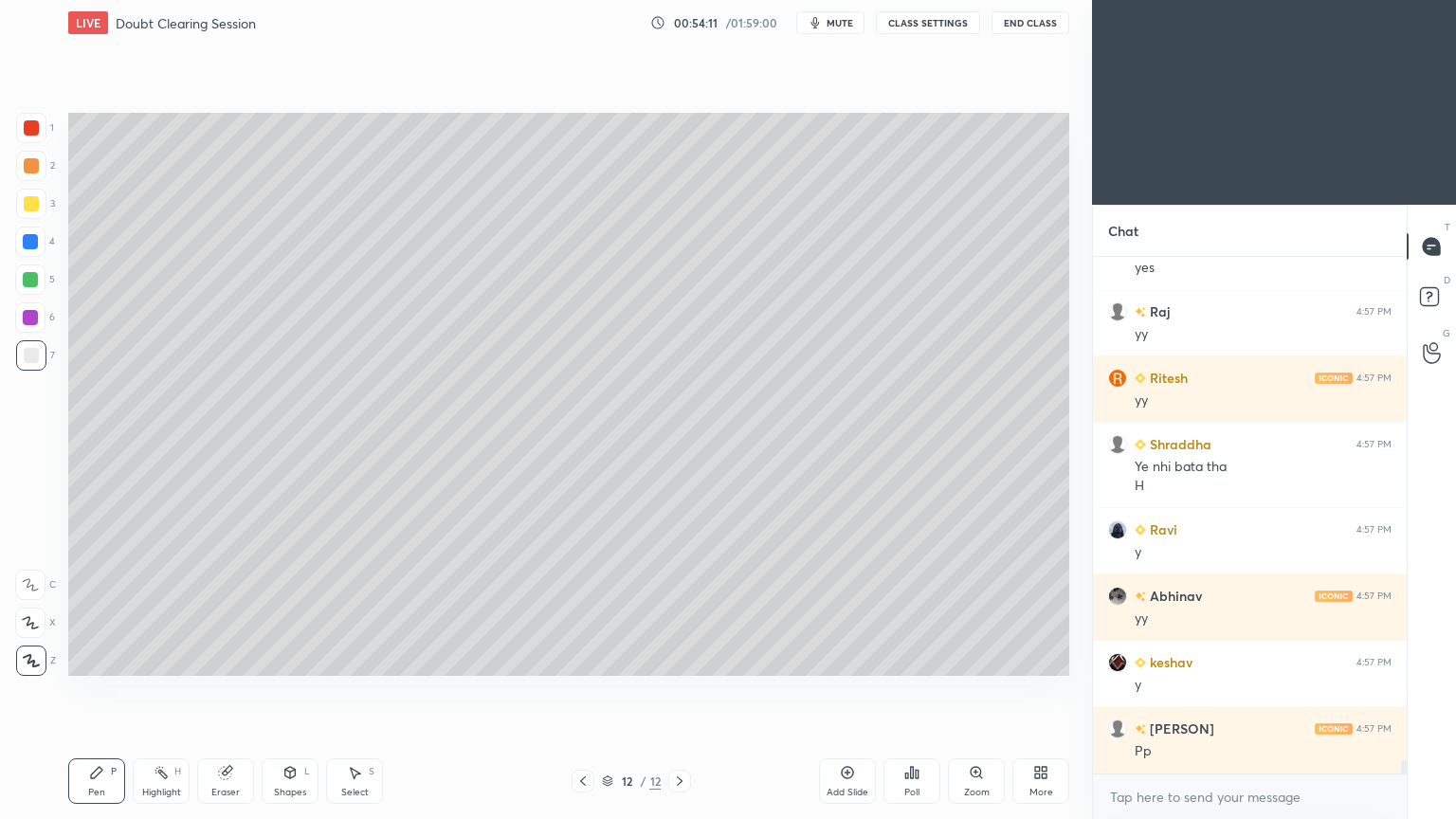 click 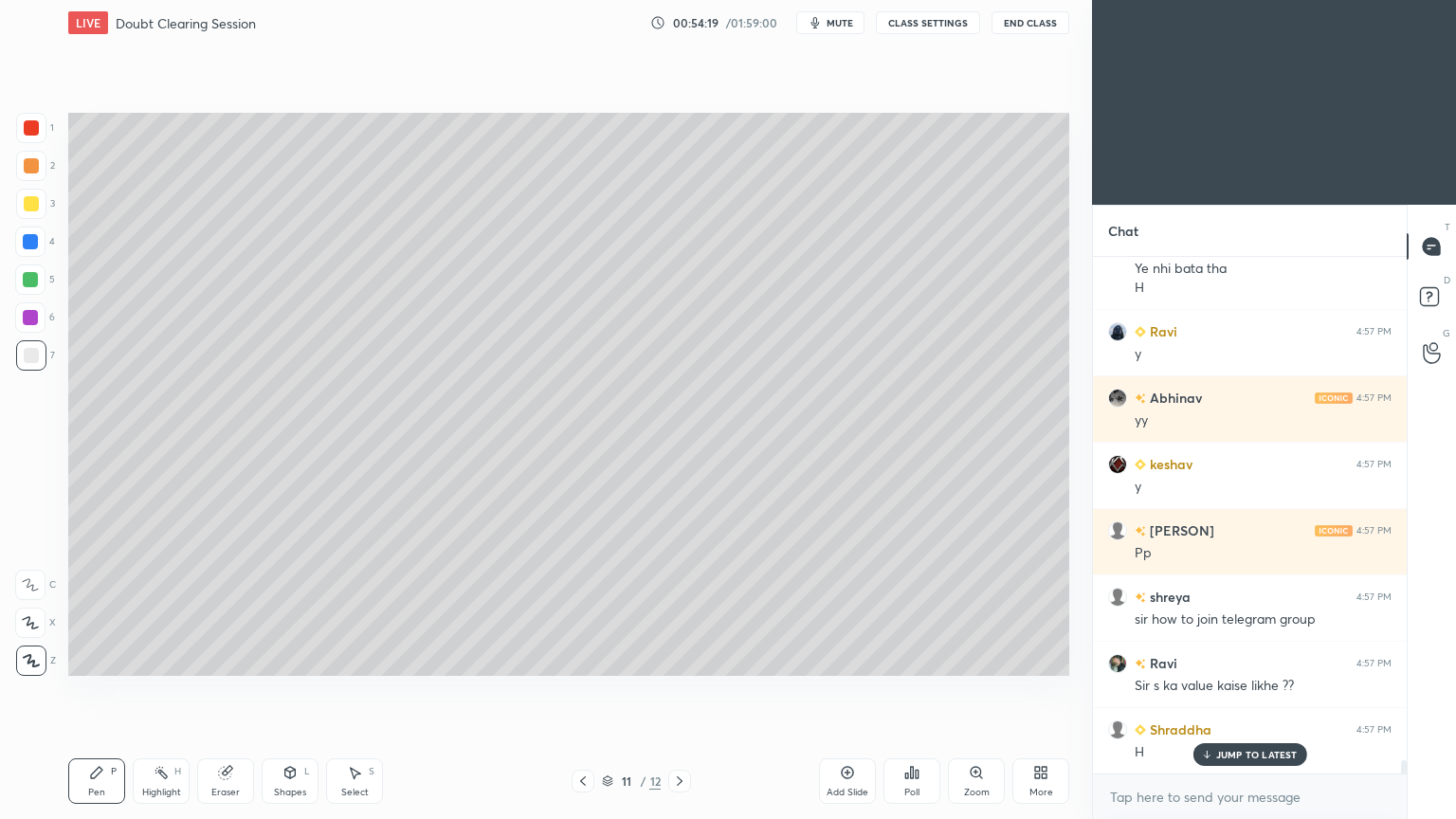 scroll, scrollTop: 19894, scrollLeft: 0, axis: vertical 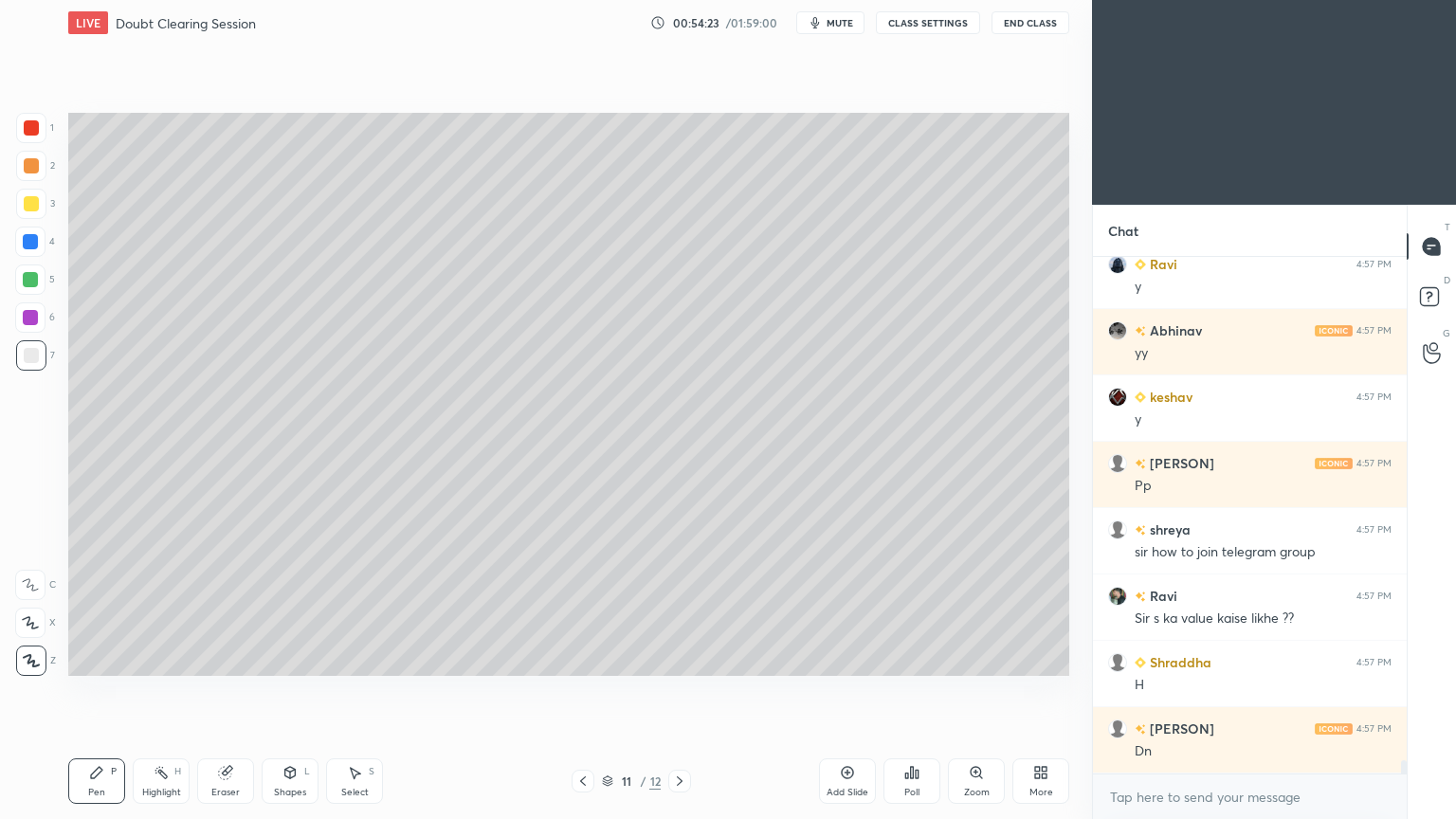 click on "Highlight" at bounding box center (161, 792) 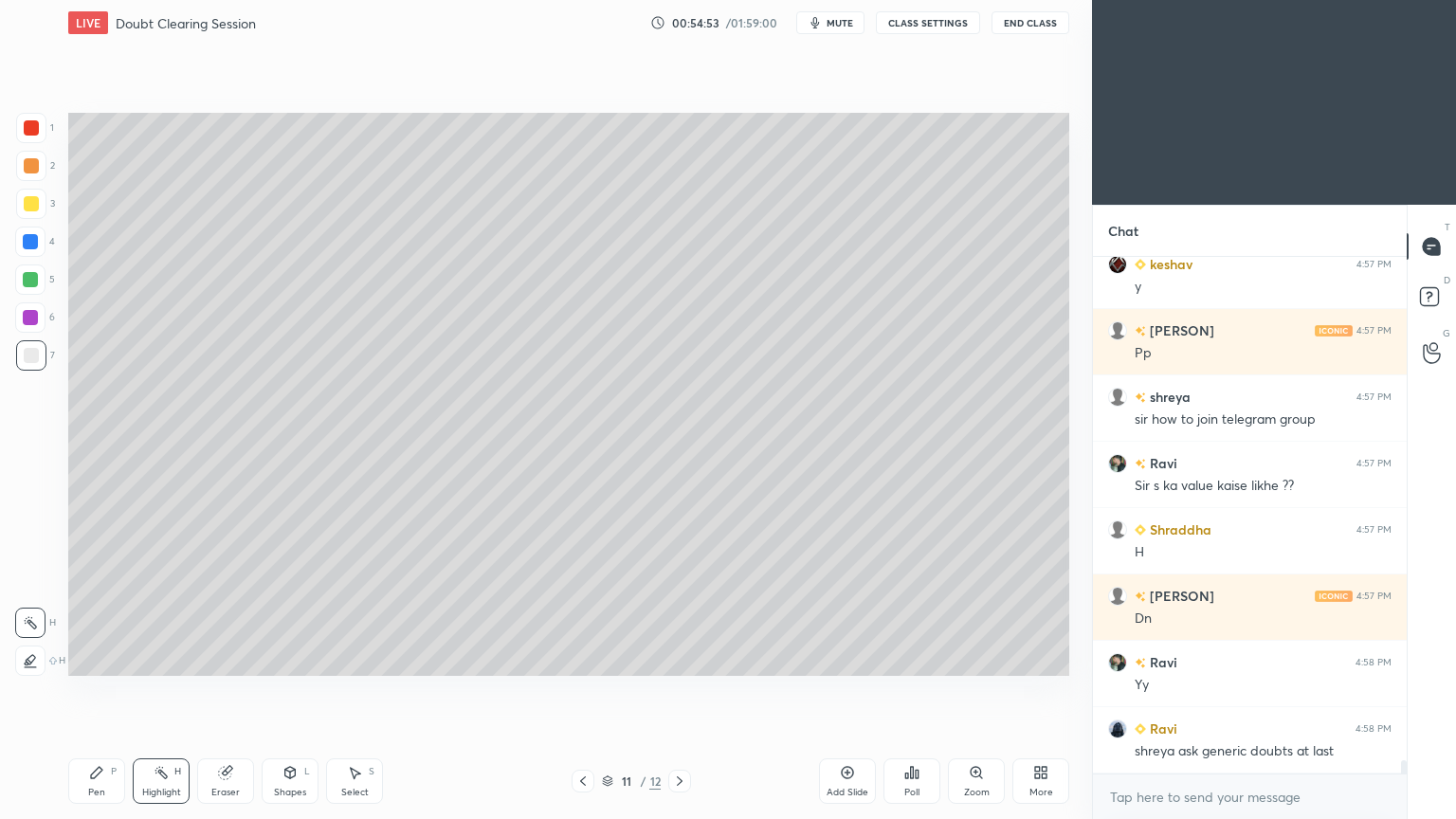 scroll, scrollTop: 20092, scrollLeft: 0, axis: vertical 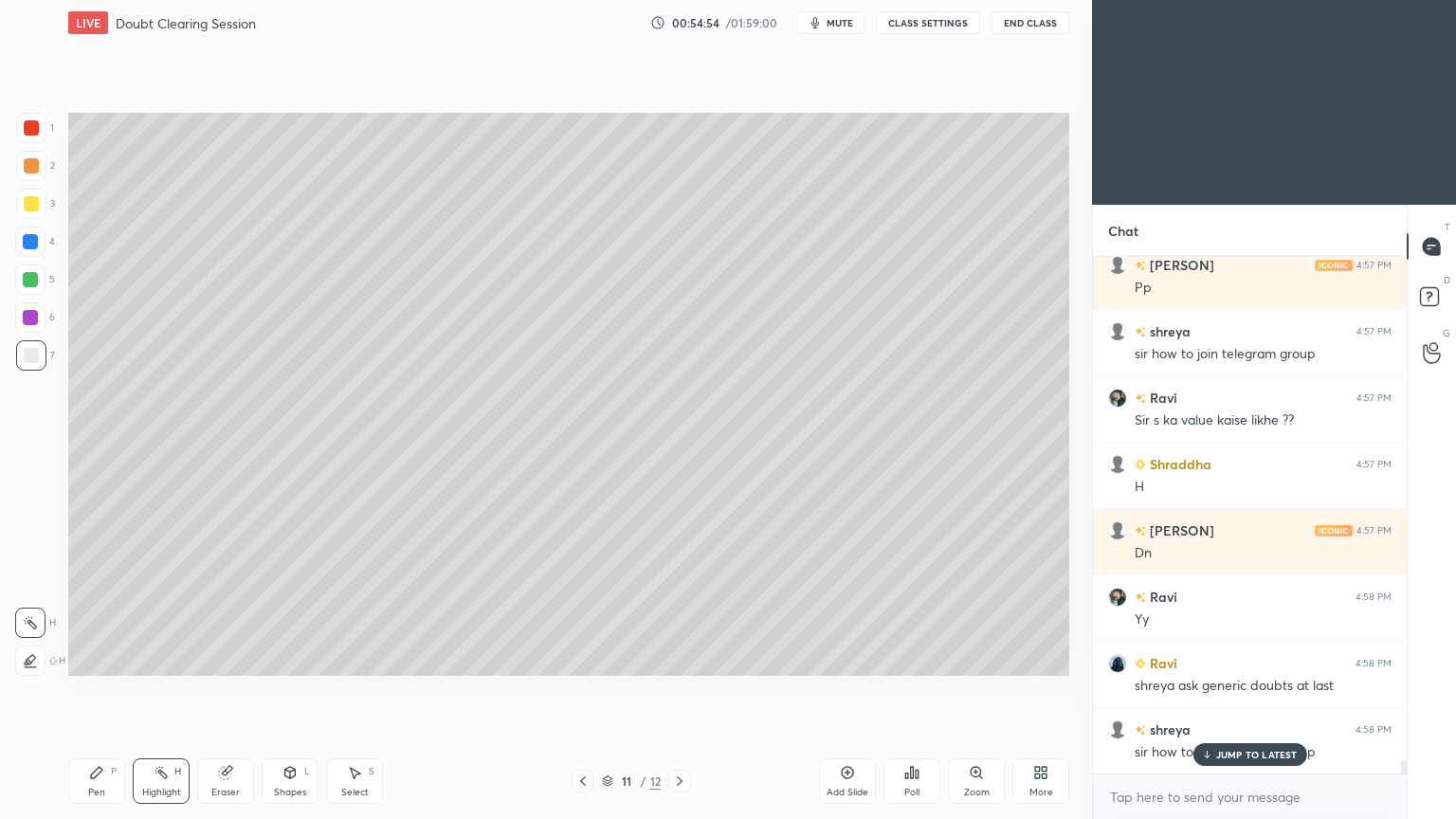 click on "JUMP TO LATEST" at bounding box center (1257, 755) 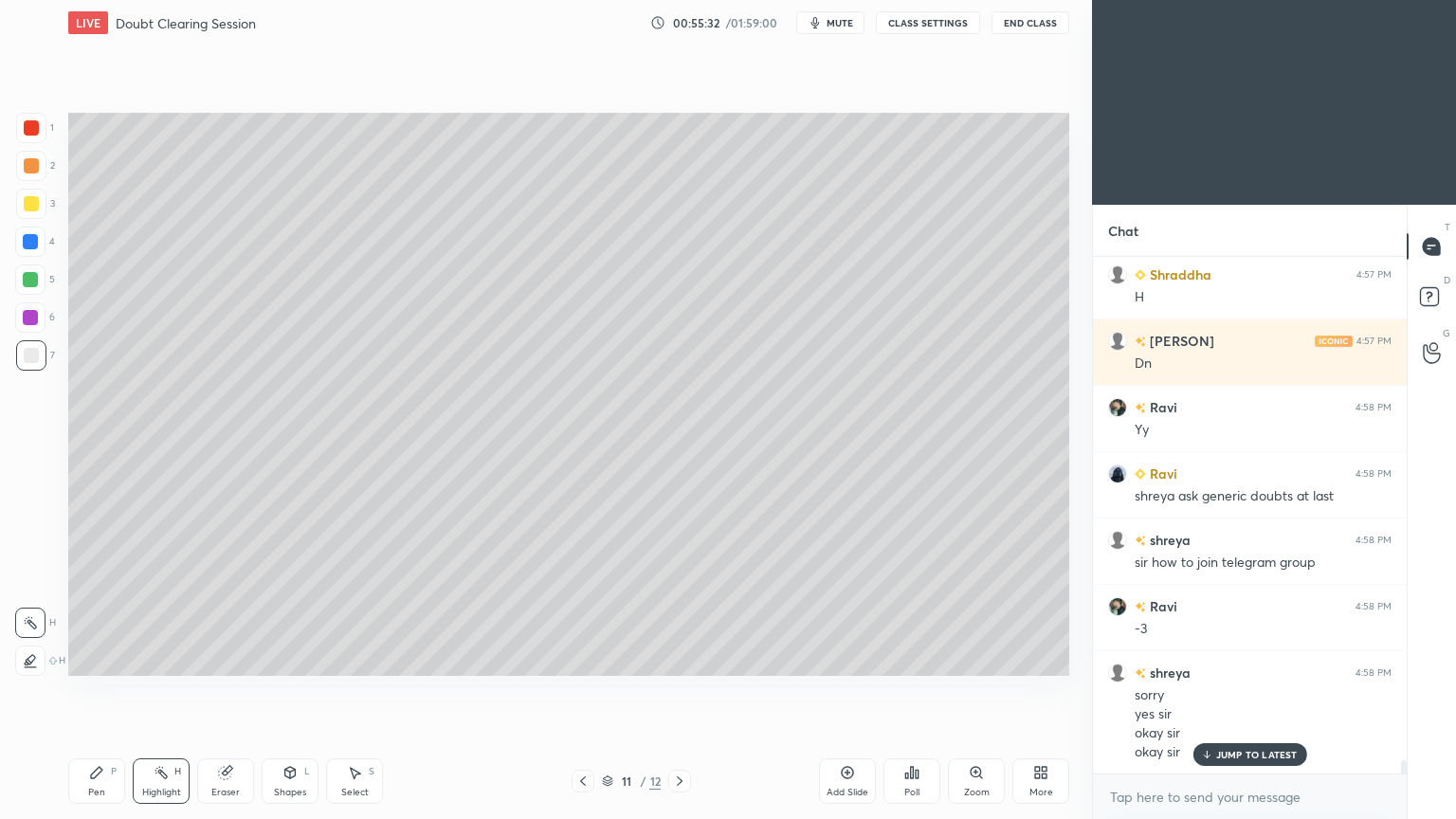 scroll, scrollTop: 20327, scrollLeft: 0, axis: vertical 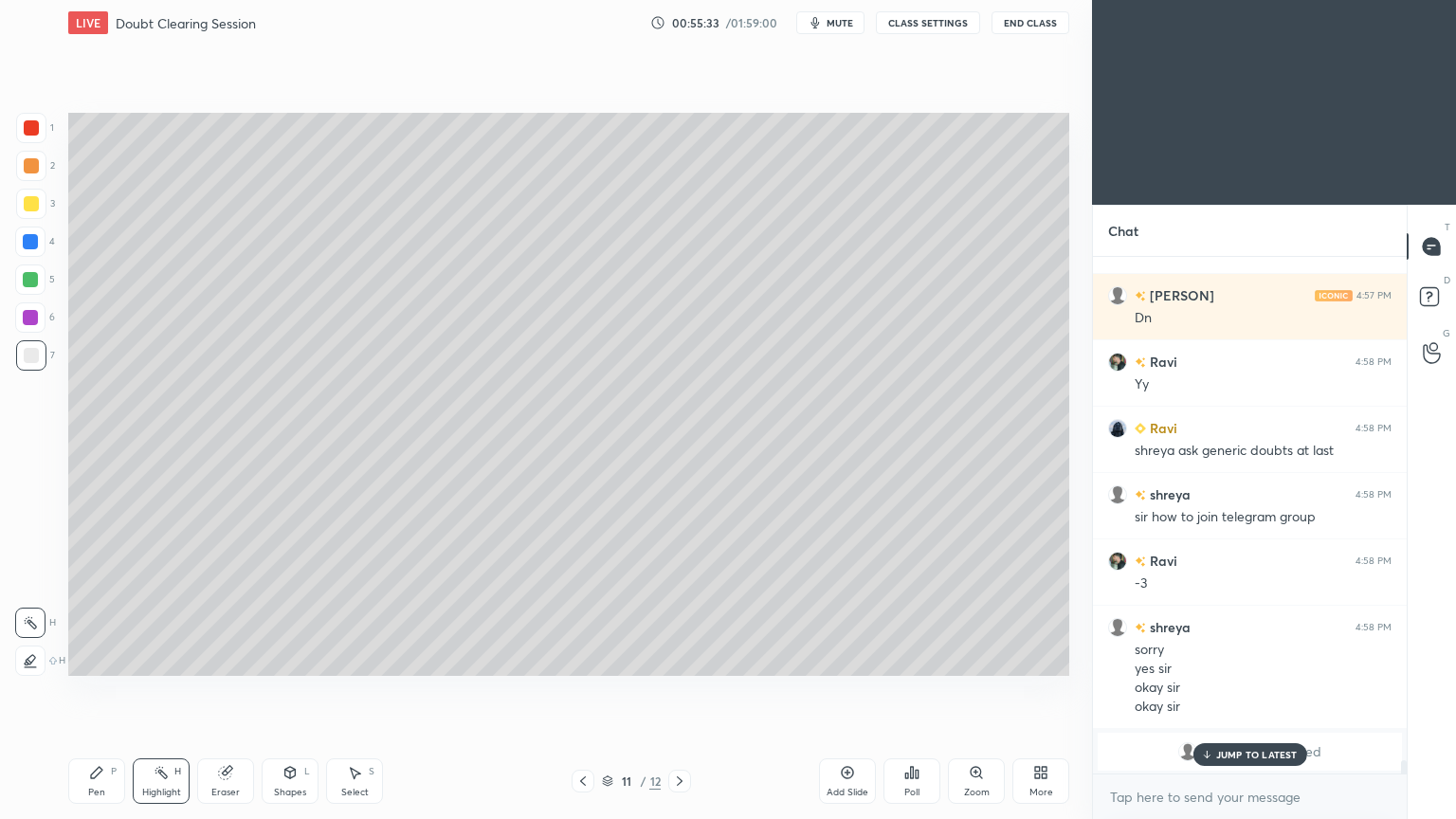 click on "JUMP TO LATEST" at bounding box center (1257, 755) 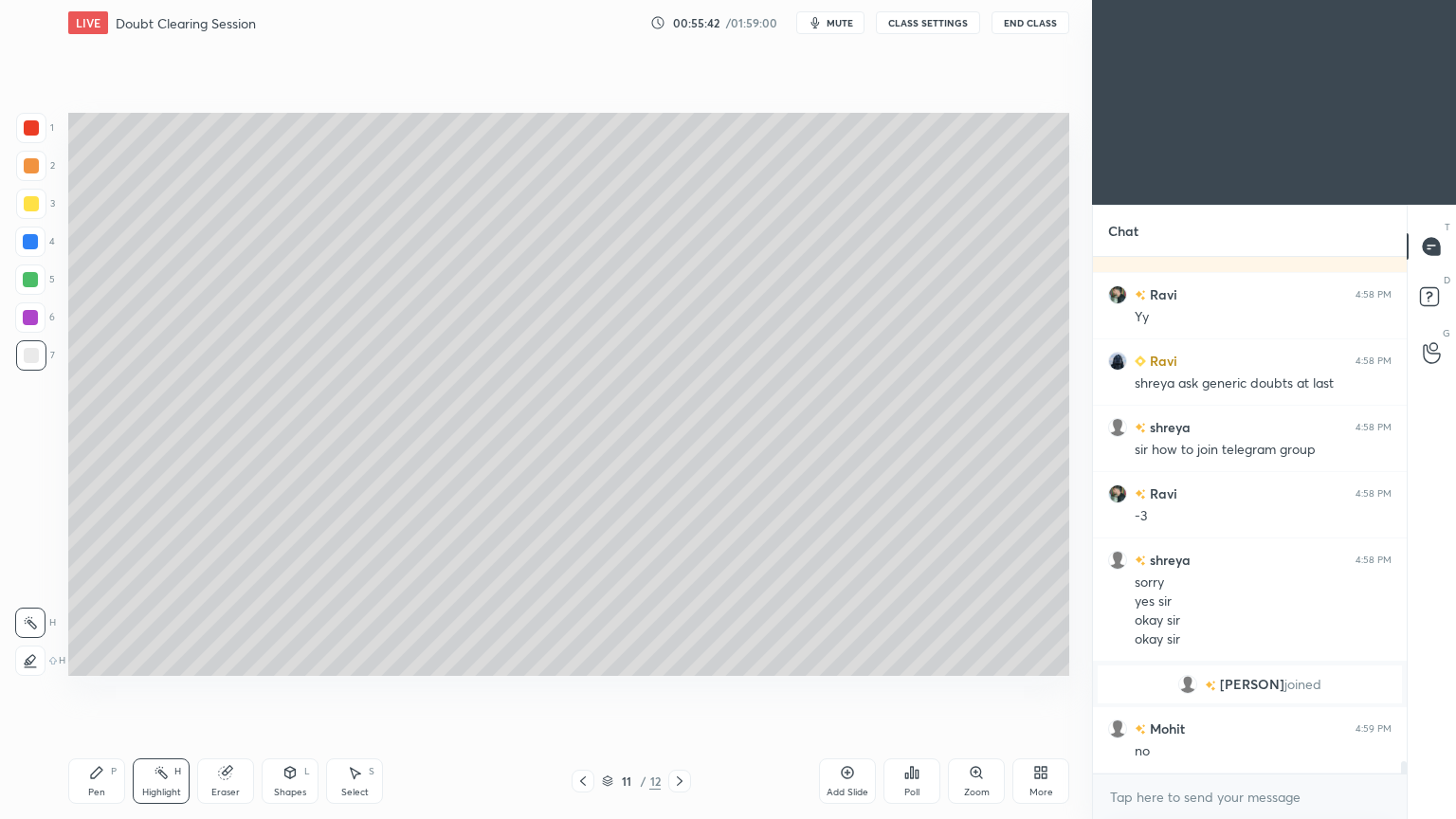 scroll, scrollTop: 20593, scrollLeft: 0, axis: vertical 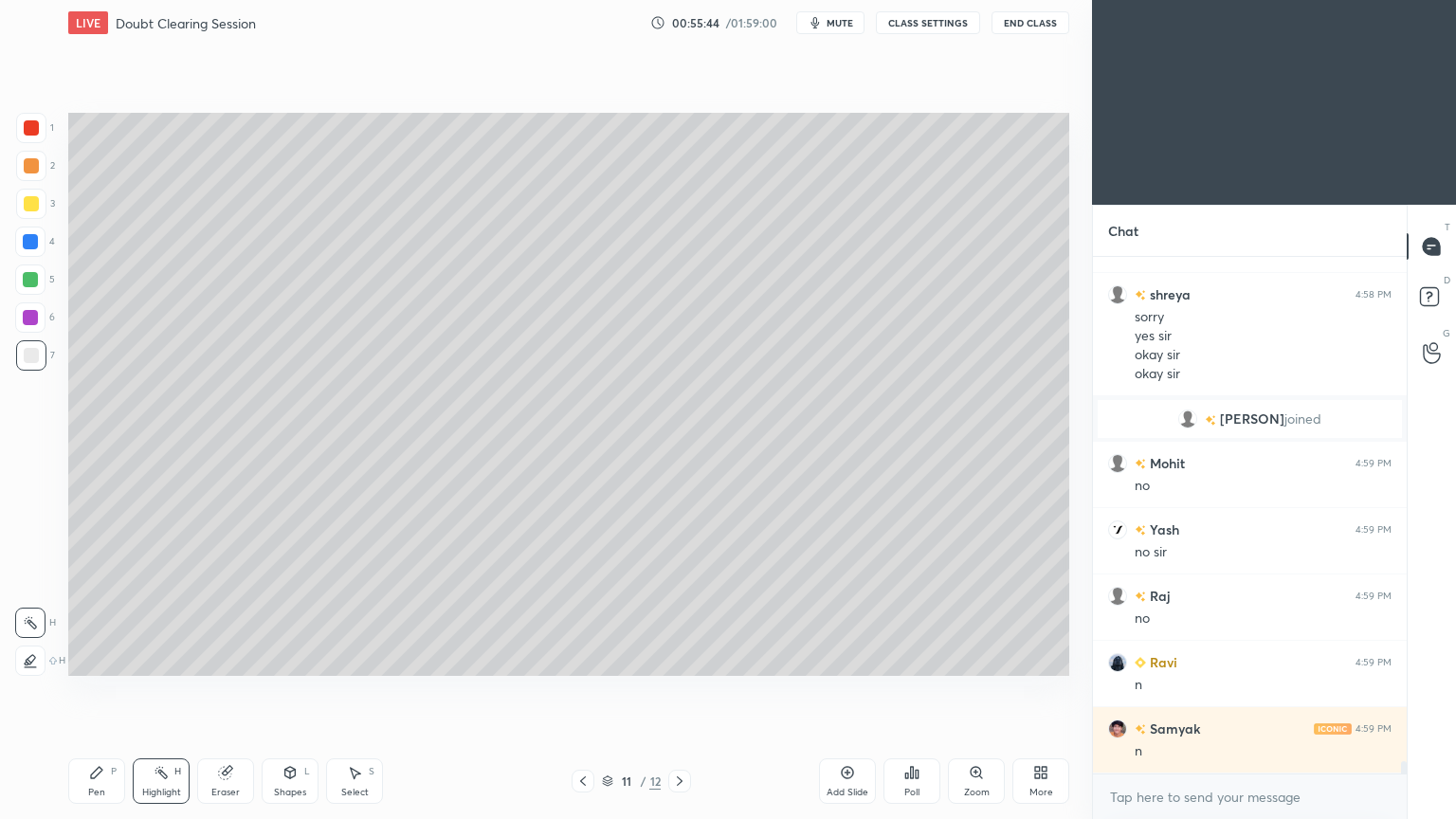 click 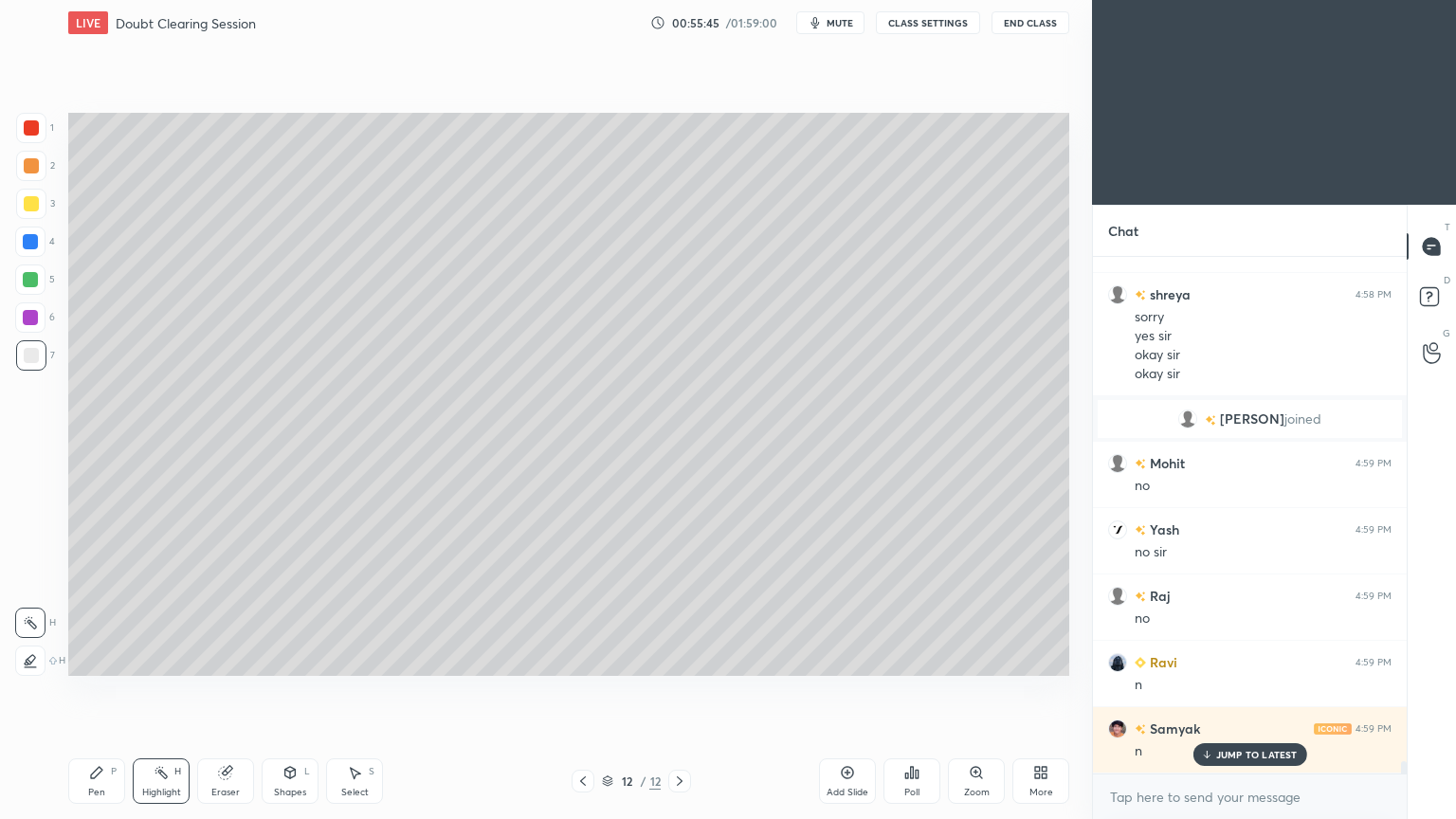 scroll, scrollTop: 20858, scrollLeft: 0, axis: vertical 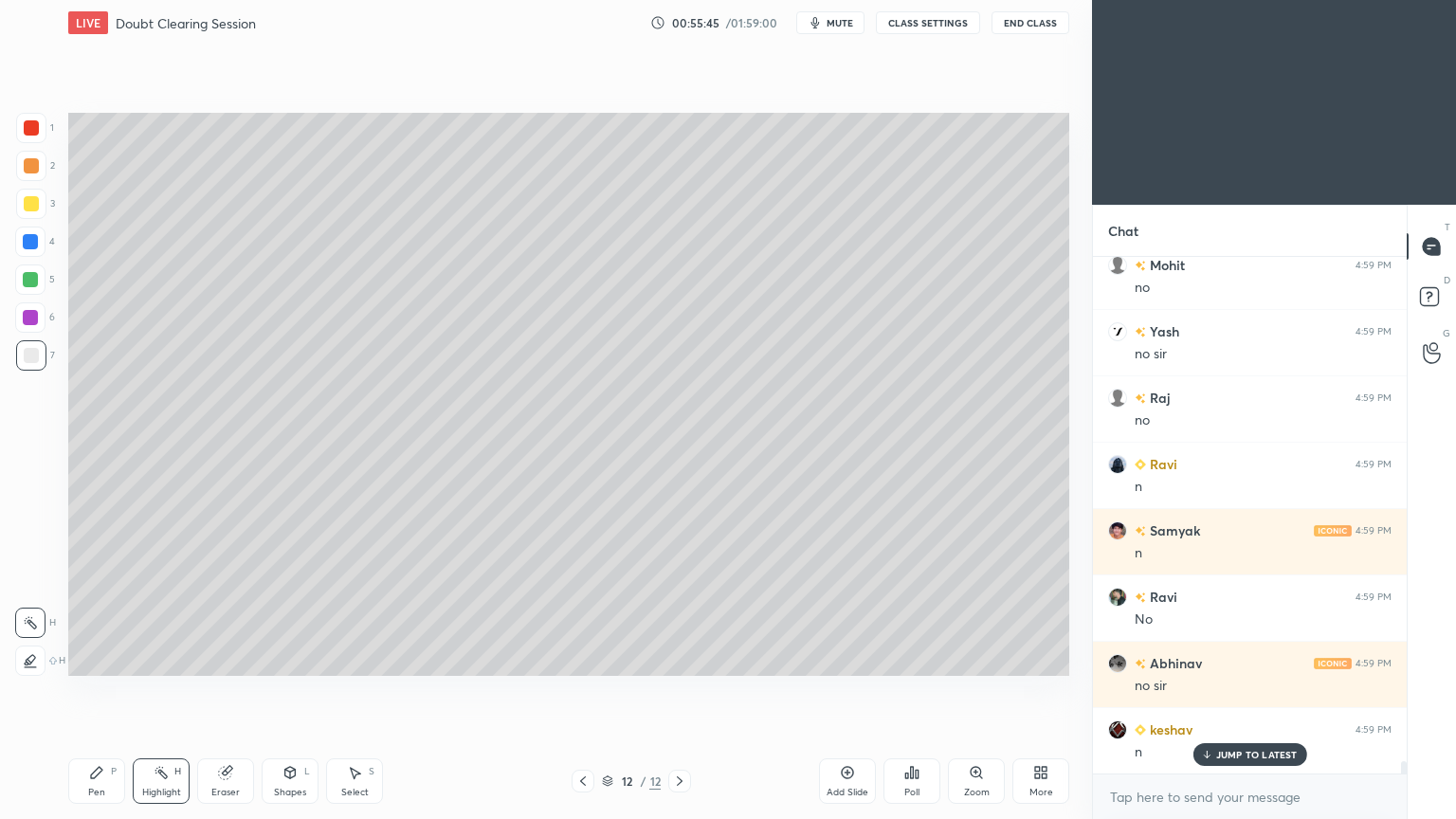 click on "Pen" at bounding box center [97, 792] 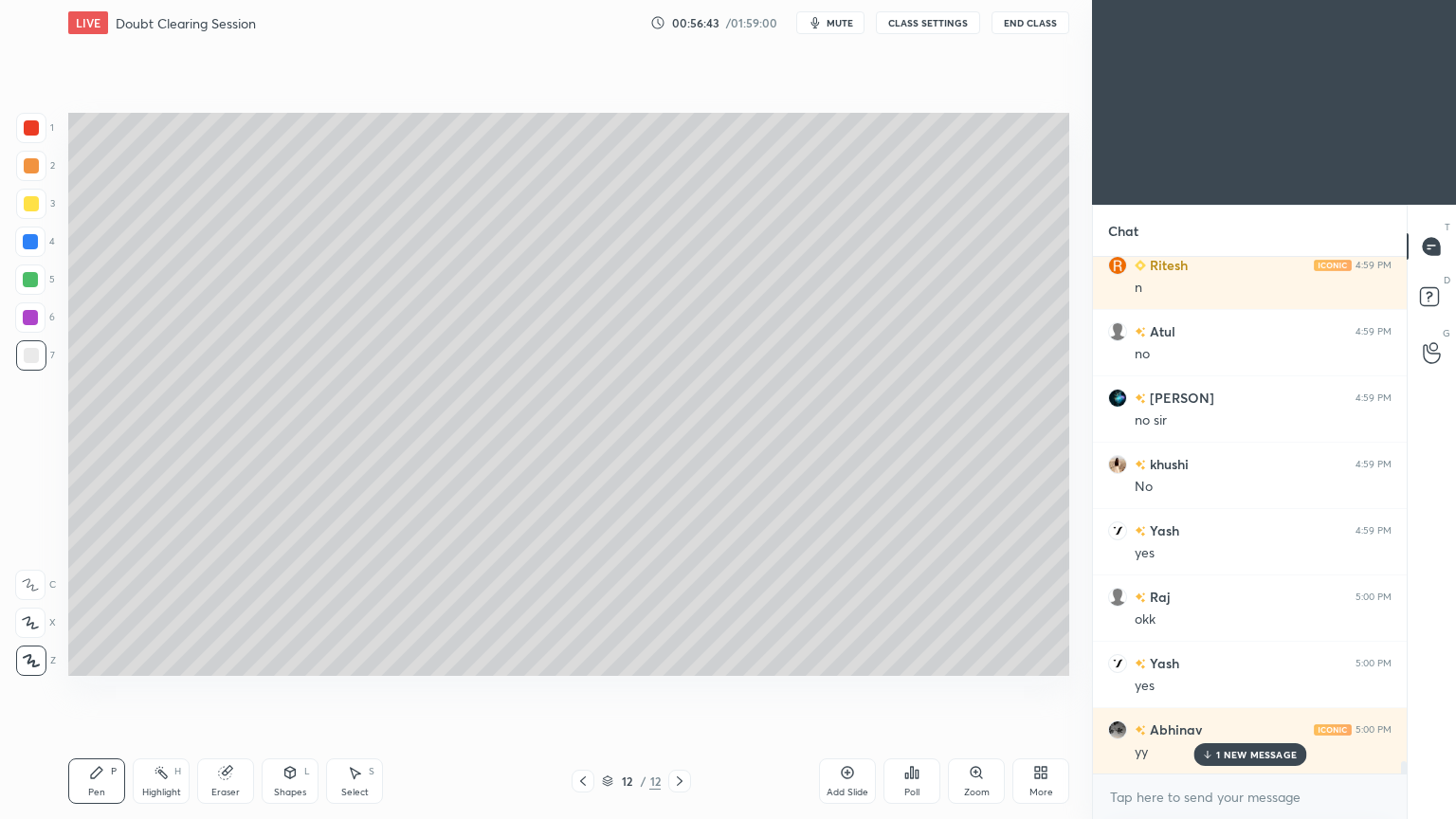 scroll, scrollTop: 21589, scrollLeft: 0, axis: vertical 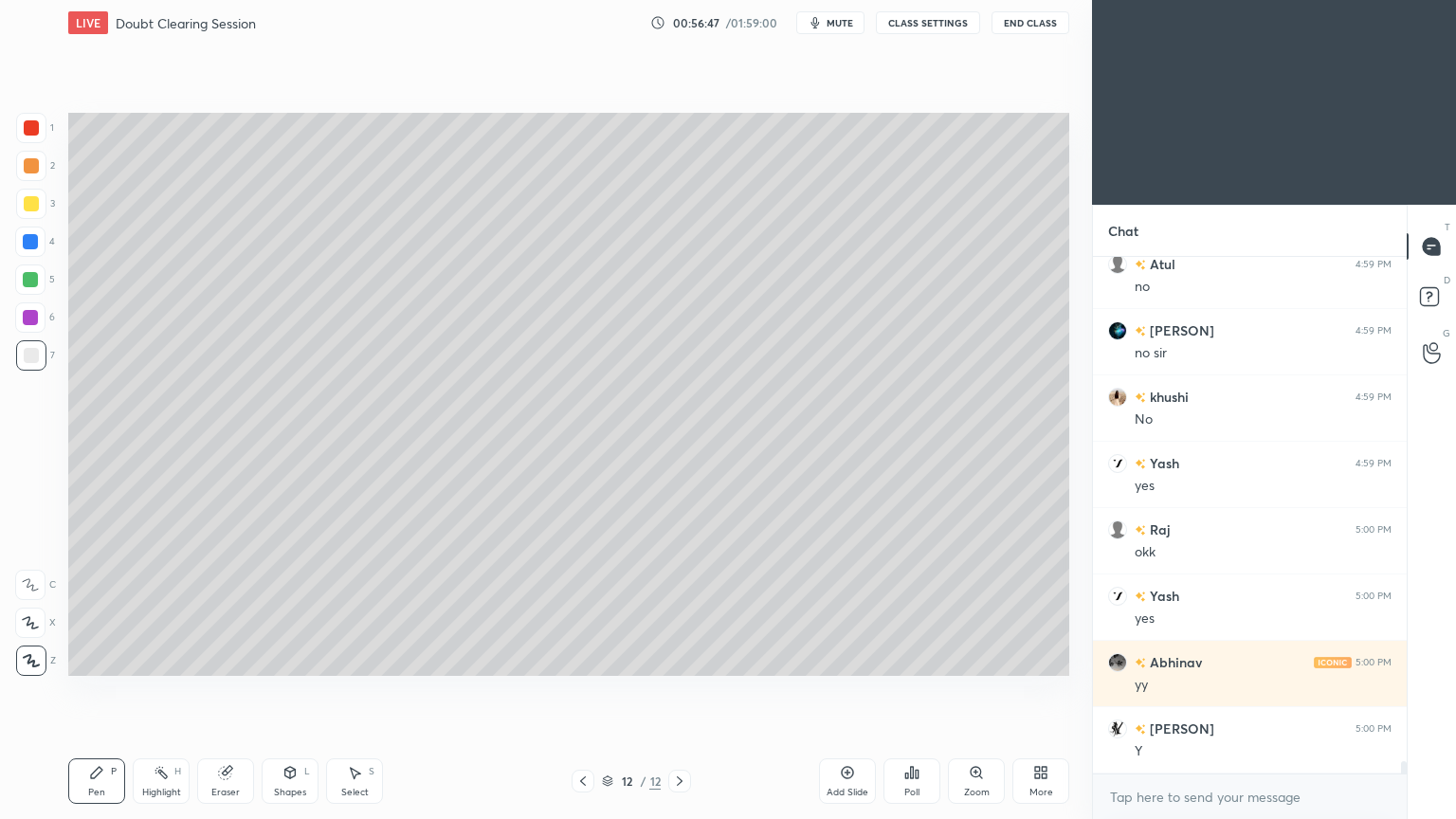 click at bounding box center [31, 128] 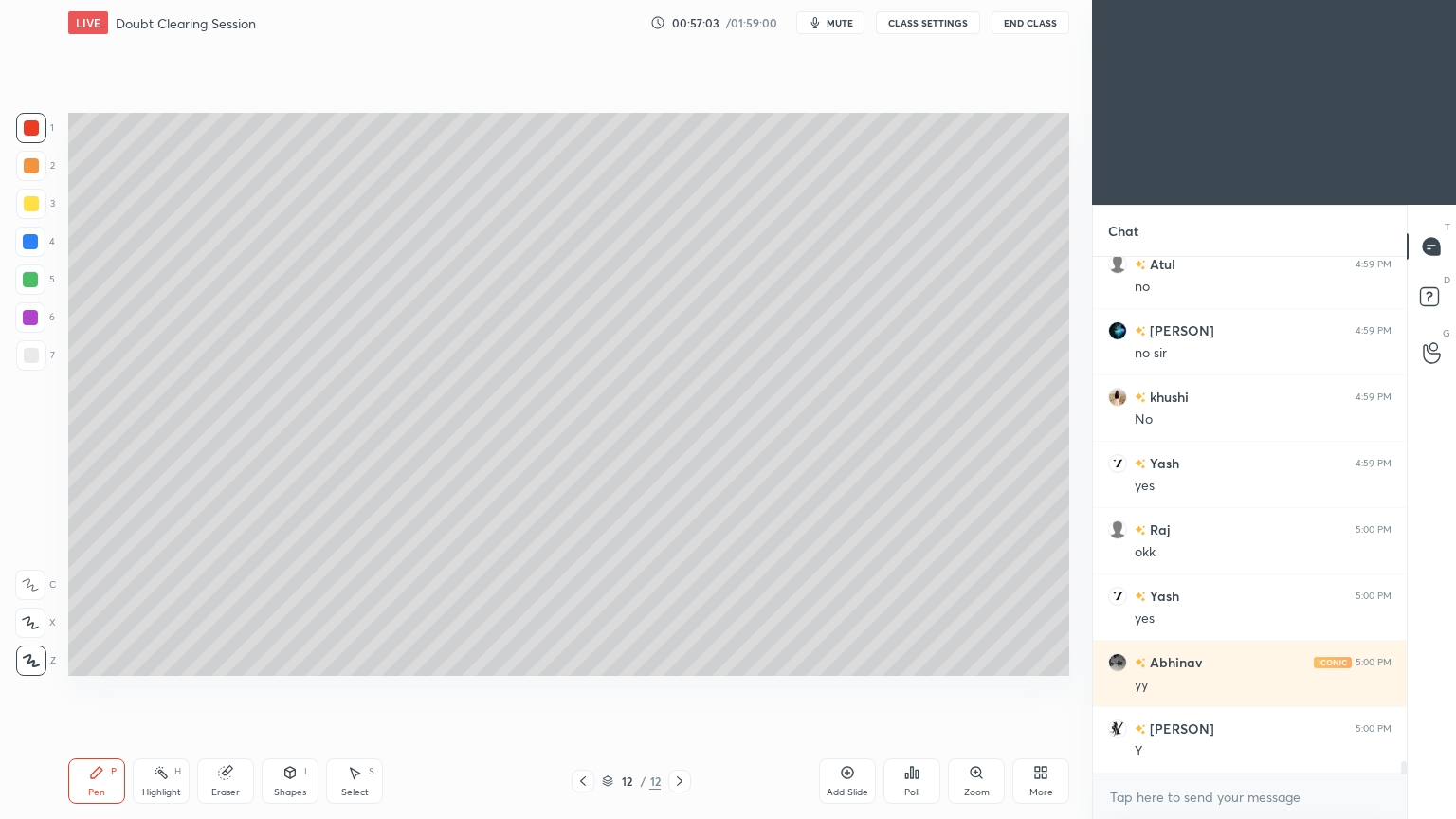 click at bounding box center [31, 355] 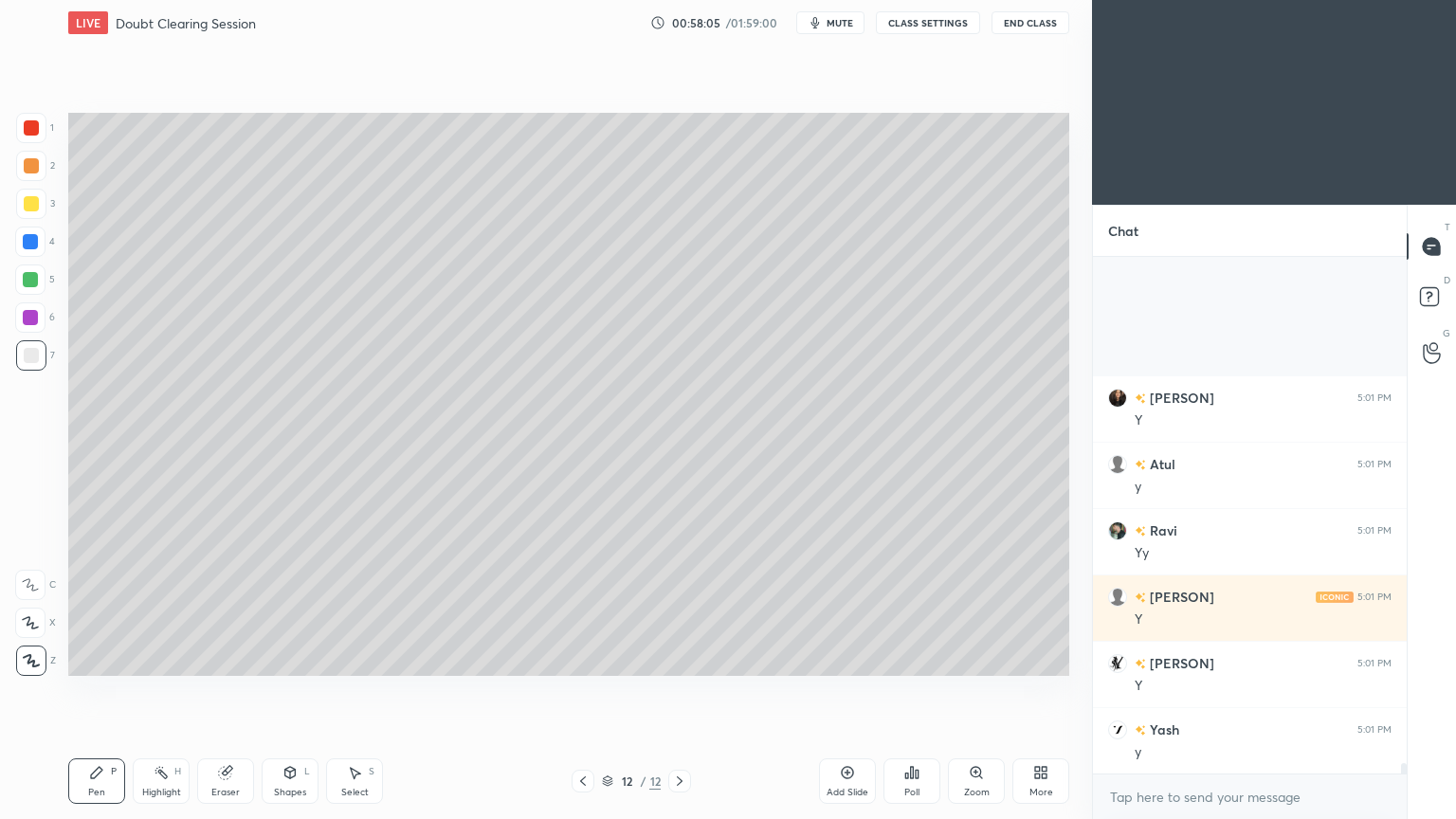 scroll, scrollTop: 23978, scrollLeft: 0, axis: vertical 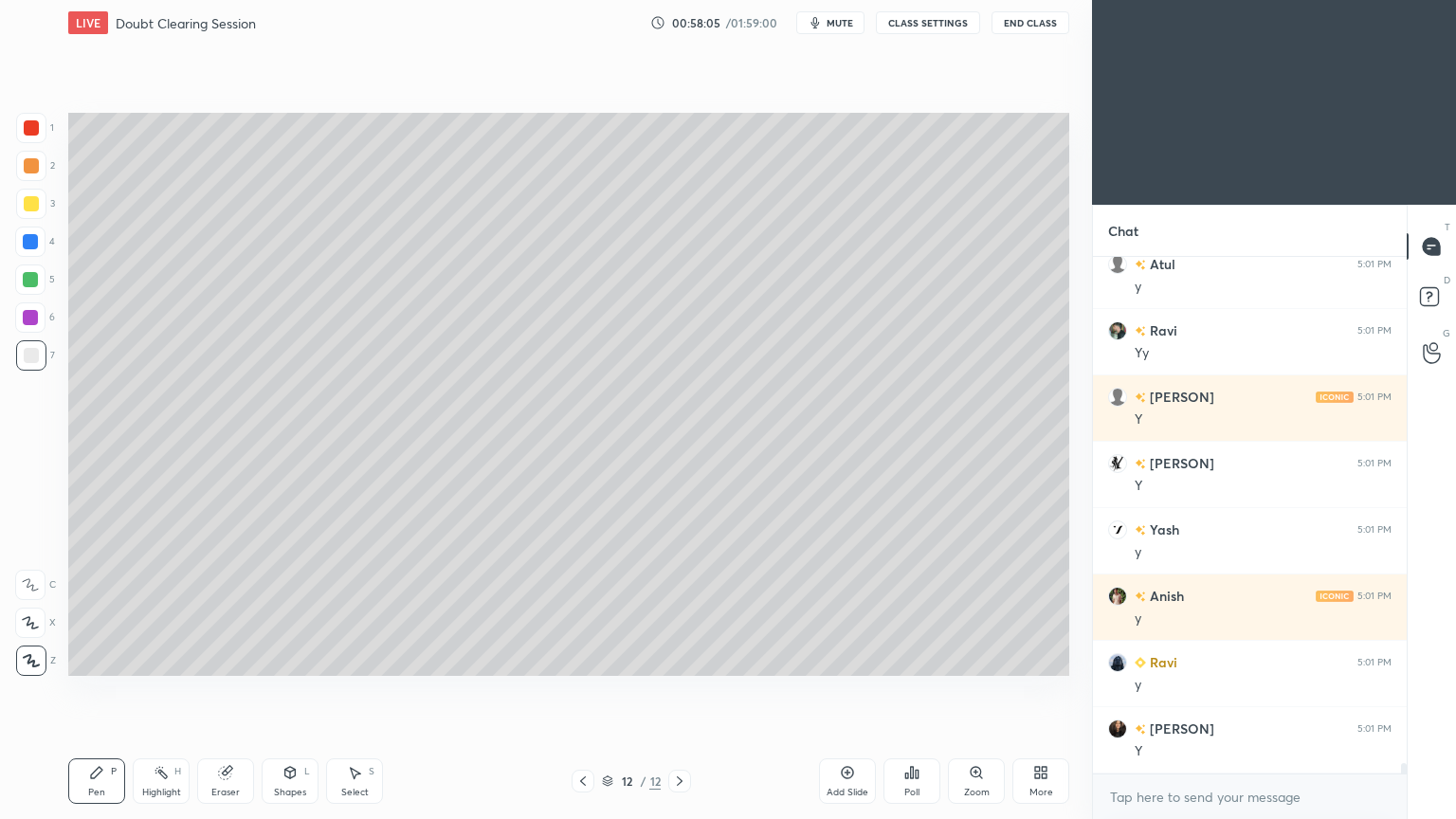 click on "Shapes L" at bounding box center (290, 781) 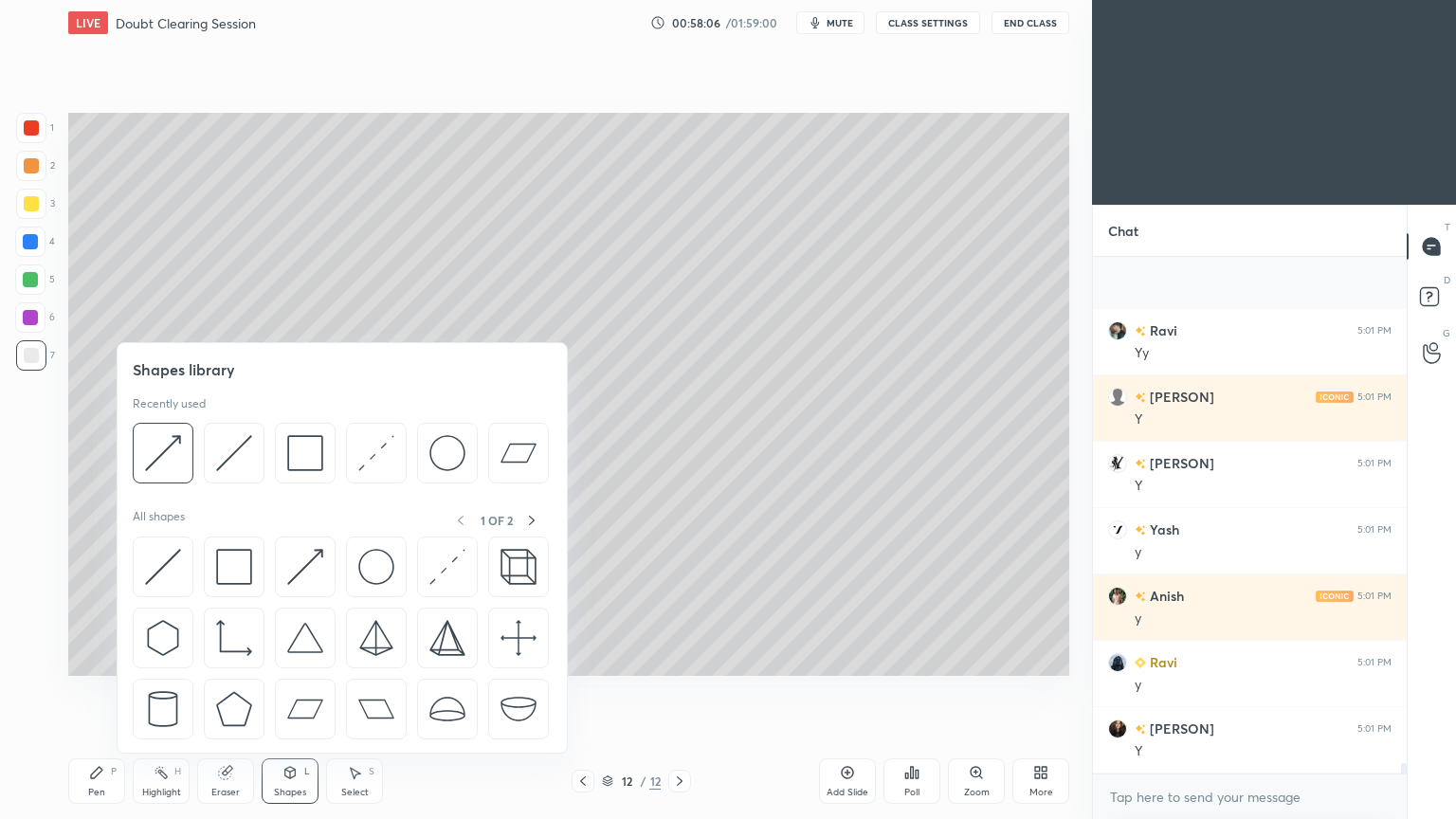 scroll, scrollTop: 24110, scrollLeft: 0, axis: vertical 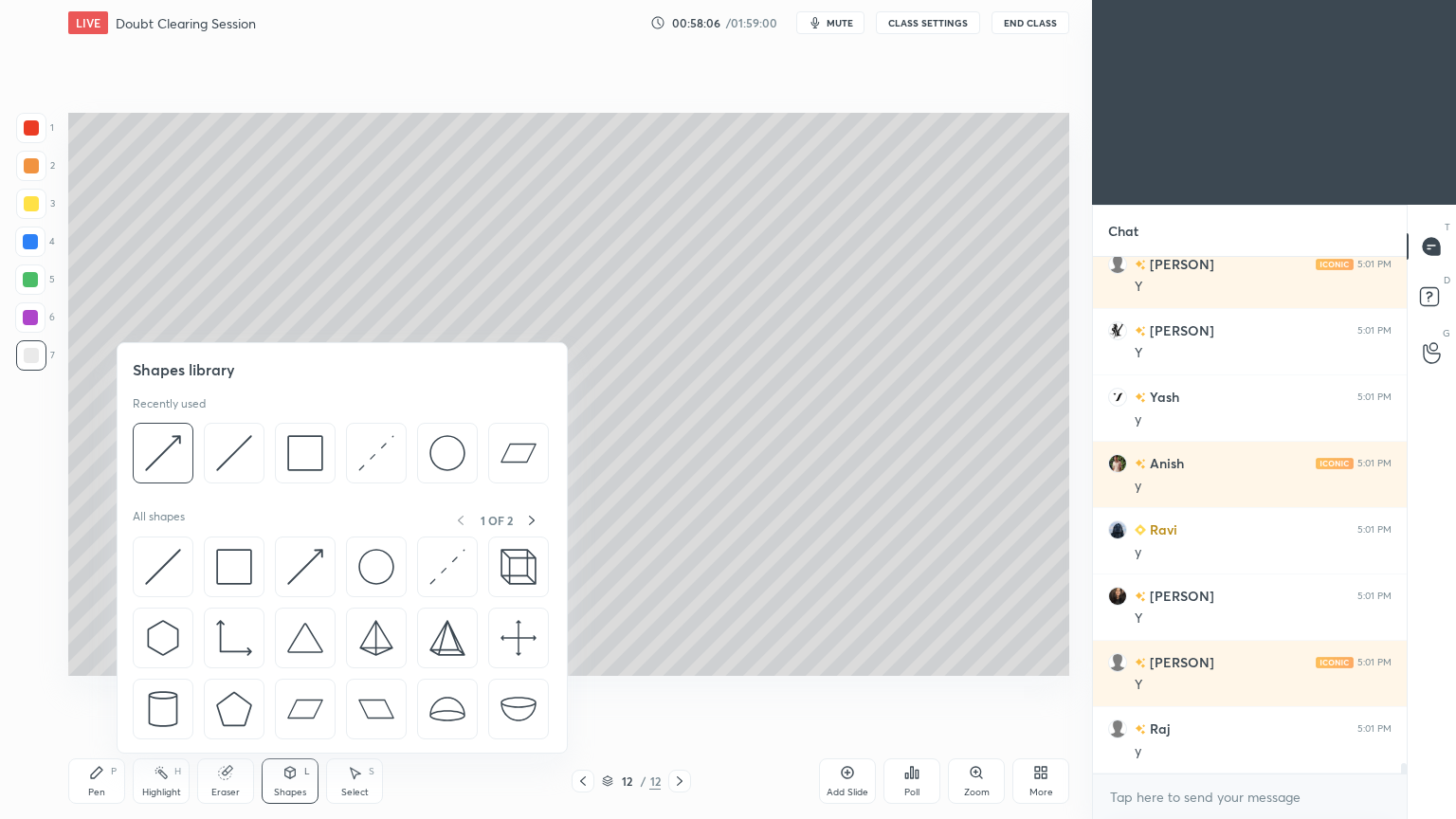 click at bounding box center [163, 453] 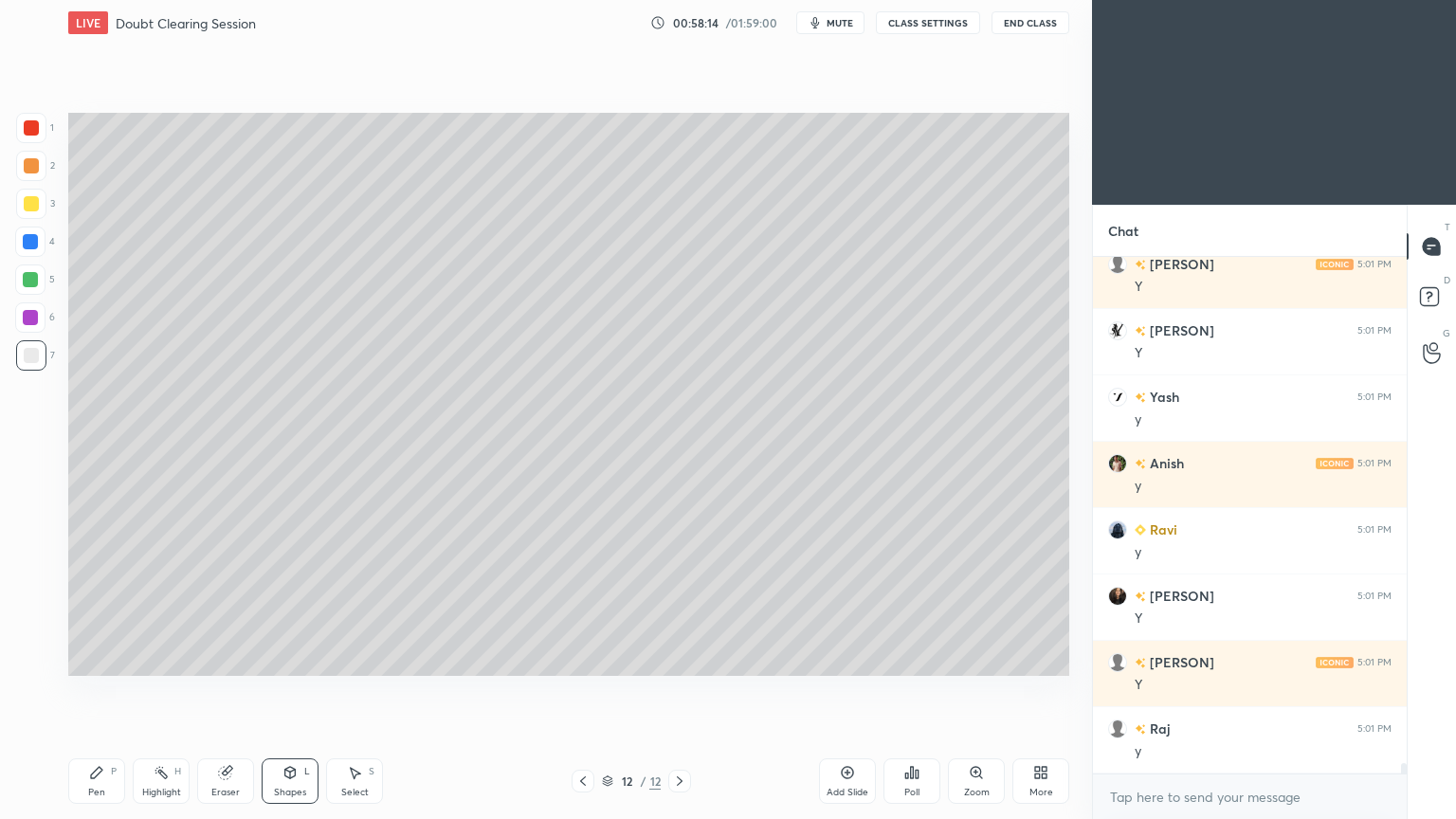 click on "Pen P" at bounding box center (97, 781) 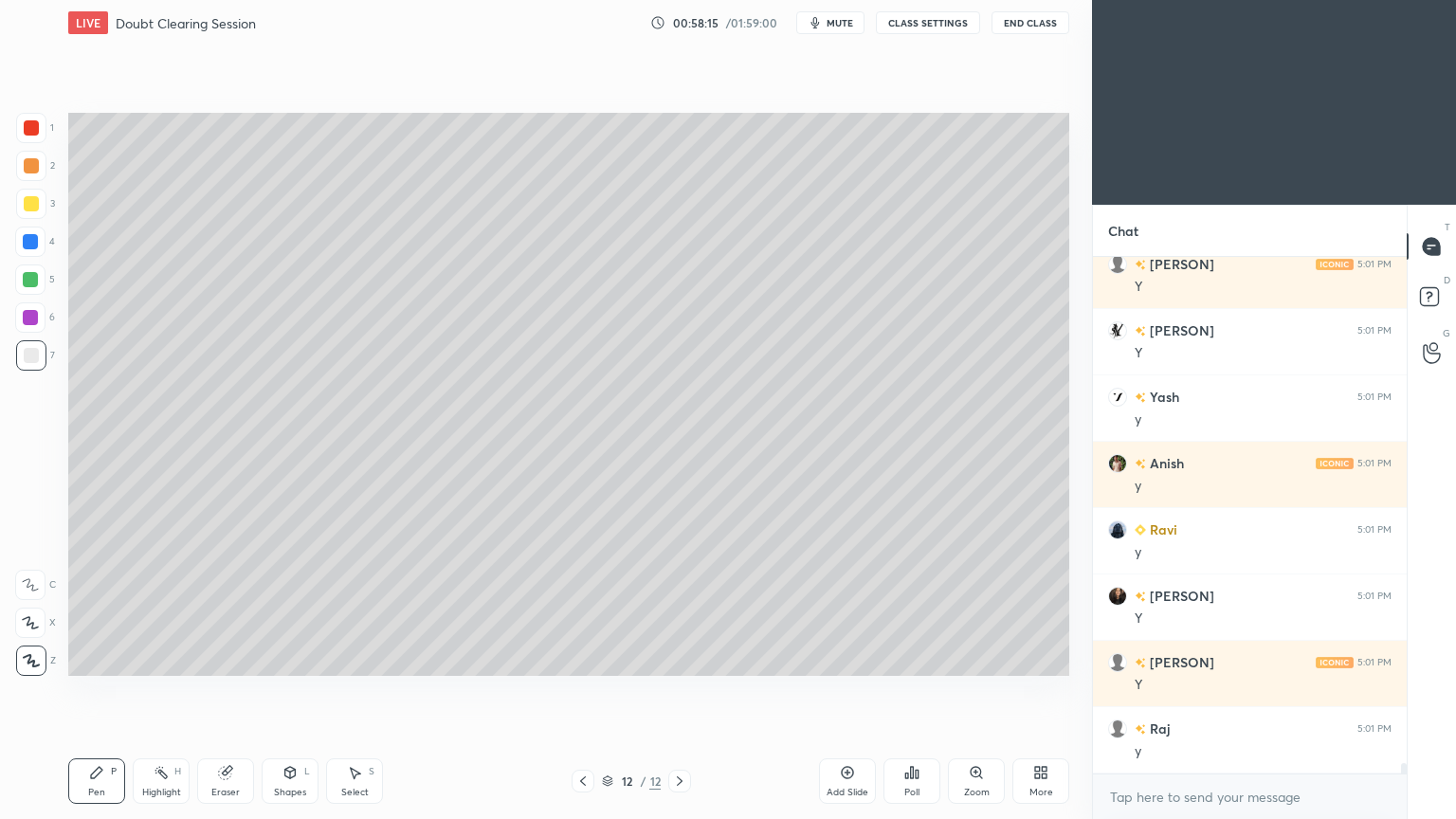 click at bounding box center (31, 204) 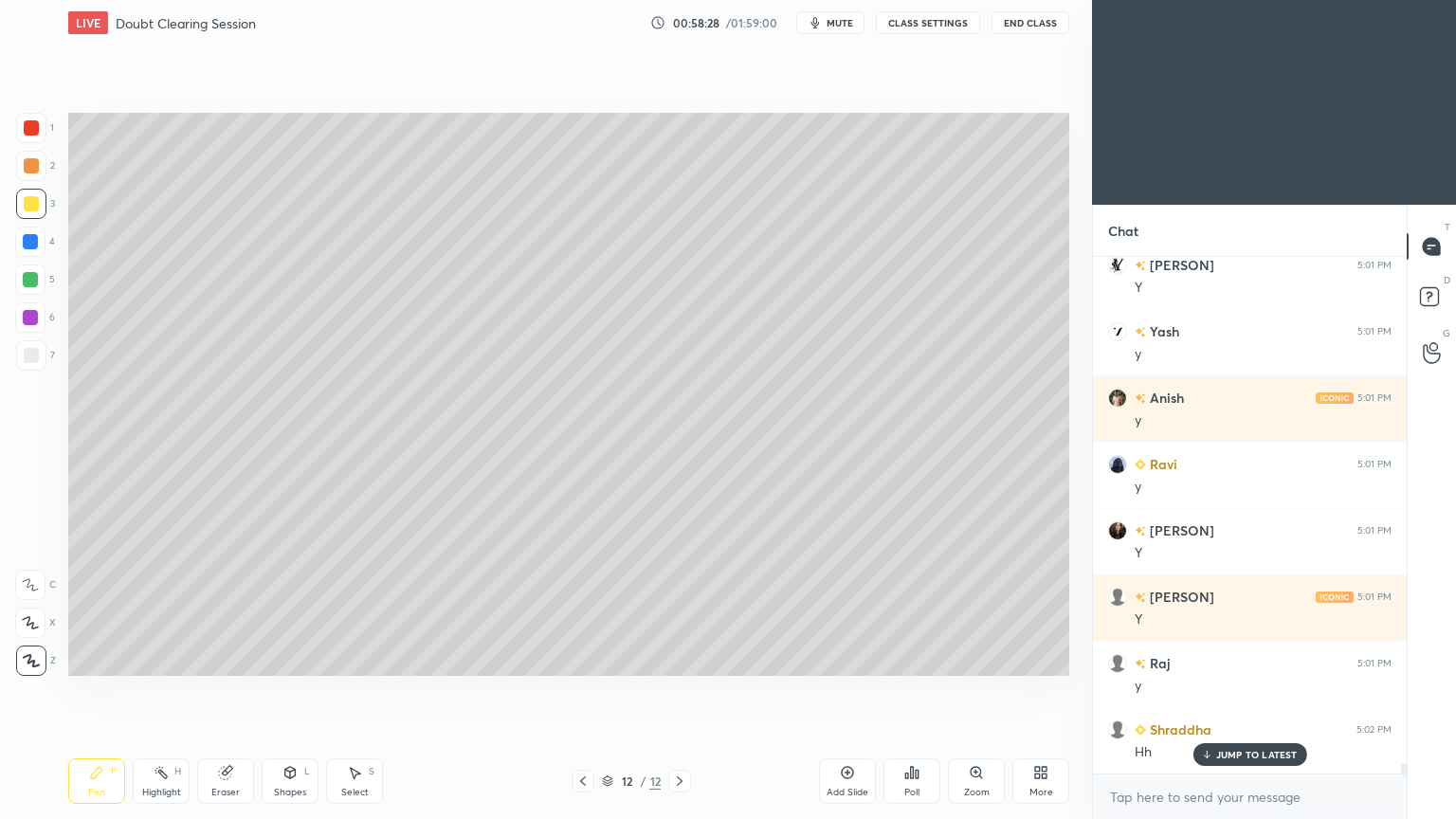 scroll, scrollTop: 24243, scrollLeft: 0, axis: vertical 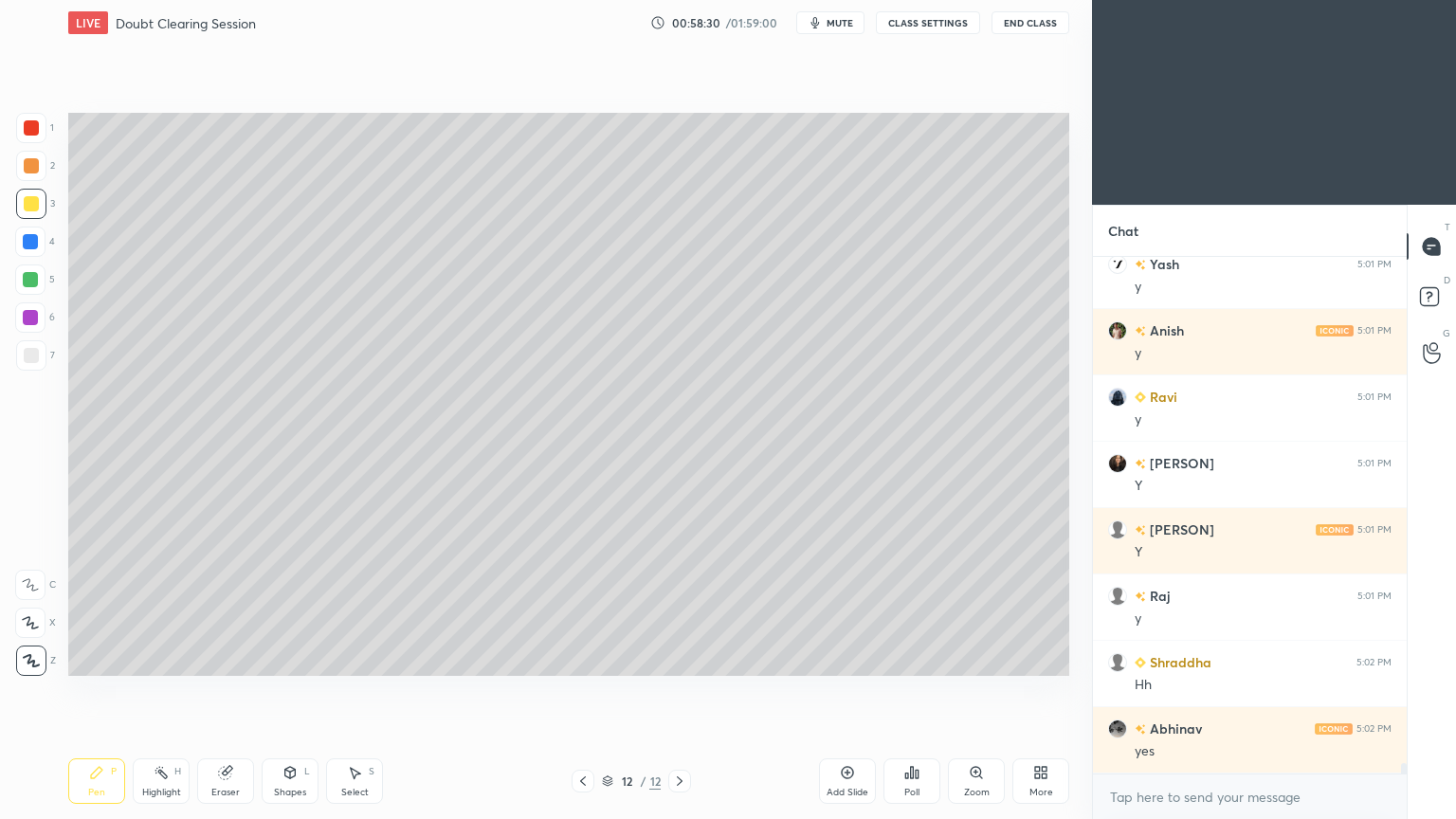 click at bounding box center (31, 355) 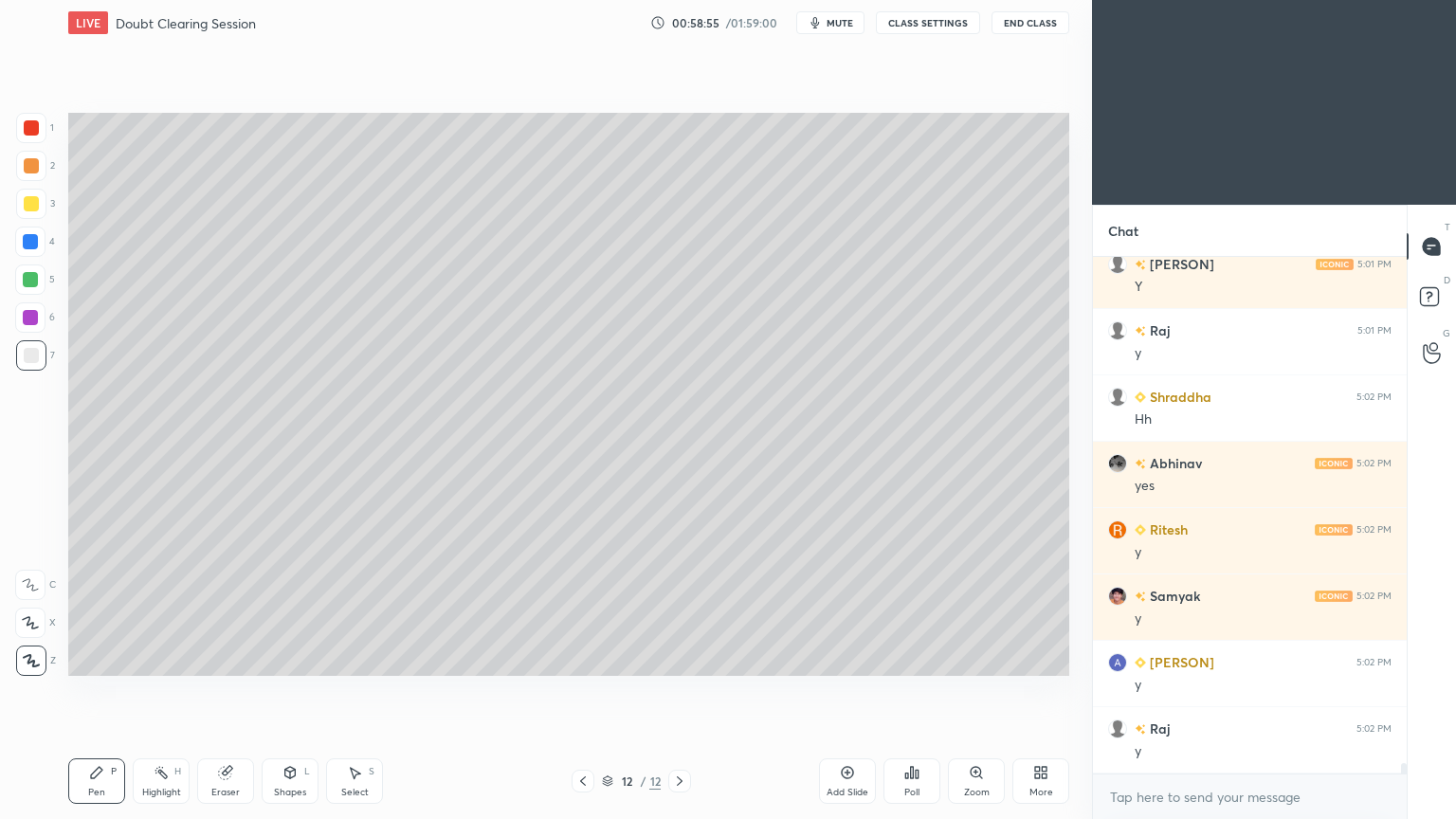 scroll, scrollTop: 24574, scrollLeft: 0, axis: vertical 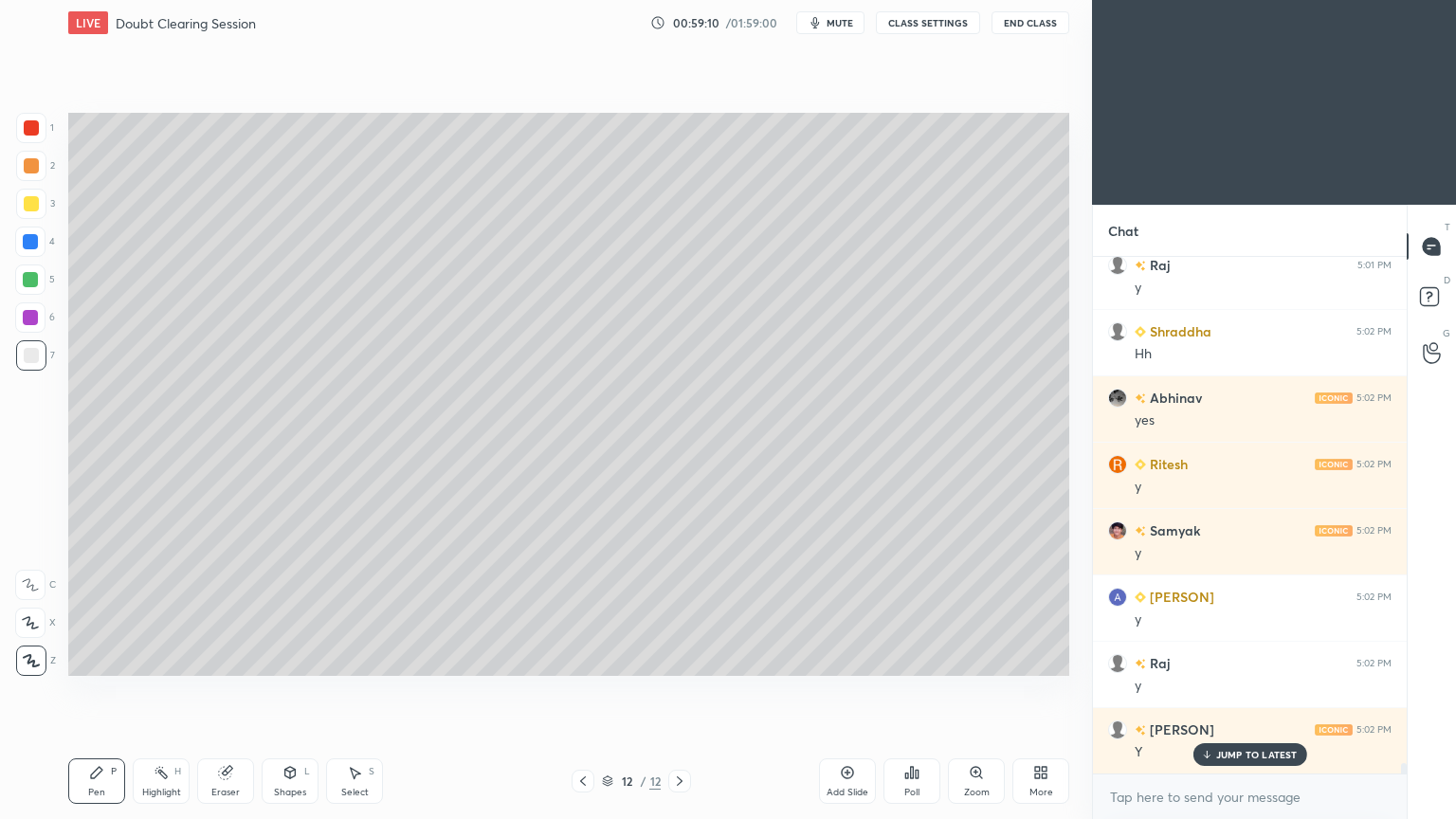 click at bounding box center (31, 166) 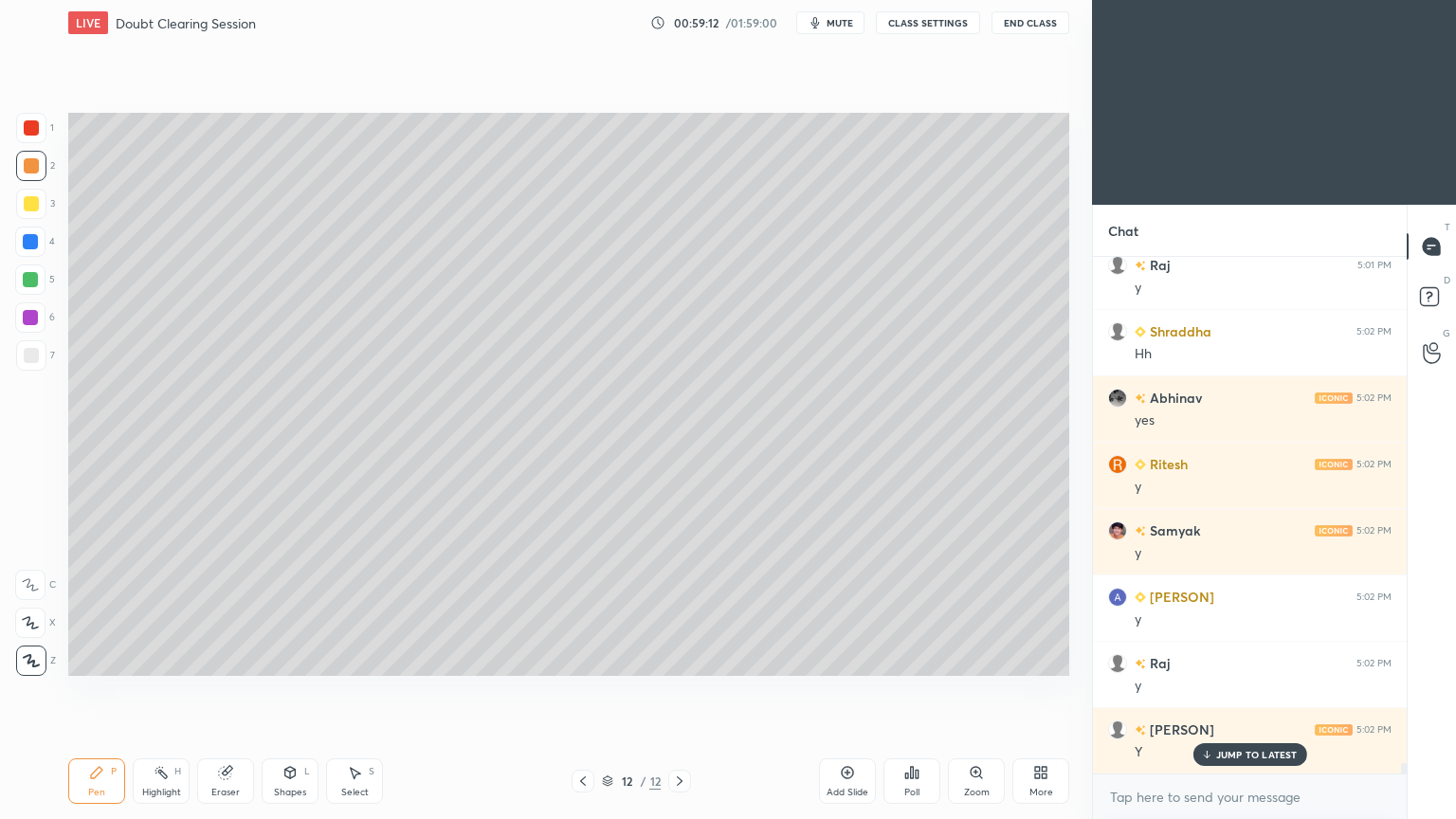 click at bounding box center [30, 280] 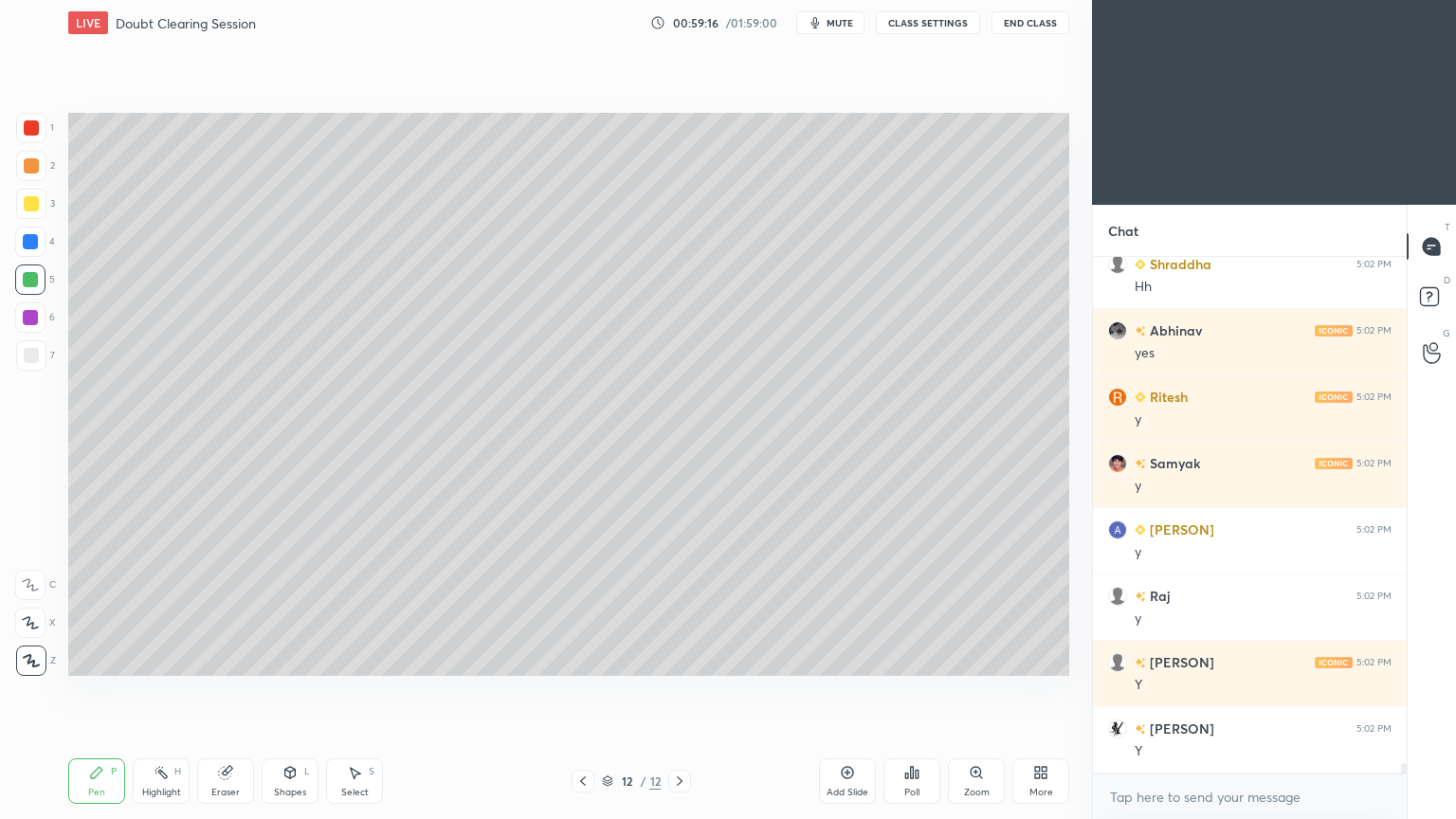 scroll, scrollTop: 24774, scrollLeft: 0, axis: vertical 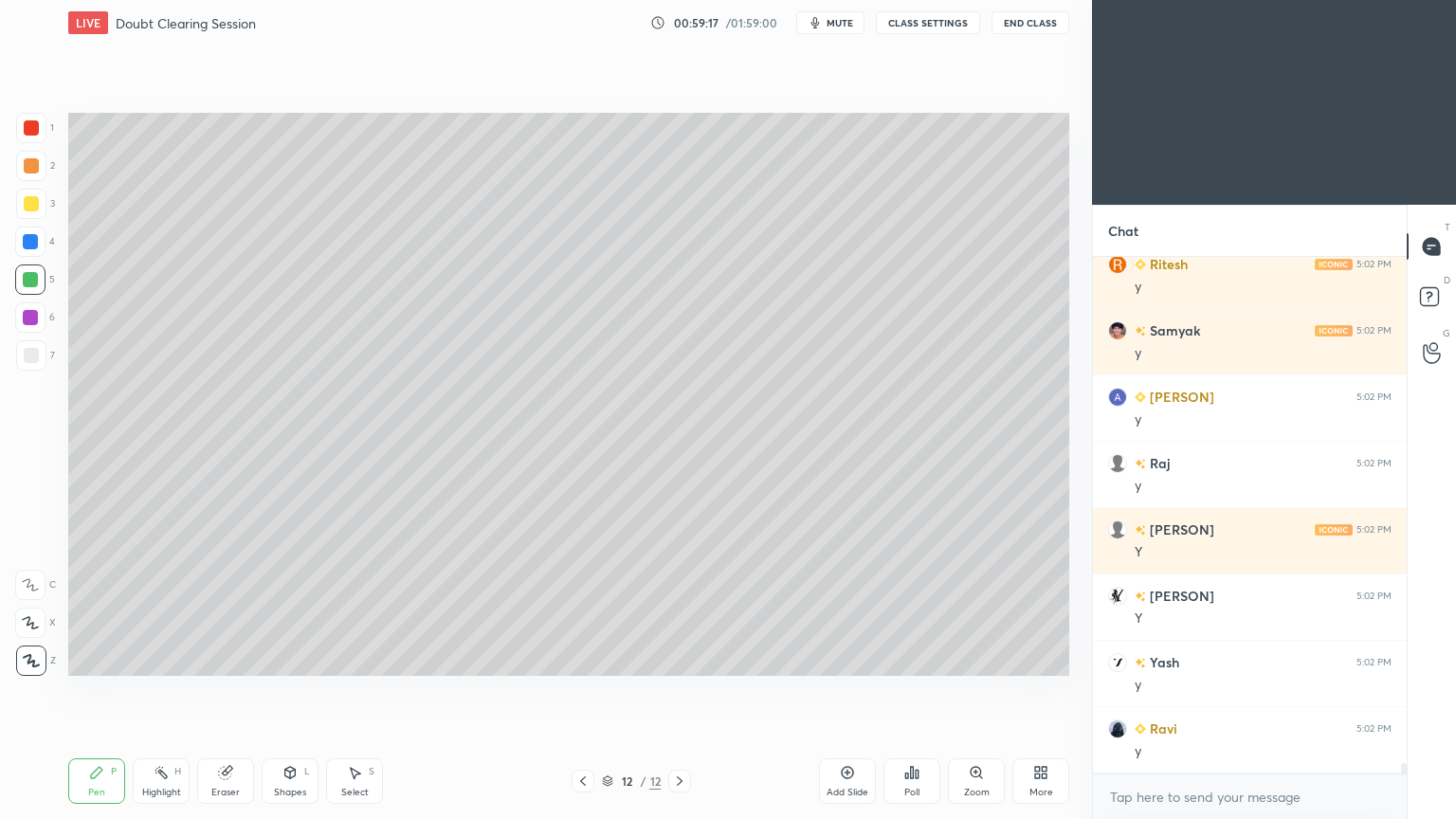 click on "Highlight" at bounding box center [161, 792] 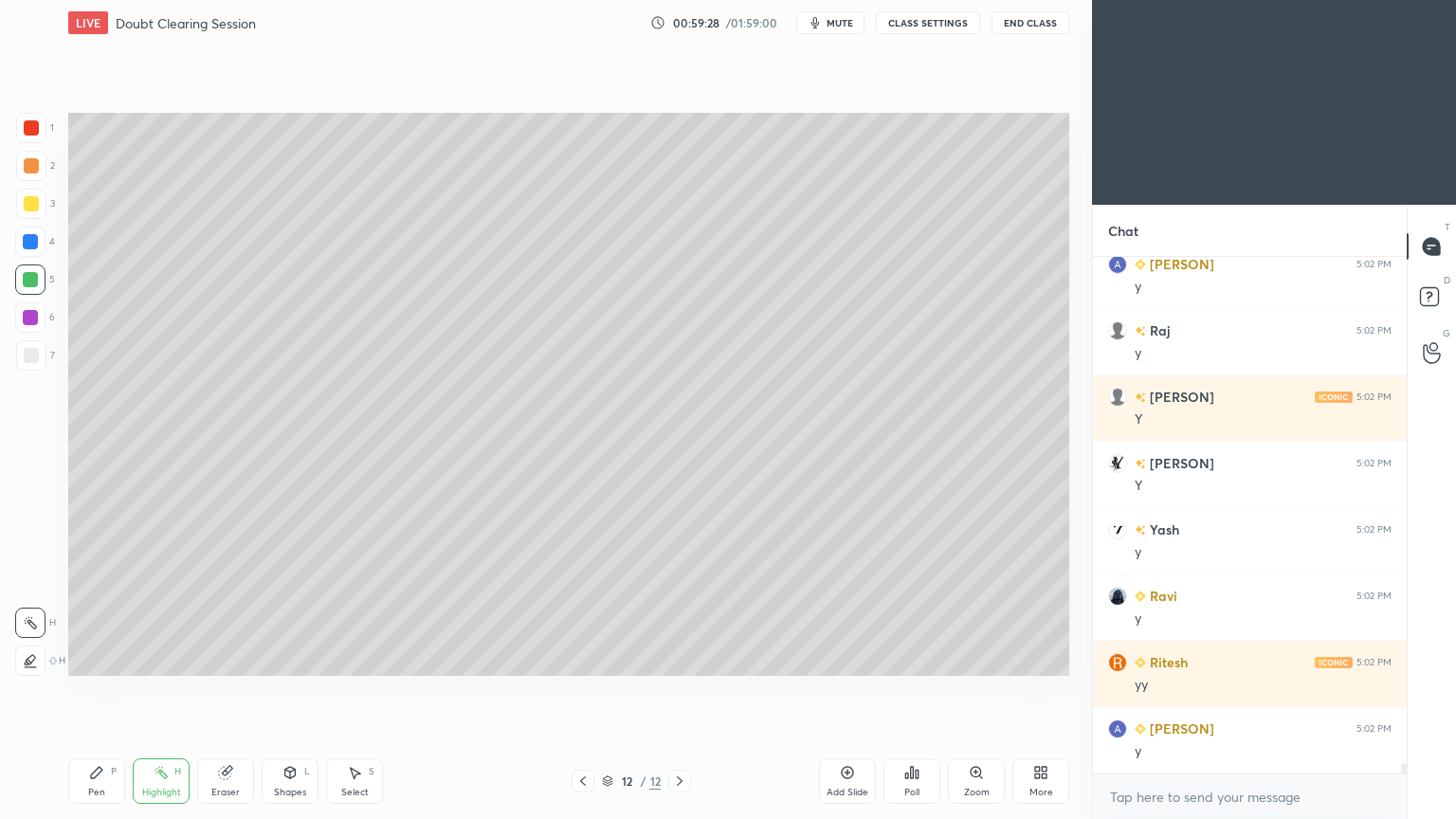 scroll, scrollTop: 24972, scrollLeft: 0, axis: vertical 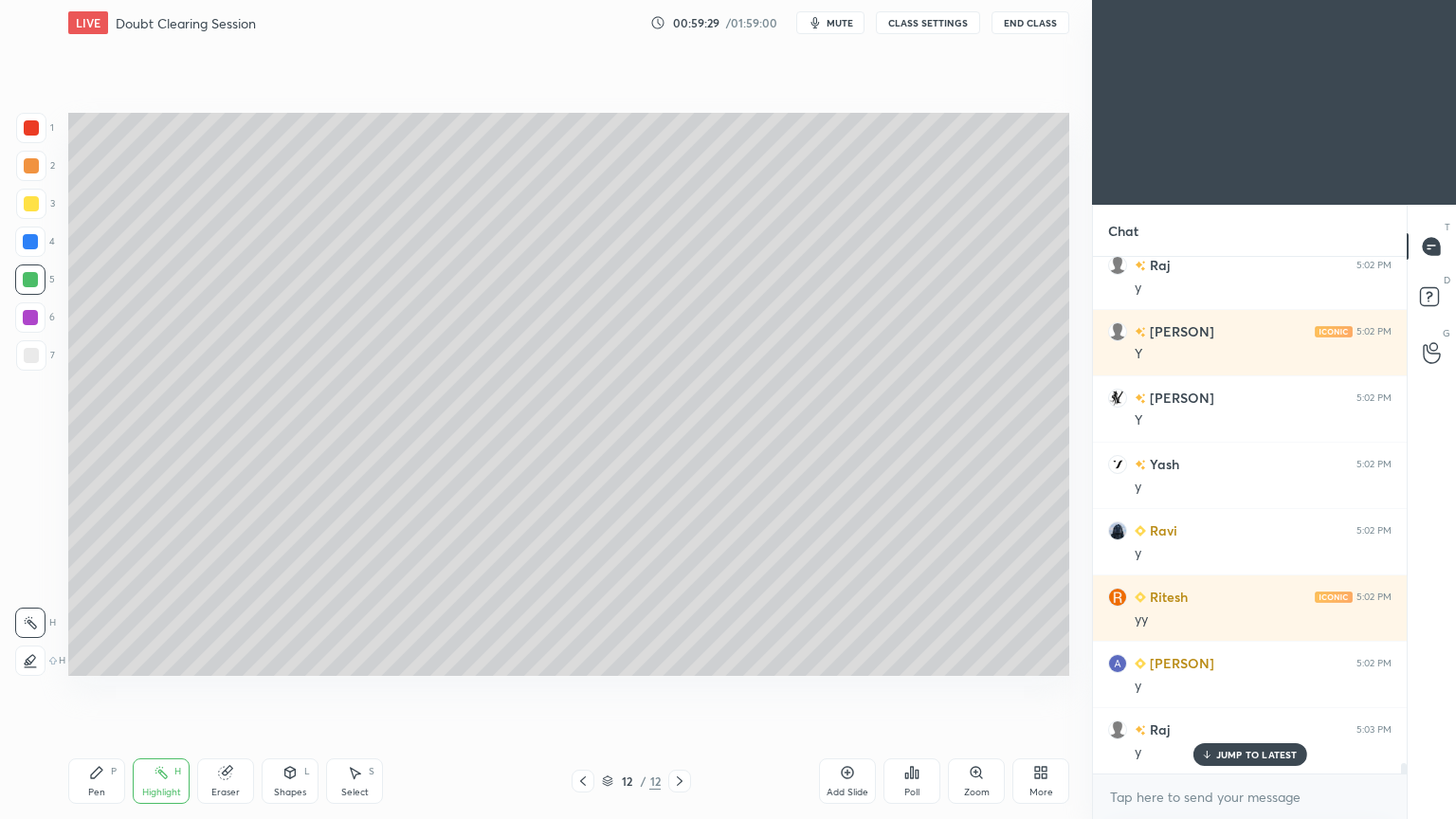click on "Pen P" at bounding box center (97, 781) 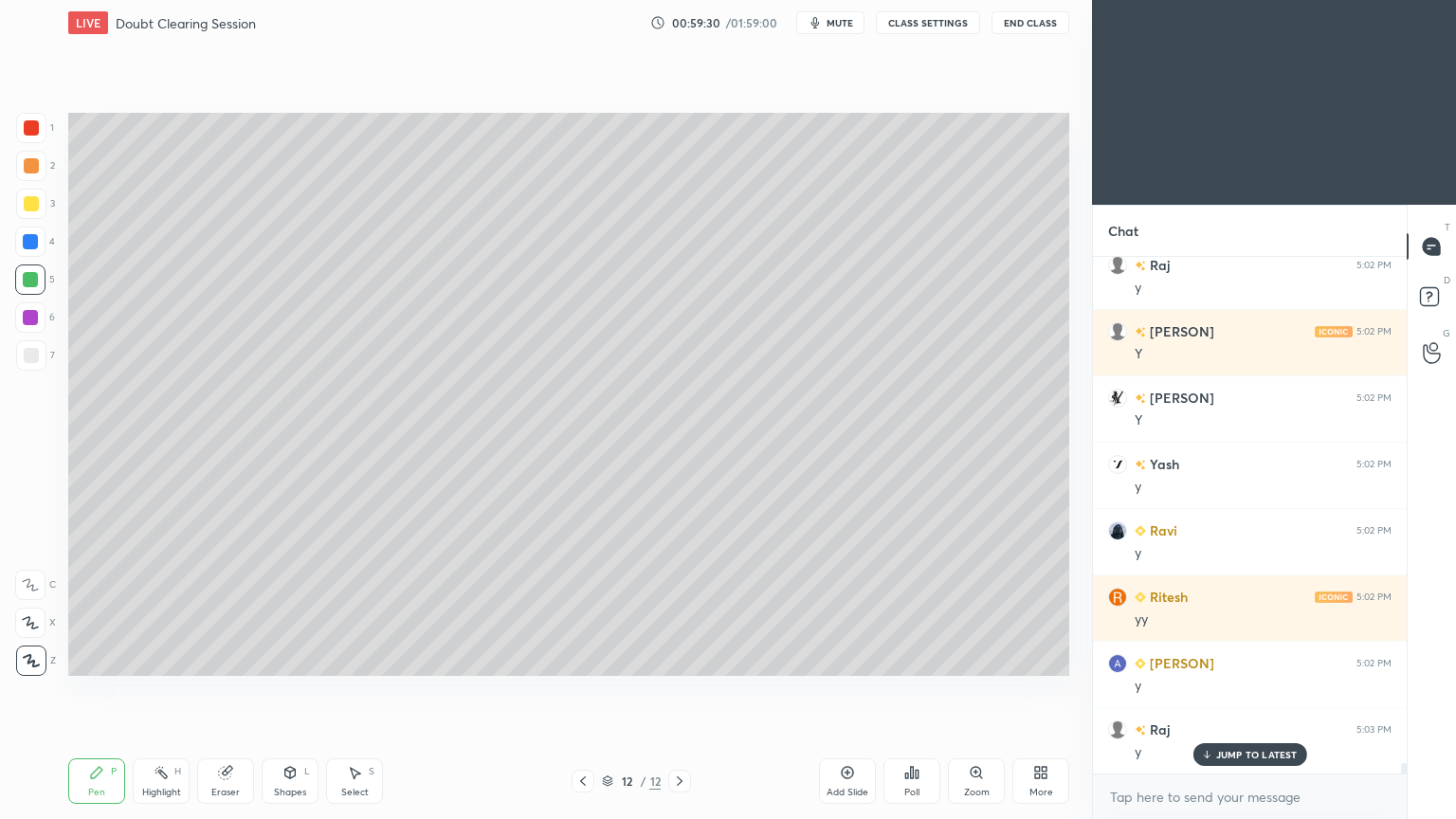 click at bounding box center (31, 355) 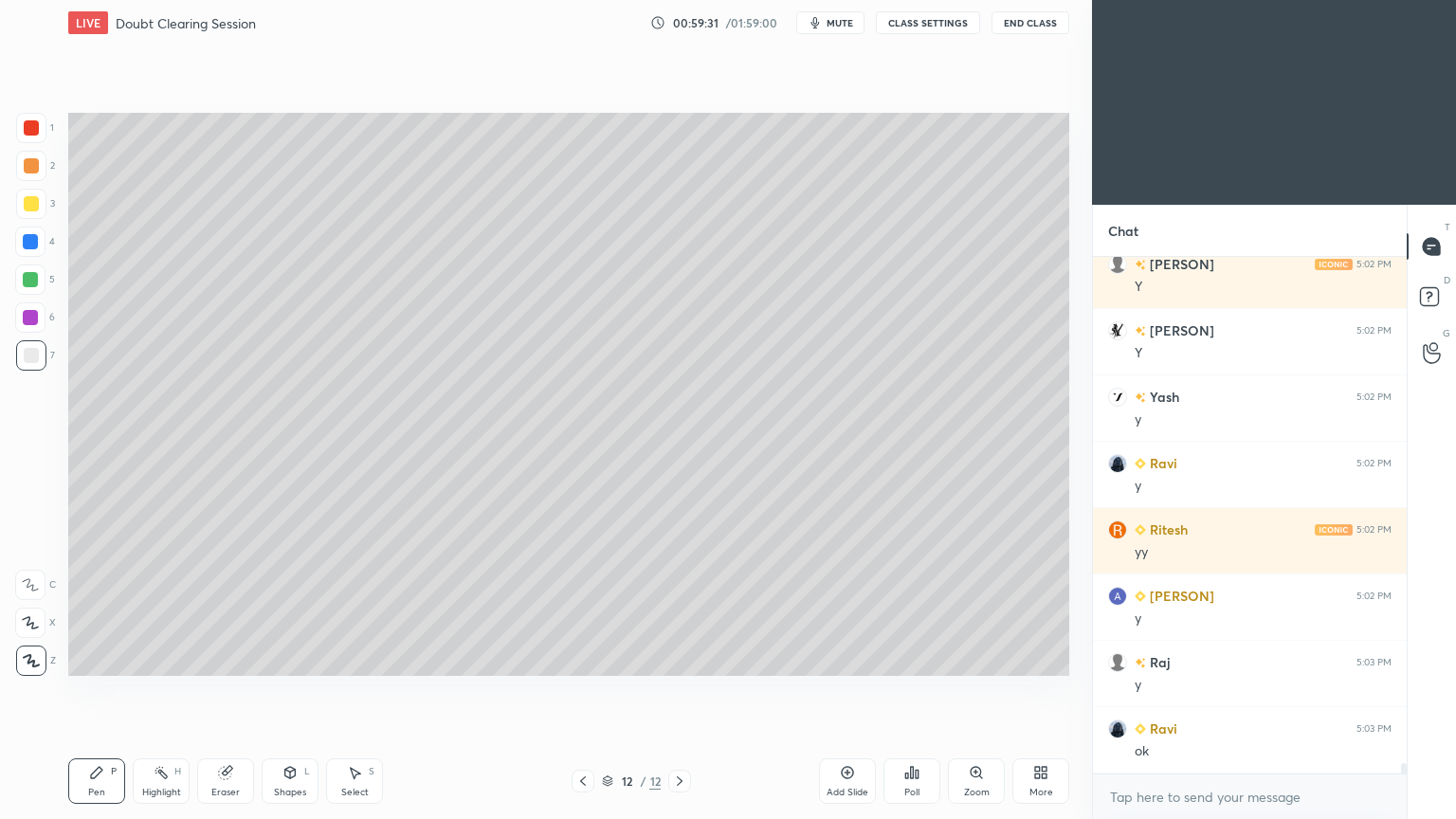 click on "Shapes L" at bounding box center [290, 781] 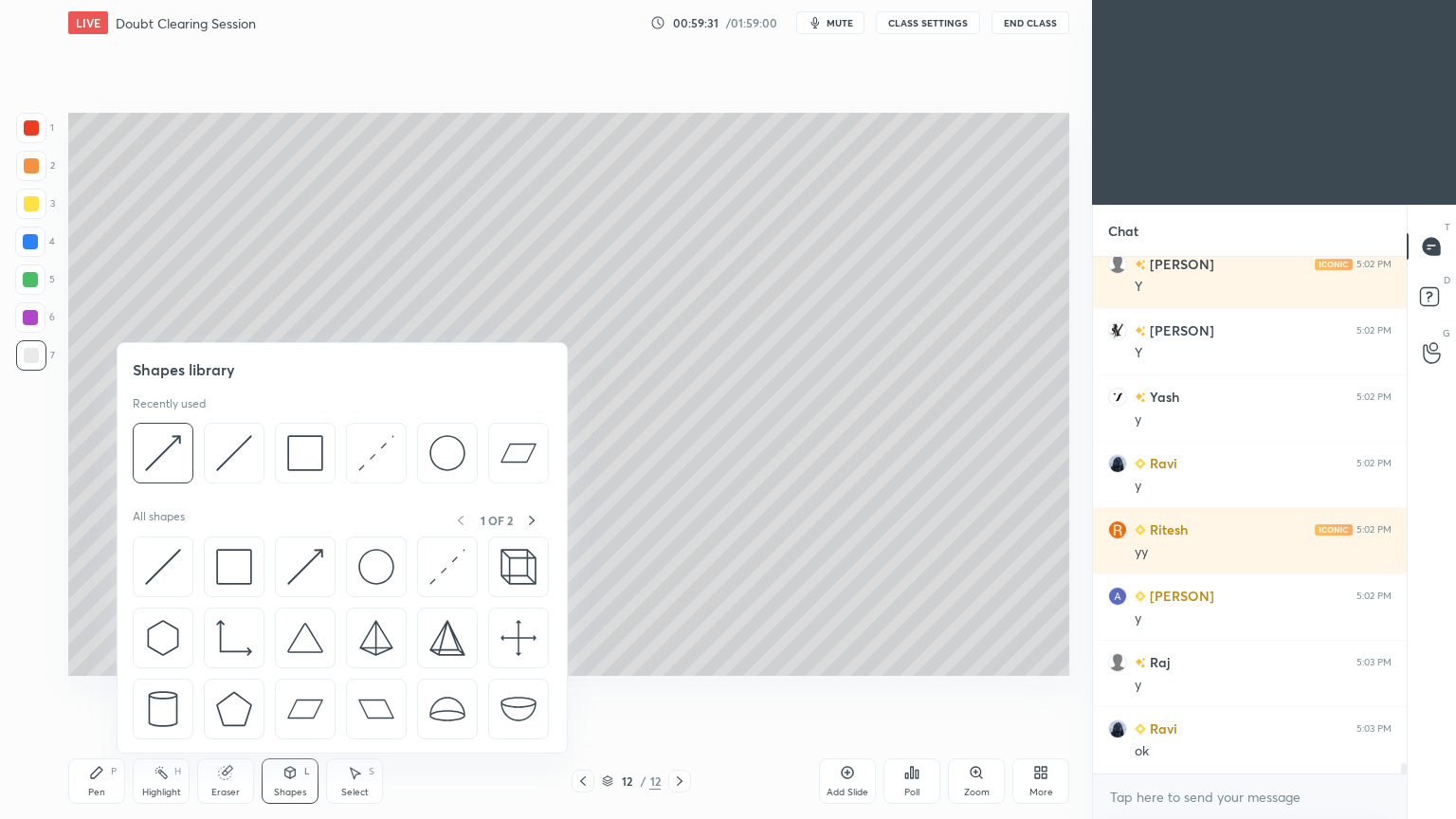 scroll, scrollTop: 25172, scrollLeft: 0, axis: vertical 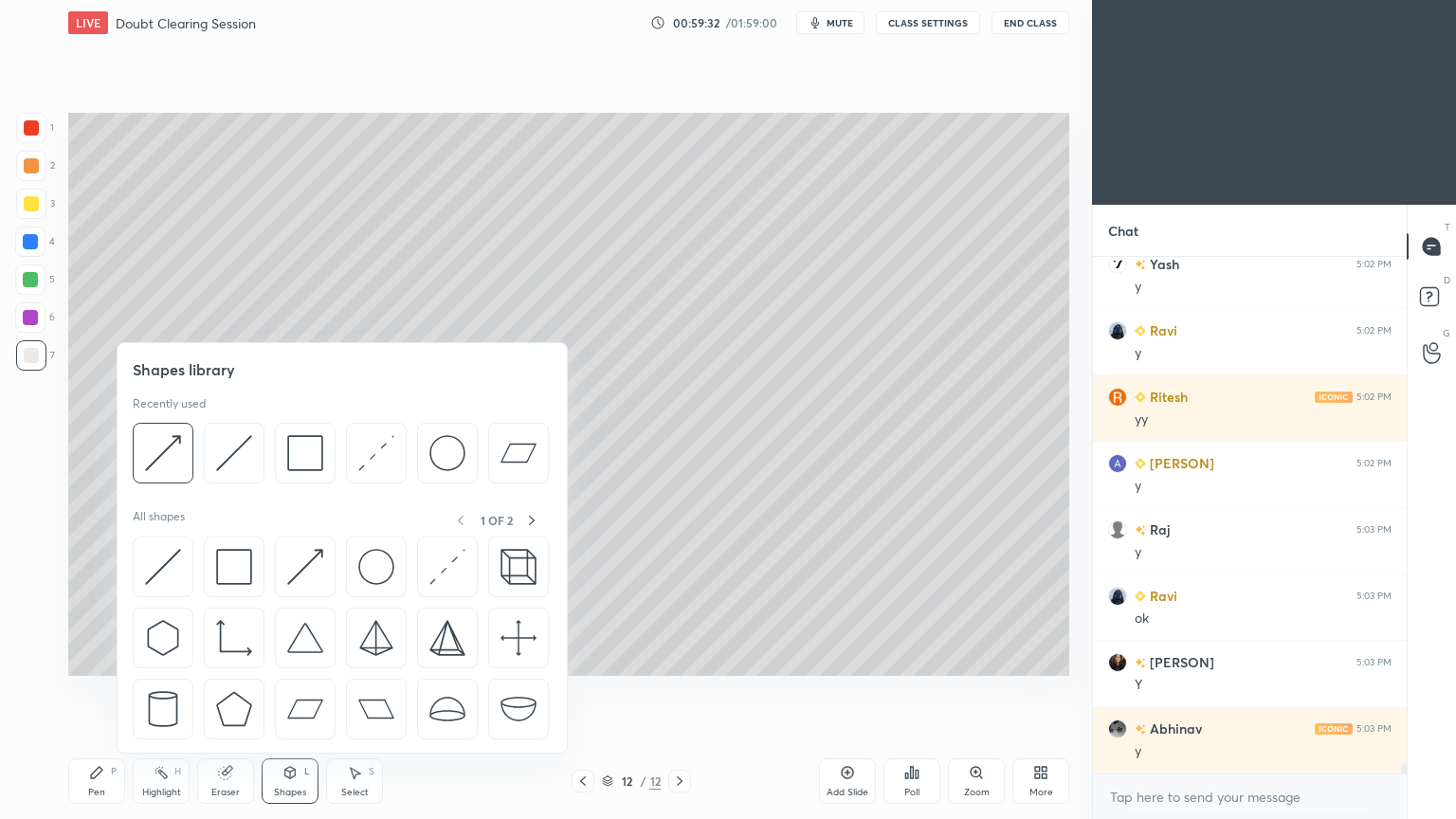 click at bounding box center (163, 453) 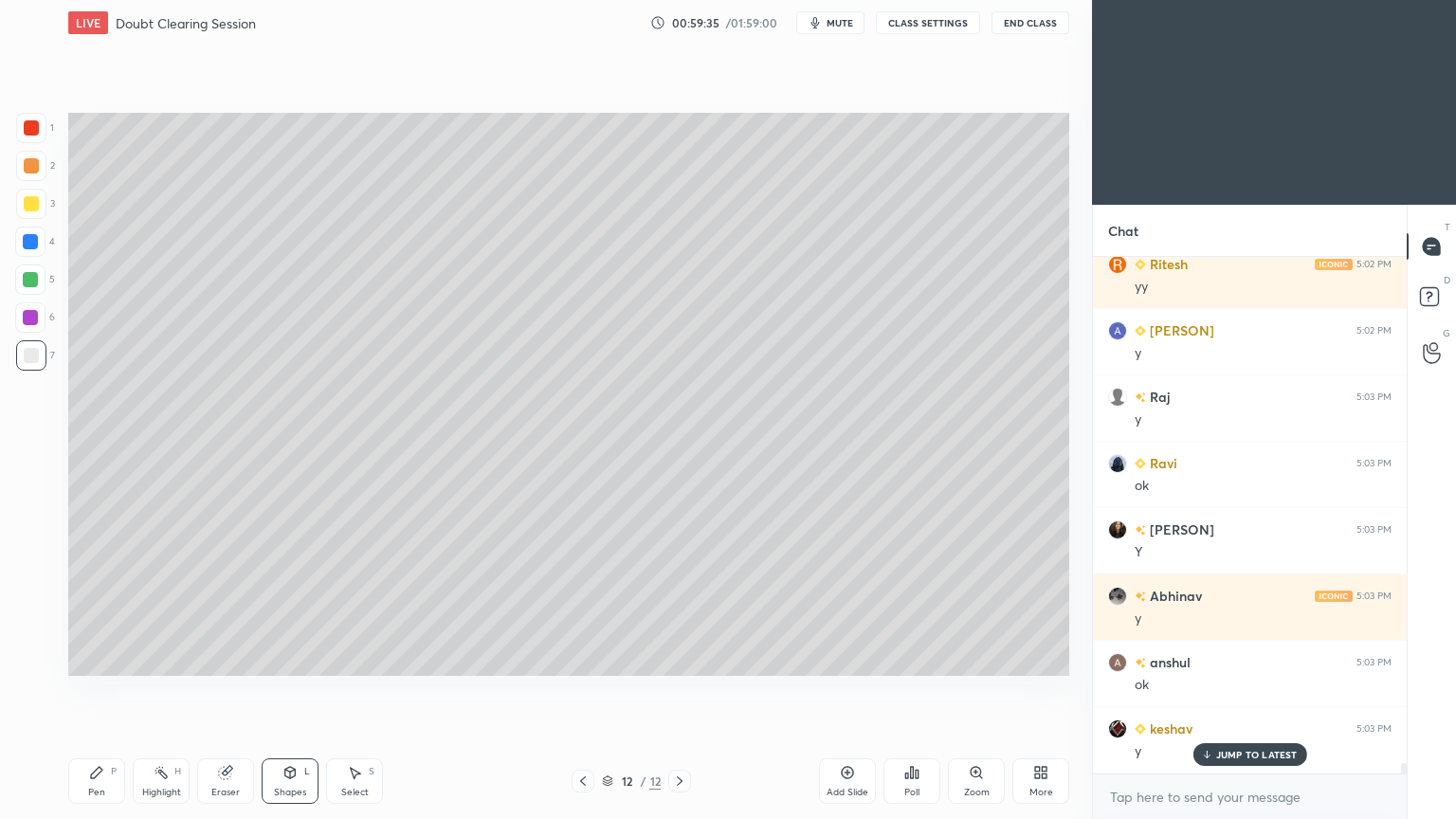 scroll, scrollTop: 25370, scrollLeft: 0, axis: vertical 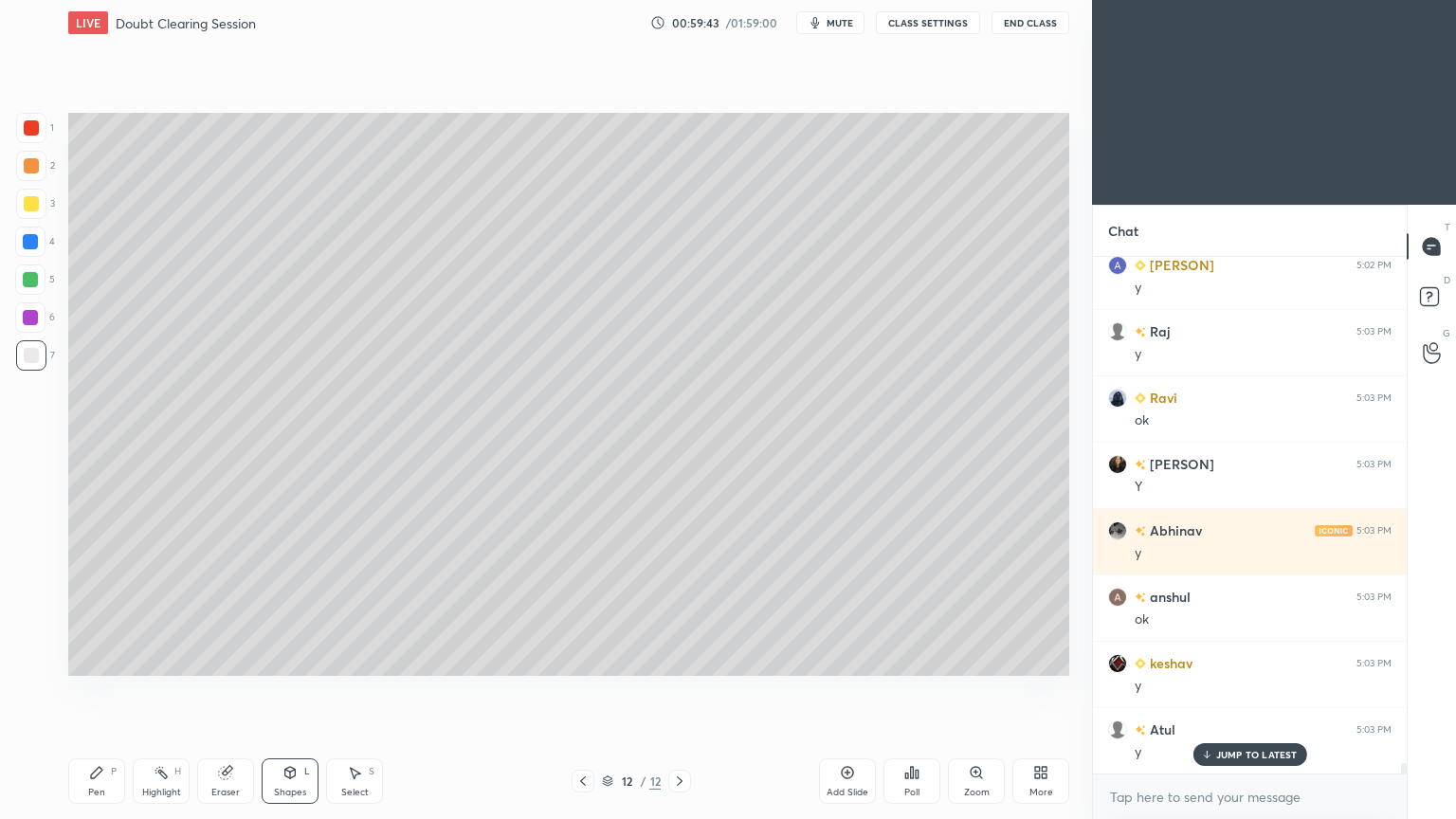 click on "Pen P" at bounding box center [97, 781] 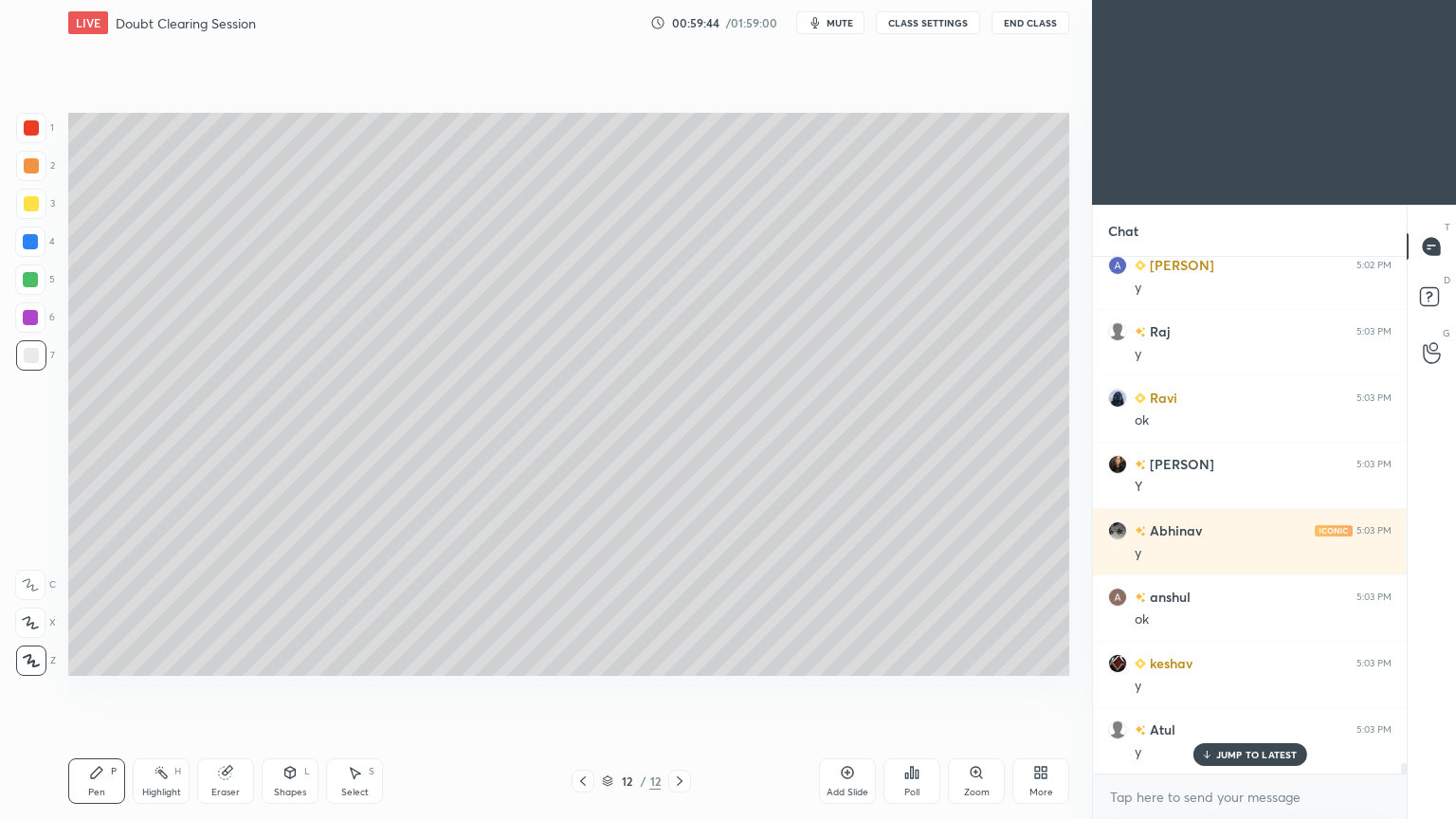 click at bounding box center (31, 128) 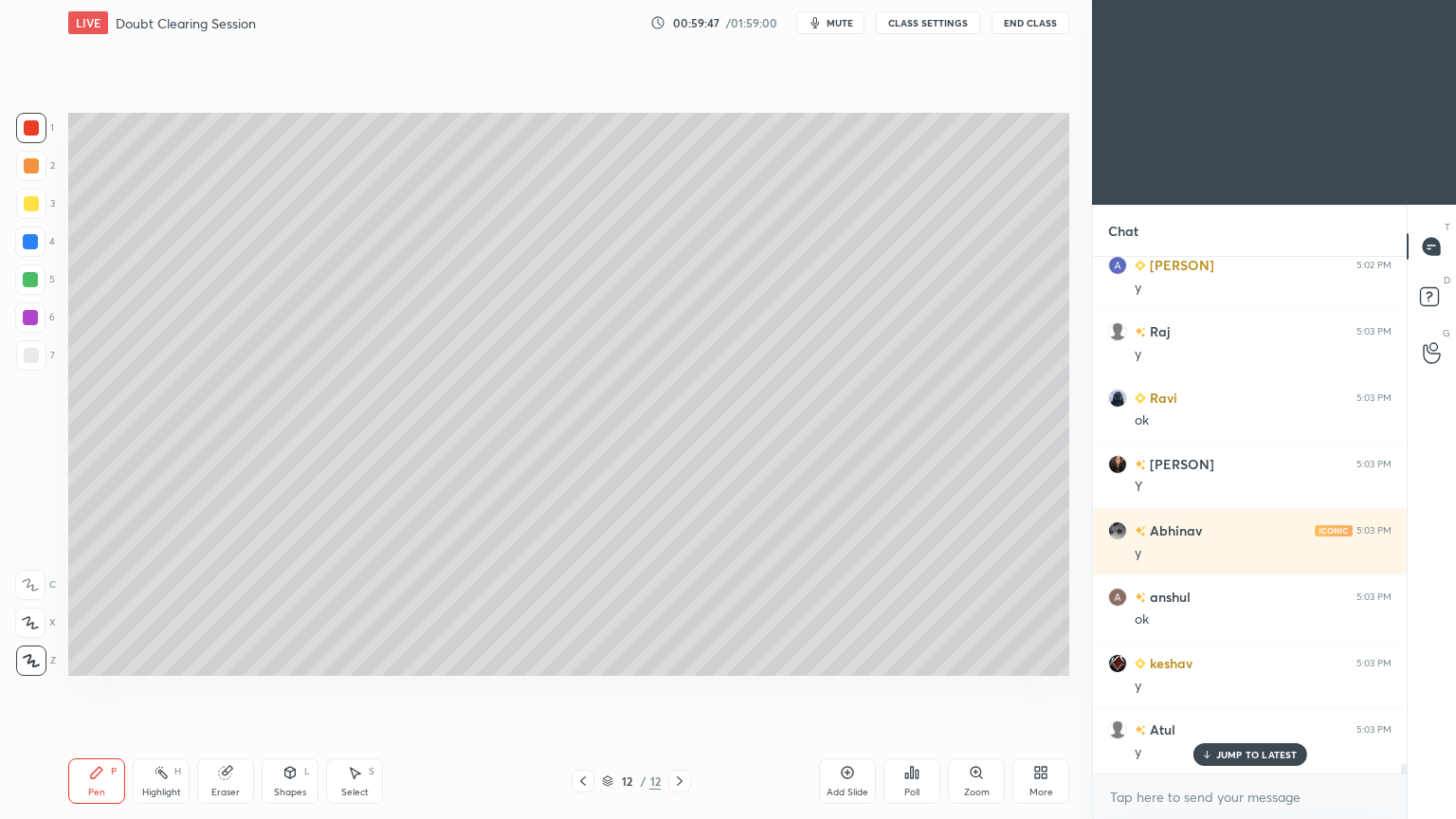 click 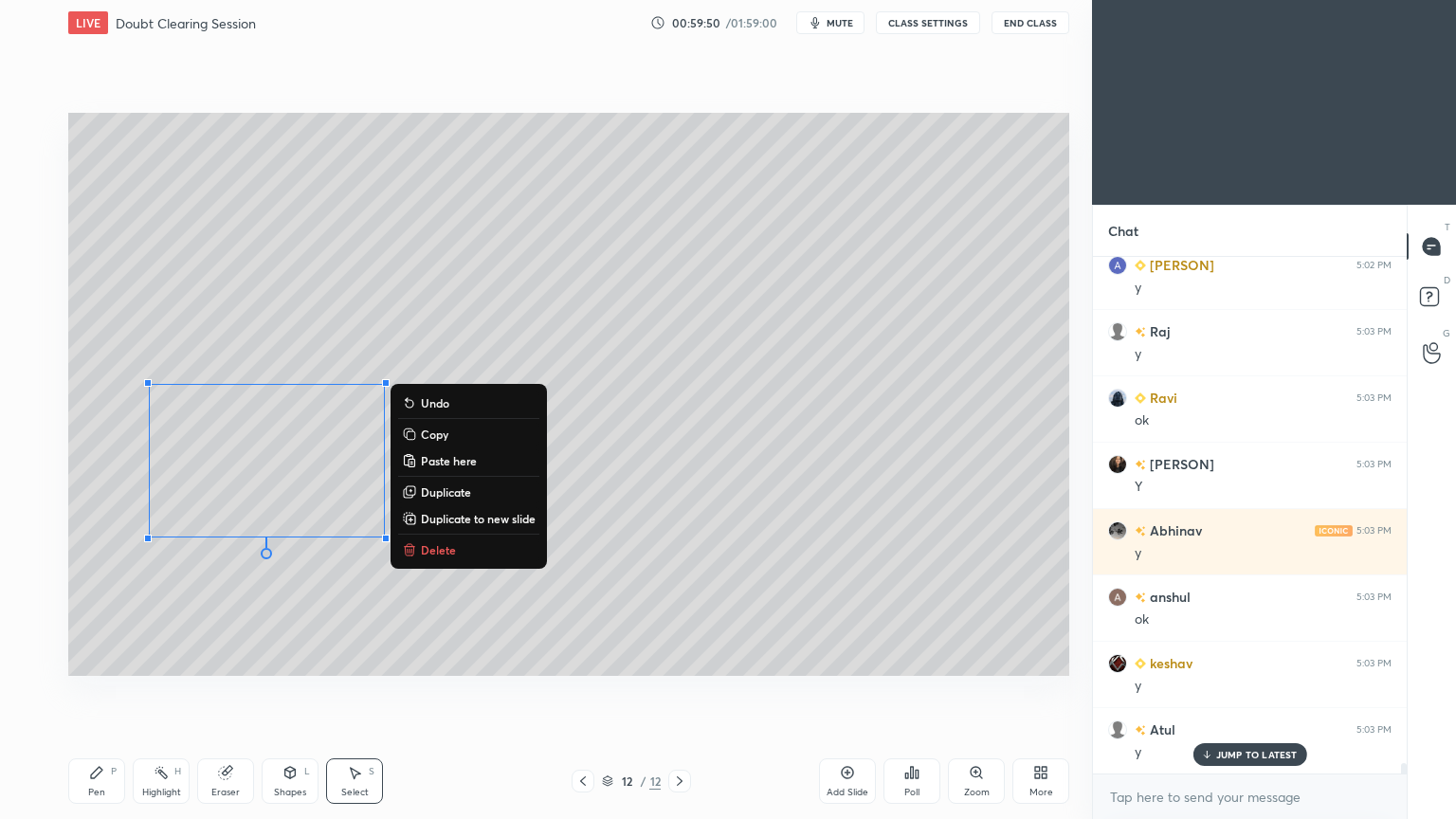 click 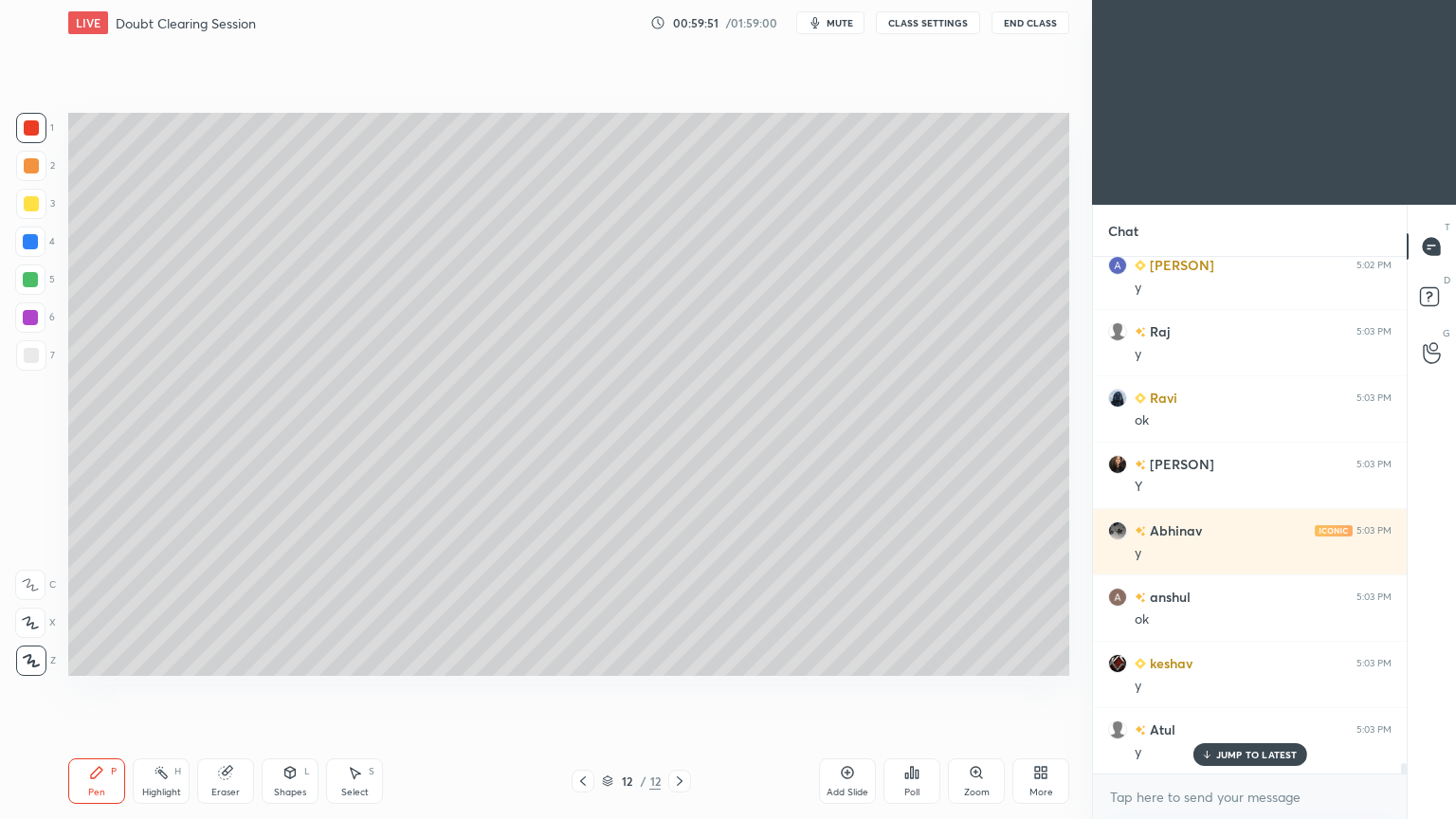 click at bounding box center [31, 355] 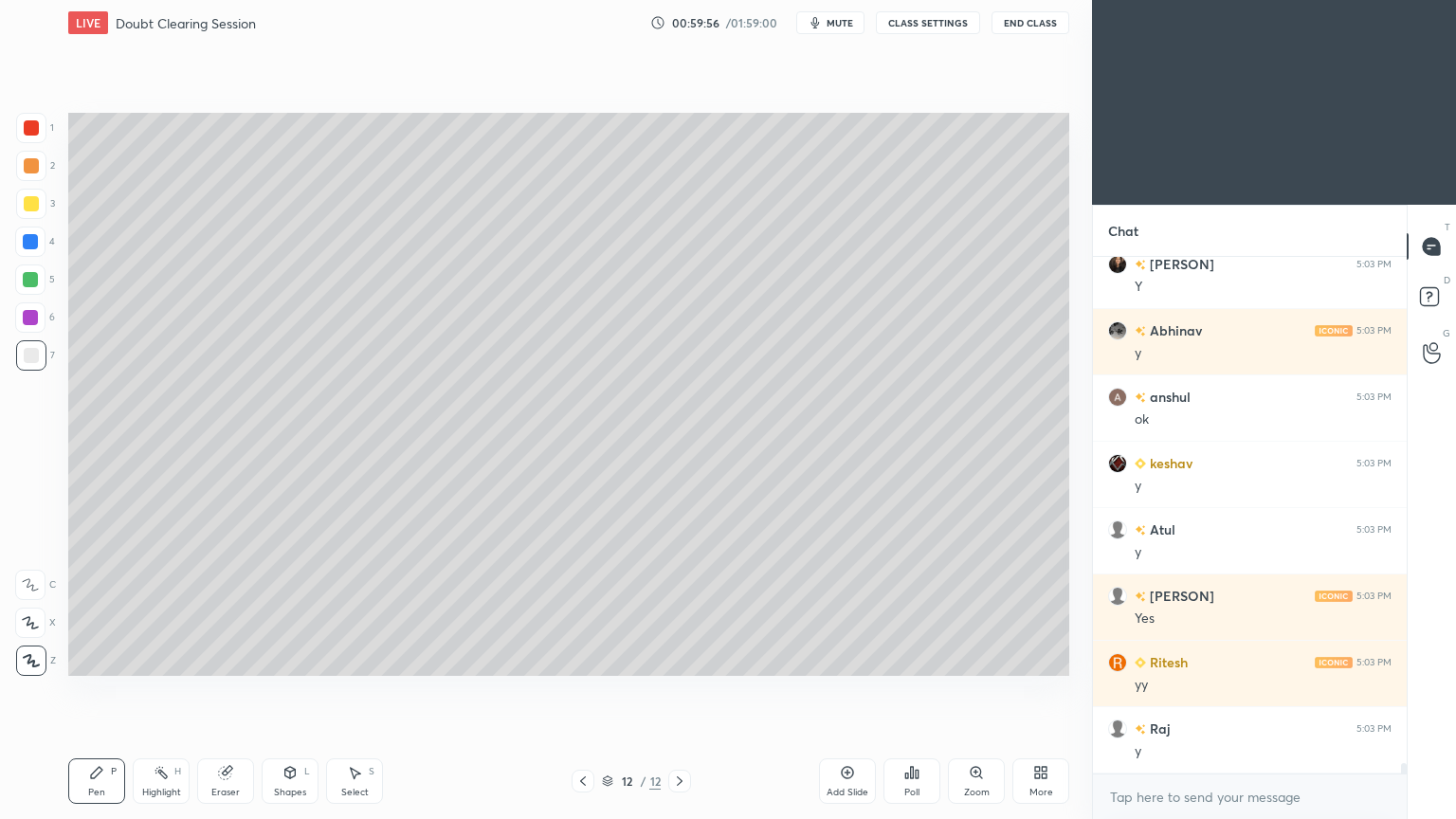 scroll, scrollTop: 25703, scrollLeft: 0, axis: vertical 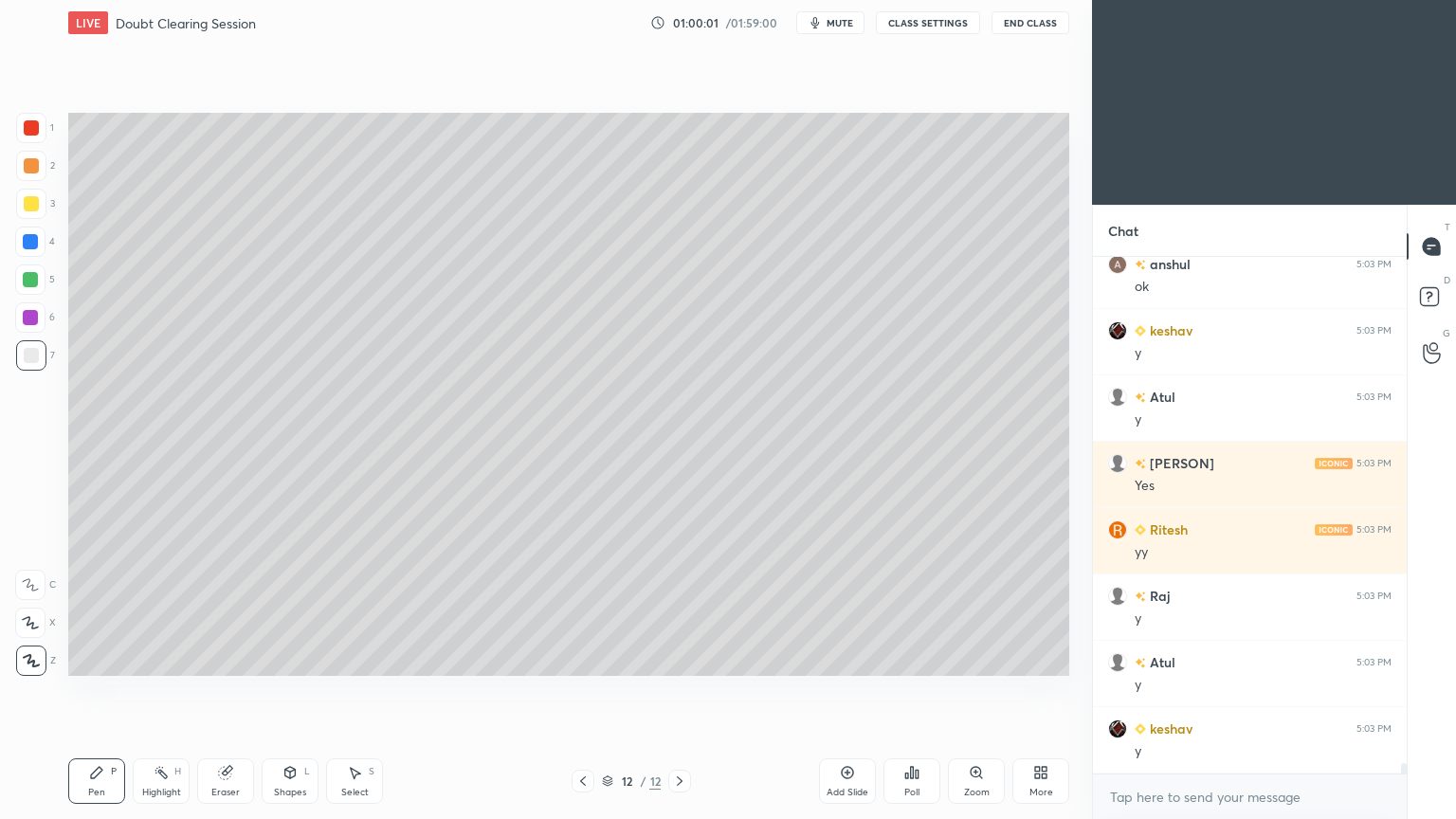click on "Shapes" at bounding box center [290, 792] 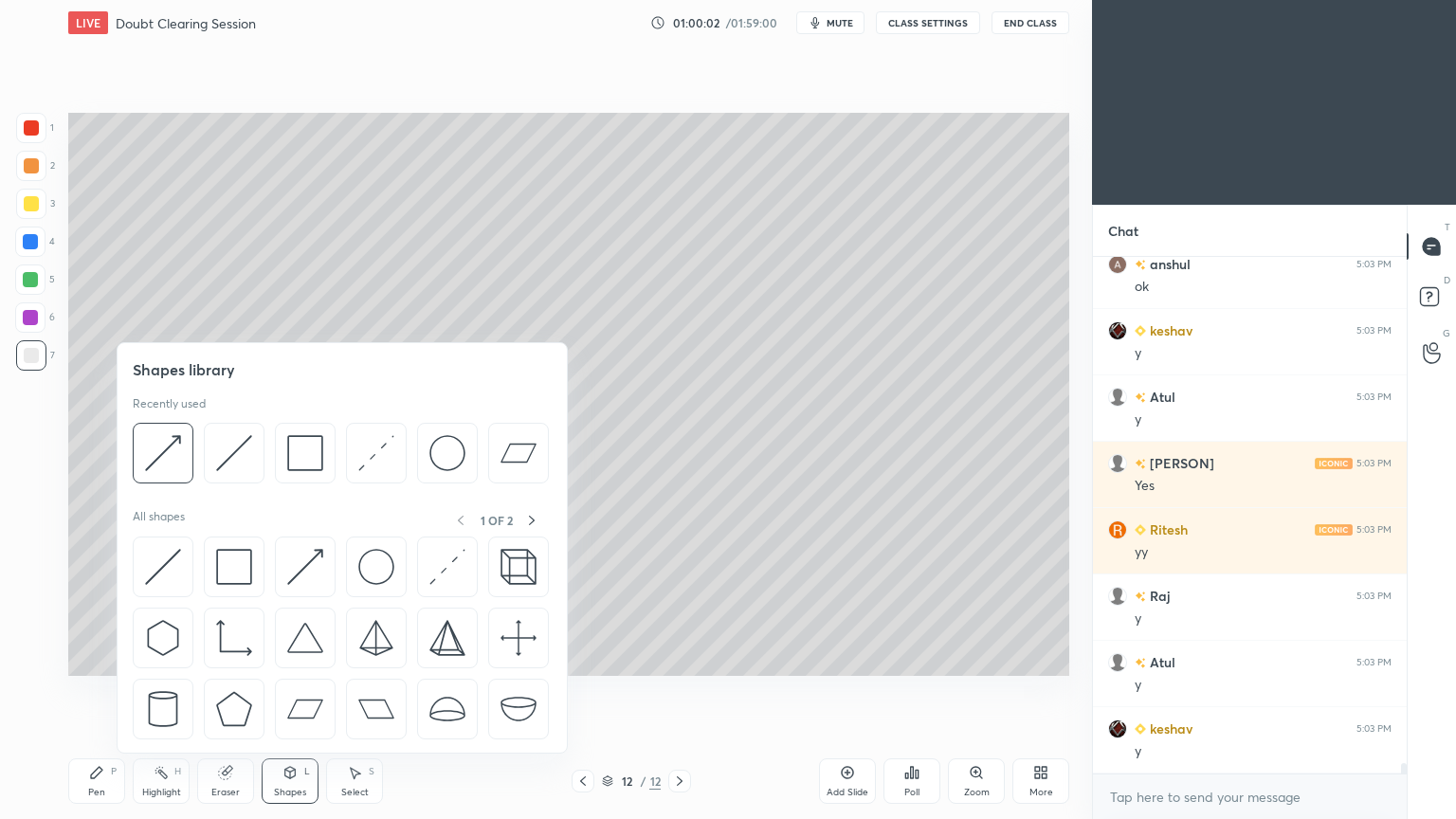 click at bounding box center [163, 453] 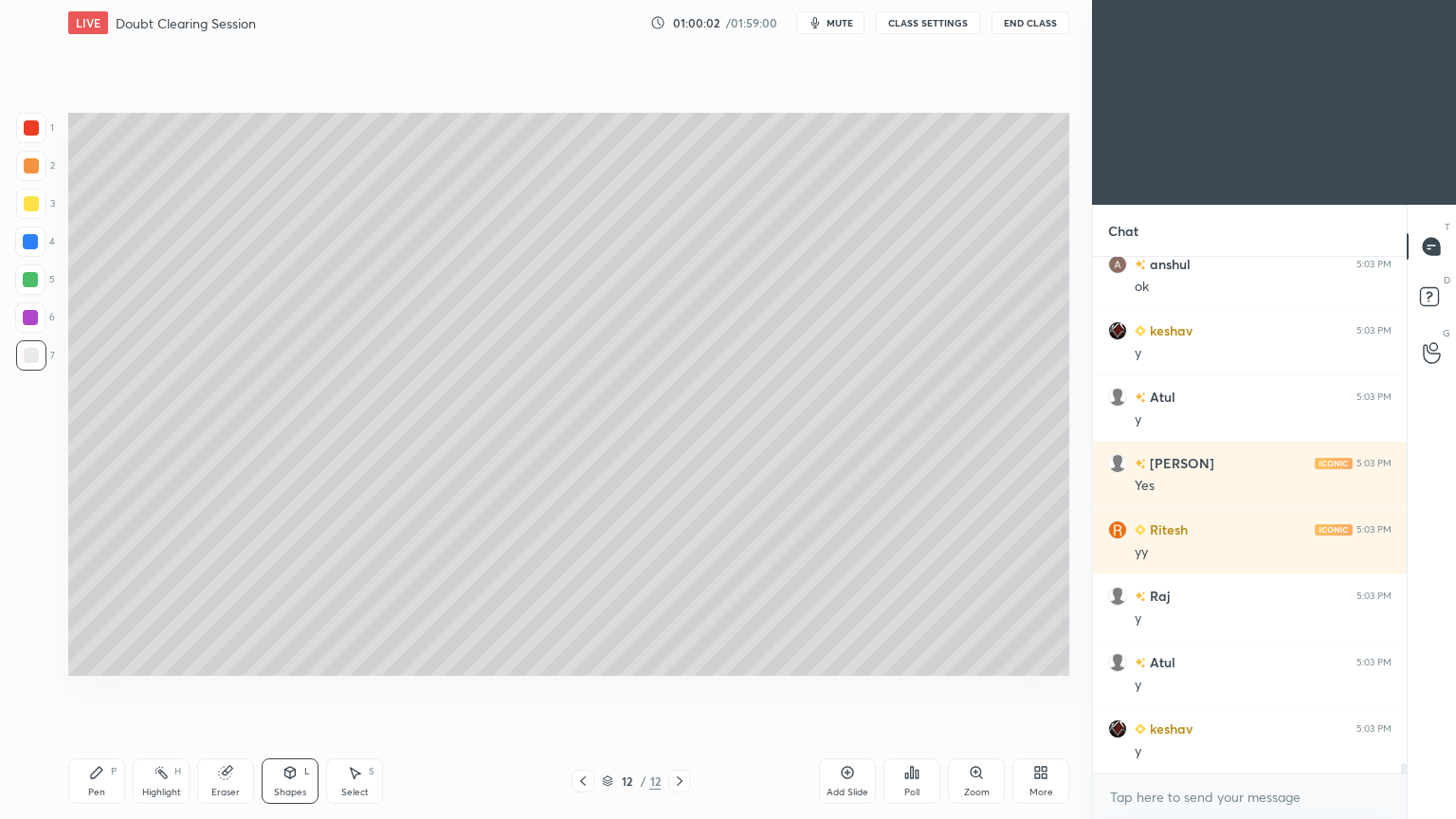 click at bounding box center [31, 355] 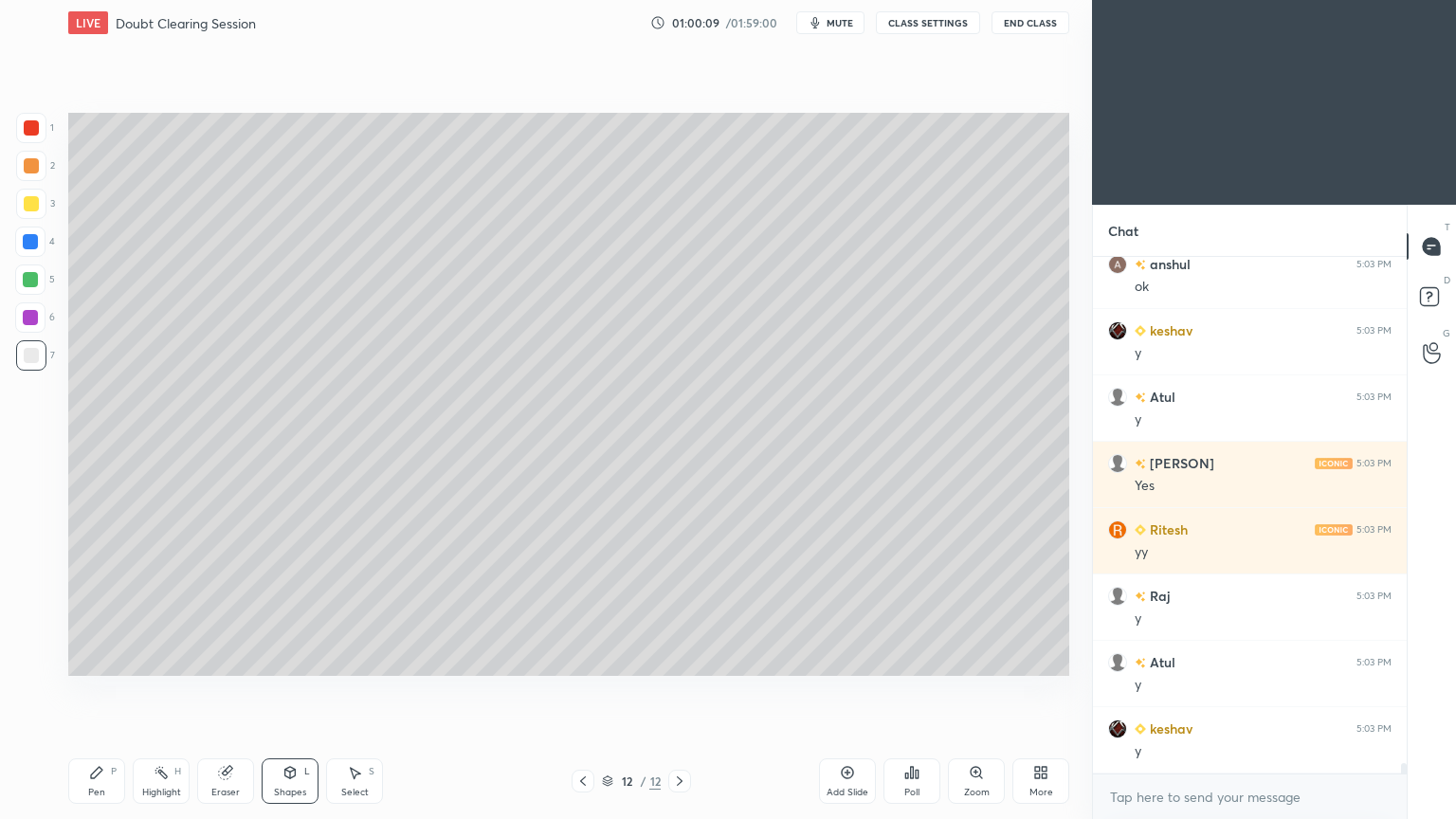 click on "Pen" at bounding box center (97, 792) 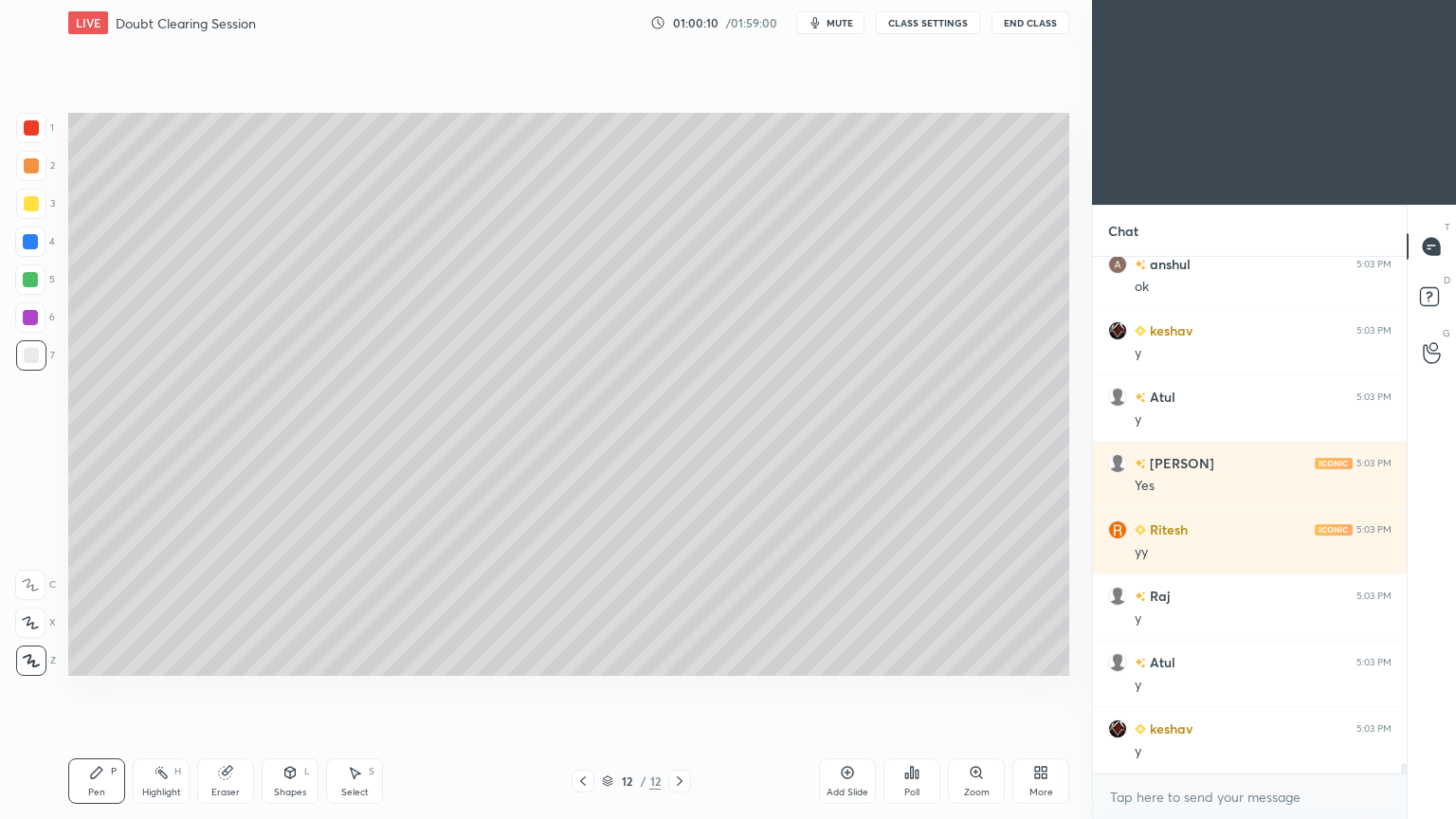 click at bounding box center (31, 166) 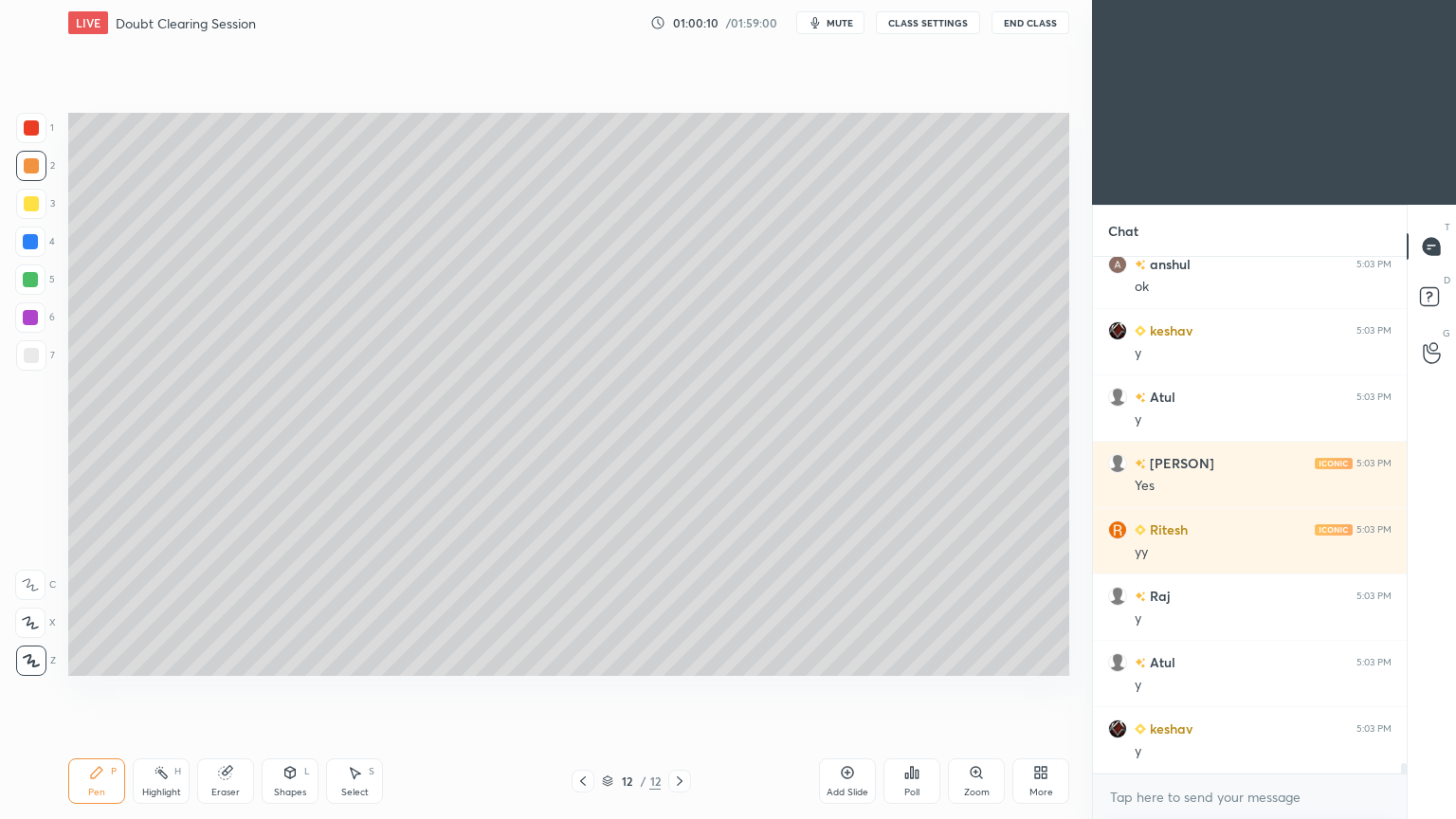 click at bounding box center [31, 204] 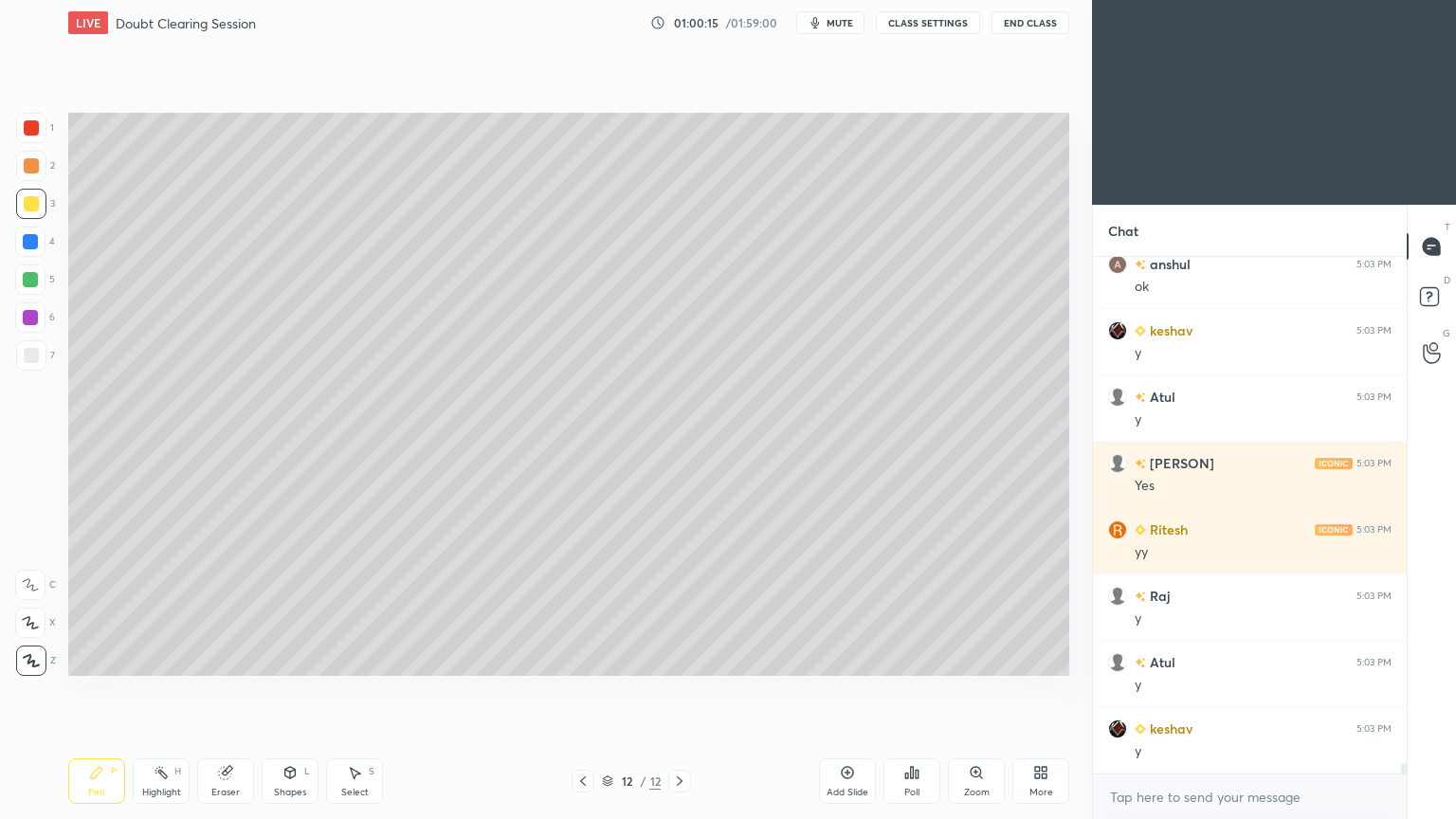 click on "Pen" at bounding box center [97, 792] 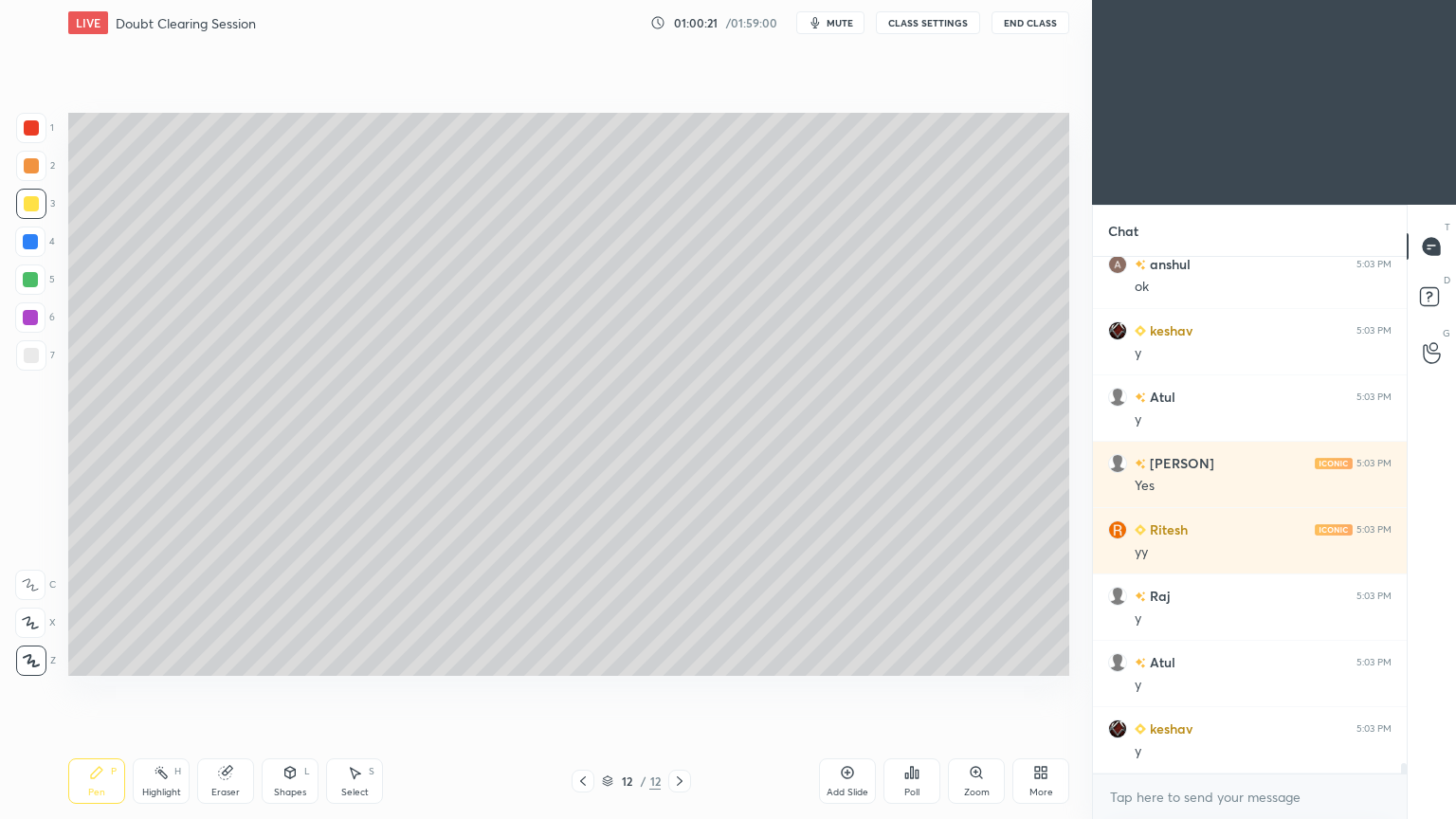 scroll, scrollTop: 25768, scrollLeft: 0, axis: vertical 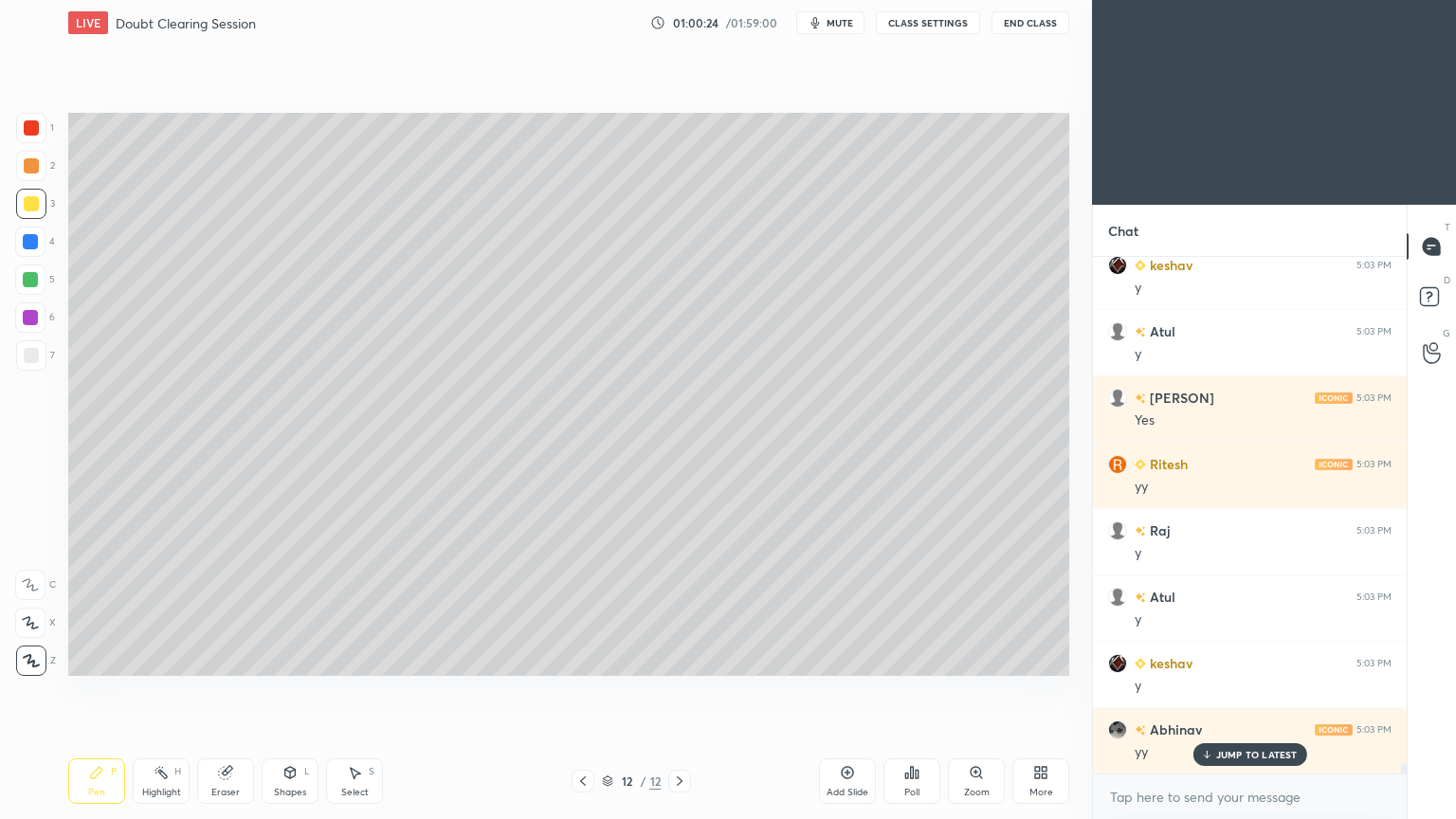 click at bounding box center [30, 280] 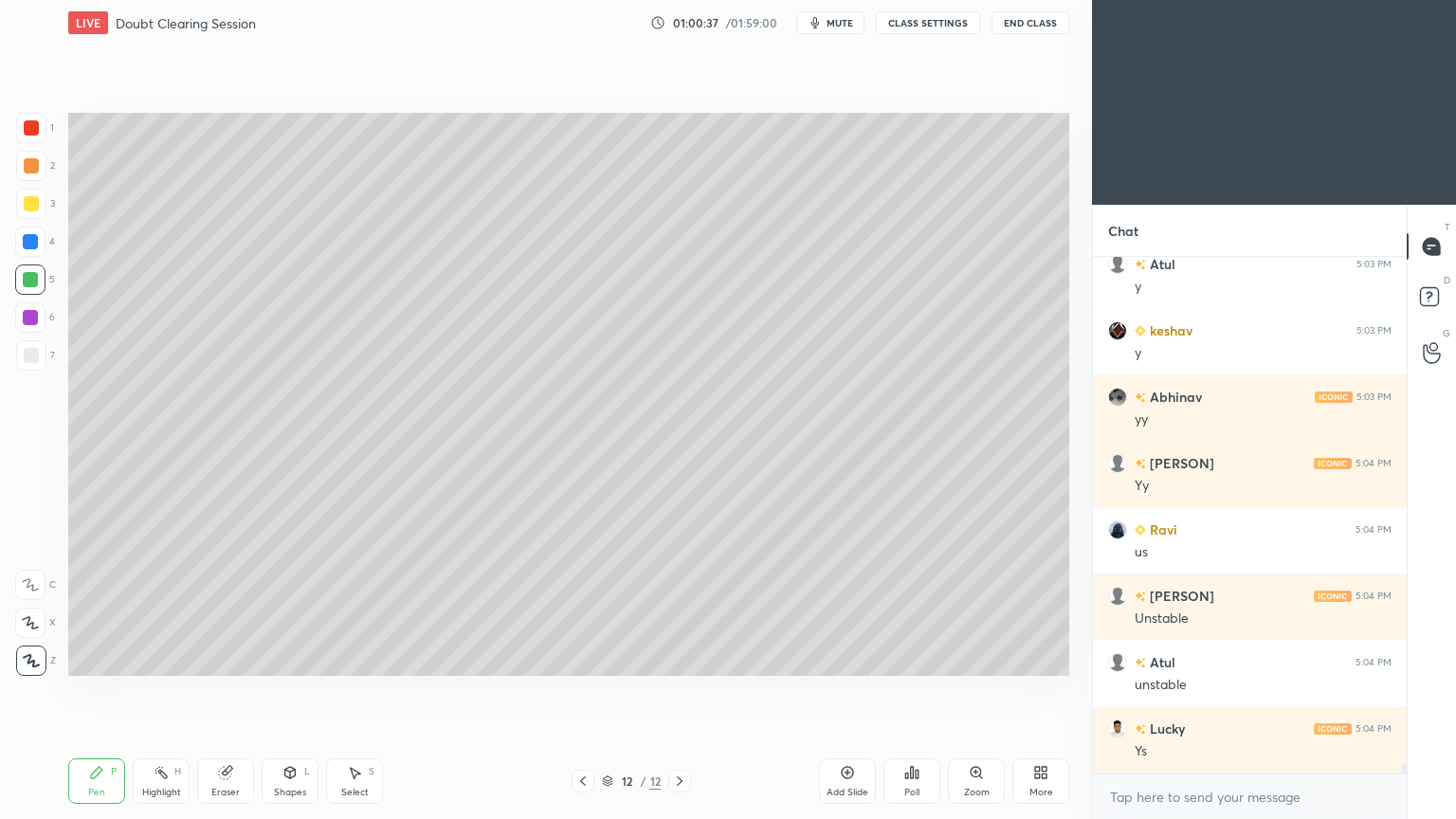 scroll, scrollTop: 26166, scrollLeft: 0, axis: vertical 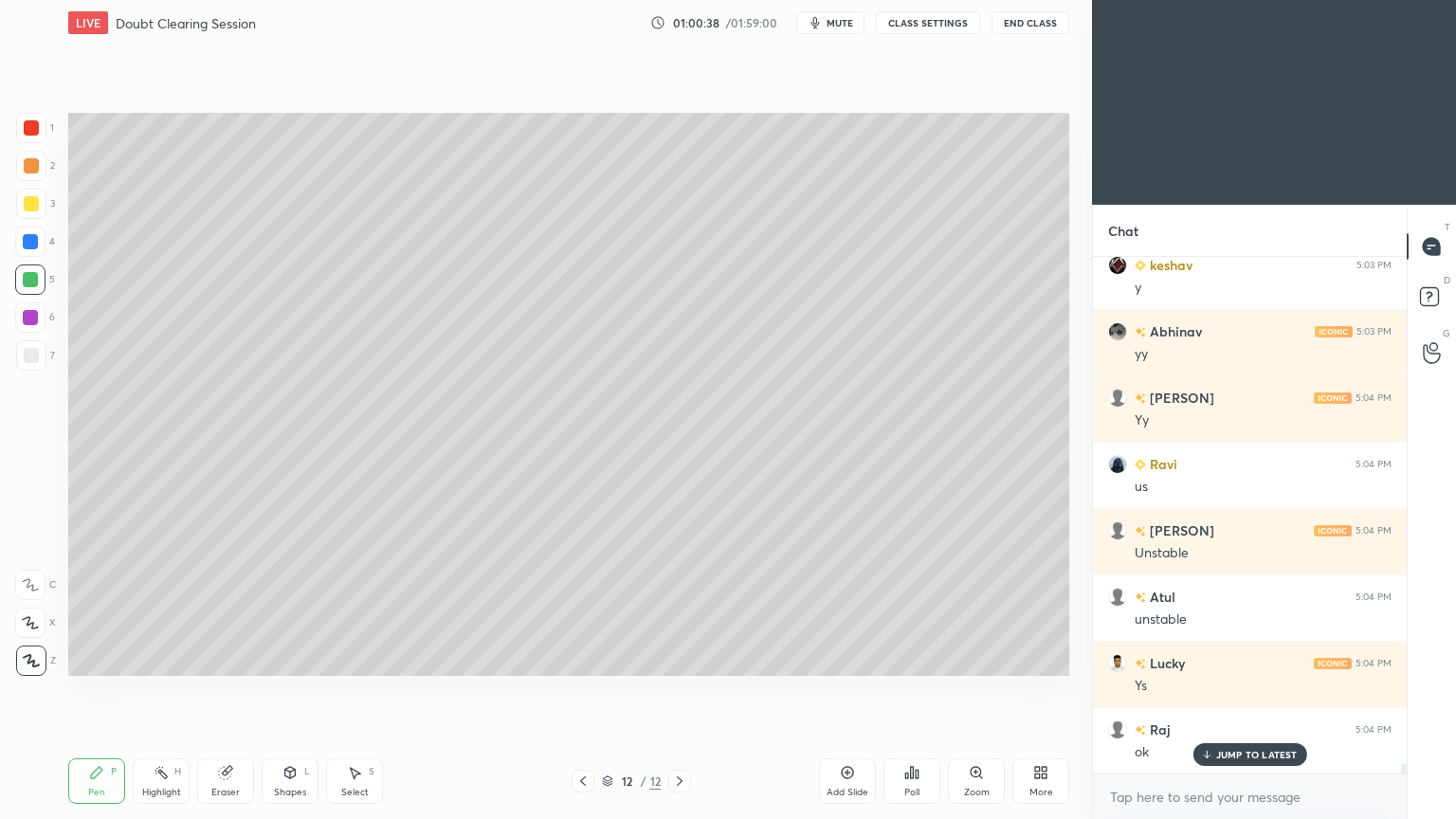 click on "Add Slide" at bounding box center [847, 792] 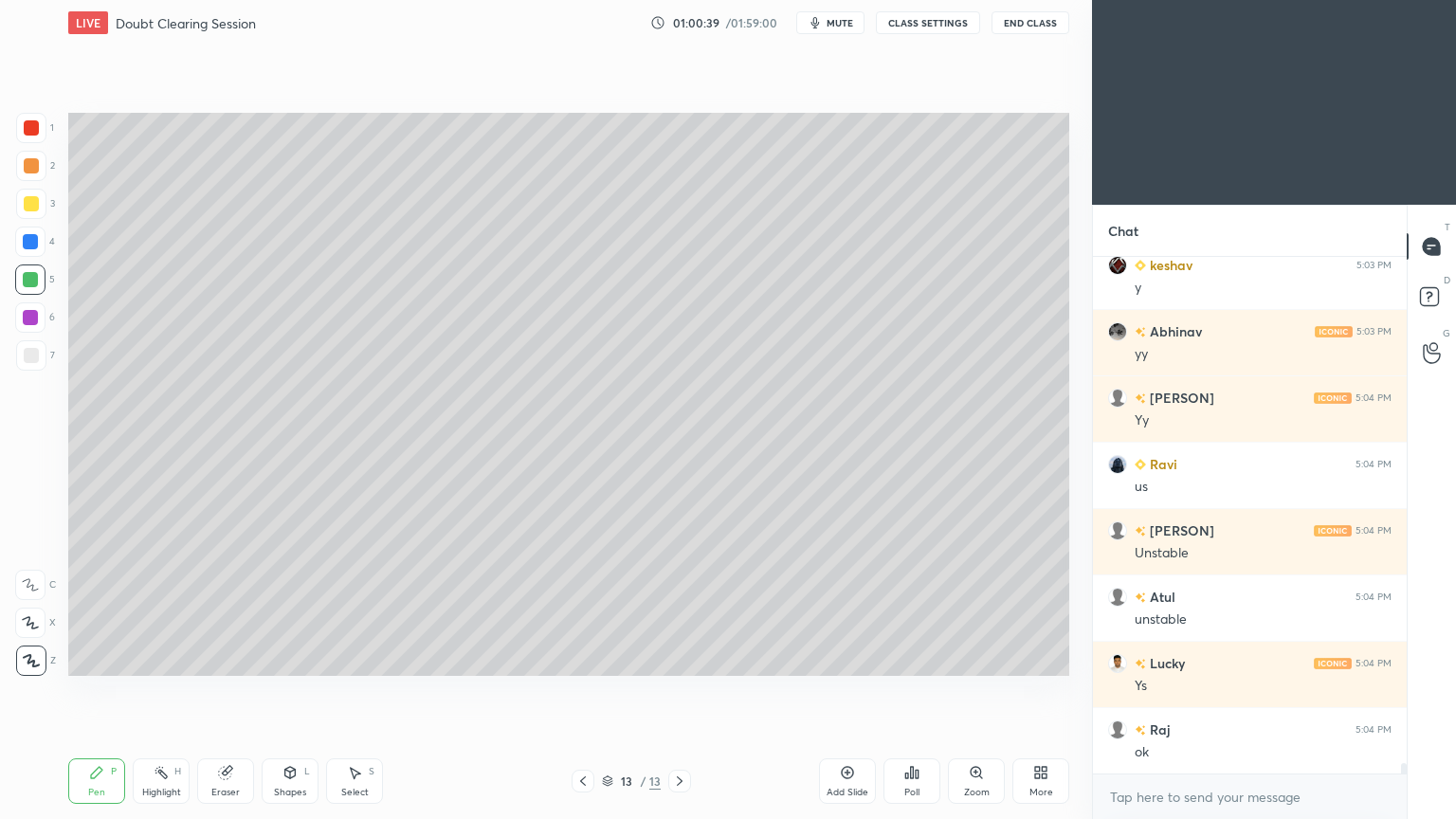 scroll, scrollTop: 26234, scrollLeft: 0, axis: vertical 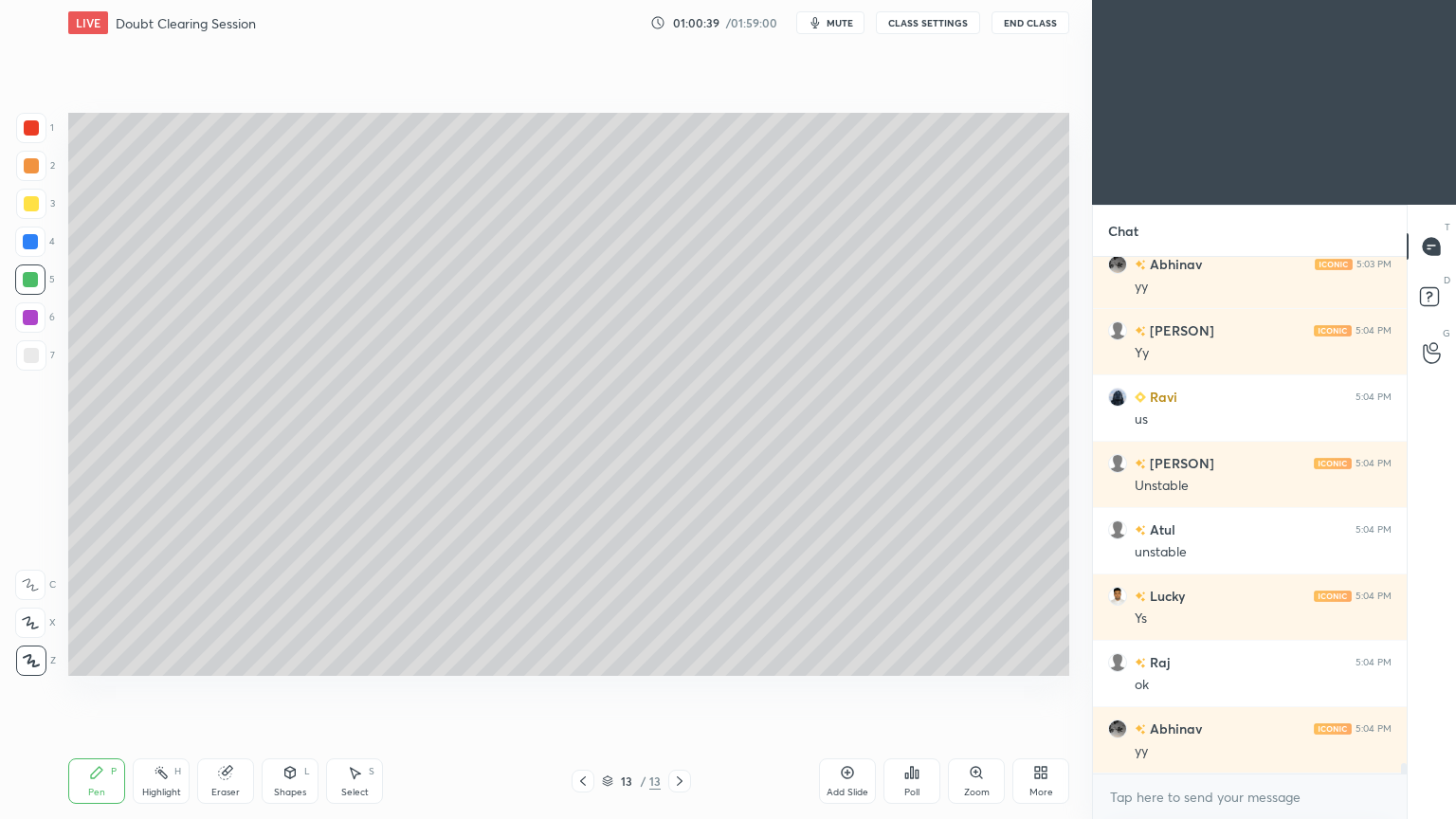 click on "Shapes" at bounding box center [290, 792] 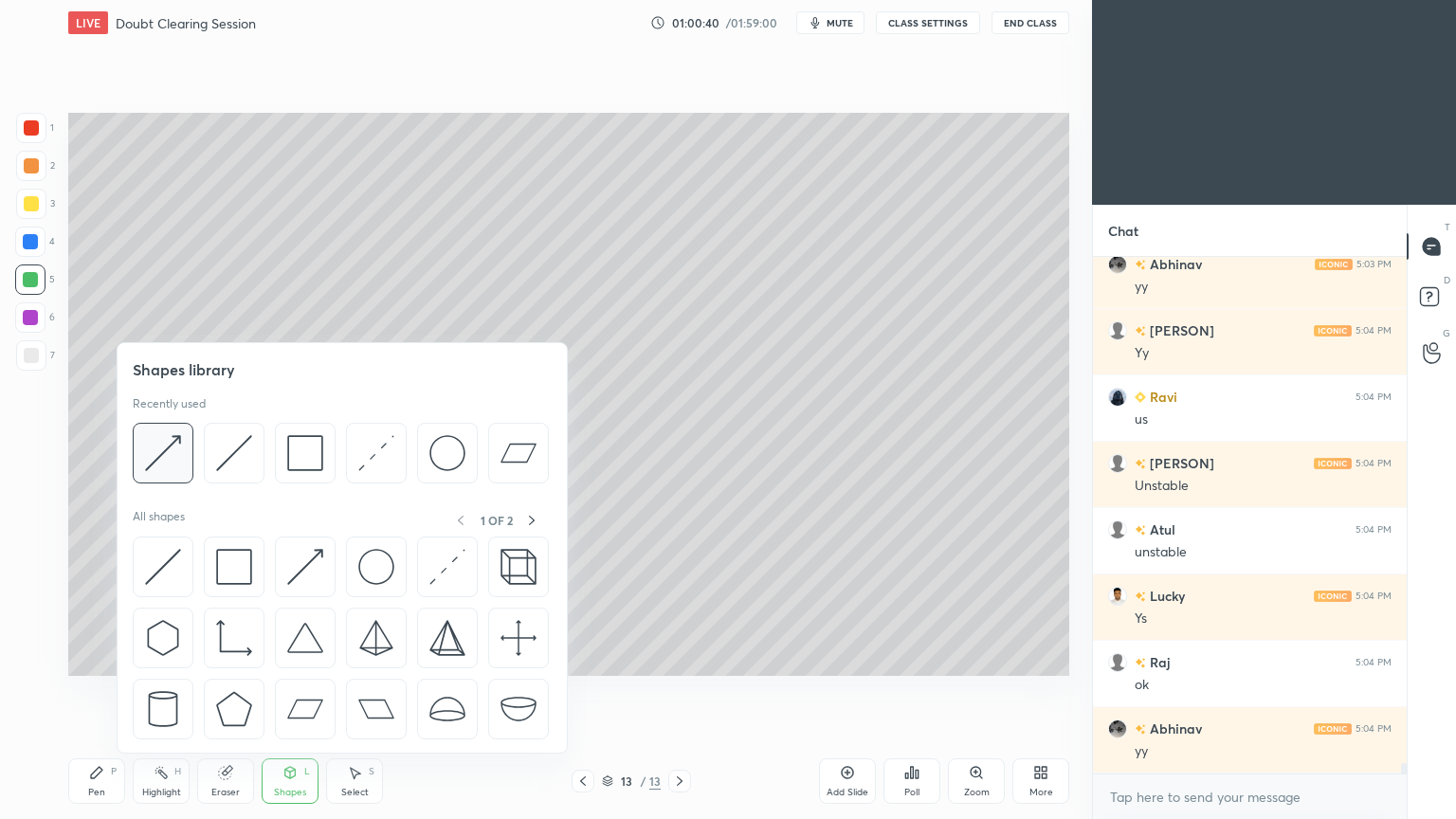 click at bounding box center (163, 453) 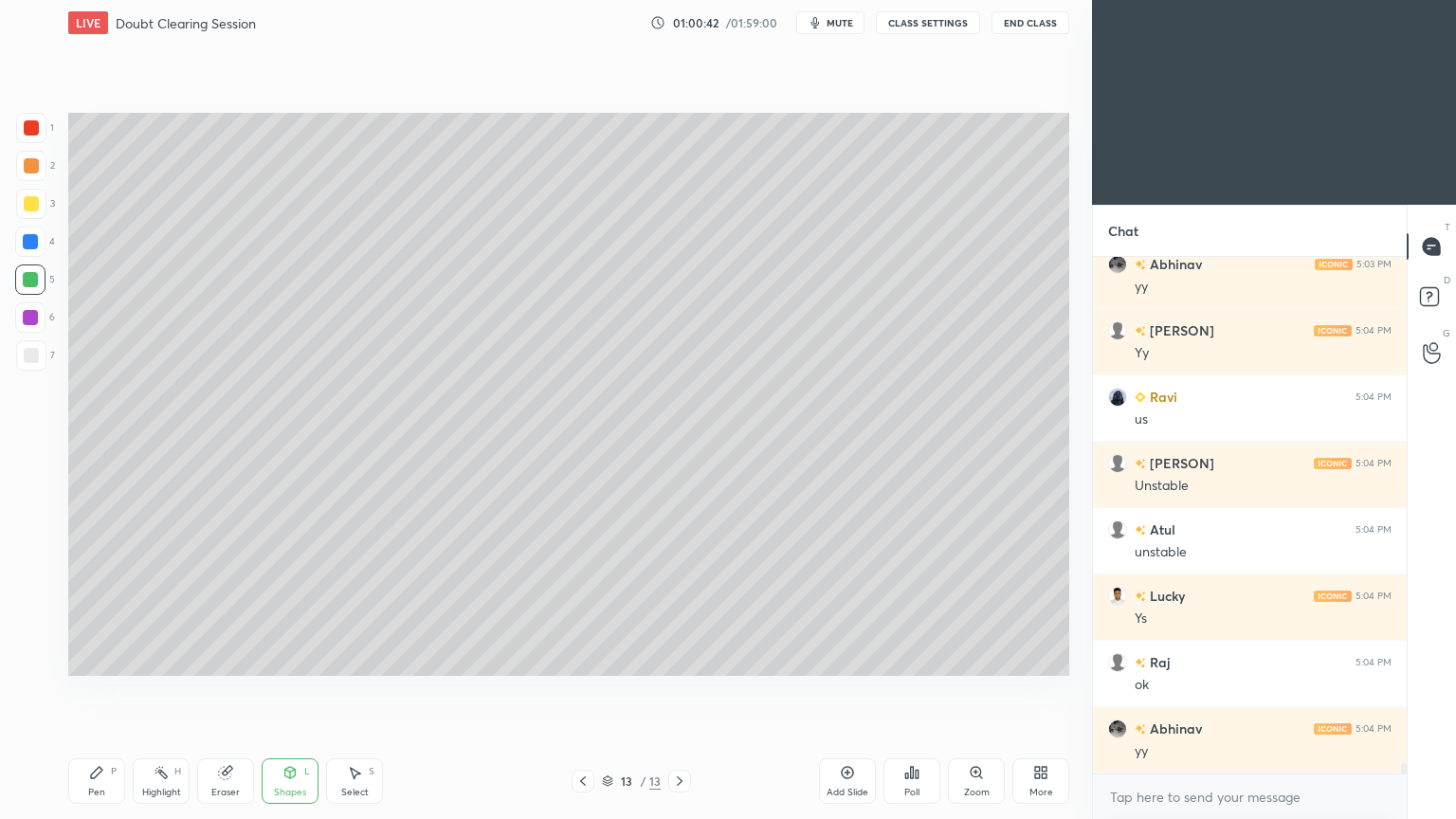 click at bounding box center [31, 355] 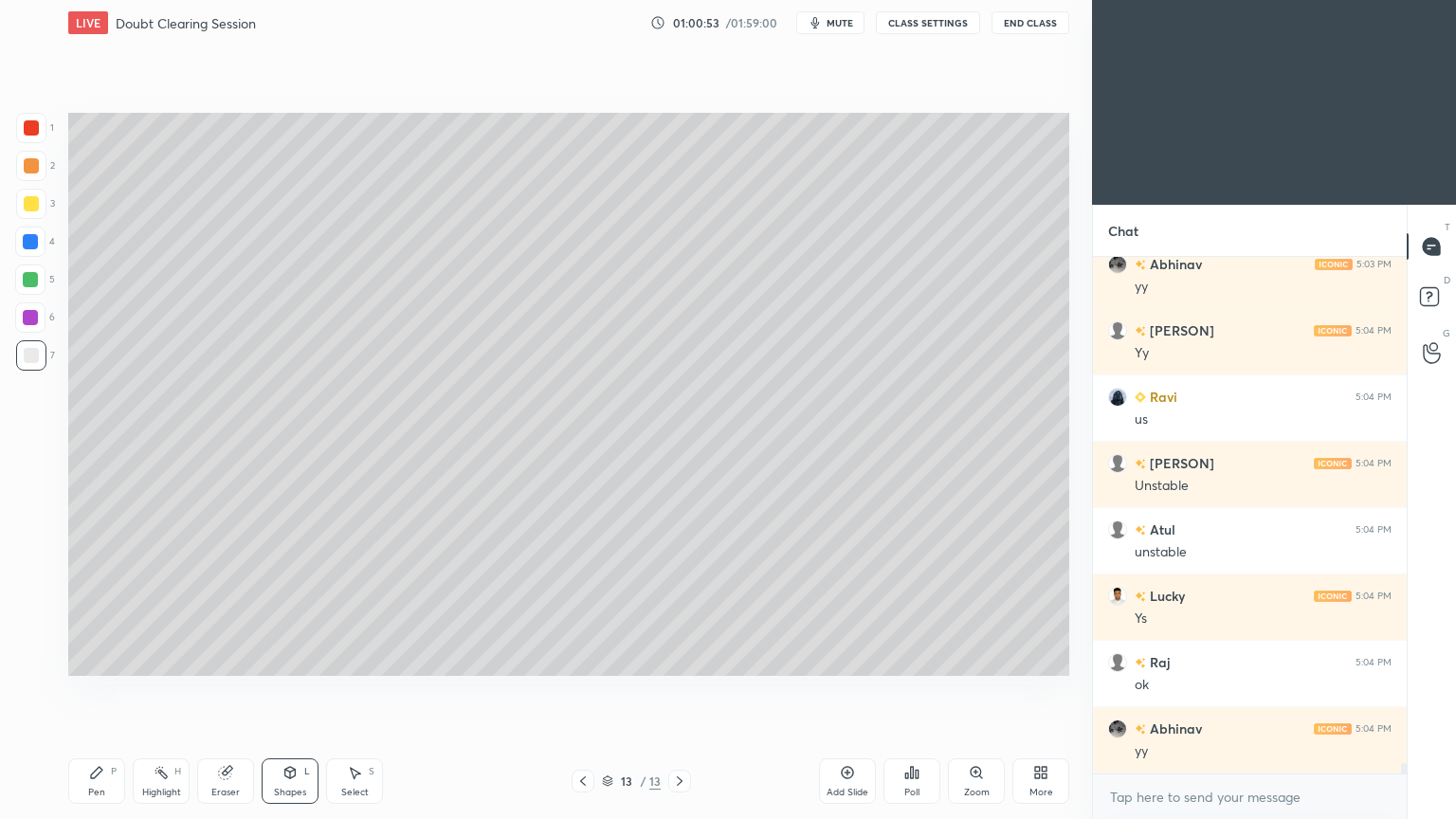 click on "Pen P" at bounding box center [97, 781] 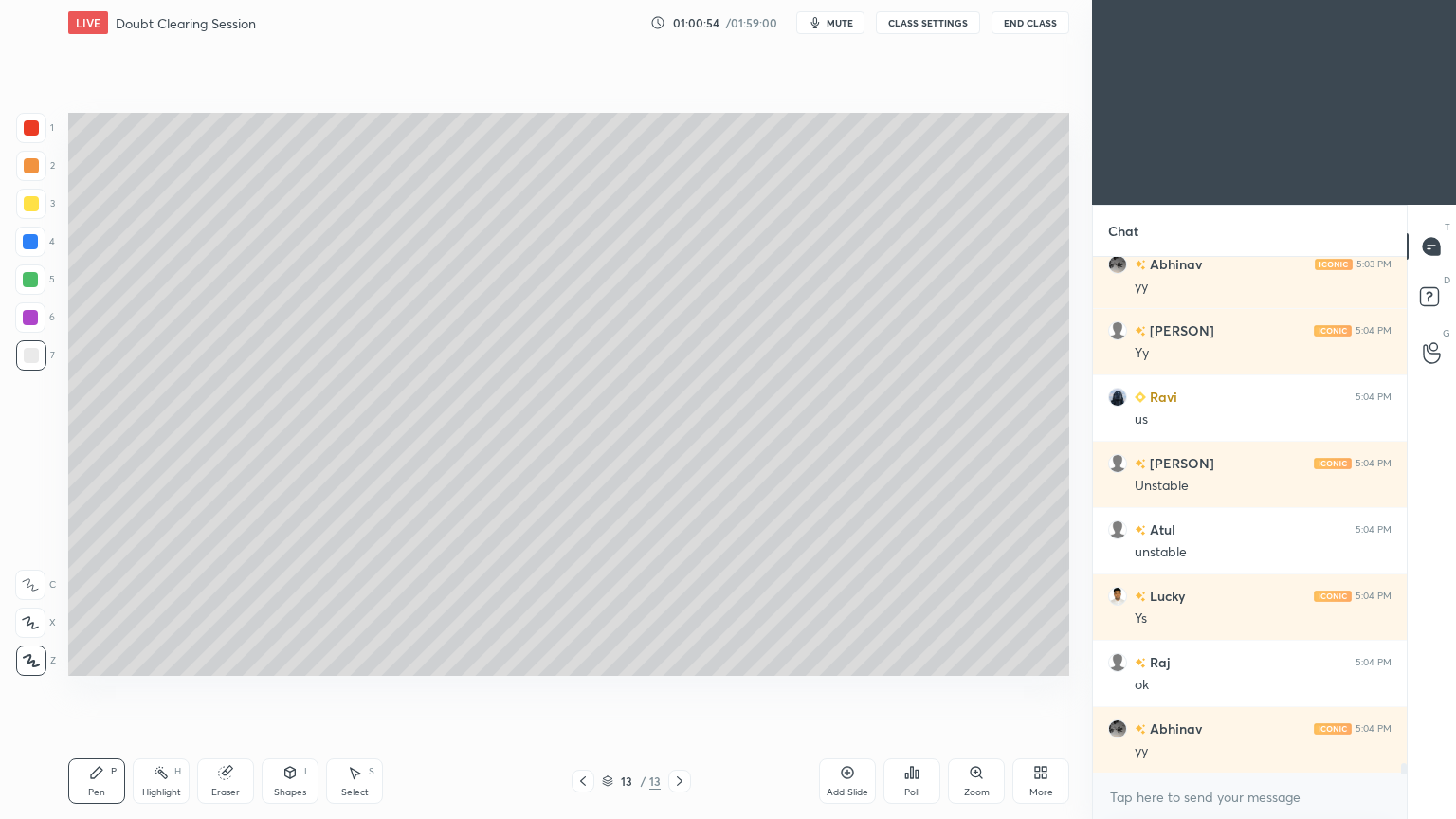 click at bounding box center (31, 128) 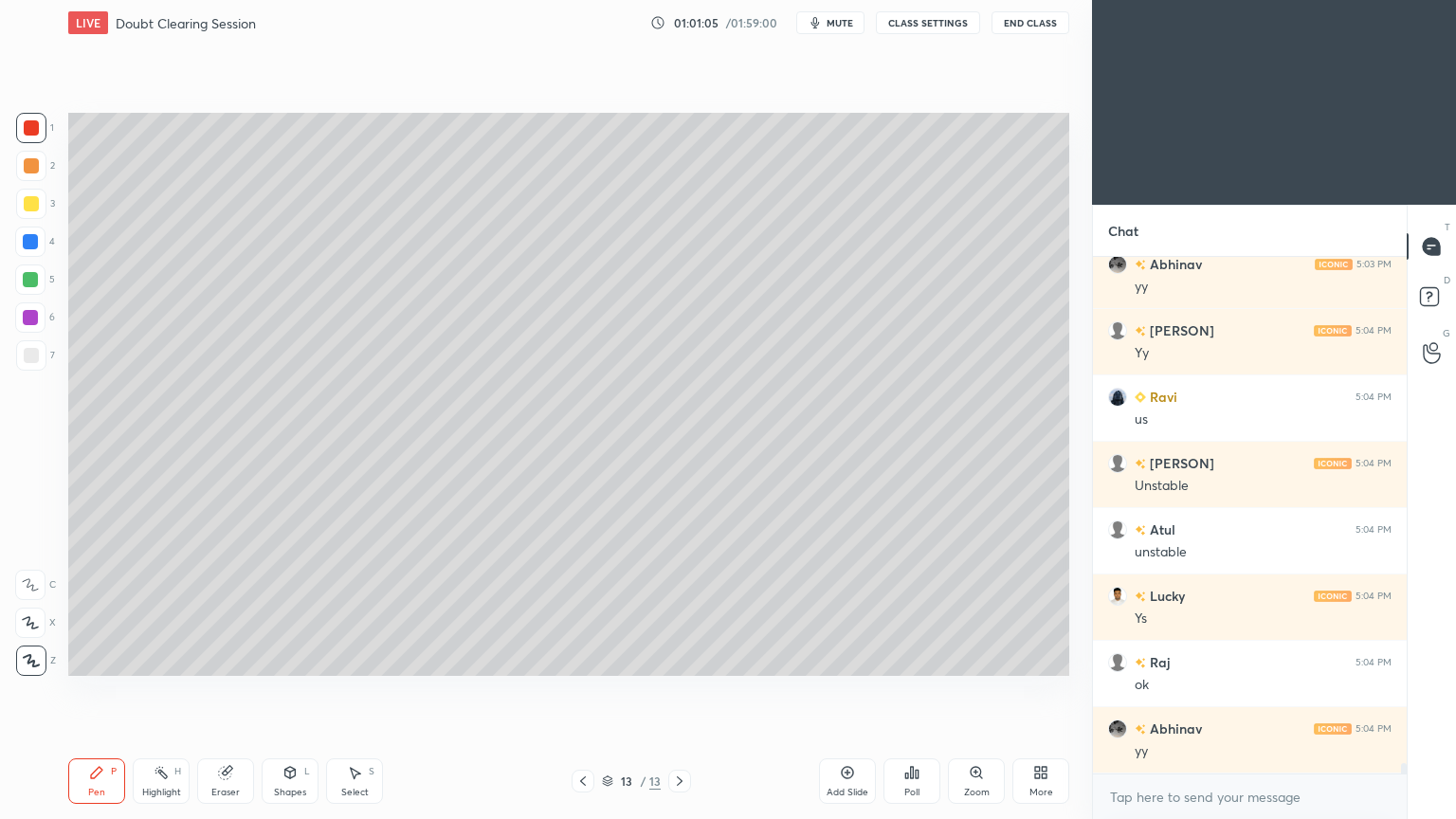 click at bounding box center (31, 355) 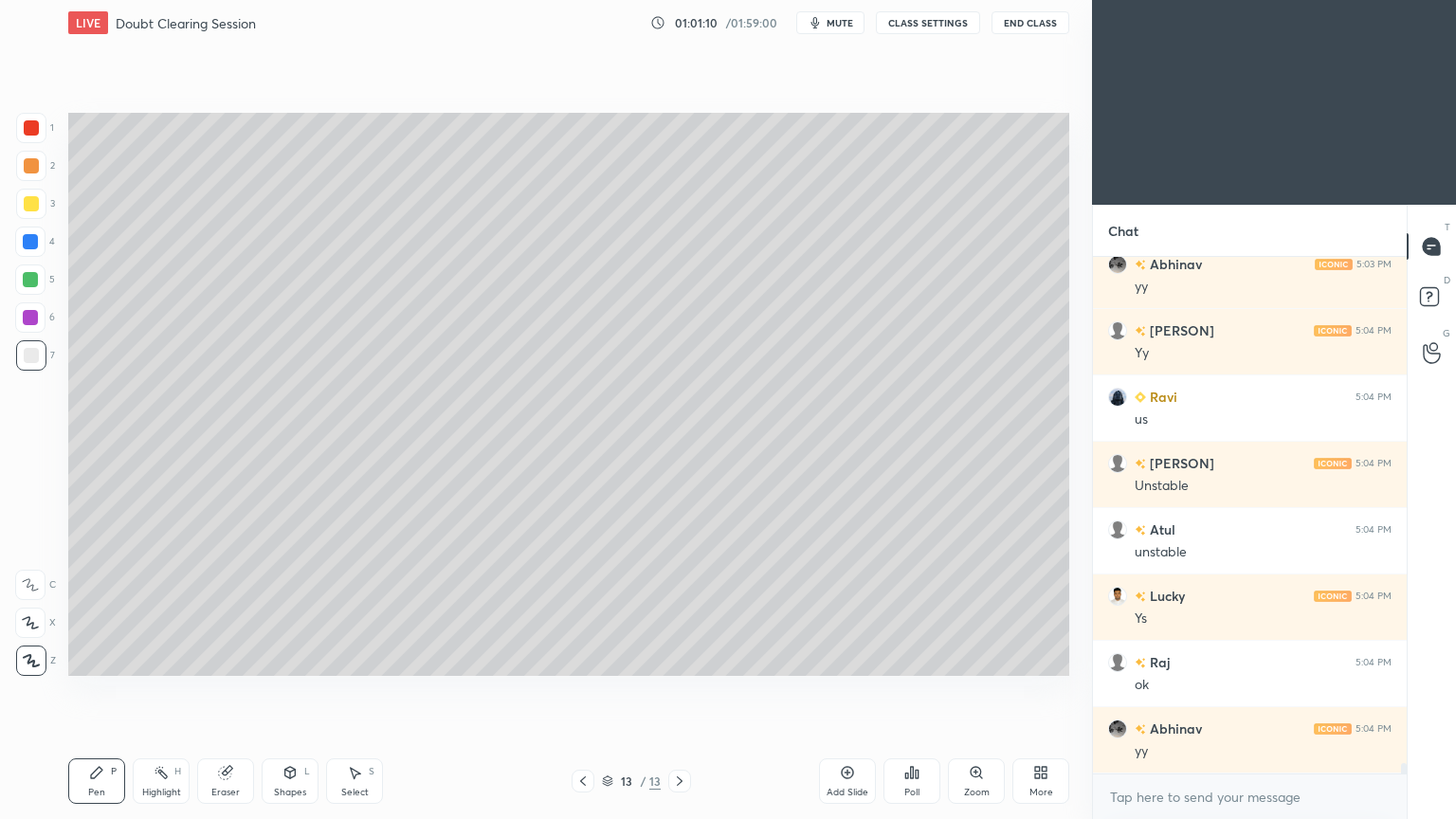 click on "Shapes" at bounding box center (290, 792) 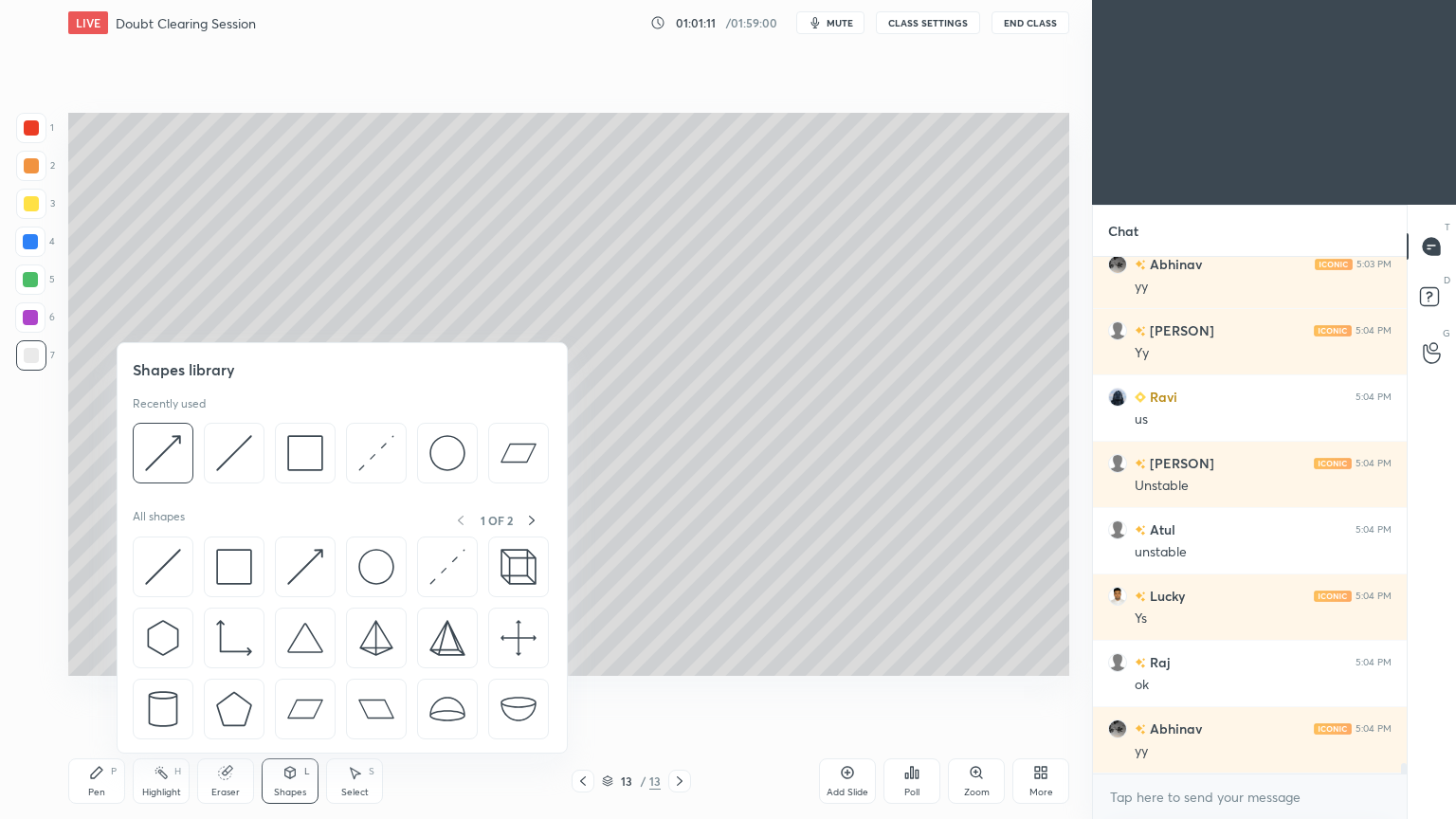 click at bounding box center (234, 453) 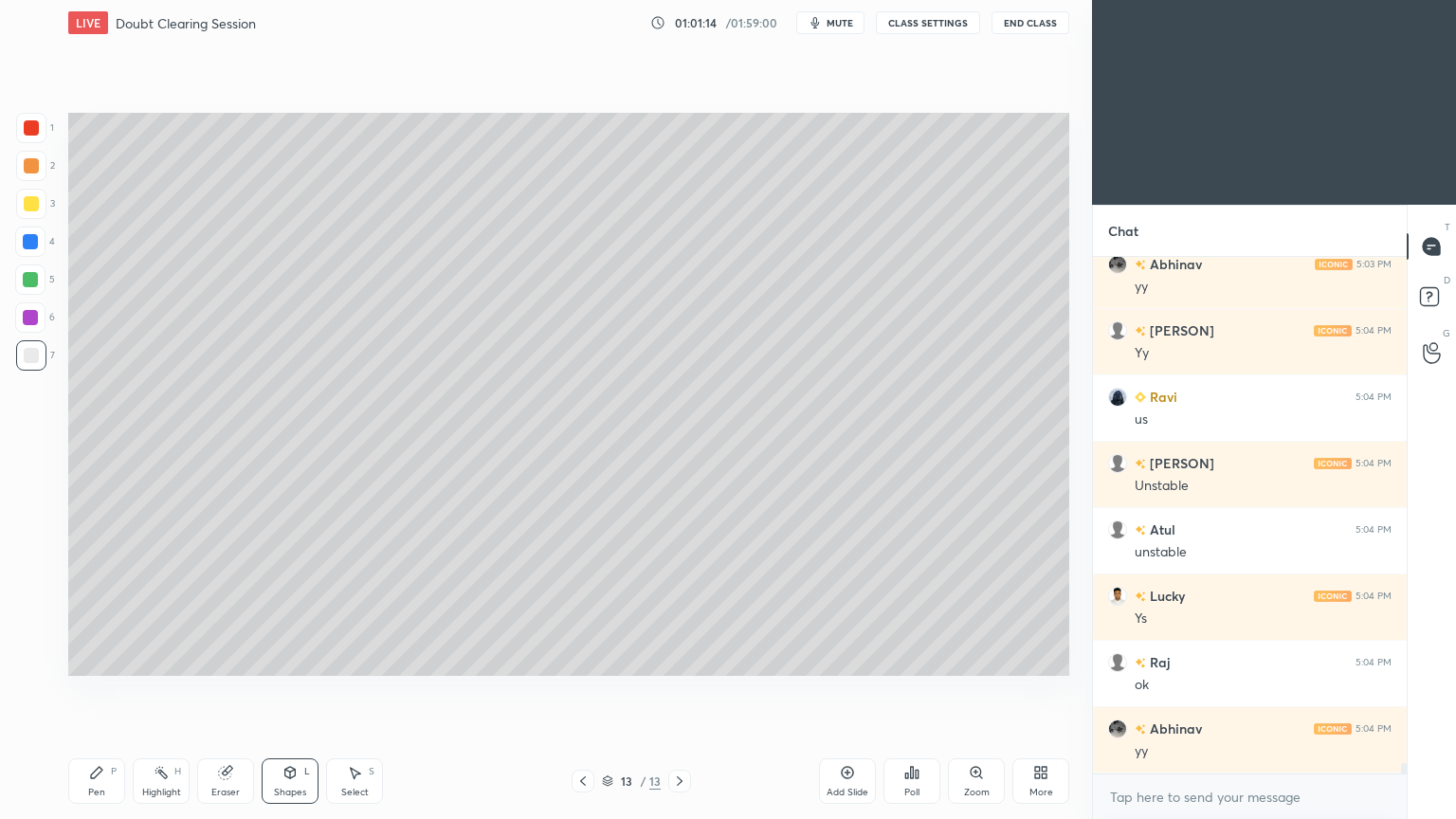 click on "Pen" at bounding box center [97, 792] 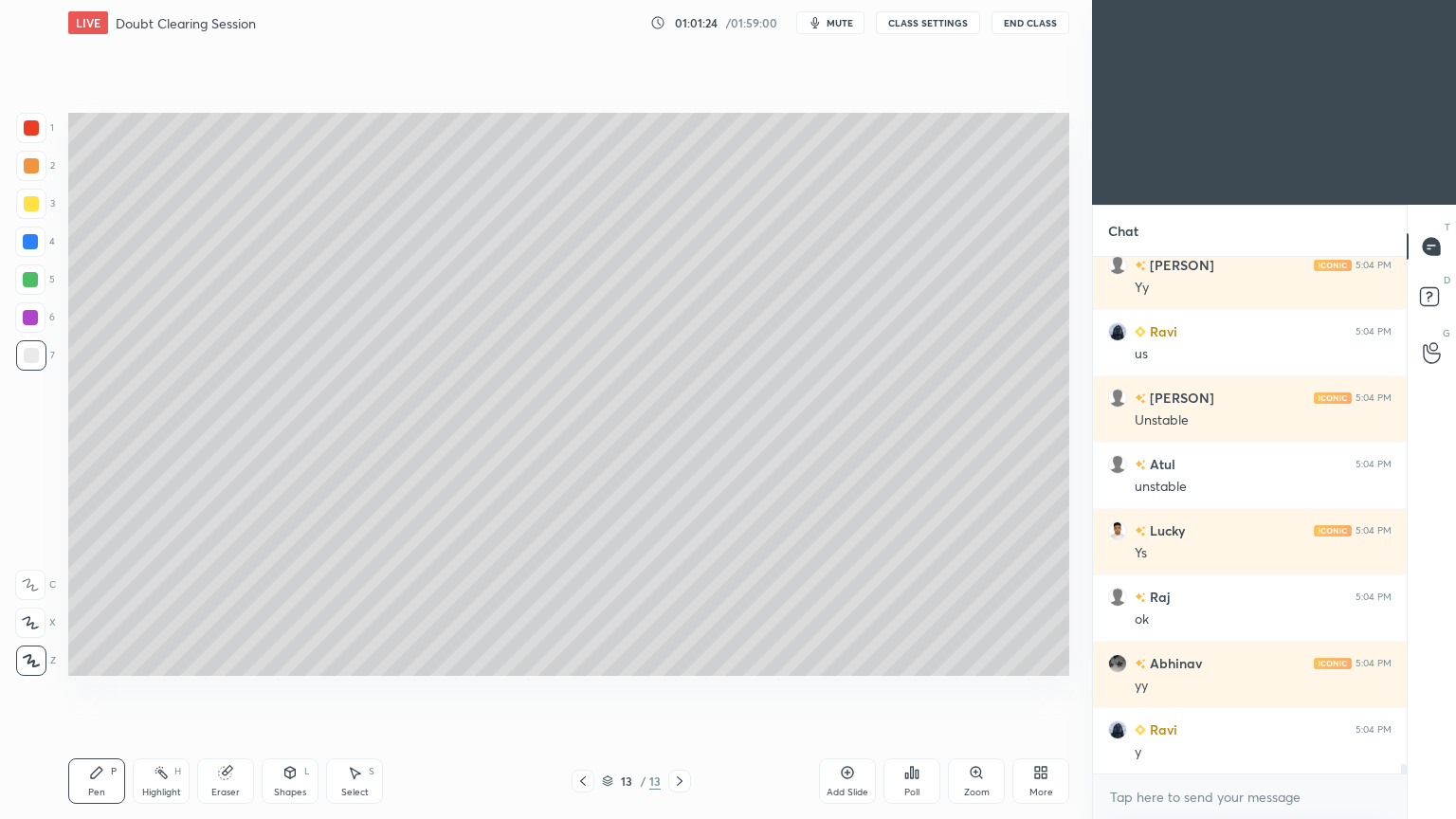 scroll, scrollTop: 26366, scrollLeft: 0, axis: vertical 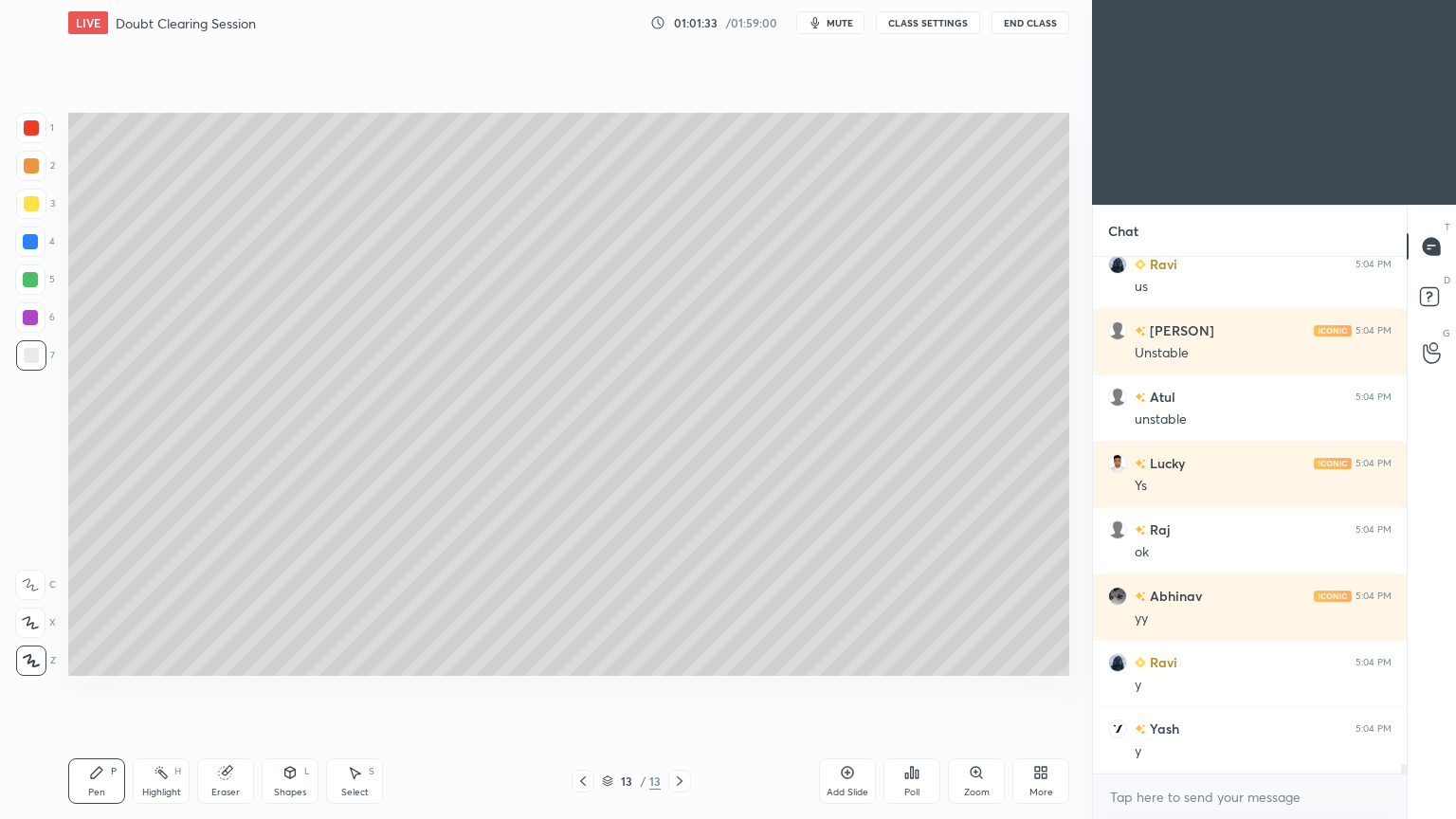 click on "S" at bounding box center [372, 772] 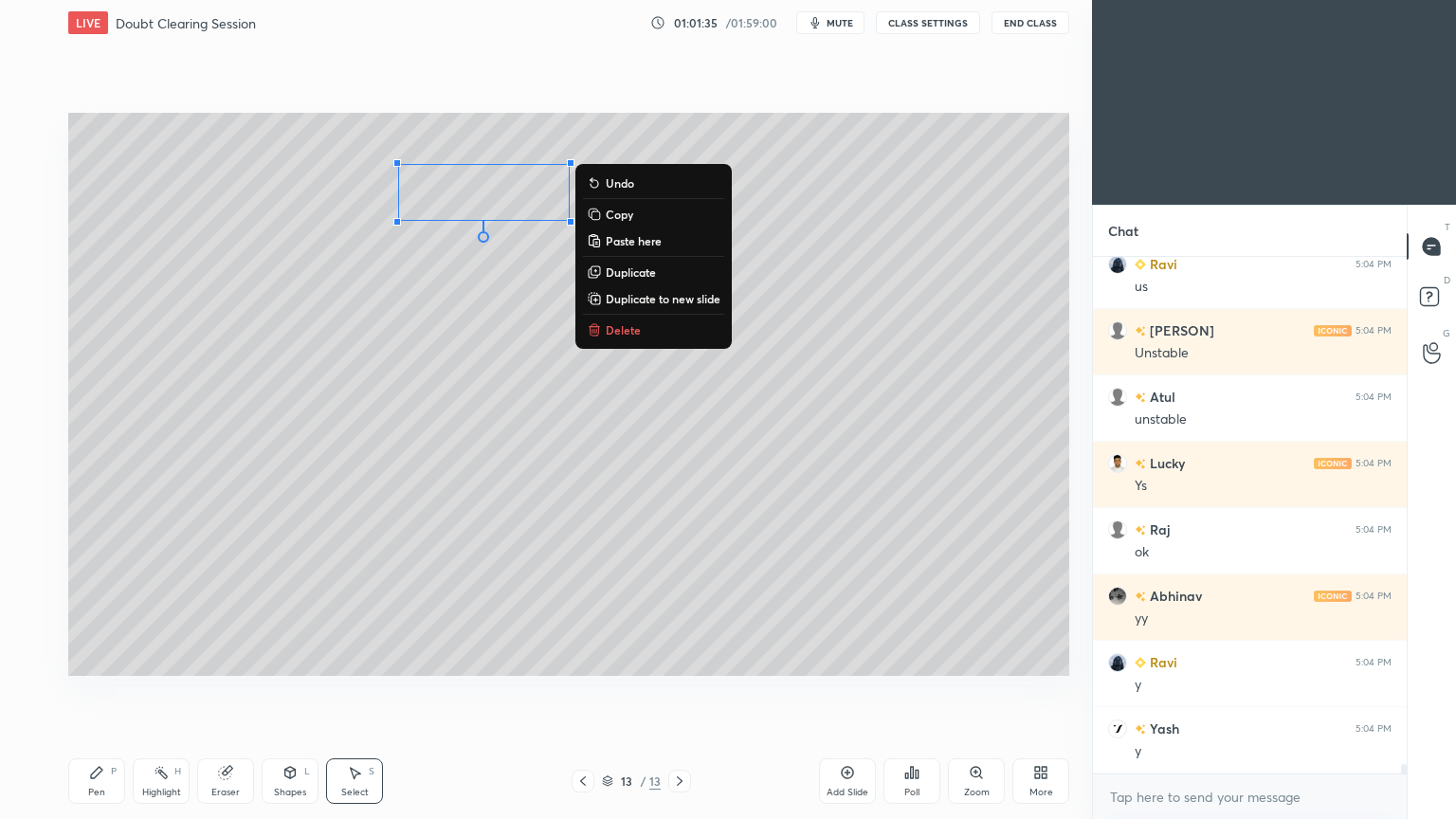 click on "Pen P" at bounding box center [97, 781] 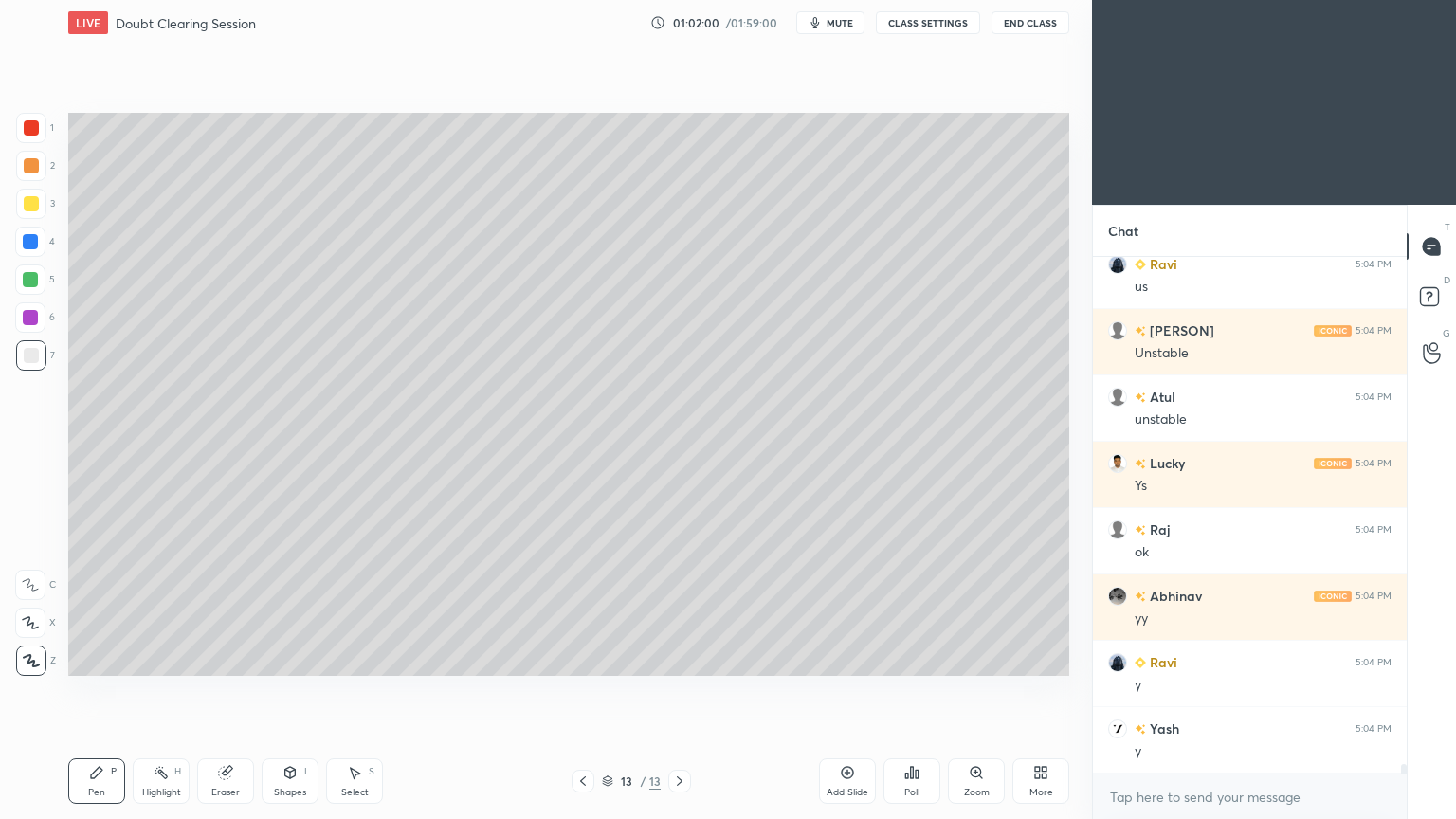 click on "Shapes L" at bounding box center (290, 781) 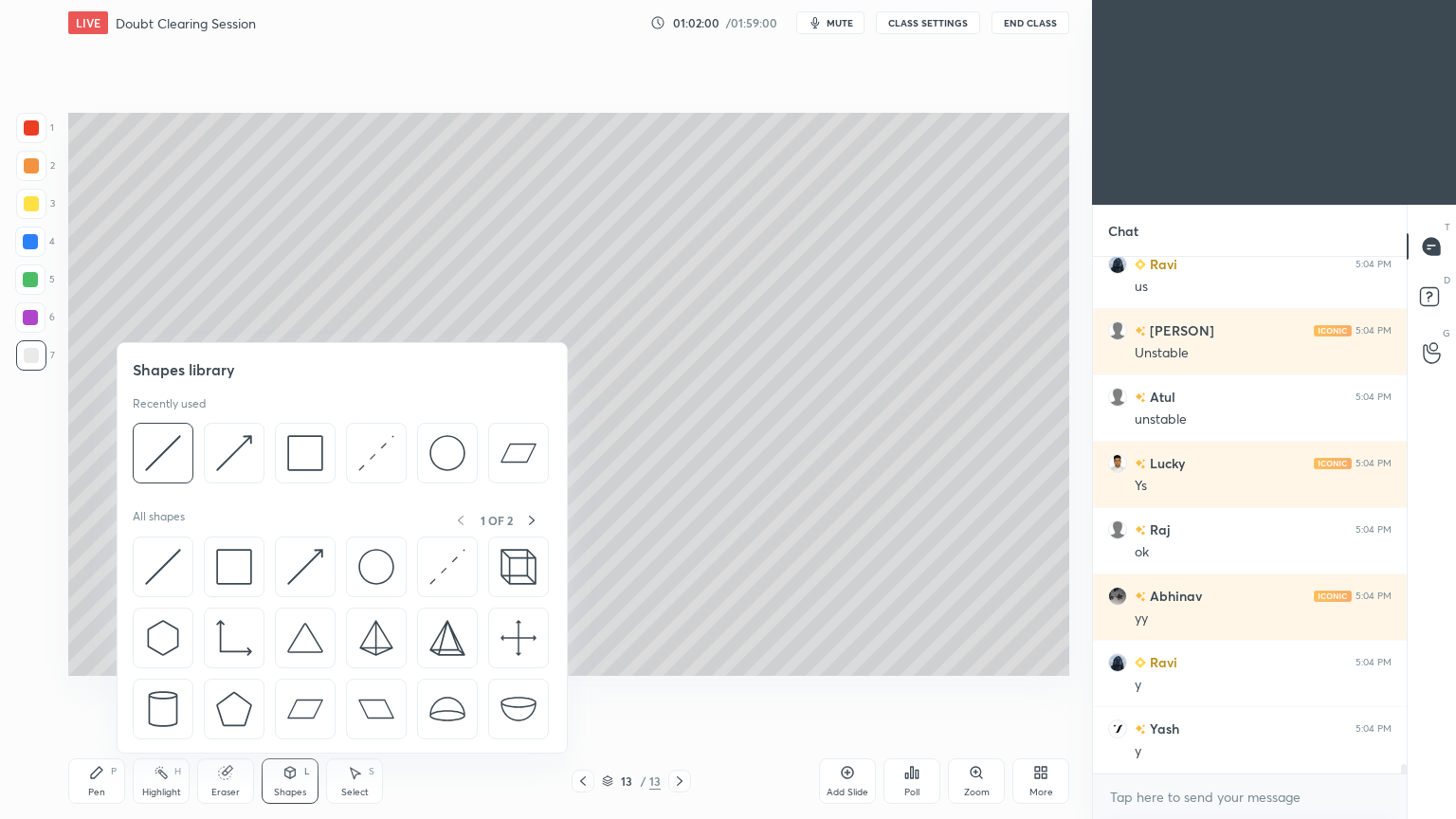 click at bounding box center (234, 453) 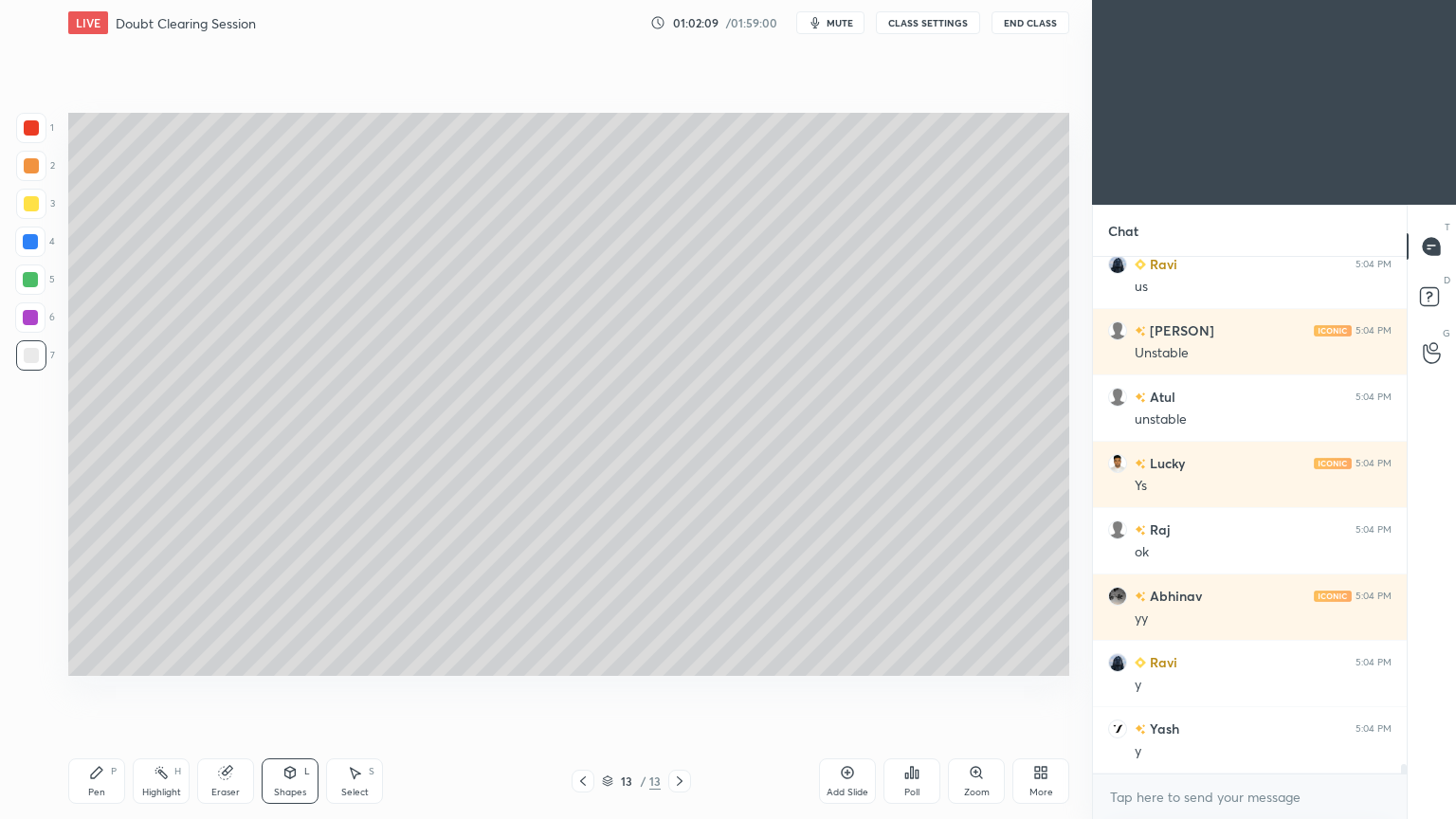 click on "Shapes" at bounding box center (290, 792) 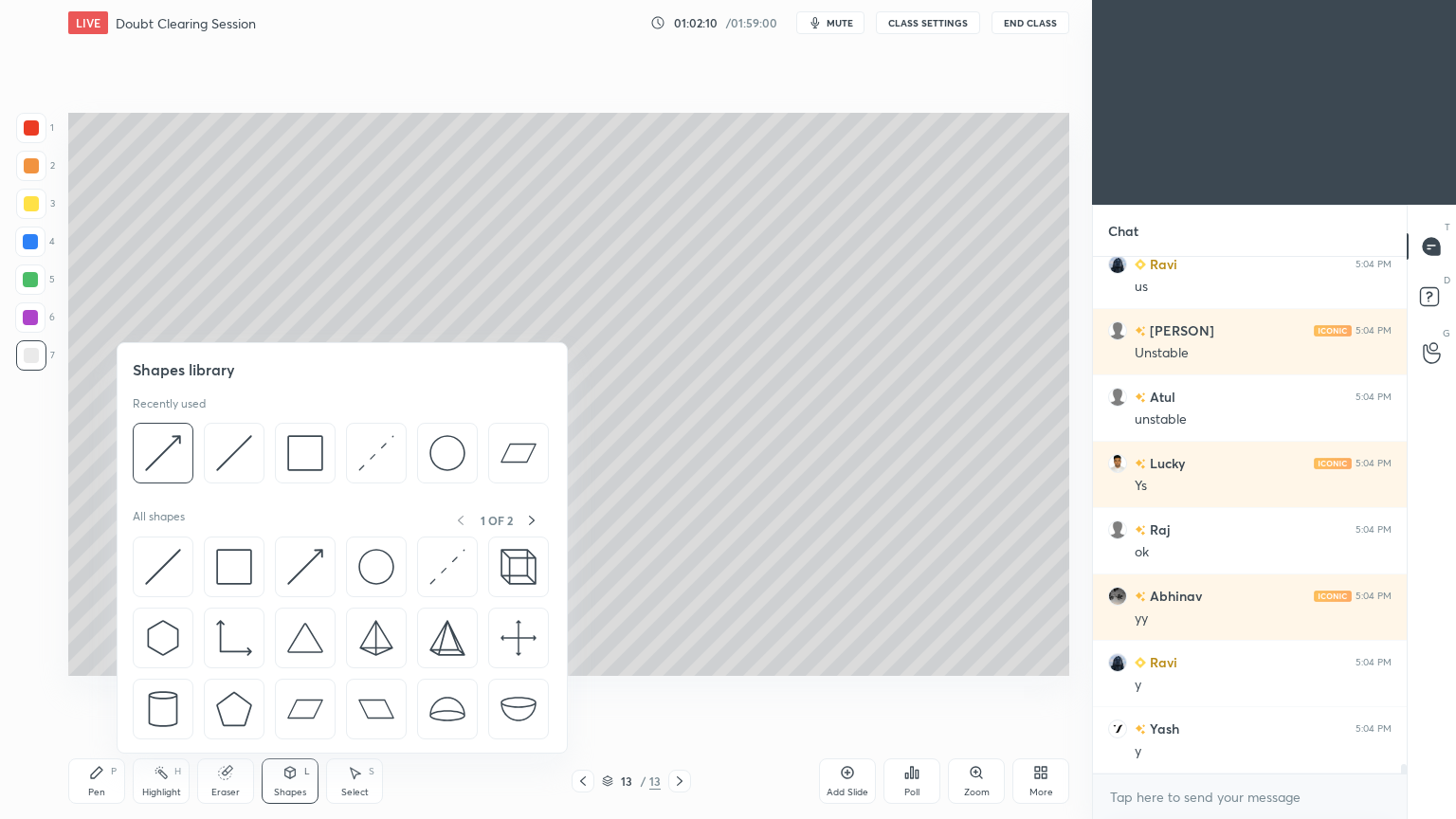 click at bounding box center (234, 453) 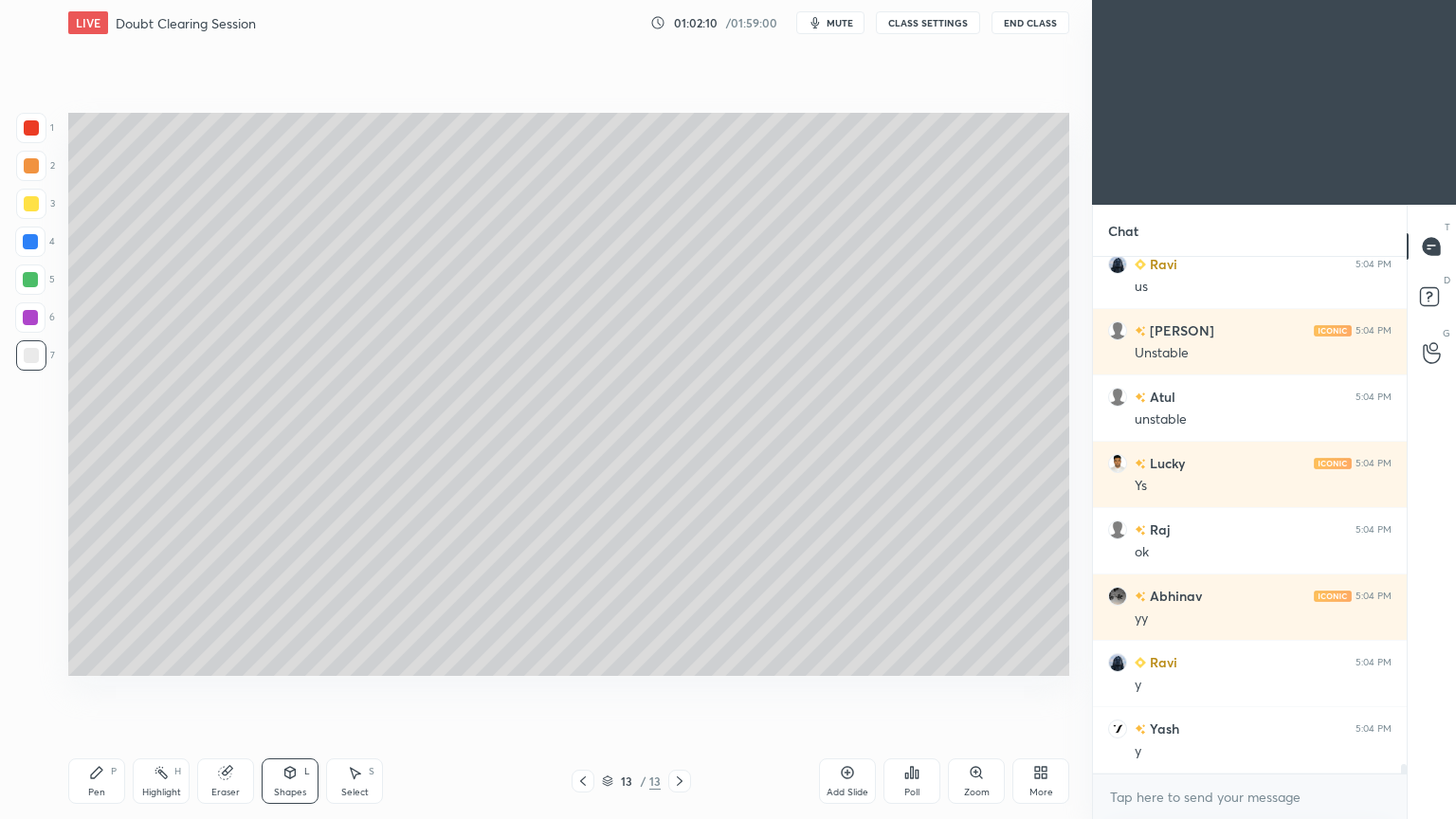 click at bounding box center (30, 242) 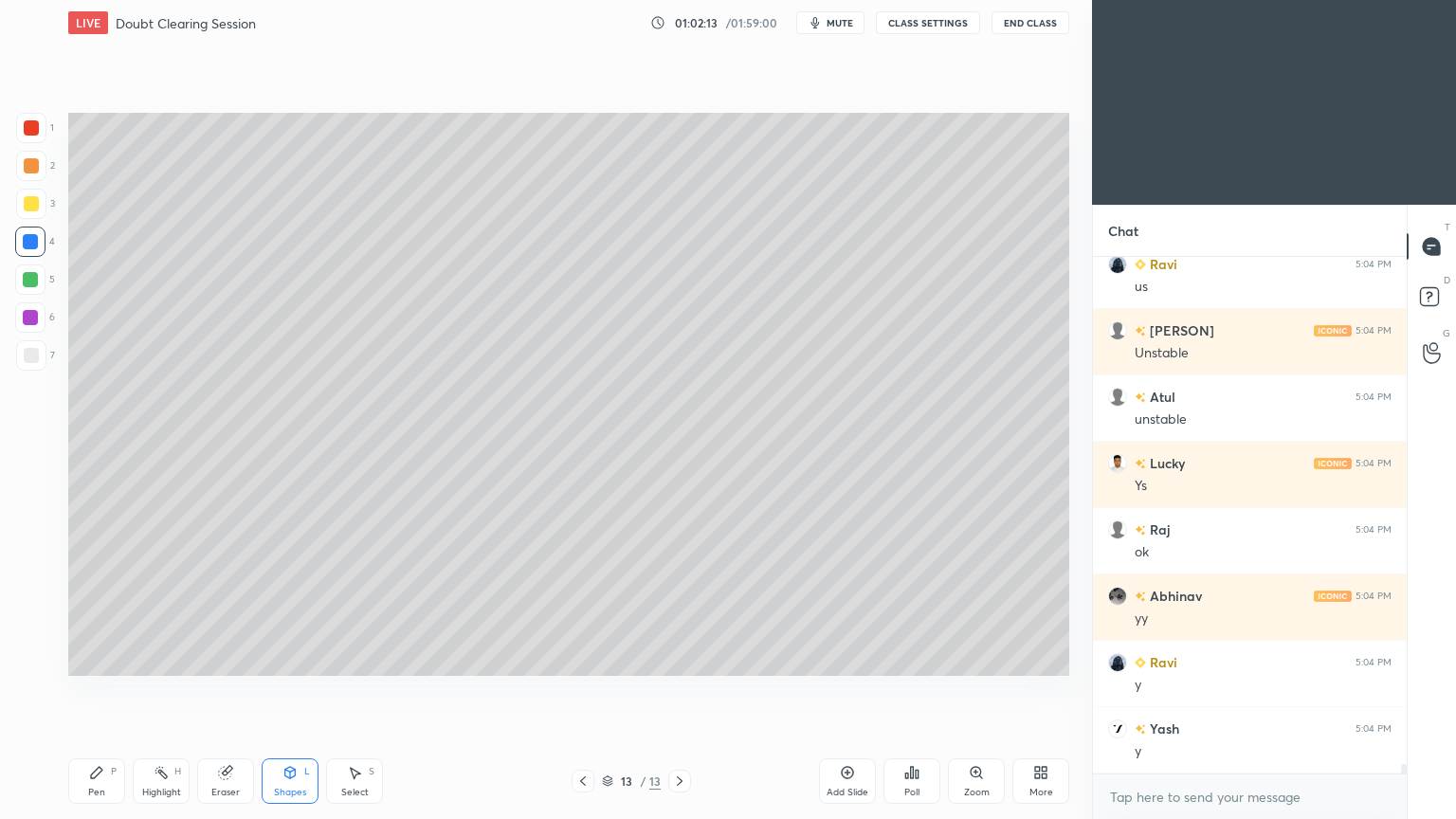 scroll, scrollTop: 26432, scrollLeft: 0, axis: vertical 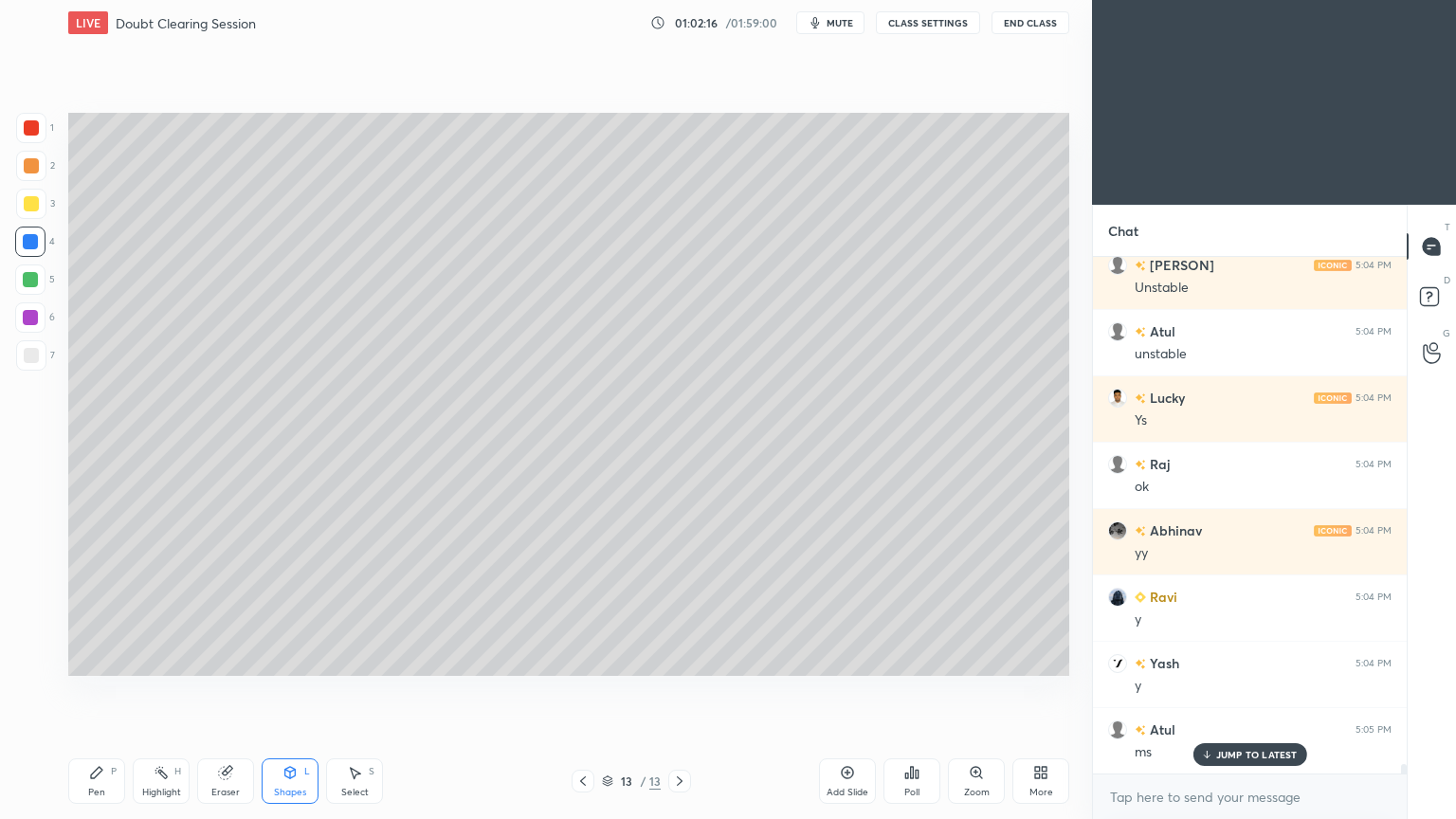 click on "Pen" at bounding box center (97, 792) 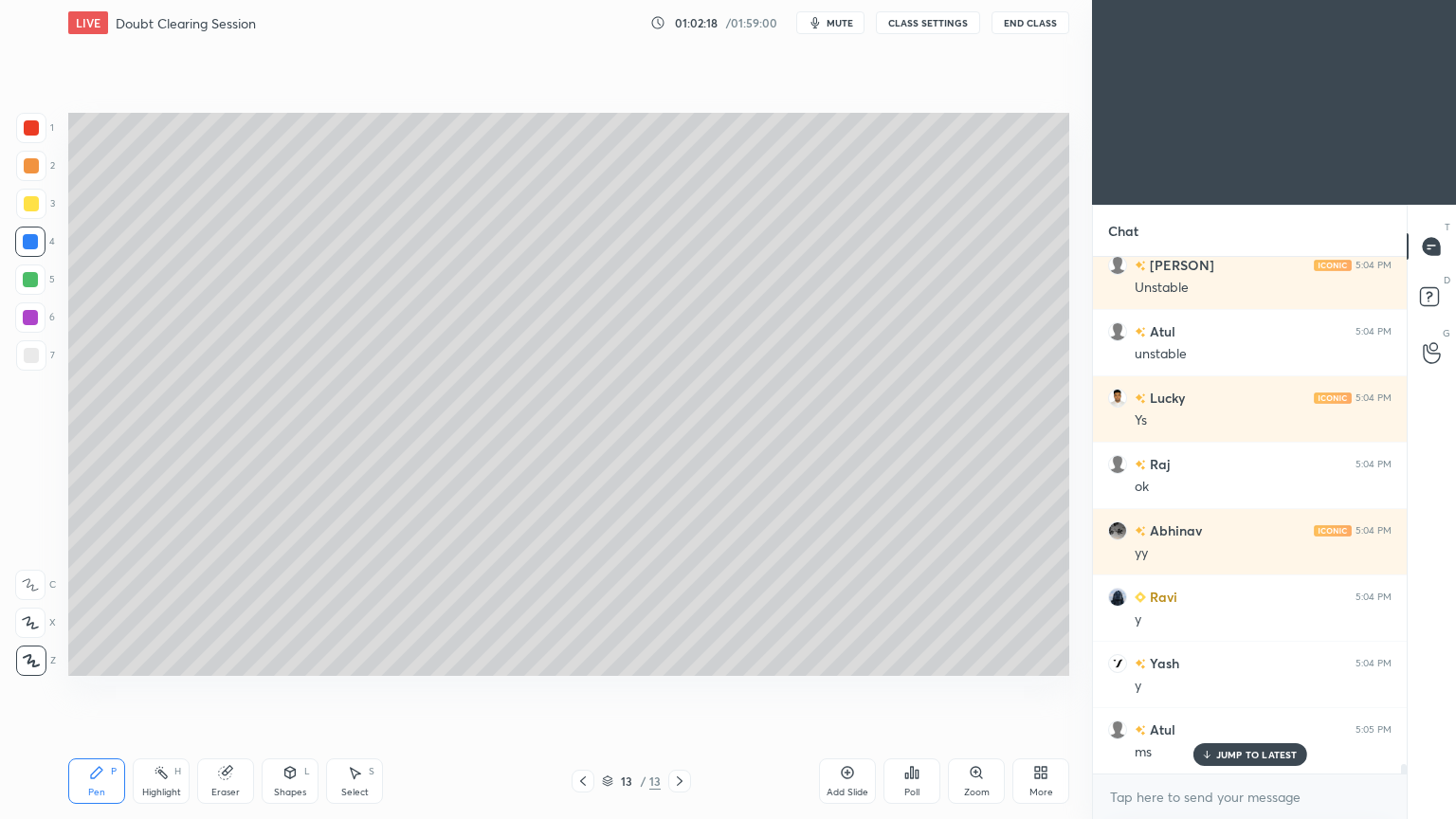 click at bounding box center [31, 204] 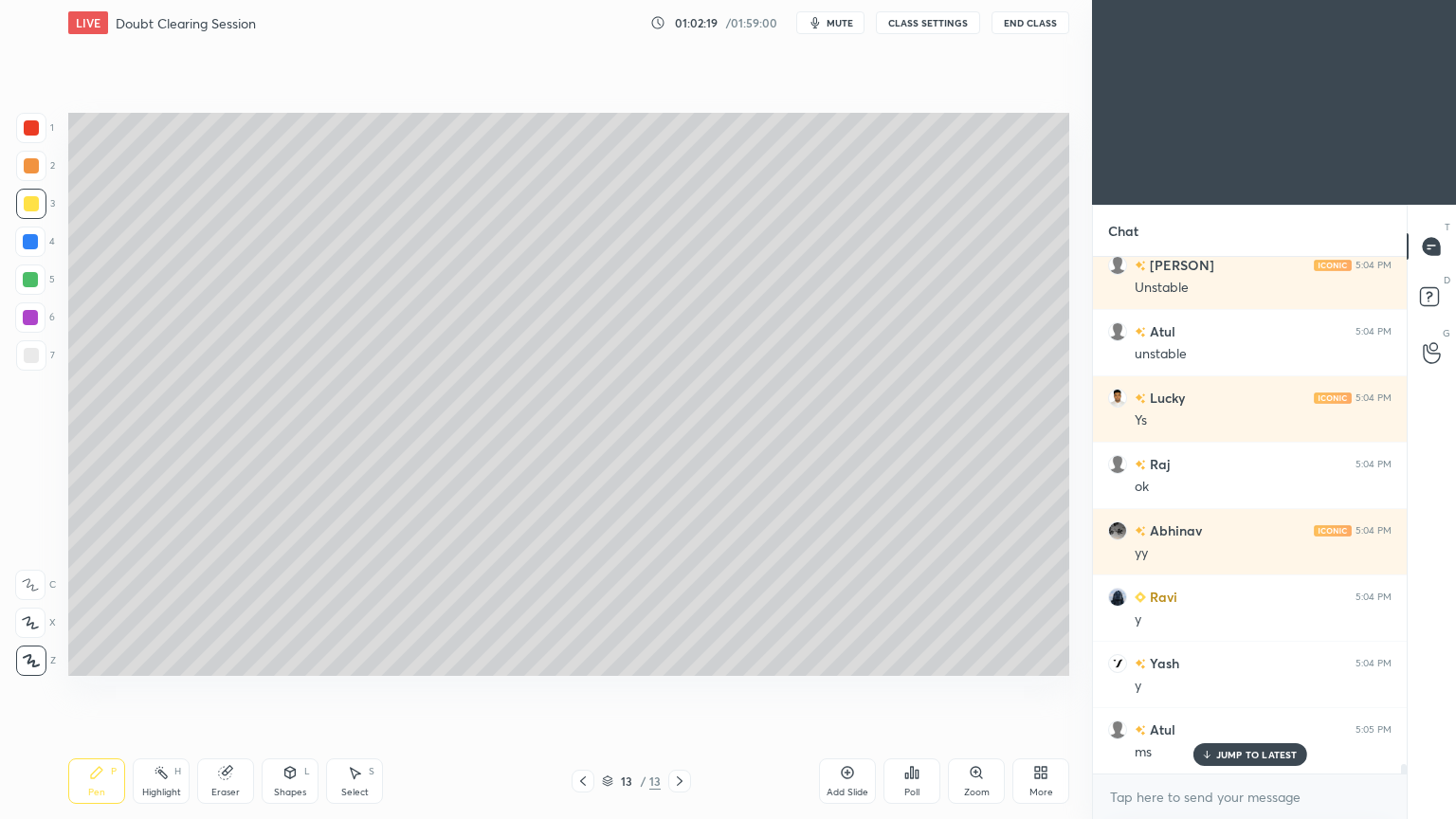 click on "Pen P" at bounding box center (97, 781) 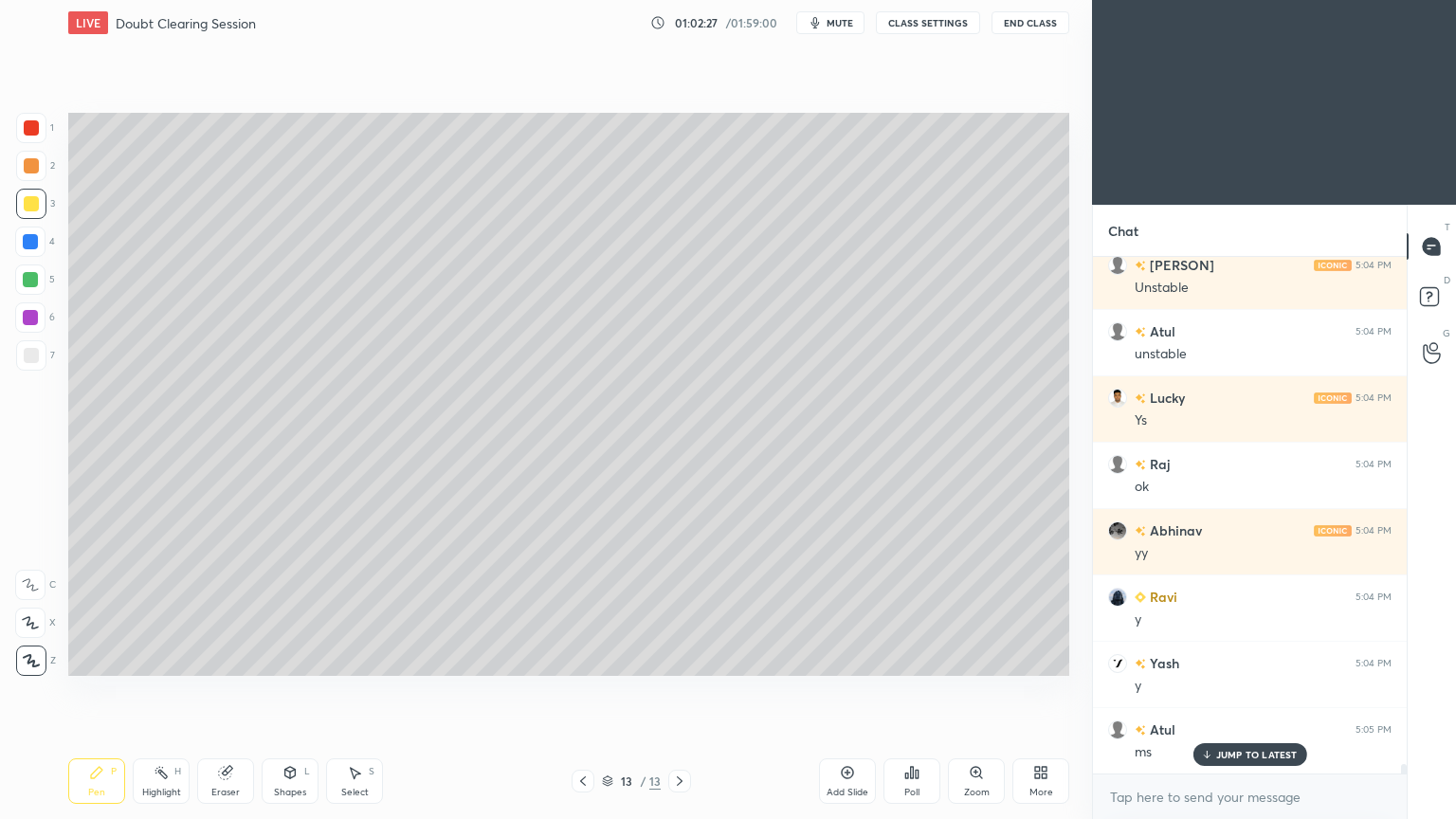 click on "Eraser" at bounding box center [226, 781] 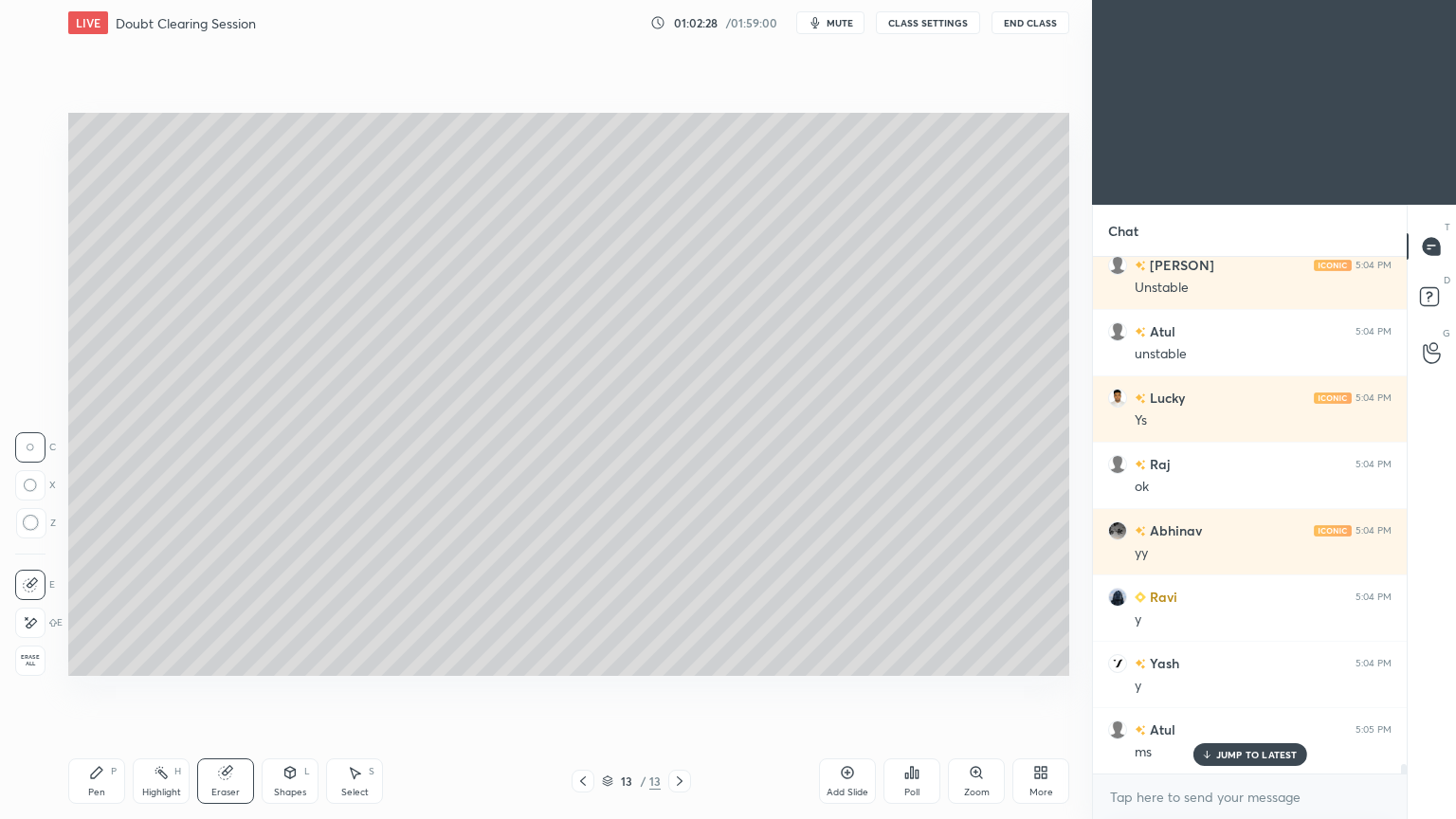 click at bounding box center (30, 623) 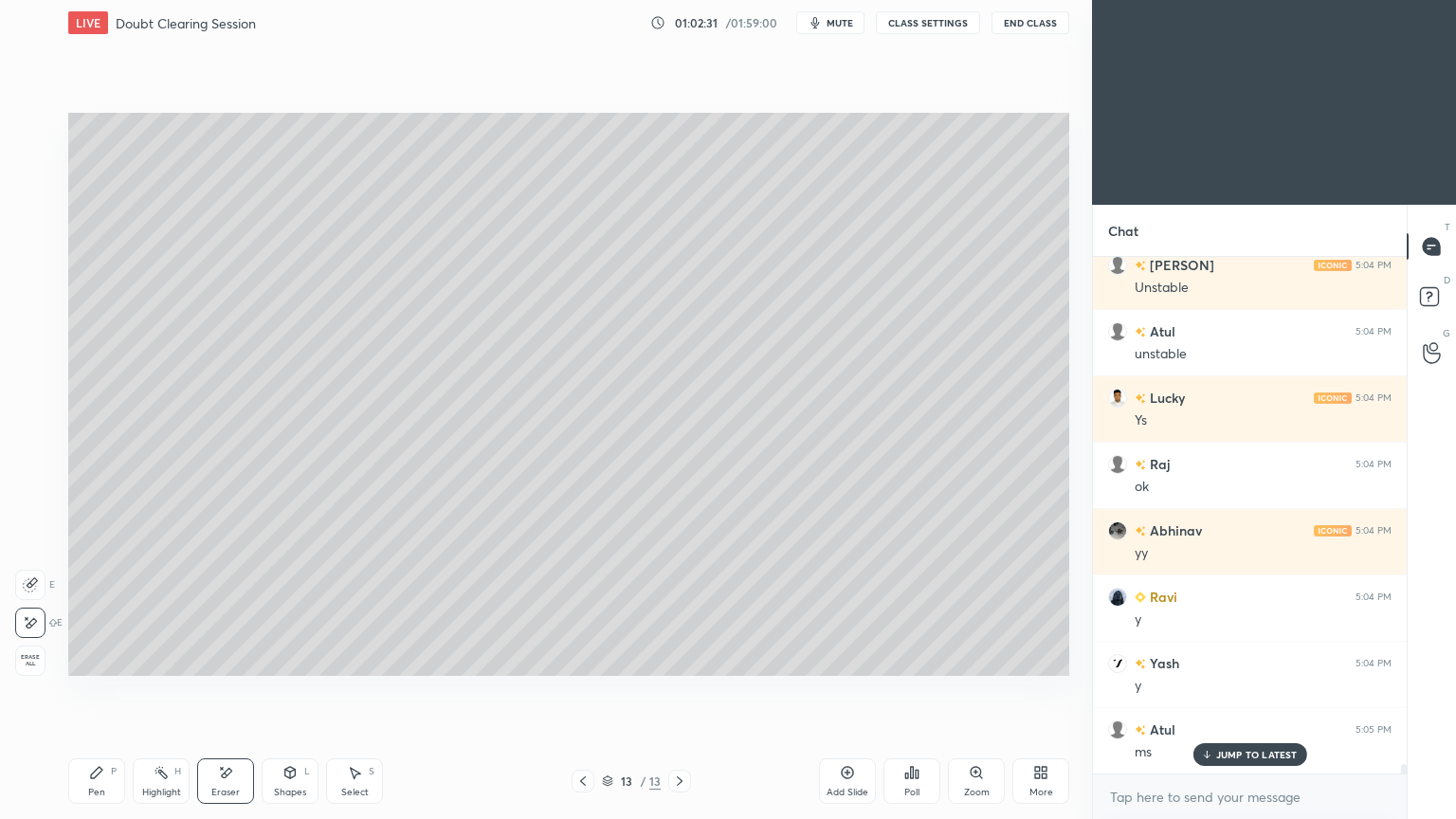 click on "Pen P" at bounding box center (97, 781) 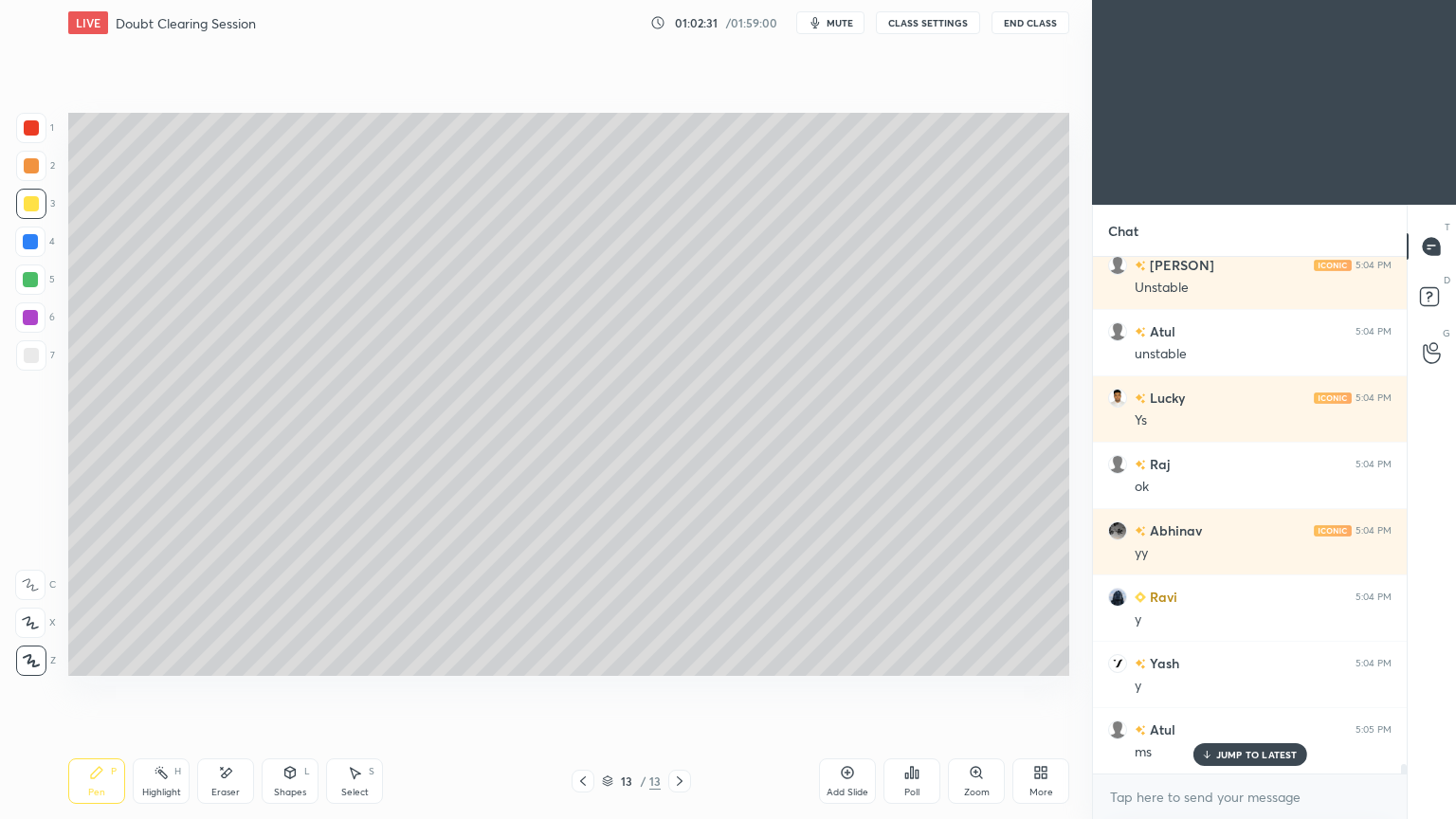 click at bounding box center [31, 355] 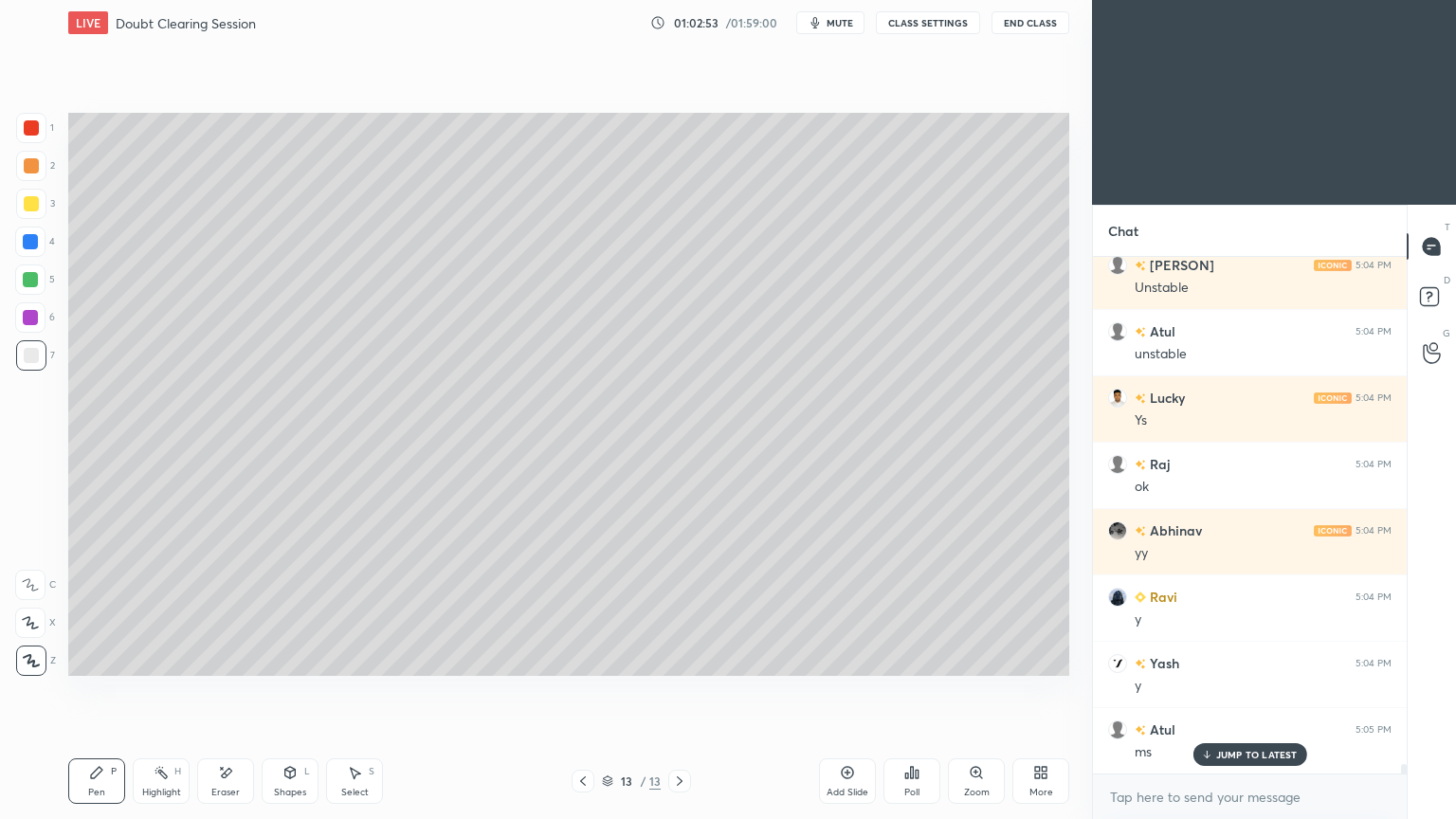 scroll, scrollTop: 26499, scrollLeft: 0, axis: vertical 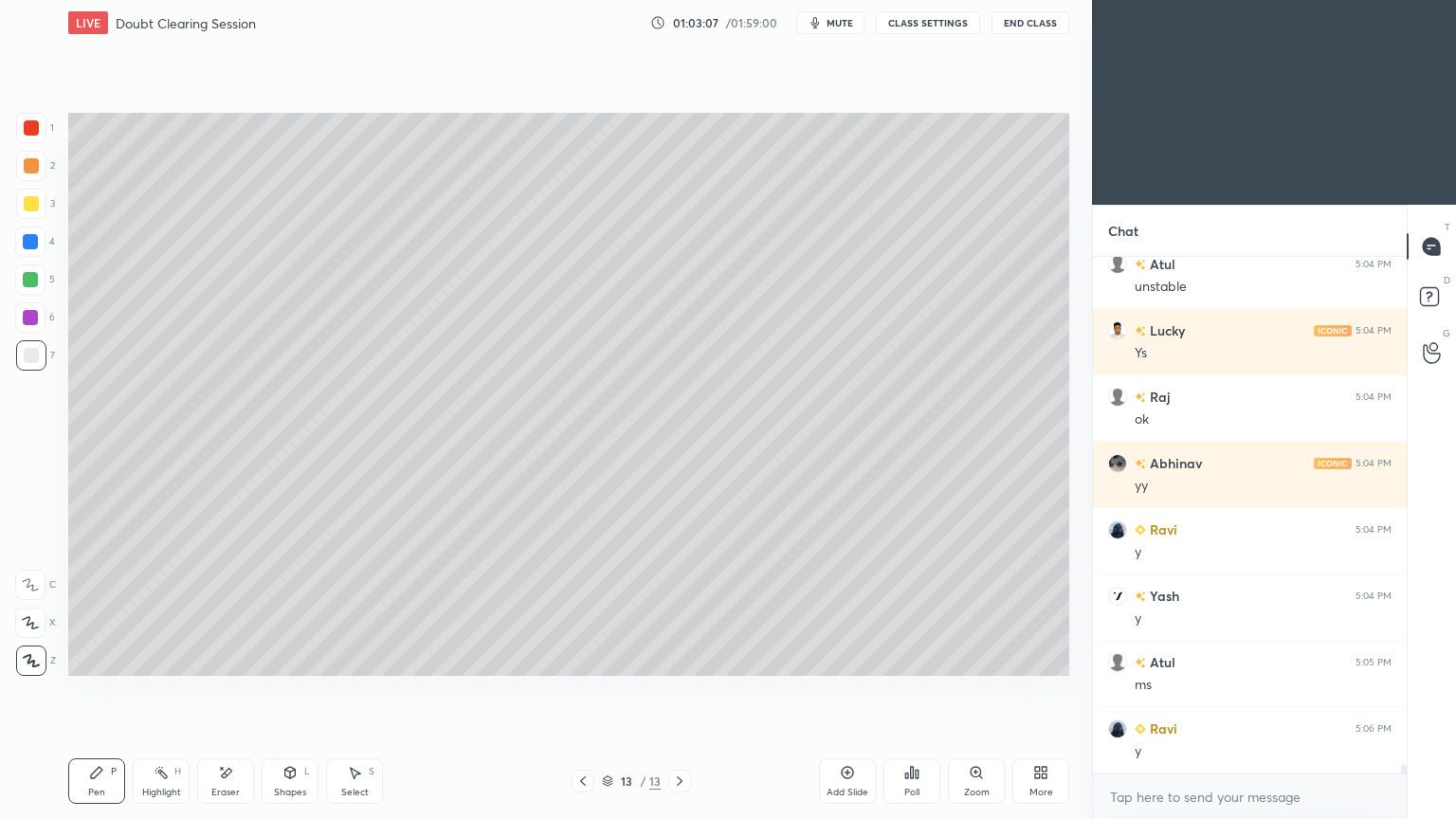 click at bounding box center (30, 280) 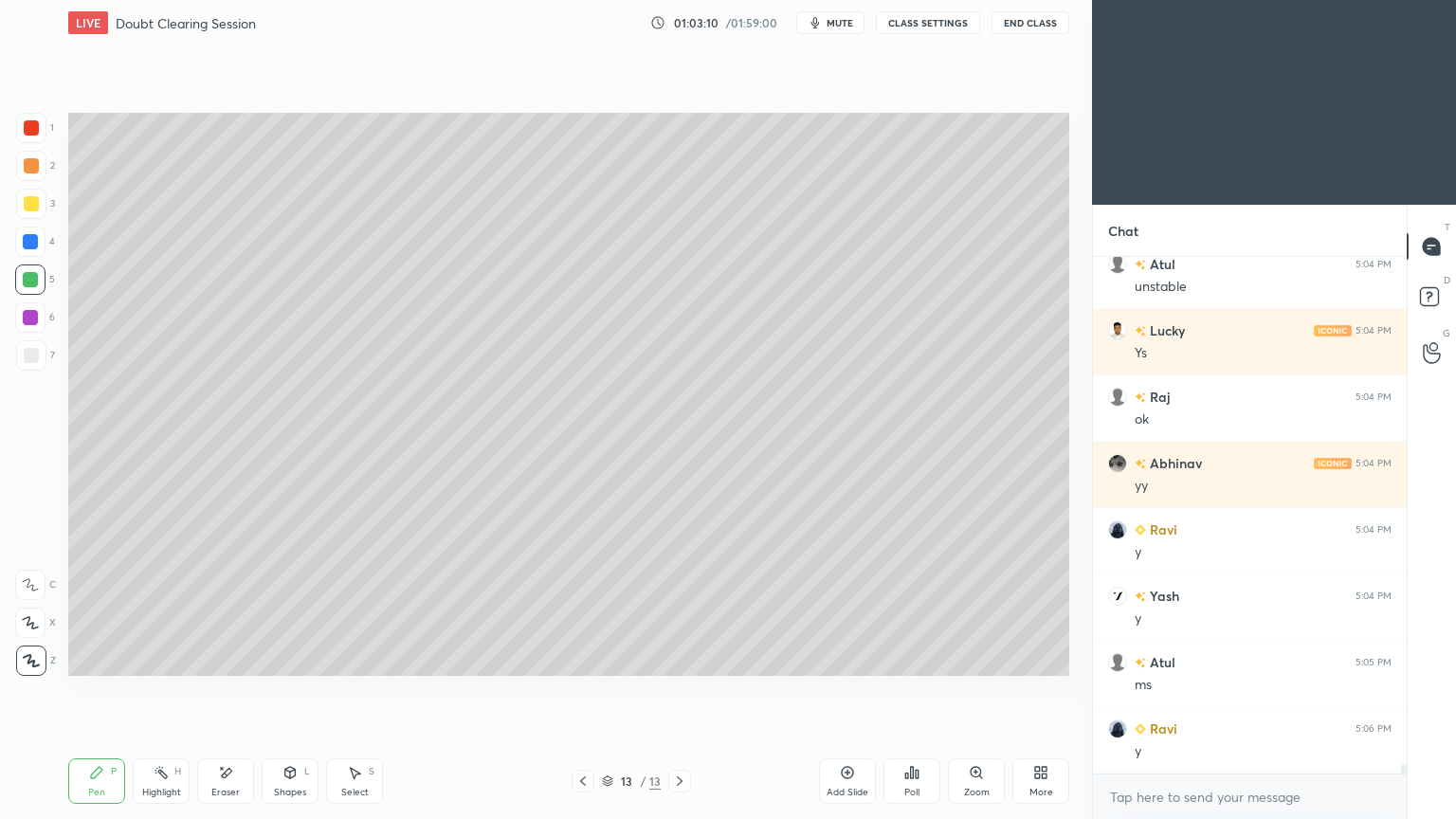 scroll, scrollTop: 26564, scrollLeft: 0, axis: vertical 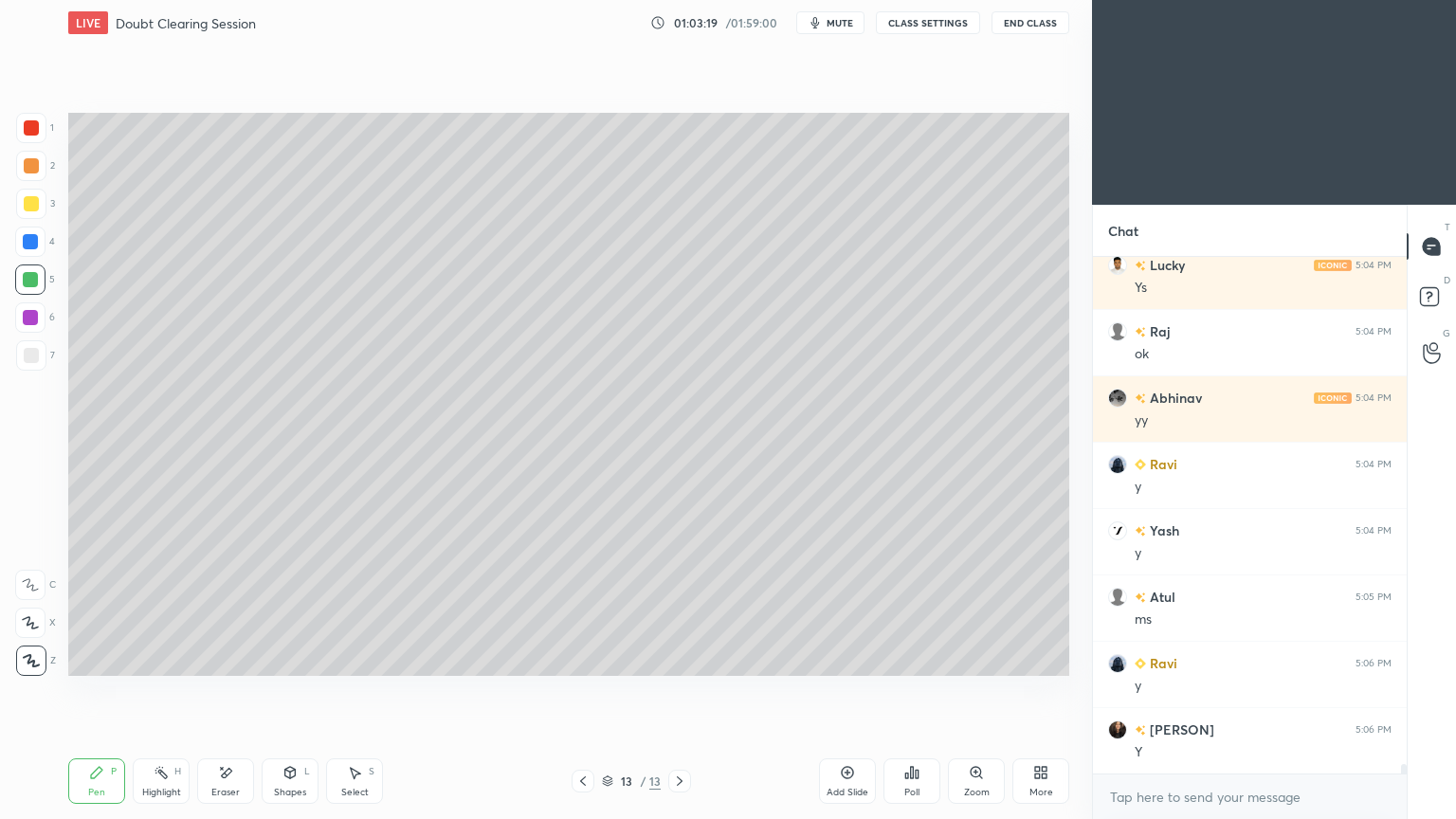 click on "Select S" at bounding box center [355, 781] 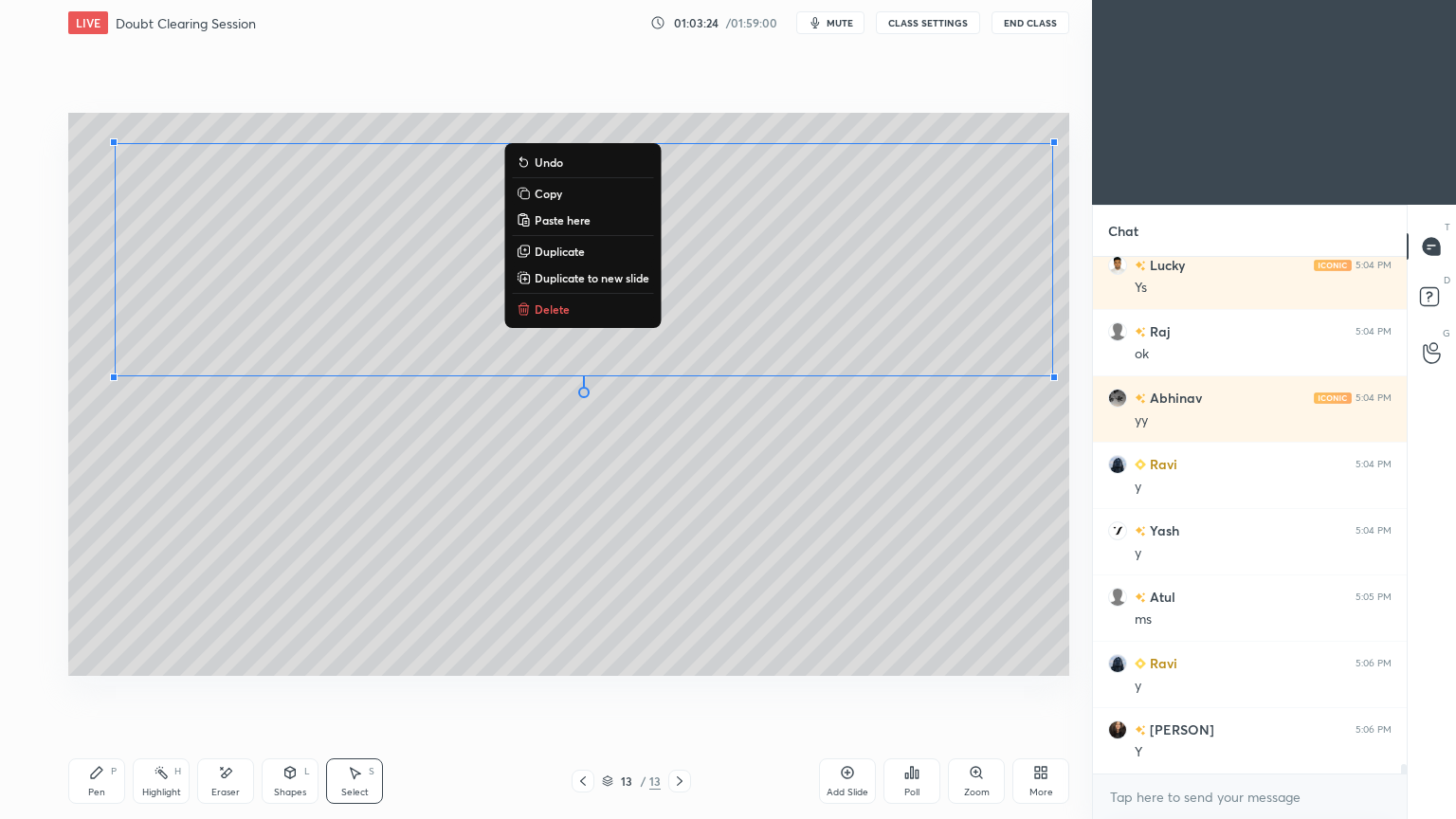 click on "Pen P" at bounding box center [97, 781] 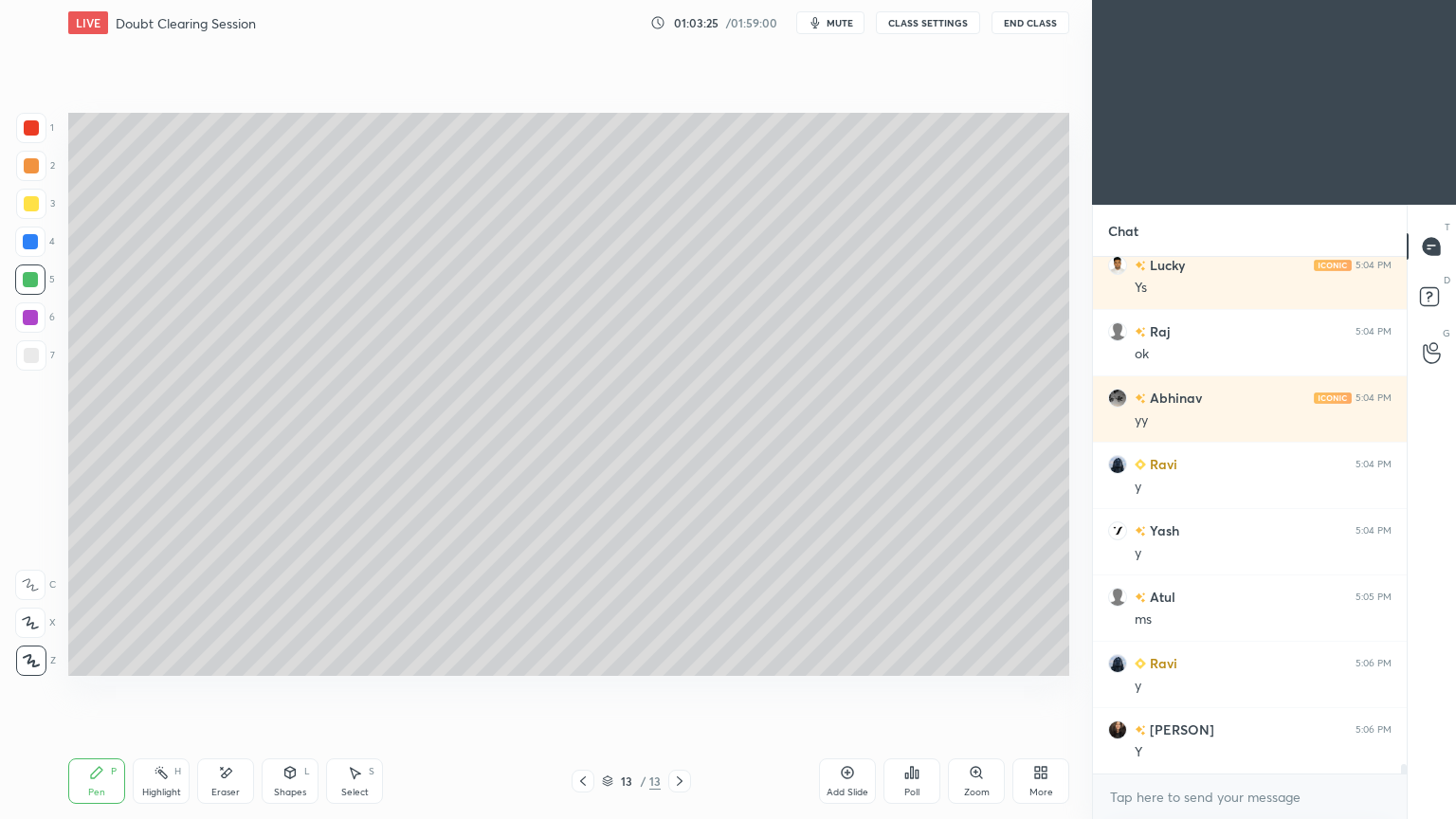 click at bounding box center [31, 355] 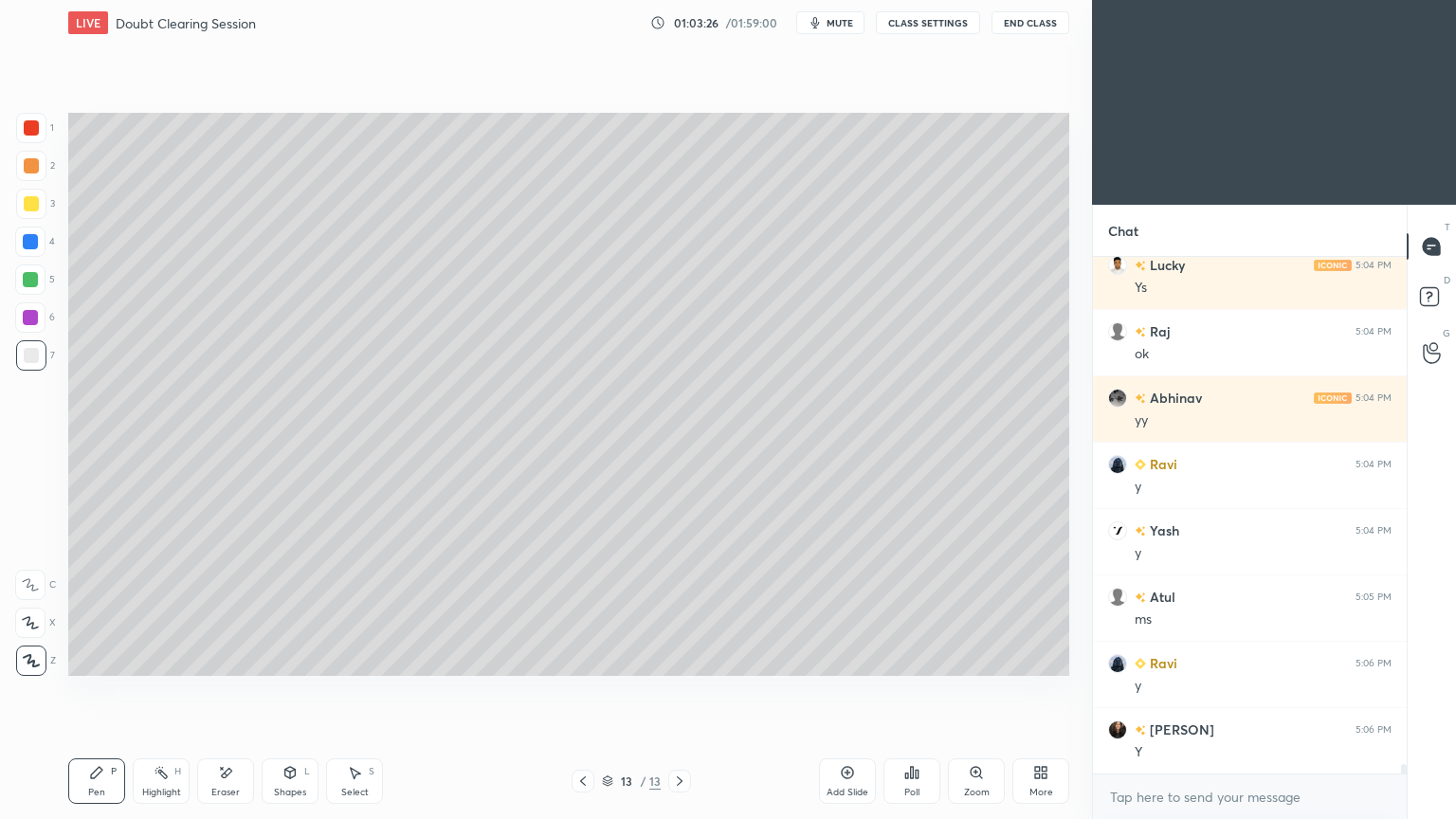 click on "Shapes" at bounding box center [290, 792] 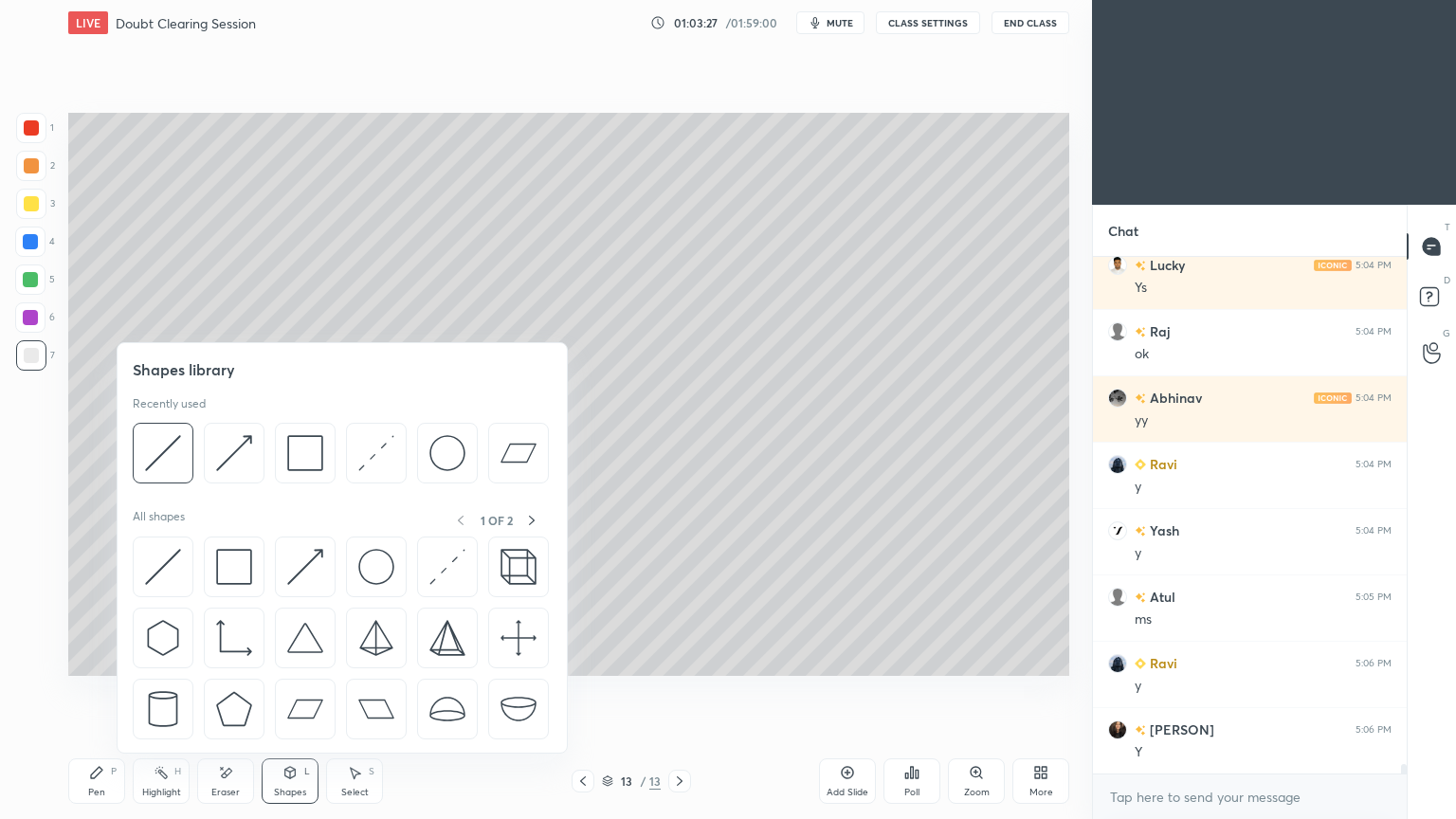 click at bounding box center [234, 453] 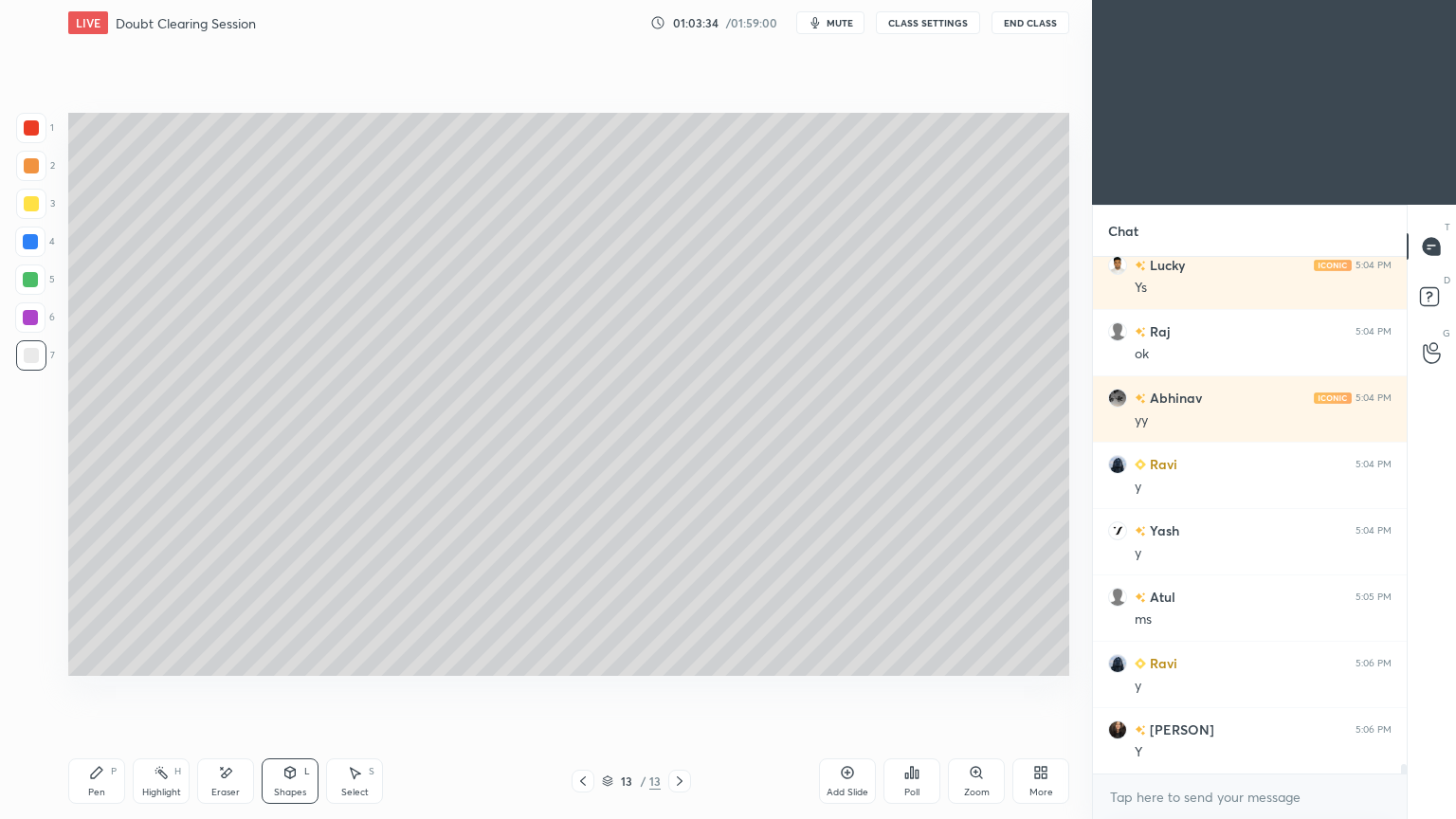 scroll, scrollTop: 26632, scrollLeft: 0, axis: vertical 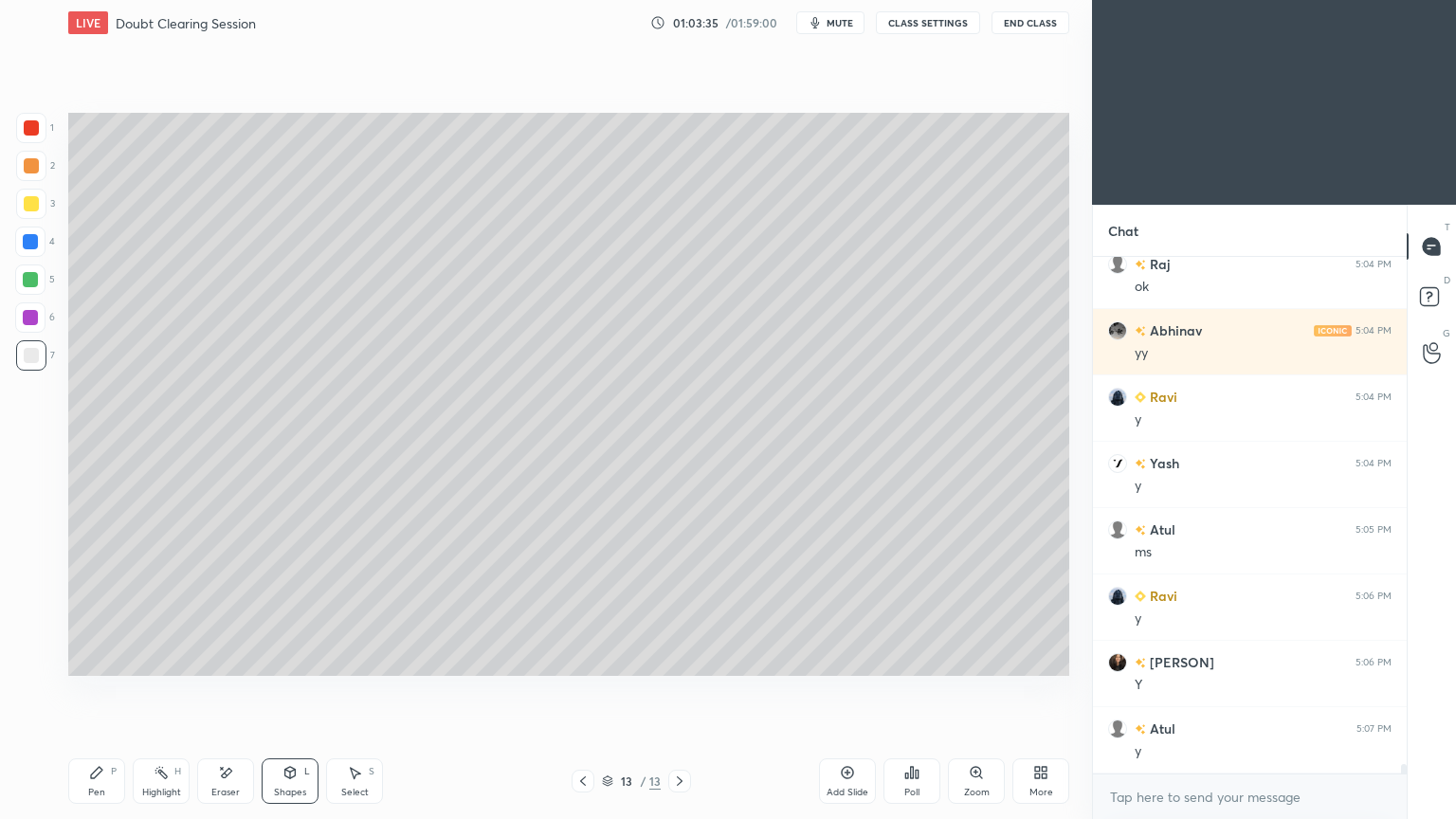 click on "Pen P" at bounding box center [97, 781] 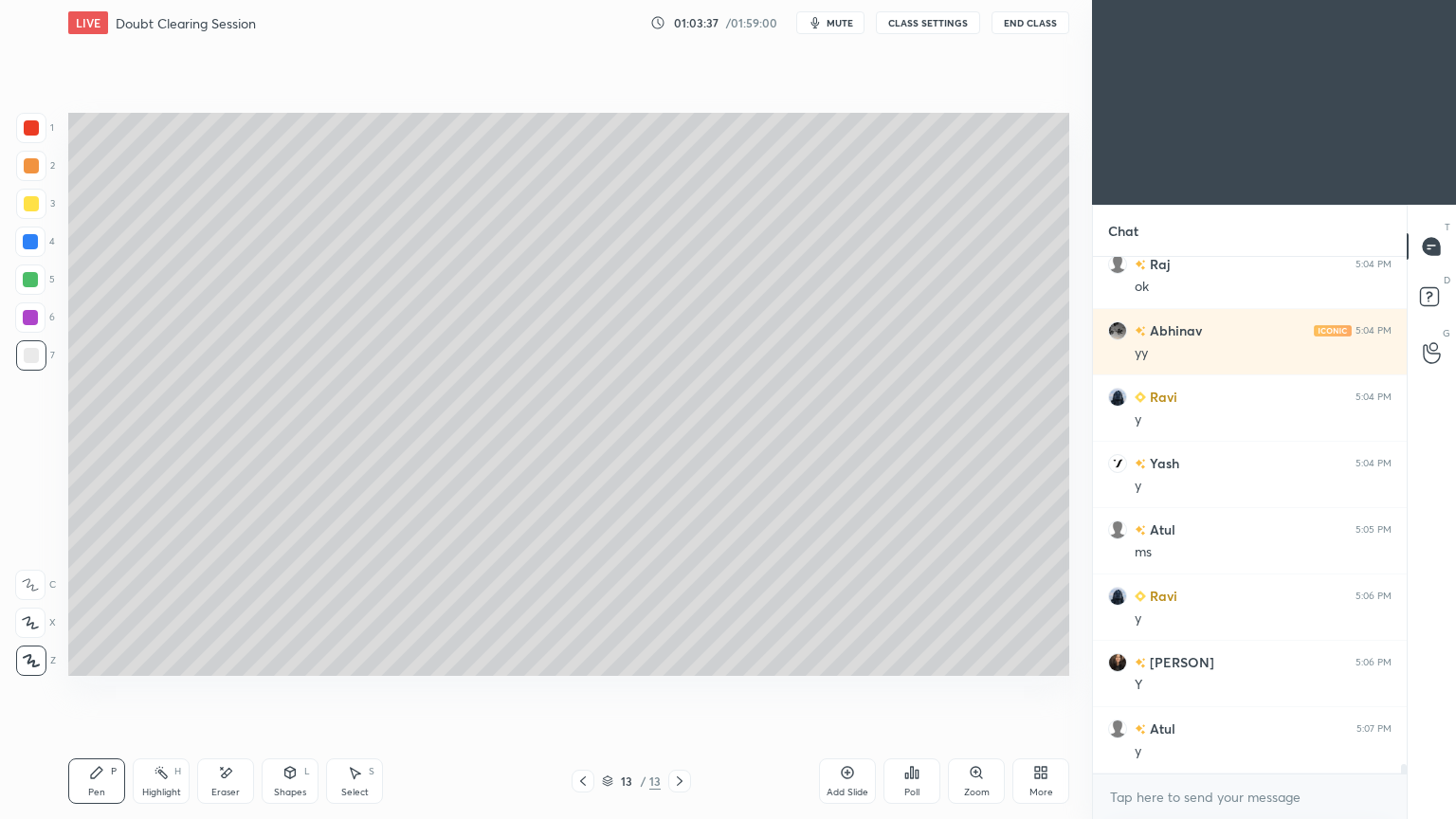 click at bounding box center (31, 128) 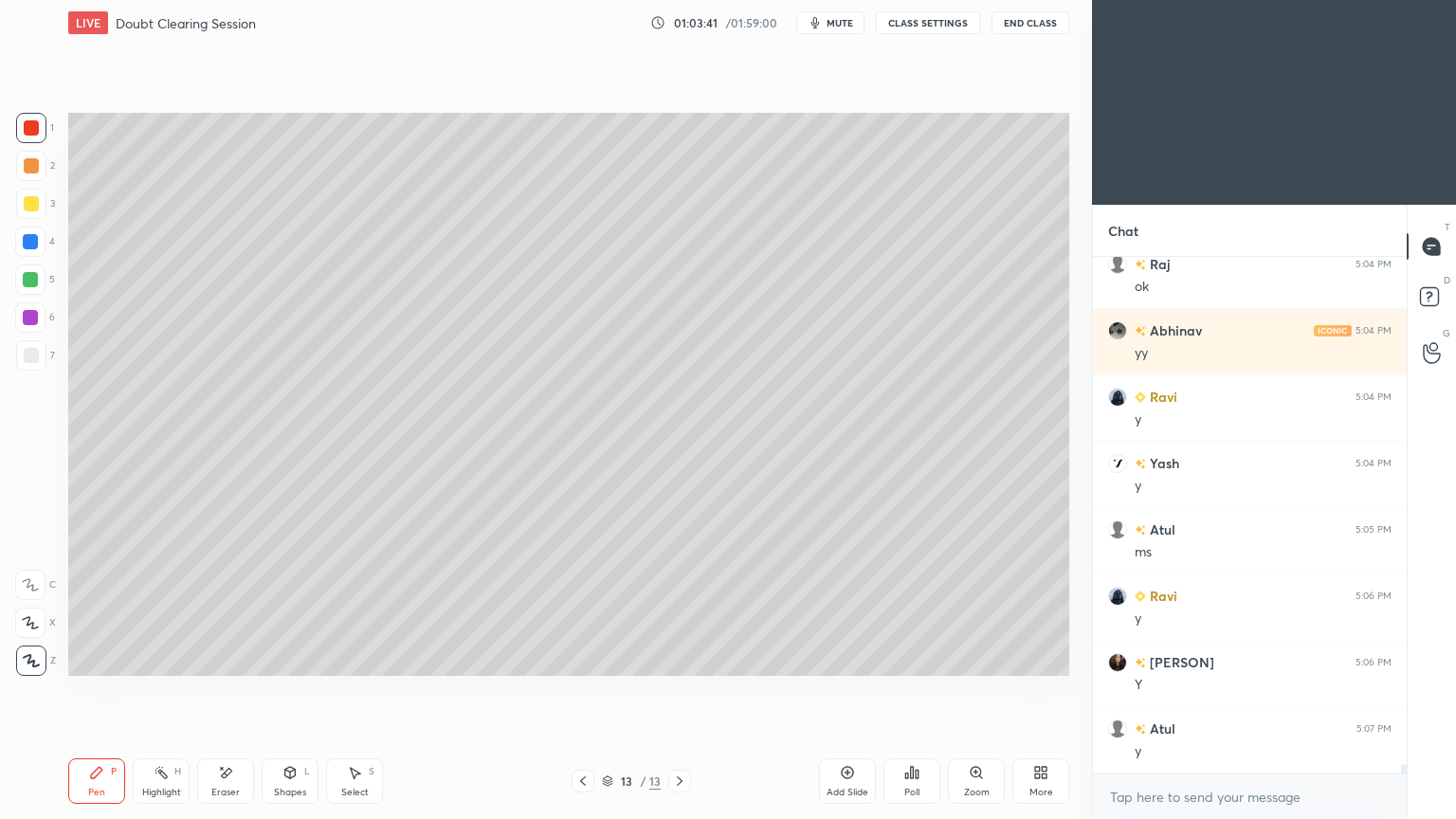 click at bounding box center (31, 355) 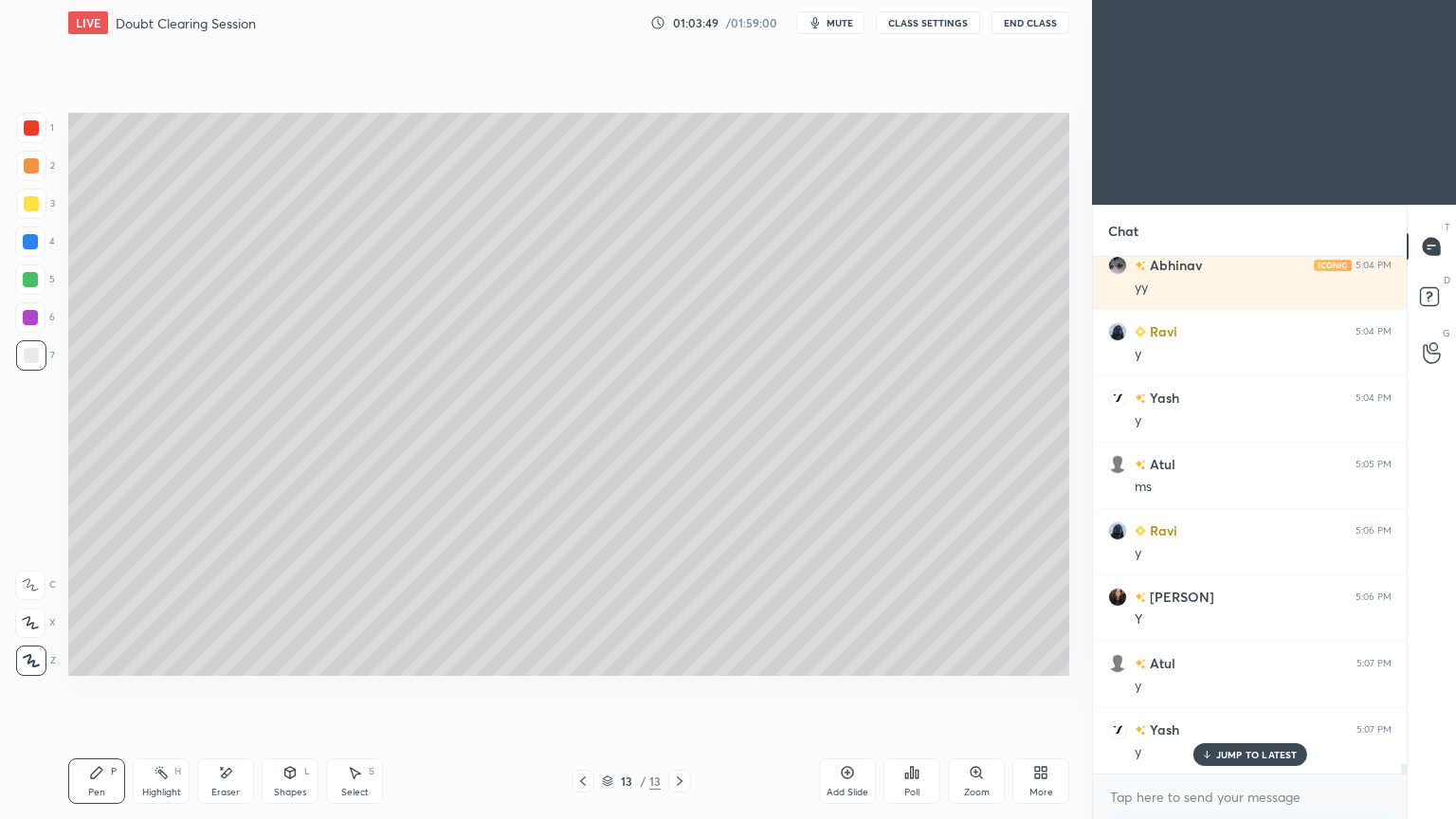 scroll, scrollTop: 26764, scrollLeft: 0, axis: vertical 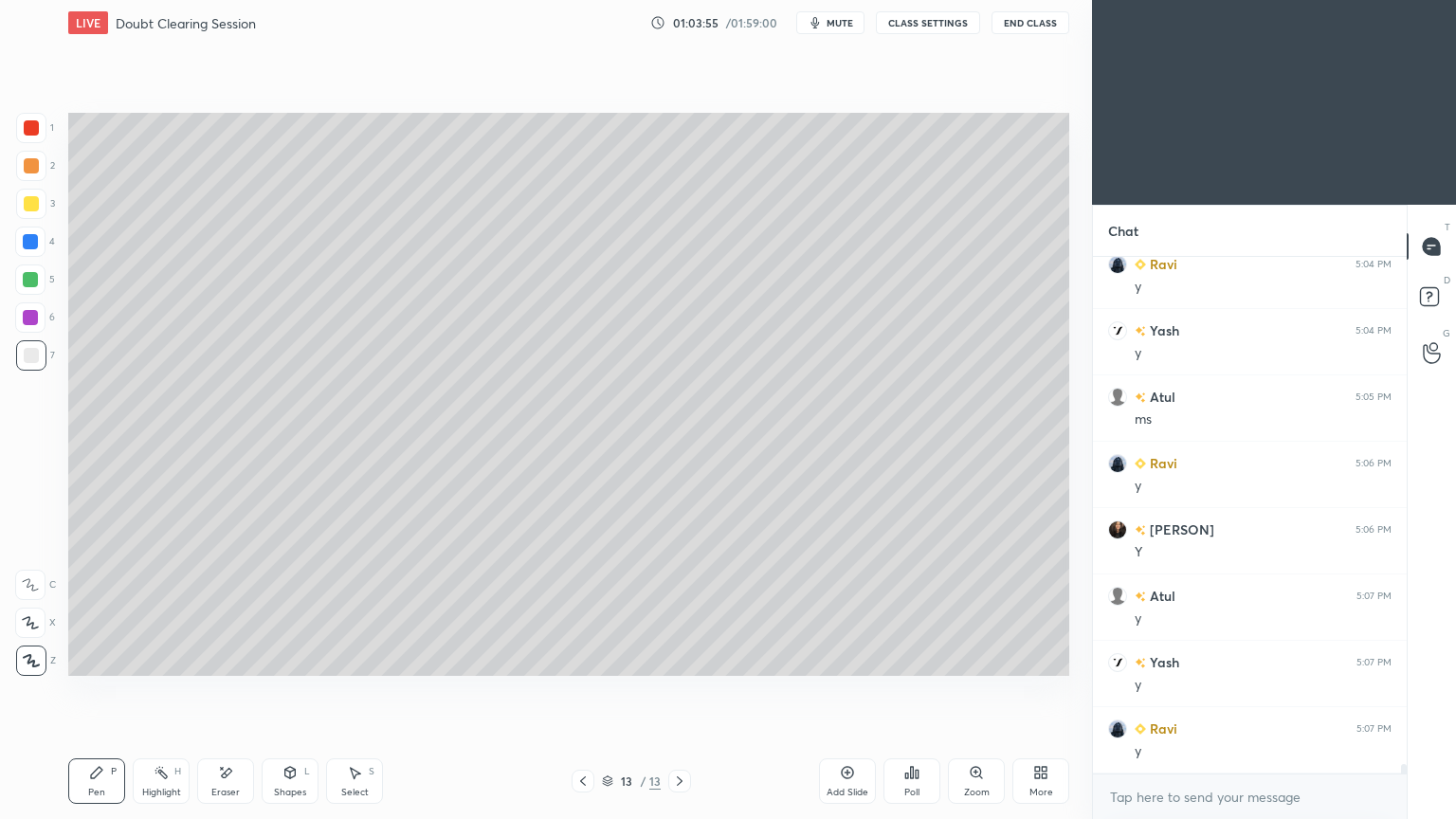 click on "Shapes L" at bounding box center [290, 781] 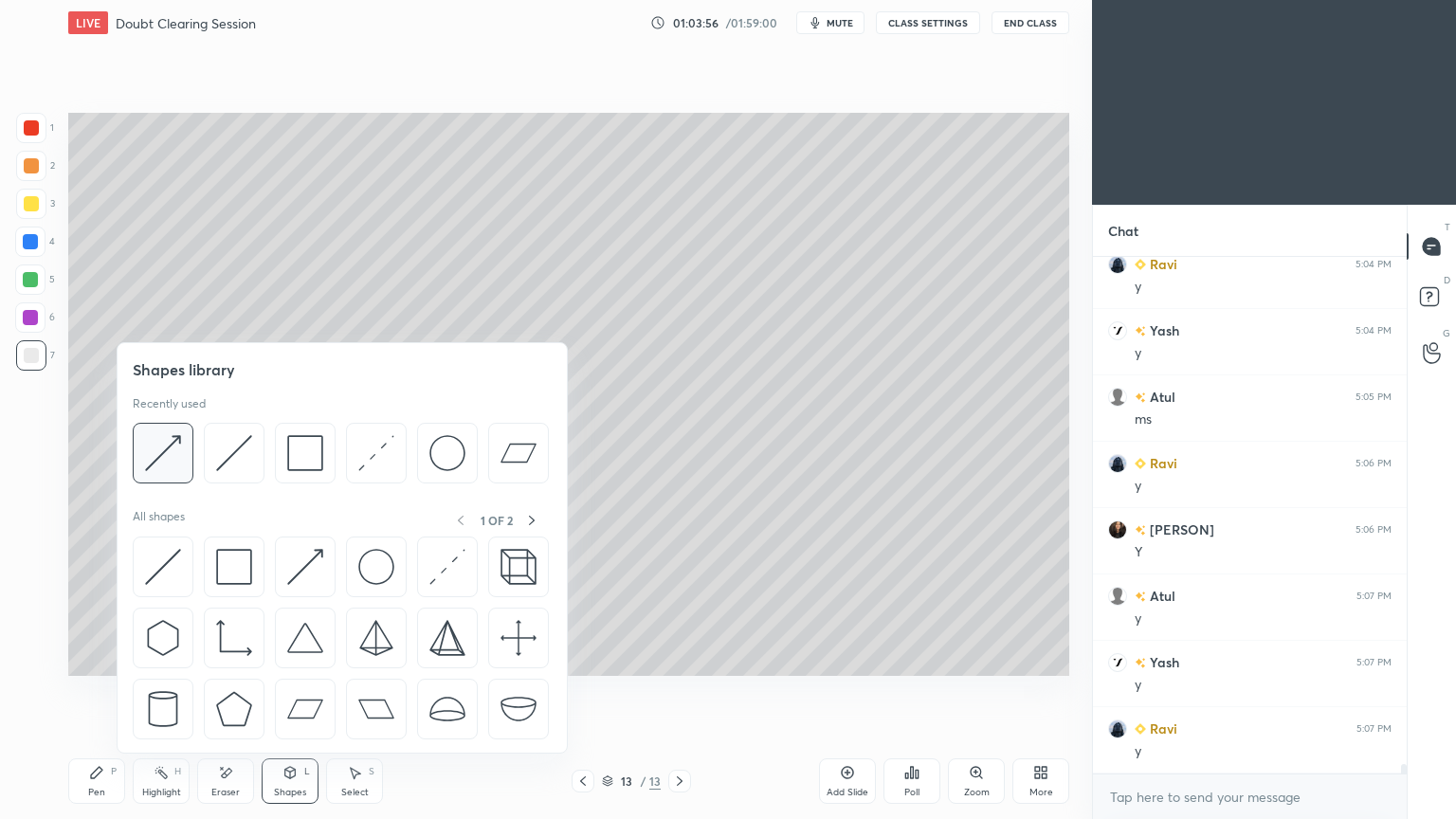 click at bounding box center [163, 453] 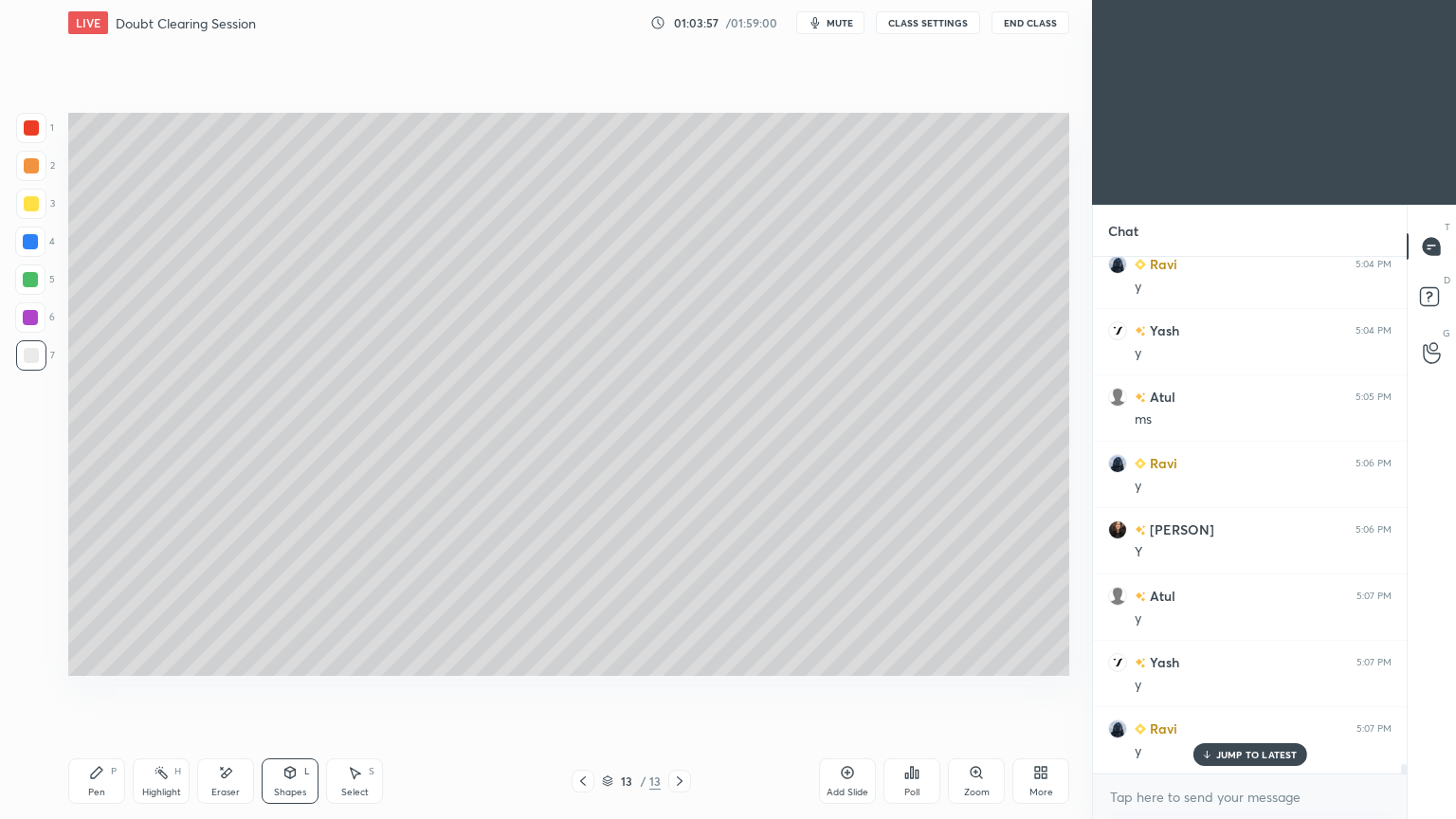 scroll, scrollTop: 26830, scrollLeft: 0, axis: vertical 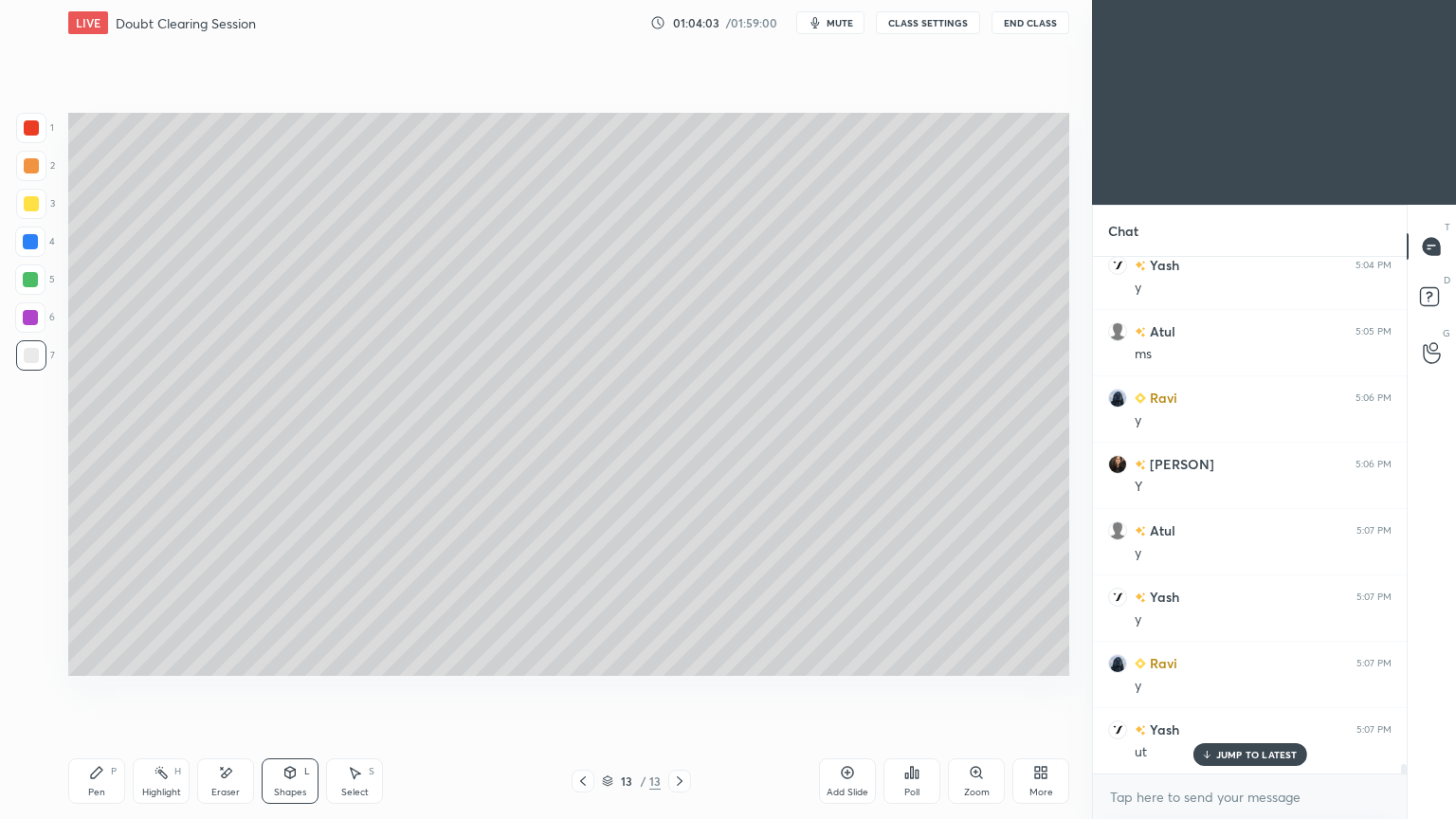 click on "Shapes L" at bounding box center [290, 781] 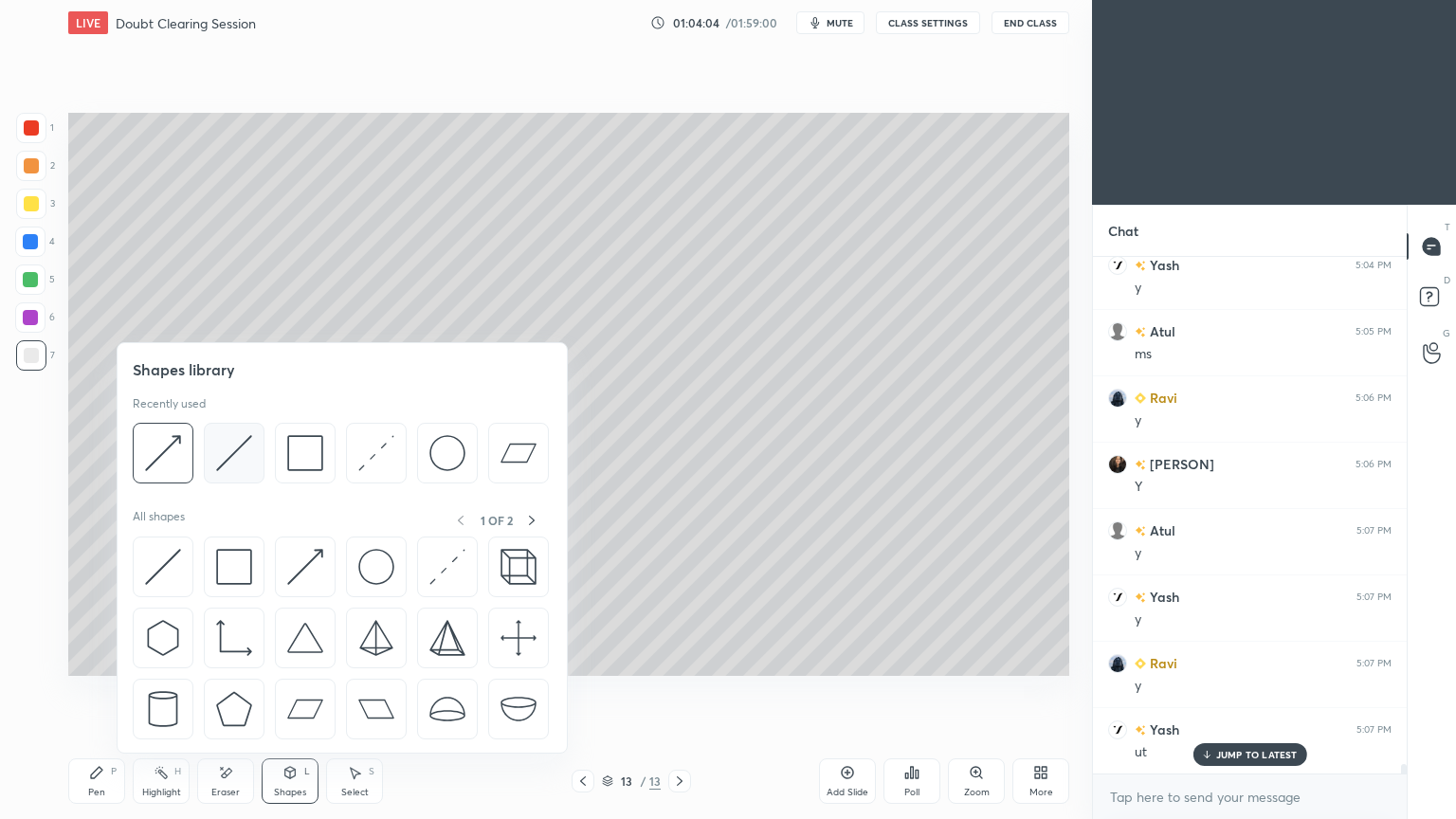 click at bounding box center (234, 453) 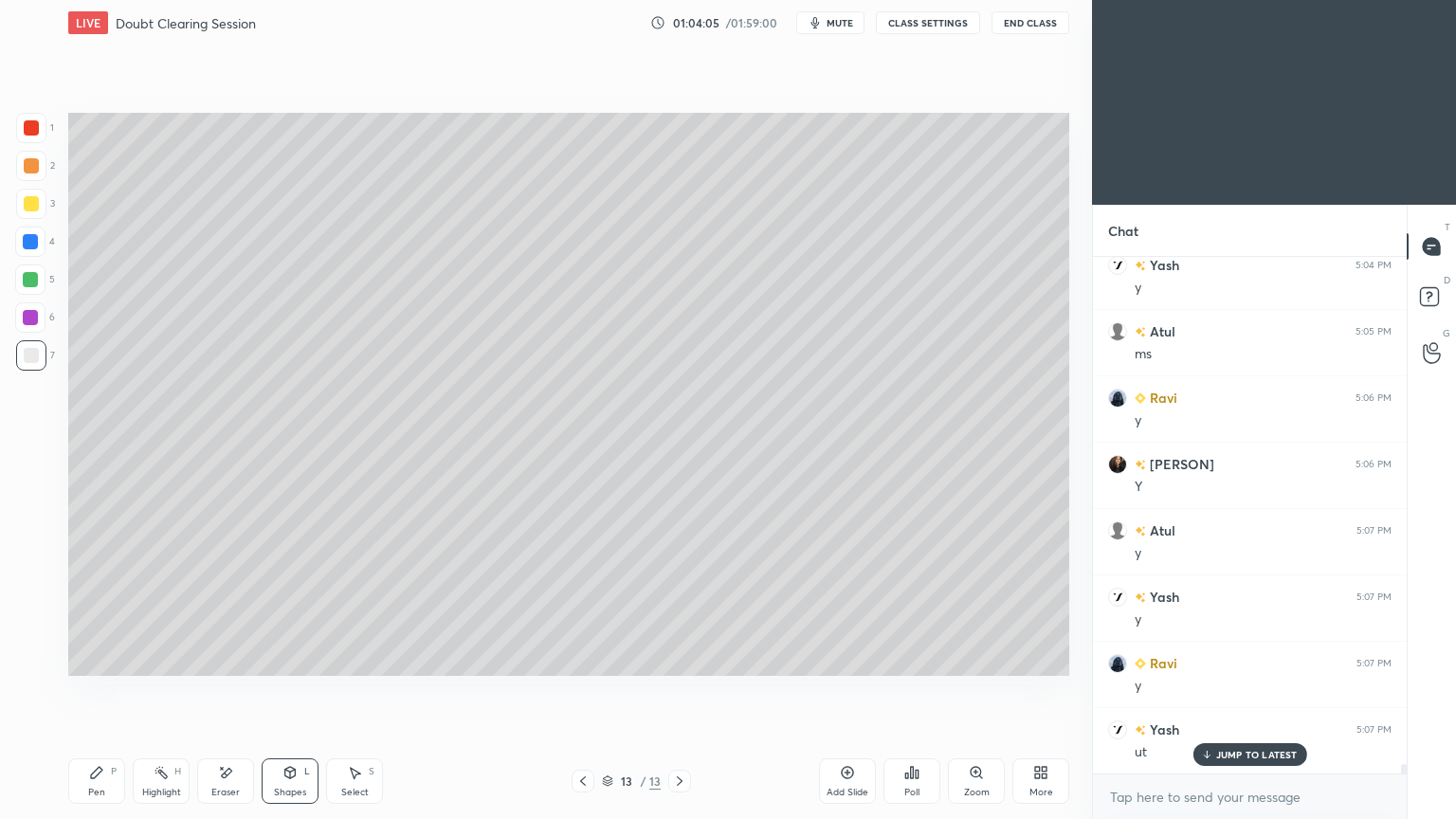 click at bounding box center (30, 318) 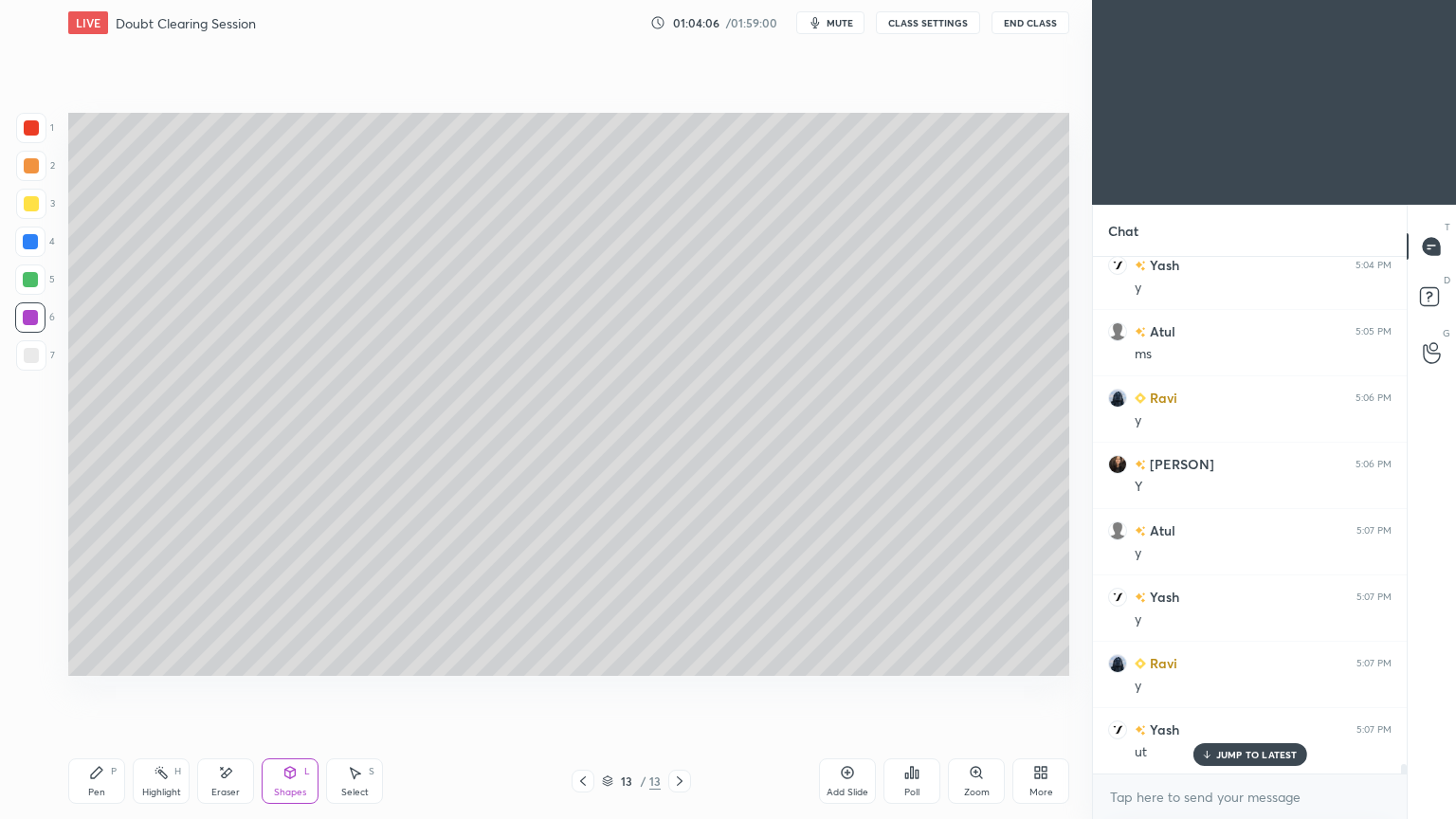 click at bounding box center [31, 204] 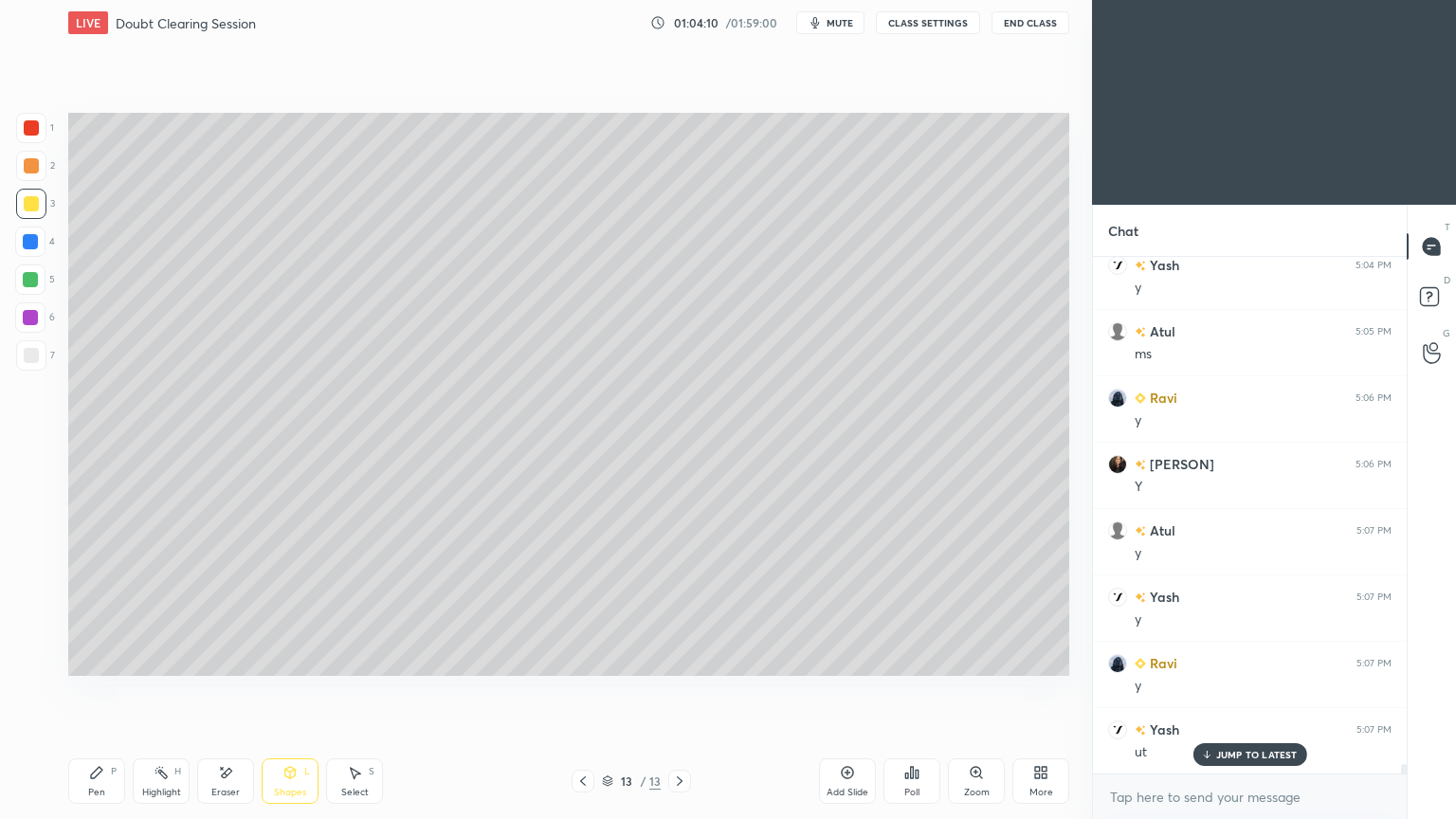 click on "Pen P" at bounding box center [97, 781] 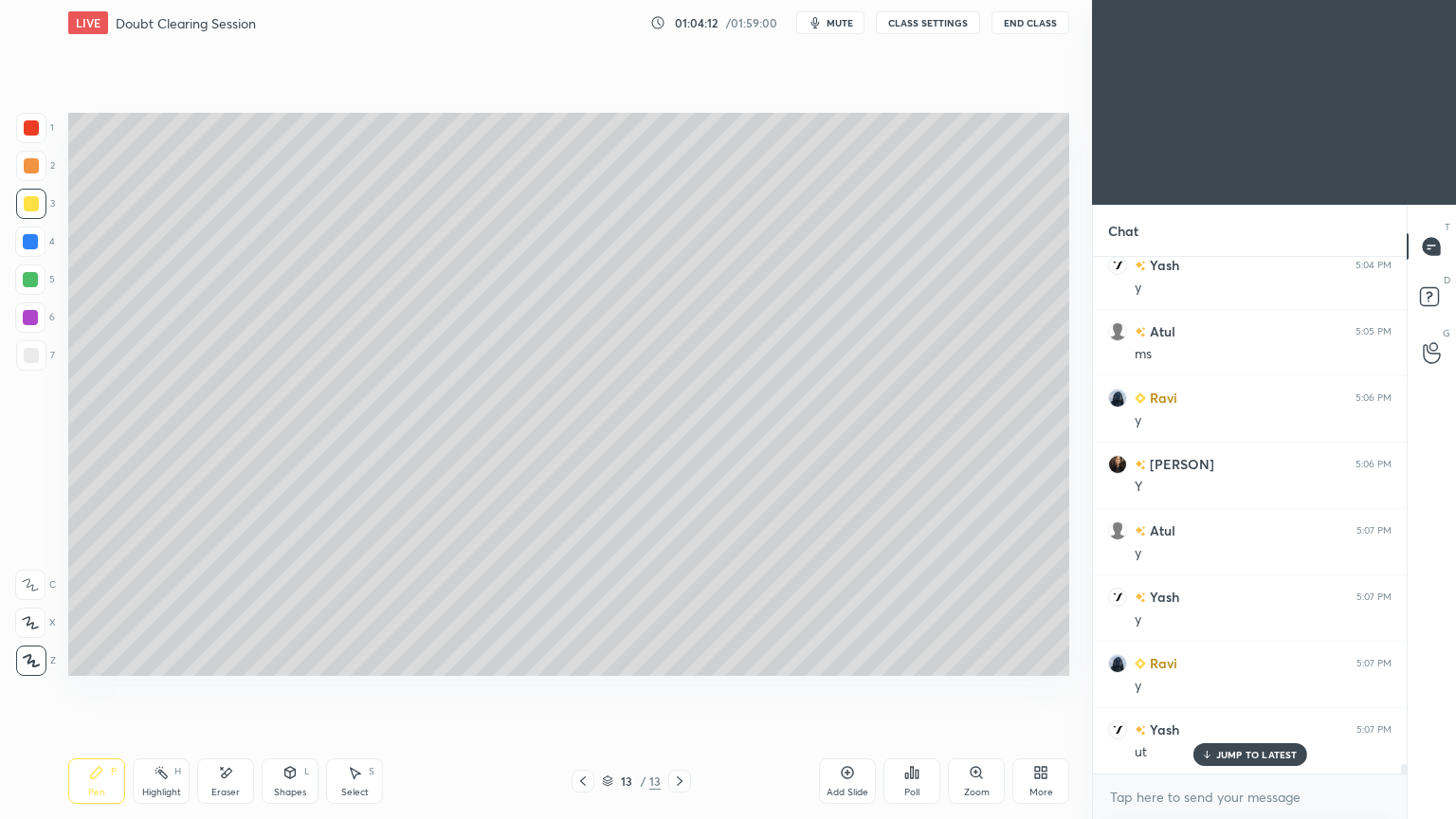 click at bounding box center (31, 166) 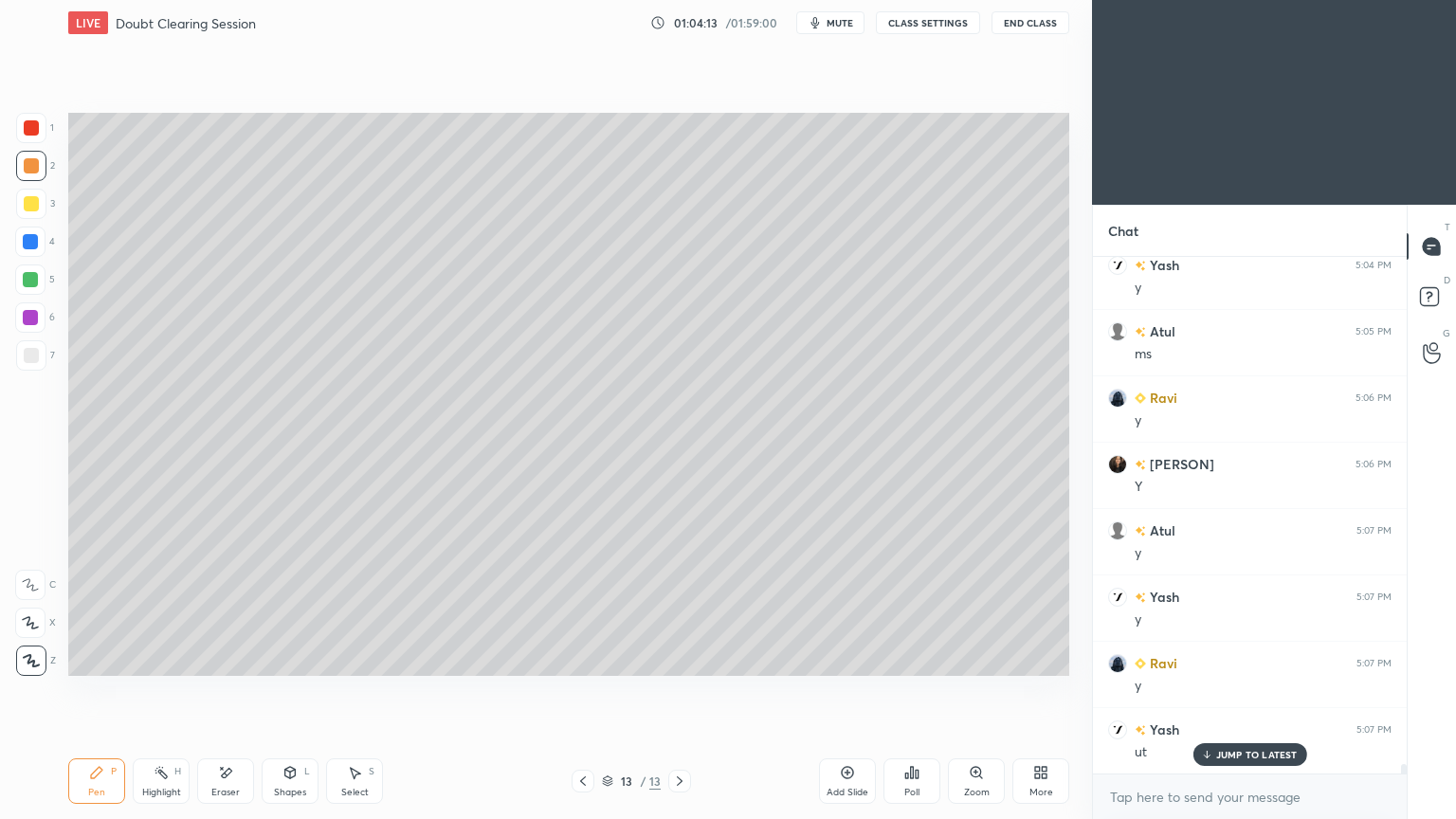 click at bounding box center [30, 623] 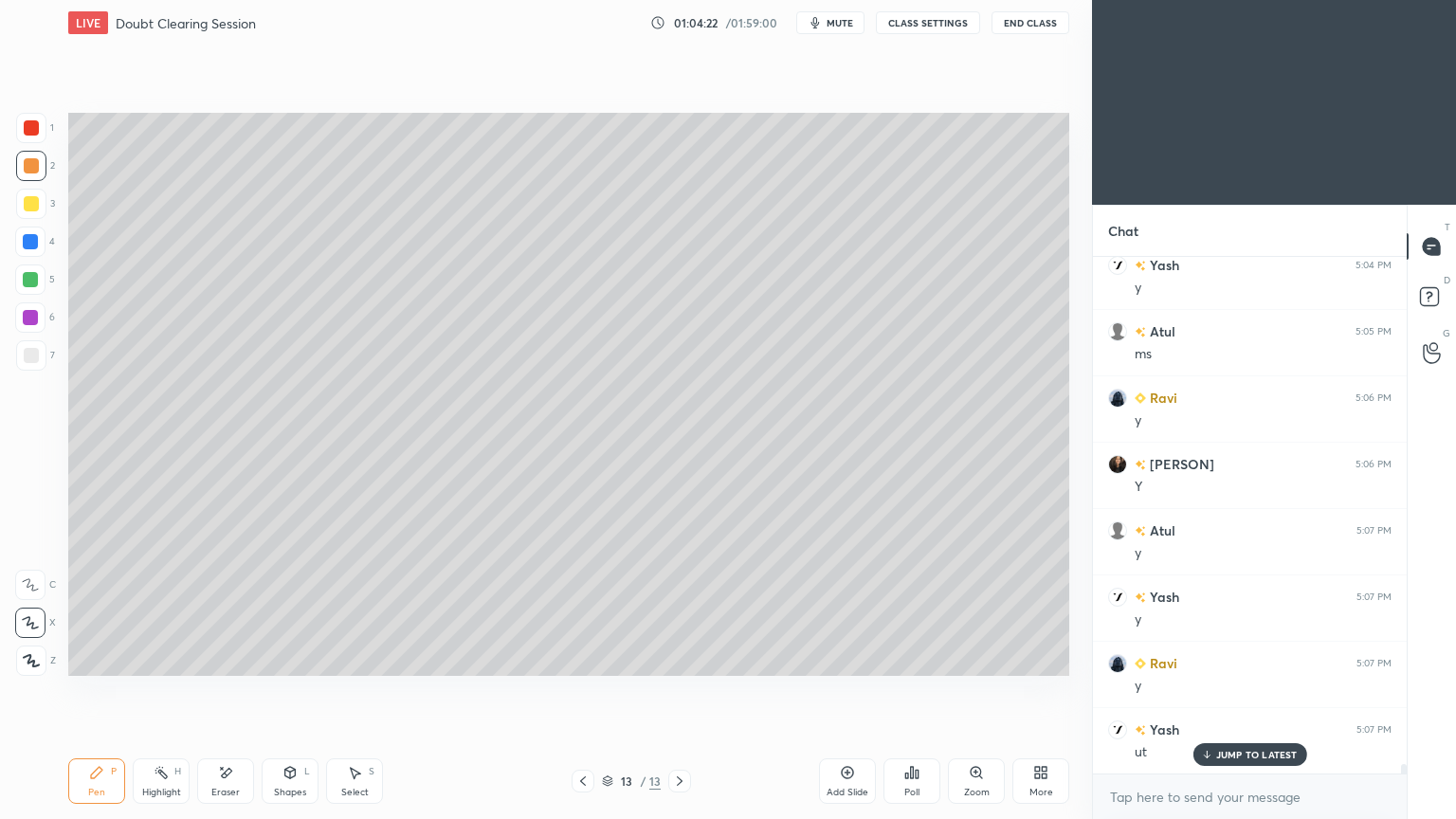click 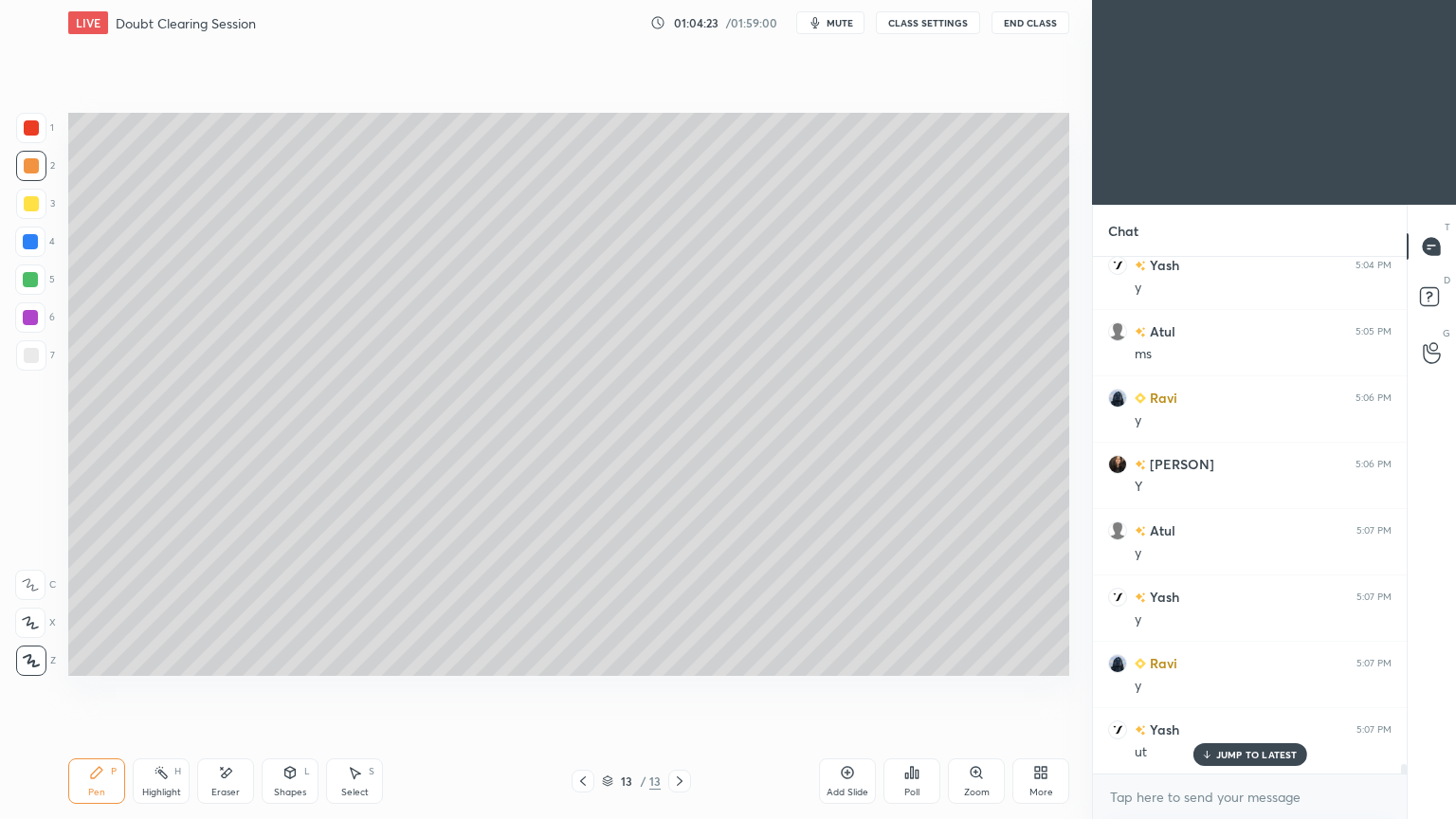 click at bounding box center [30, 280] 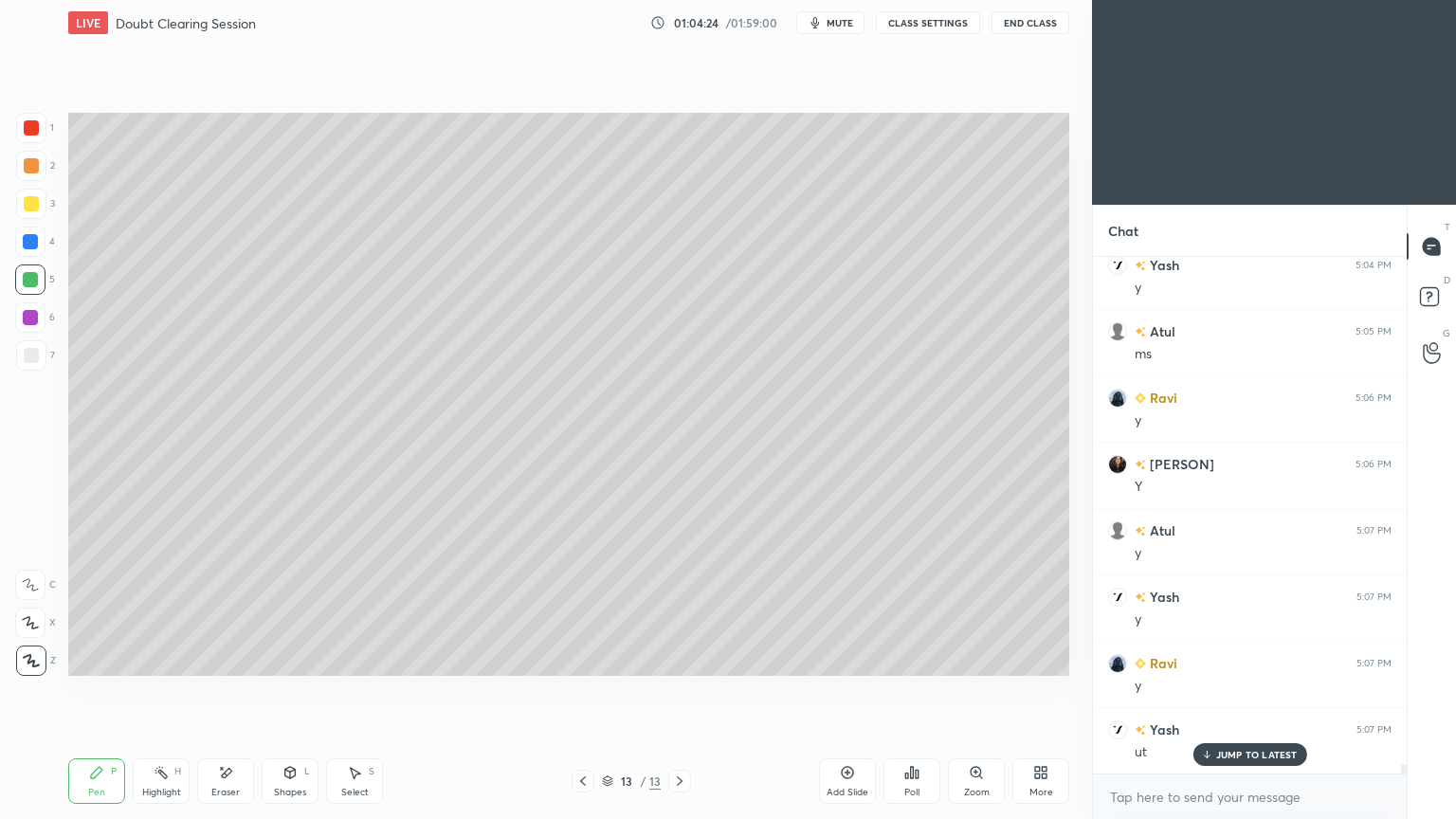 click on "Pen P" at bounding box center [97, 781] 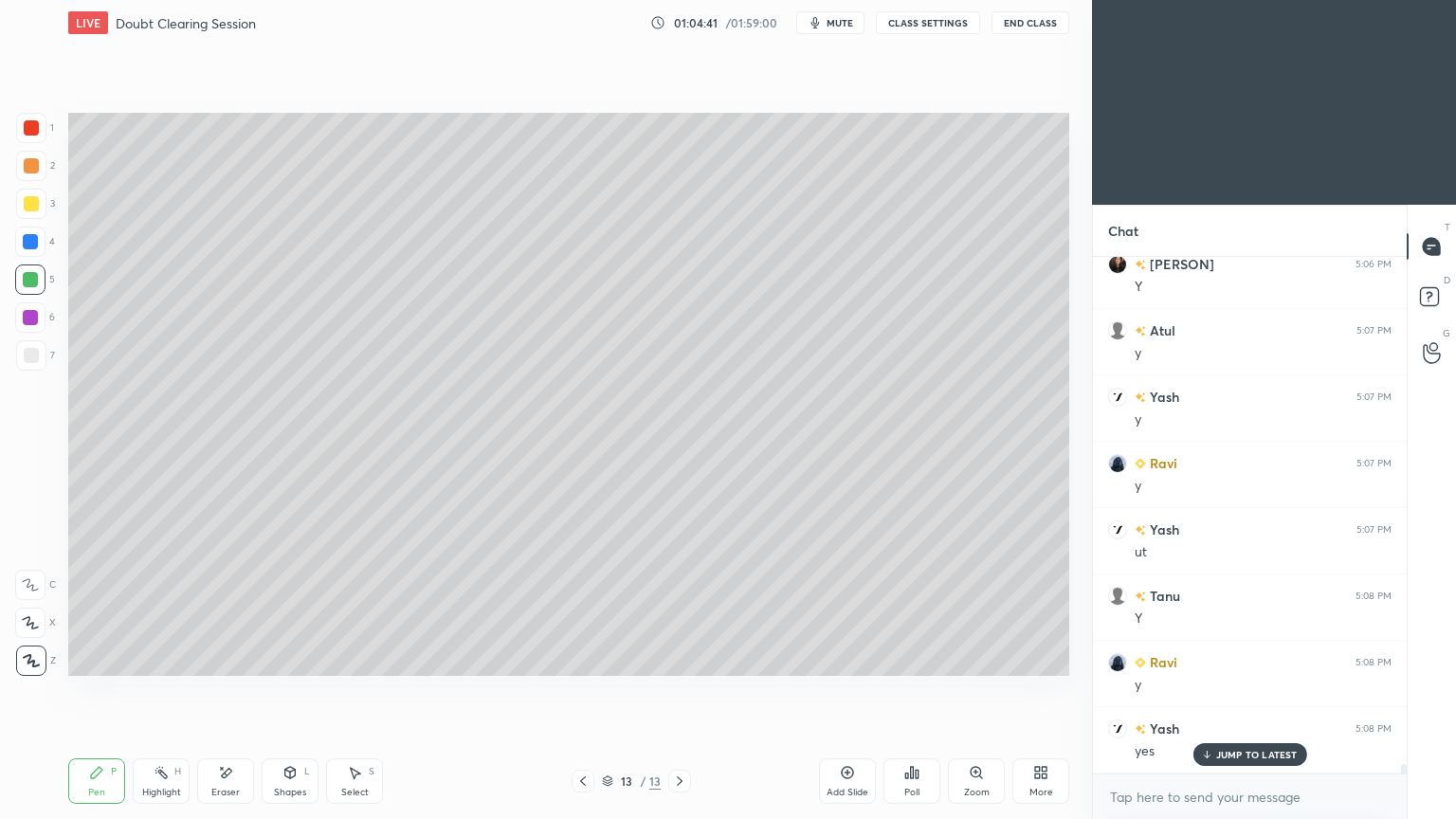 scroll, scrollTop: 27095, scrollLeft: 0, axis: vertical 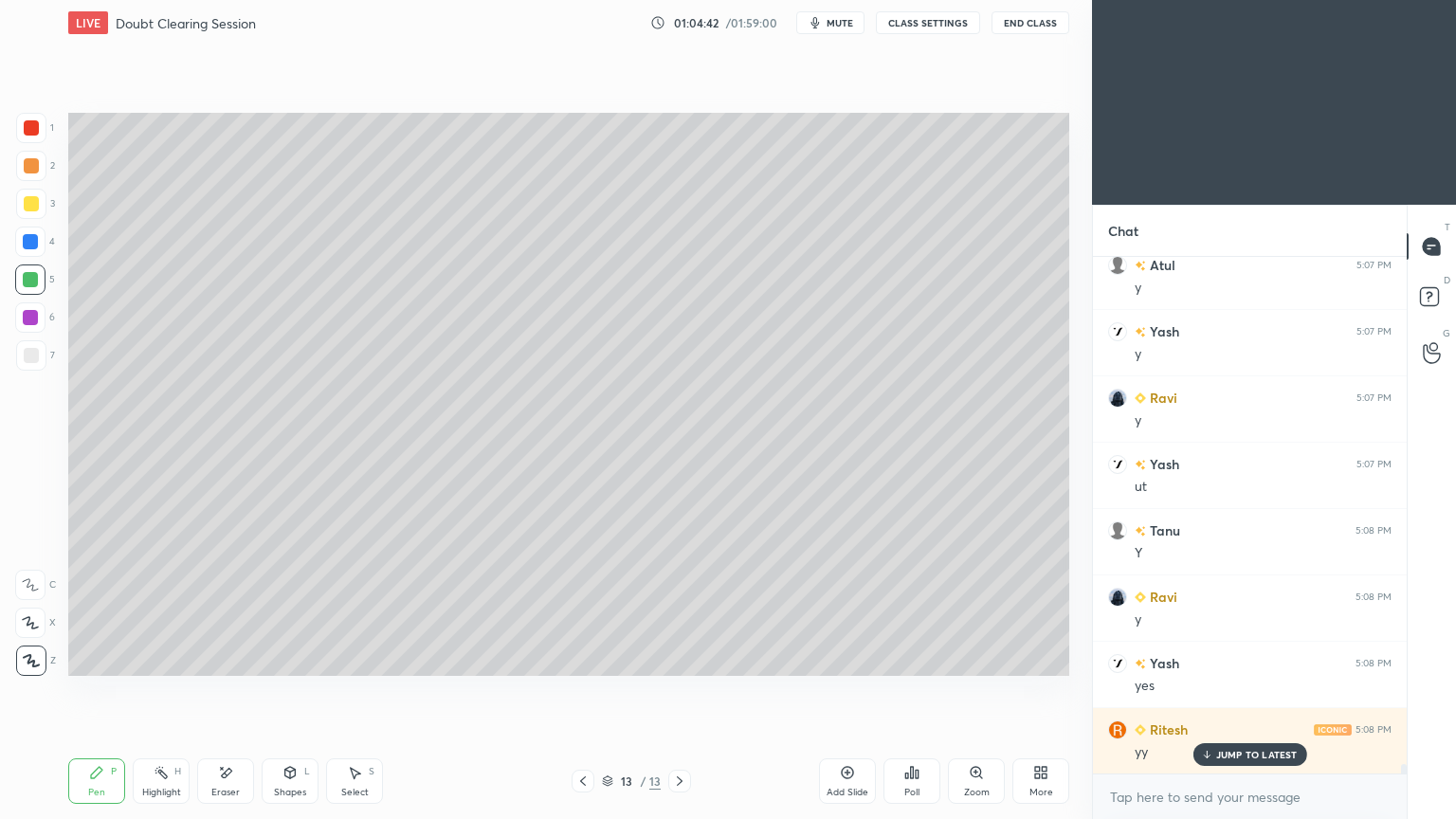 click on "Add Slide" at bounding box center [847, 781] 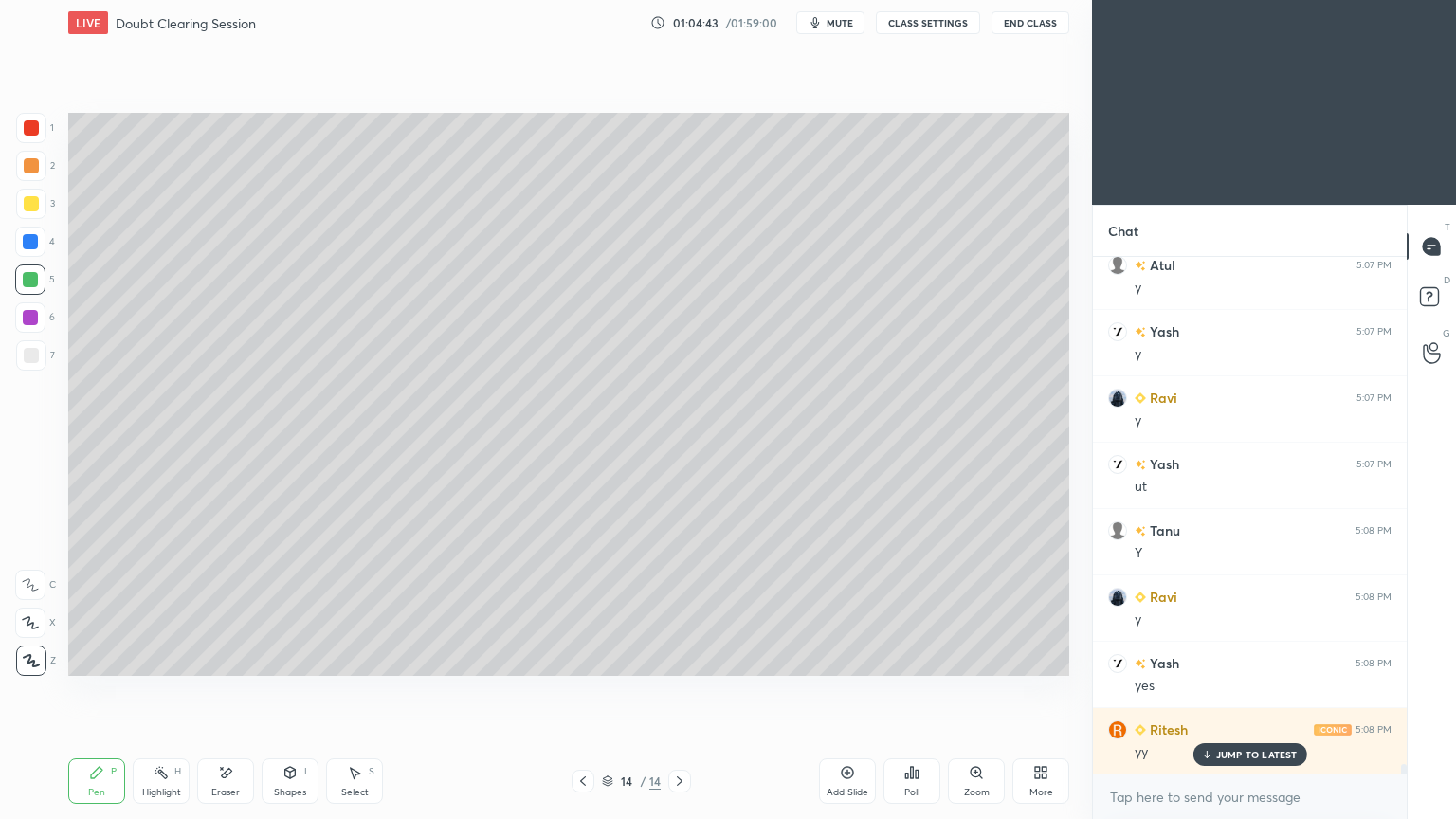 click 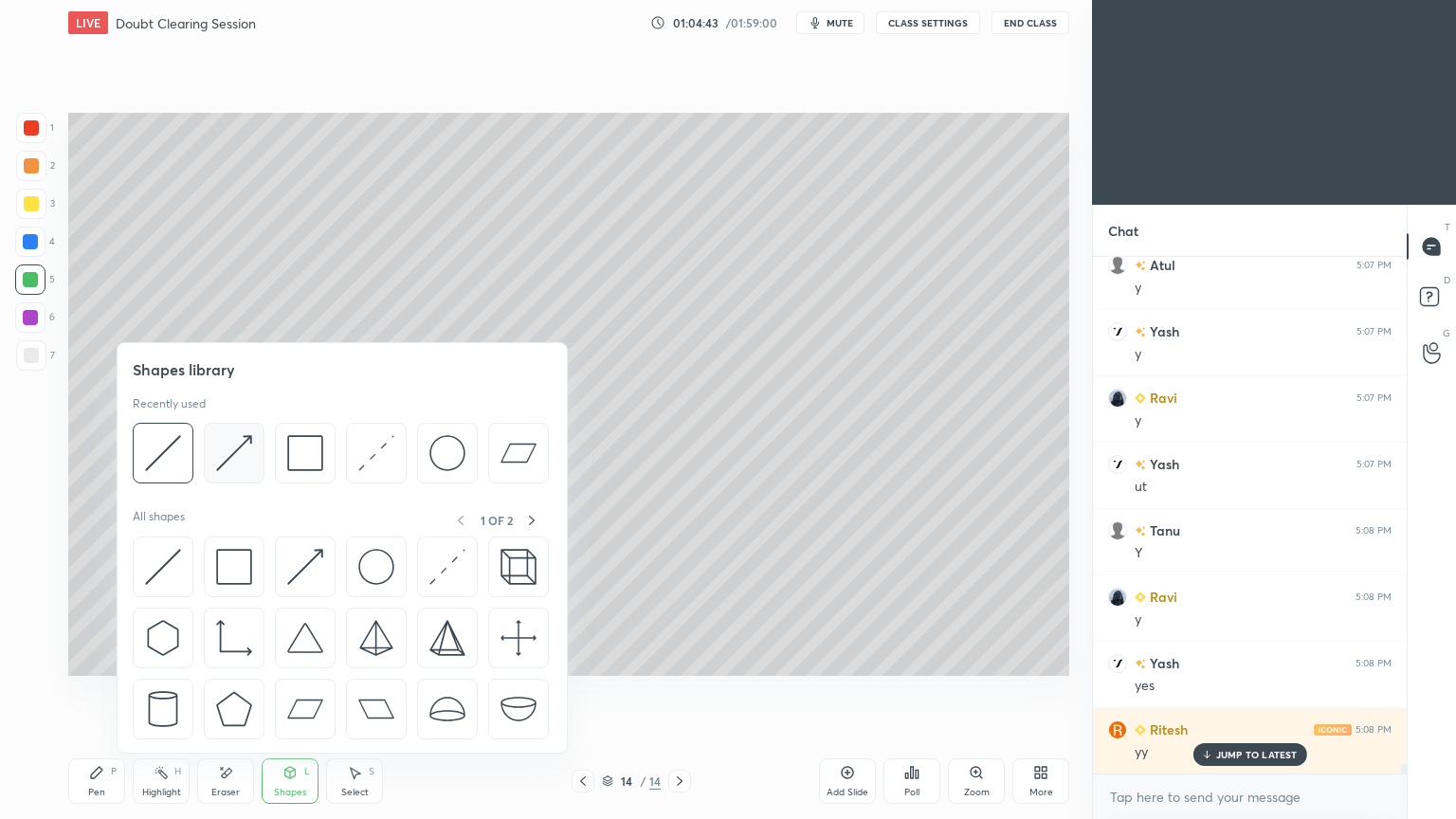 click at bounding box center [234, 453] 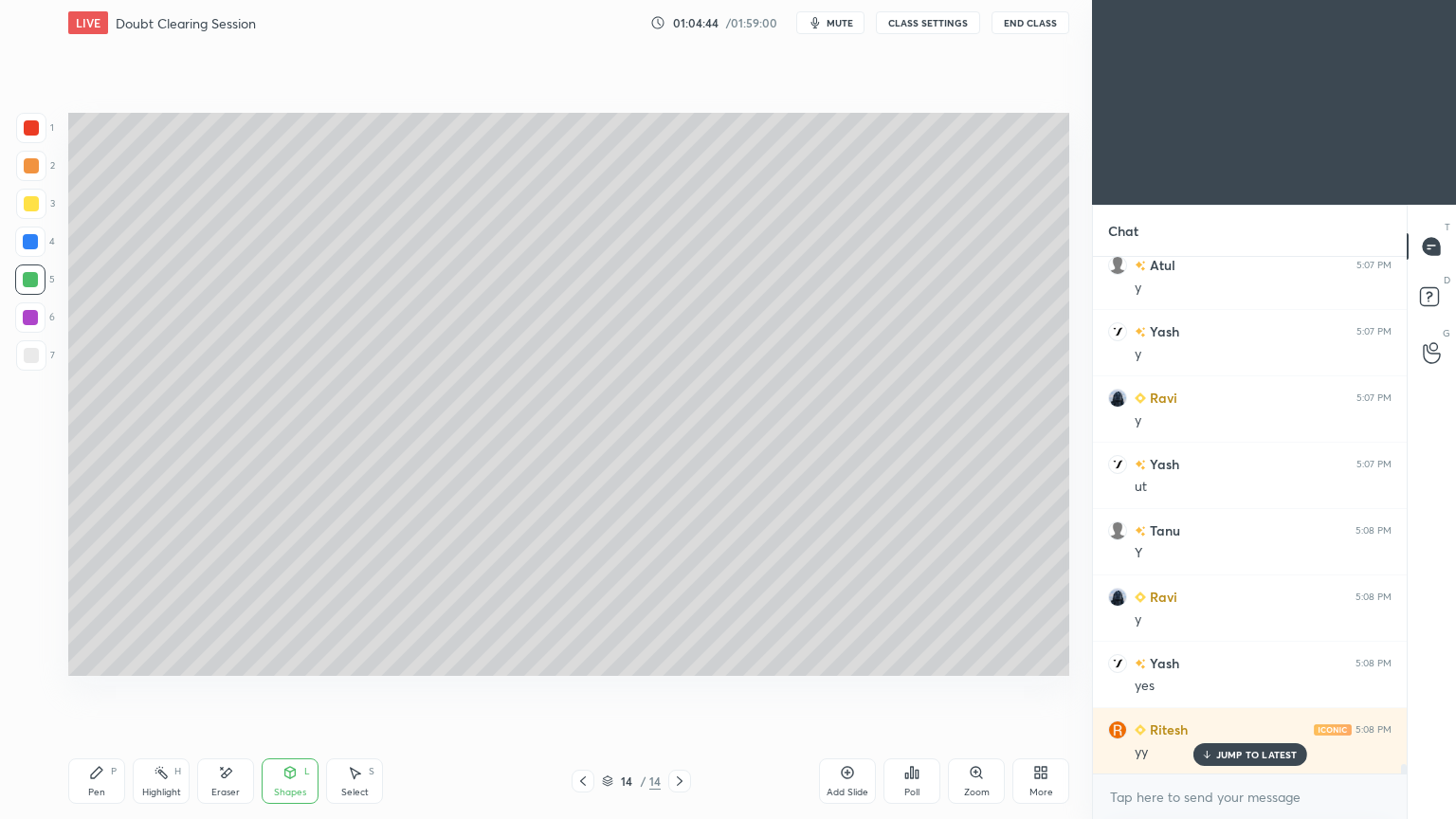click at bounding box center (31, 355) 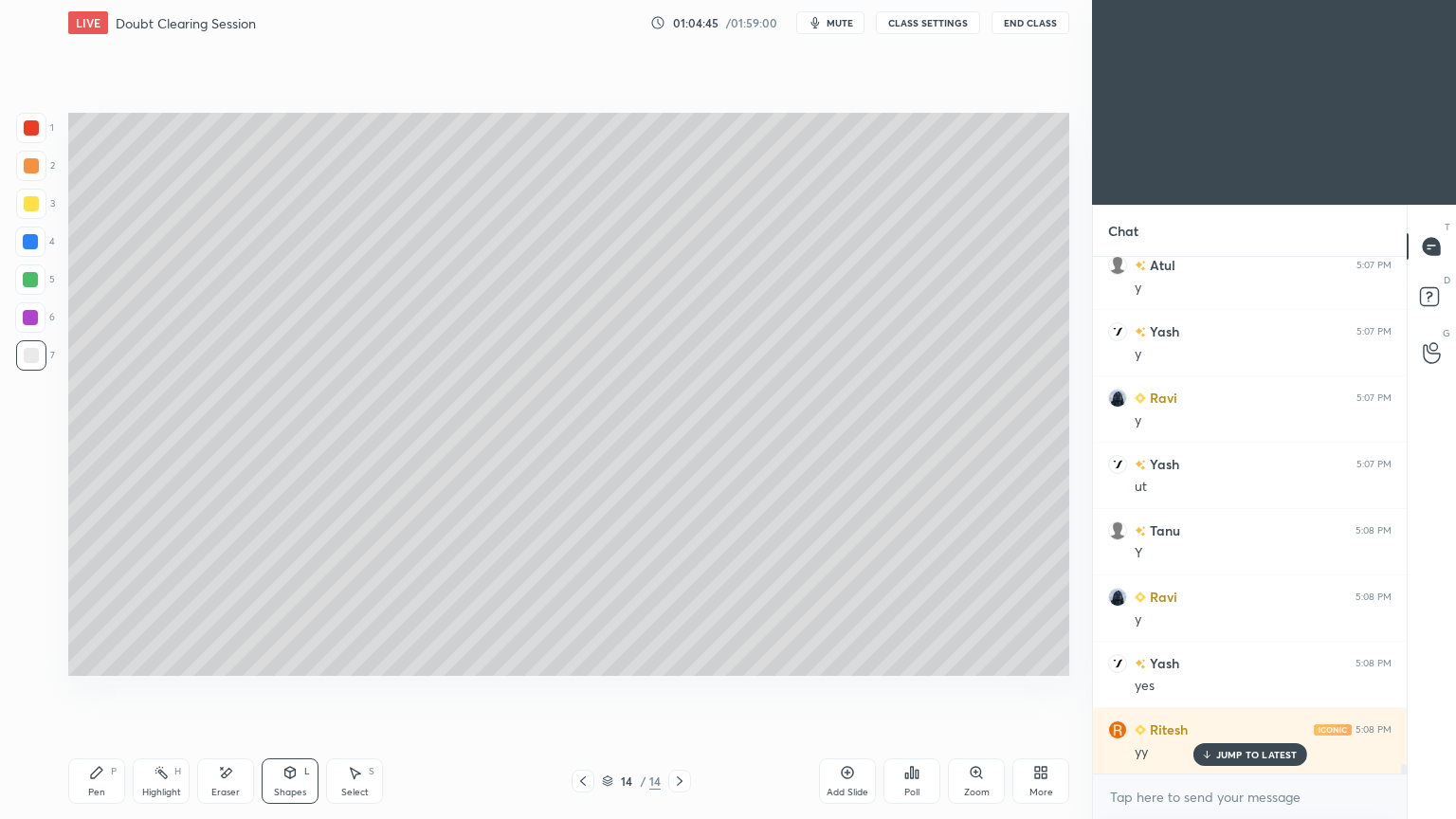 scroll, scrollTop: 27163, scrollLeft: 0, axis: vertical 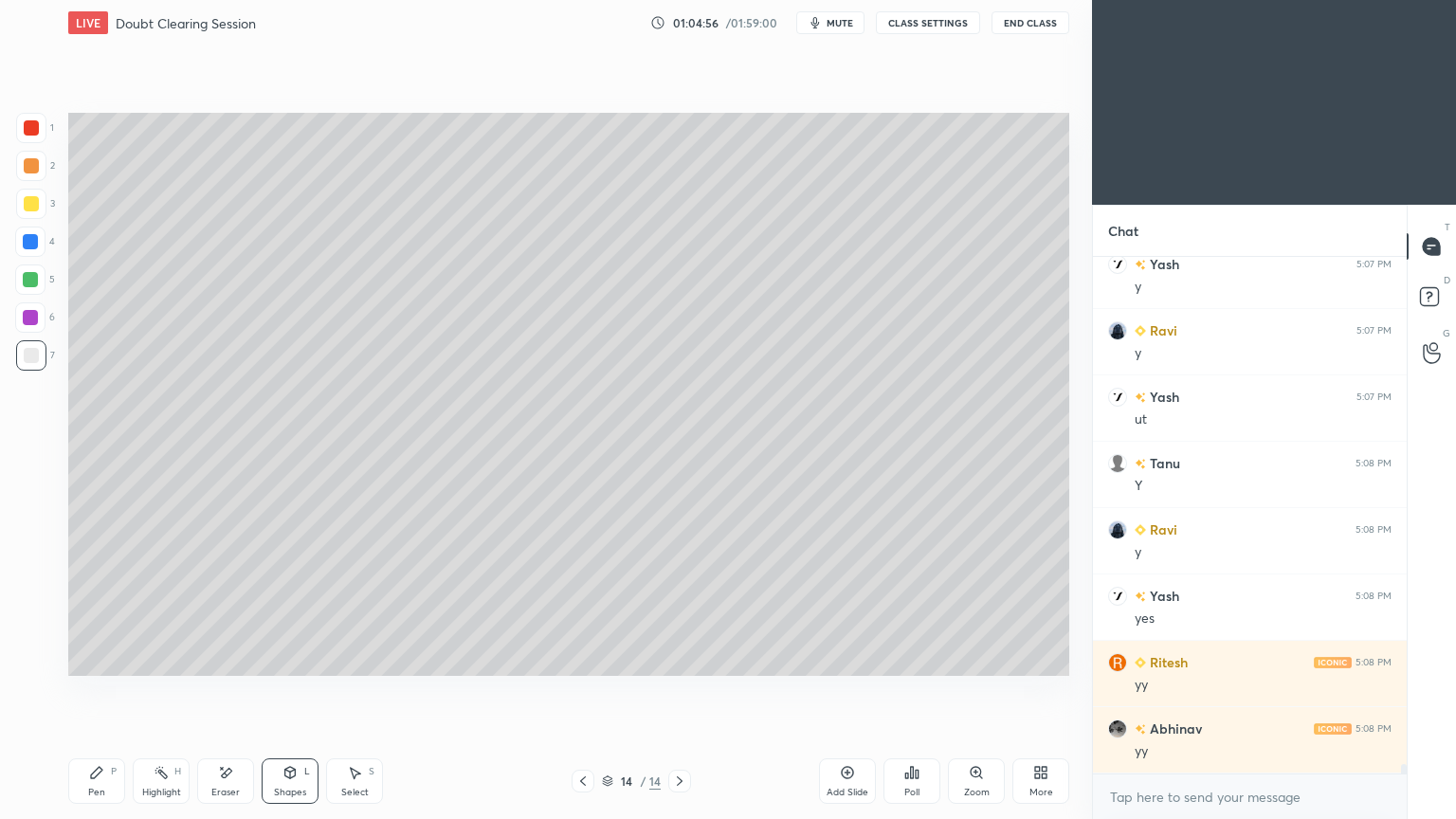 click on "Pen P" at bounding box center [97, 781] 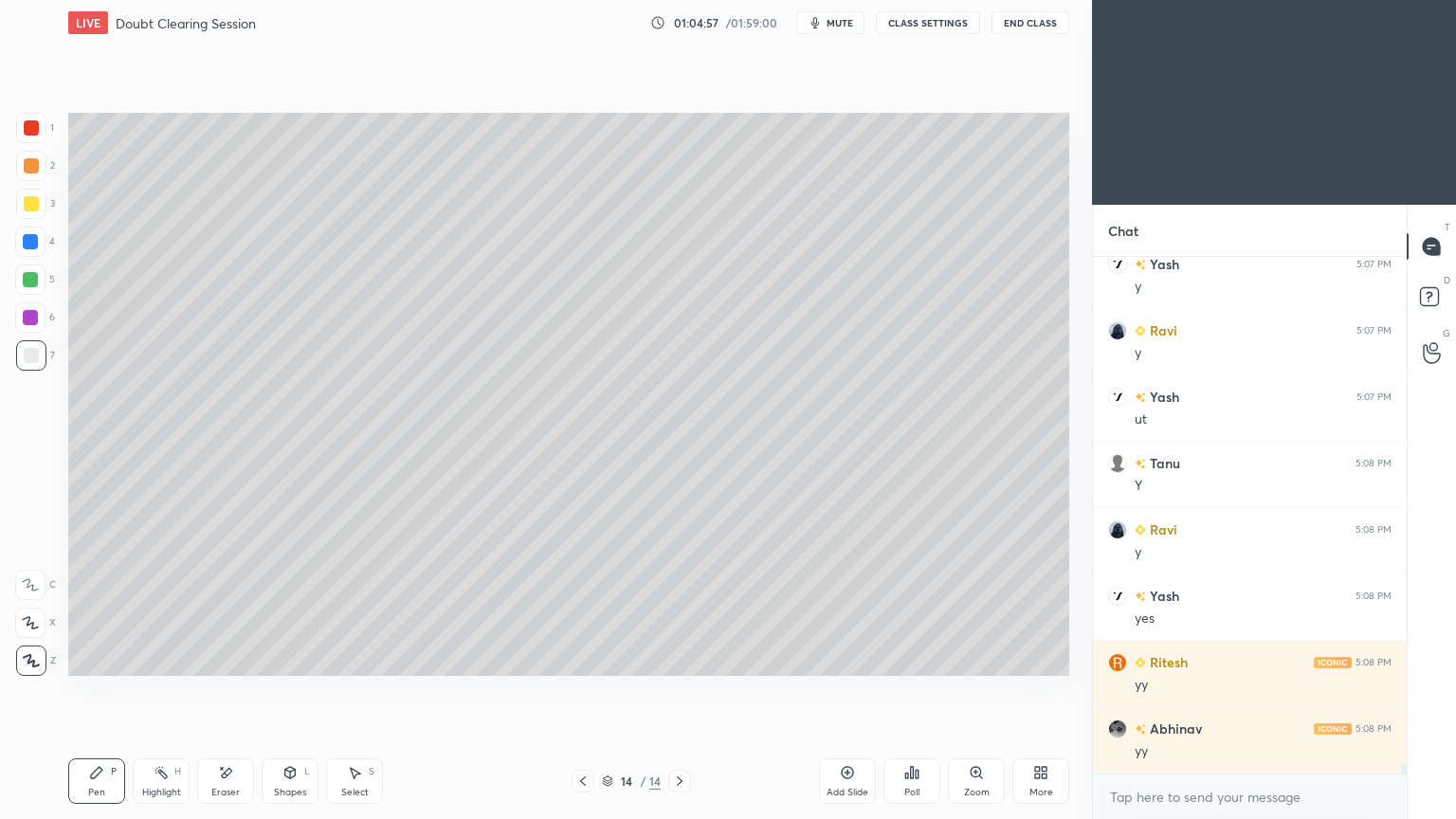click at bounding box center (31, 128) 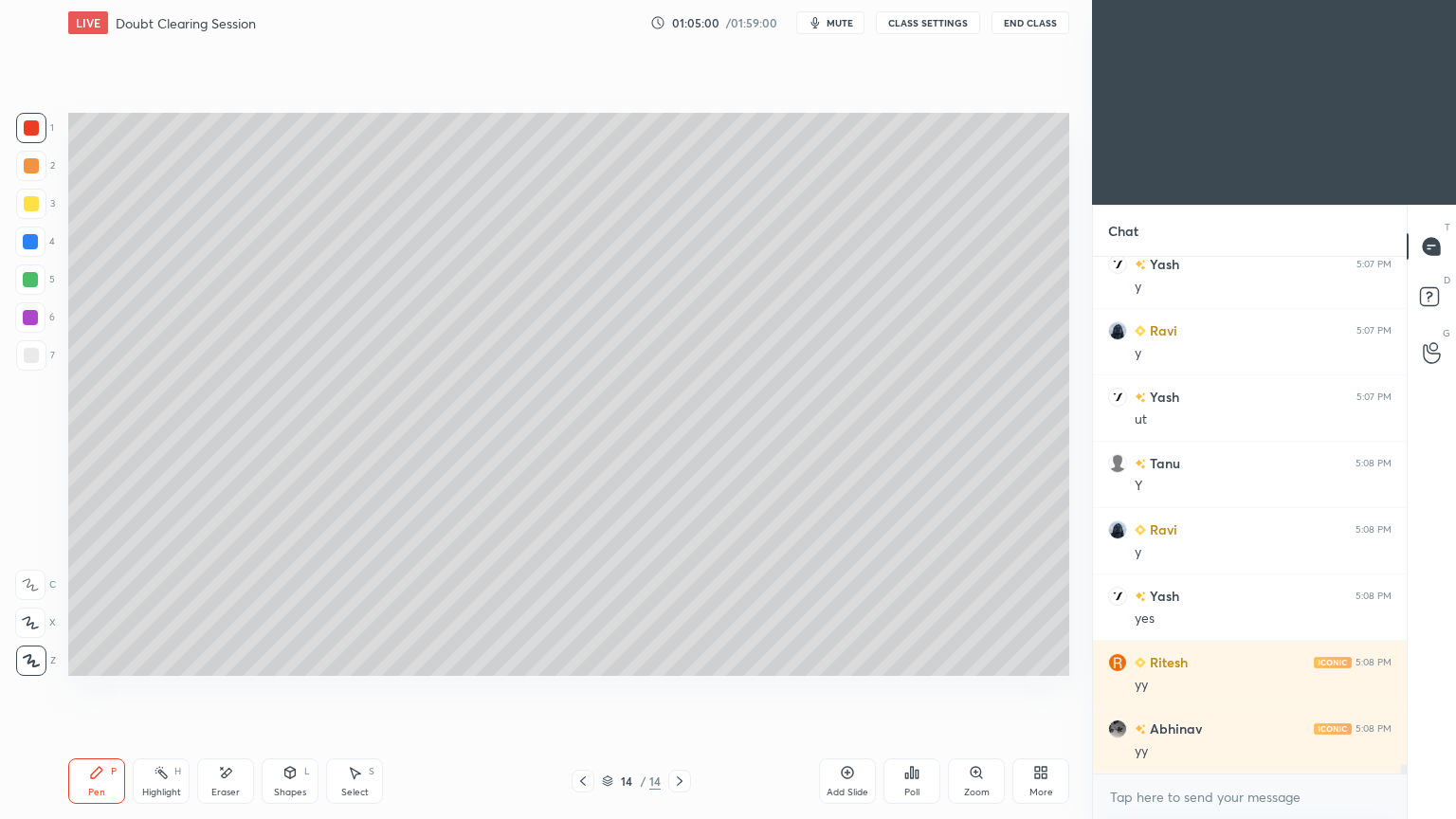 click at bounding box center (31, 204) 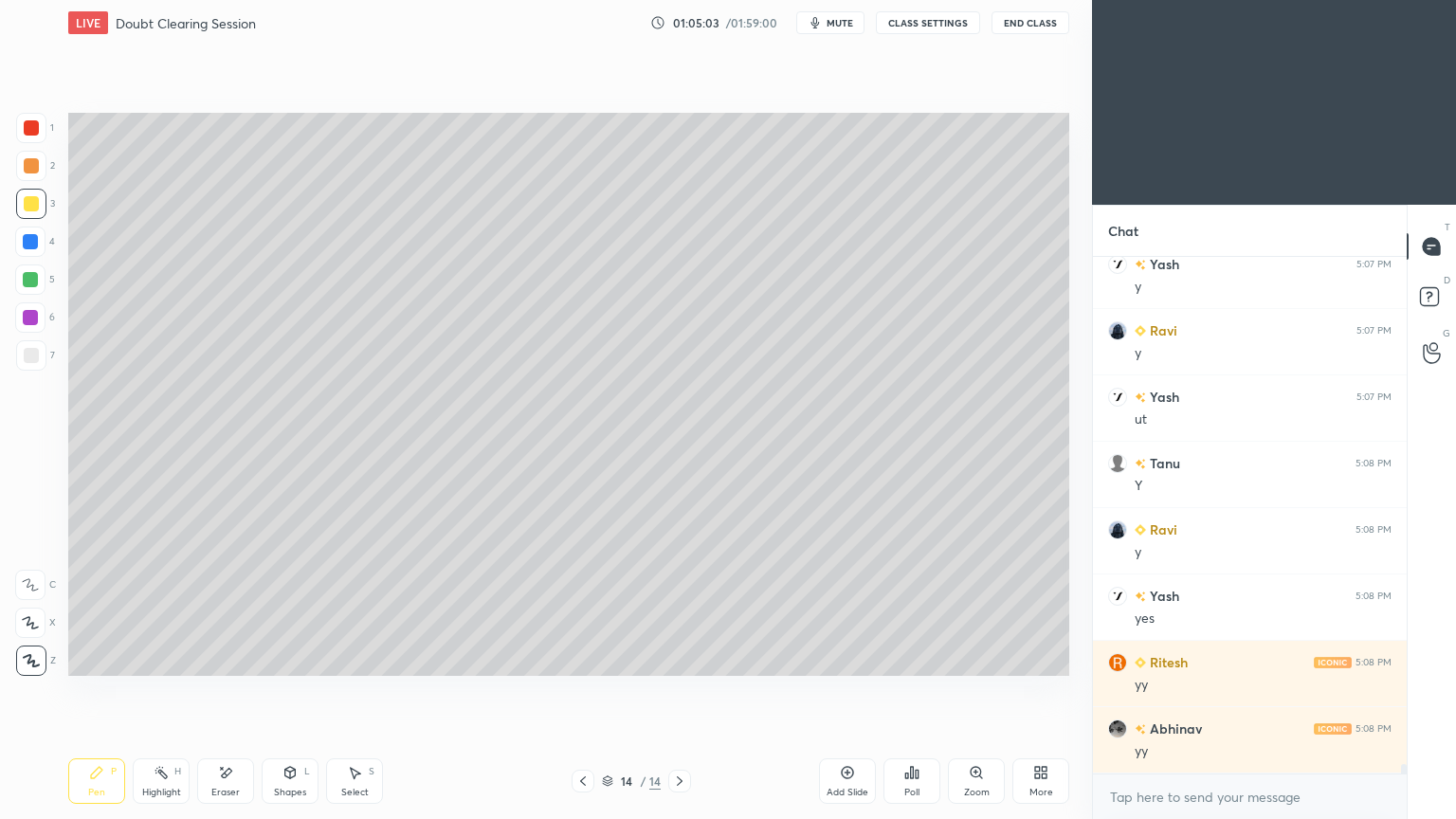 click at bounding box center [31, 355] 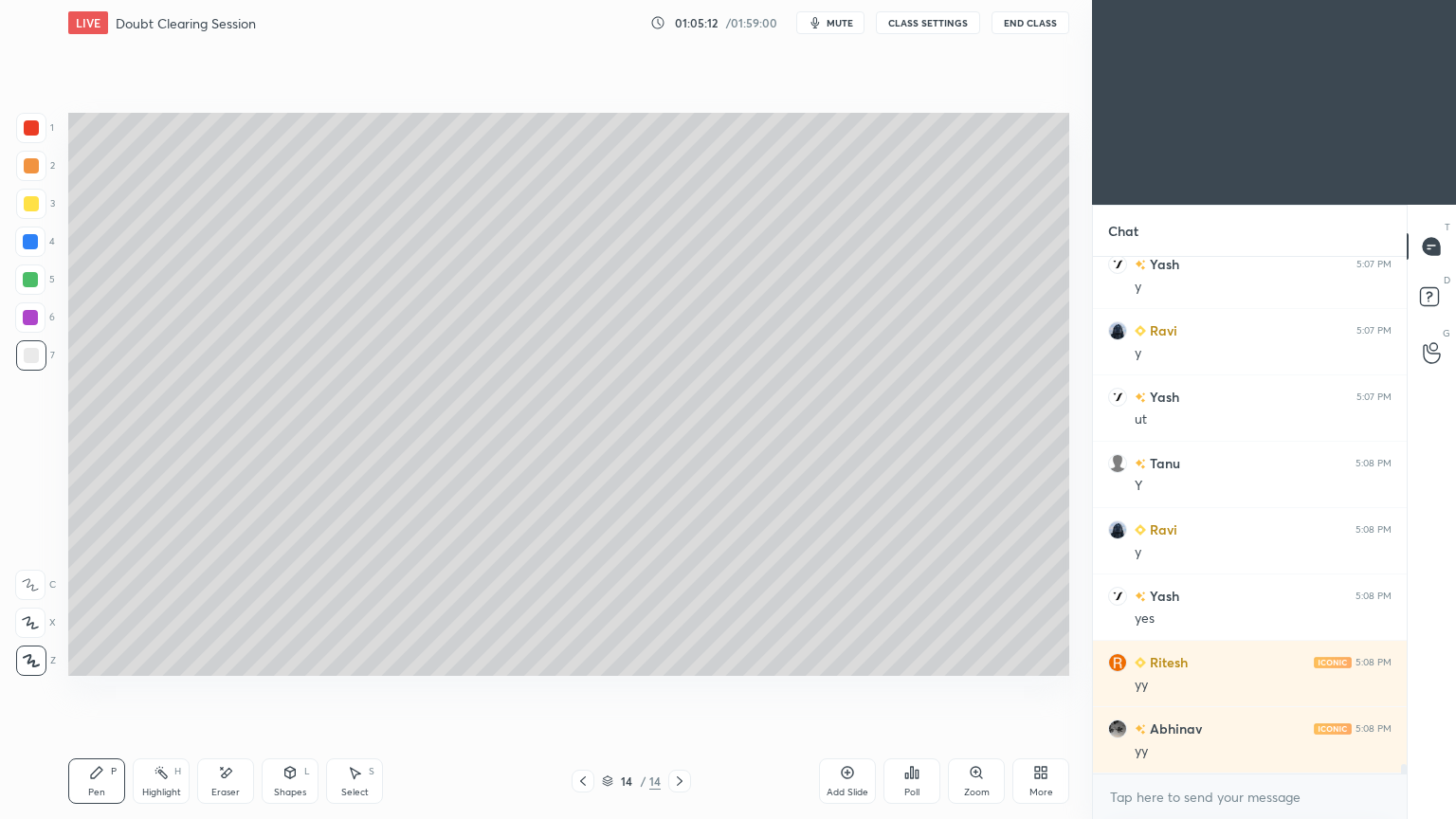 click on "Shapes L" at bounding box center (290, 781) 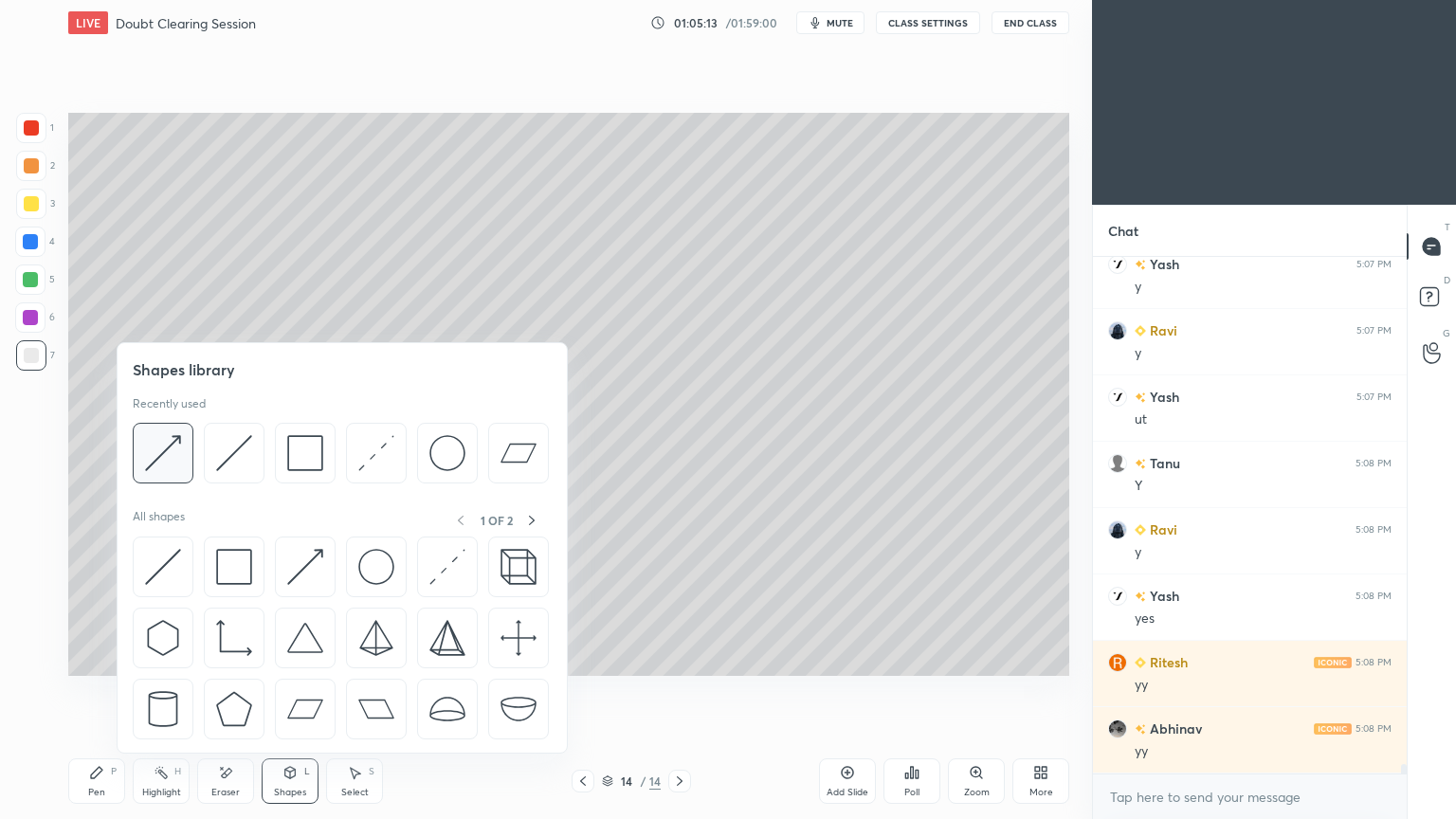 click at bounding box center (163, 453) 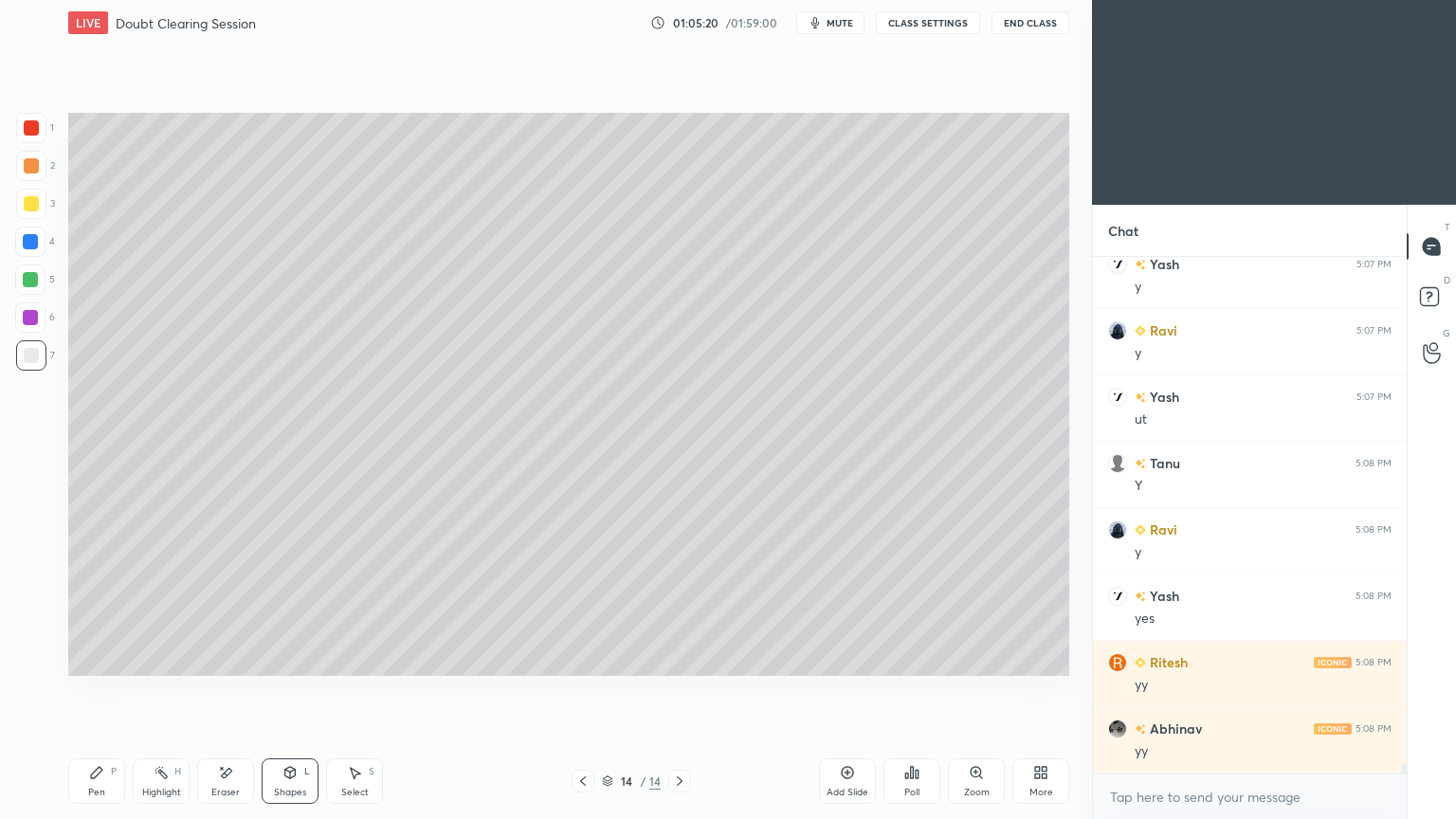 click on "Shapes L" at bounding box center (290, 781) 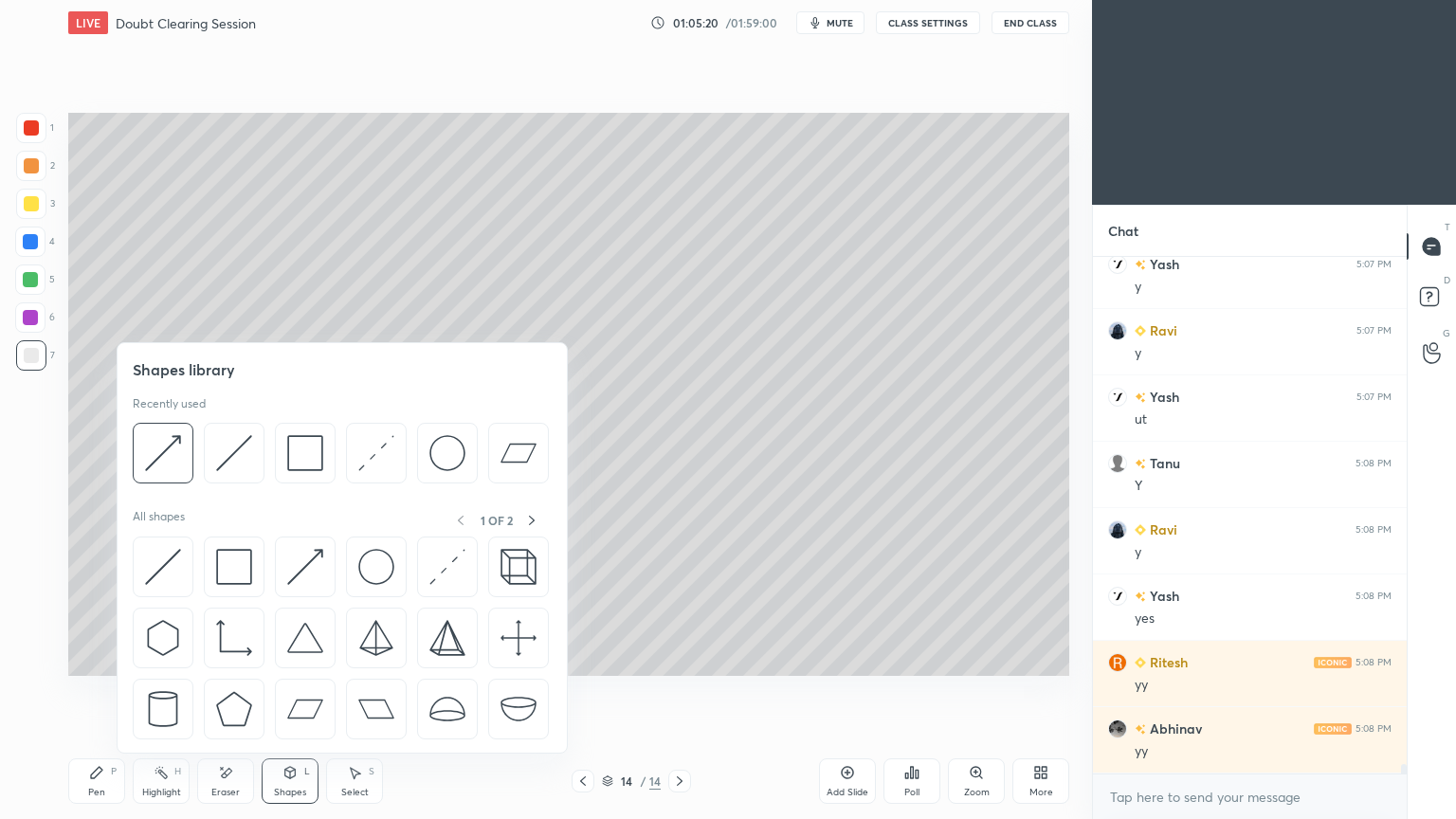 click at bounding box center [234, 453] 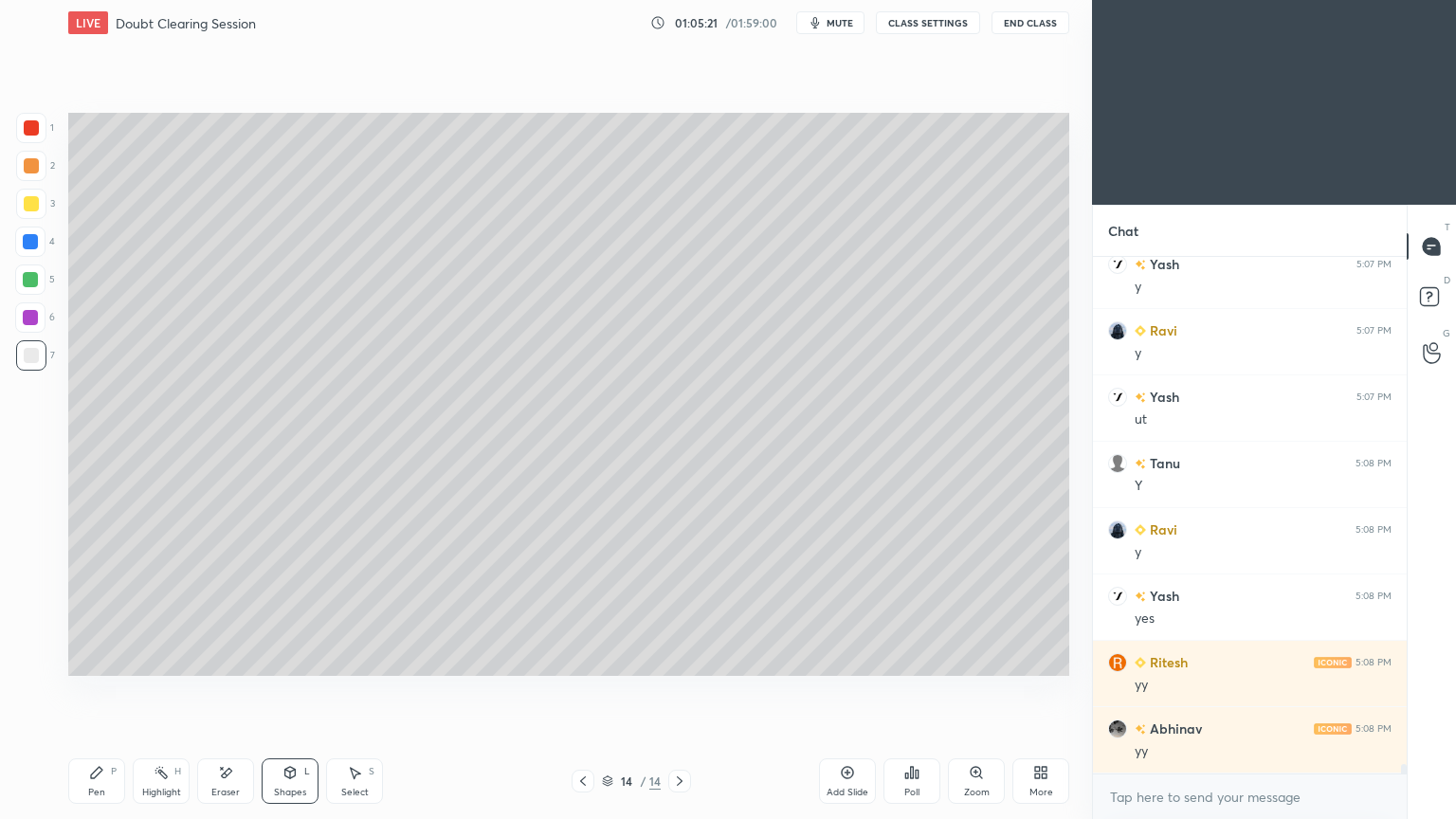 click at bounding box center [30, 280] 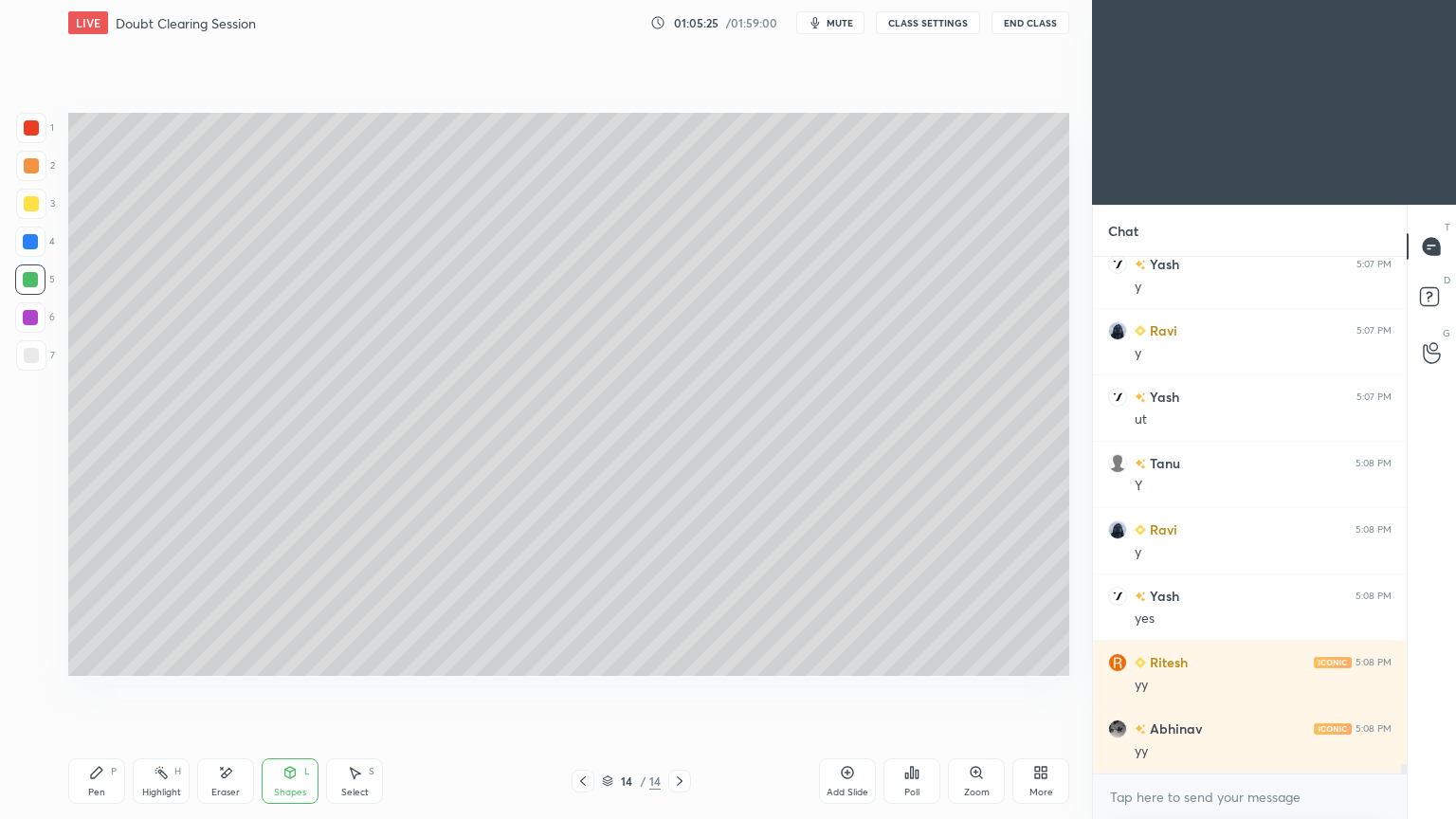 click on "Pen" at bounding box center (97, 792) 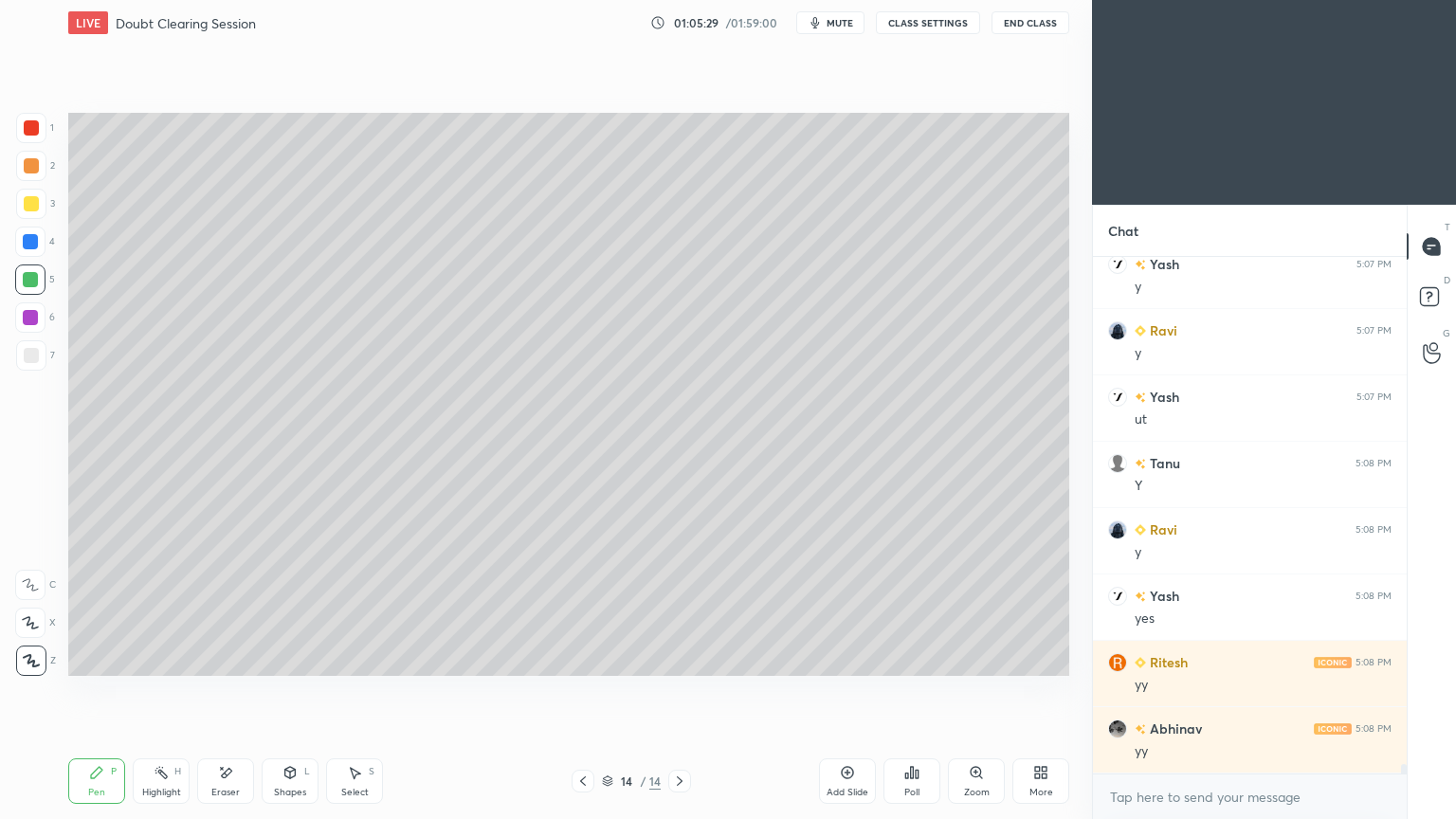 click on "Shapes L" at bounding box center [290, 781] 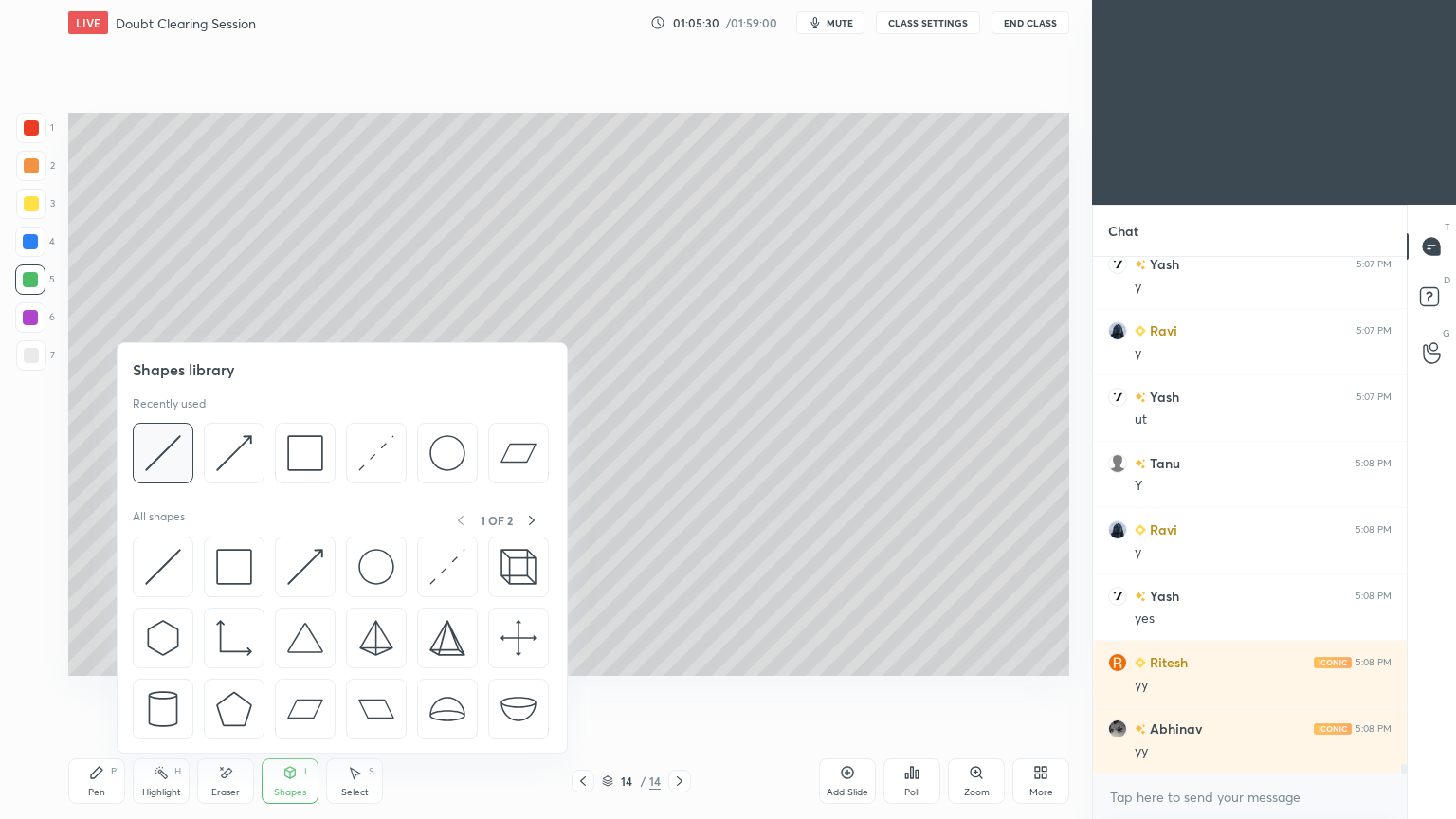 click at bounding box center [163, 453] 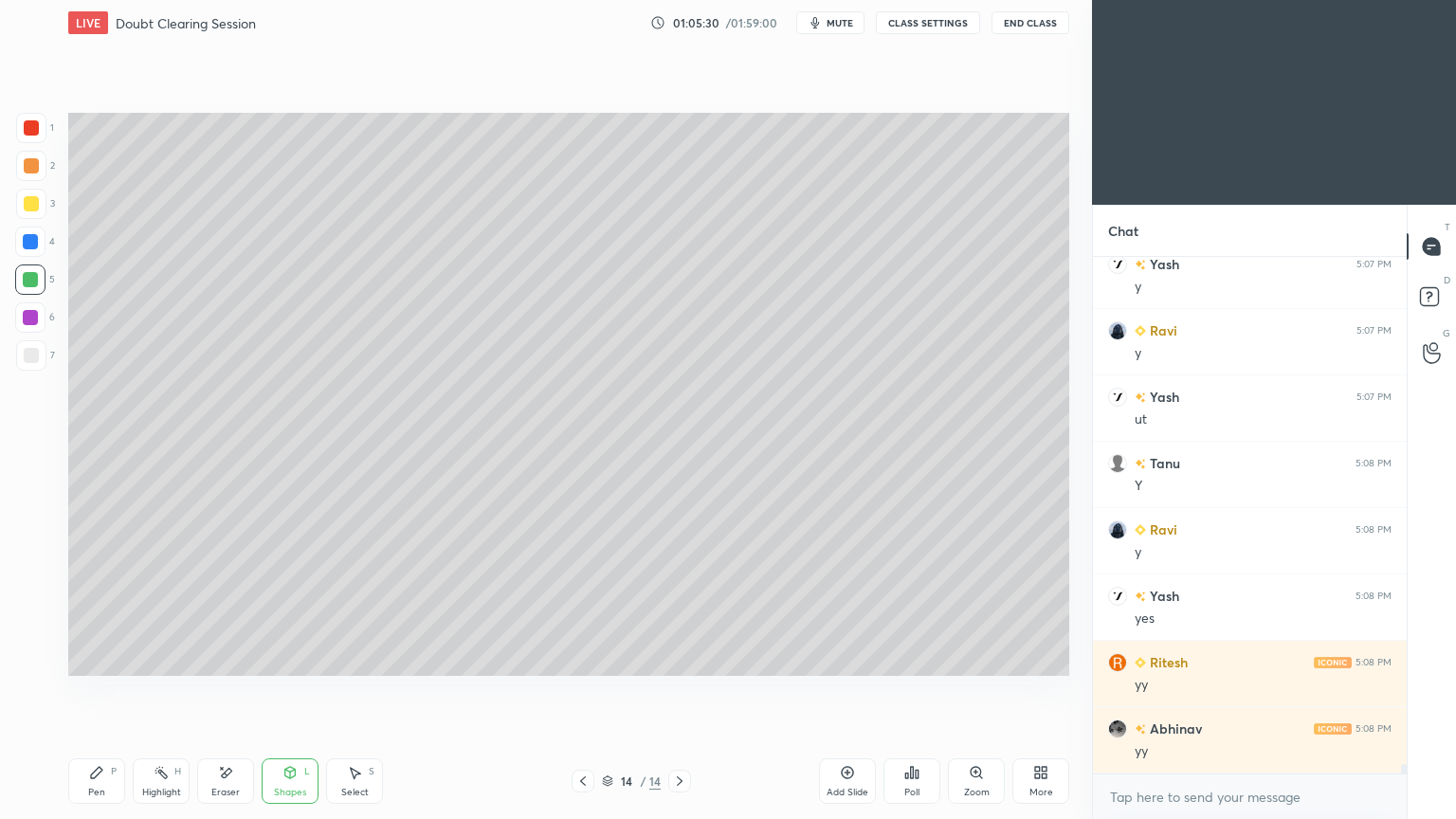 click at bounding box center (31, 204) 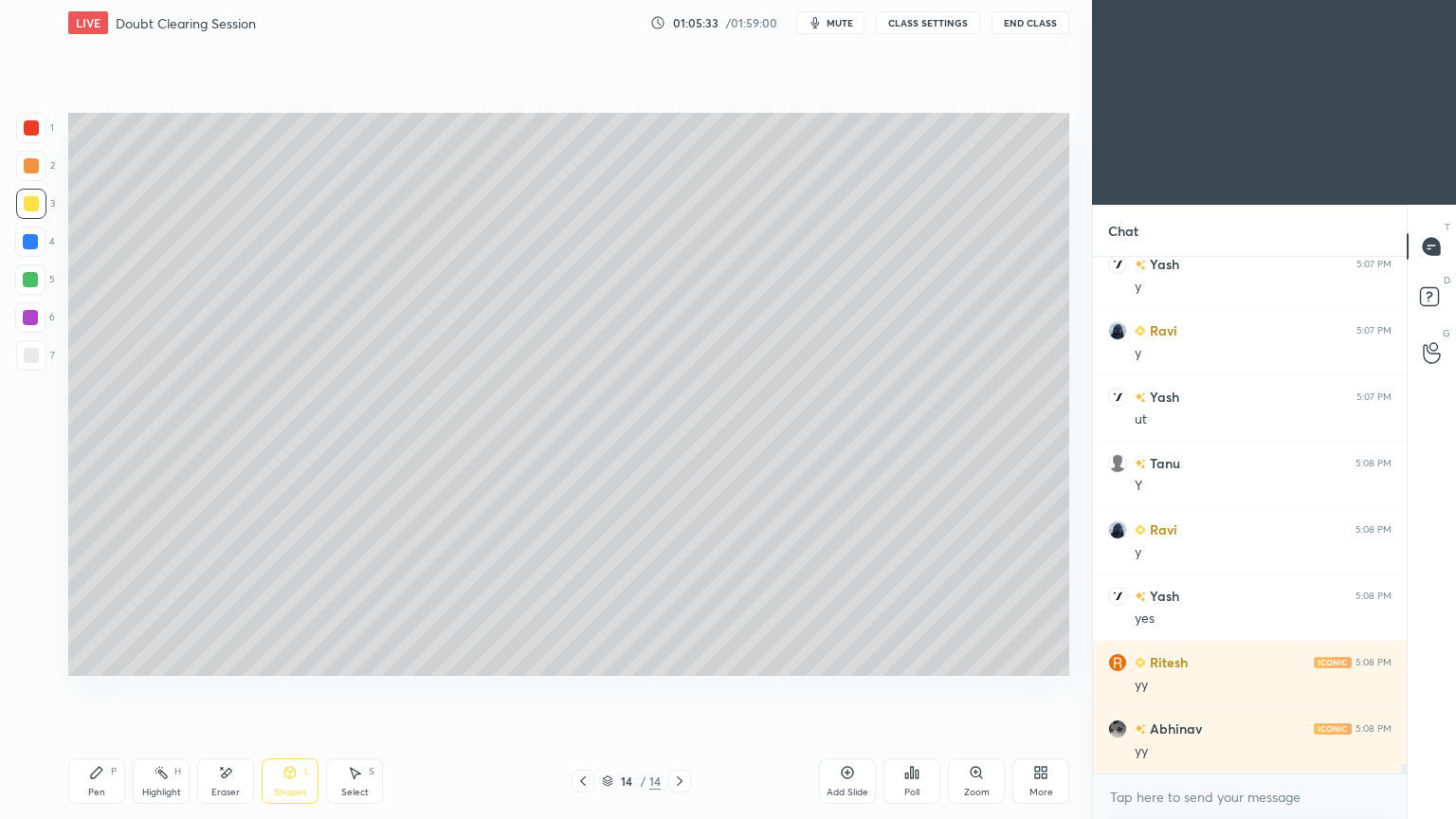 click on "Pen P" at bounding box center (97, 781) 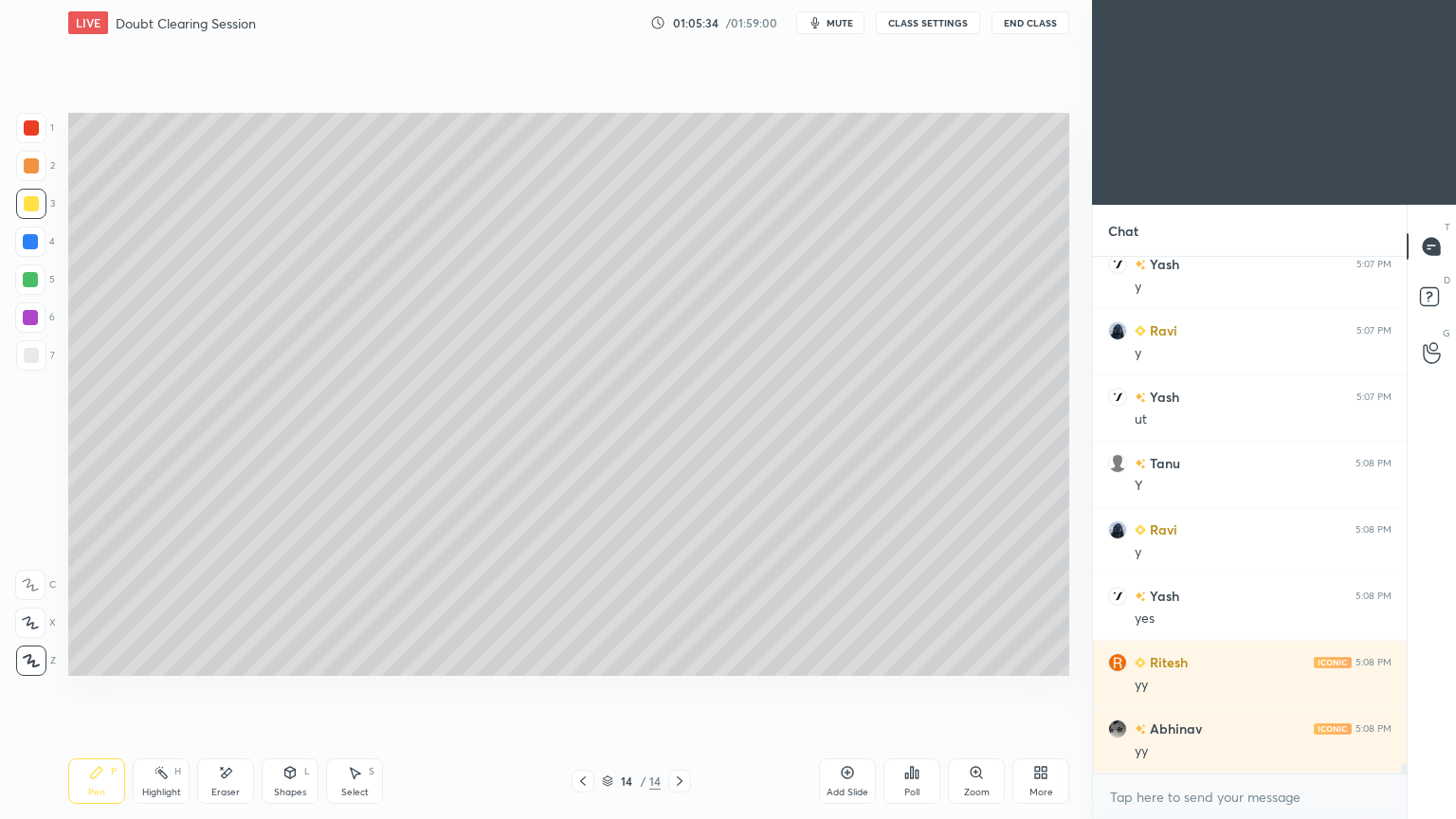 click at bounding box center (30, 280) 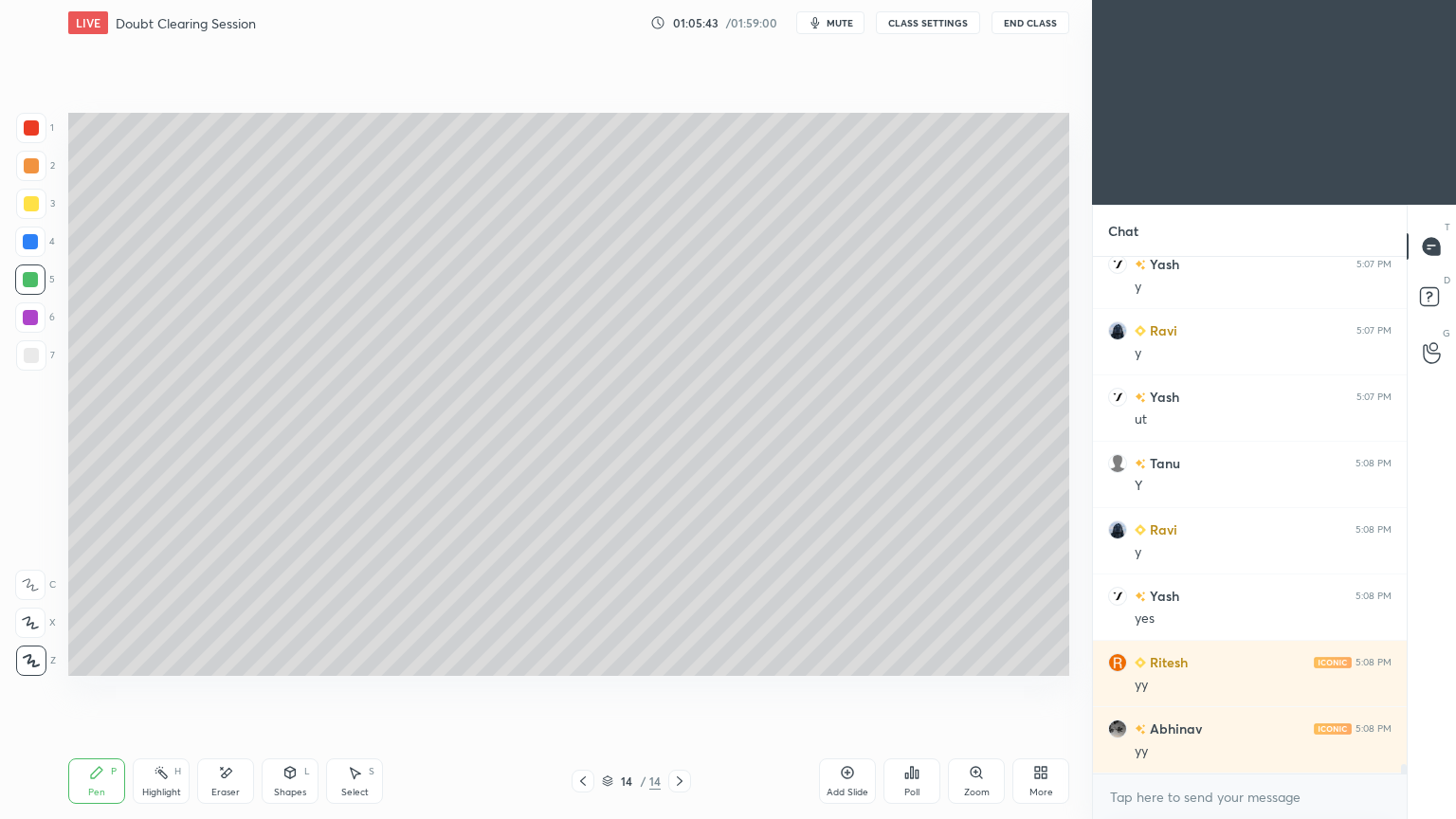 click on "Eraser" at bounding box center [226, 792] 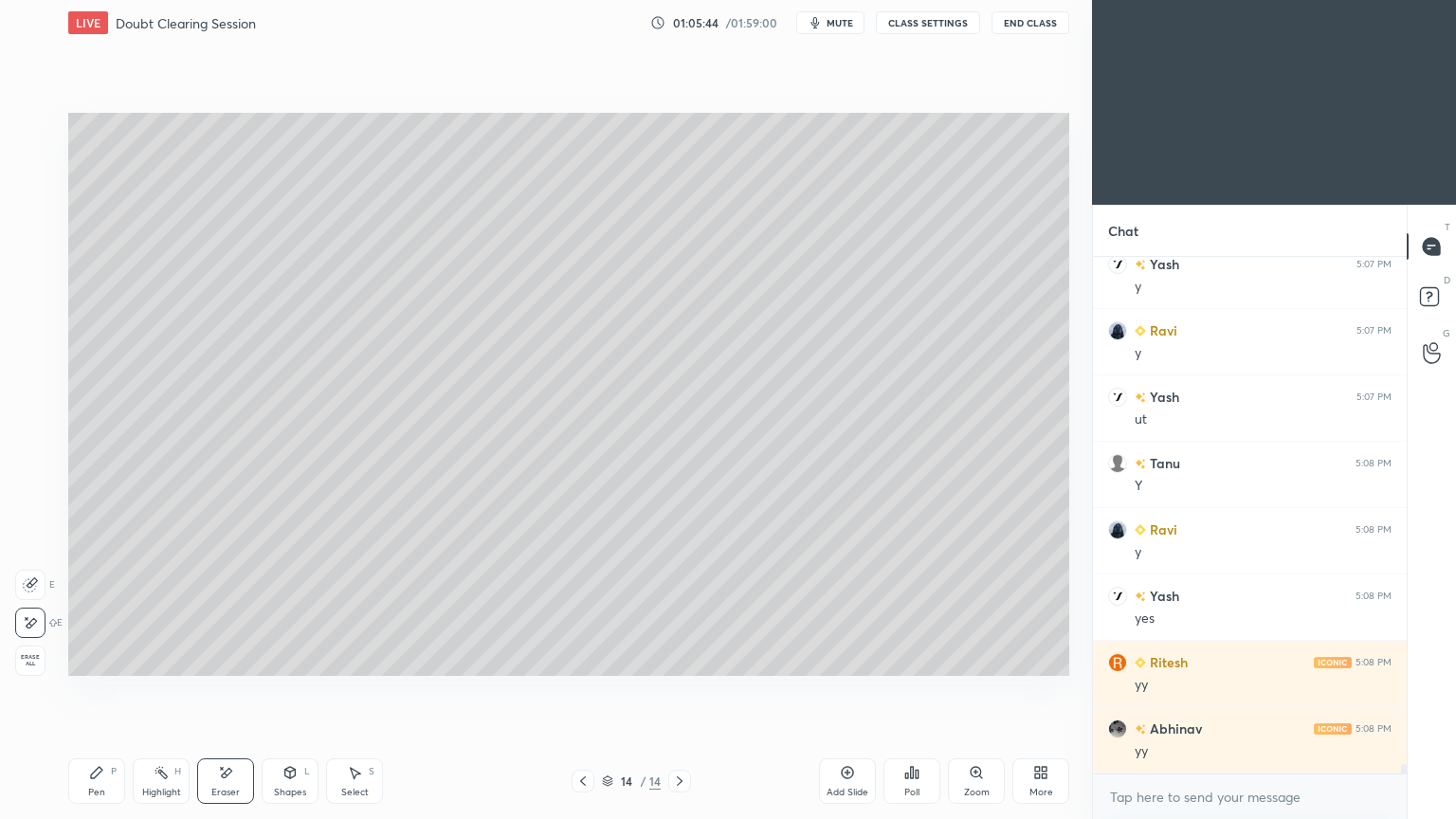 click 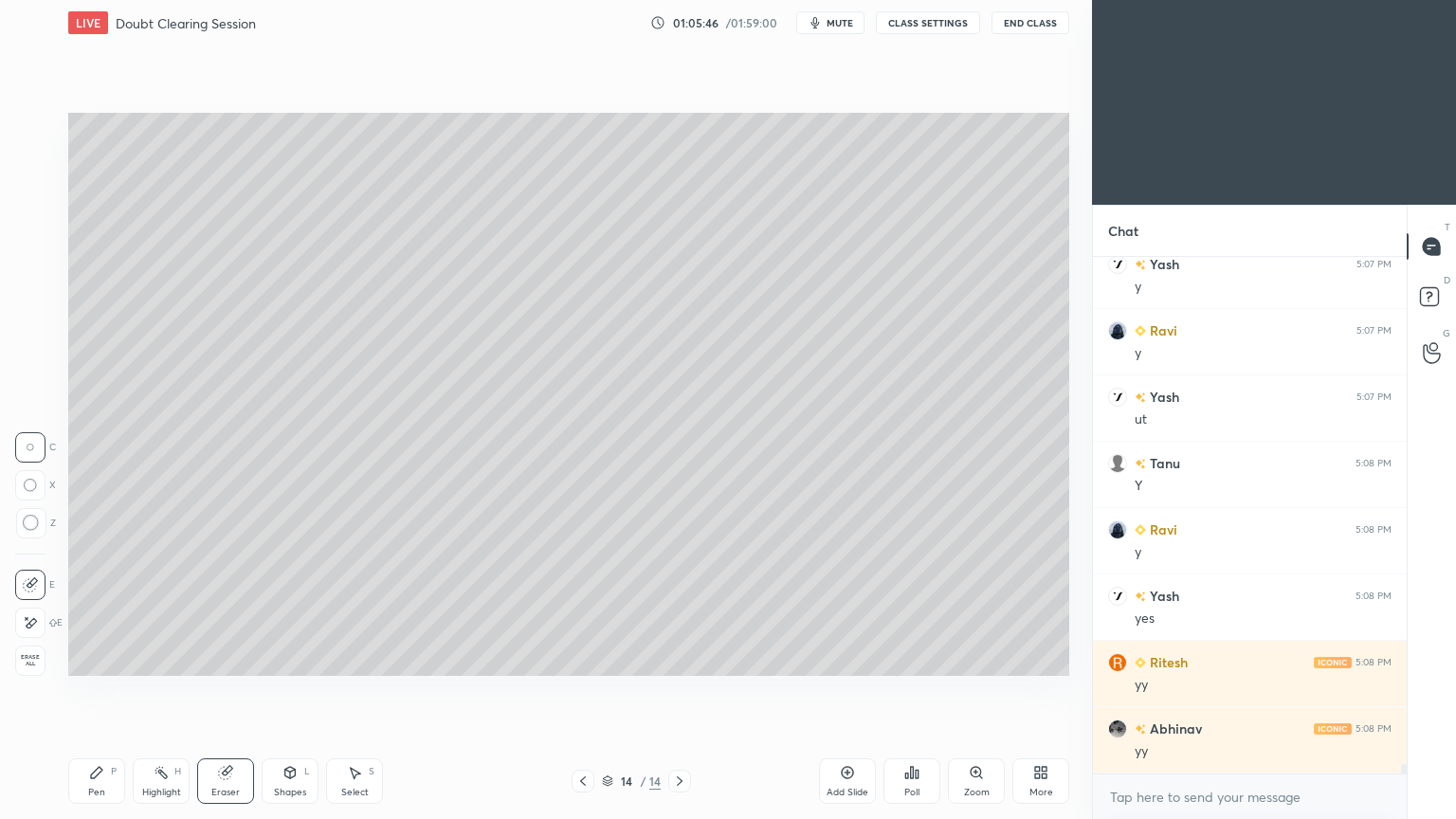 scroll, scrollTop: 23910, scrollLeft: 0, axis: vertical 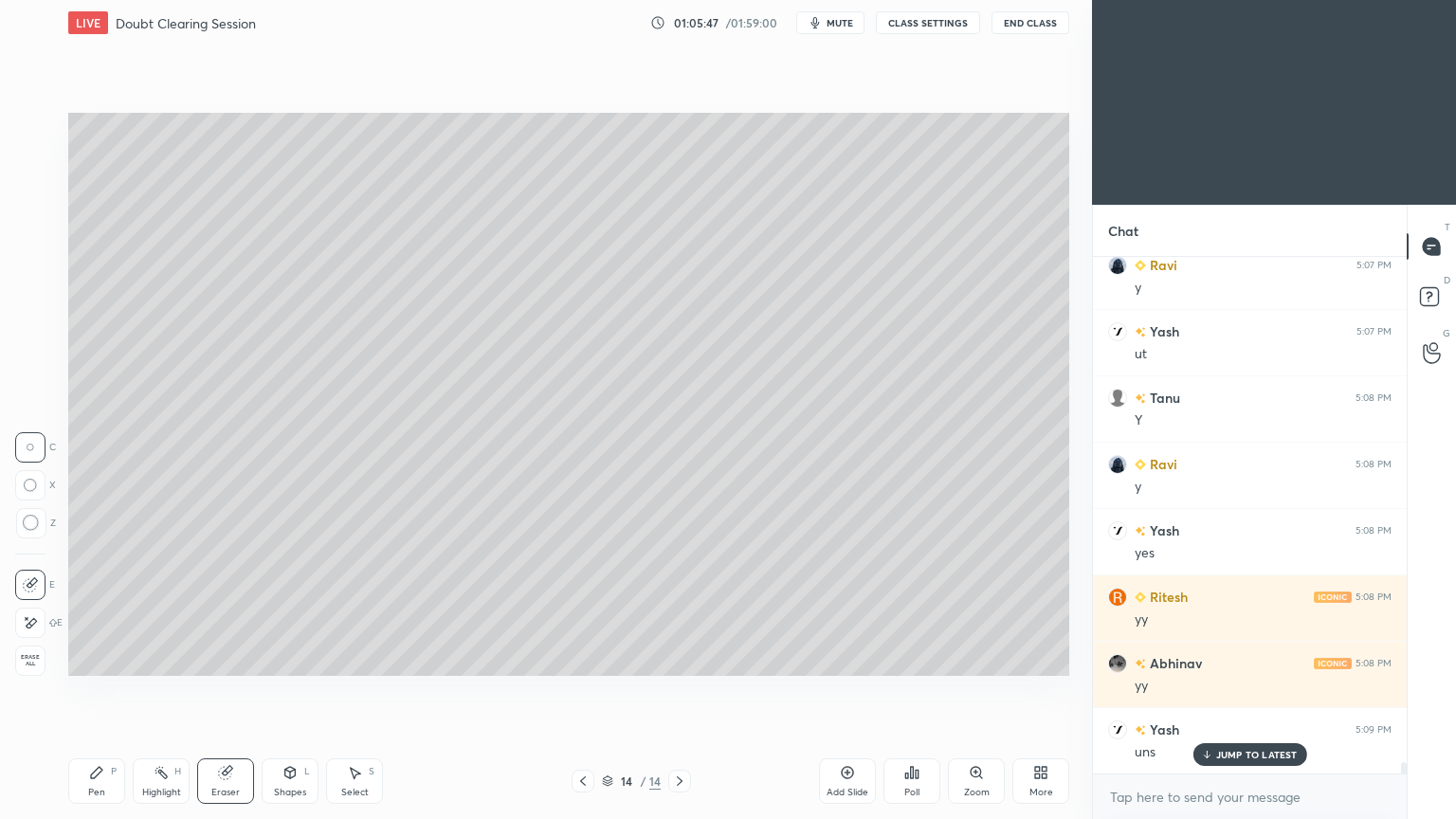 click on "Shapes" at bounding box center (290, 792) 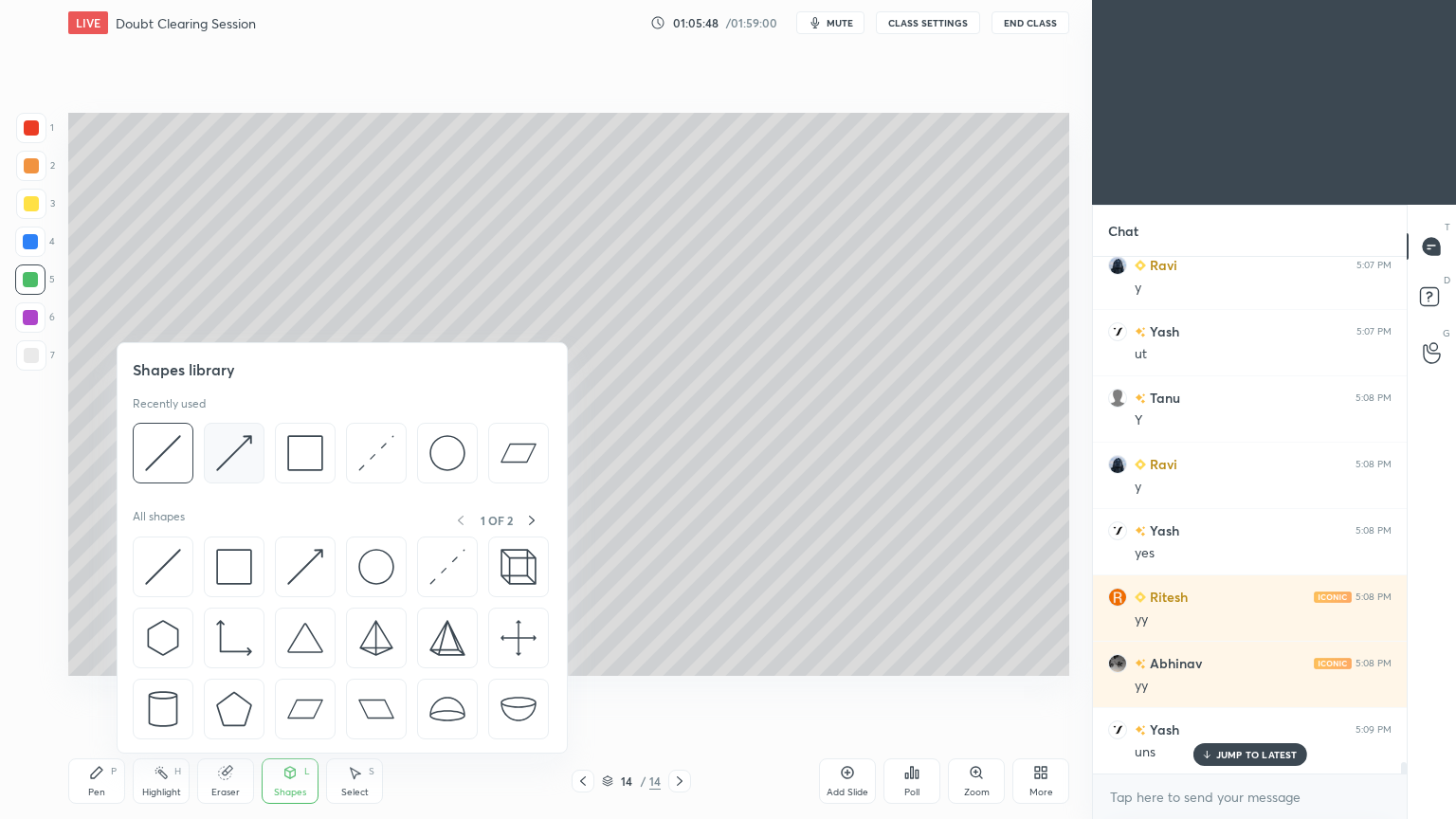scroll, scrollTop: 23978, scrollLeft: 0, axis: vertical 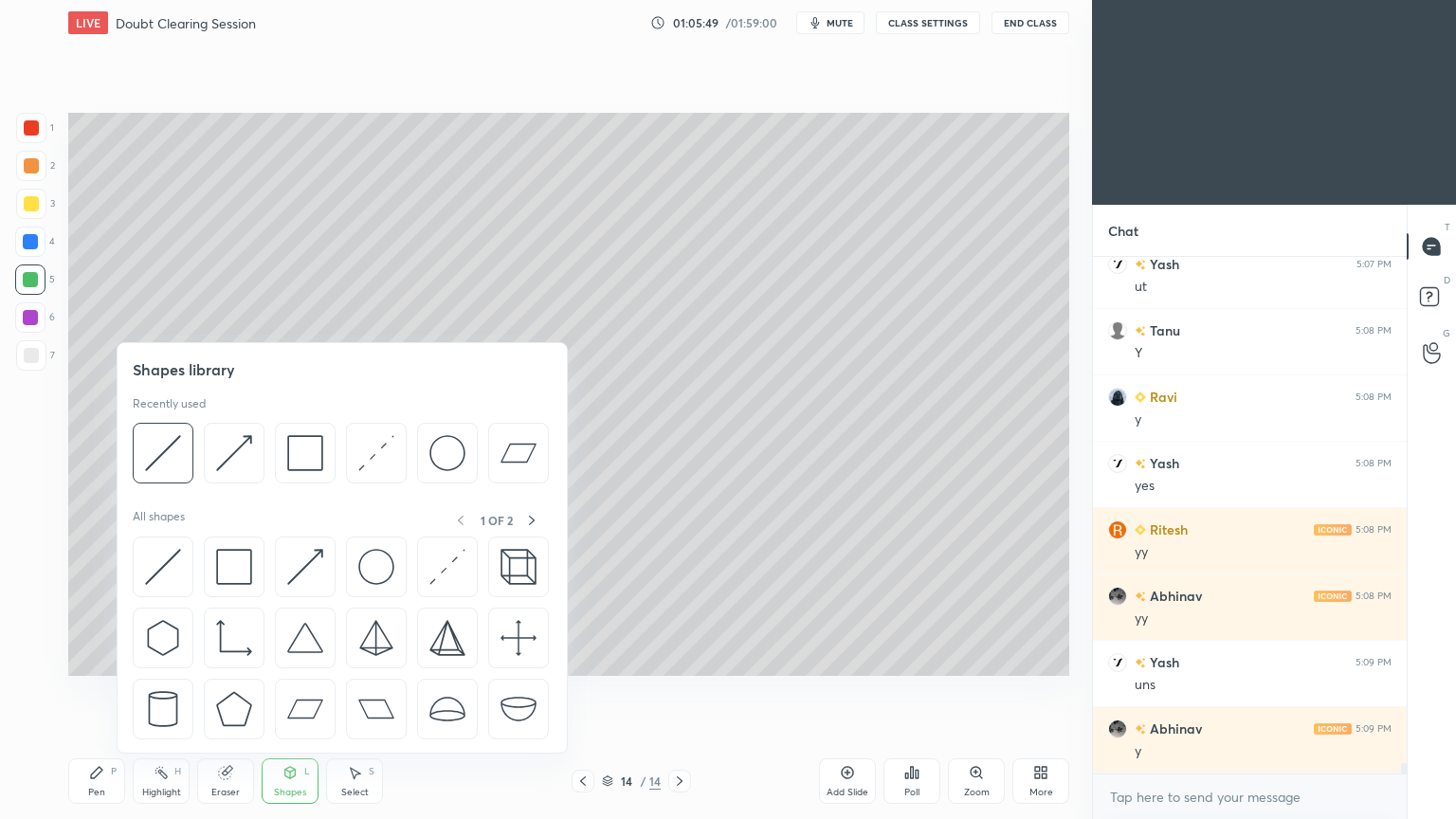 click at bounding box center (234, 453) 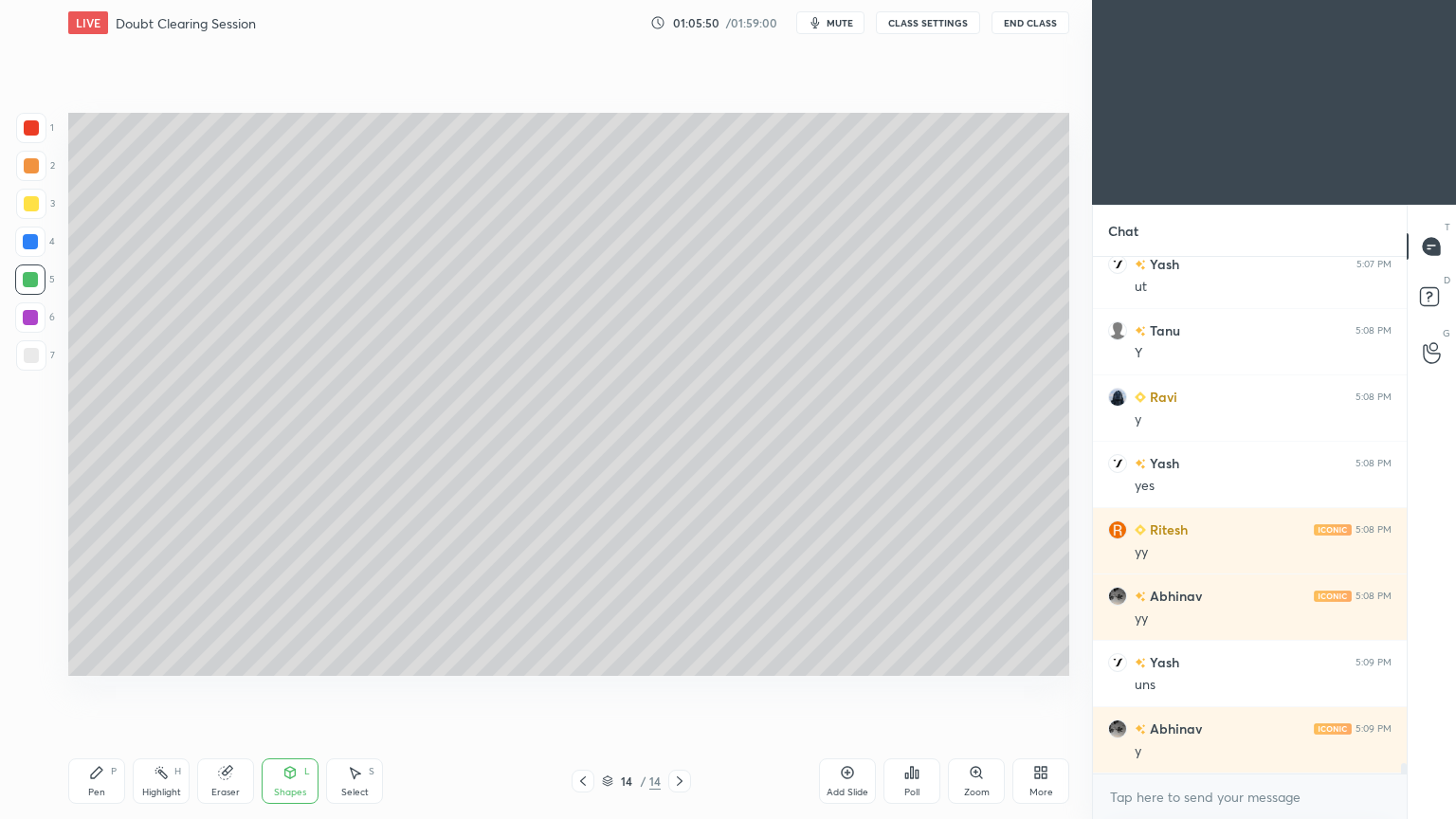 scroll, scrollTop: 24043, scrollLeft: 0, axis: vertical 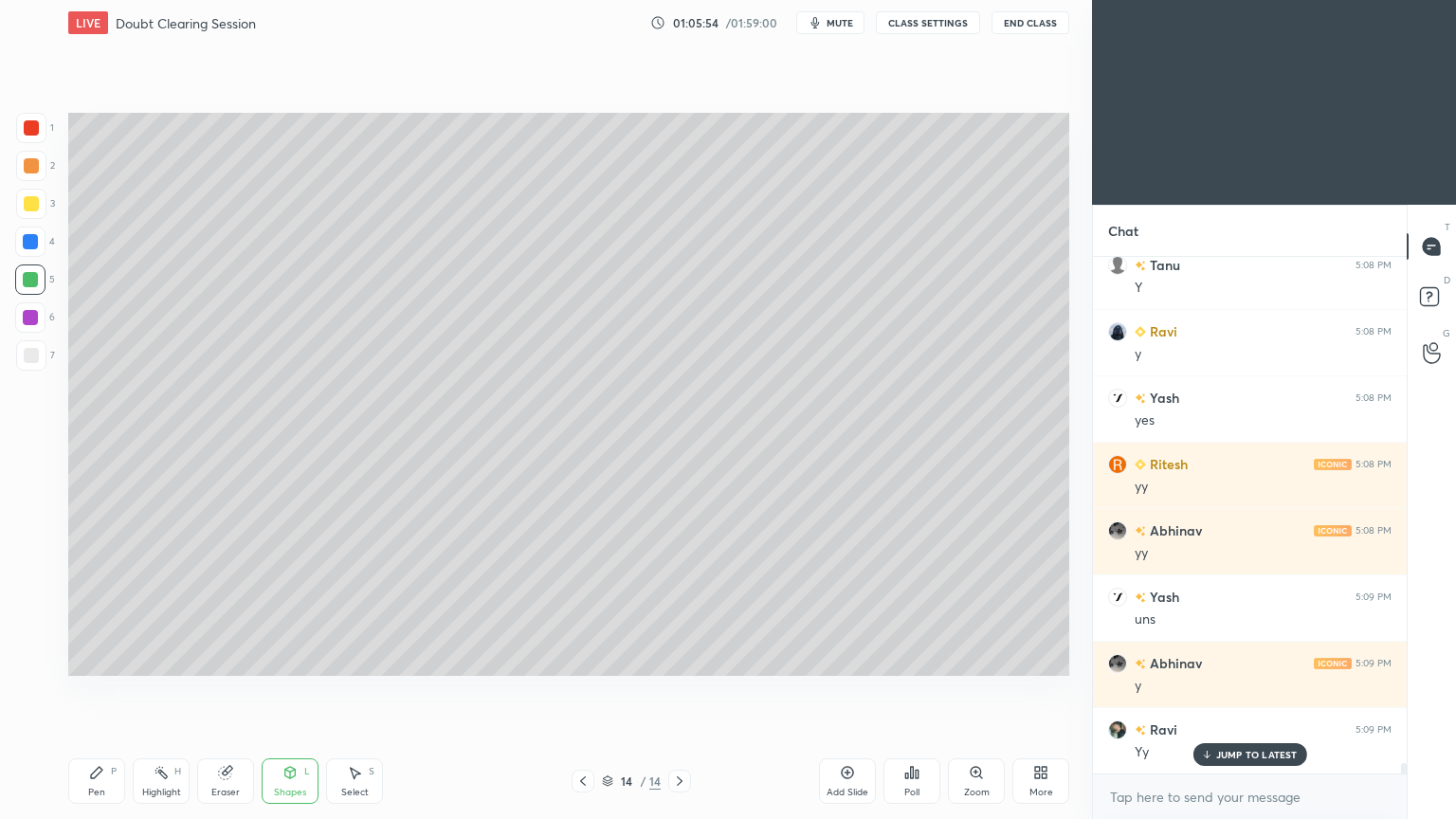 click at bounding box center [31, 355] 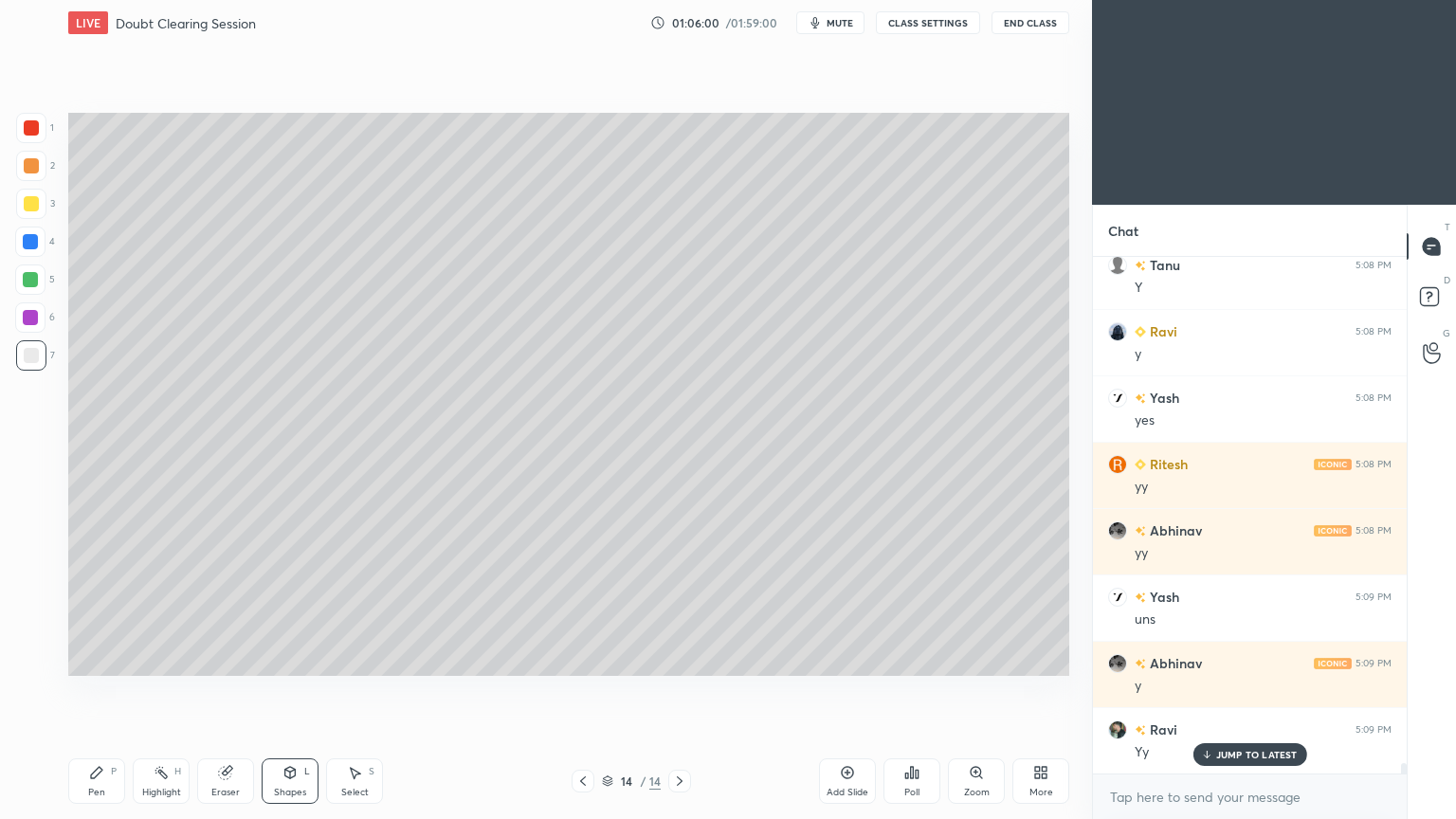 scroll, scrollTop: 24110, scrollLeft: 0, axis: vertical 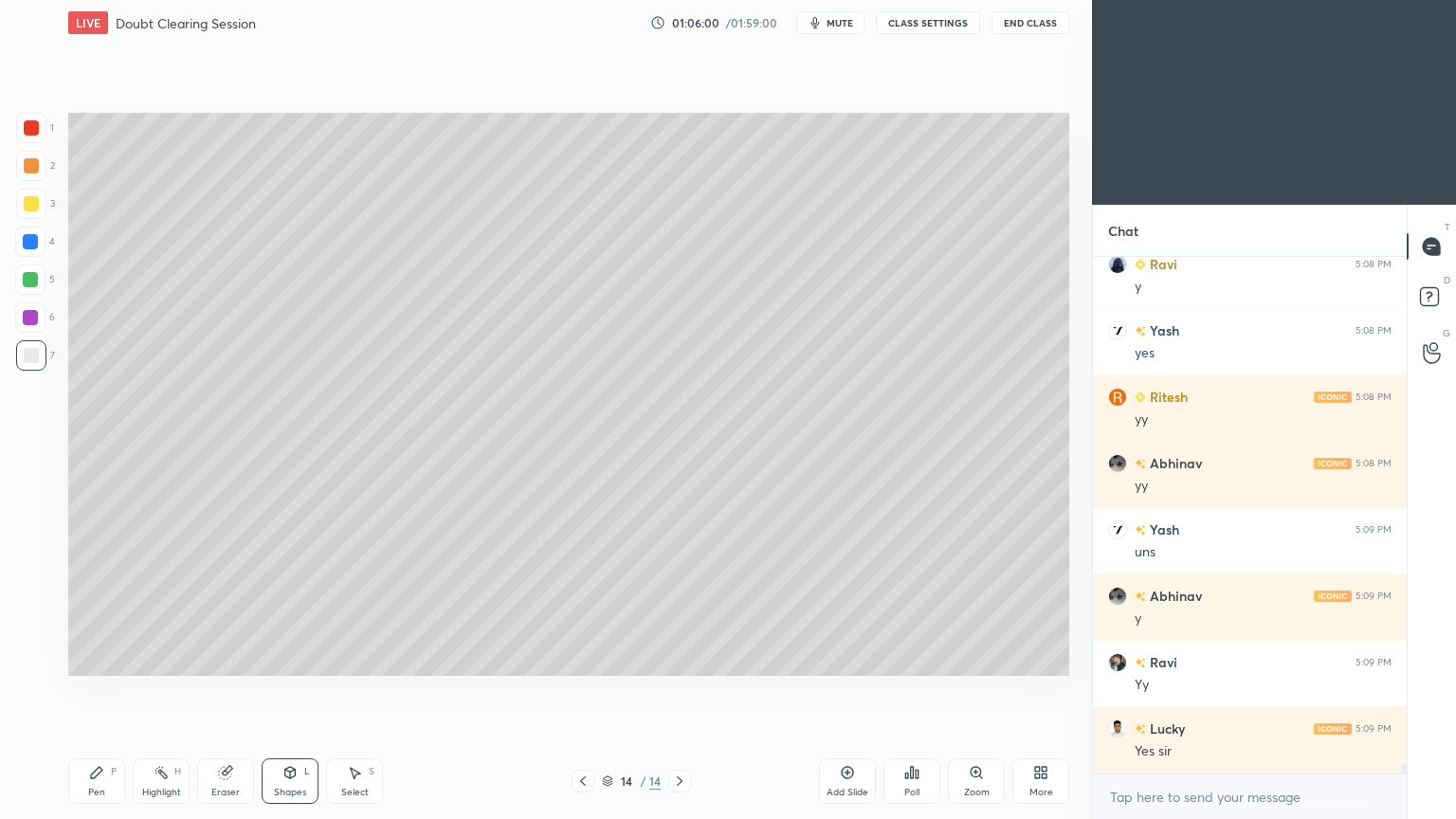 click on "Pen" at bounding box center [97, 792] 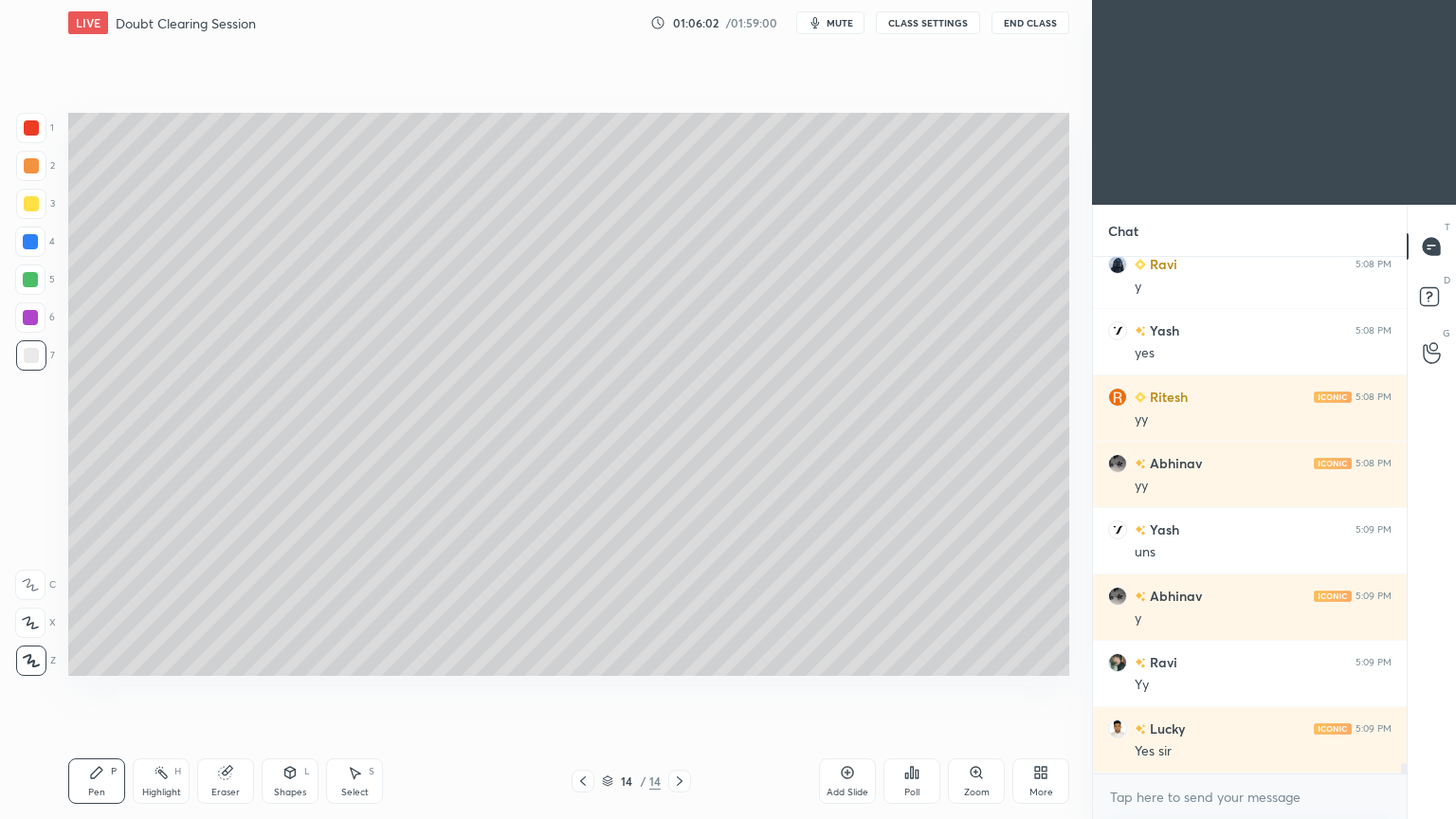click at bounding box center [31, 128] 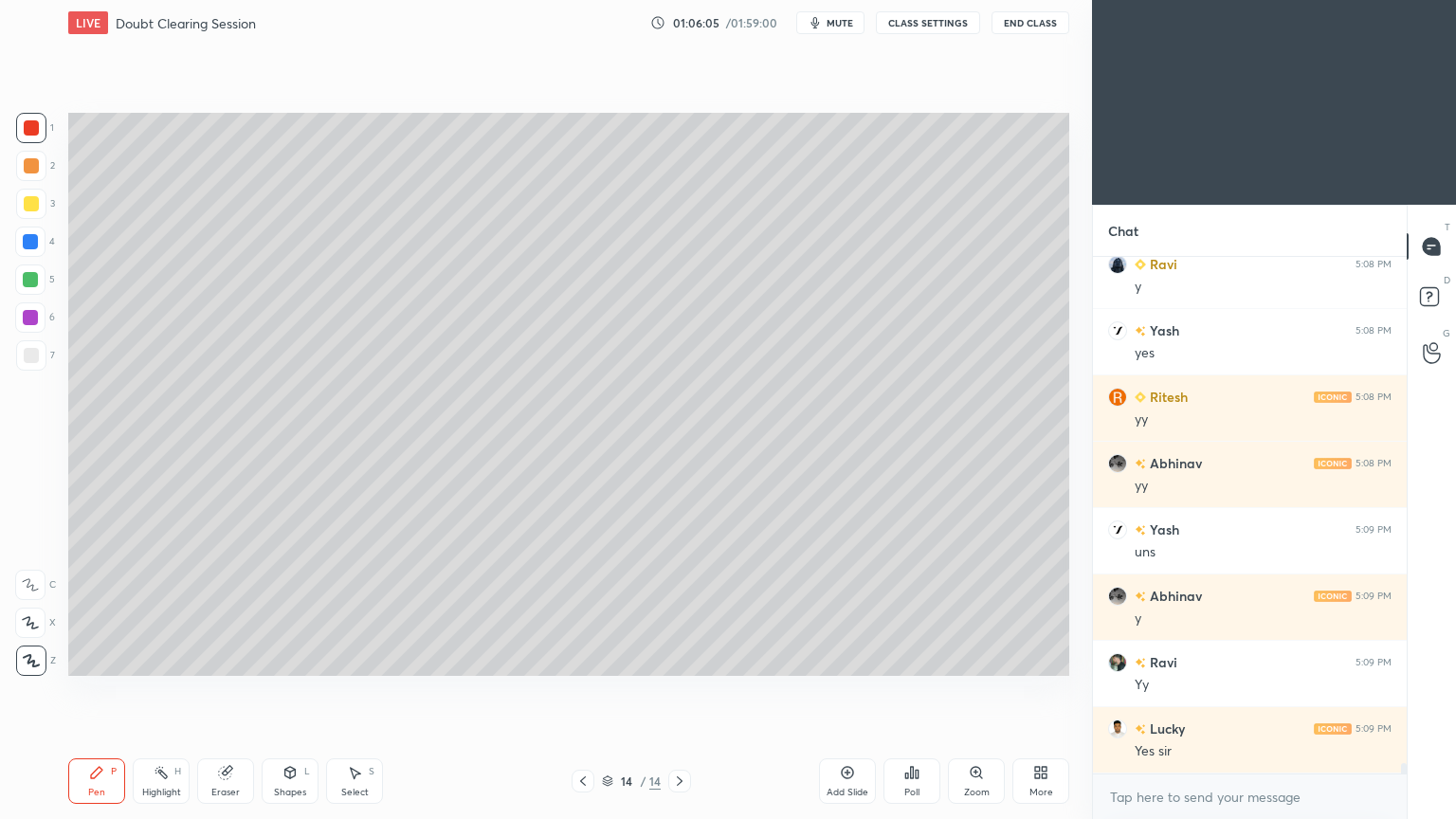 click at bounding box center [30, 280] 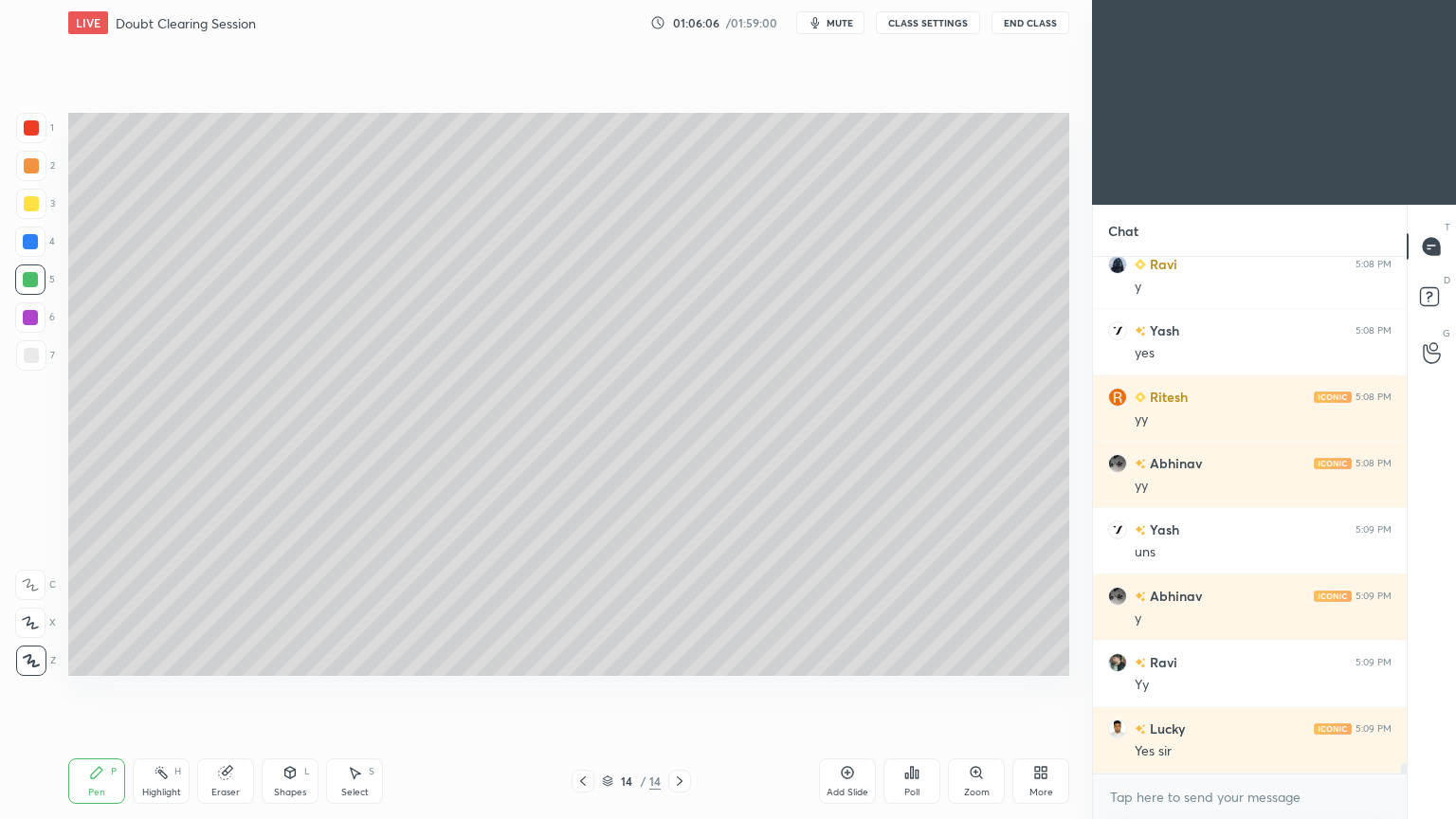 click at bounding box center [31, 204] 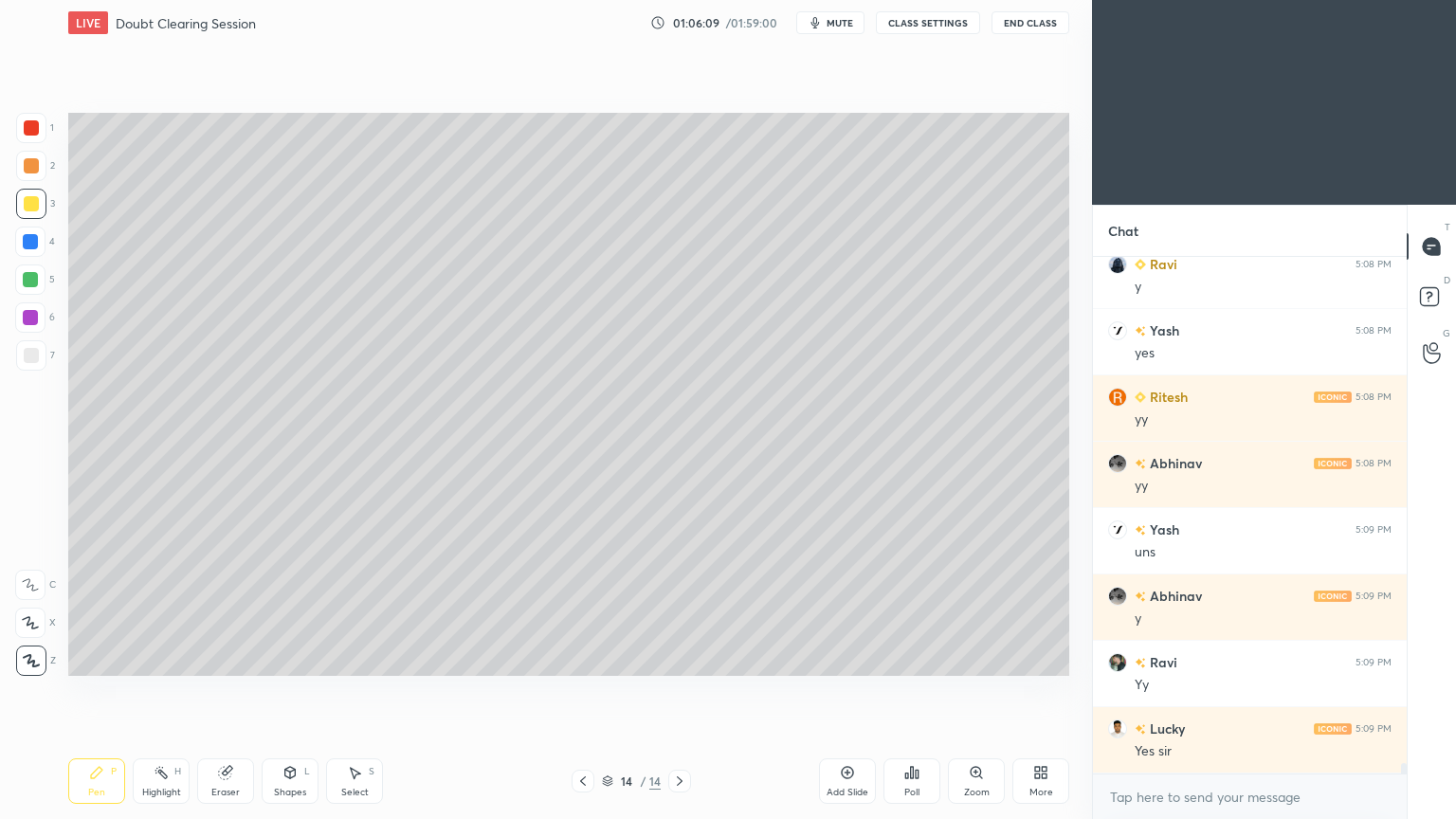 click at bounding box center [31, 128] 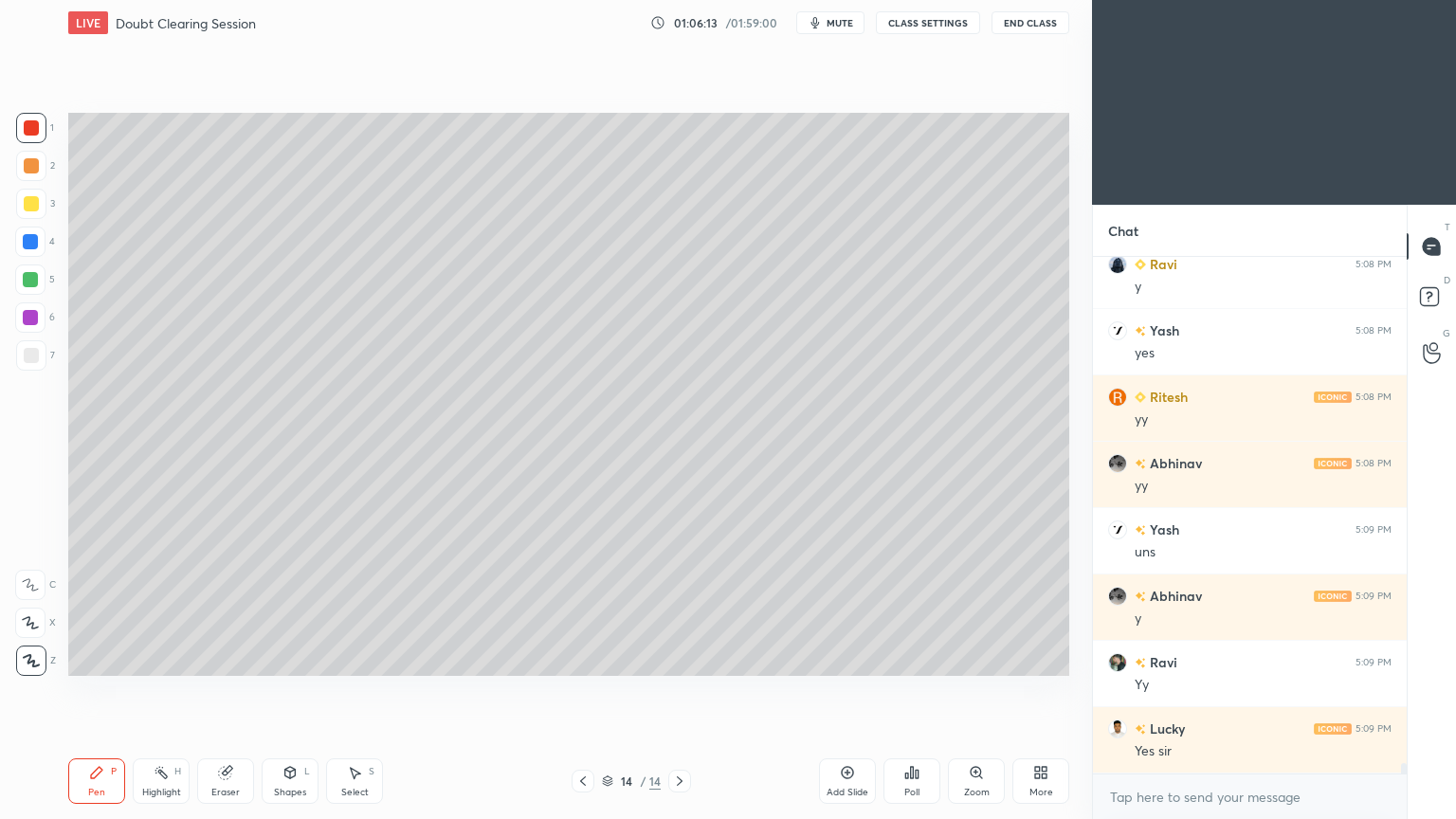 click at bounding box center (31, 355) 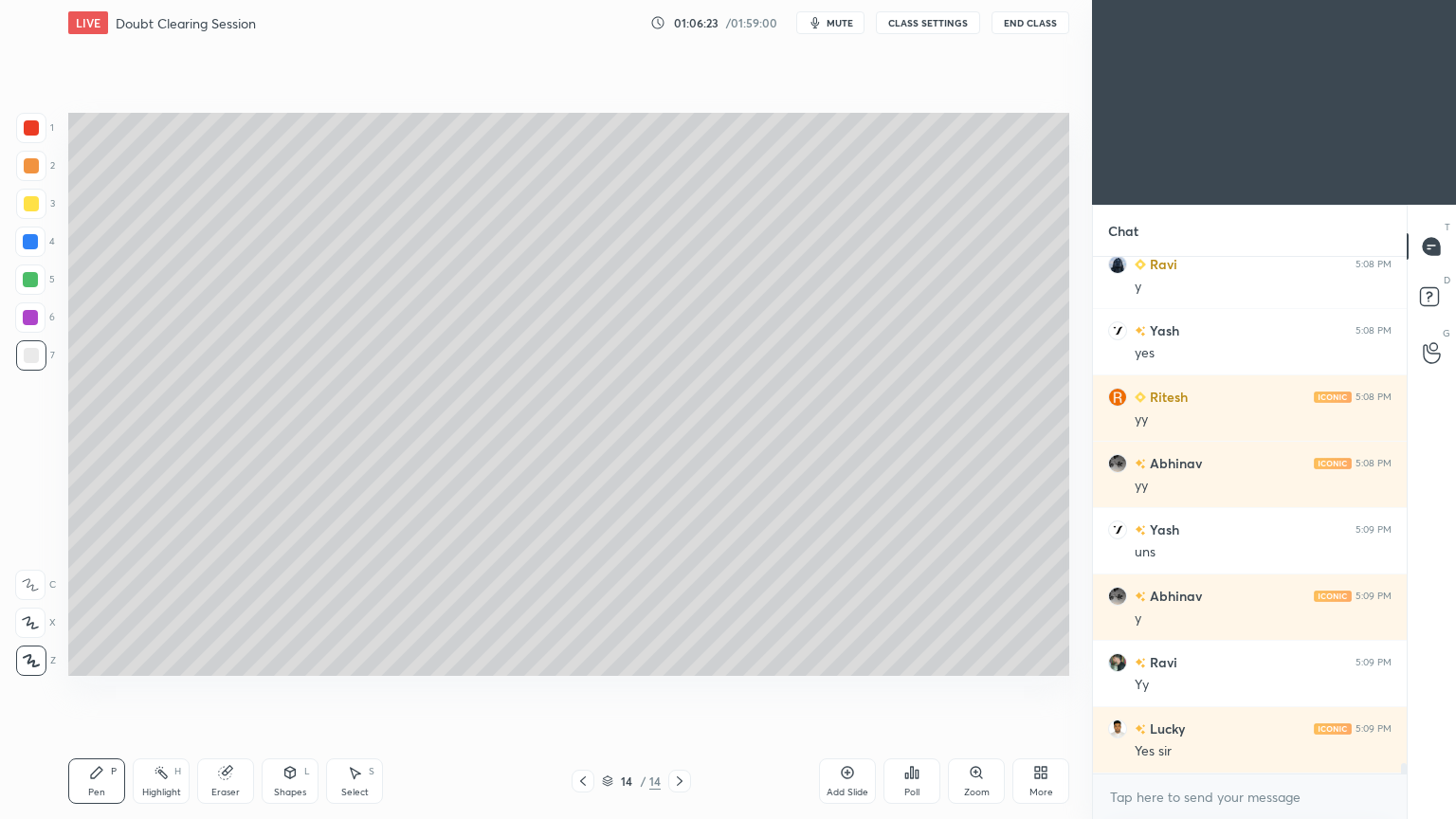 scroll, scrollTop: 24176, scrollLeft: 0, axis: vertical 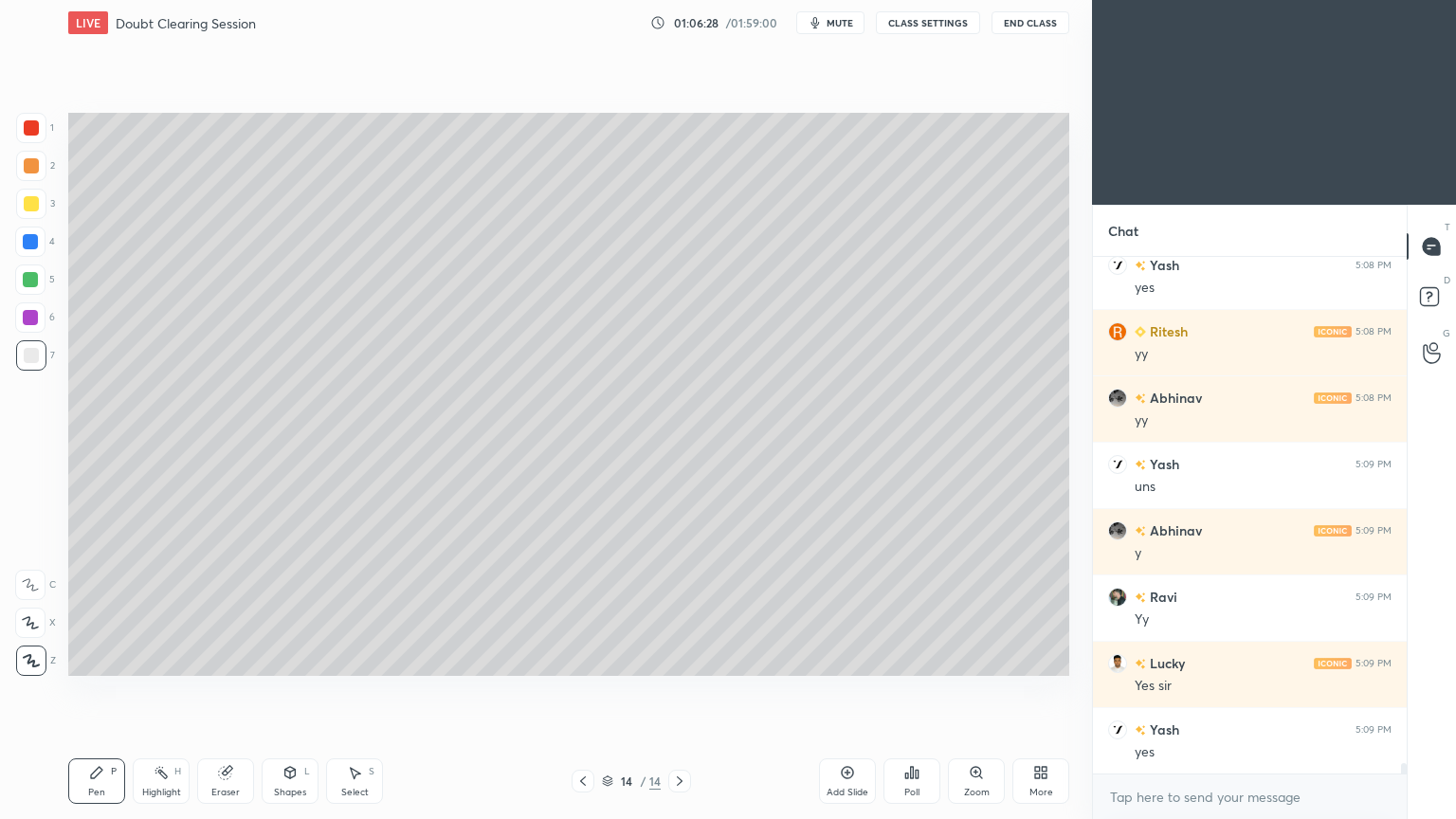 click on "Shapes" at bounding box center (290, 792) 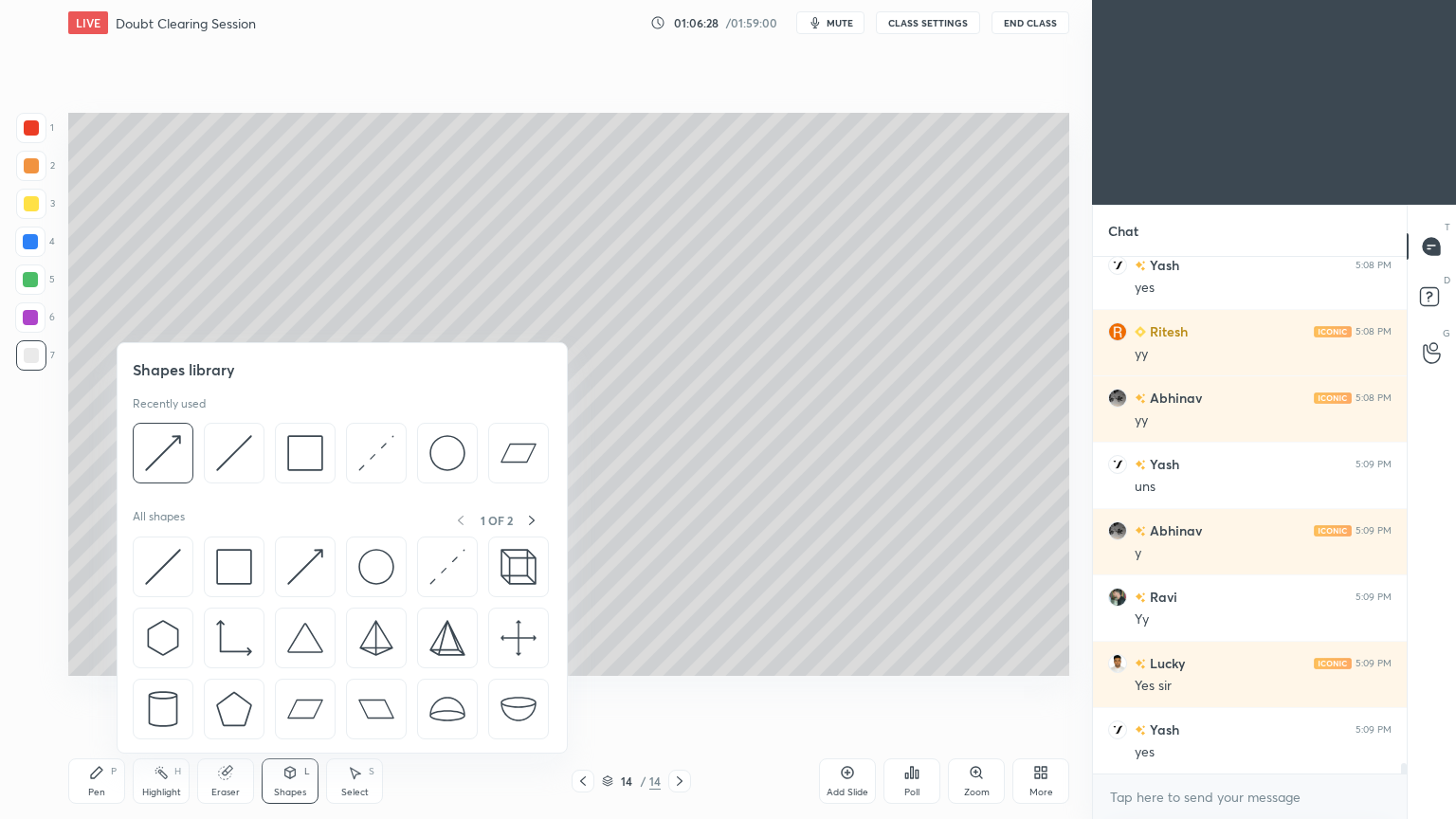 click at bounding box center (163, 453) 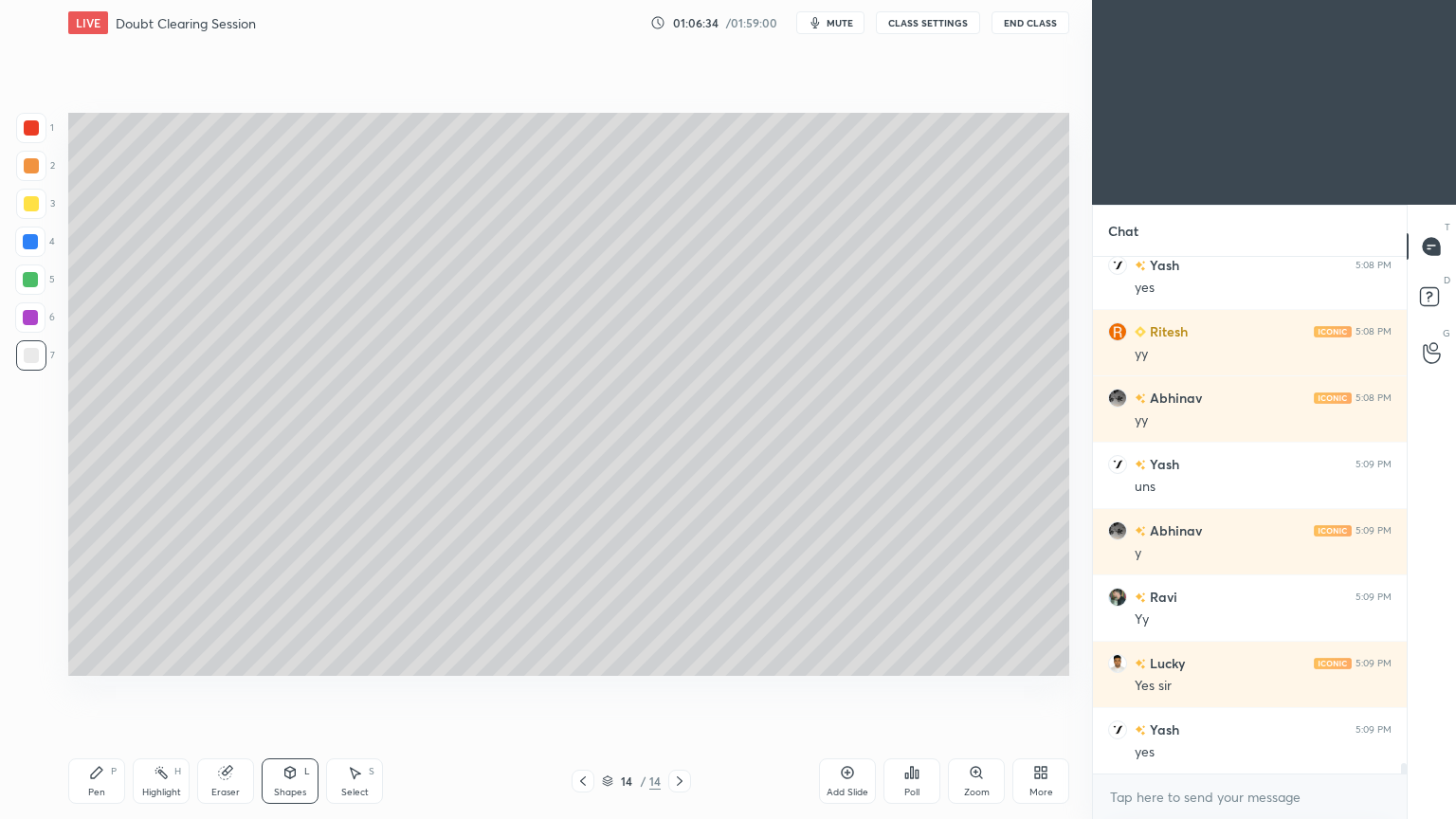 click on "Pen P" at bounding box center [97, 781] 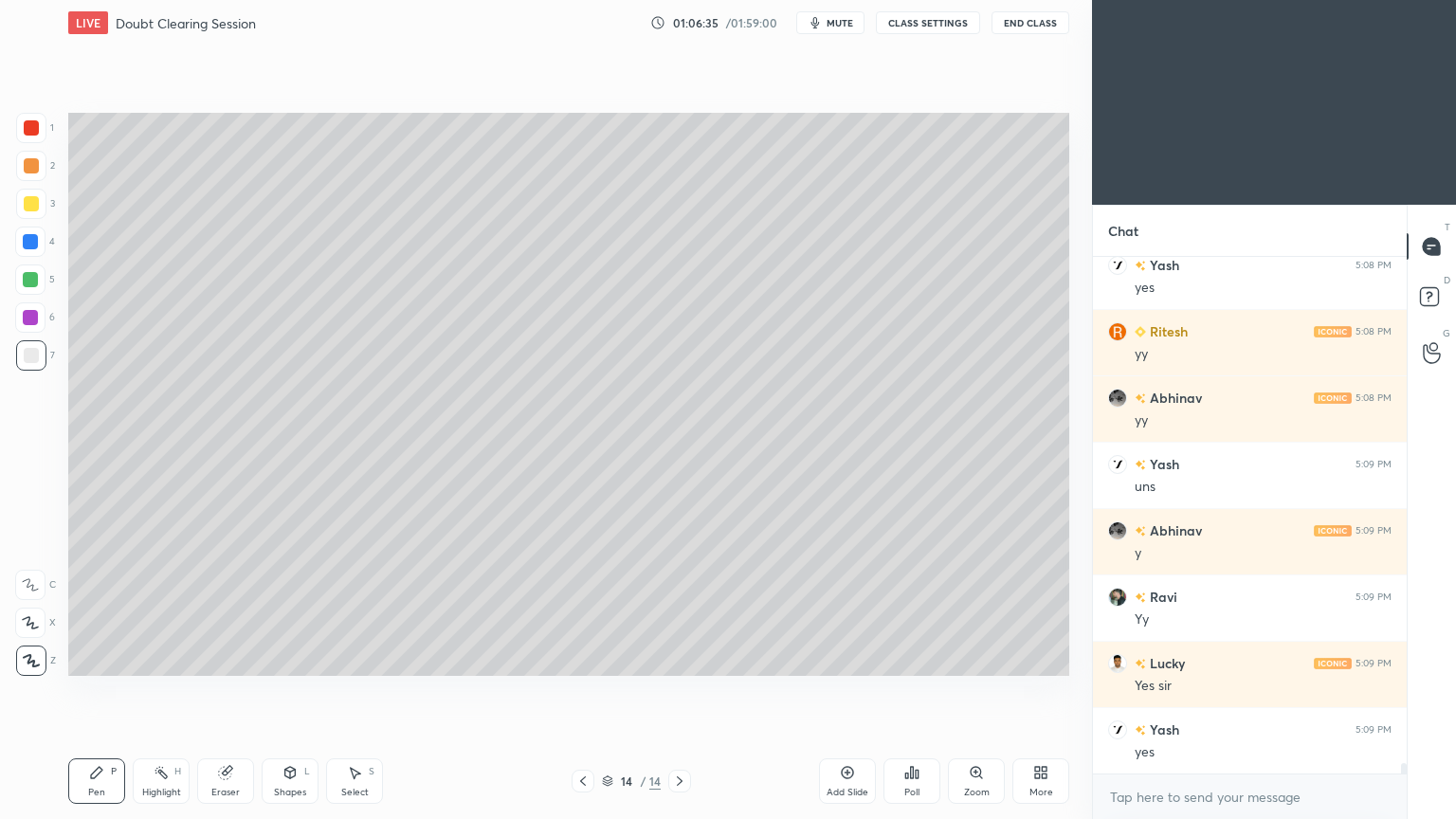 click at bounding box center (31, 204) 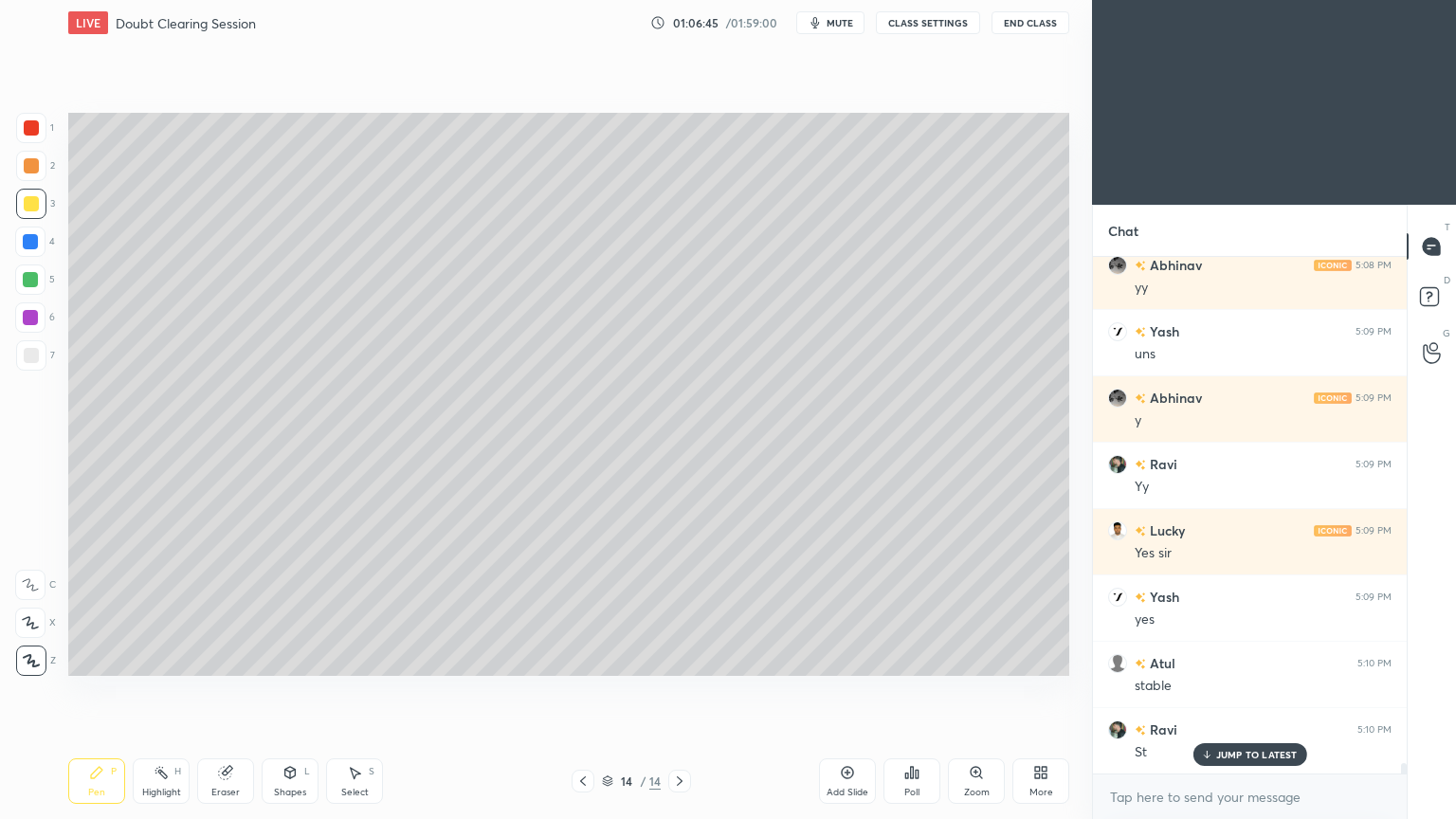 scroll, scrollTop: 24376, scrollLeft: 0, axis: vertical 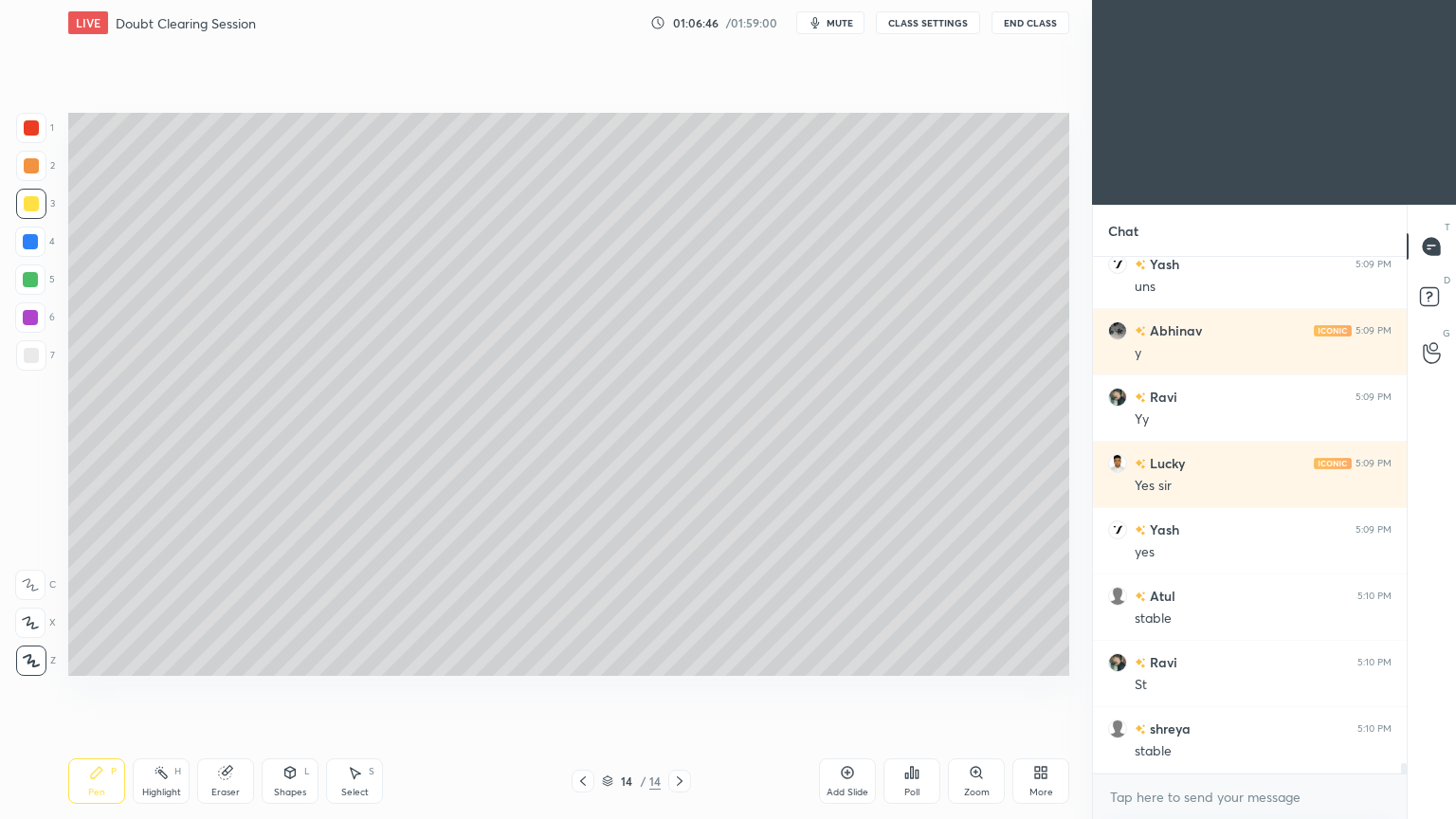 click on "mute" at bounding box center [830, 23] 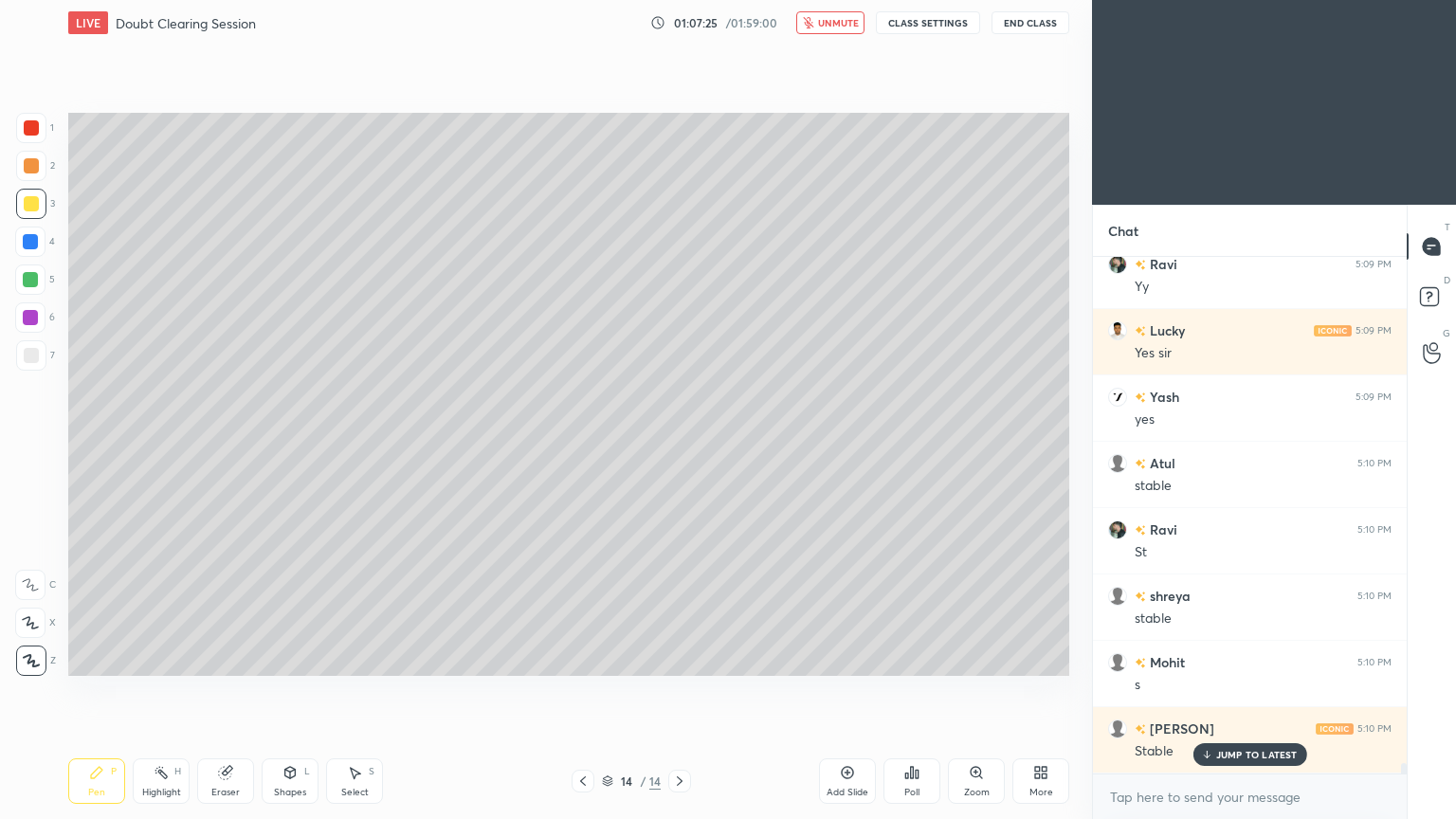 scroll, scrollTop: 24574, scrollLeft: 0, axis: vertical 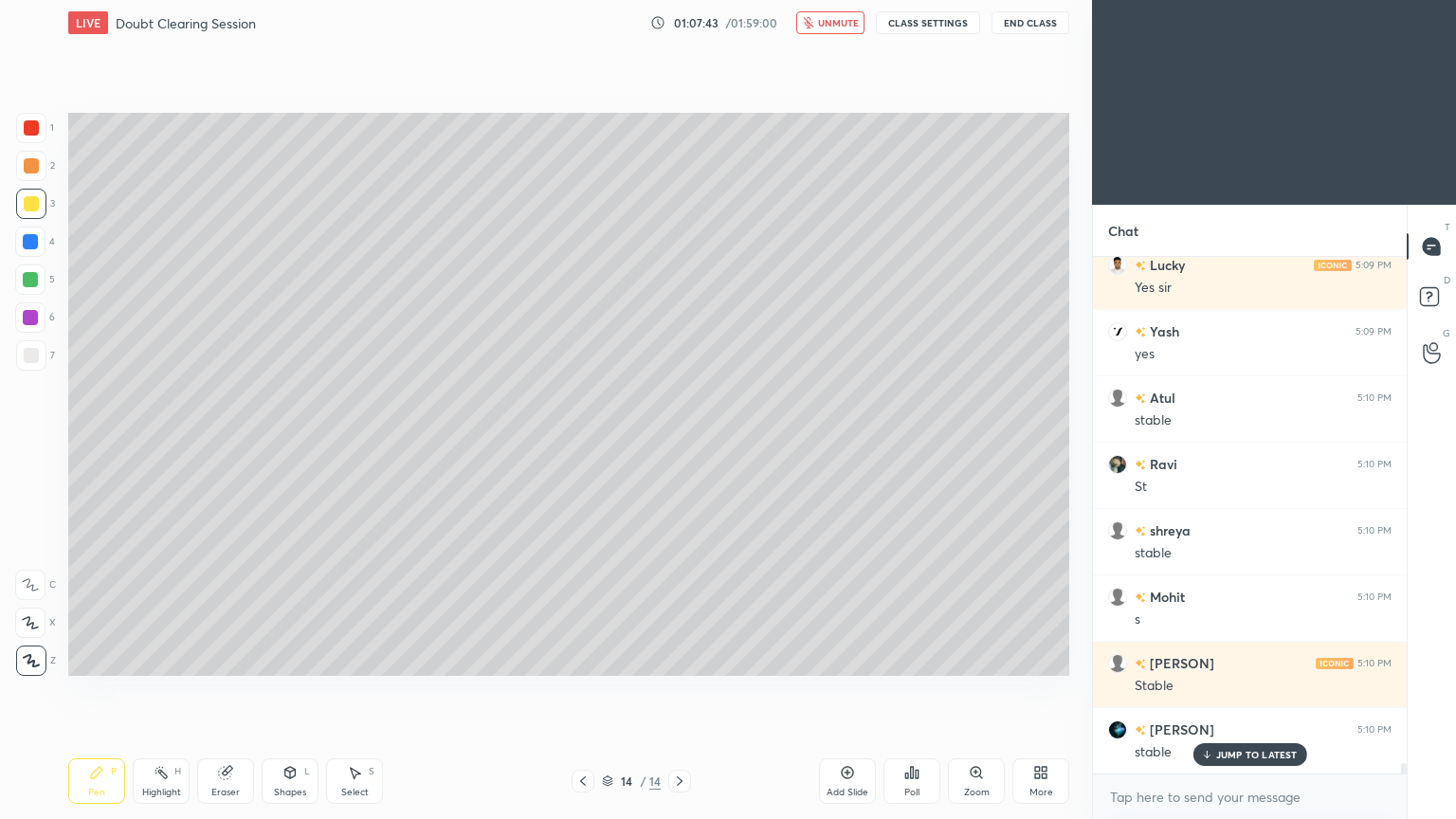click on "unmute" at bounding box center [838, 23] 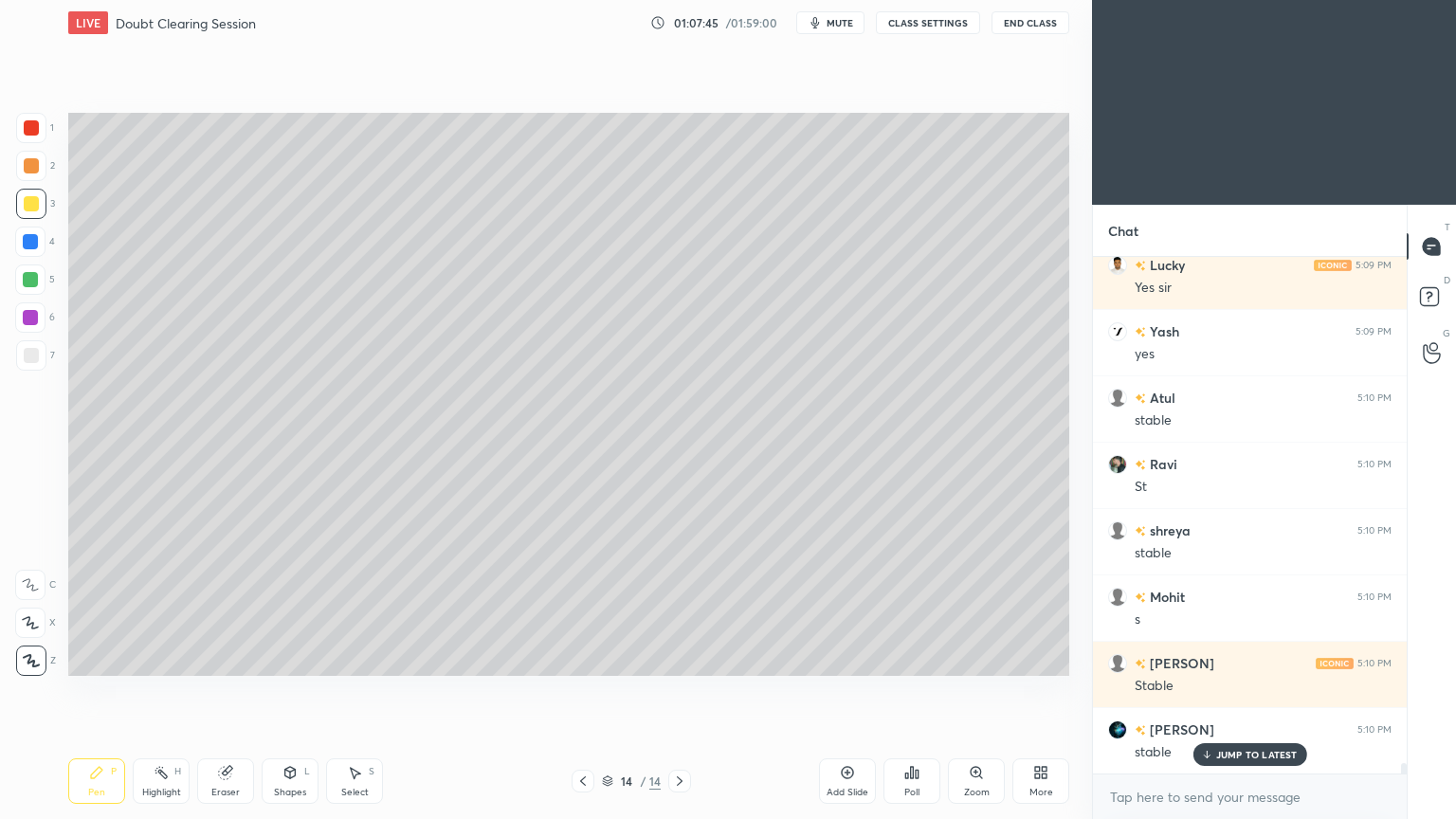 click at bounding box center [30, 280] 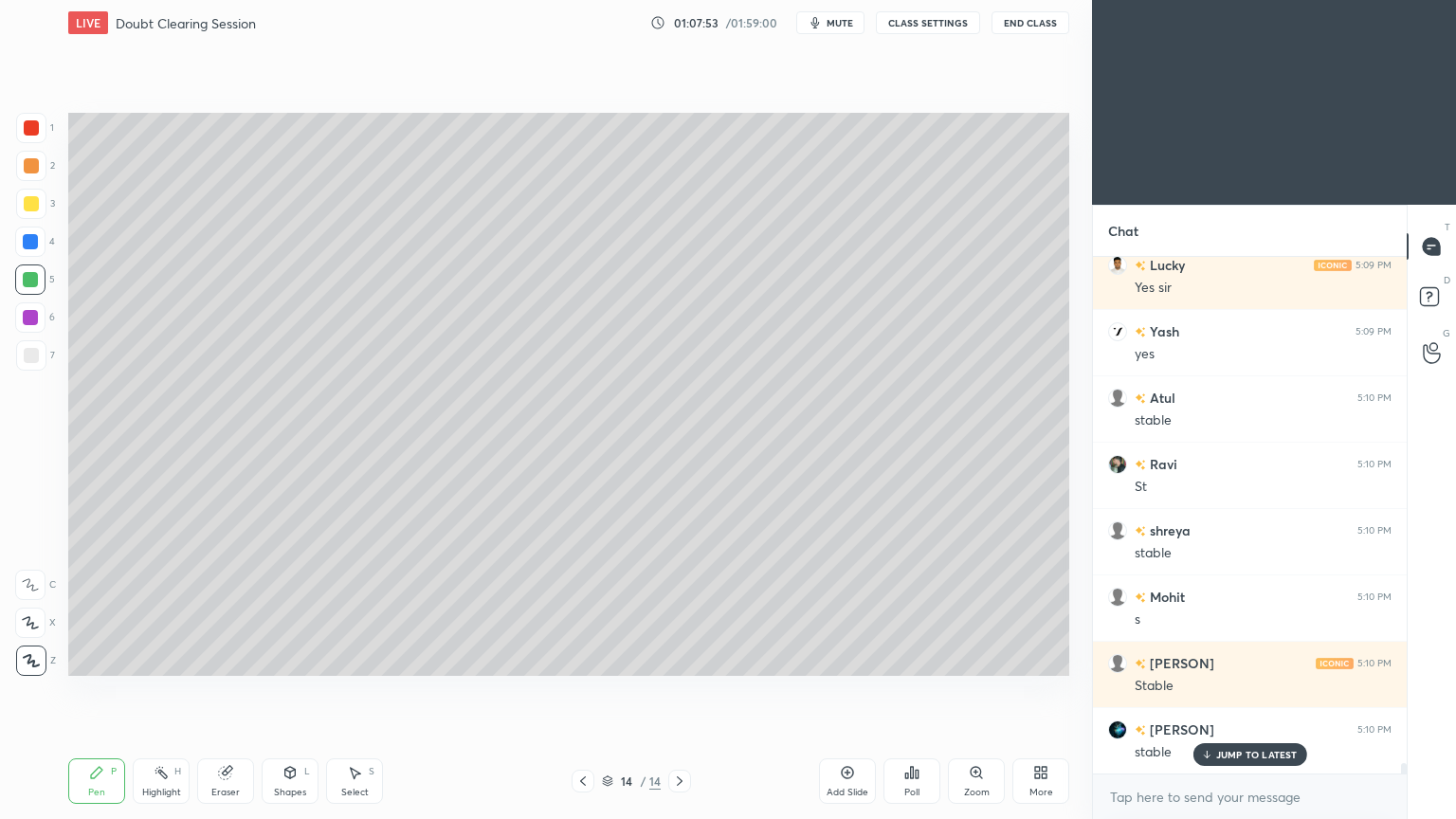click on "Add Slide" at bounding box center (847, 781) 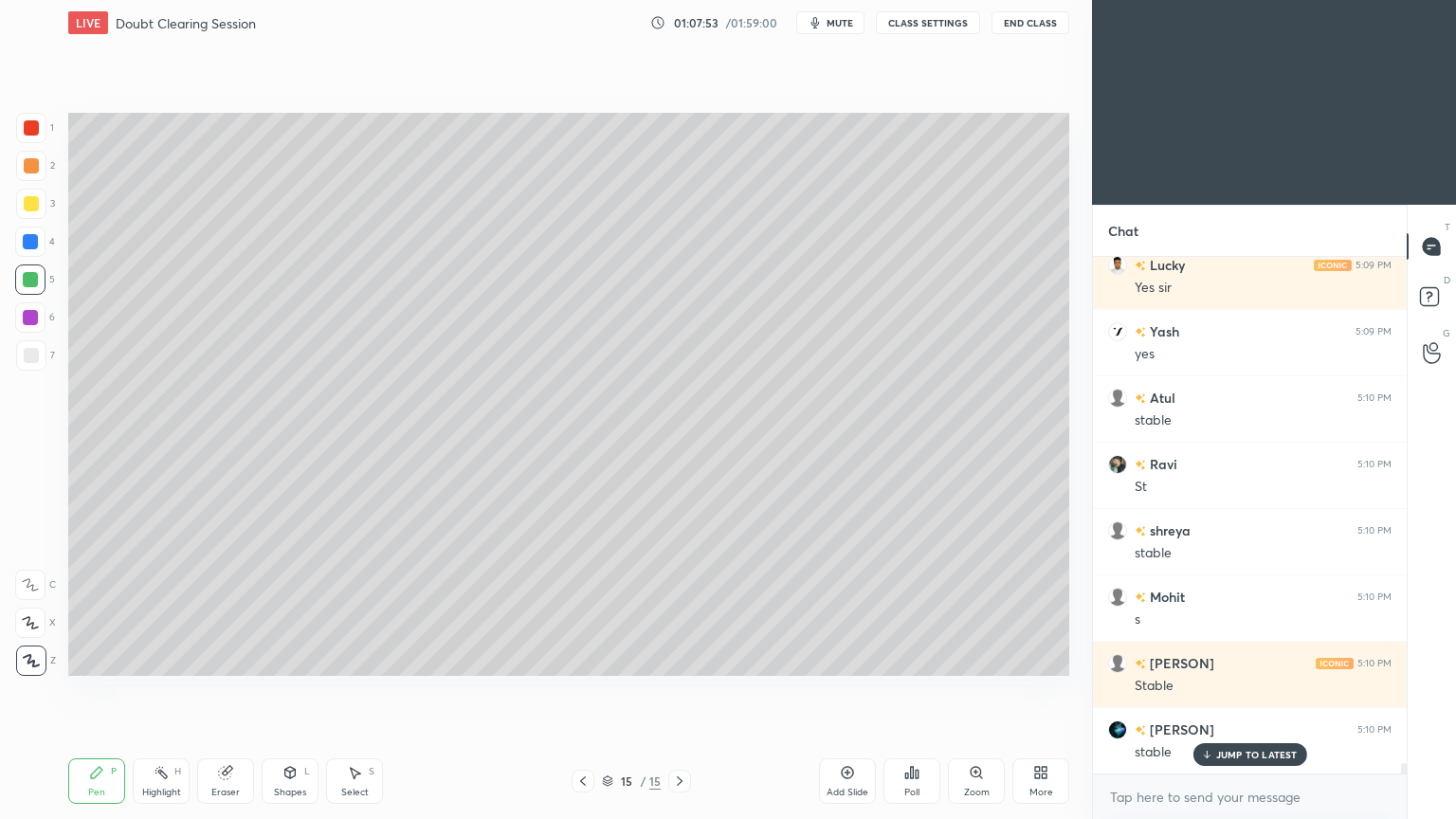 click on "Shapes" at bounding box center [290, 792] 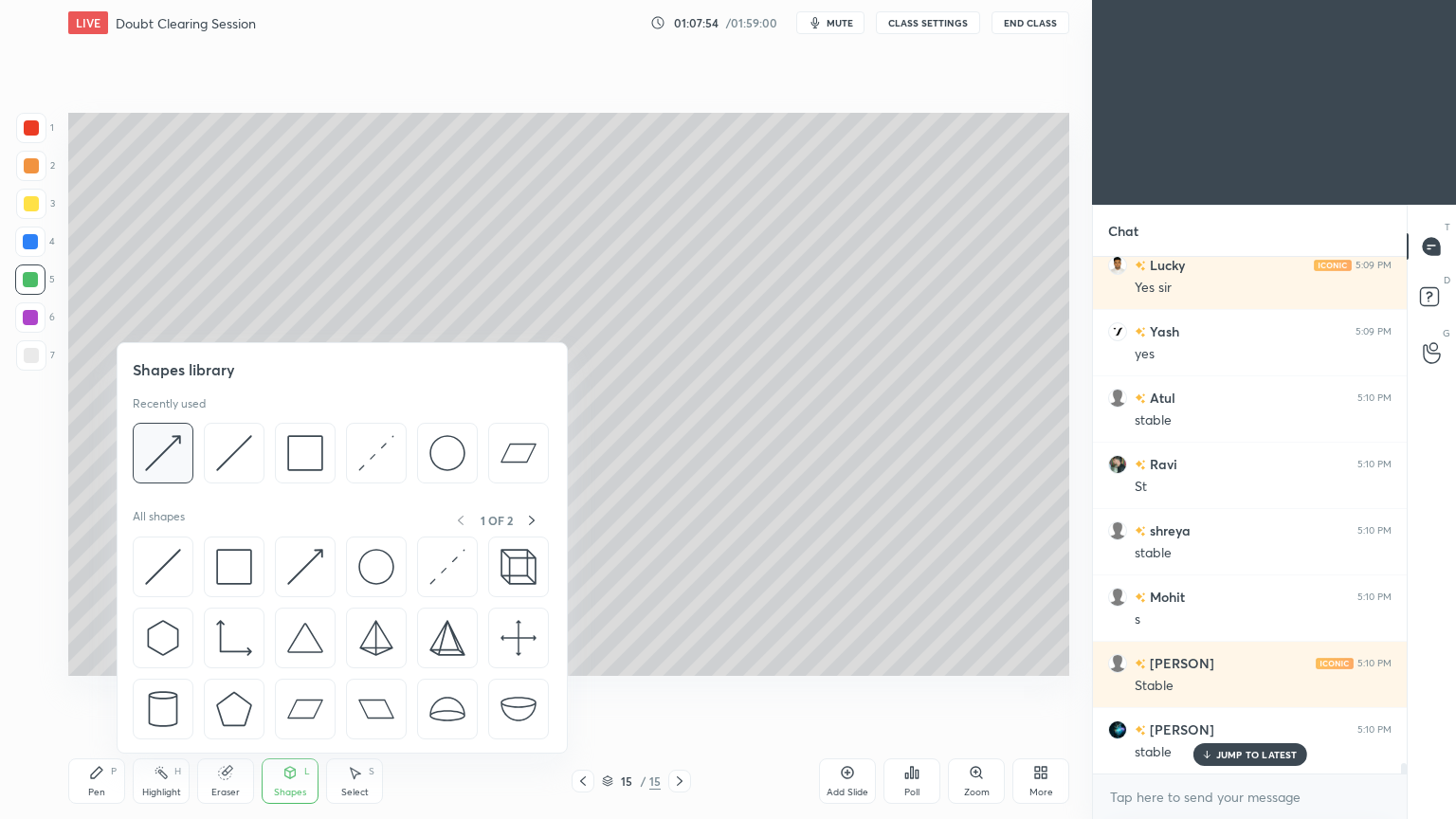 click at bounding box center [163, 453] 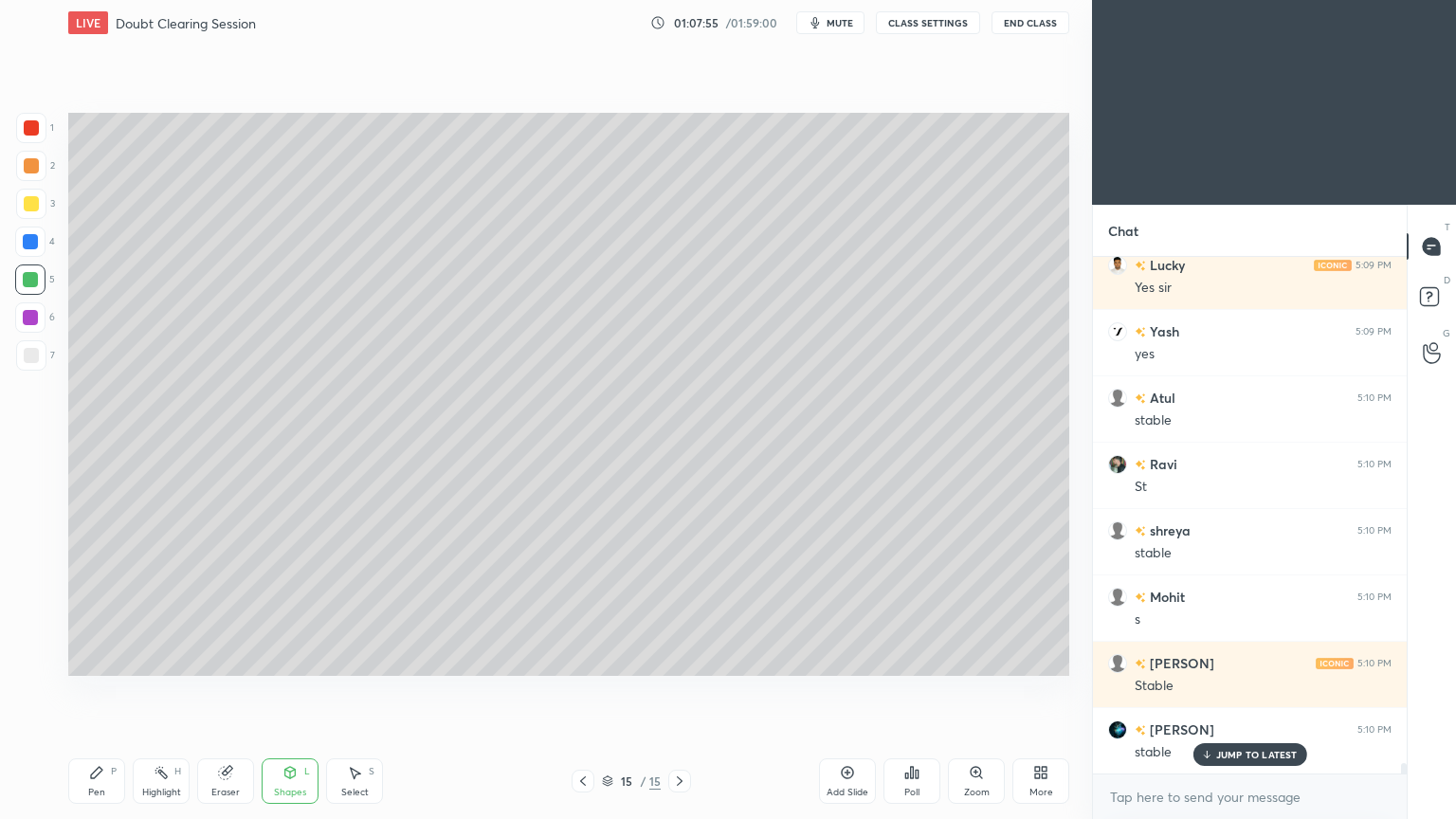 click at bounding box center (31, 355) 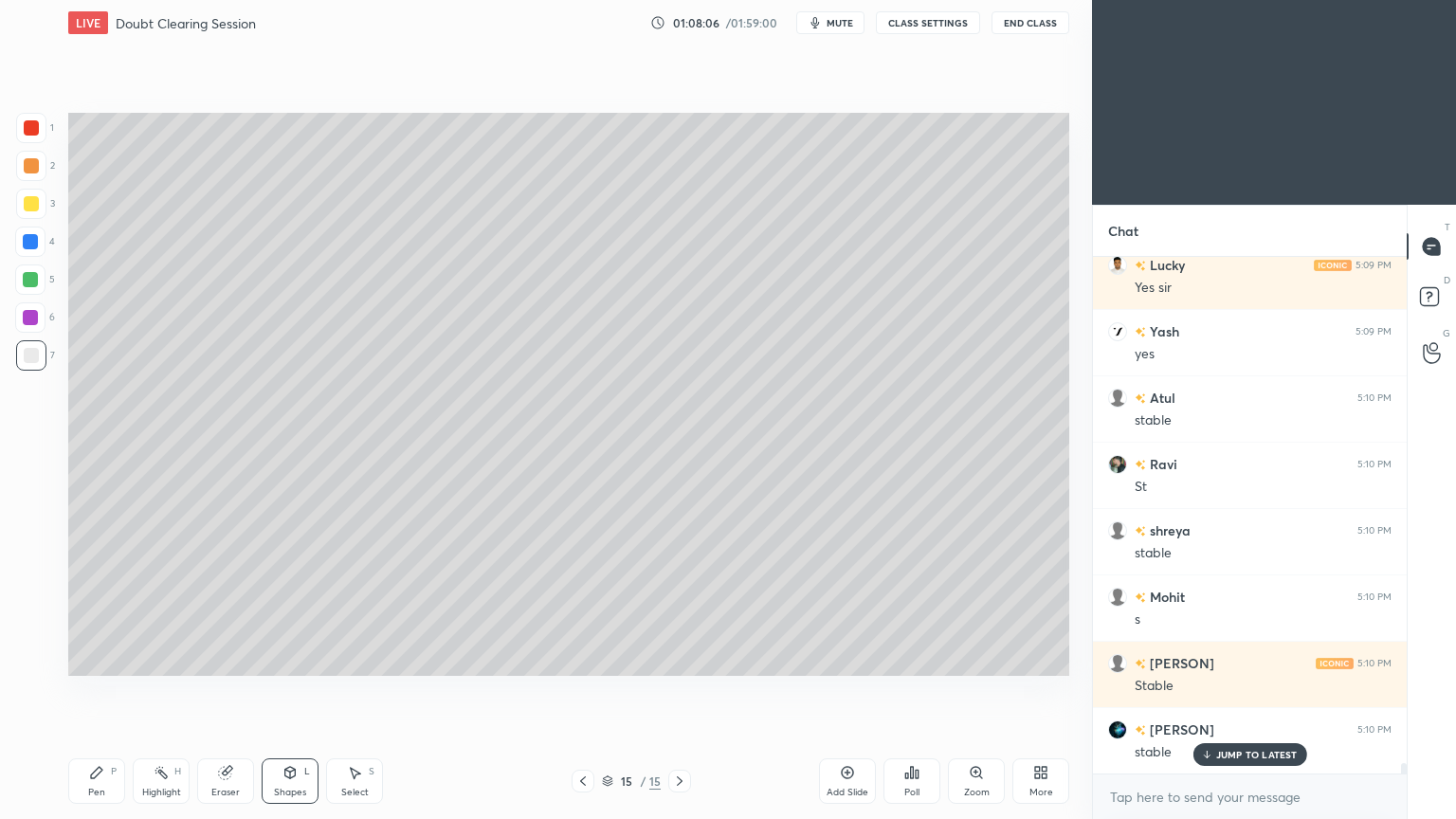 click on "Shapes L" at bounding box center (290, 781) 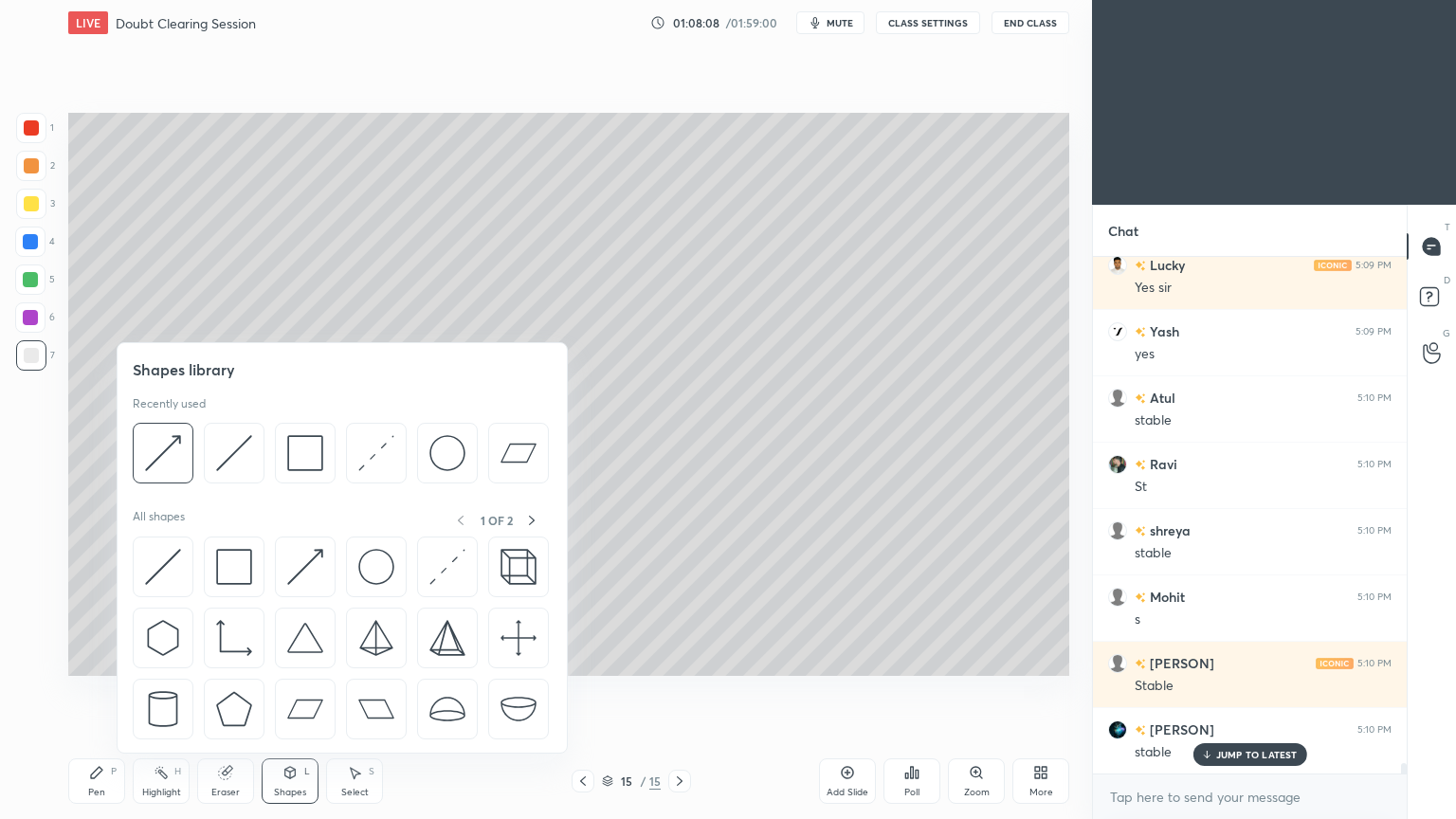 click on "Pen P" at bounding box center [97, 781] 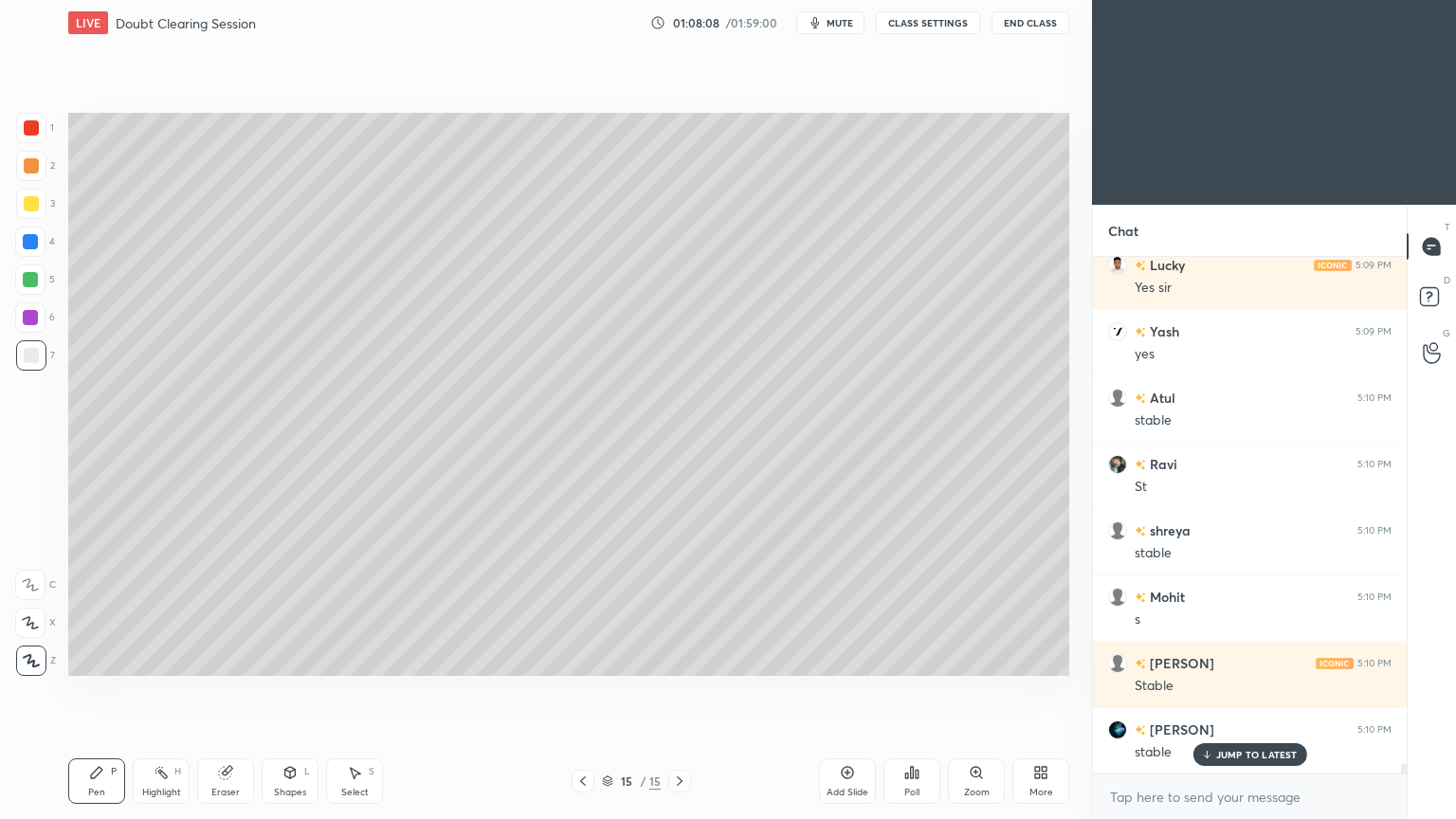 click 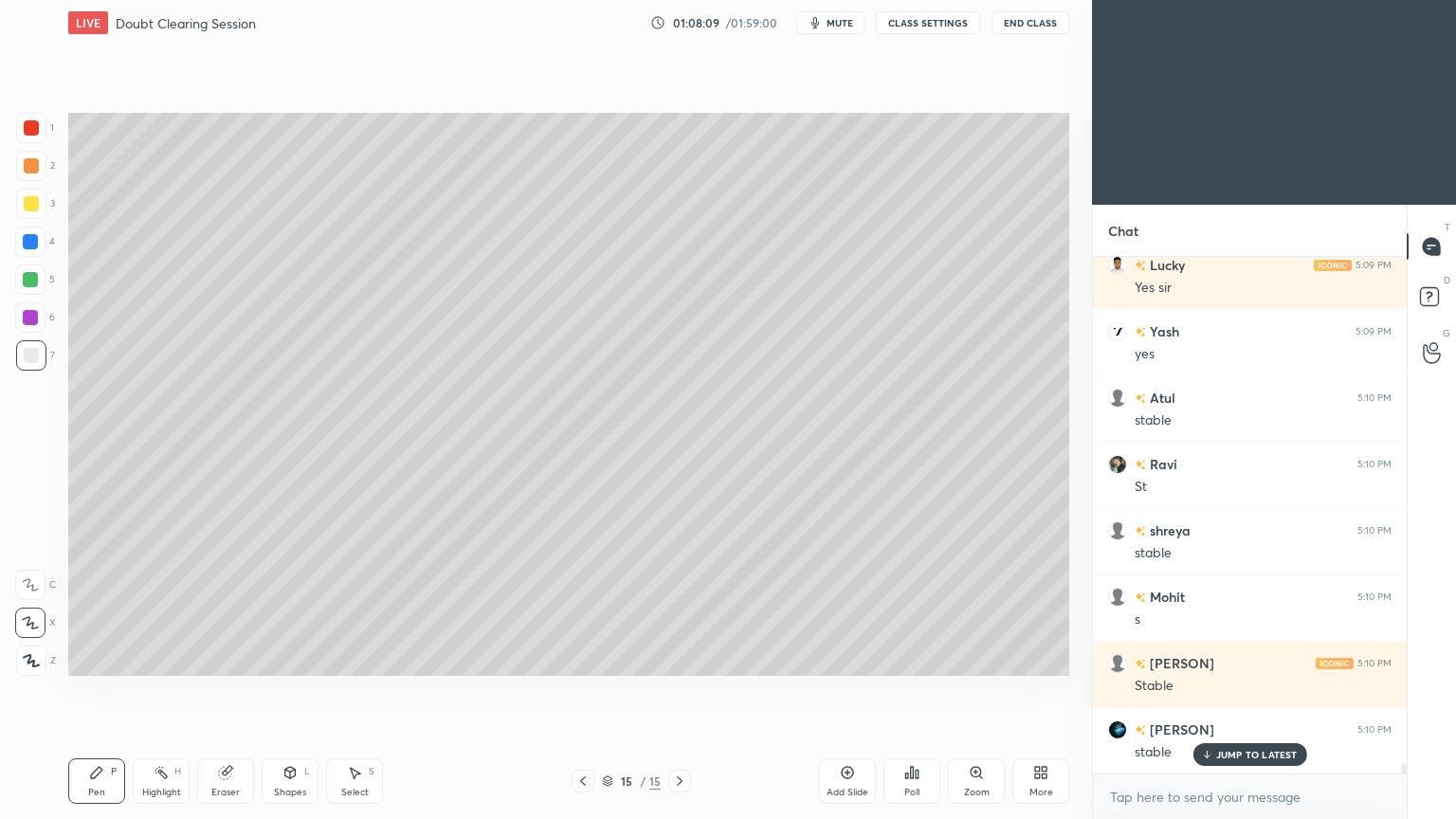 click 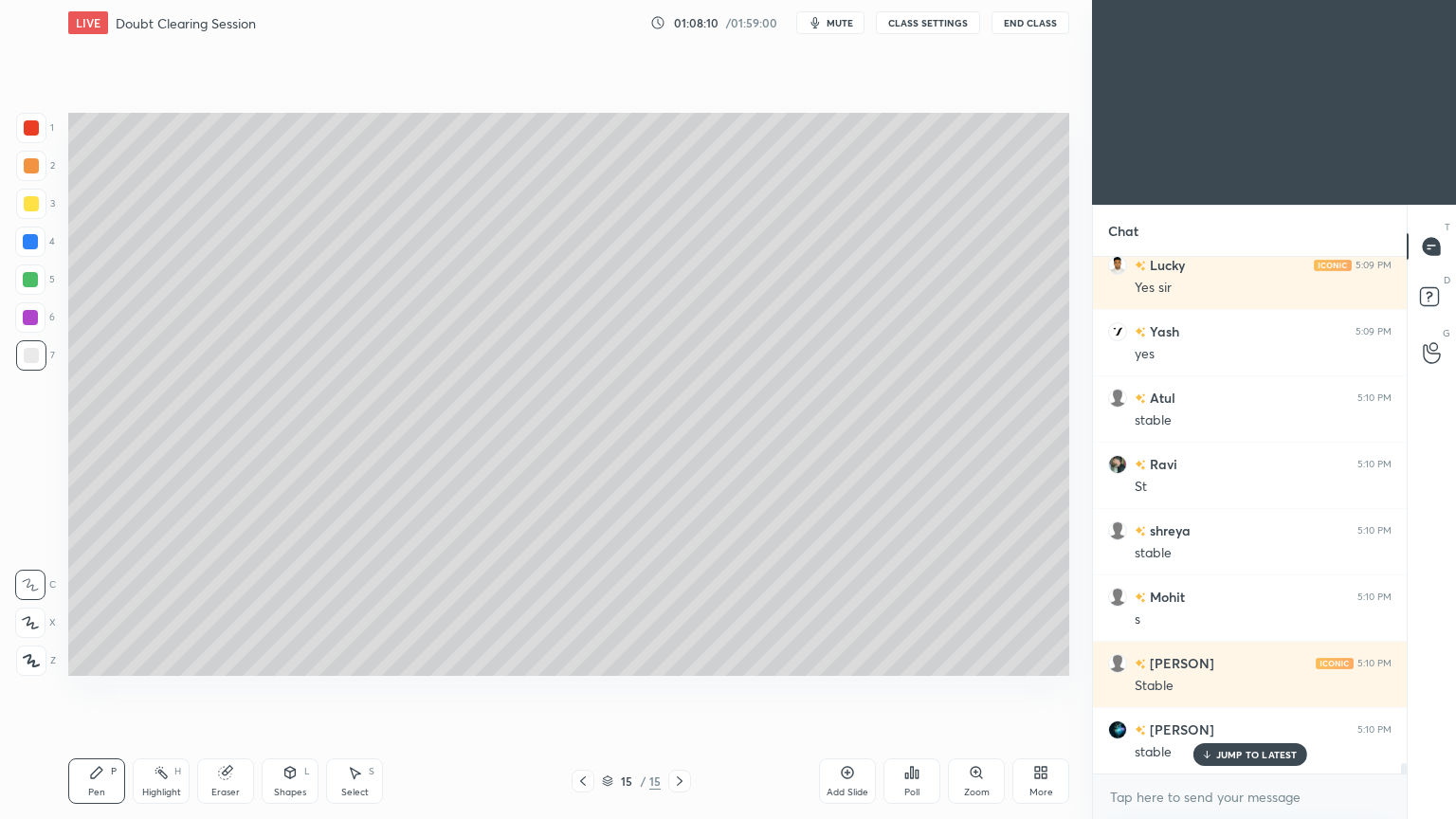 click on "Shapes L" at bounding box center (290, 781) 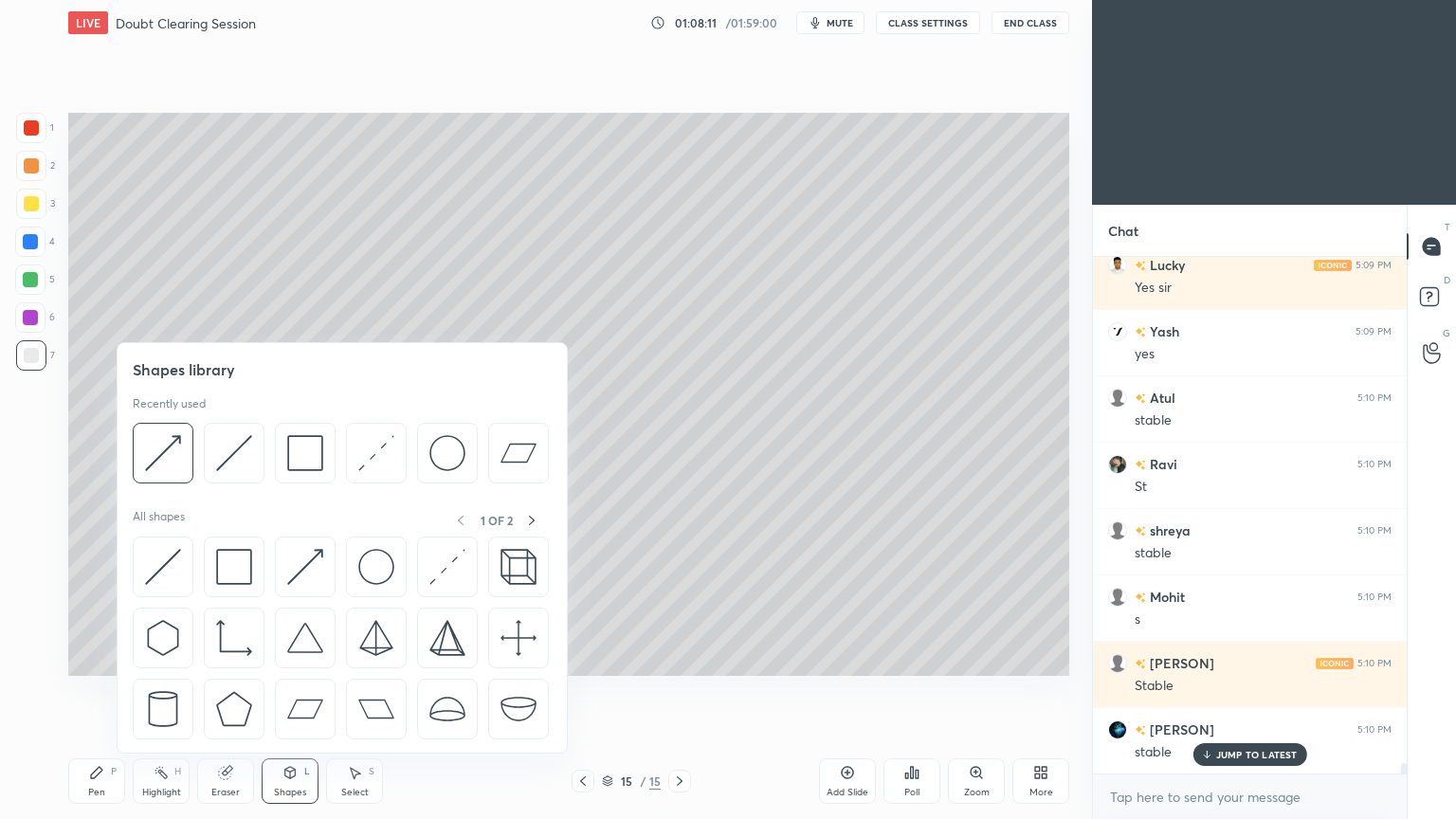 click on "Pen P" at bounding box center [97, 781] 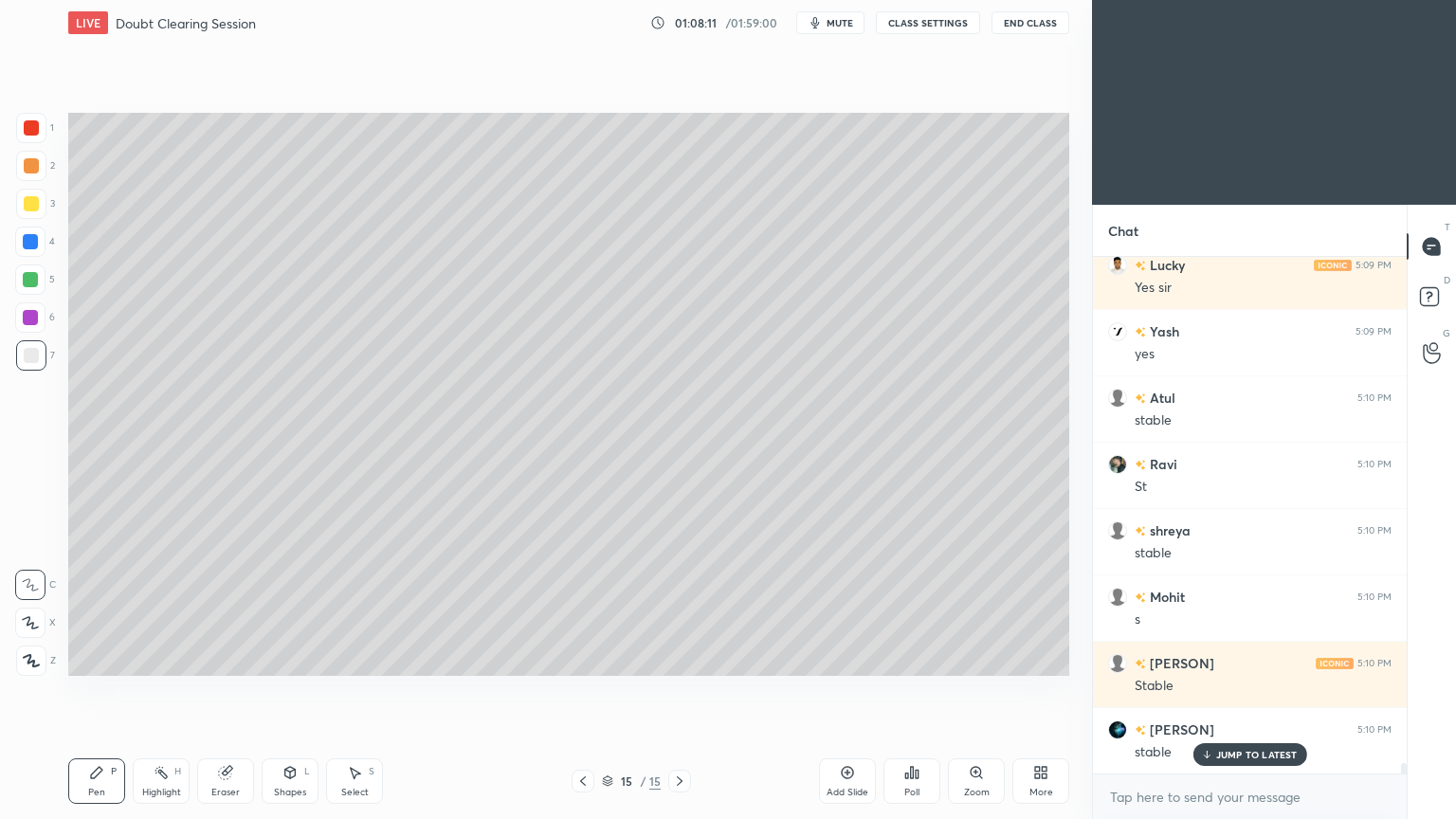 click 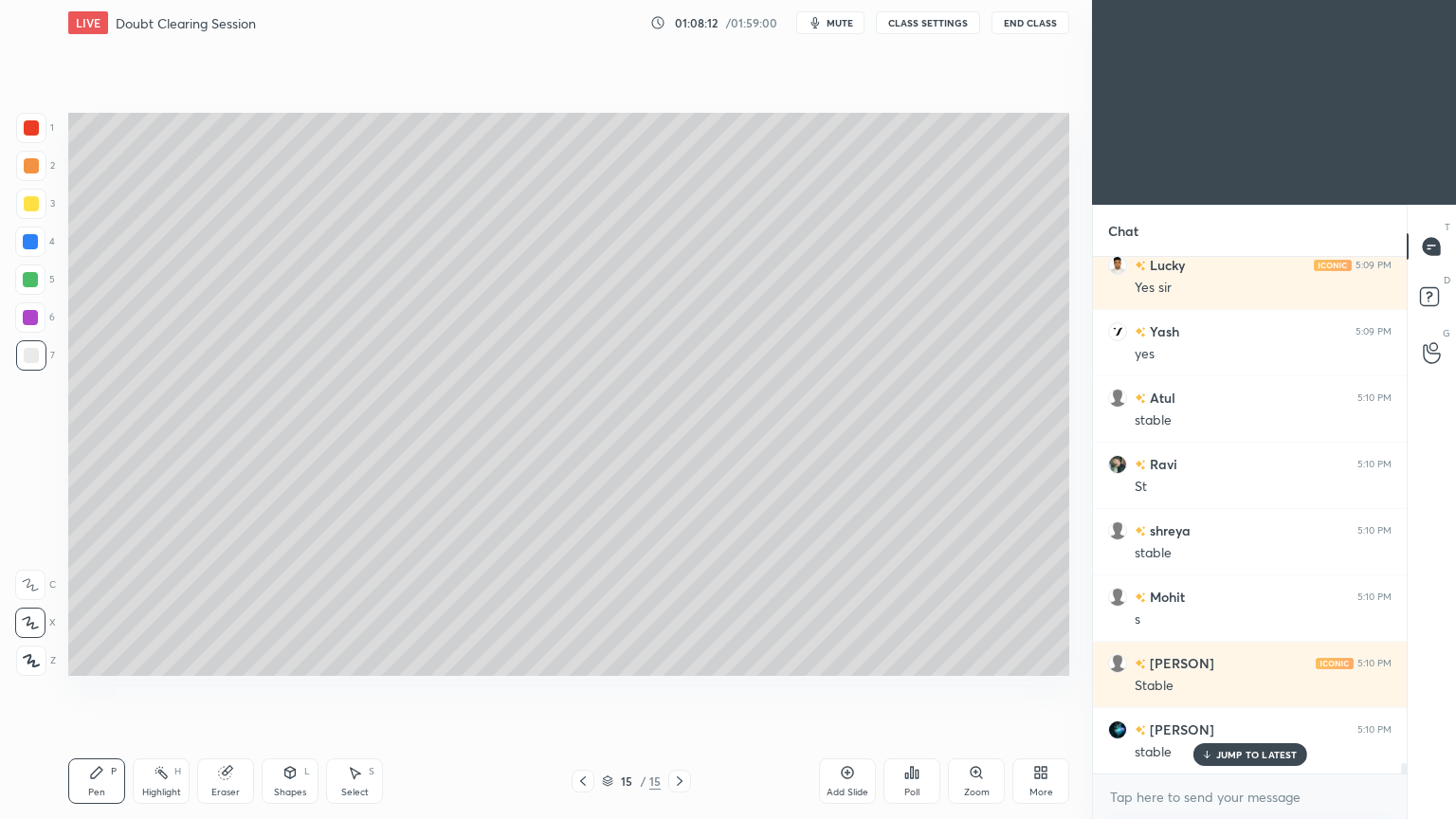click 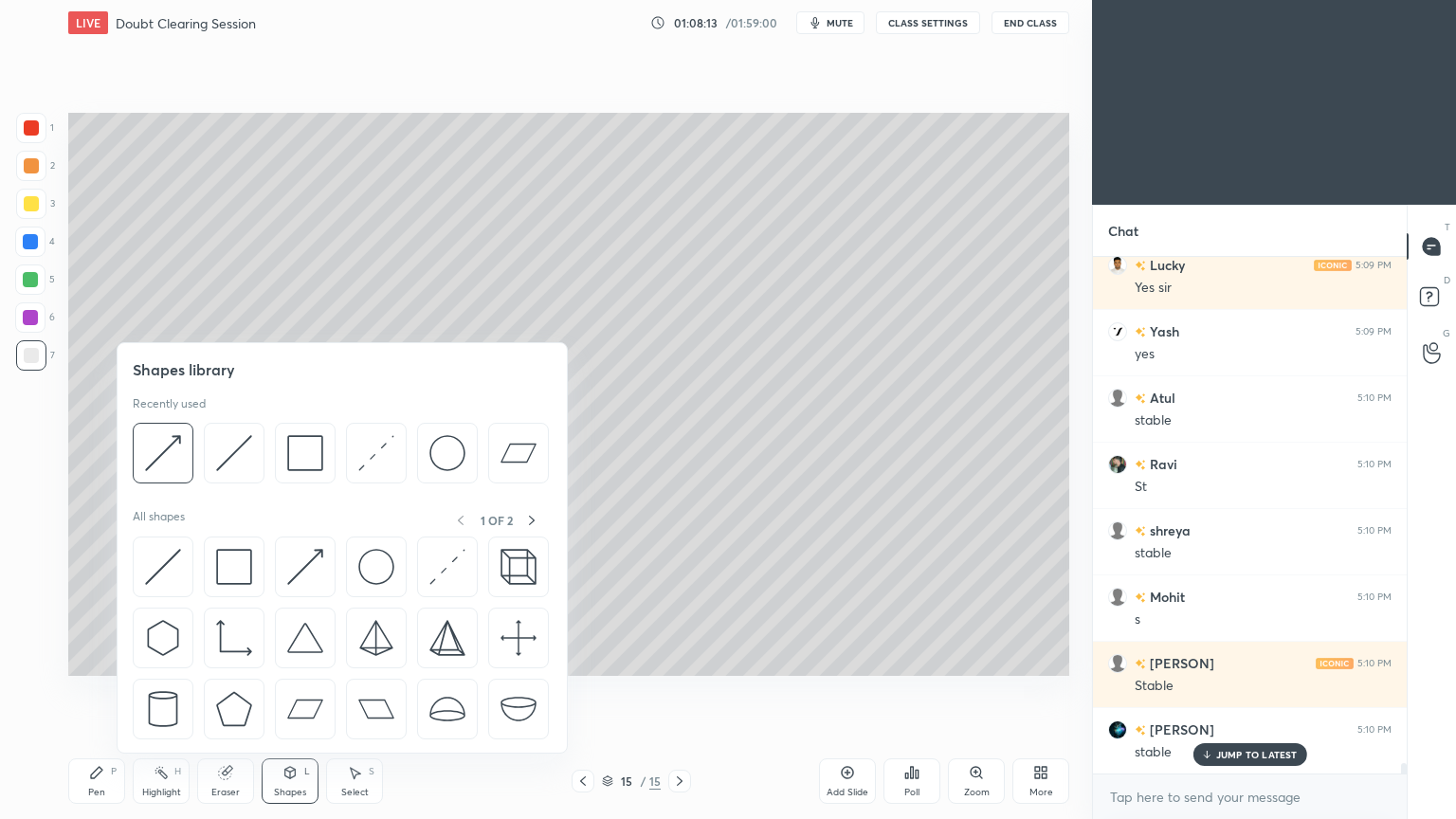 click at bounding box center (376, 453) 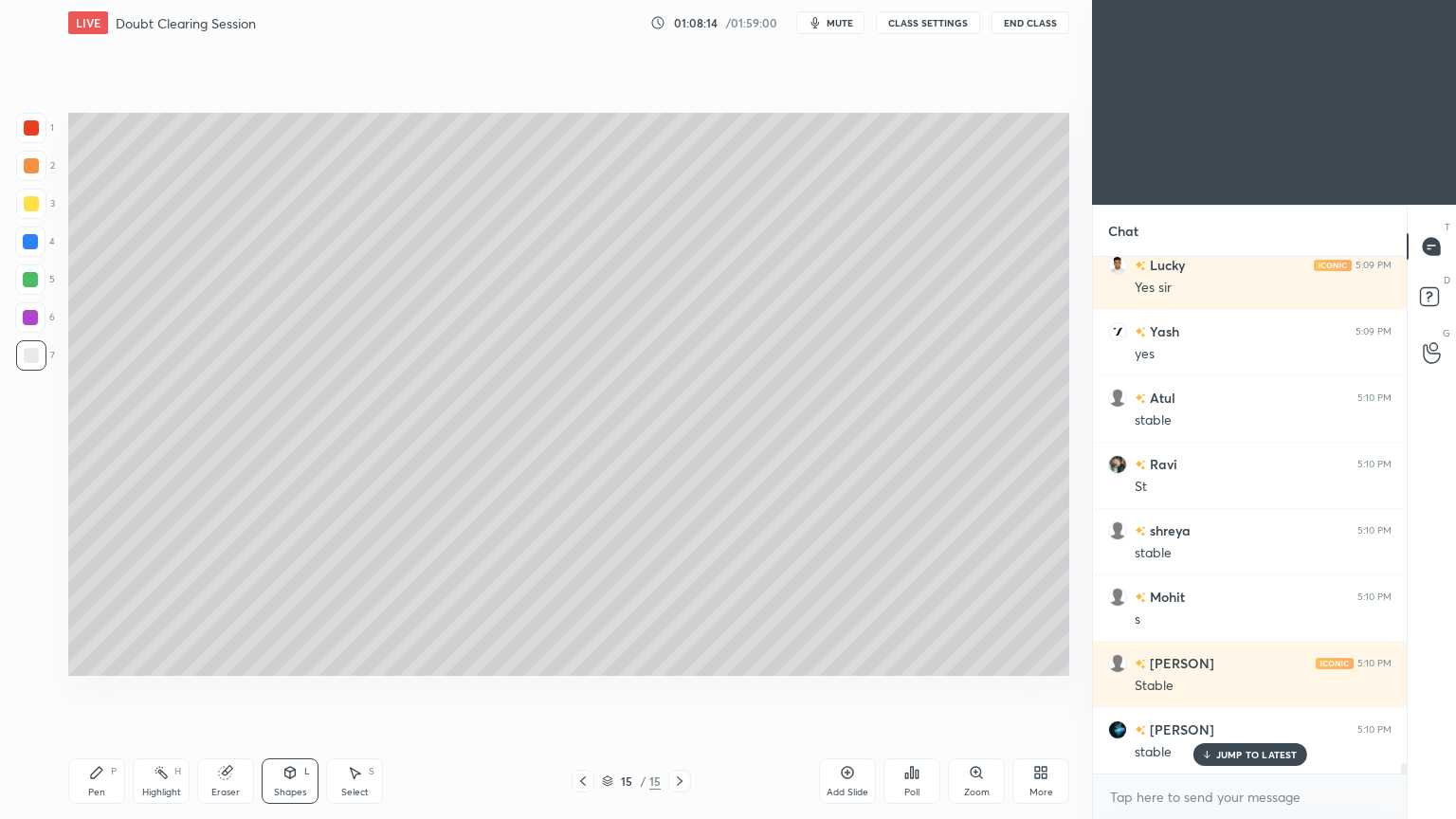 click at bounding box center [30, 242] 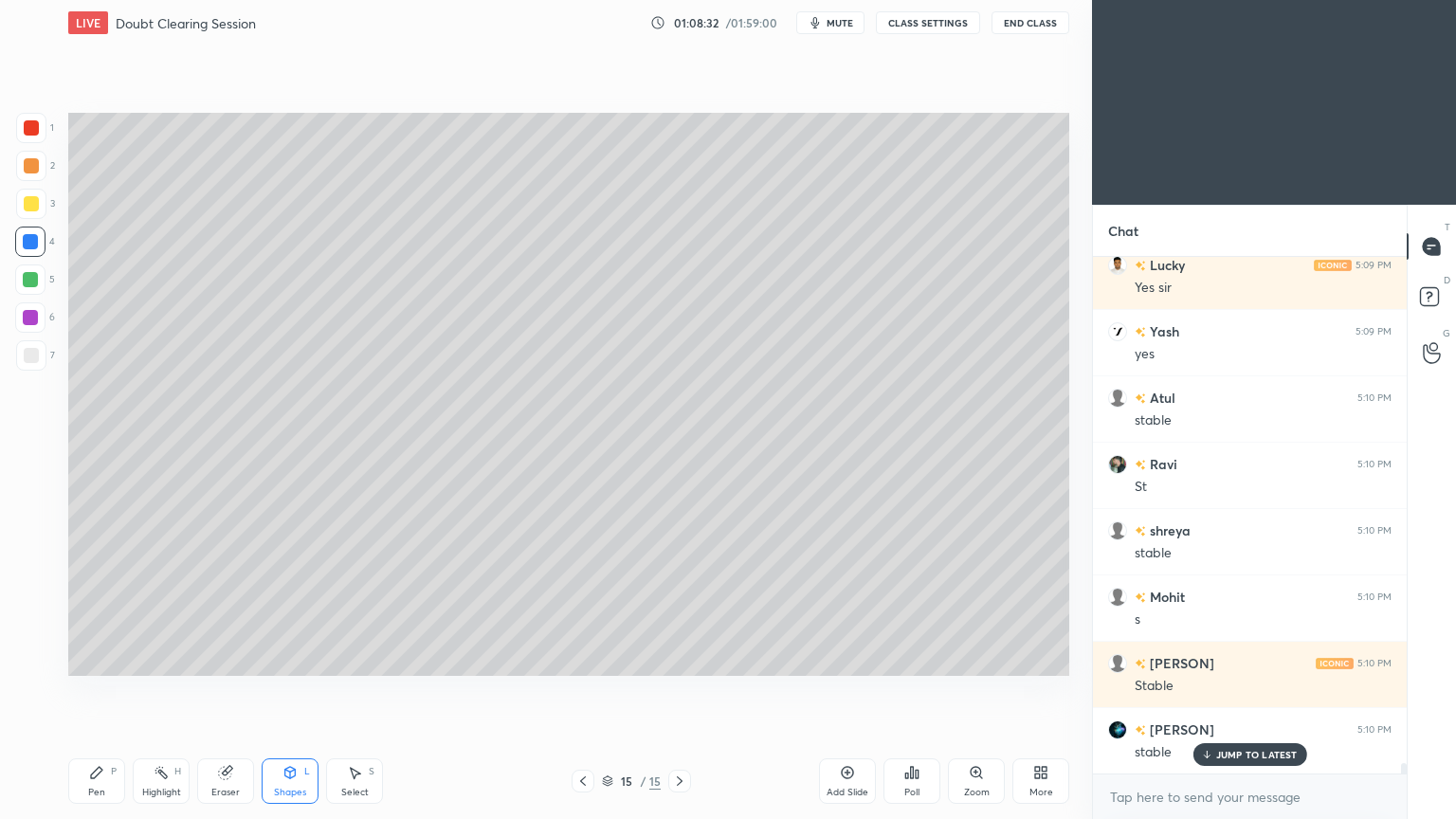 click on "Pen P" at bounding box center (97, 781) 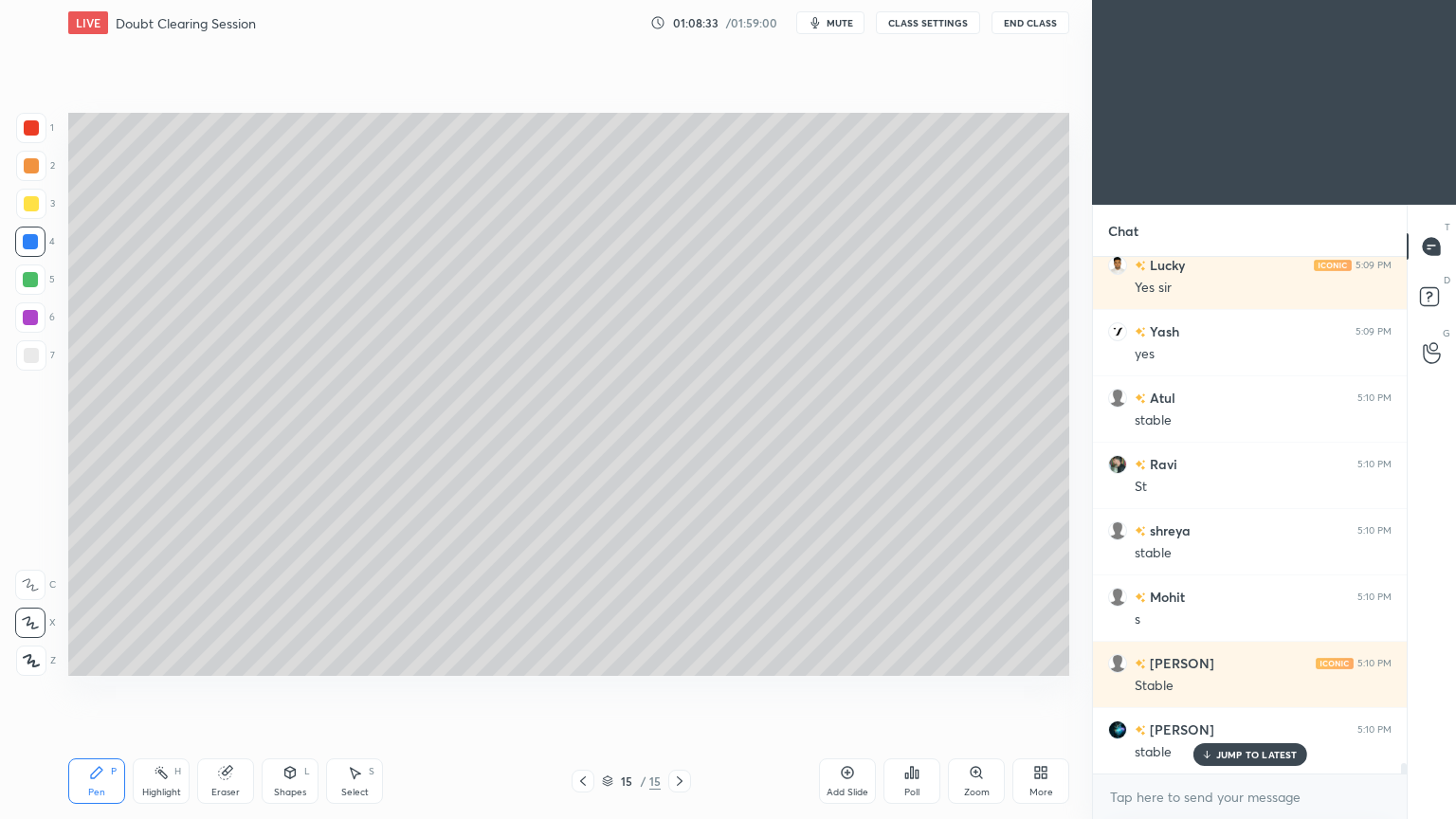 click 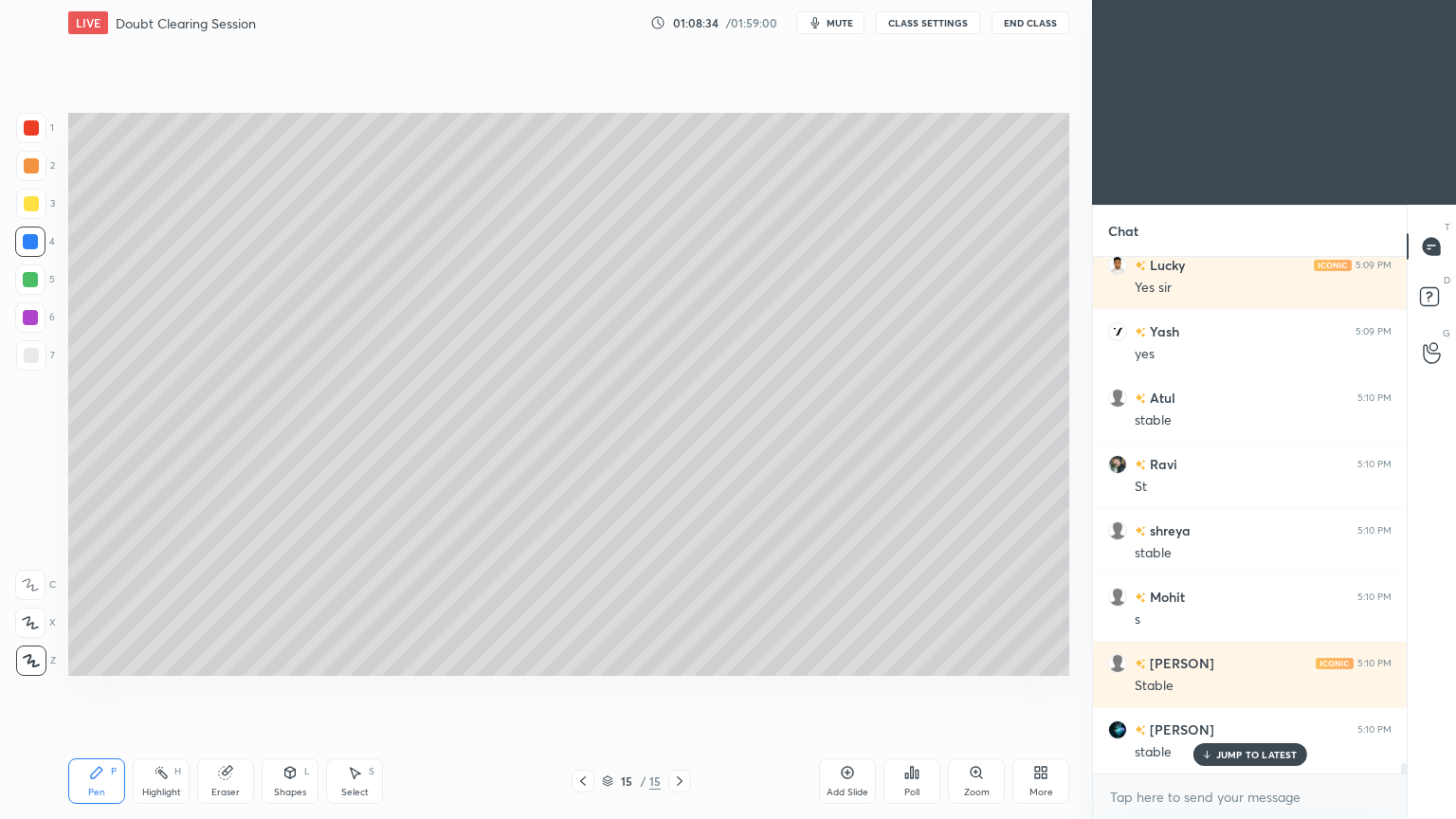 click at bounding box center [31, 204] 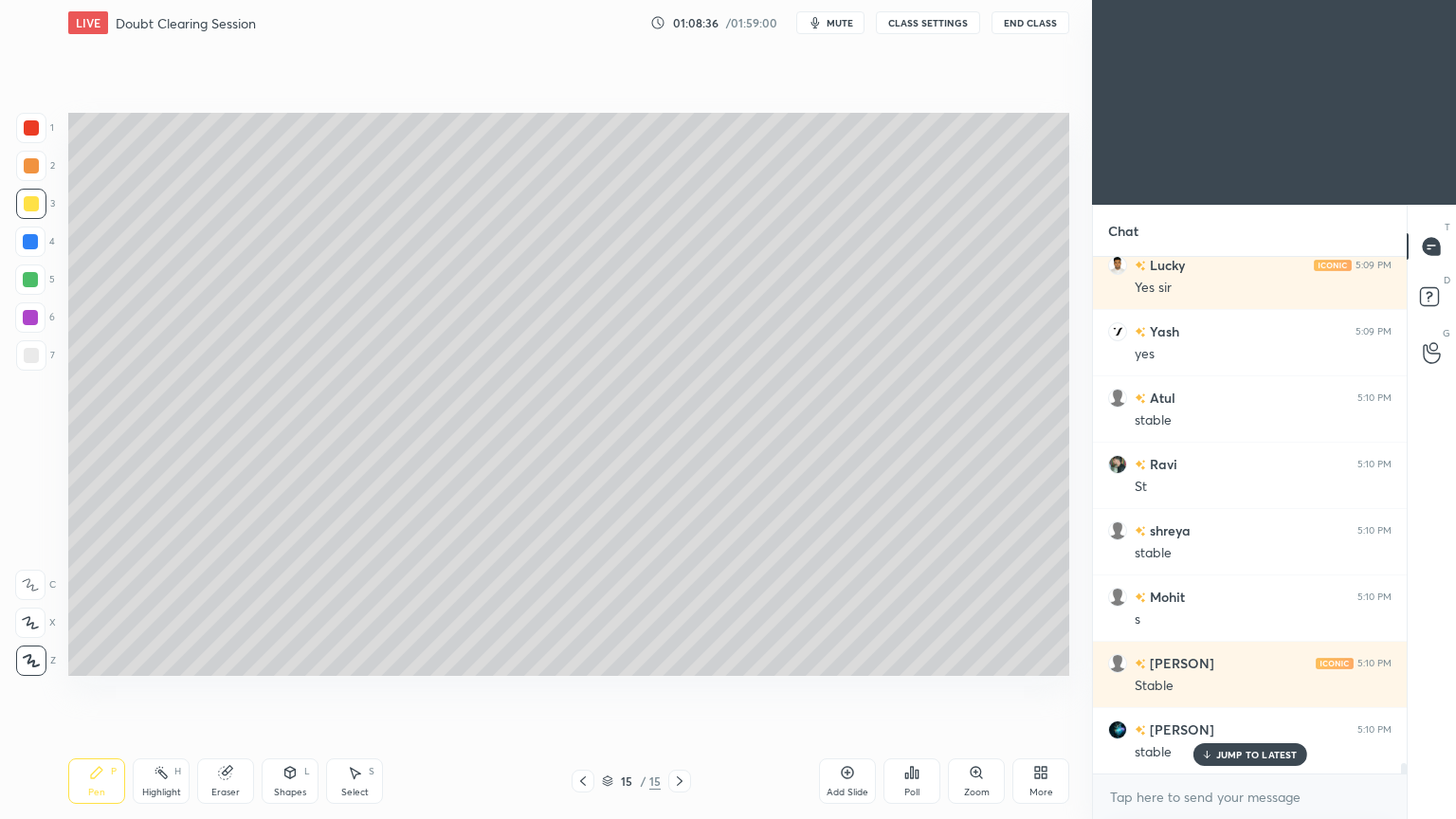 click at bounding box center [31, 128] 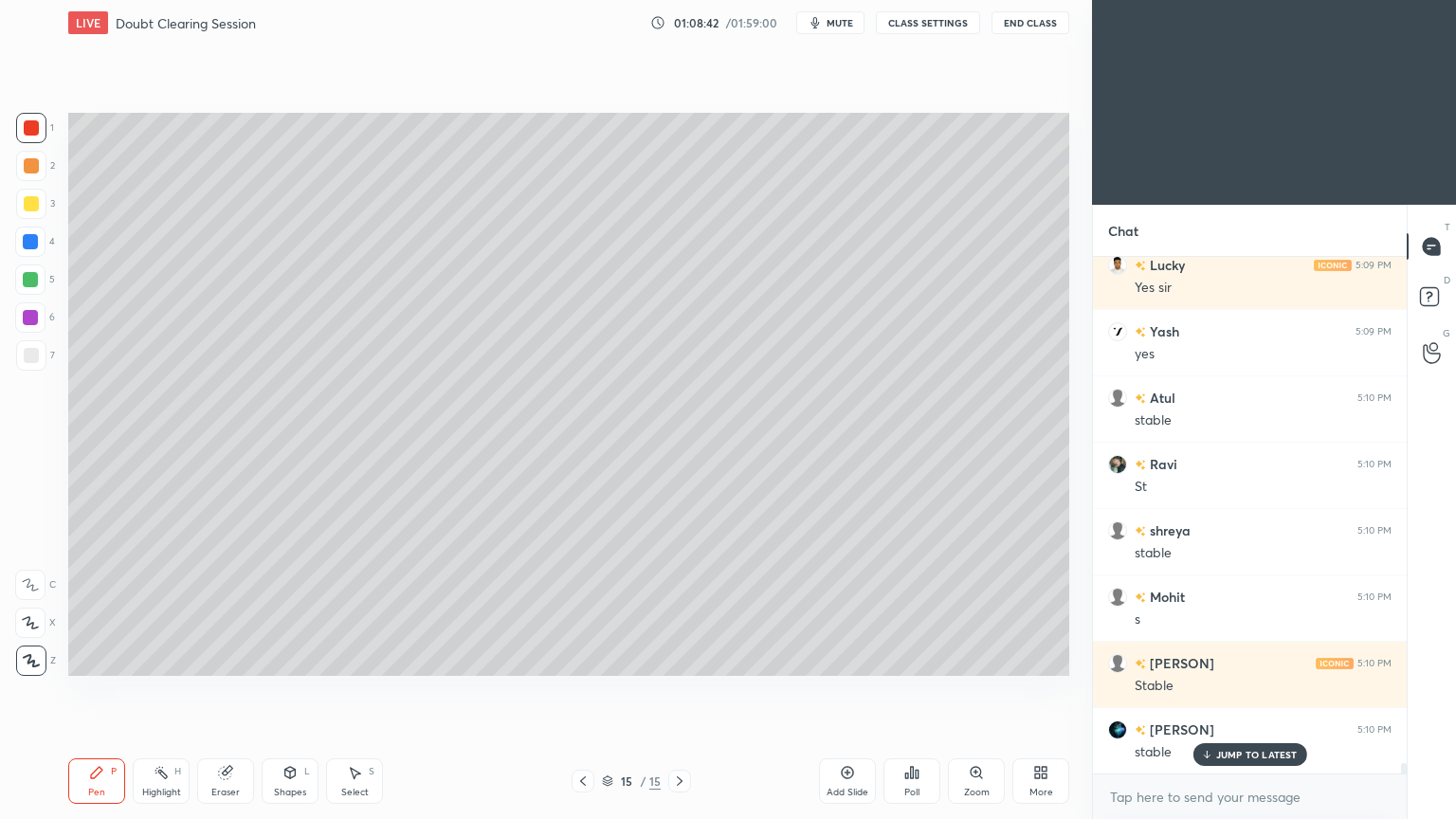 click at bounding box center [31, 204] 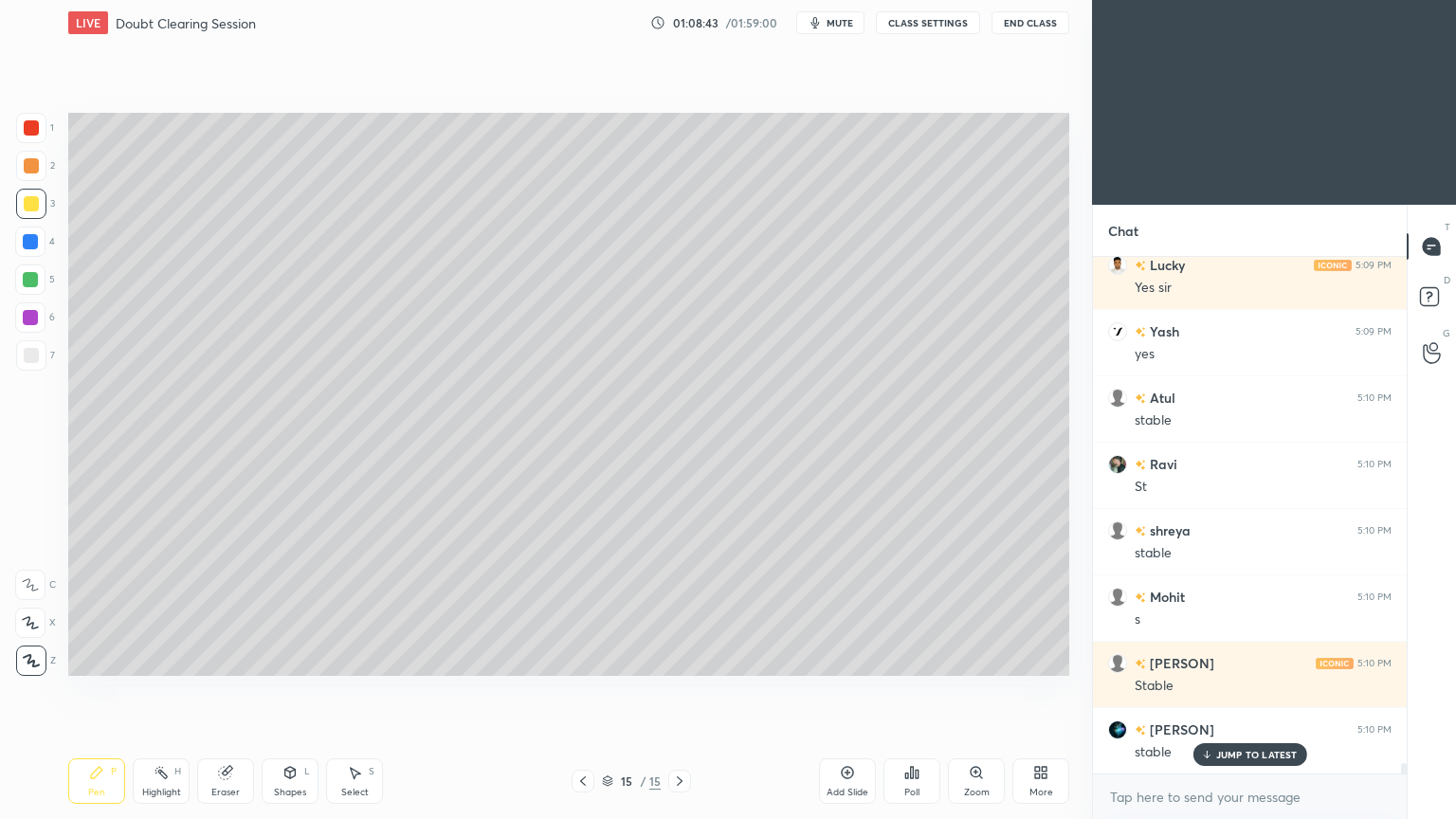 click 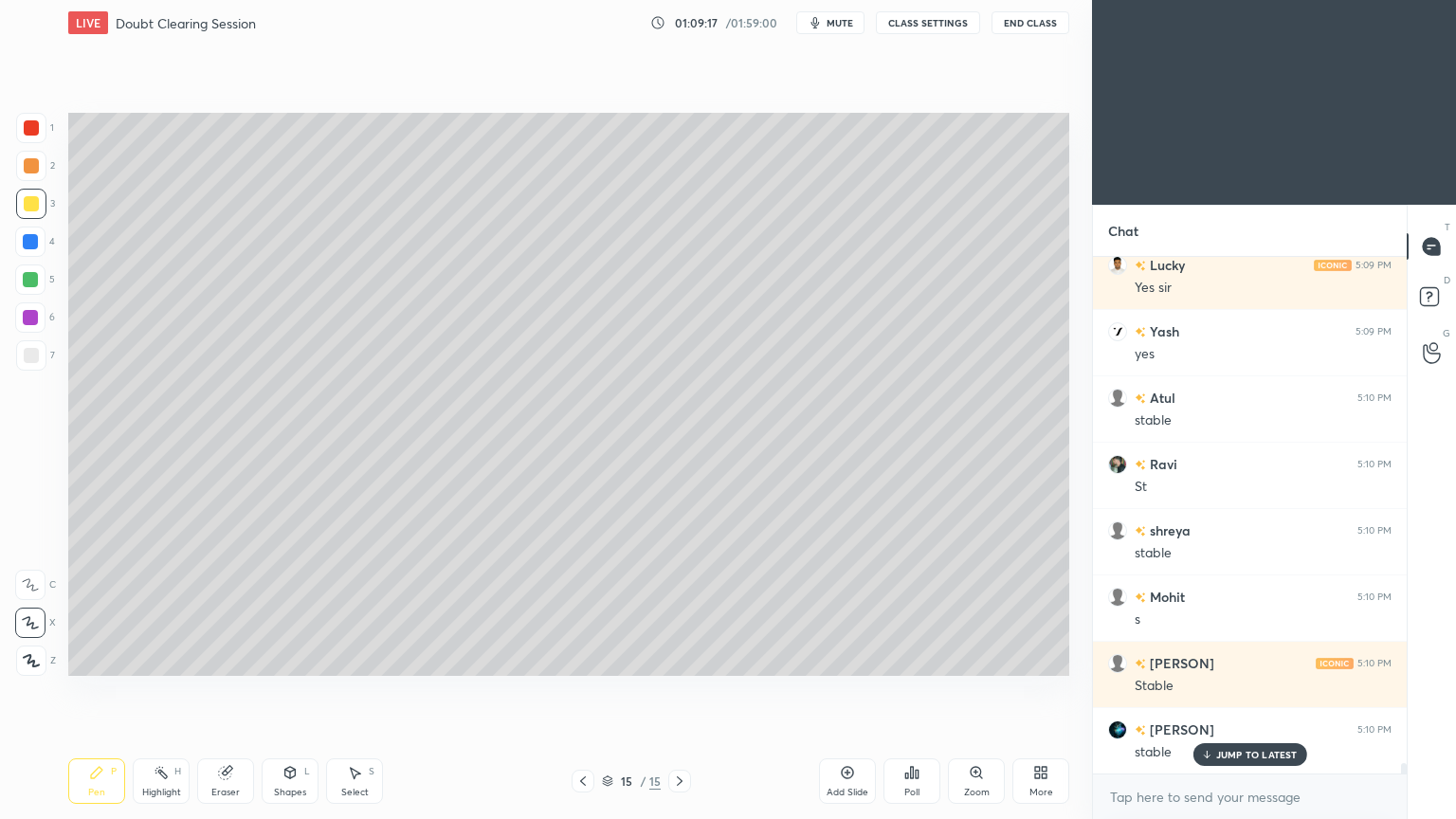 scroll, scrollTop: 24641, scrollLeft: 0, axis: vertical 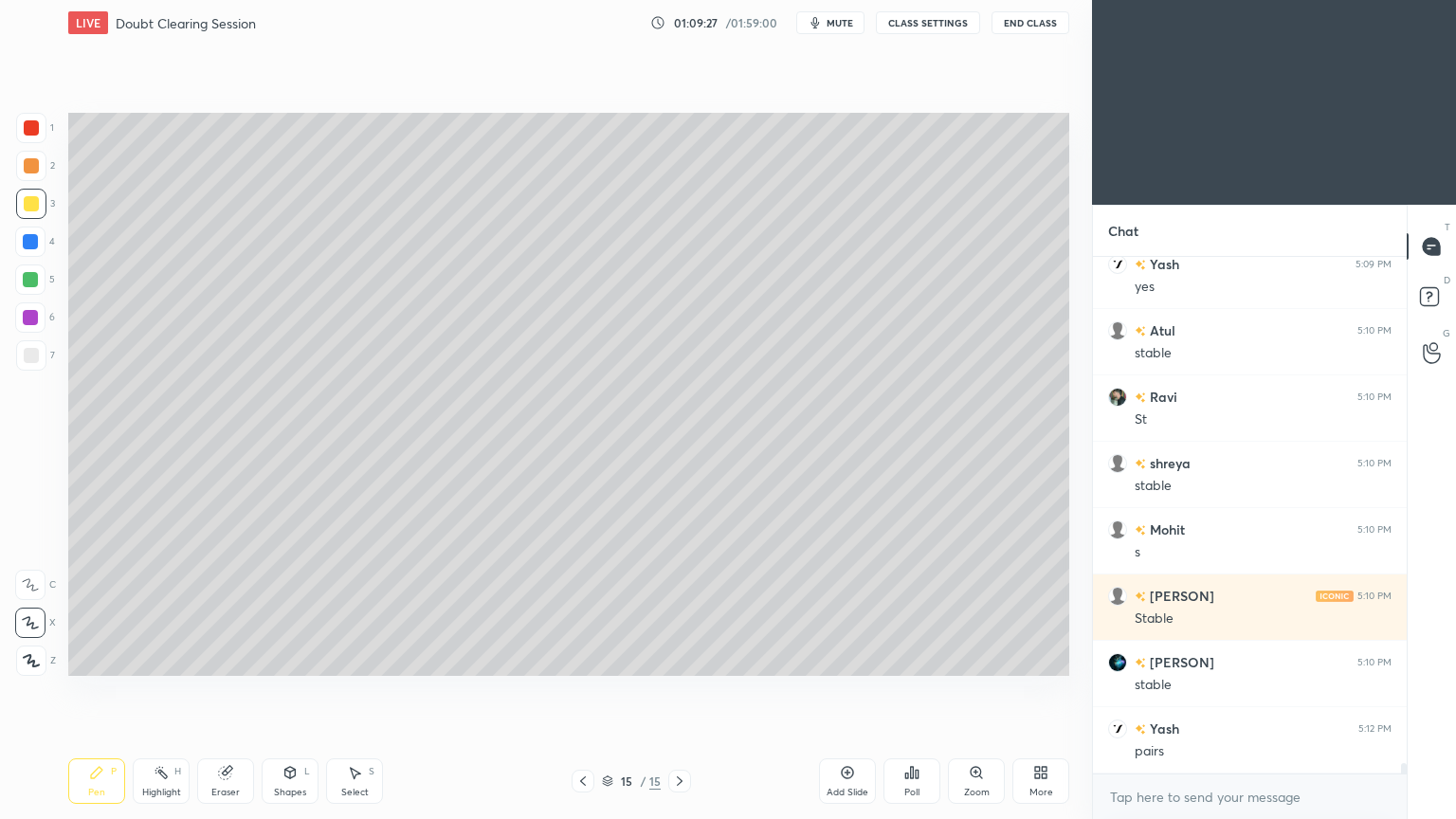 click on "Pen" at bounding box center [97, 792] 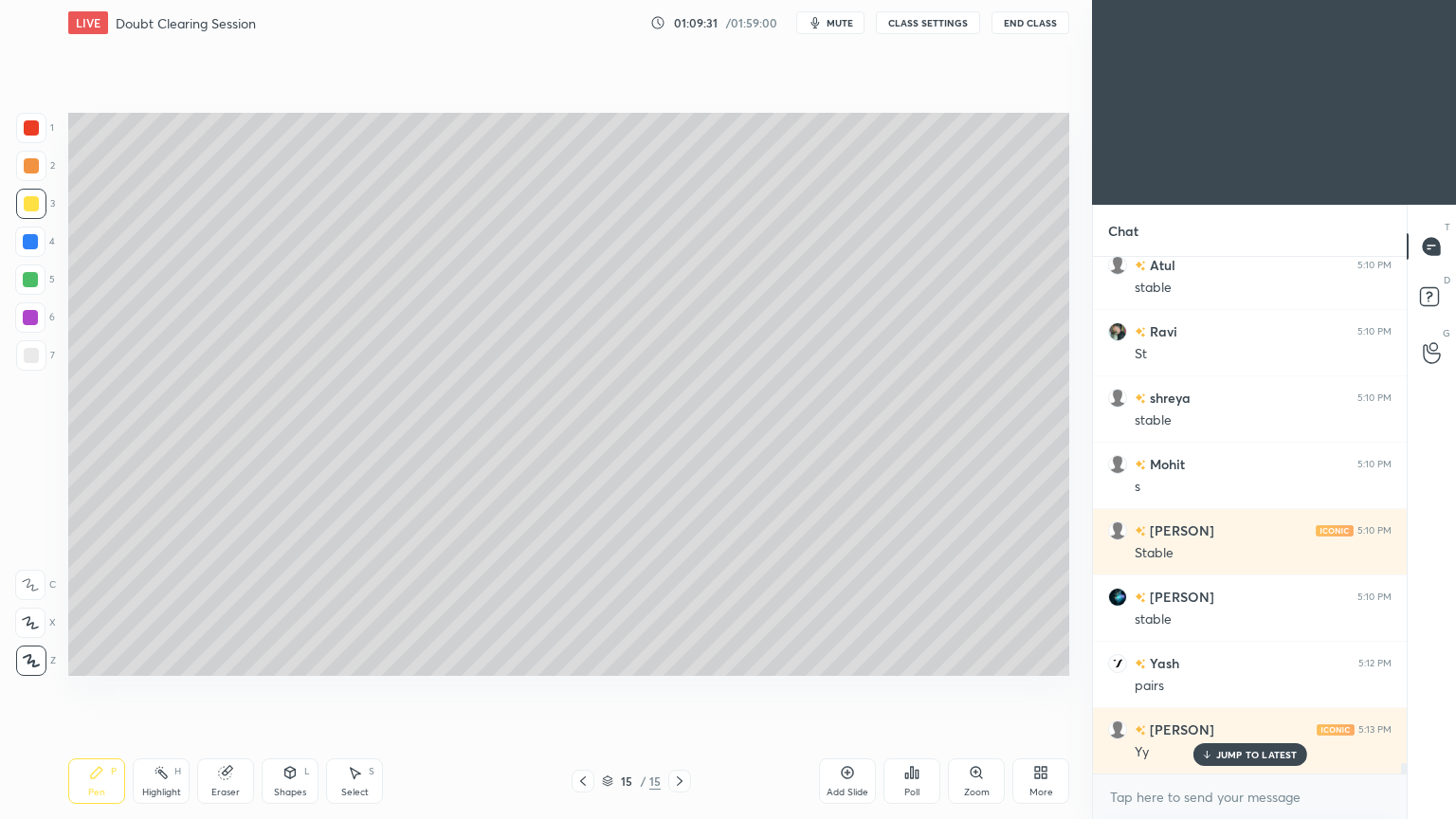 scroll, scrollTop: 24774, scrollLeft: 0, axis: vertical 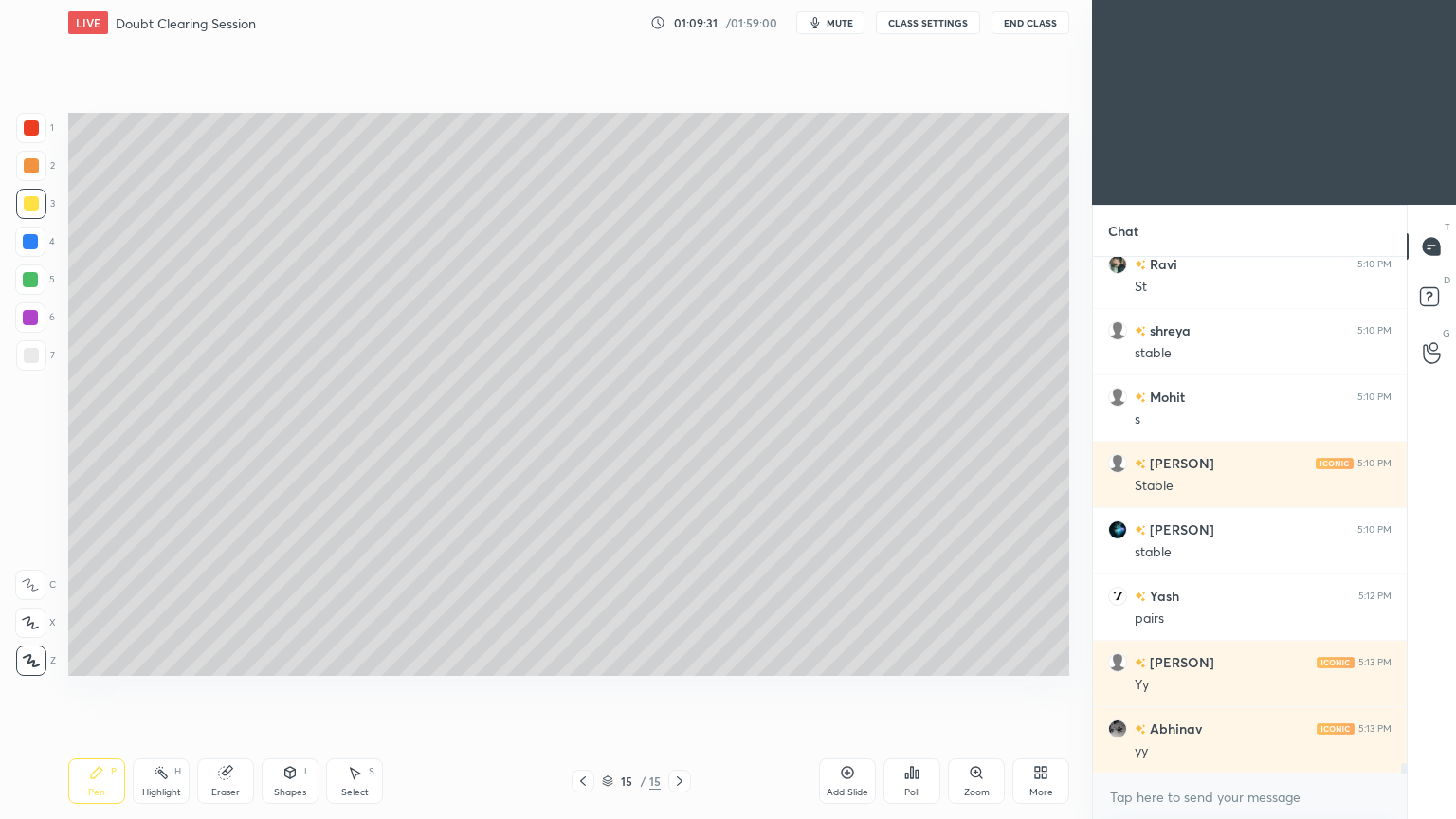 click at bounding box center [31, 355] 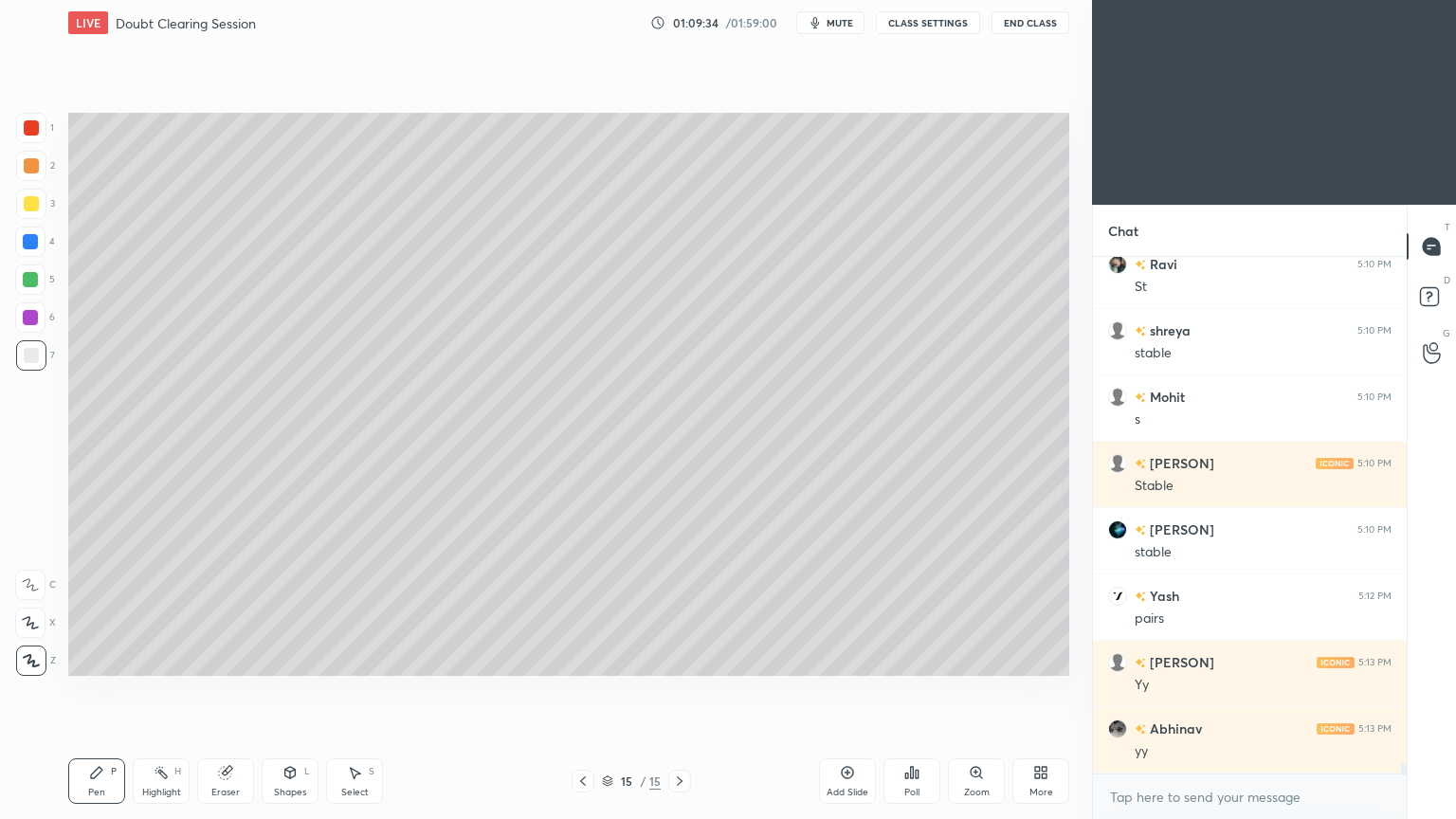 click 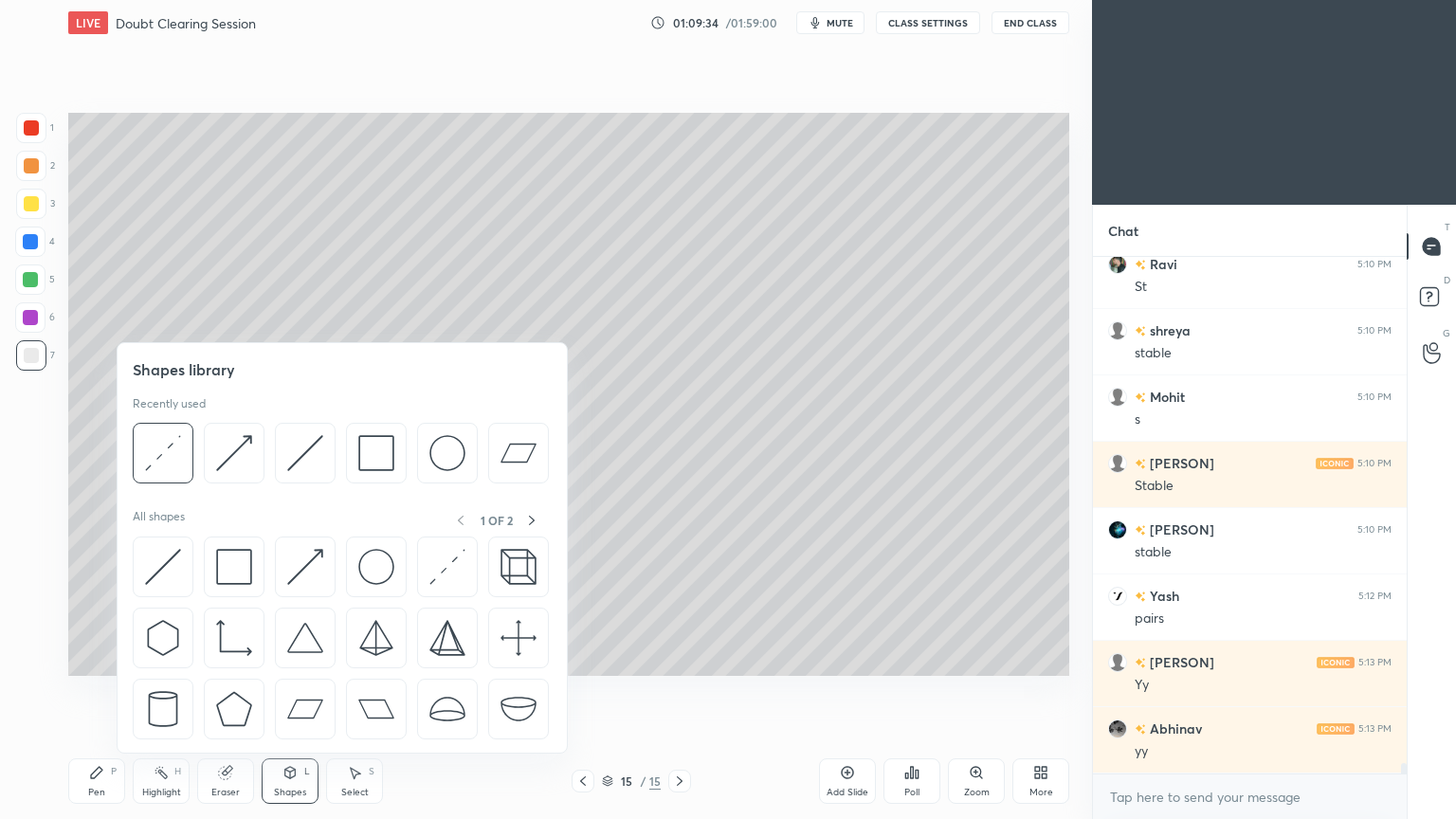 click at bounding box center (305, 453) 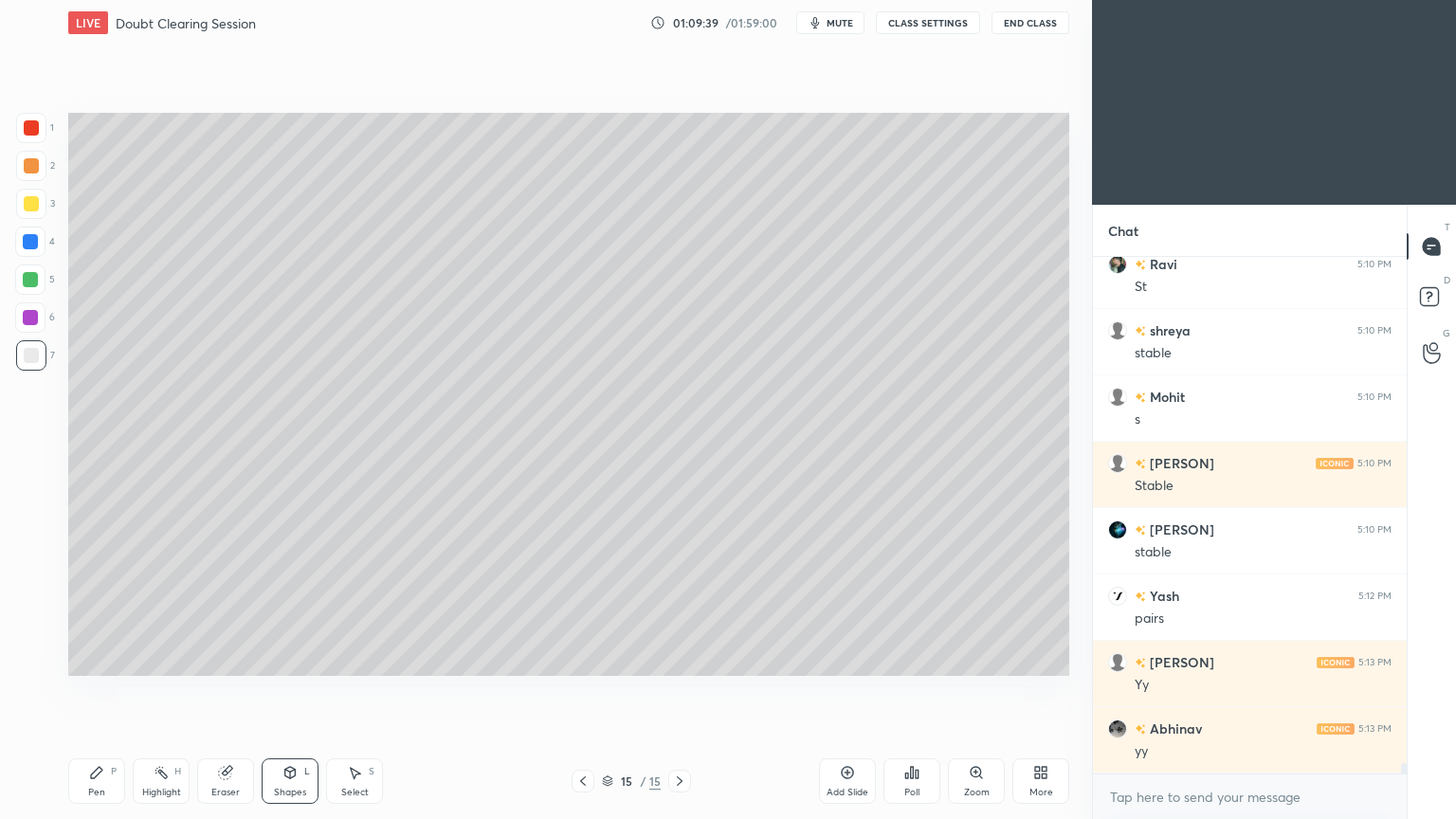 click on "Pen" at bounding box center (97, 792) 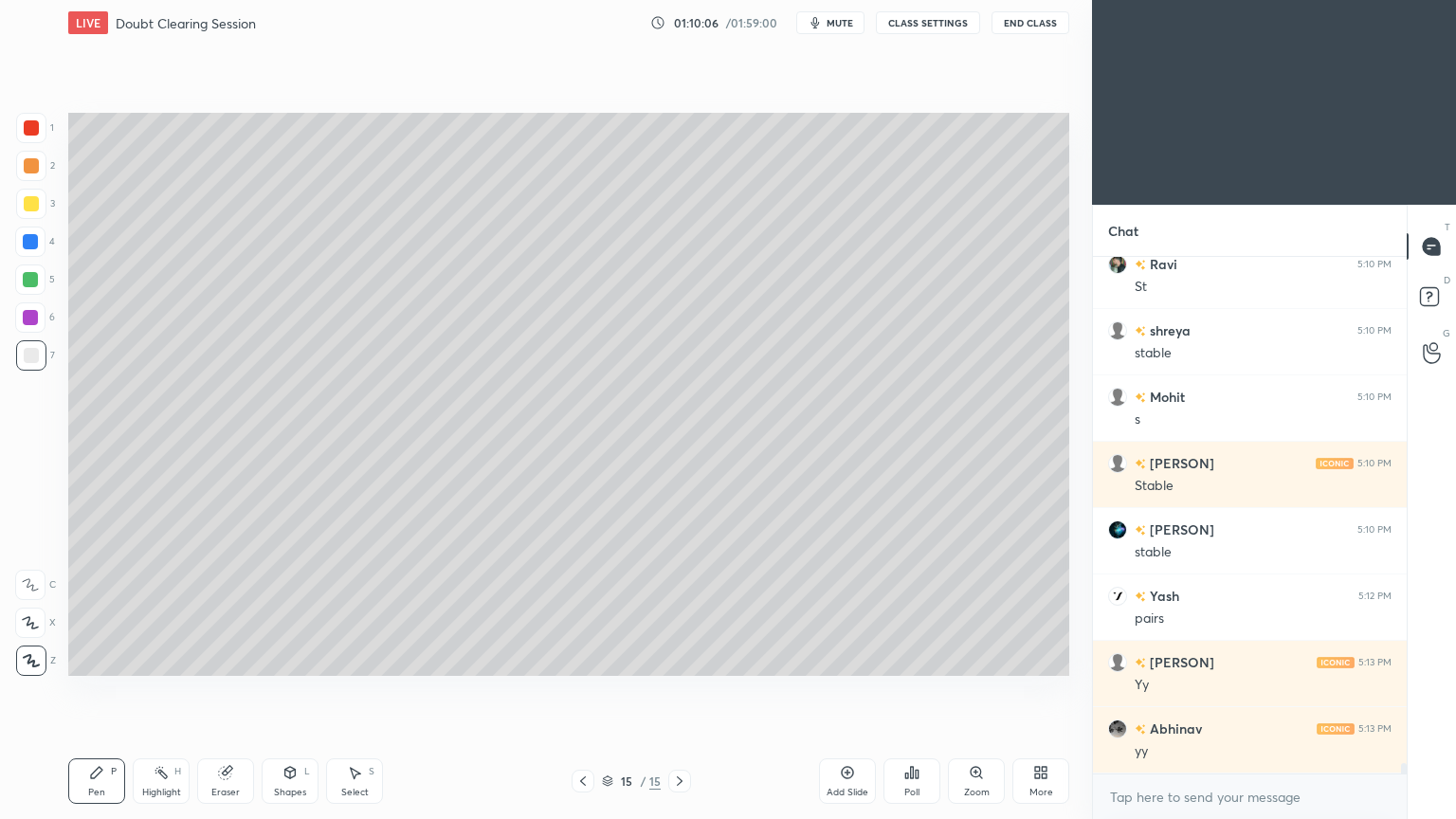 click on "Shapes L" at bounding box center [290, 781] 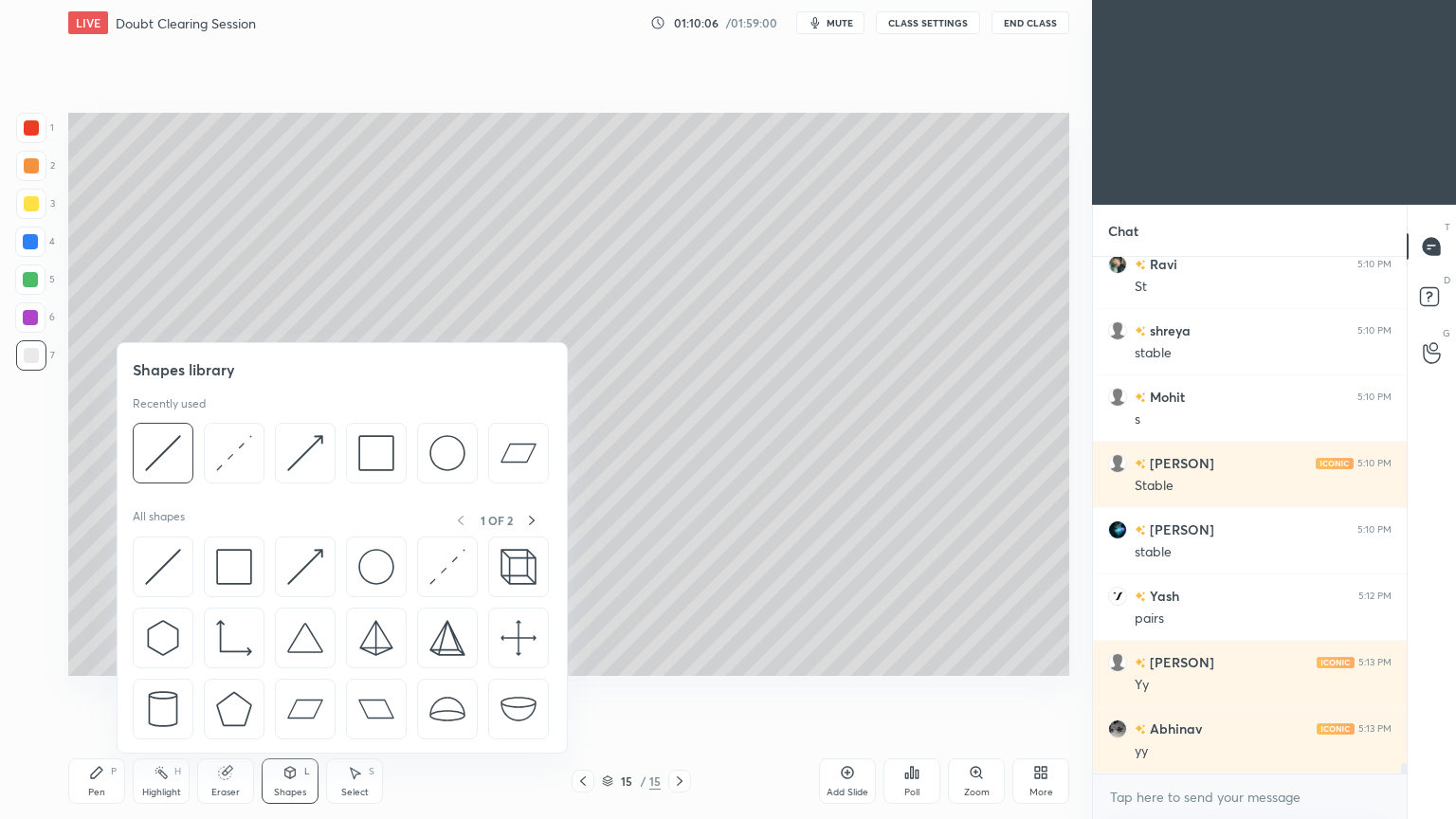 click at bounding box center [305, 453] 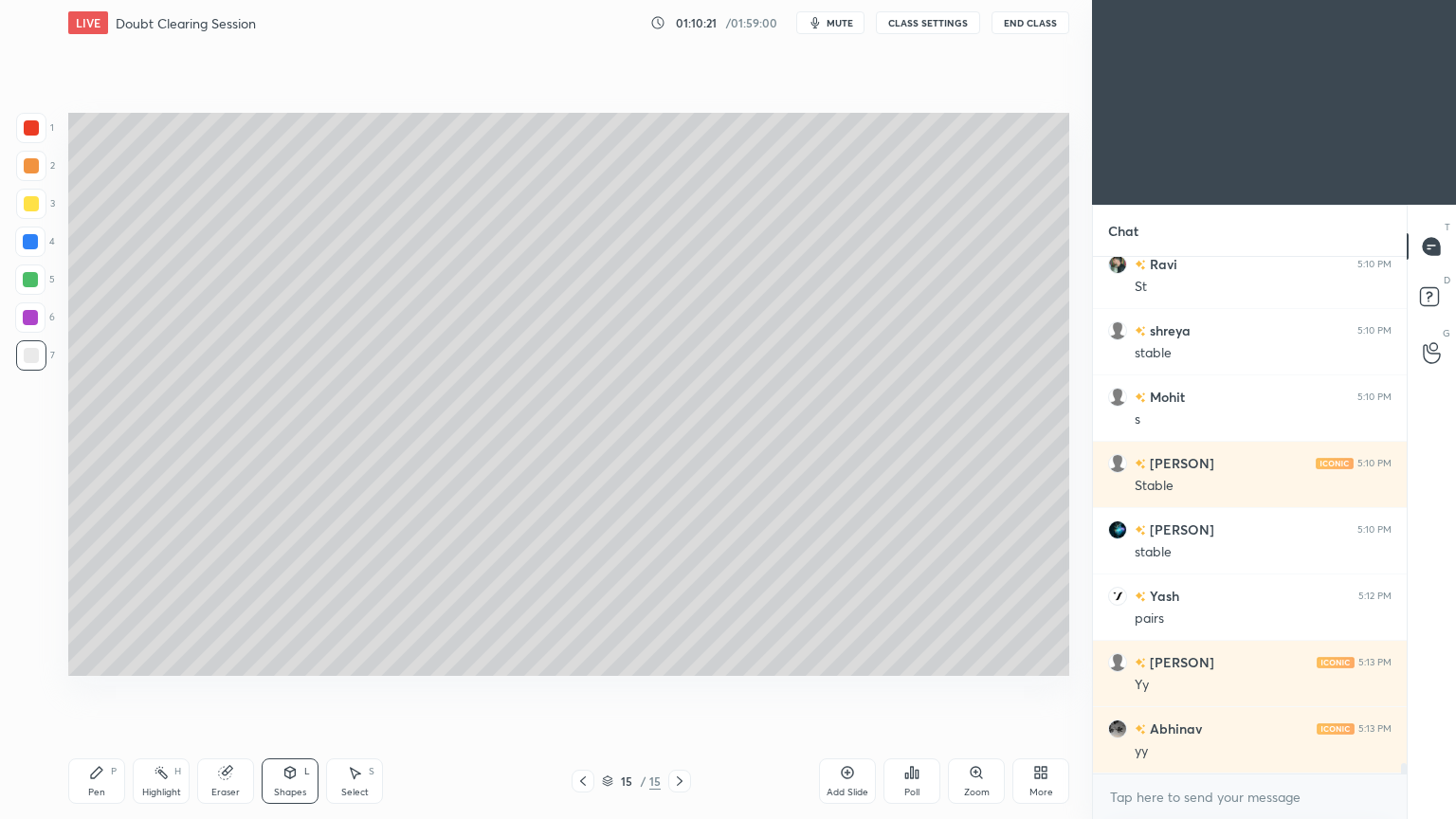 click on "Pen" at bounding box center [97, 792] 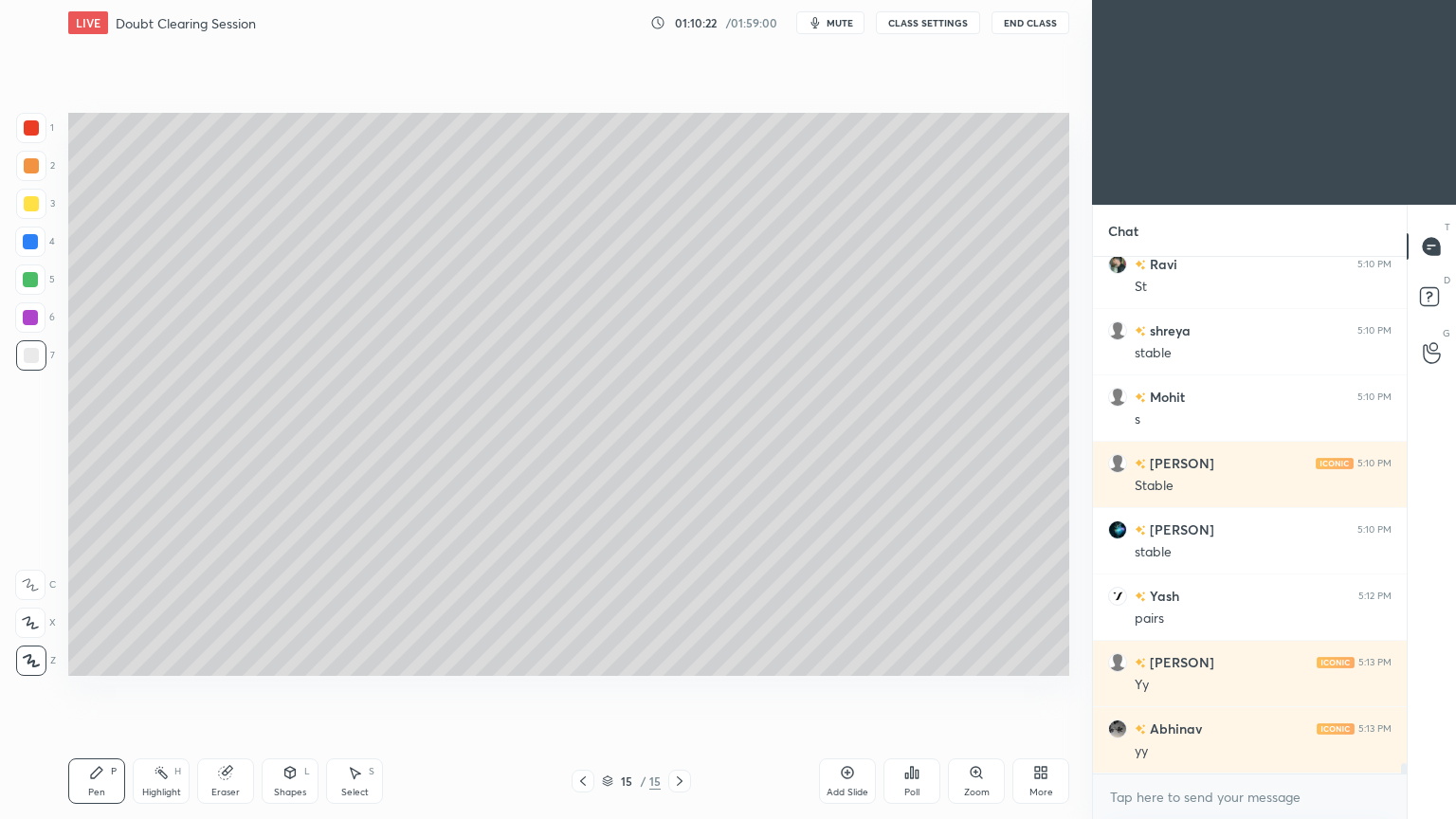click at bounding box center [30, 623] 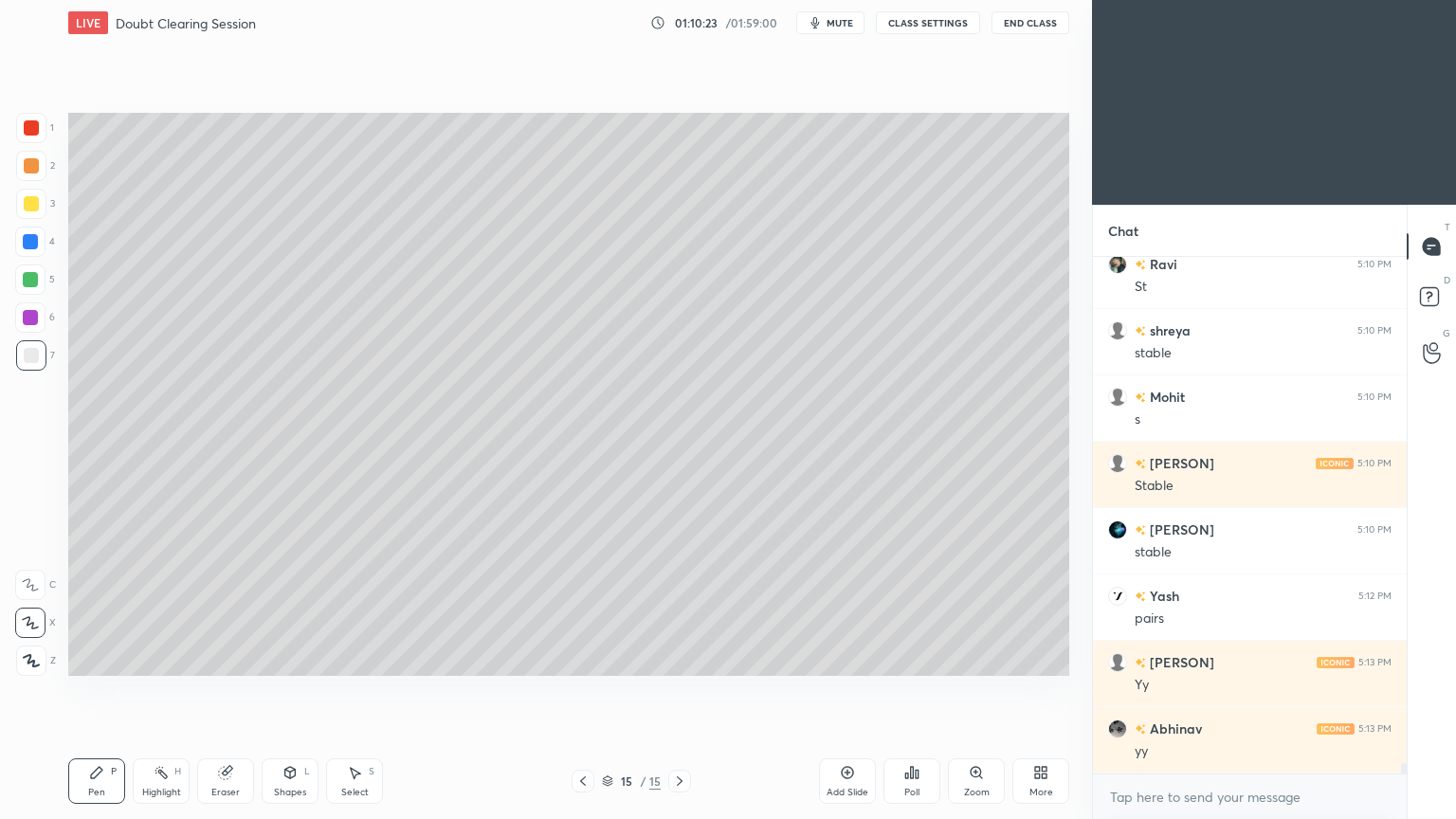 click at bounding box center [30, 242] 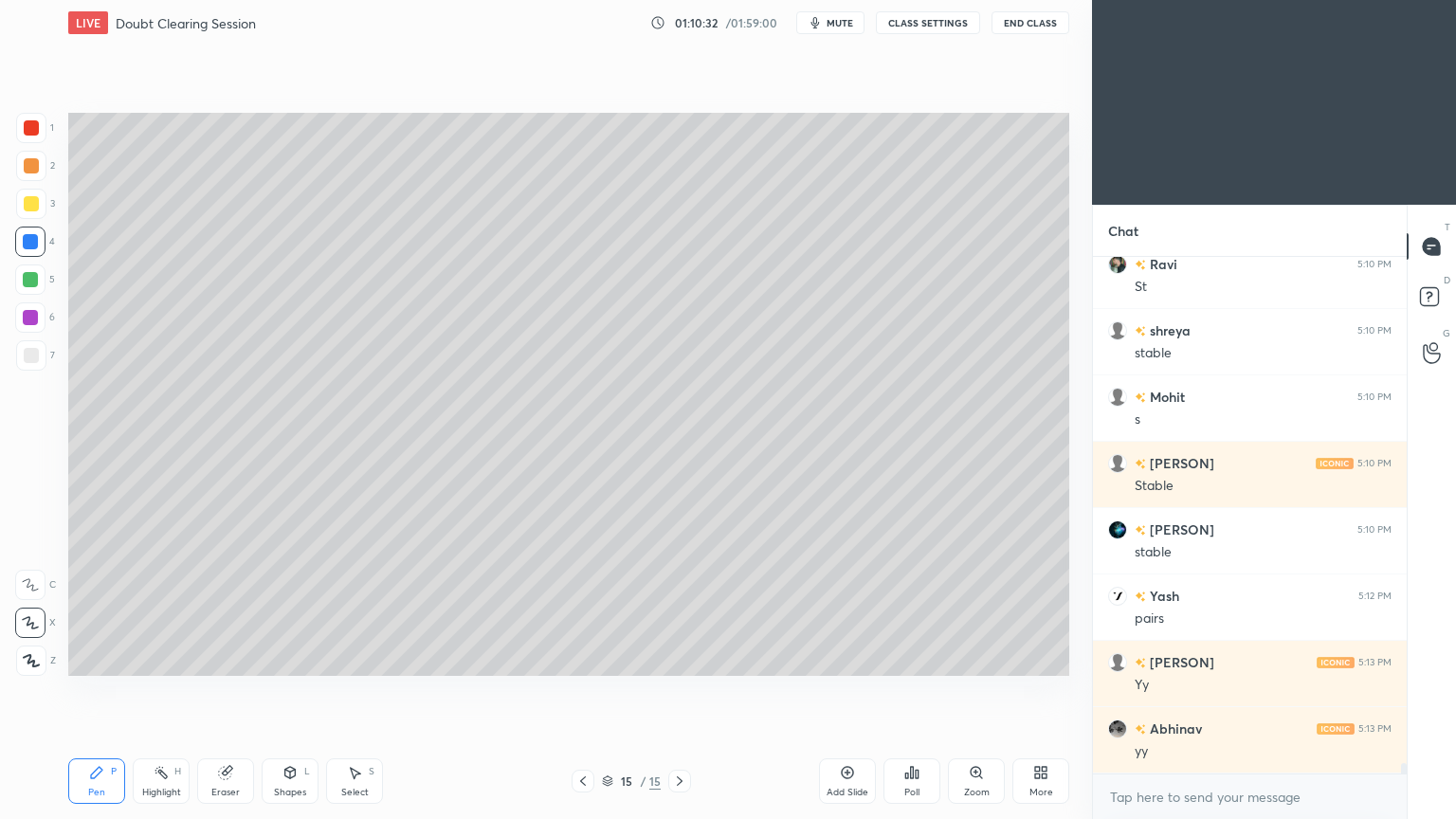 scroll, scrollTop: 24839, scrollLeft: 0, axis: vertical 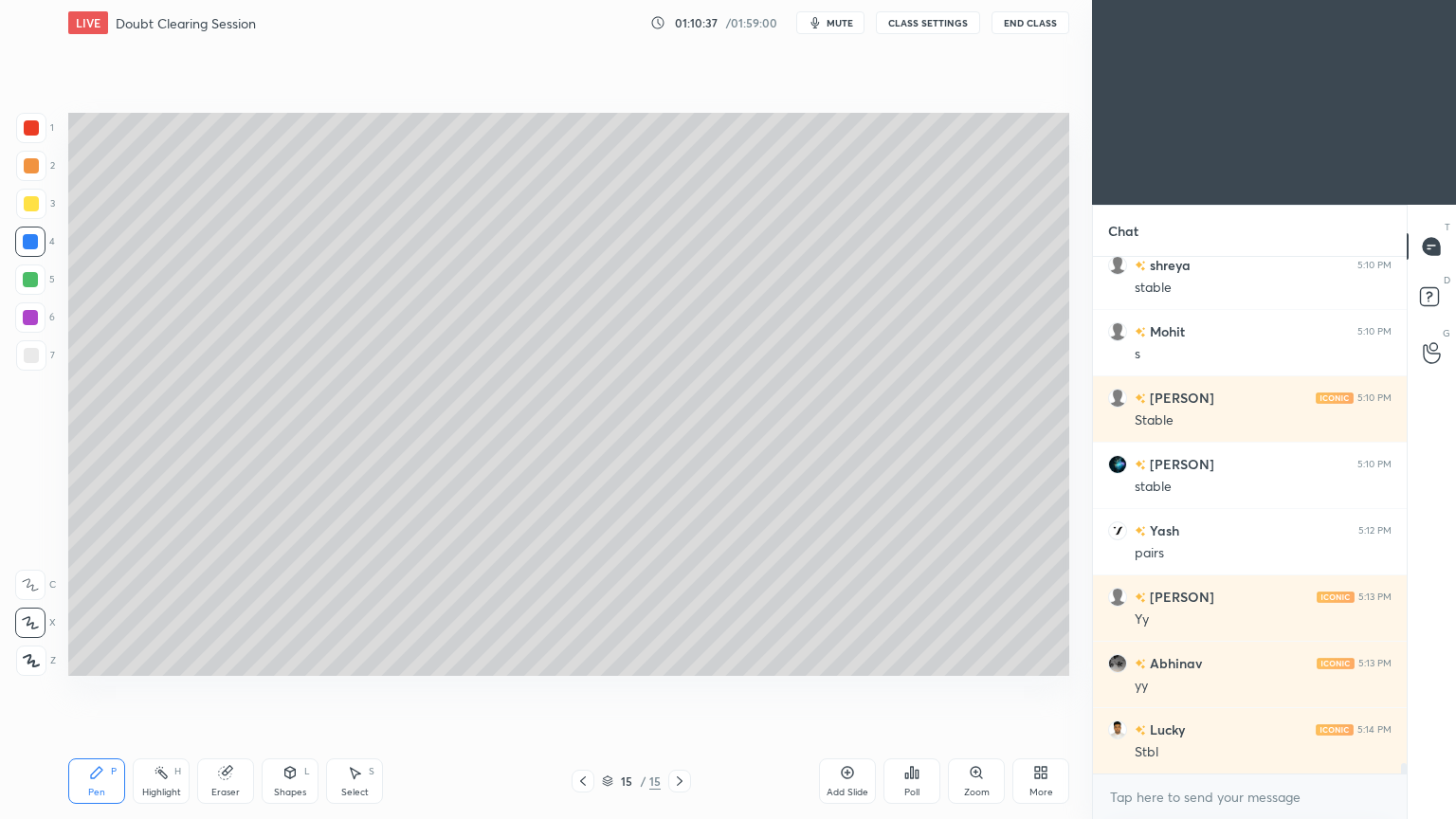 click 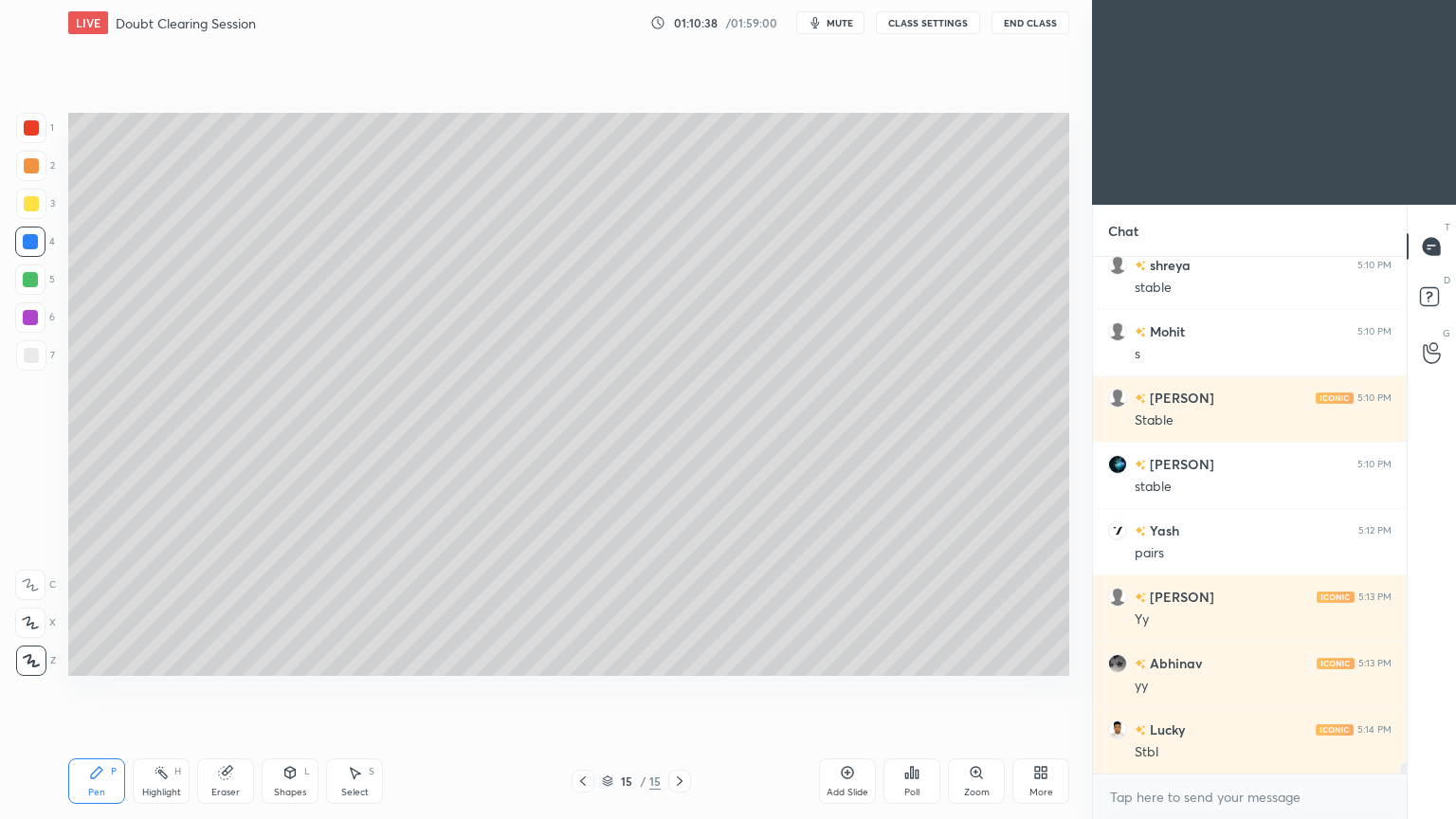 click at bounding box center [31, 204] 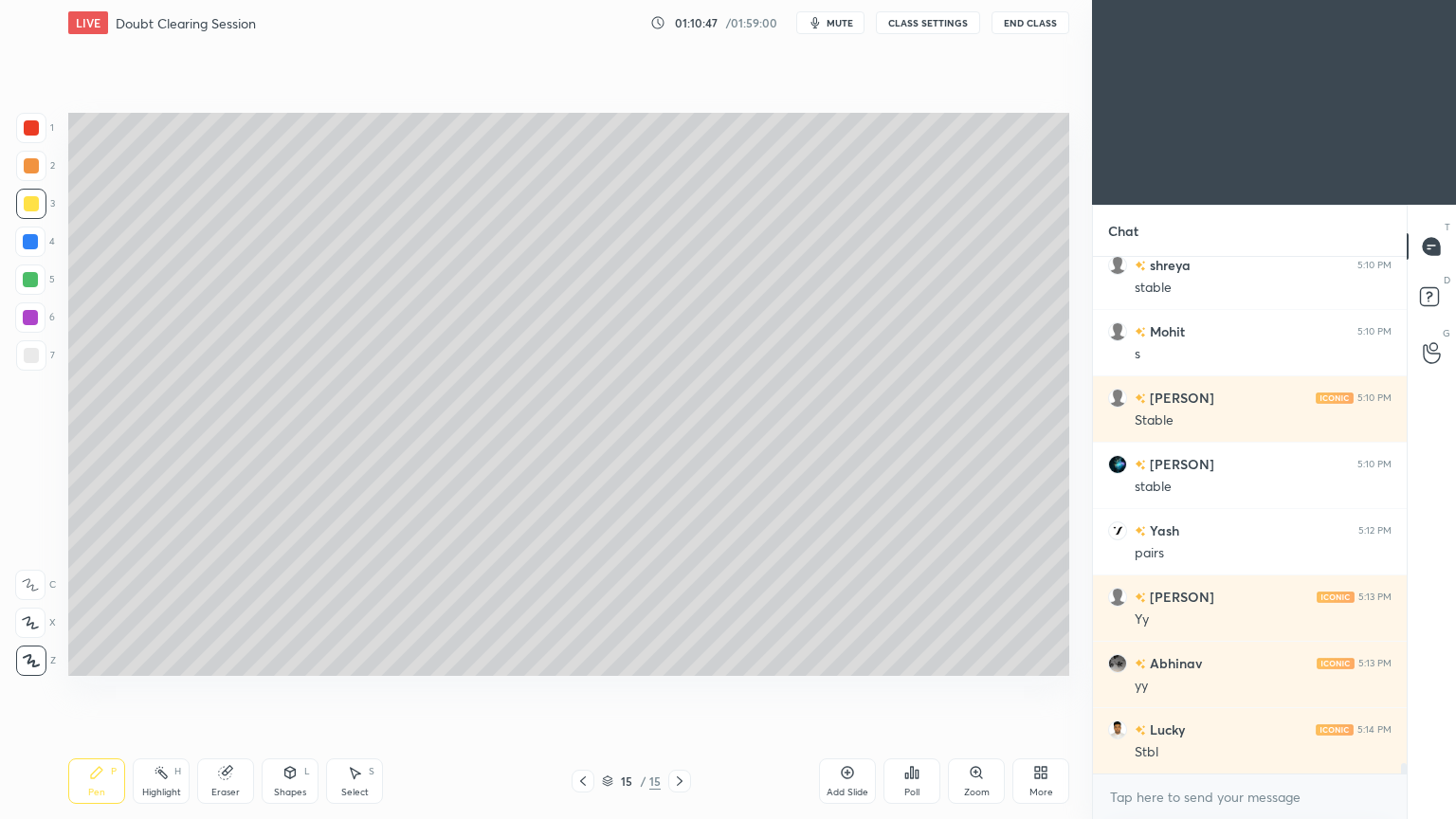 scroll, scrollTop: 24907, scrollLeft: 0, axis: vertical 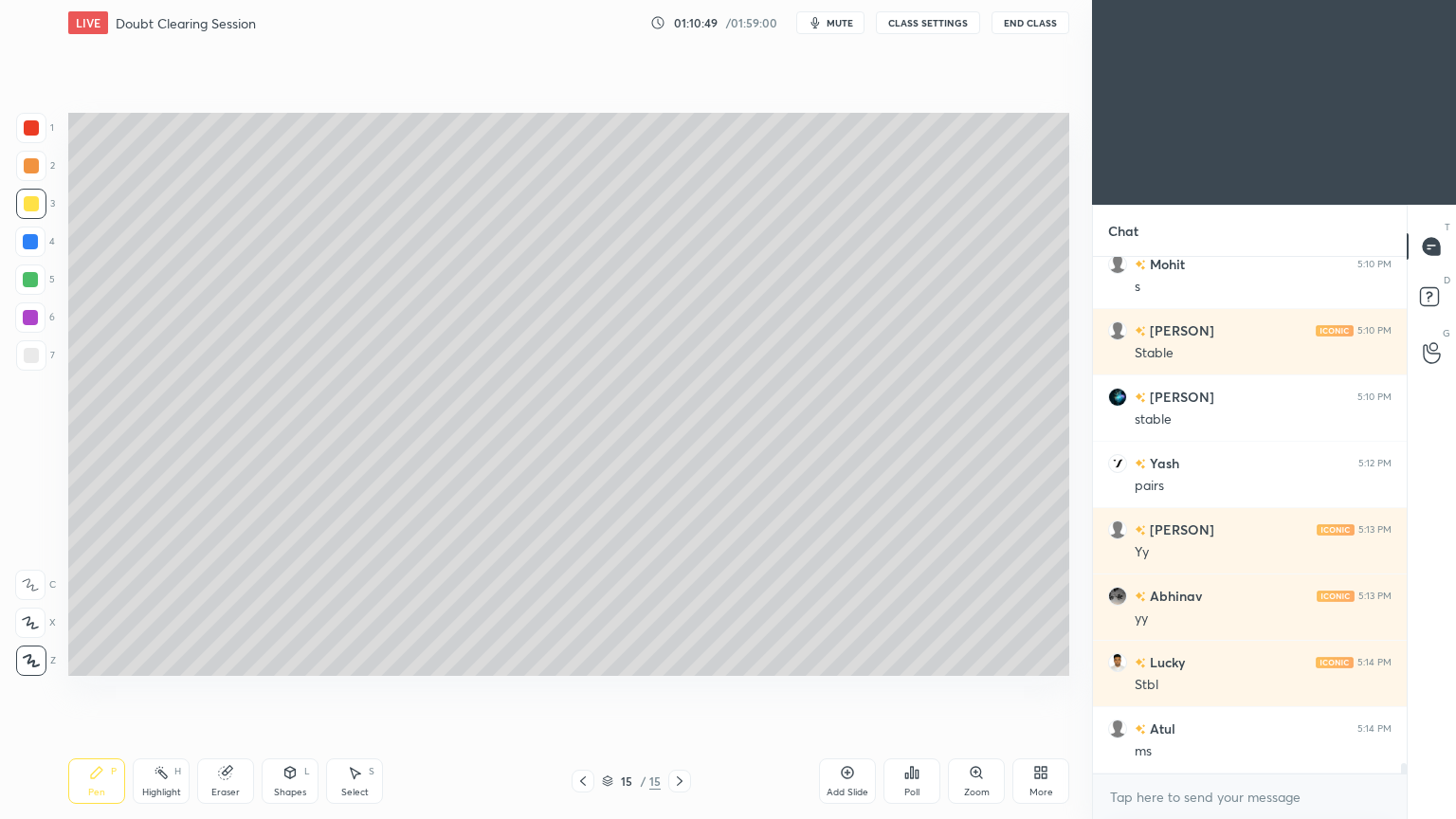 click on "Pen P" at bounding box center [97, 781] 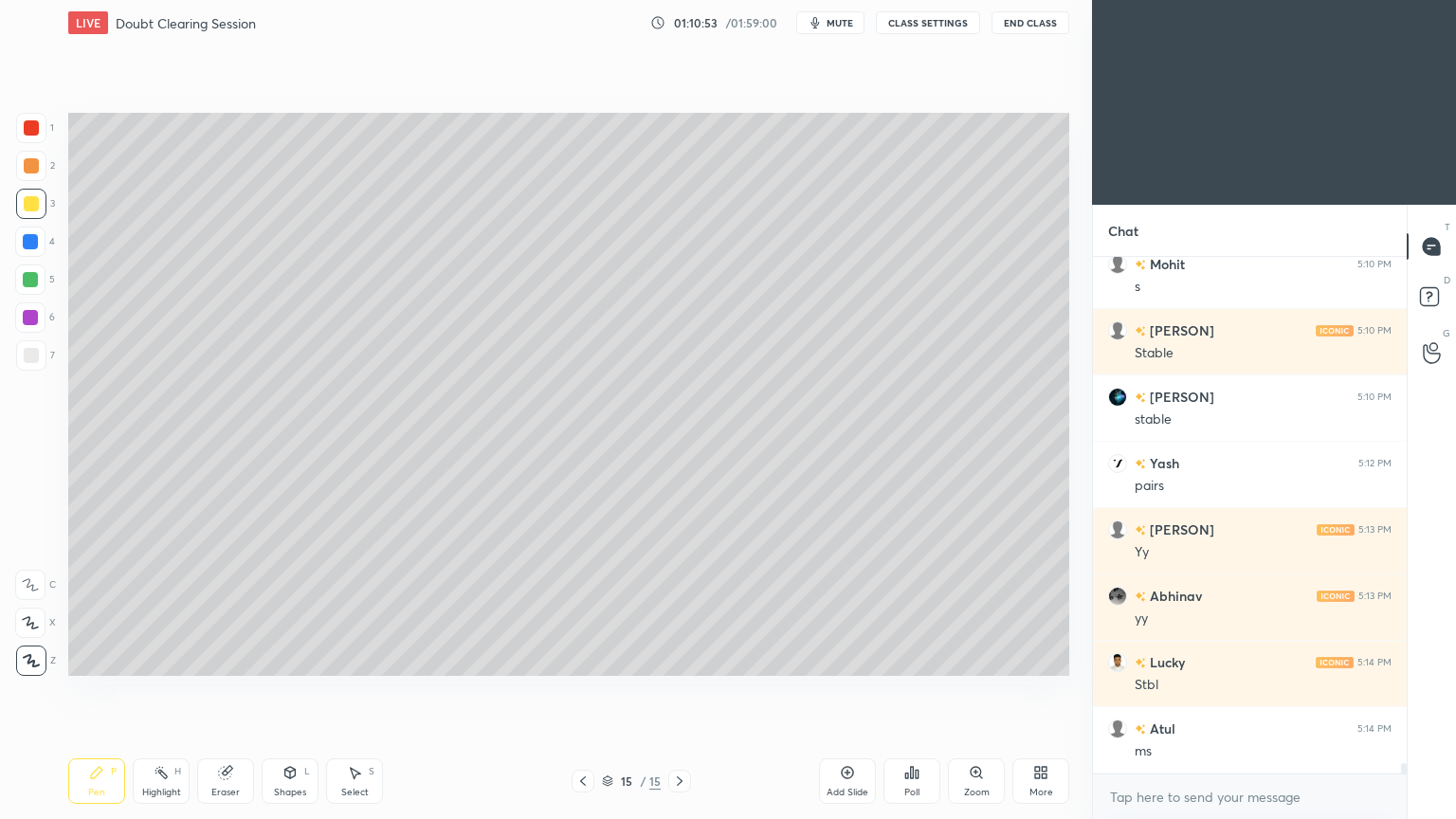 click at bounding box center (30, 280) 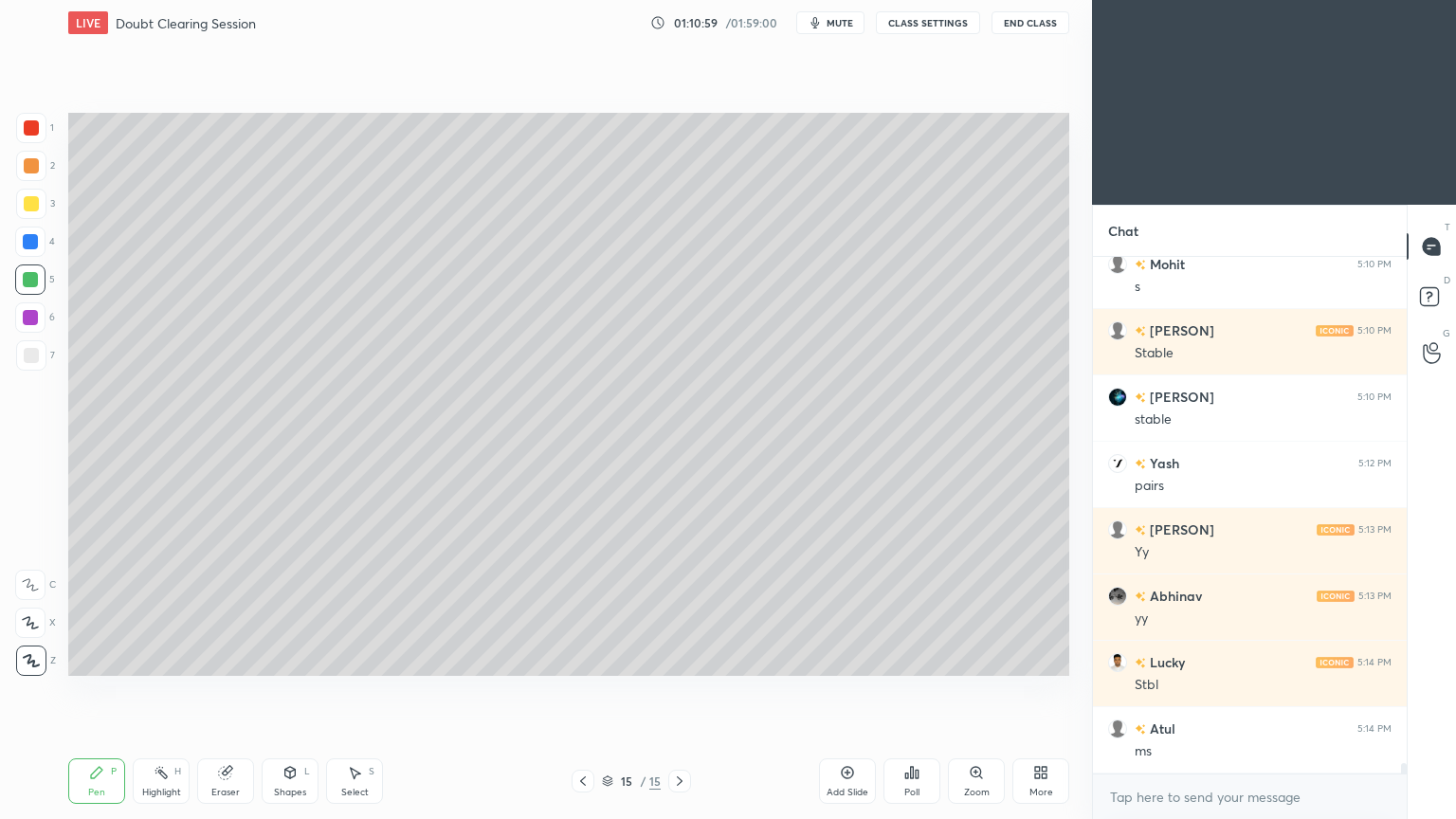 click on "Highlight H" at bounding box center (161, 781) 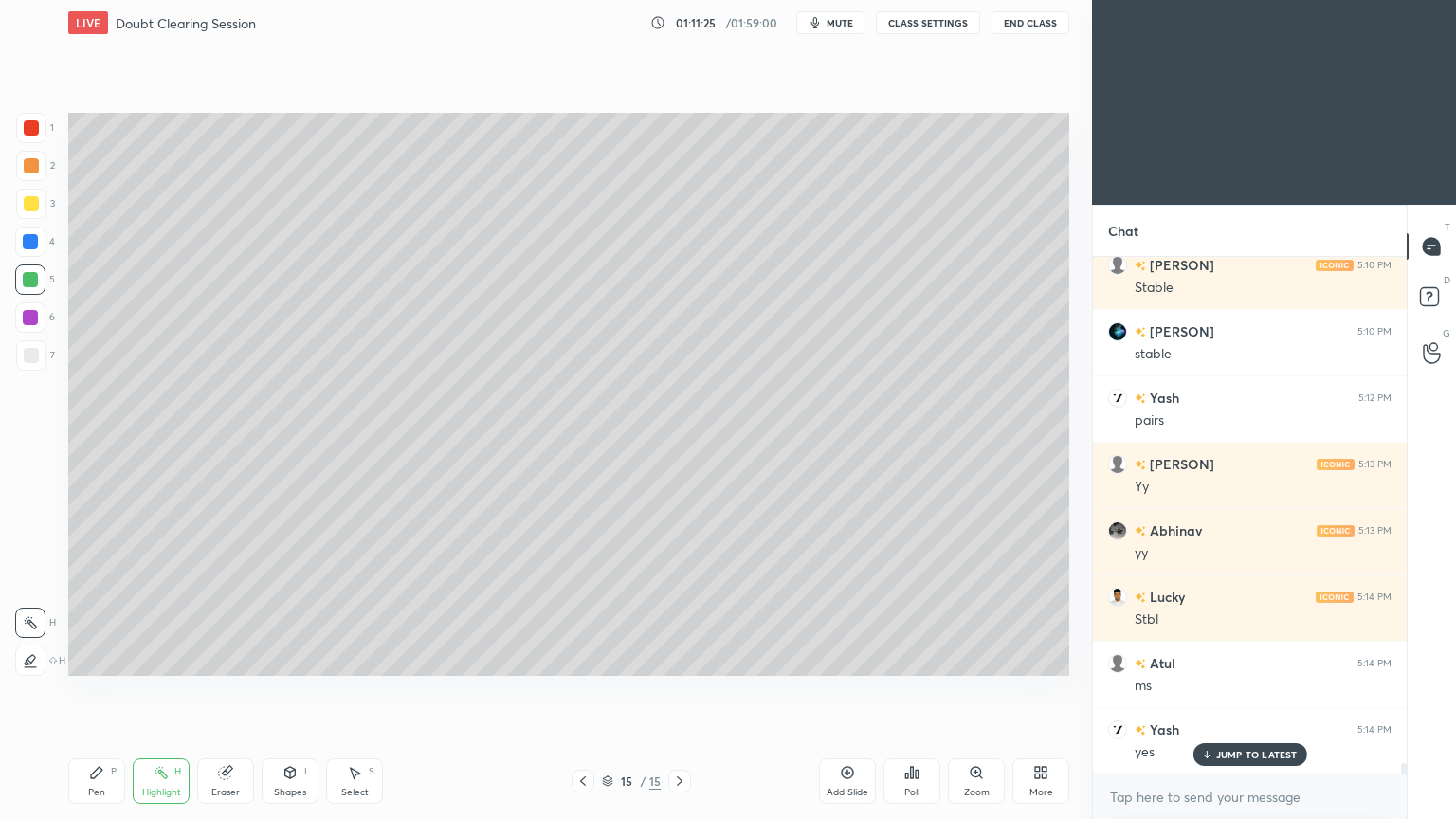 scroll, scrollTop: 24991, scrollLeft: 0, axis: vertical 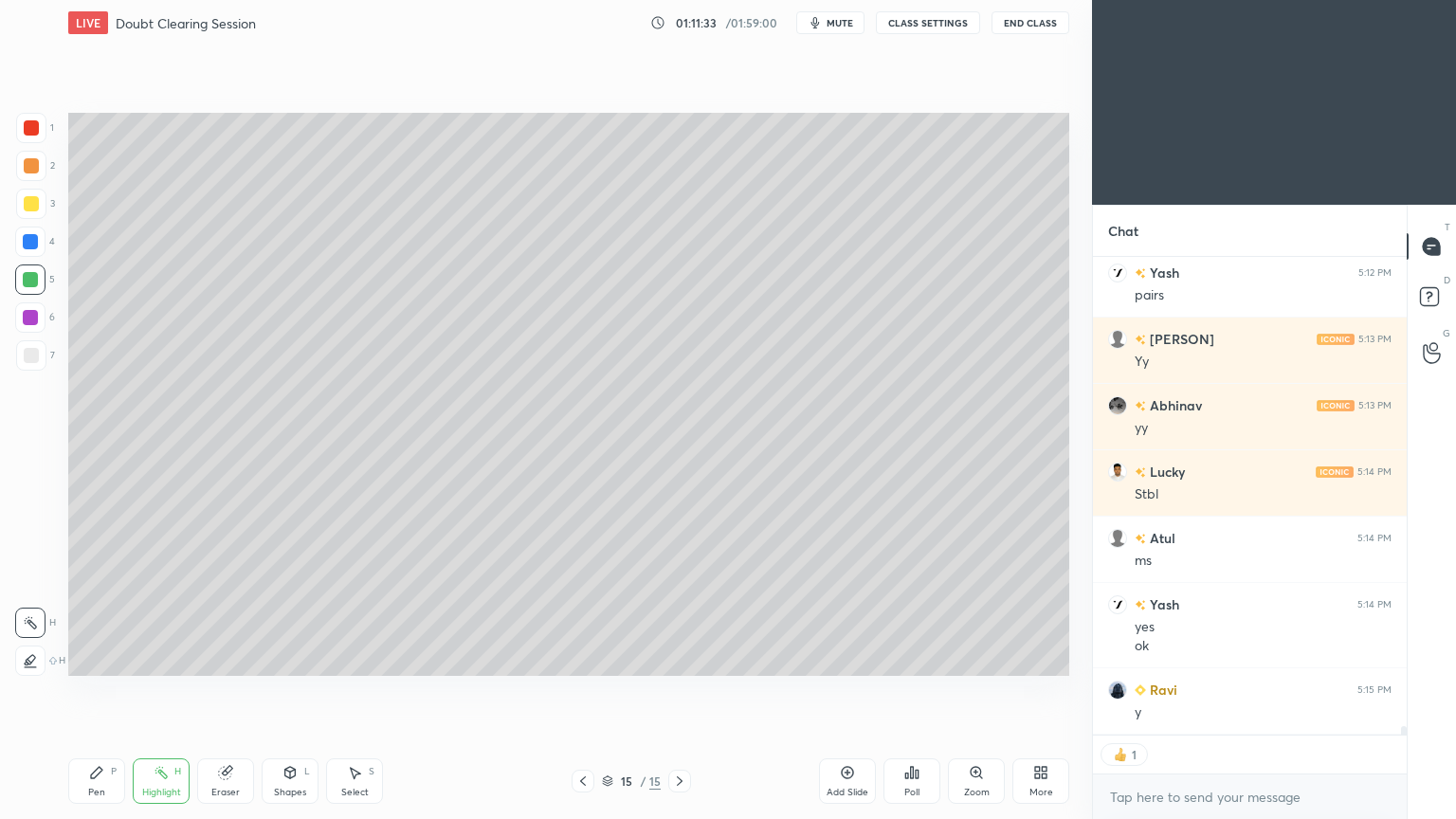 click on "Shapes" at bounding box center (290, 792) 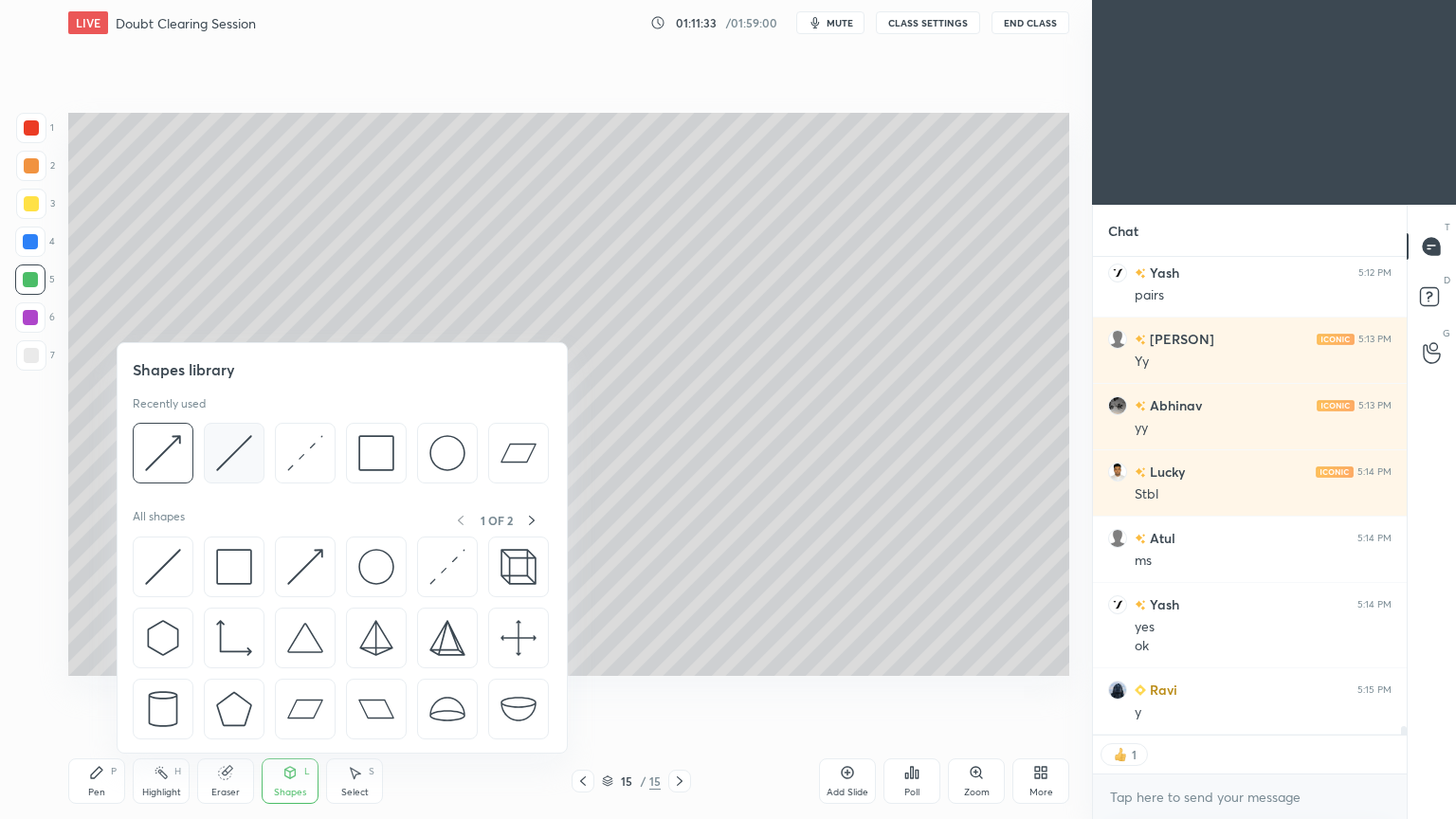 scroll, scrollTop: 25163, scrollLeft: 0, axis: vertical 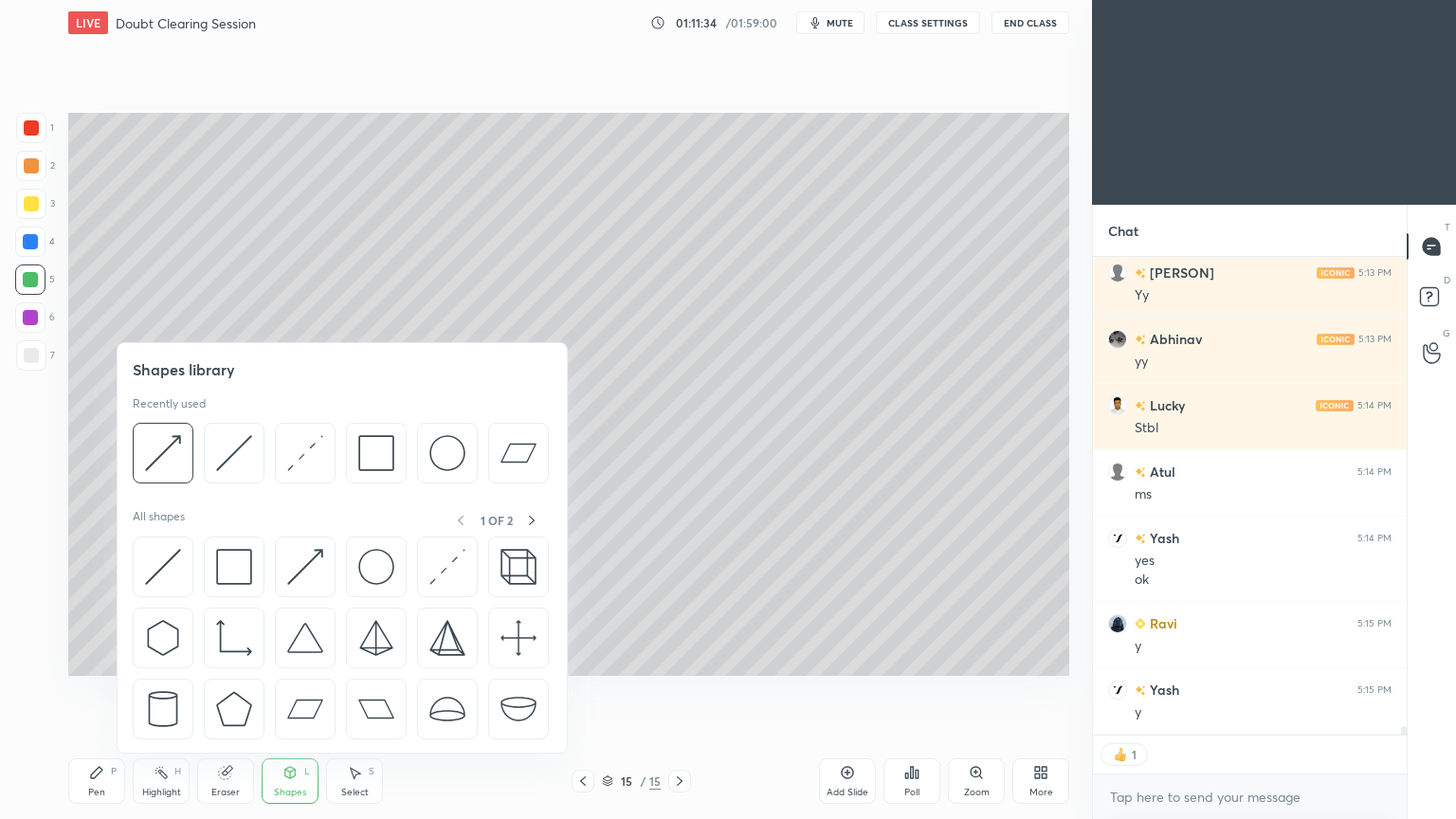 click at bounding box center (234, 453) 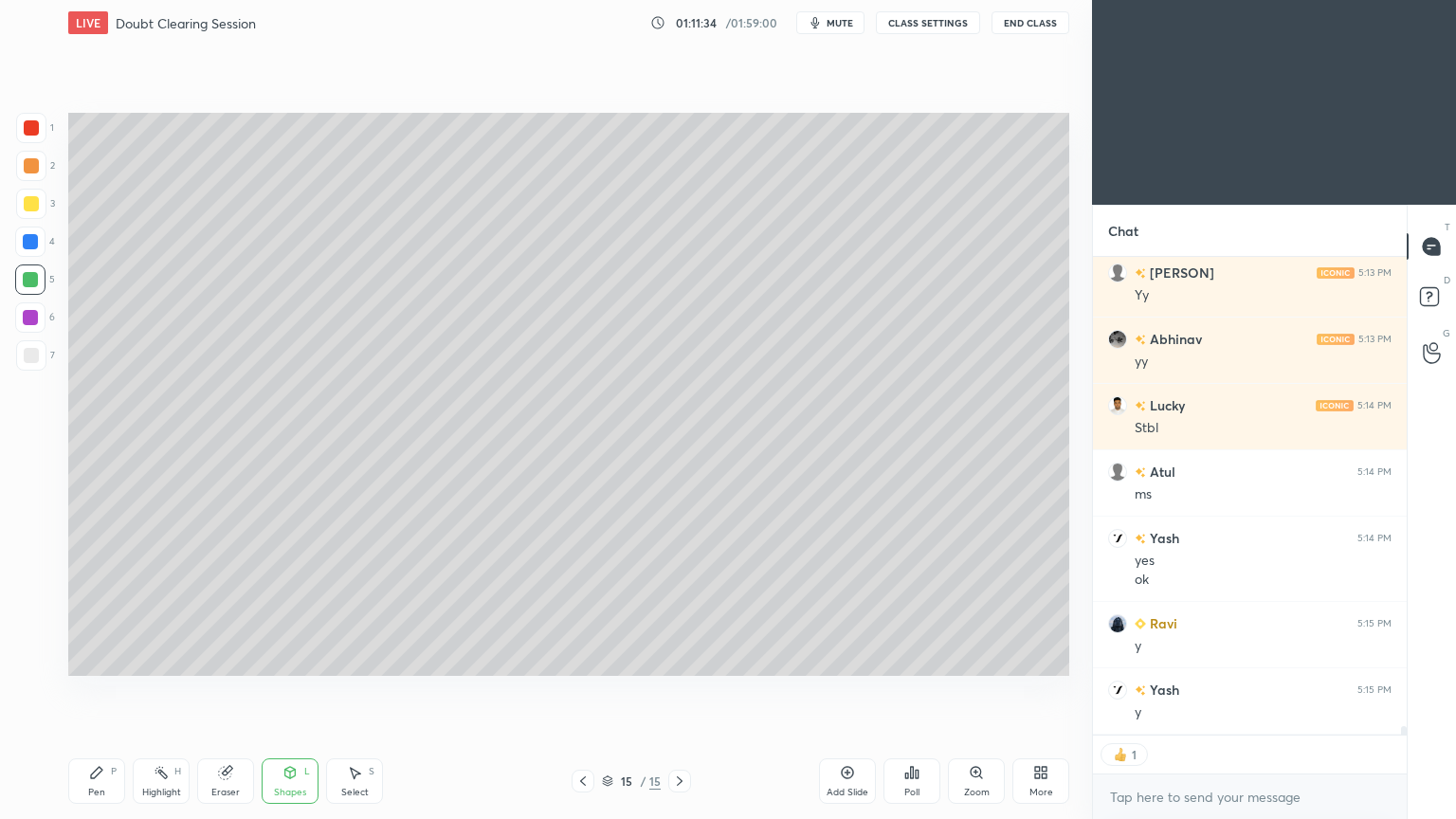 click at bounding box center [31, 355] 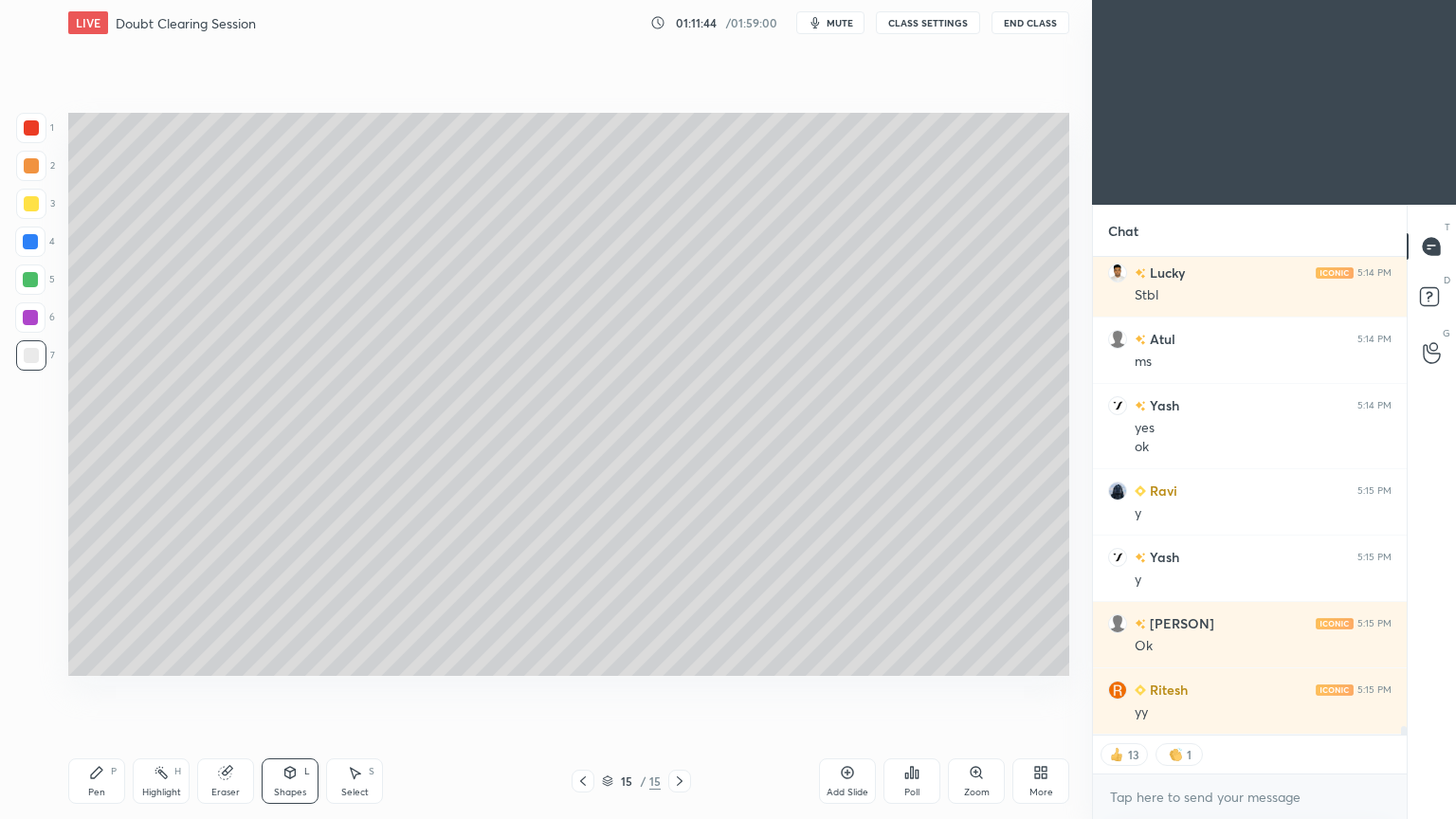 scroll, scrollTop: 25362, scrollLeft: 0, axis: vertical 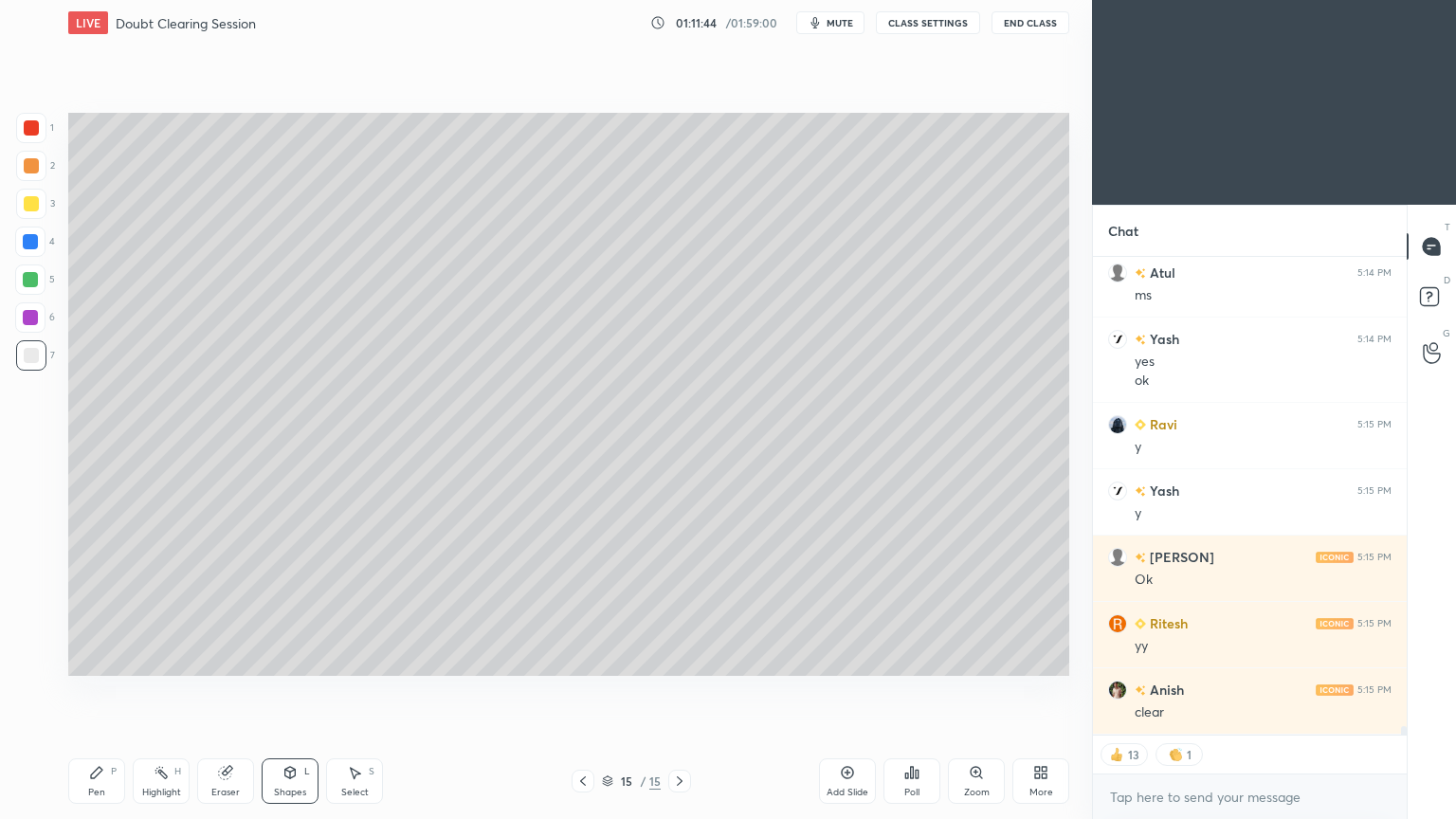 click on "Pen" at bounding box center [97, 792] 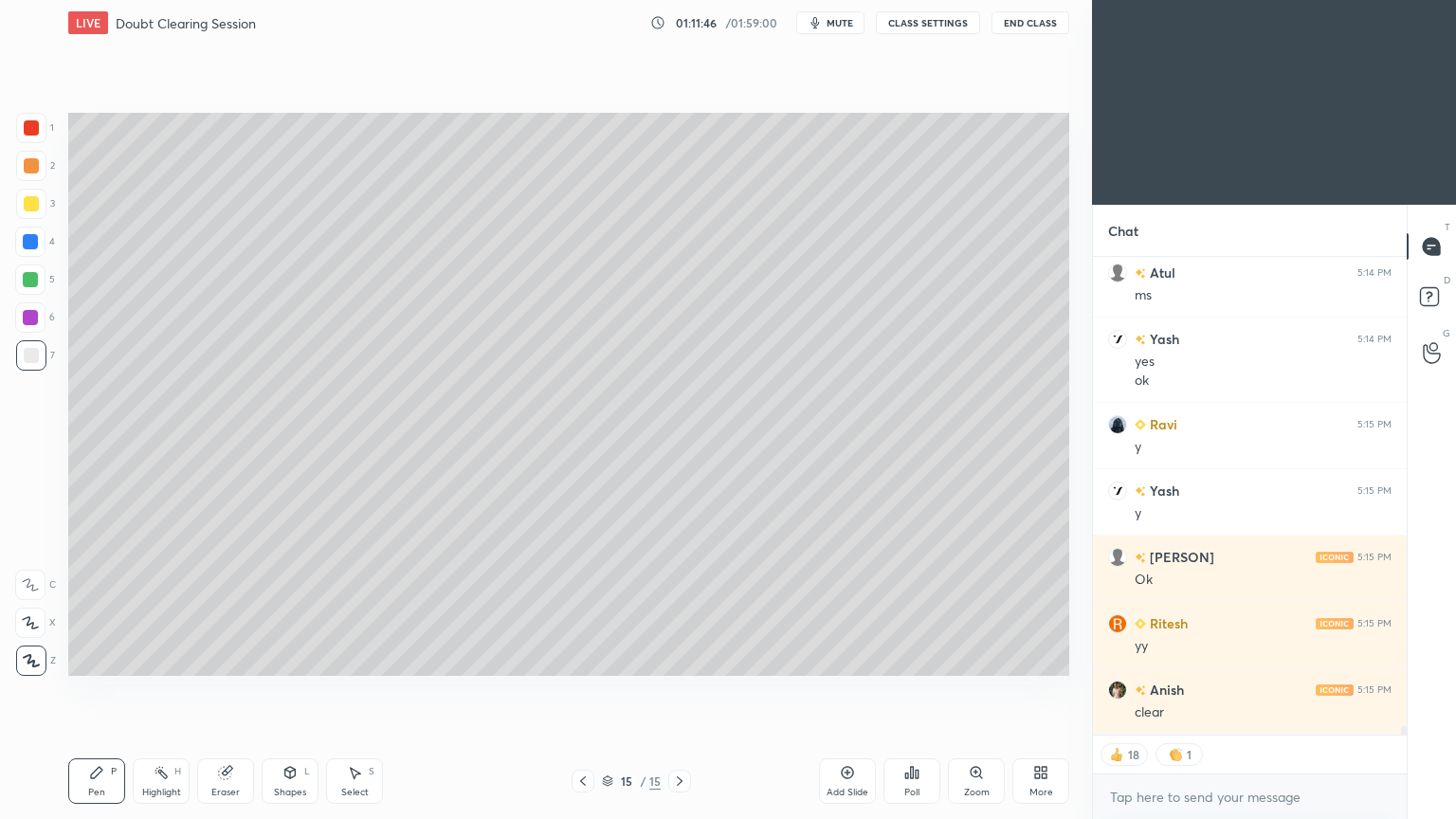 click at bounding box center (31, 128) 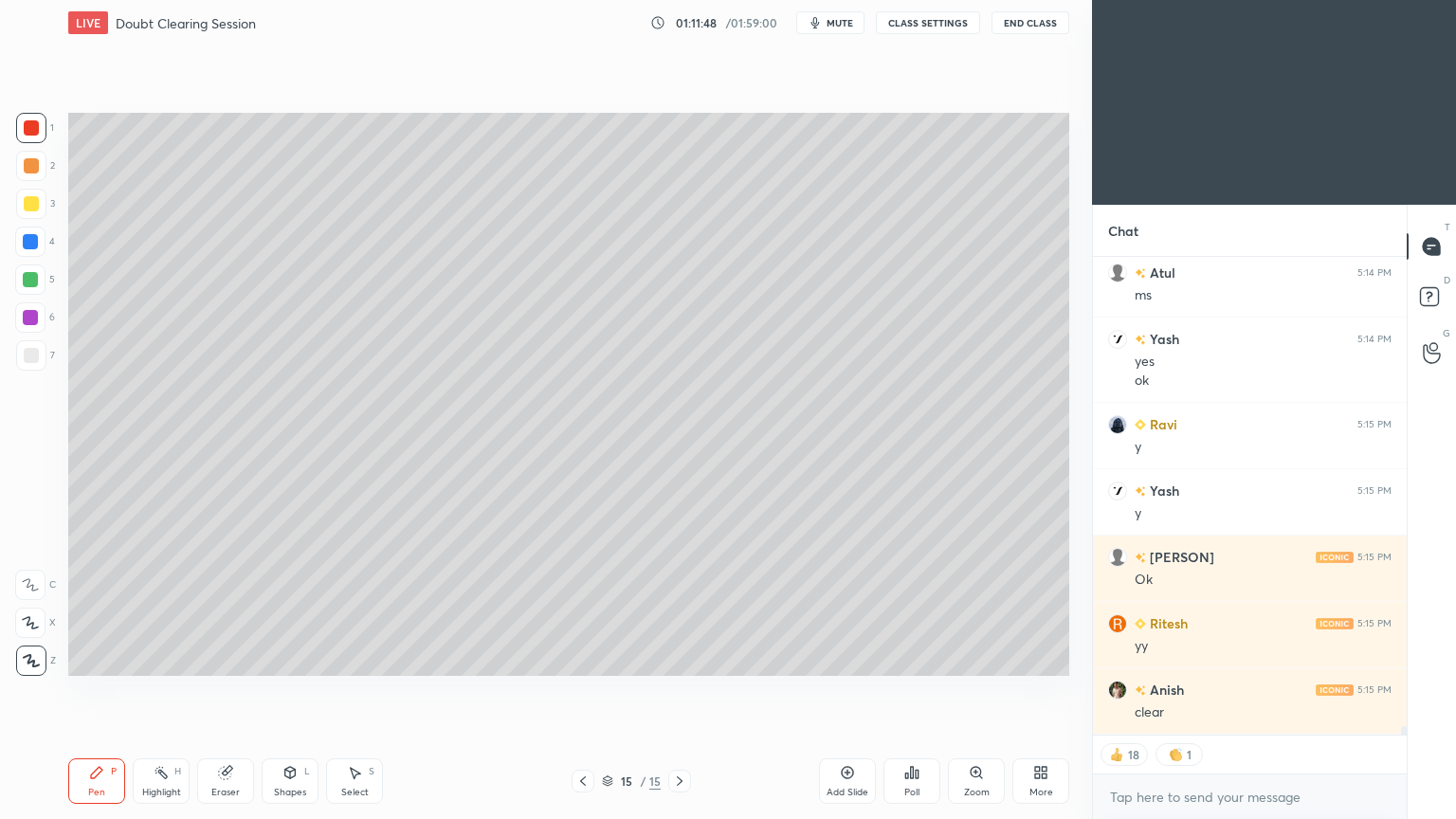 scroll, scrollTop: 25429, scrollLeft: 0, axis: vertical 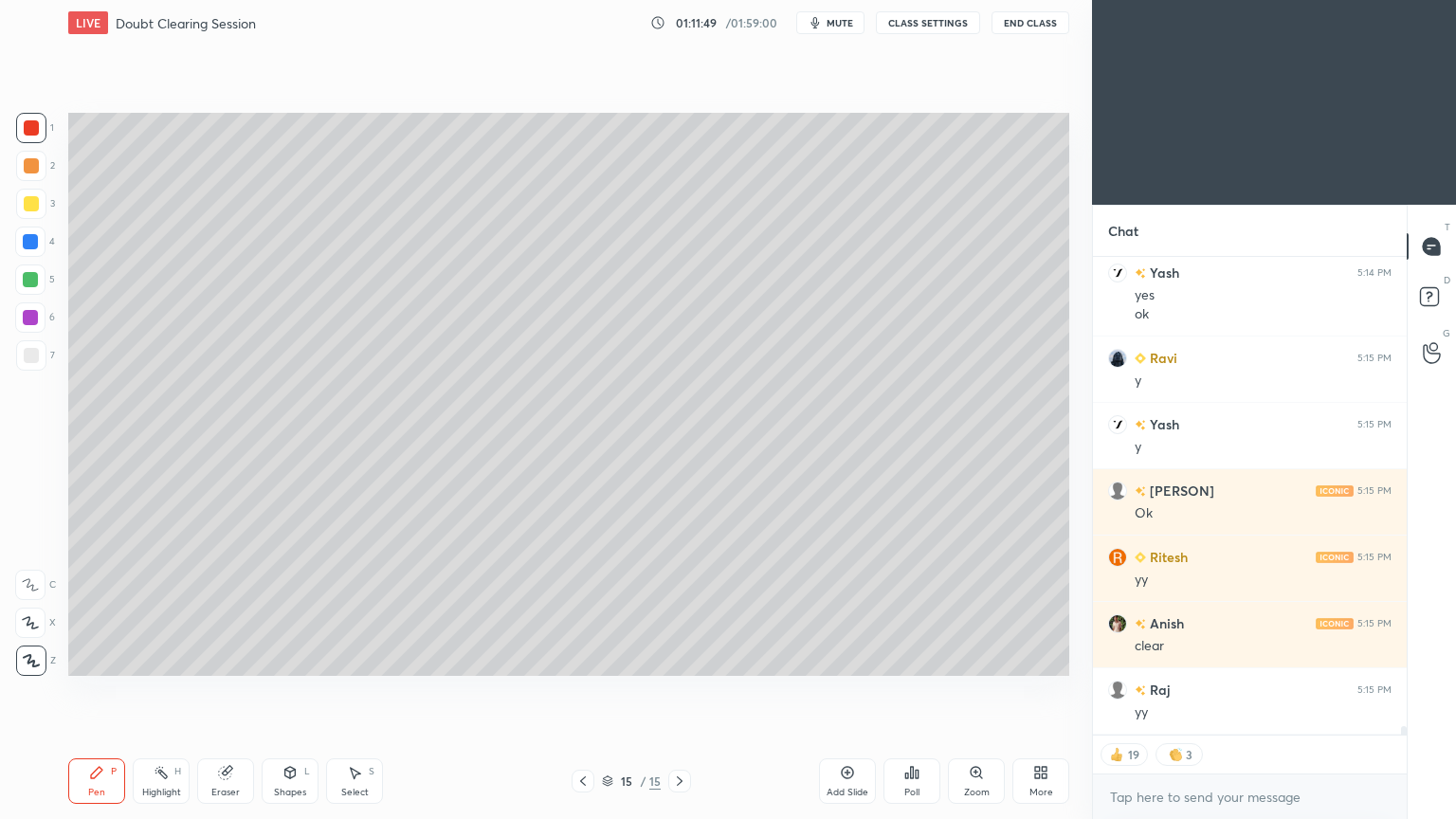 click at bounding box center (31, 204) 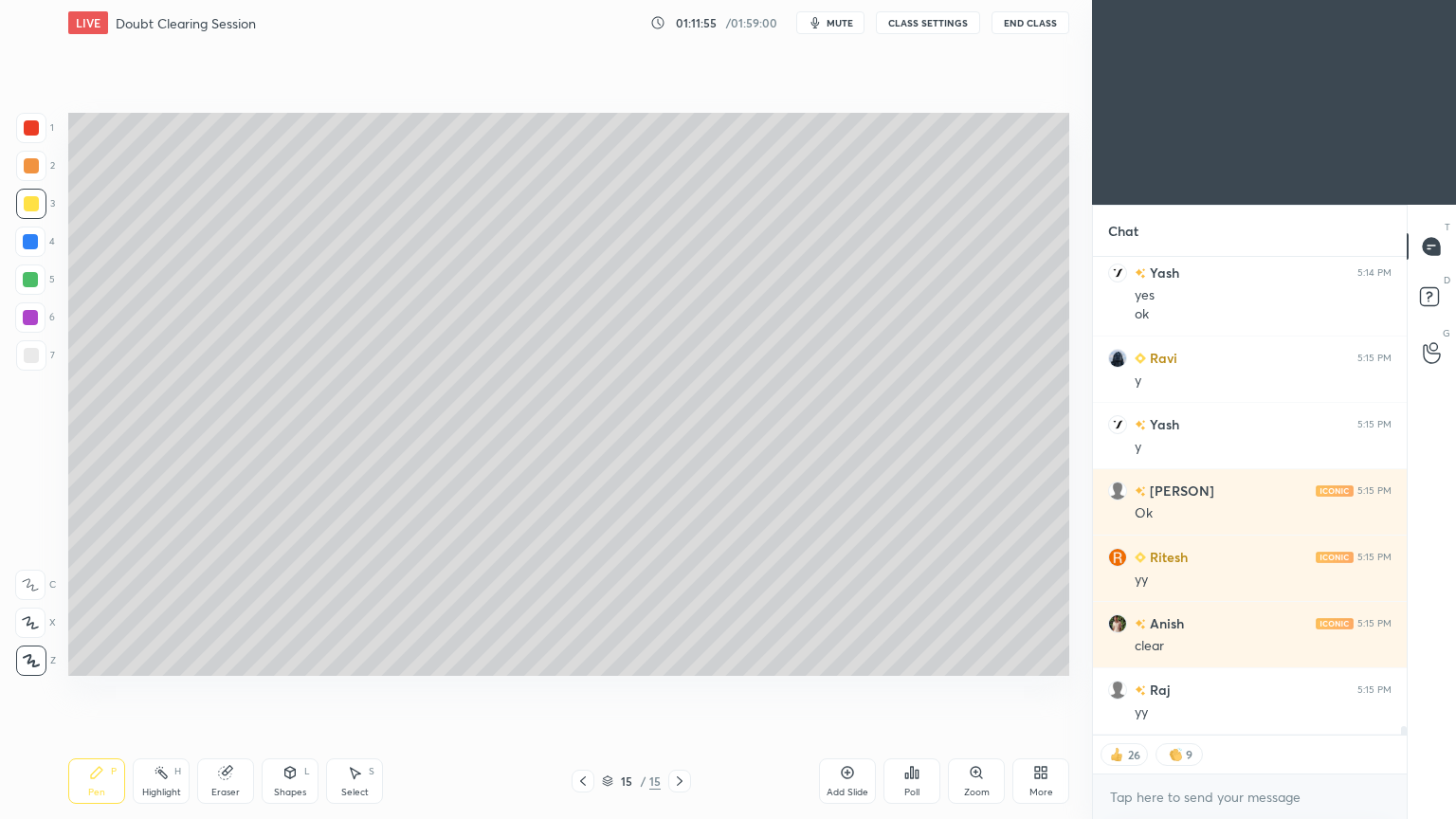 click at bounding box center [31, 128] 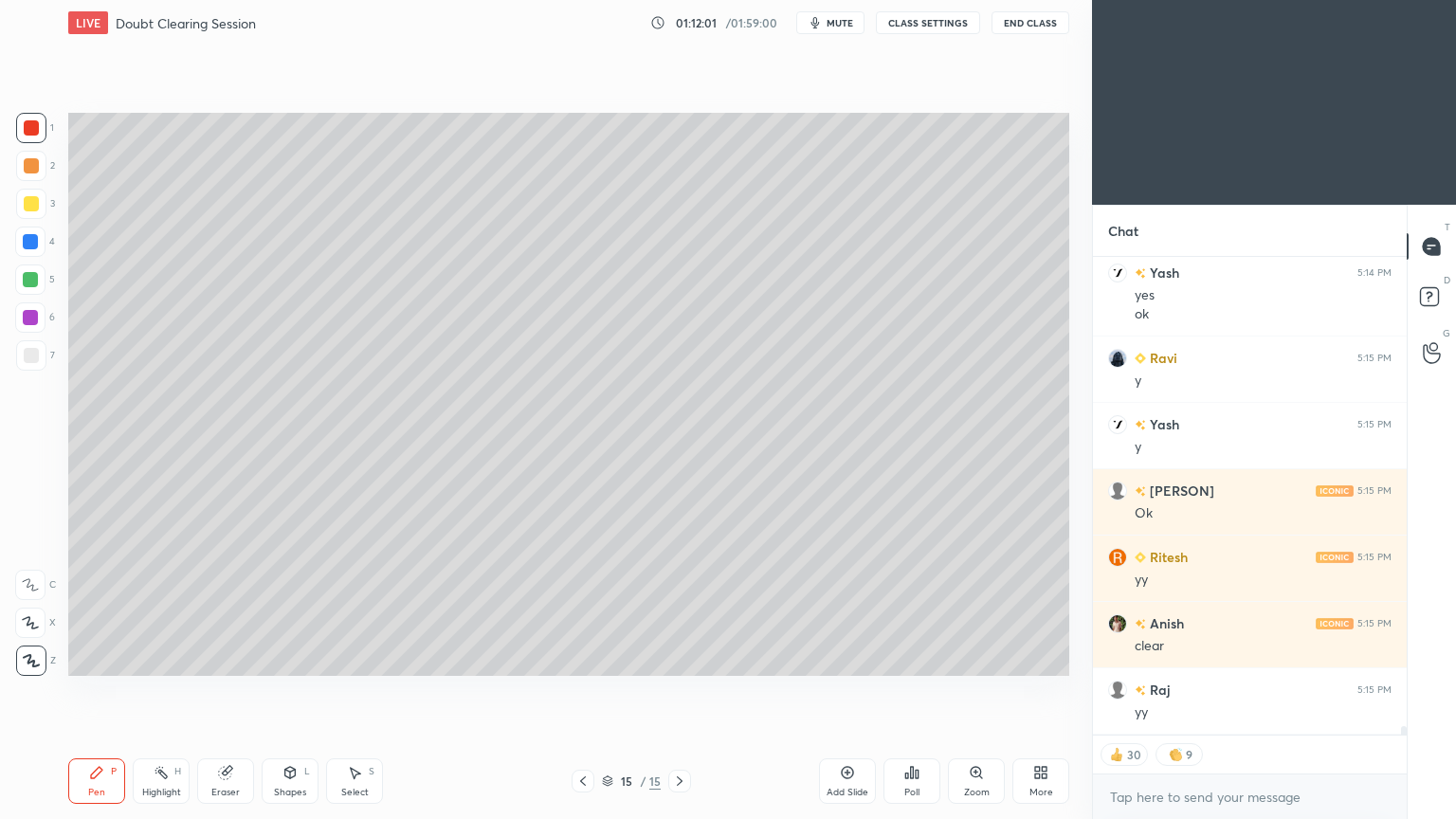 click at bounding box center (31, 355) 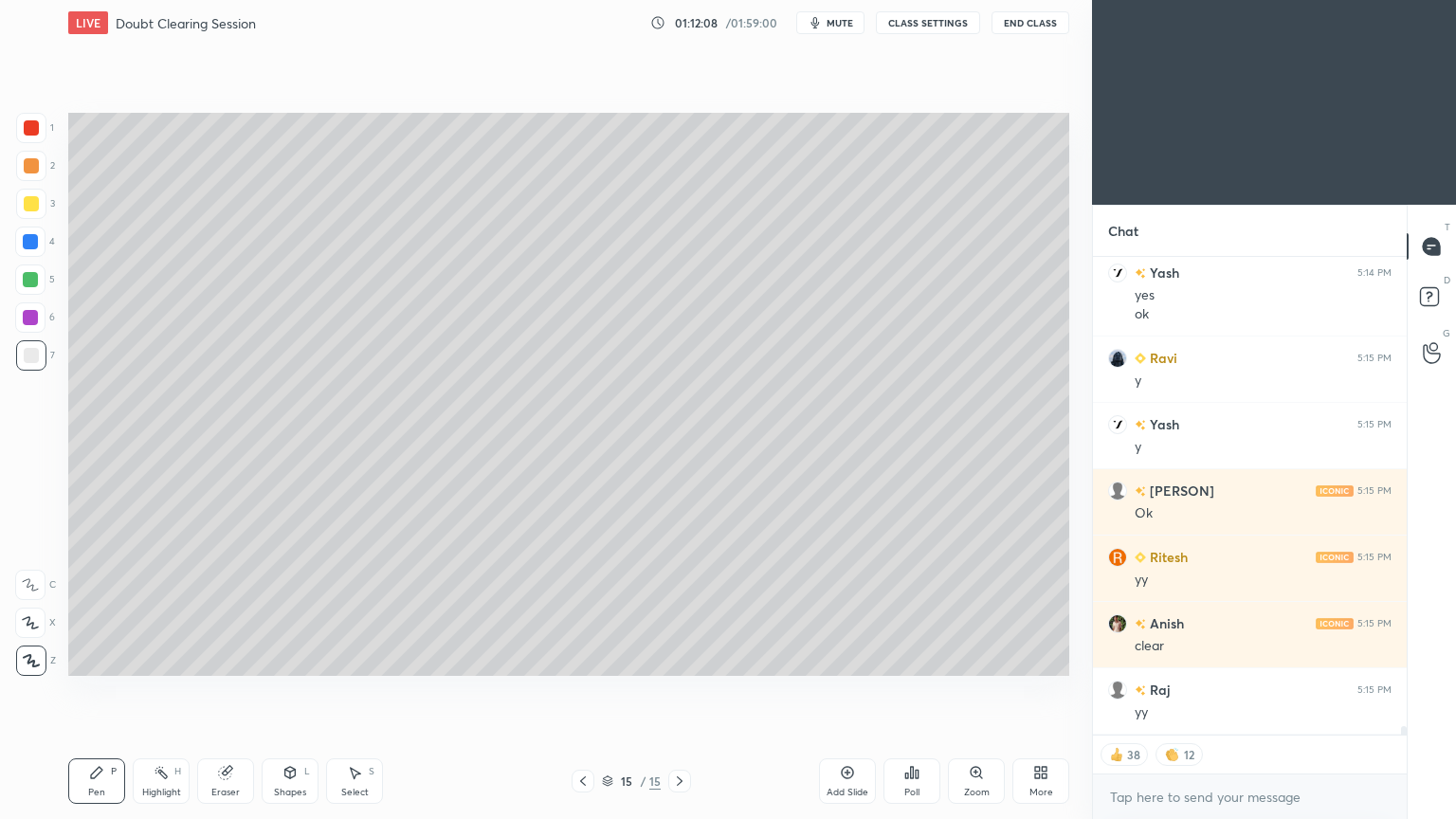 click on "Shapes L" at bounding box center [290, 781] 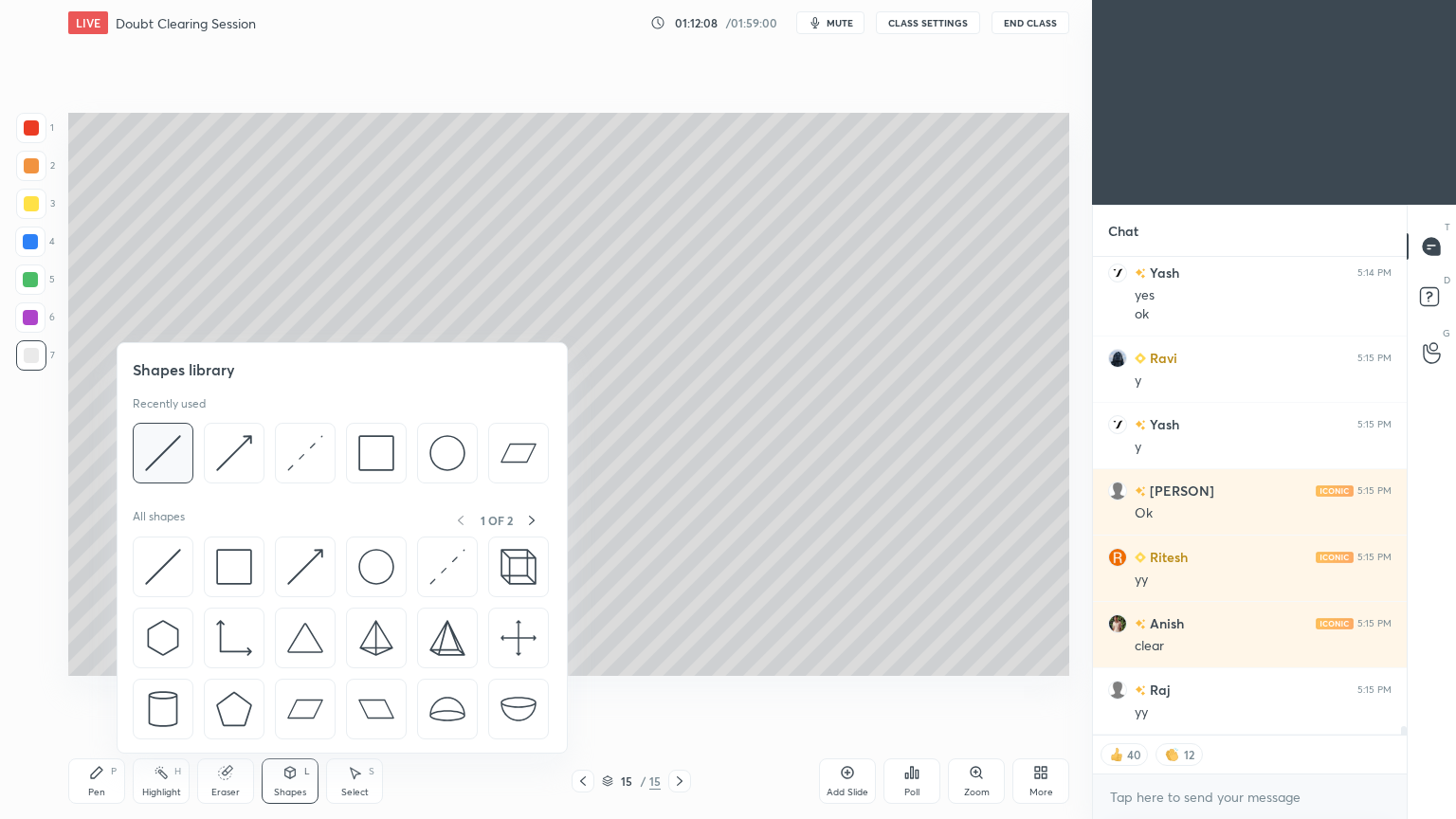 click at bounding box center [163, 453] 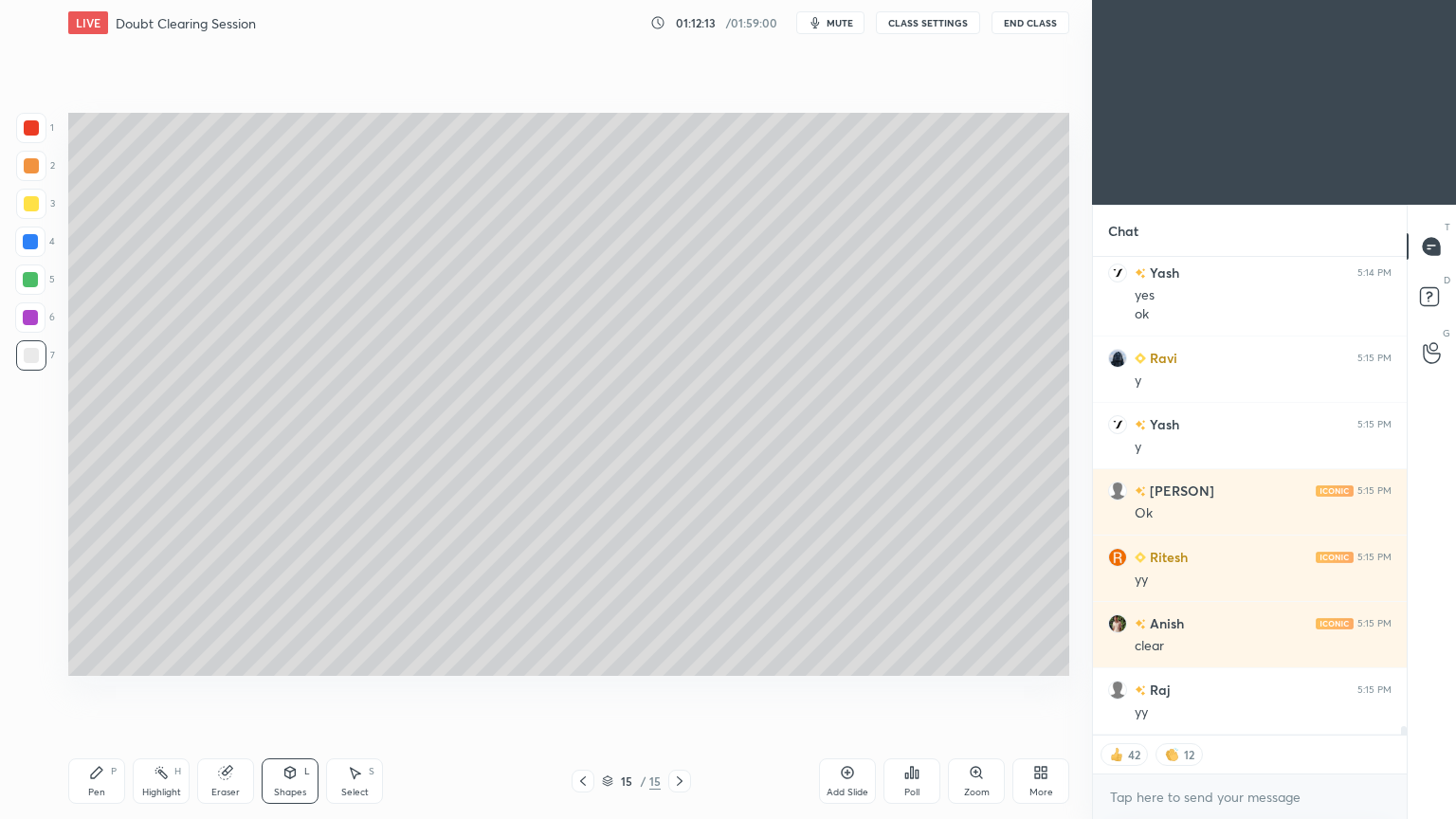 click on "Pen P" at bounding box center [97, 781] 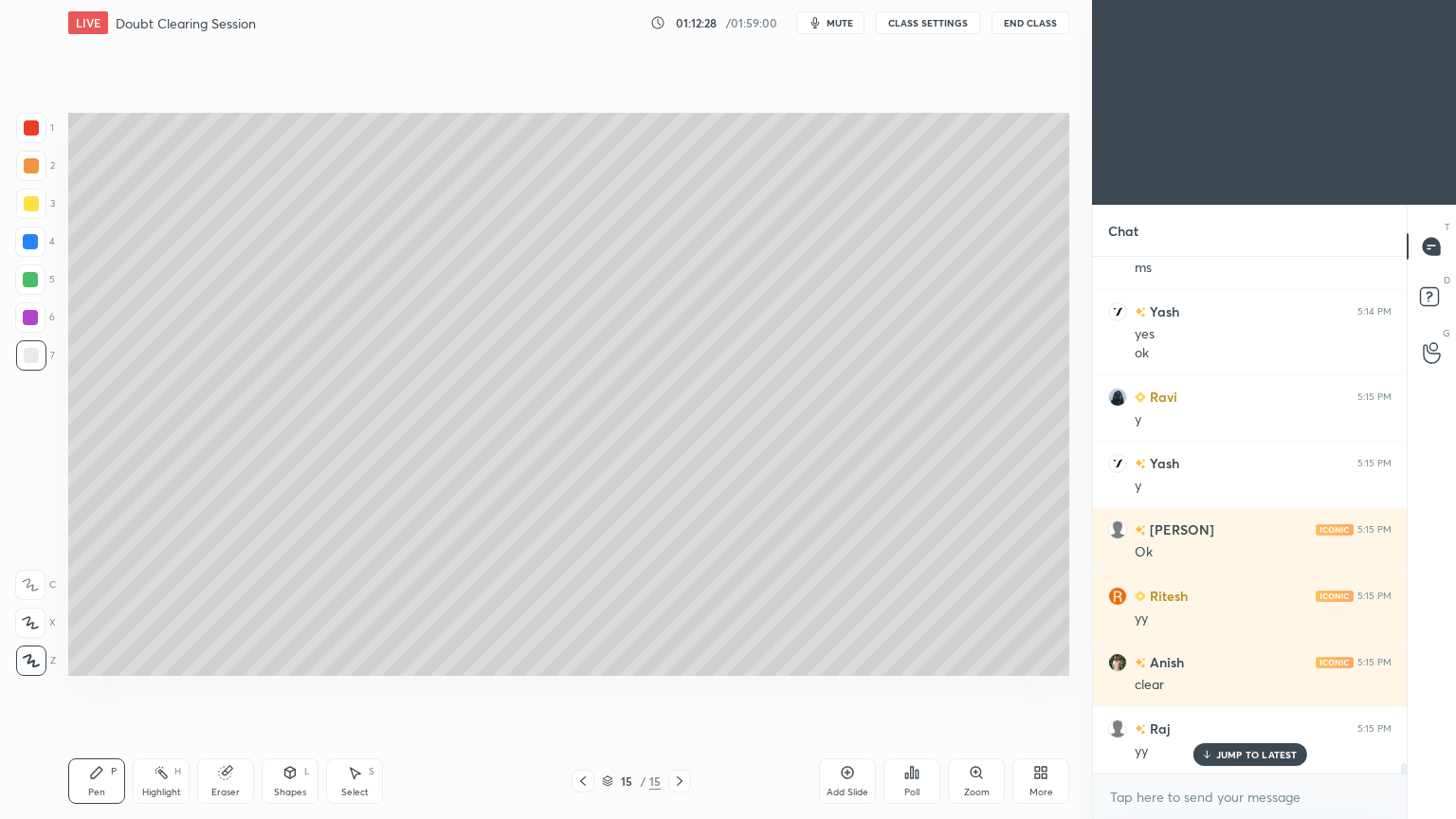 scroll, scrollTop: 6, scrollLeft: 6, axis: both 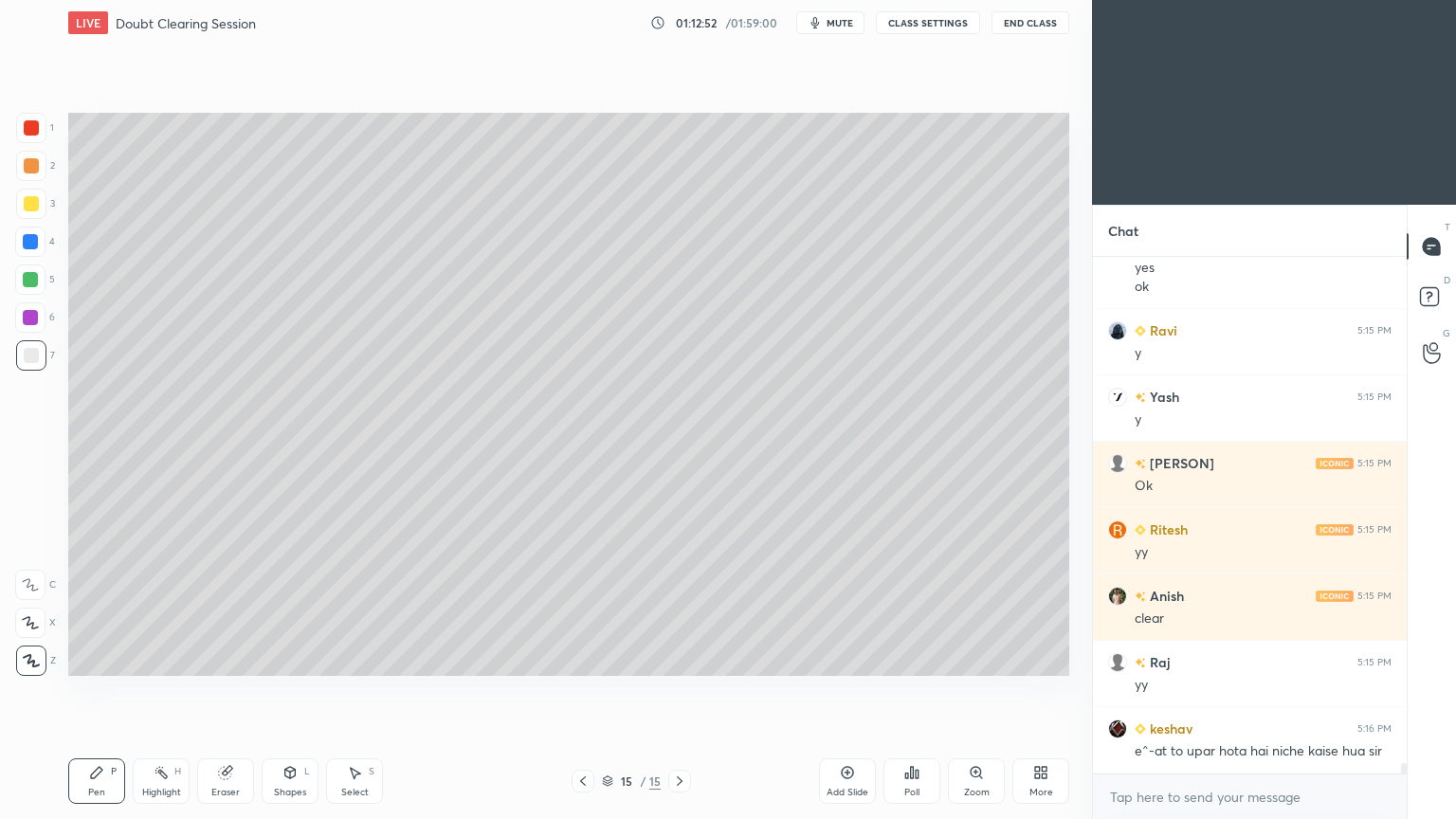 click on "Add Slide" at bounding box center (847, 781) 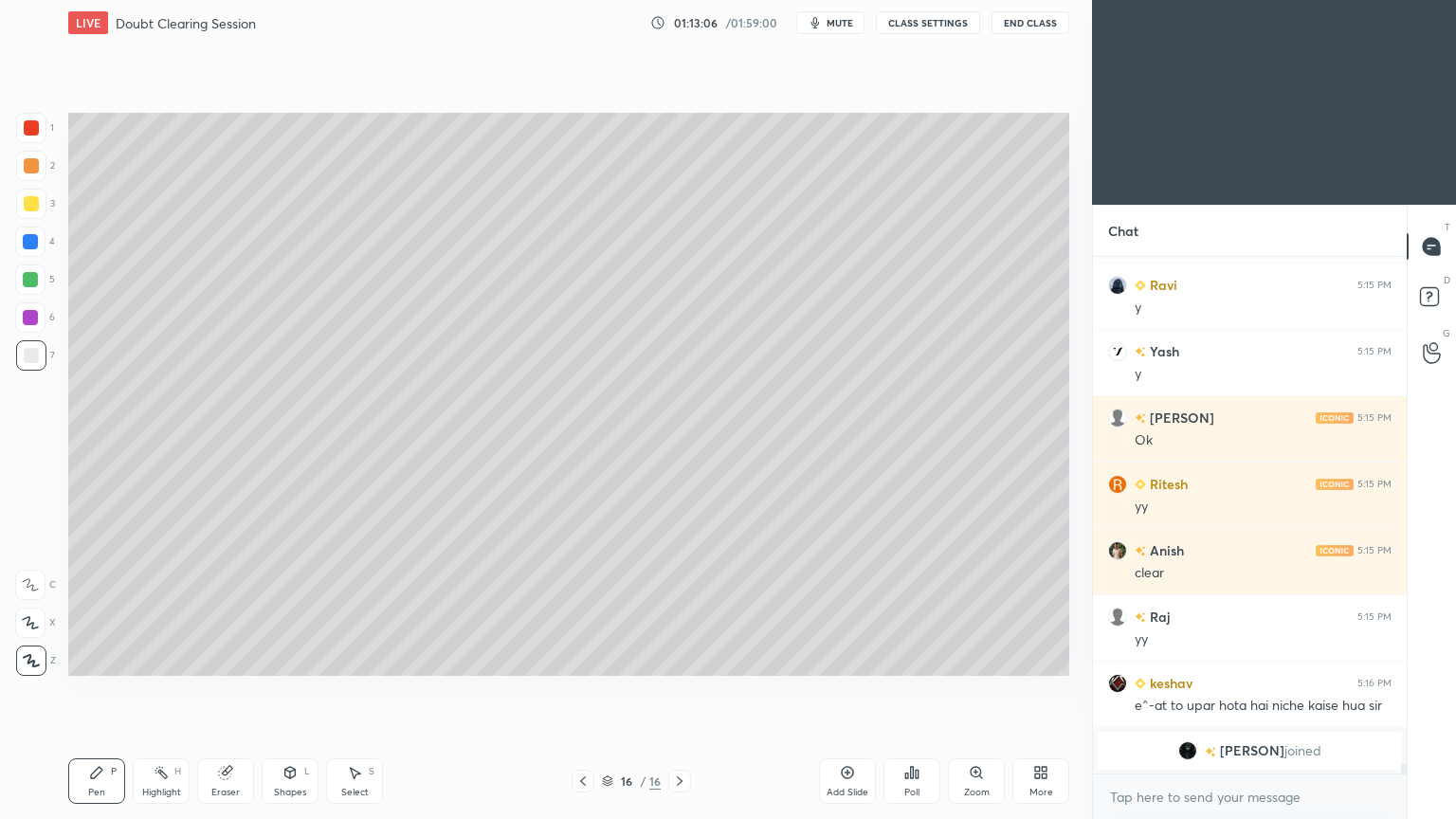 scroll, scrollTop: 25074, scrollLeft: 0, axis: vertical 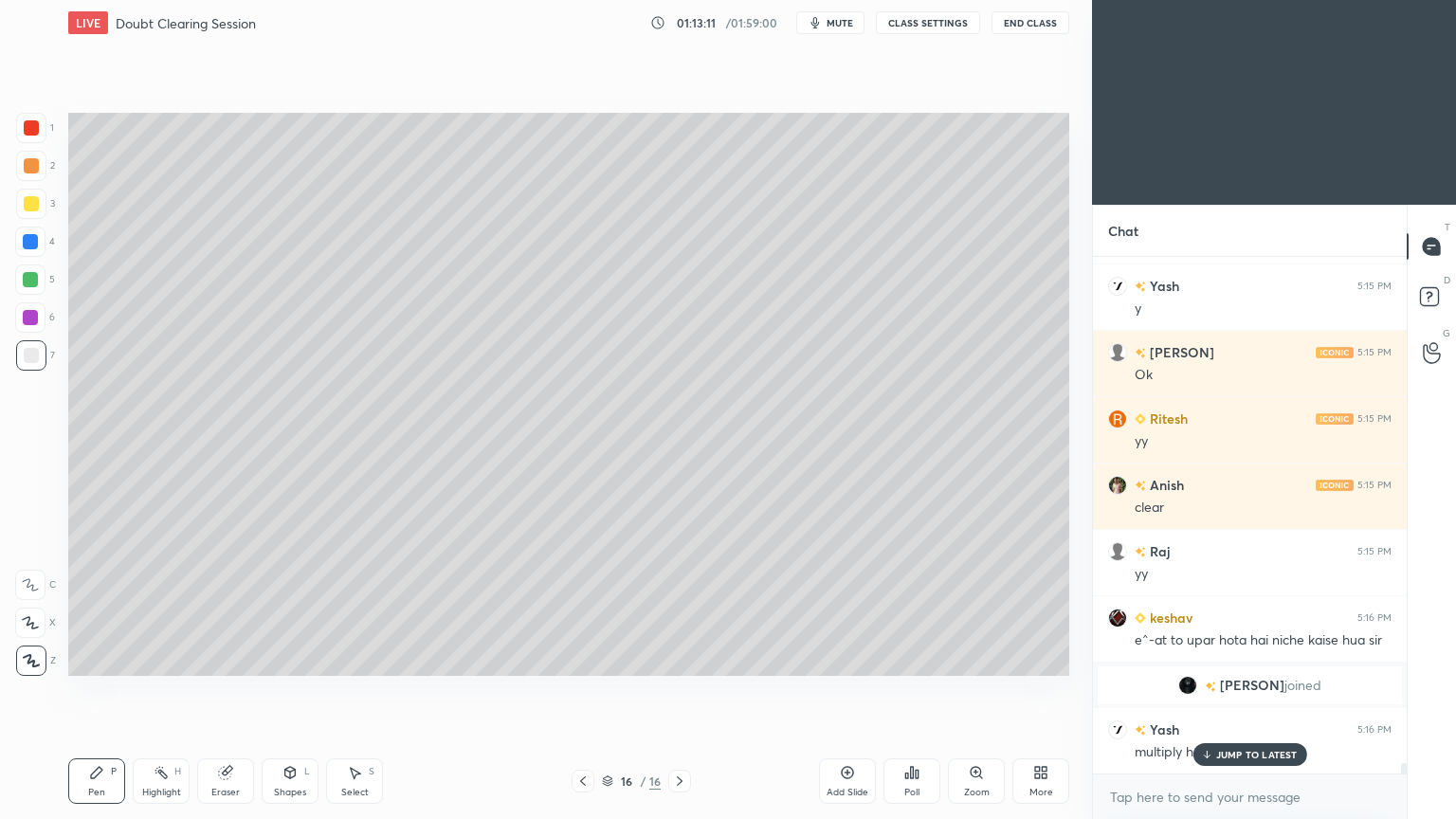 click on "Shapes L" at bounding box center [290, 781] 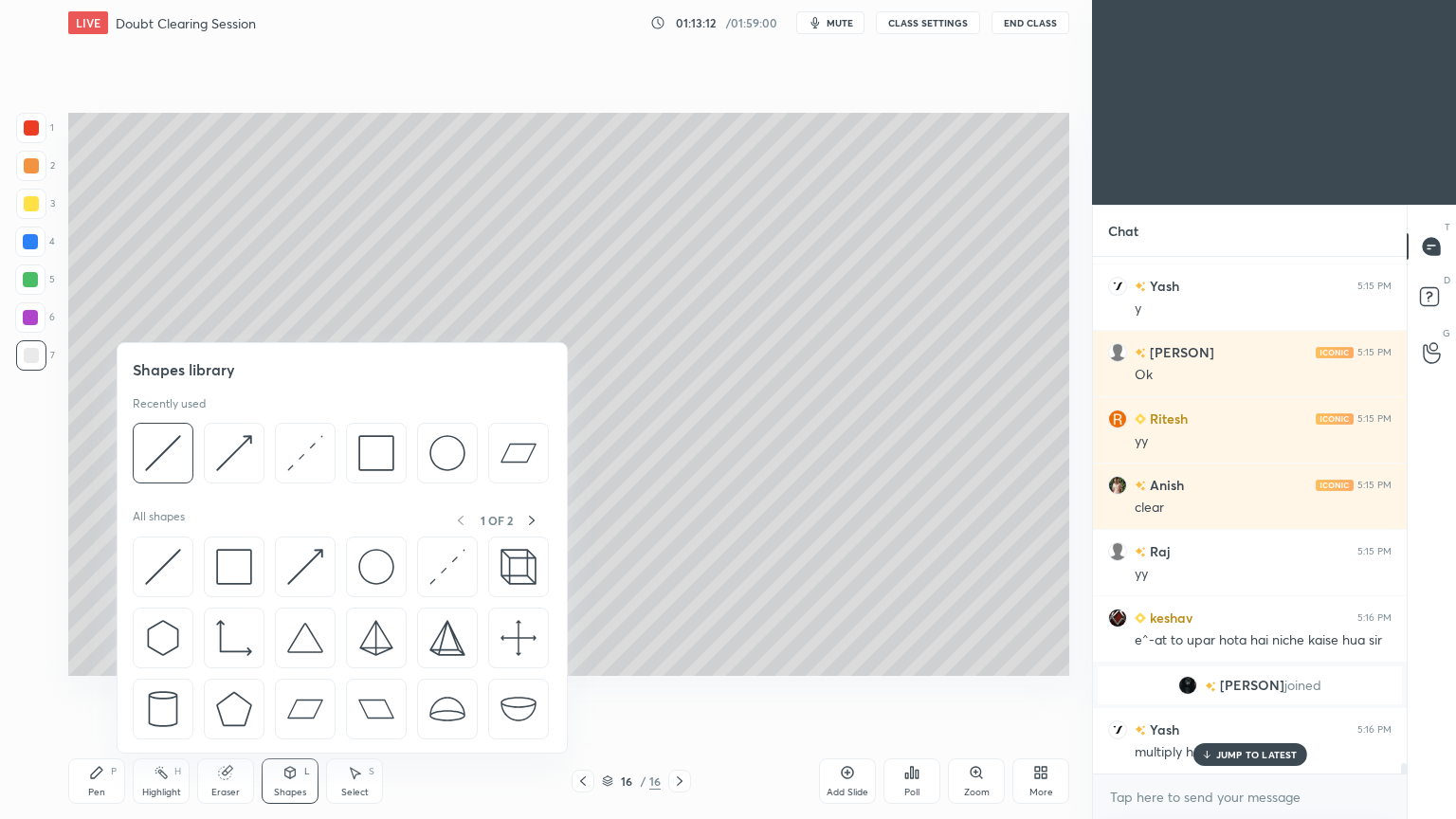 click at bounding box center [234, 453] 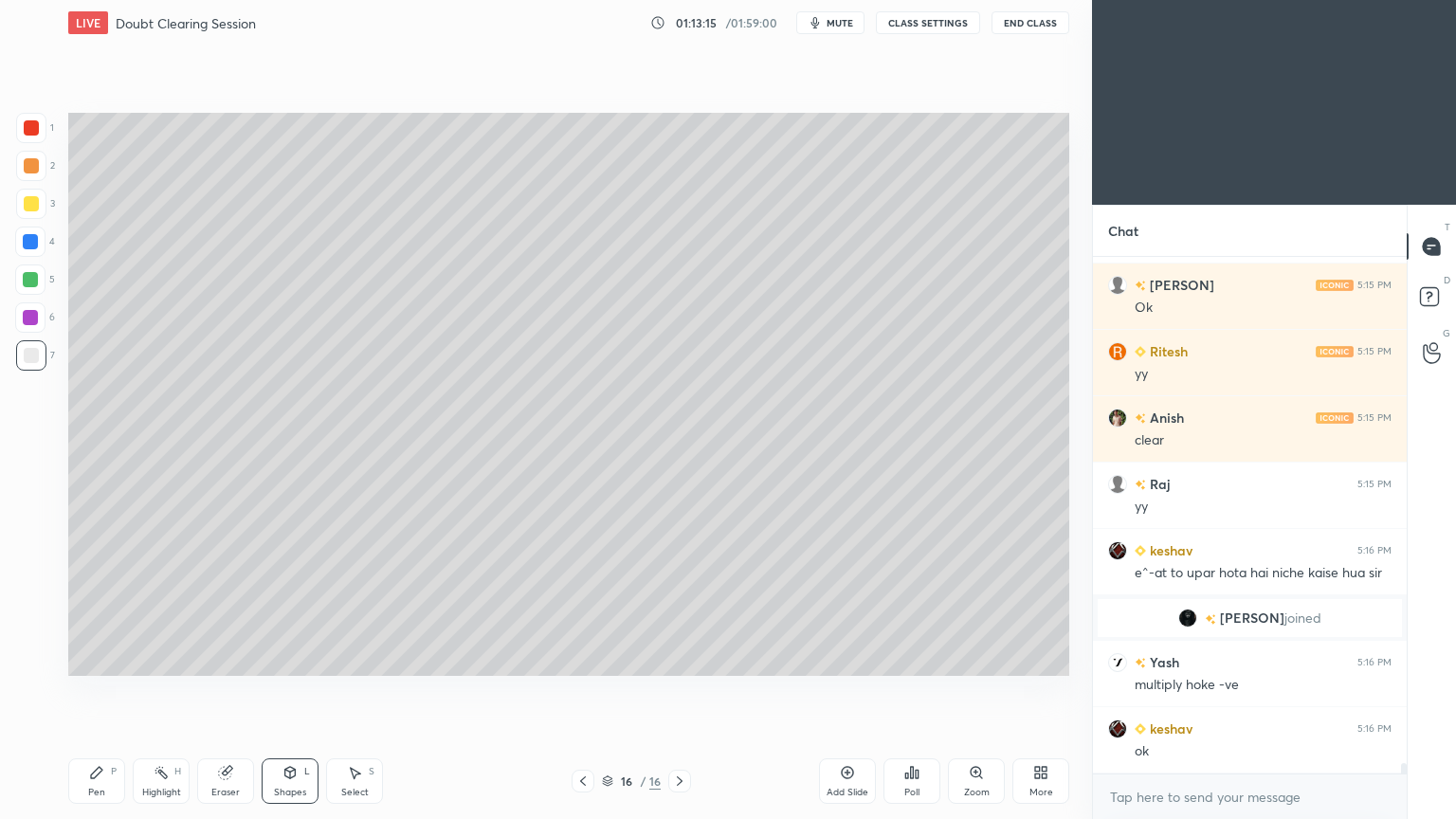 scroll, scrollTop: 25187, scrollLeft: 0, axis: vertical 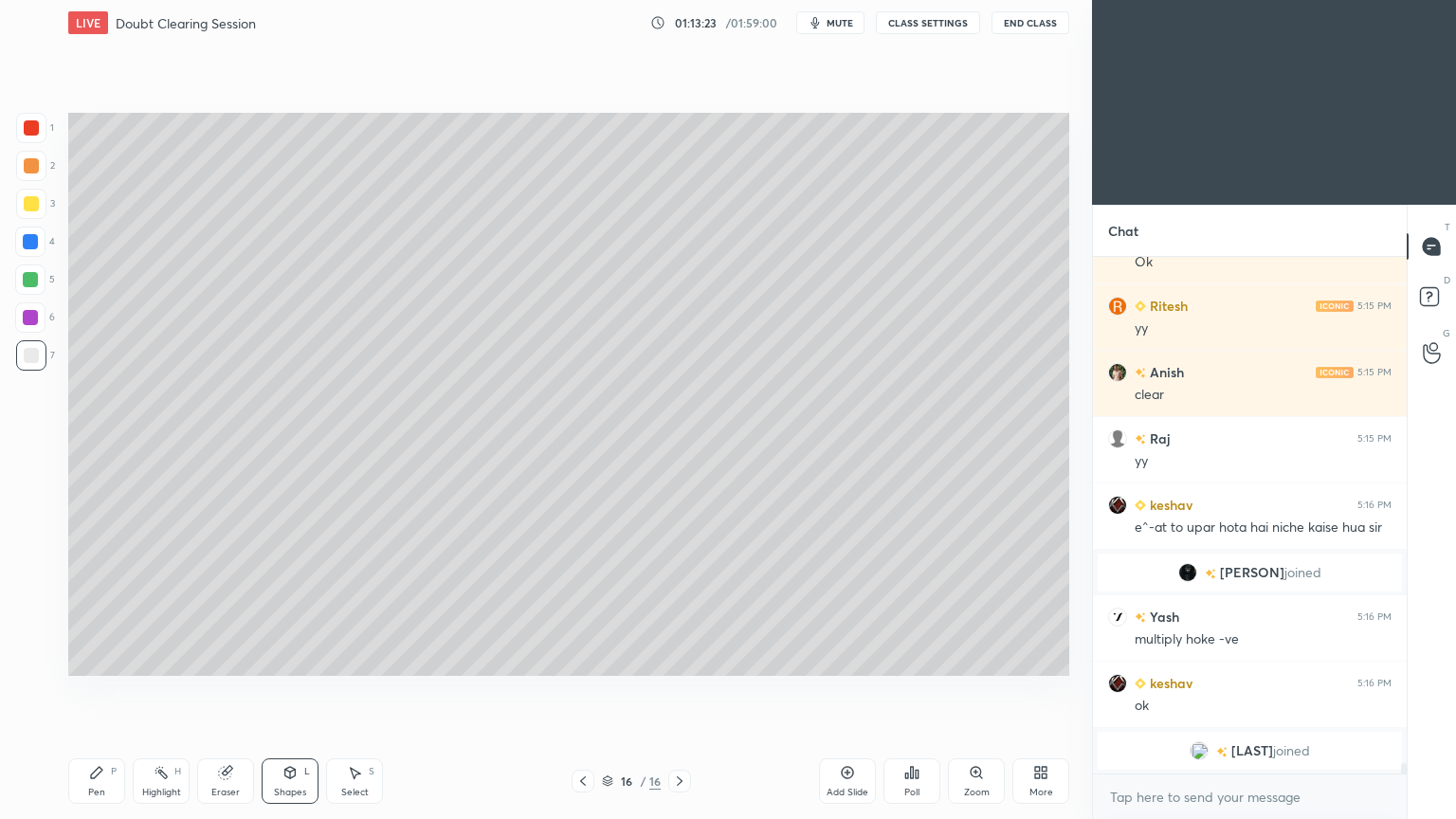 click on "Shapes" at bounding box center (290, 792) 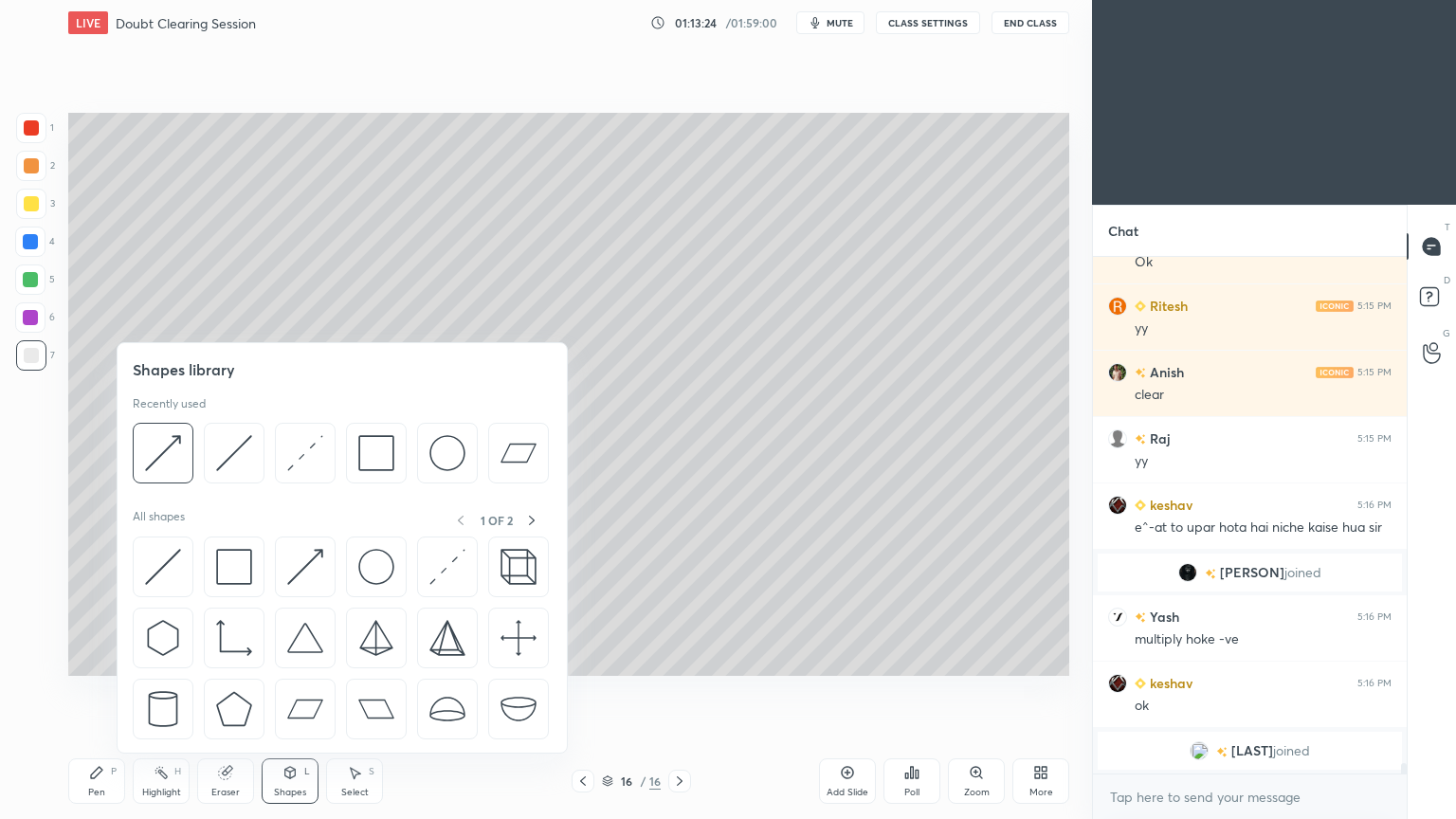 click at bounding box center [234, 453] 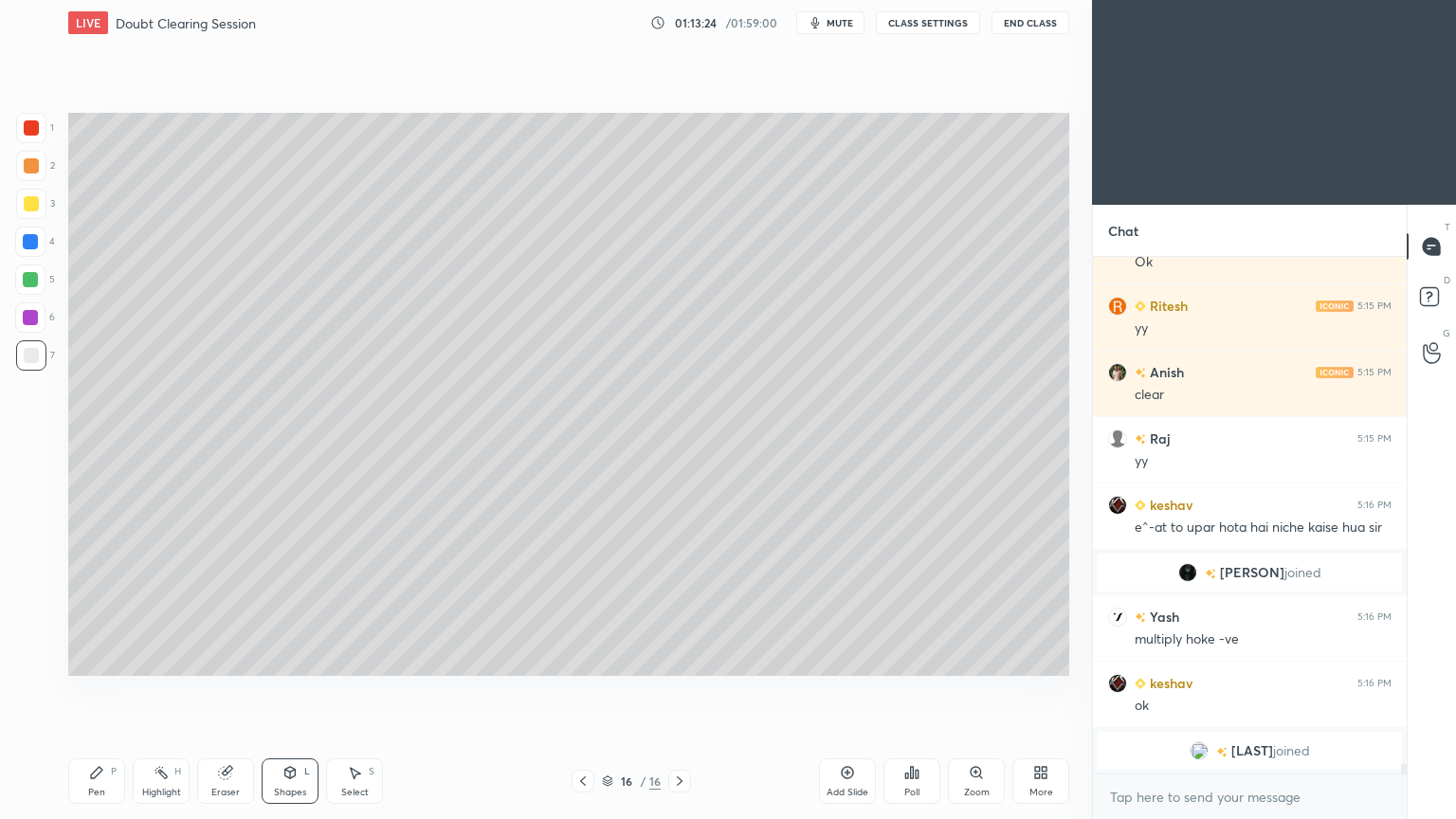 click at bounding box center [30, 242] 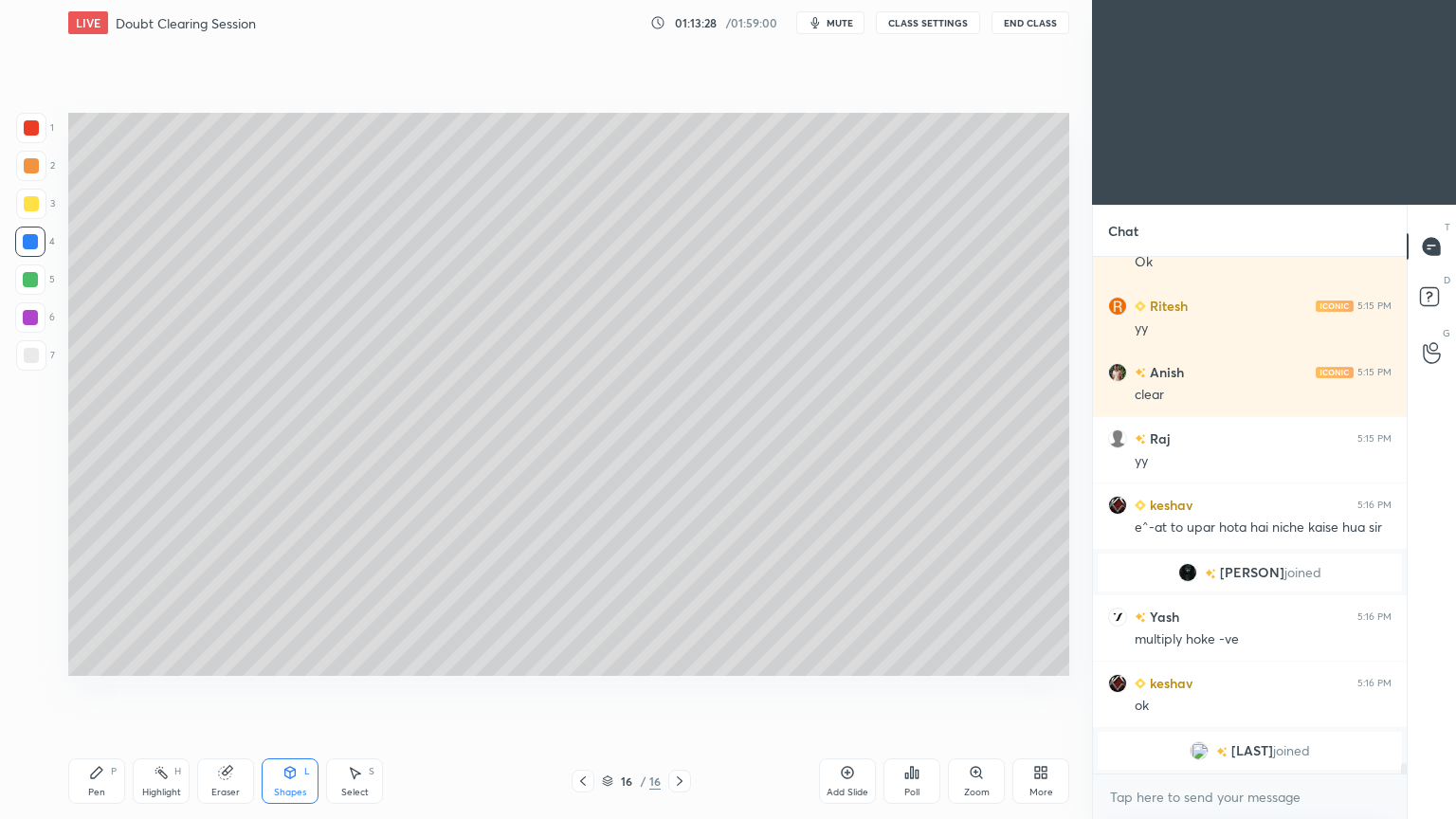 click on "Pen P" at bounding box center [97, 781] 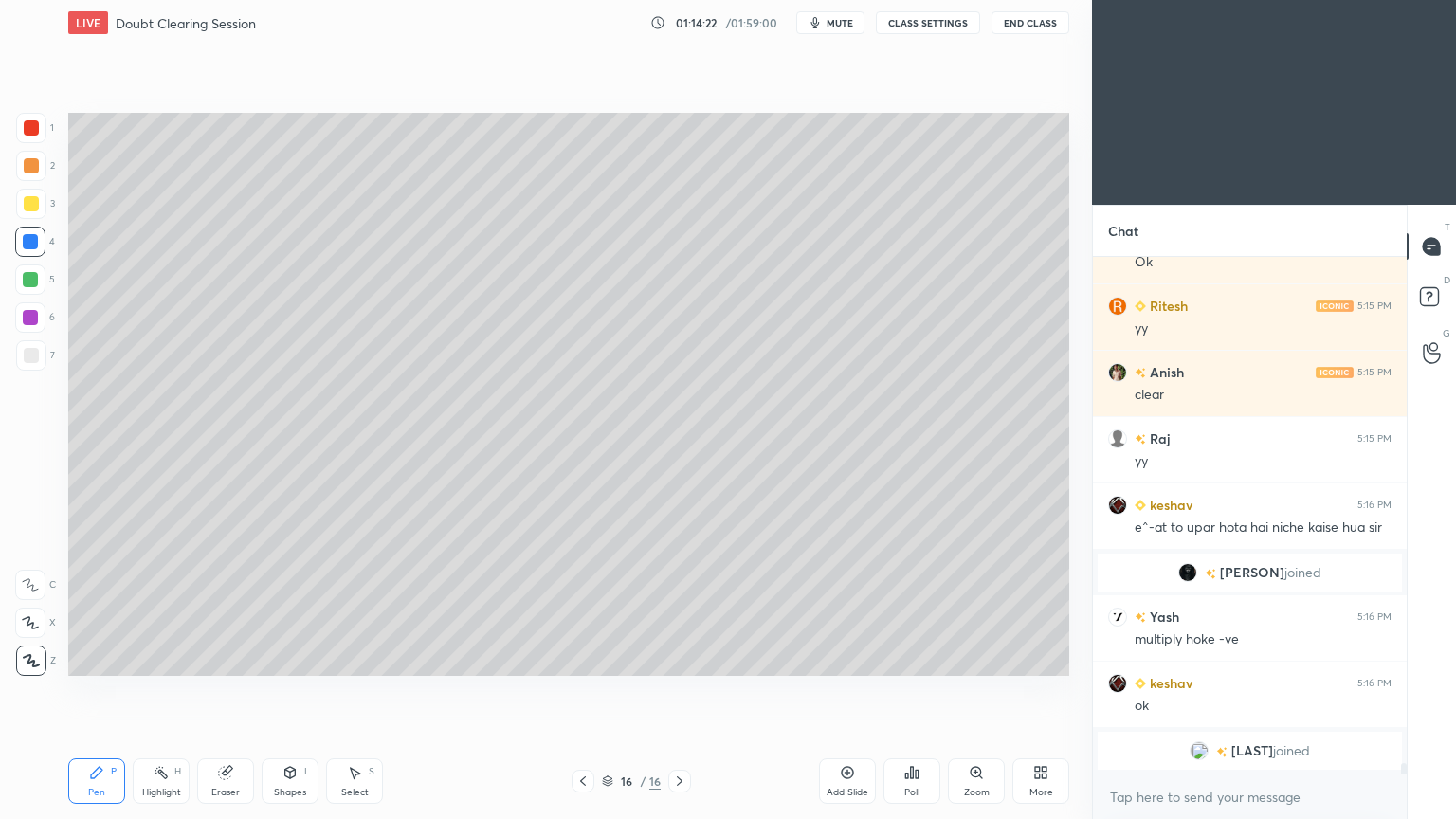 click 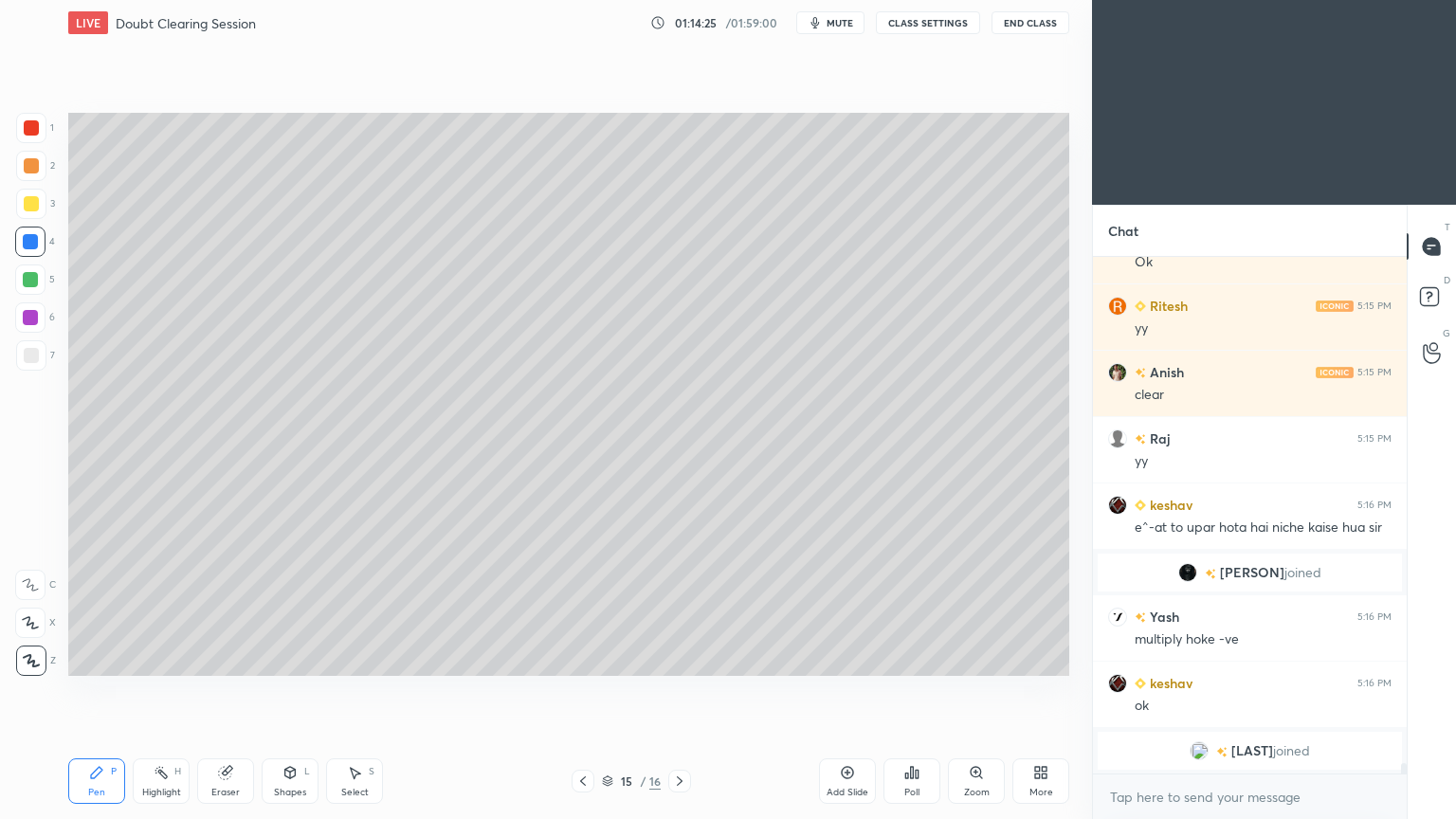 click on "Shapes" at bounding box center (290, 792) 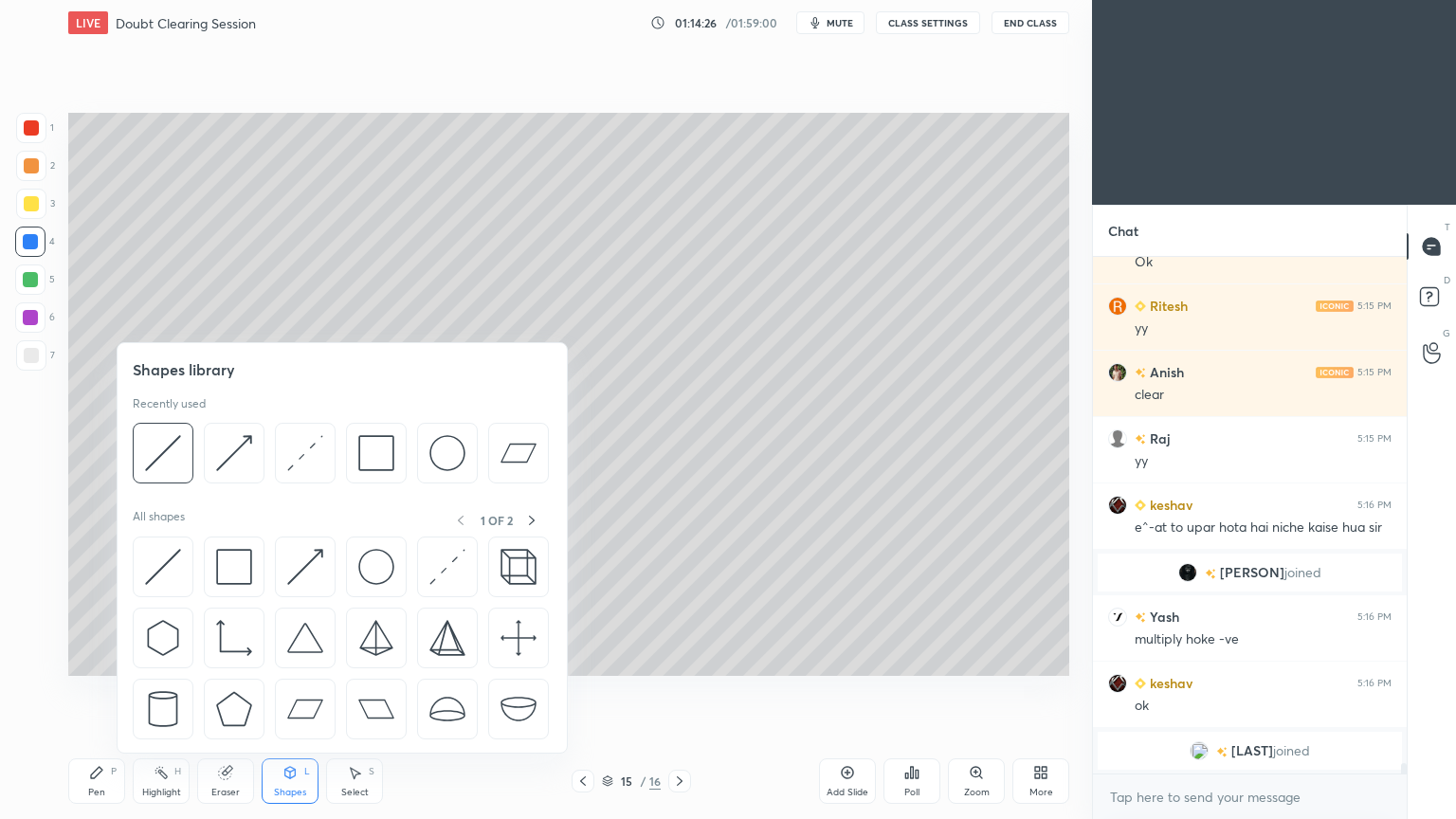 click at bounding box center (234, 453) 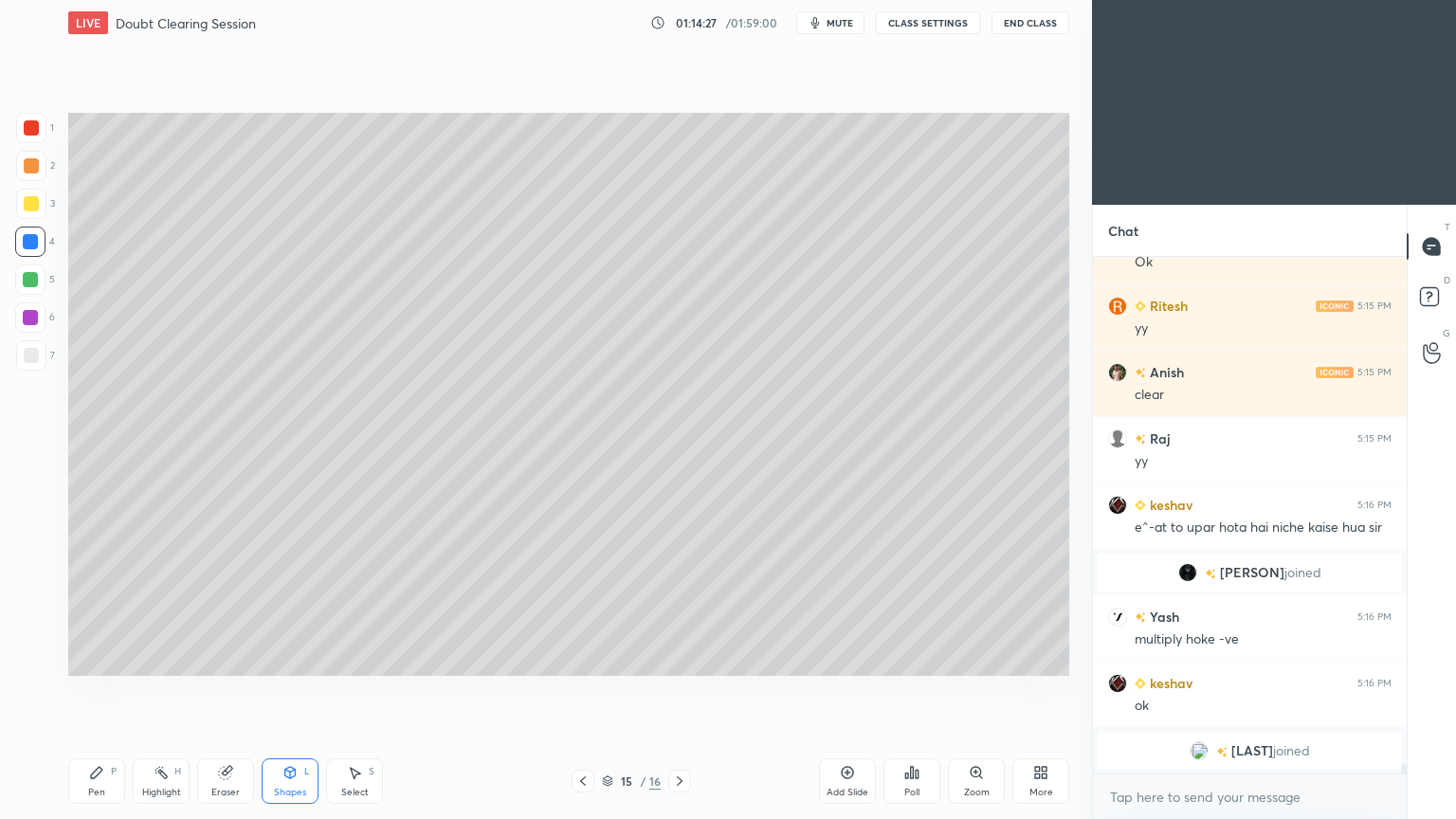 scroll, scrollTop: 25234, scrollLeft: 0, axis: vertical 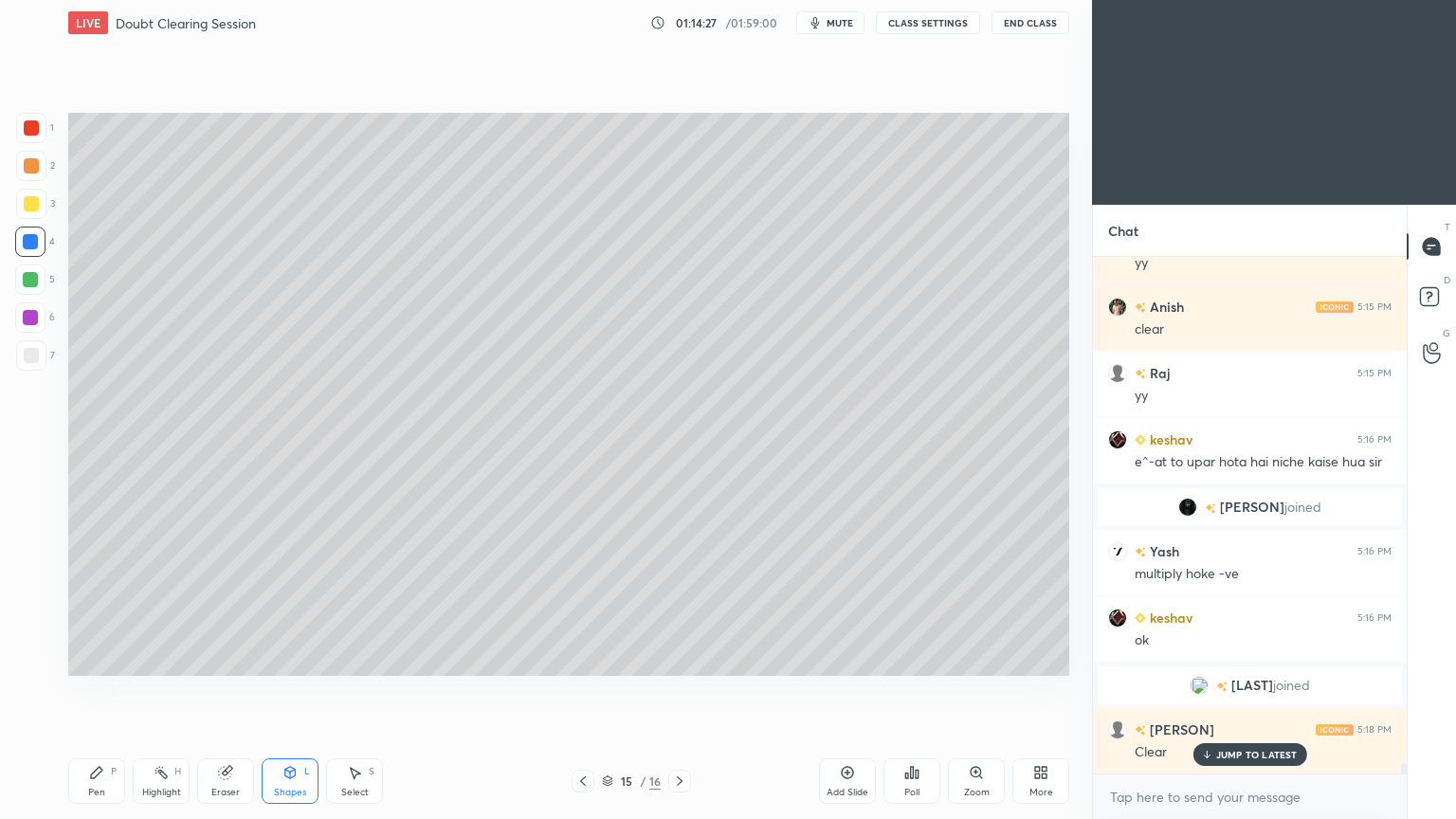 click at bounding box center (31, 355) 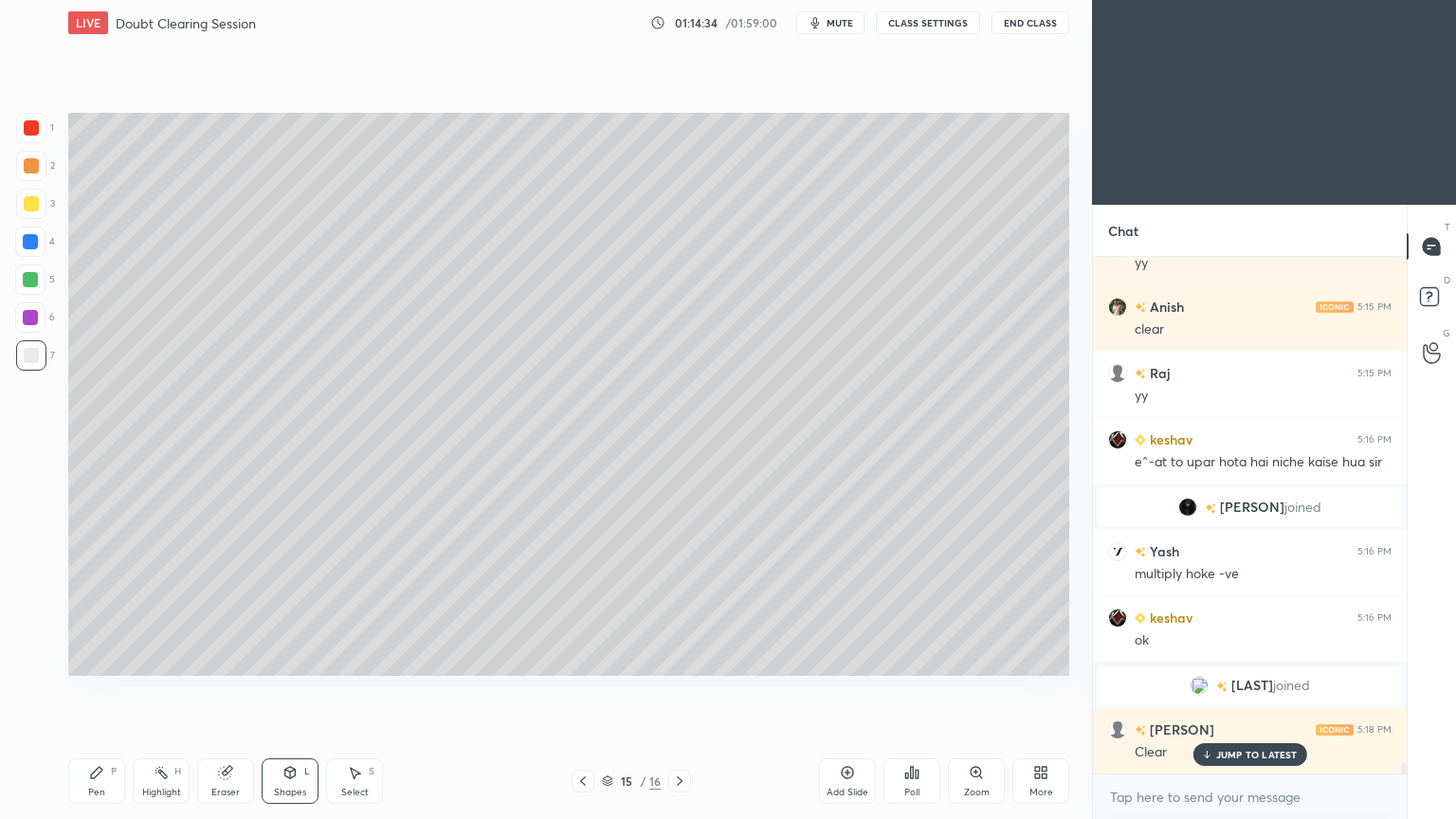 click on "Pen P" at bounding box center [97, 781] 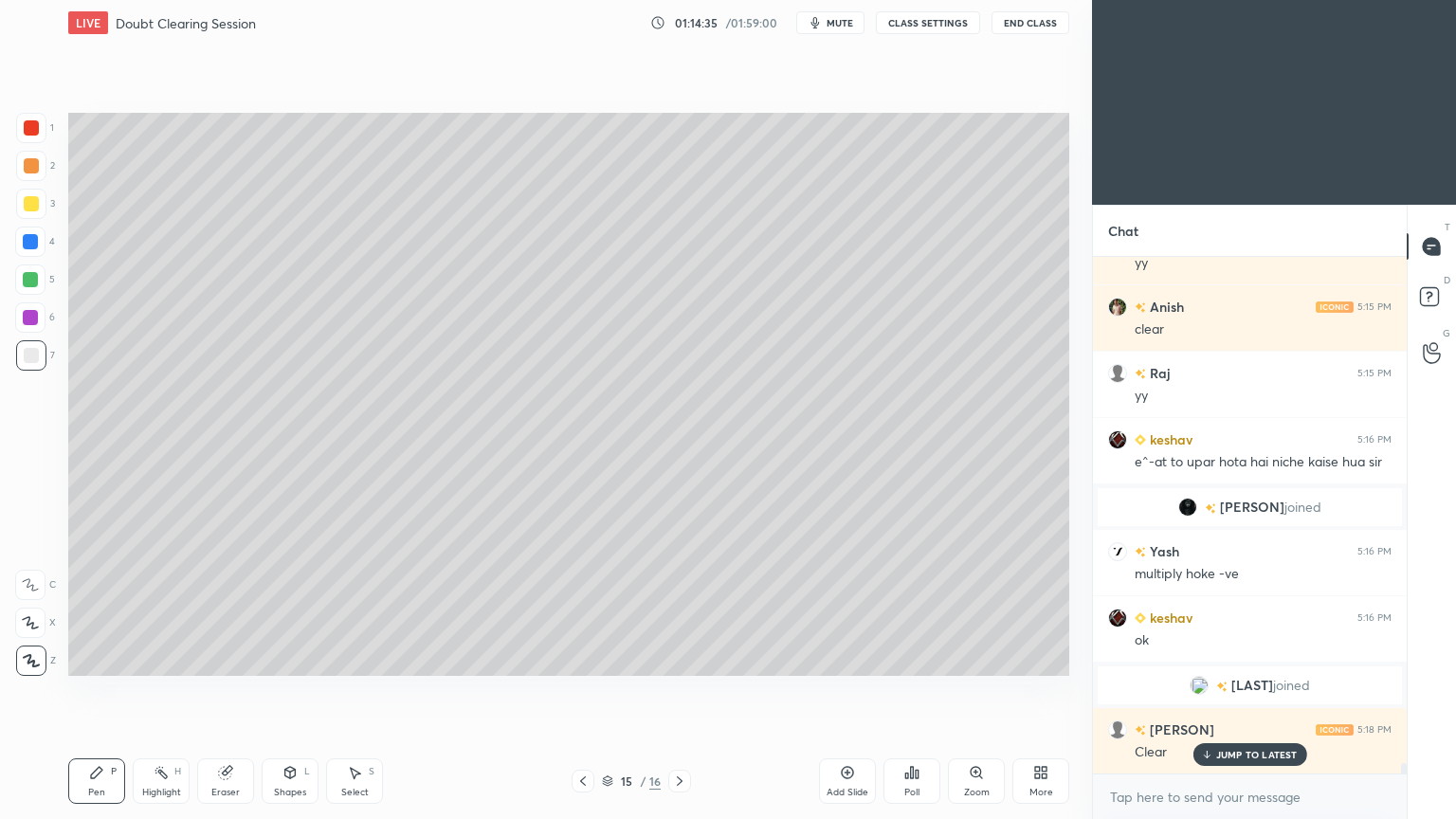 click 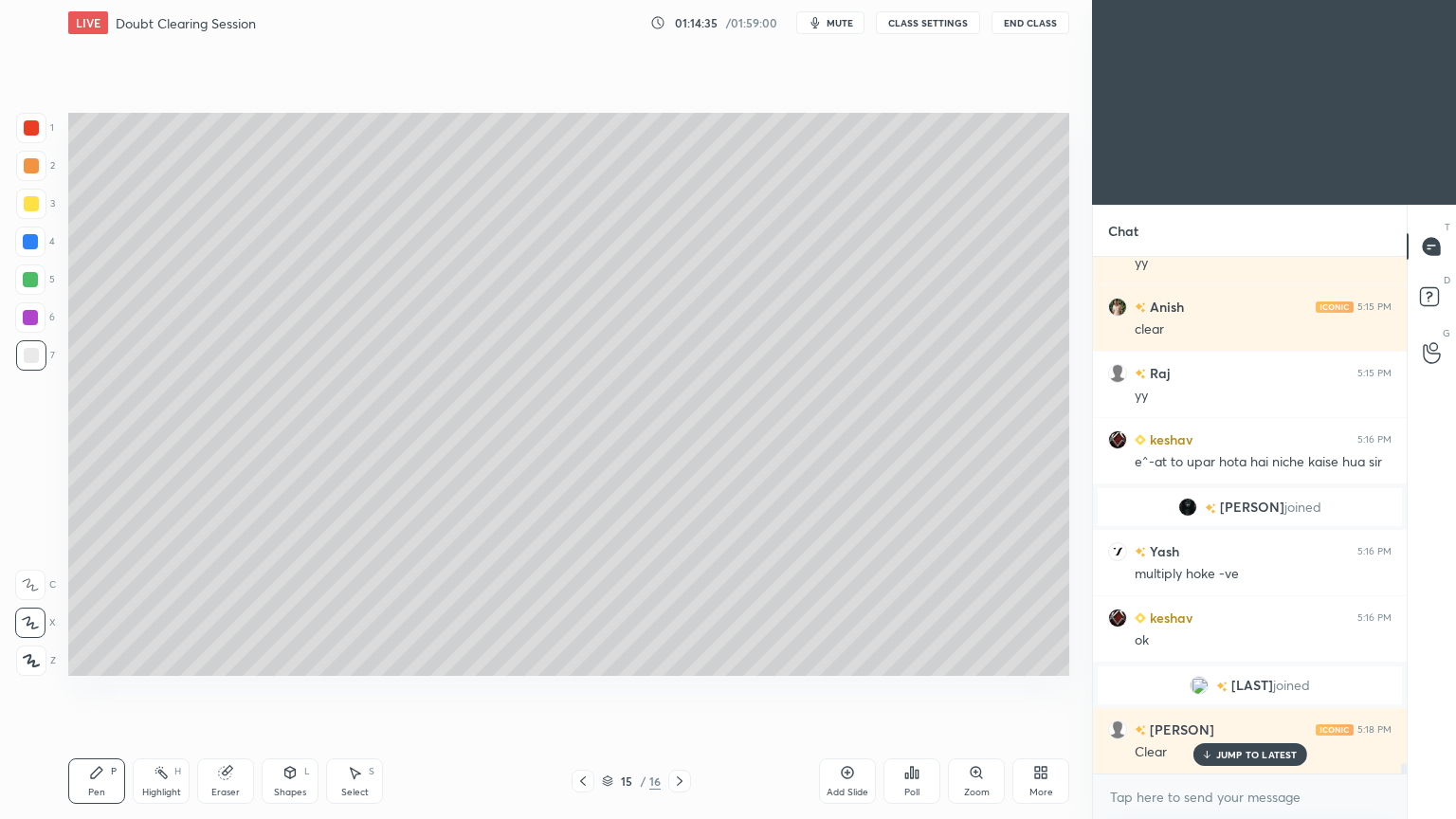 click on "Shapes L" at bounding box center [290, 781] 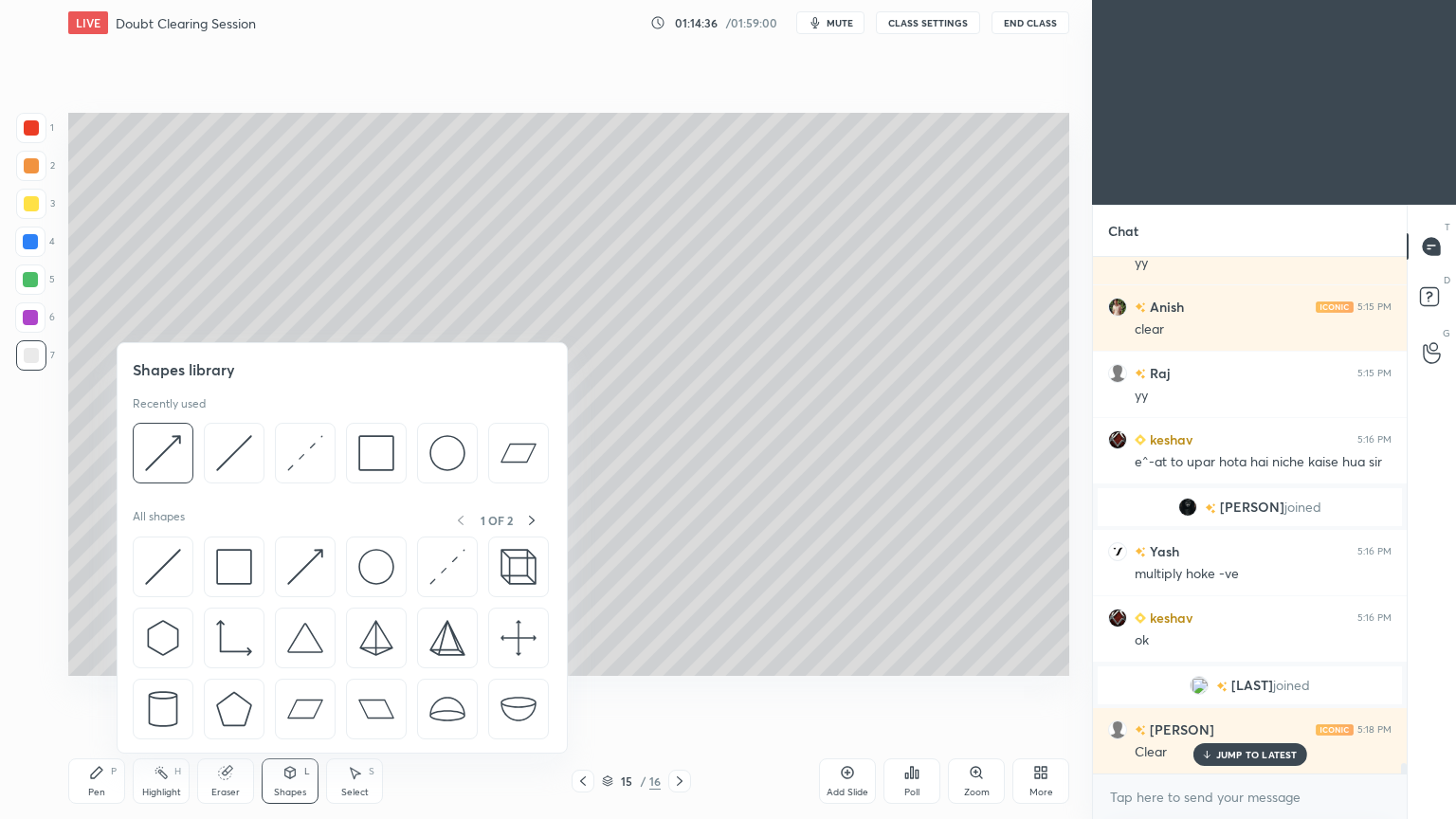 click at bounding box center (305, 453) 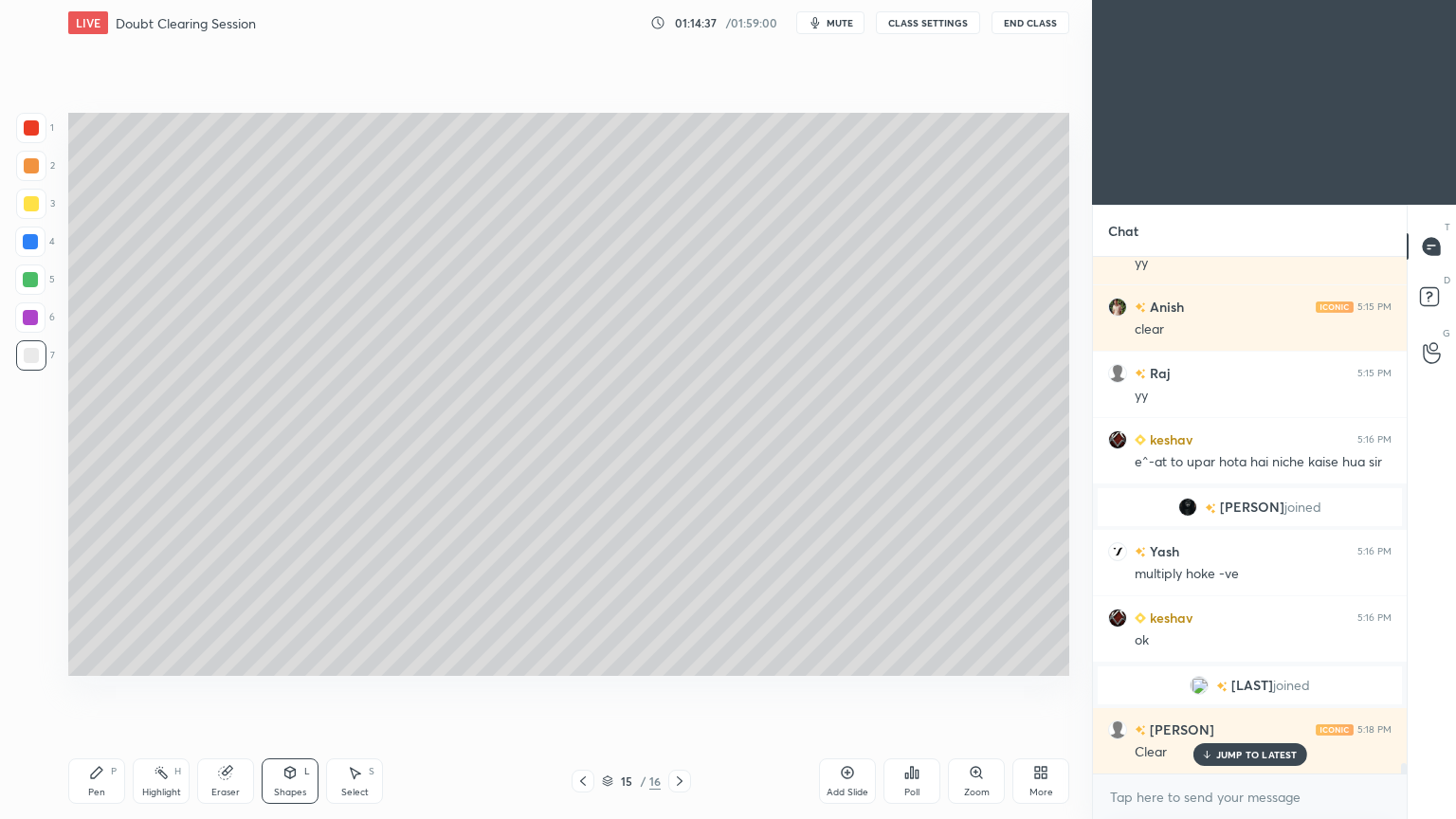 click at bounding box center [30, 242] 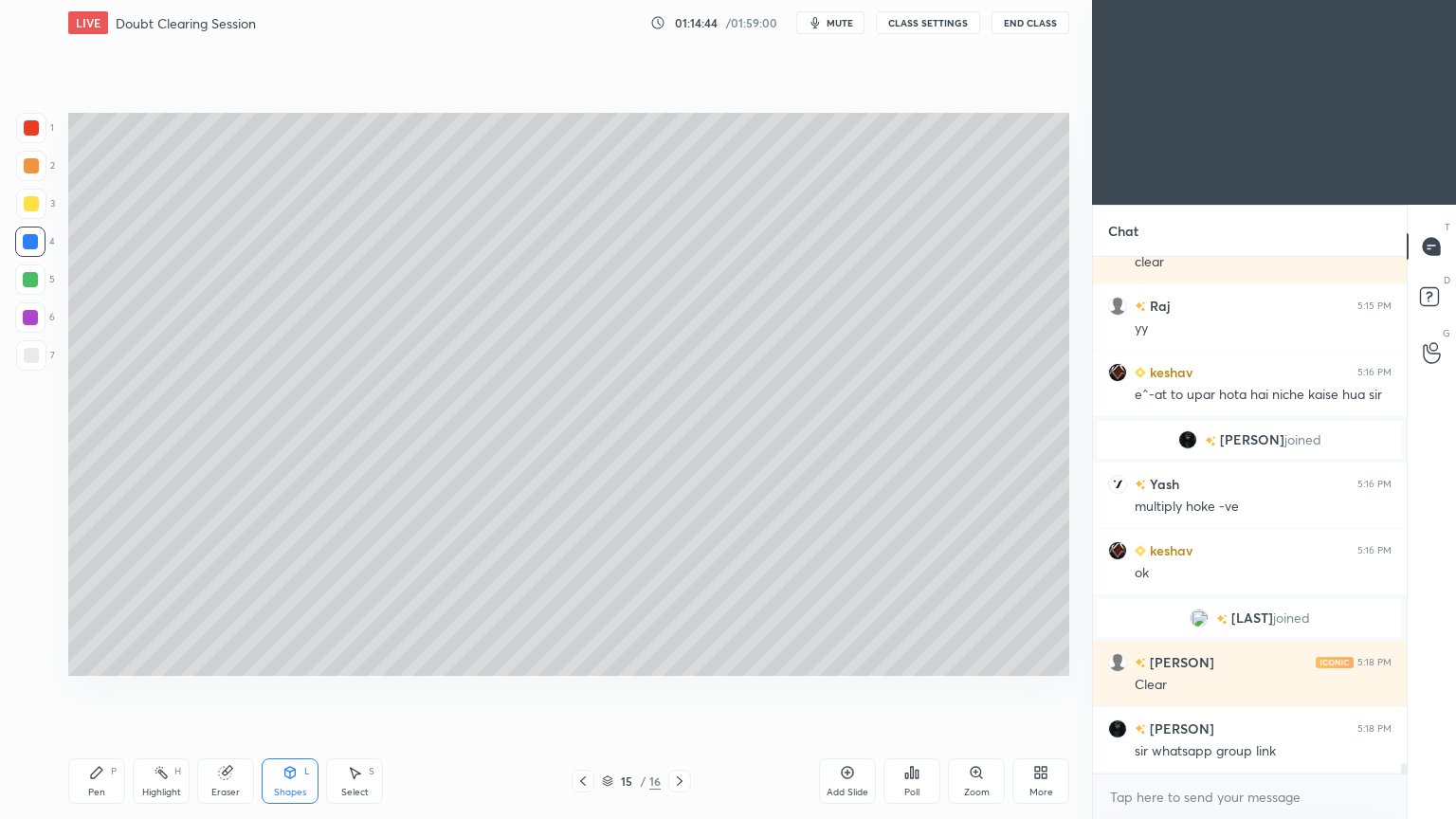 scroll, scrollTop: 25366, scrollLeft: 0, axis: vertical 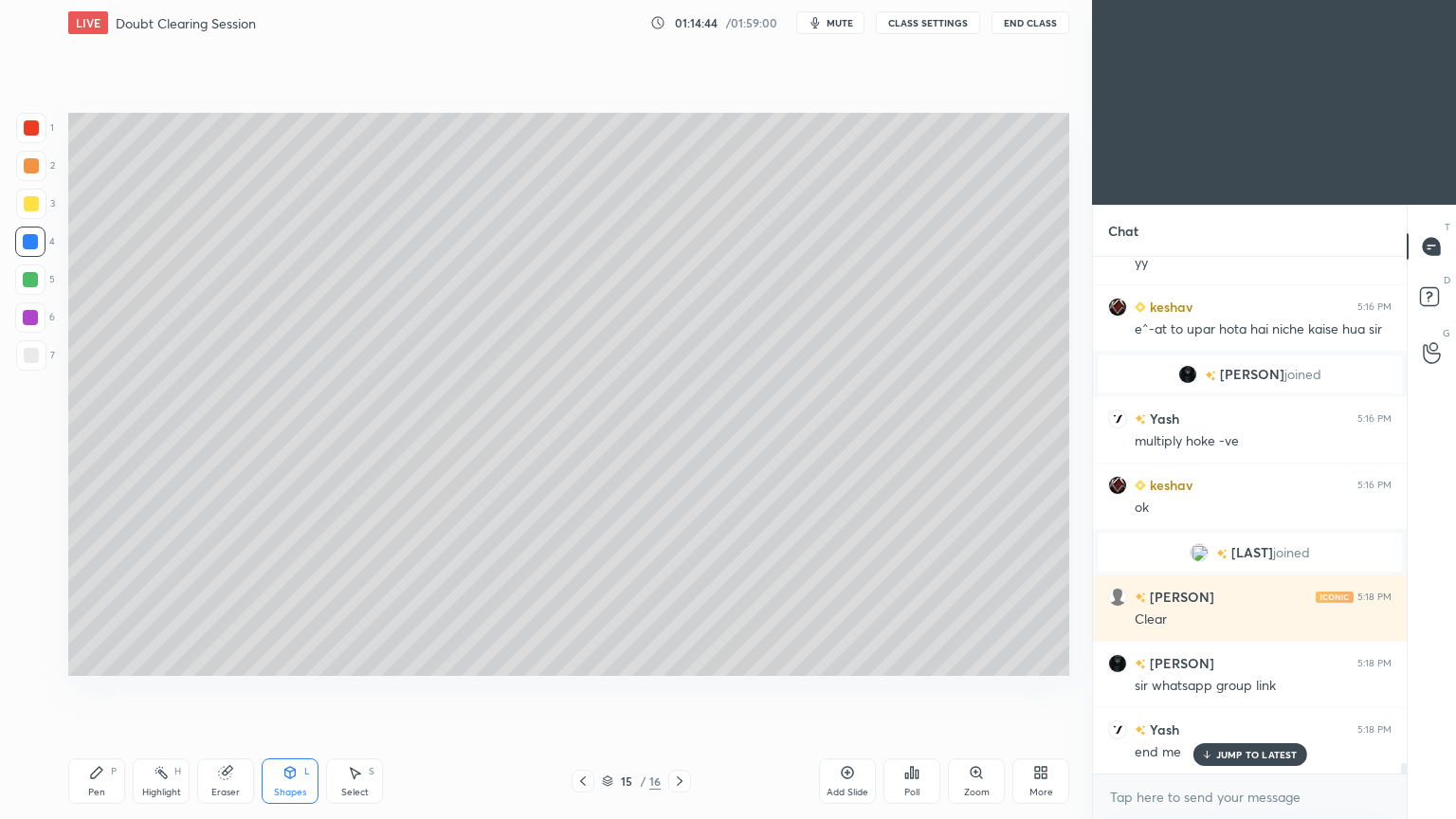 click on "Pen P" at bounding box center [97, 781] 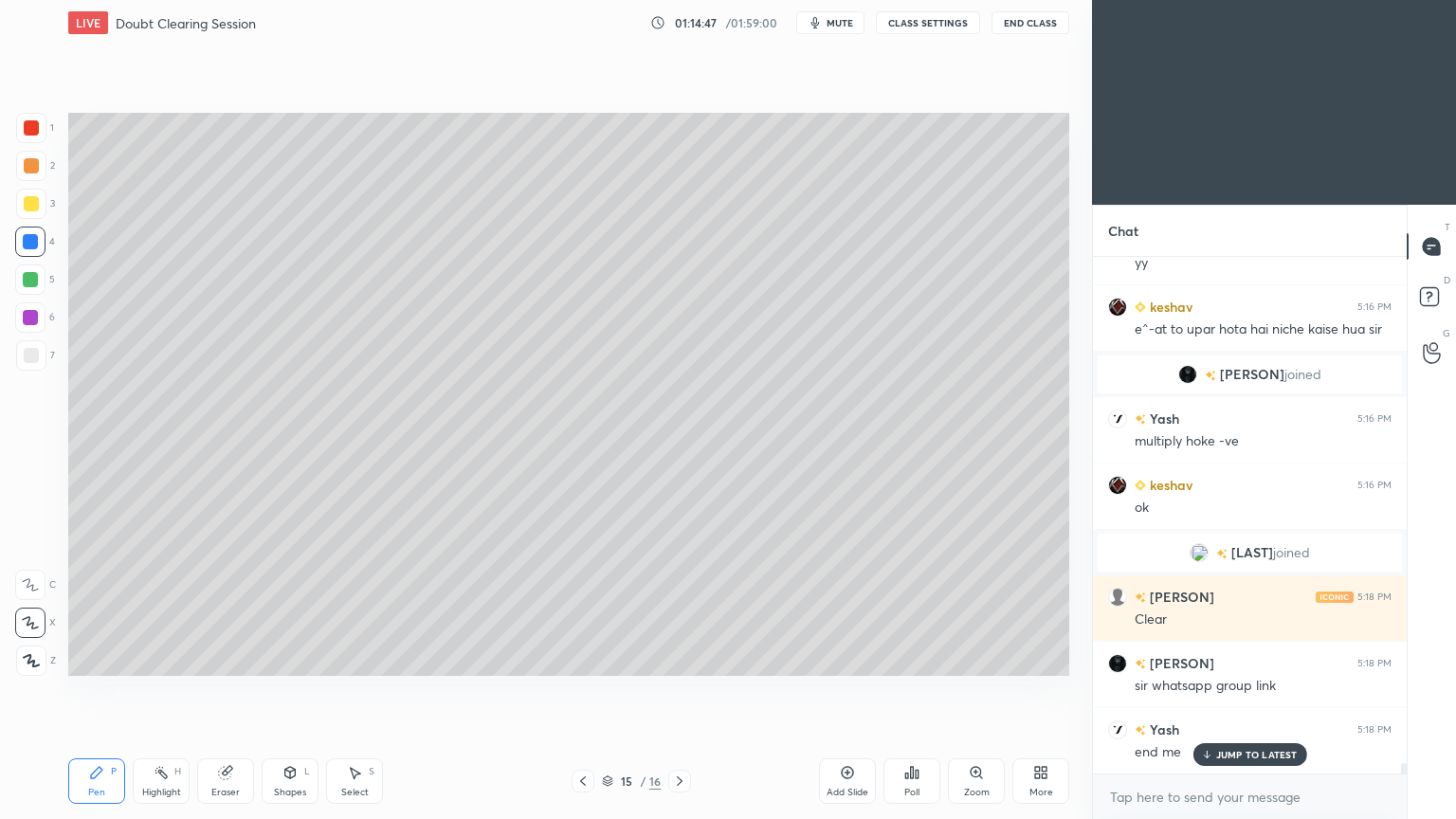 click 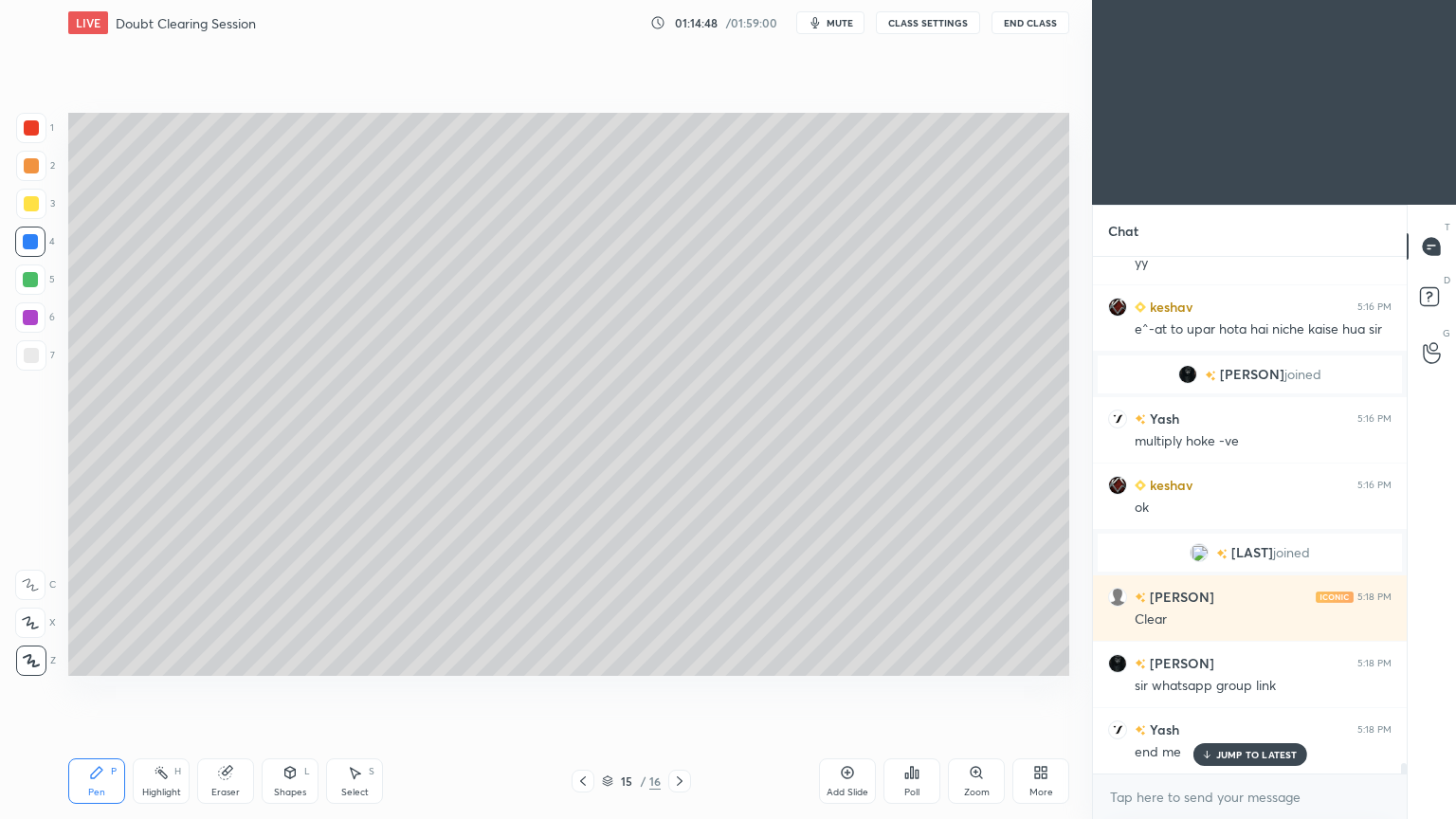 click 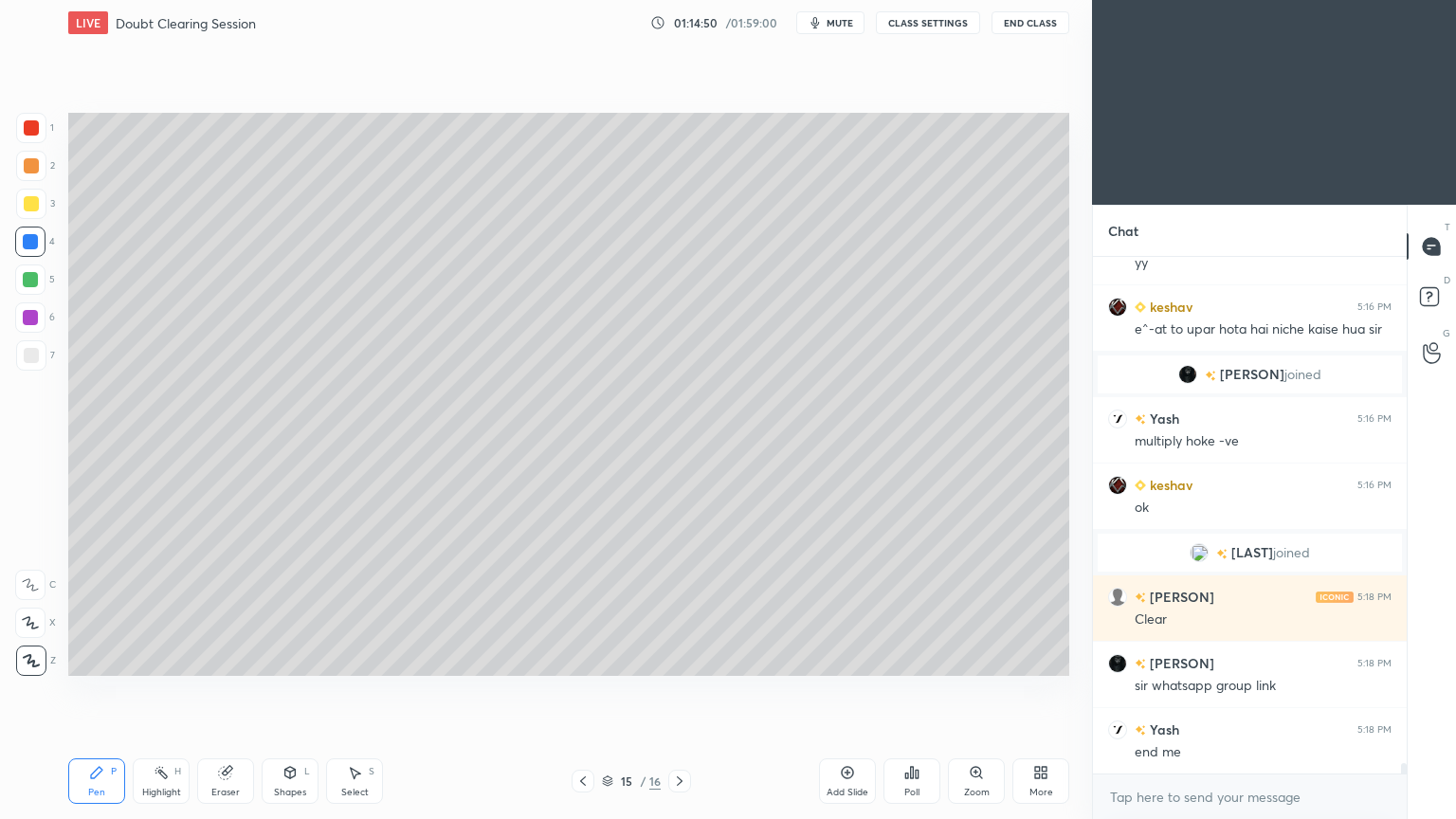 scroll, scrollTop: 25434, scrollLeft: 0, axis: vertical 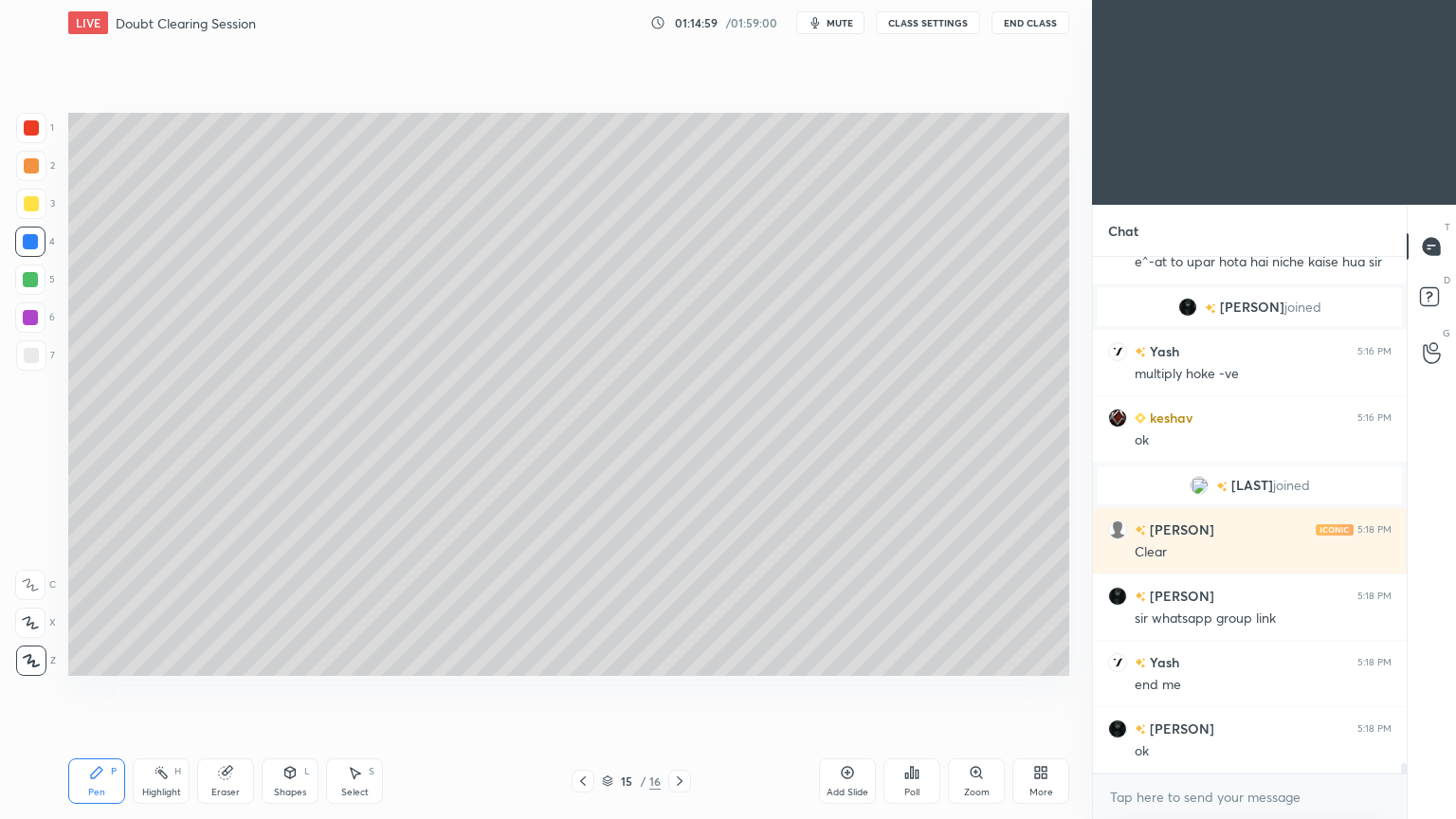 click at bounding box center (31, 204) 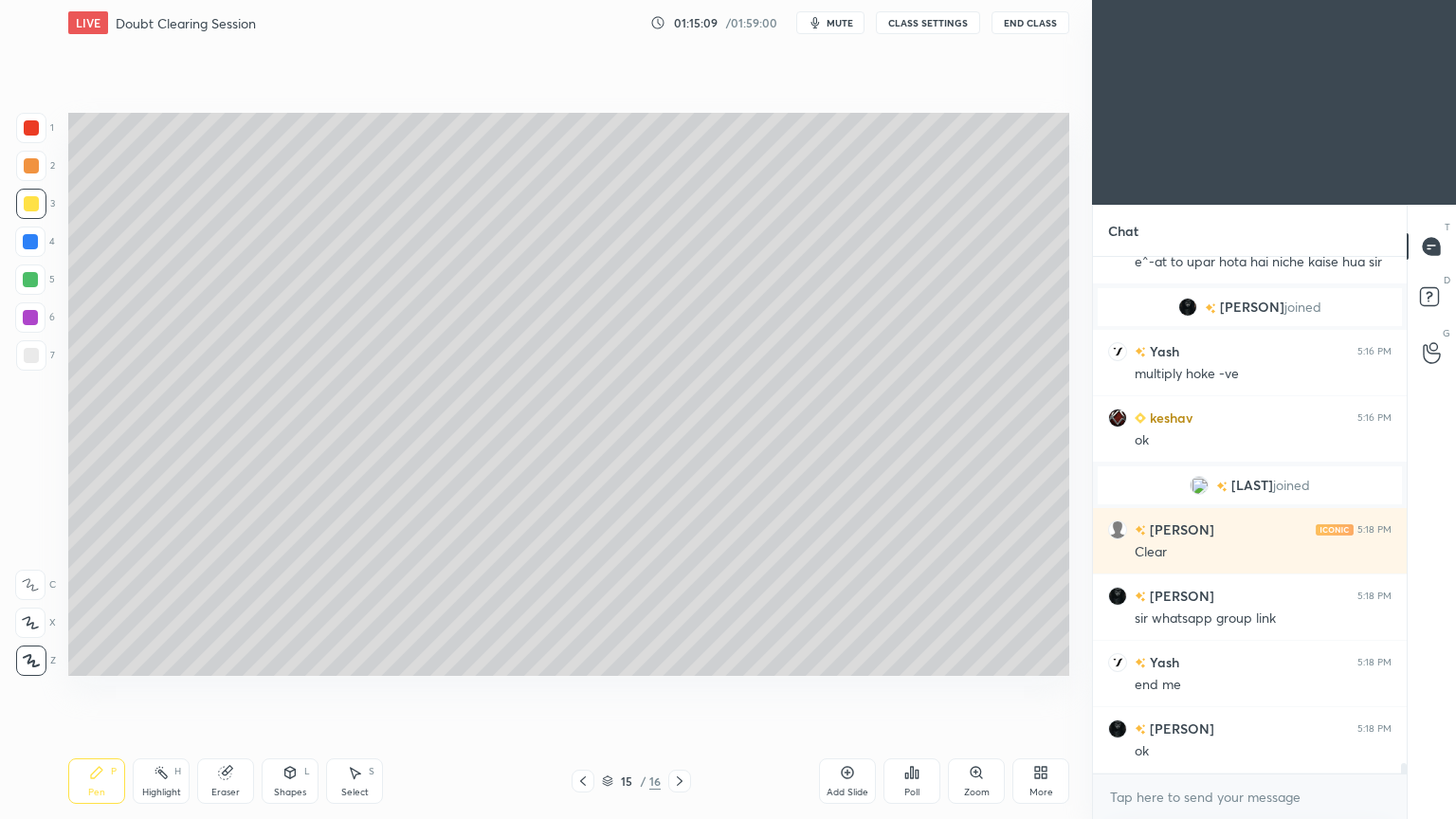 click at bounding box center (30, 280) 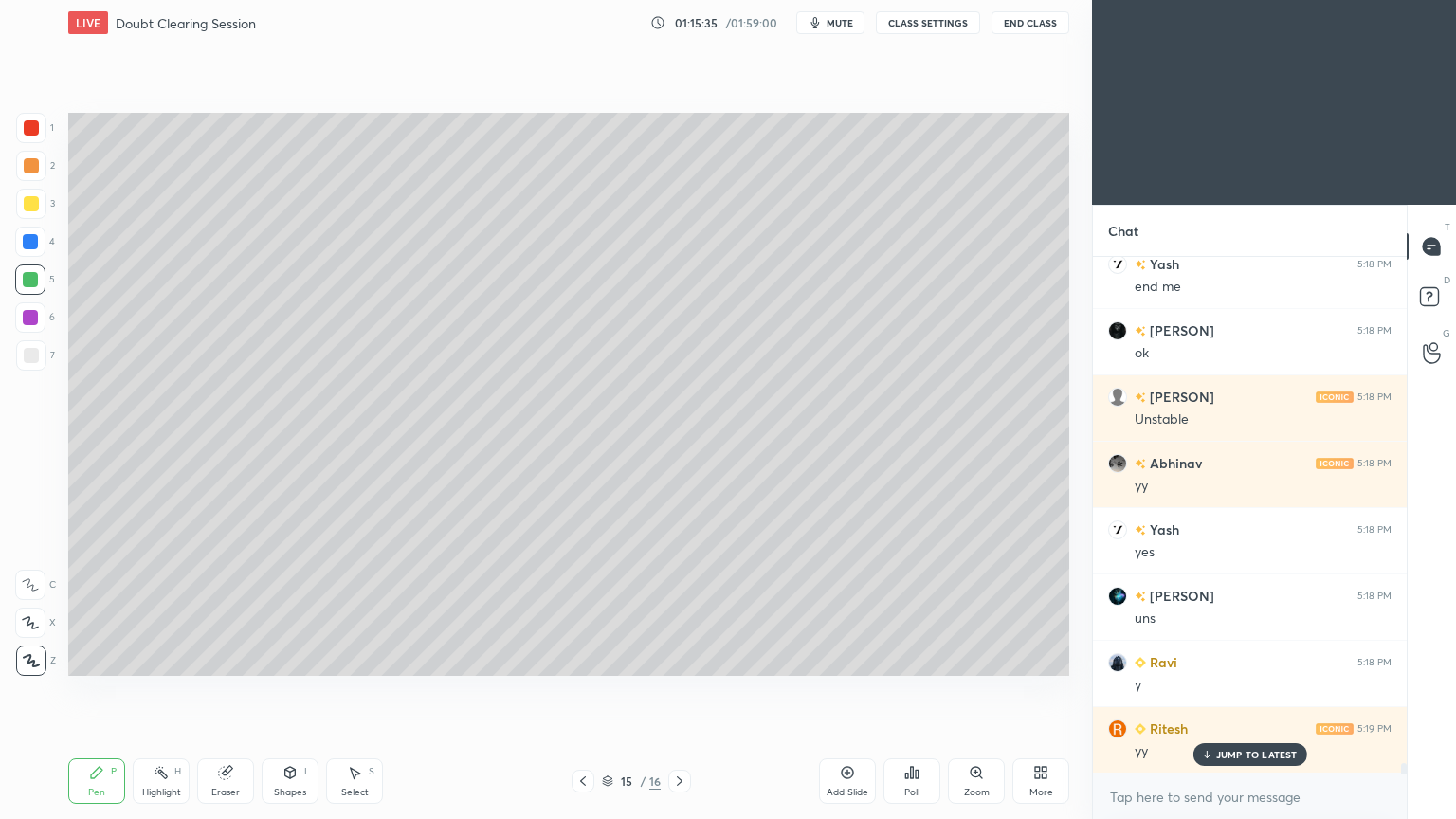scroll, scrollTop: 25897, scrollLeft: 0, axis: vertical 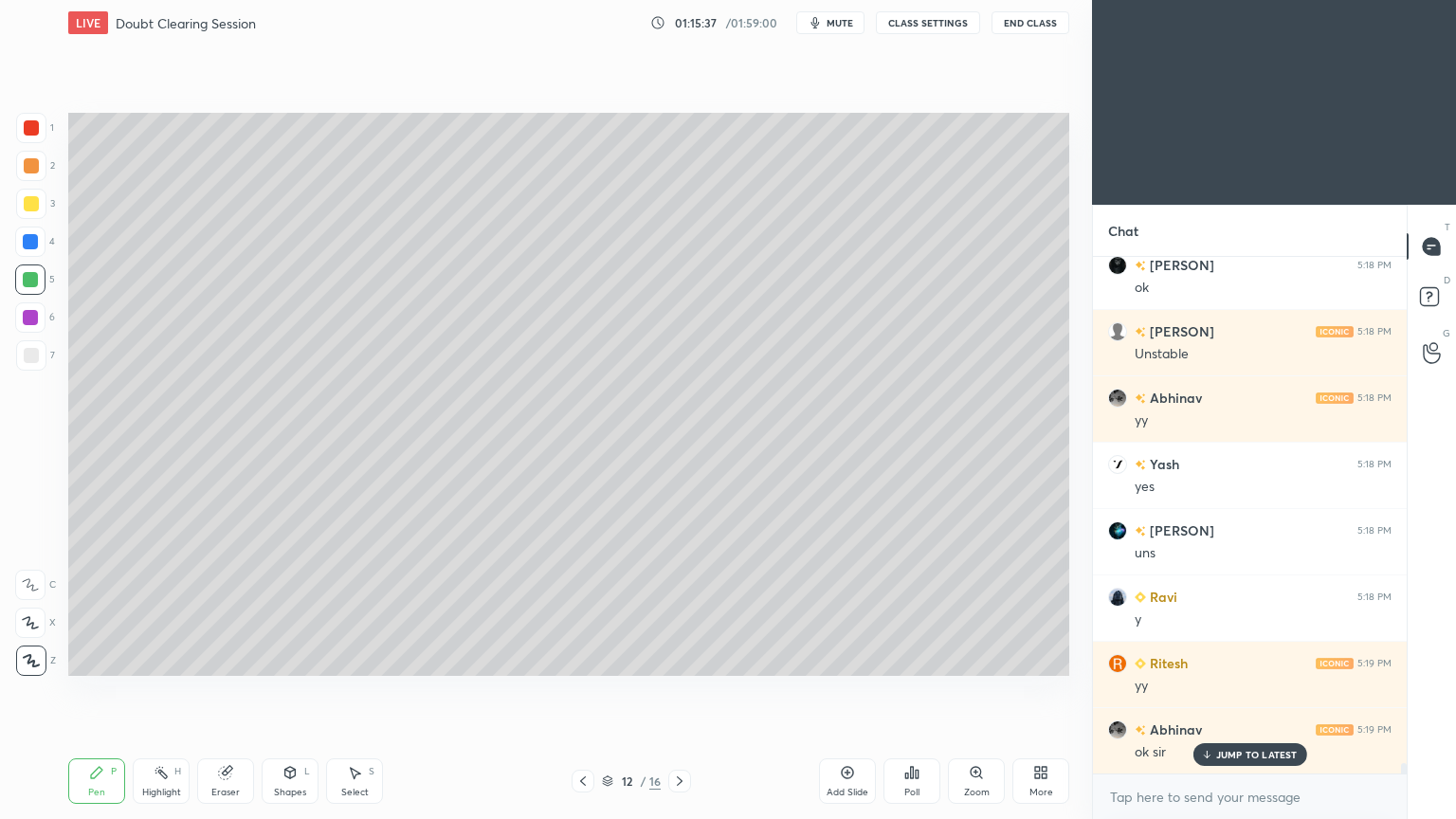 click on "Highlight" at bounding box center [161, 792] 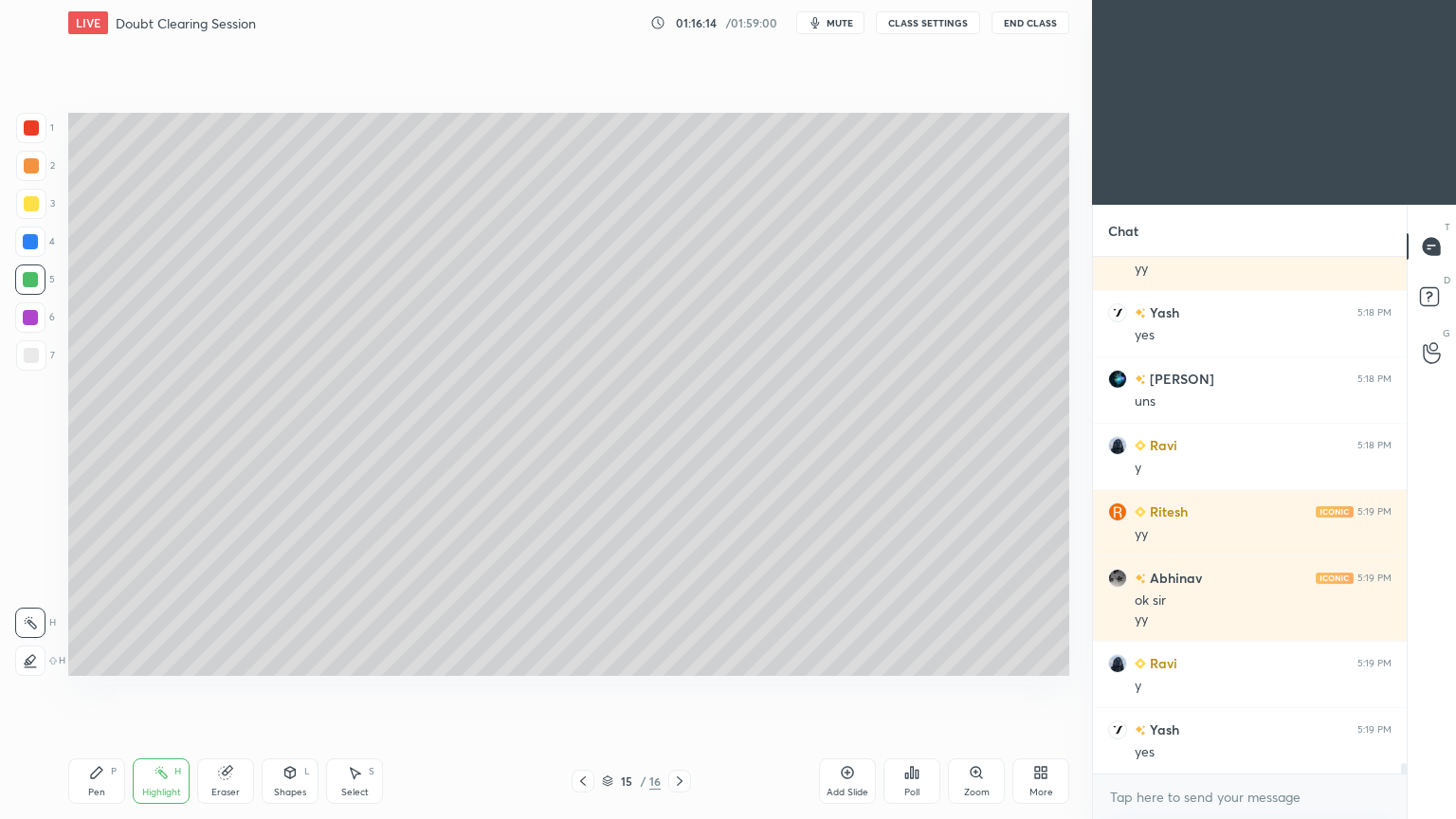 scroll, scrollTop: 26116, scrollLeft: 0, axis: vertical 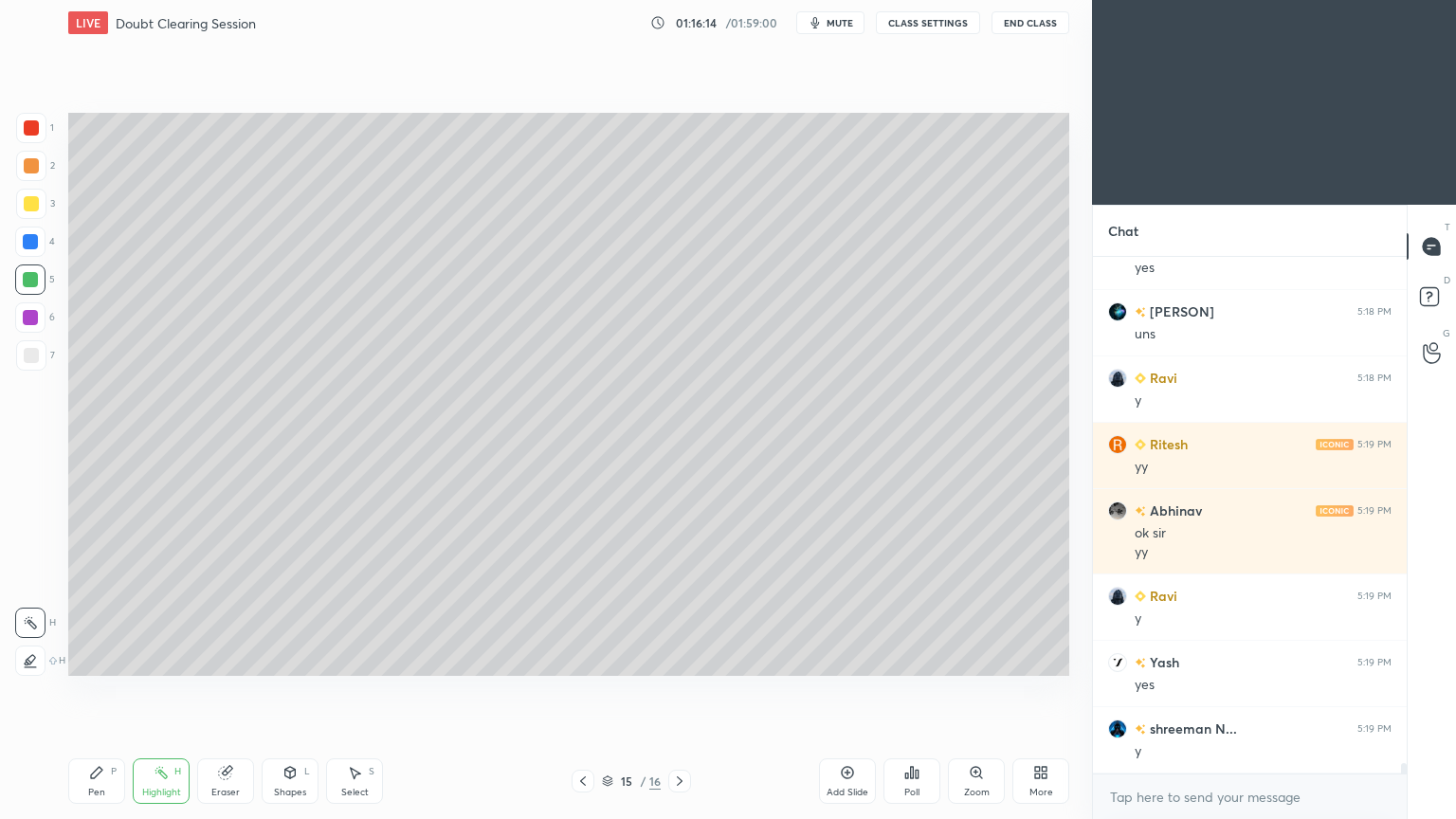 click 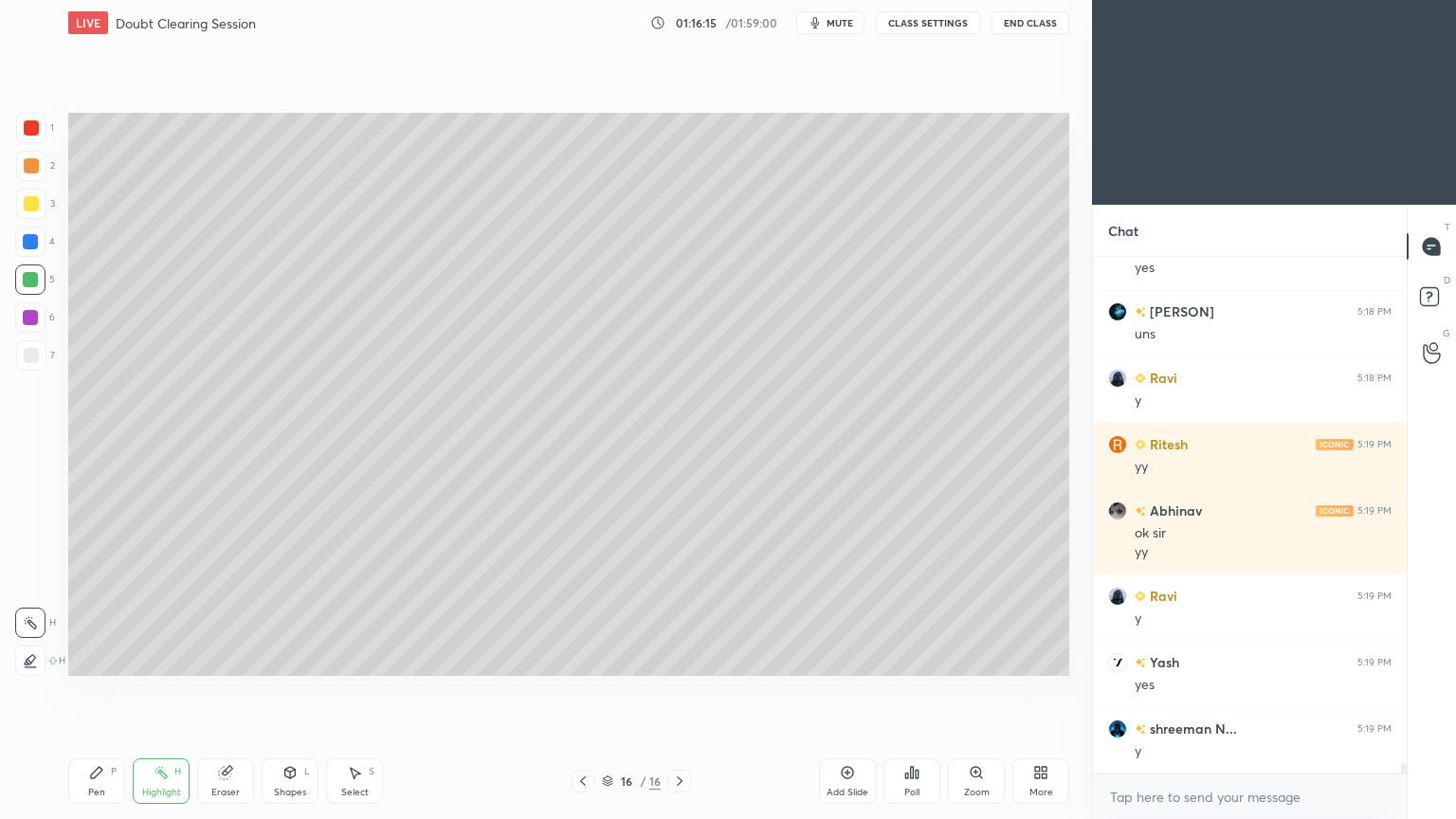 click on "Pen P" at bounding box center (97, 781) 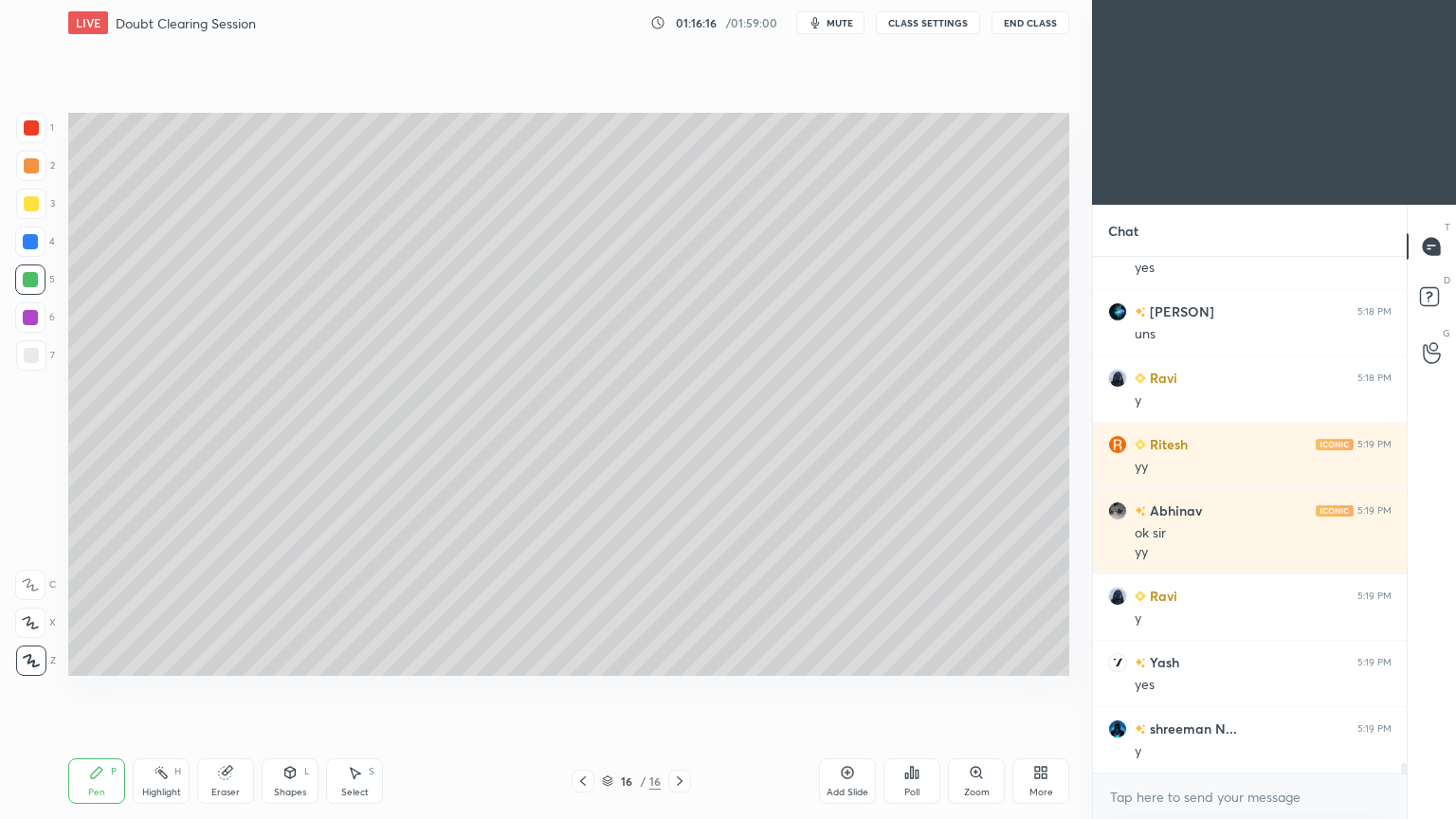 scroll, scrollTop: 26181, scrollLeft: 0, axis: vertical 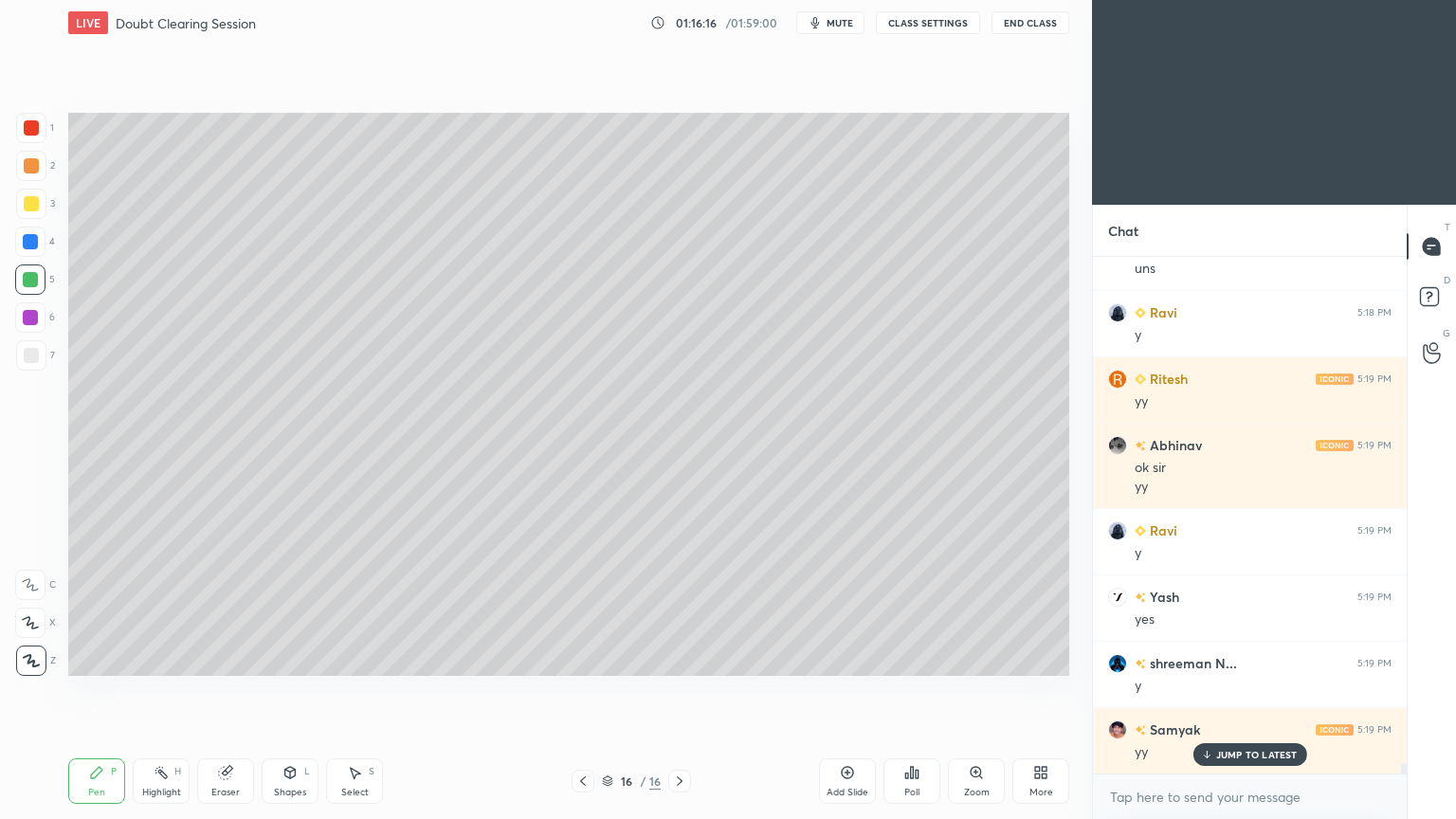 click at bounding box center (31, 355) 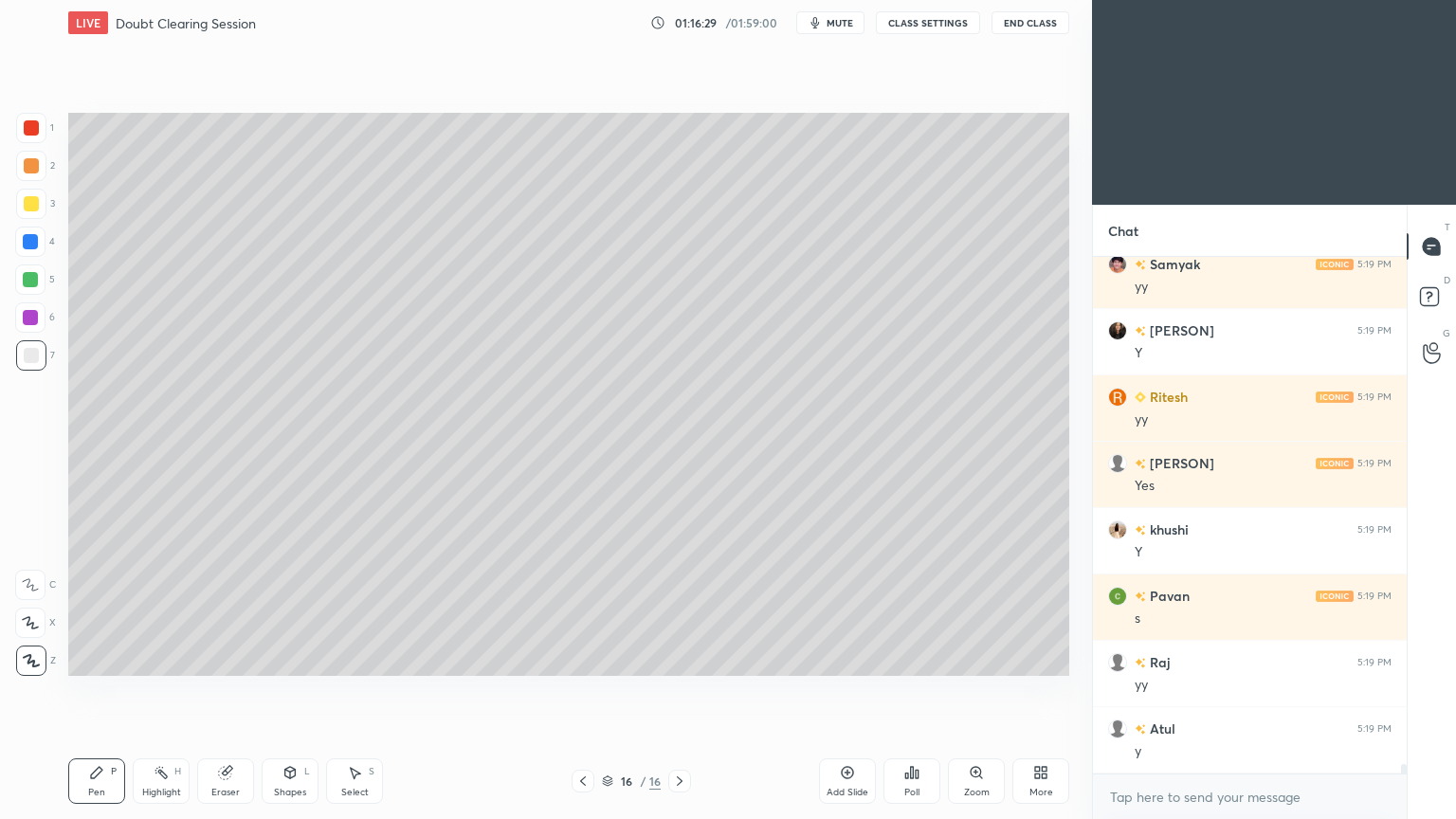 scroll, scrollTop: 26712, scrollLeft: 0, axis: vertical 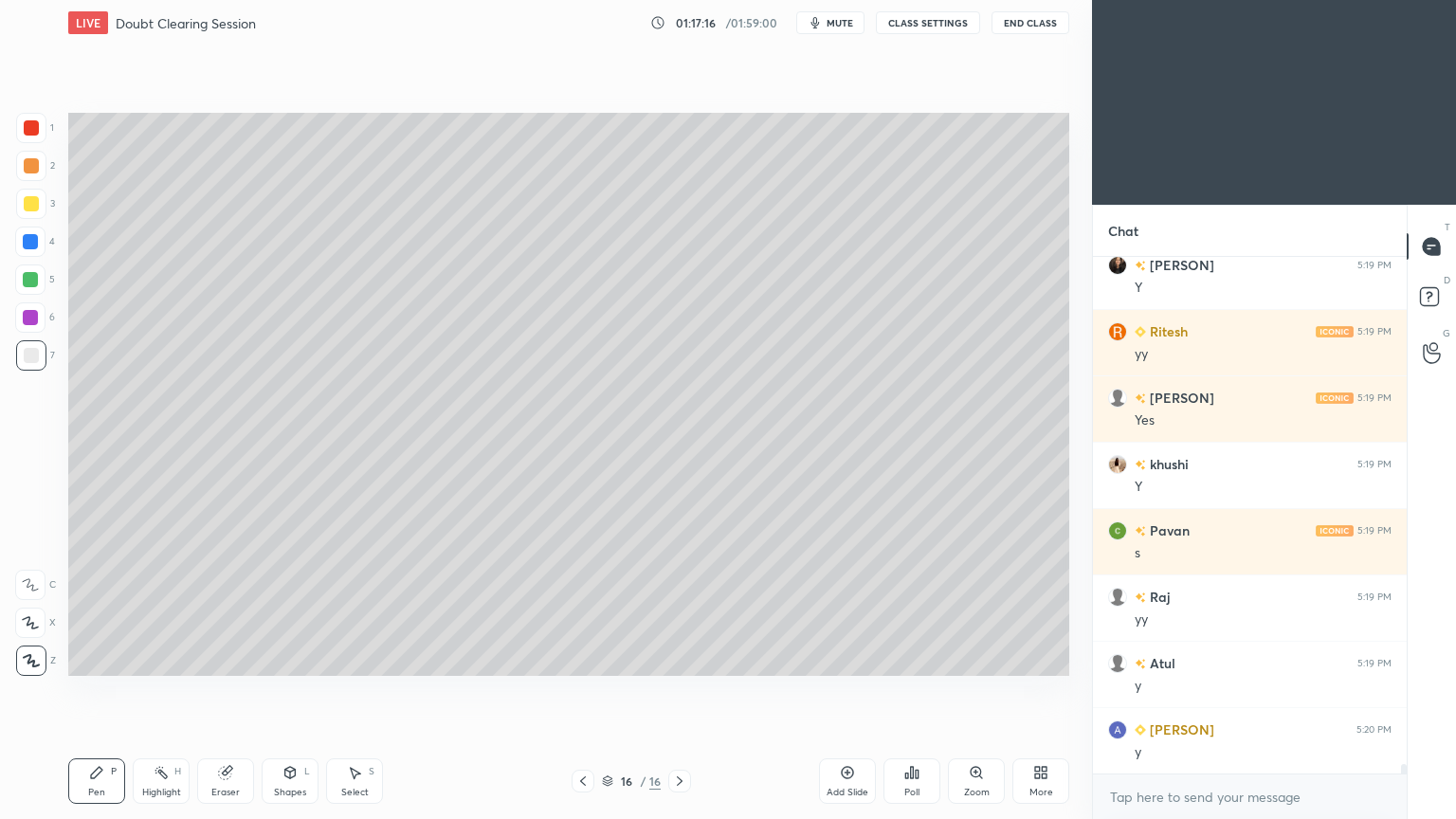 click 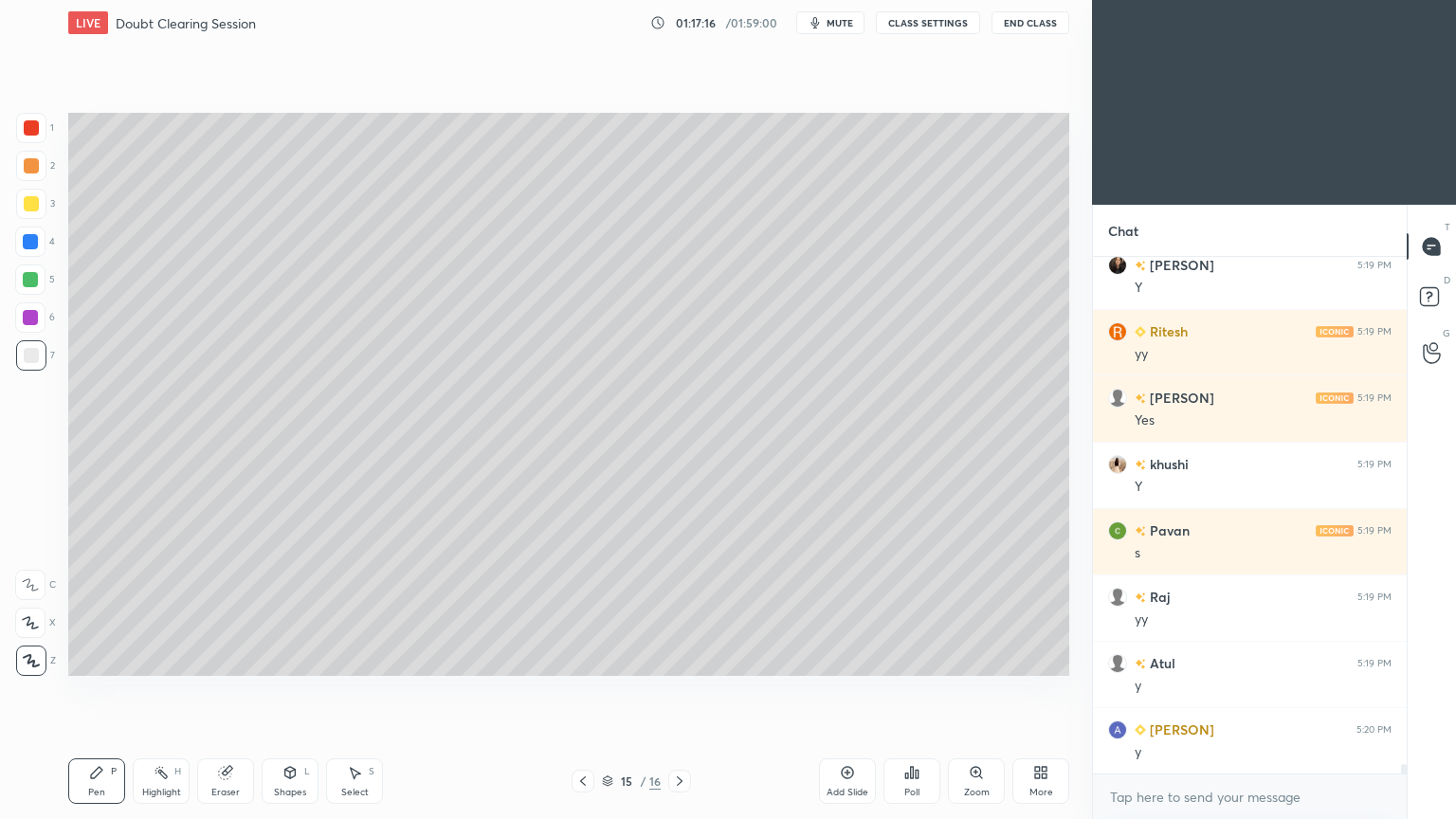 click 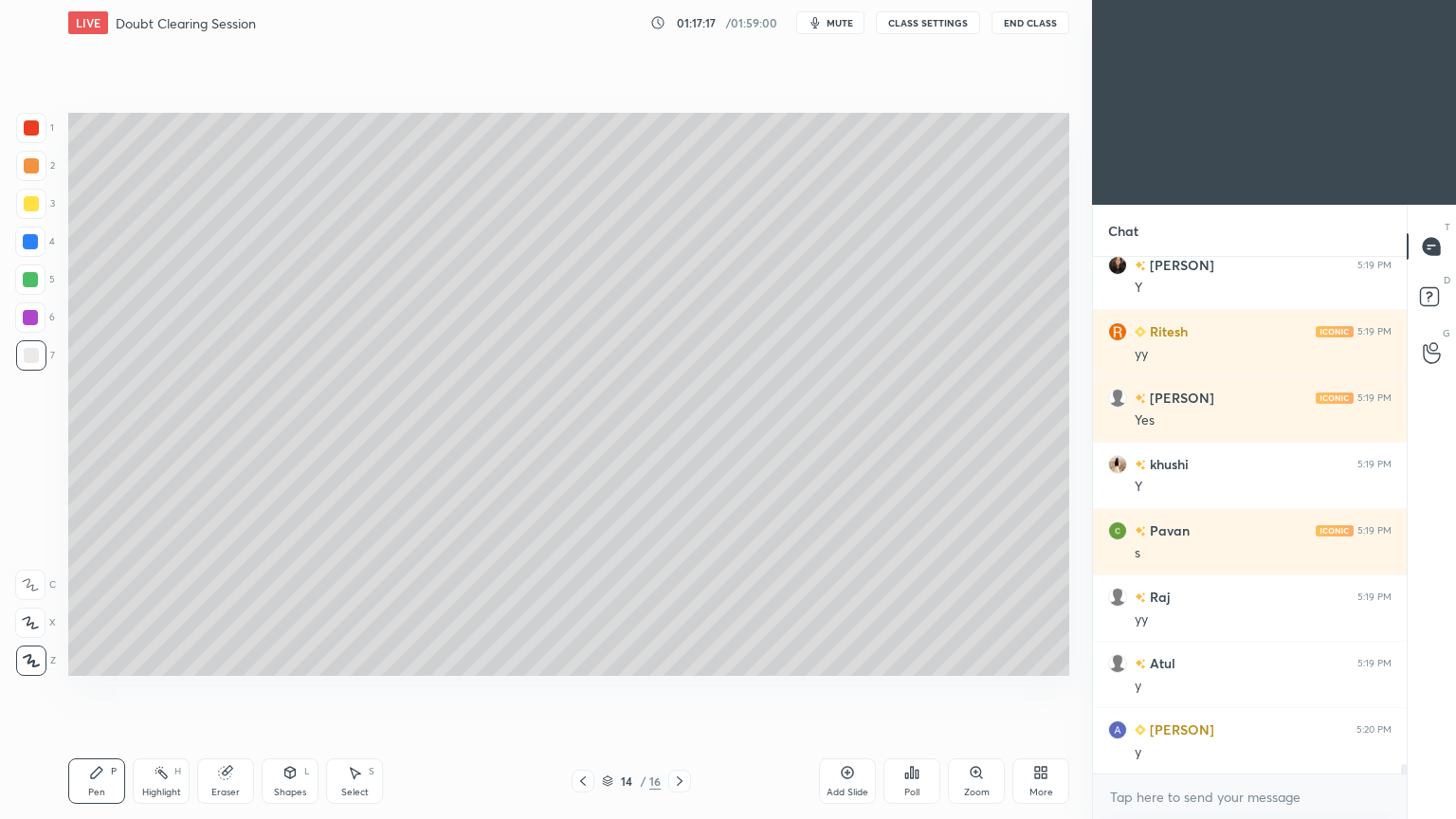 click 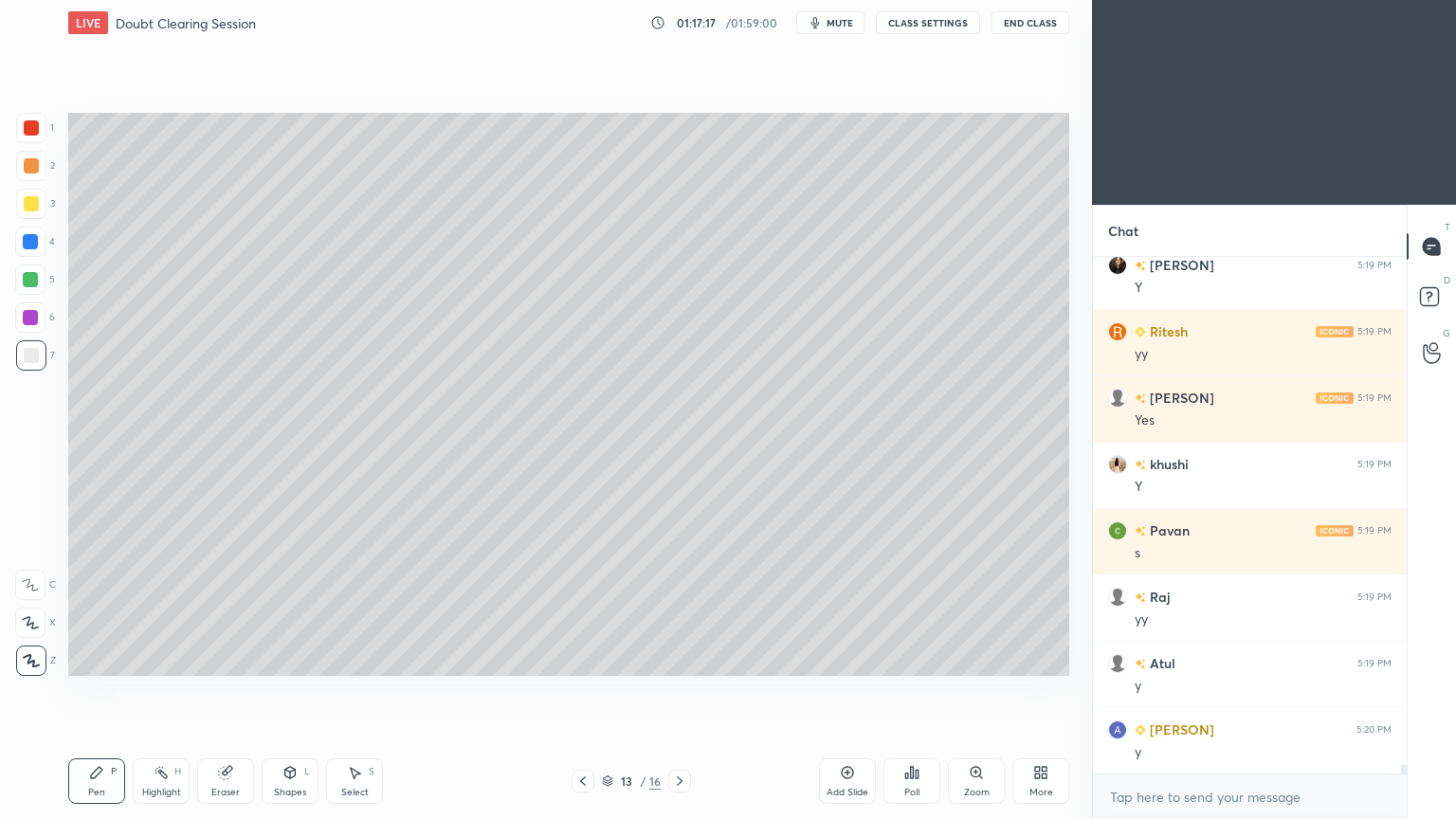 scroll, scrollTop: 26780, scrollLeft: 0, axis: vertical 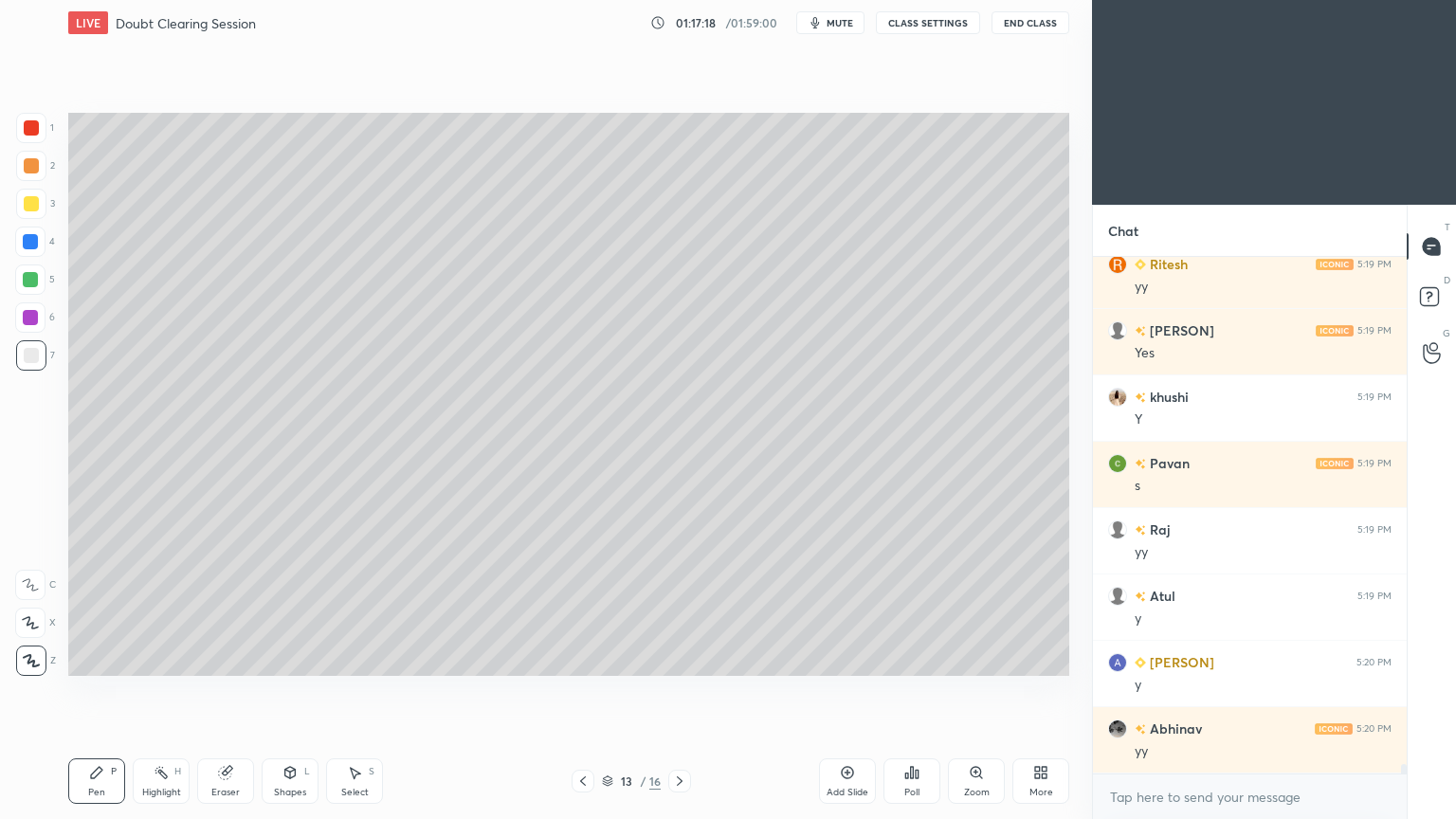 click 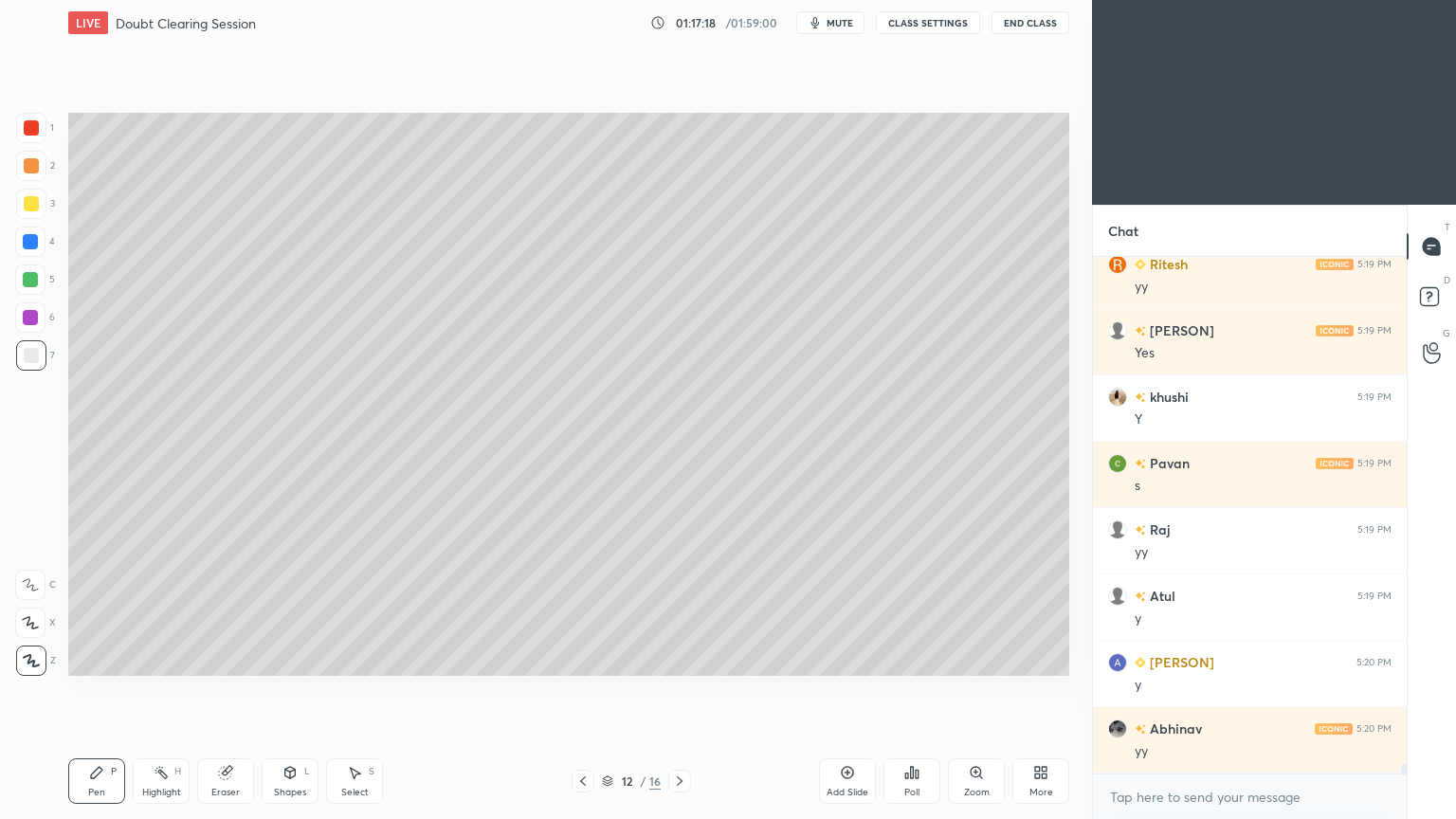 click on "Highlight" at bounding box center [161, 792] 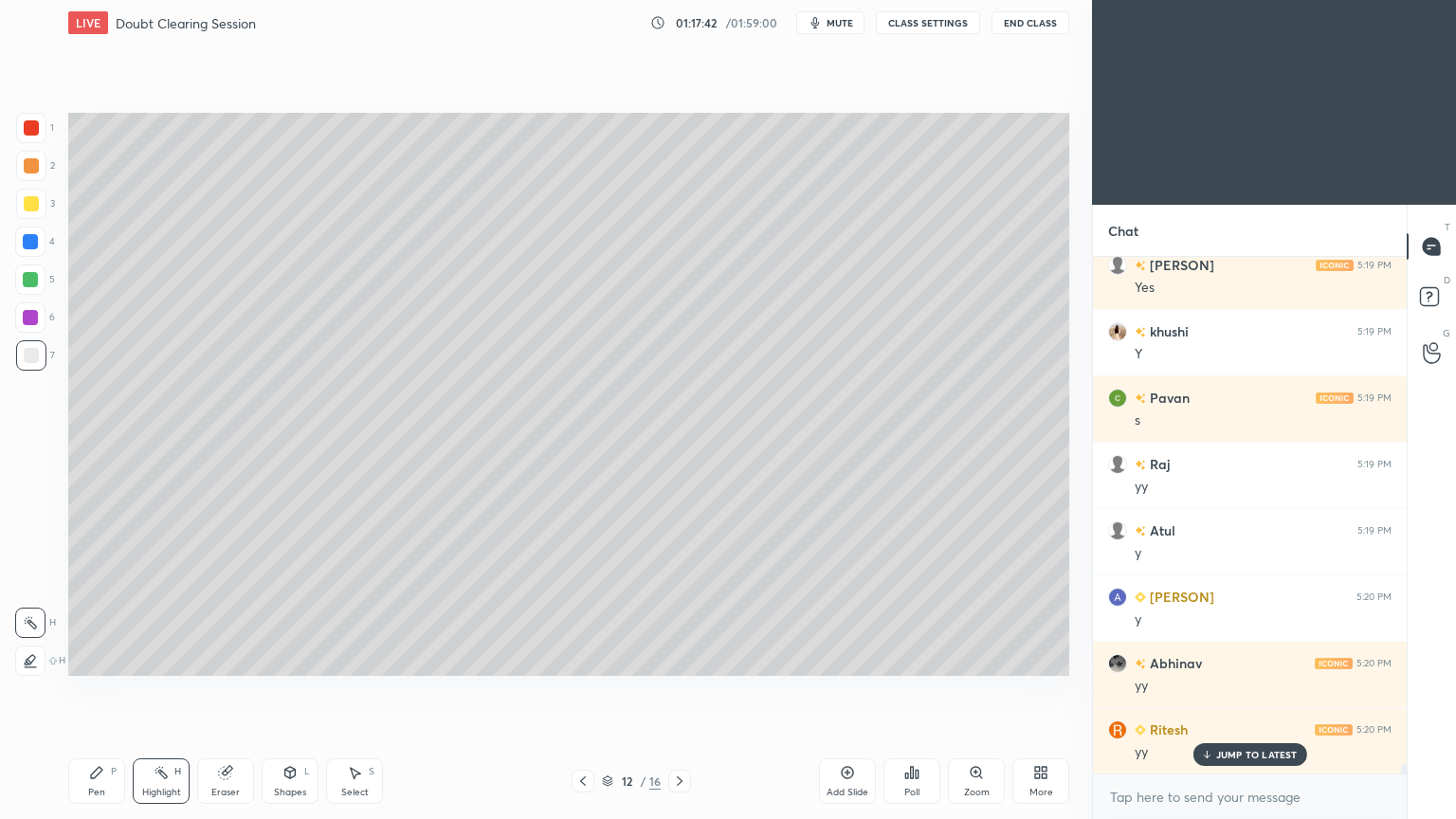 scroll, scrollTop: 26912, scrollLeft: 0, axis: vertical 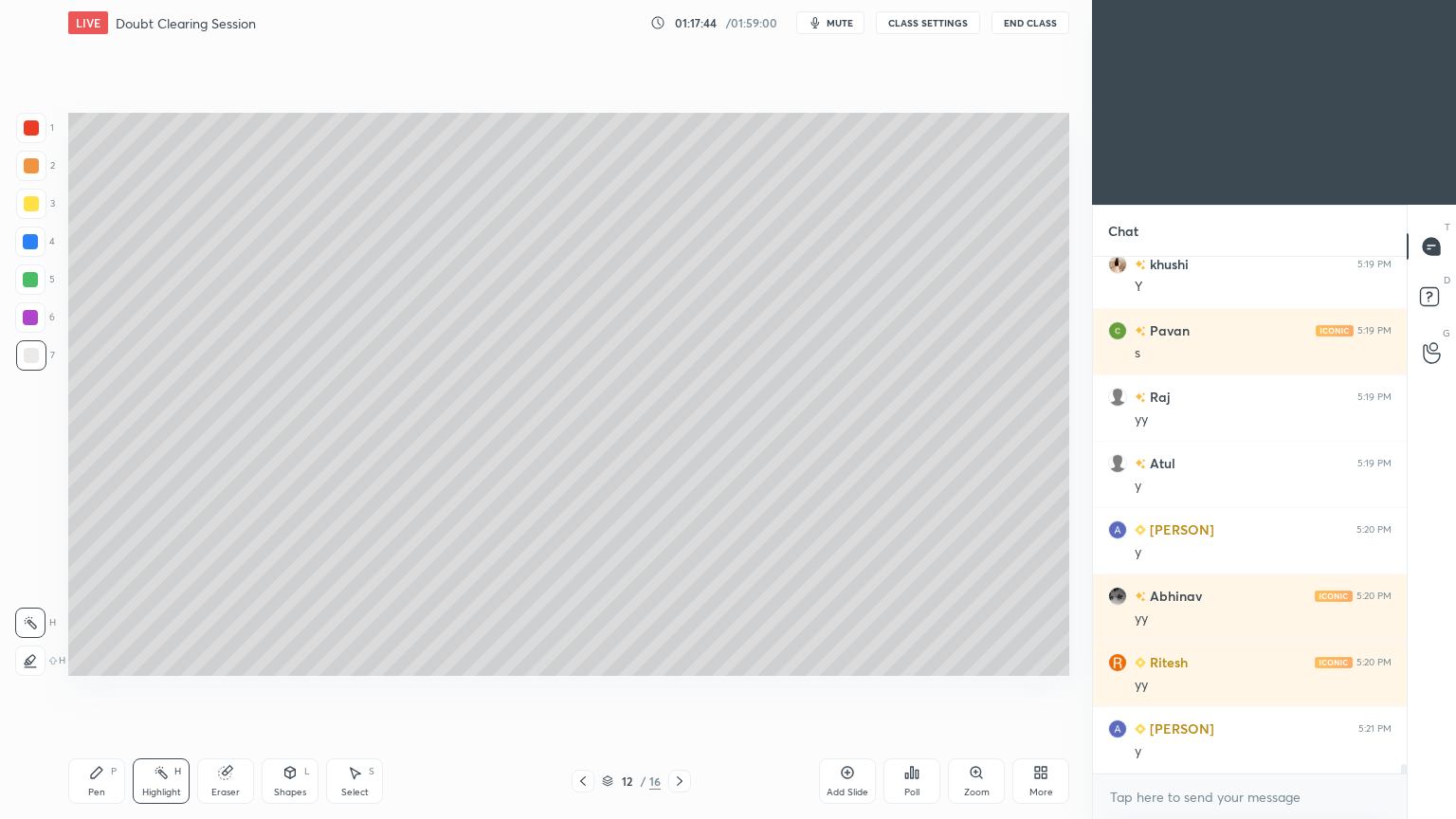 click 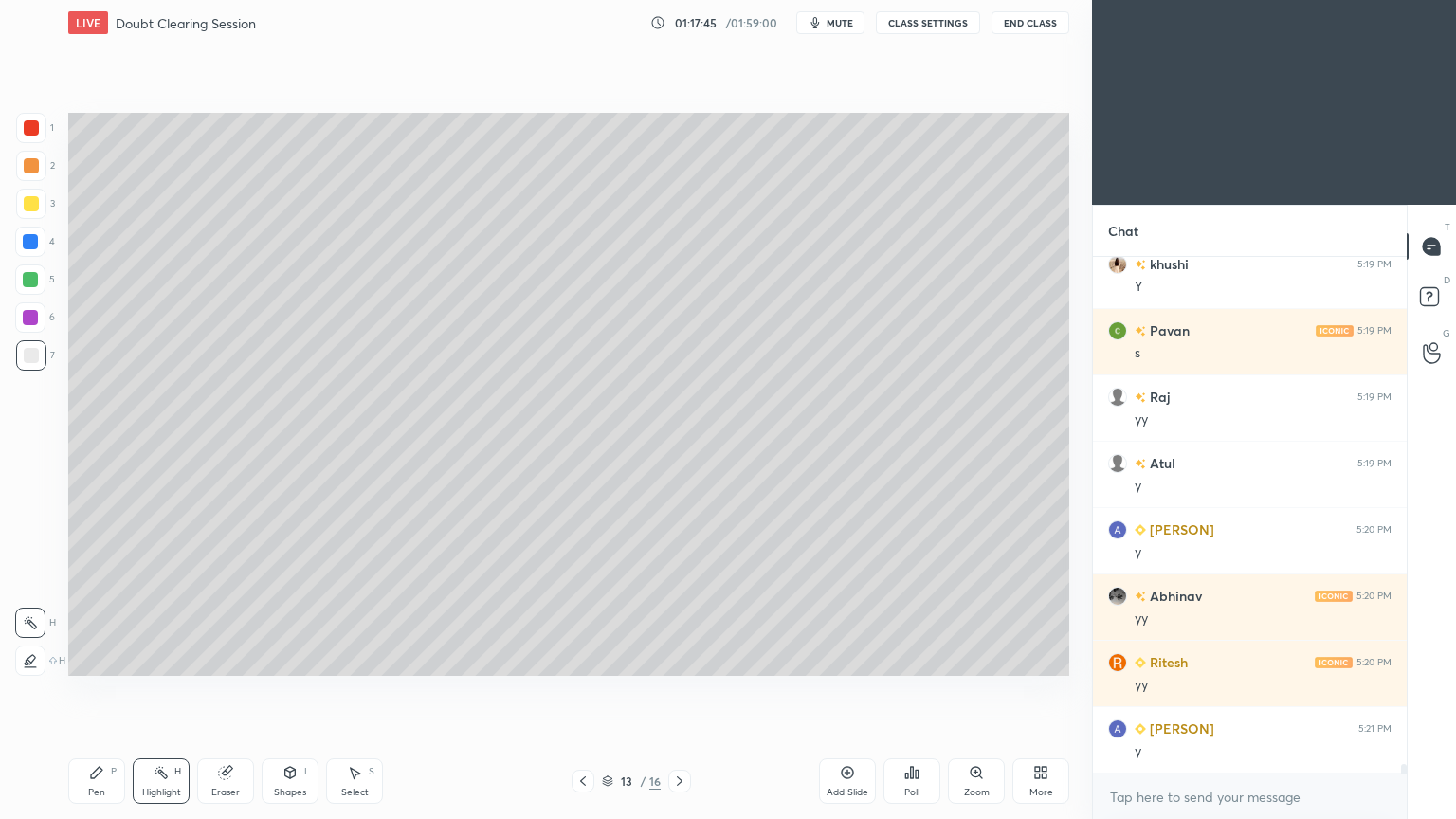 click 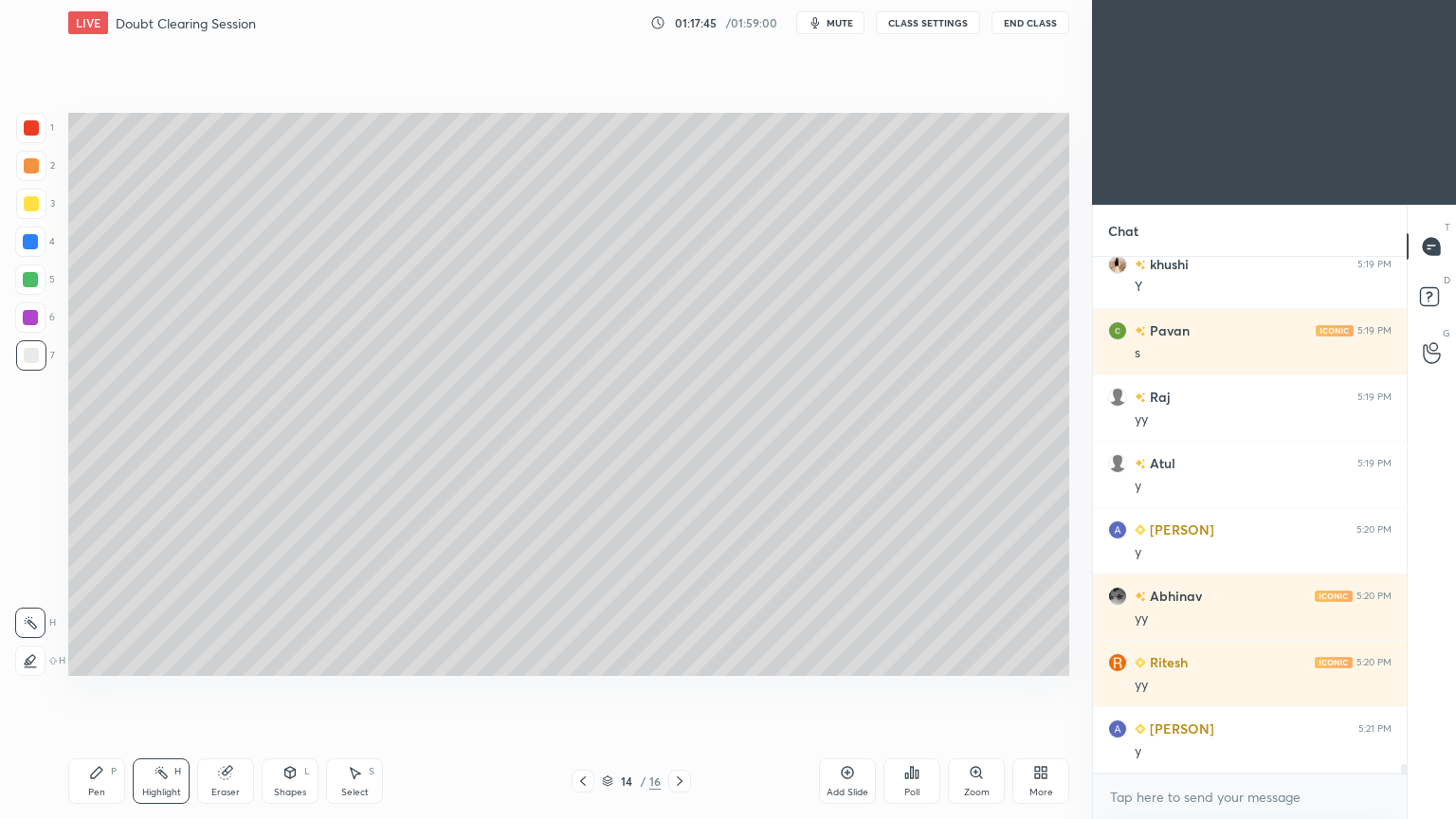 click 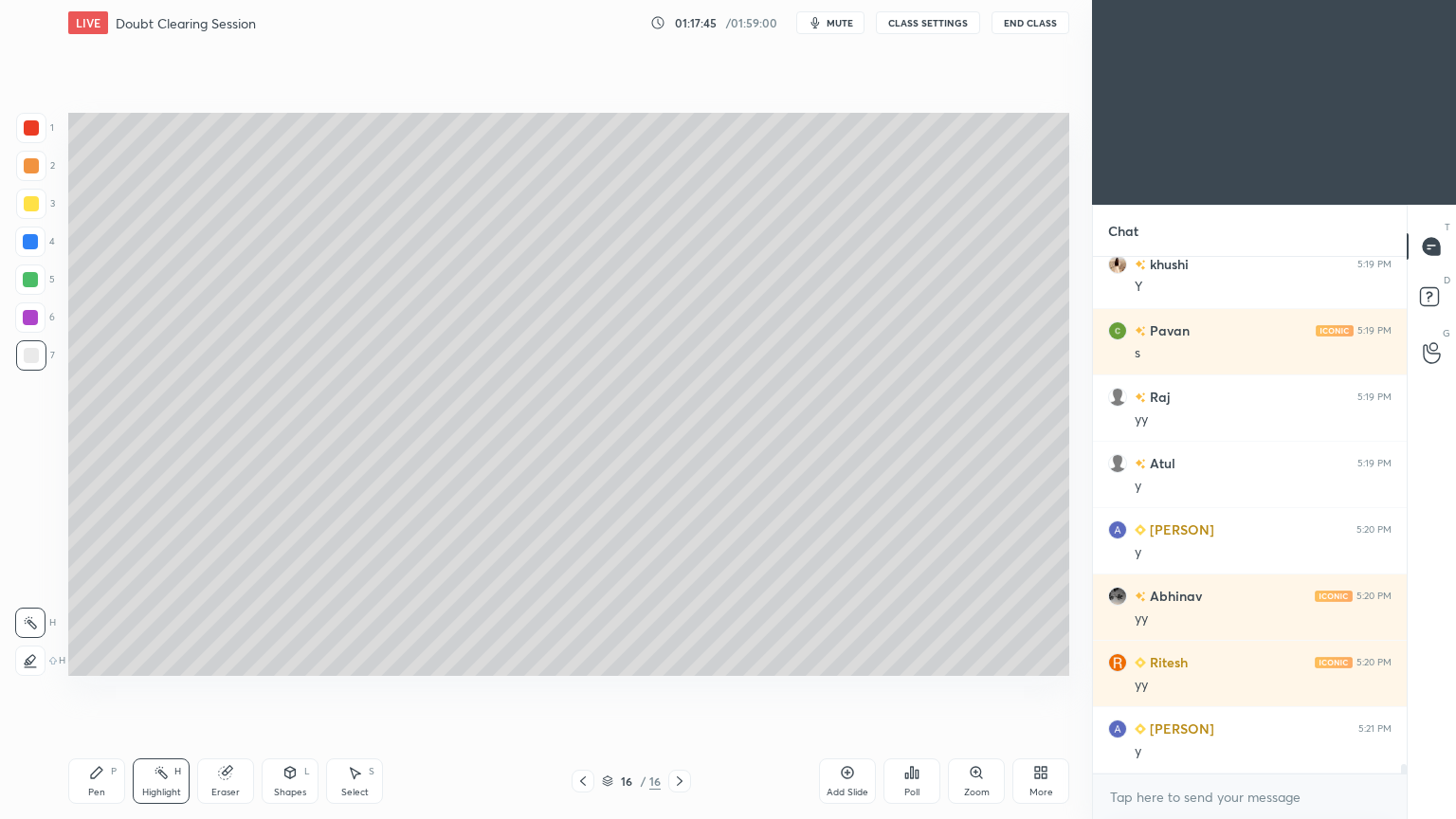 click 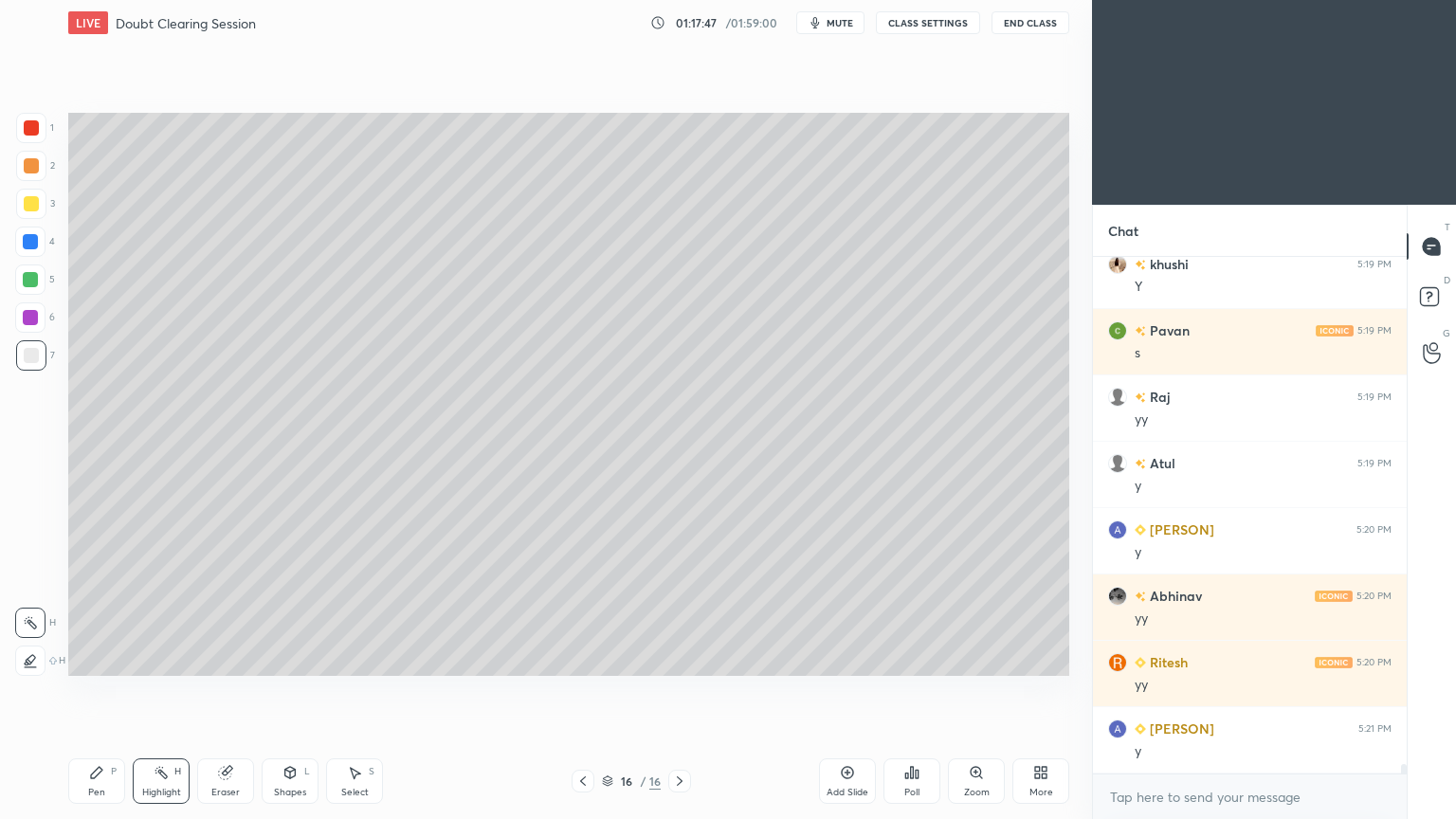 click on "Select S" at bounding box center (355, 781) 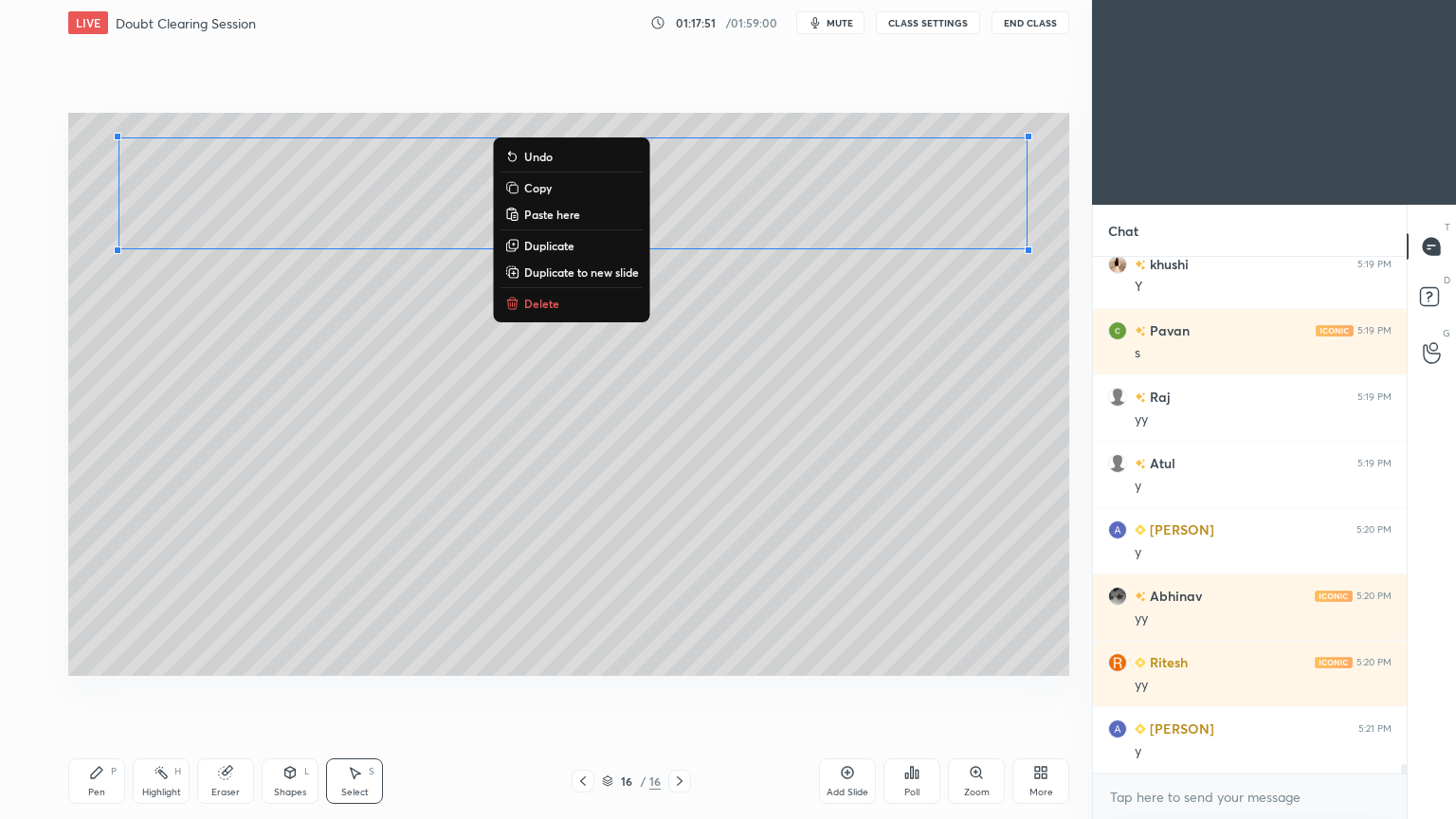 click on "Duplicate" at bounding box center (549, 246) 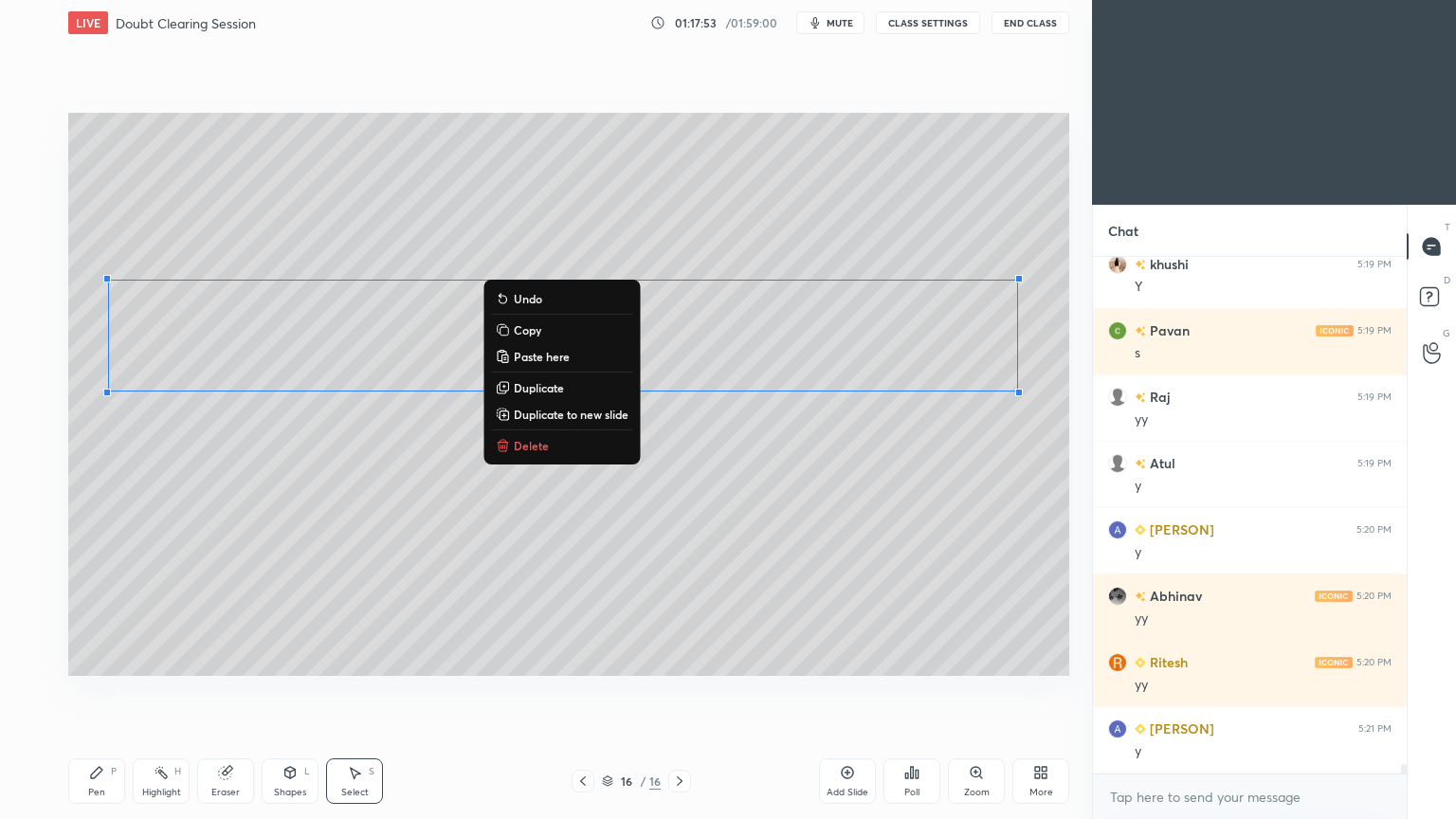 click on "Eraser" at bounding box center [226, 792] 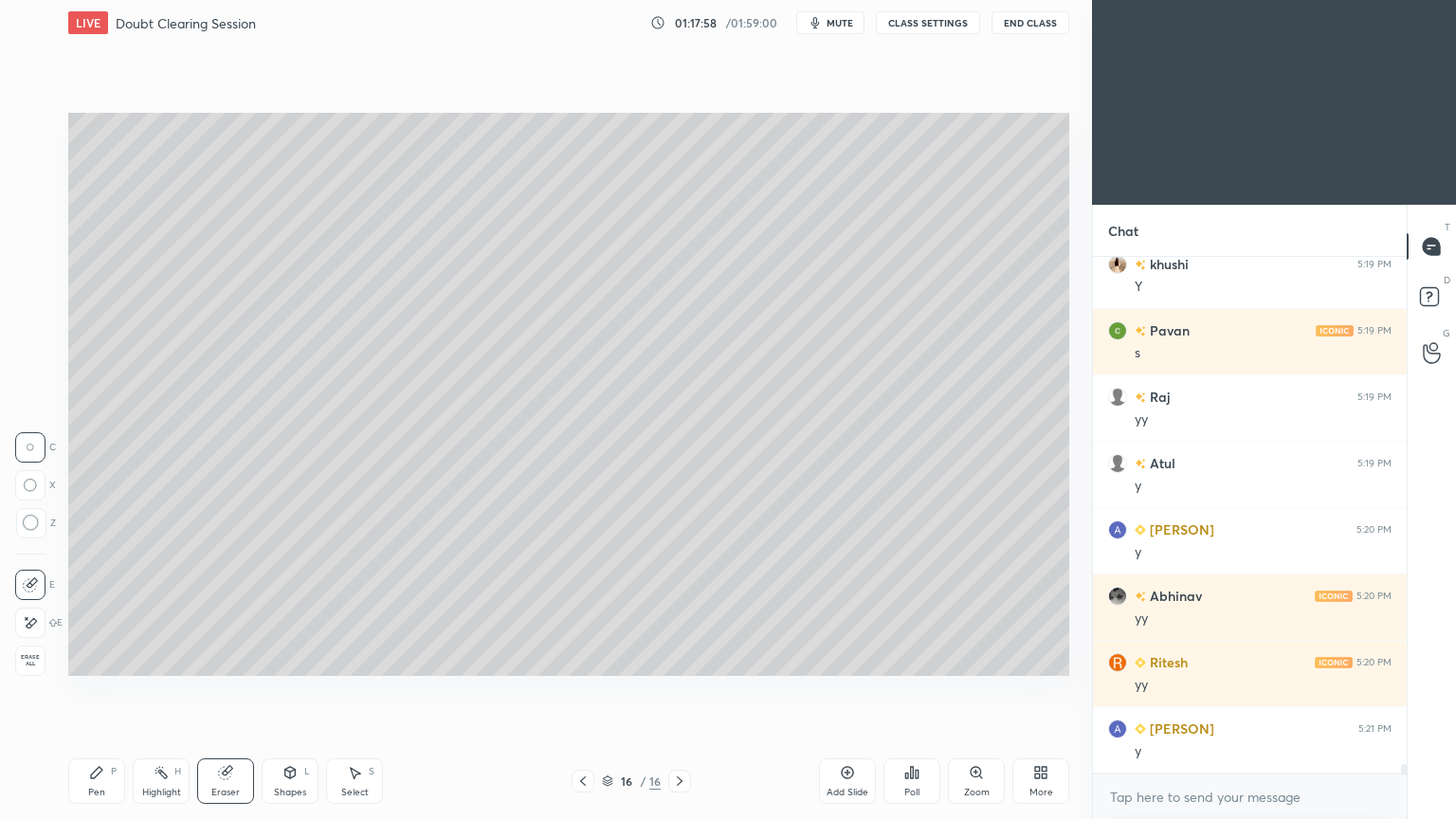 click on "Pen P" at bounding box center [97, 781] 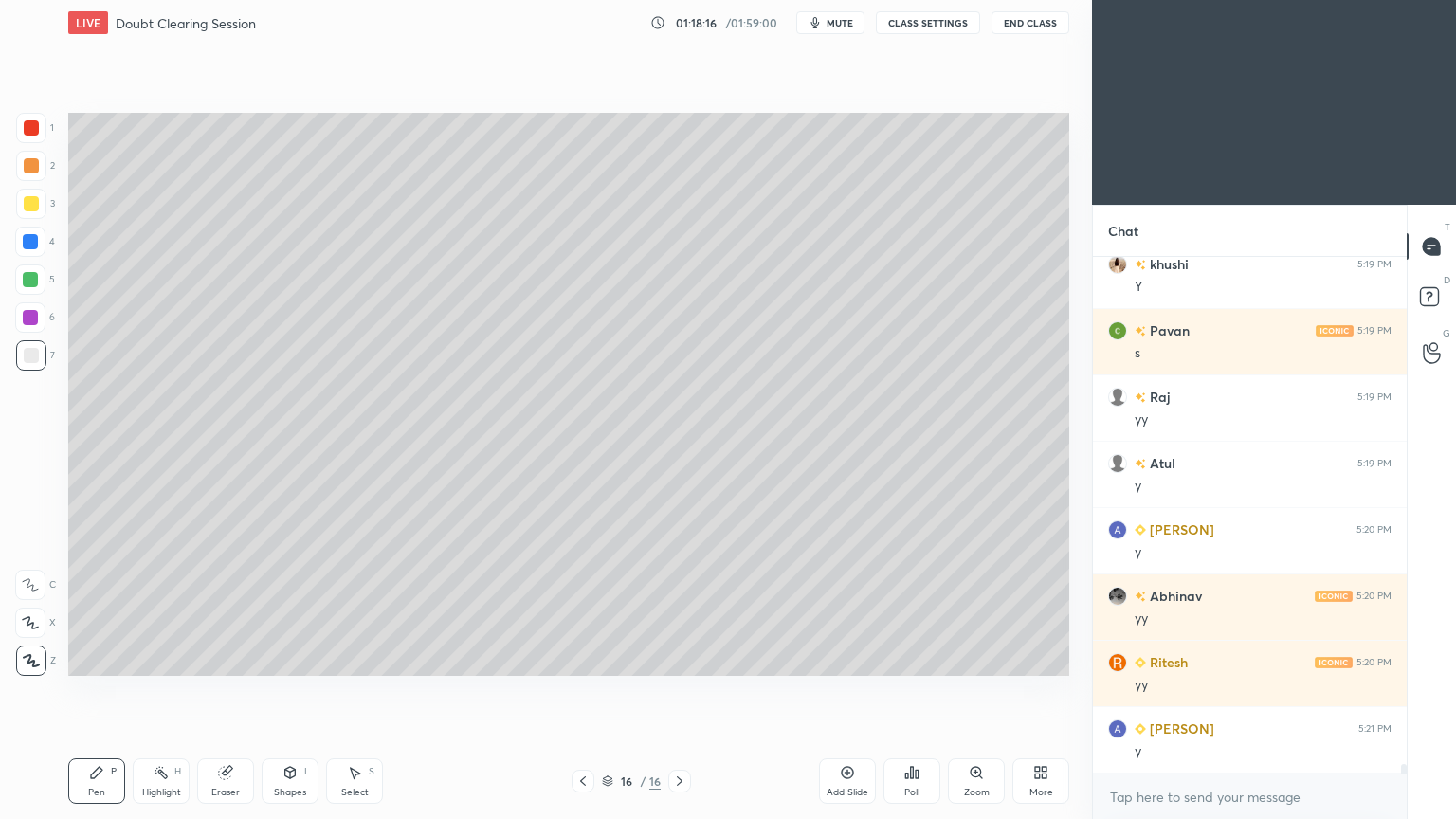 click 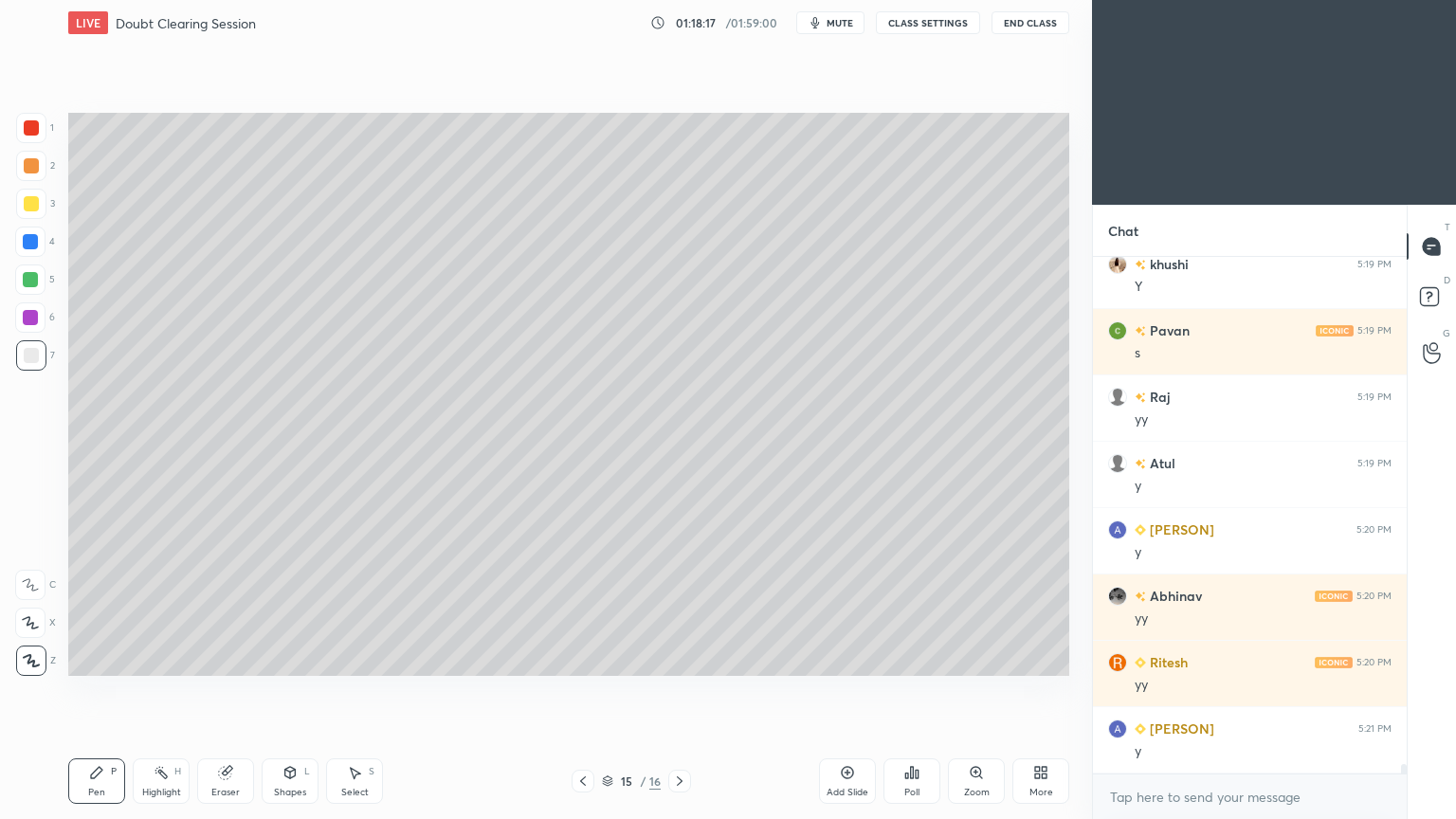 click 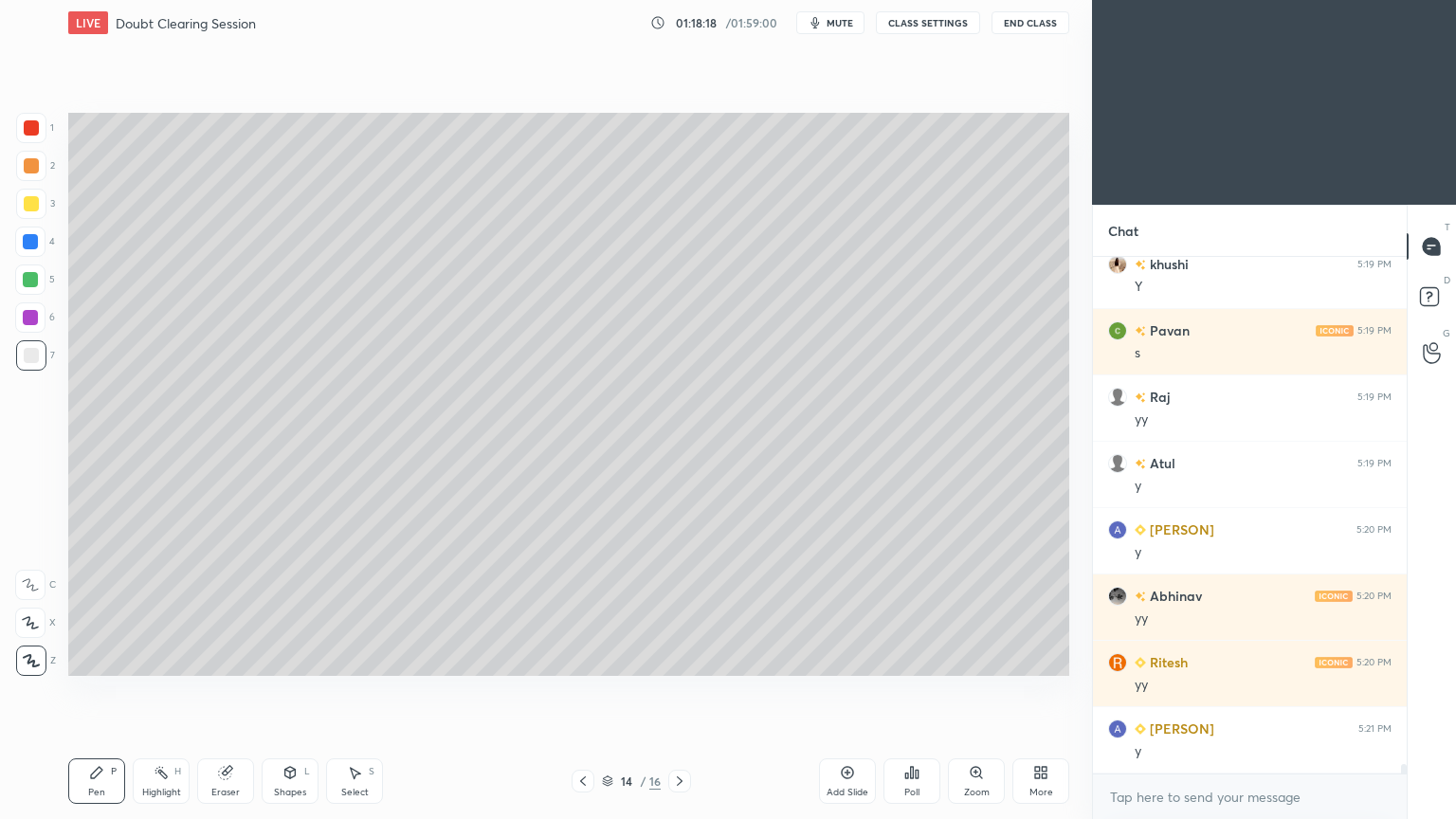 click on "Highlight H" at bounding box center (161, 781) 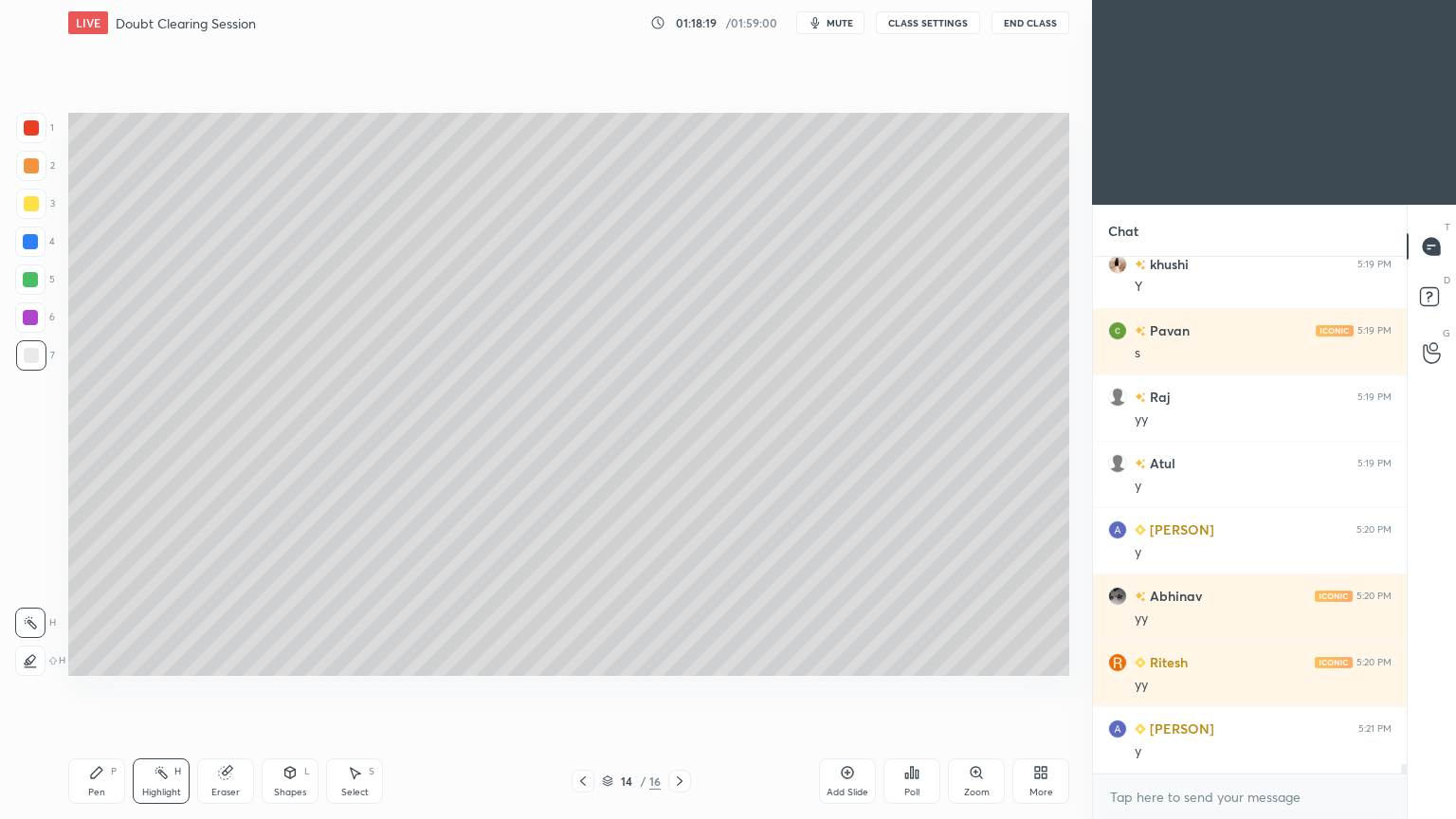 click 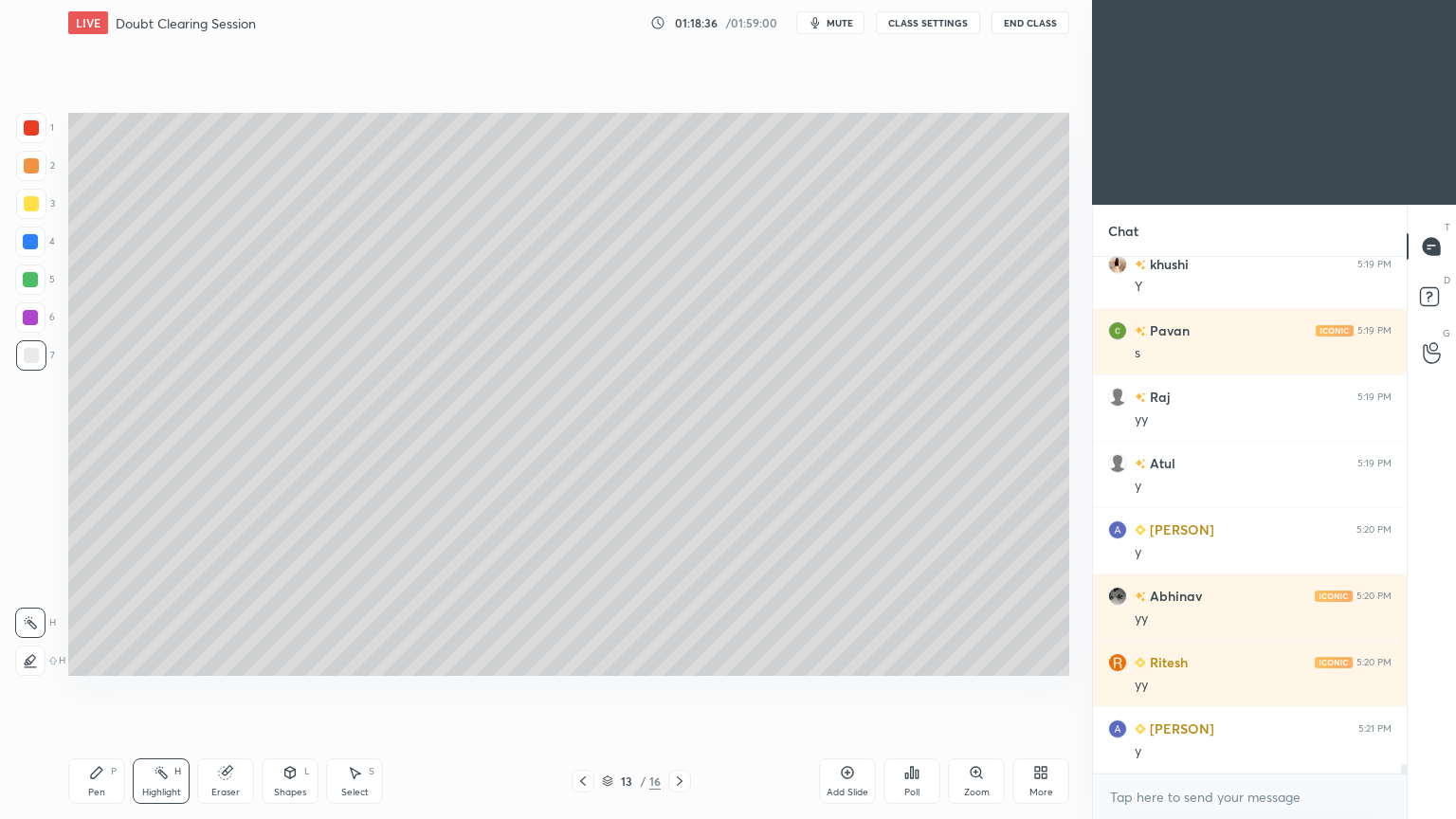 click 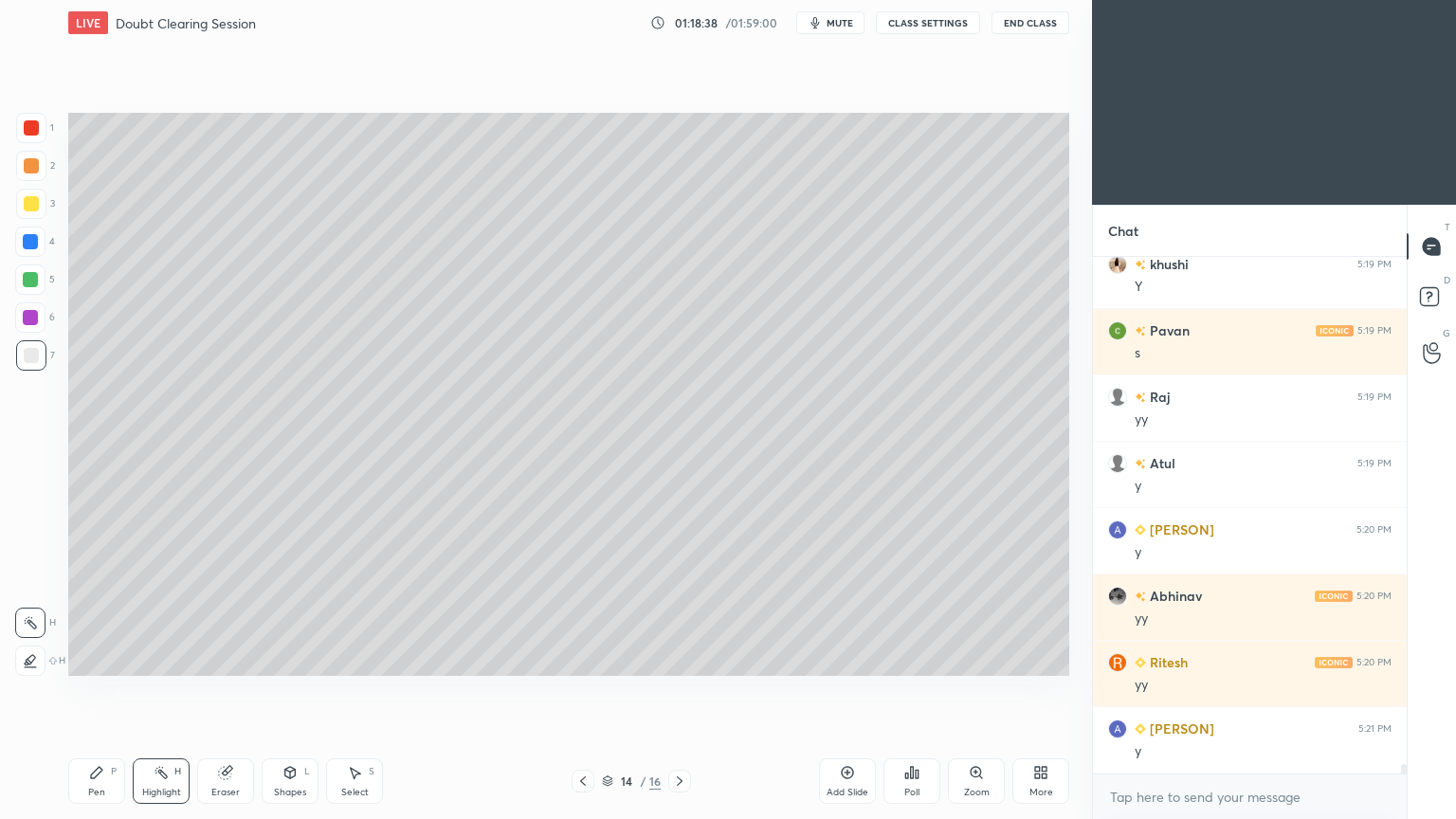 click 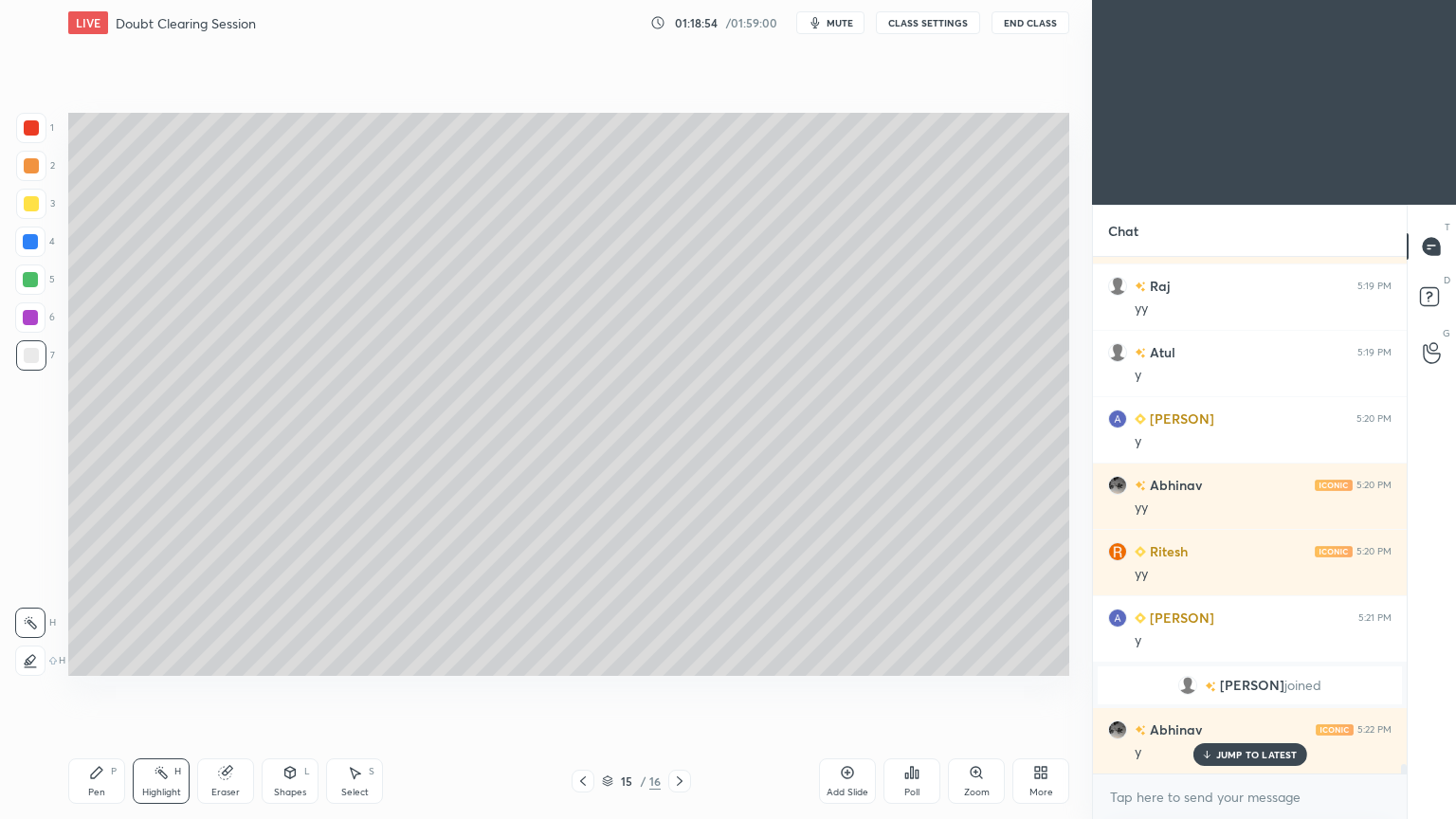 scroll, scrollTop: 26601, scrollLeft: 0, axis: vertical 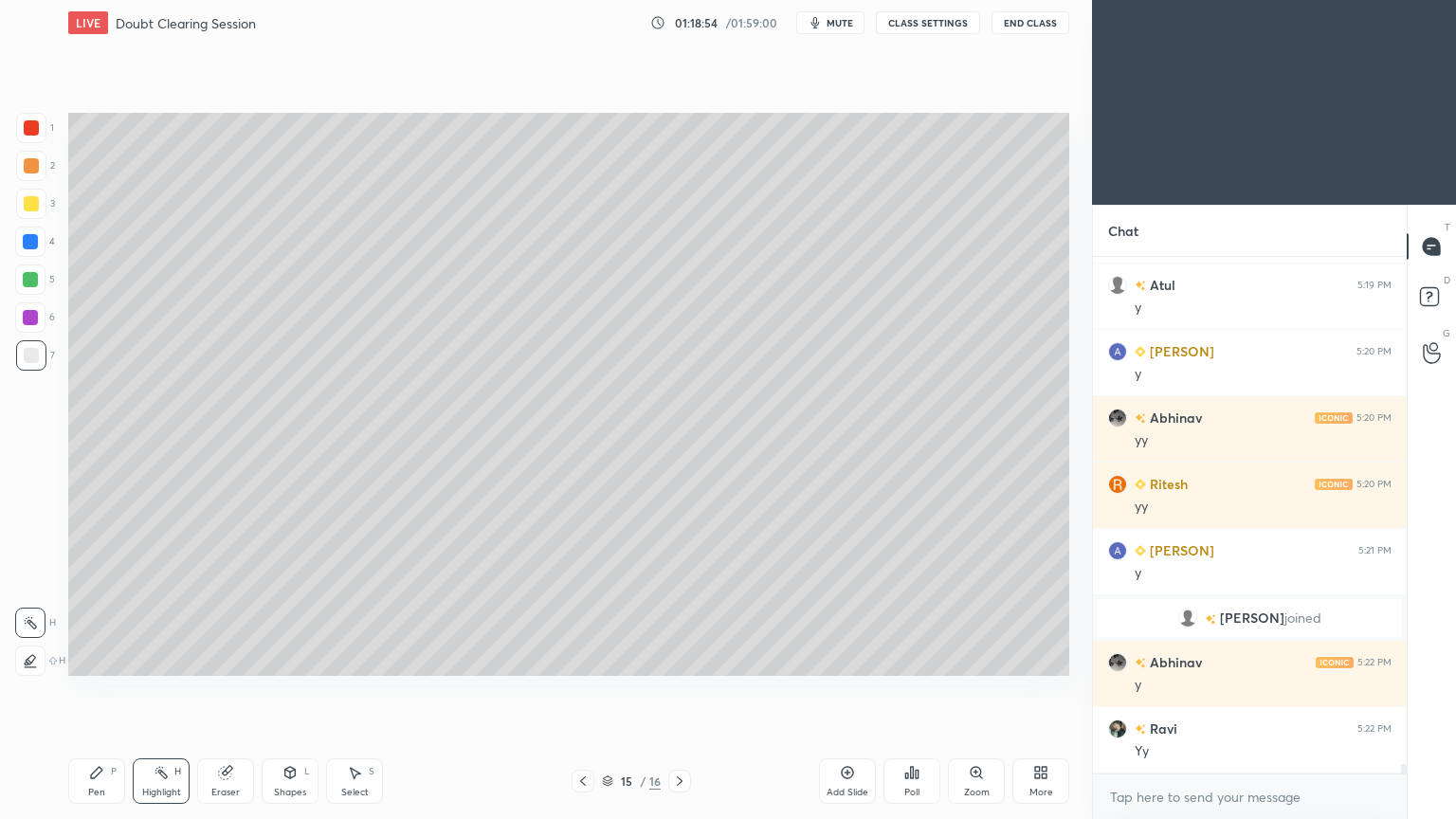 click 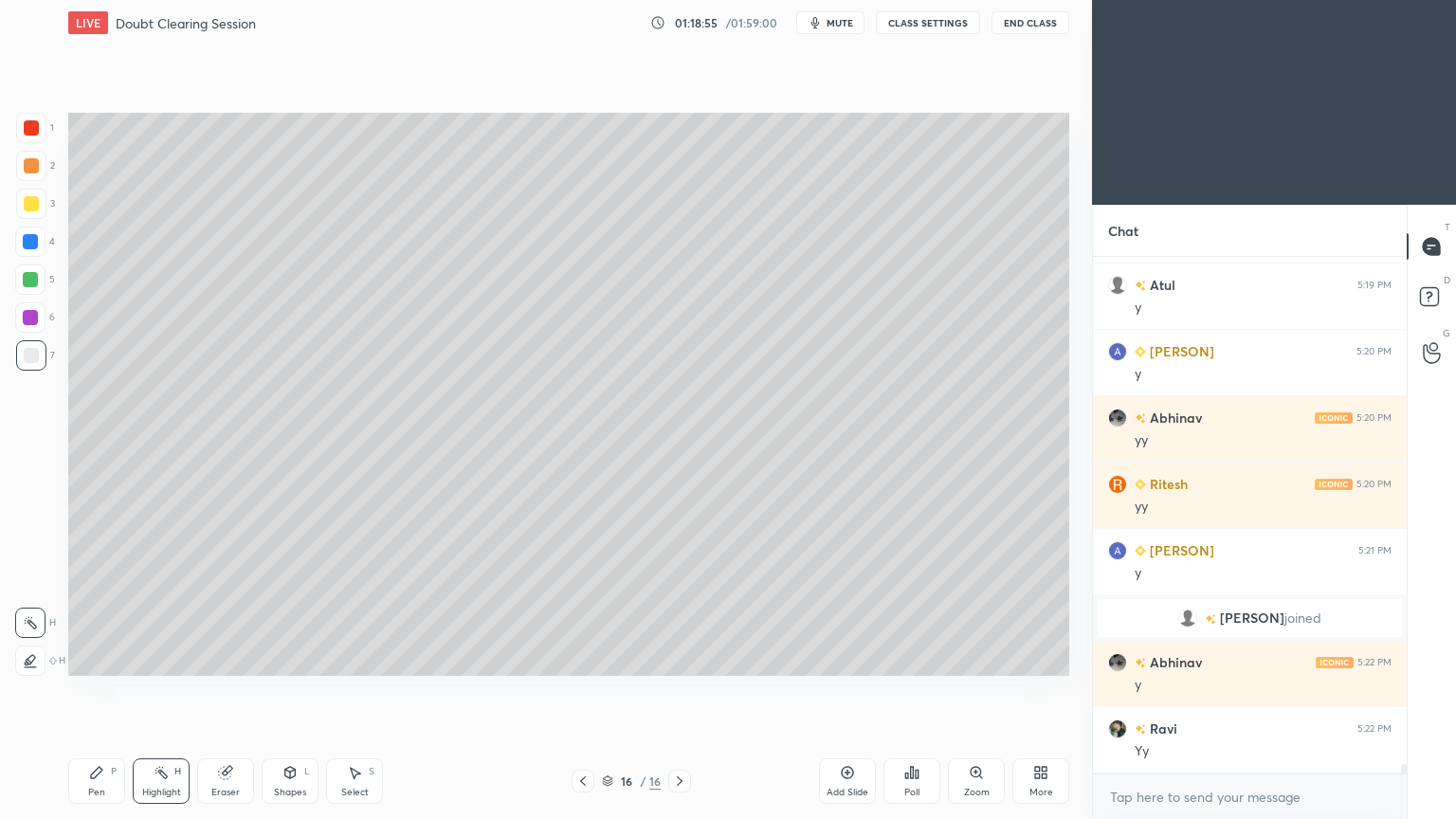 click on "Pen P" at bounding box center [97, 781] 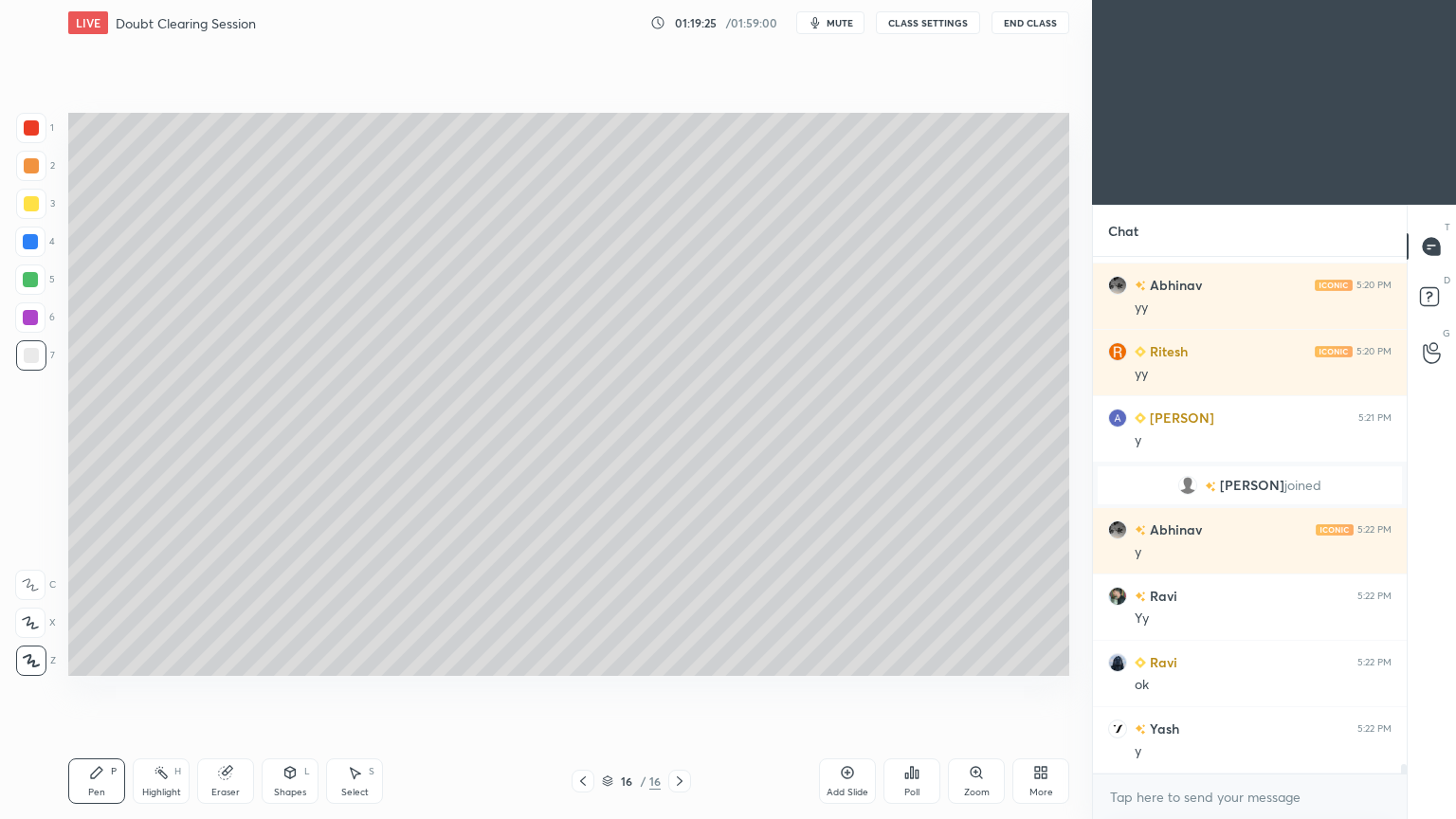 scroll, scrollTop: 26800, scrollLeft: 0, axis: vertical 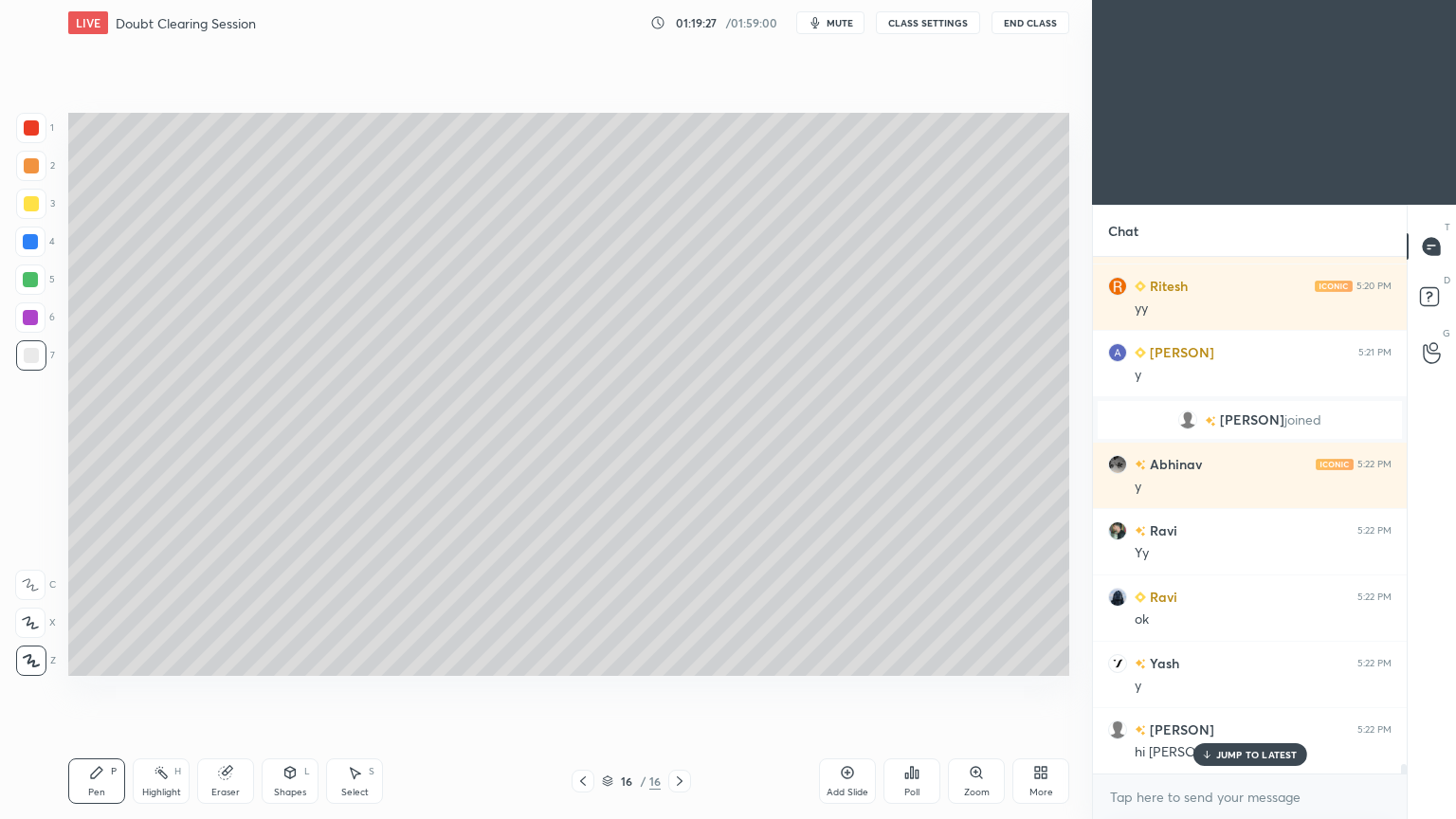 click on "JUMP TO LATEST" at bounding box center [1249, 755] 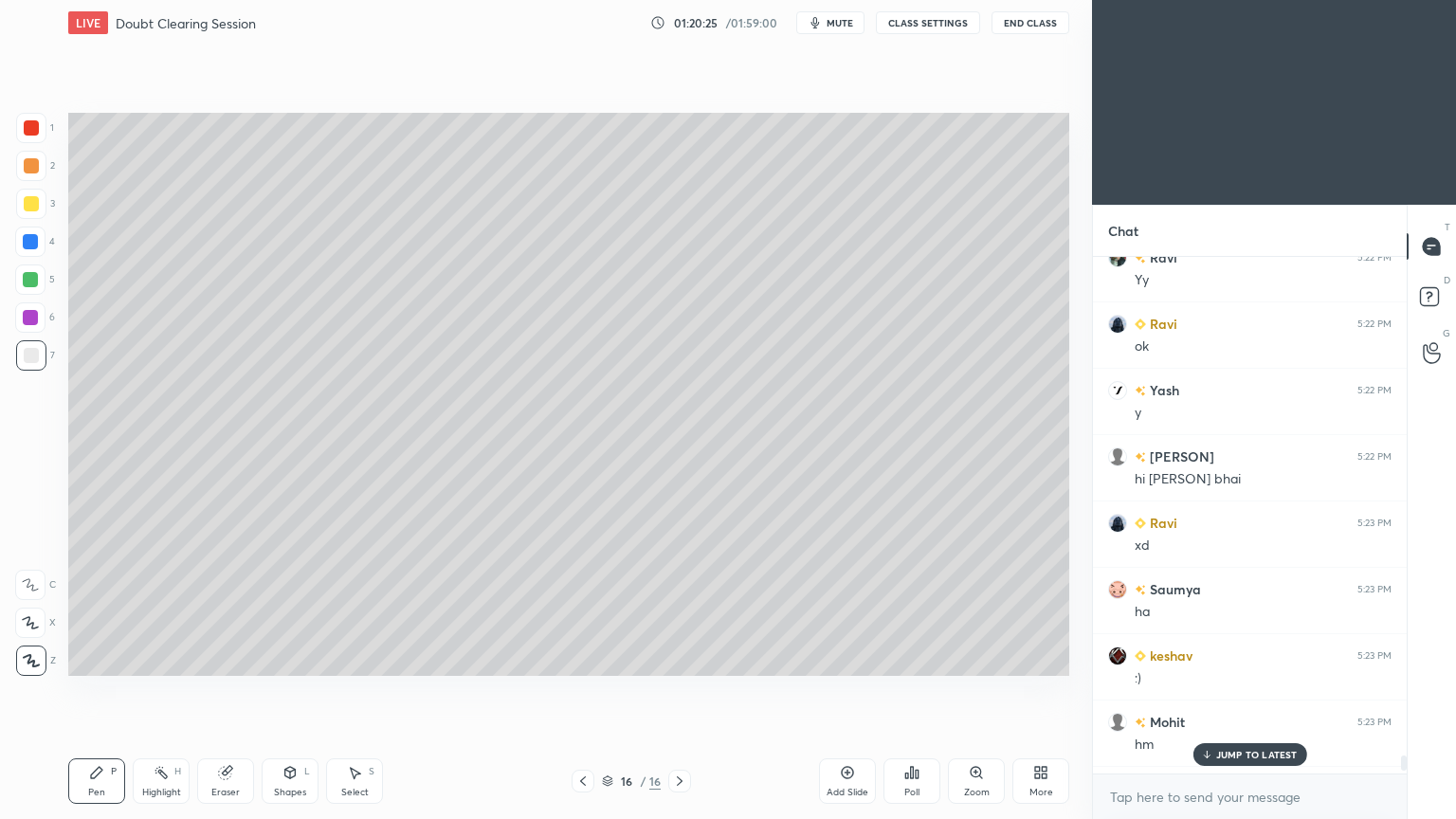 scroll, scrollTop: 27070, scrollLeft: 0, axis: vertical 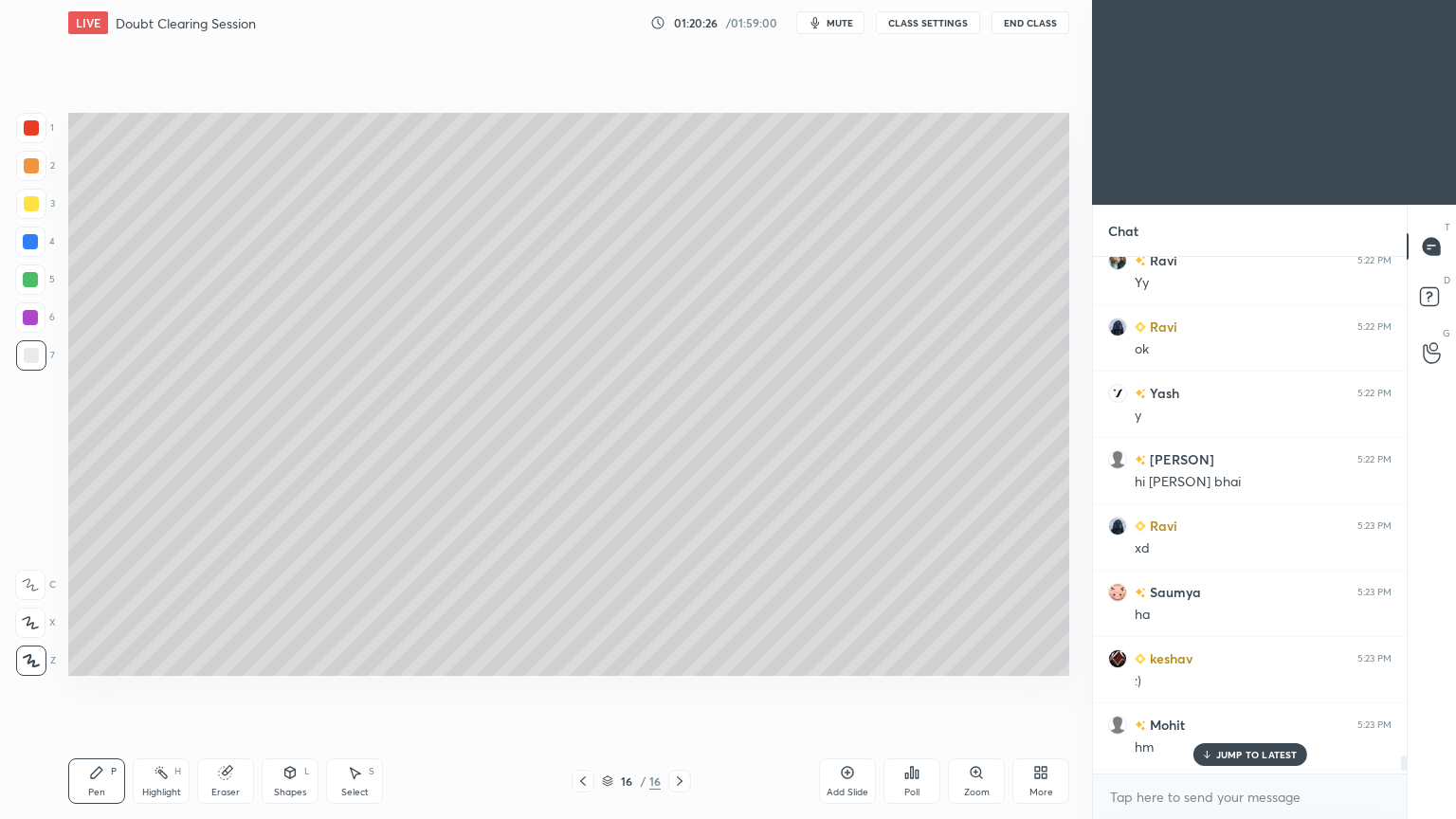 click at bounding box center (1118, 460) 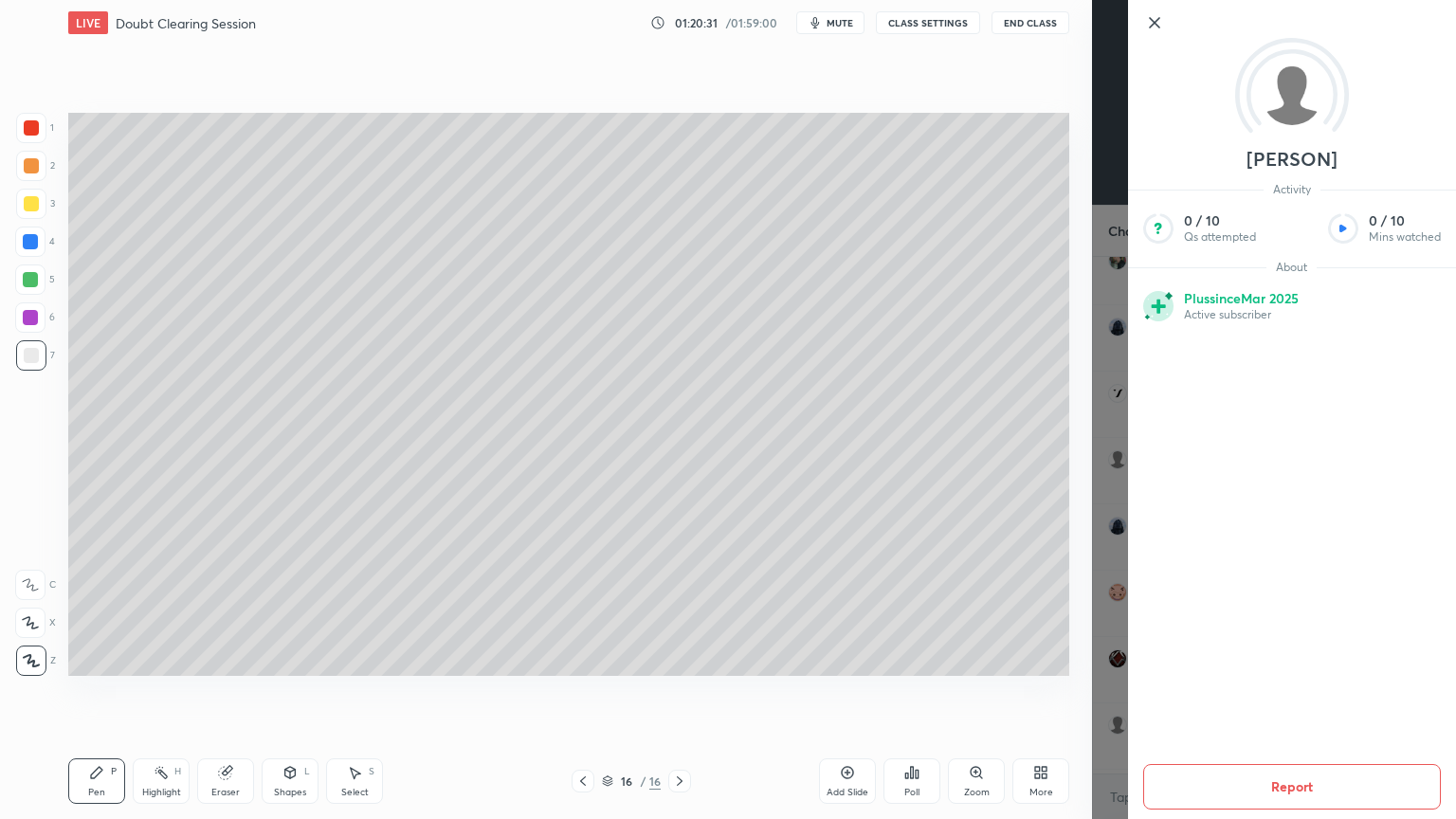 click 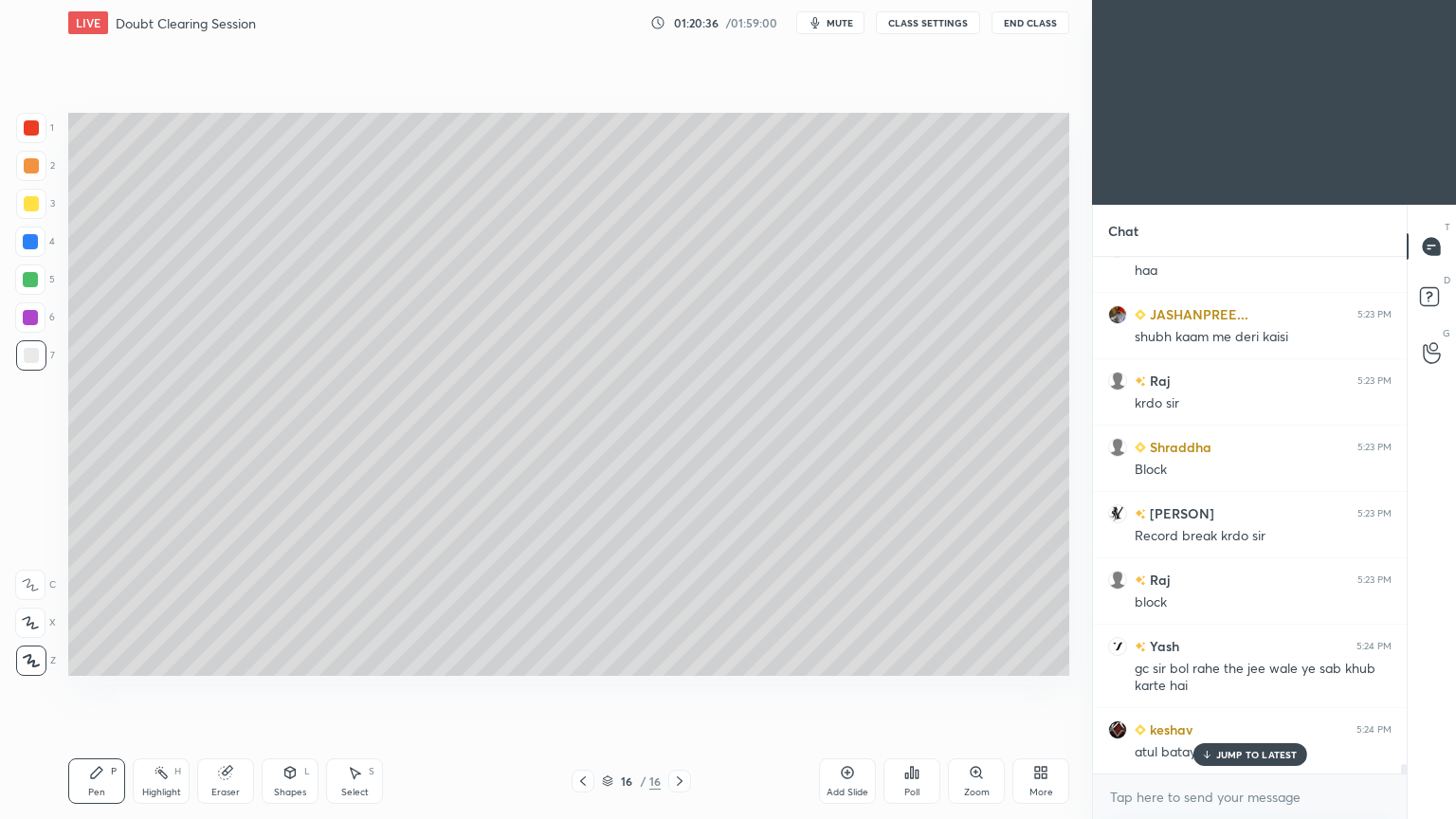 scroll, scrollTop: 27746, scrollLeft: 0, axis: vertical 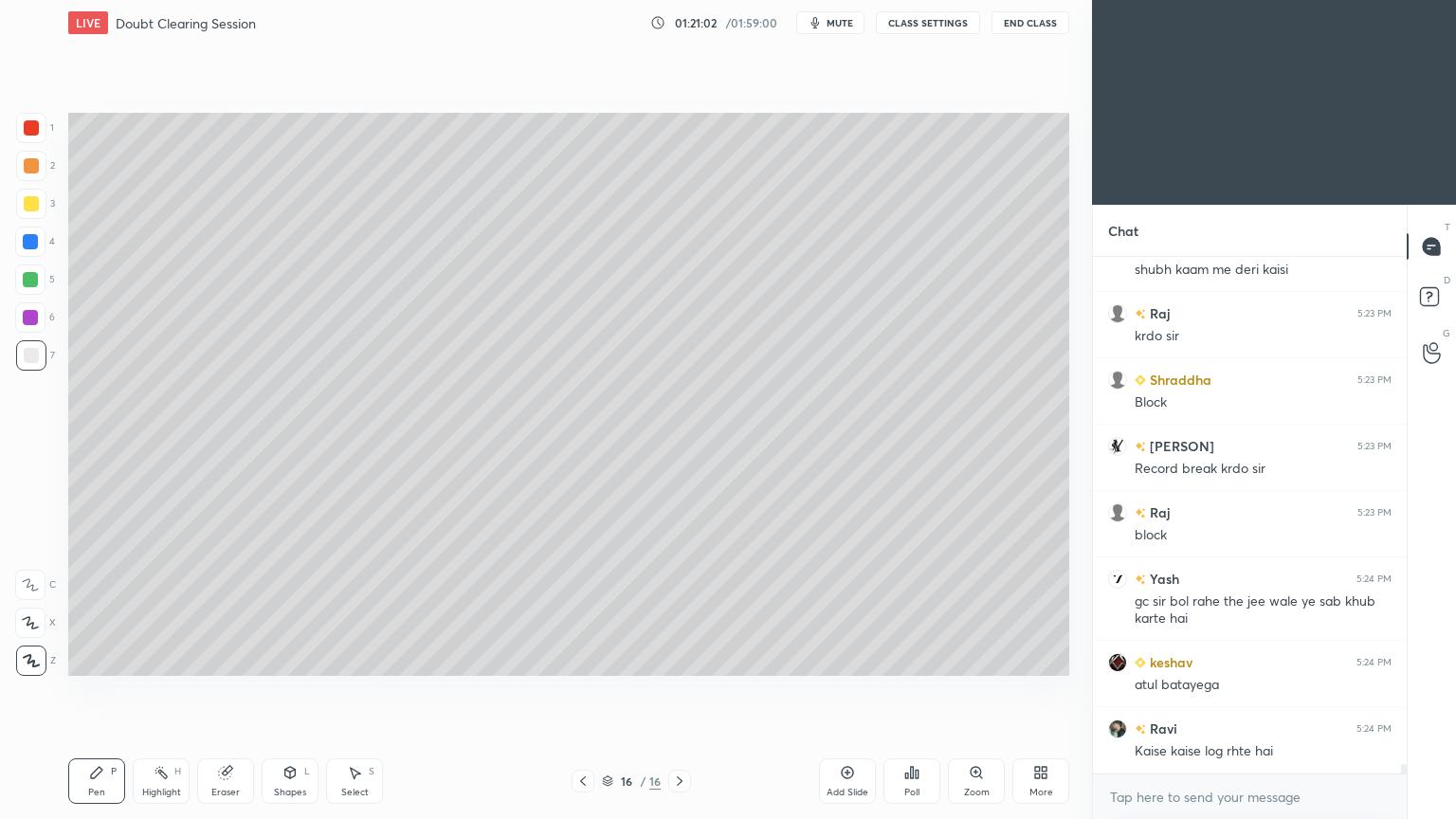 click 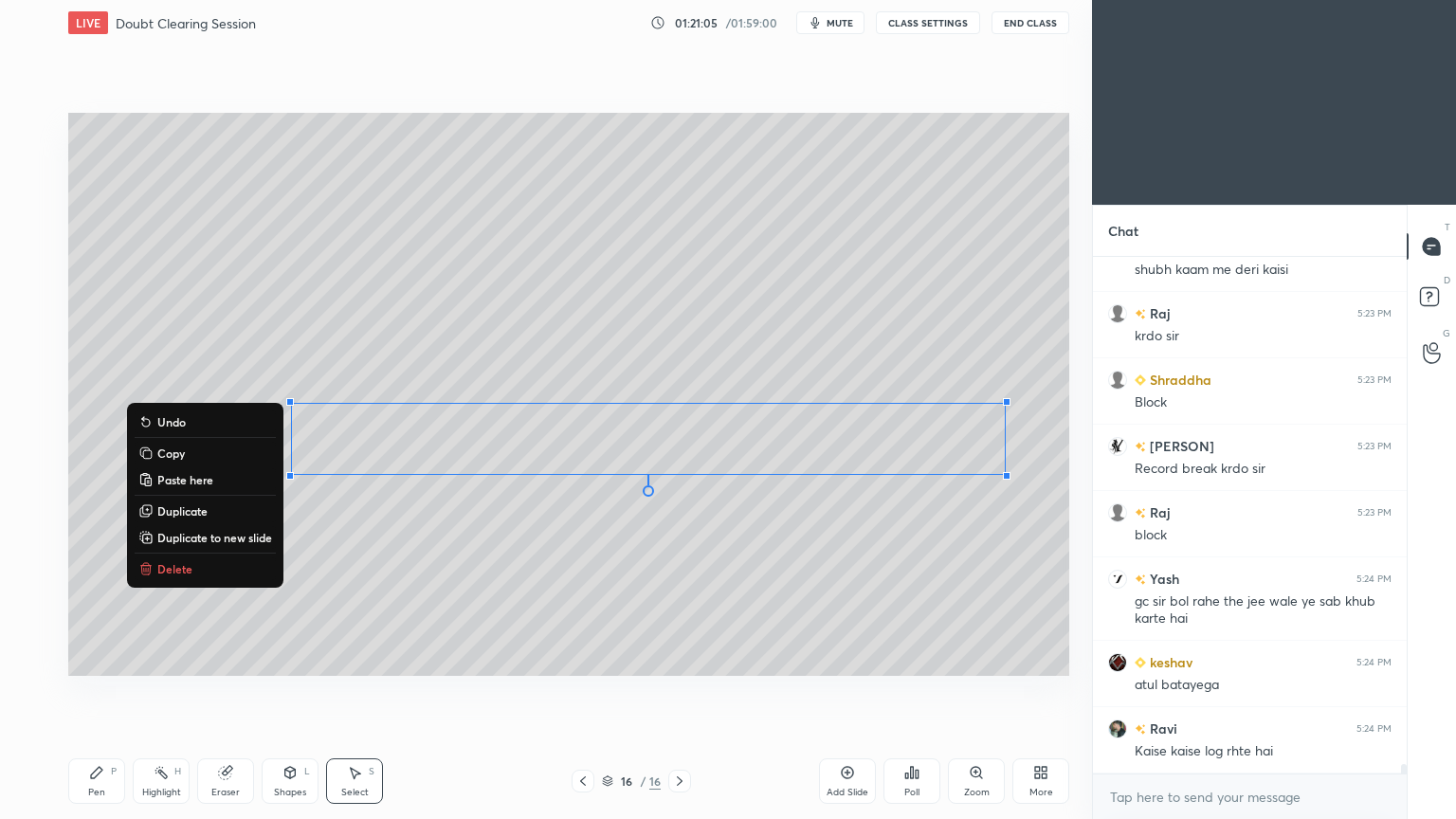 click on "Duplicate" at bounding box center [182, 511] 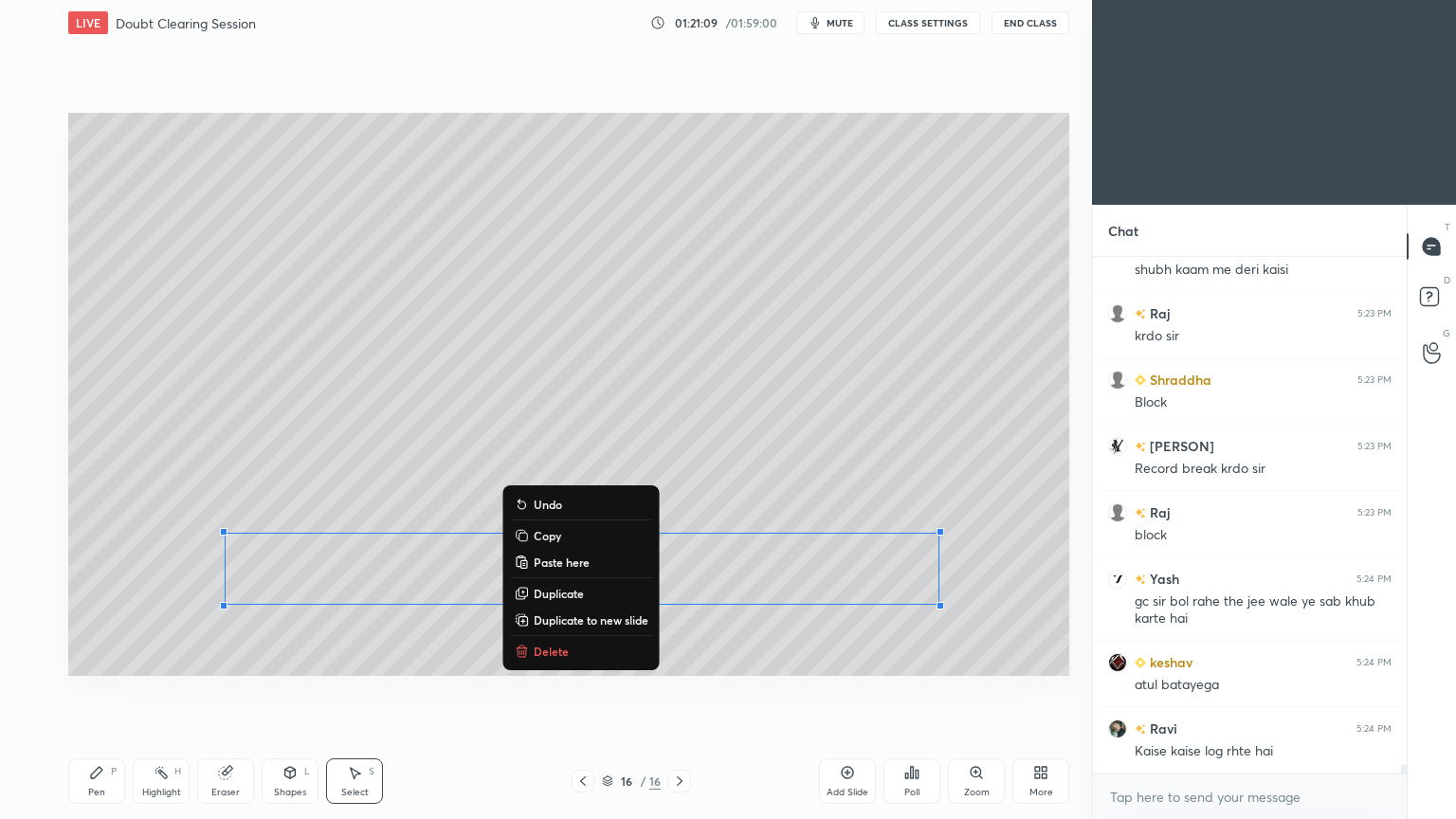 click on "Pen P" at bounding box center [97, 781] 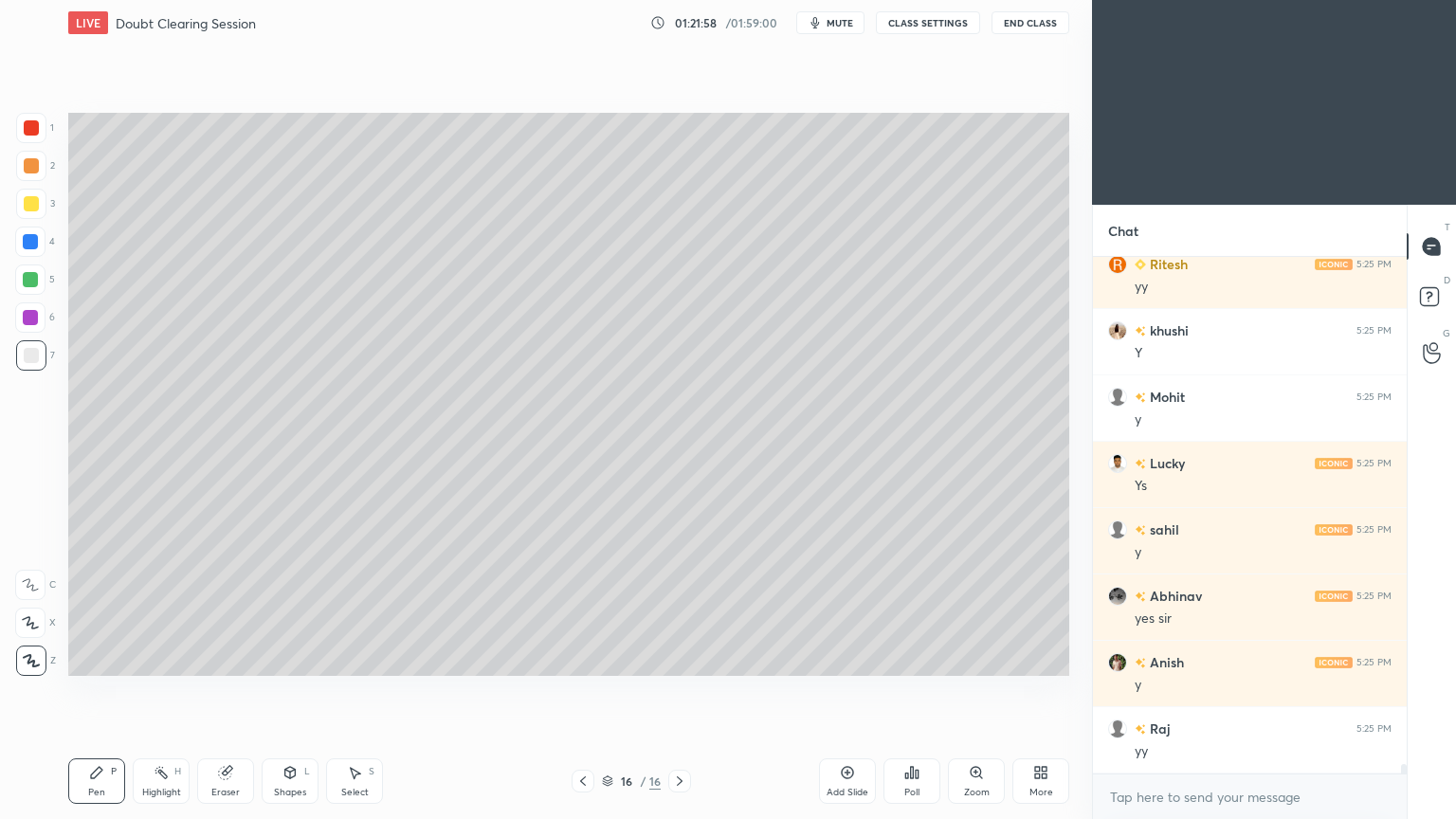 scroll, scrollTop: 28475, scrollLeft: 0, axis: vertical 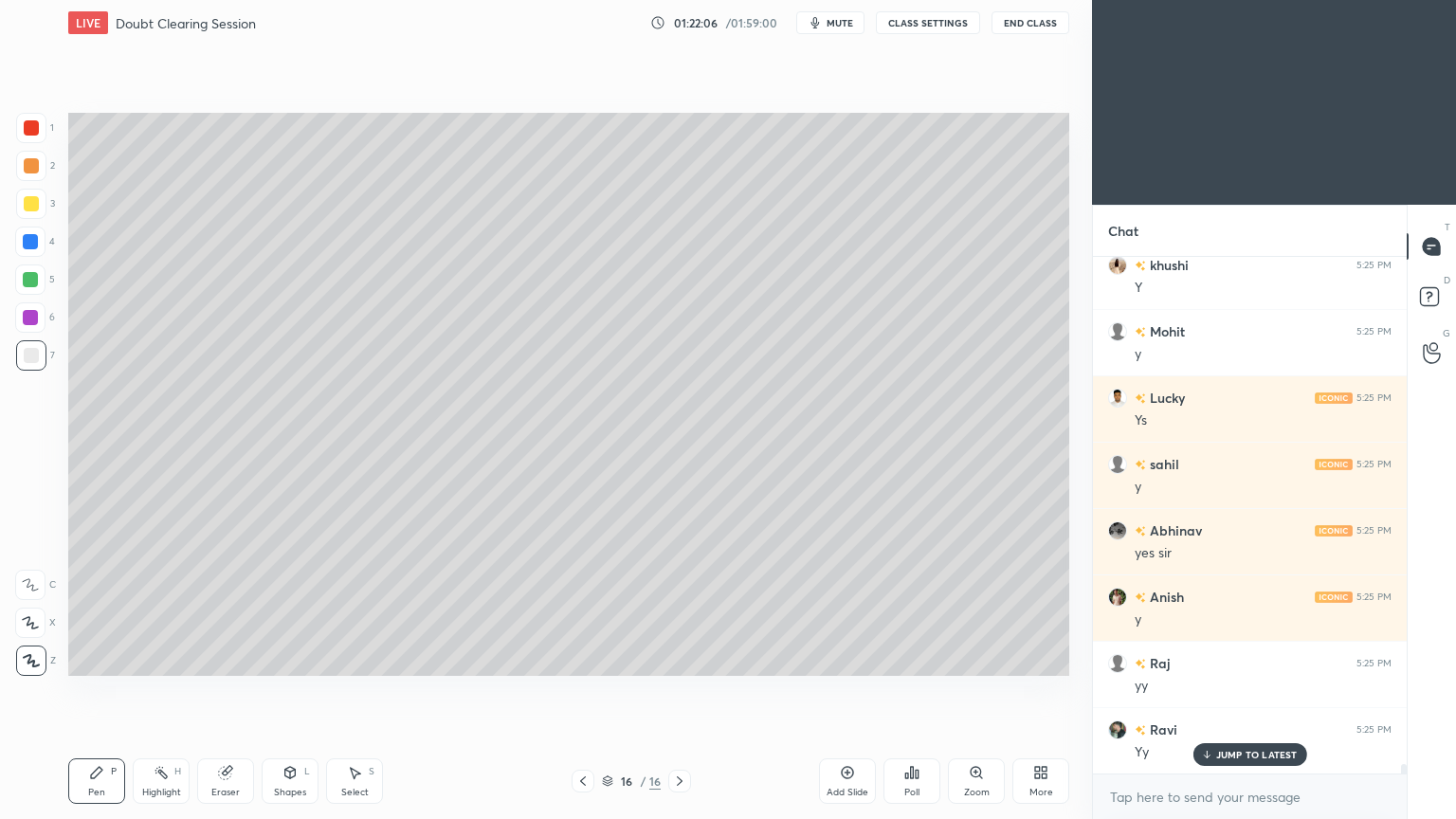 click 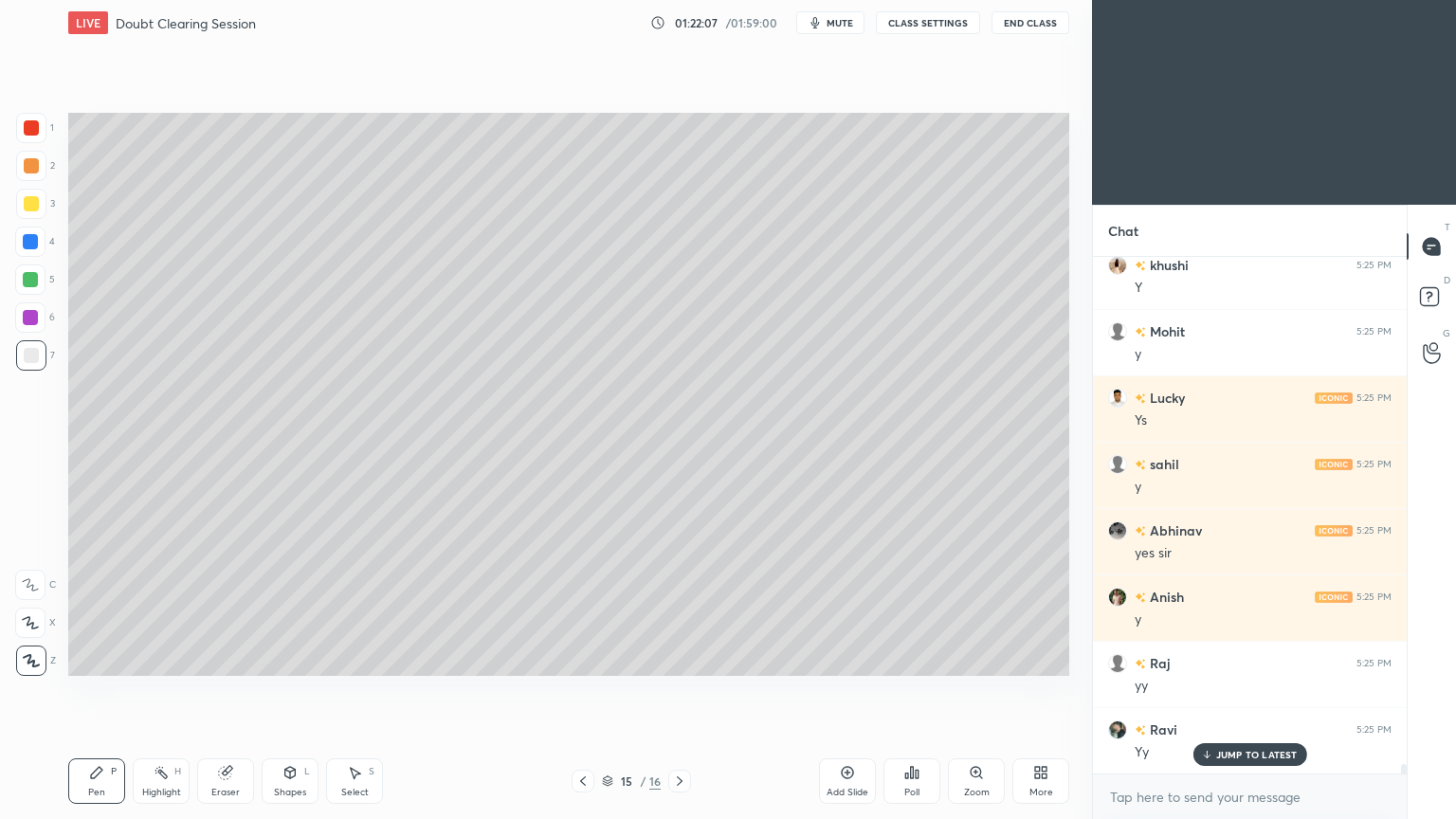 click 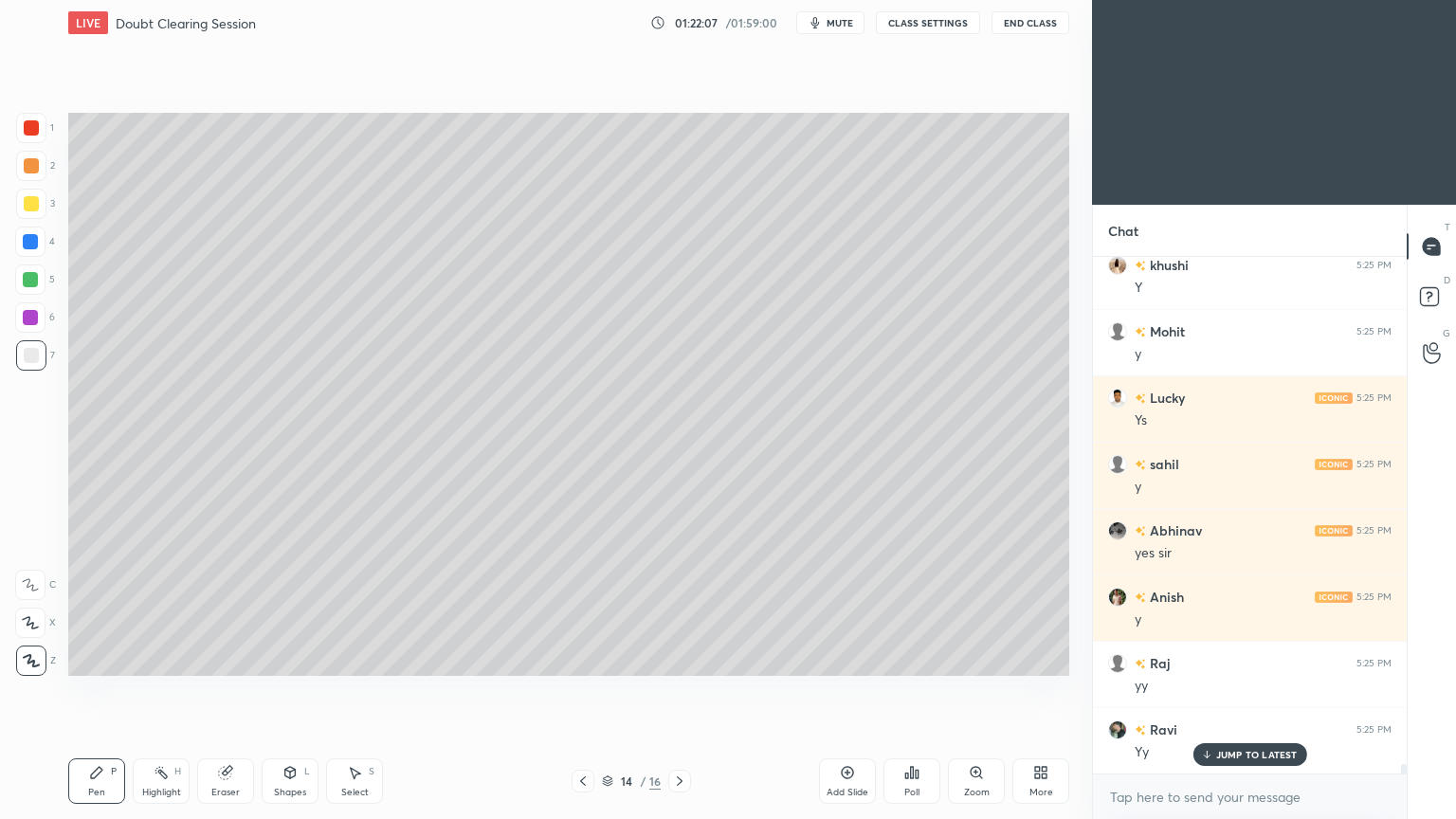 click 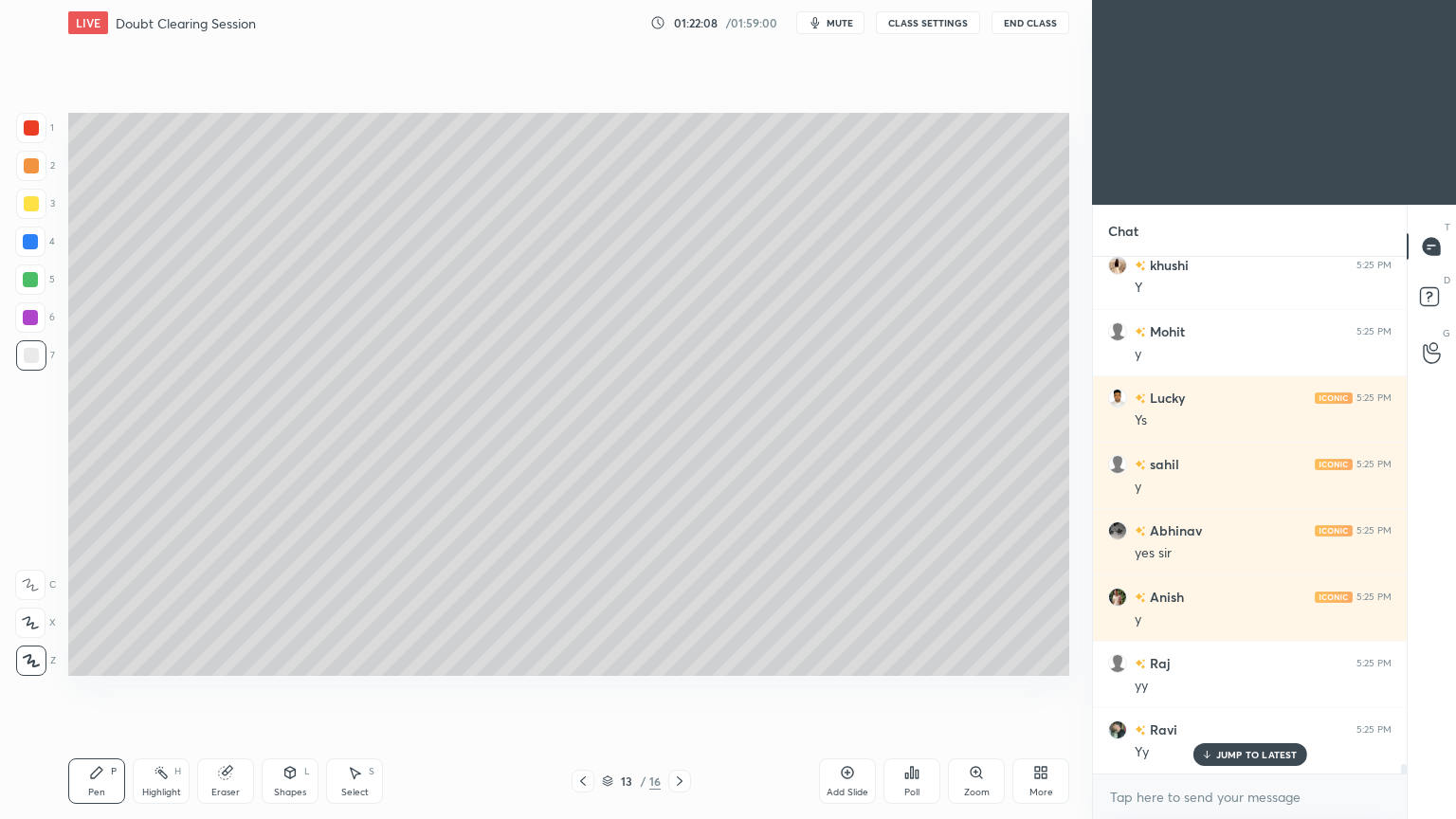 click 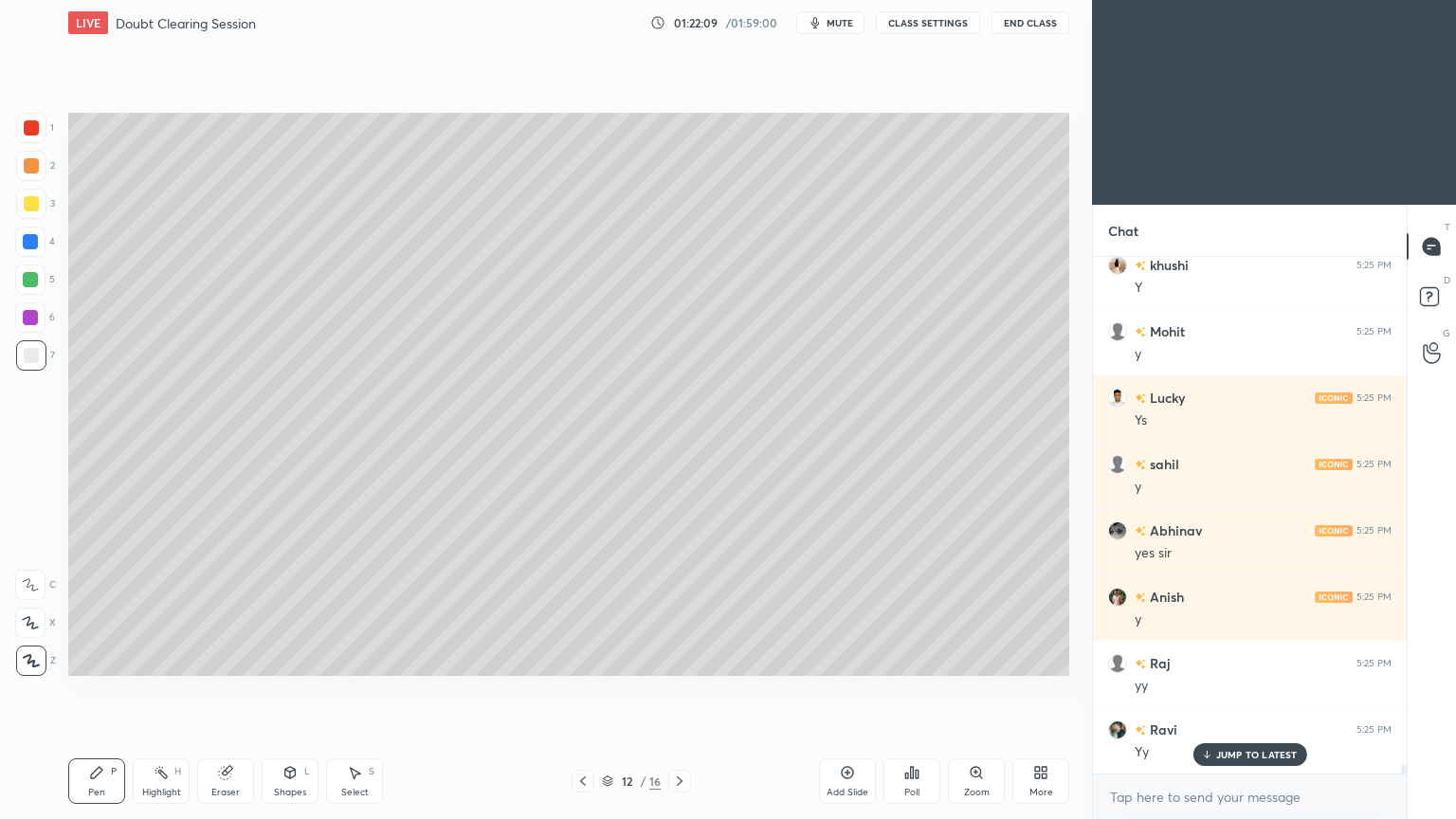 click on "Highlight" at bounding box center [161, 792] 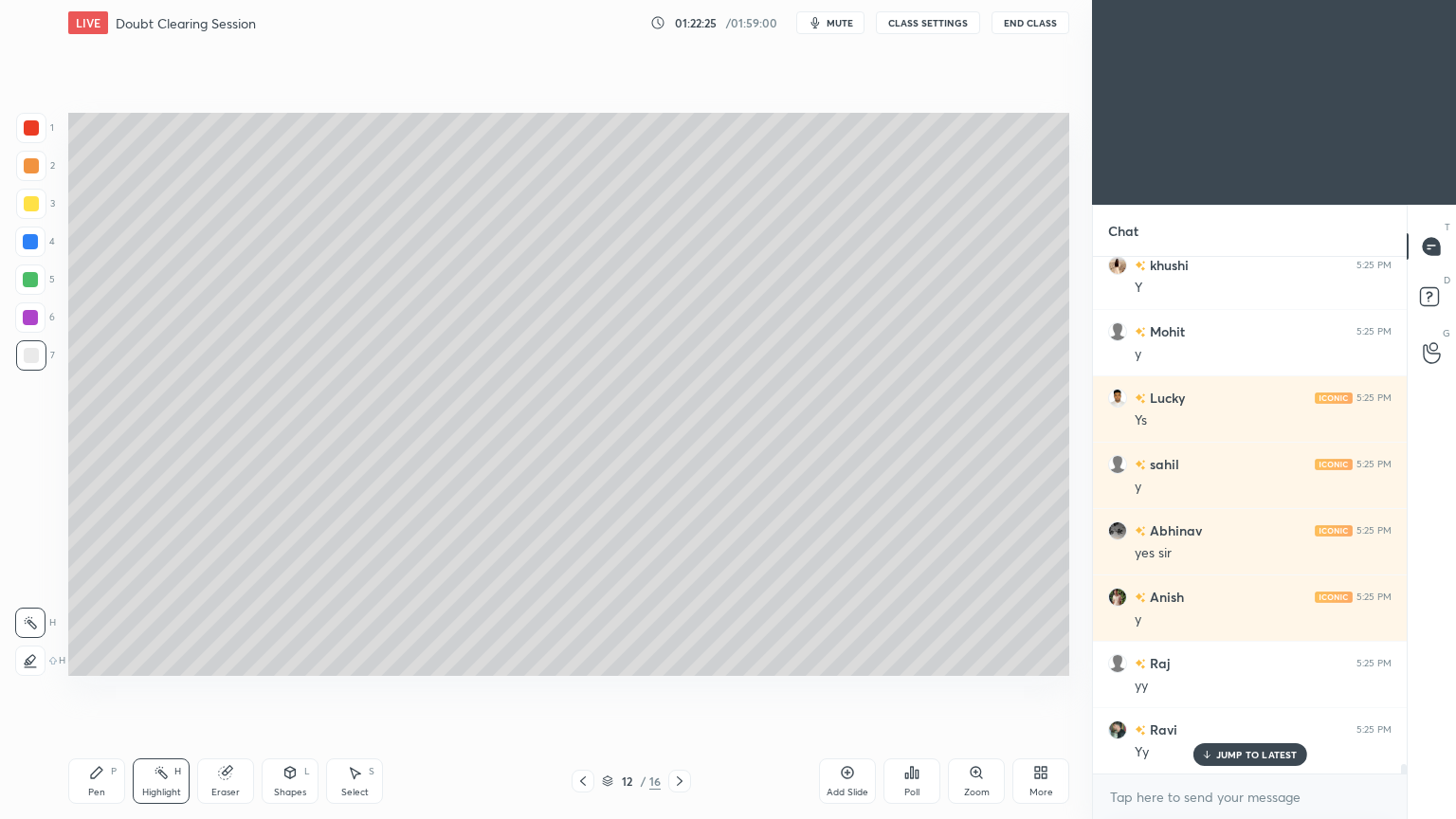 click 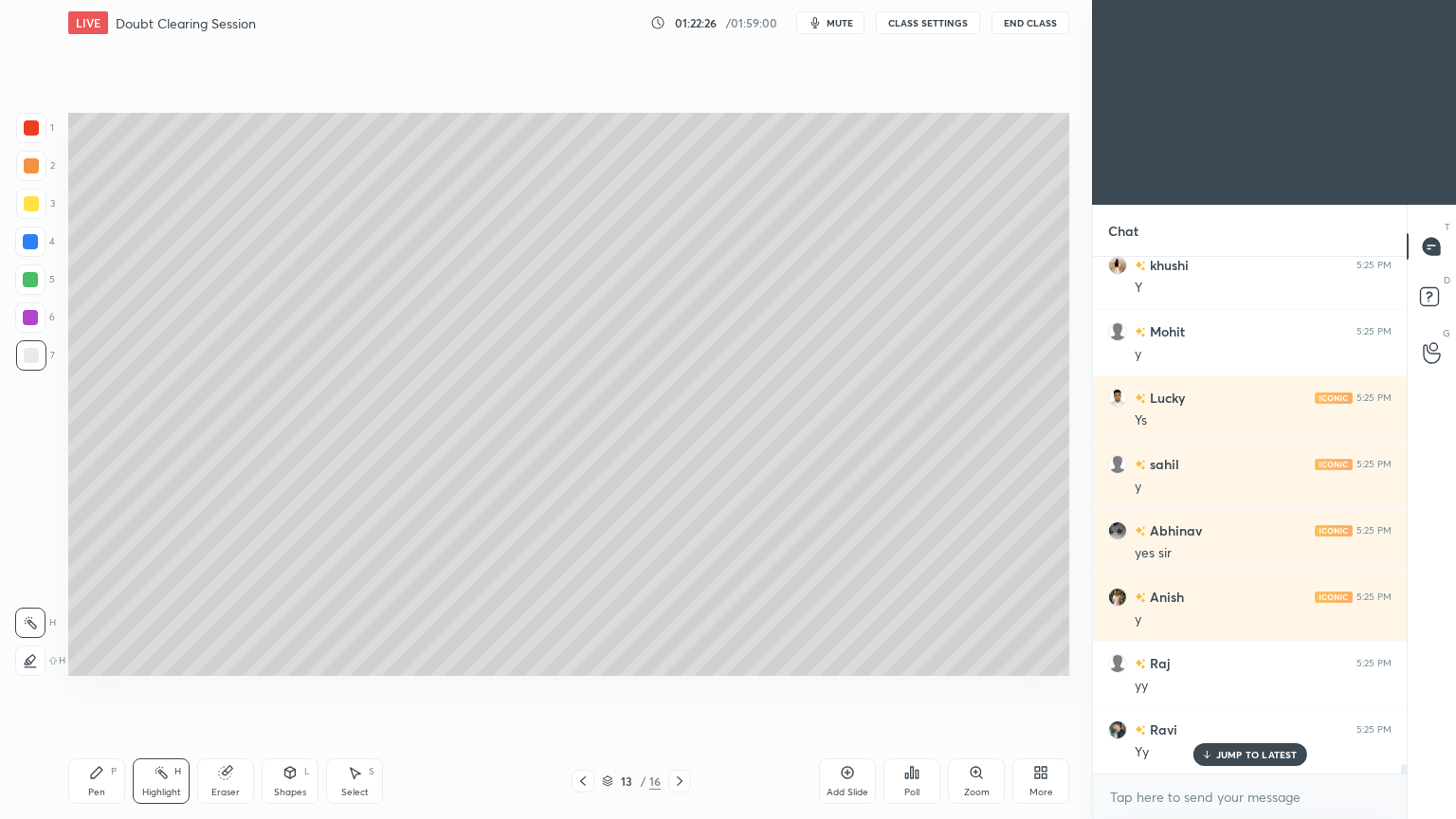 click 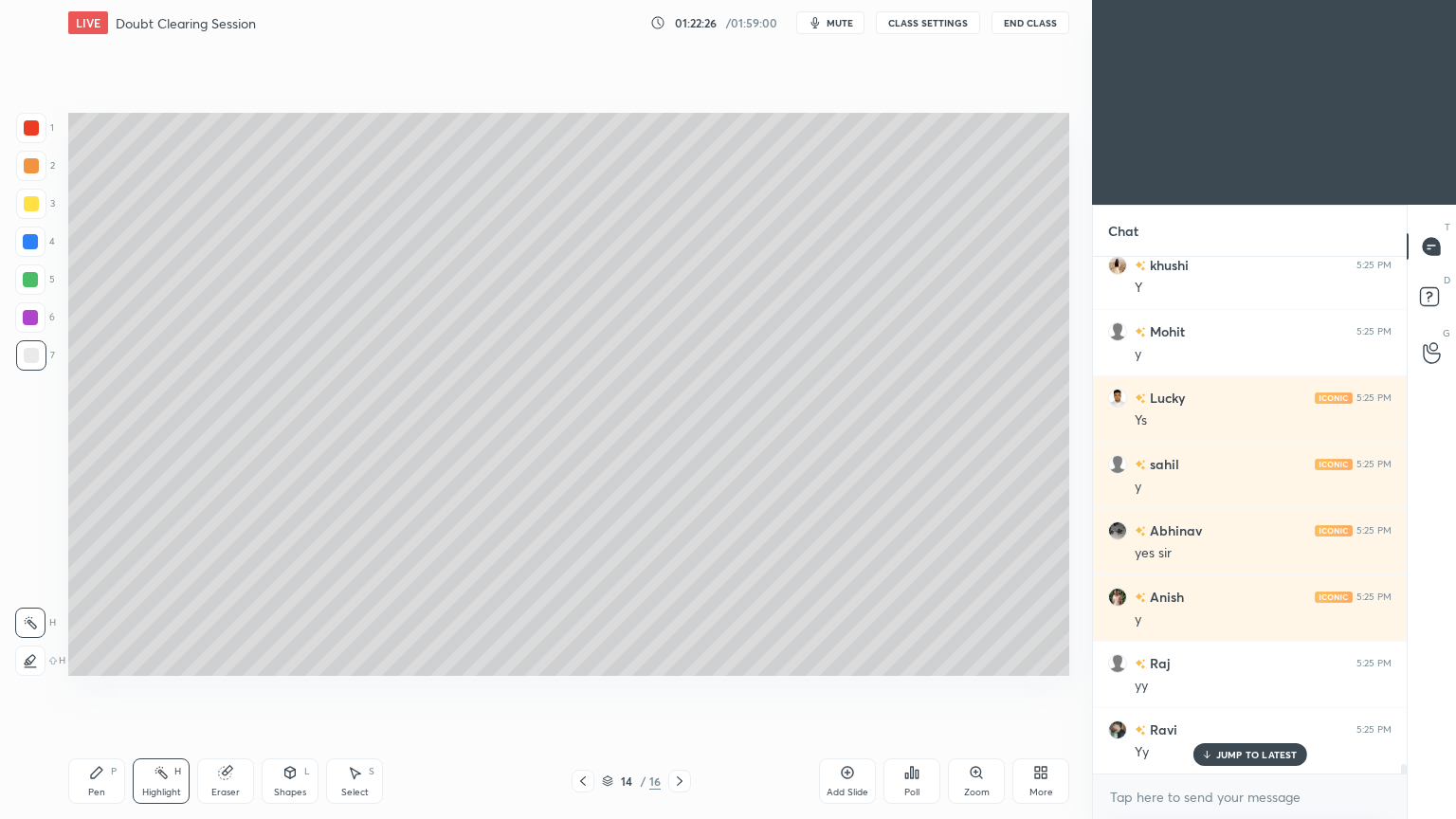 click 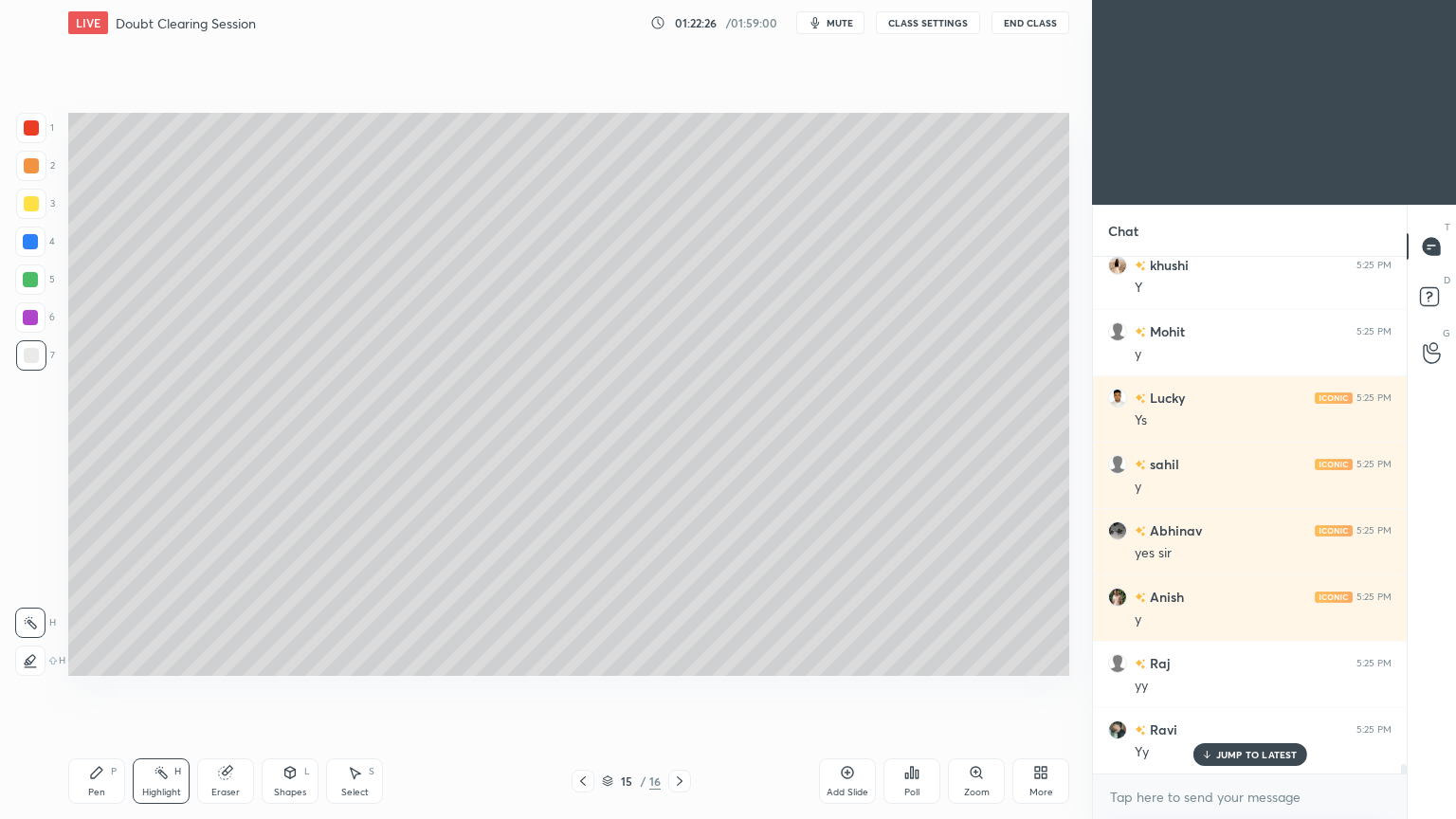 click 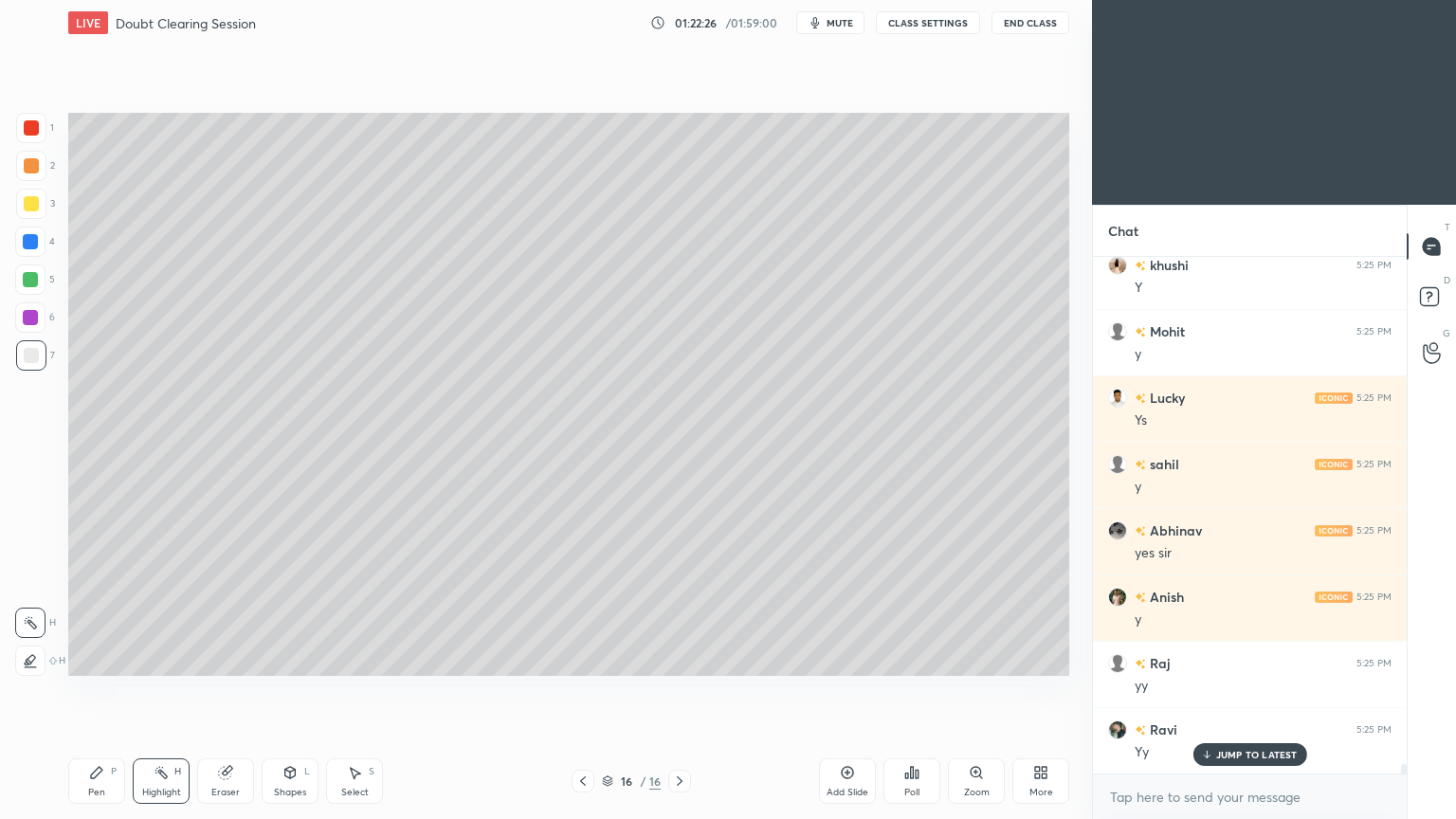 click 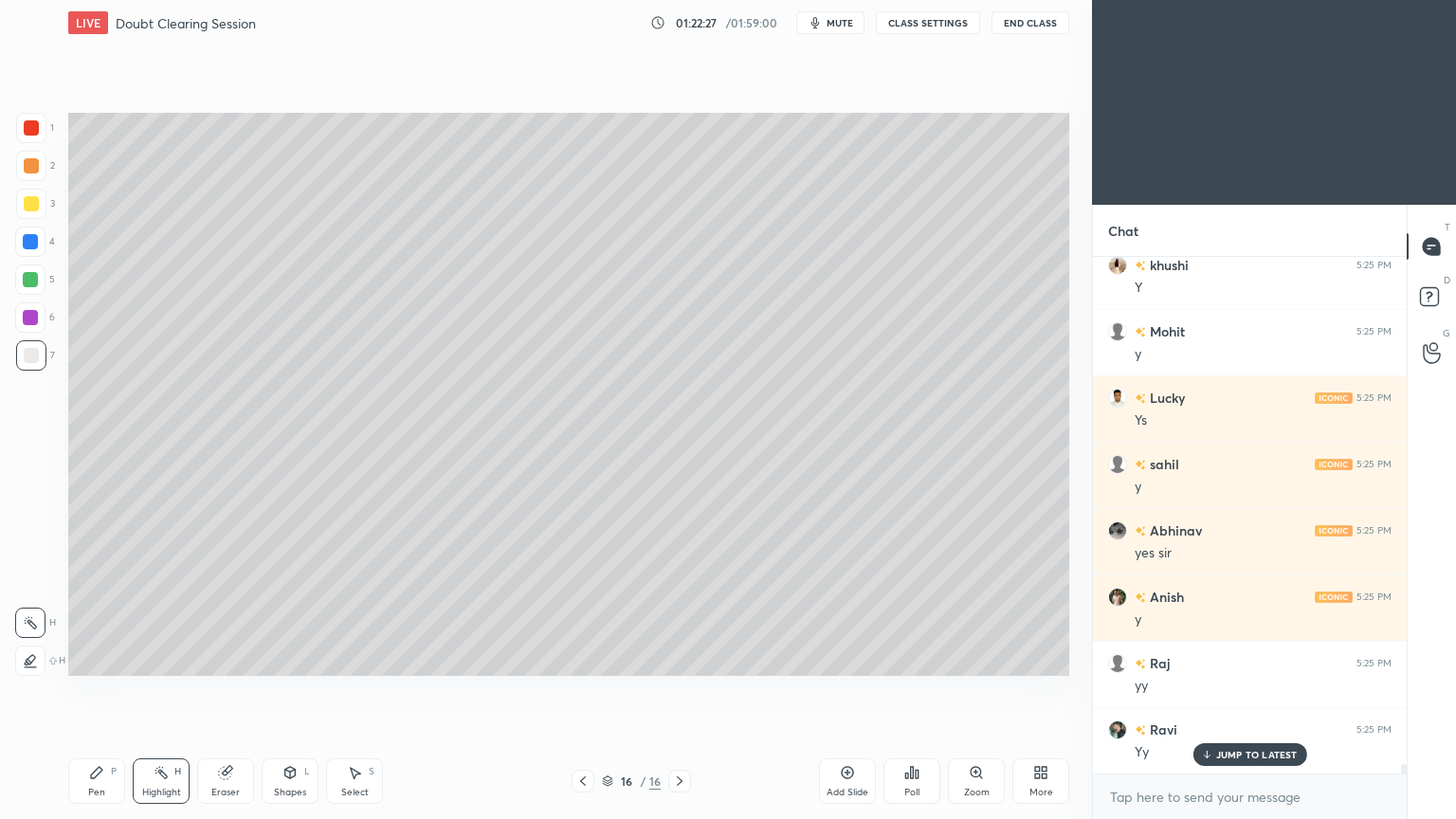 click 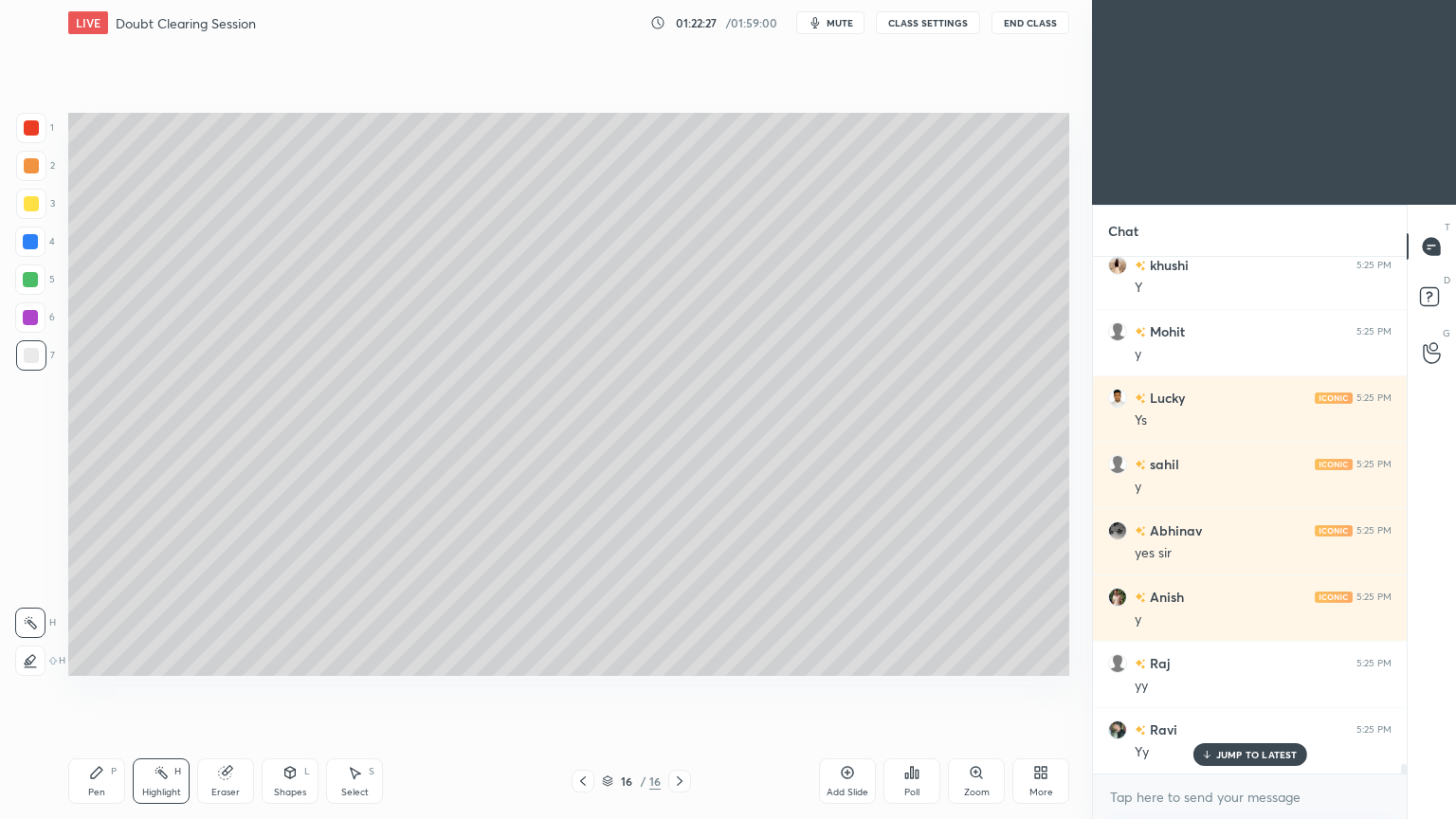 click on "Add Slide" at bounding box center (847, 781) 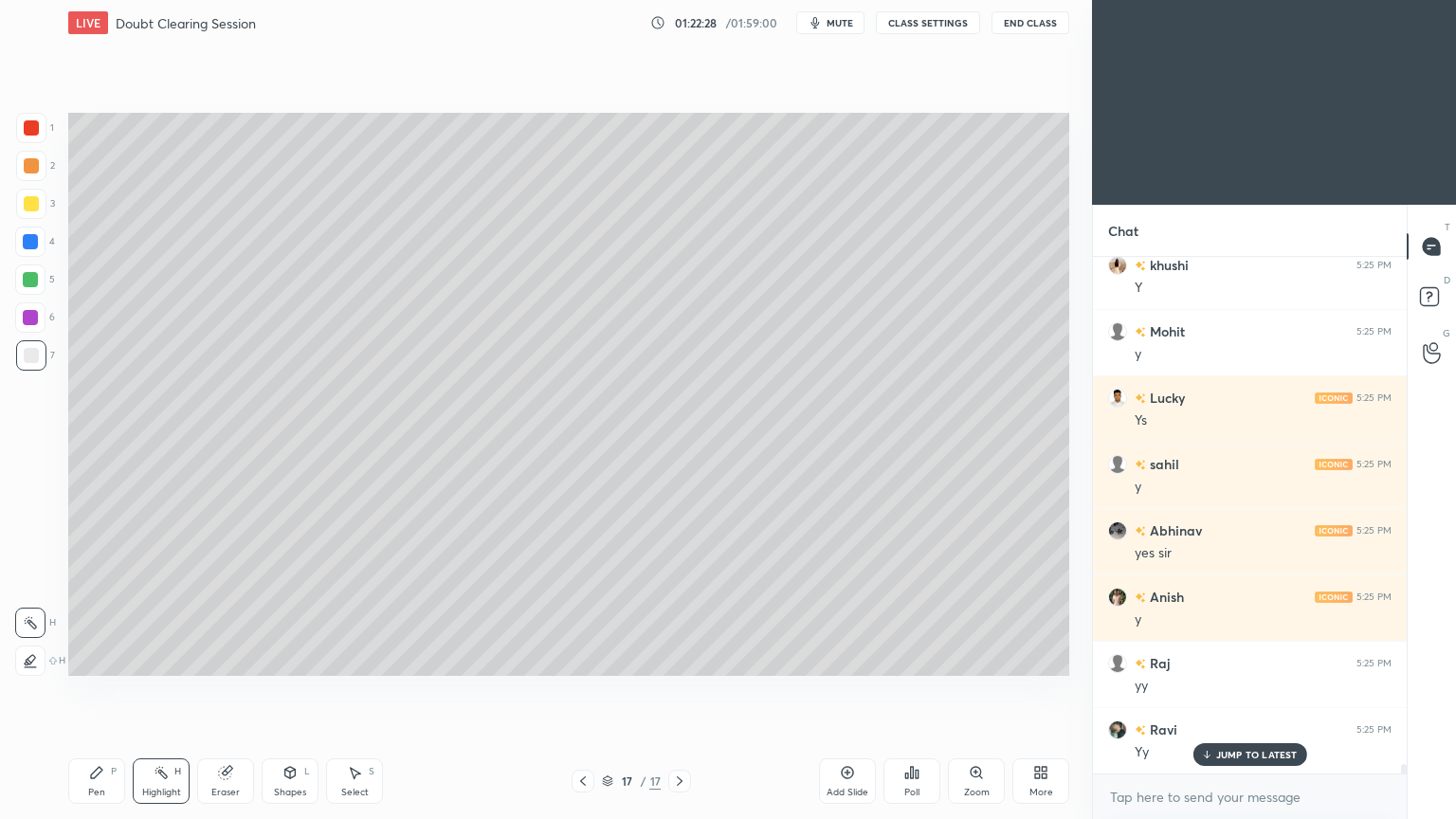 click on "Shapes" at bounding box center (290, 792) 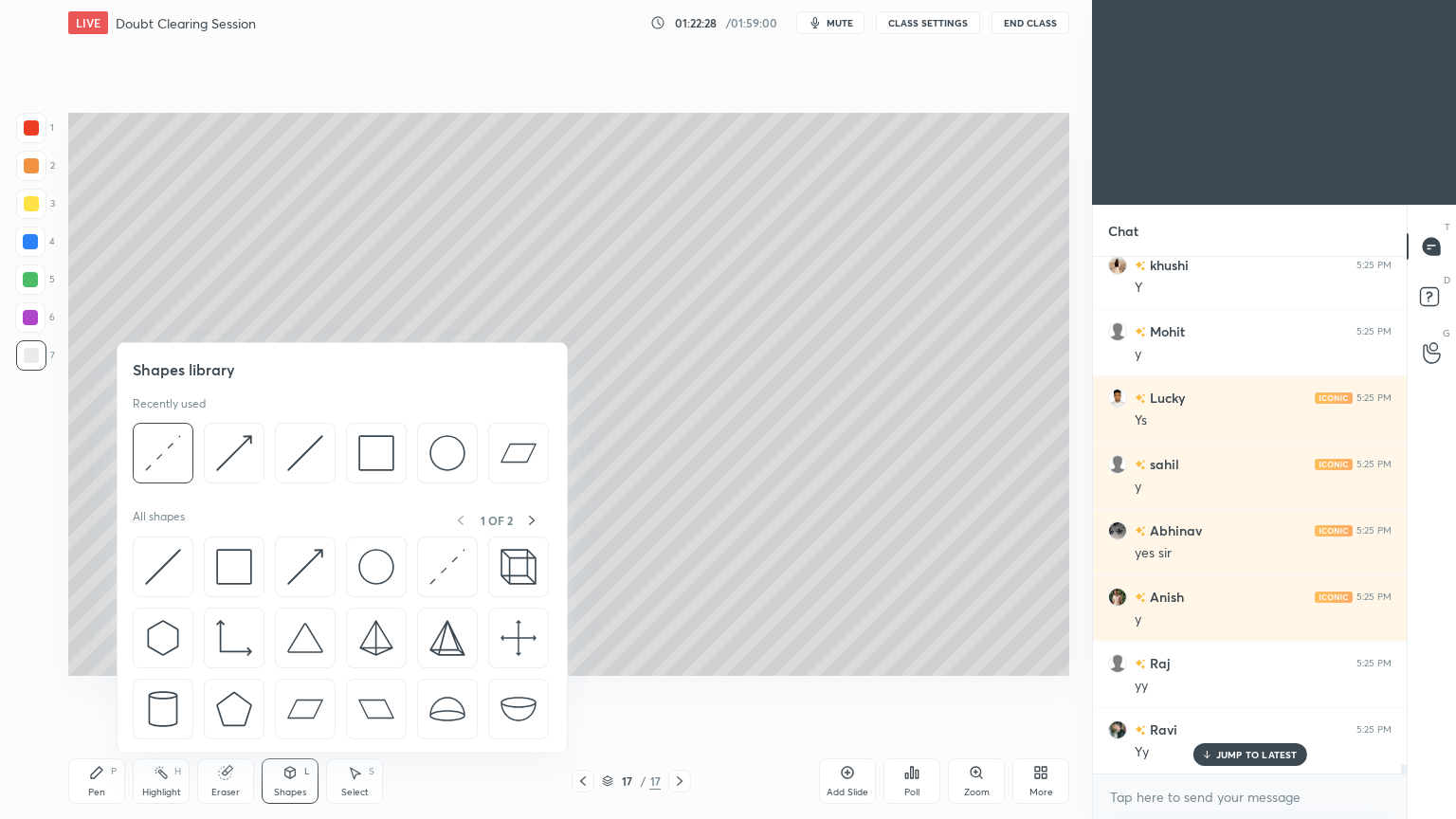 click at bounding box center (305, 453) 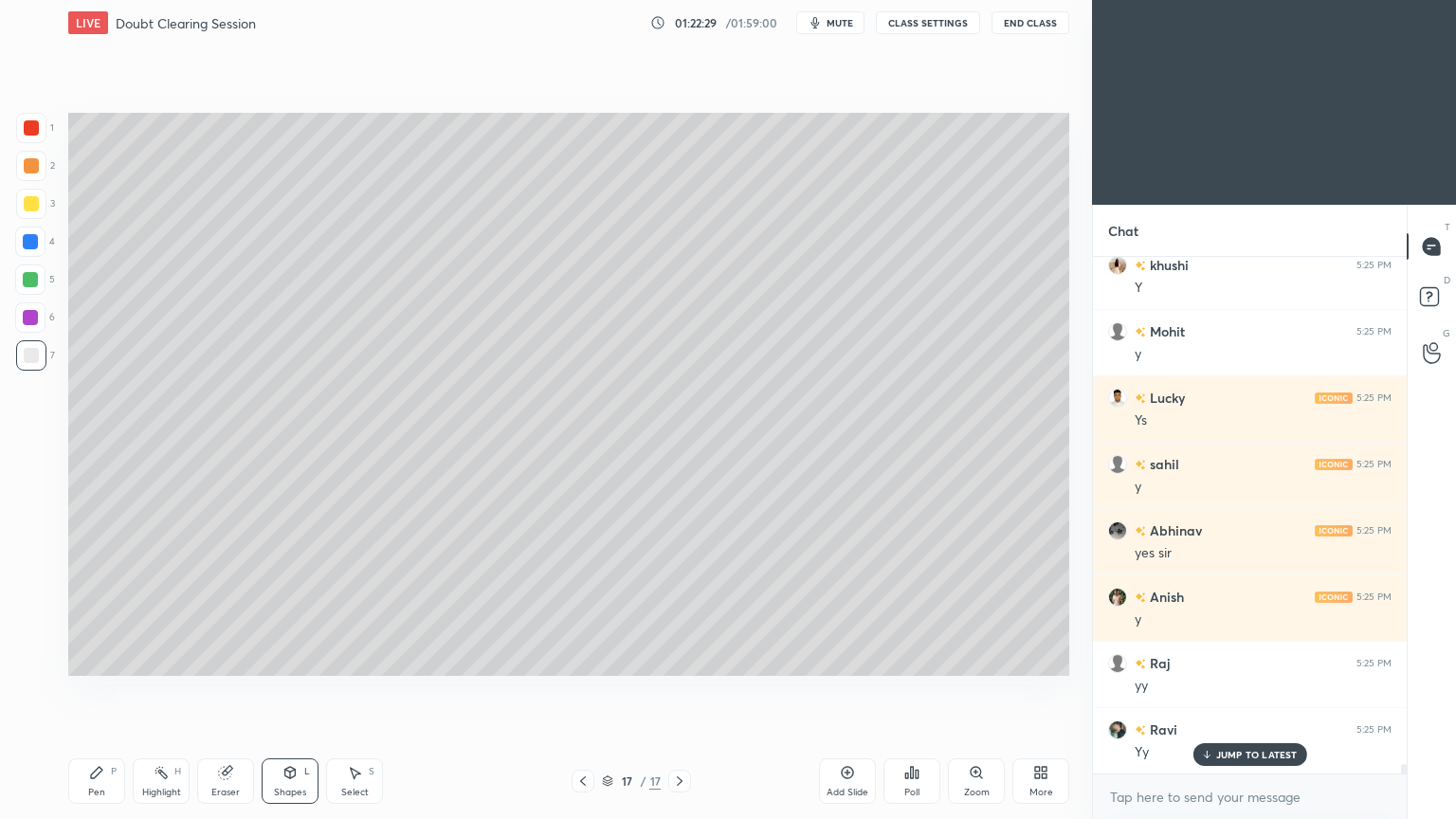 click at bounding box center (31, 355) 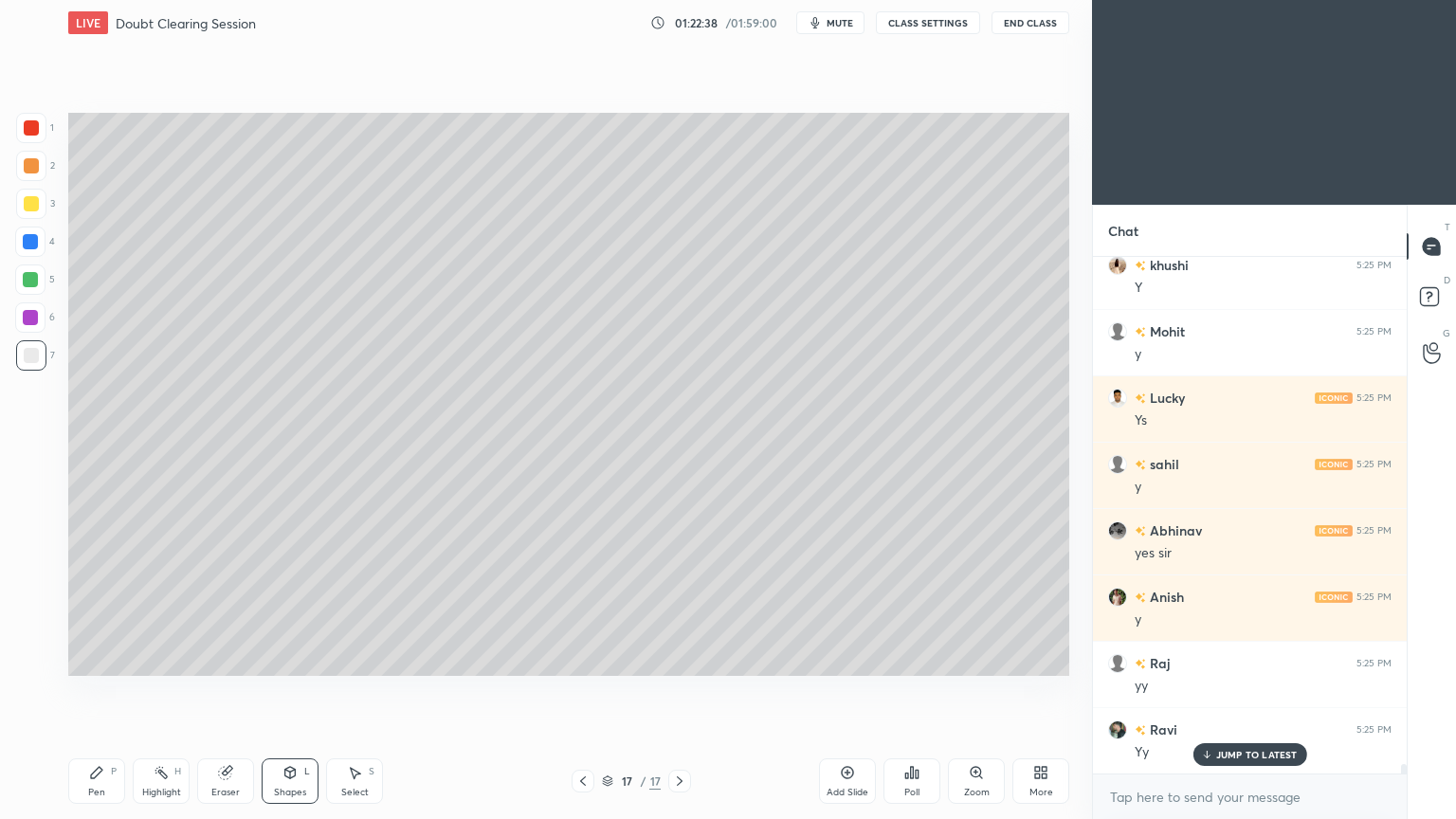 click on "Pen" at bounding box center [97, 792] 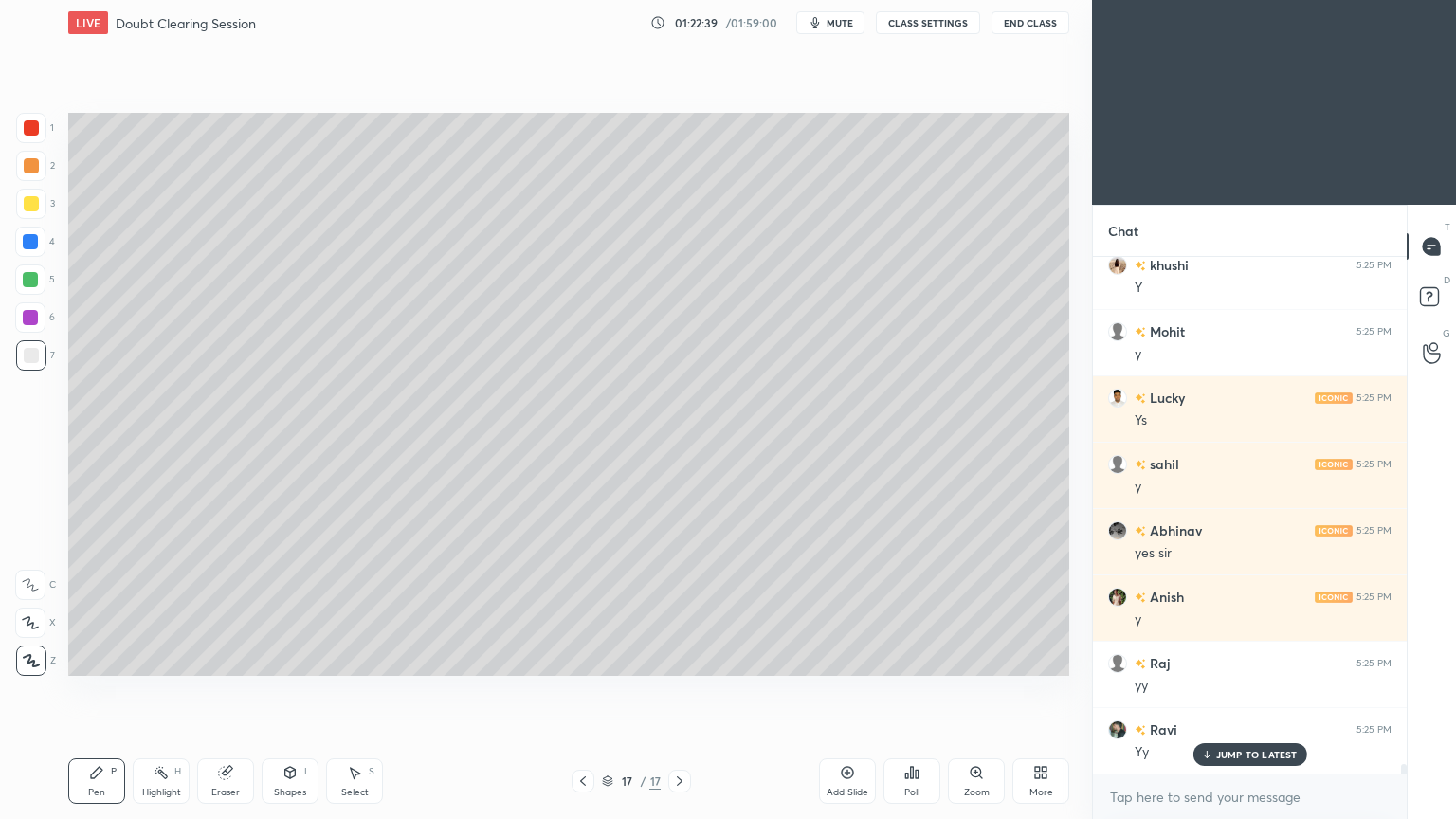 click at bounding box center (31, 204) 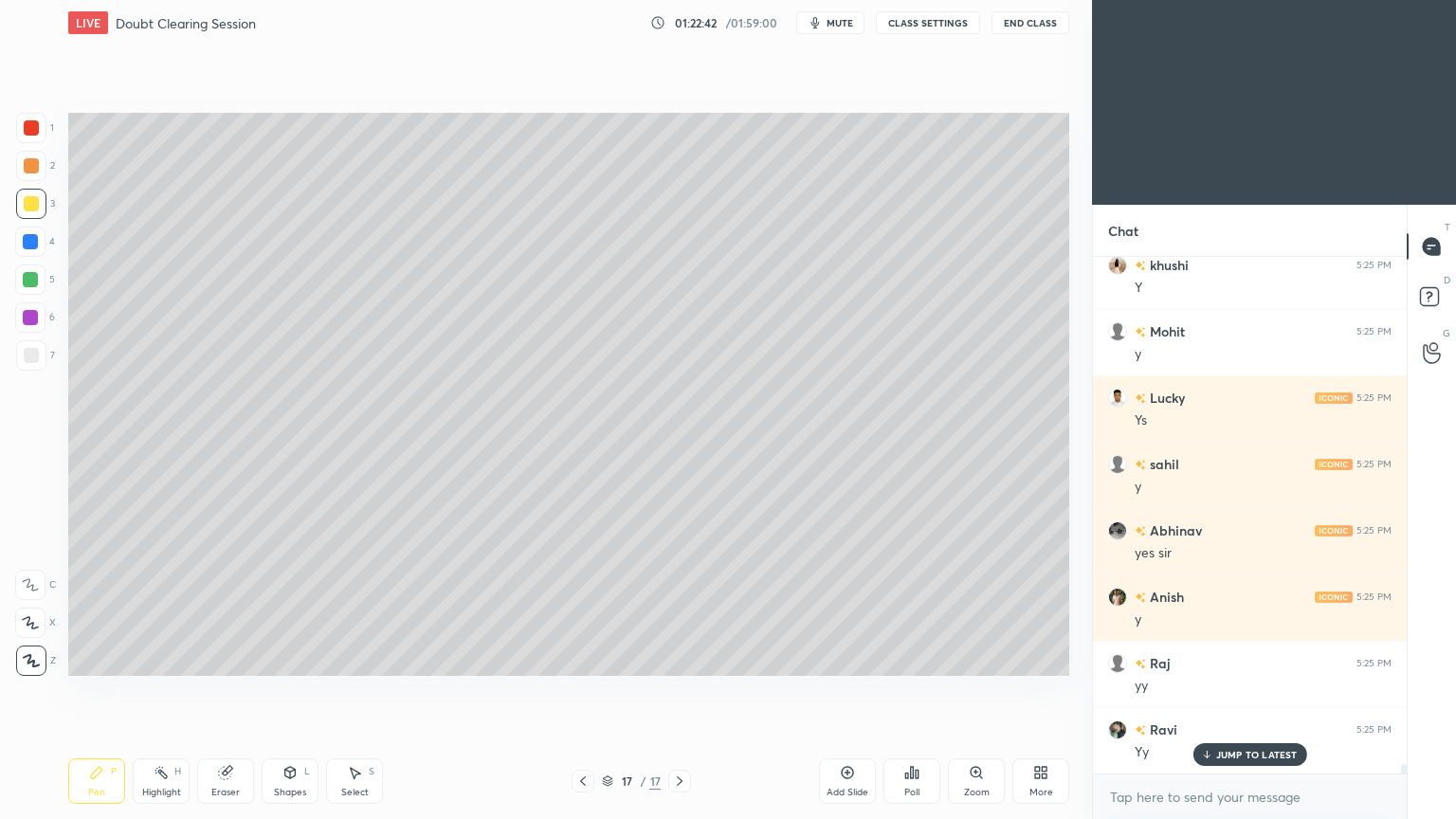 click at bounding box center (31, 355) 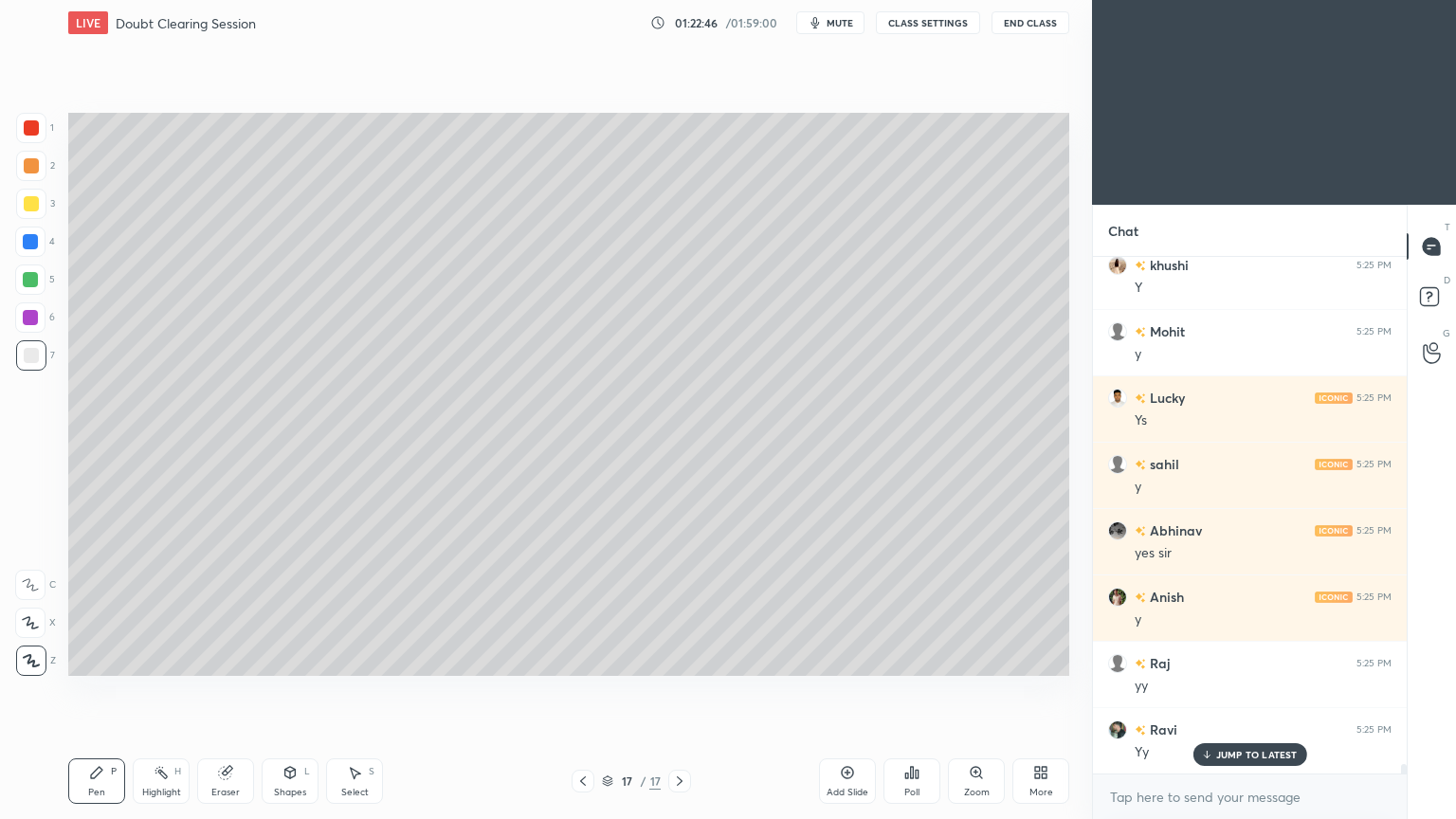 click at bounding box center [30, 280] 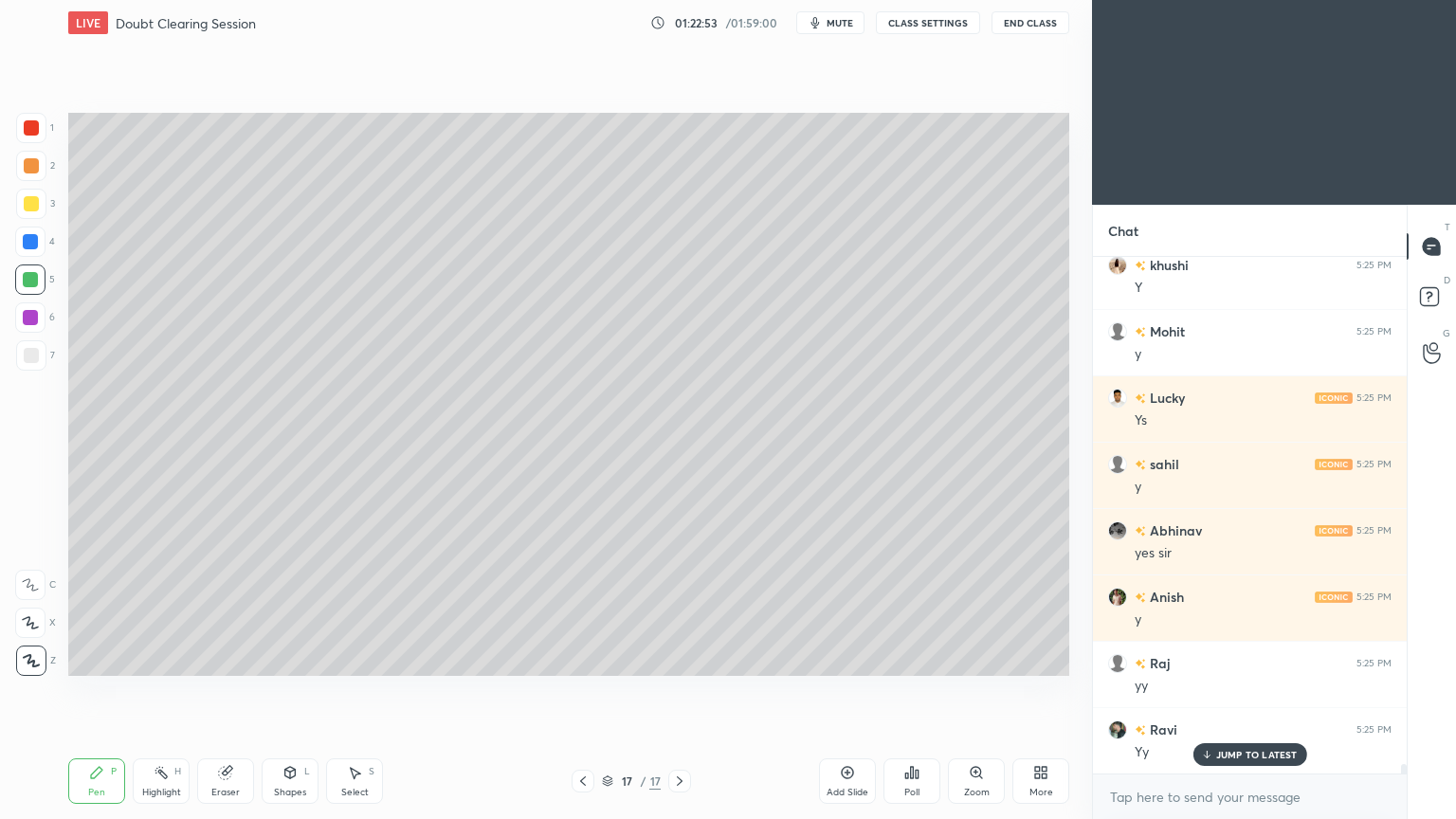 click at bounding box center [31, 355] 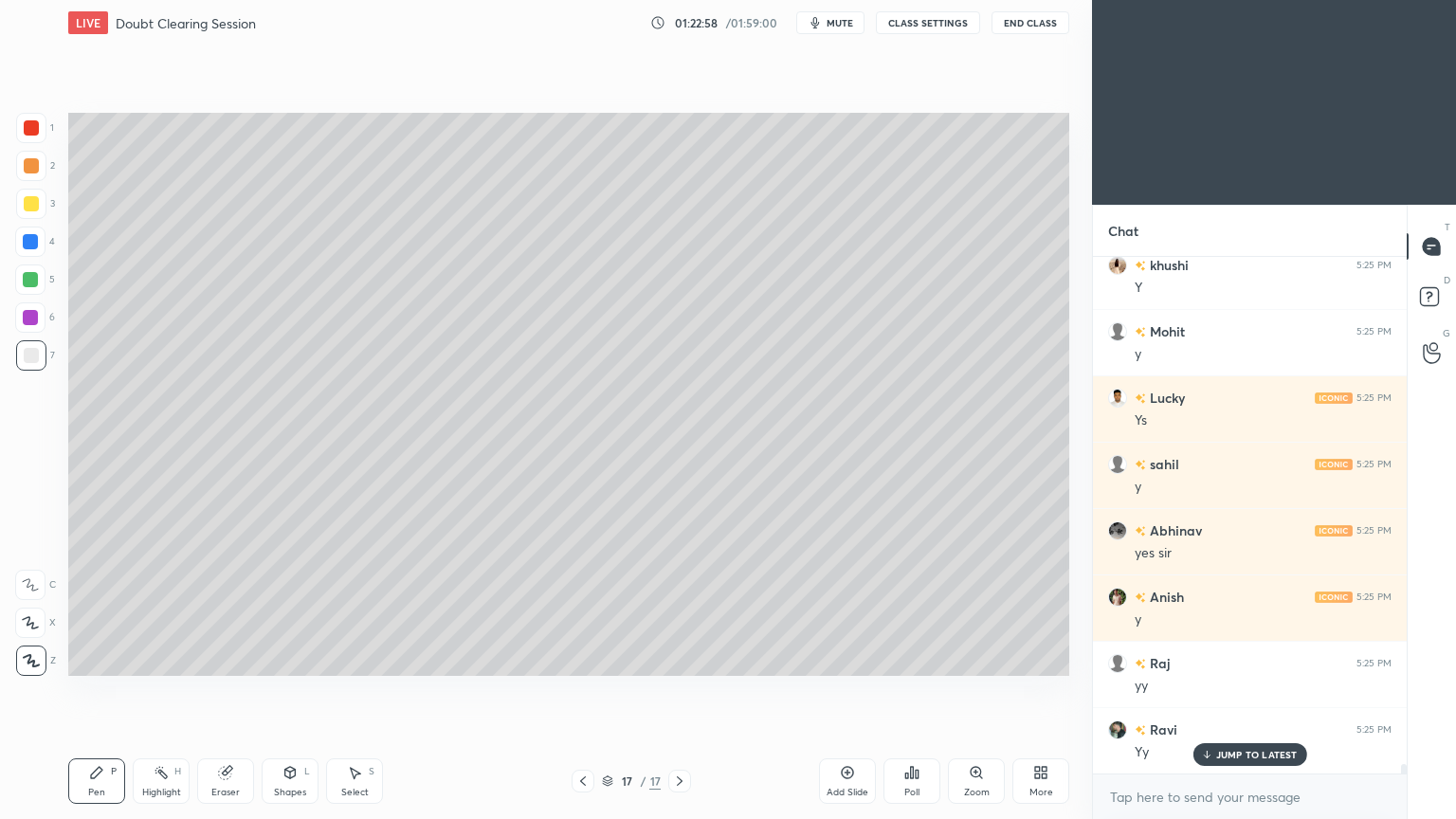 click on "Highlight" at bounding box center [161, 792] 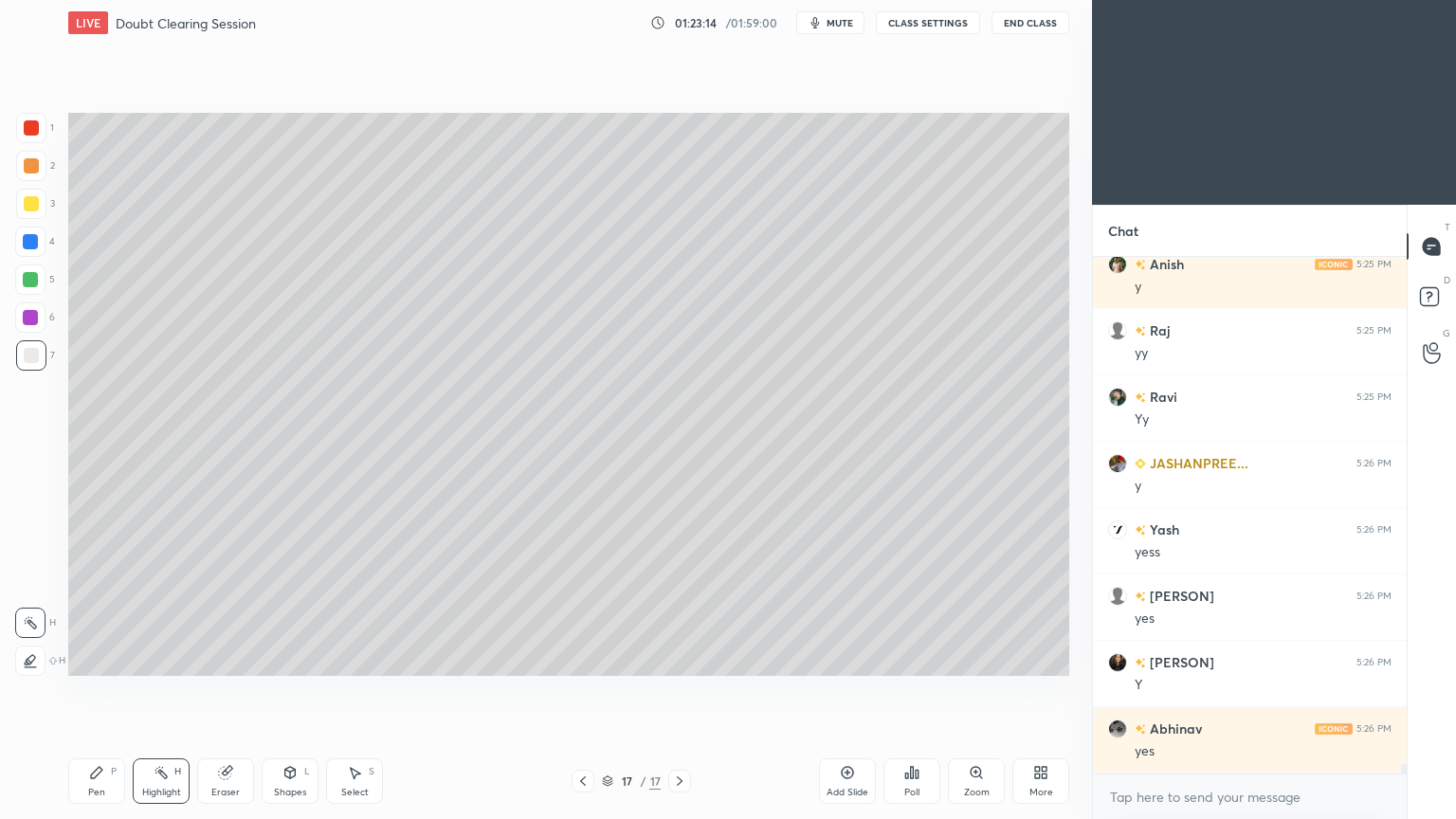 scroll, scrollTop: 28874, scrollLeft: 0, axis: vertical 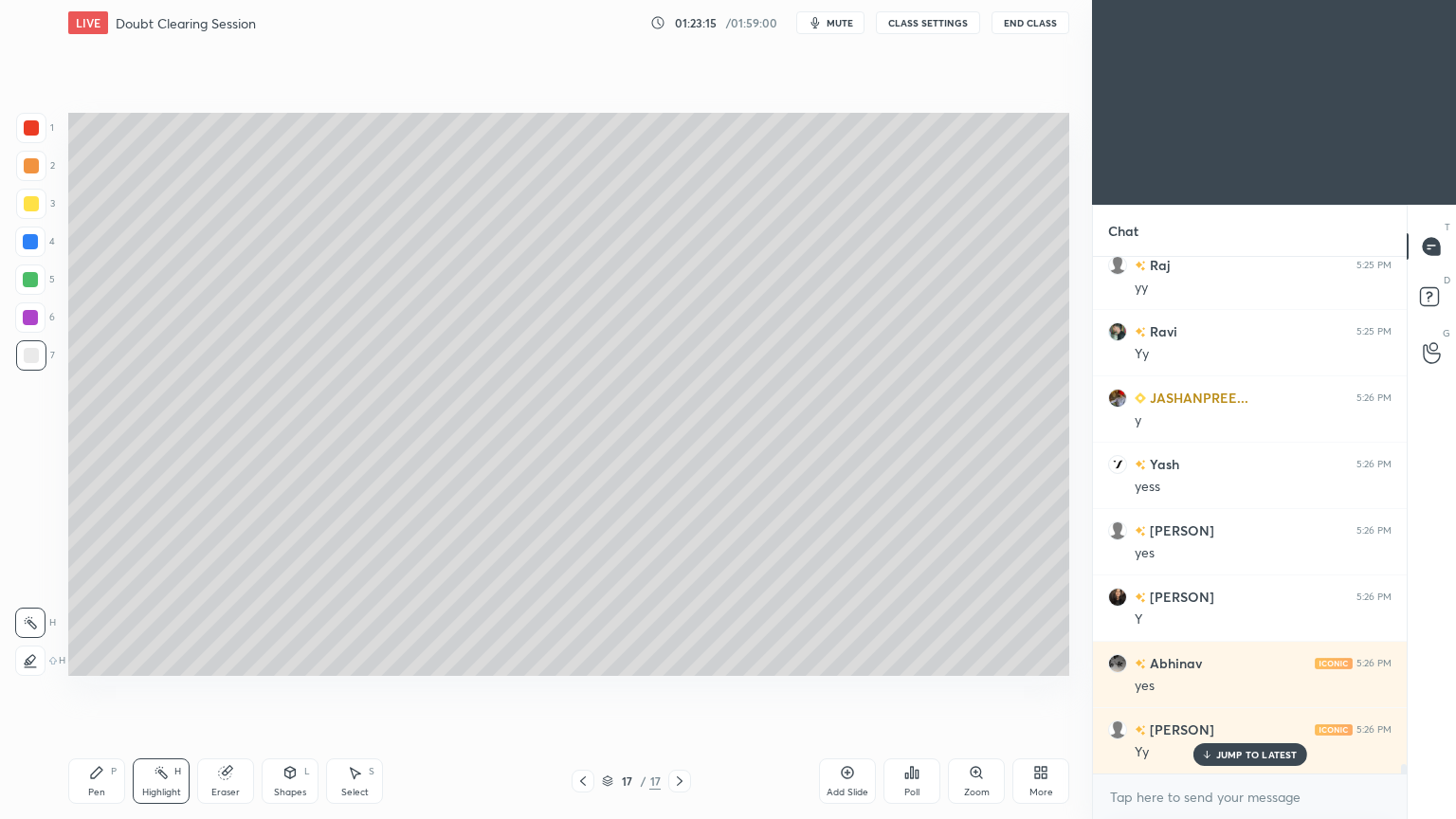 click on "Shapes L" at bounding box center (290, 781) 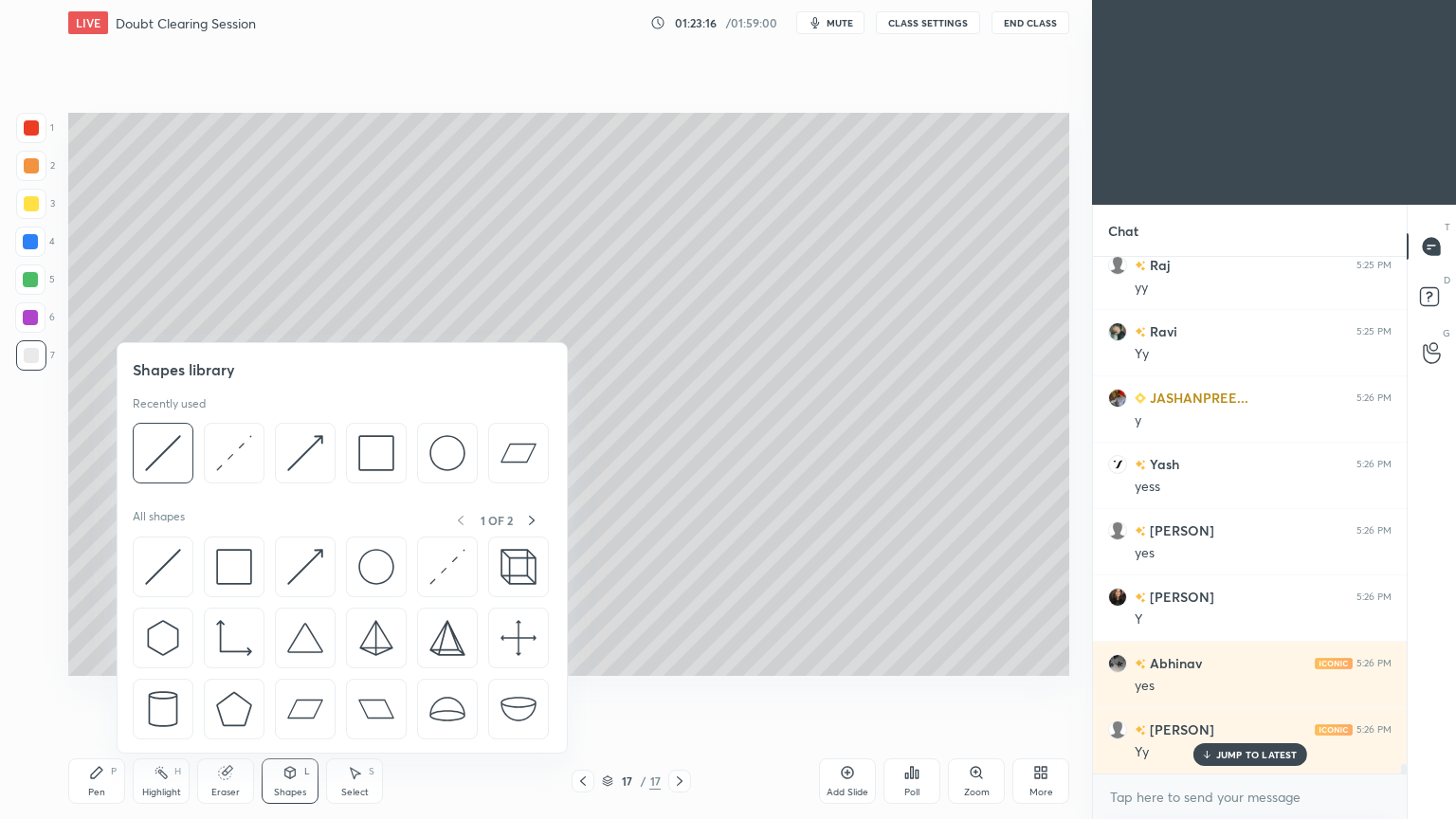 click at bounding box center (163, 453) 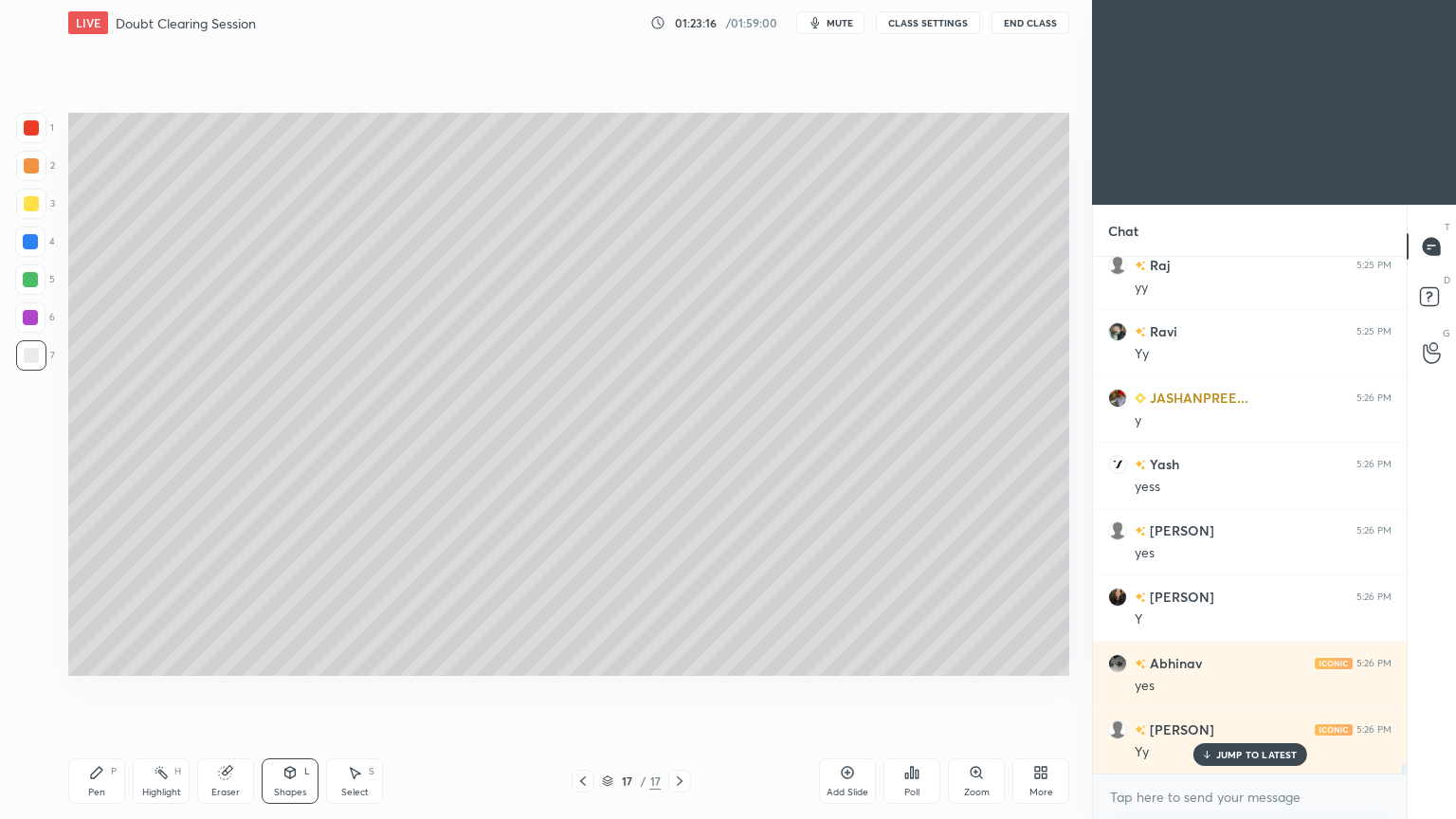 click at bounding box center [31, 355] 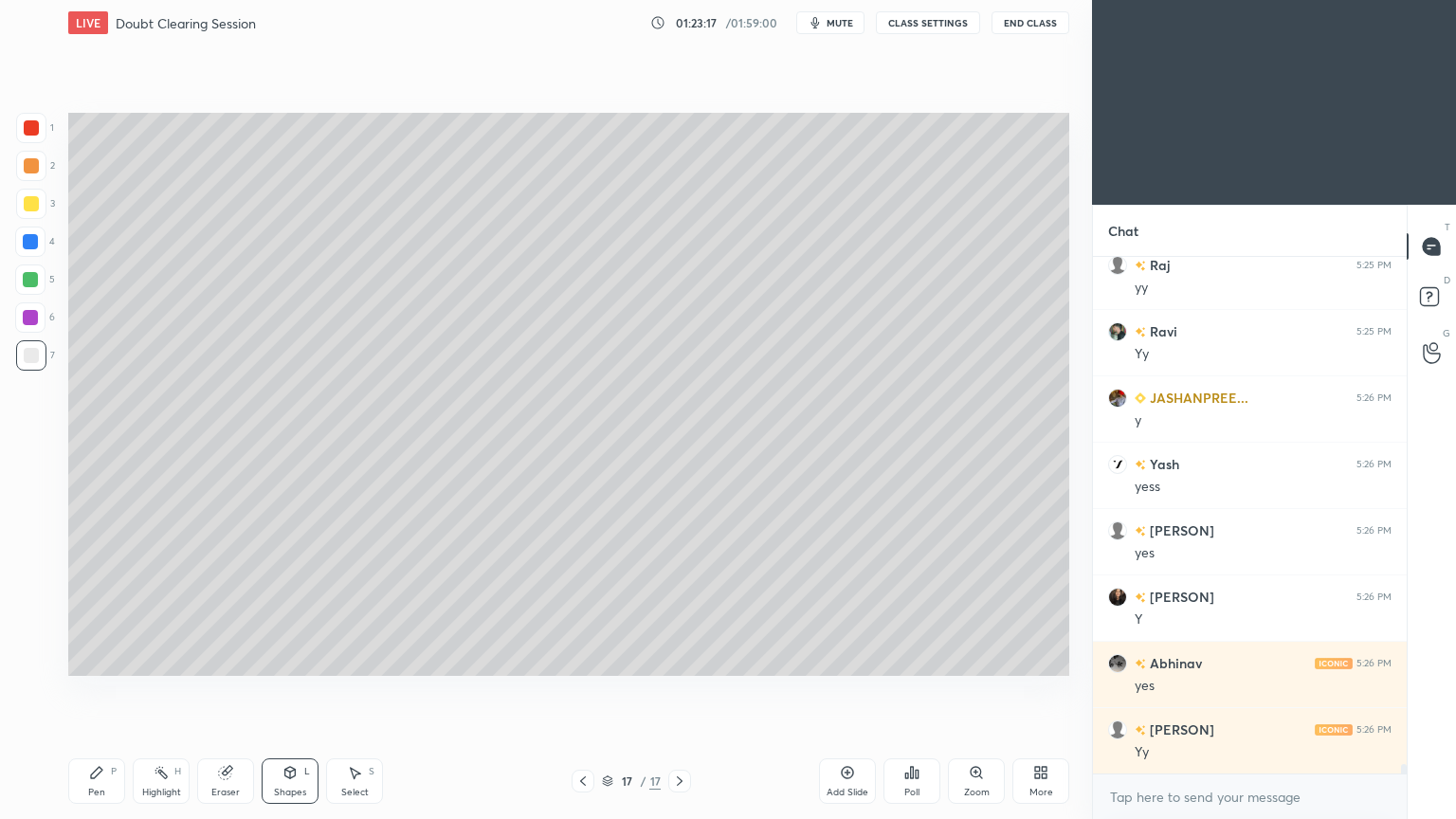 scroll, scrollTop: 28941, scrollLeft: 0, axis: vertical 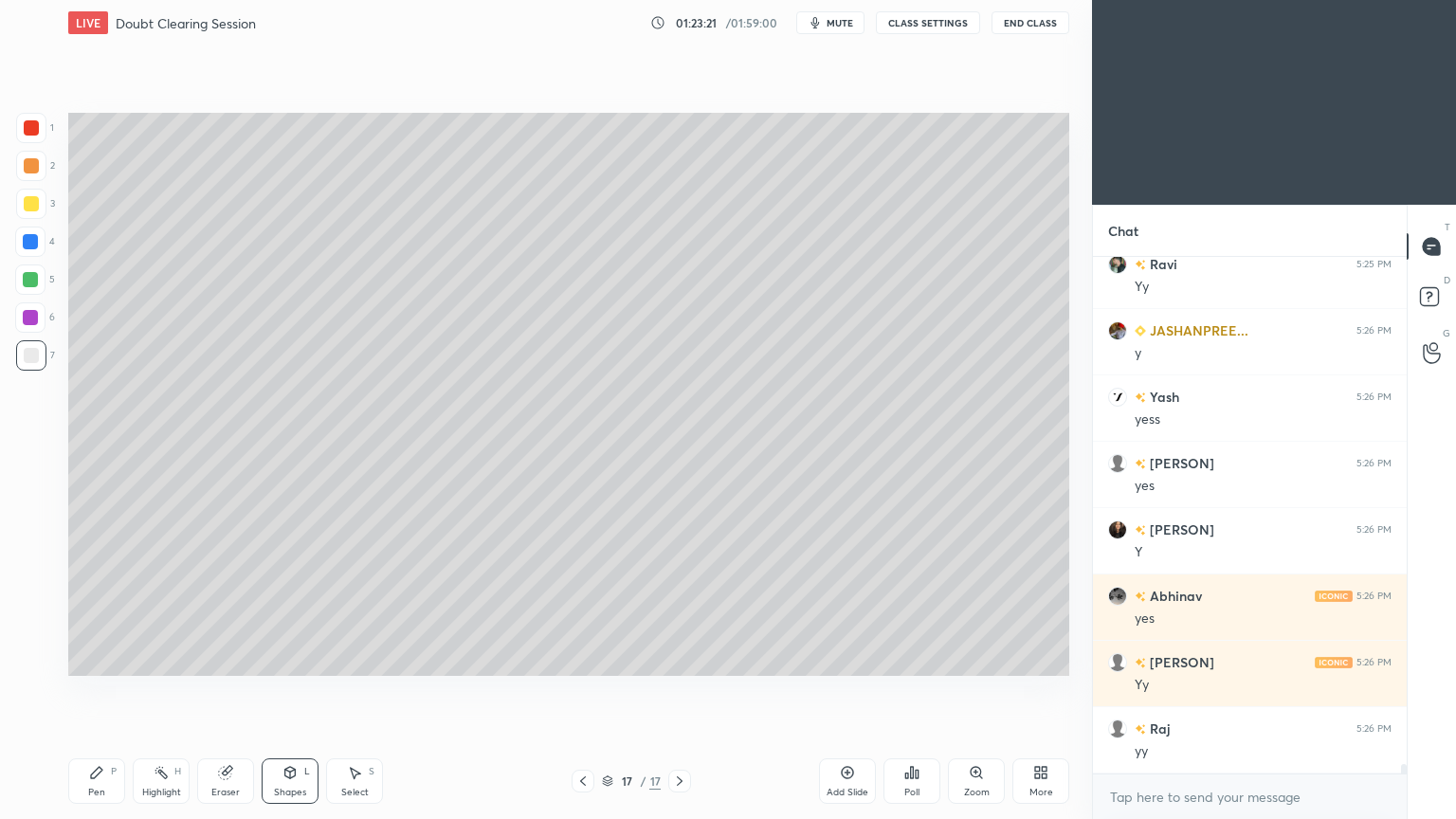 click on "Pen P" at bounding box center [97, 781] 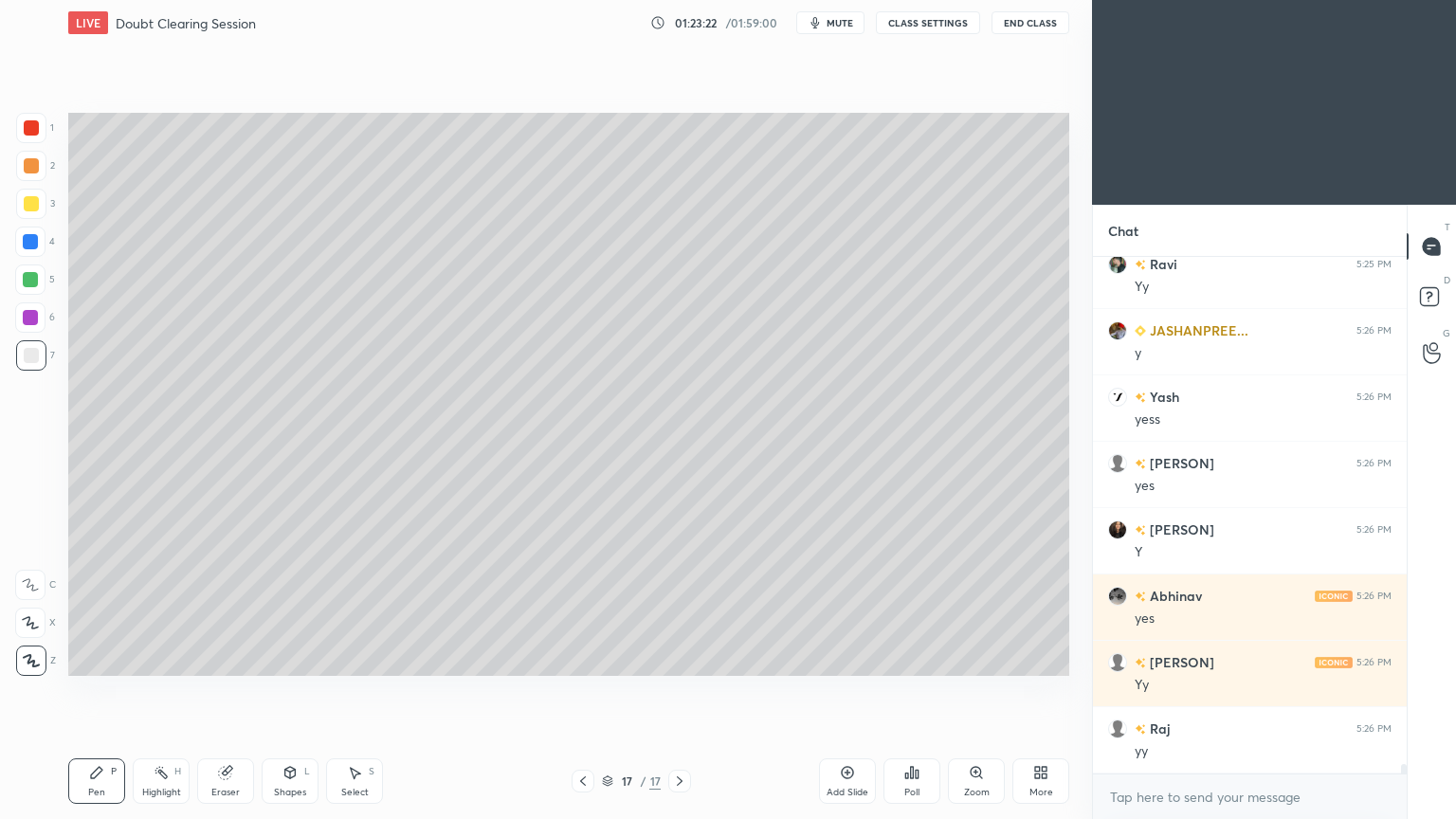 click at bounding box center [31, 166] 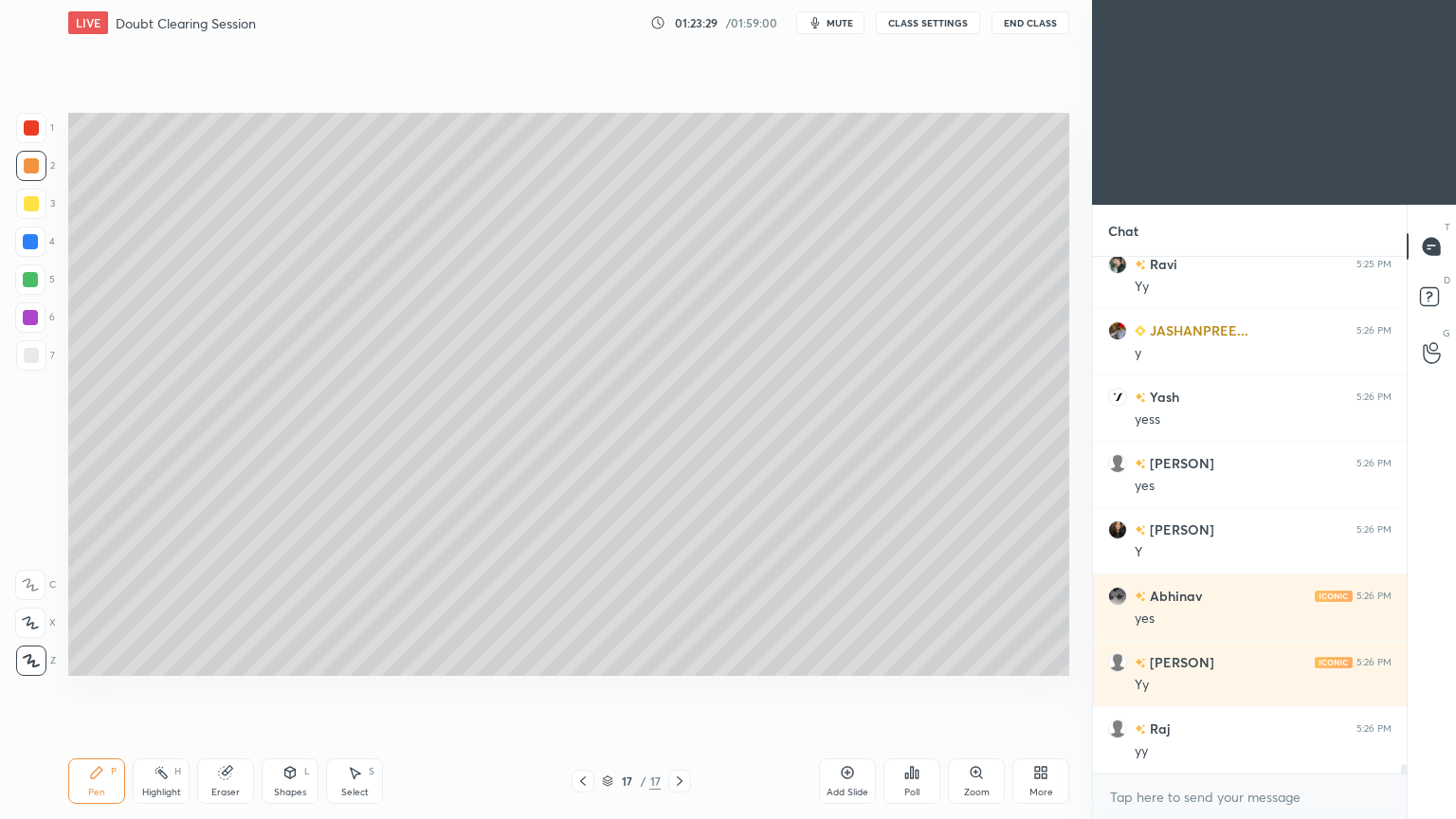 click at bounding box center [31, 355] 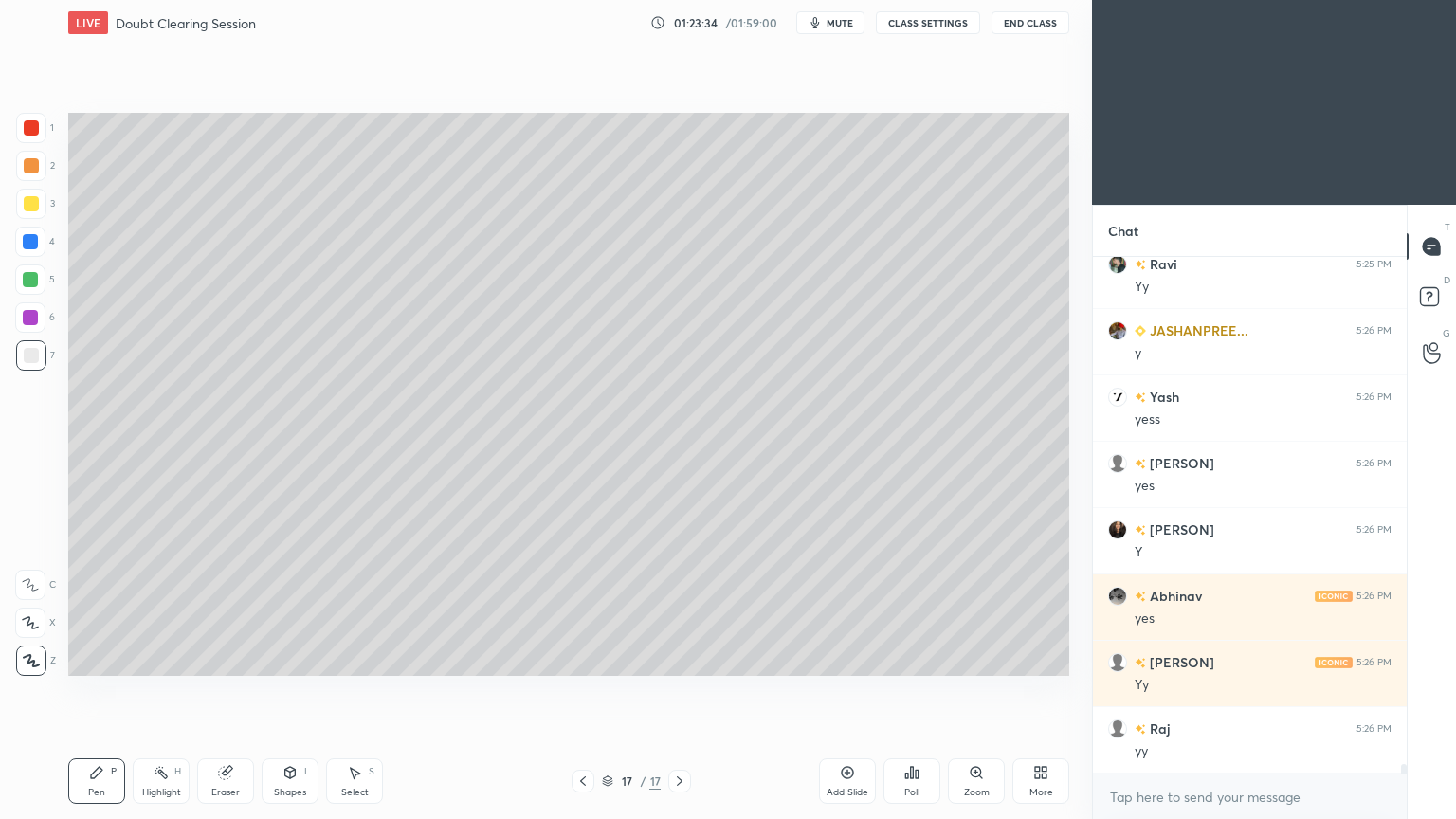 scroll, scrollTop: 29006, scrollLeft: 0, axis: vertical 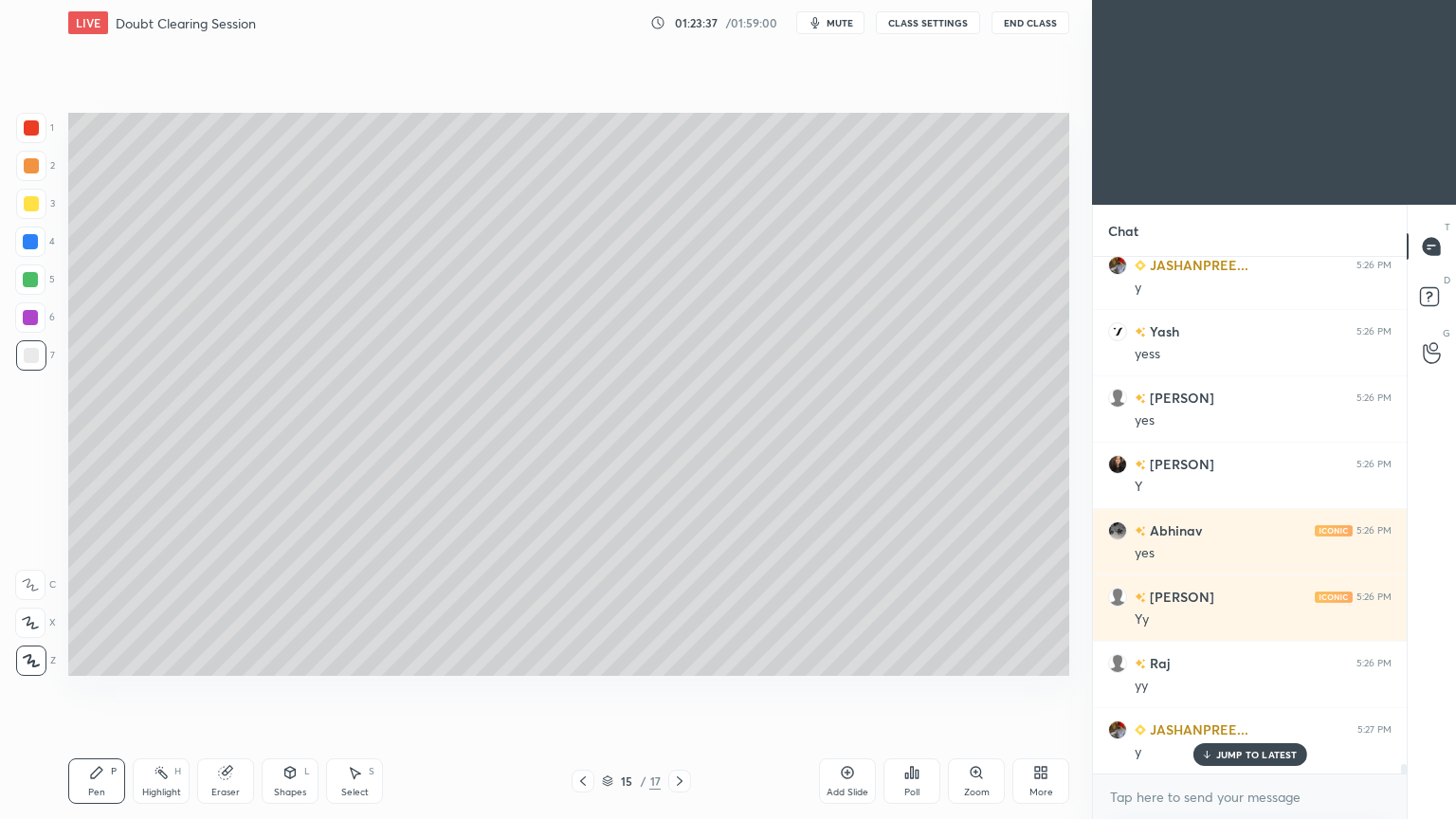 click on "Highlight" at bounding box center [161, 792] 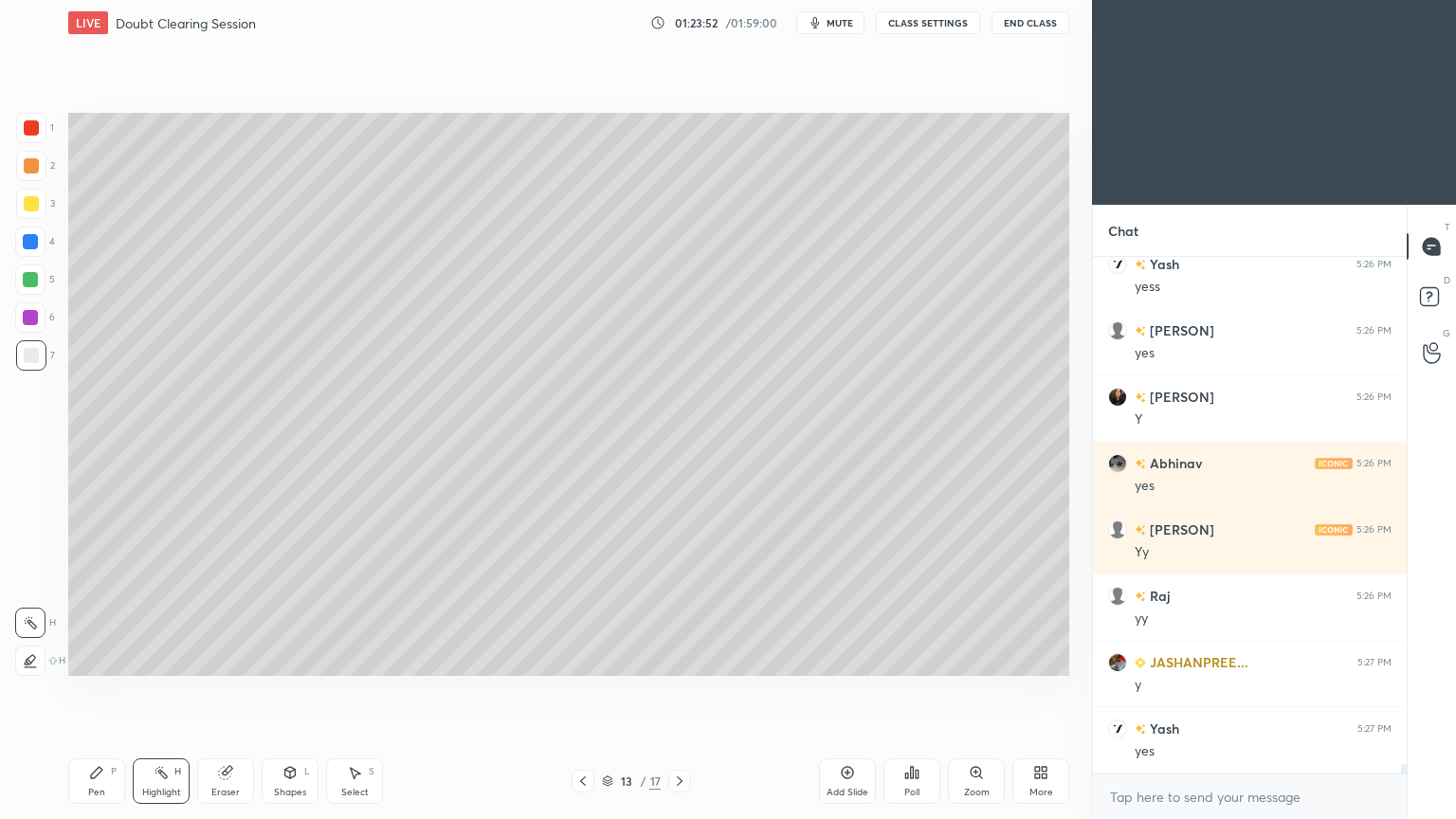 scroll, scrollTop: 29119, scrollLeft: 0, axis: vertical 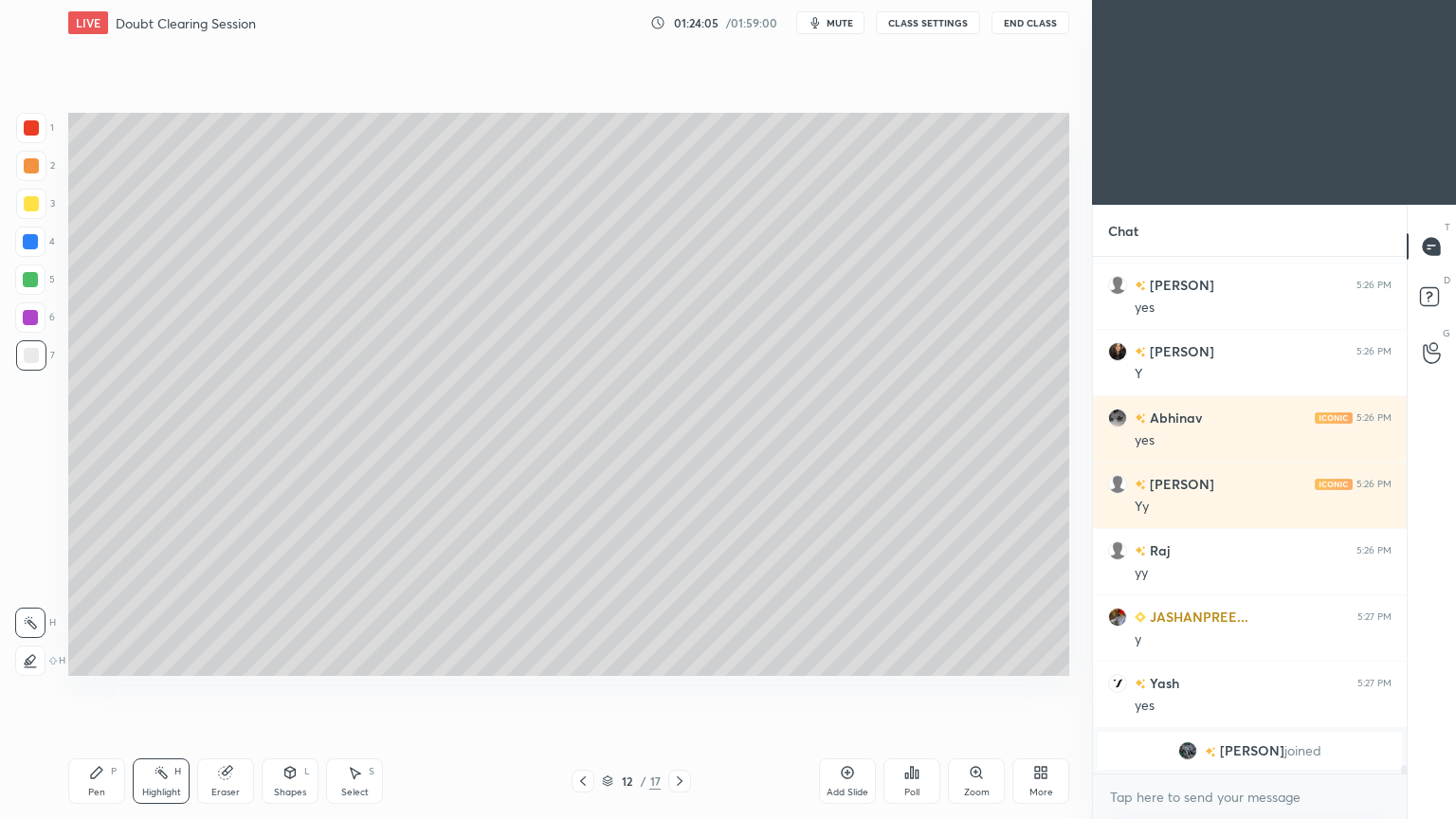 click on "Pen" at bounding box center (97, 792) 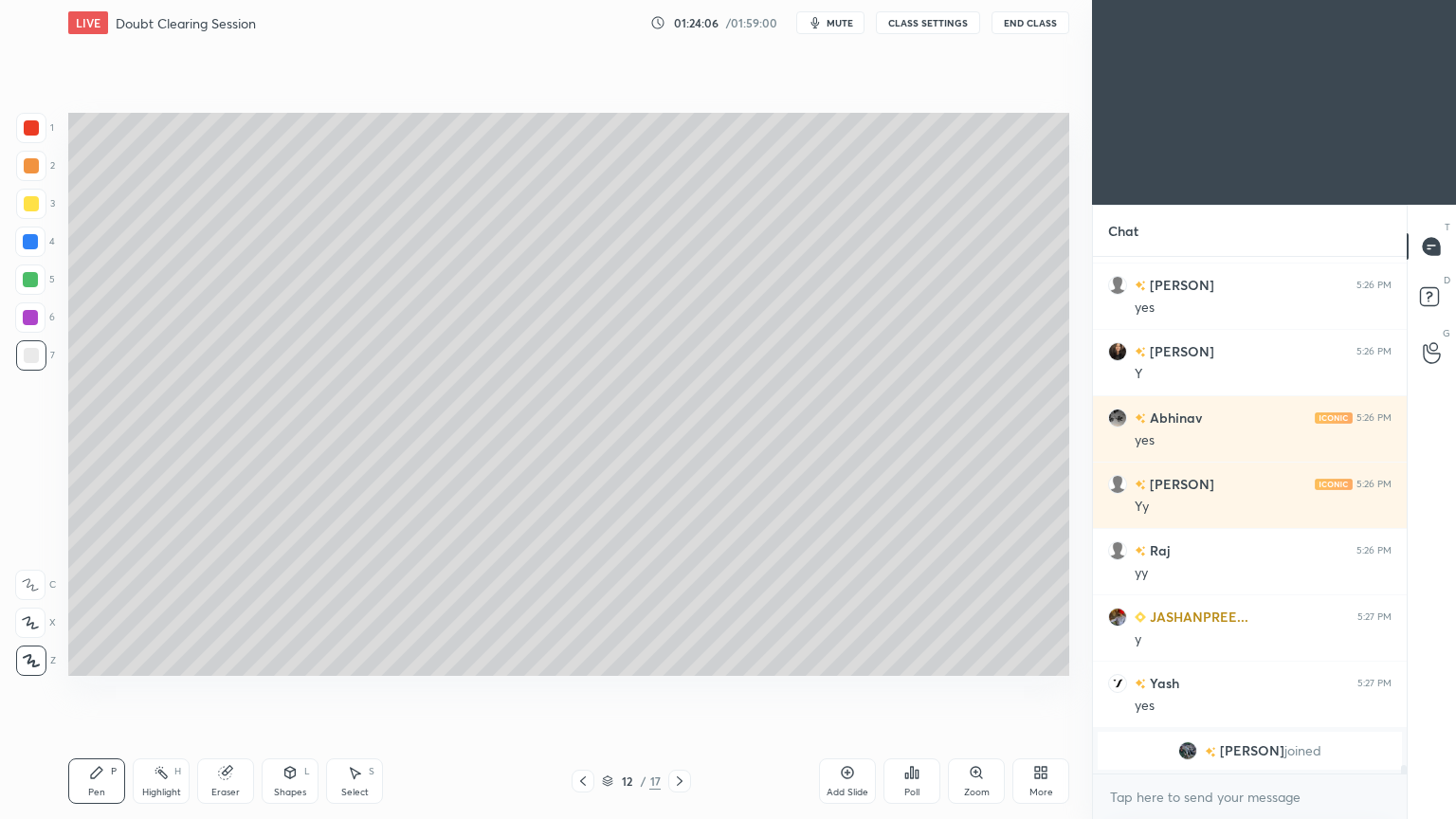 click at bounding box center [30, 280] 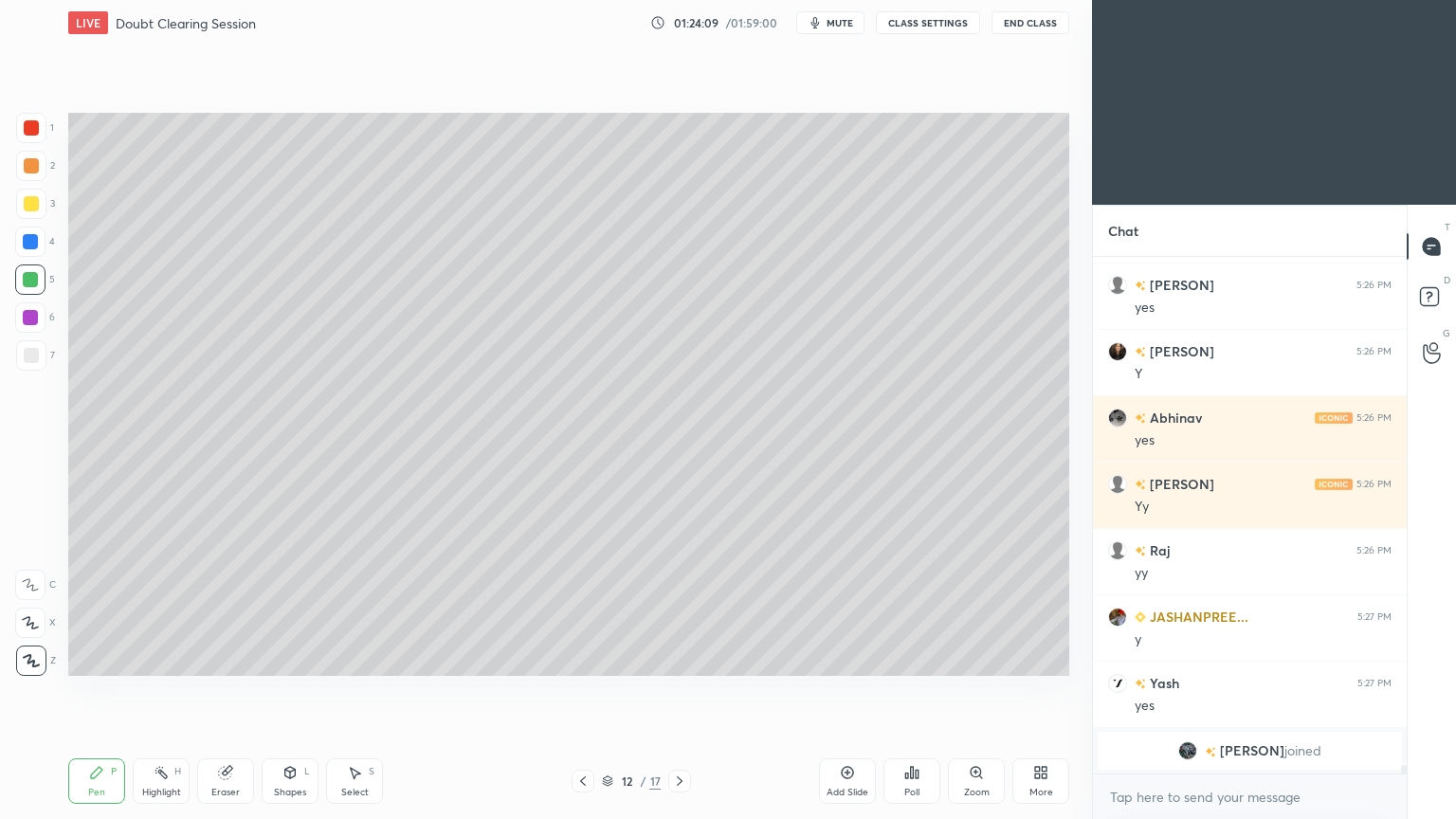 click 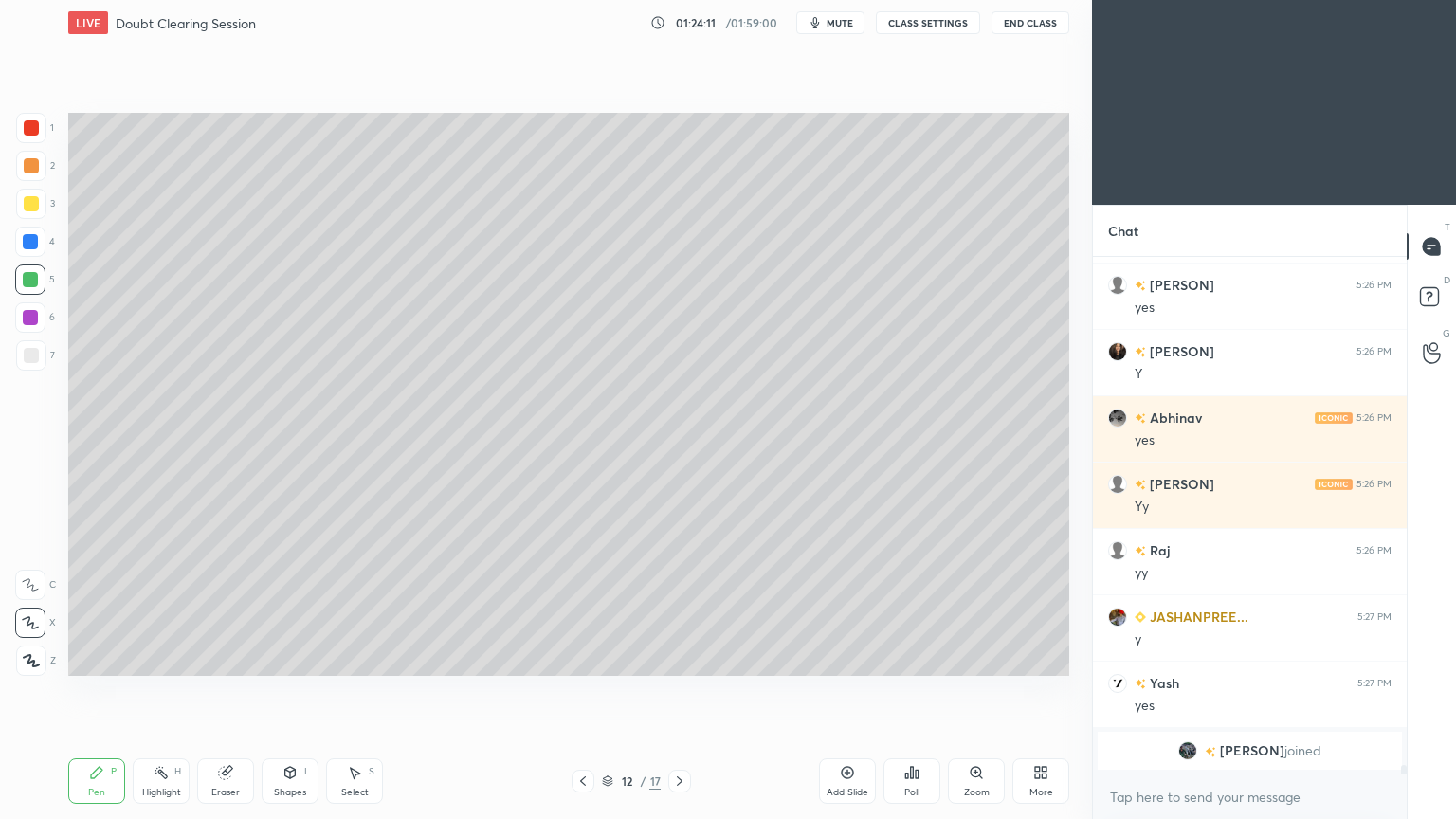 click at bounding box center [30, 318] 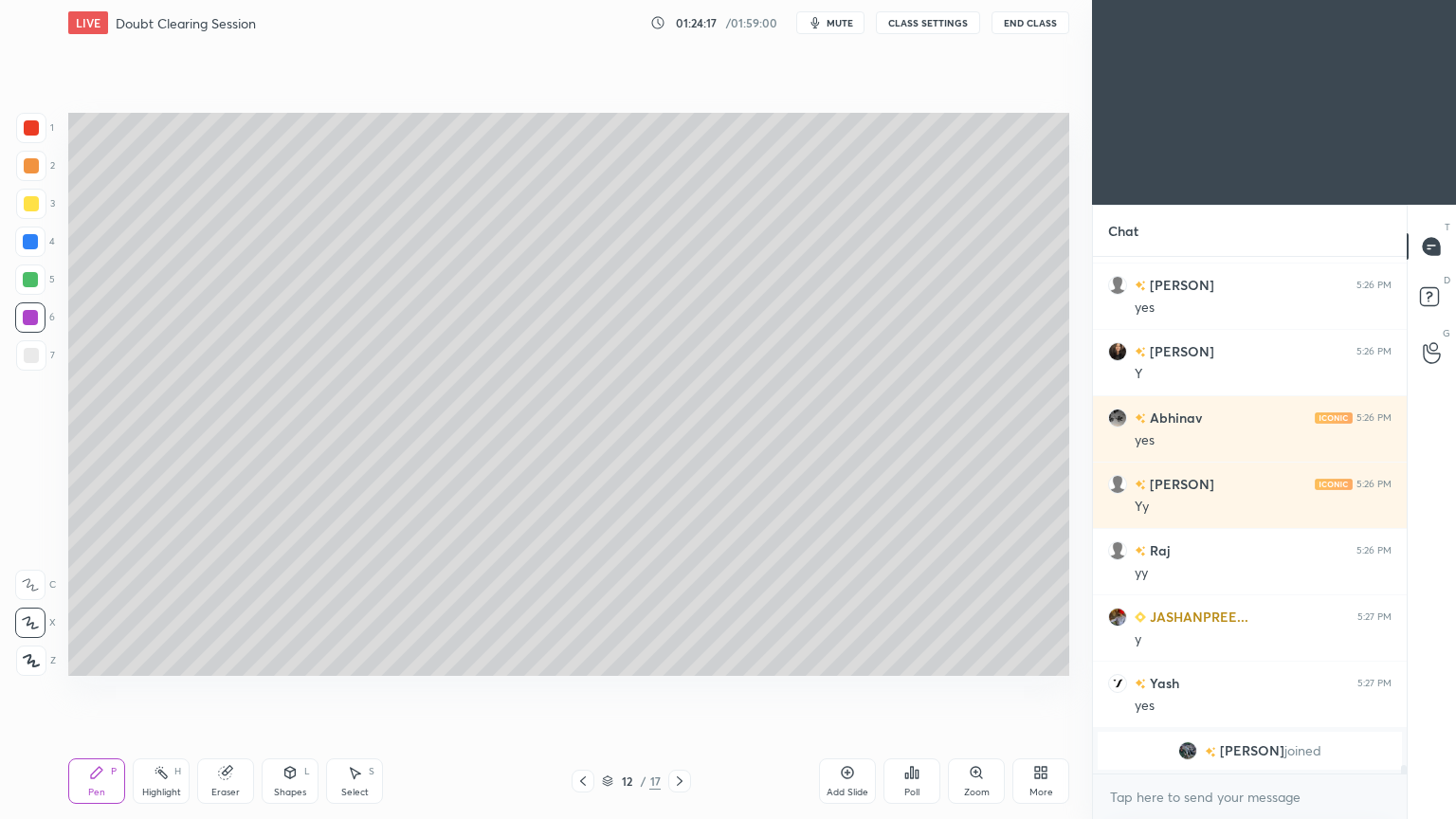 click at bounding box center [31, 204] 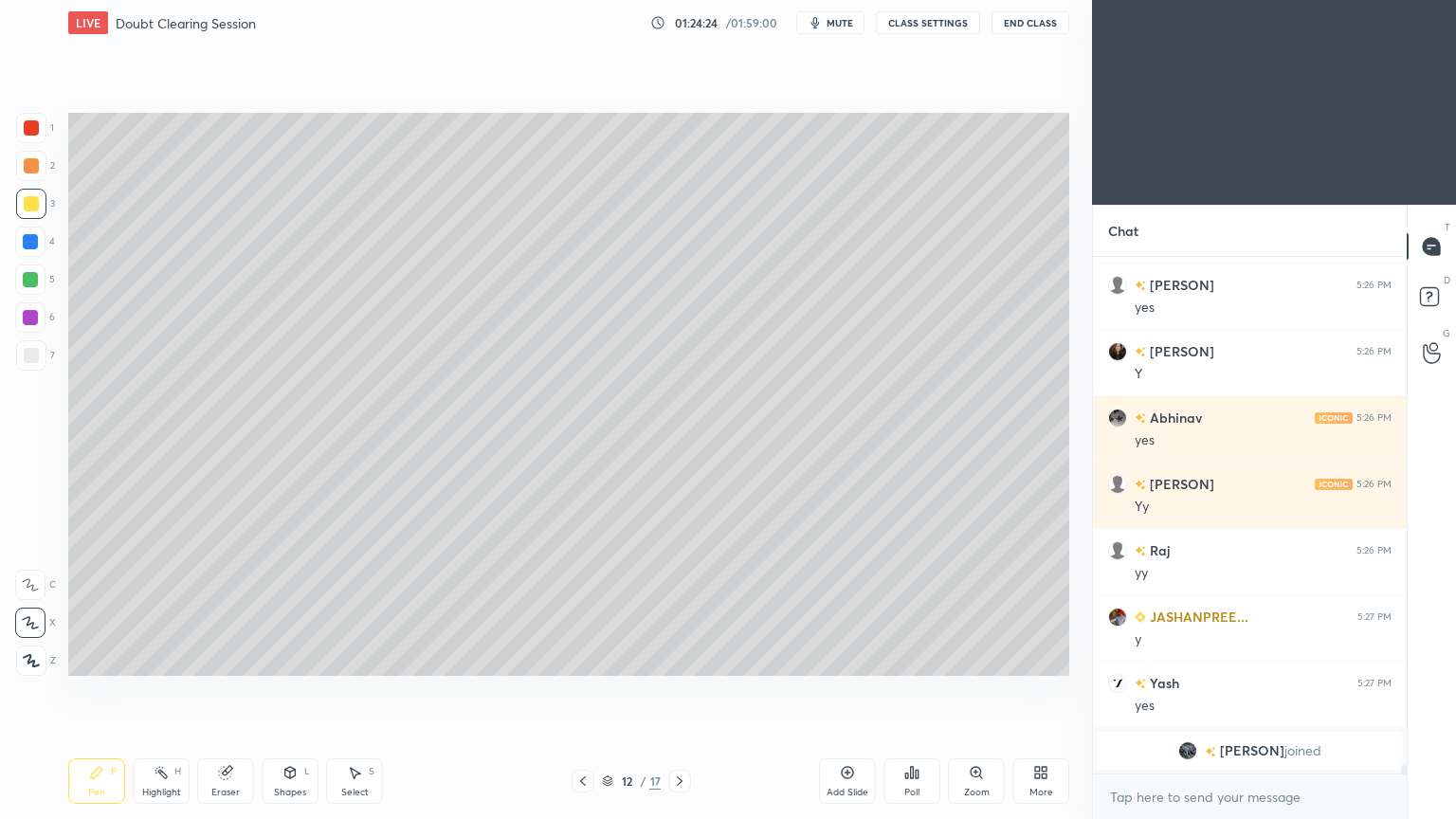 click 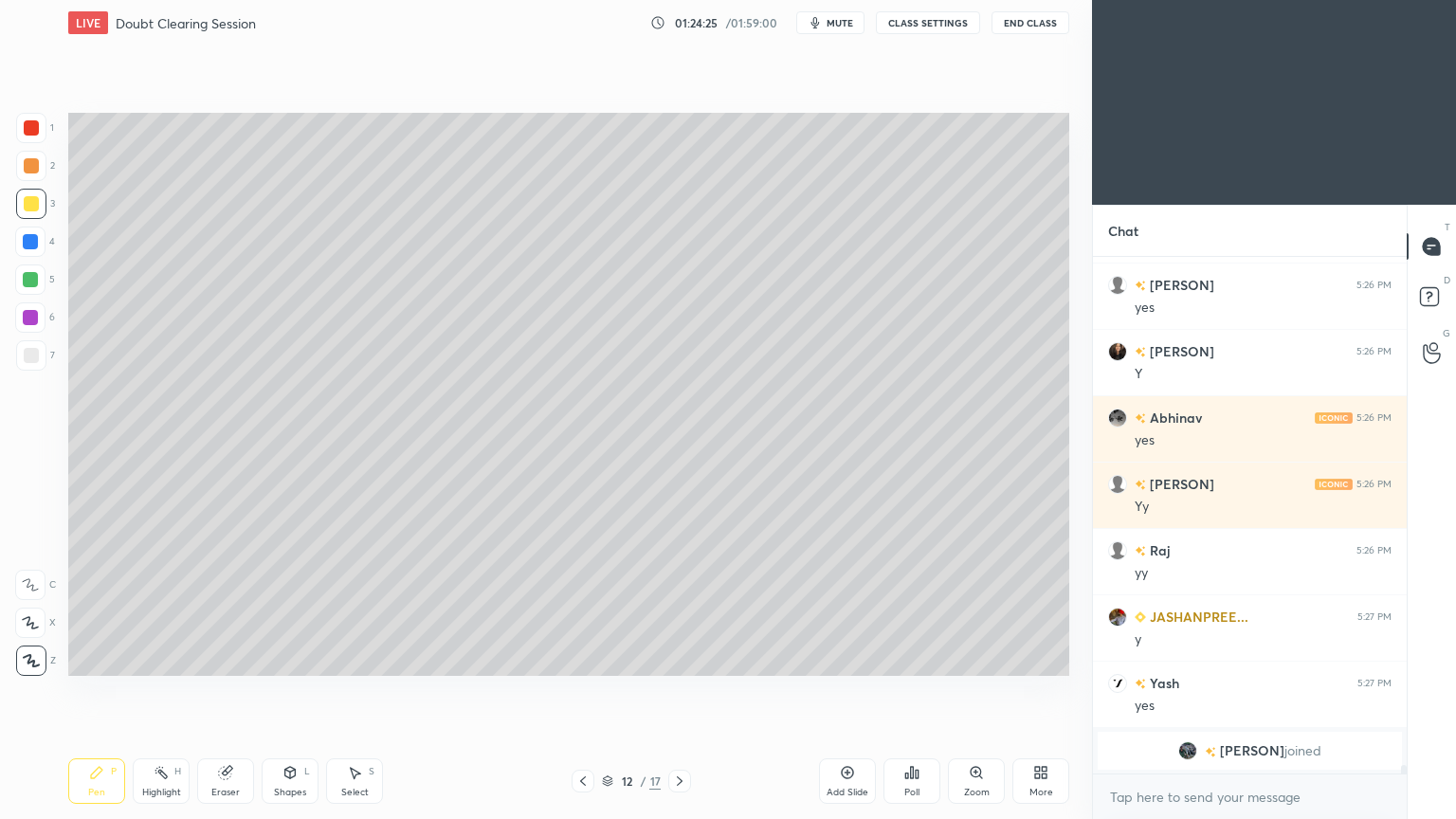click on "Highlight H" at bounding box center (161, 781) 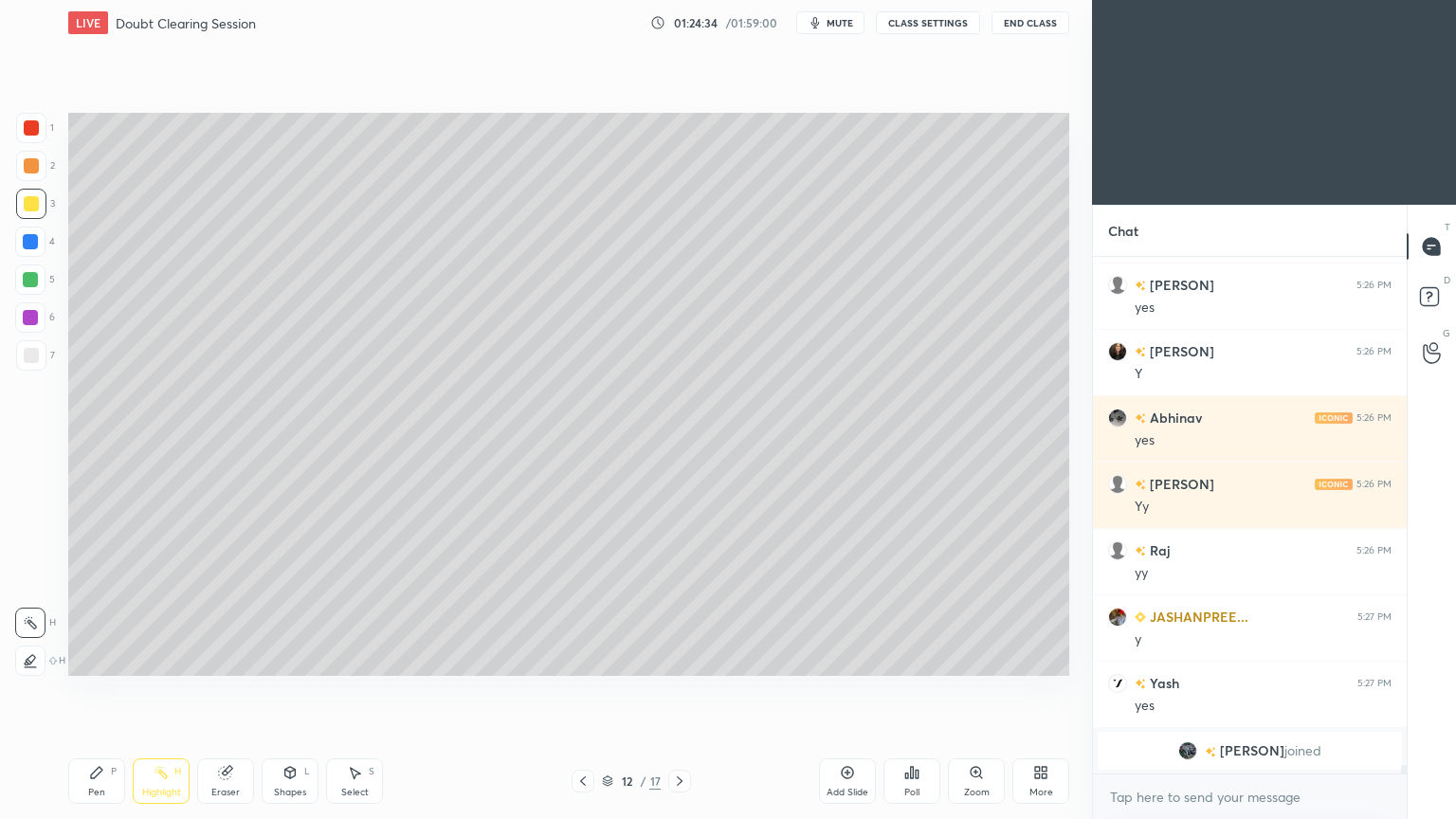 click 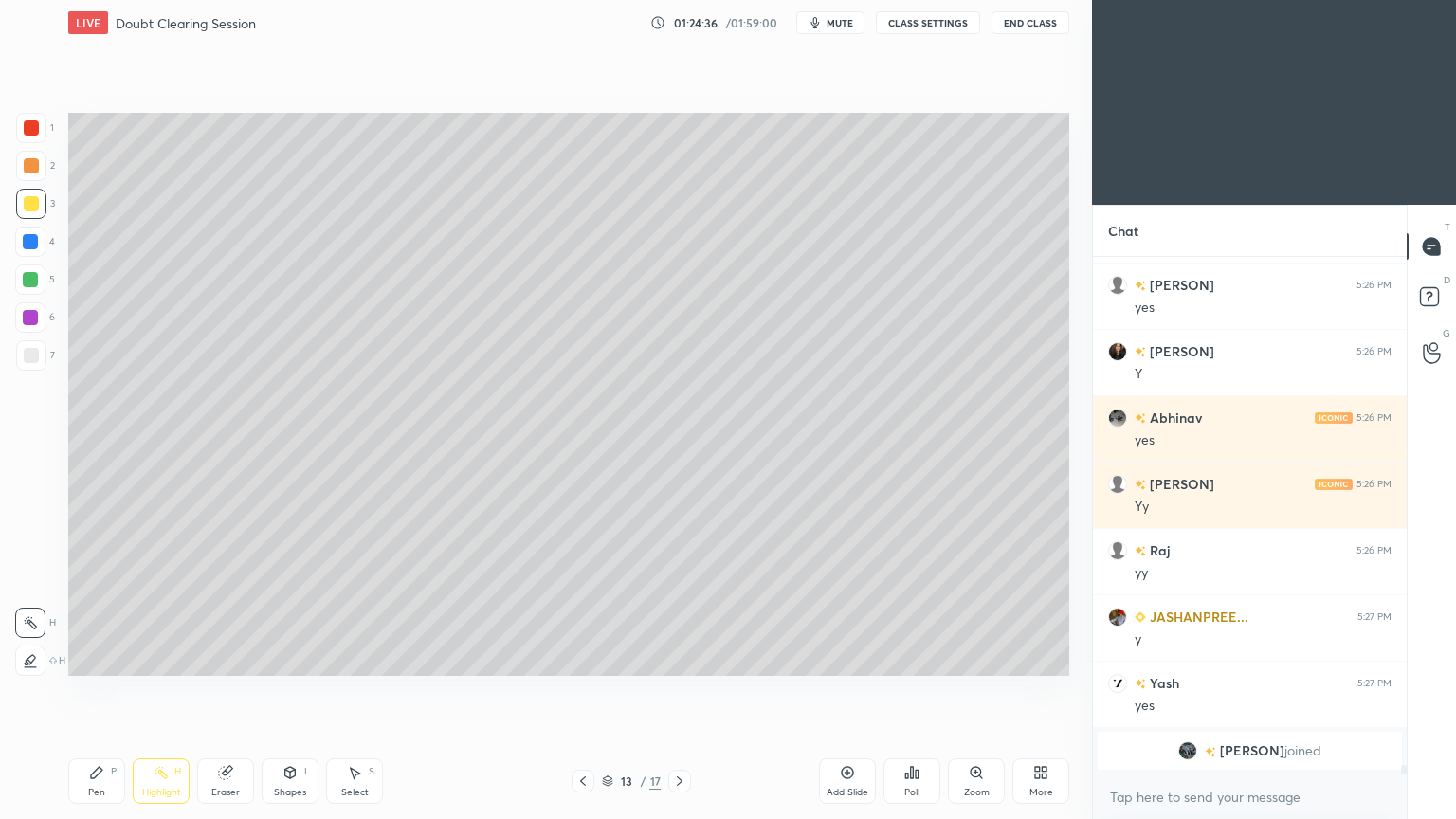 click on "Pen P" at bounding box center (97, 781) 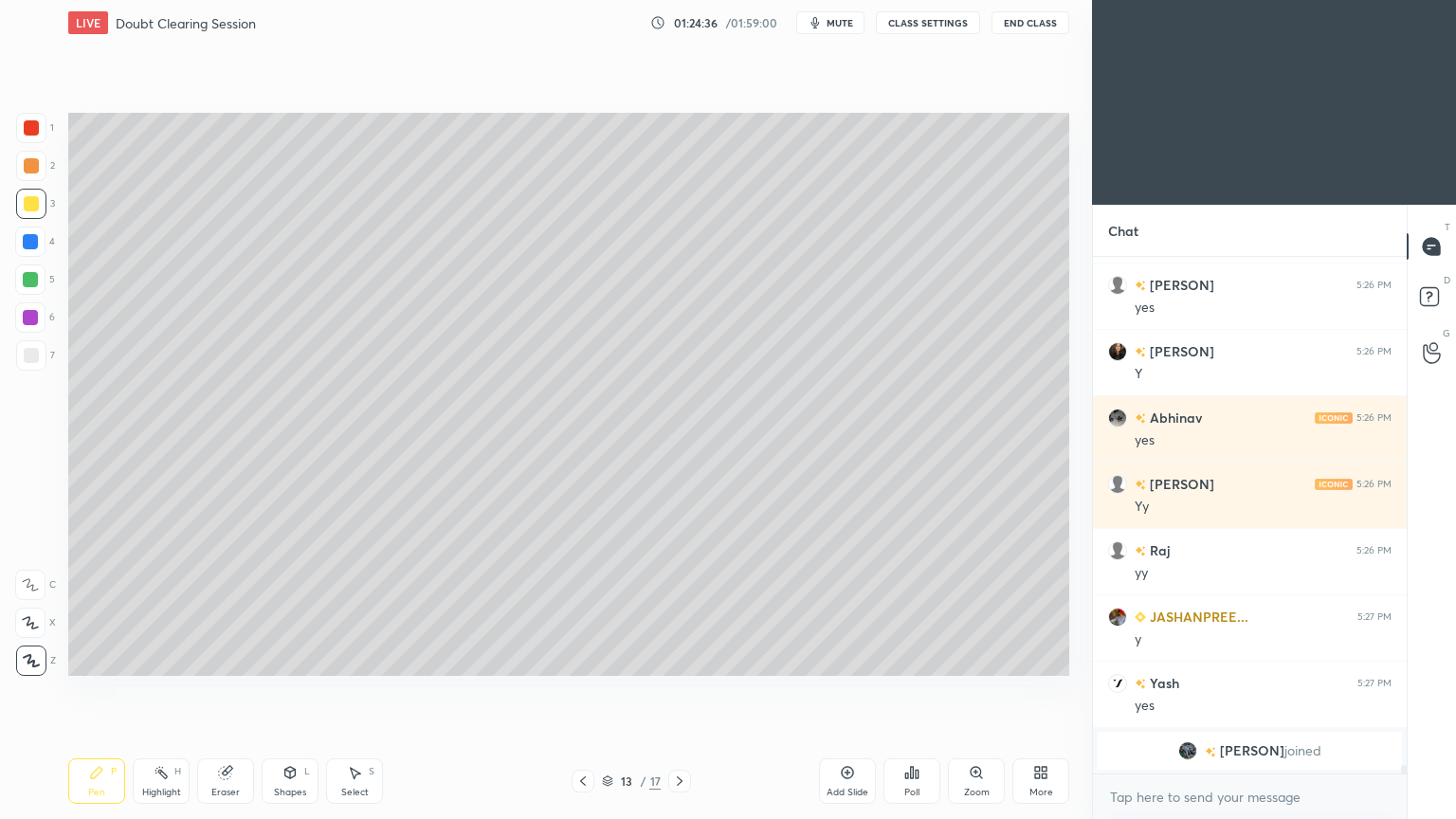 click at bounding box center (30, 623) 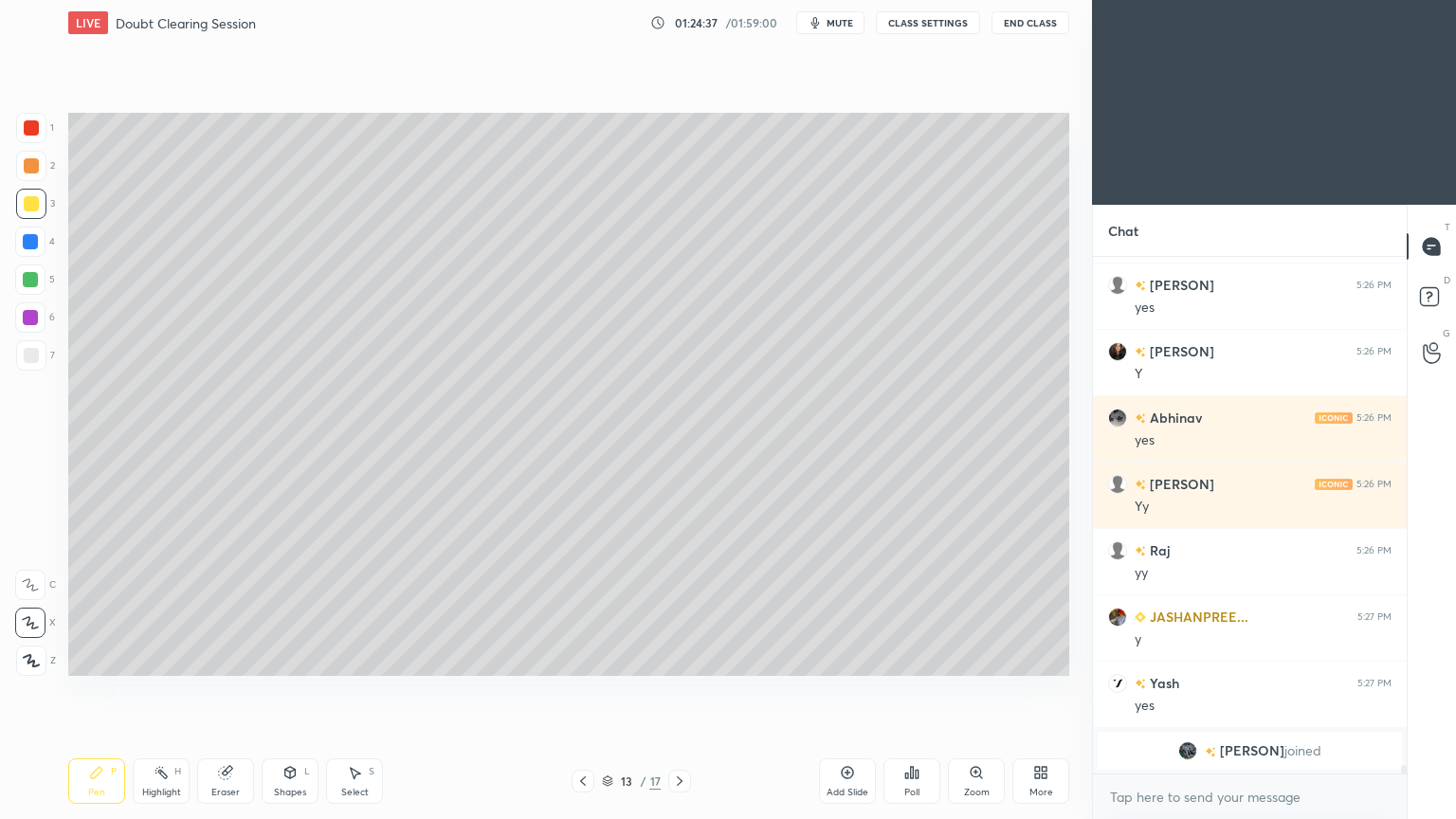 click at bounding box center (30, 242) 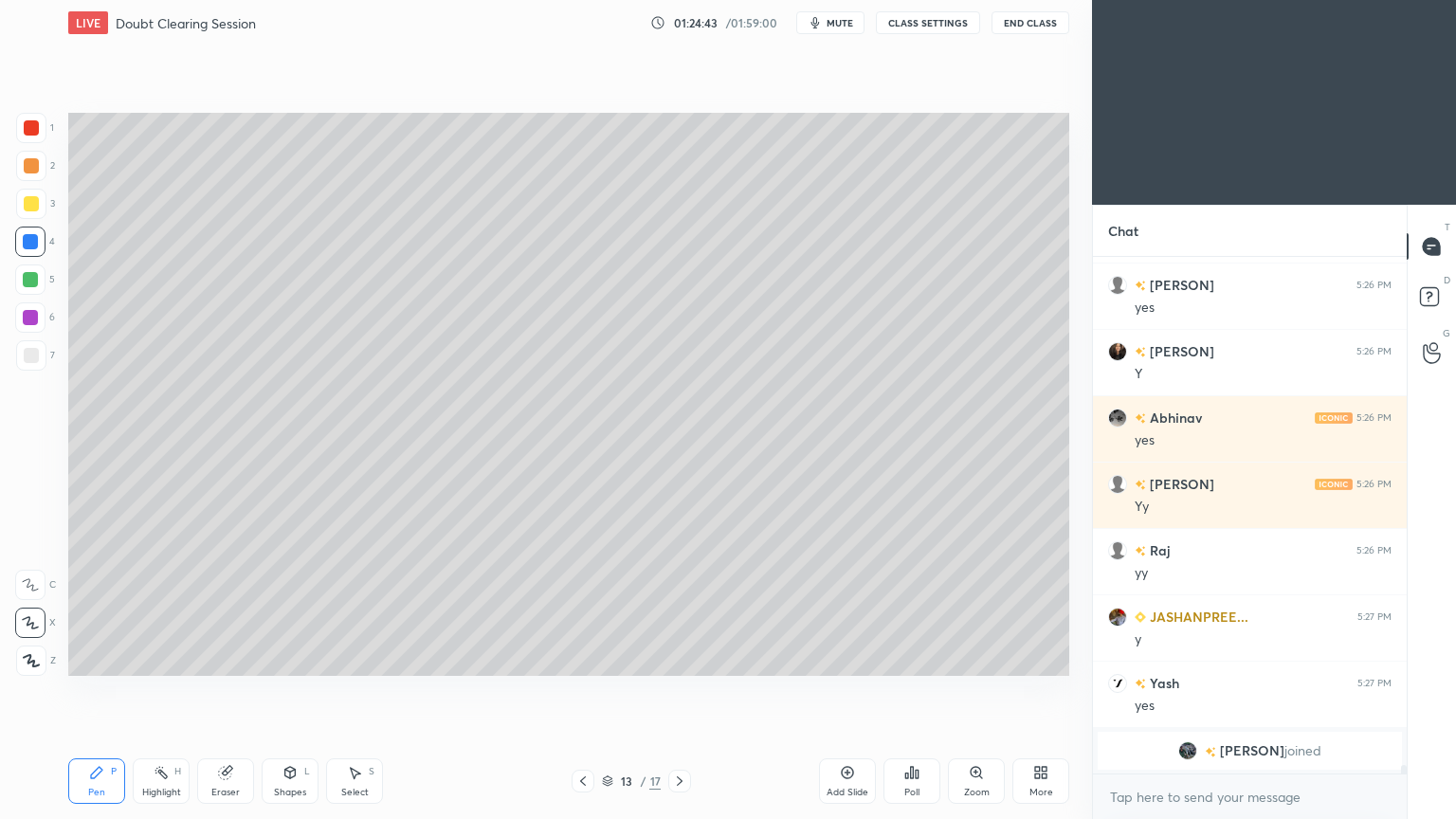 scroll, scrollTop: 28695, scrollLeft: 0, axis: vertical 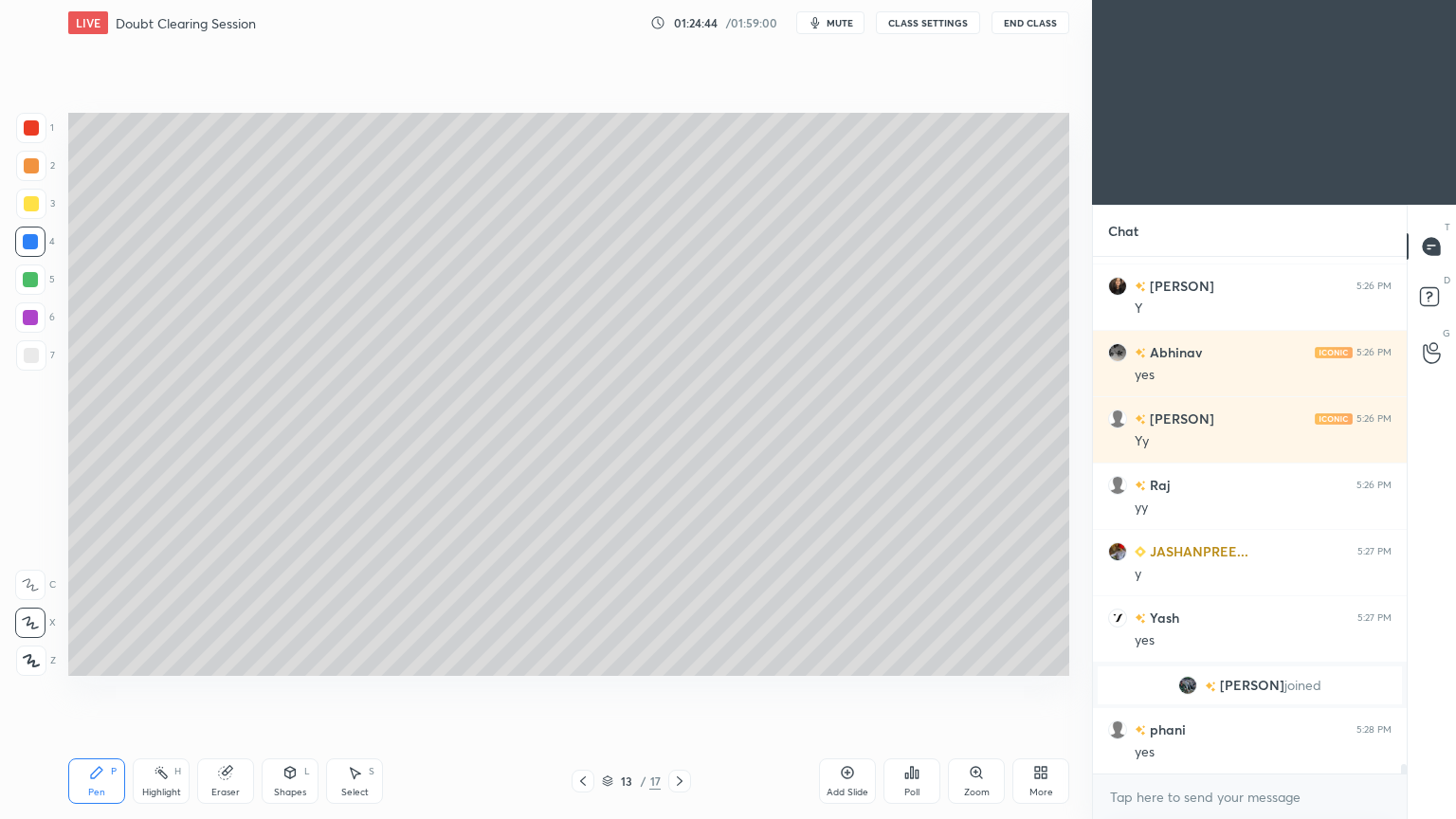 click at bounding box center (31, 204) 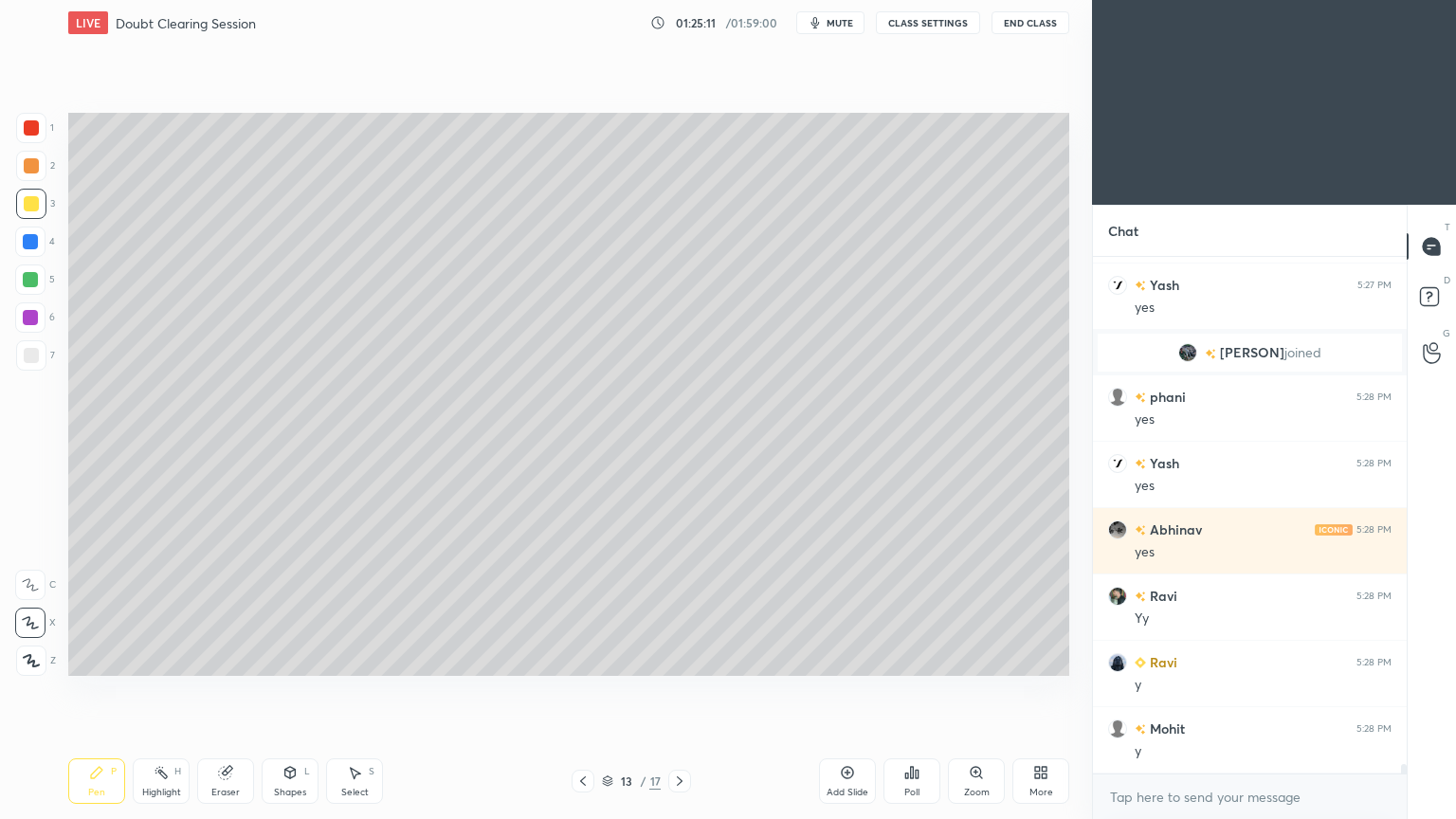 scroll, scrollTop: 29093, scrollLeft: 0, axis: vertical 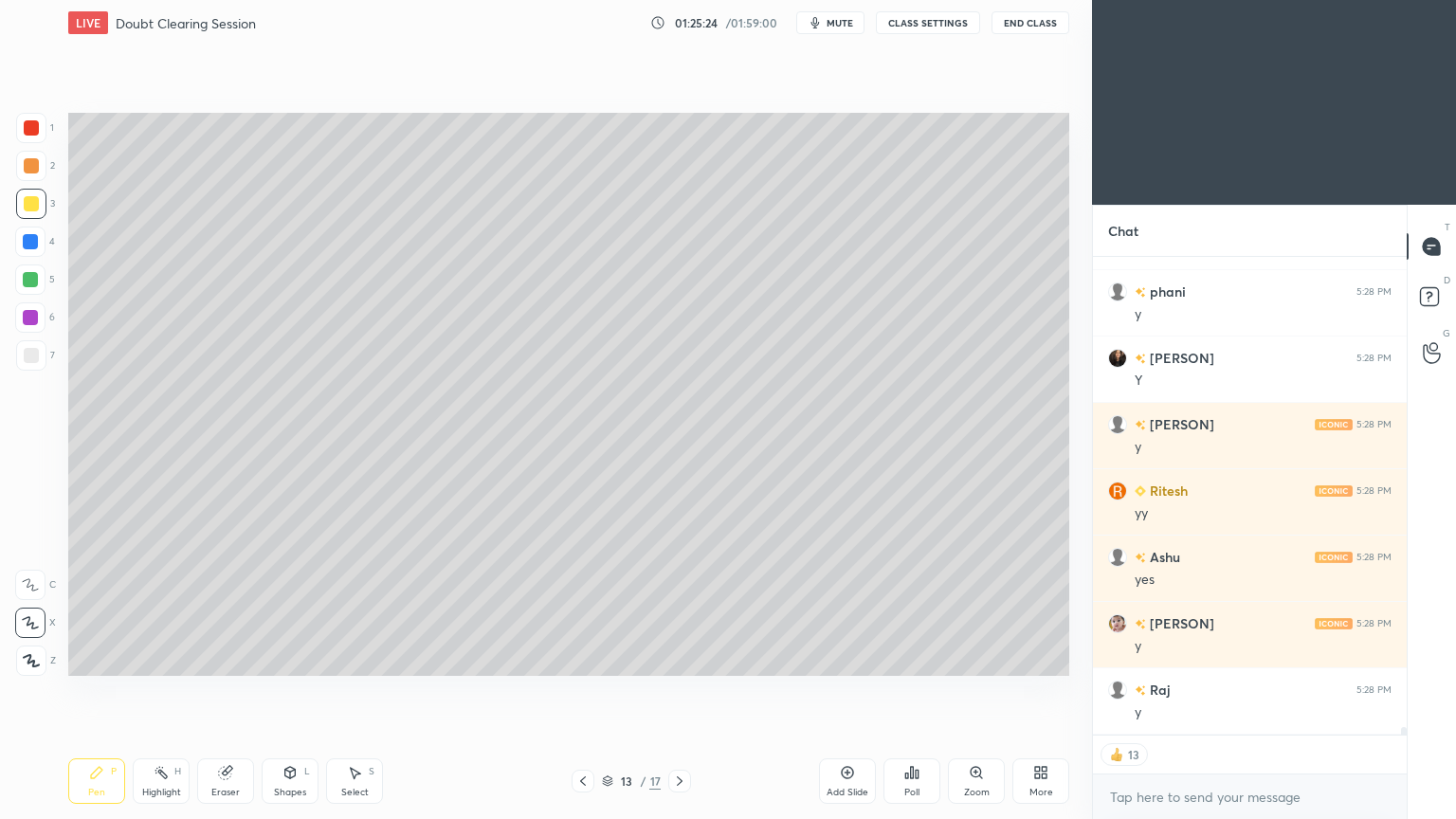 click at bounding box center (583, 781) 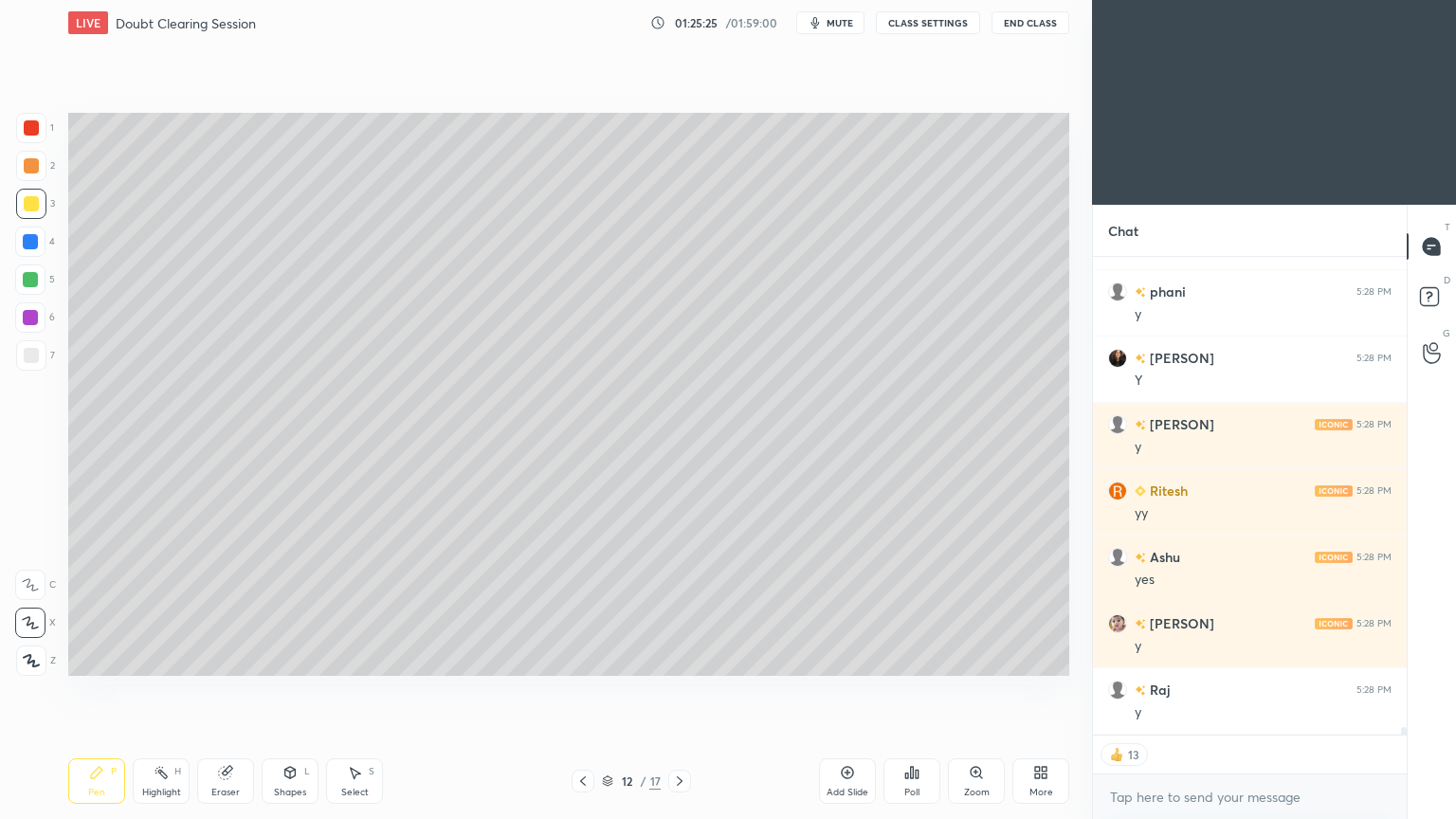 click at bounding box center [583, 781] 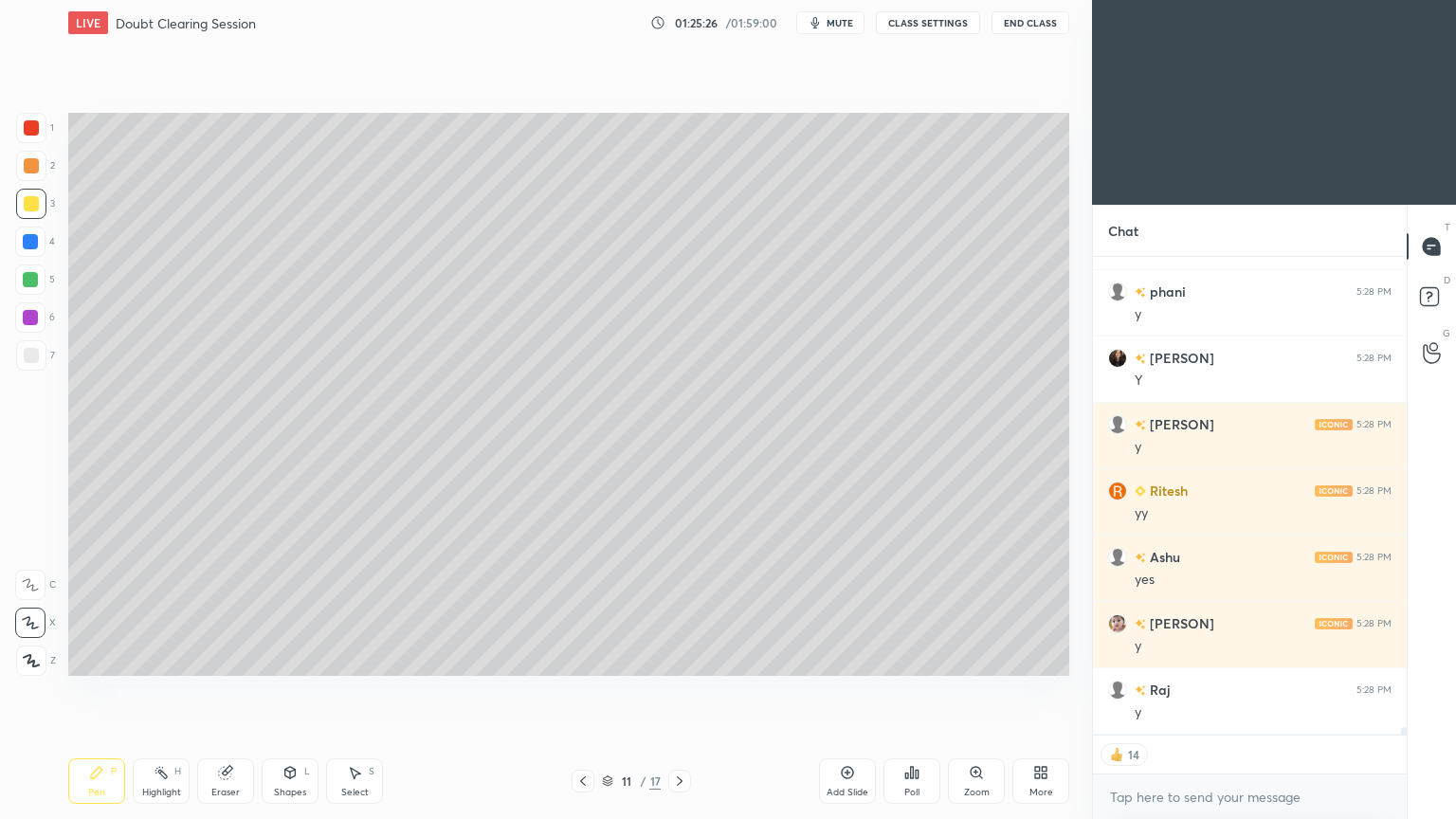 click 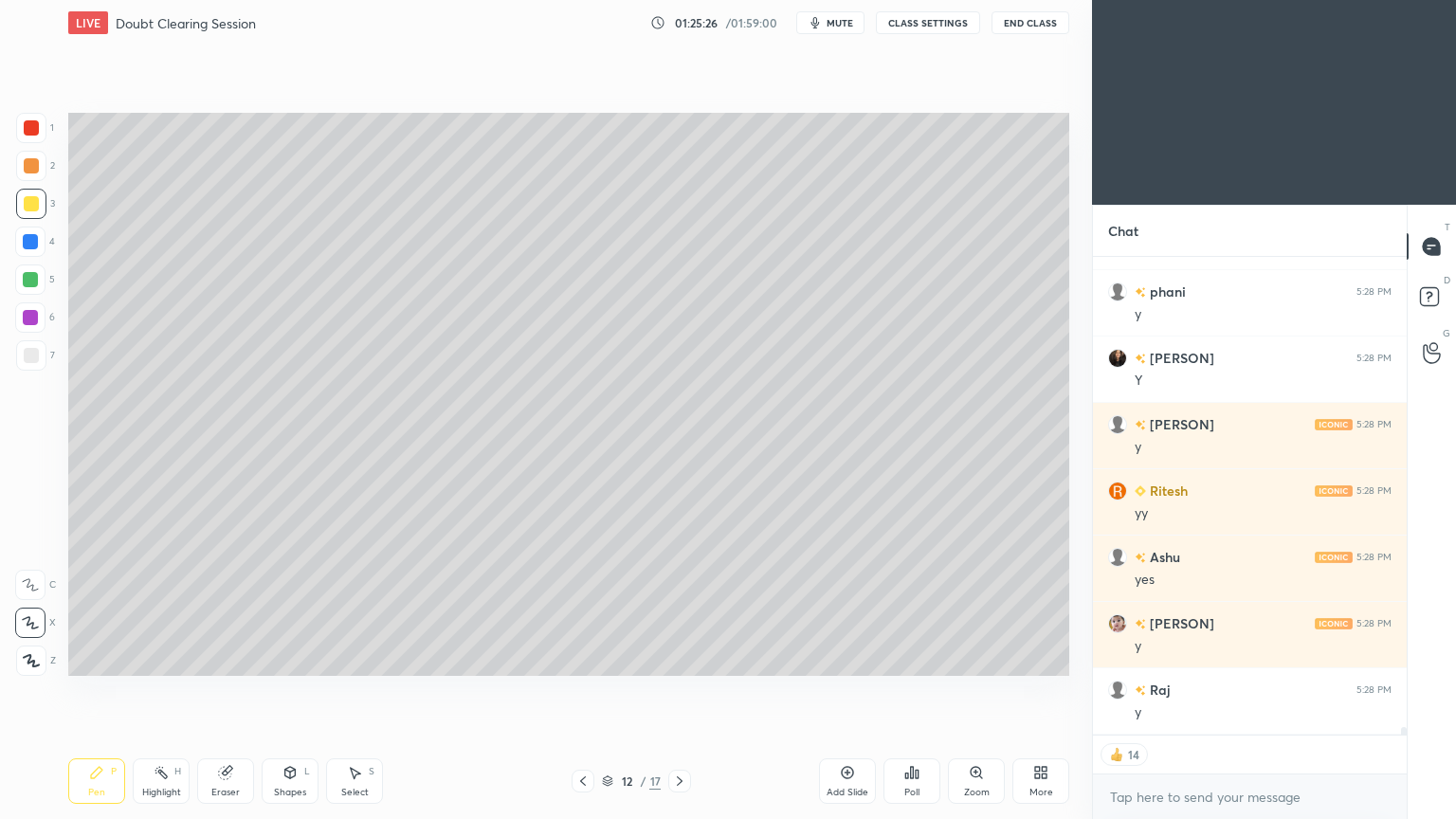 click 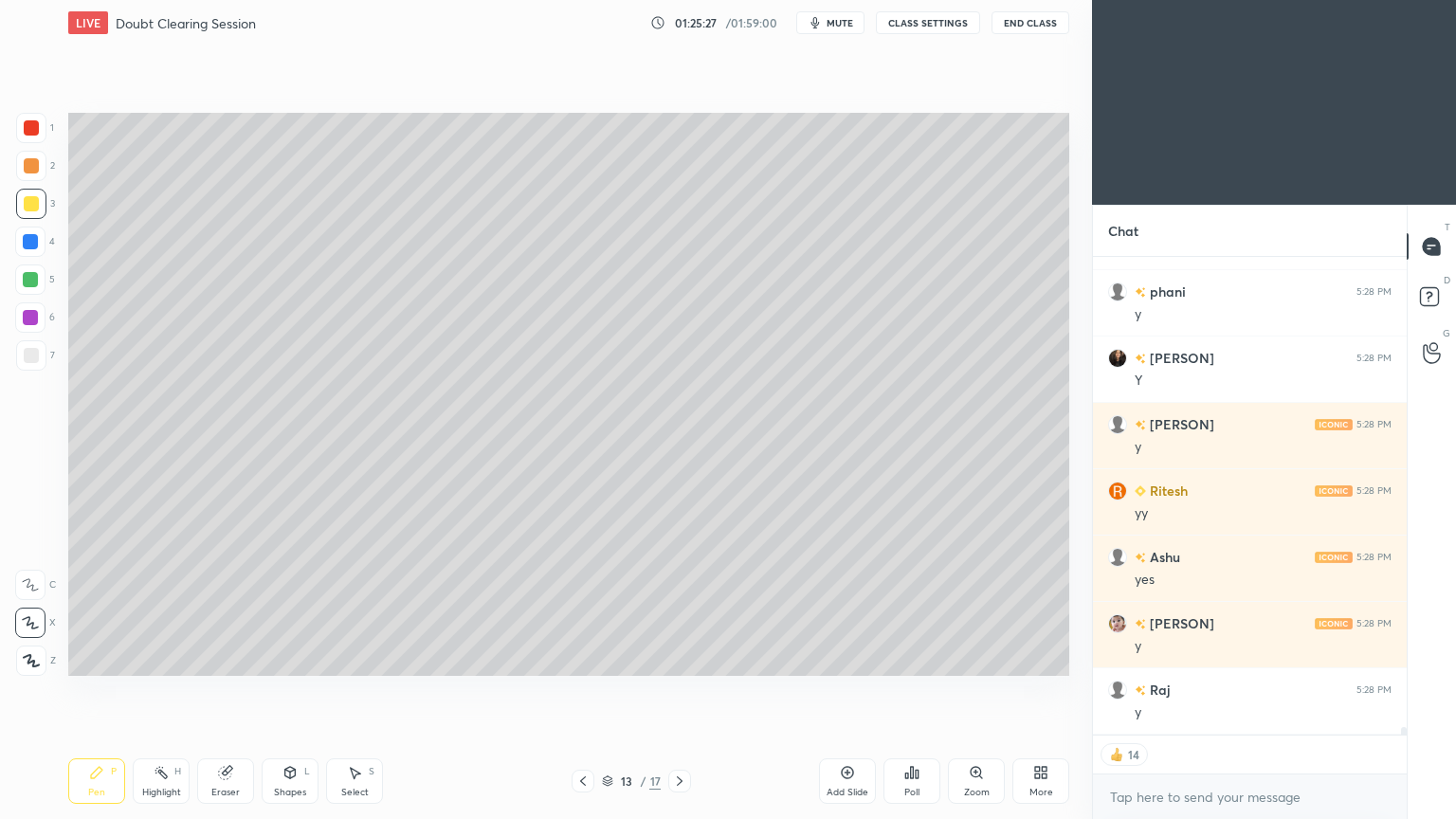 click 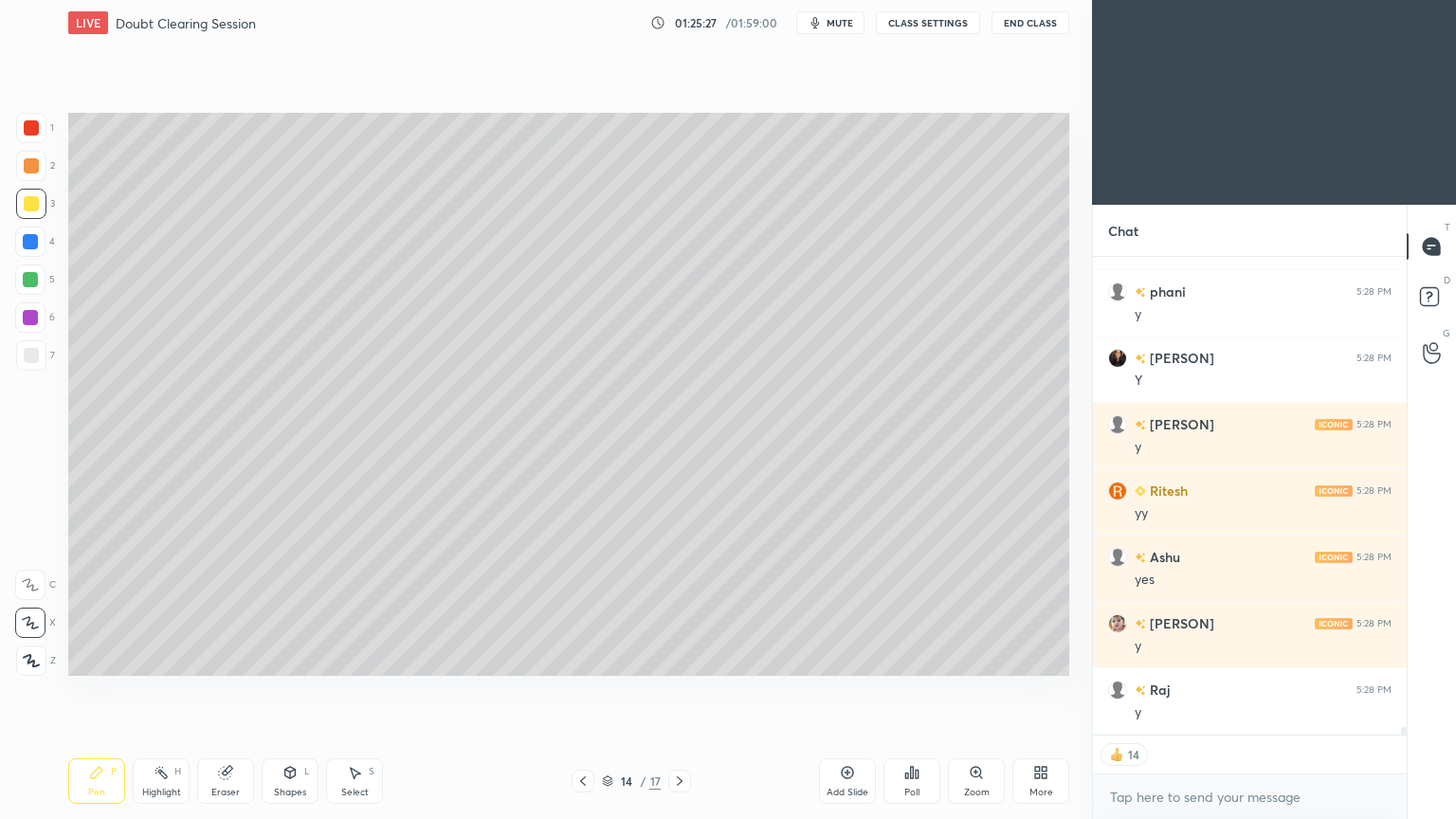 click 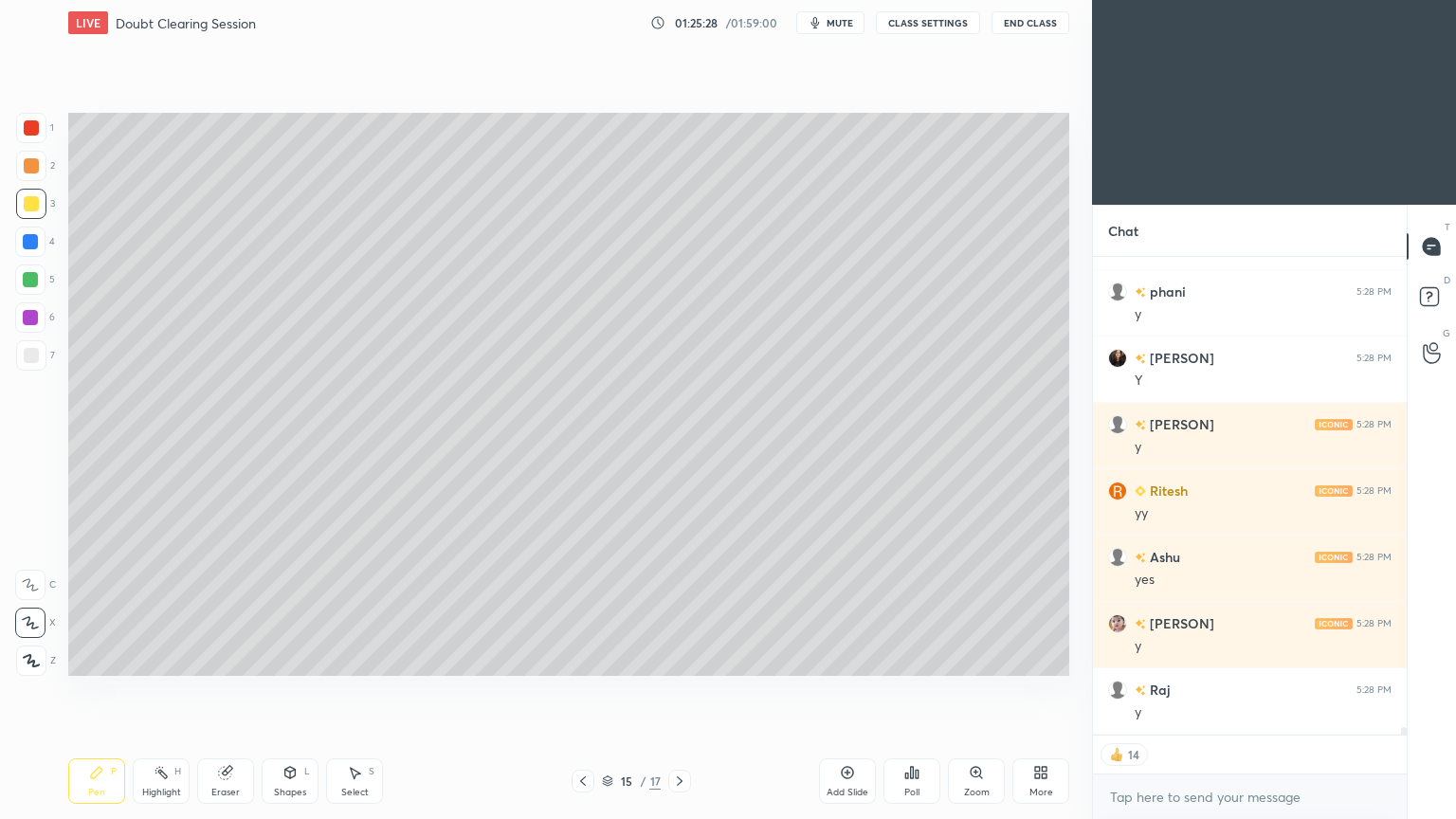click on "Highlight H" at bounding box center [161, 781] 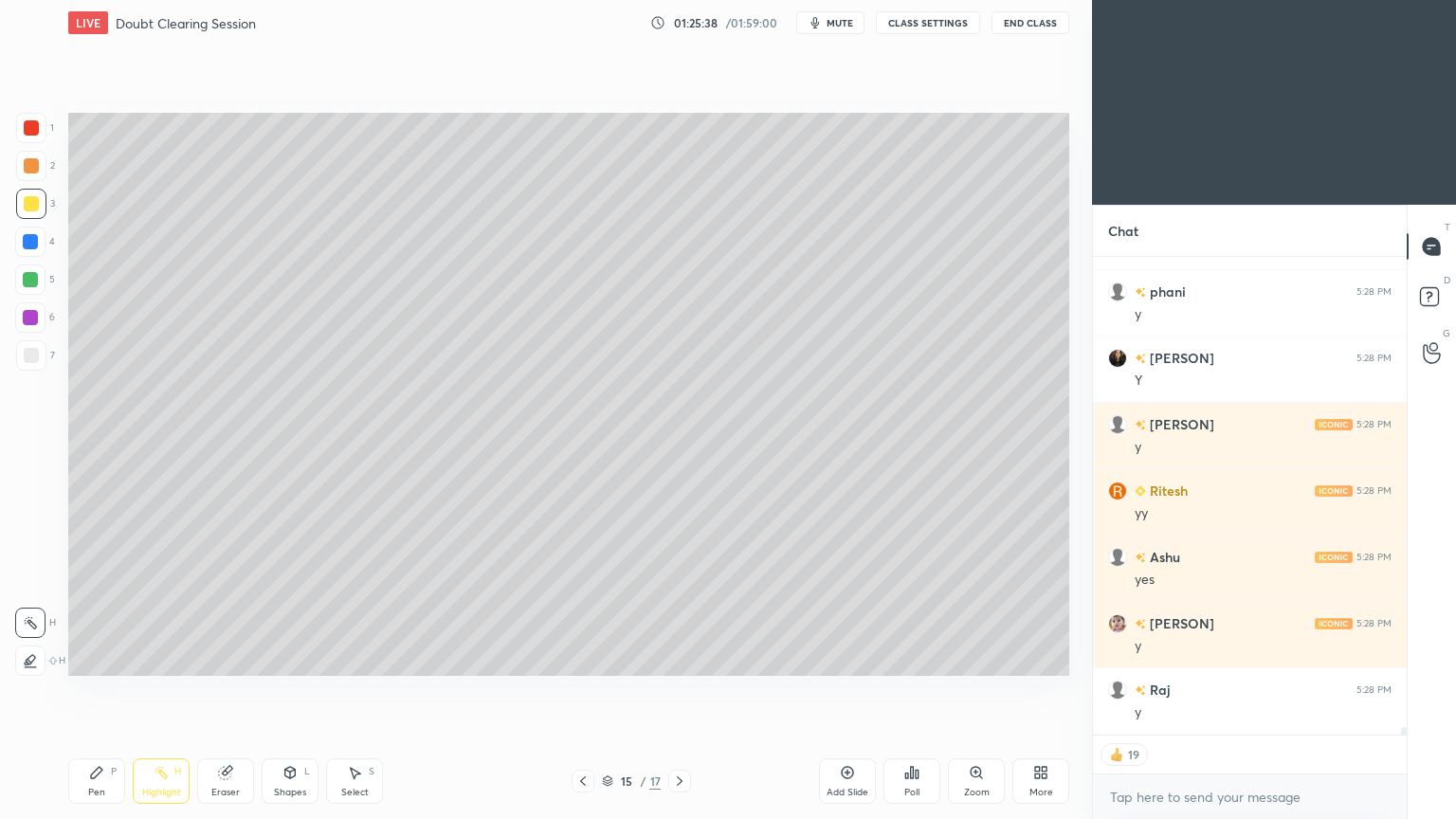 click on "Pen P" at bounding box center (97, 781) 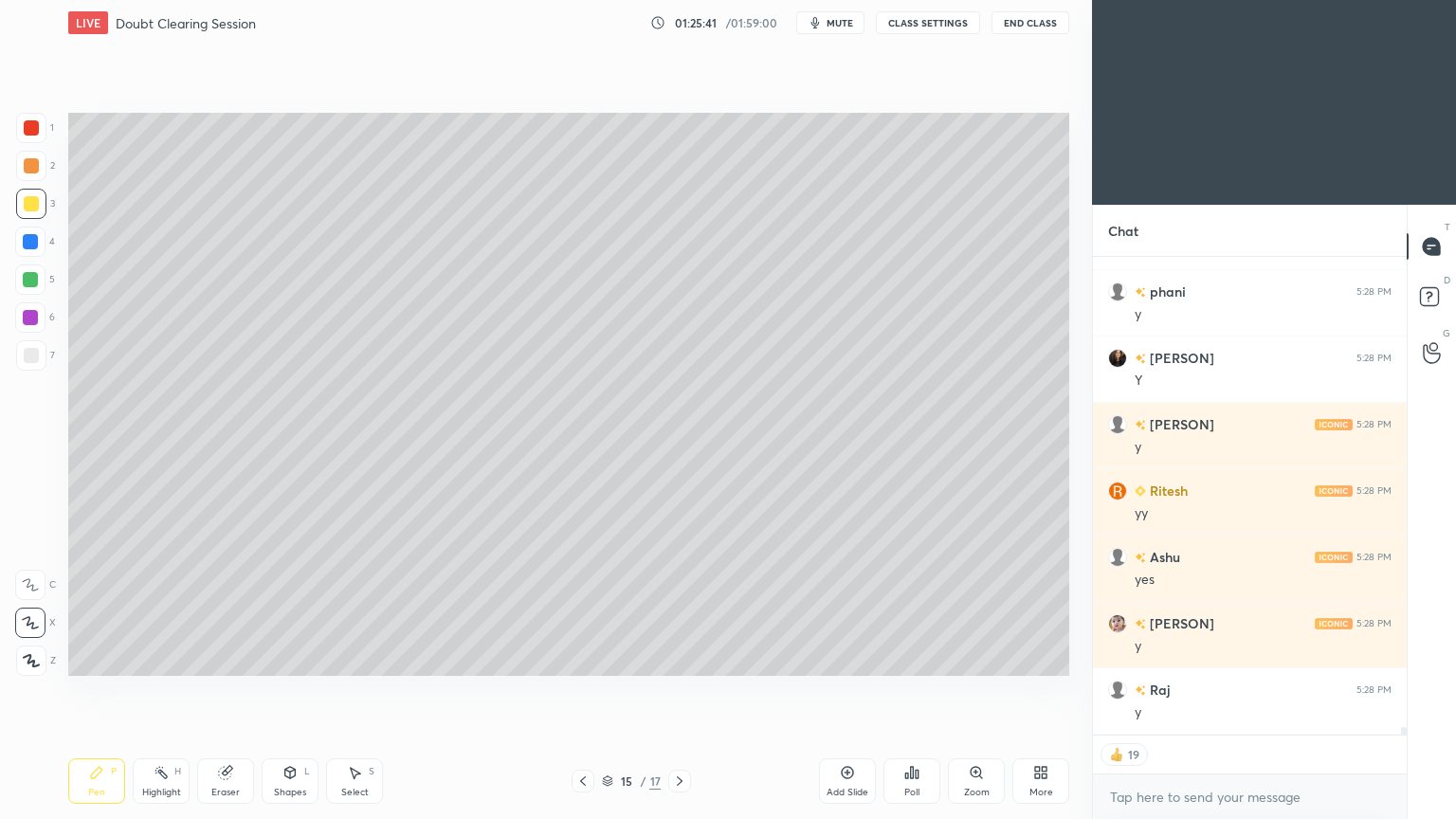 scroll, scrollTop: 6, scrollLeft: 6, axis: both 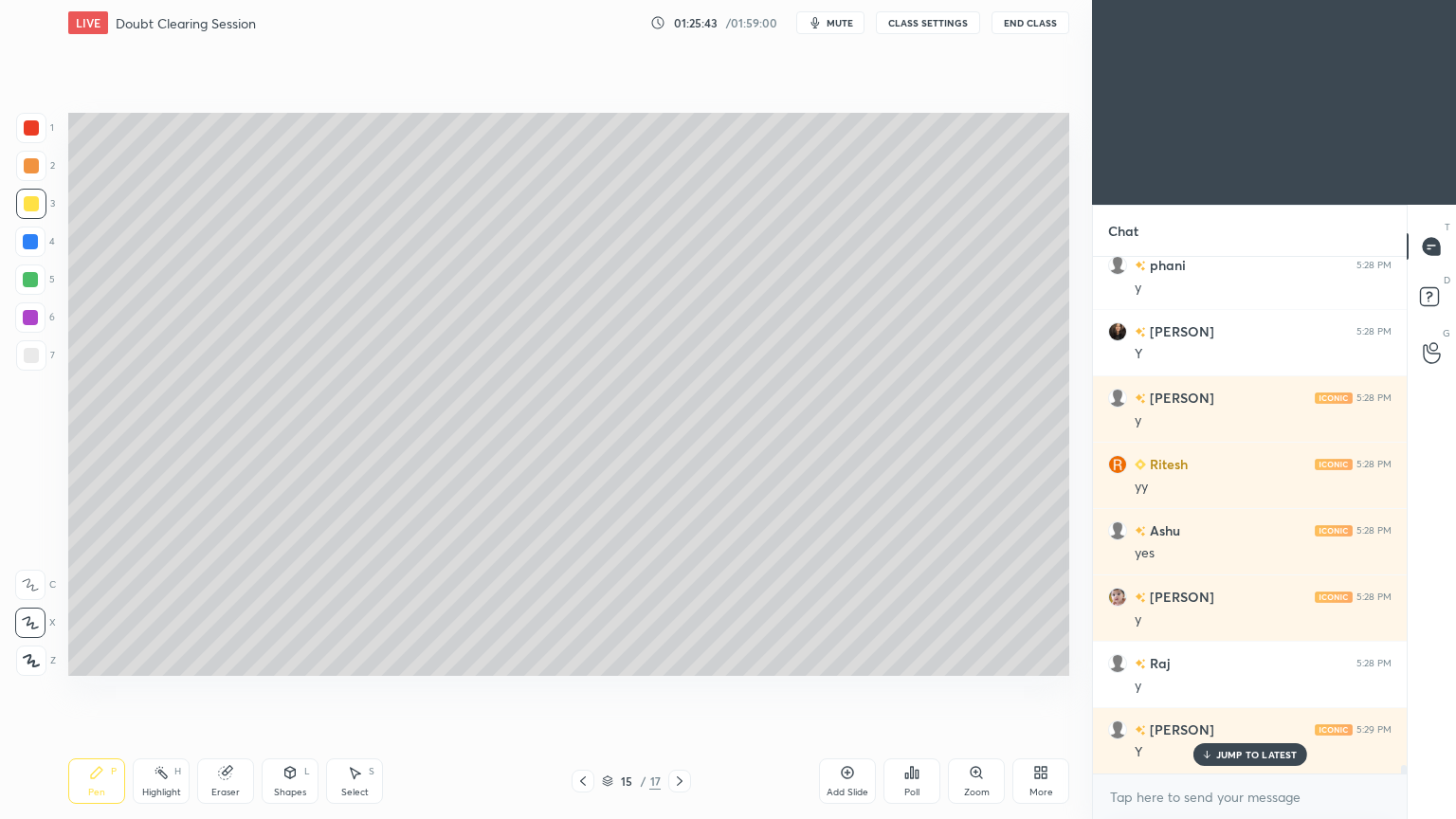 click at bounding box center [30, 318] 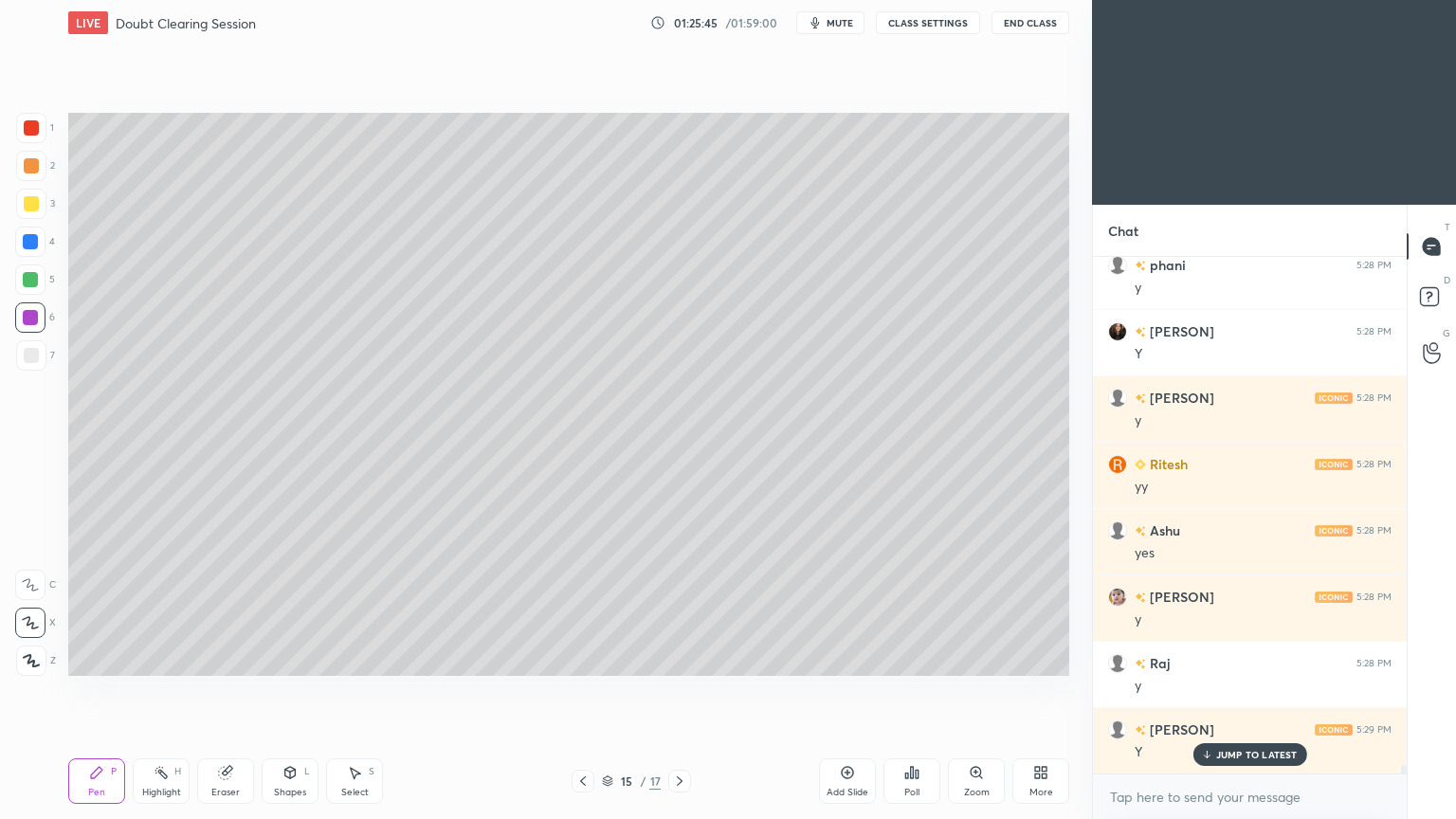 scroll, scrollTop: 29824, scrollLeft: 0, axis: vertical 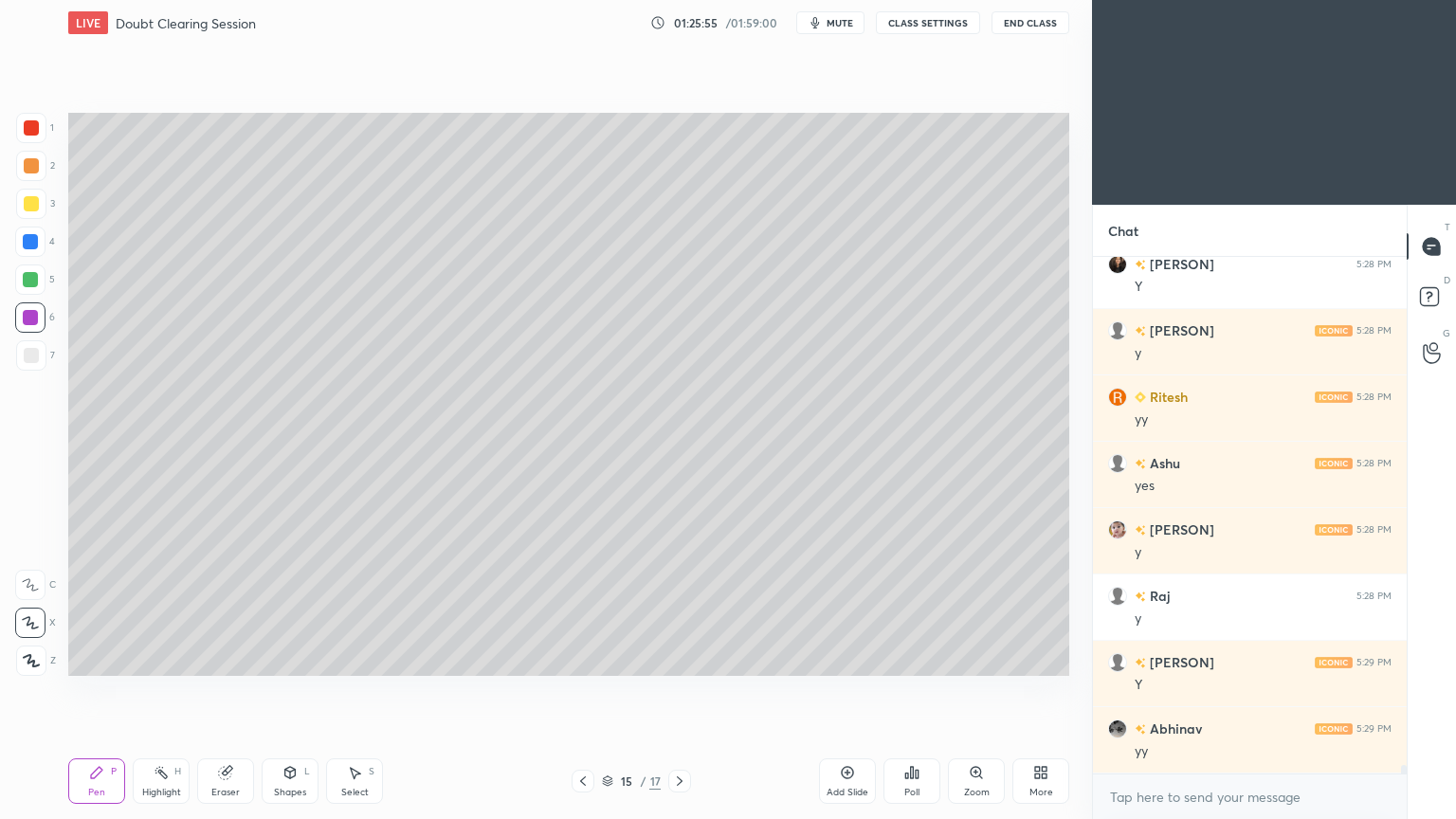 click at bounding box center (30, 280) 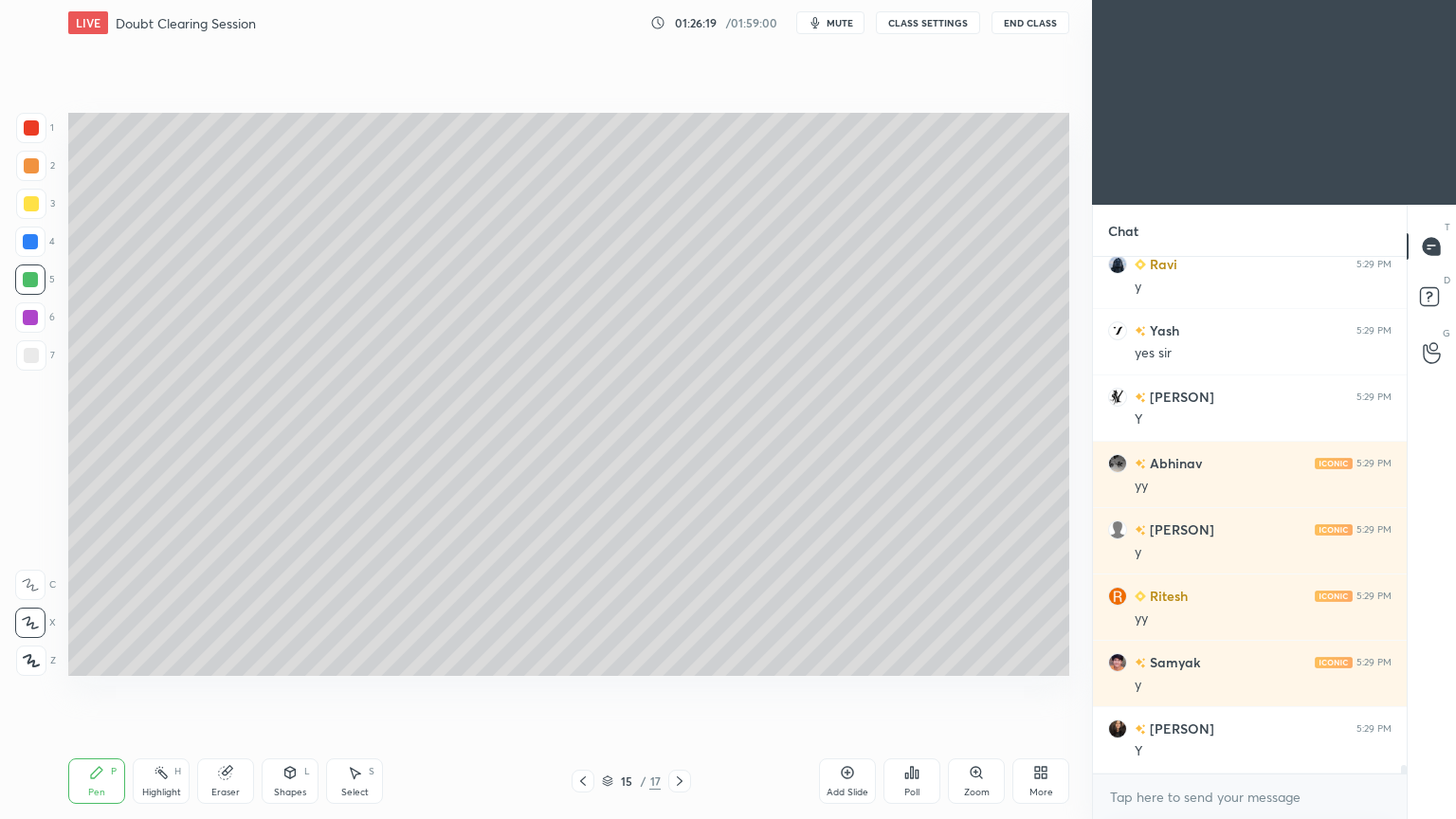 scroll, scrollTop: 30421, scrollLeft: 0, axis: vertical 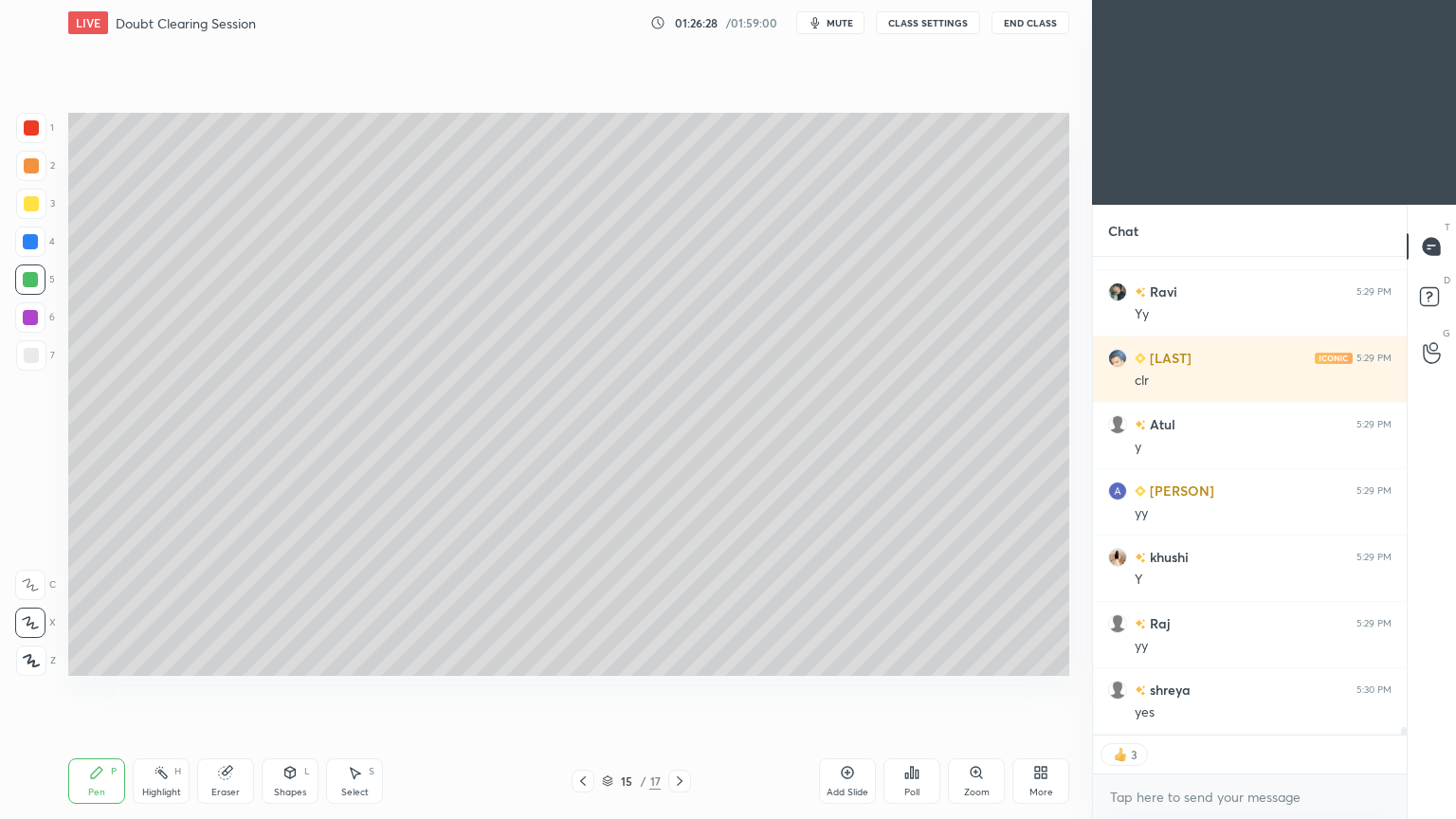 click on "mute" at bounding box center (840, 23) 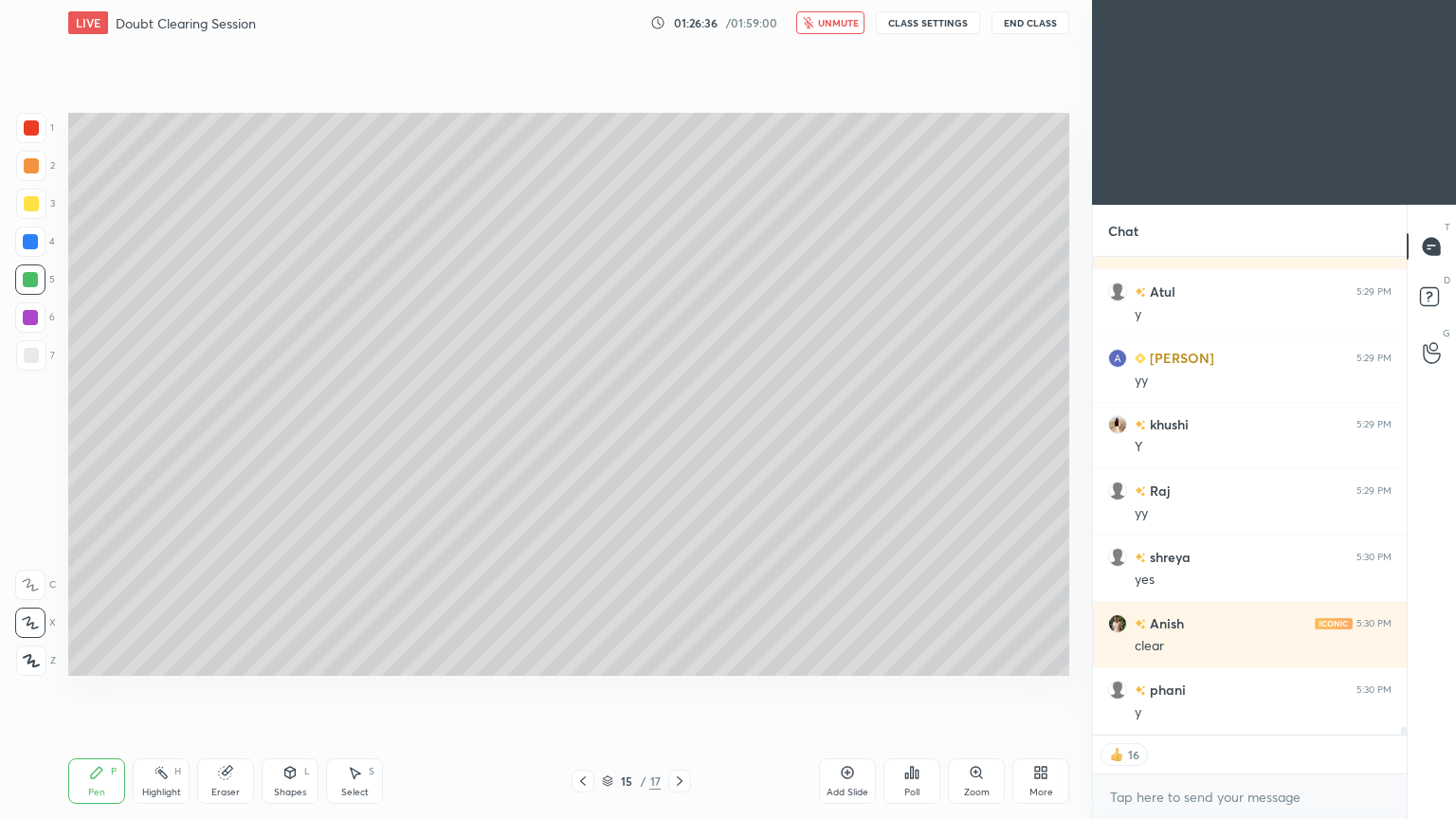 scroll, scrollTop: 31124, scrollLeft: 0, axis: vertical 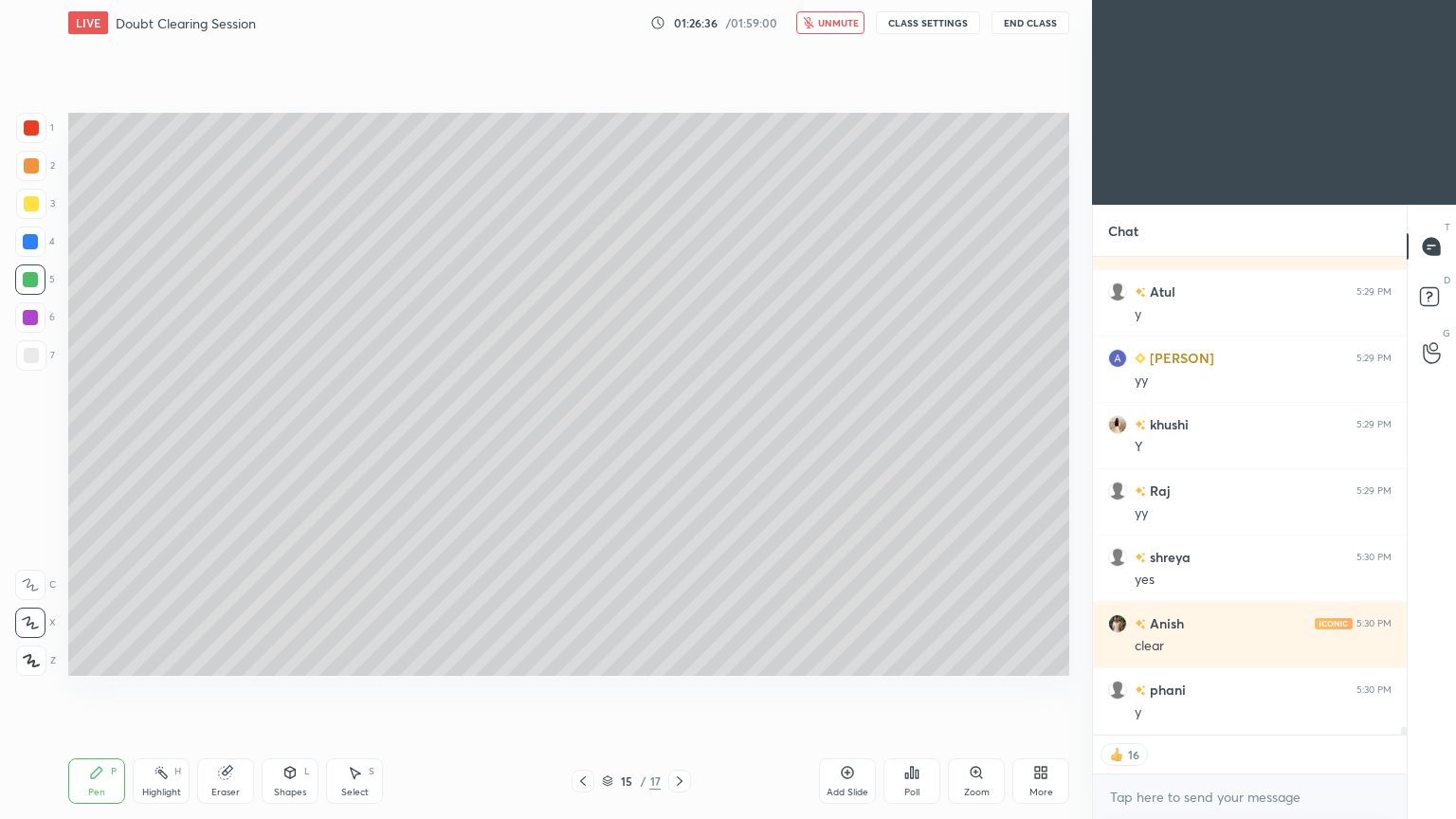 click on "unmute" at bounding box center (838, 23) 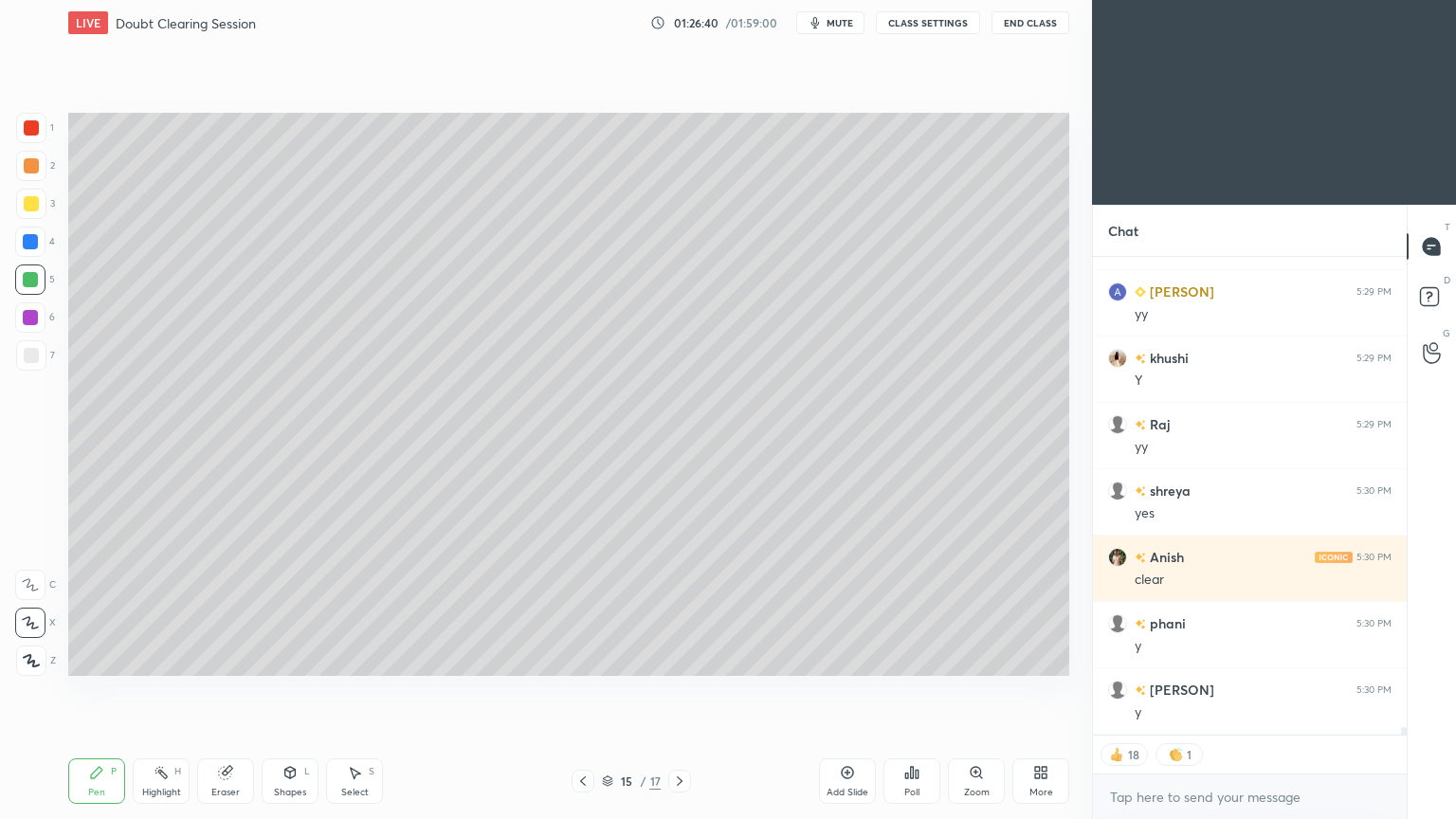 click on "Highlight" at bounding box center [161, 792] 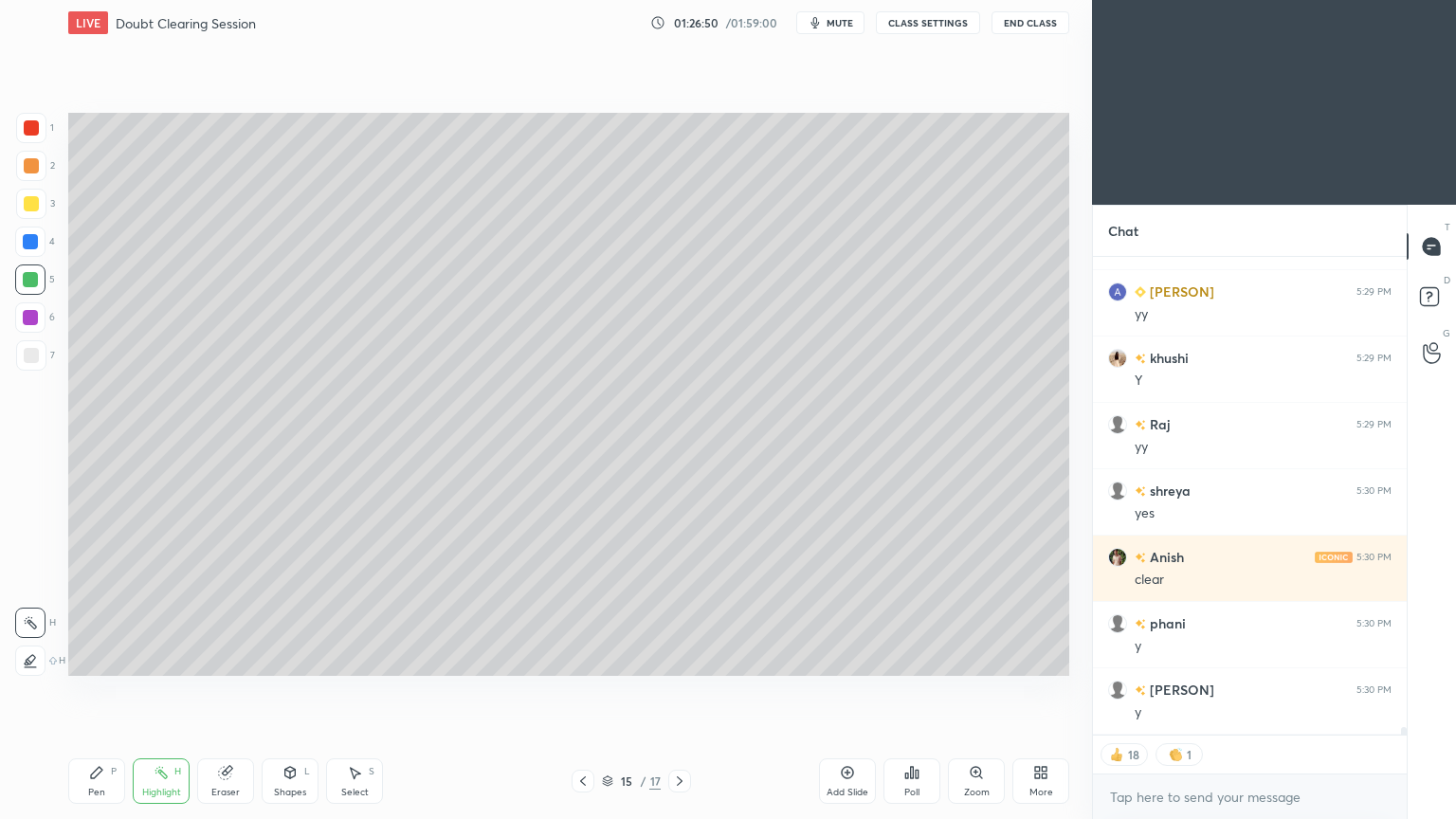 scroll, scrollTop: 6, scrollLeft: 6, axis: both 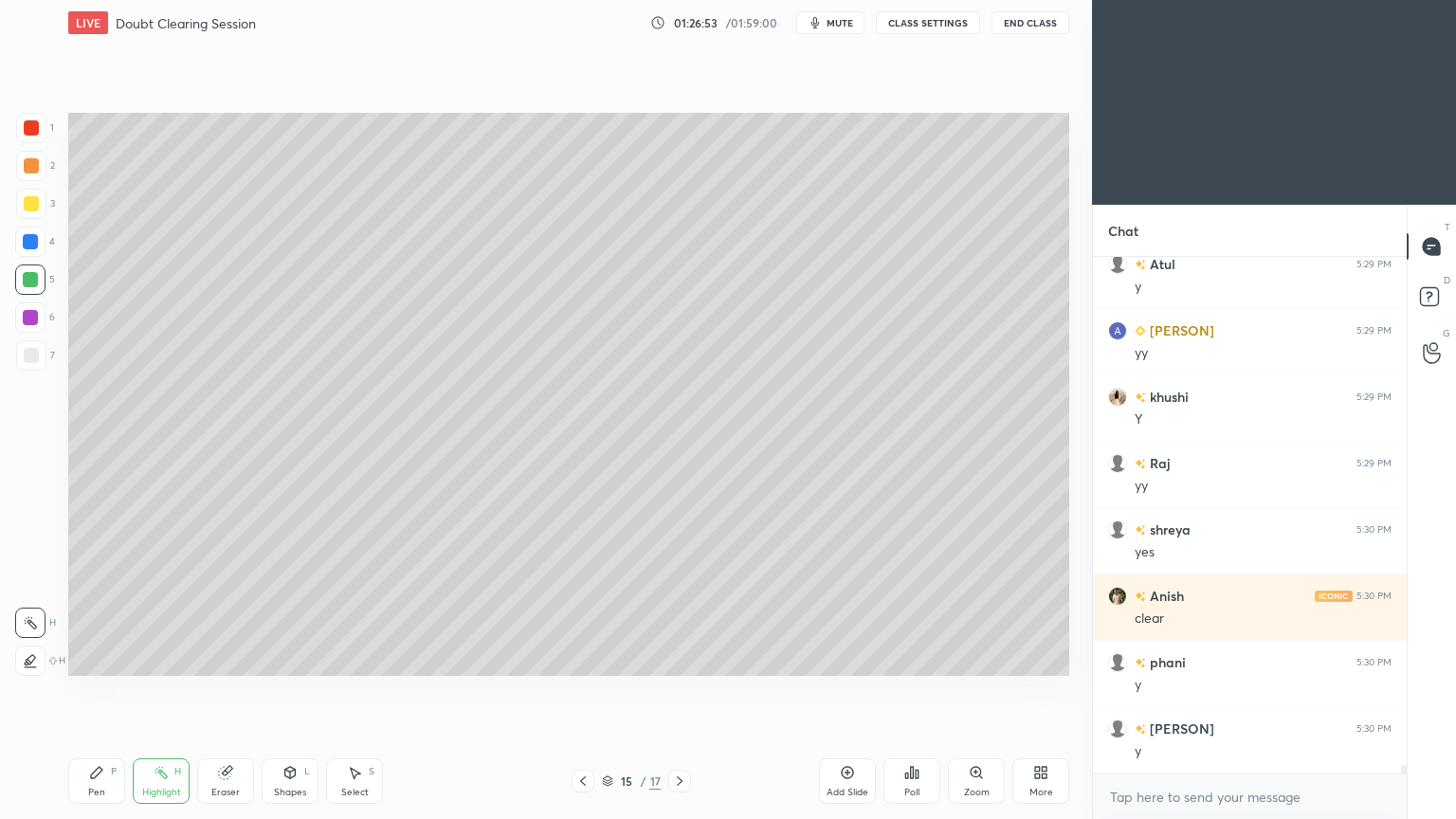 click 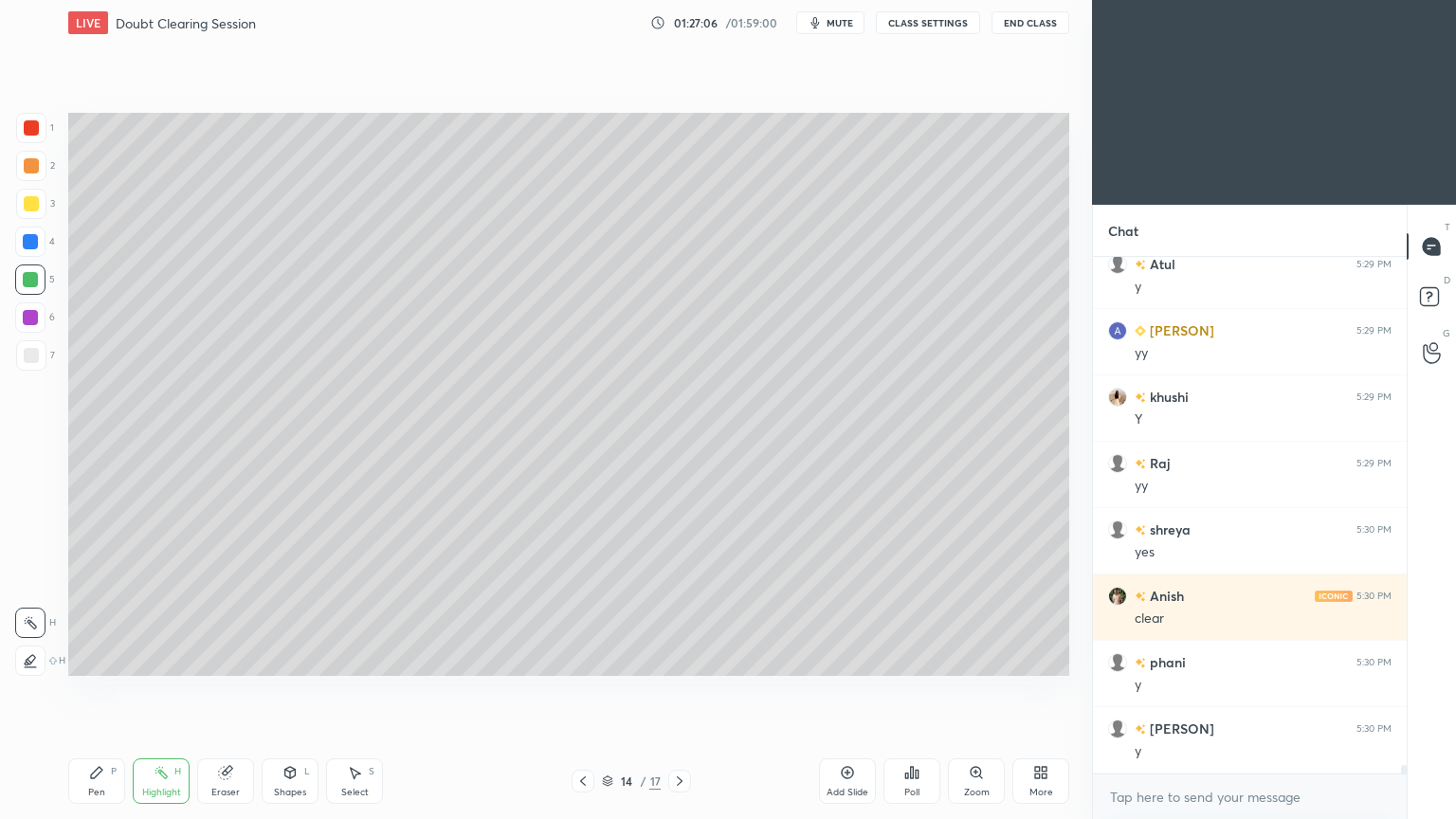 click 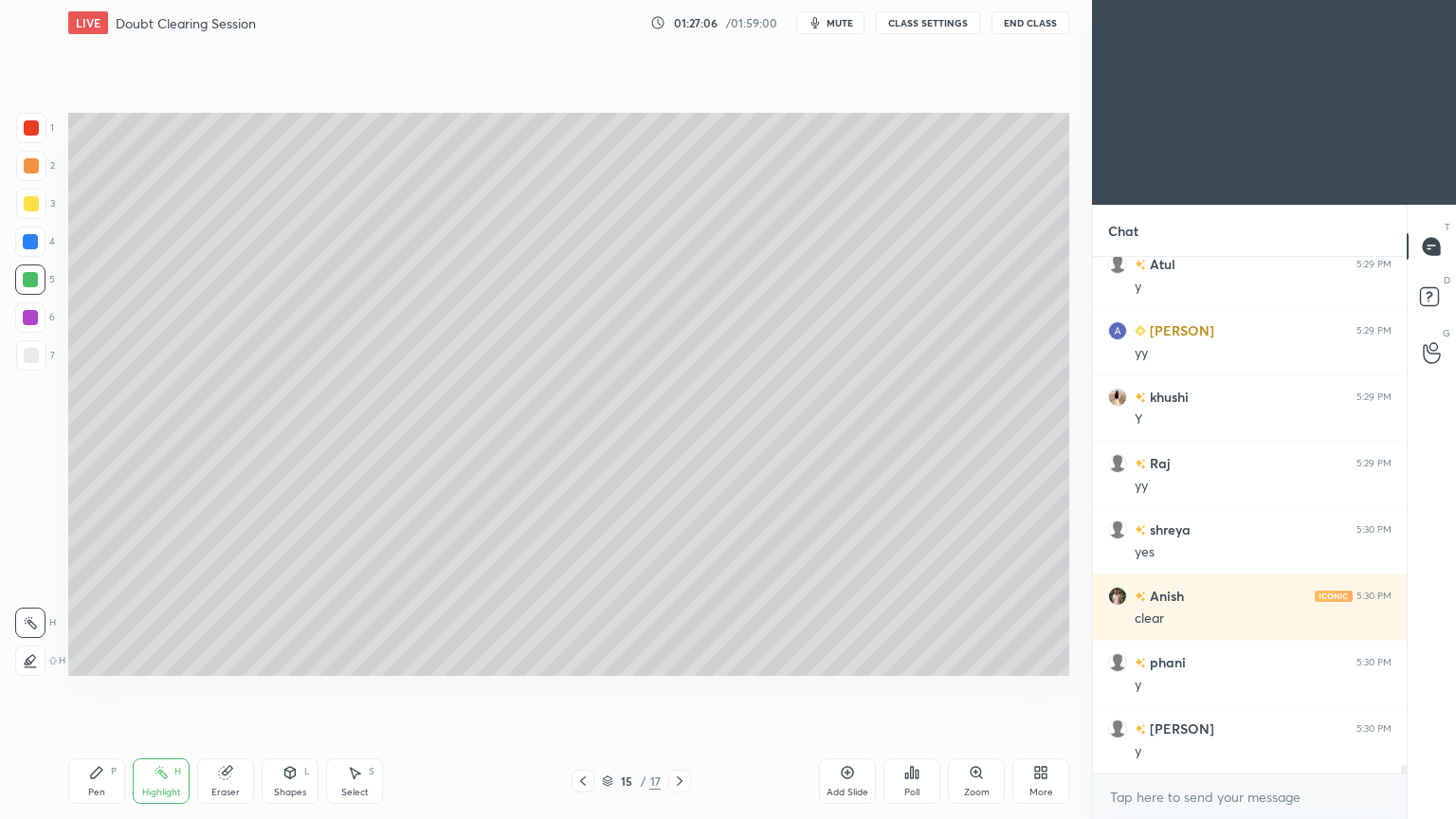 click 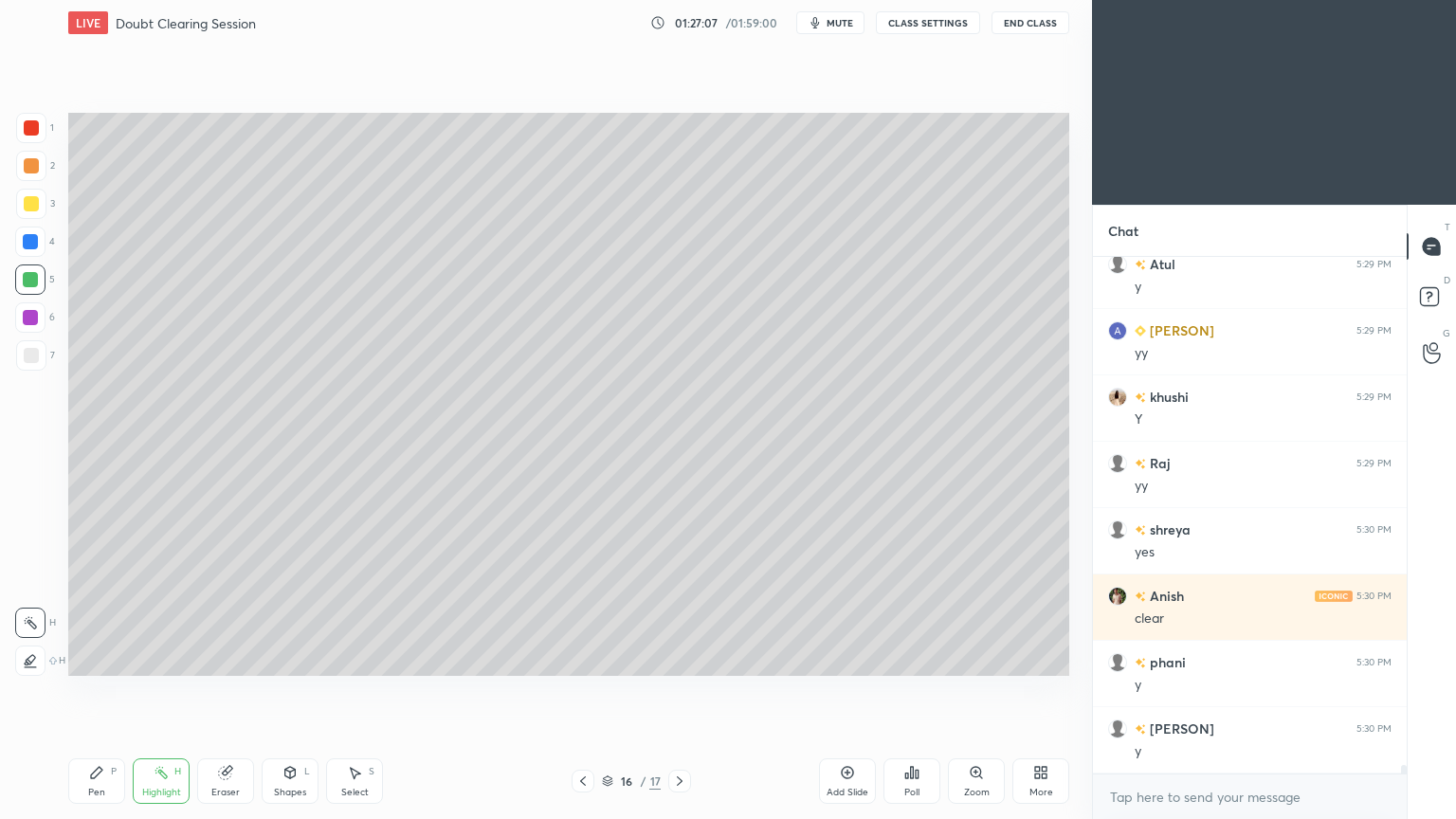 click 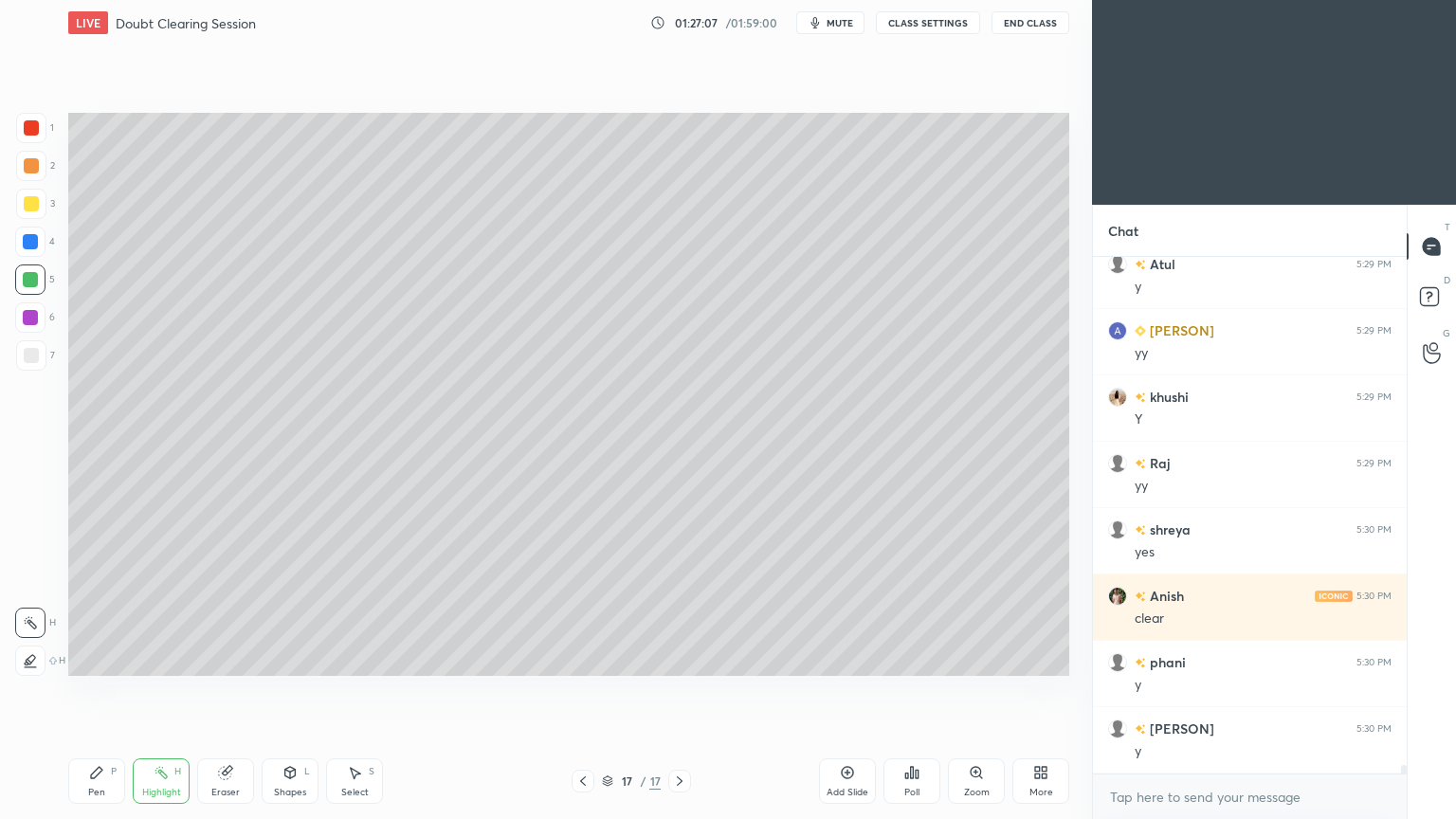 click 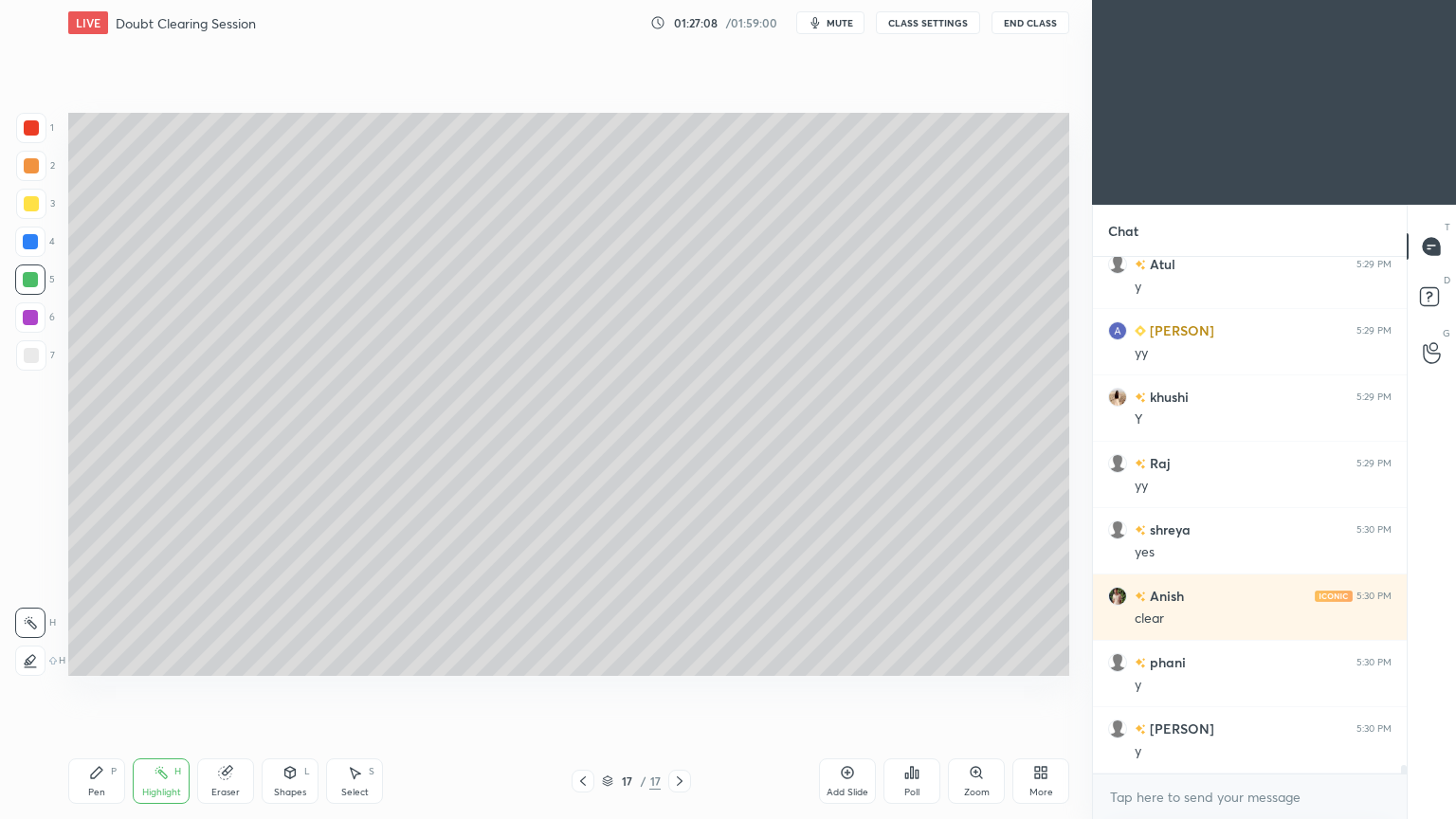 click on "Pen" at bounding box center (97, 792) 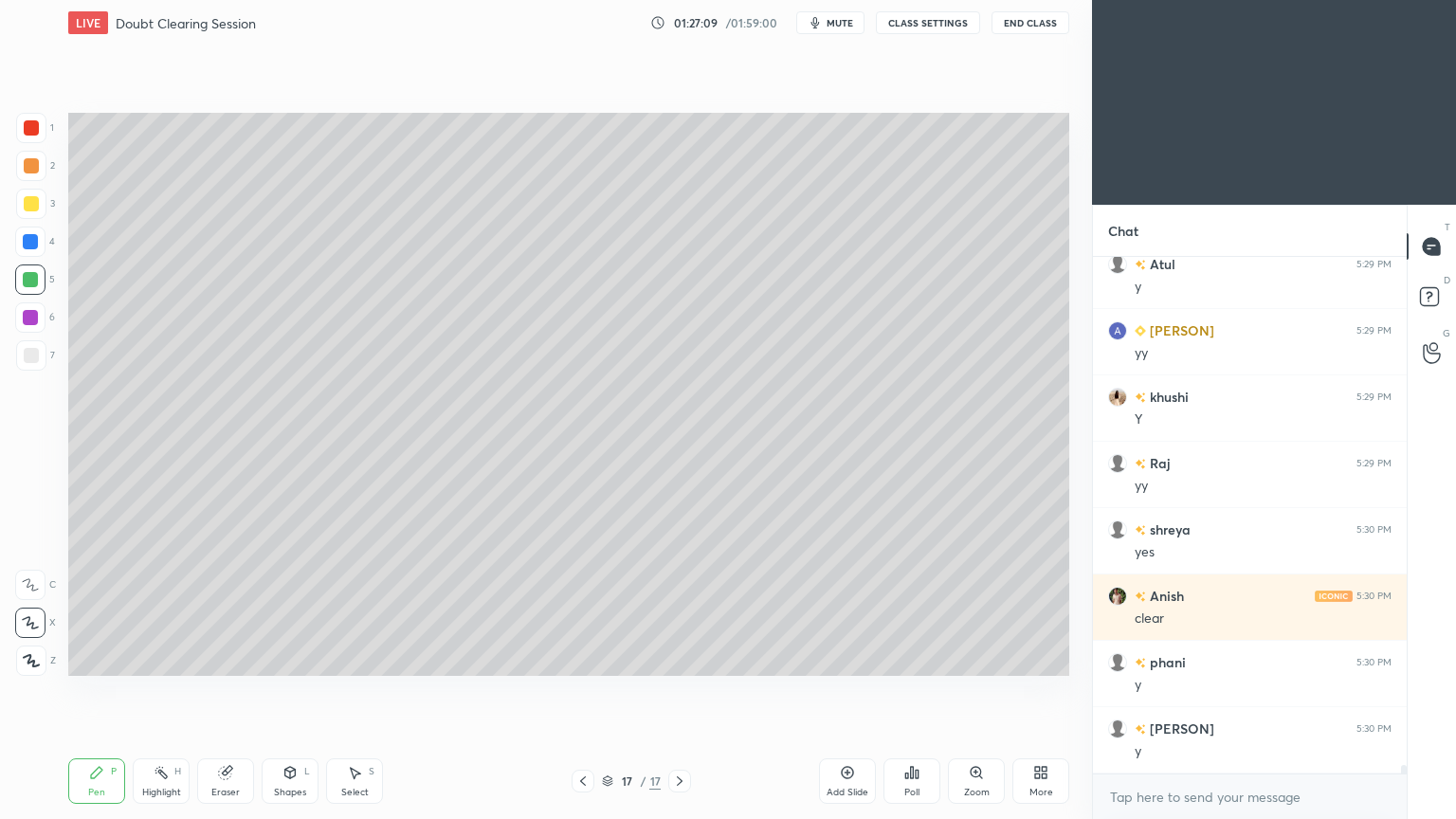 click on "Shapes" at bounding box center [290, 792] 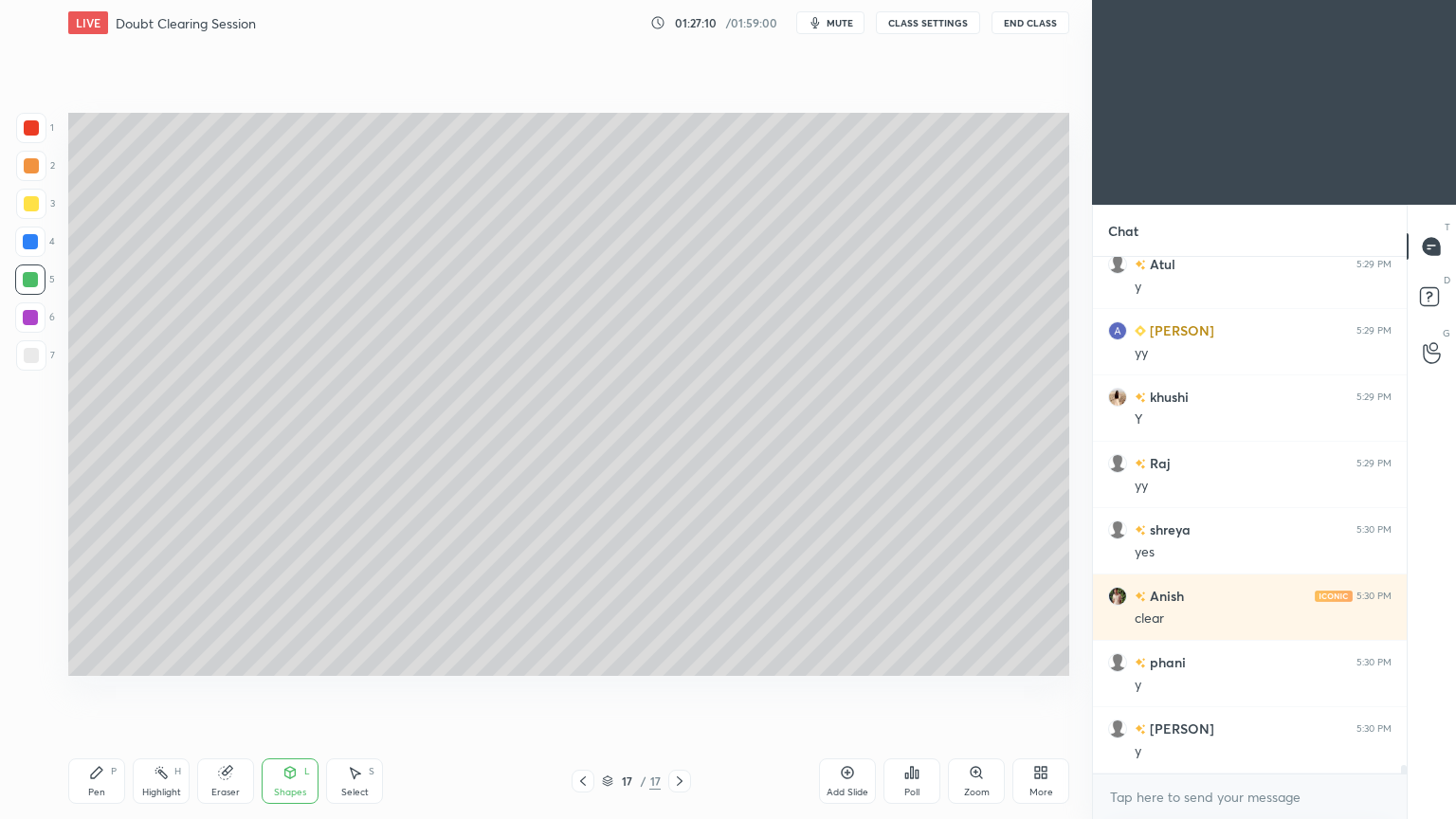 click on "Pen P" at bounding box center [97, 781] 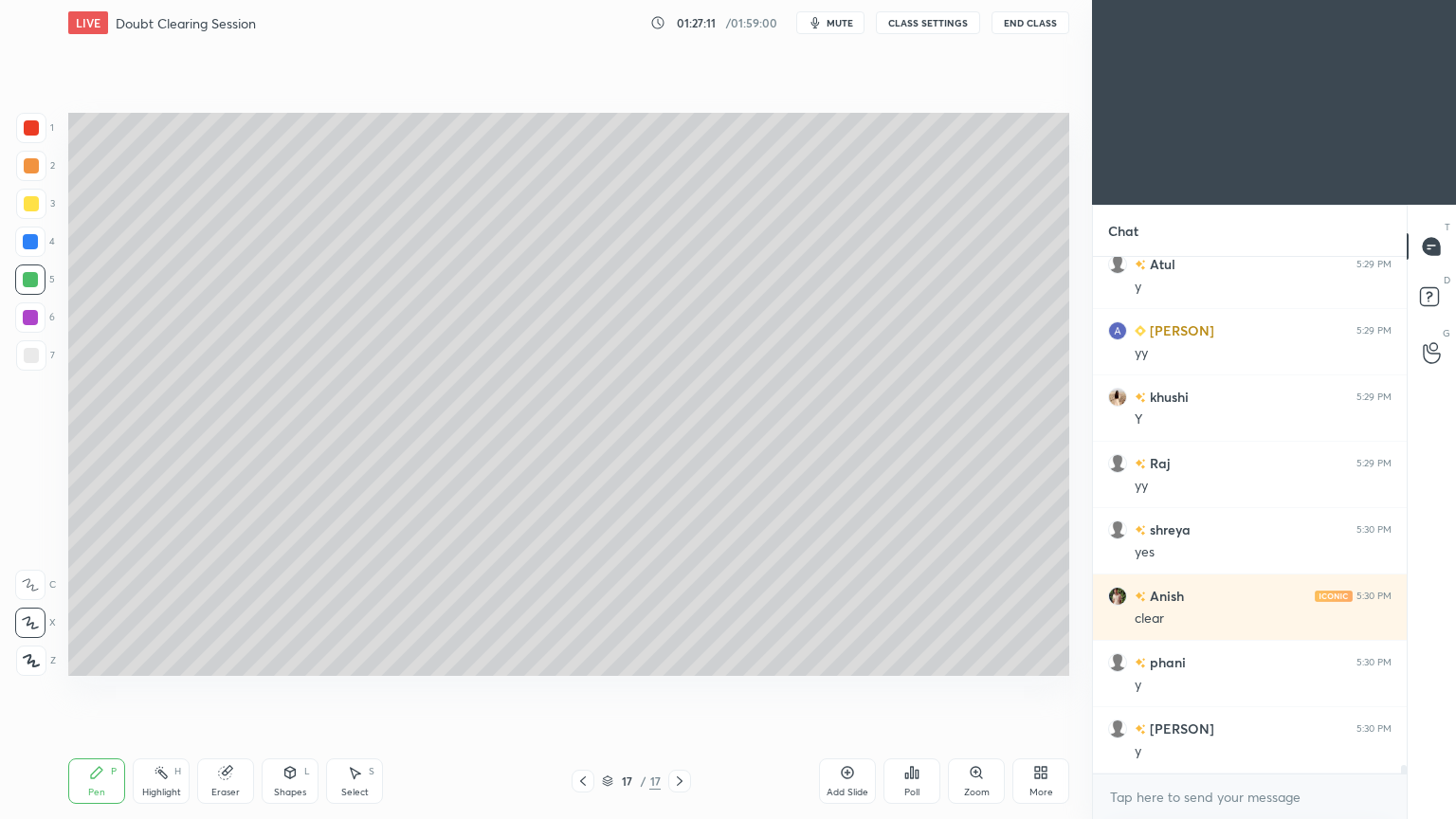 click 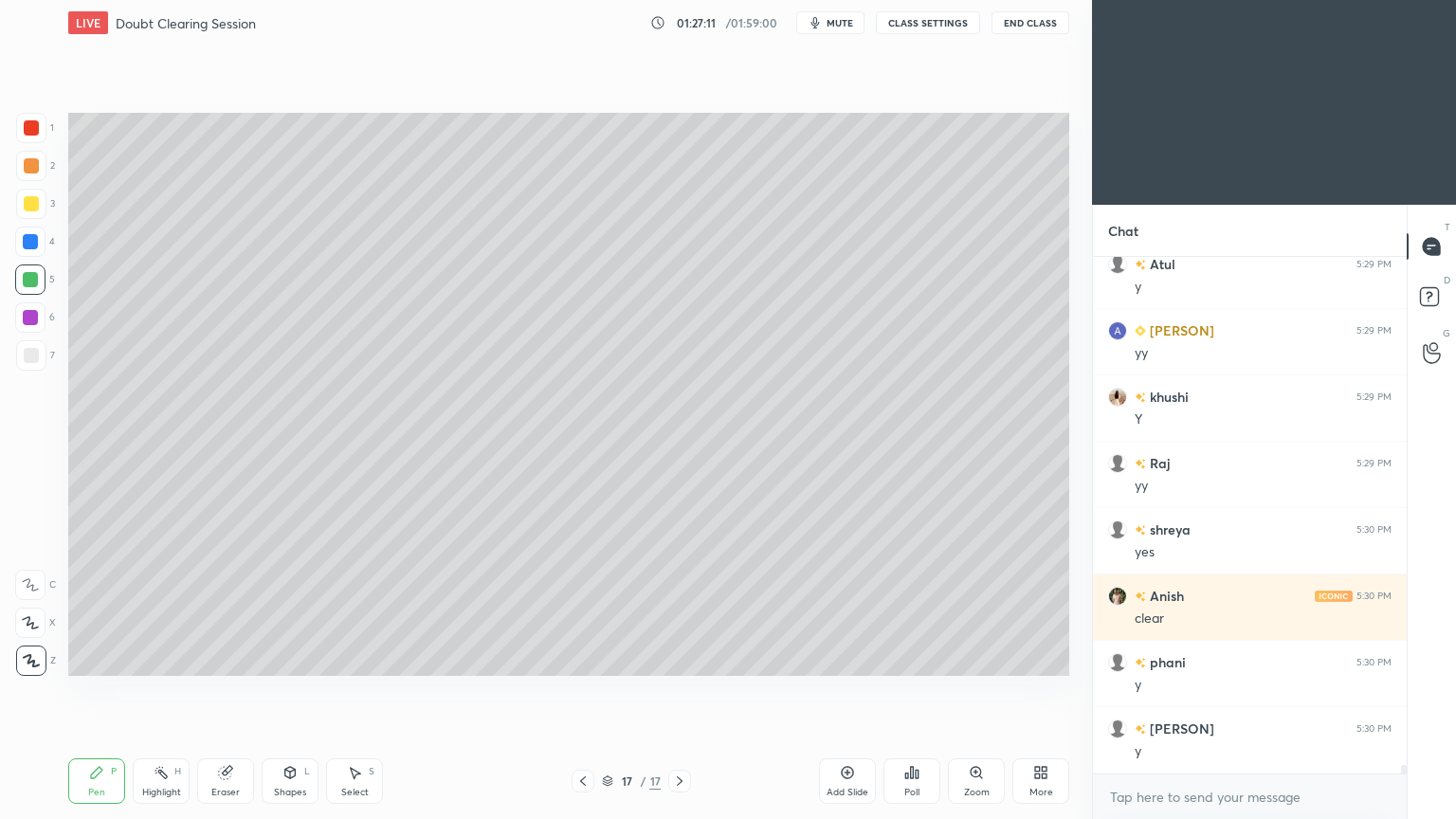 click on "Shapes L" at bounding box center (290, 781) 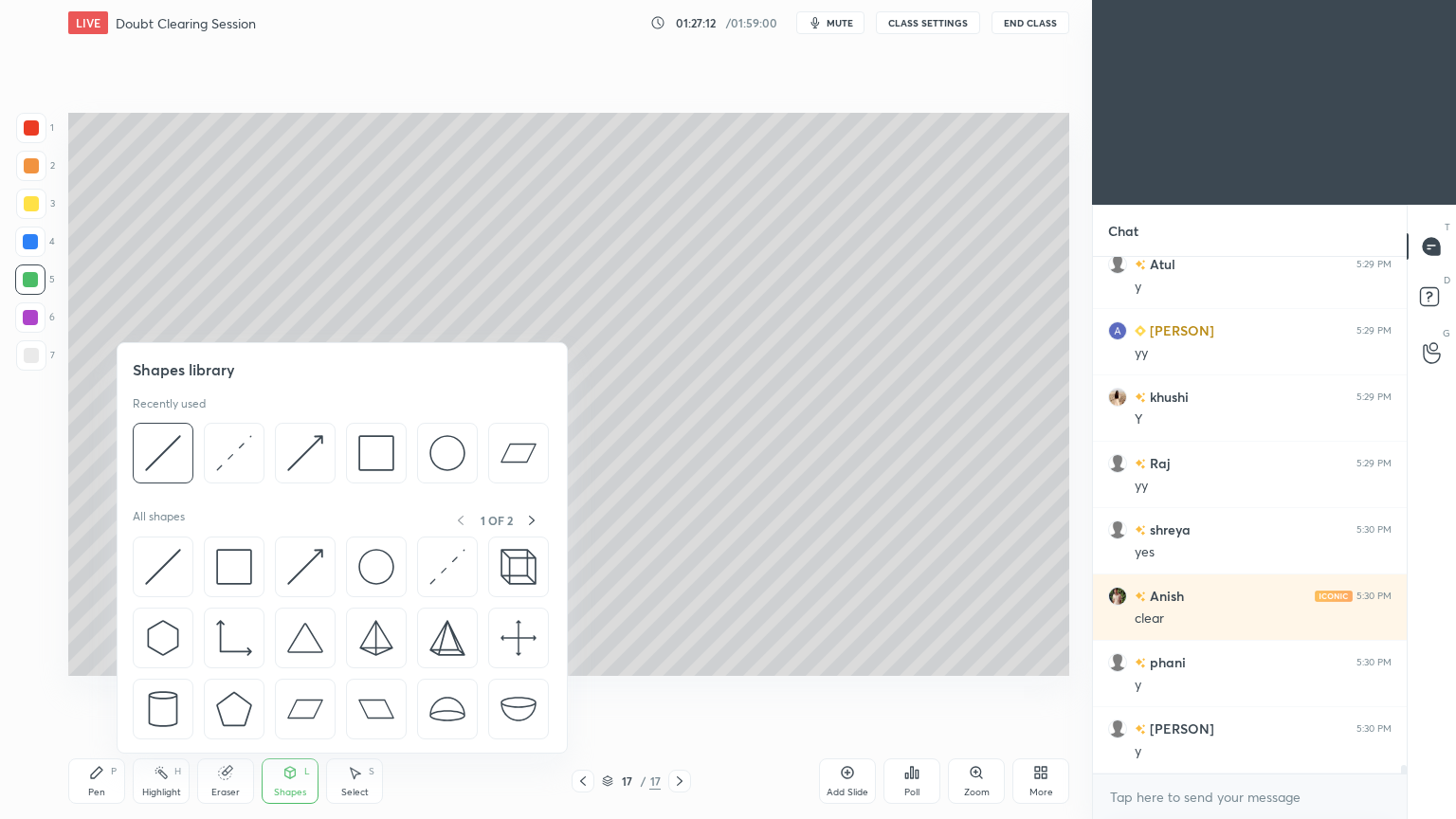 click at bounding box center (163, 453) 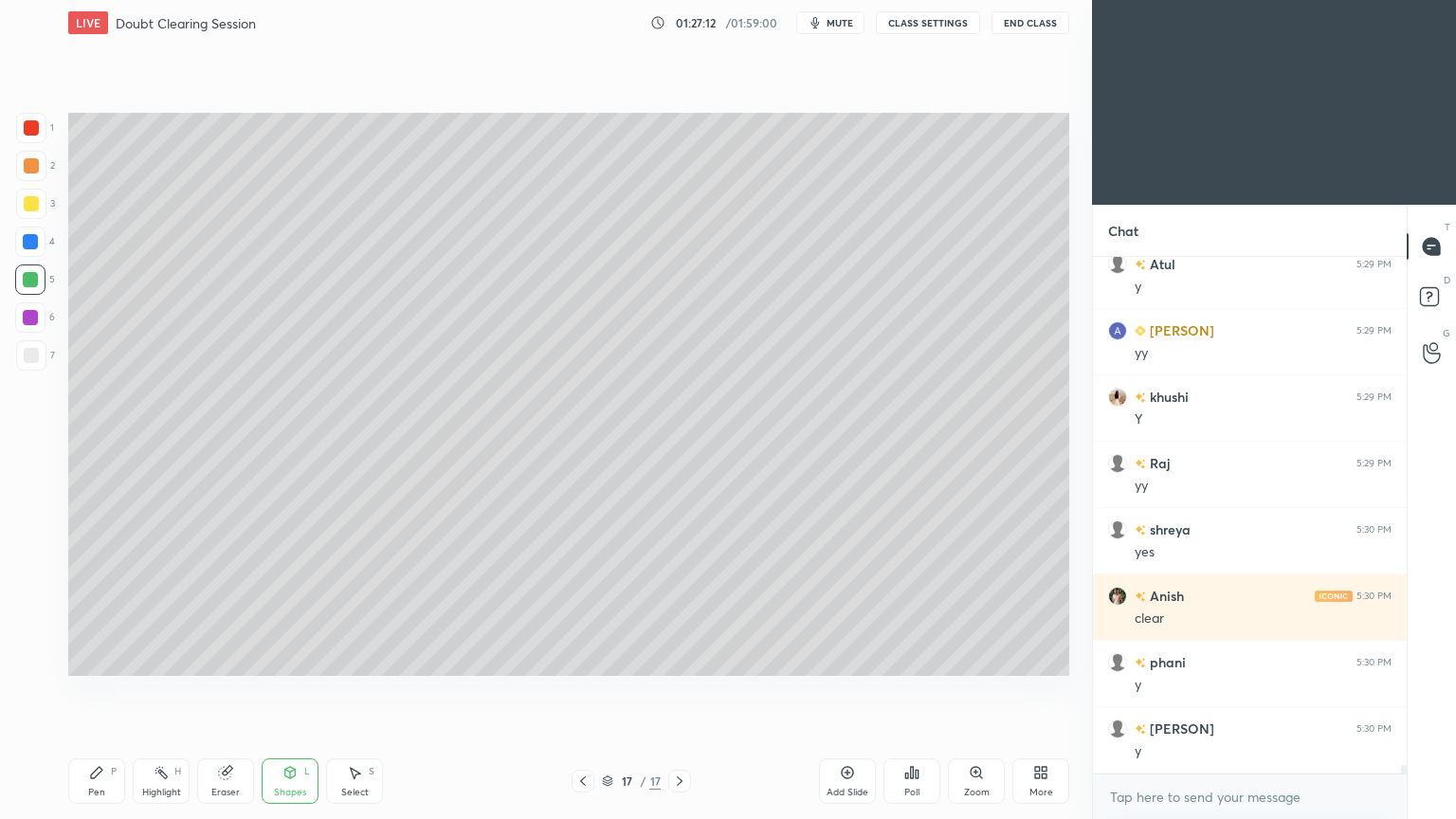 click at bounding box center [31, 355] 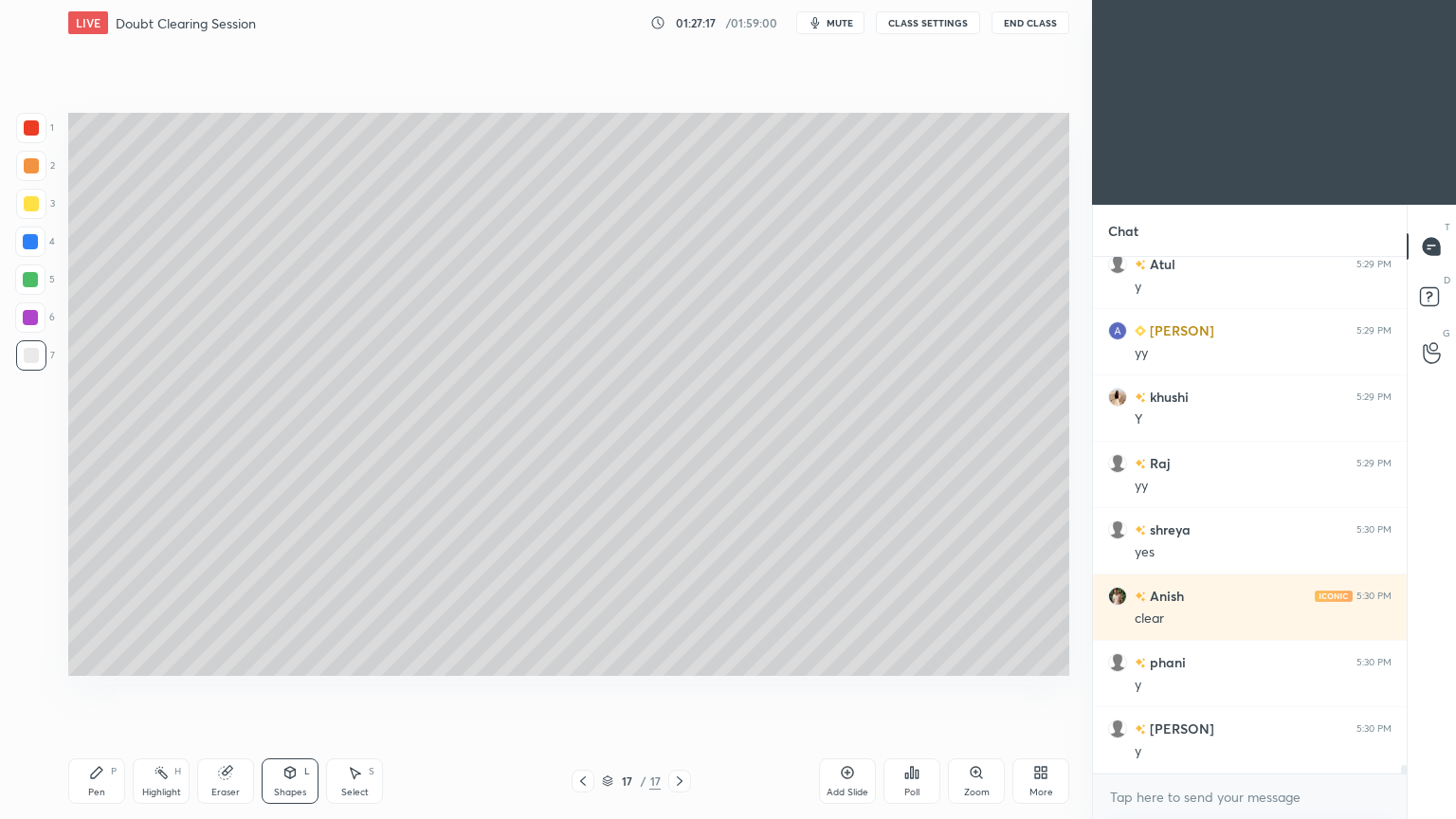 click on "Pen P" at bounding box center [97, 781] 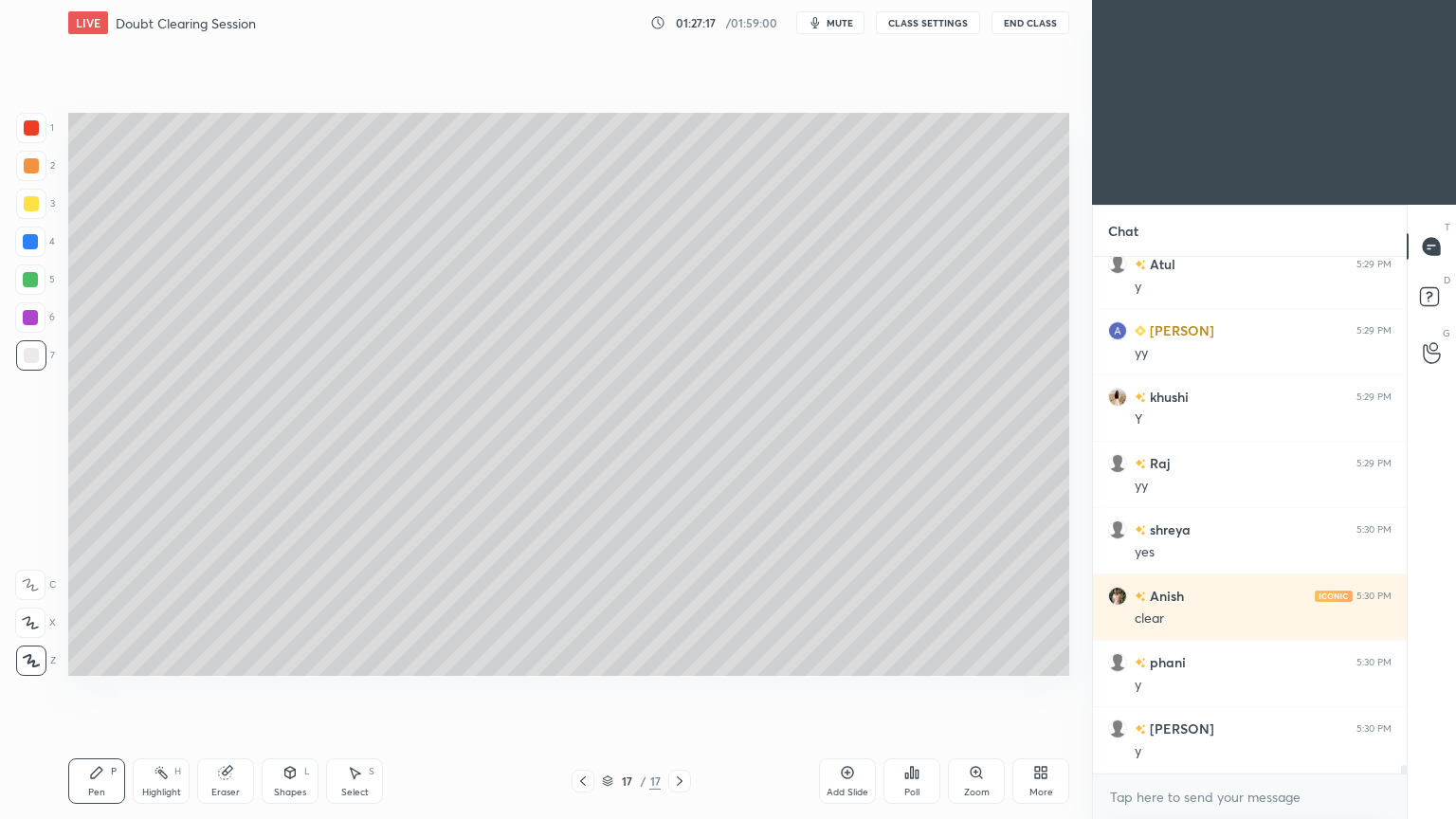 click at bounding box center [31, 166] 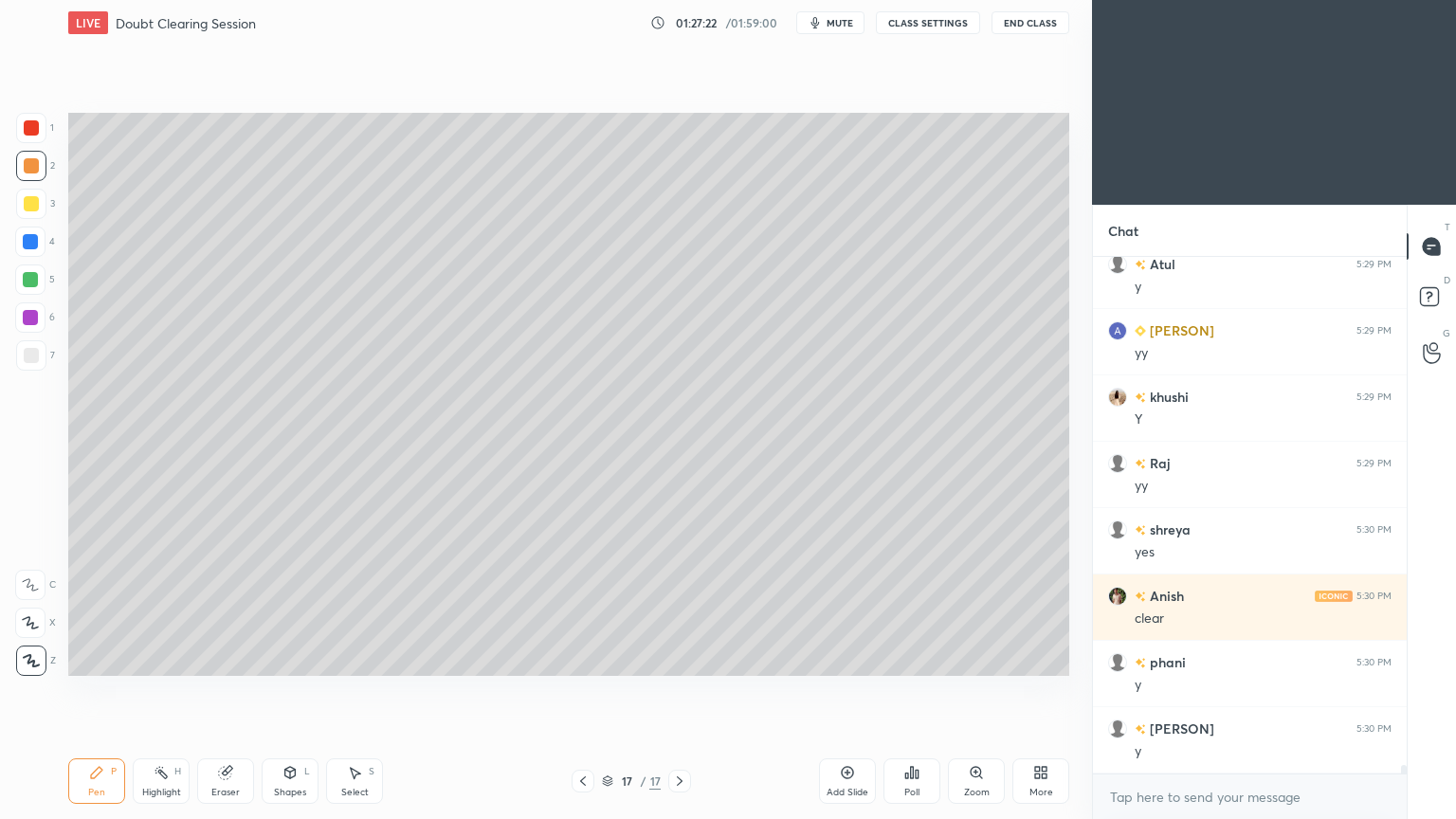 click at bounding box center [31, 355] 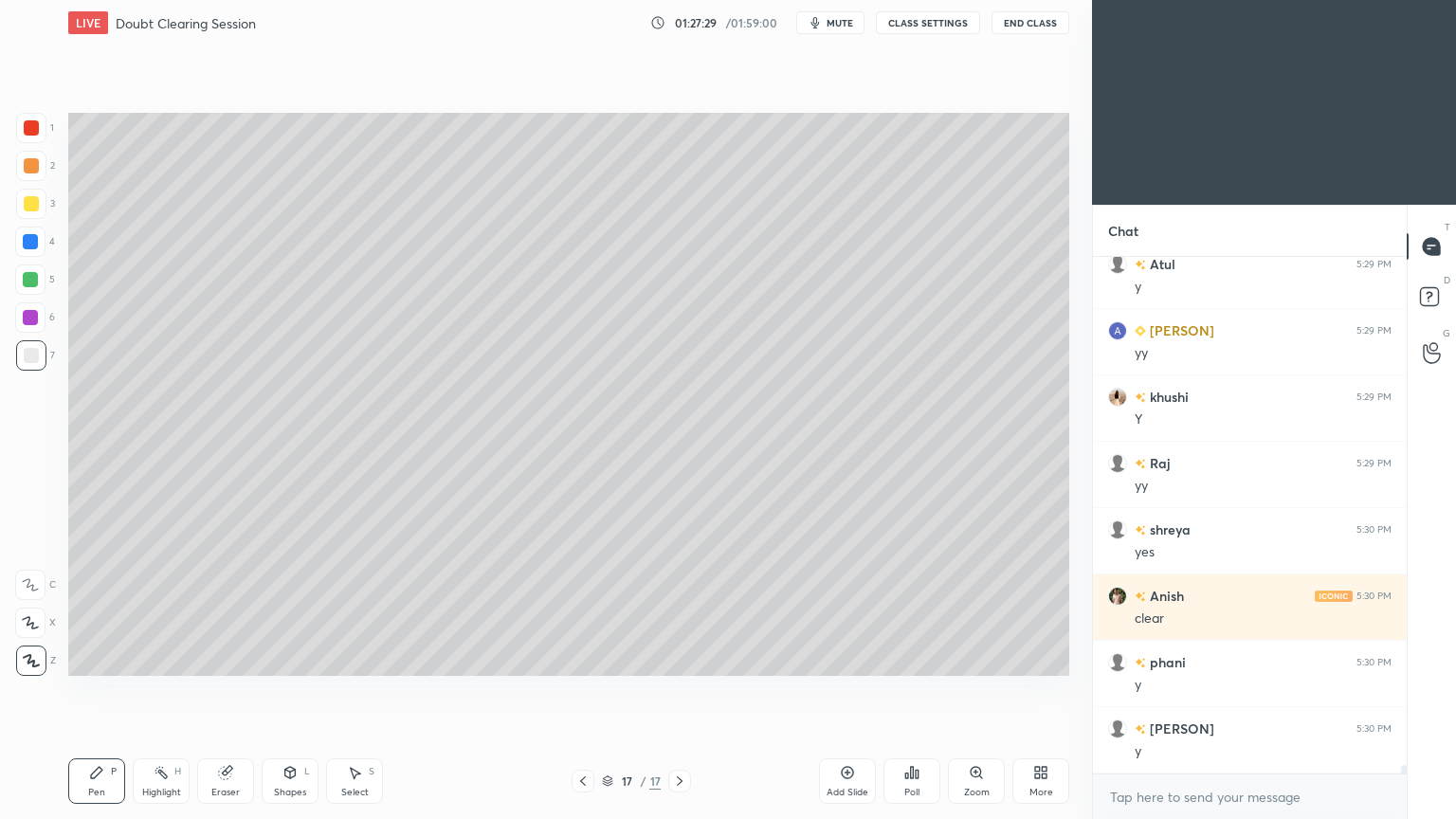 click on "Select S" at bounding box center (355, 781) 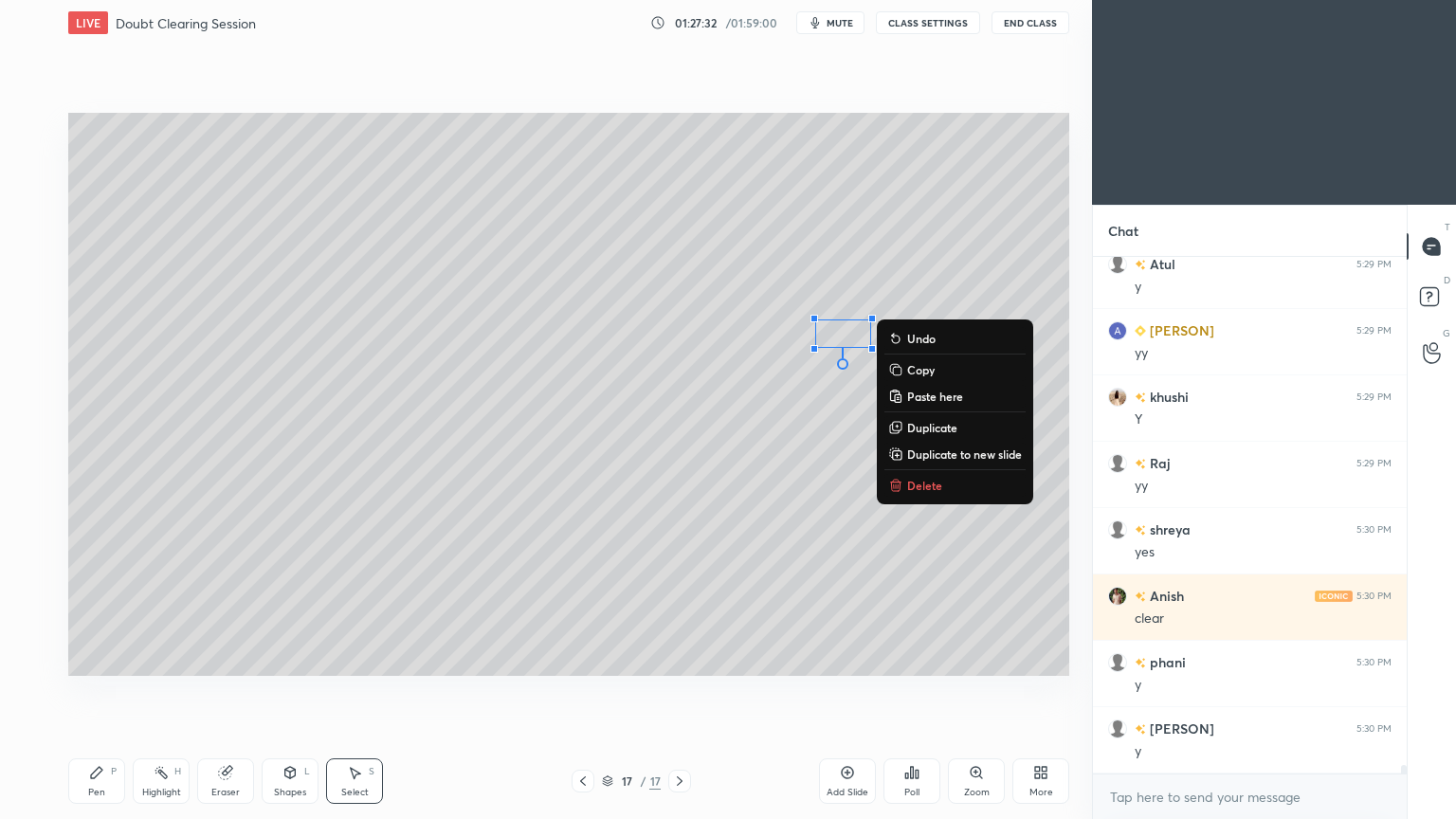 click on "Pen" at bounding box center (97, 792) 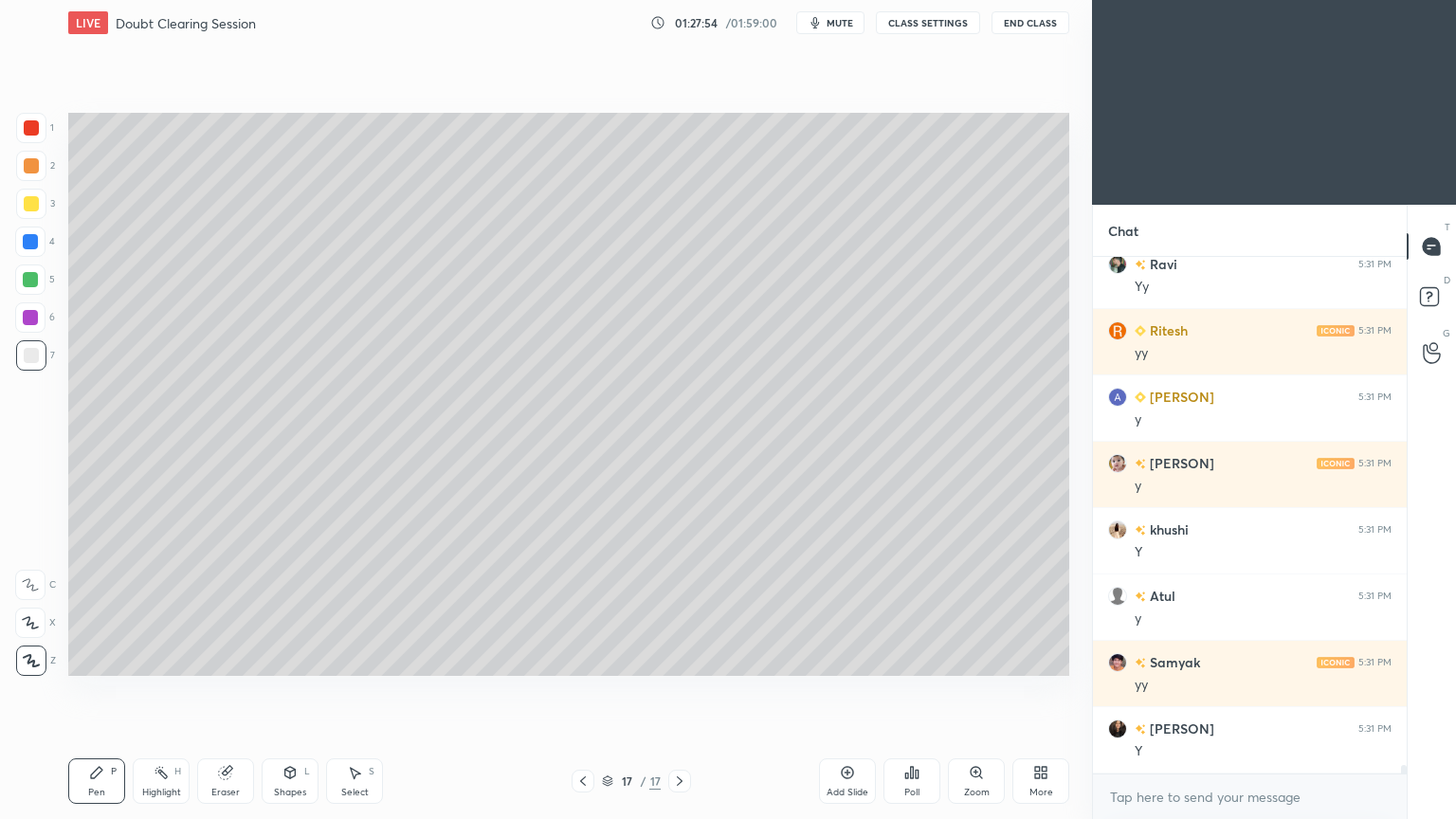 scroll, scrollTop: 31880, scrollLeft: 0, axis: vertical 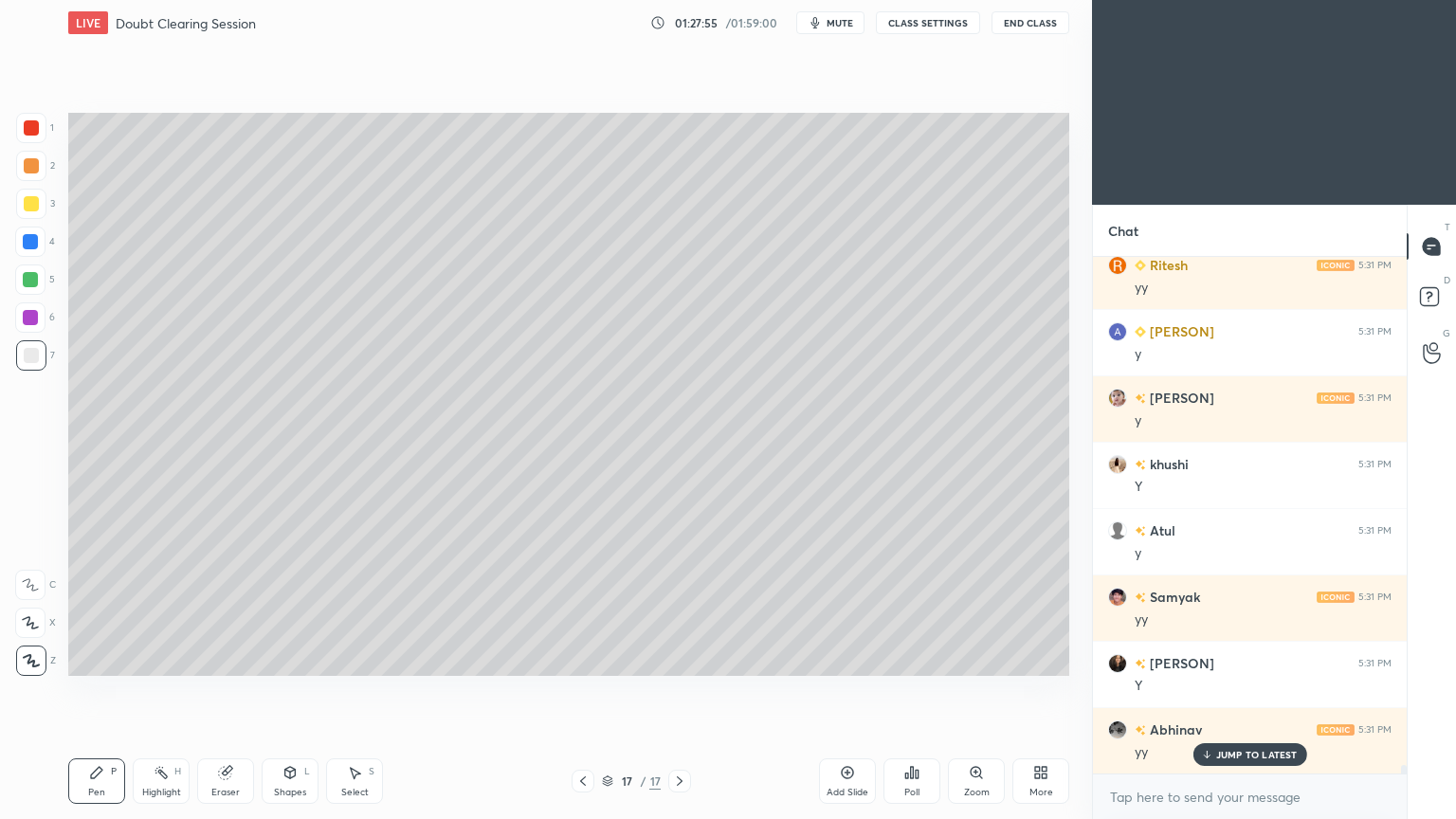 click on "Highlight" at bounding box center (161, 792) 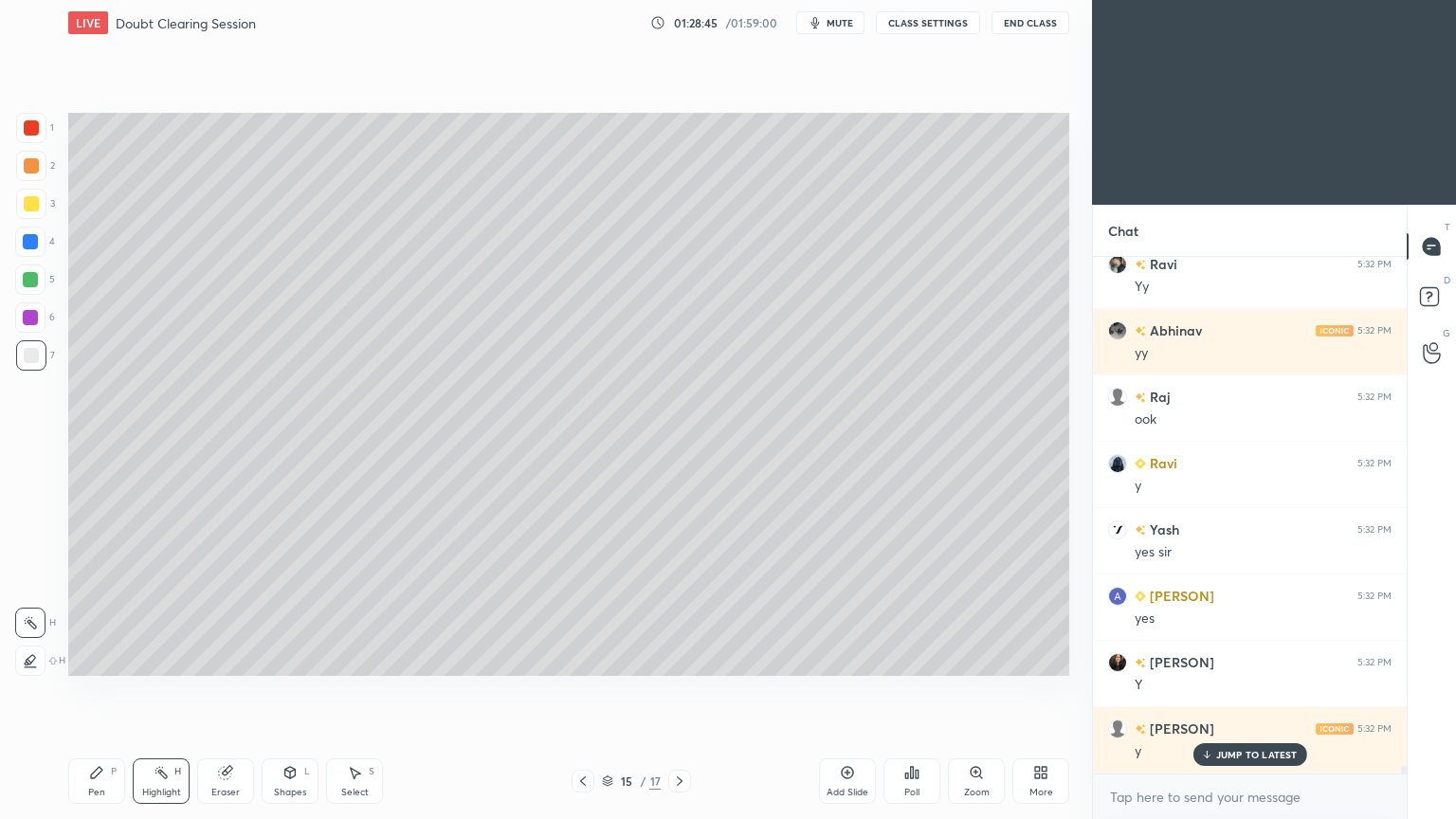 scroll, scrollTop: 33075, scrollLeft: 0, axis: vertical 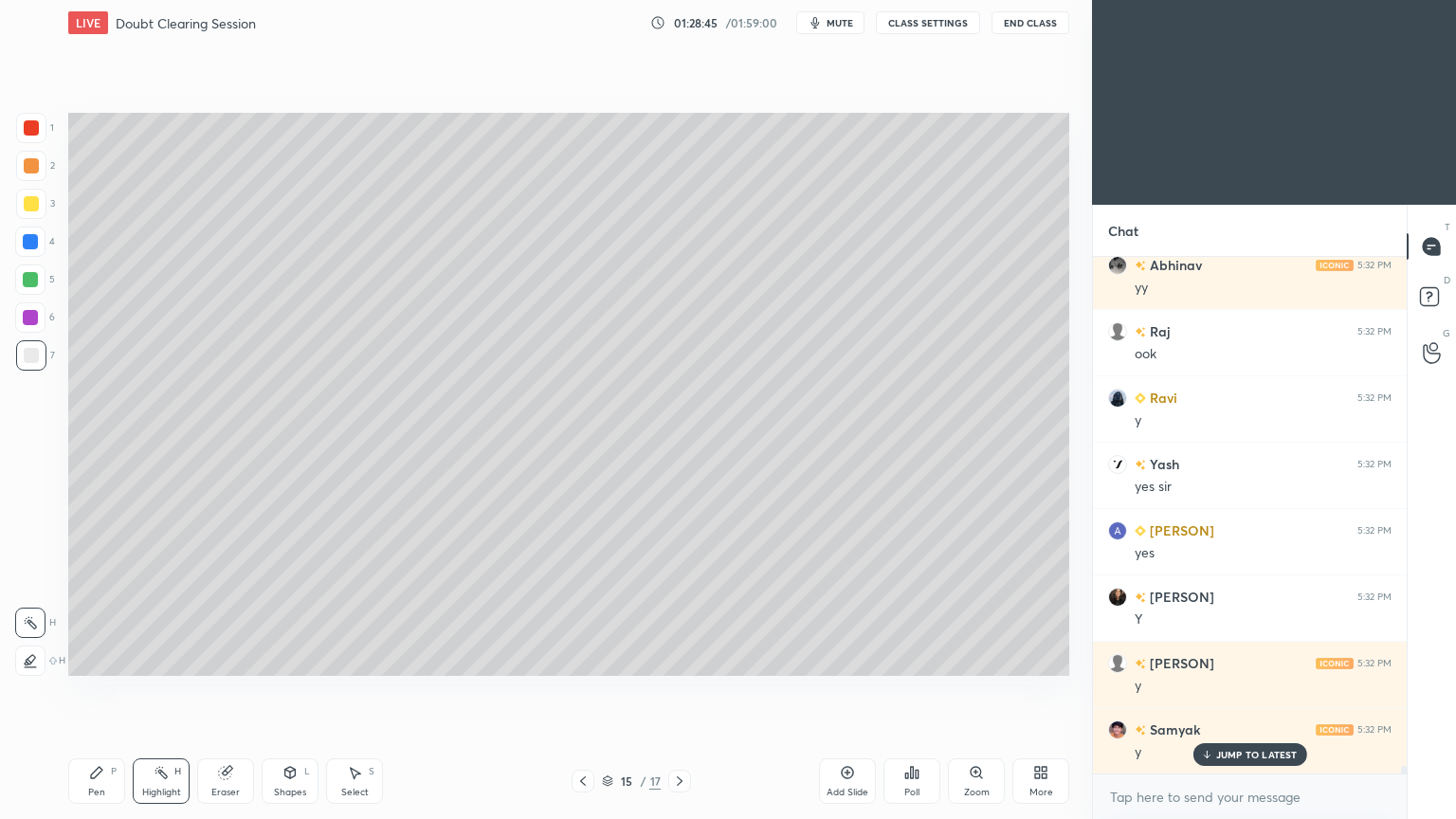 click 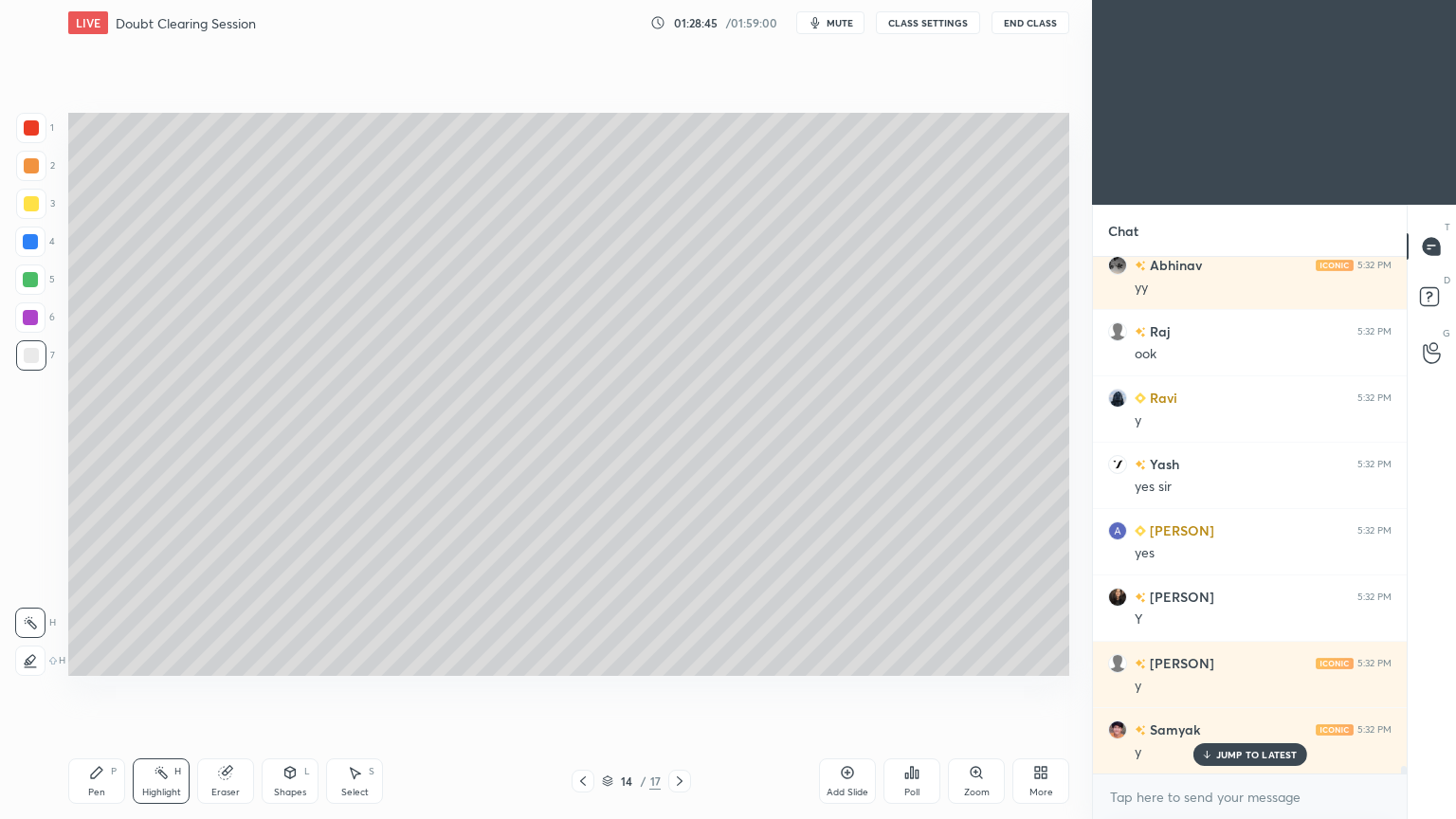 click 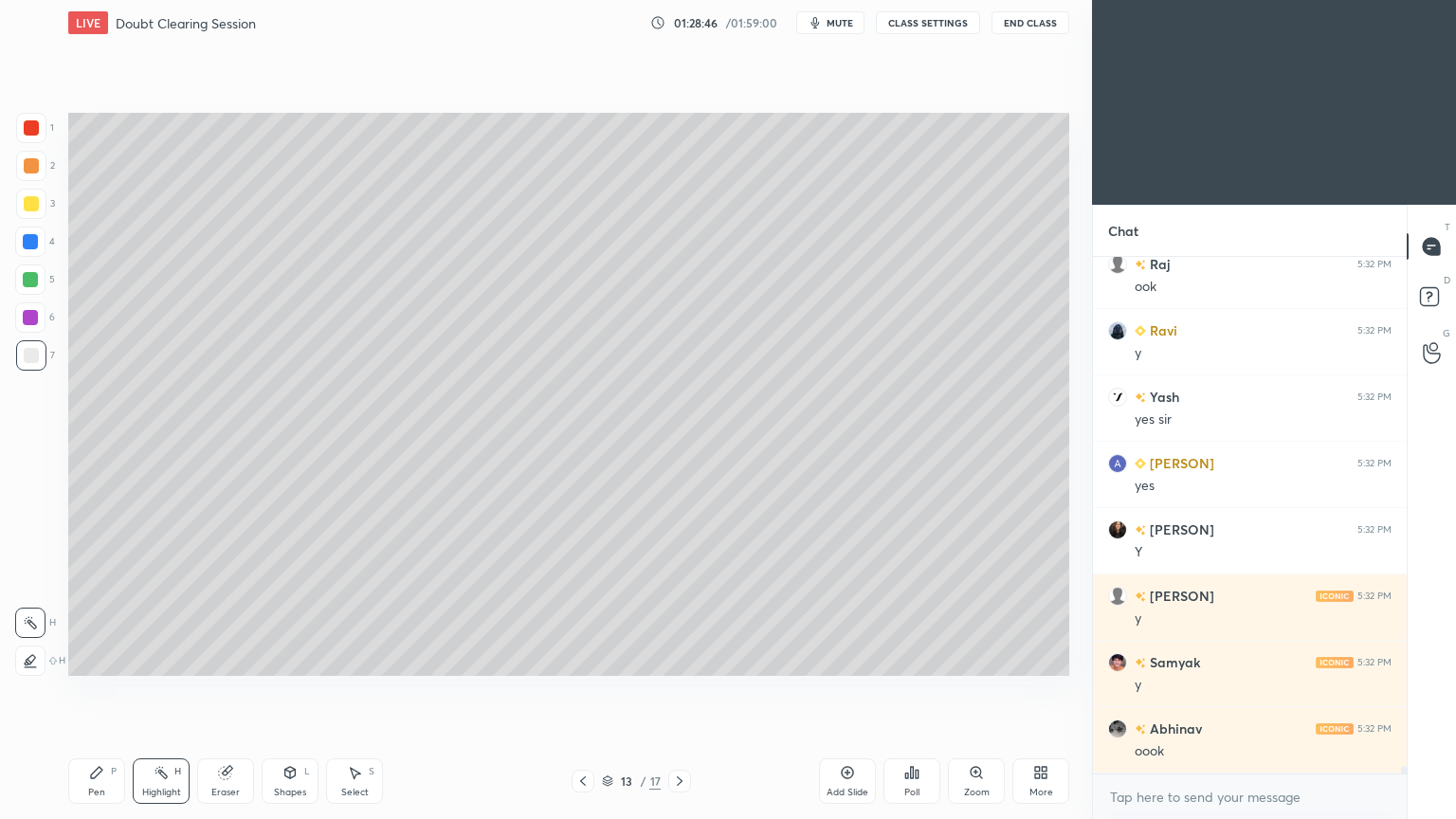 scroll, scrollTop: 33207, scrollLeft: 0, axis: vertical 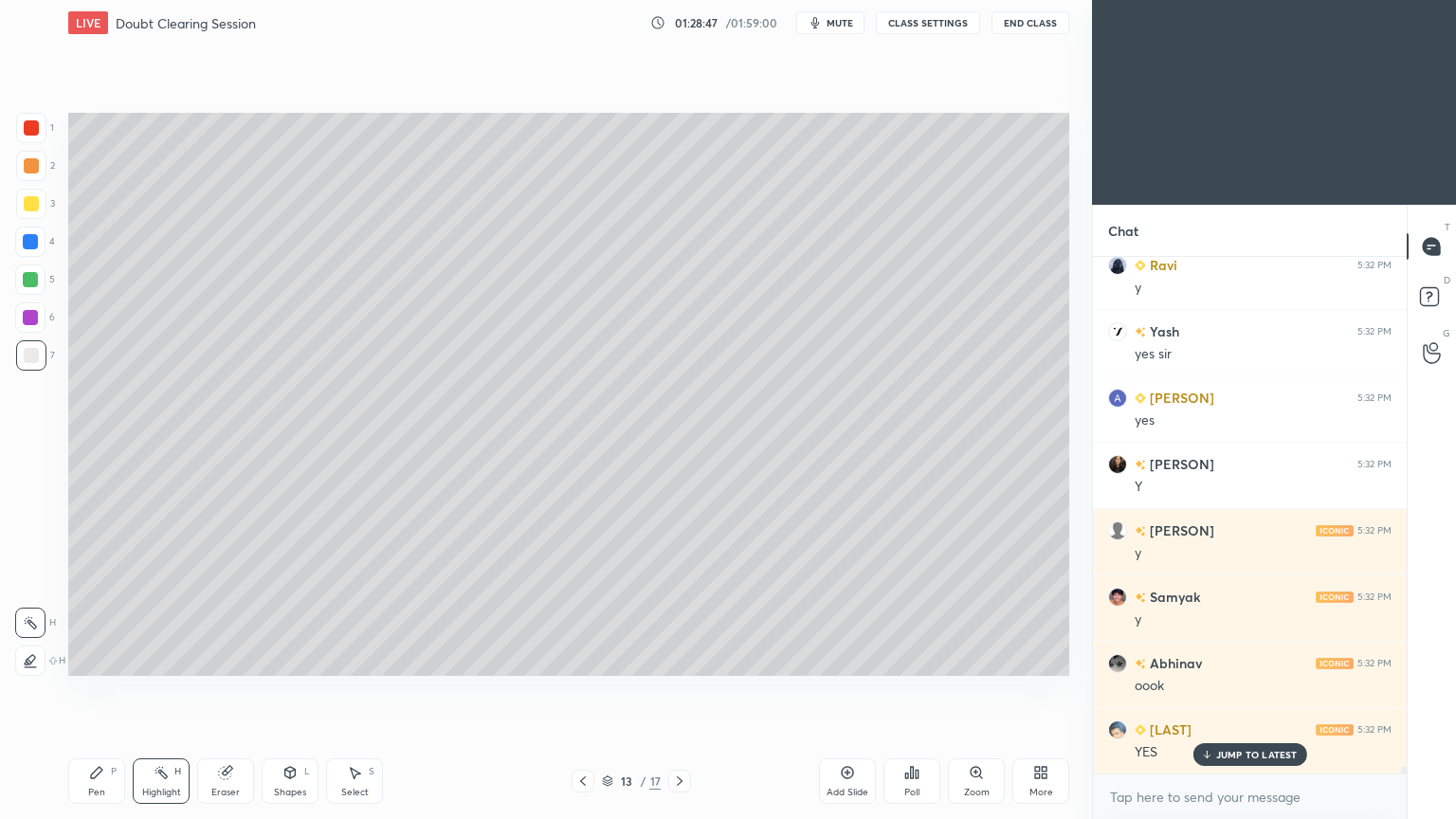 click 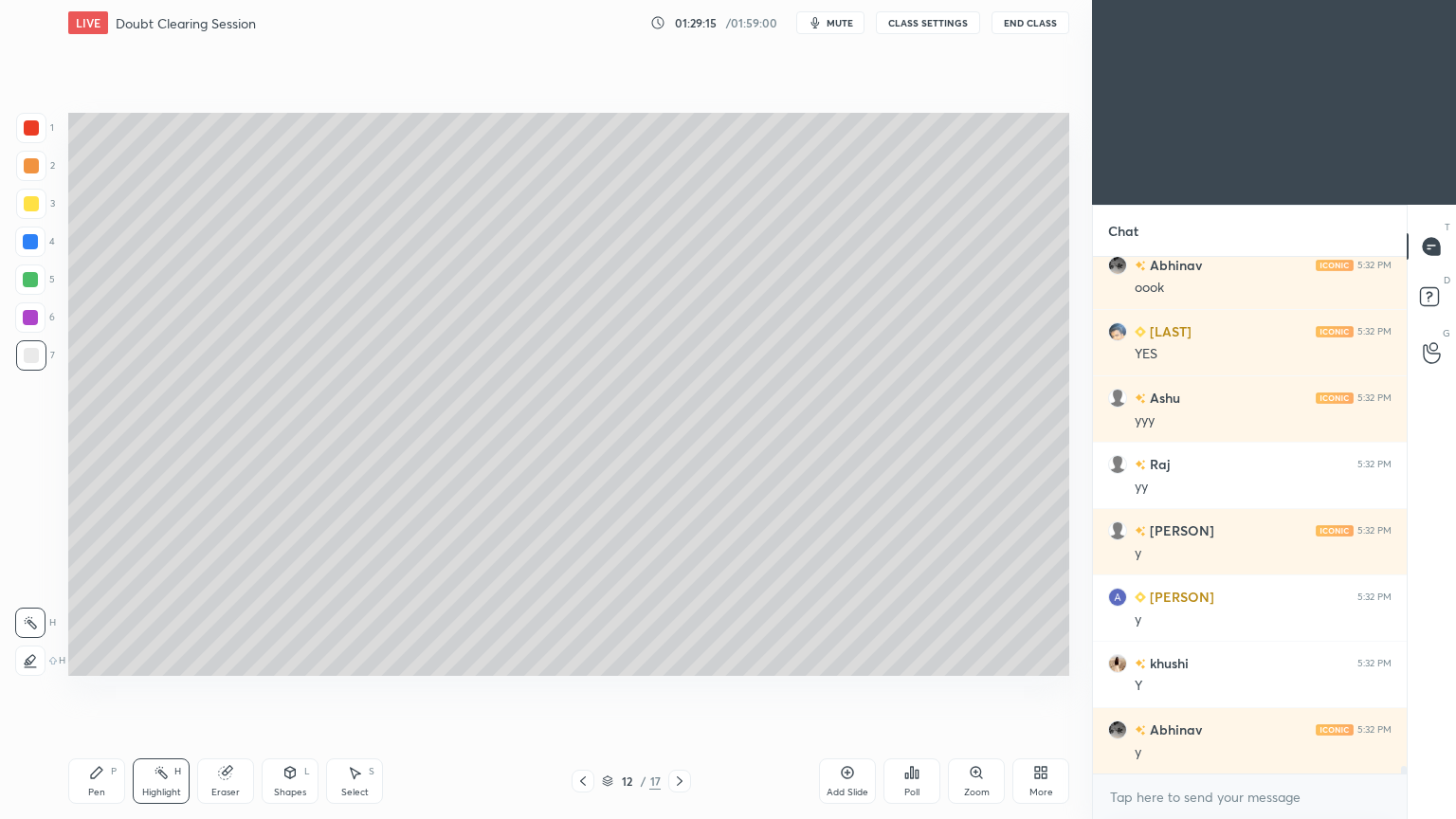 scroll, scrollTop: 33673, scrollLeft: 0, axis: vertical 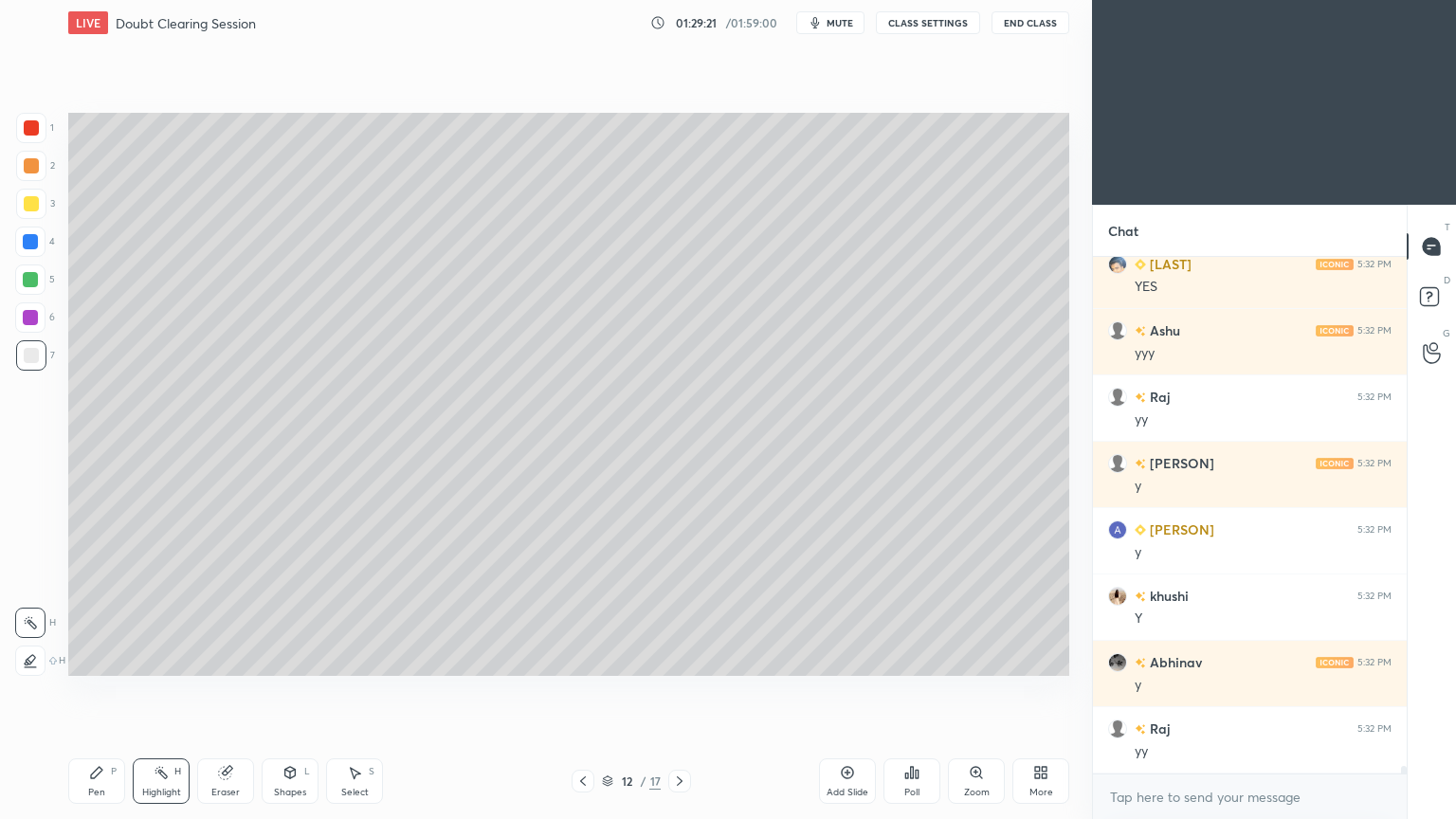 click 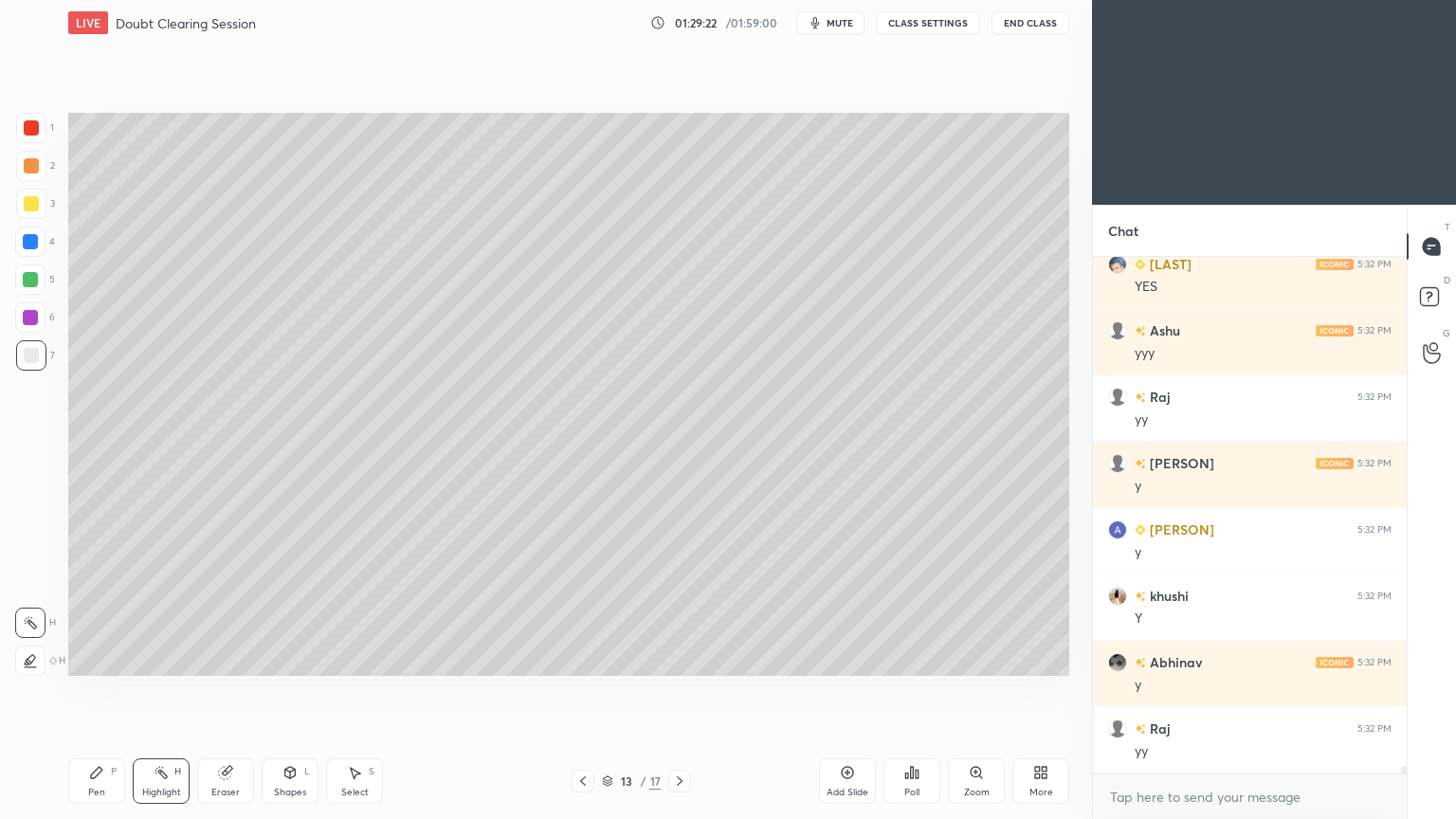 click 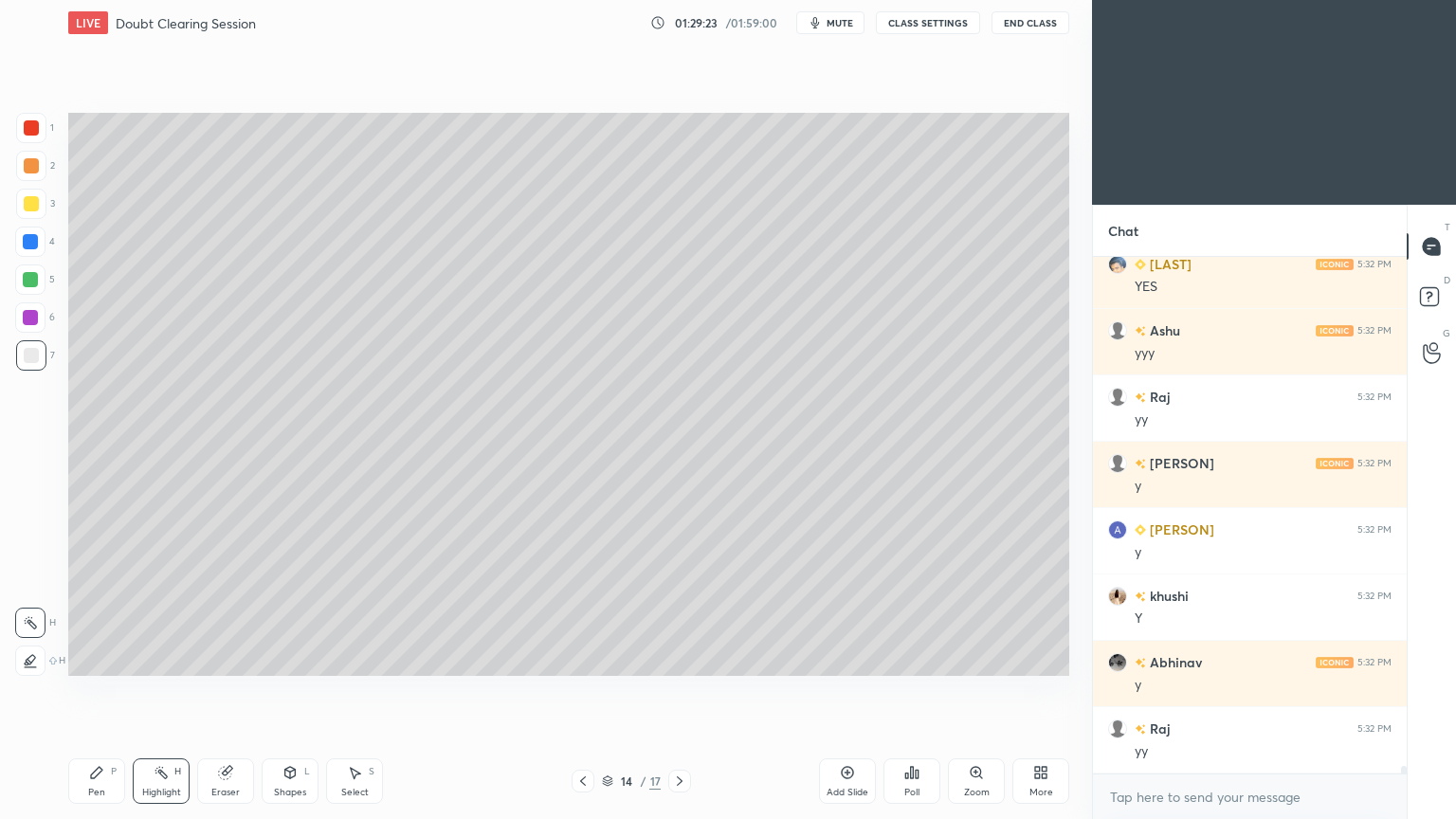 click 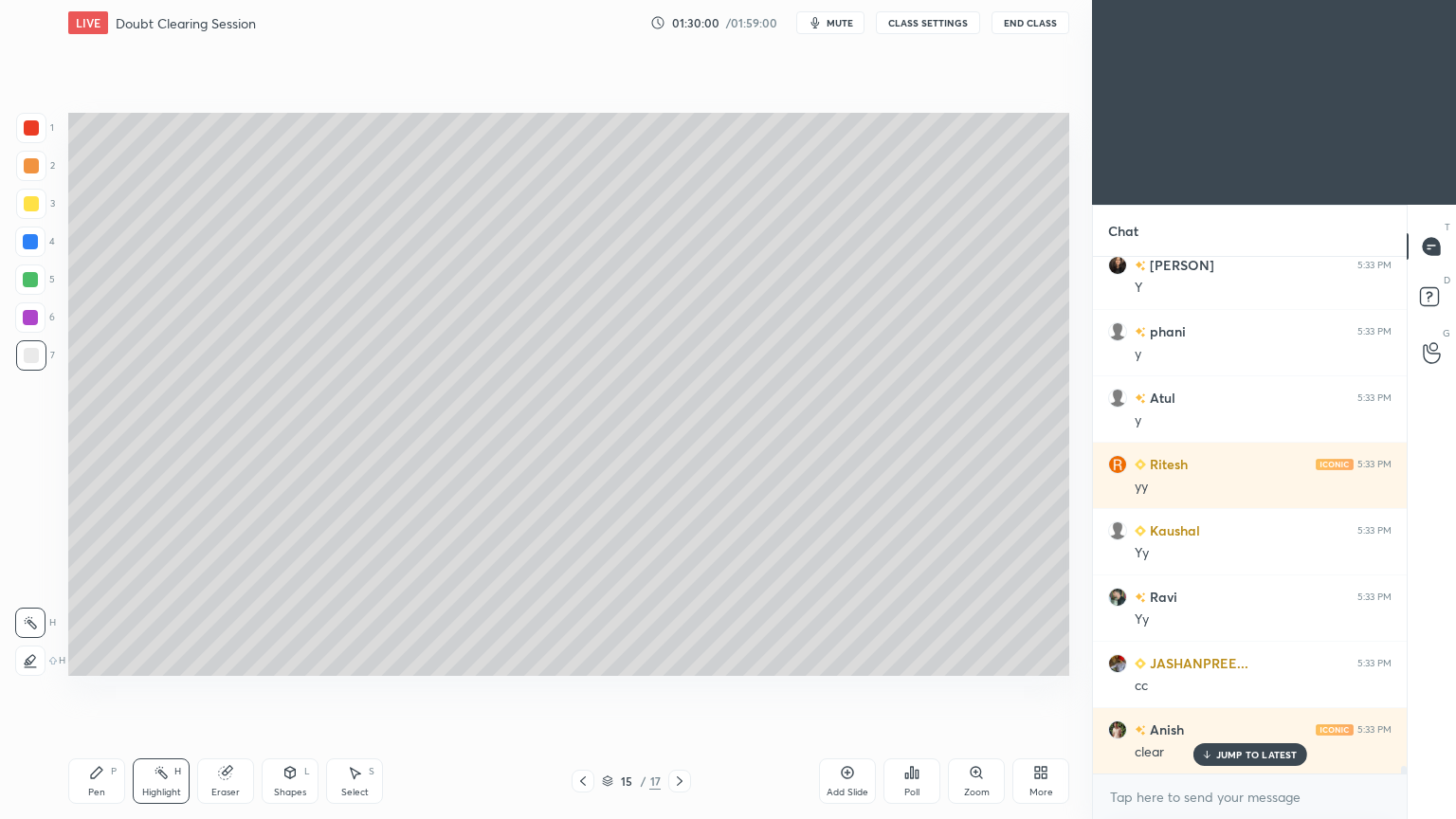 scroll, scrollTop: 35265, scrollLeft: 0, axis: vertical 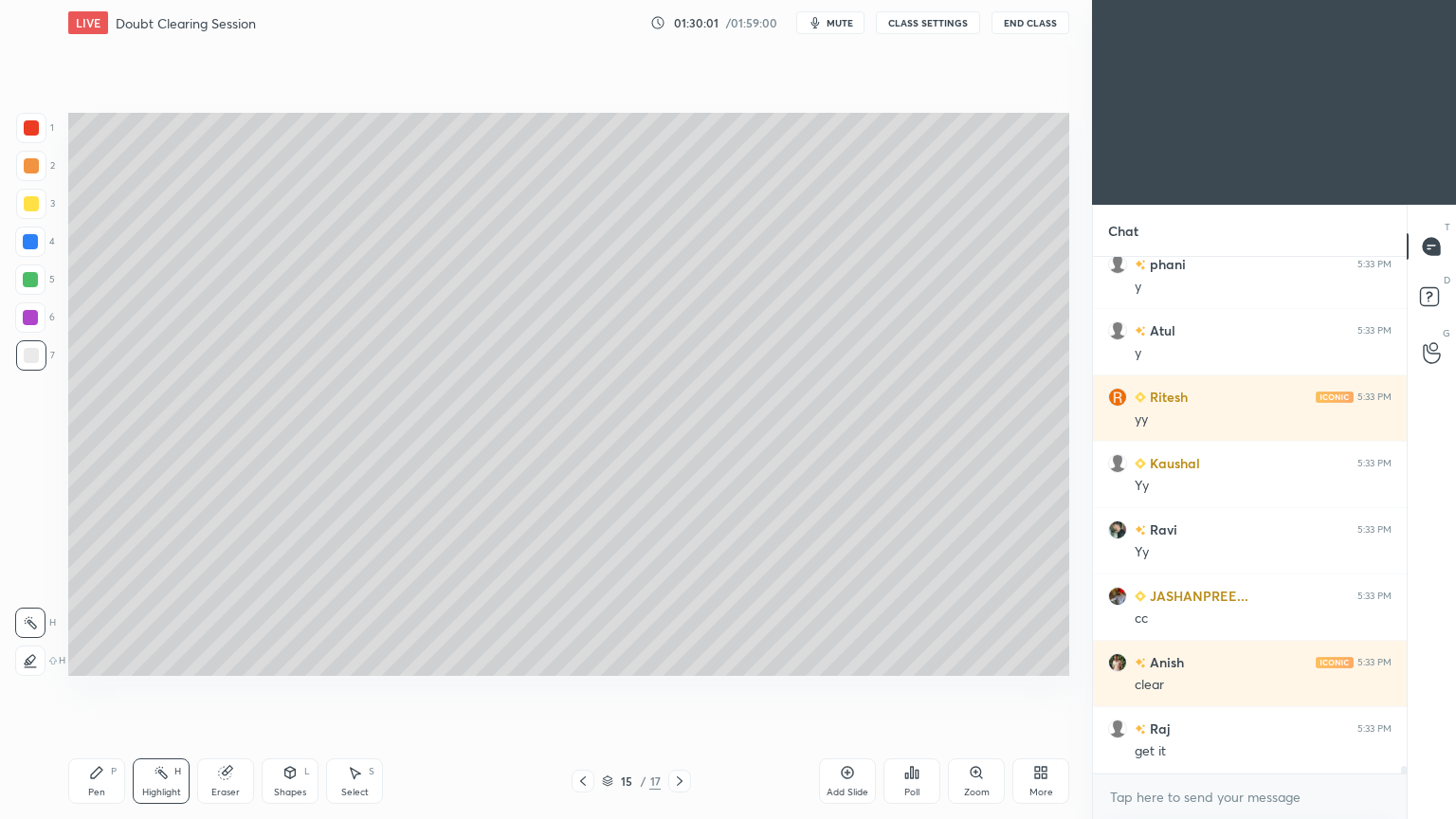 click at bounding box center [680, 781] 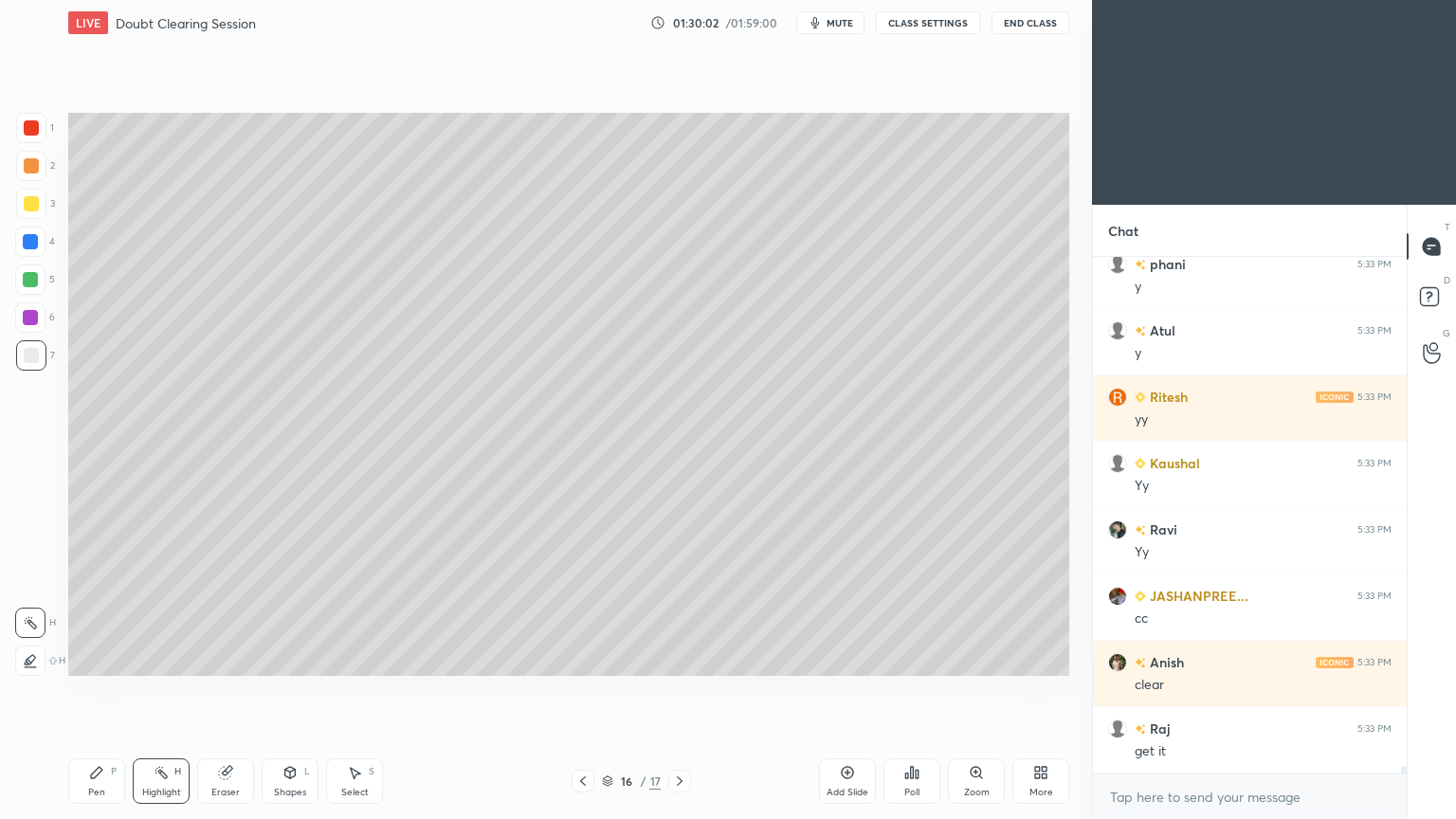 click 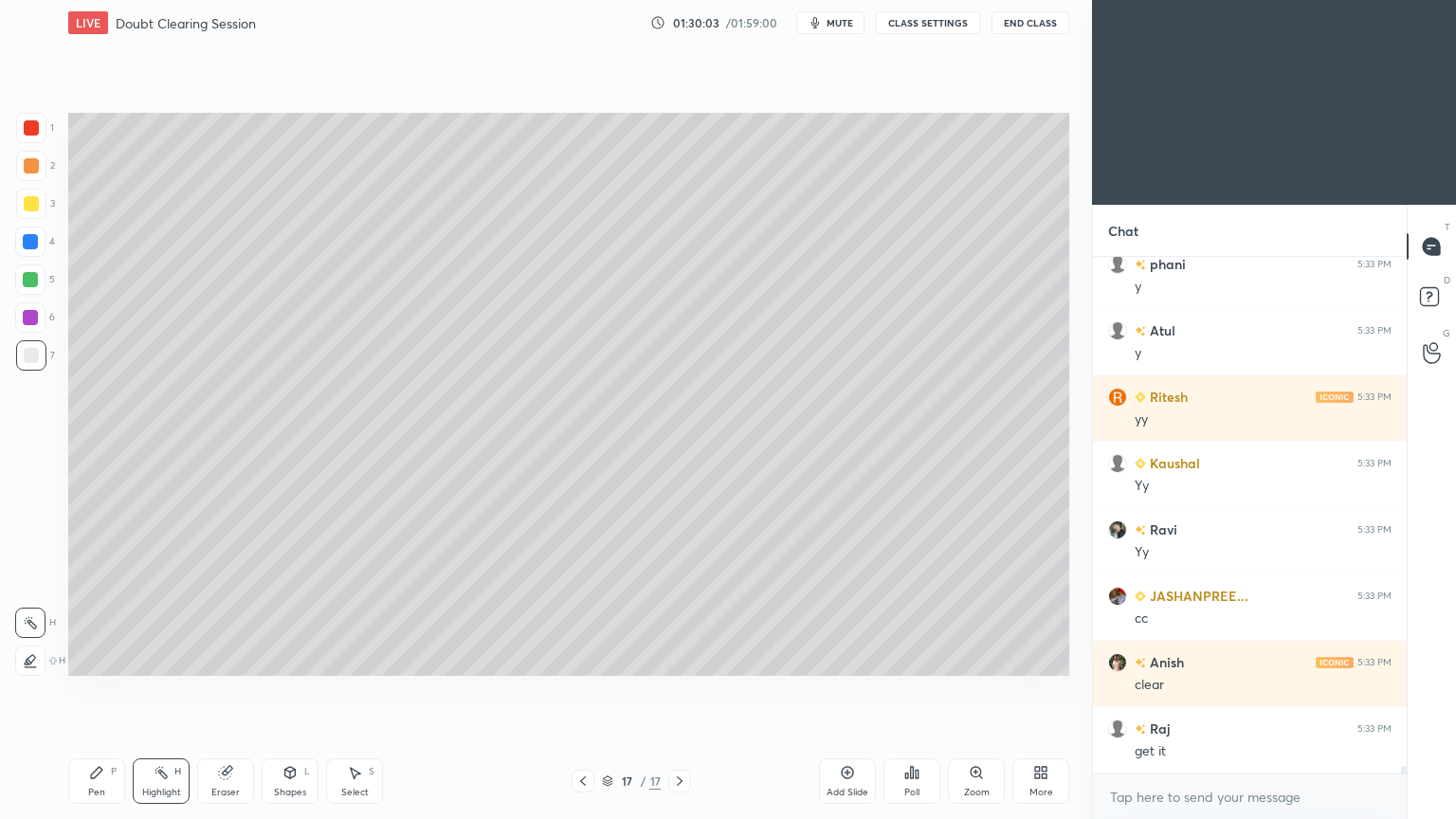click on "Shapes" at bounding box center [290, 792] 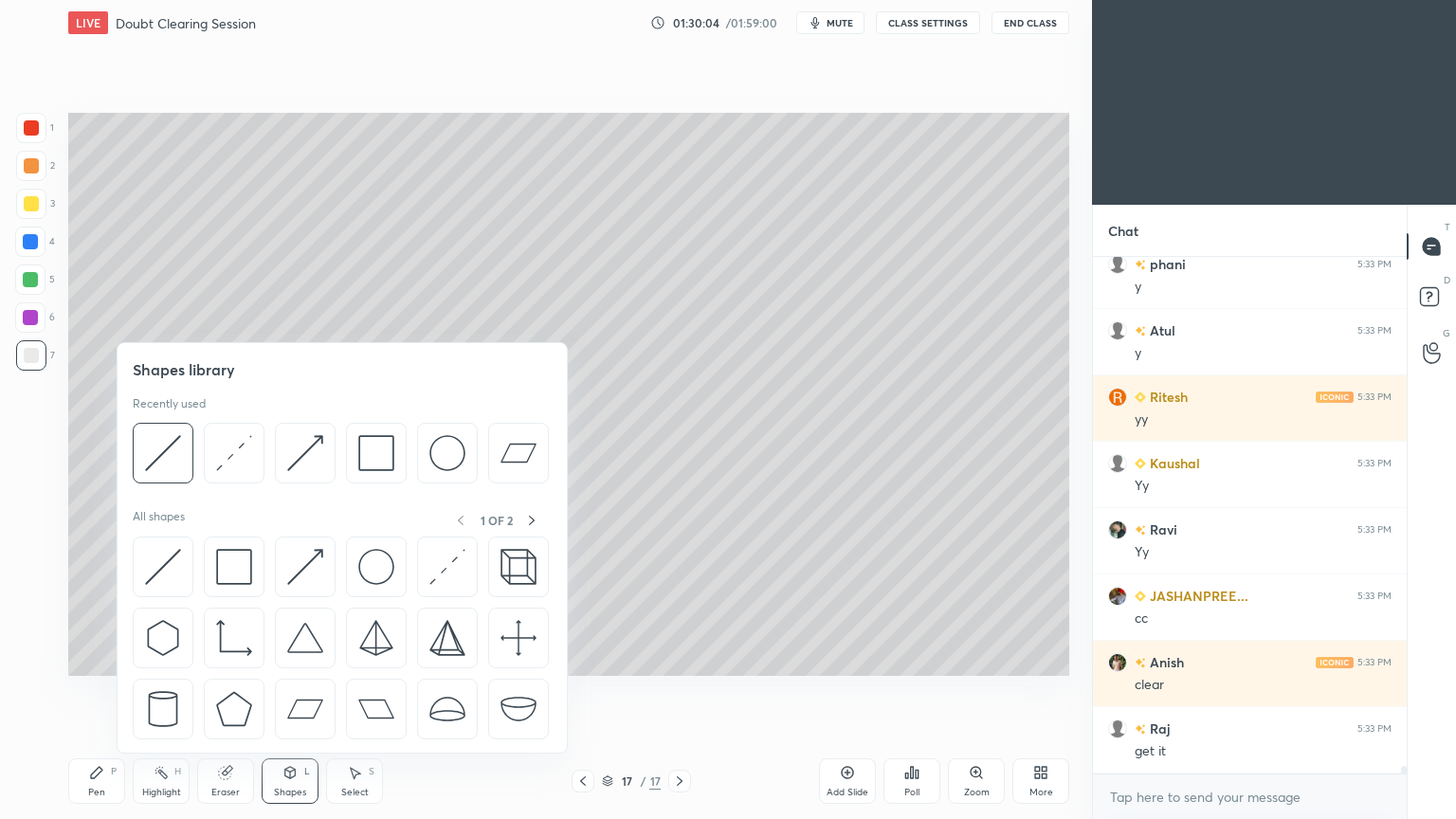 click at bounding box center [163, 453] 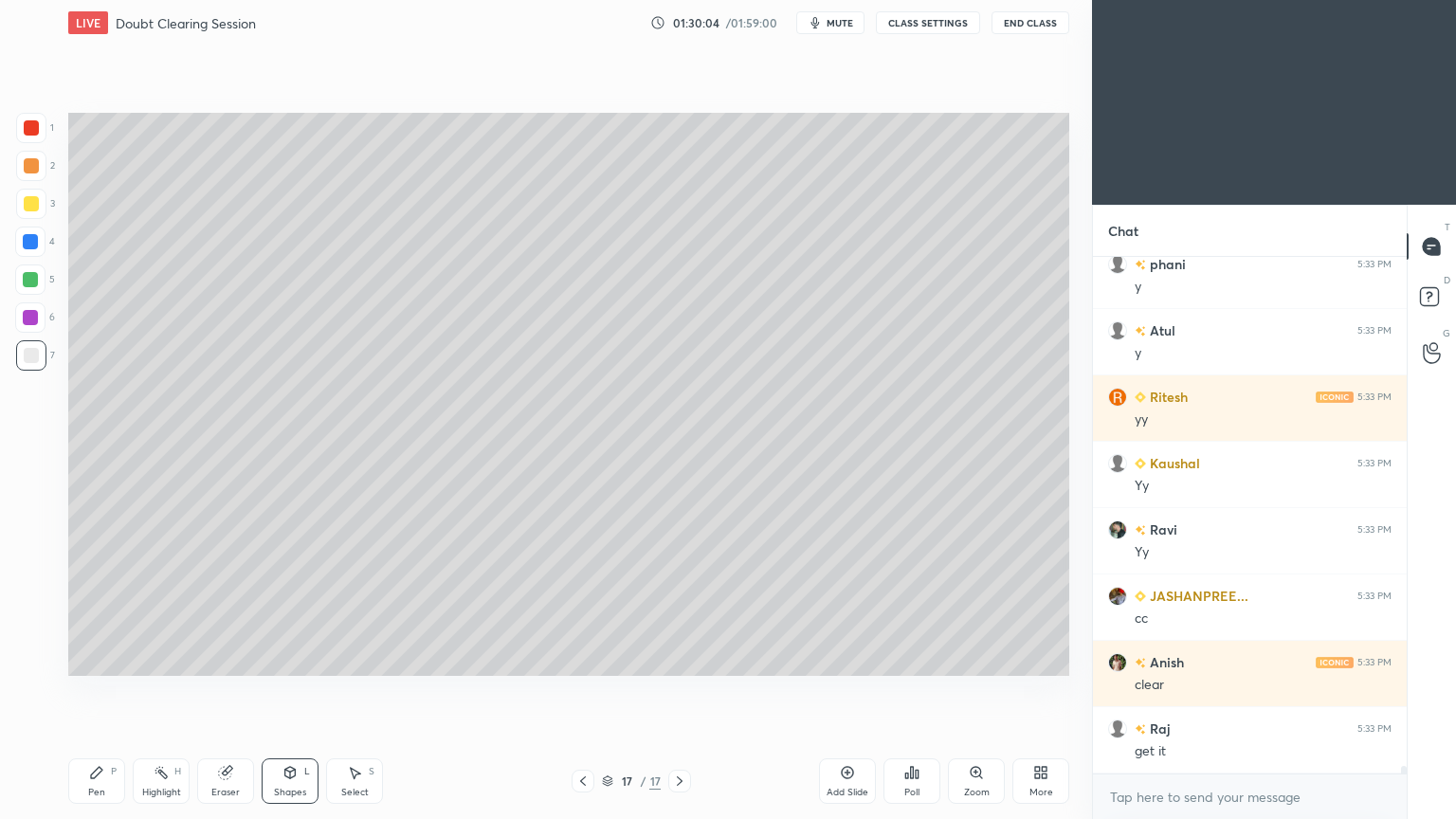 click at bounding box center (31, 355) 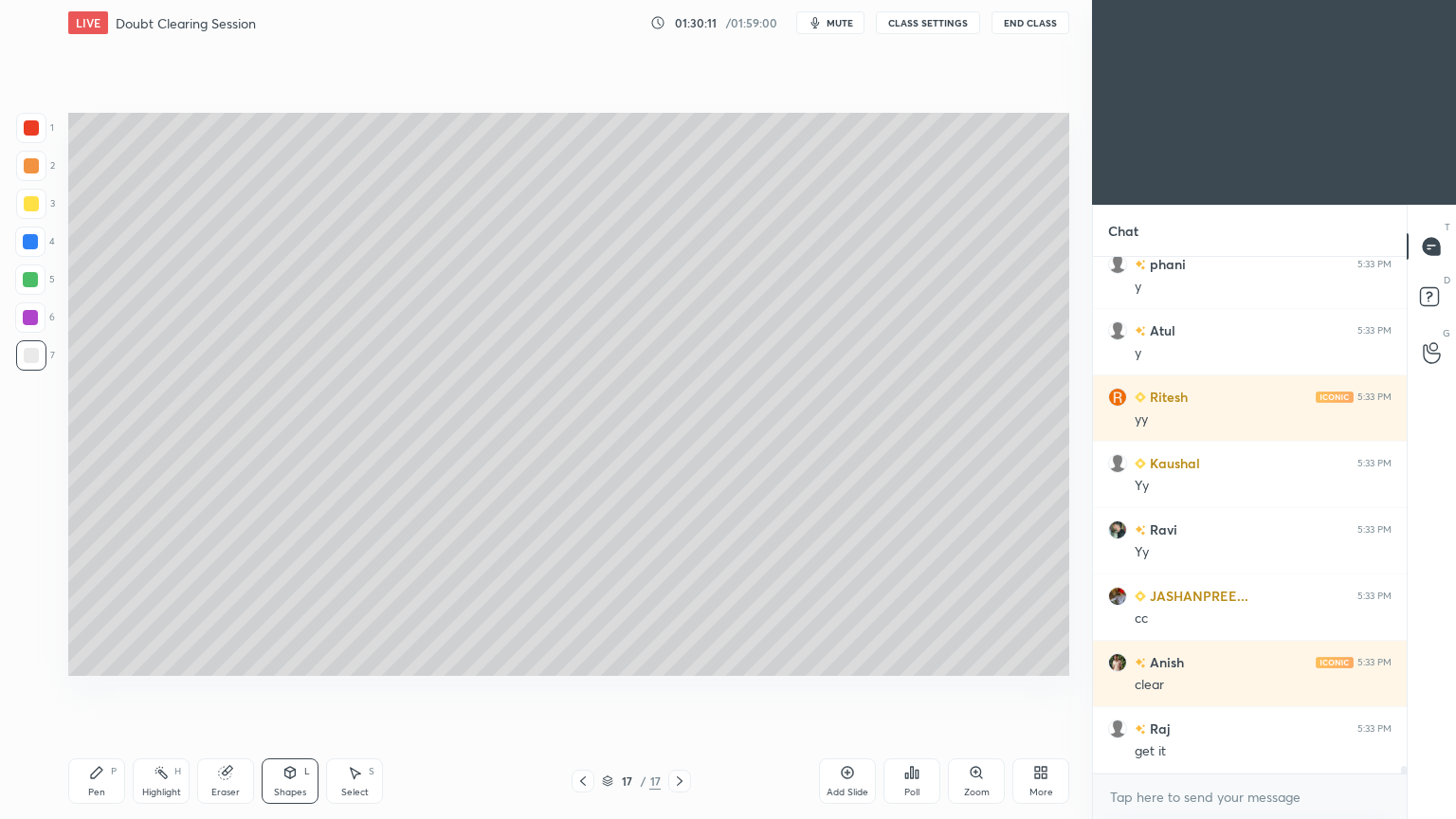 click on "Select S" at bounding box center (355, 781) 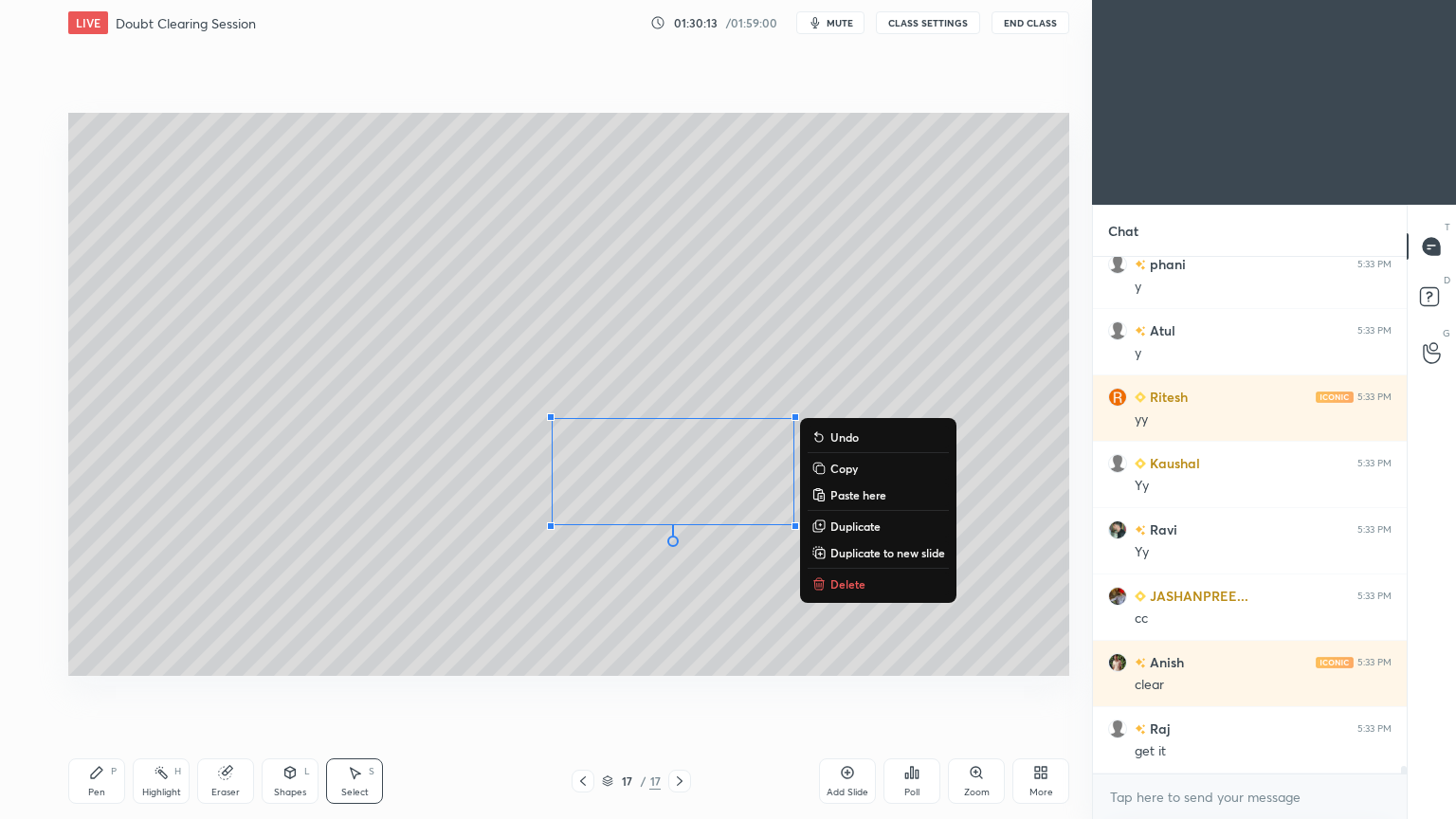click 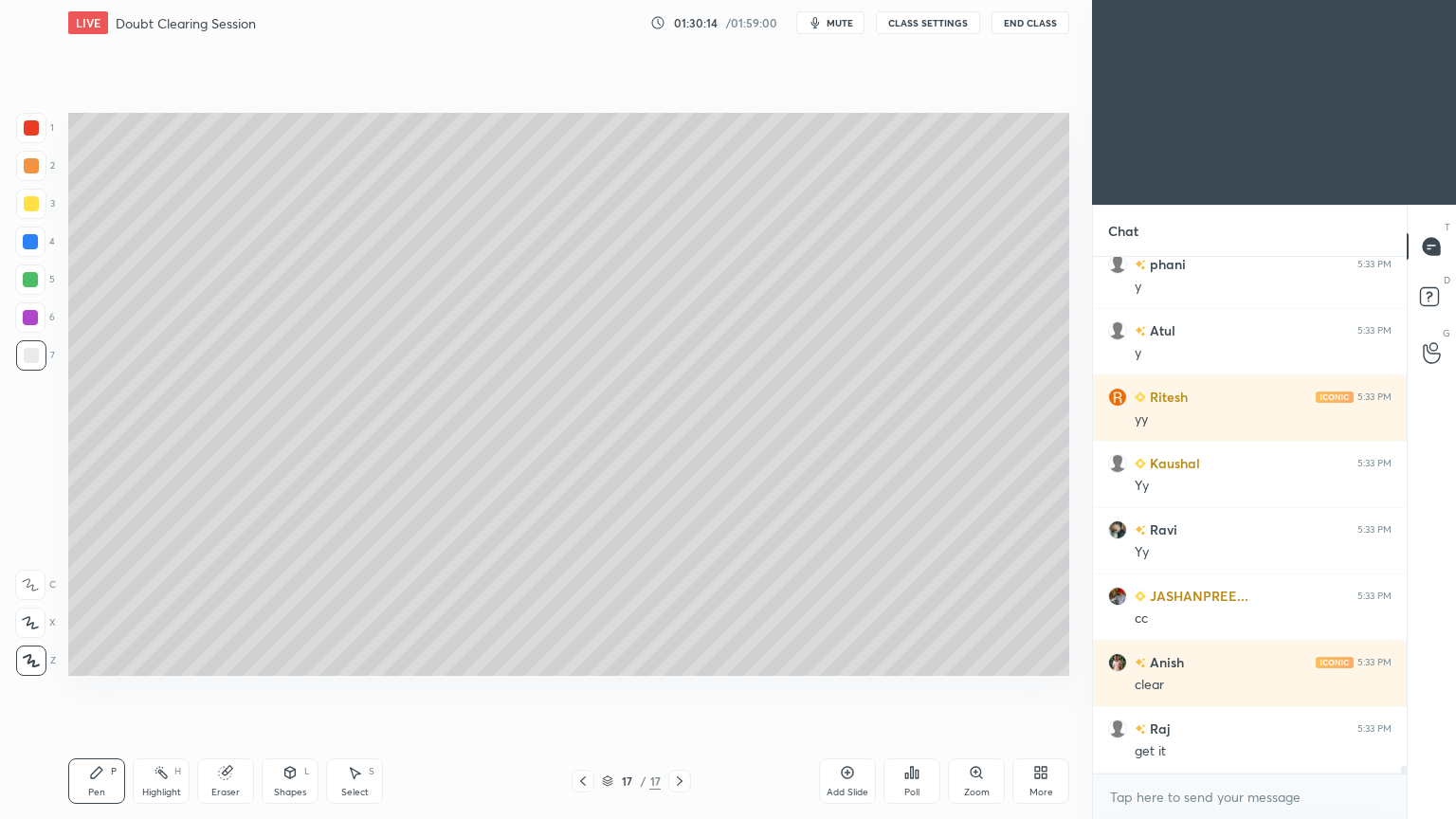 click at bounding box center [30, 242] 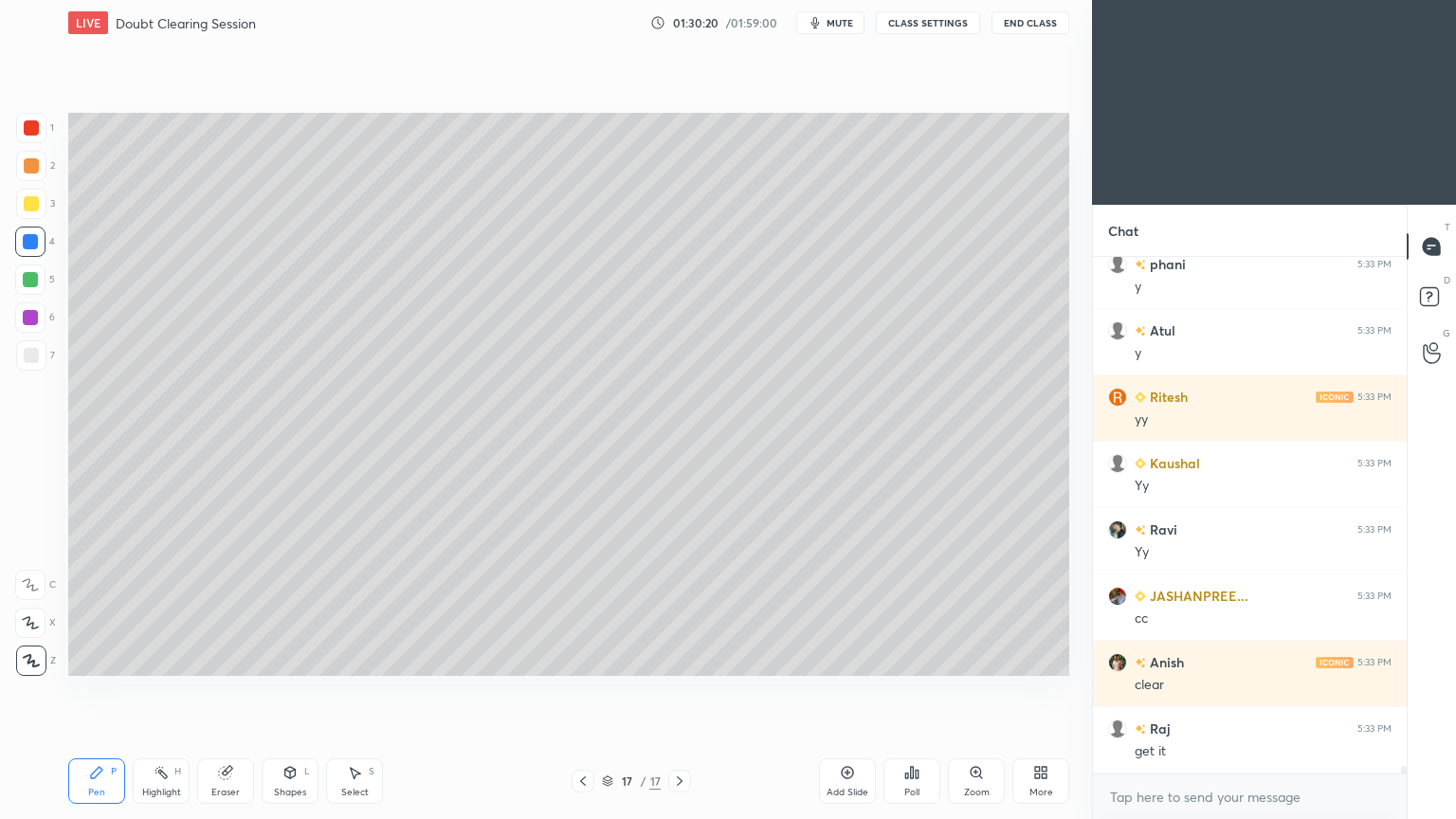 click at bounding box center (31, 355) 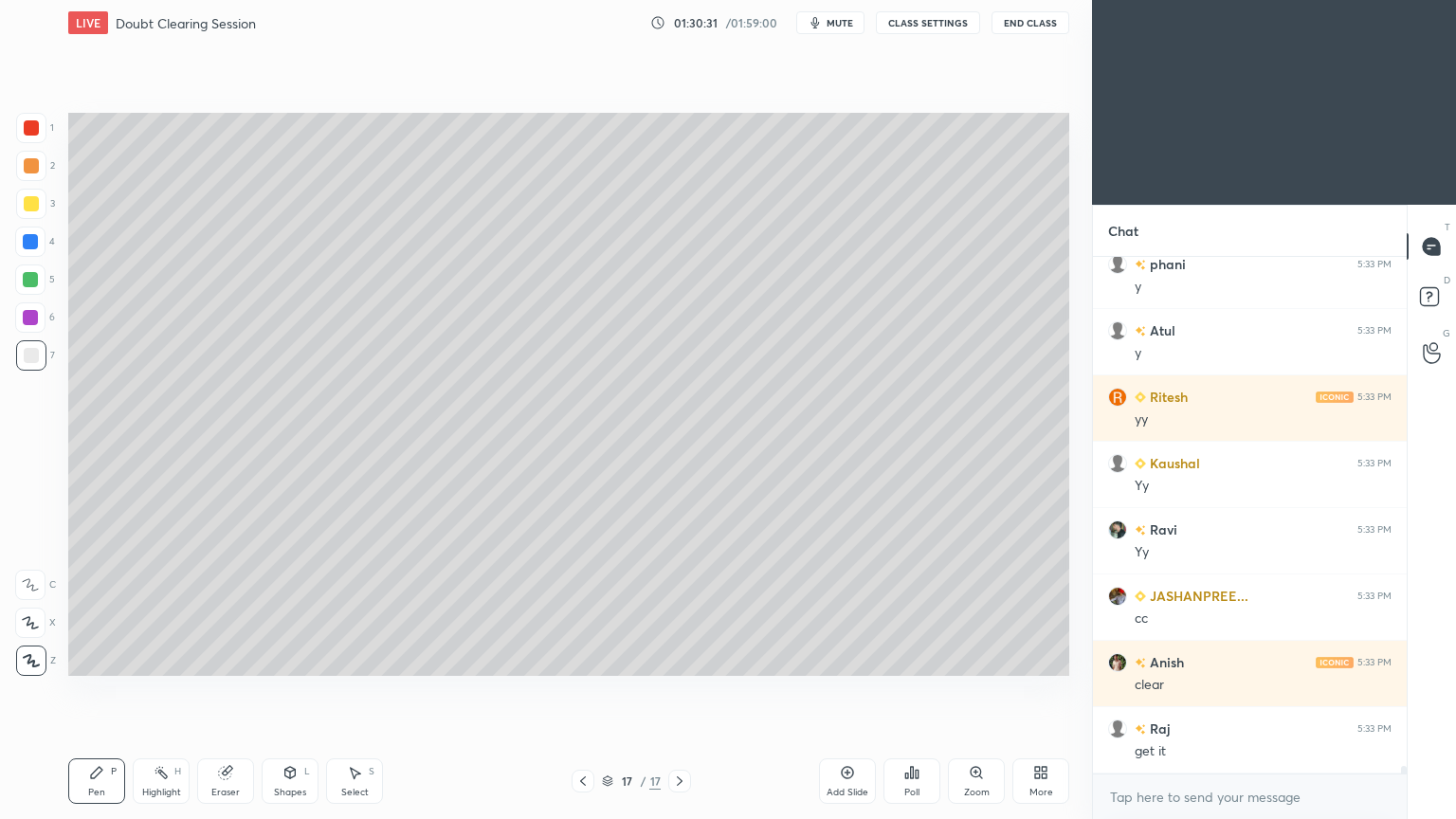 click on "Shapes" at bounding box center (290, 792) 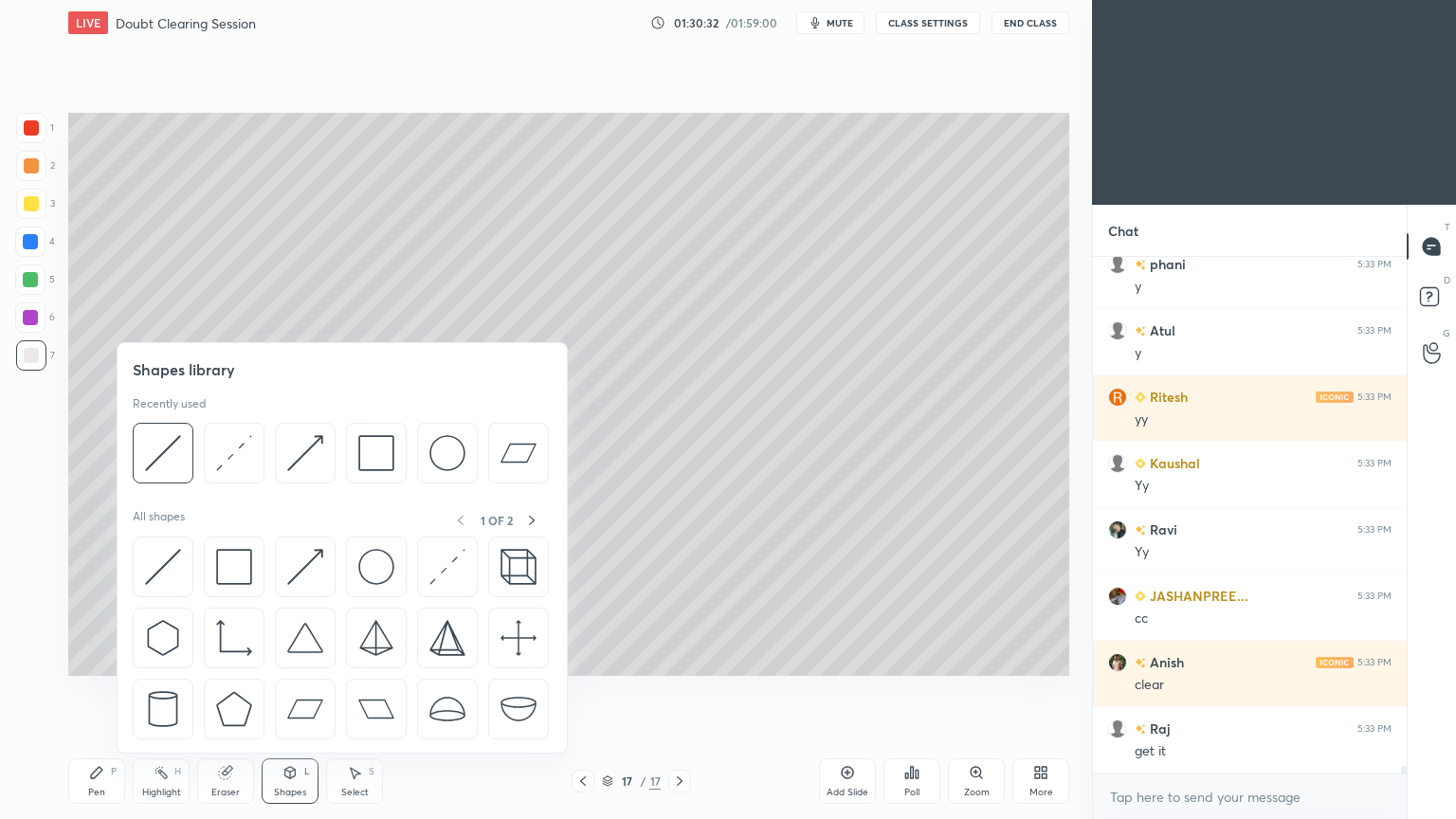 click at bounding box center (163, 453) 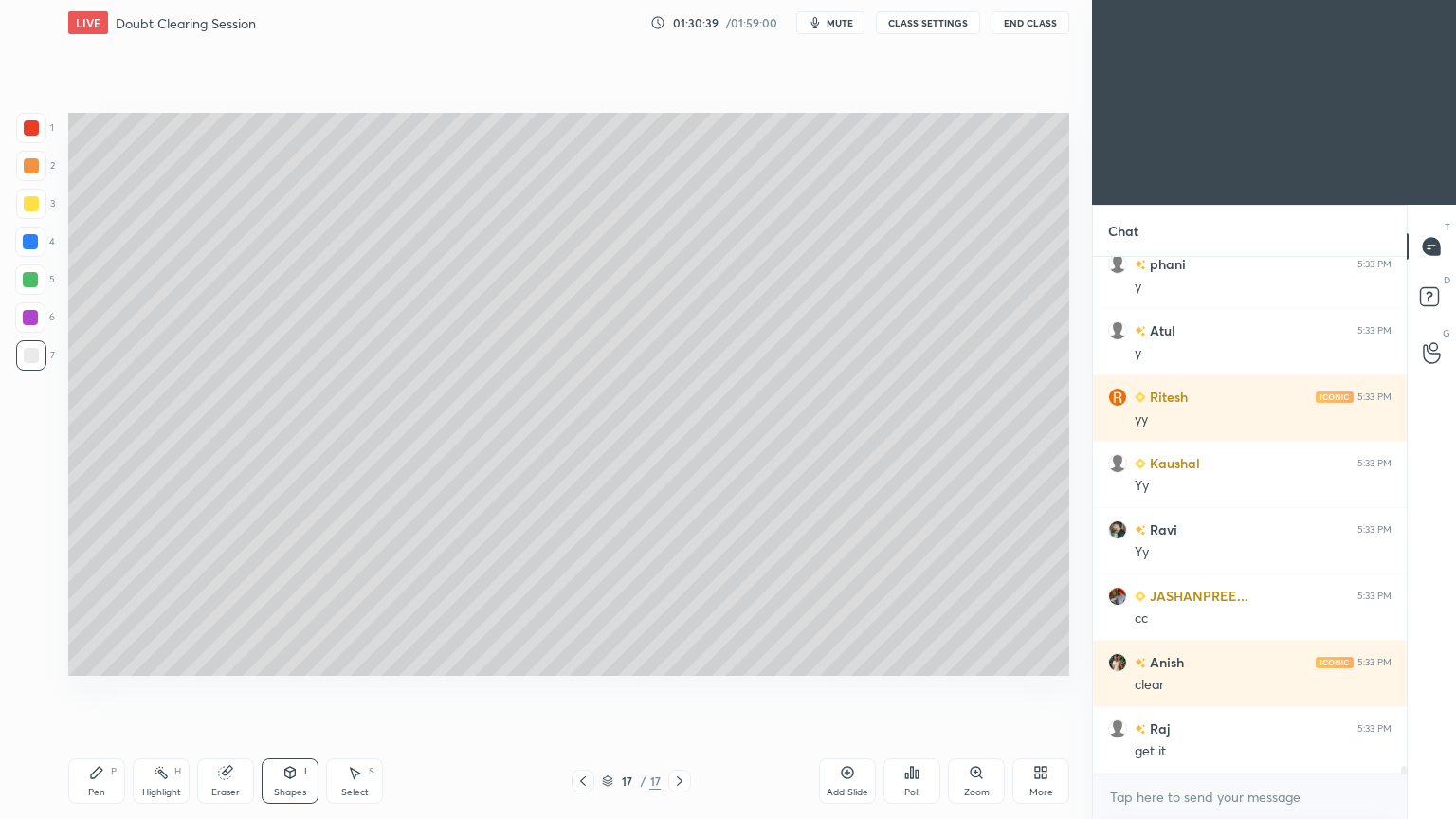 click on "Pen P" at bounding box center [97, 781] 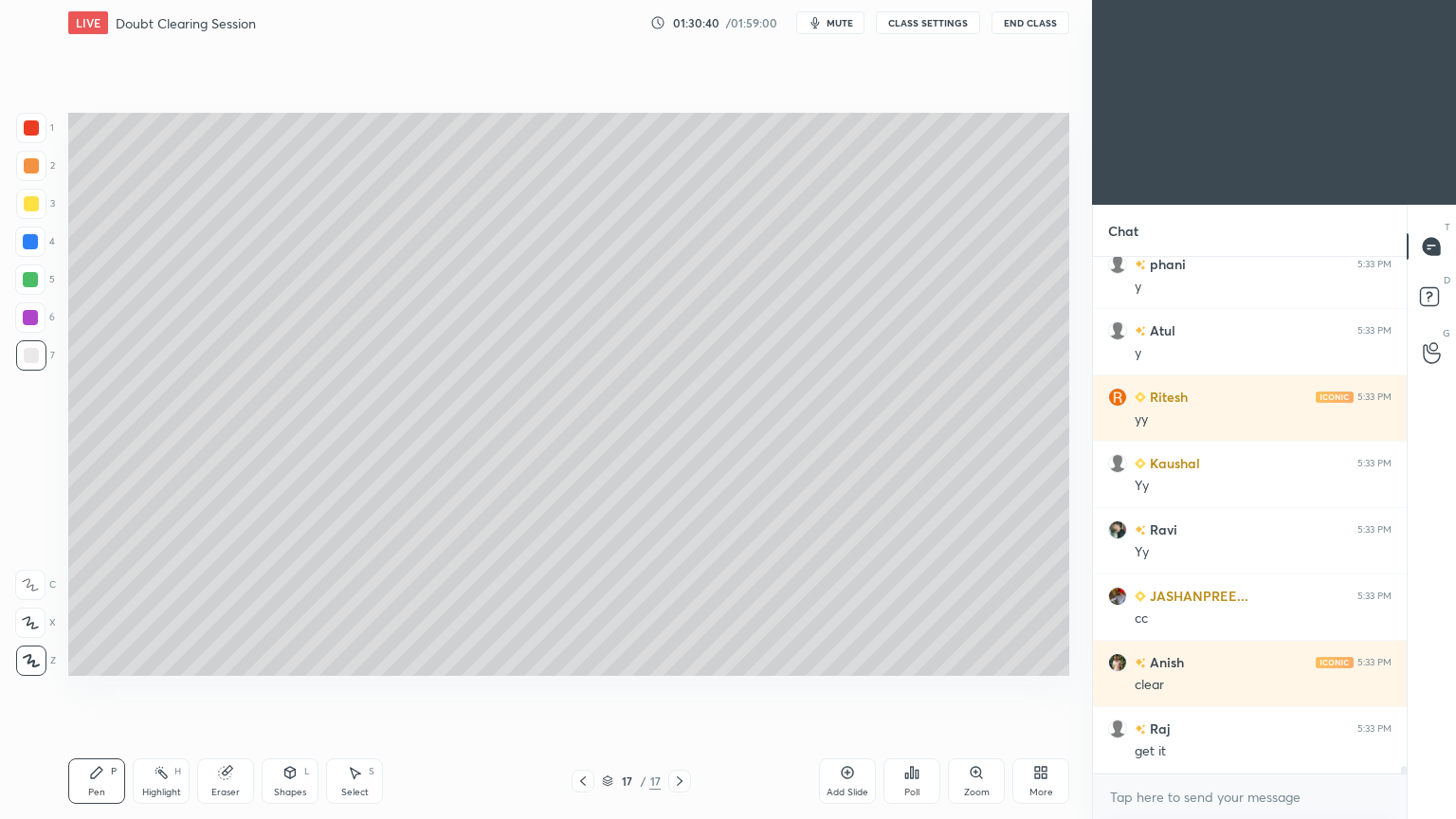 click at bounding box center (30, 280) 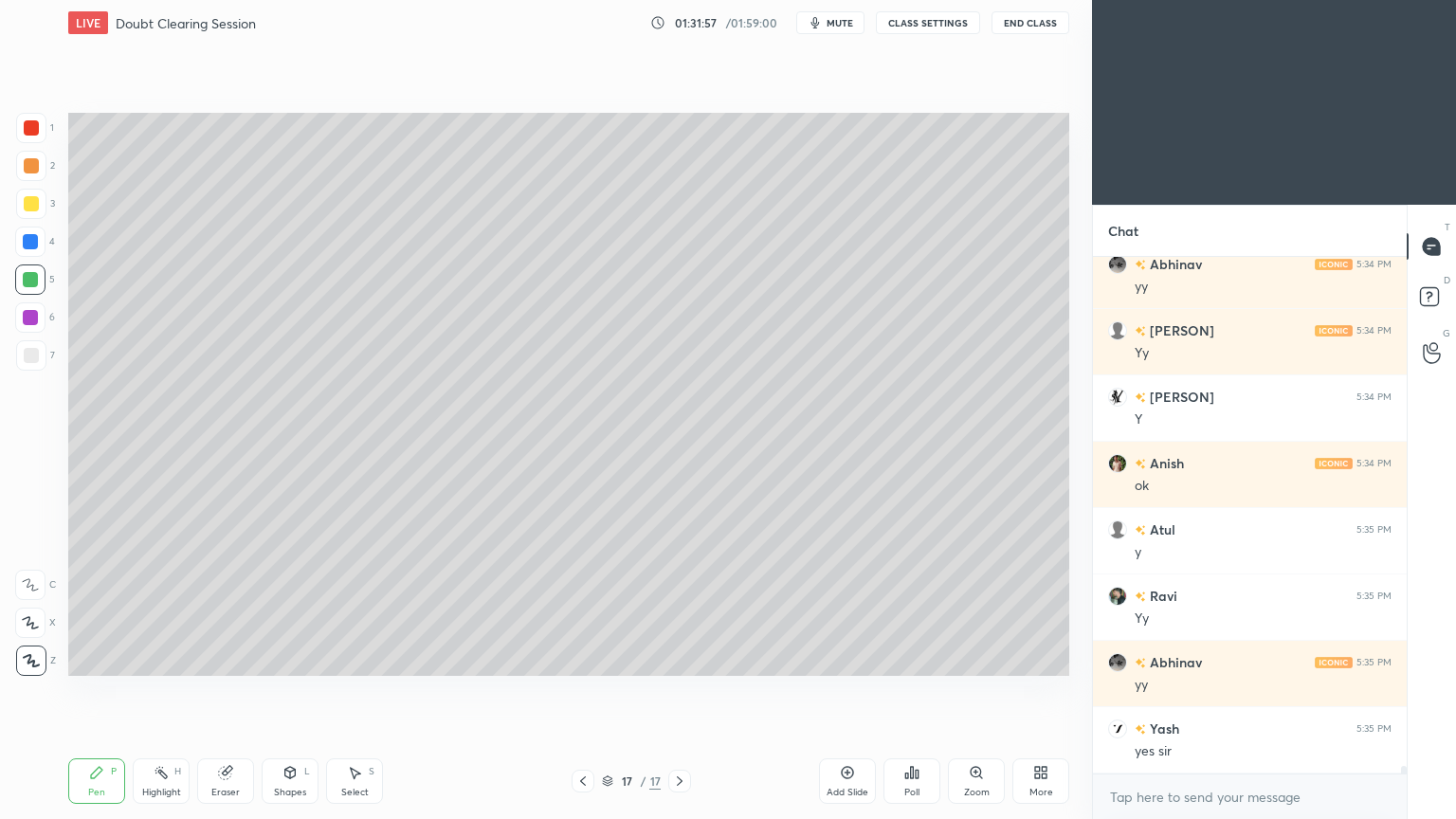 scroll, scrollTop: 36791, scrollLeft: 0, axis: vertical 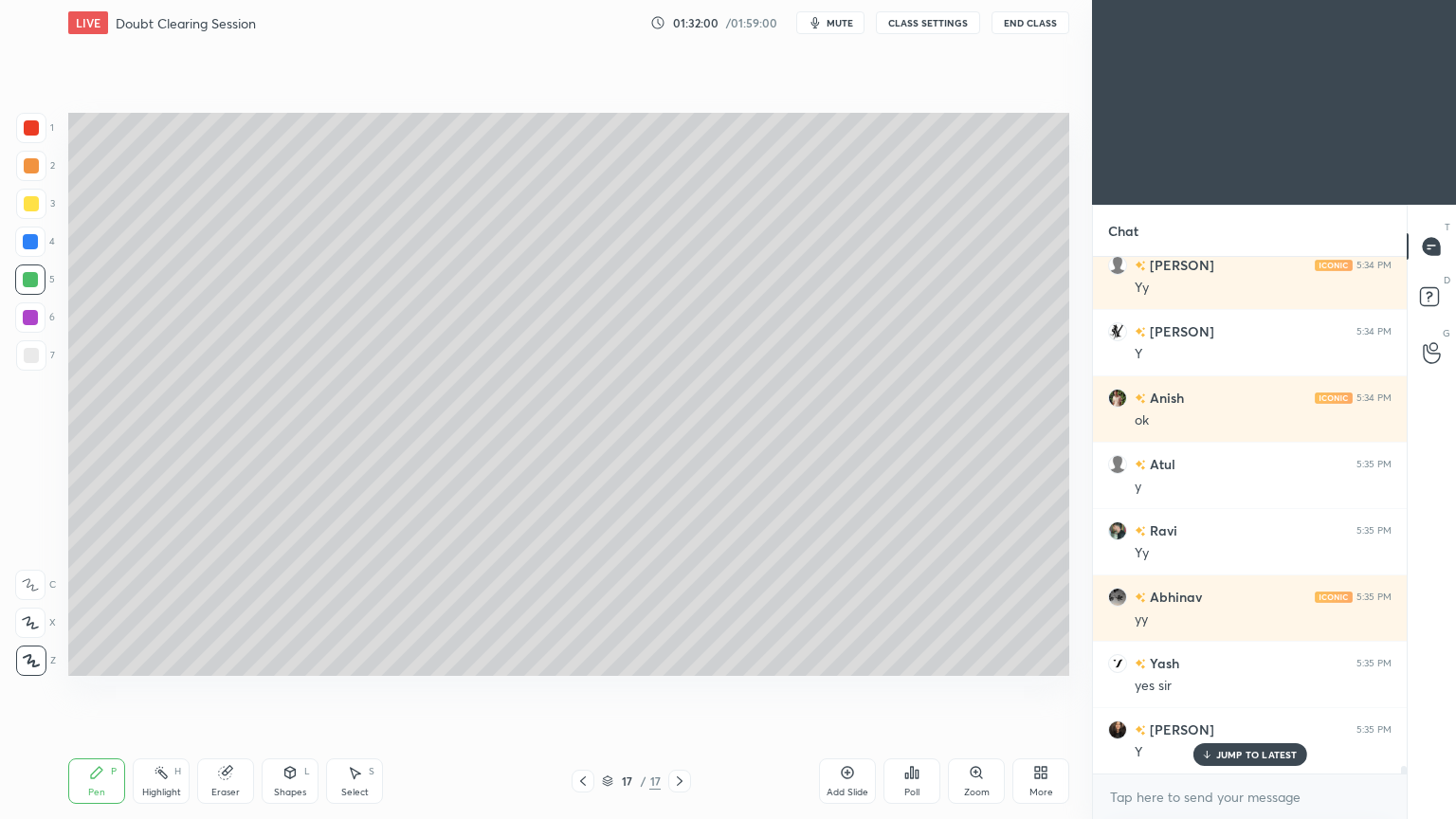 click on "Add Slide" at bounding box center [847, 781] 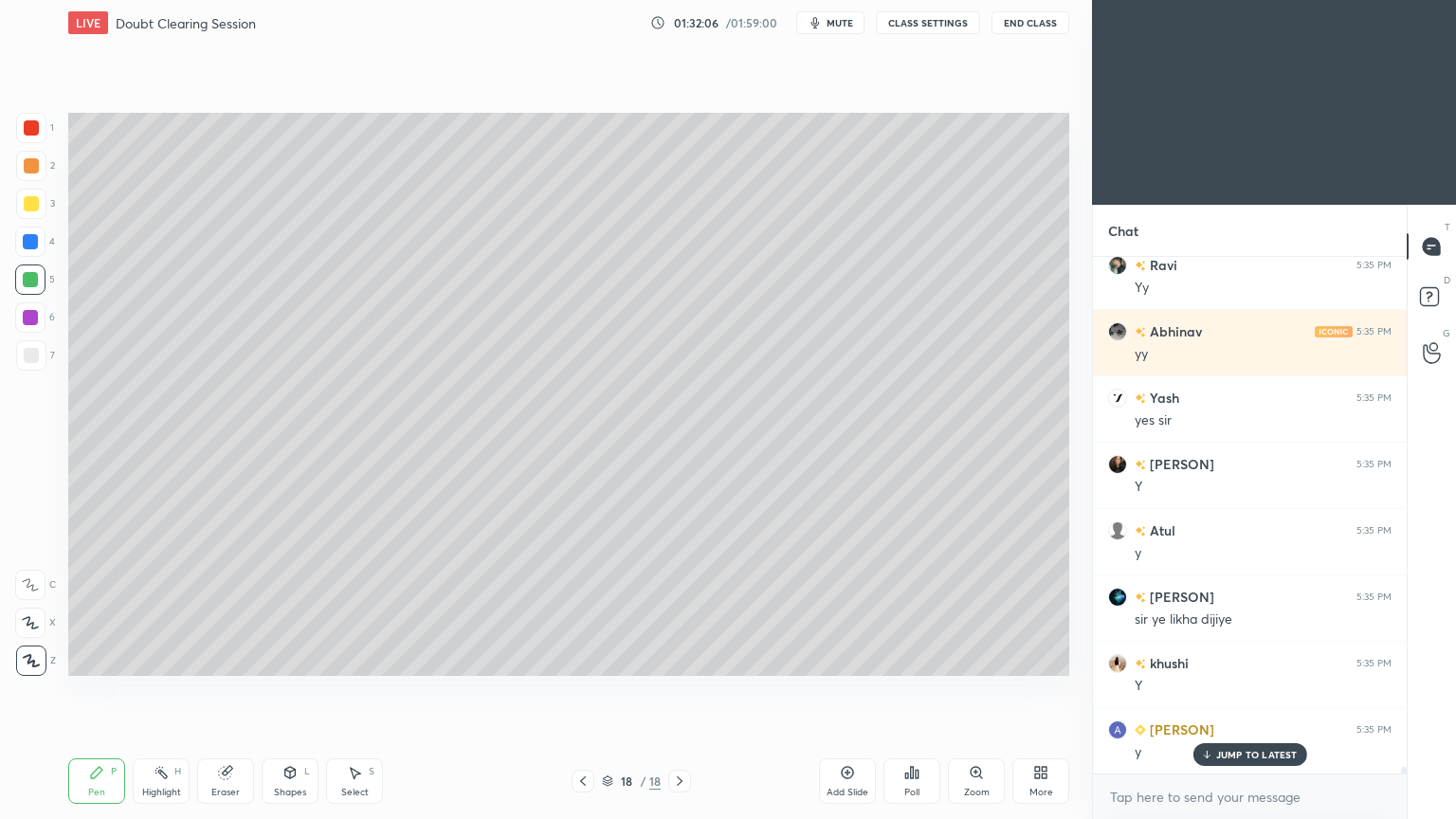 scroll, scrollTop: 37123, scrollLeft: 0, axis: vertical 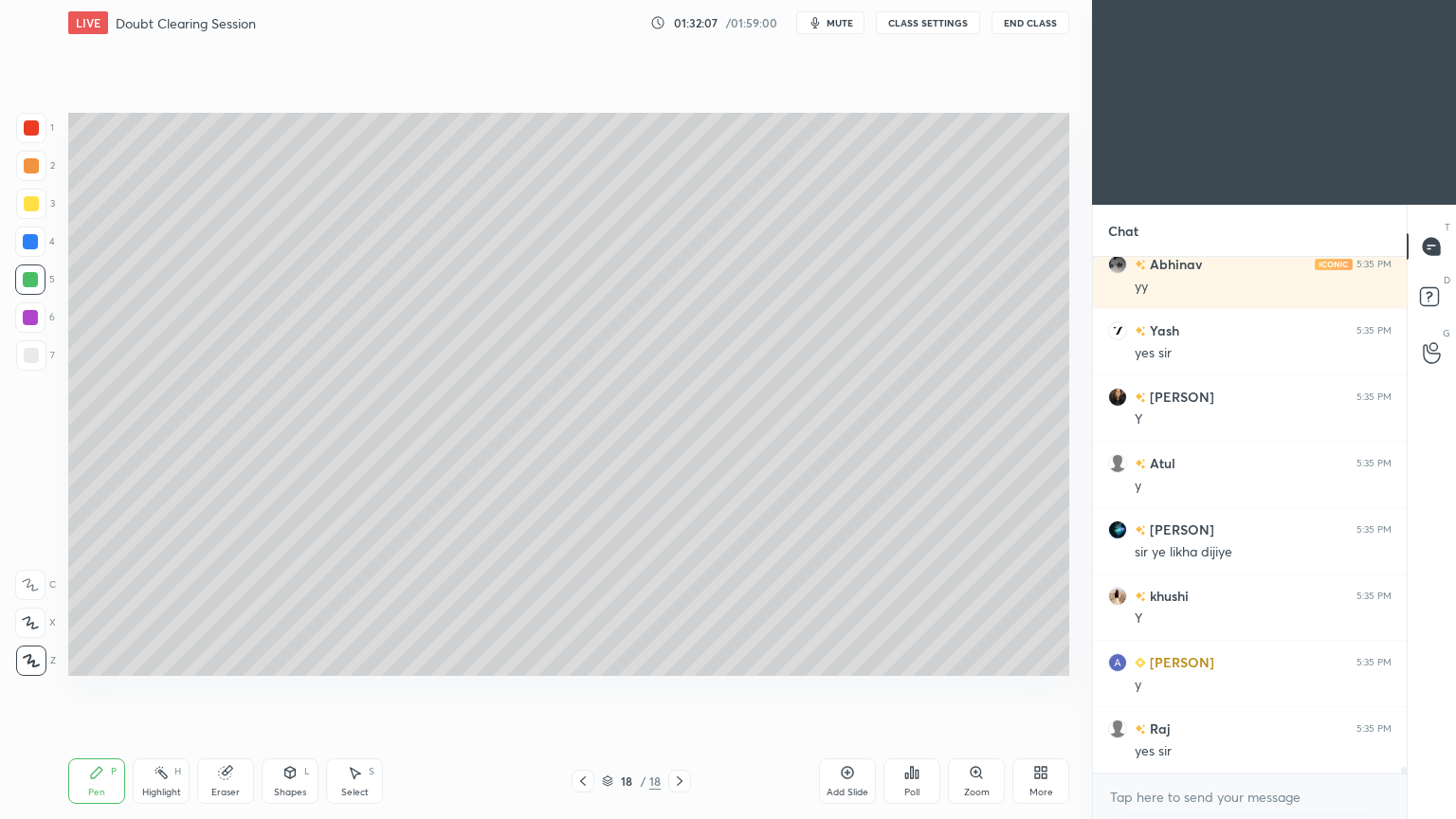 click at bounding box center (31, 204) 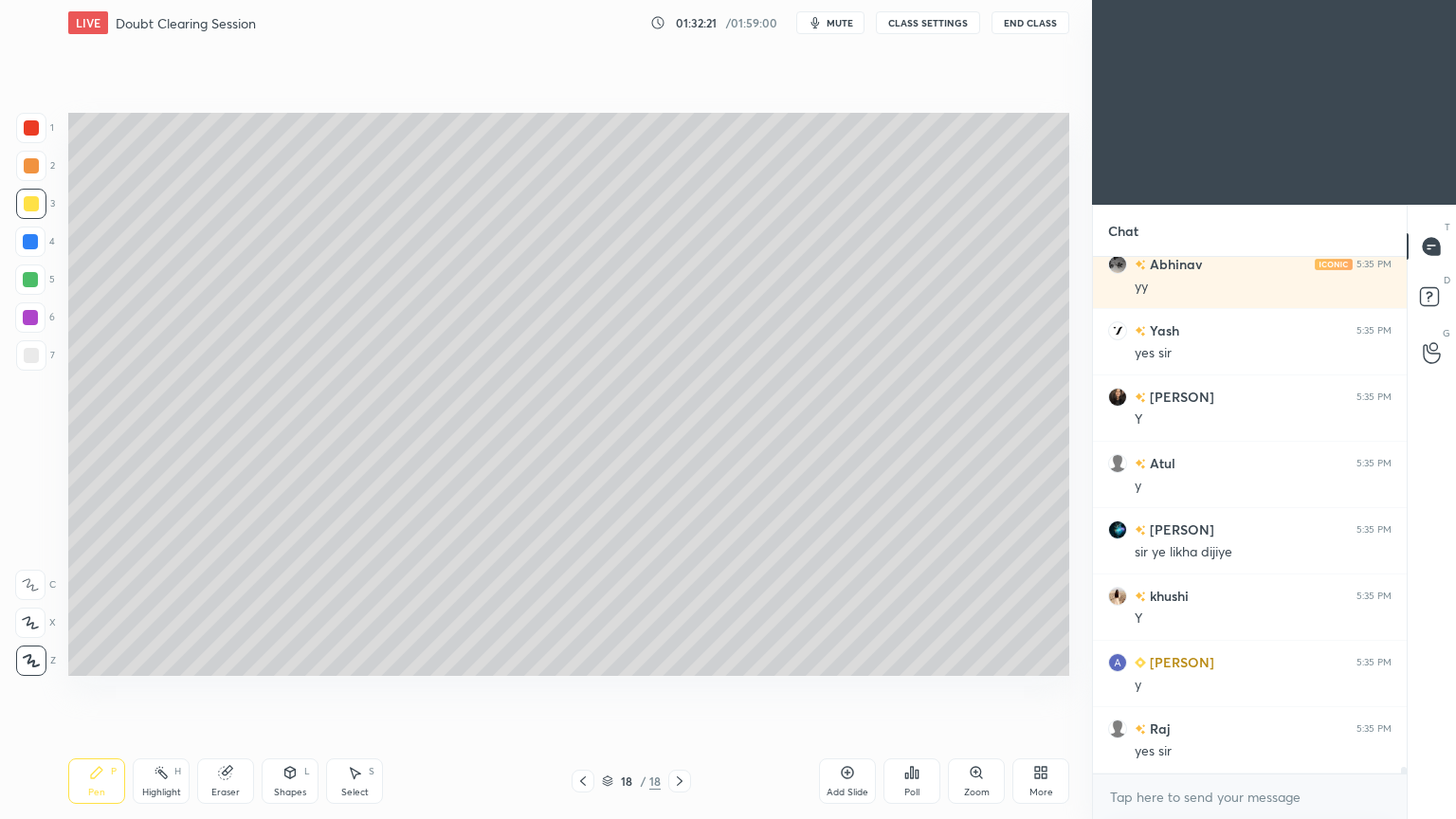 scroll, scrollTop: 474, scrollLeft: 308, axis: both 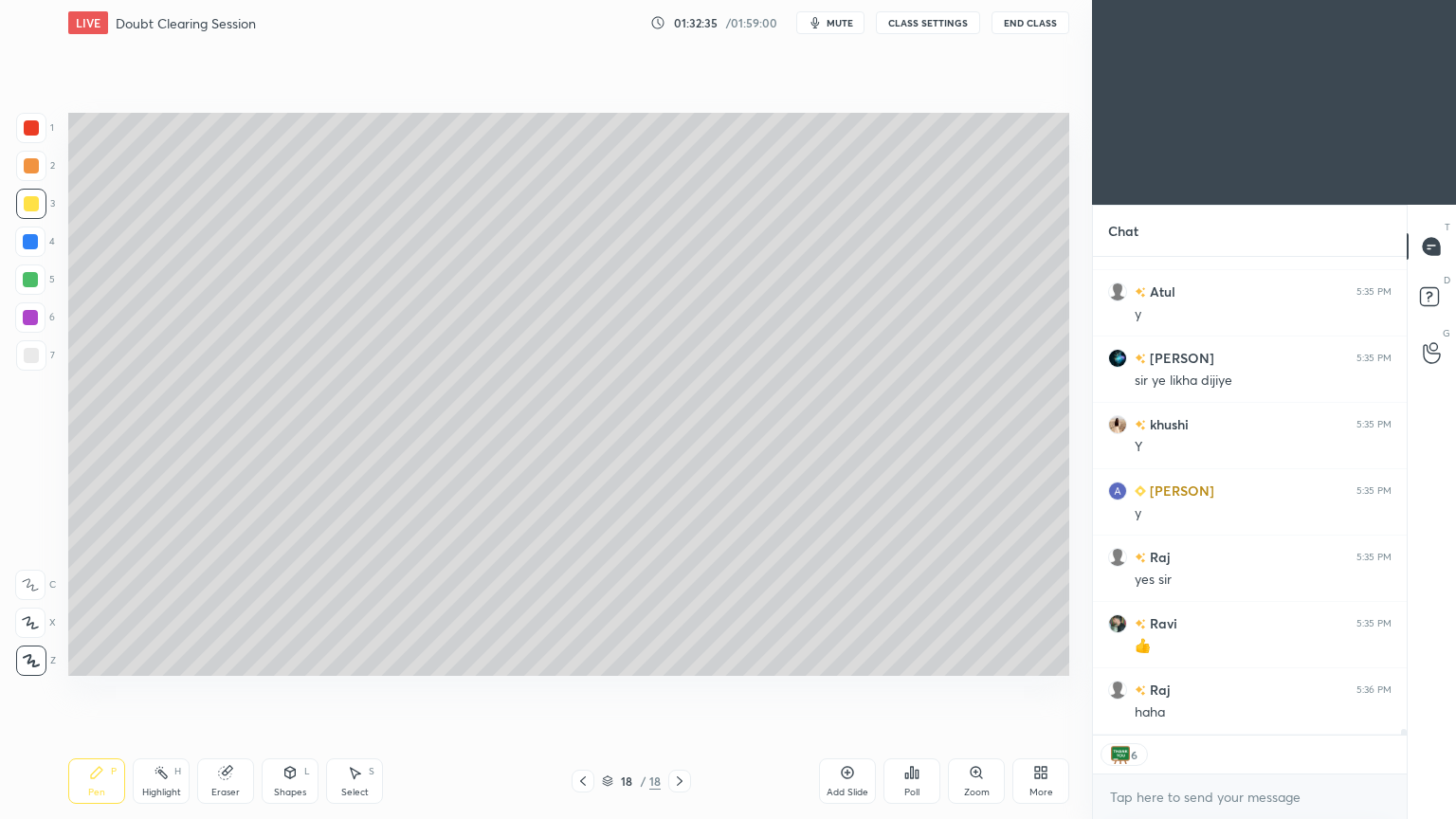 click at bounding box center [31, 355] 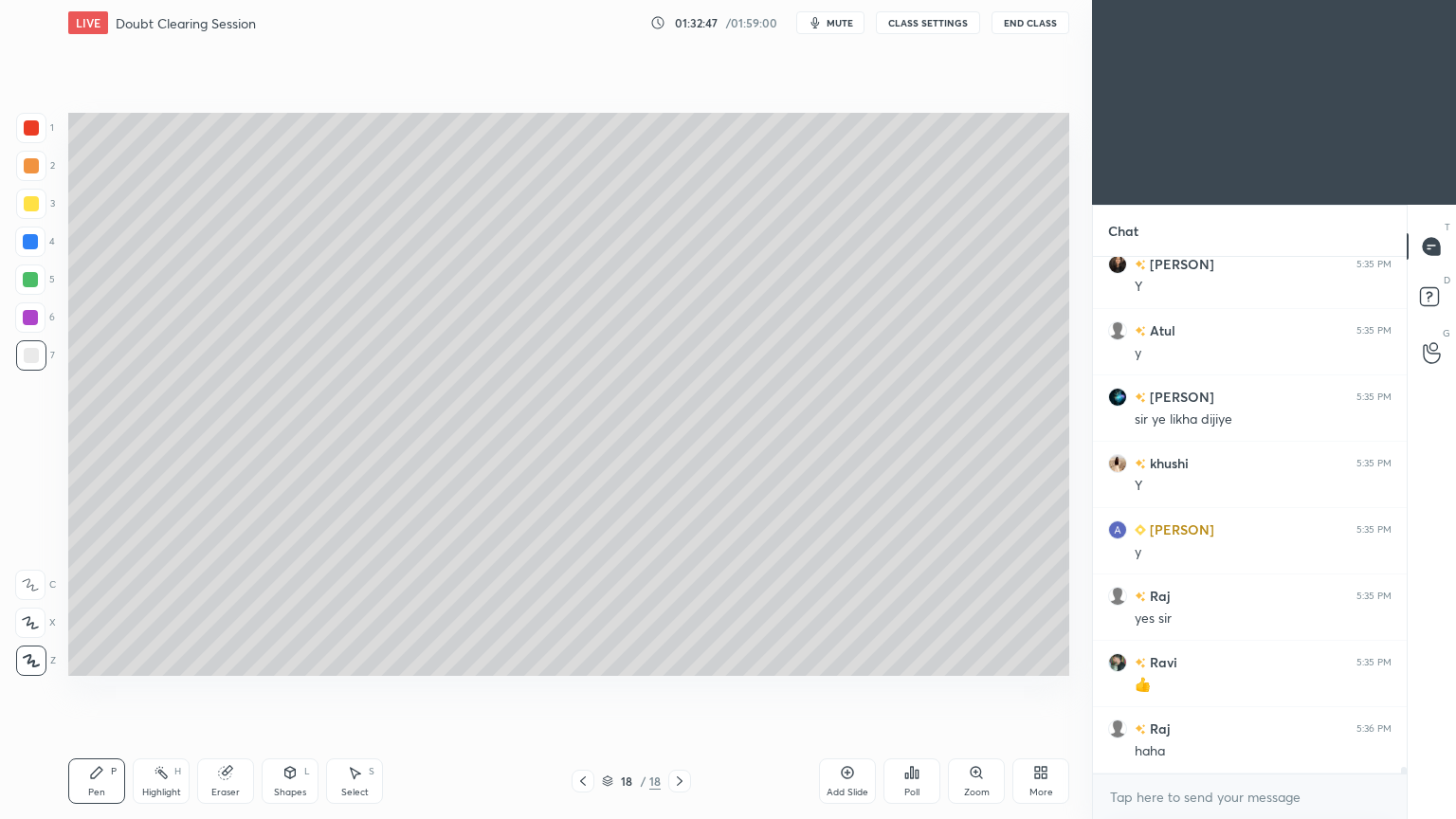 scroll, scrollTop: 6, scrollLeft: 6, axis: both 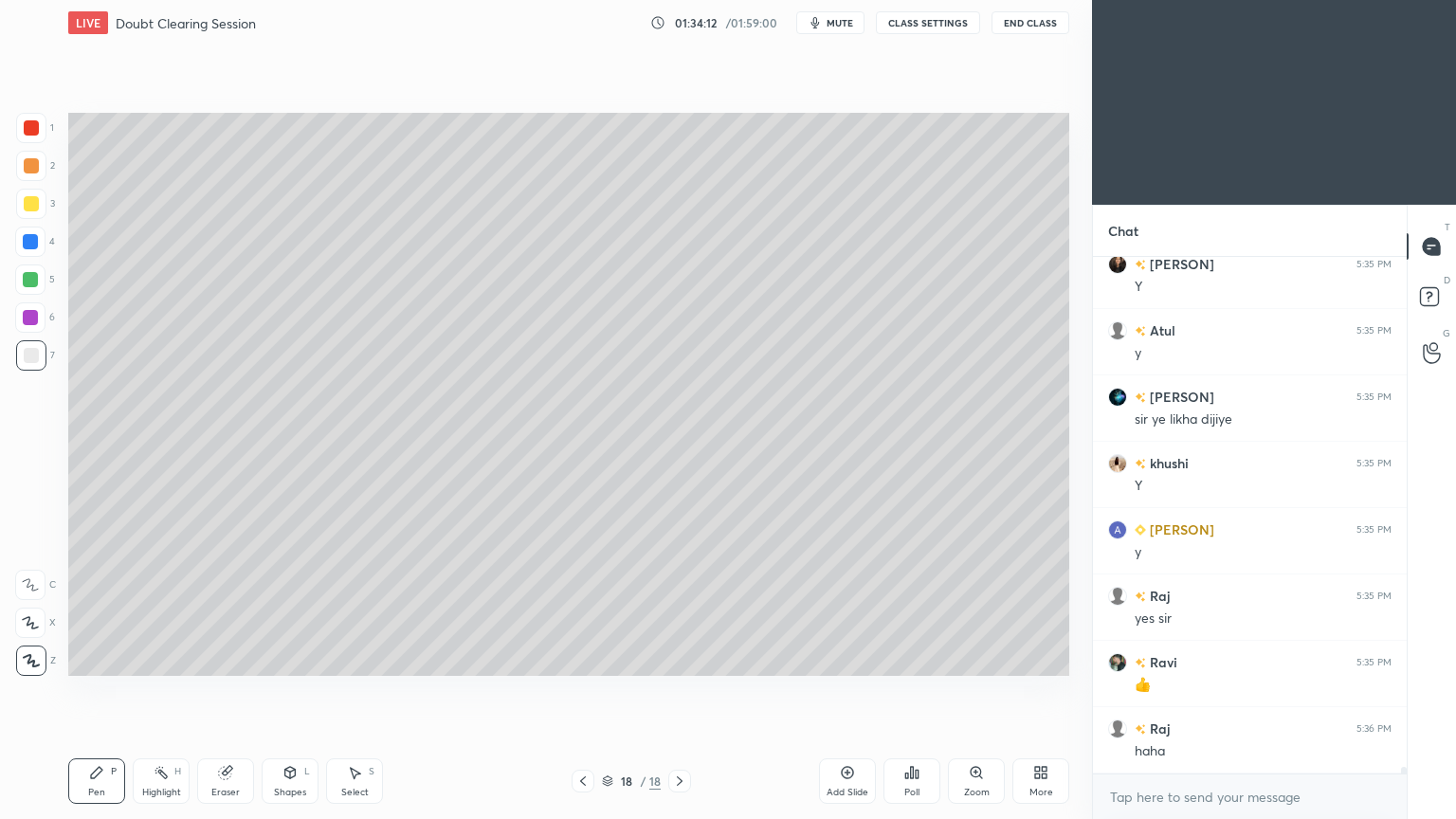 click on "Shapes L" at bounding box center (290, 781) 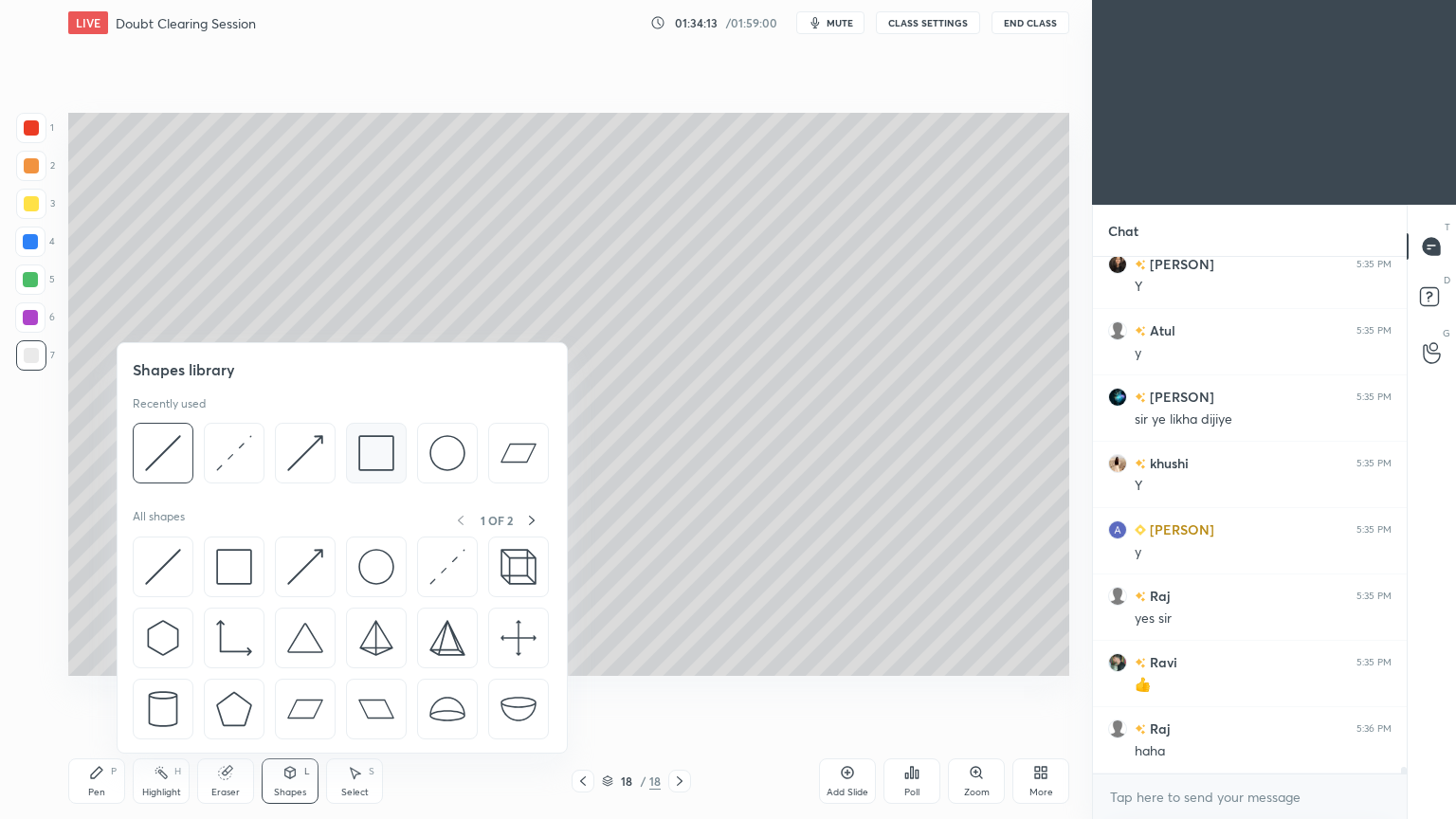 click at bounding box center (376, 453) 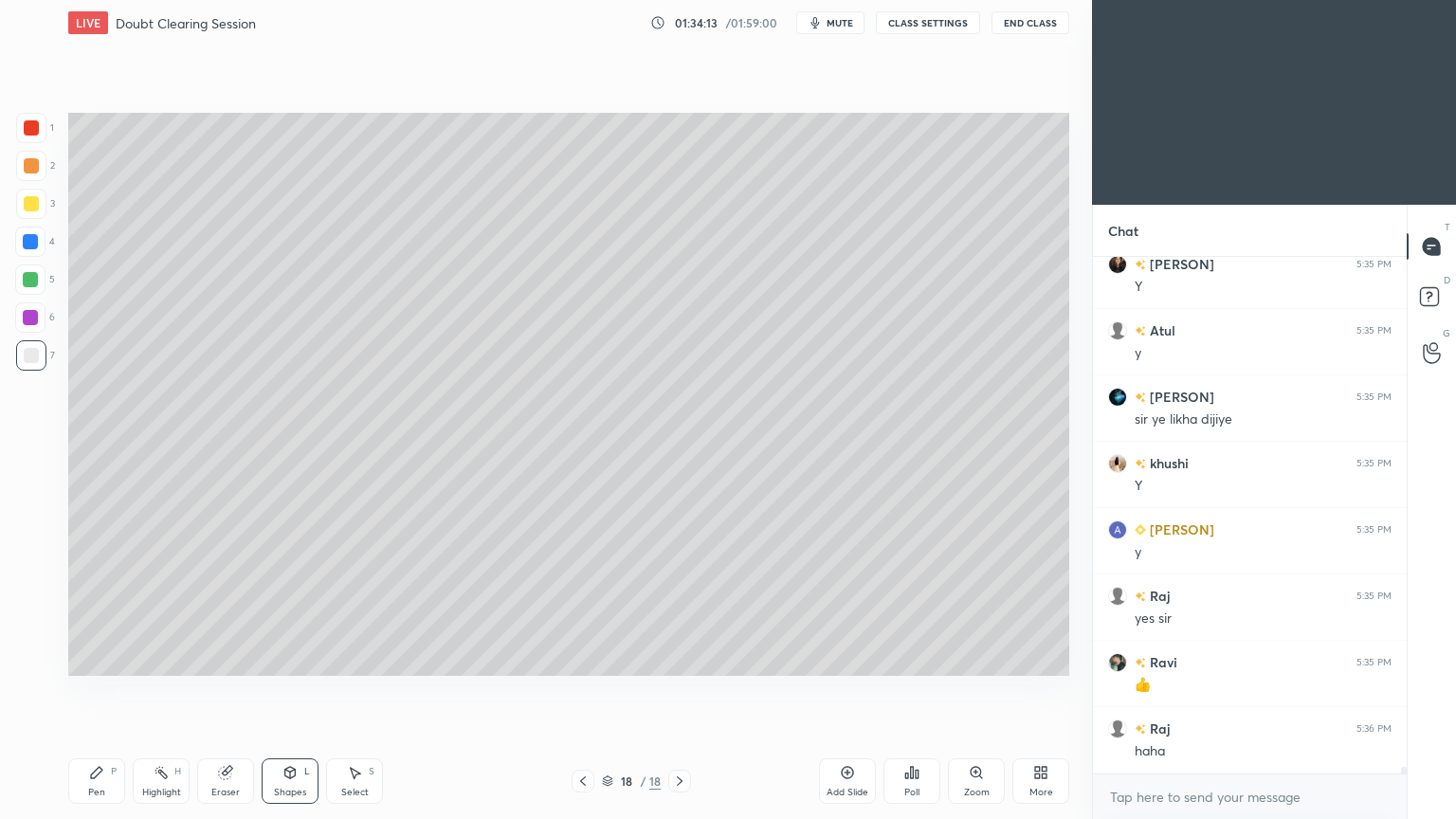 click at bounding box center [30, 242] 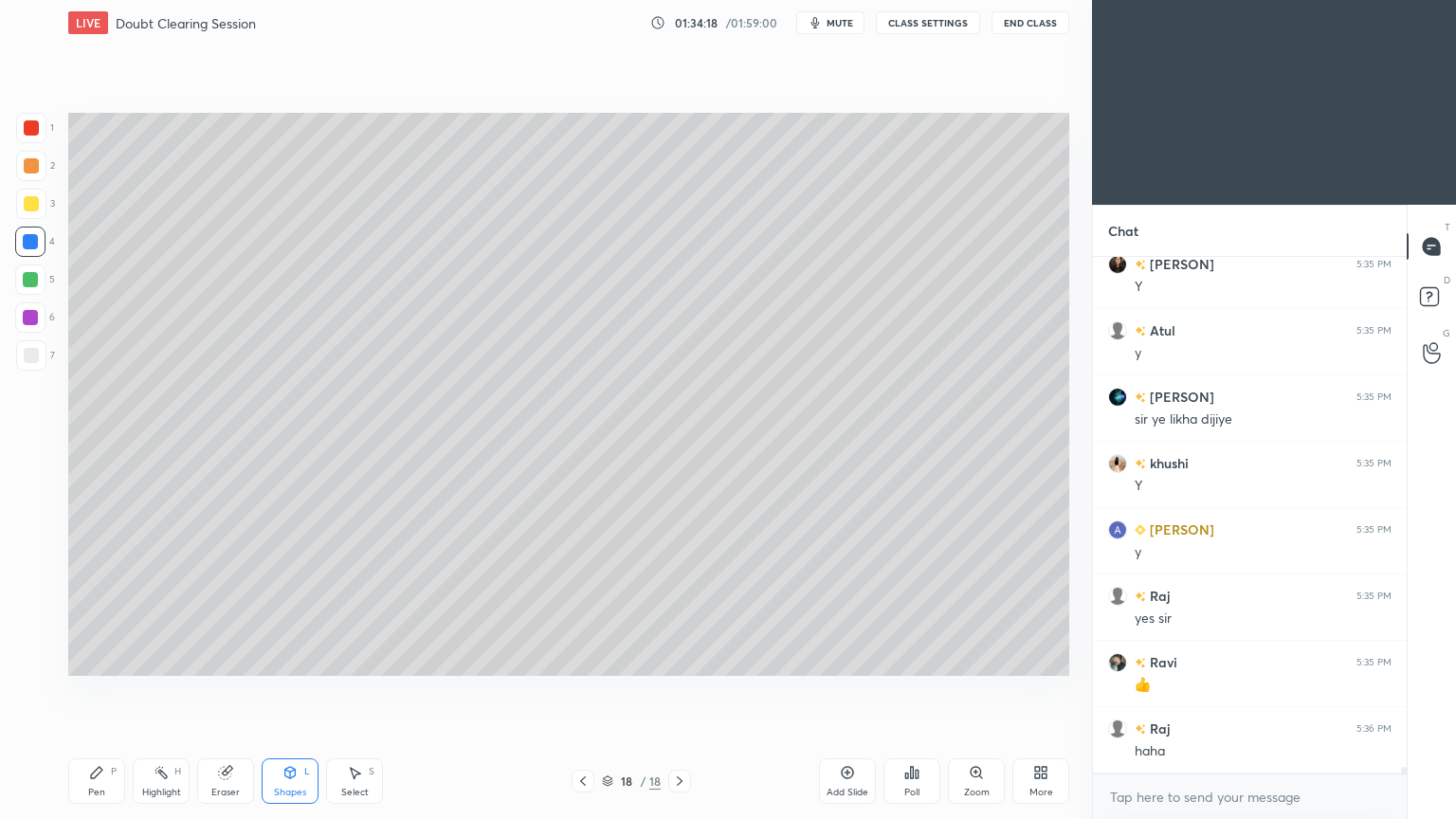click on "Shapes L" at bounding box center [290, 781] 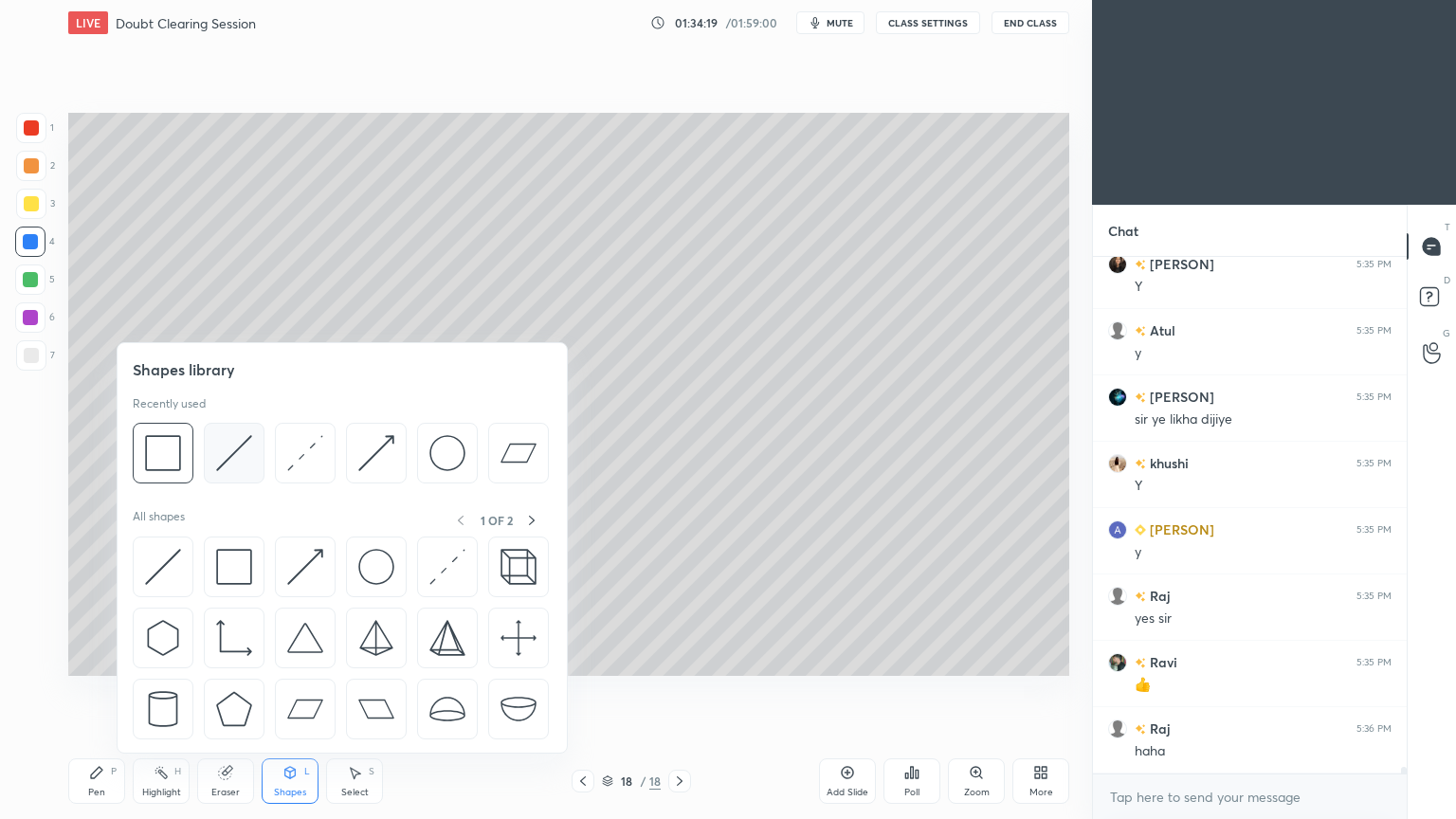 click at bounding box center [234, 453] 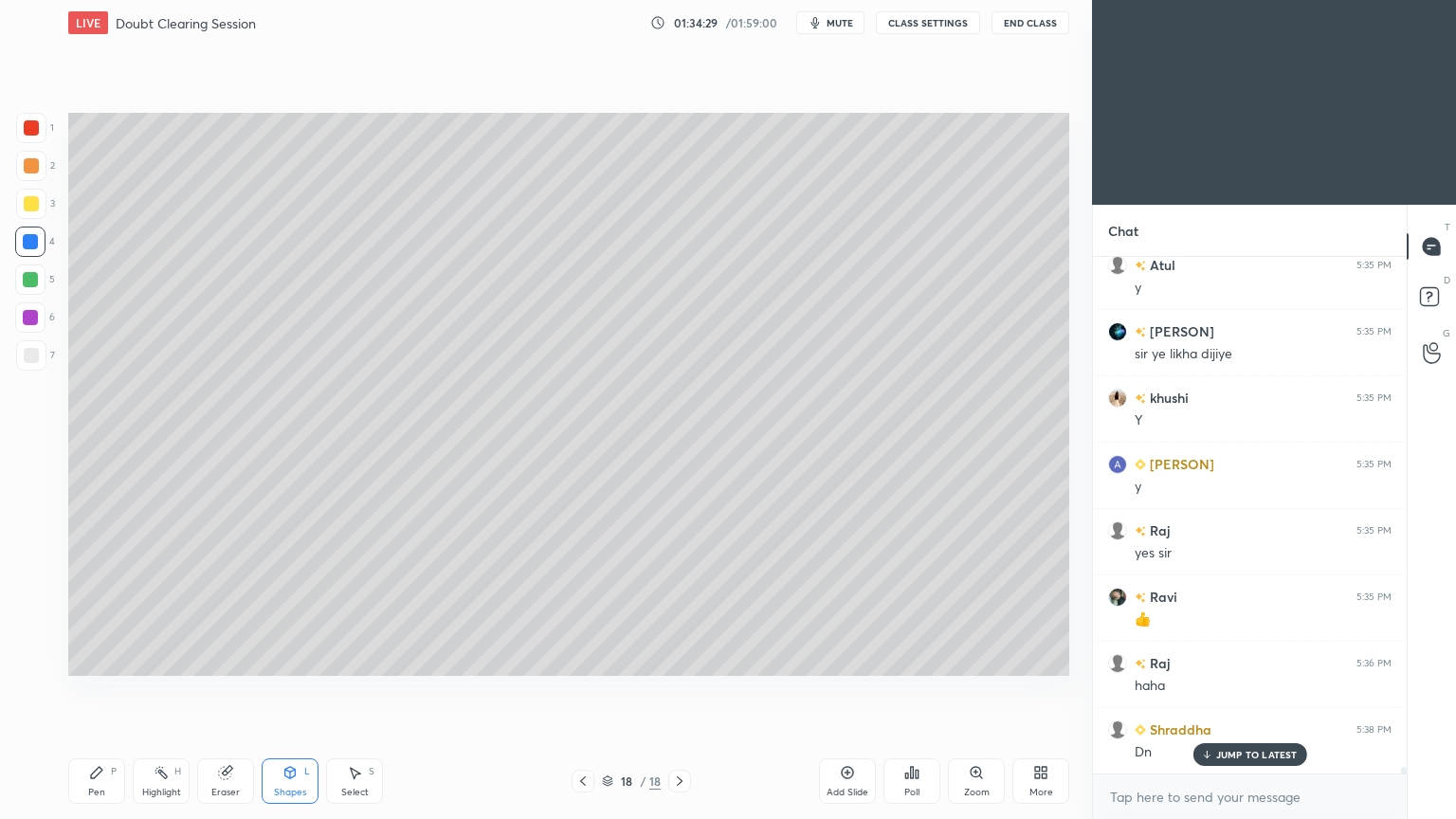 scroll, scrollTop: 37389, scrollLeft: 0, axis: vertical 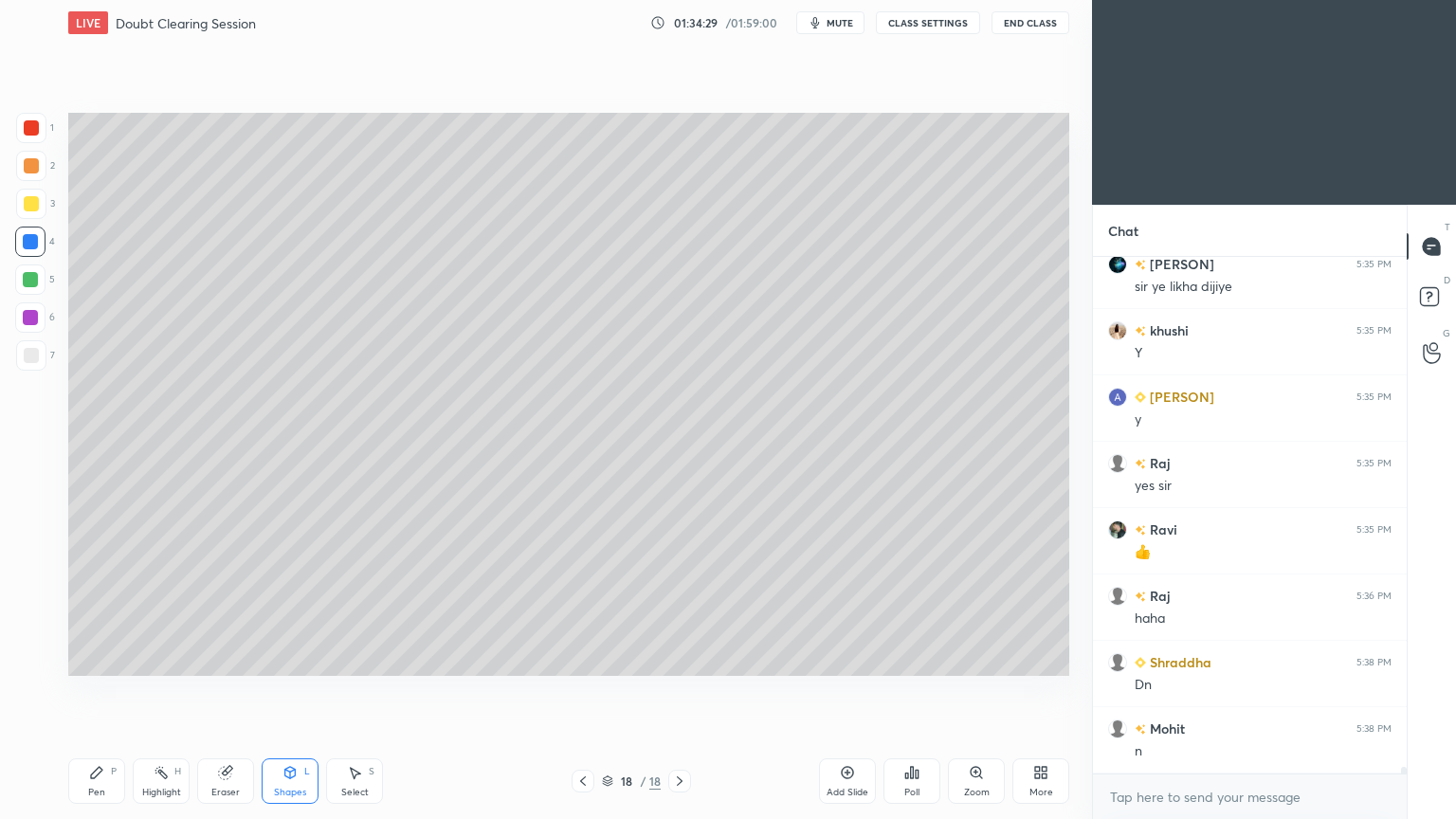 click on "Highlight H" at bounding box center [161, 781] 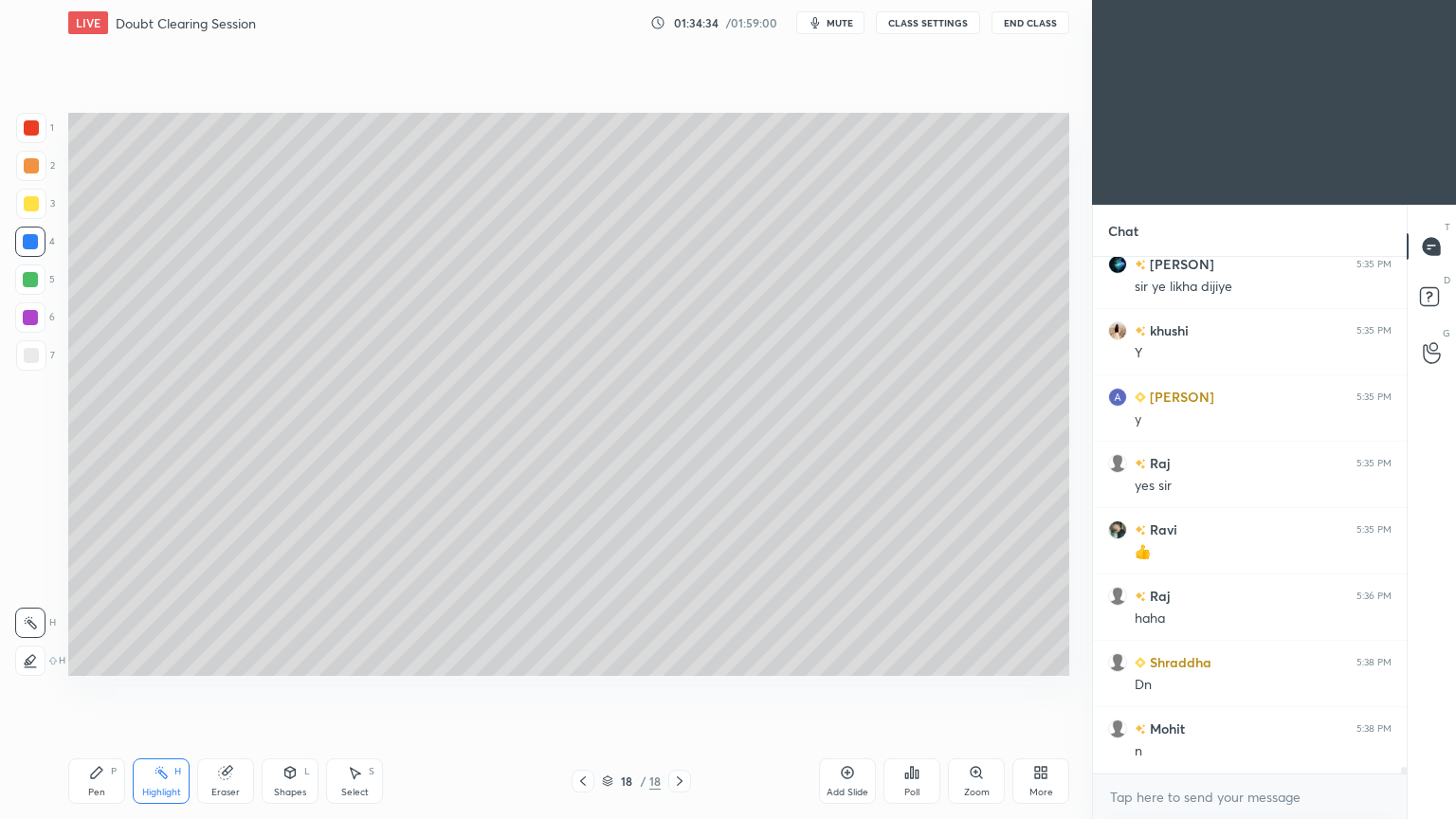 click on "Pen P" at bounding box center (97, 781) 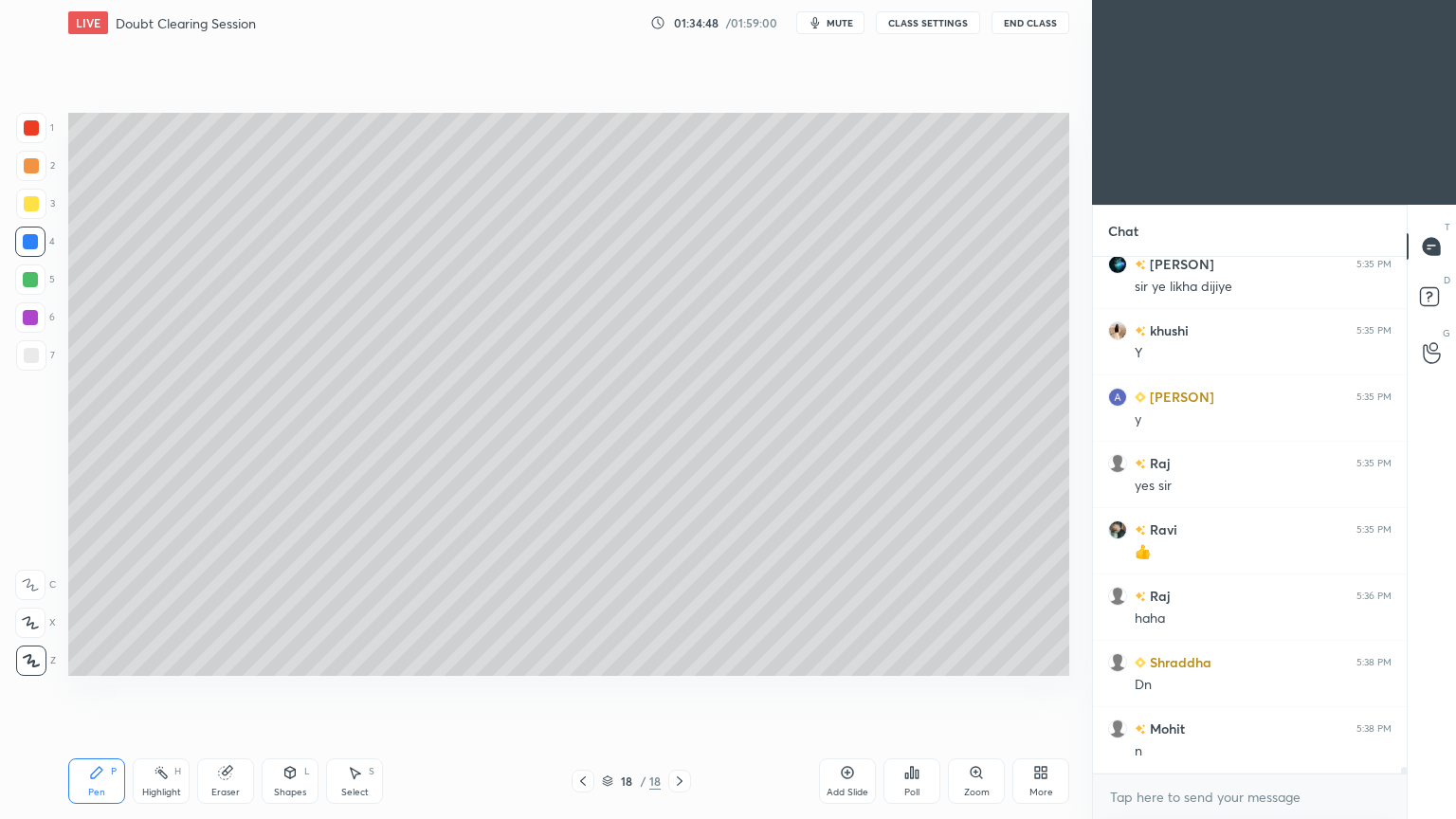 scroll, scrollTop: 37454, scrollLeft: 0, axis: vertical 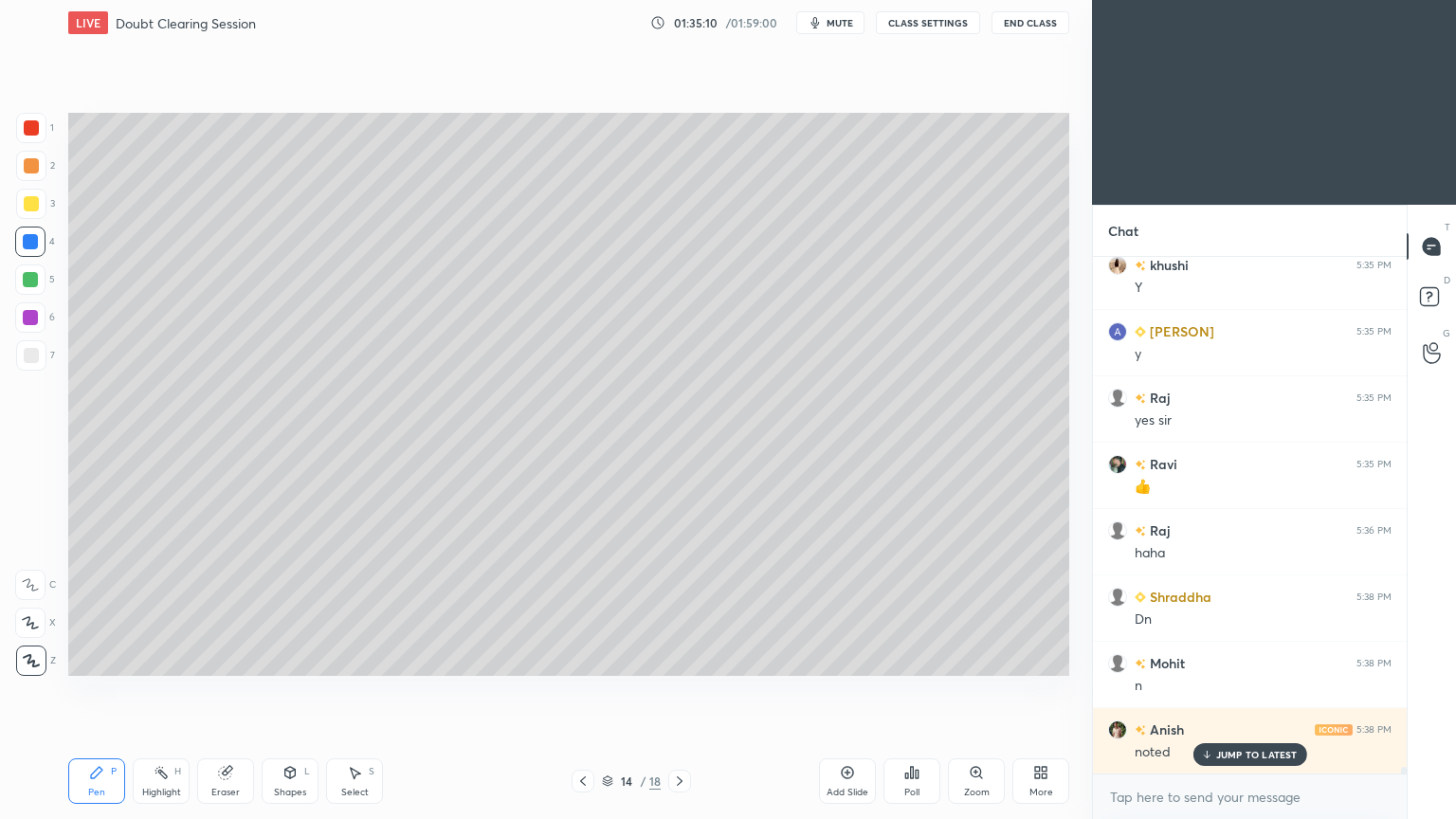 click on "Highlight" at bounding box center [161, 792] 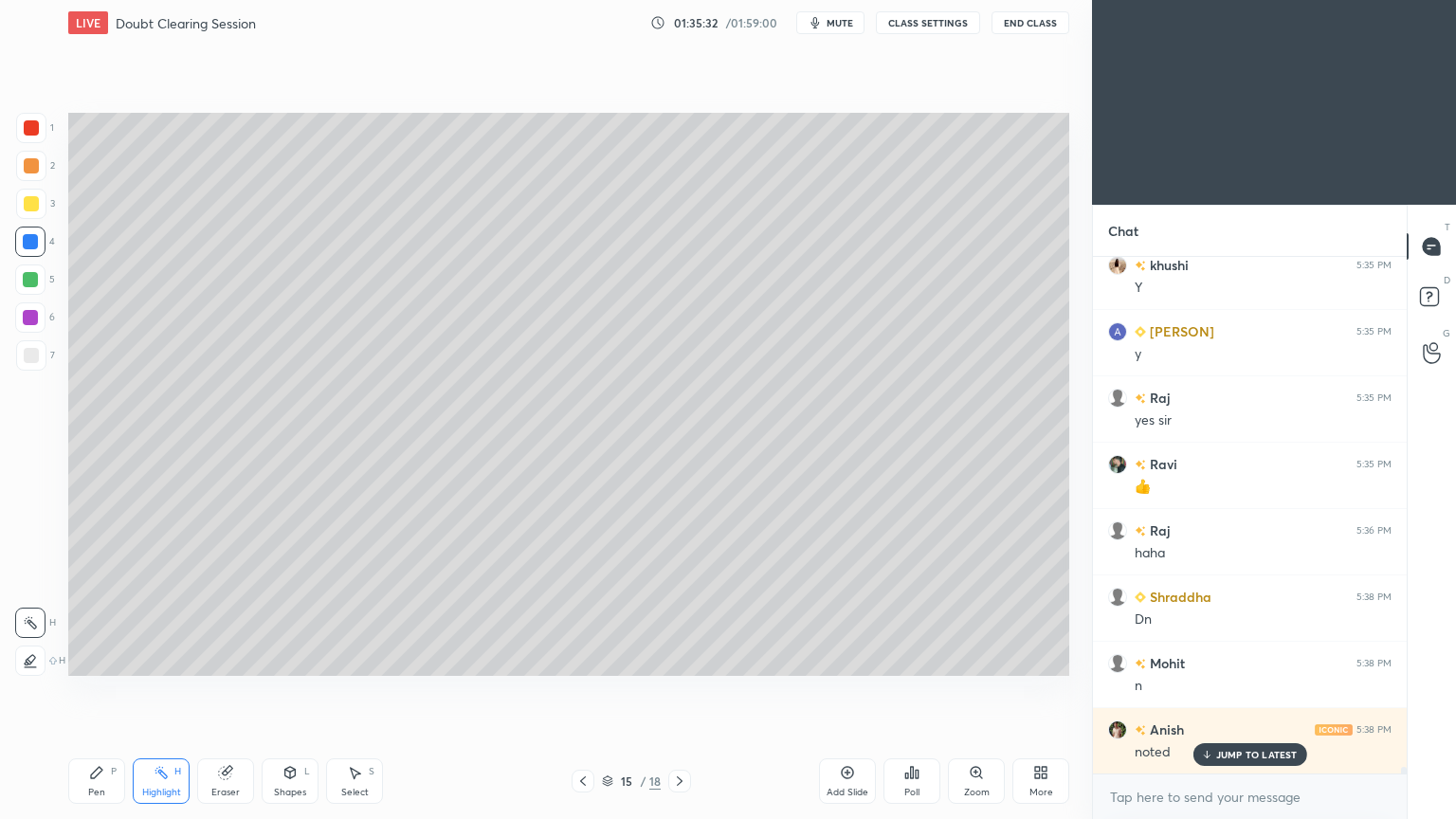 click on "mute" at bounding box center [840, 23] 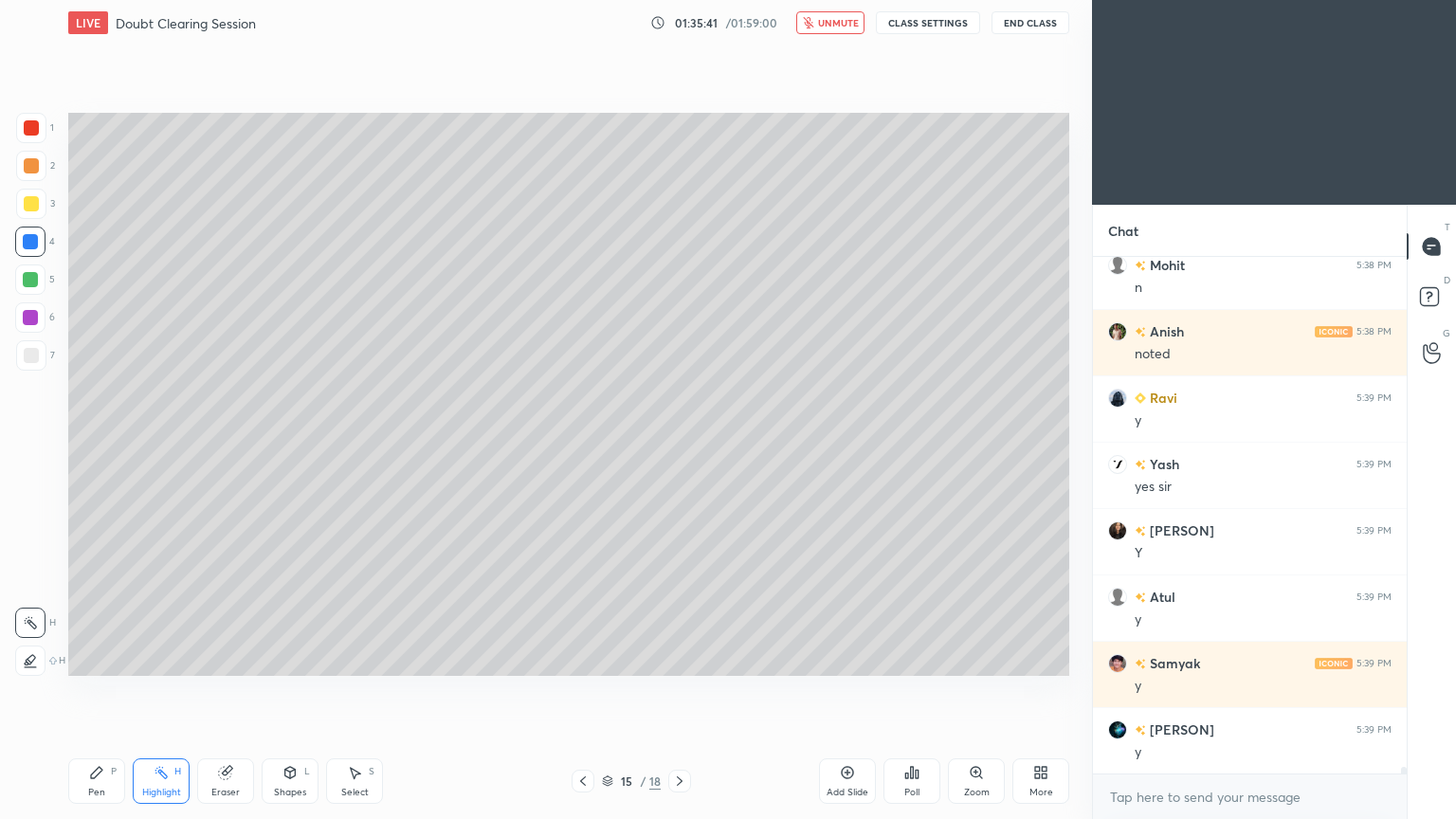 scroll, scrollTop: 37920, scrollLeft: 0, axis: vertical 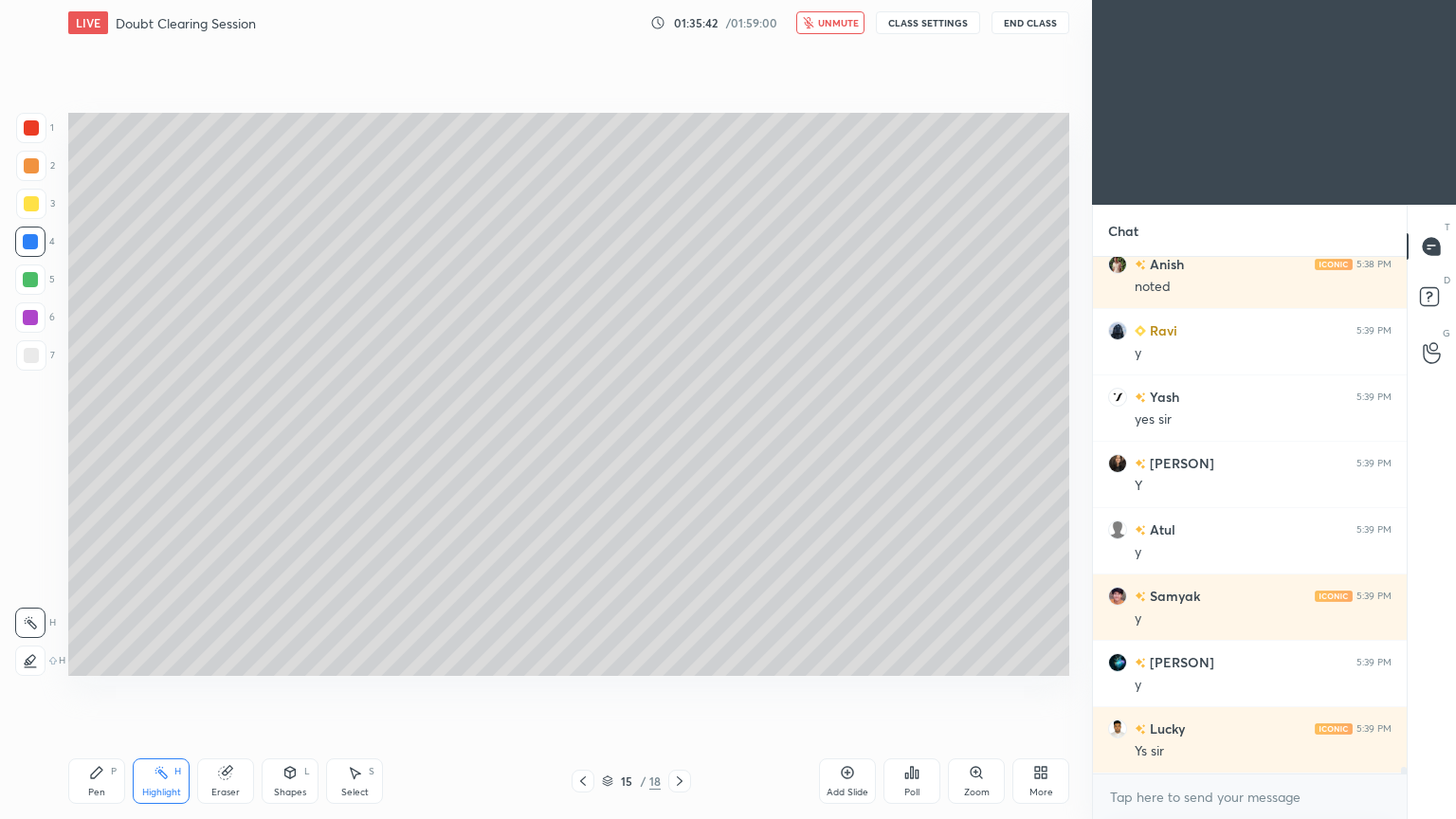 click on "unmute" at bounding box center [838, 23] 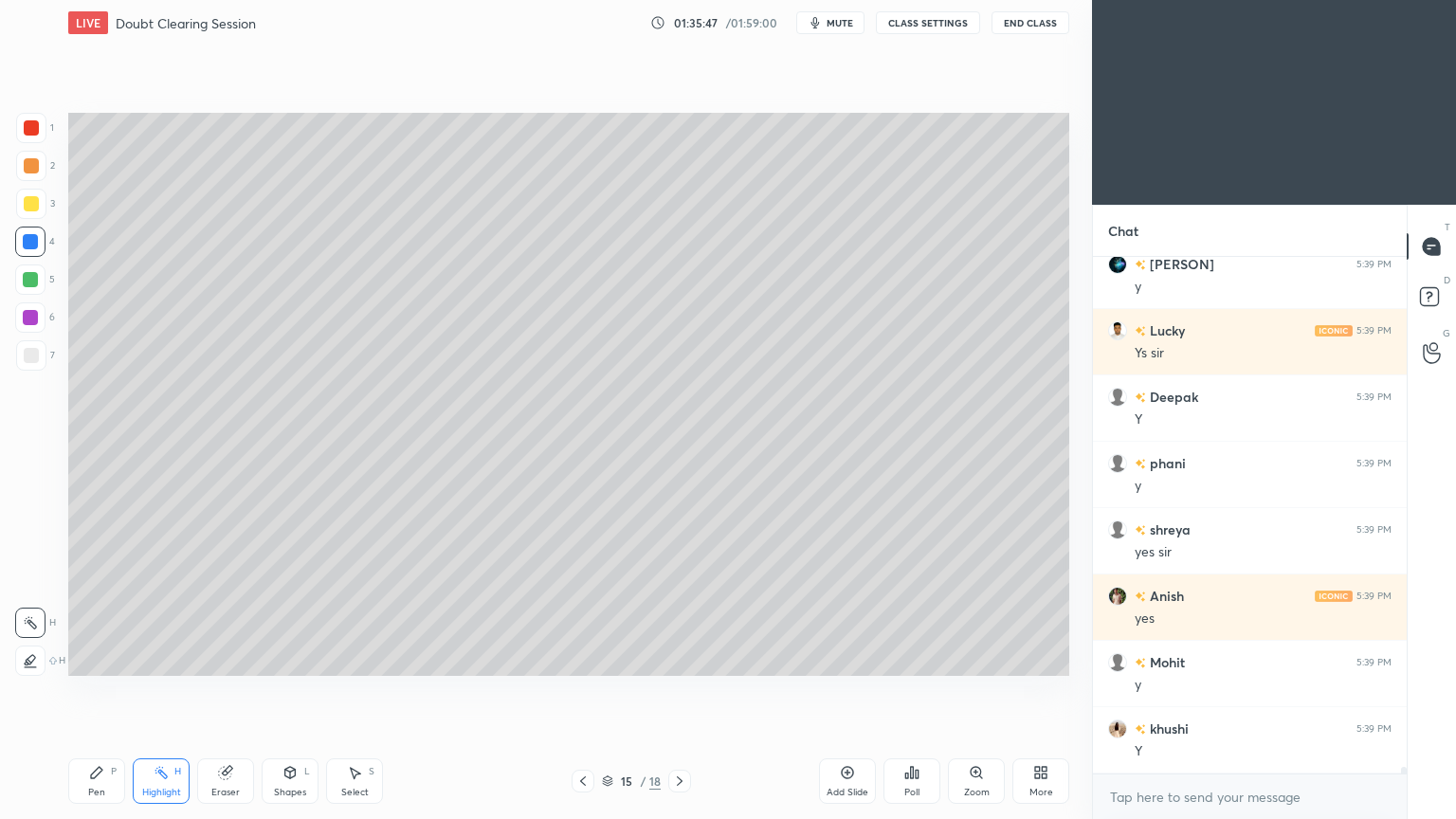 scroll, scrollTop: 38383, scrollLeft: 0, axis: vertical 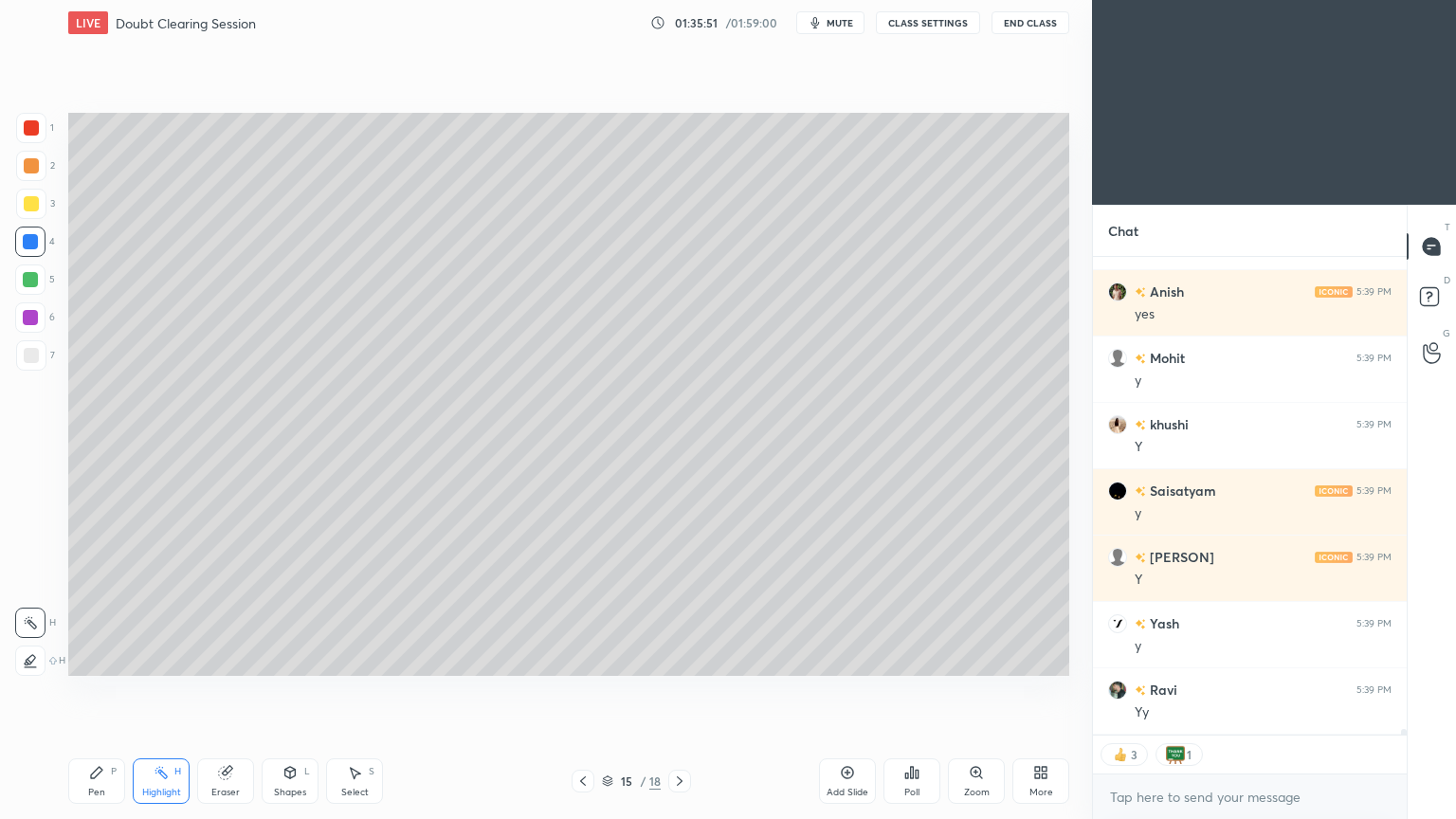 click 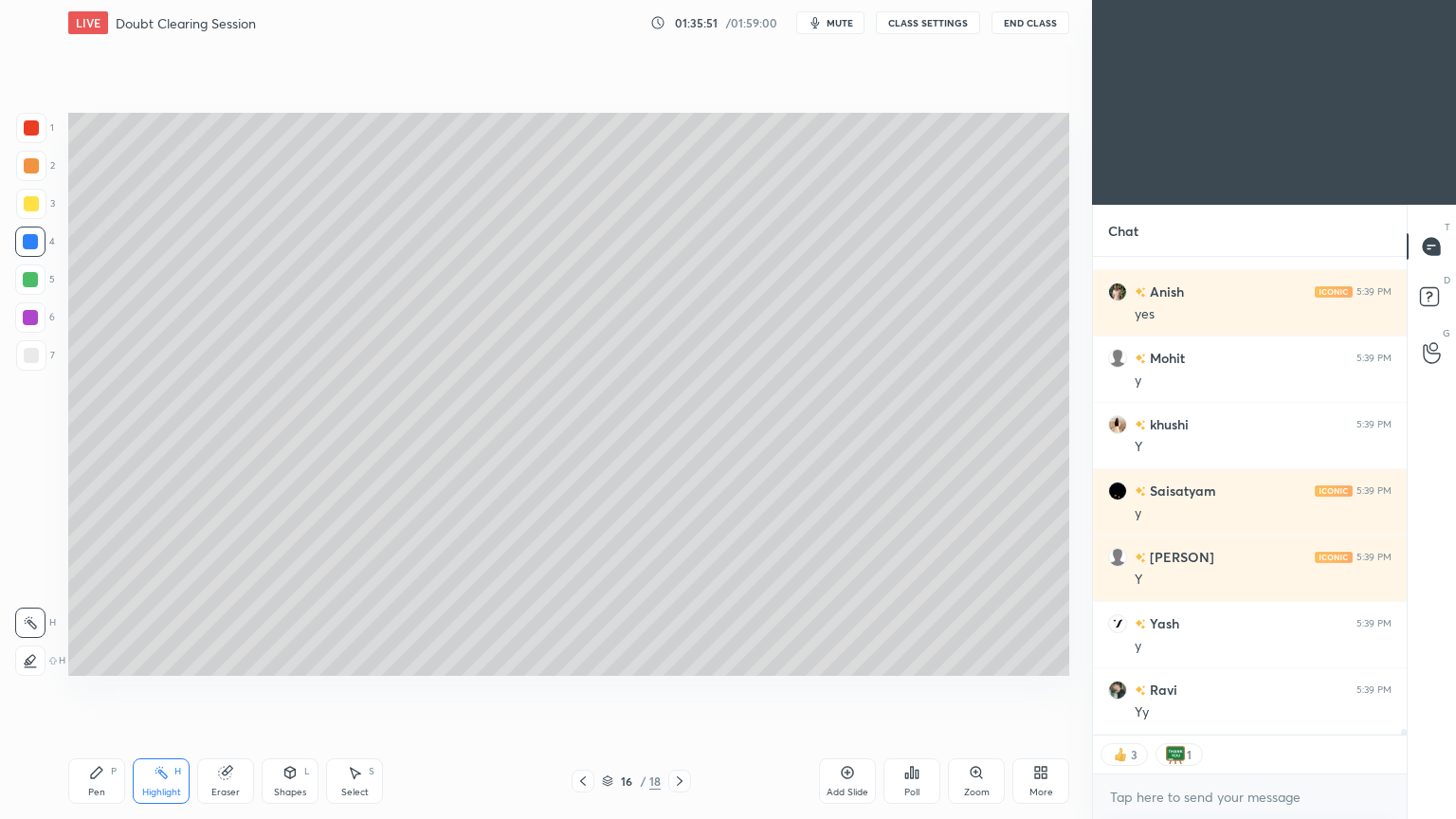 click 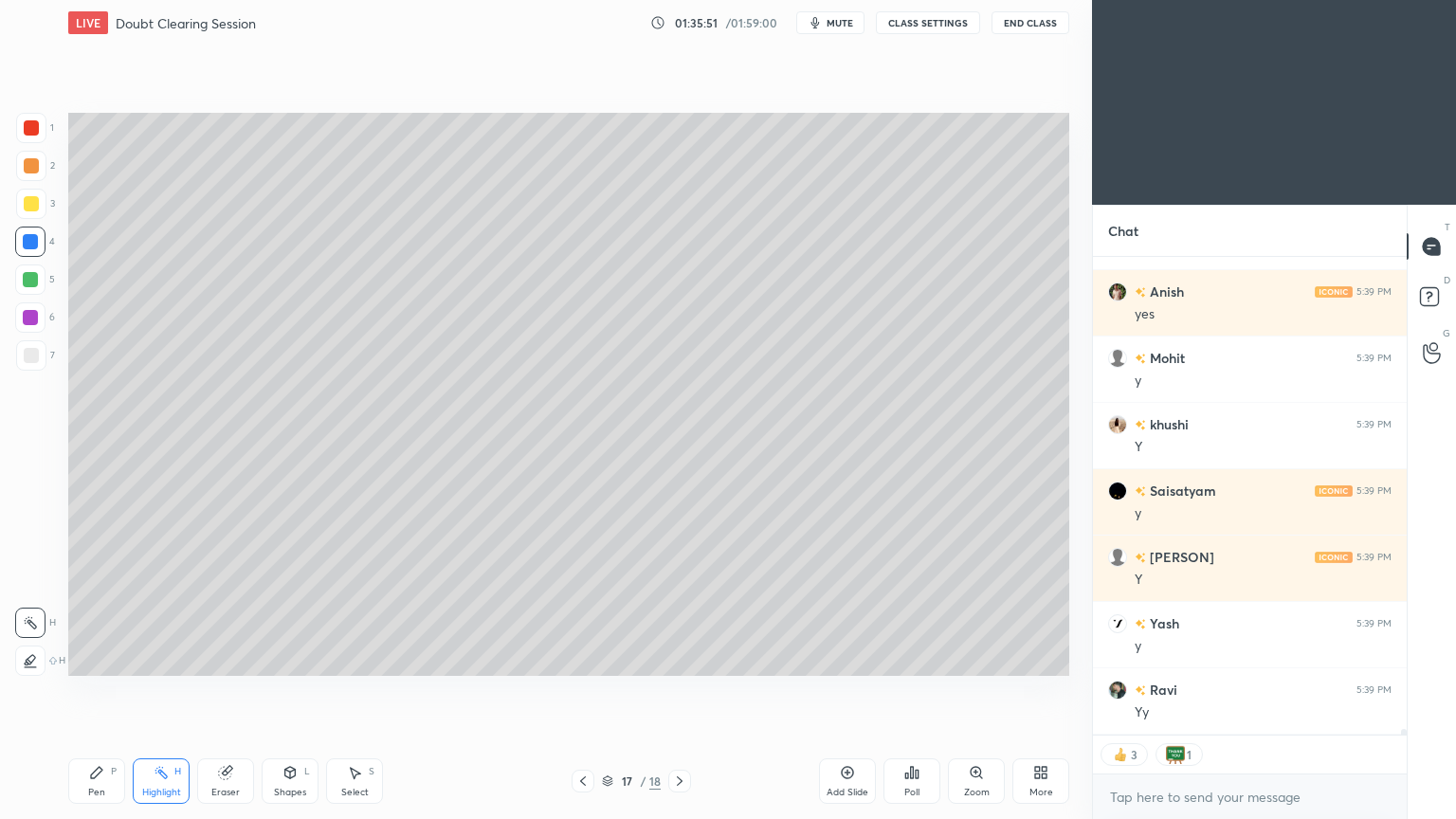 click 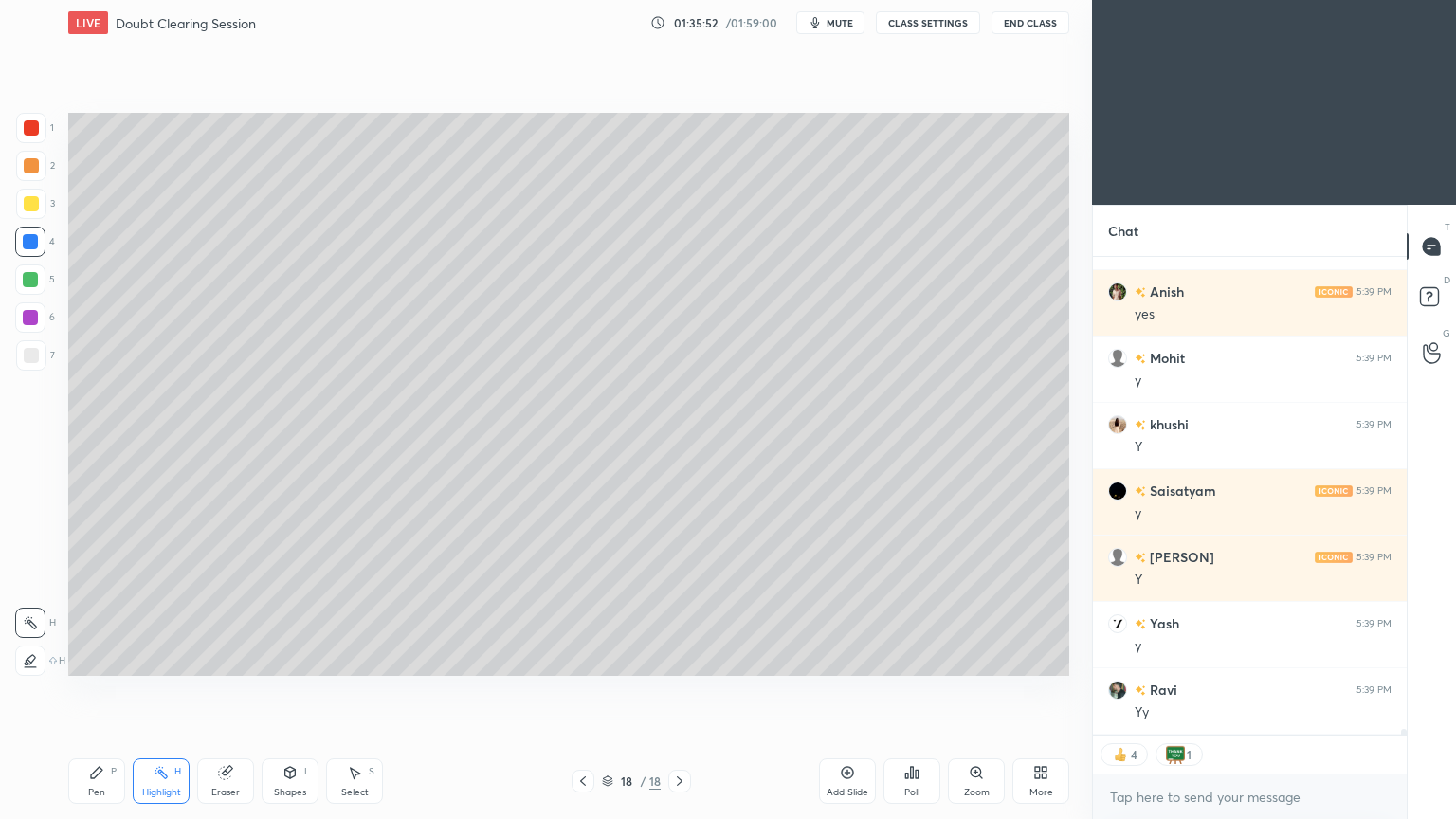 click 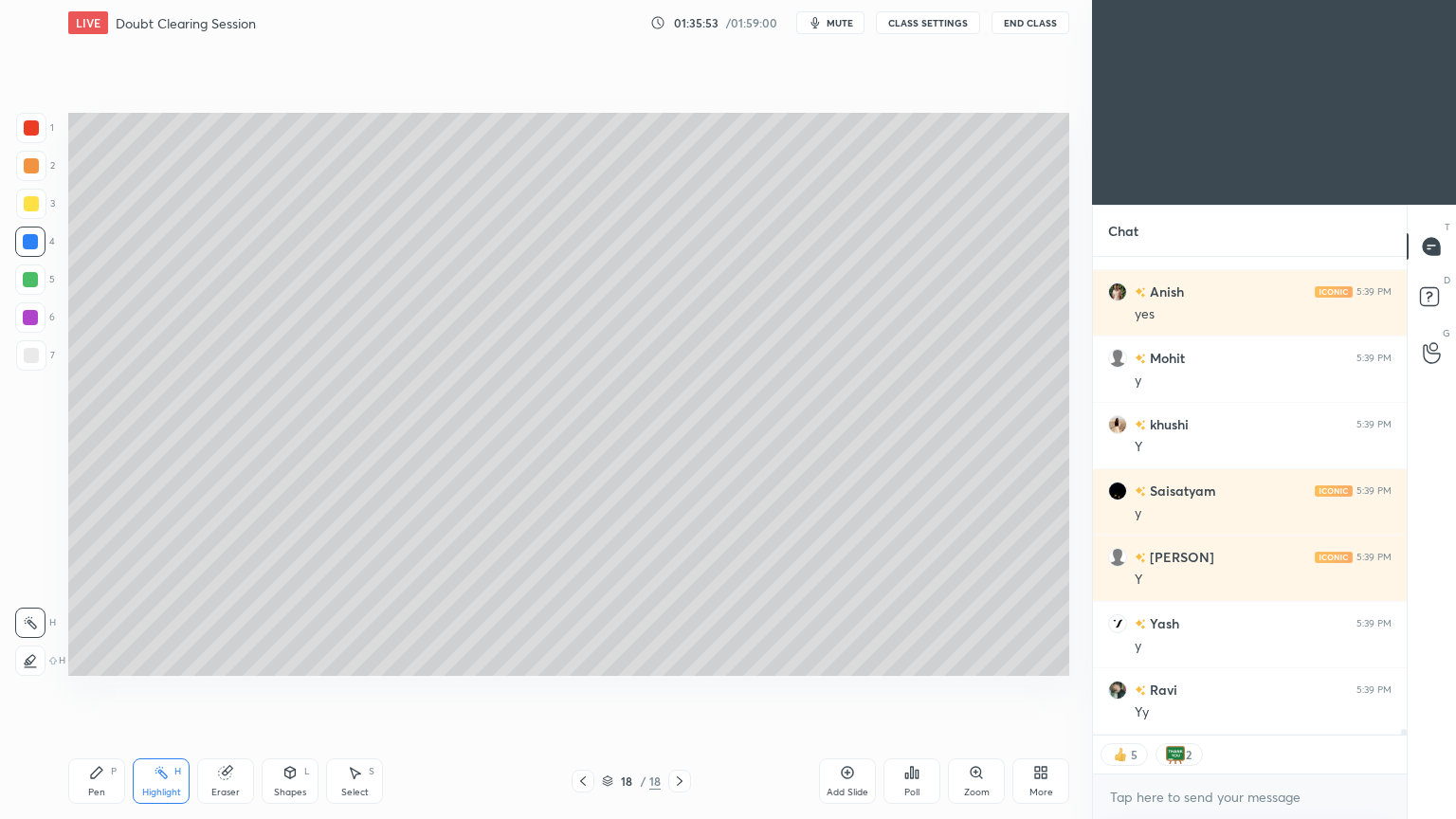 scroll, scrollTop: 38688, scrollLeft: 0, axis: vertical 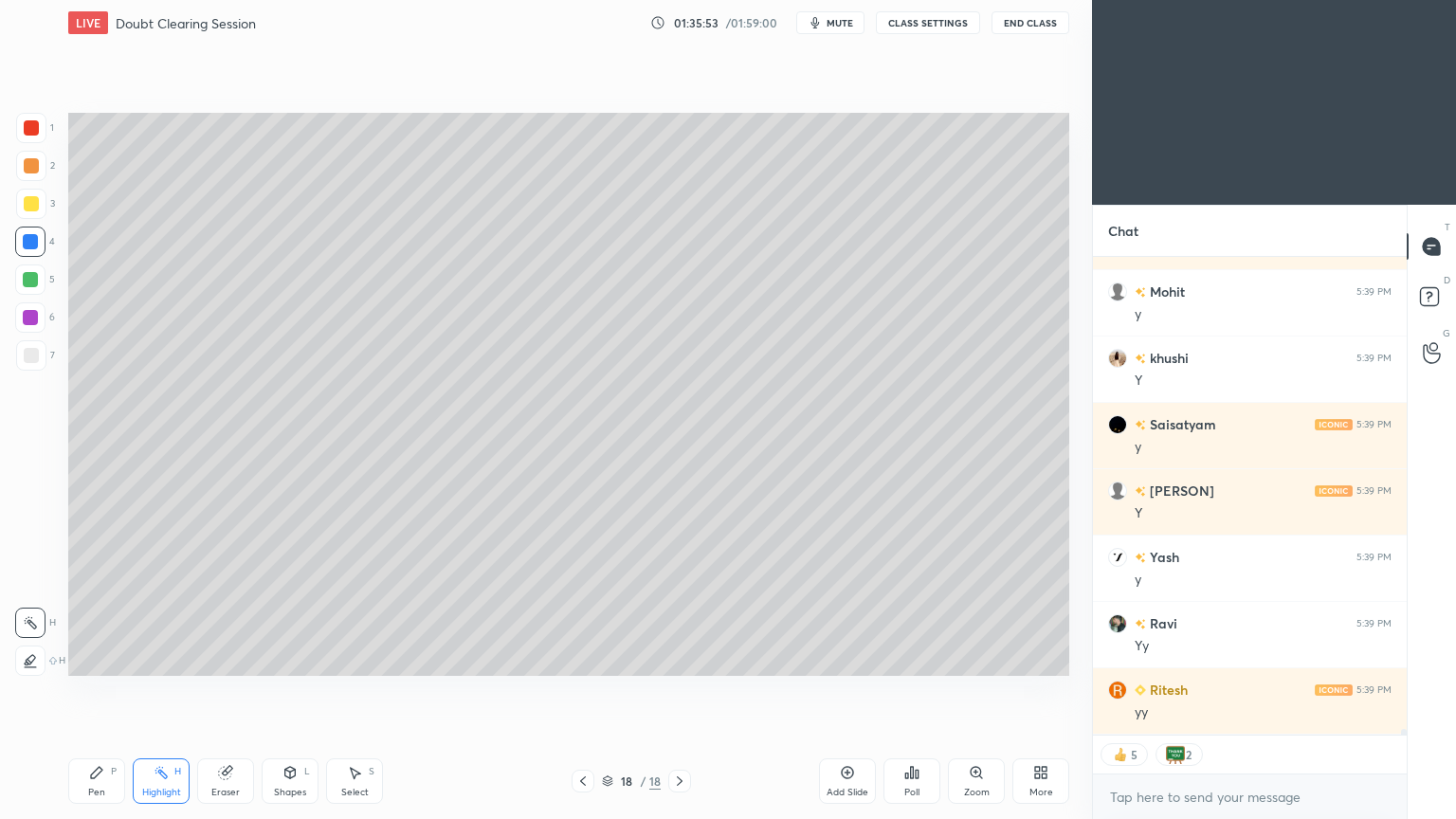 click on "Select S" at bounding box center (355, 781) 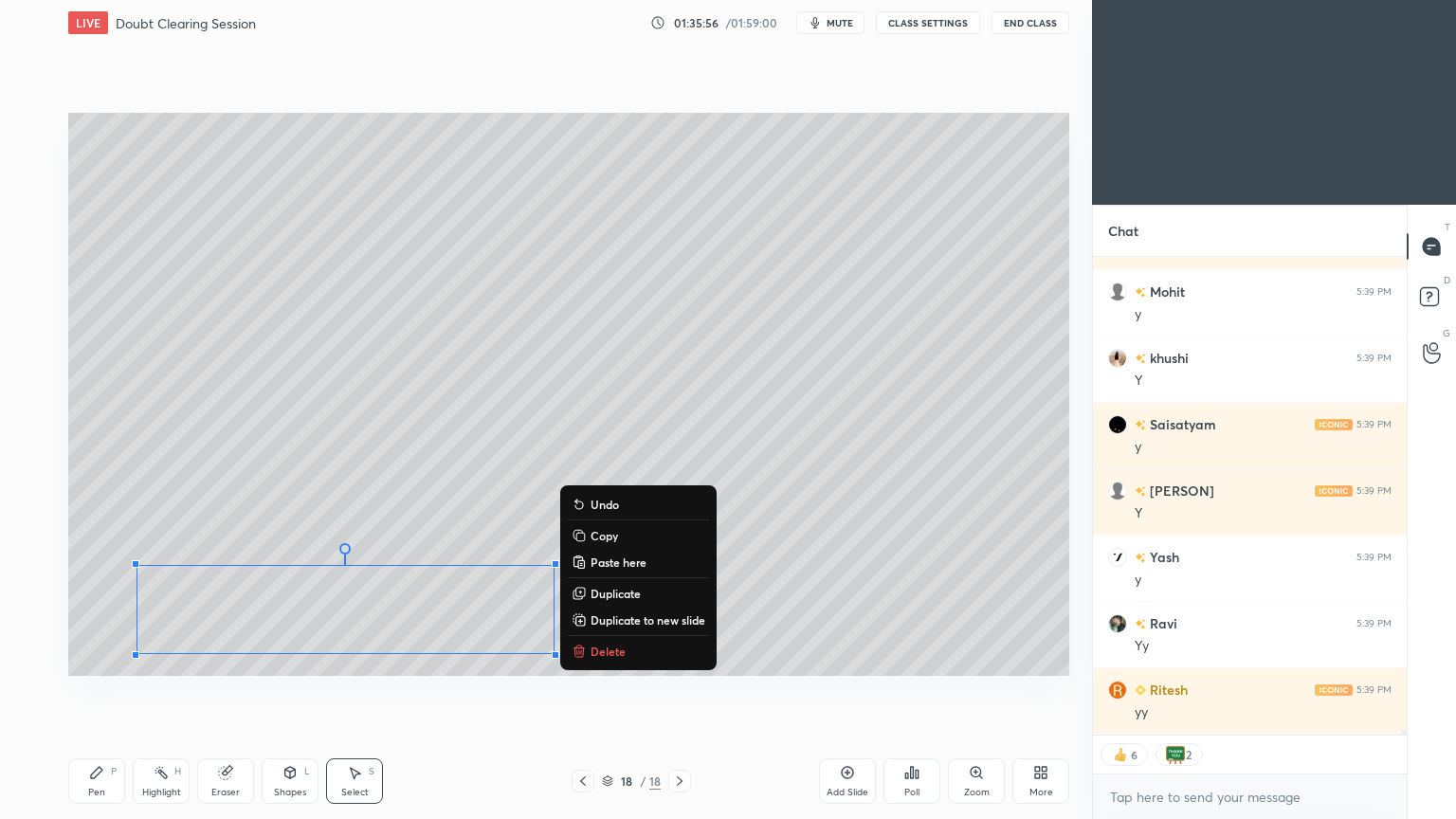 click on "Delete" at bounding box center (608, 651) 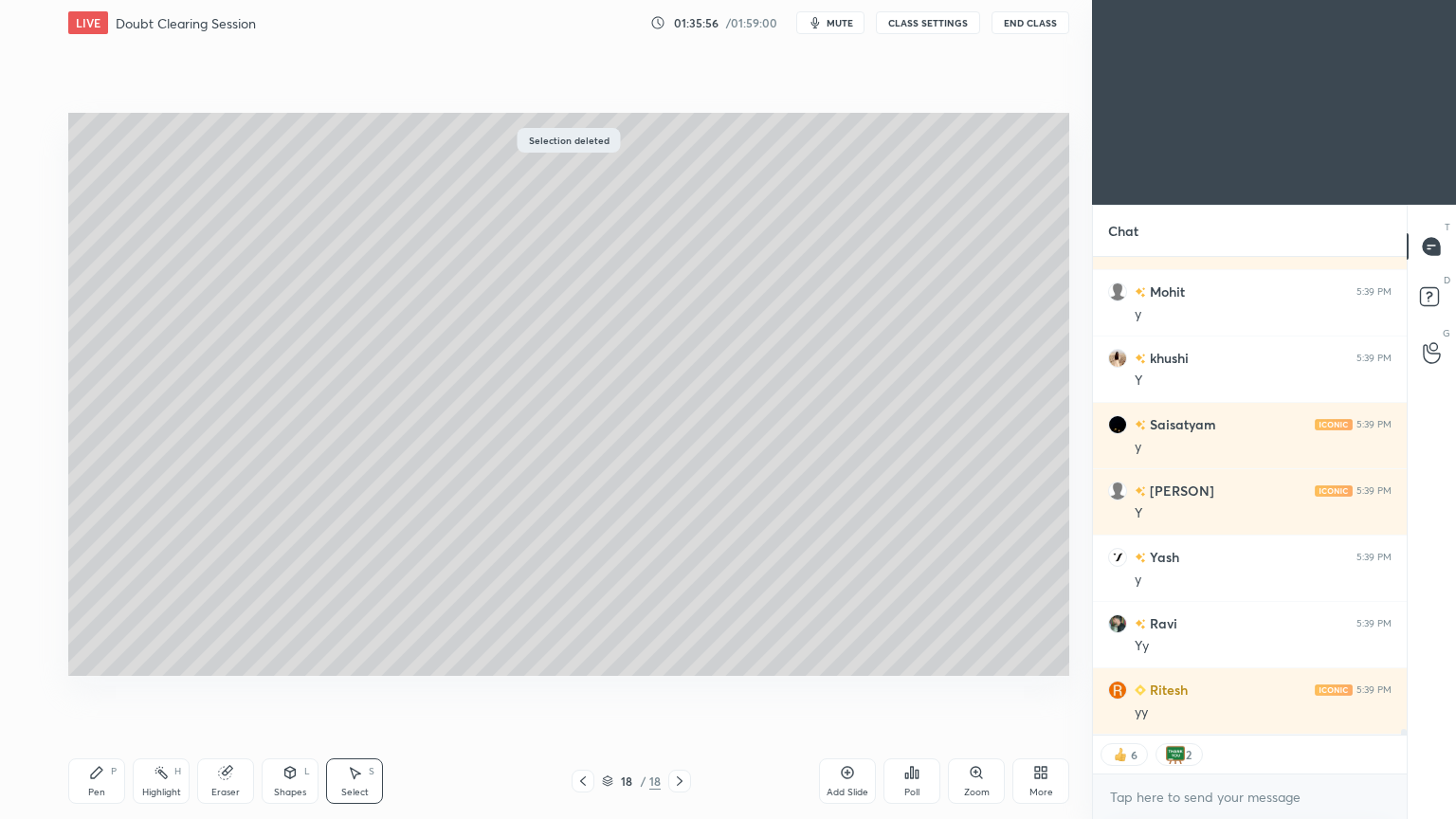 click on "Pen P" at bounding box center [97, 781] 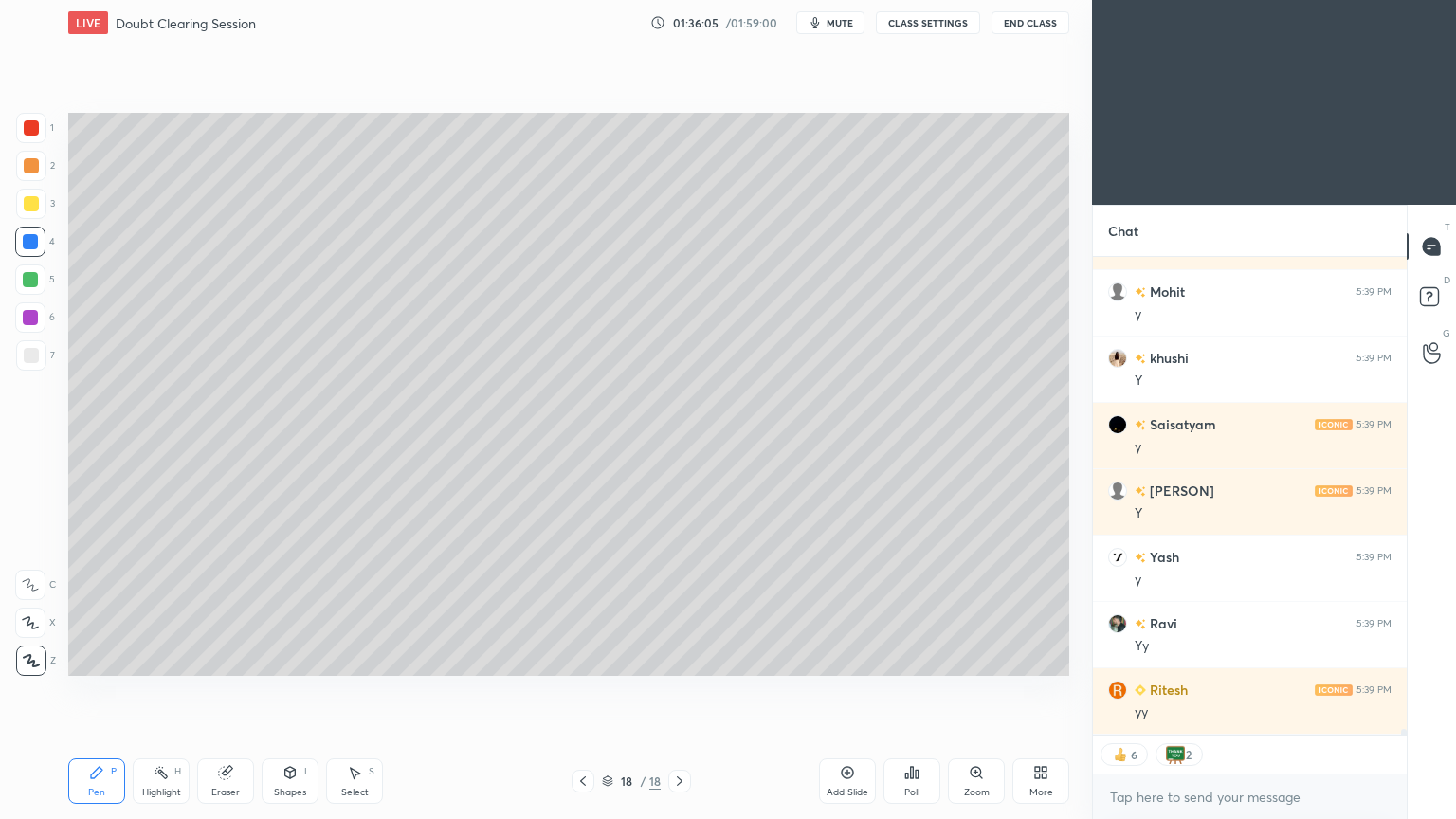 scroll, scrollTop: 6, scrollLeft: 6, axis: both 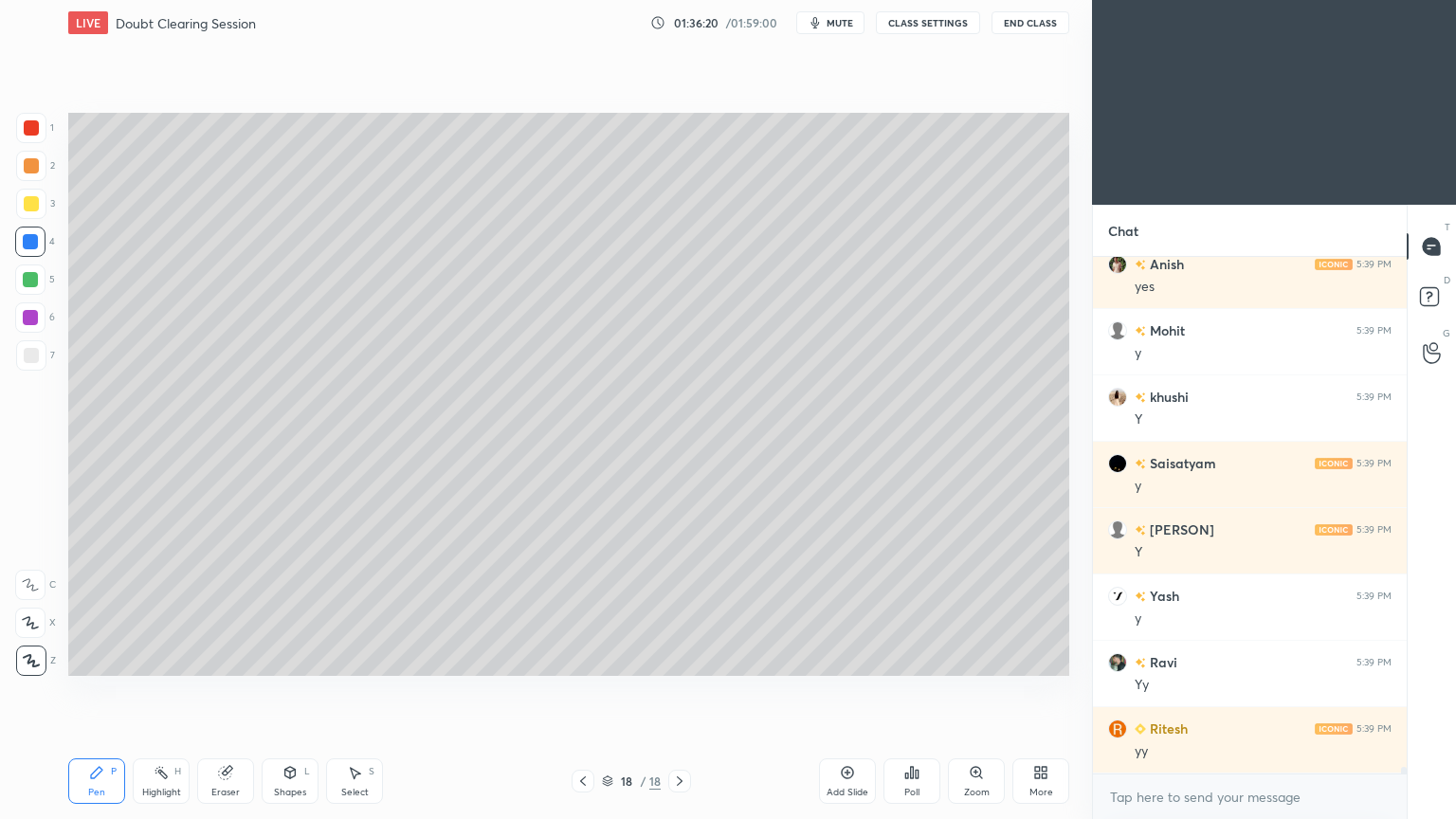 click on "Add Slide" at bounding box center (847, 792) 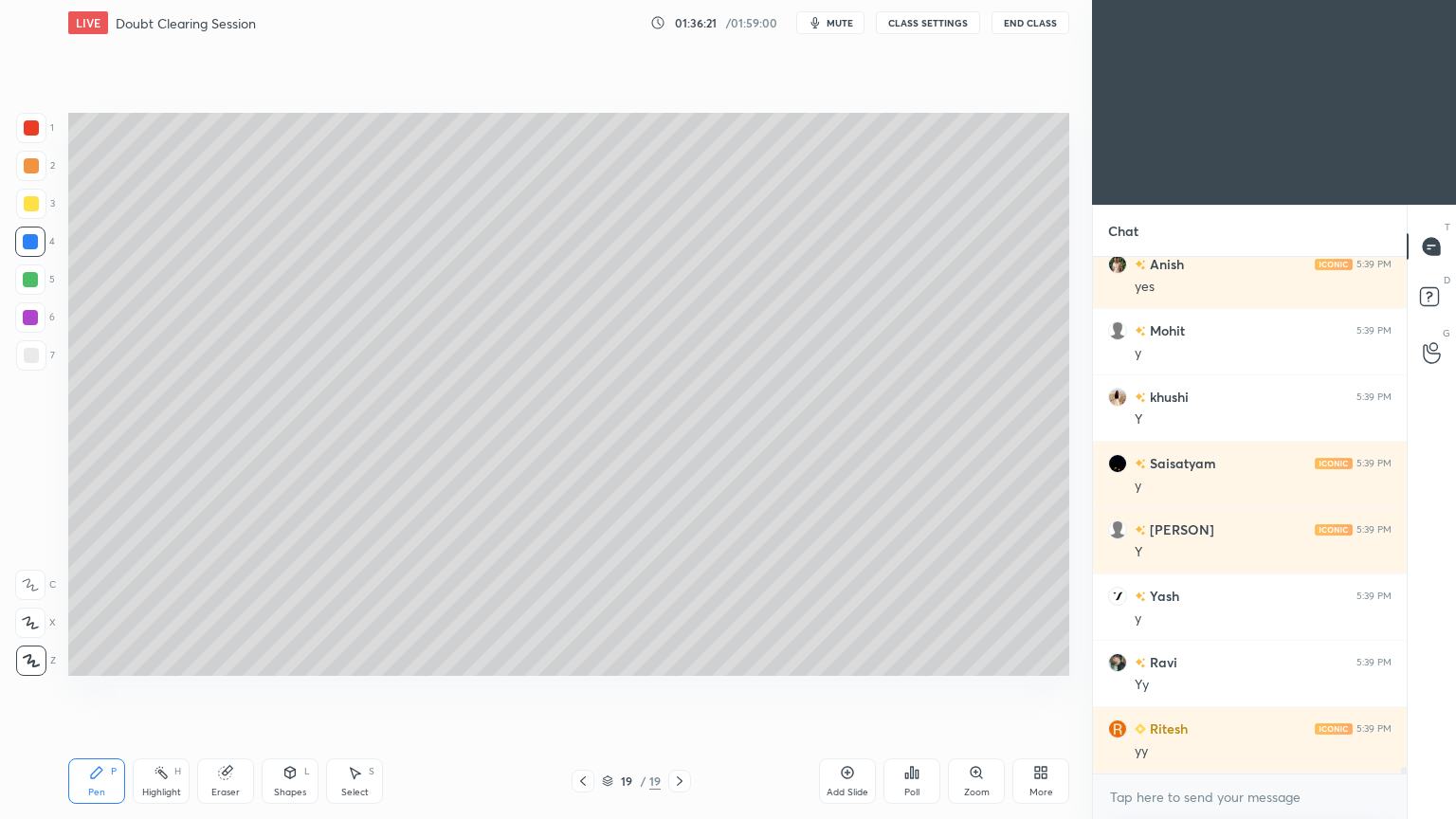 click at bounding box center (31, 355) 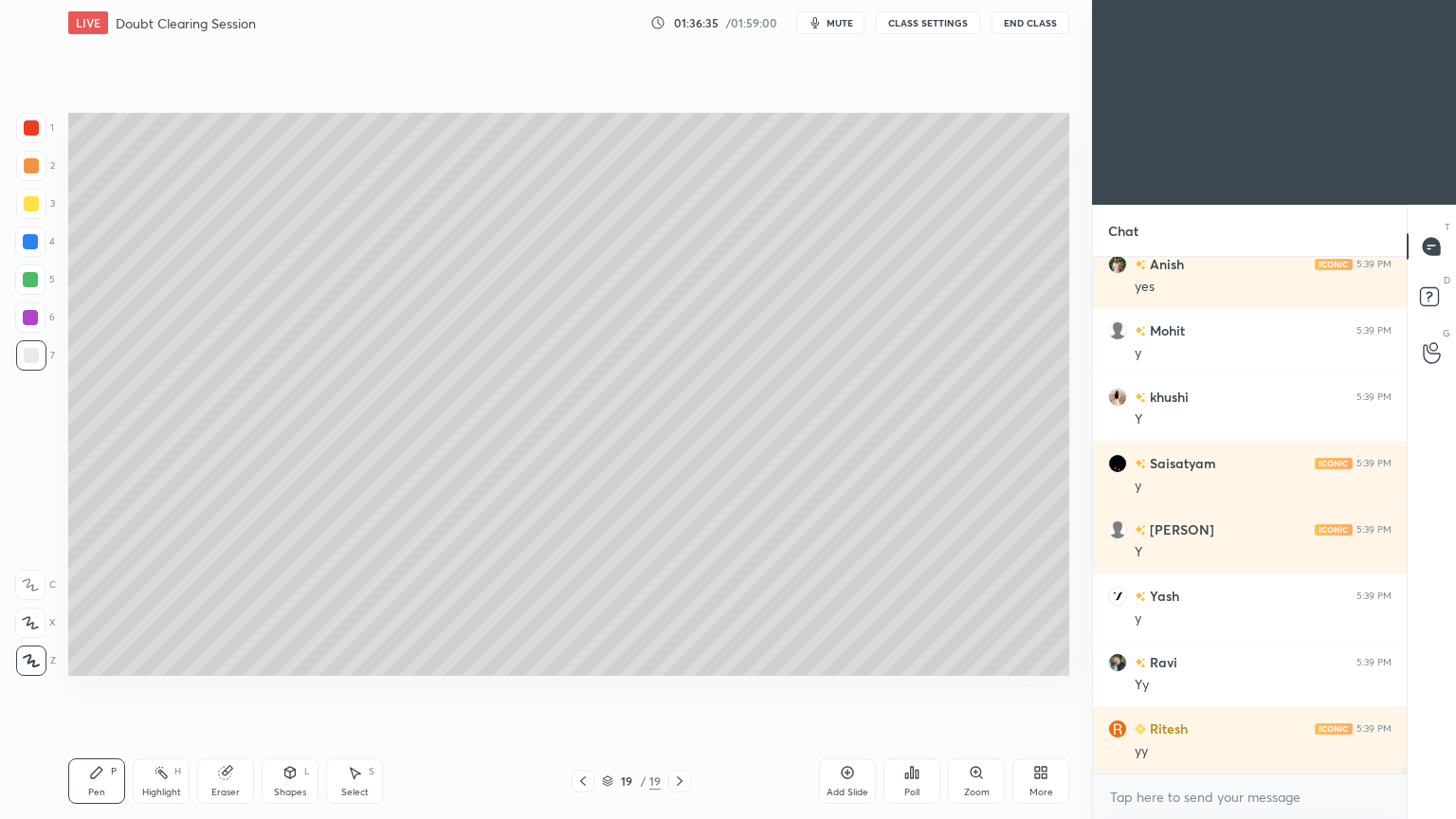 scroll, scrollTop: 38716, scrollLeft: 0, axis: vertical 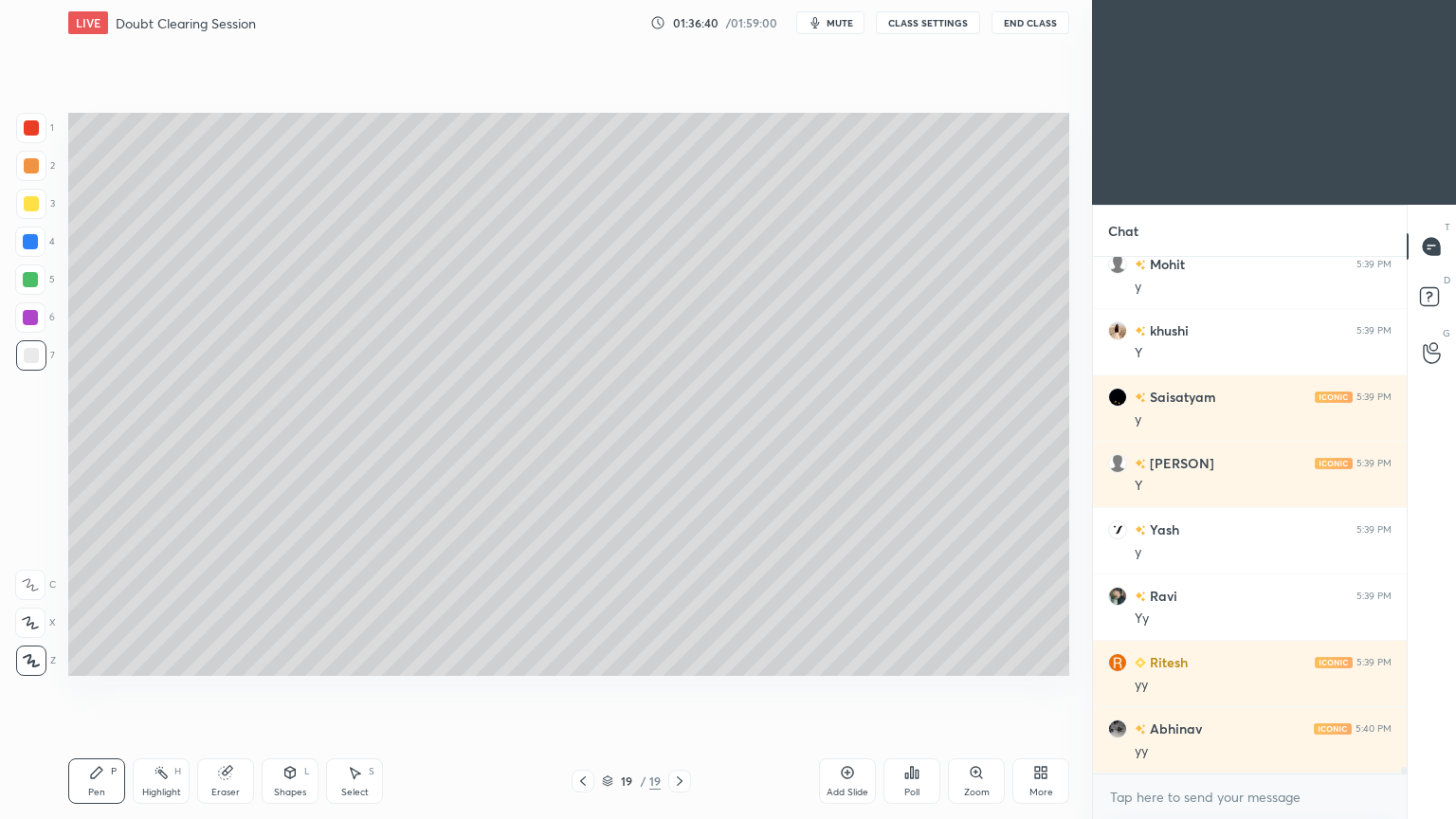 click at bounding box center [31, 204] 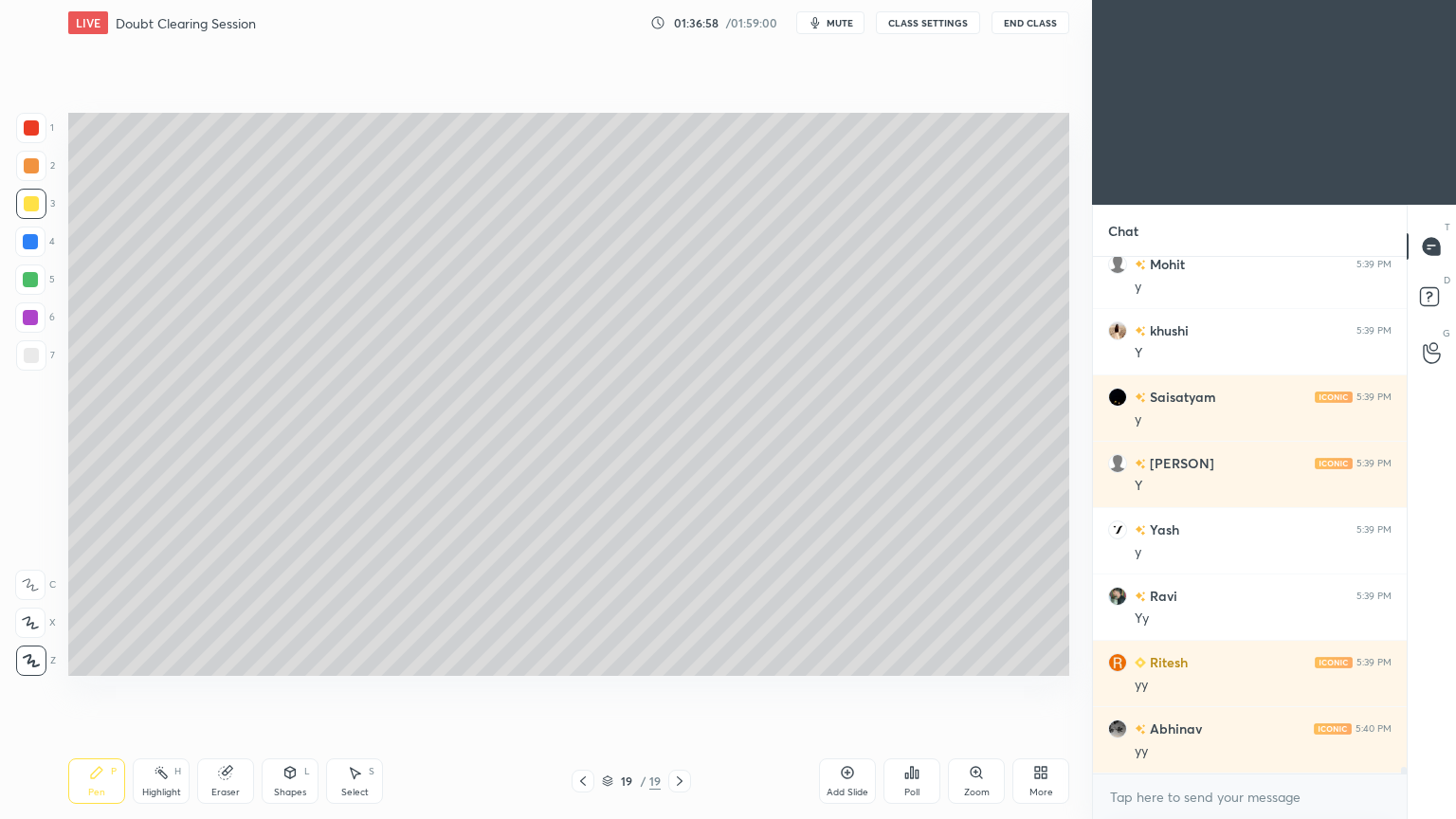 click at bounding box center [31, 166] 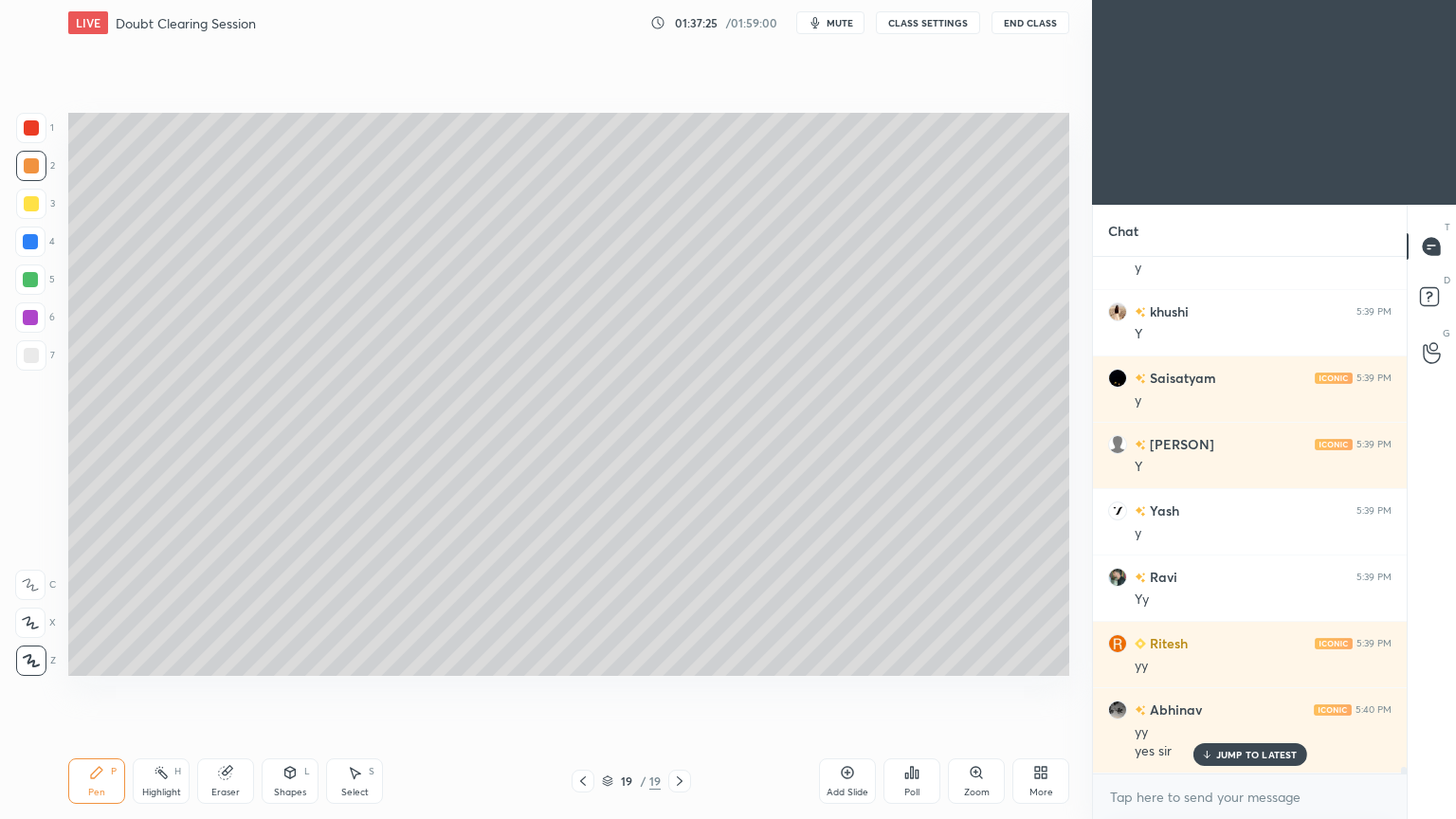 scroll, scrollTop: 38800, scrollLeft: 0, axis: vertical 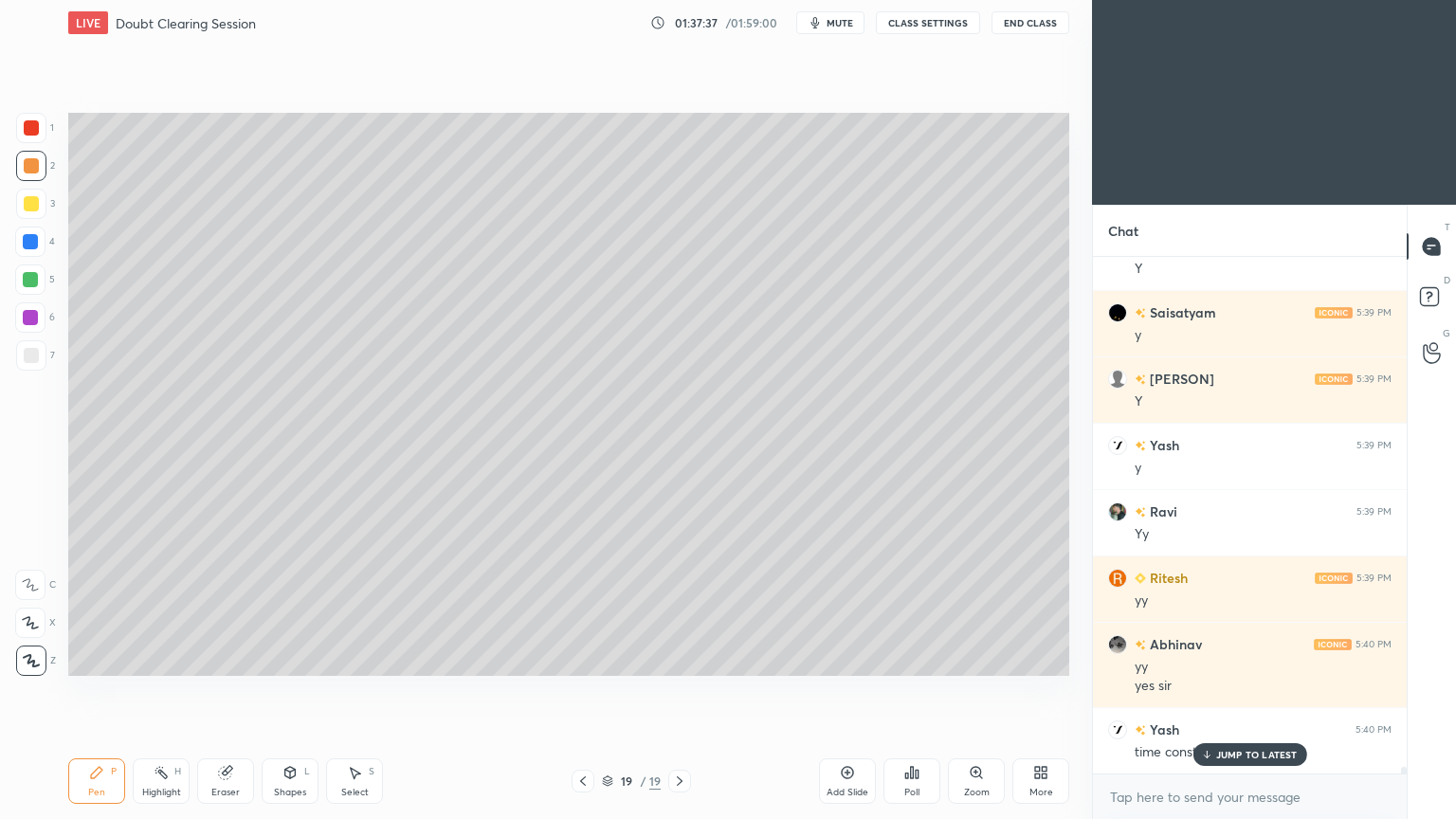 click at bounding box center [30, 280] 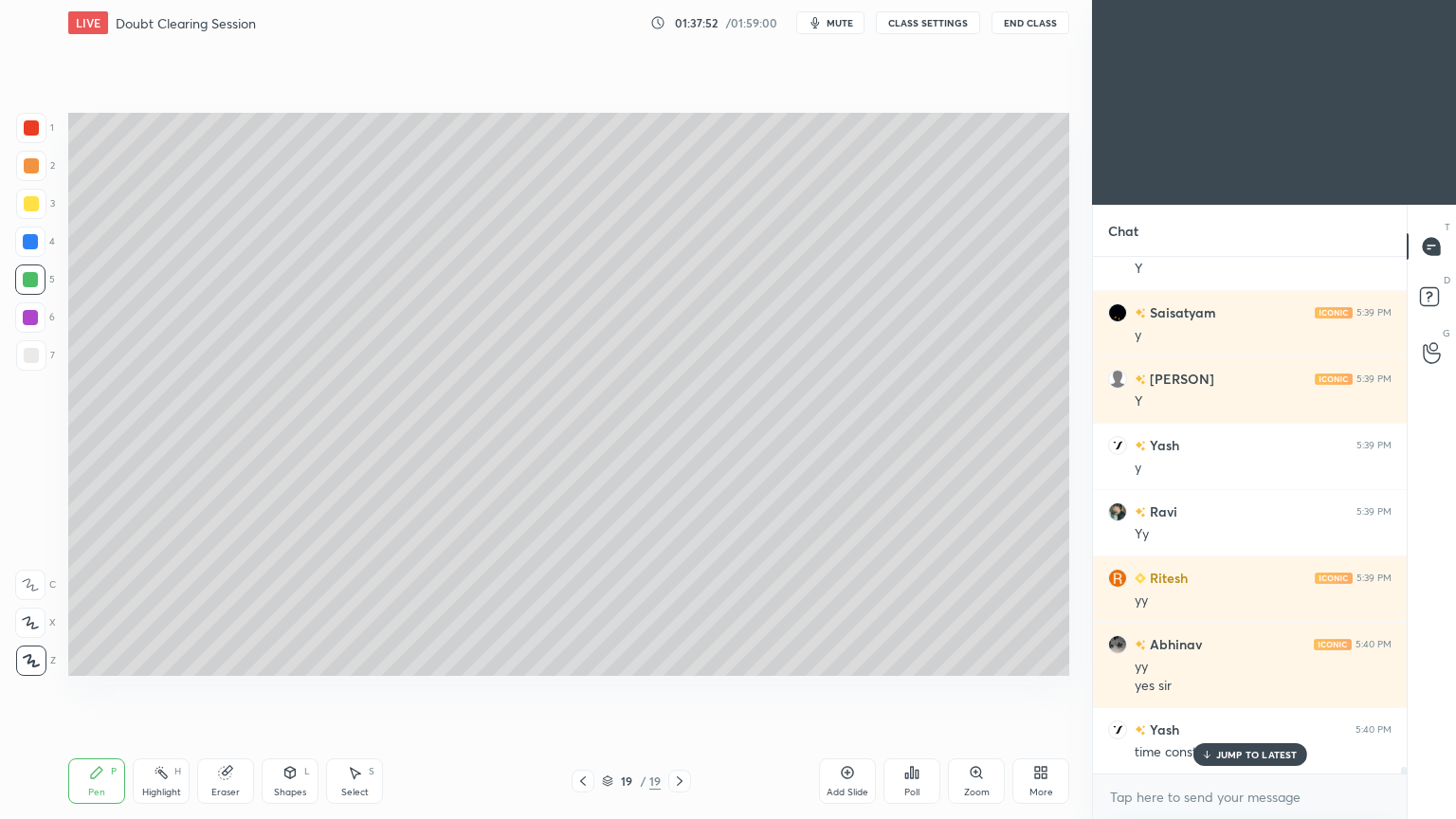 click on "Shapes L" at bounding box center [290, 781] 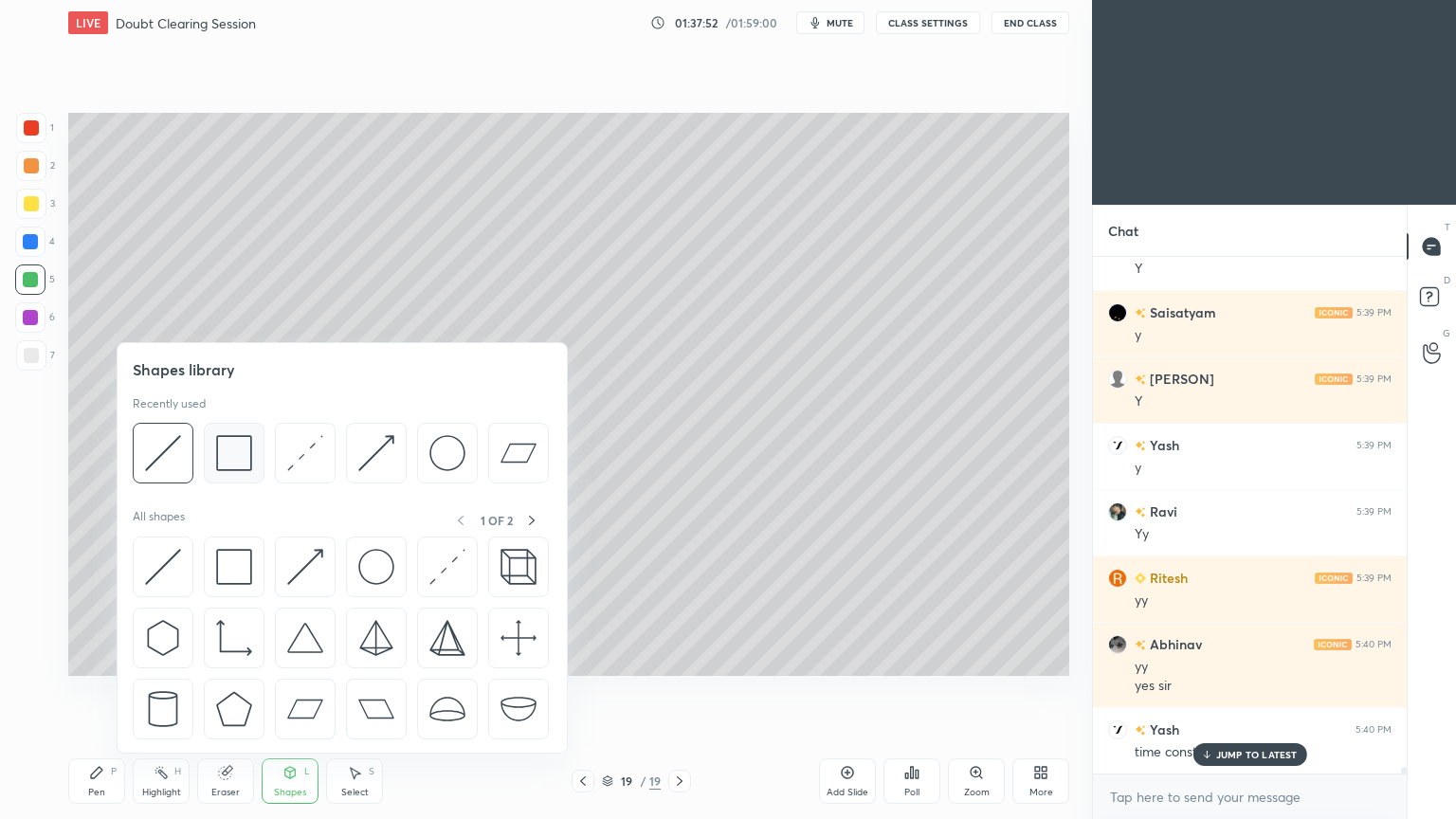 click at bounding box center [234, 453] 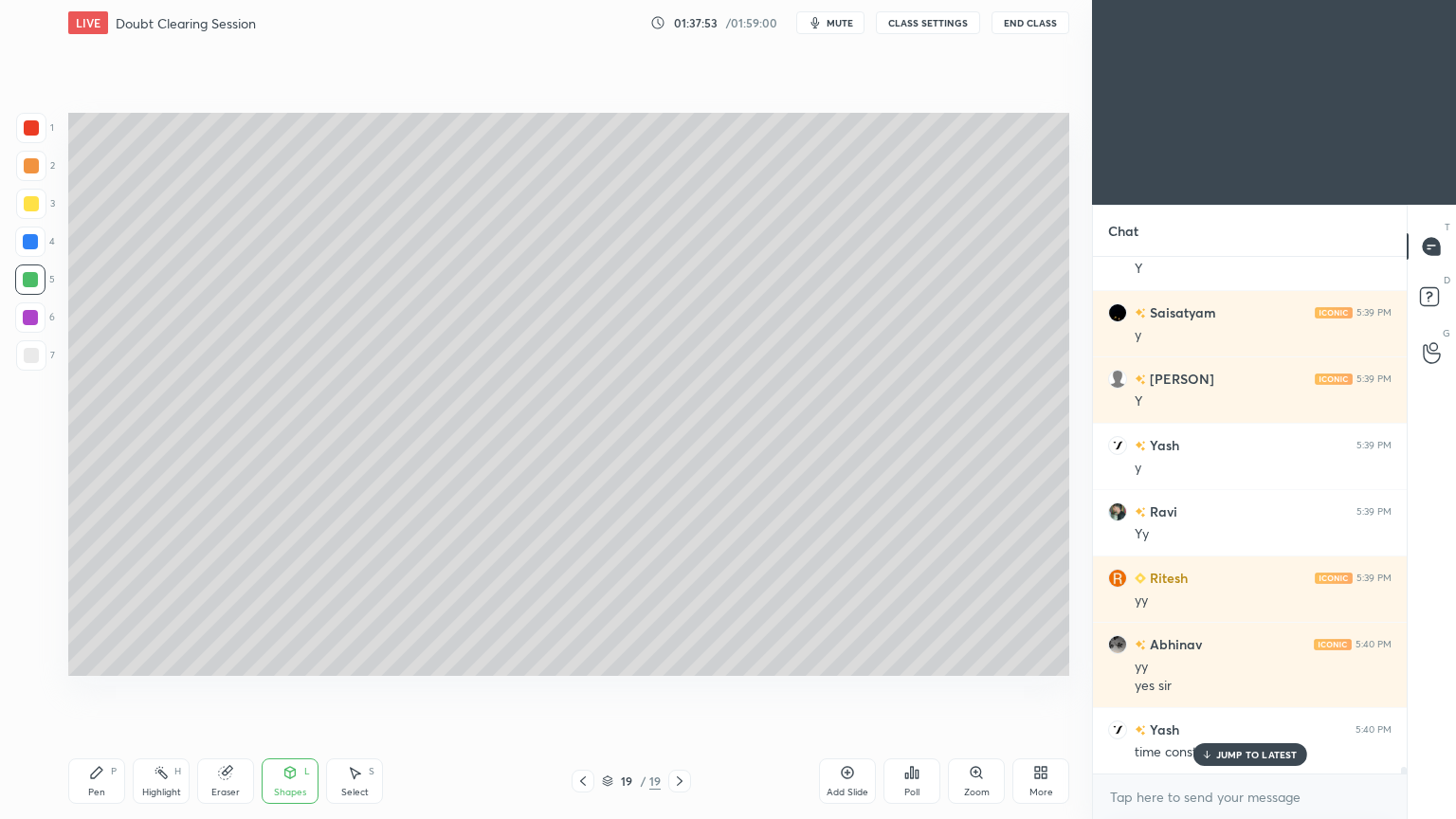 click at bounding box center [30, 318] 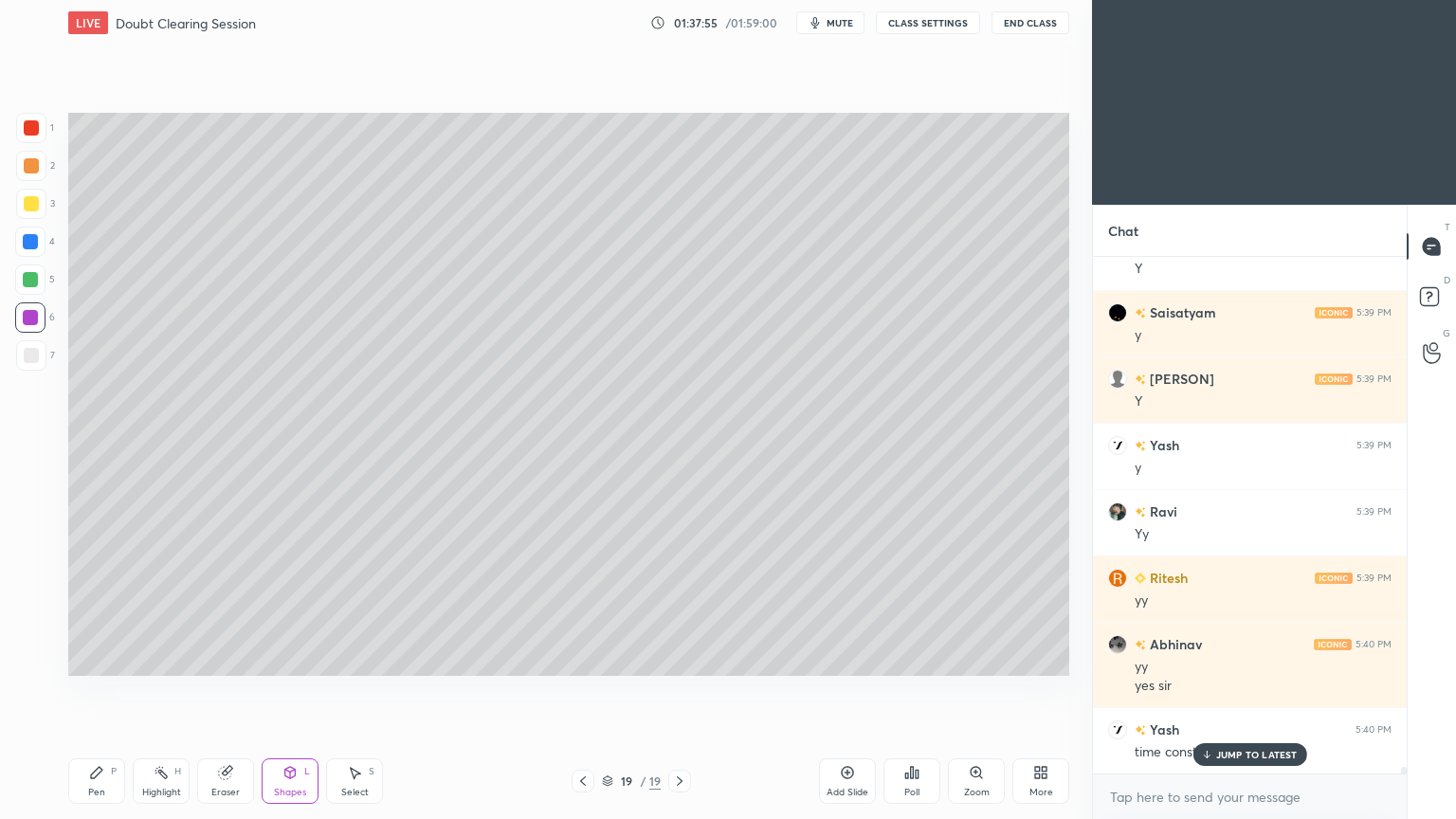 scroll, scrollTop: 38867, scrollLeft: 0, axis: vertical 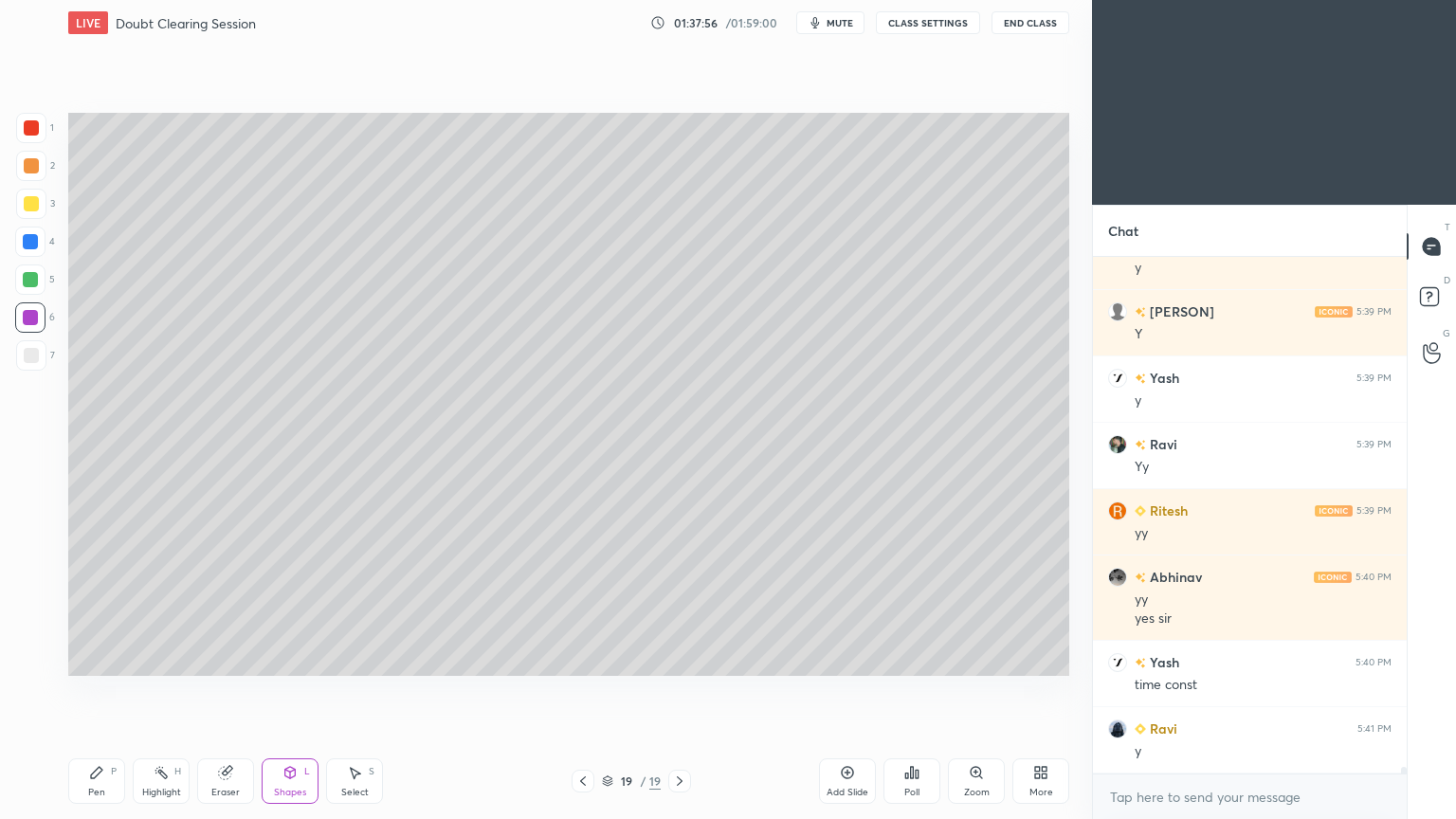 click at bounding box center [30, 242] 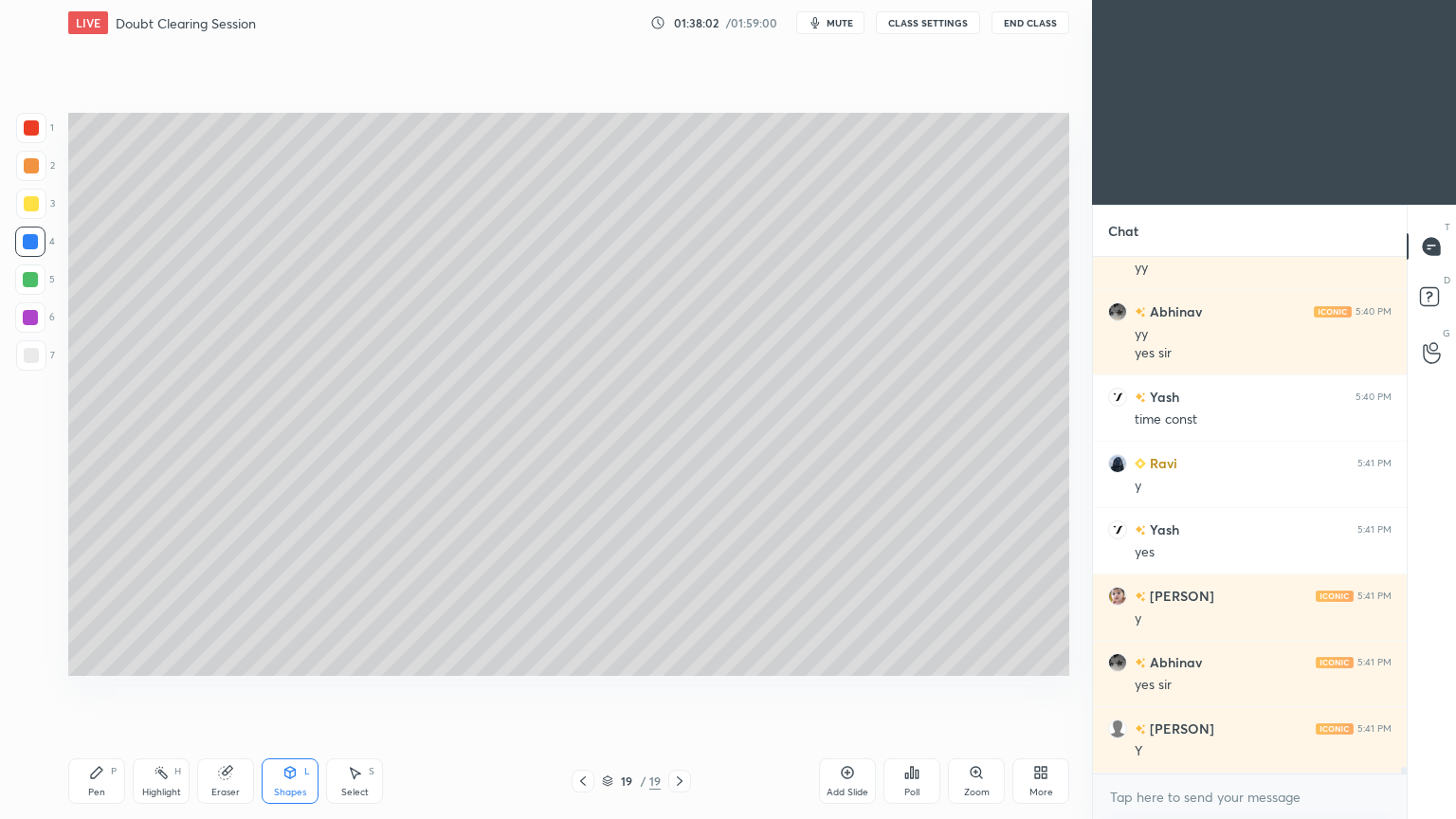 scroll, scrollTop: 39266, scrollLeft: 0, axis: vertical 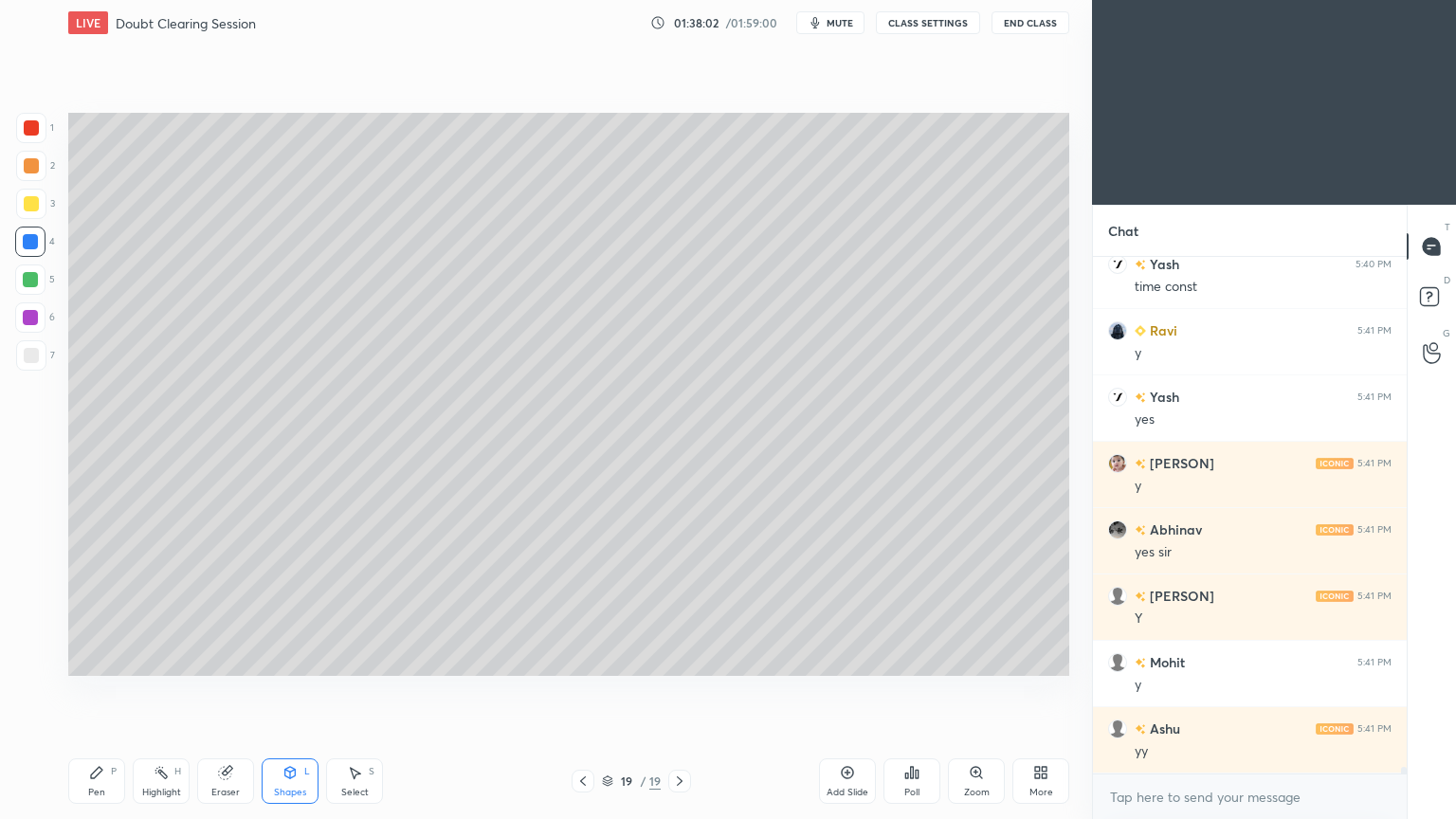 click on "P" at bounding box center [114, 772] 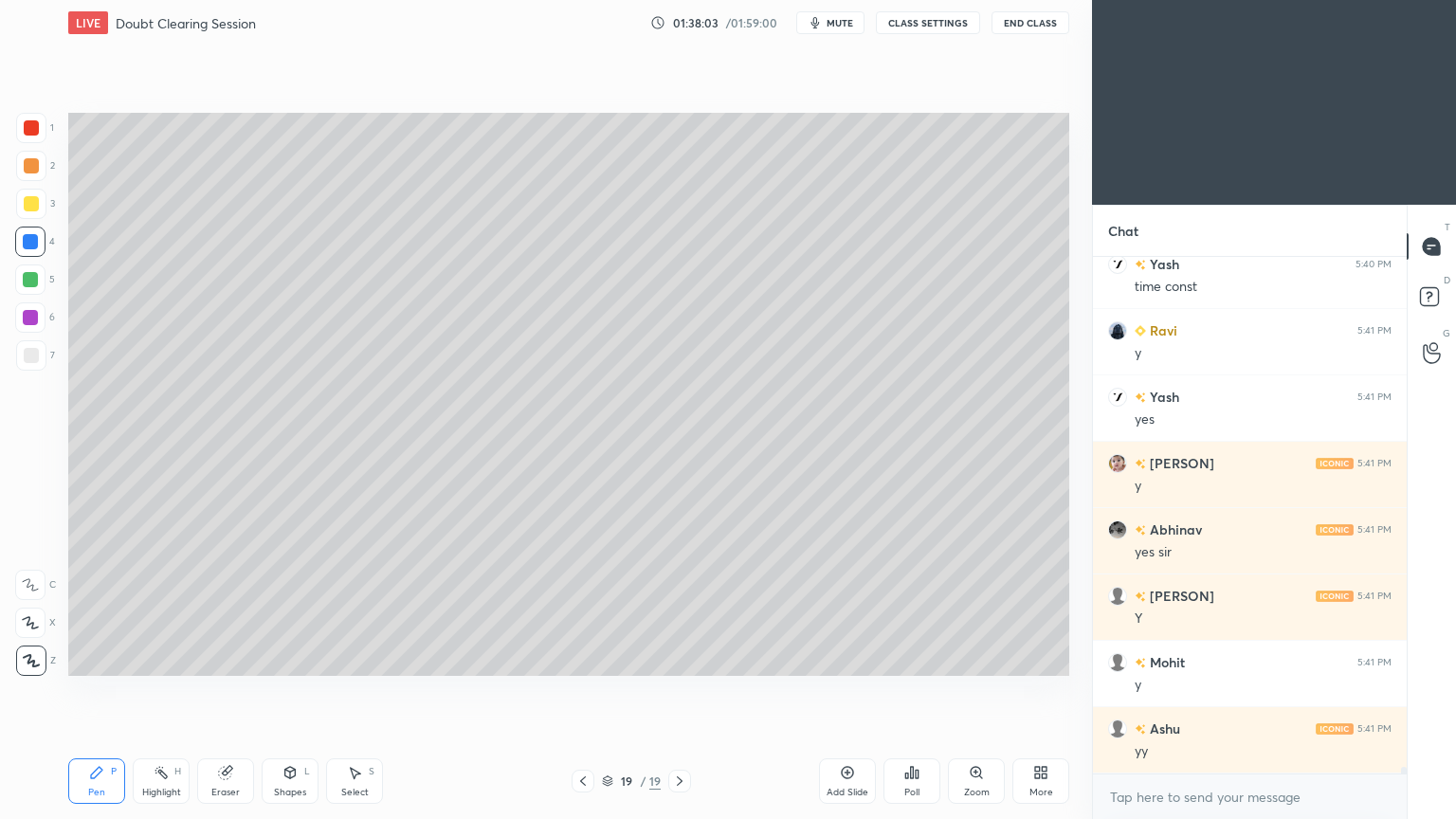 click at bounding box center (31, 355) 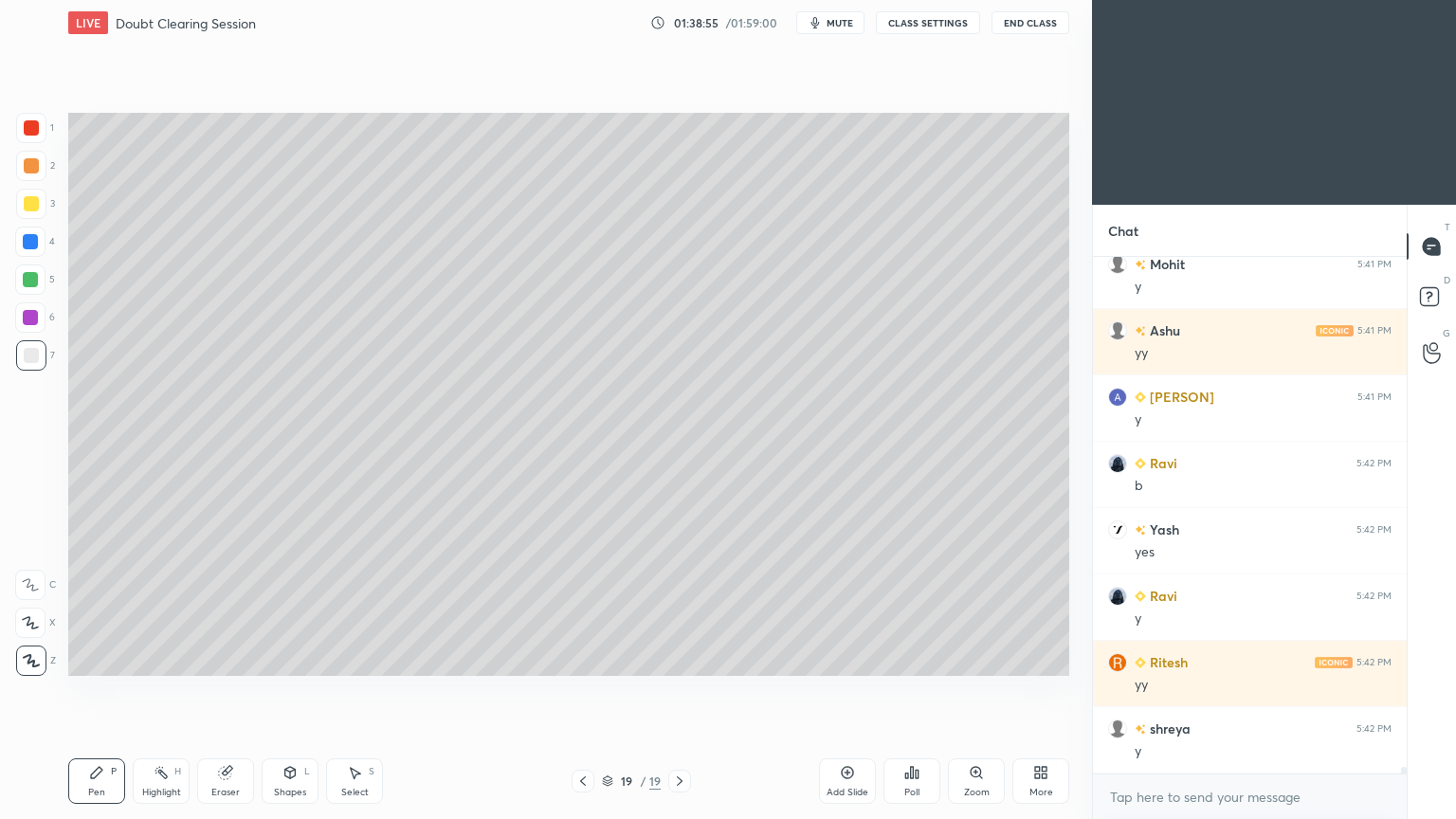 scroll, scrollTop: 39709, scrollLeft: 0, axis: vertical 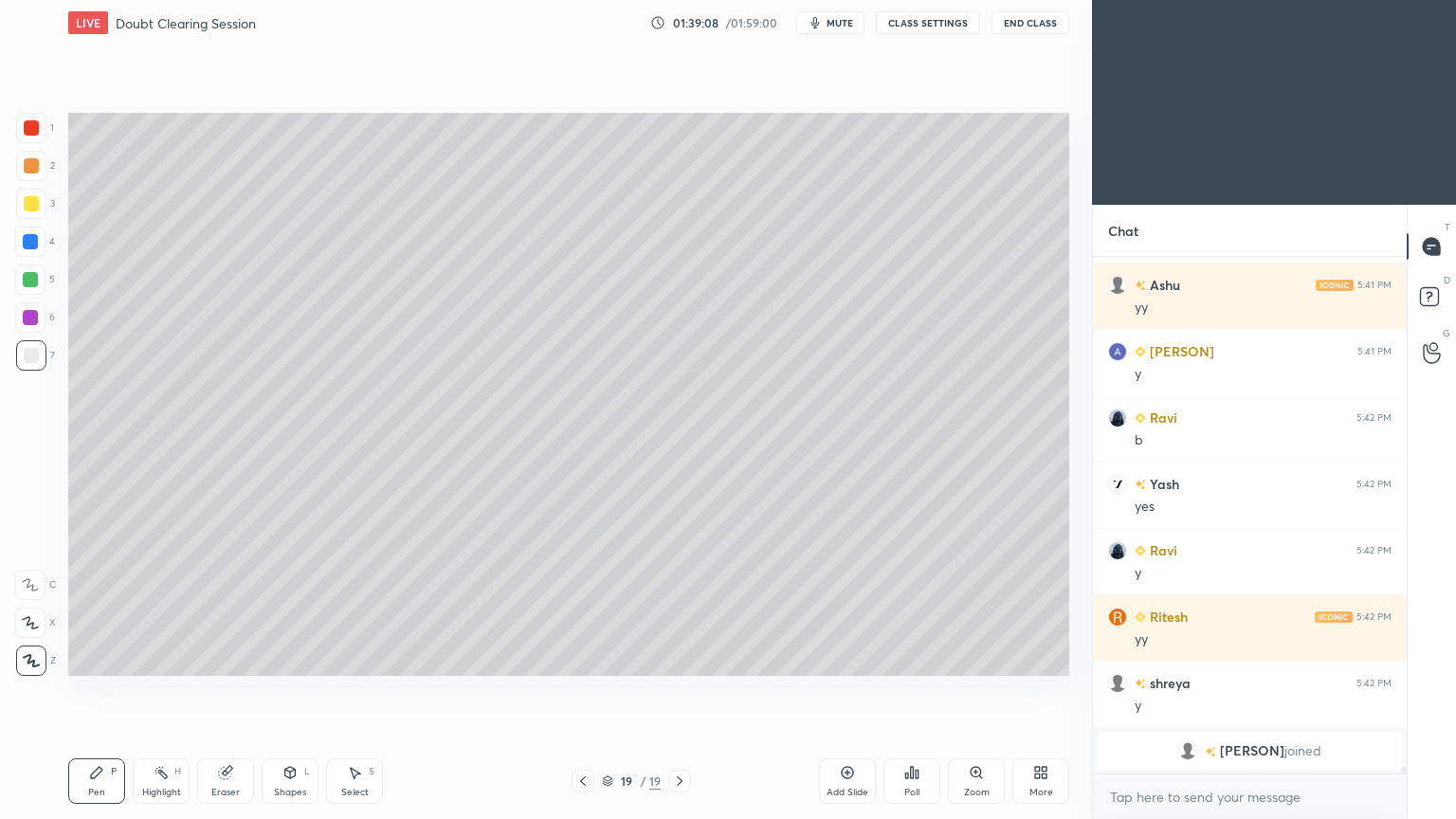 click at bounding box center [31, 204] 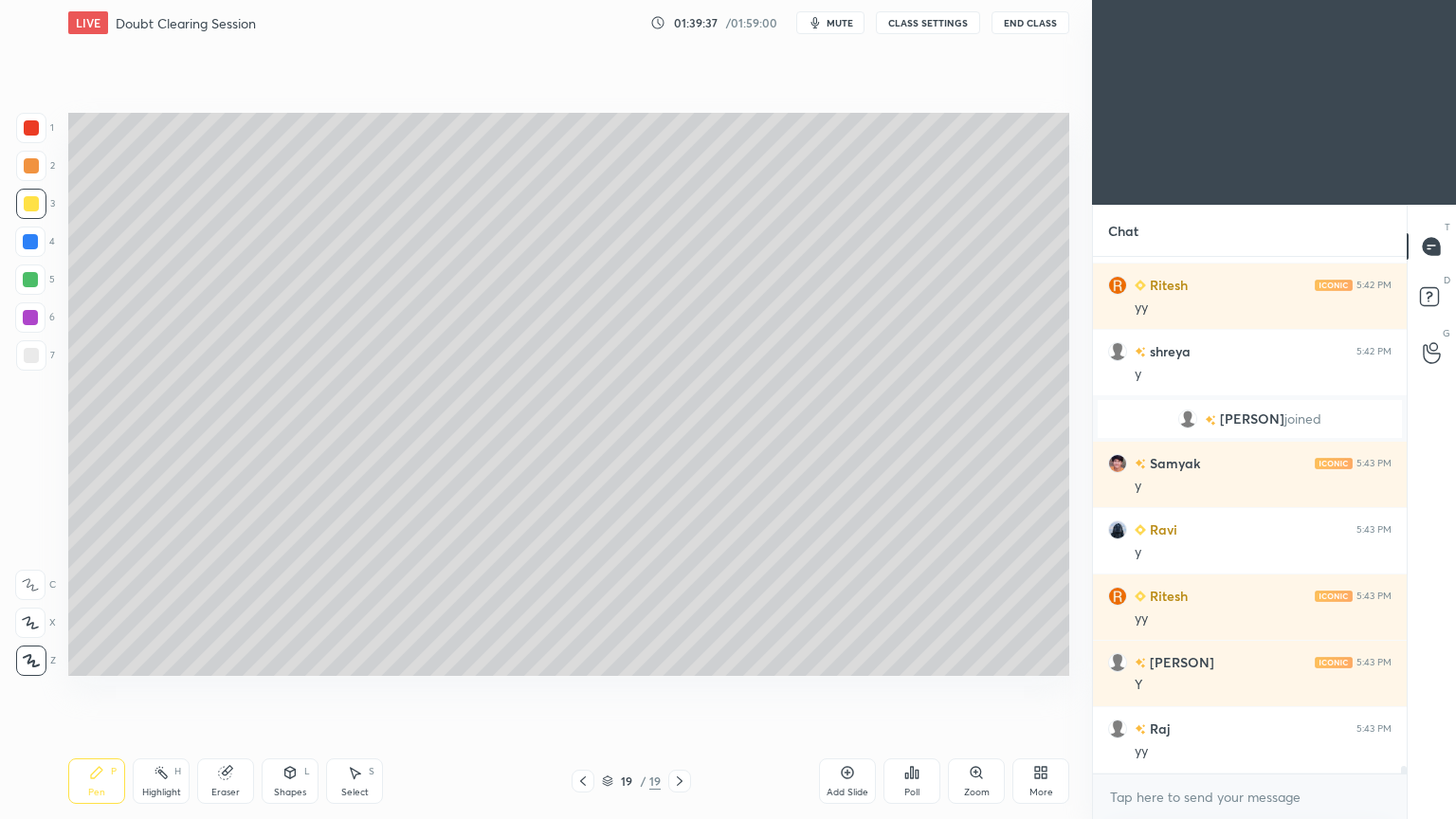 scroll, scrollTop: 36923, scrollLeft: 0, axis: vertical 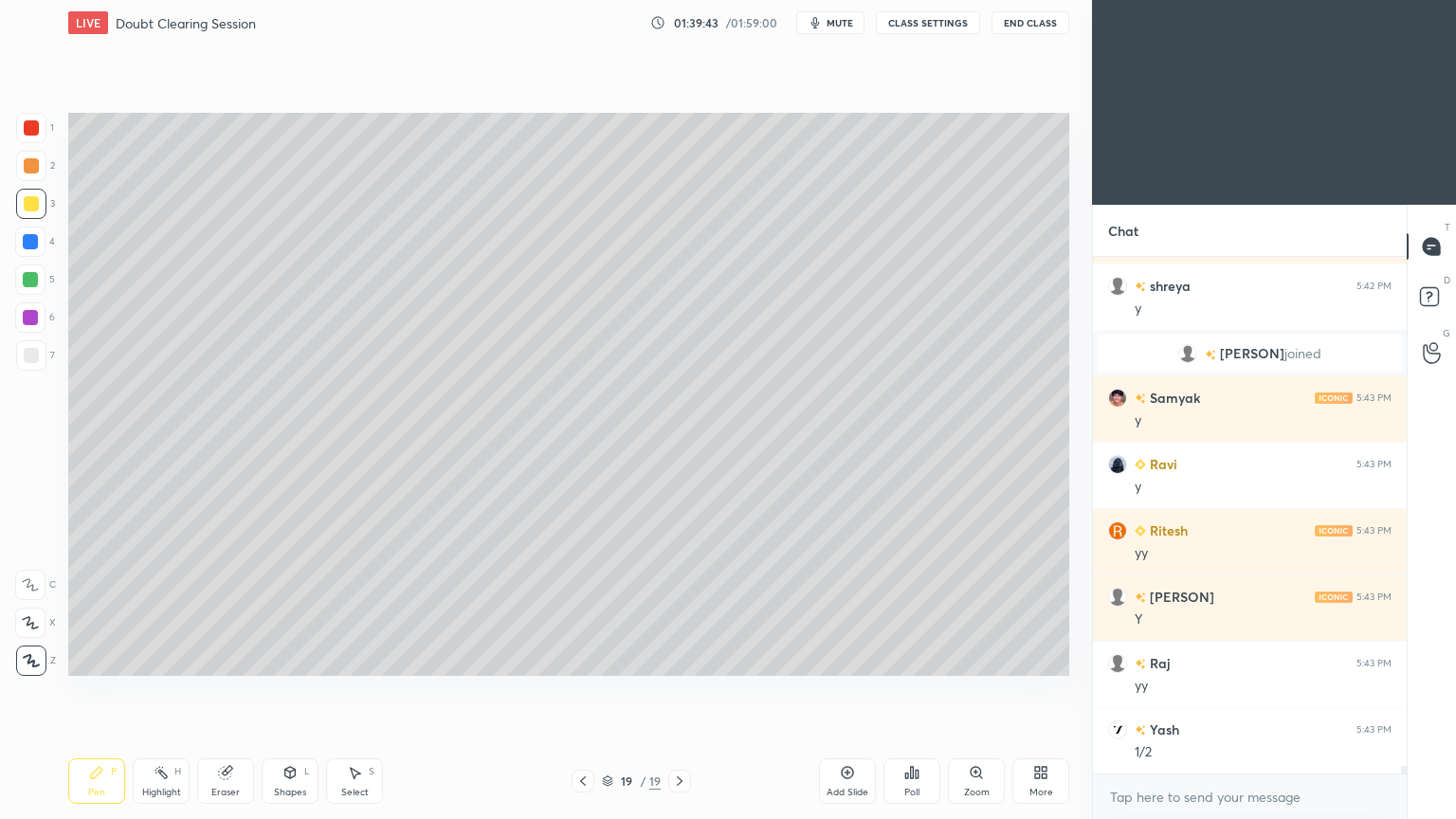 click on "Highlight" at bounding box center (161, 792) 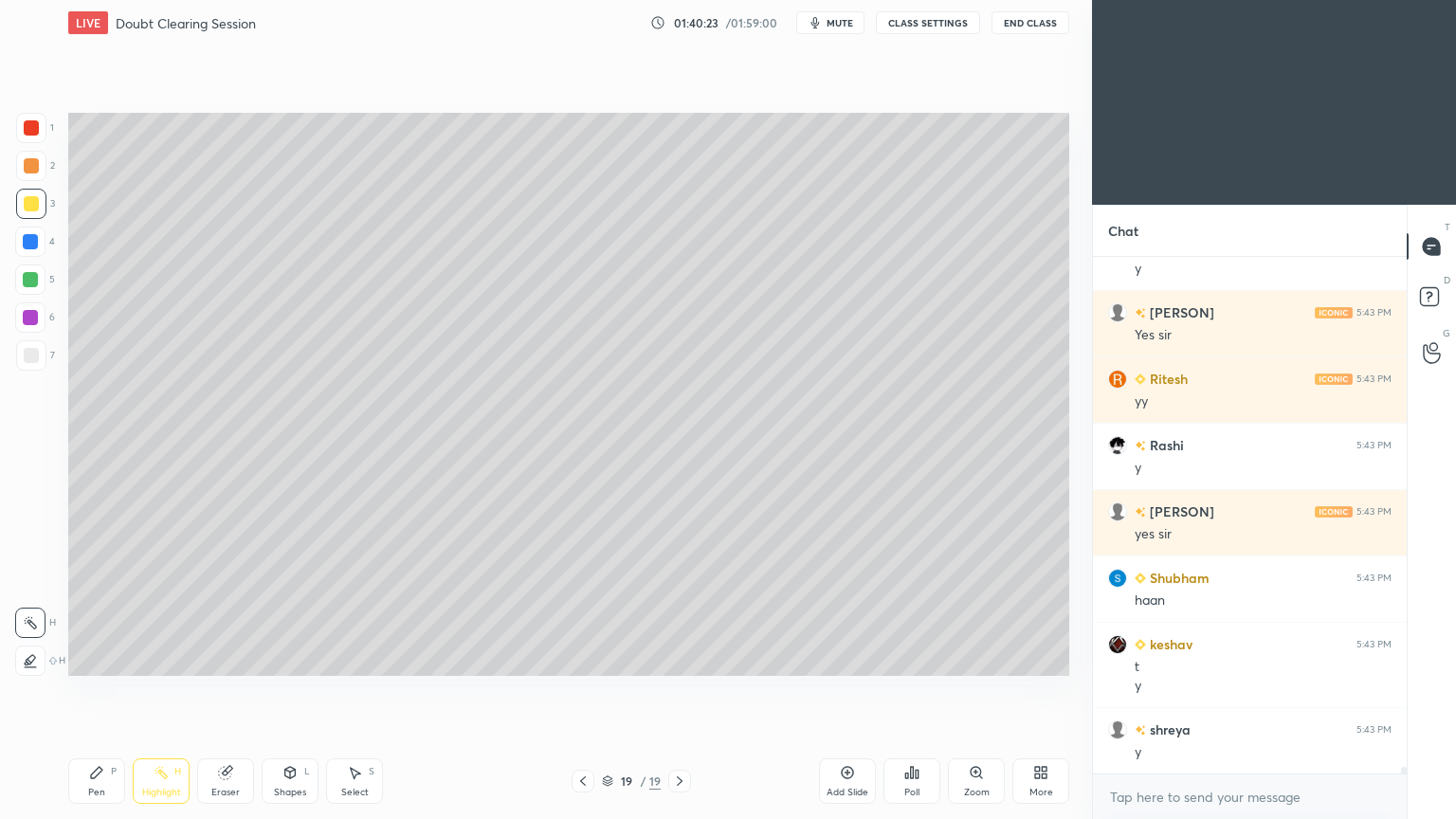 scroll, scrollTop: 38337, scrollLeft: 0, axis: vertical 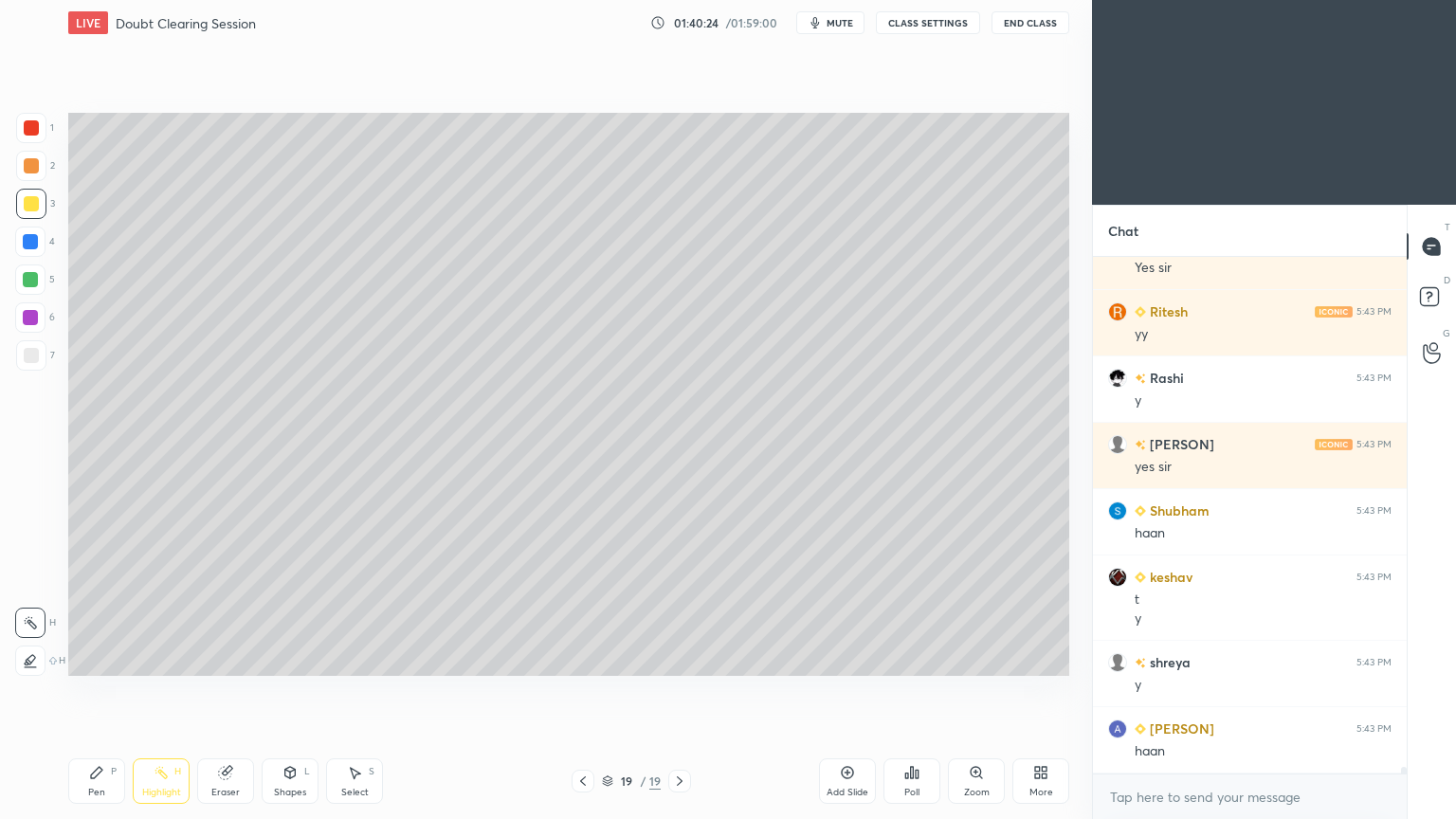 click on "Pen P" at bounding box center [97, 781] 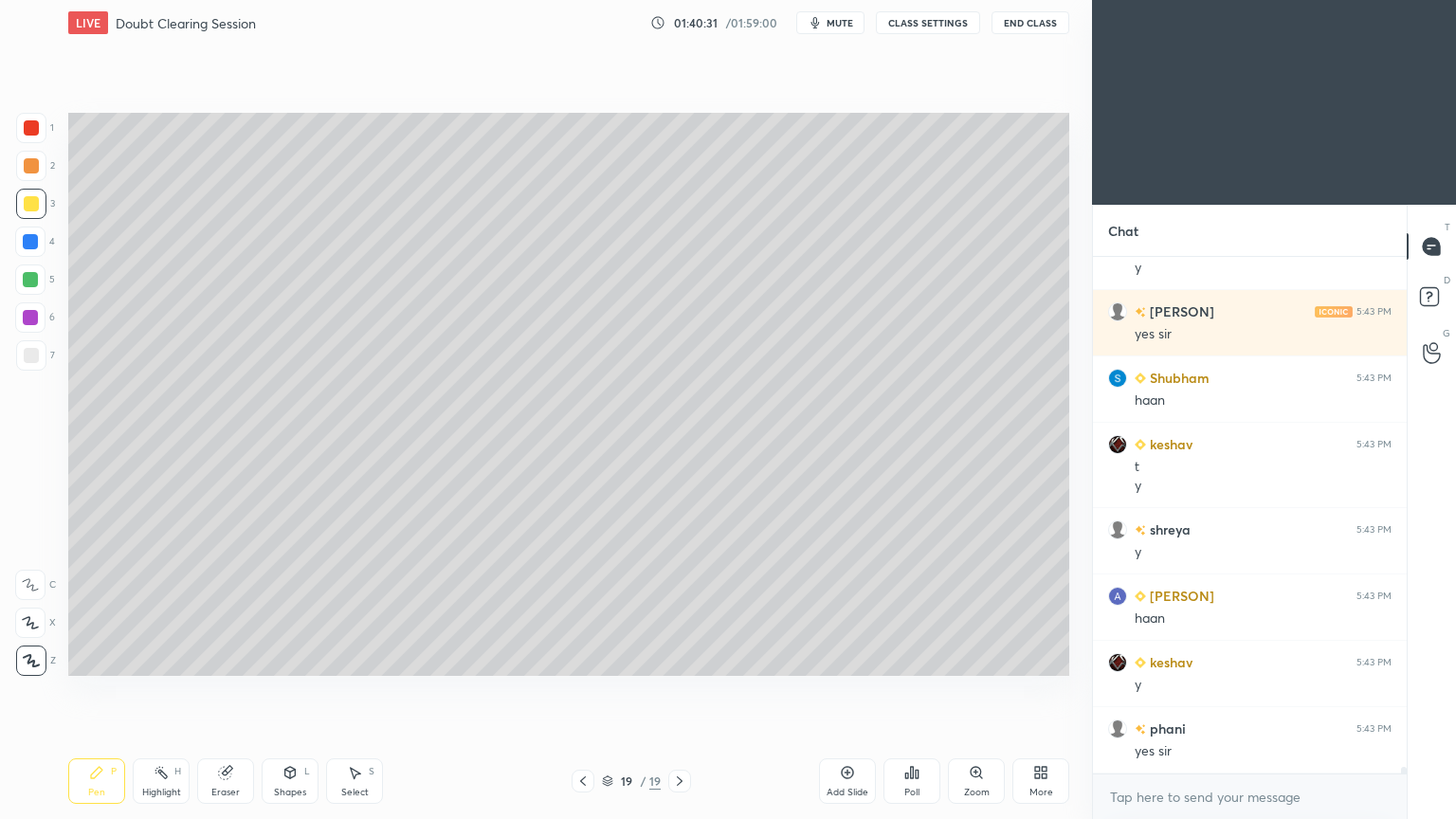 scroll, scrollTop: 38535, scrollLeft: 0, axis: vertical 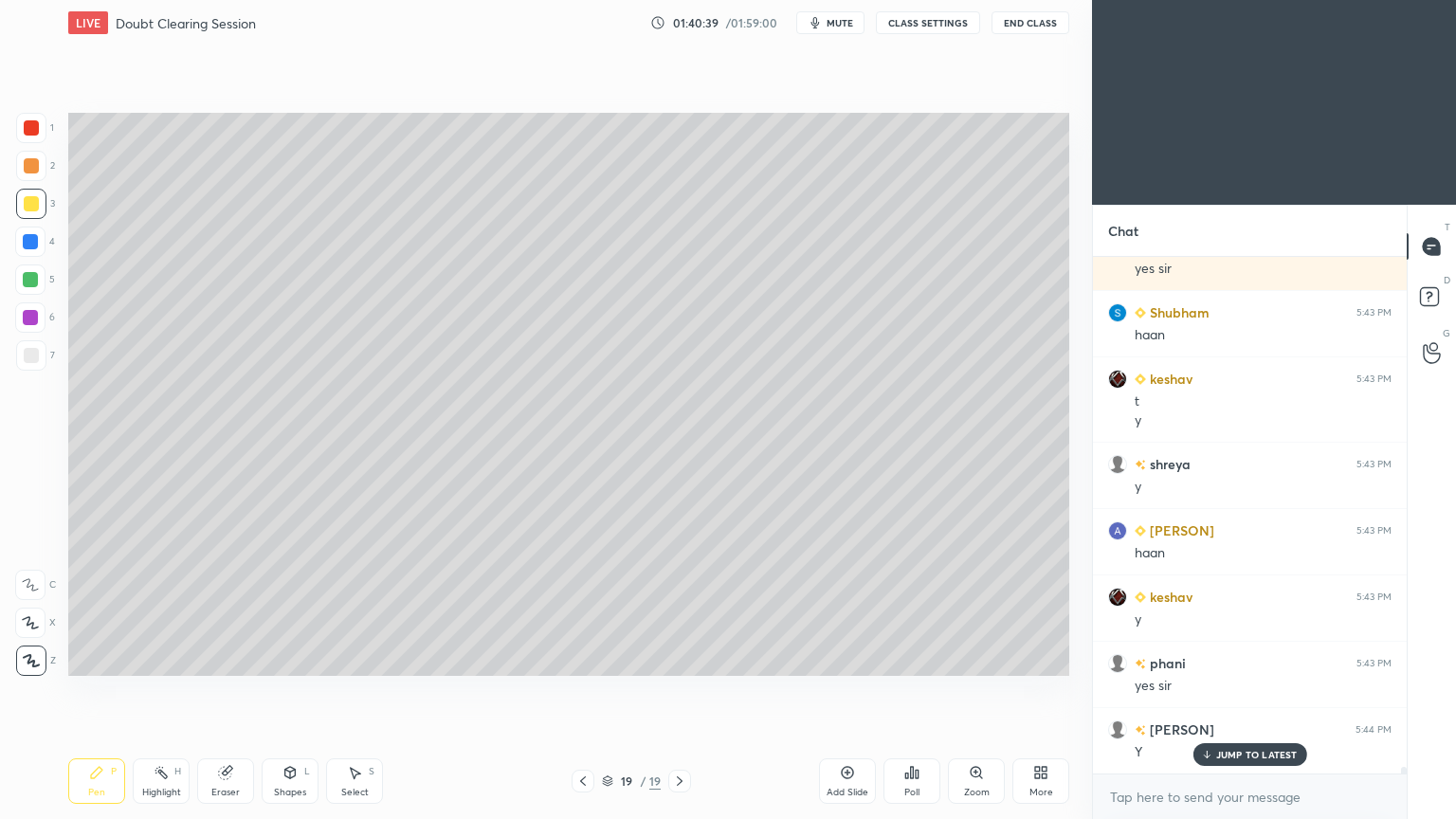 click on "Highlight H" at bounding box center [161, 781] 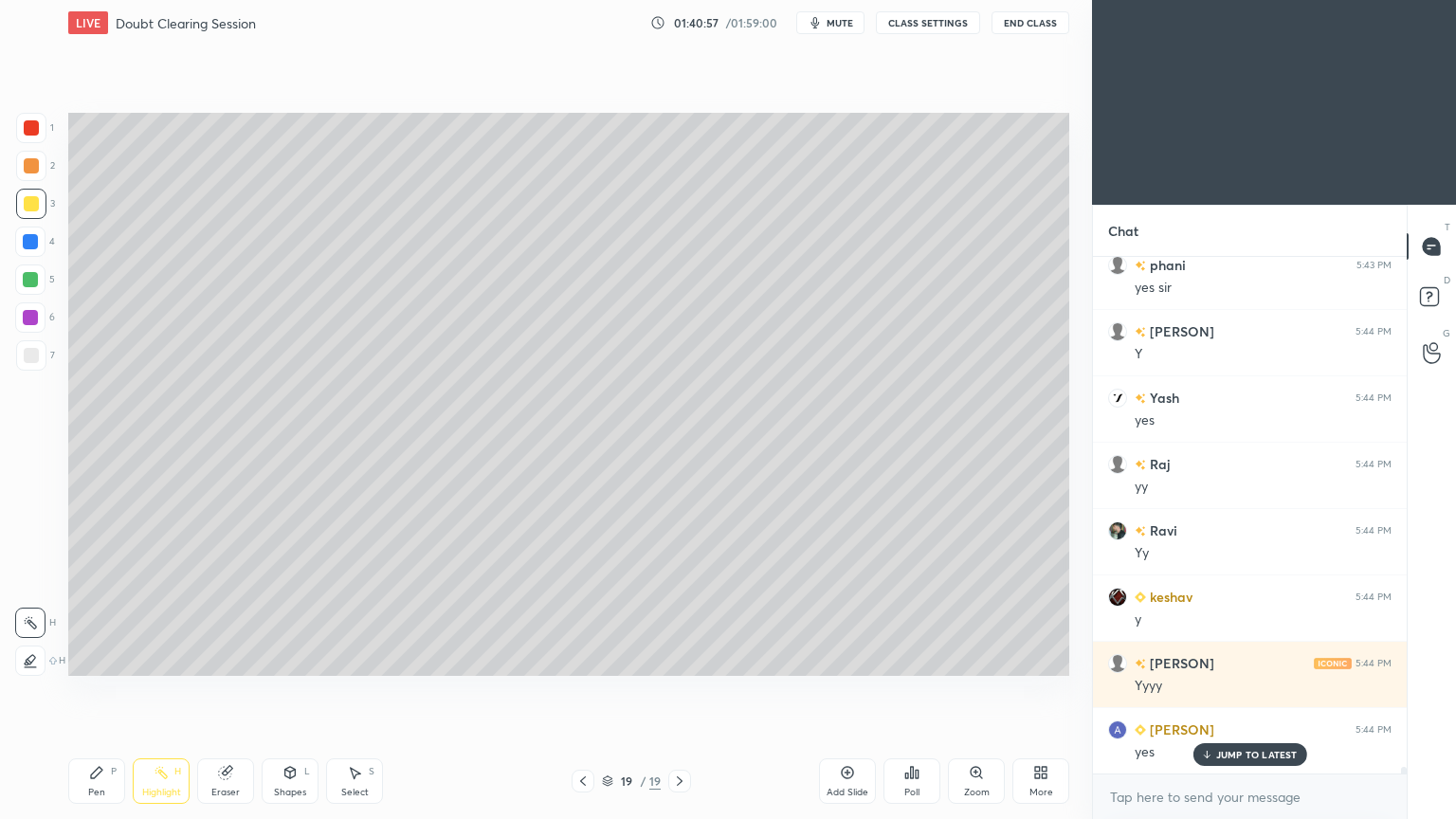 scroll, scrollTop: 39000, scrollLeft: 0, axis: vertical 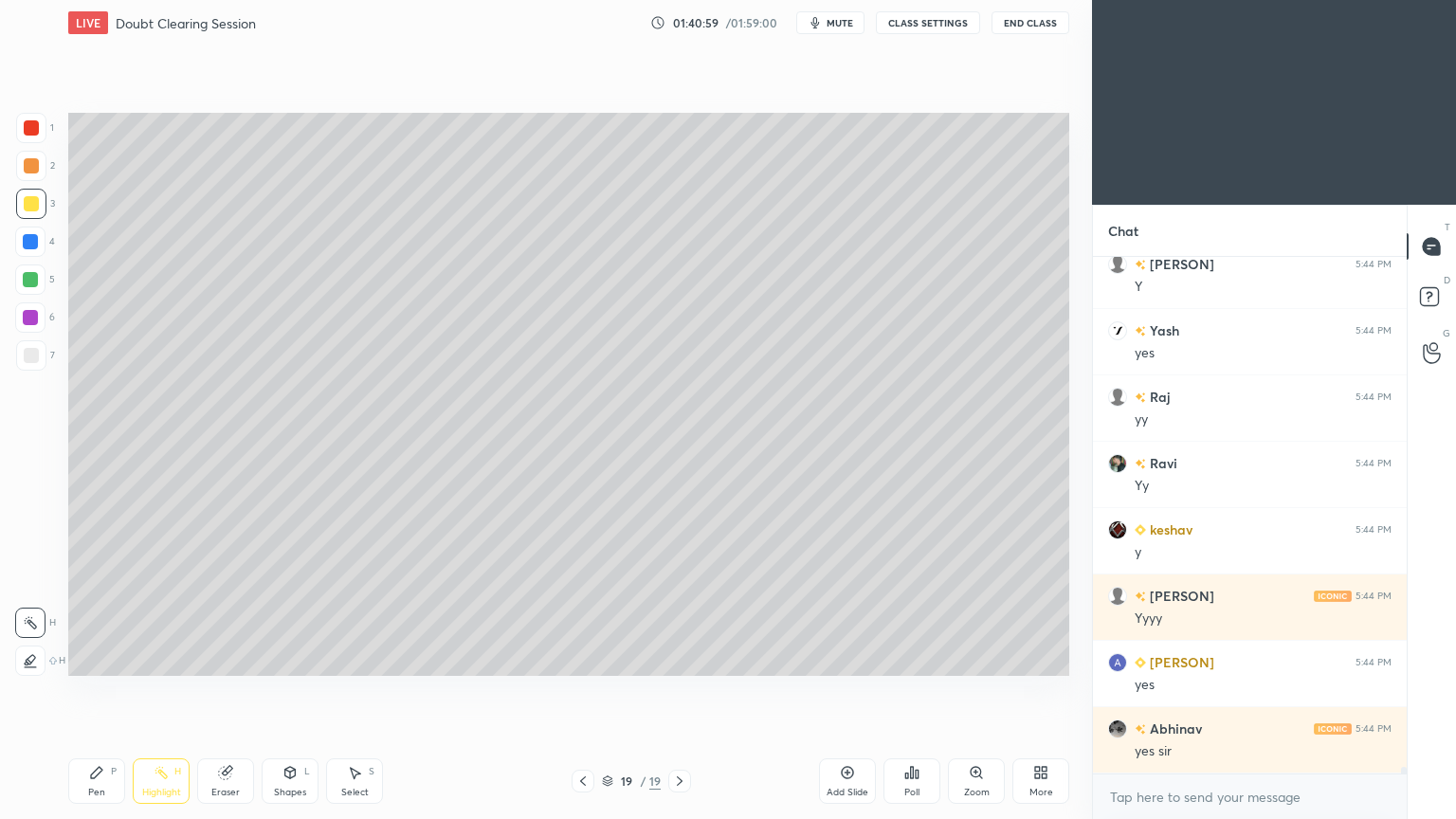 click on "Select S" at bounding box center (355, 781) 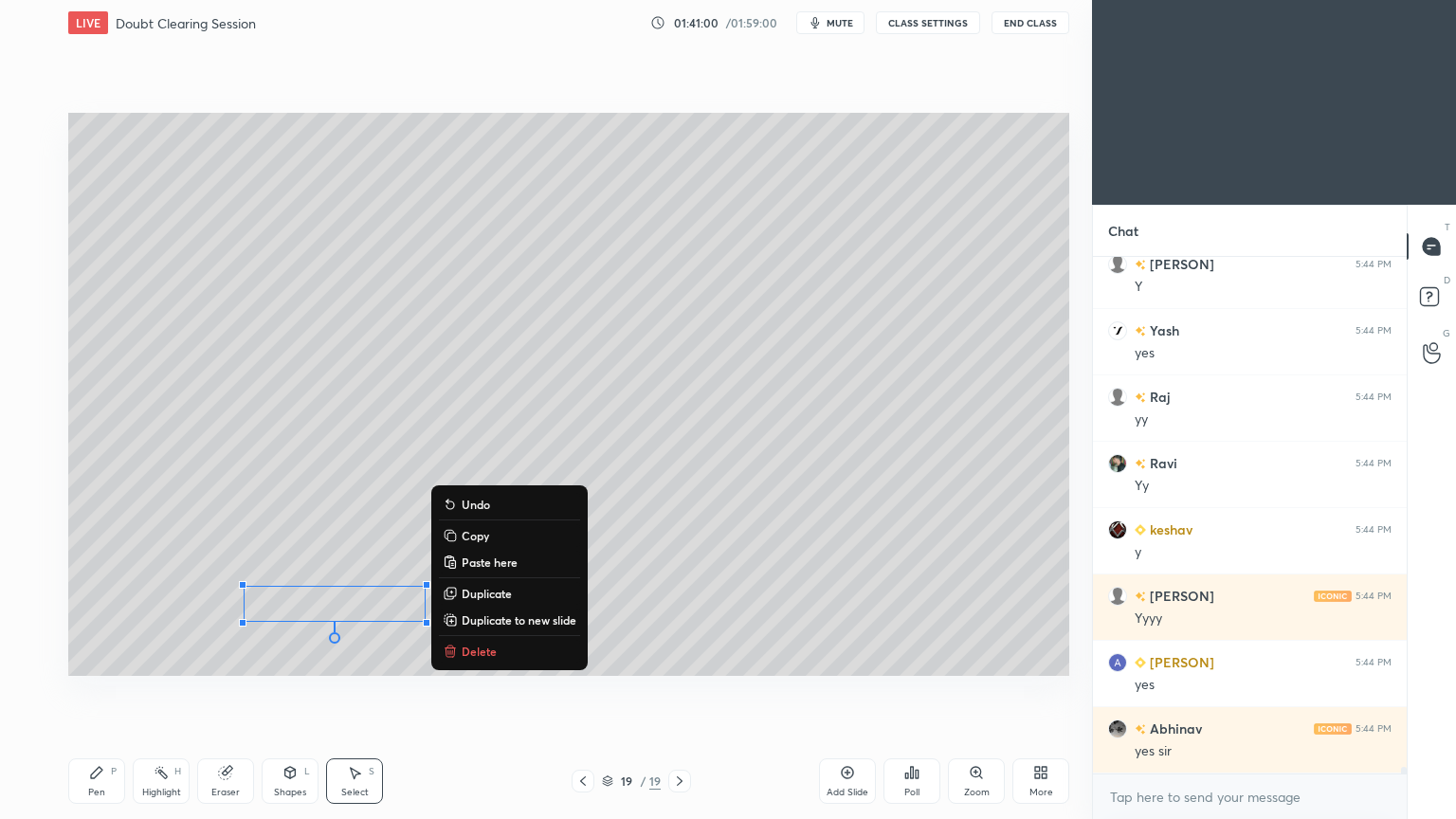 click on "Delete" at bounding box center (479, 651) 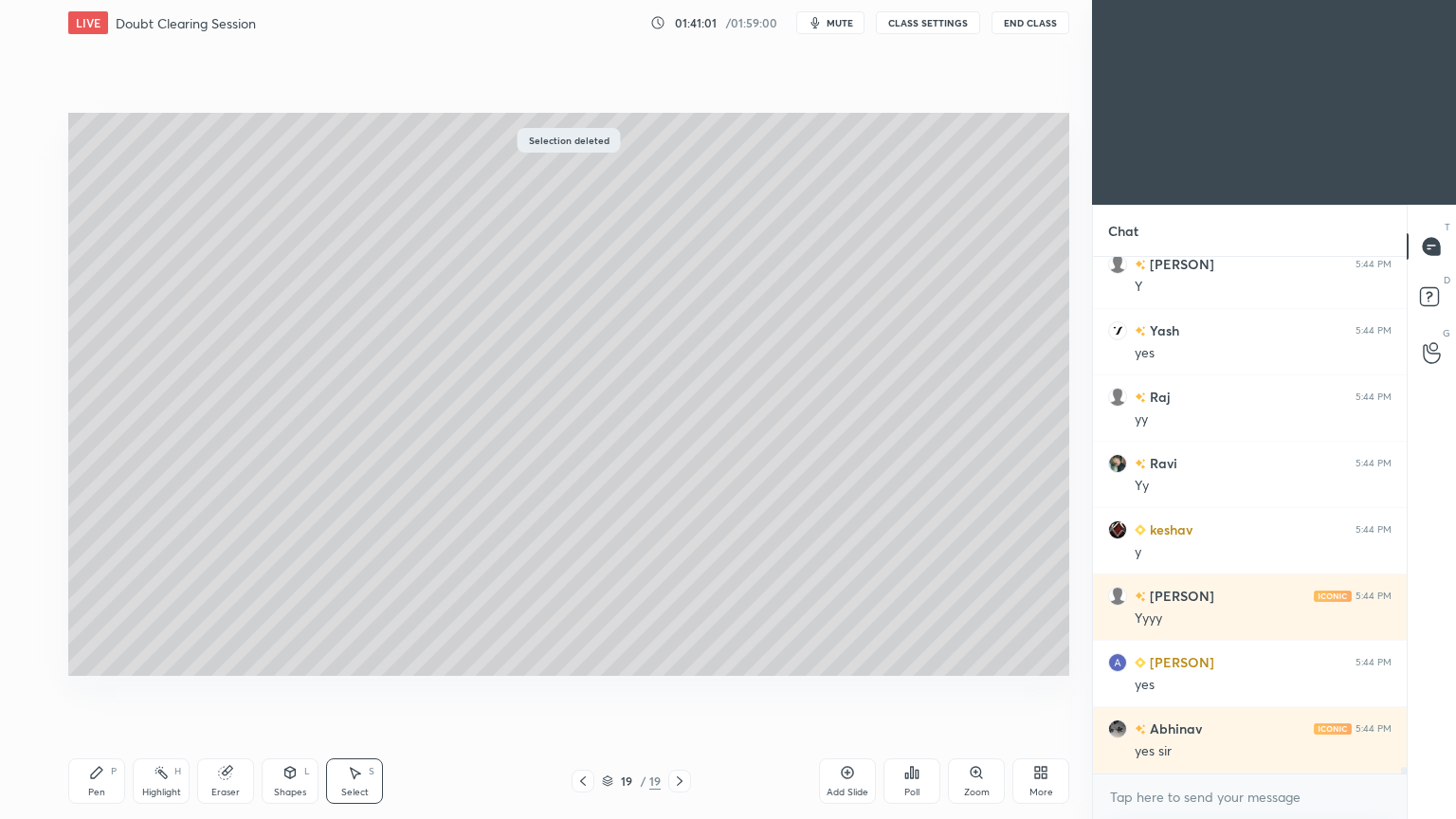 click on "Pen P" at bounding box center [97, 781] 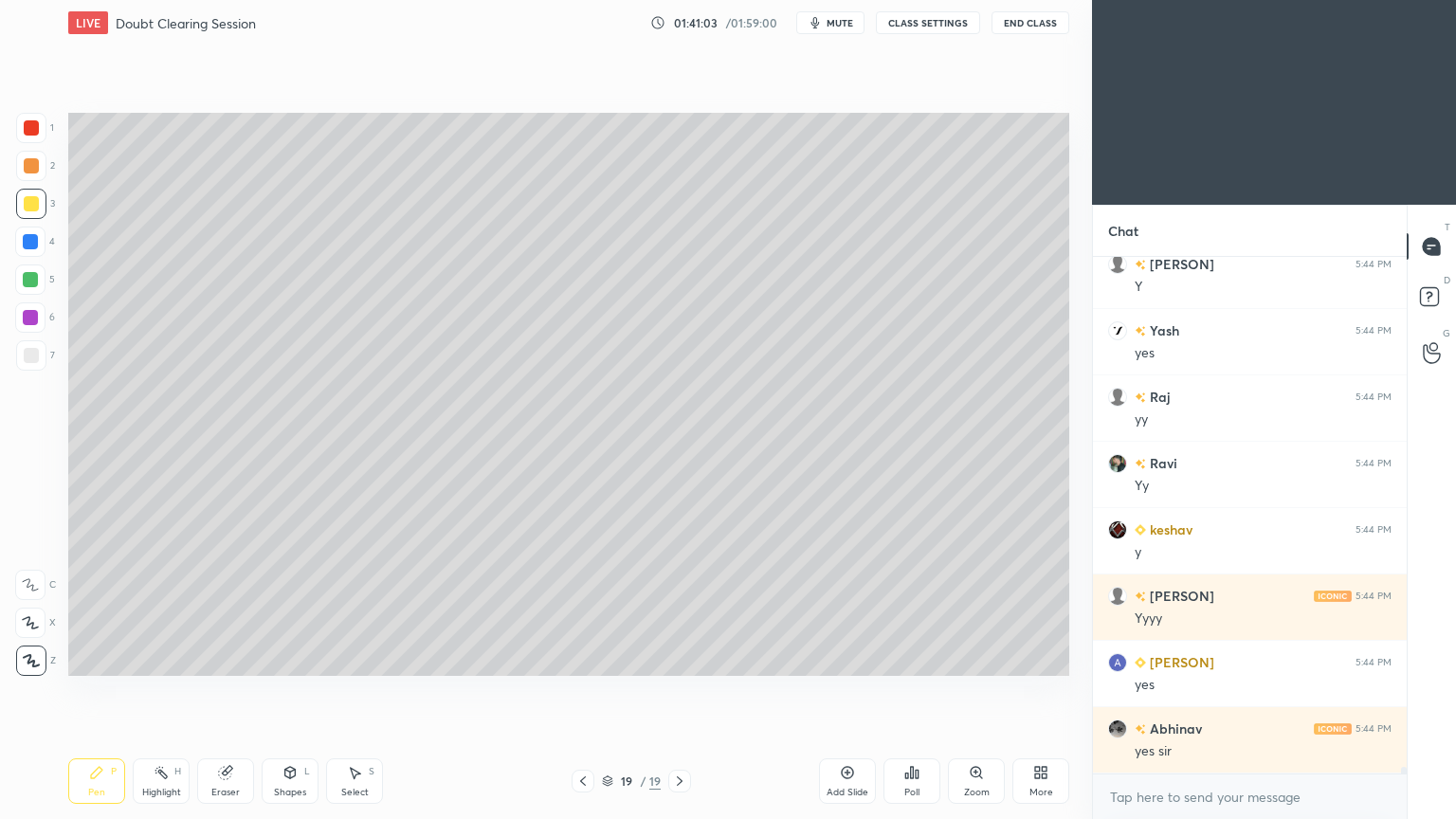 click on "Select S" at bounding box center [355, 781] 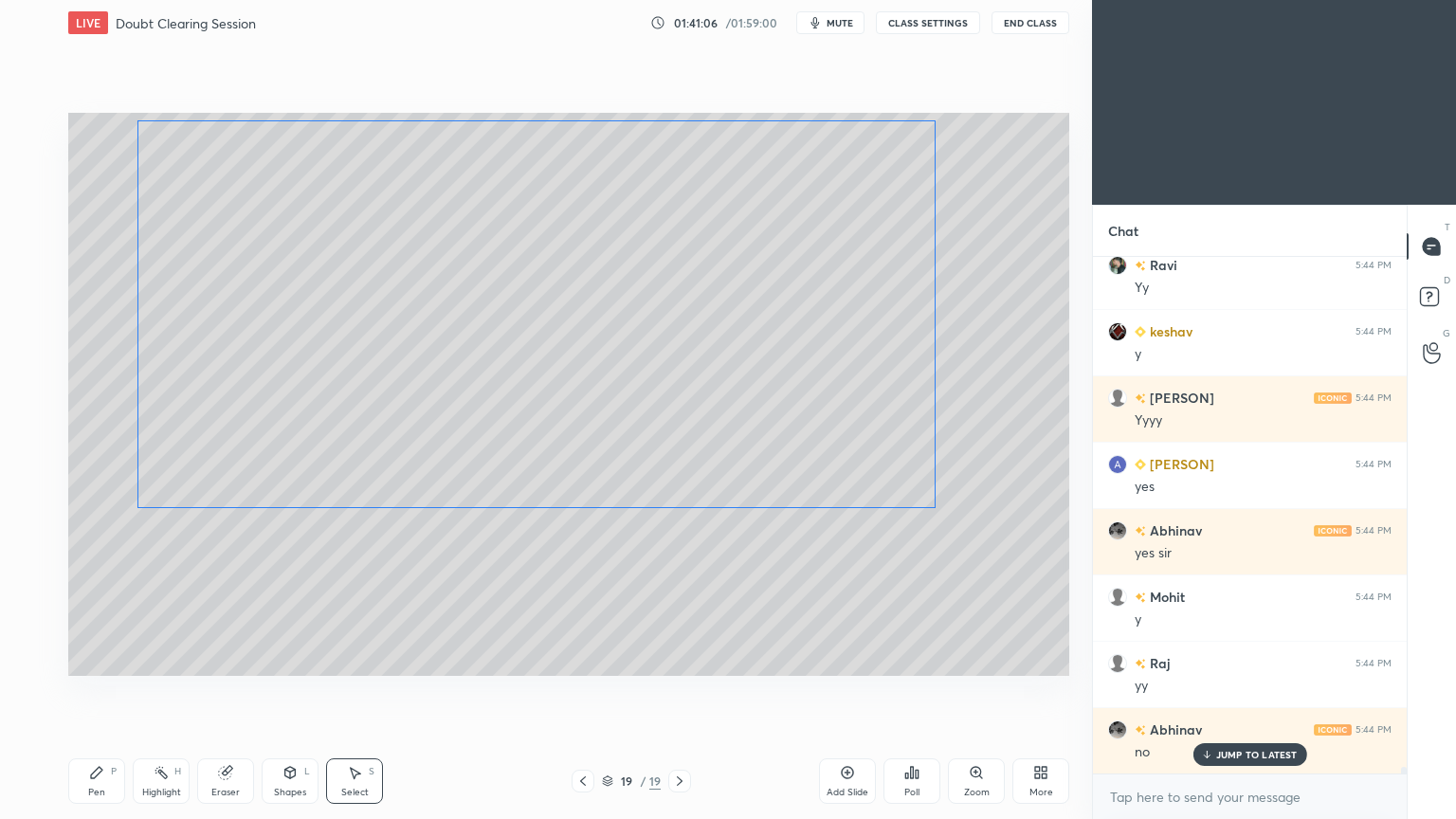 scroll, scrollTop: 39331, scrollLeft: 0, axis: vertical 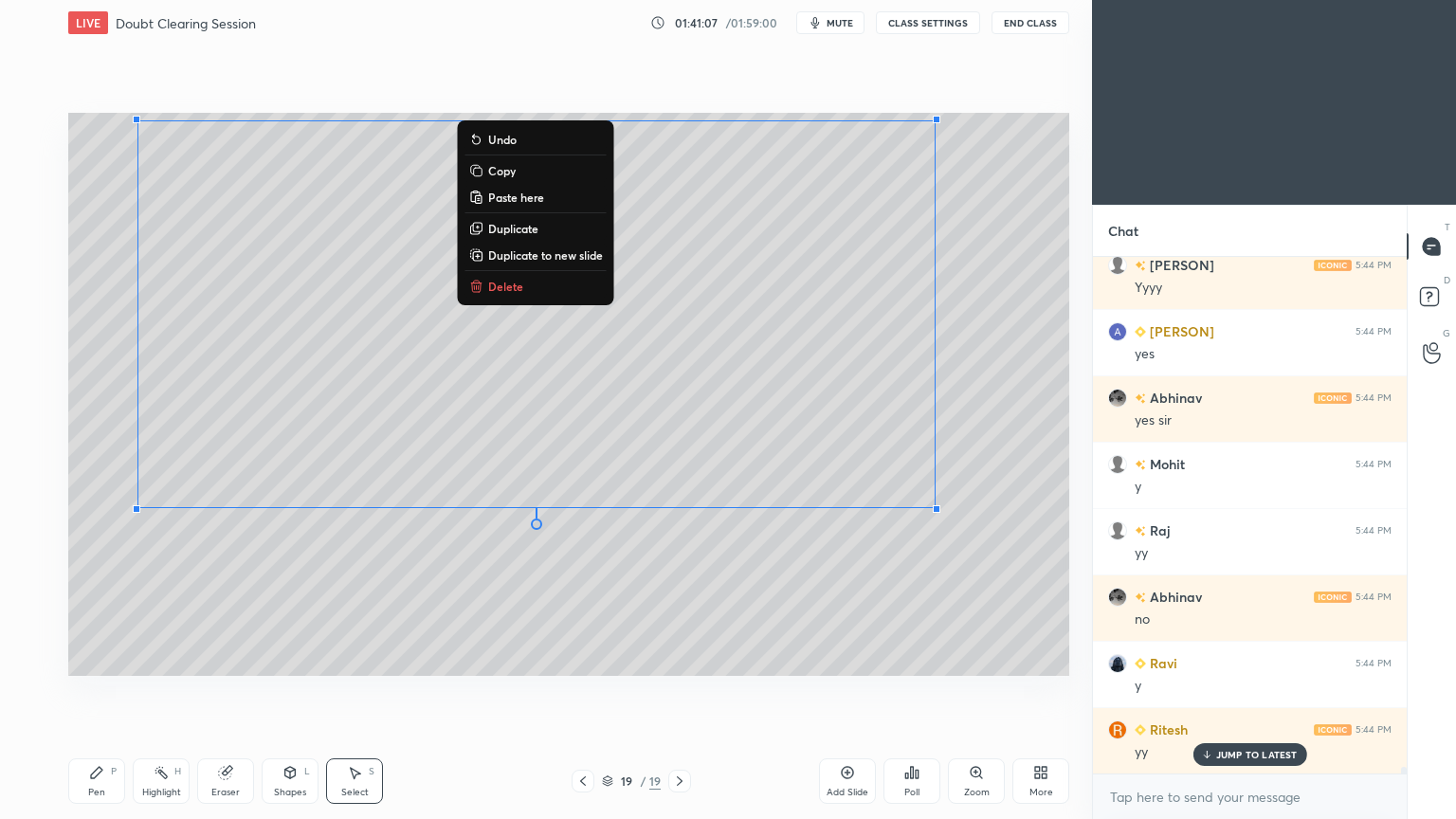click 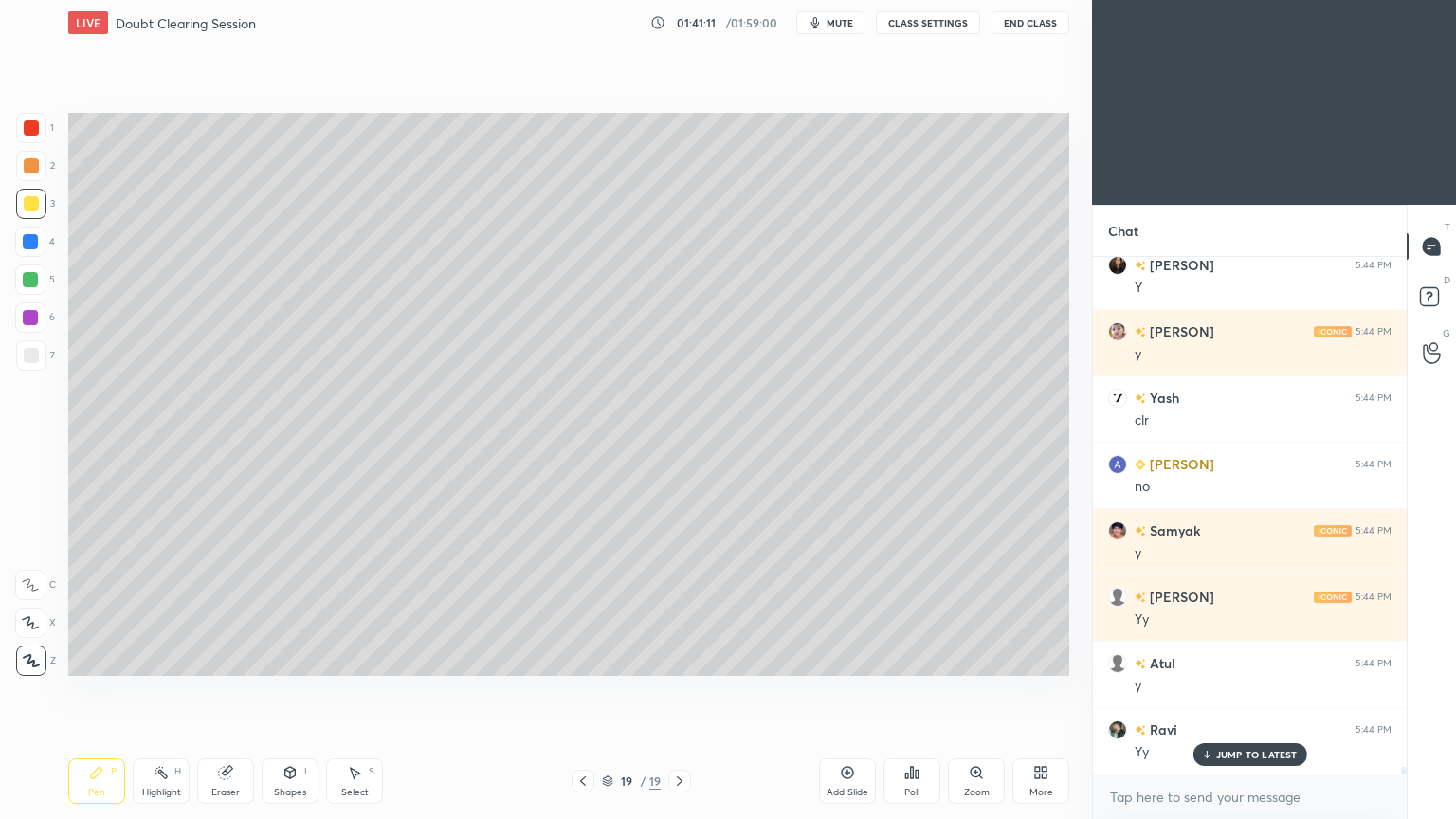 scroll, scrollTop: 39994, scrollLeft: 0, axis: vertical 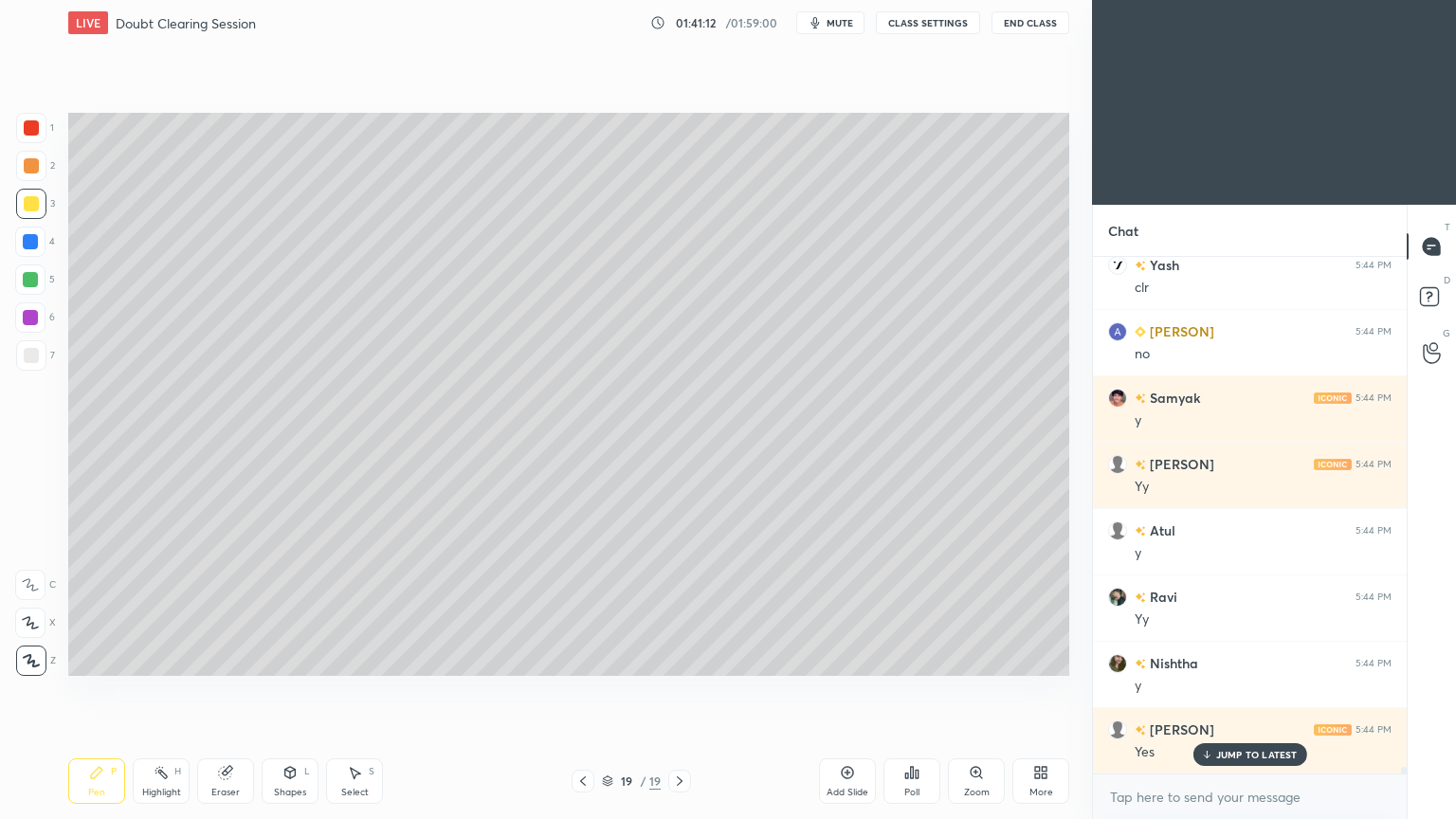 click at bounding box center [31, 166] 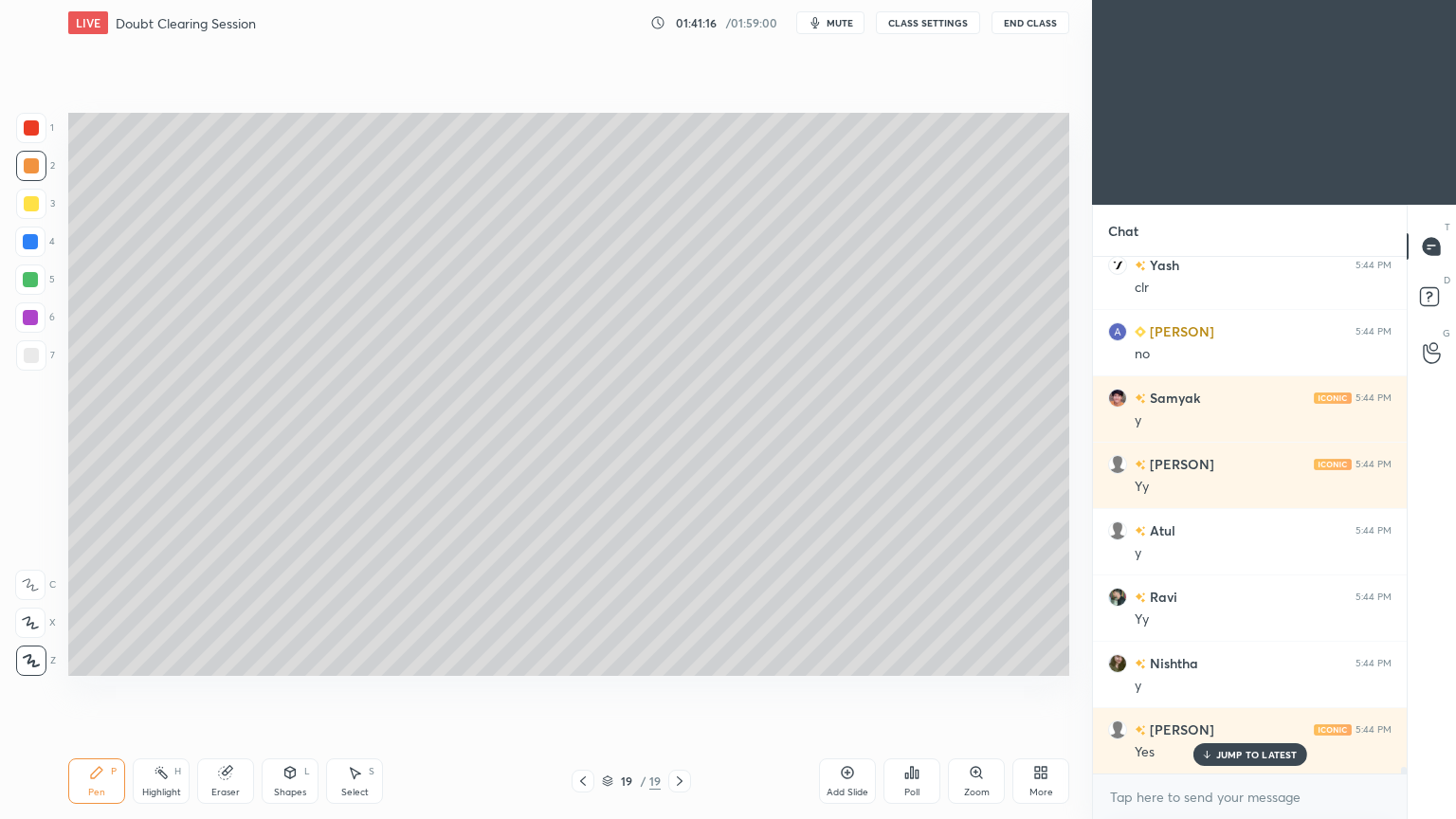 click on "Shapes L" at bounding box center (290, 781) 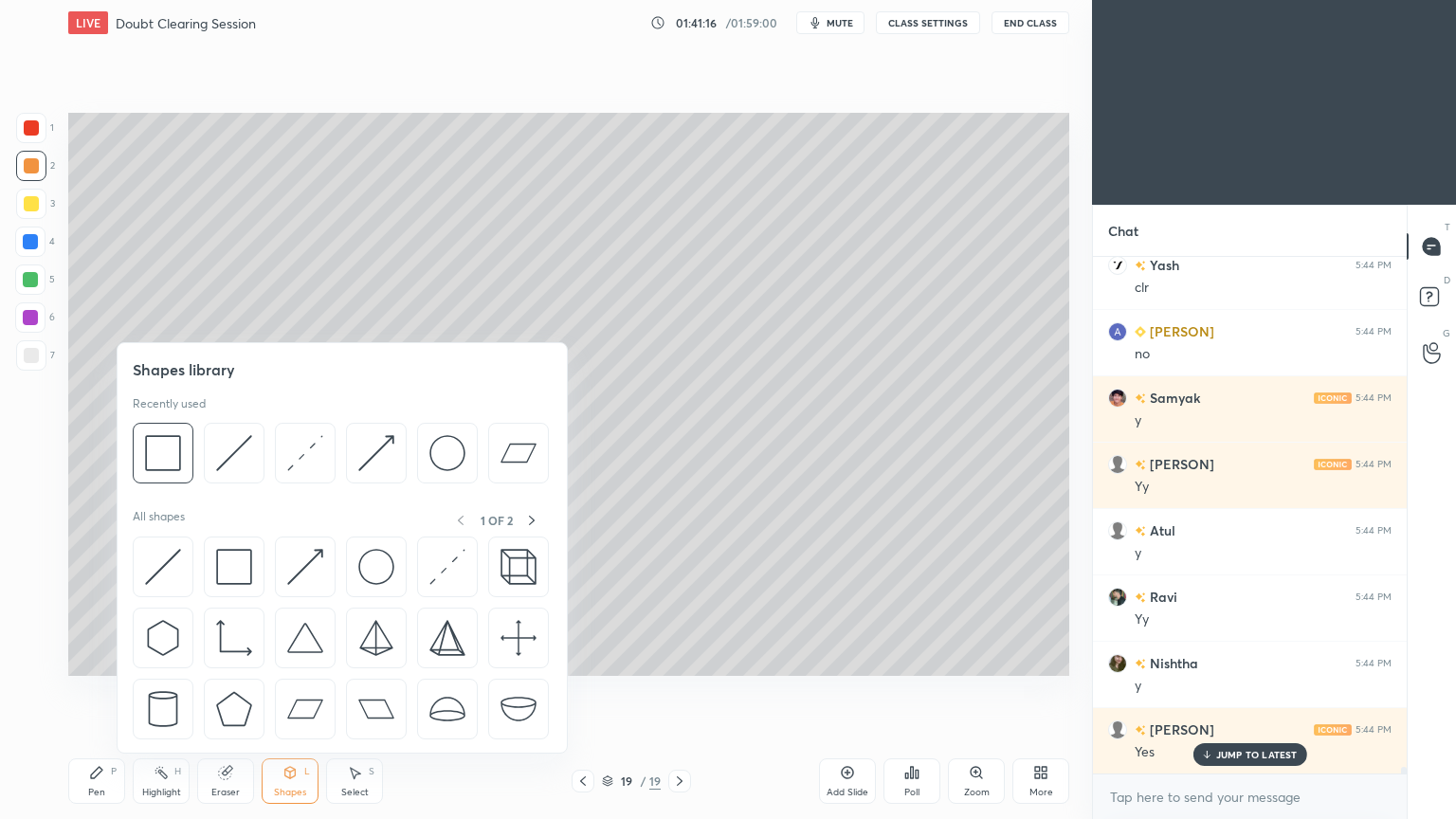 click at bounding box center (234, 453) 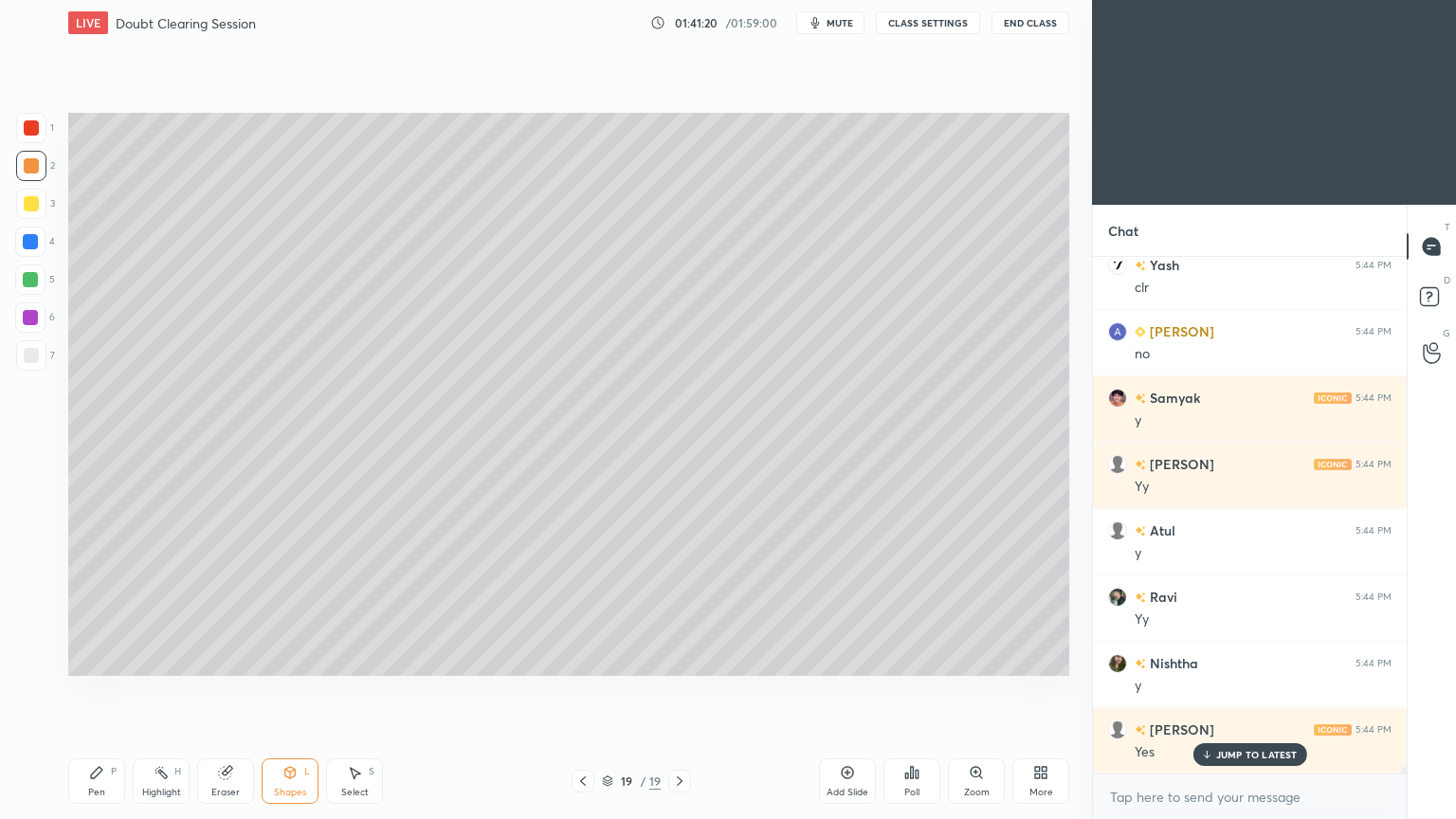 click on "Pen P" at bounding box center (97, 781) 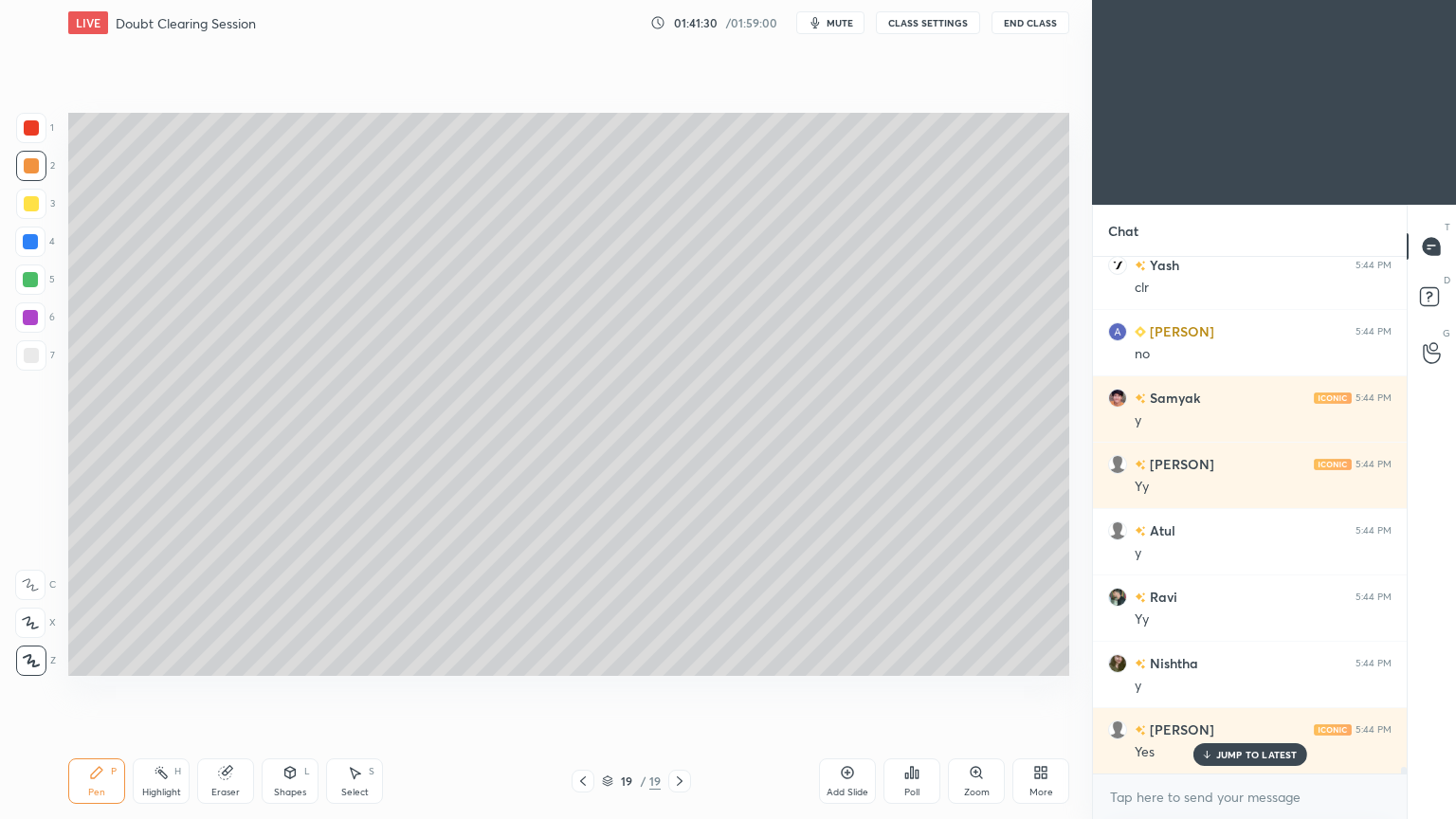 click on "Shapes L" at bounding box center [290, 781] 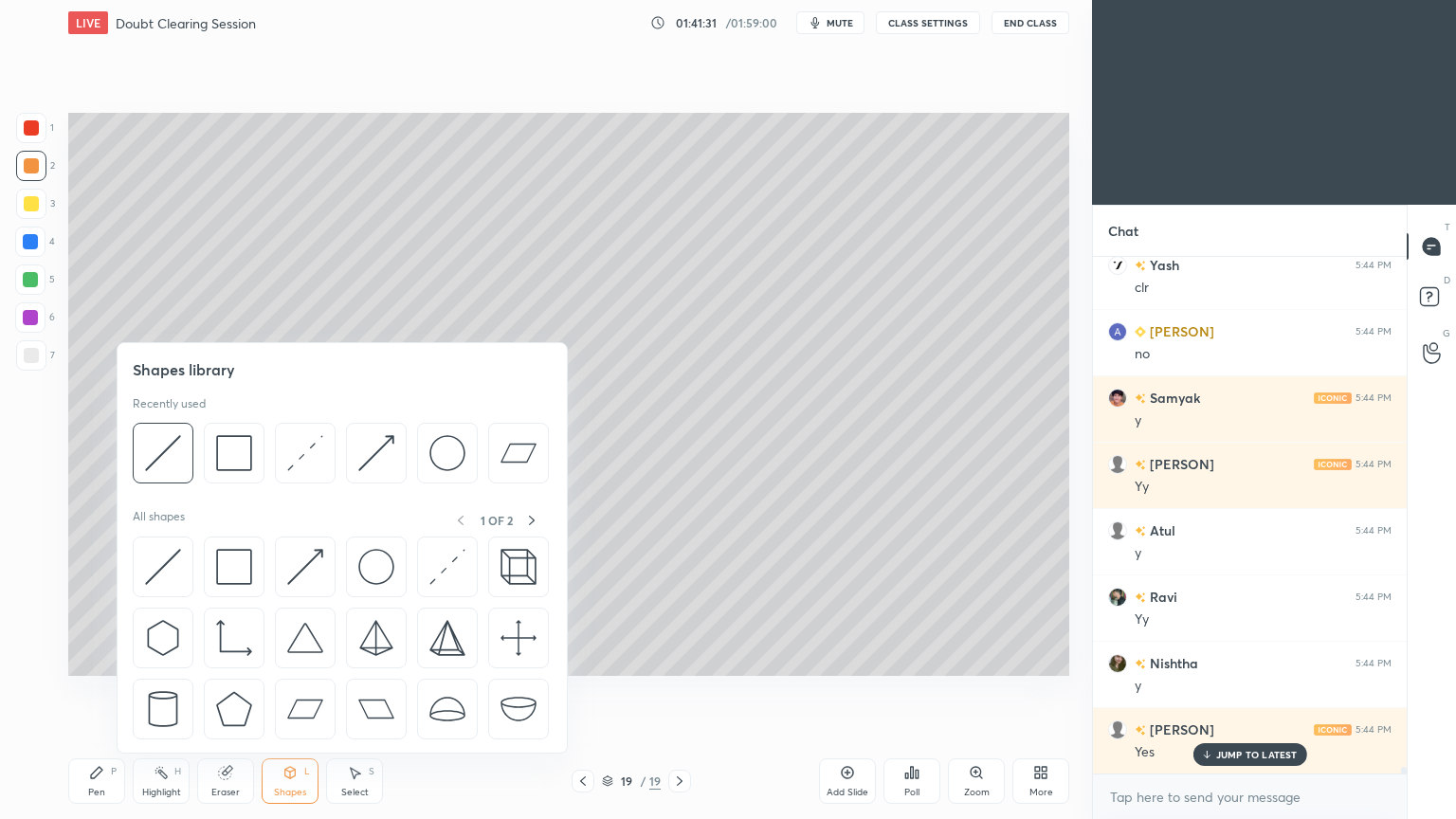 click at bounding box center [163, 453] 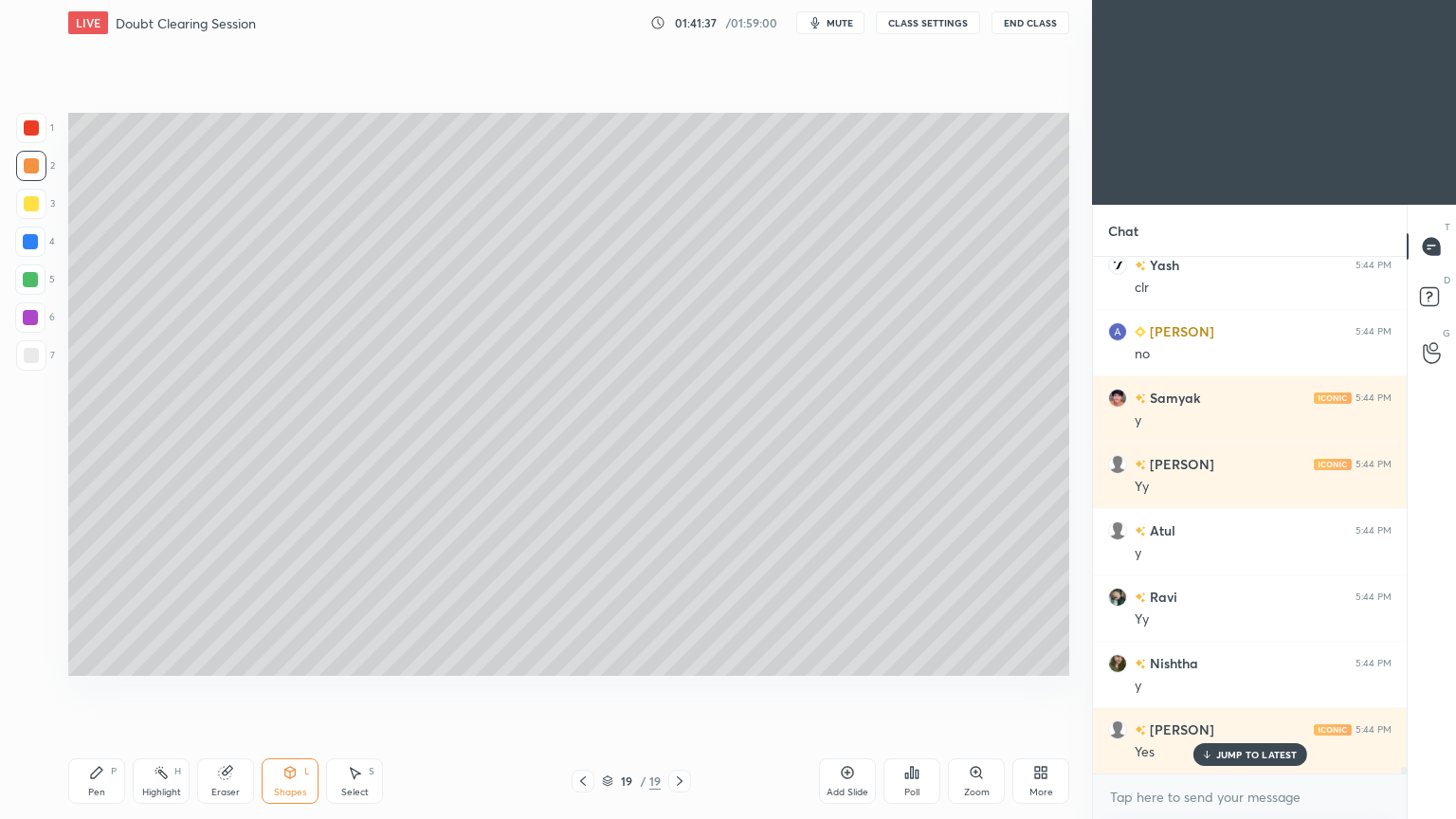 click on "Pen P" at bounding box center (97, 781) 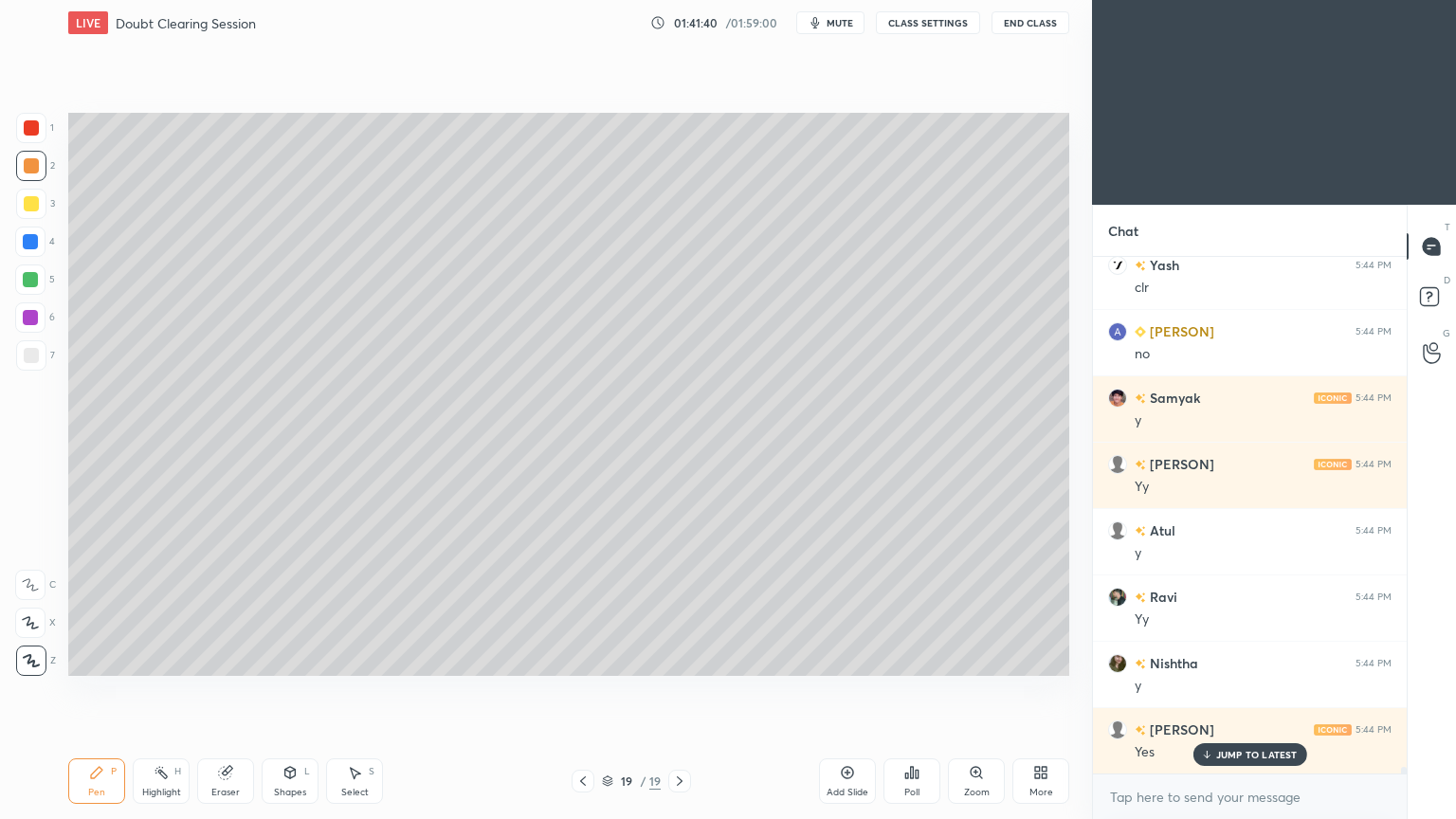 click on "Shapes" at bounding box center [290, 792] 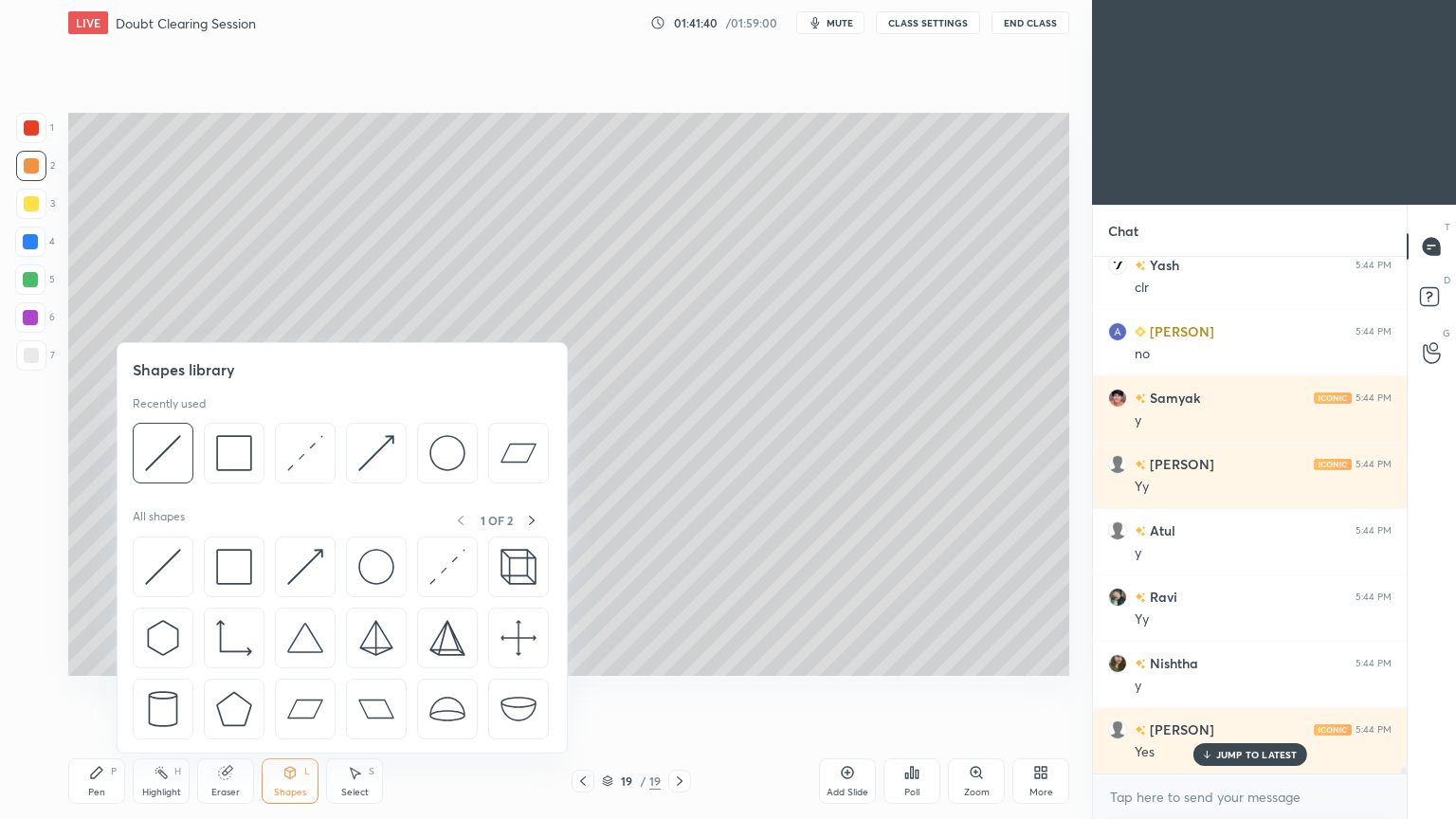 click at bounding box center [234, 453] 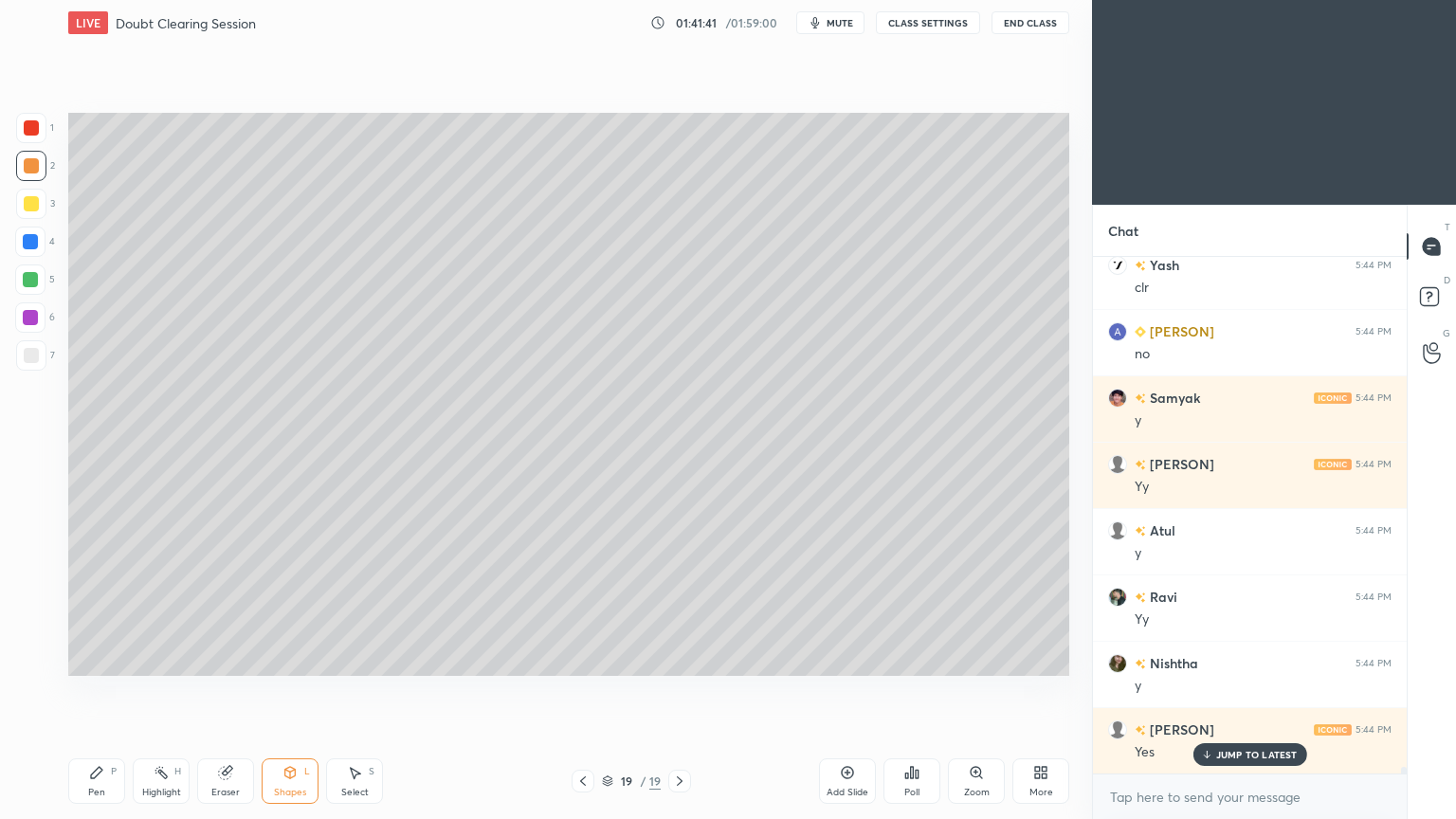 click at bounding box center (31, 128) 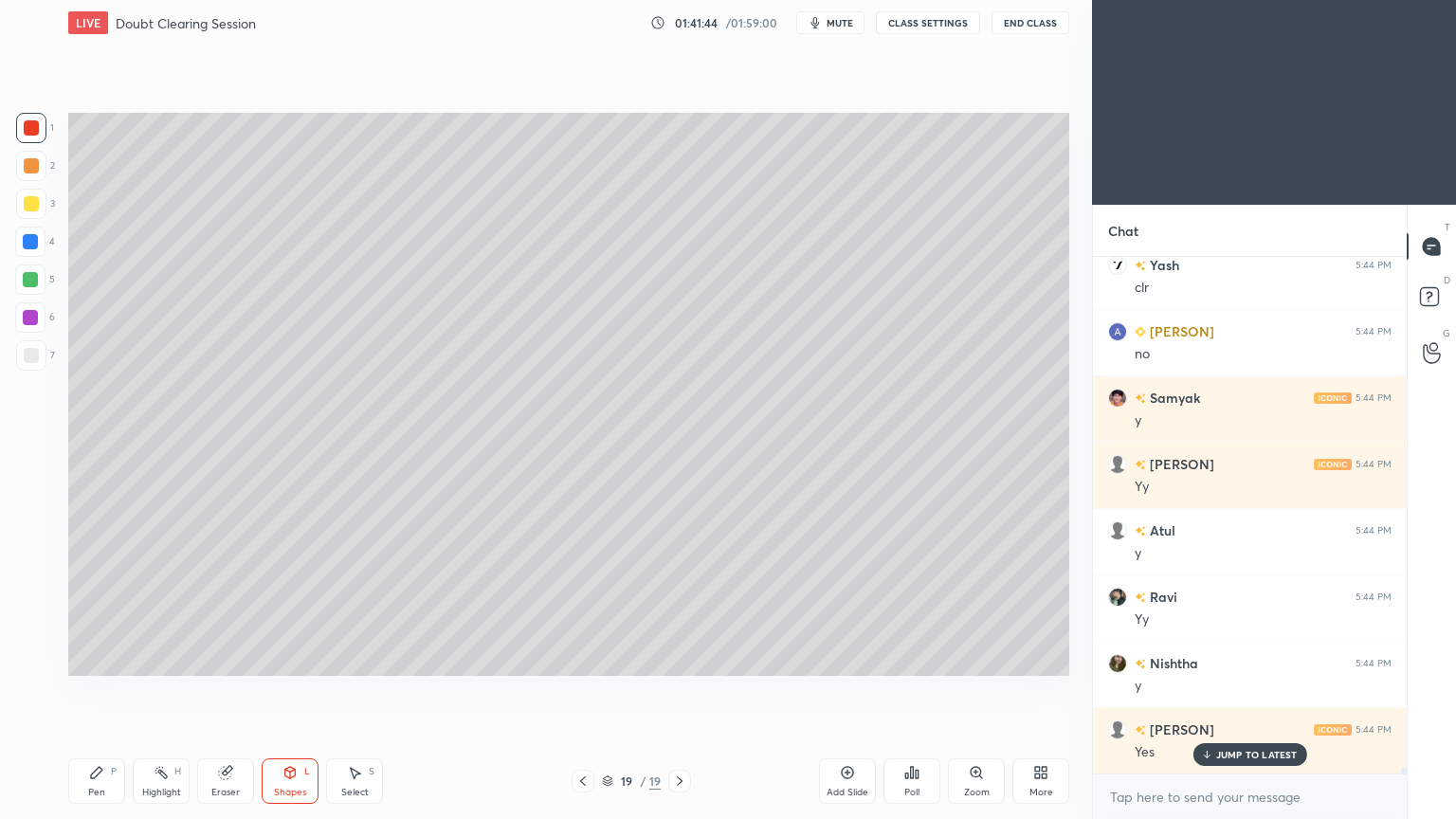 click on "Highlight" at bounding box center (161, 792) 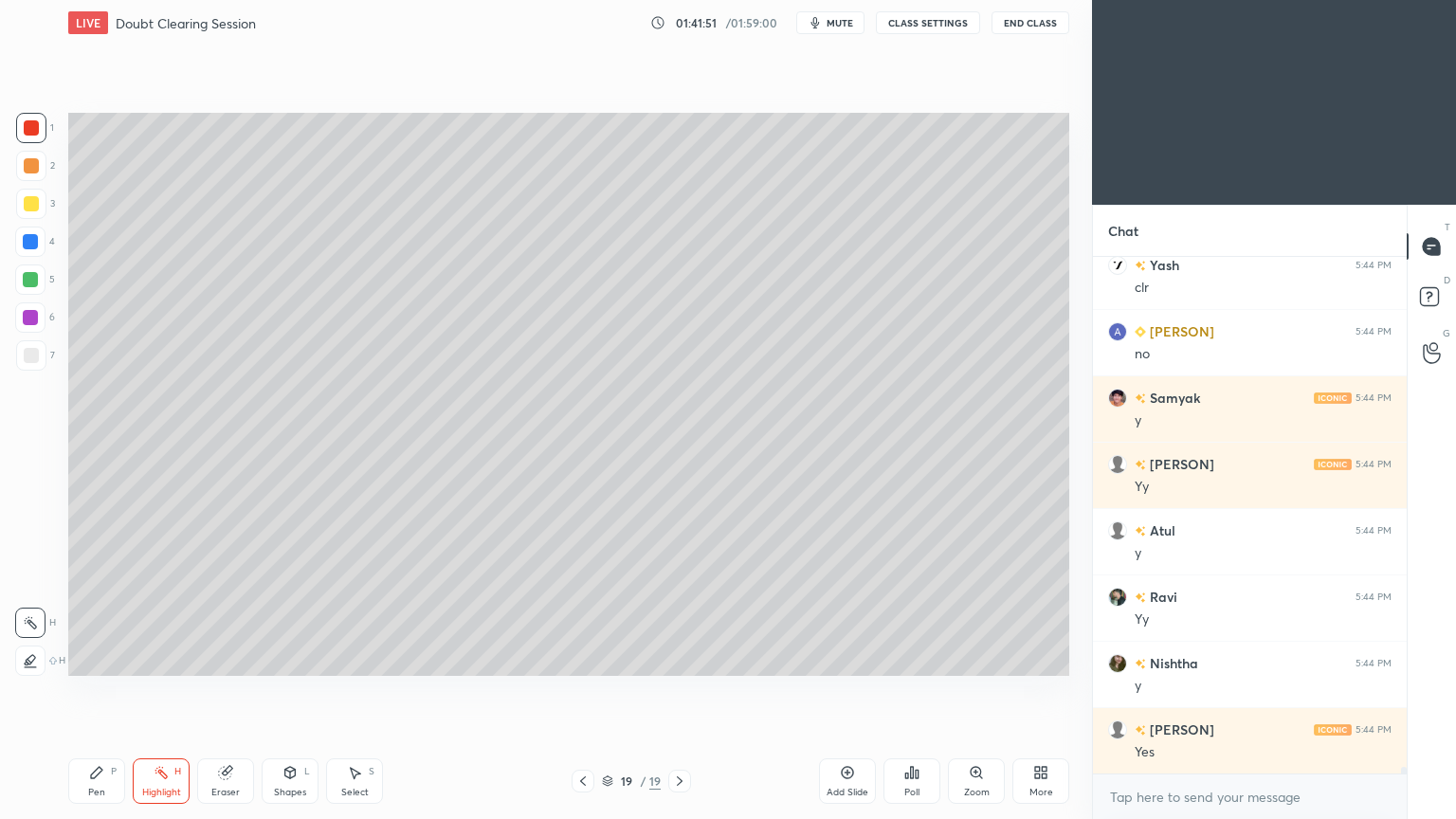 scroll, scrollTop: 40062, scrollLeft: 0, axis: vertical 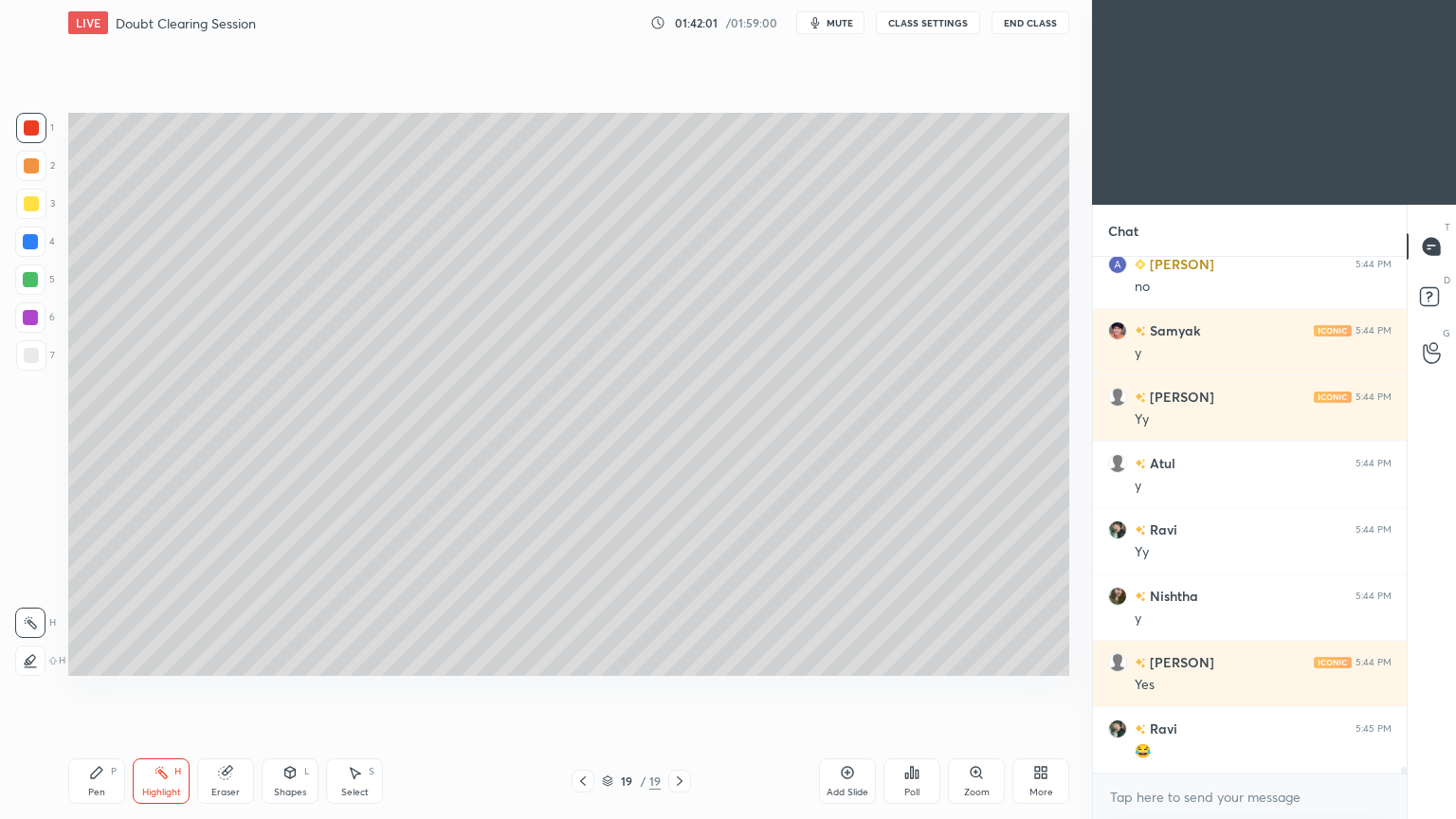 click at bounding box center (31, 204) 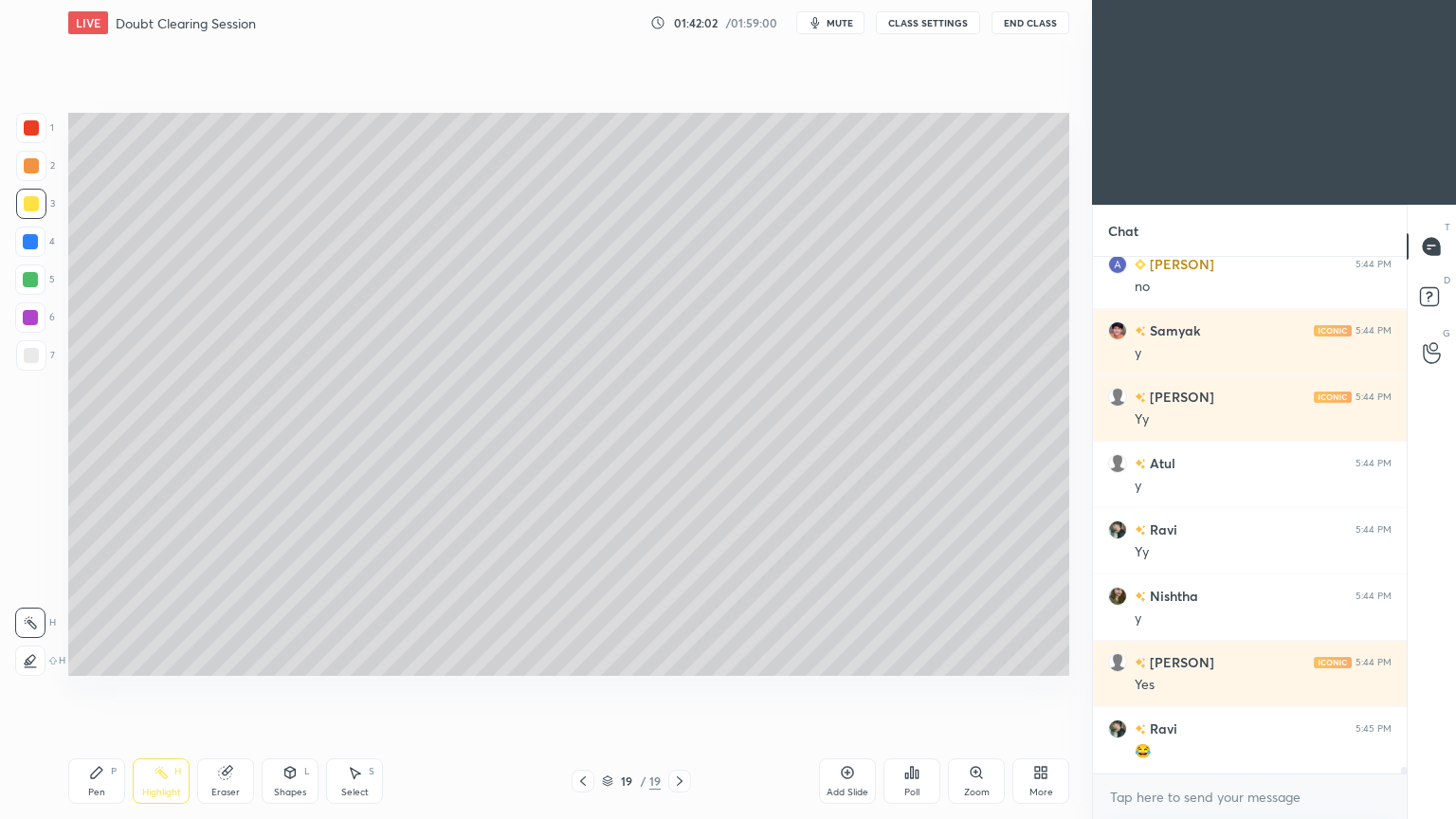 click 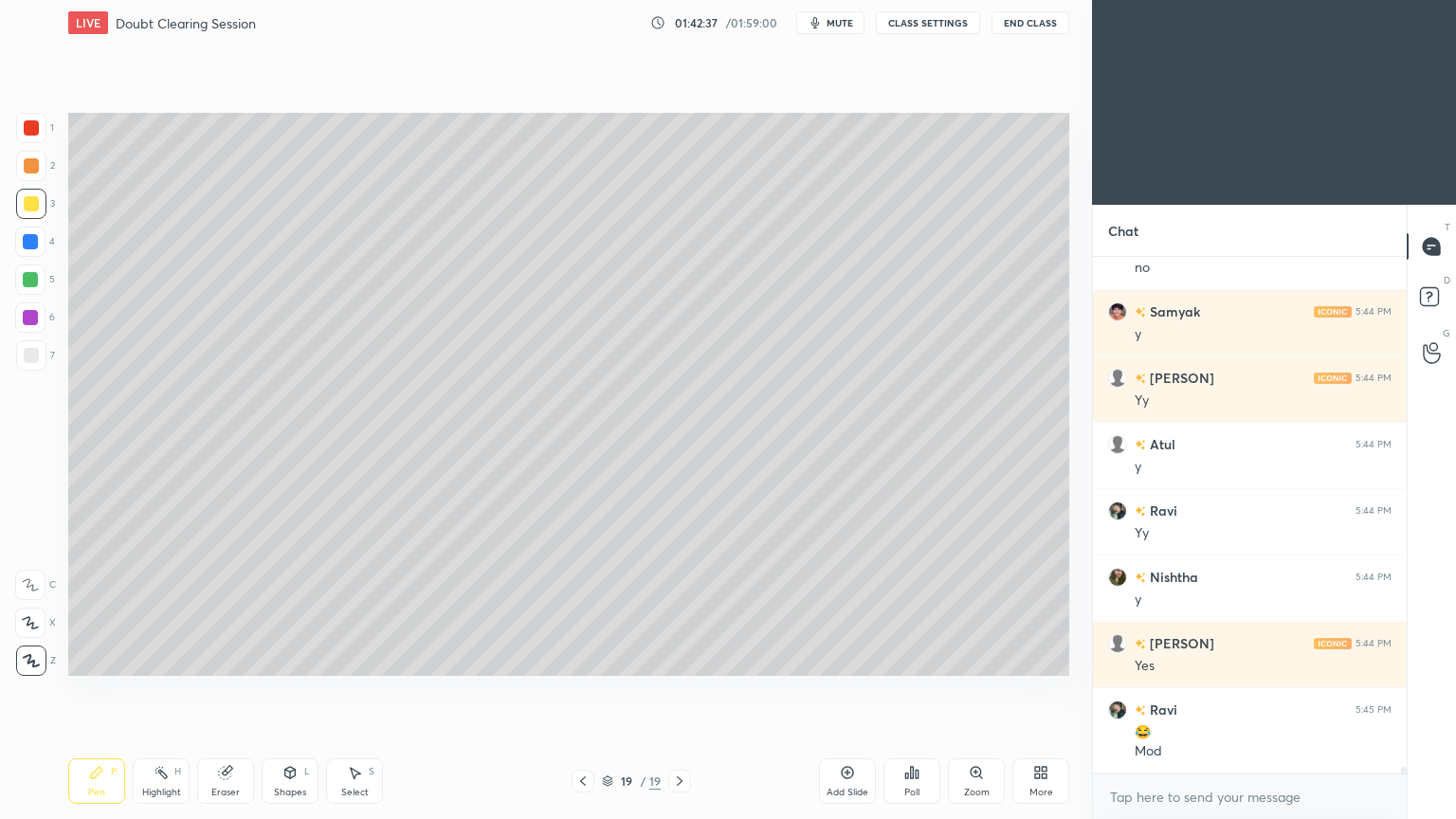 scroll, scrollTop: 40146, scrollLeft: 0, axis: vertical 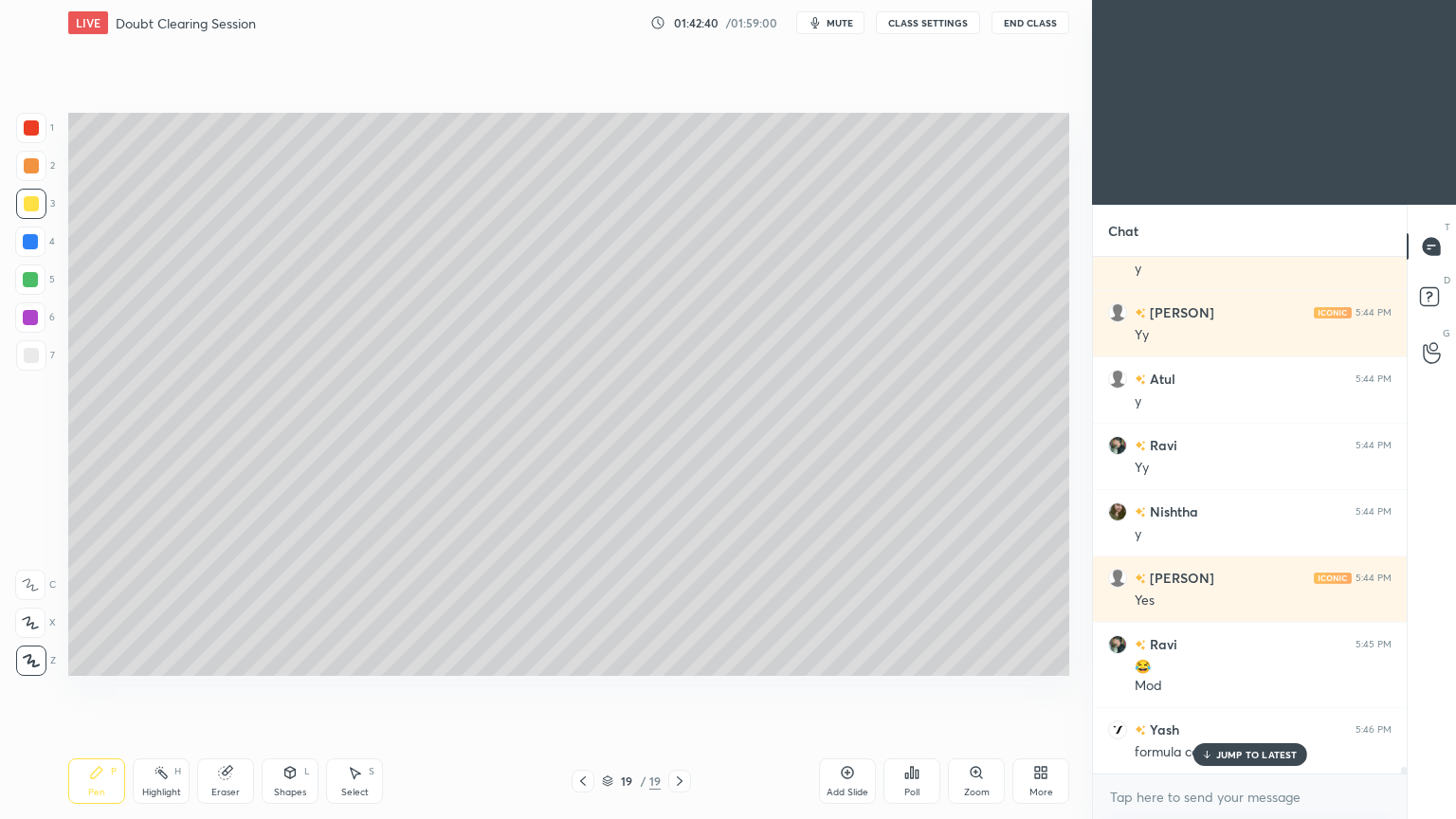 click on "JUMP TO LATEST" at bounding box center (1257, 755) 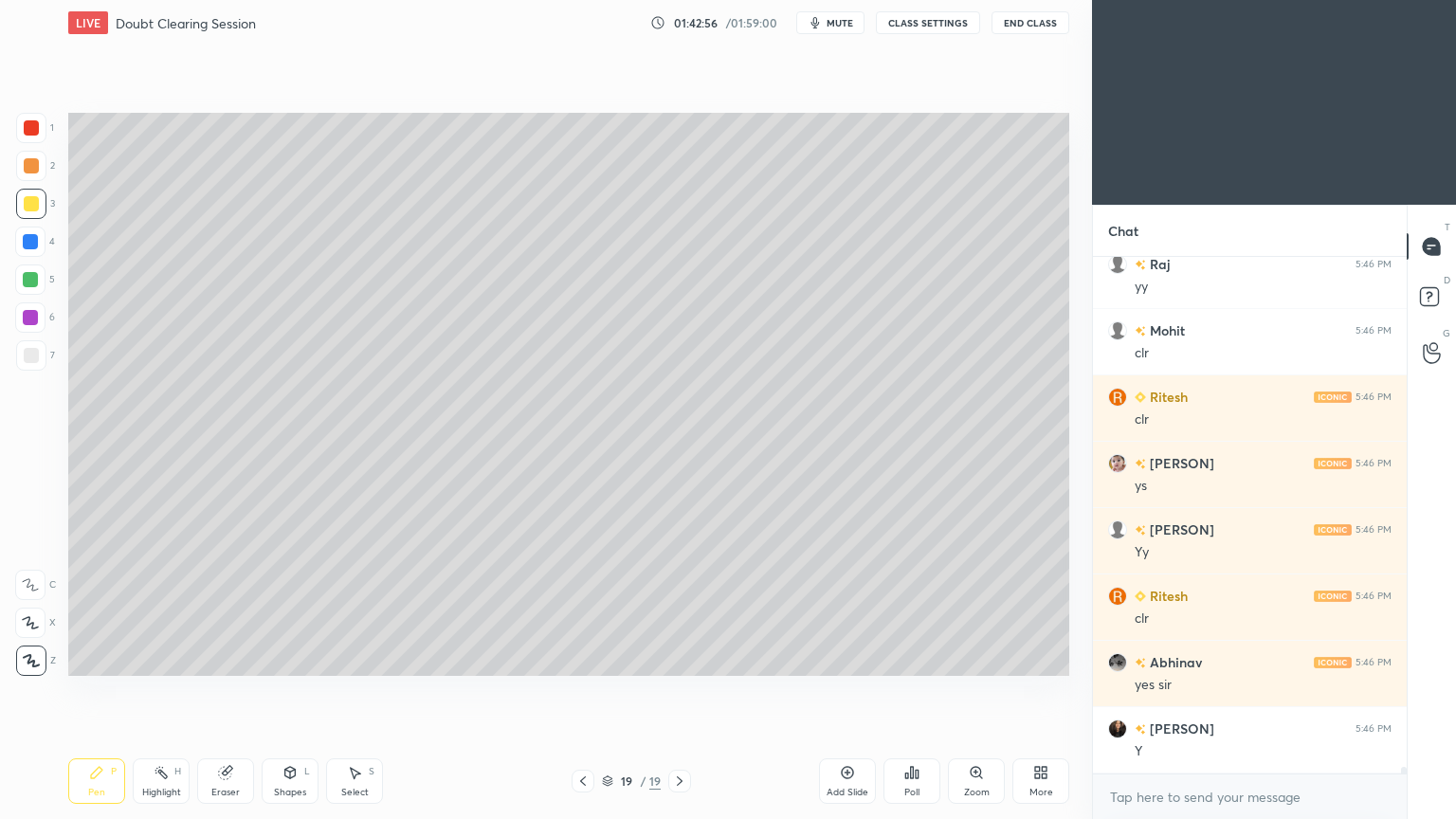 scroll, scrollTop: 40810, scrollLeft: 0, axis: vertical 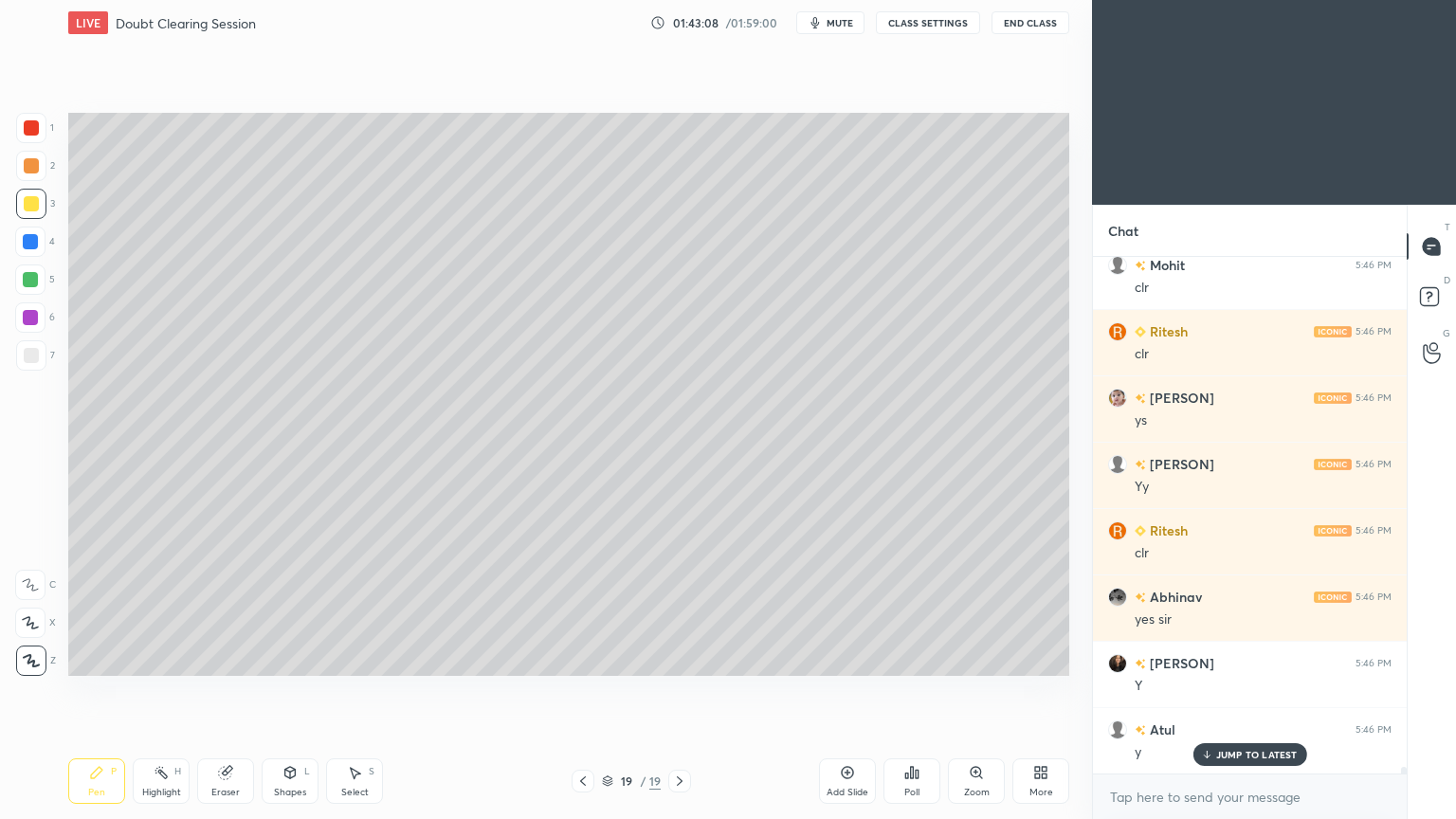 click on "Add Slide" at bounding box center [847, 781] 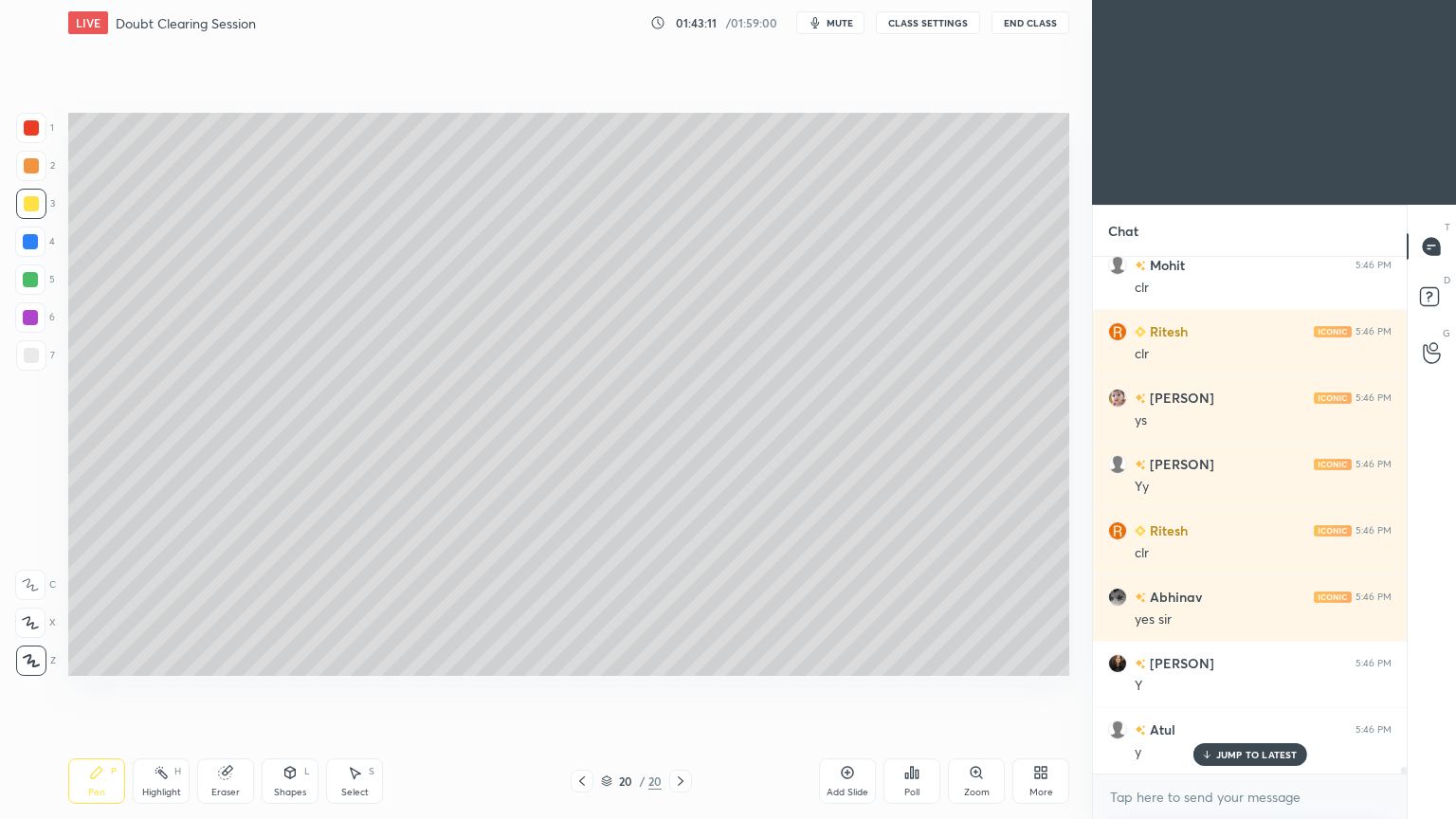 click at bounding box center (31, 355) 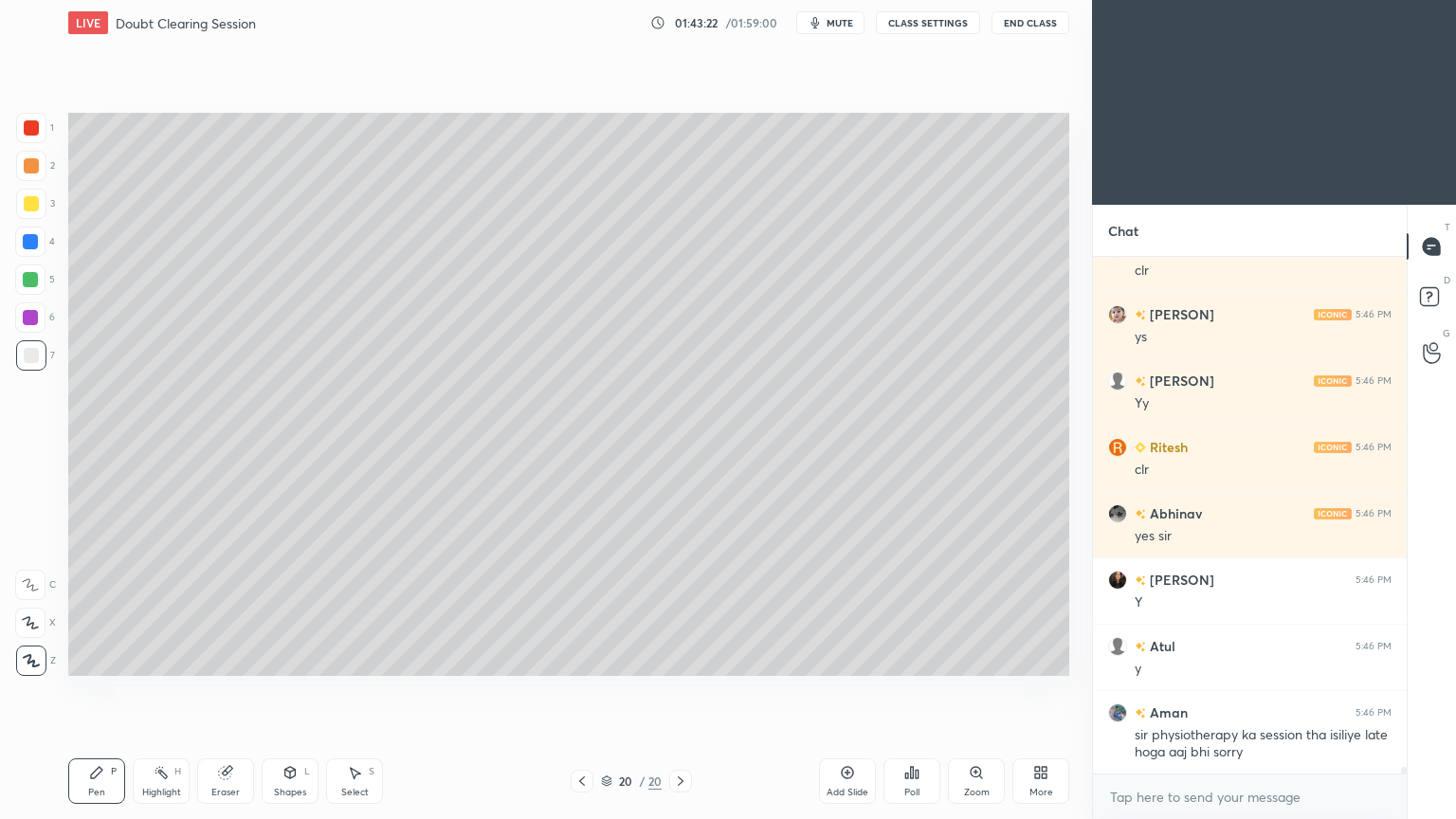 scroll, scrollTop: 40960, scrollLeft: 0, axis: vertical 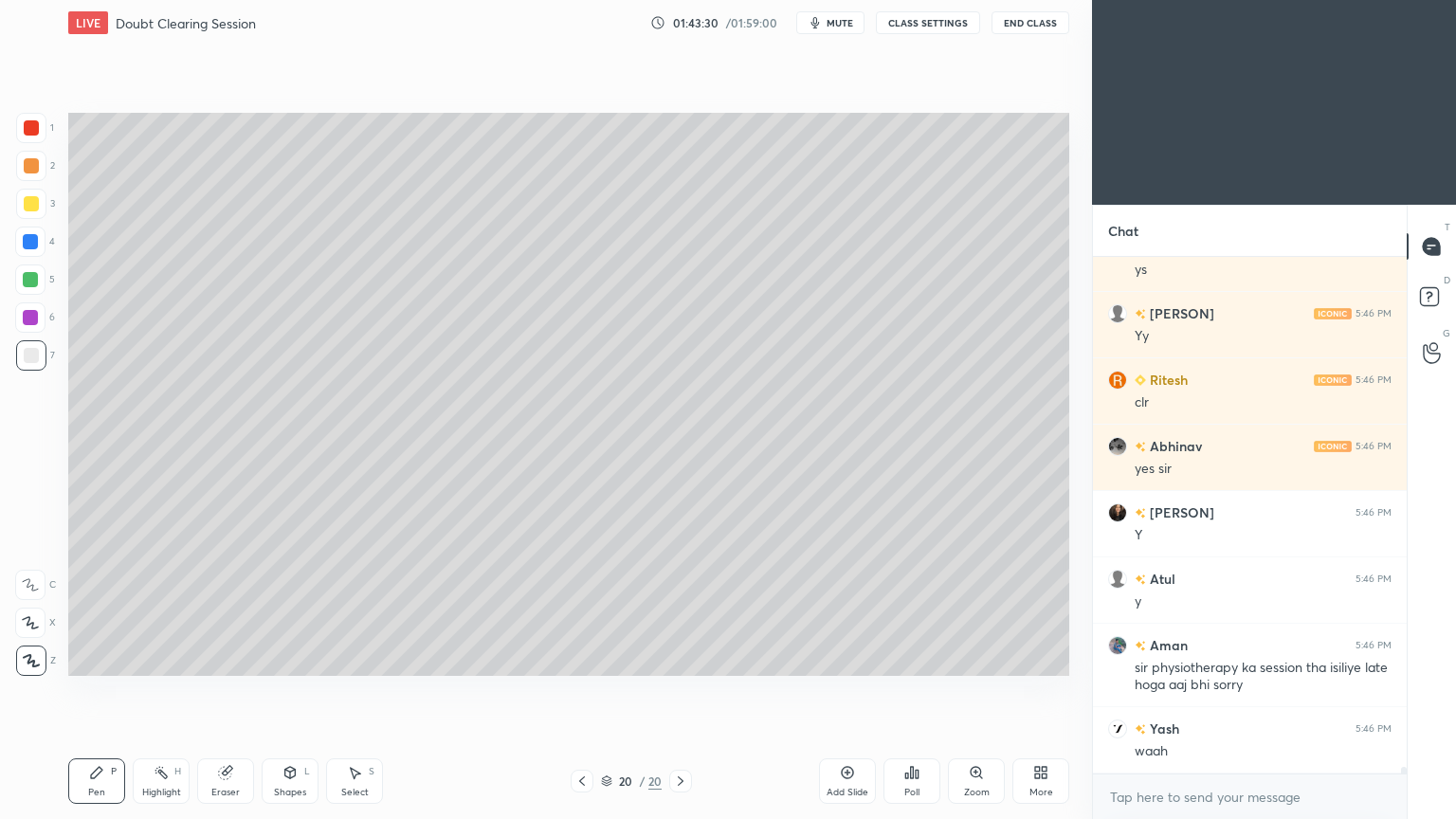 click on "Shapes L" at bounding box center (290, 781) 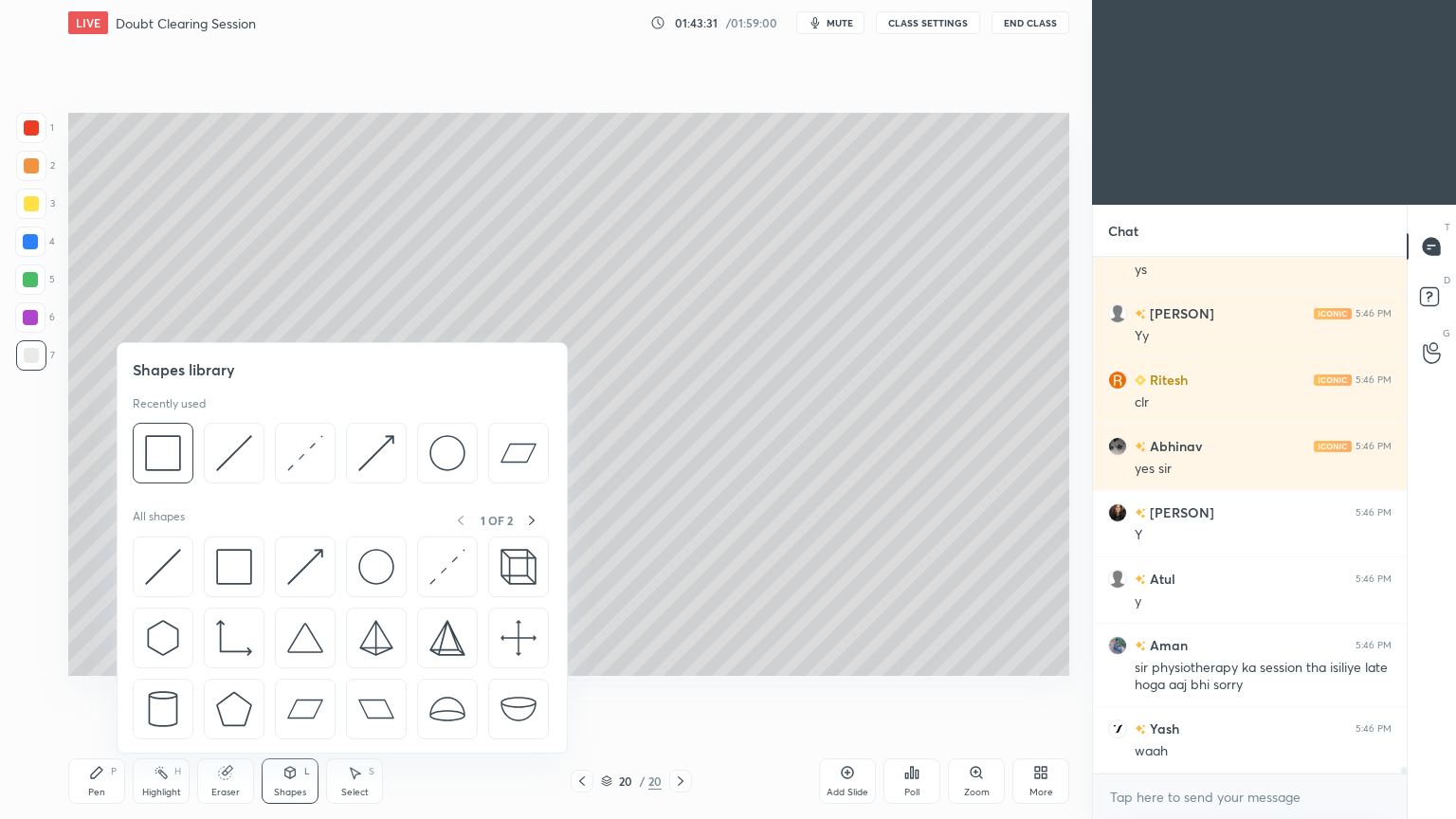 click at bounding box center [376, 453] 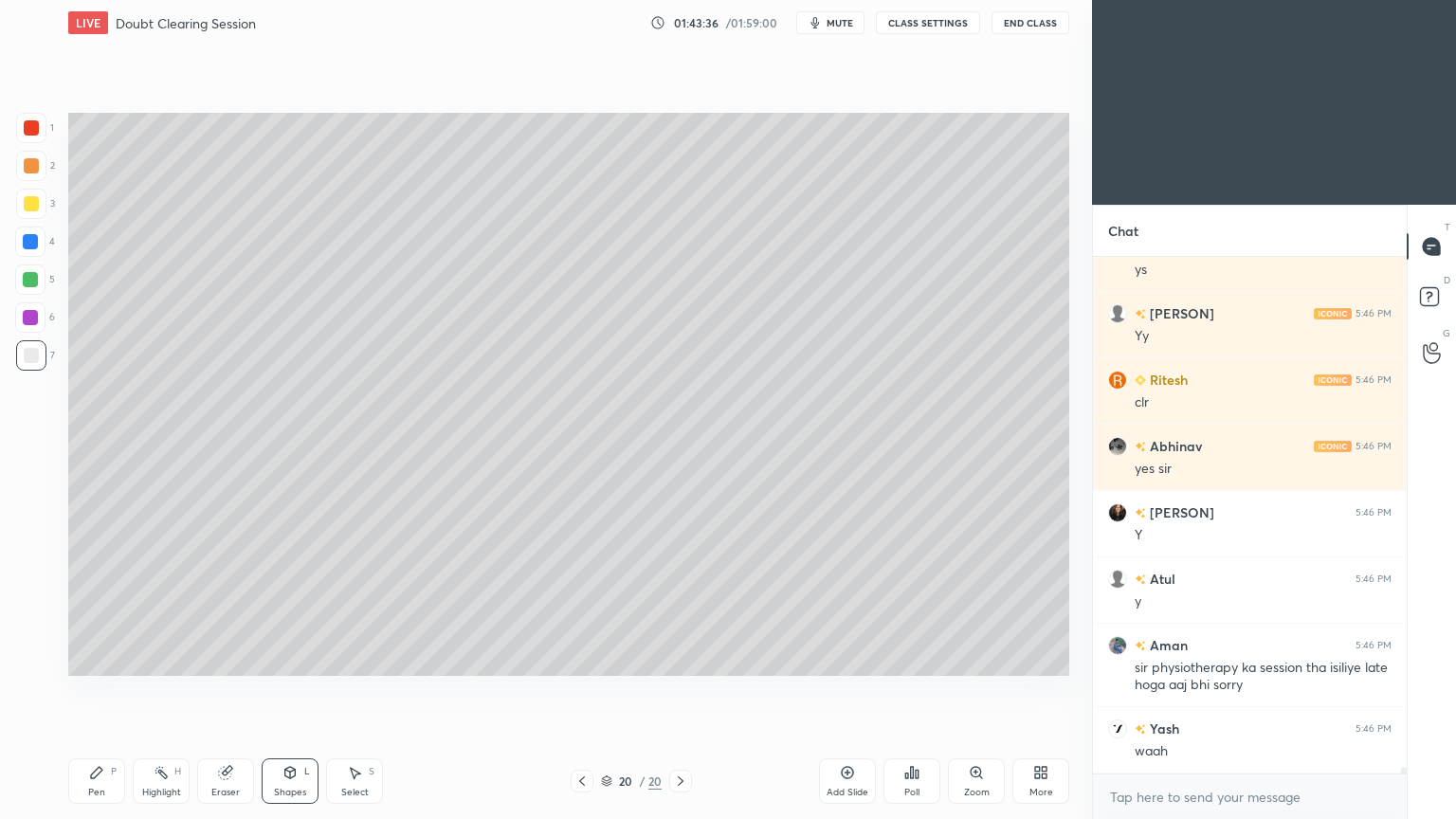 click on "Pen P" at bounding box center (97, 781) 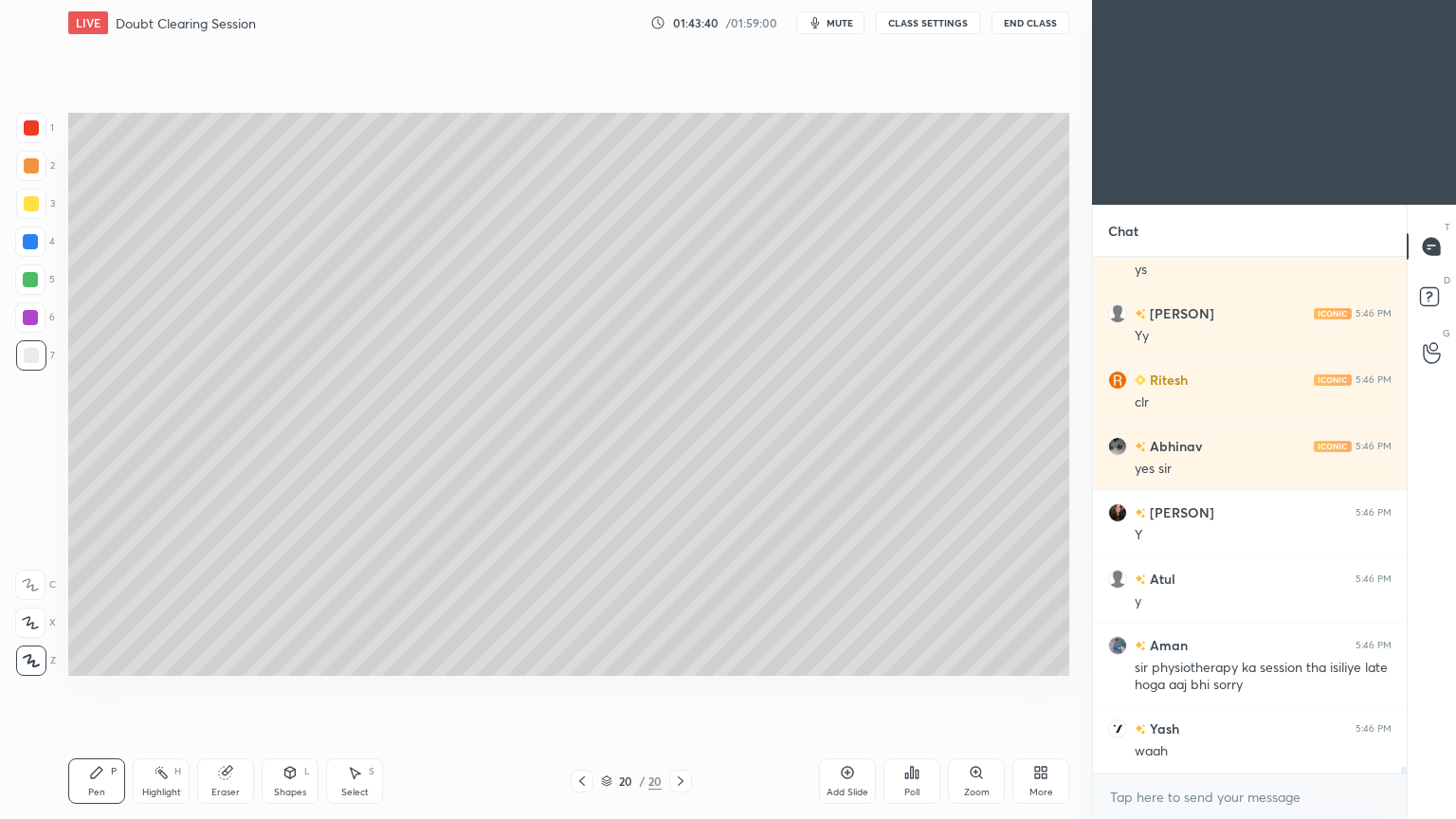 click on "Shapes L" at bounding box center (290, 781) 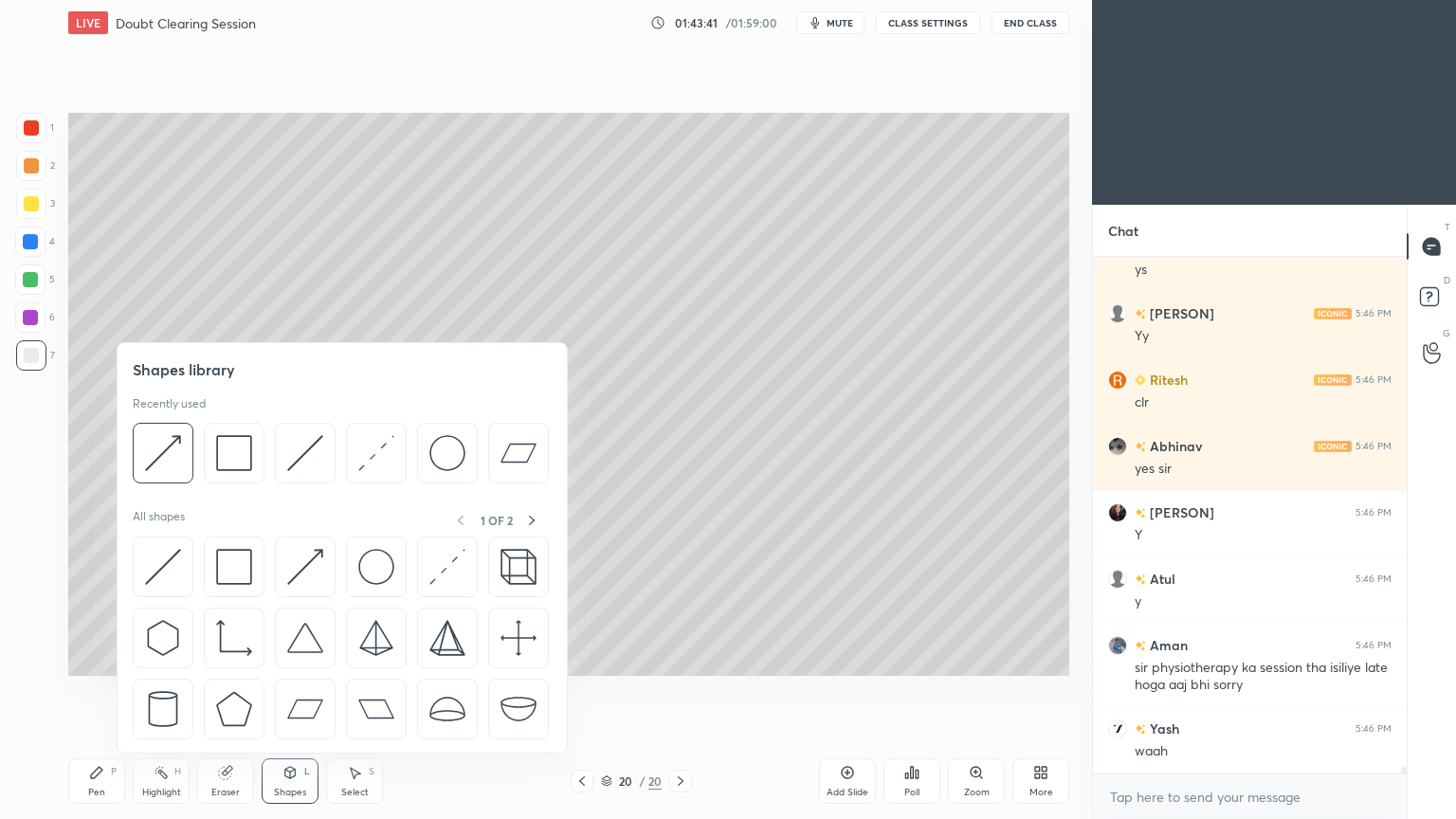 click at bounding box center (163, 453) 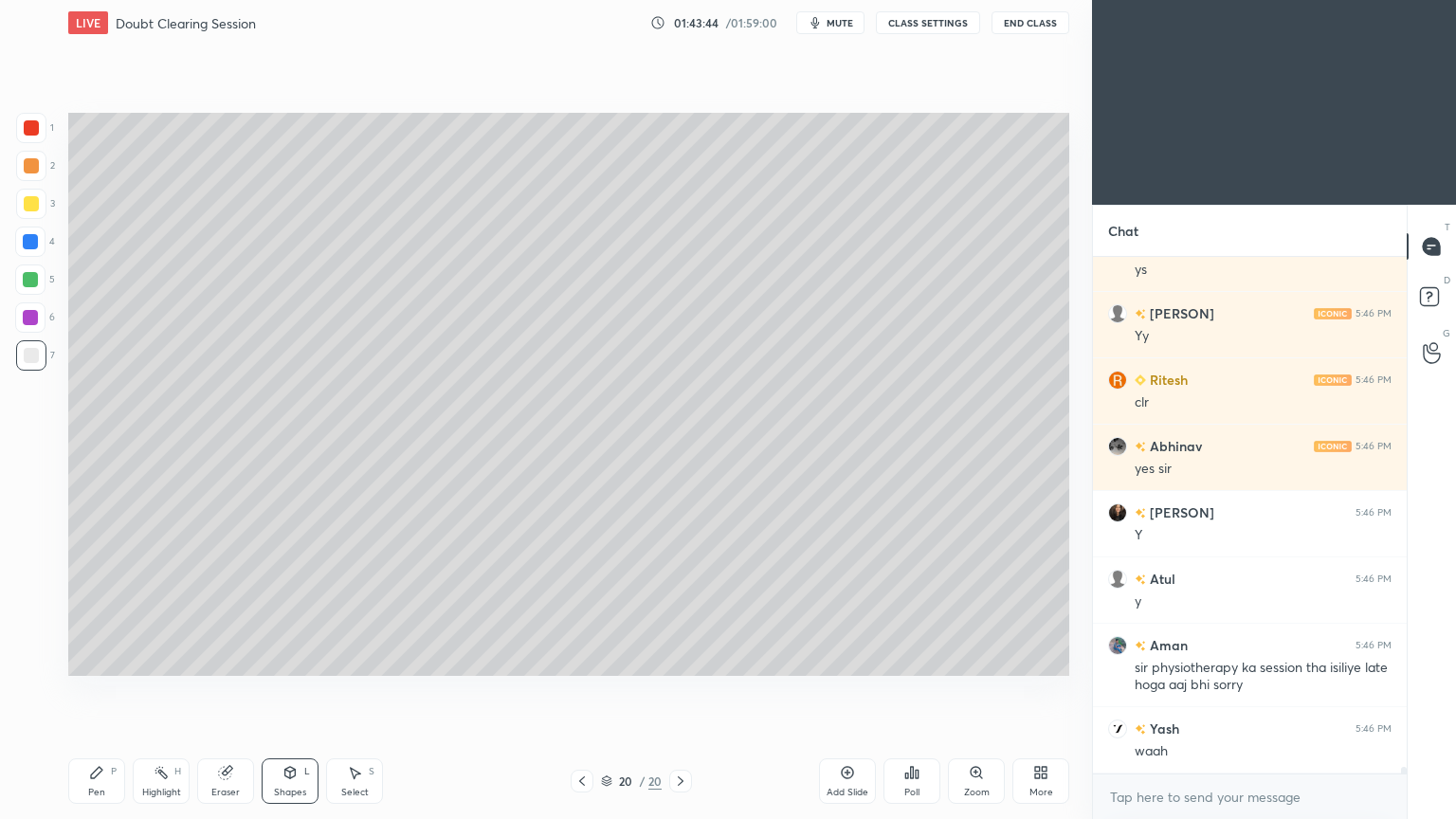 click on "Pen P" at bounding box center [97, 781] 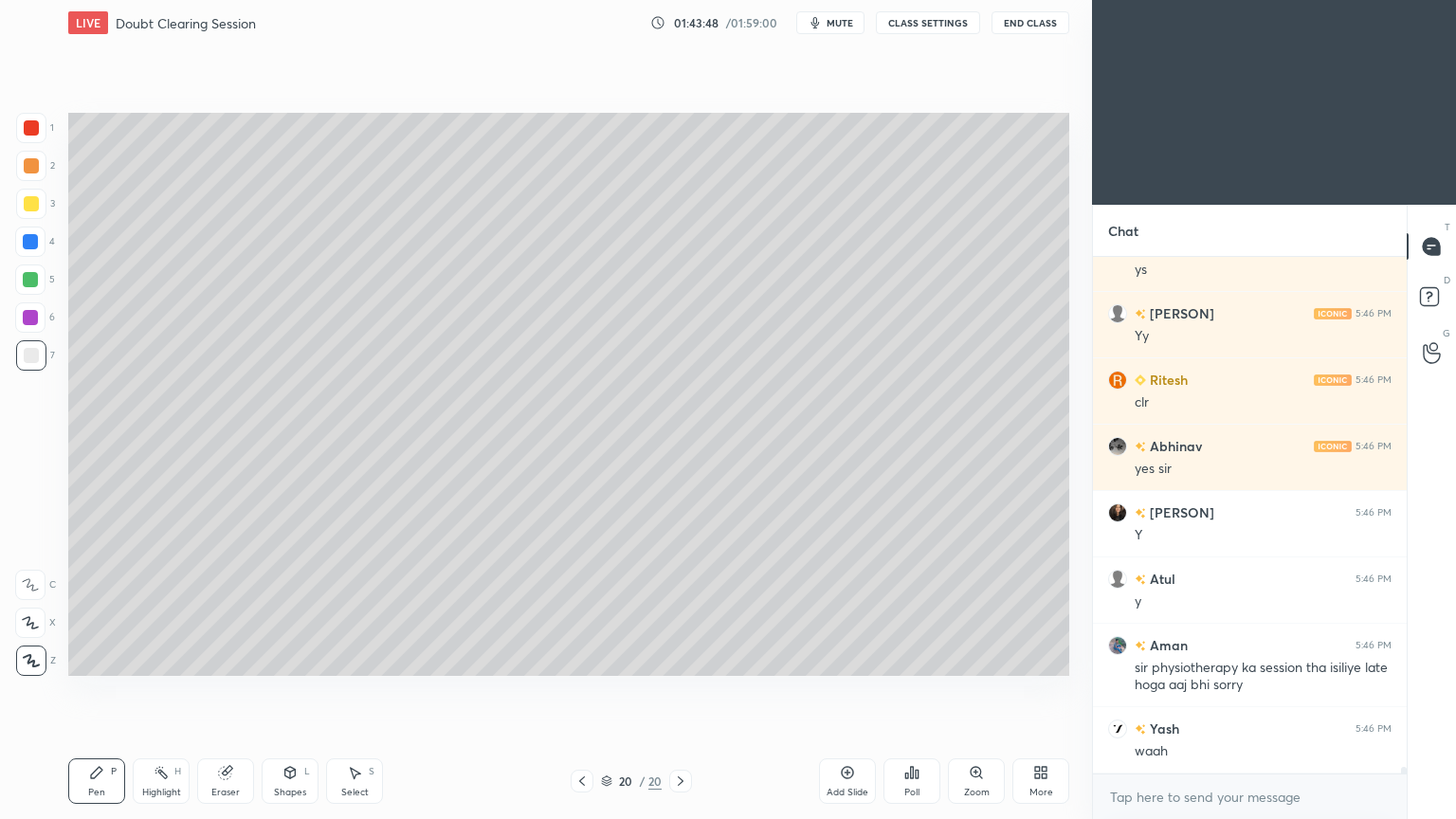 scroll, scrollTop: 41026, scrollLeft: 0, axis: vertical 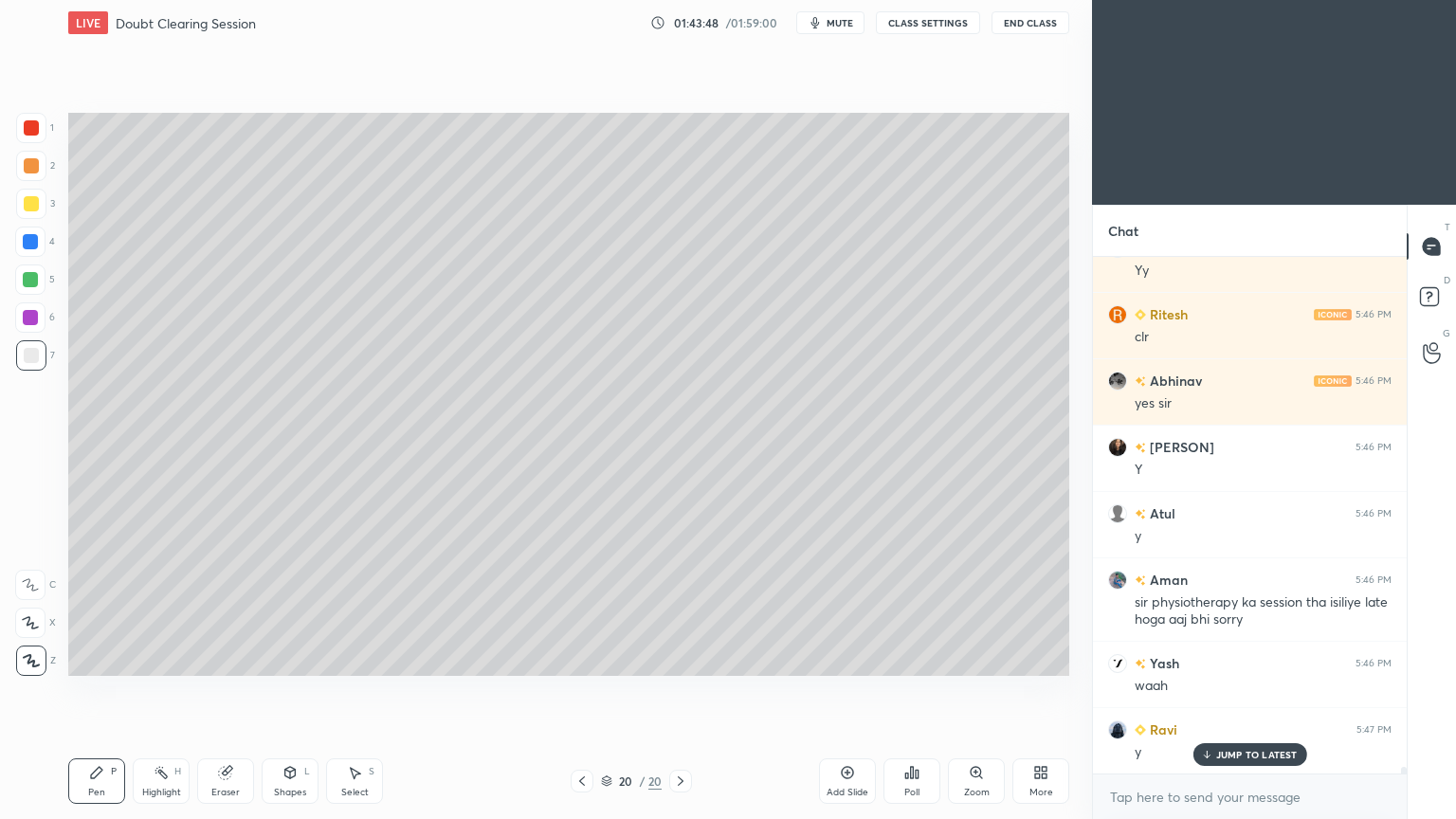 click on "Shapes L" at bounding box center [290, 781] 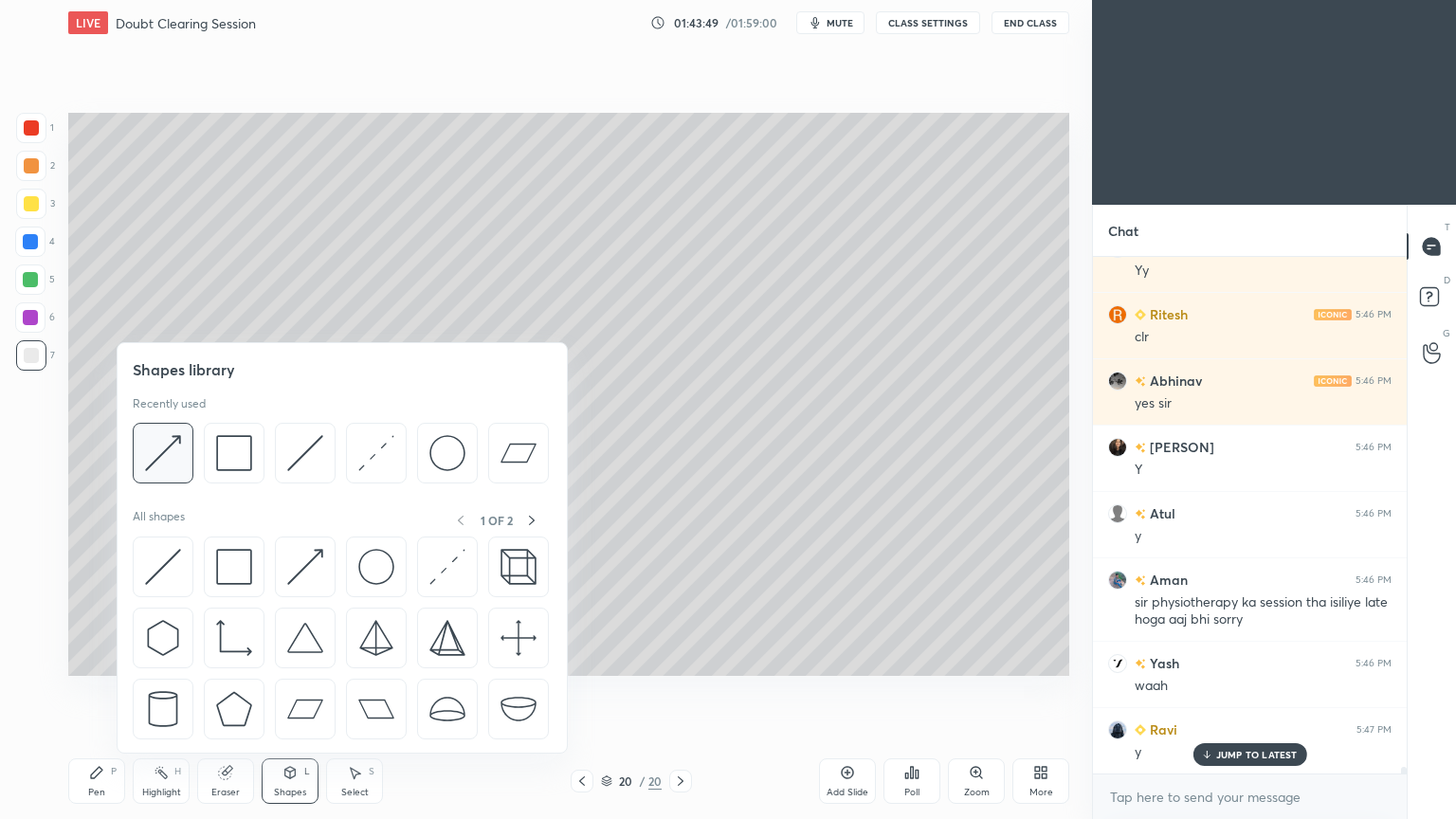 click at bounding box center [163, 453] 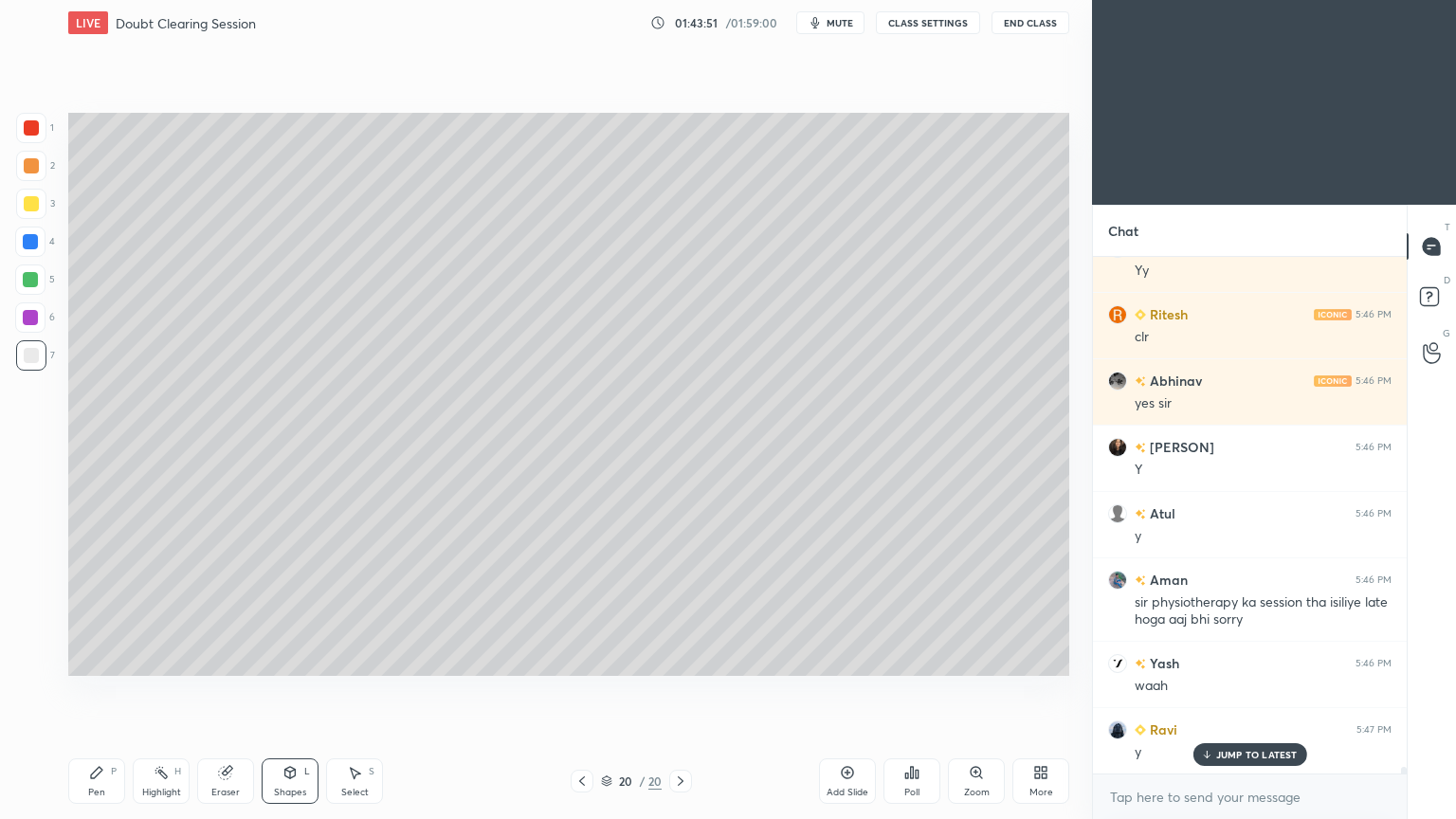 scroll, scrollTop: 41093, scrollLeft: 0, axis: vertical 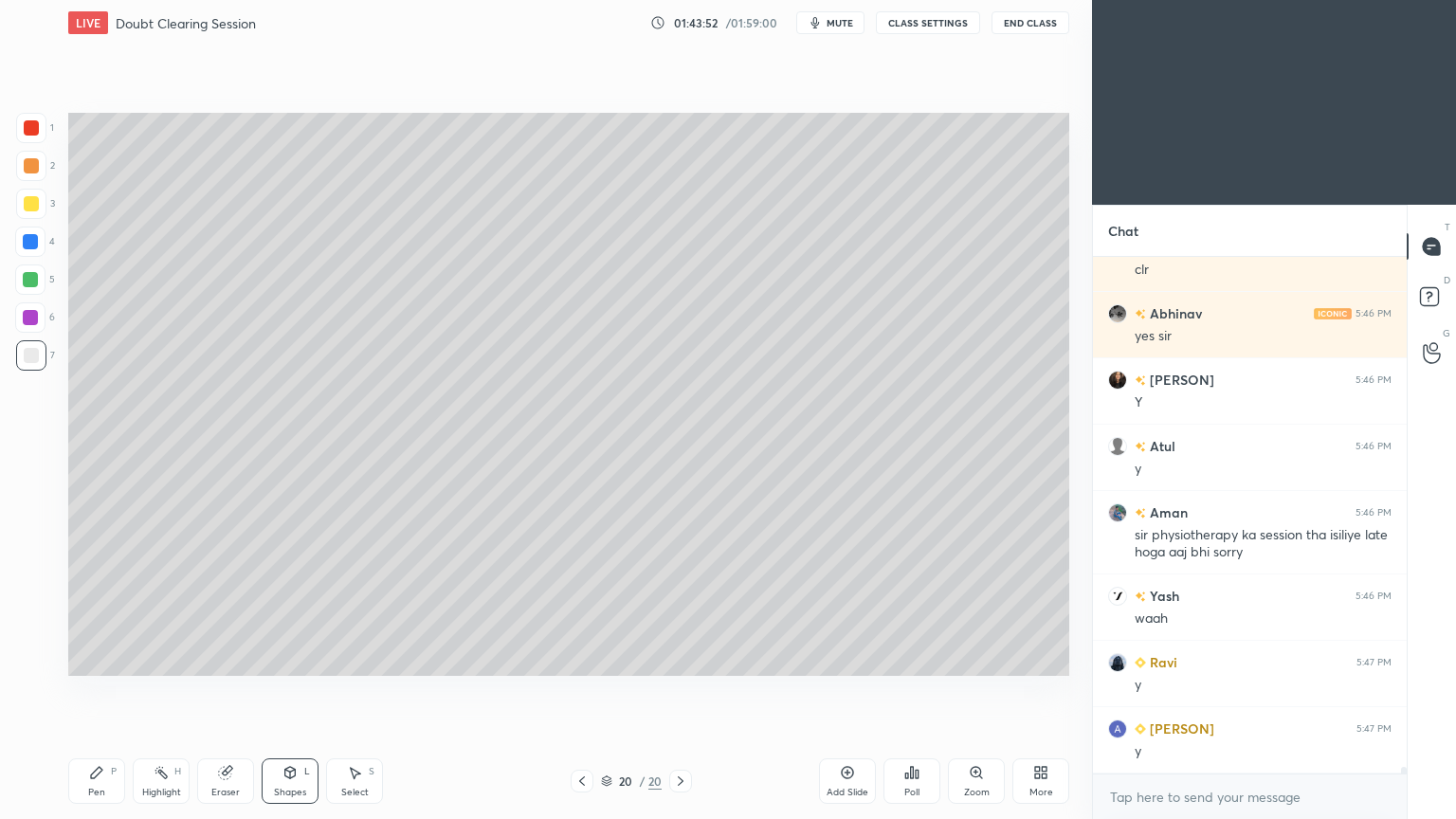 click on "Pen" at bounding box center [97, 792] 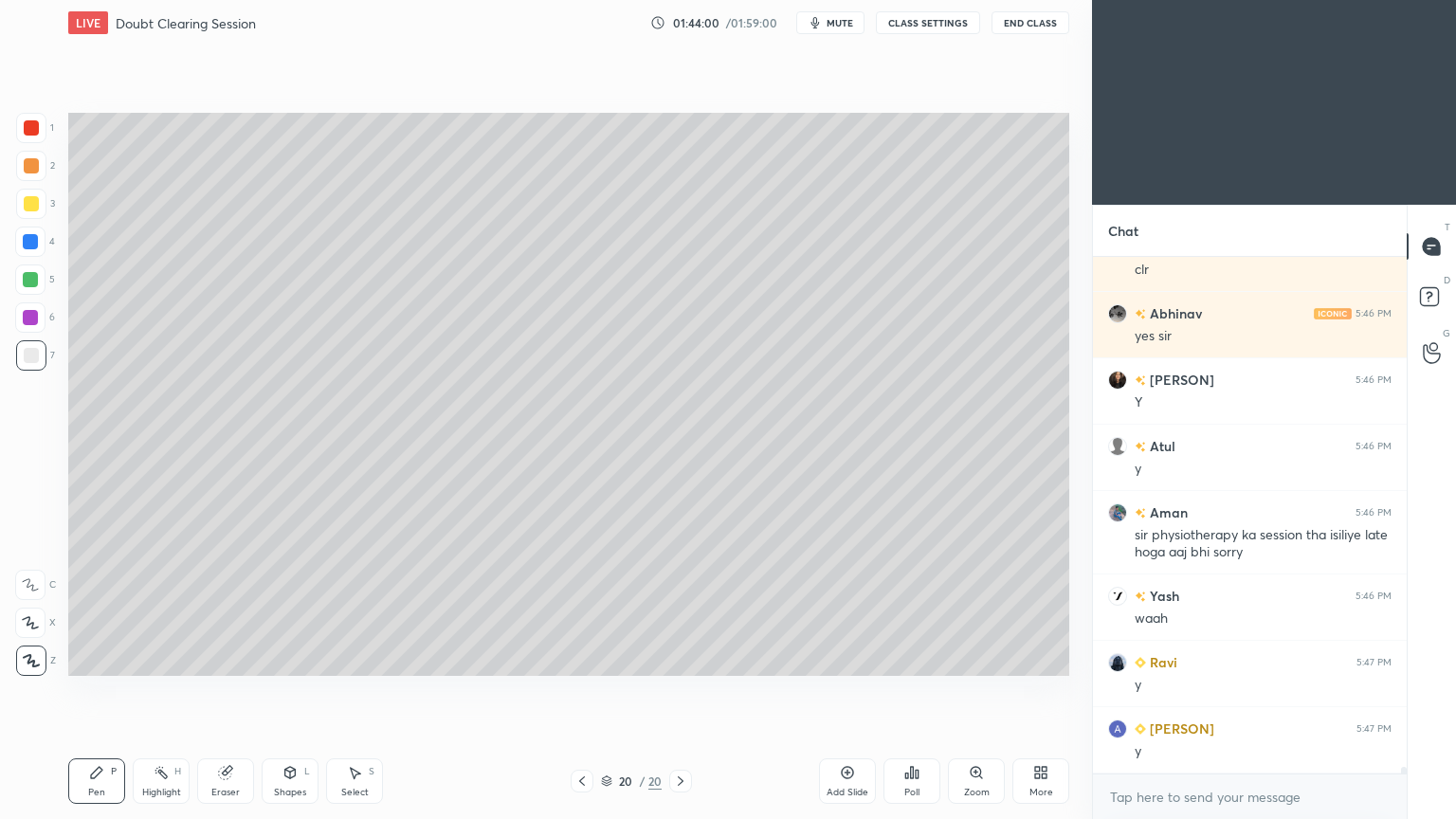 click at bounding box center (31, 204) 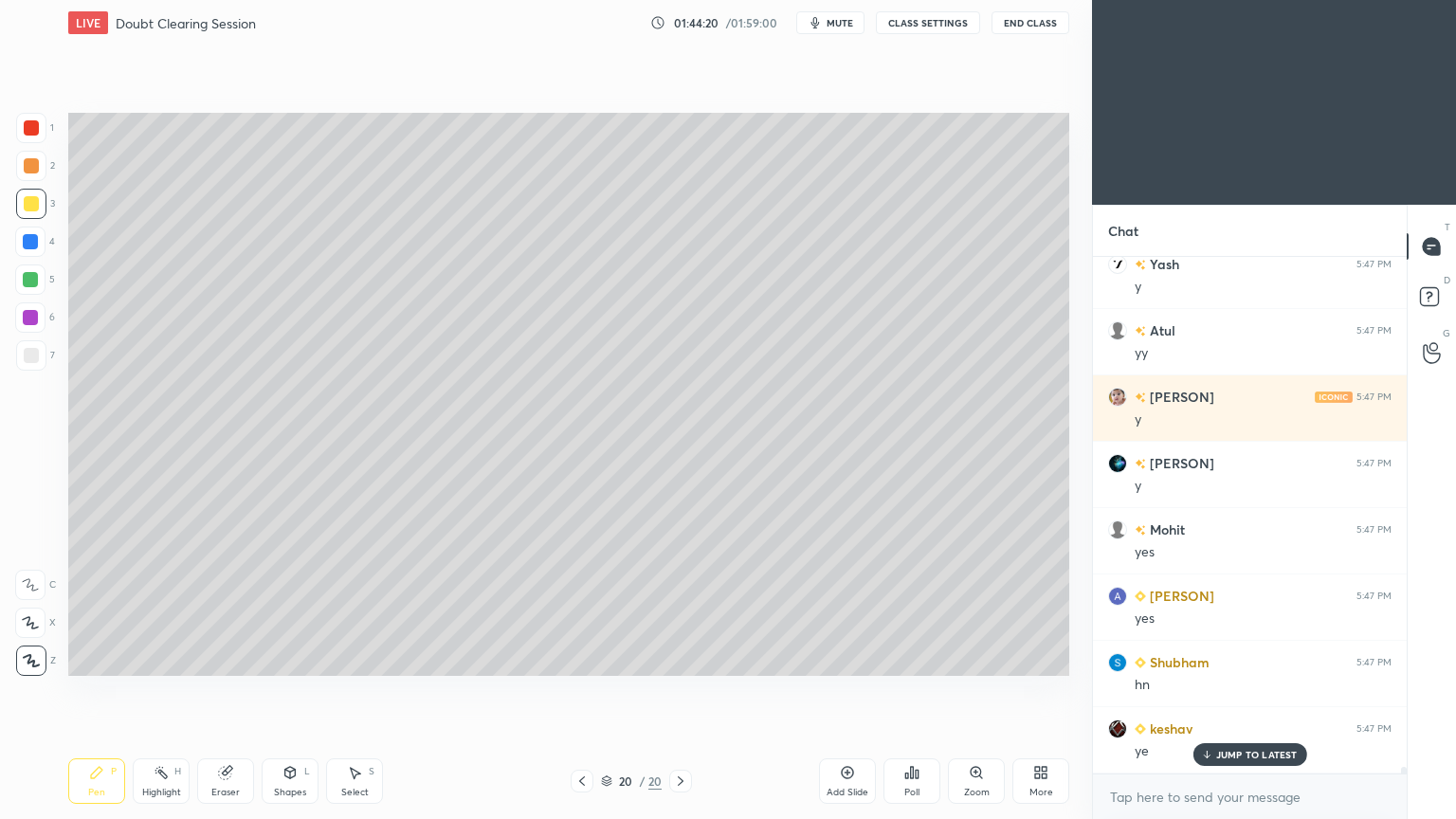 scroll, scrollTop: 40628, scrollLeft: 0, axis: vertical 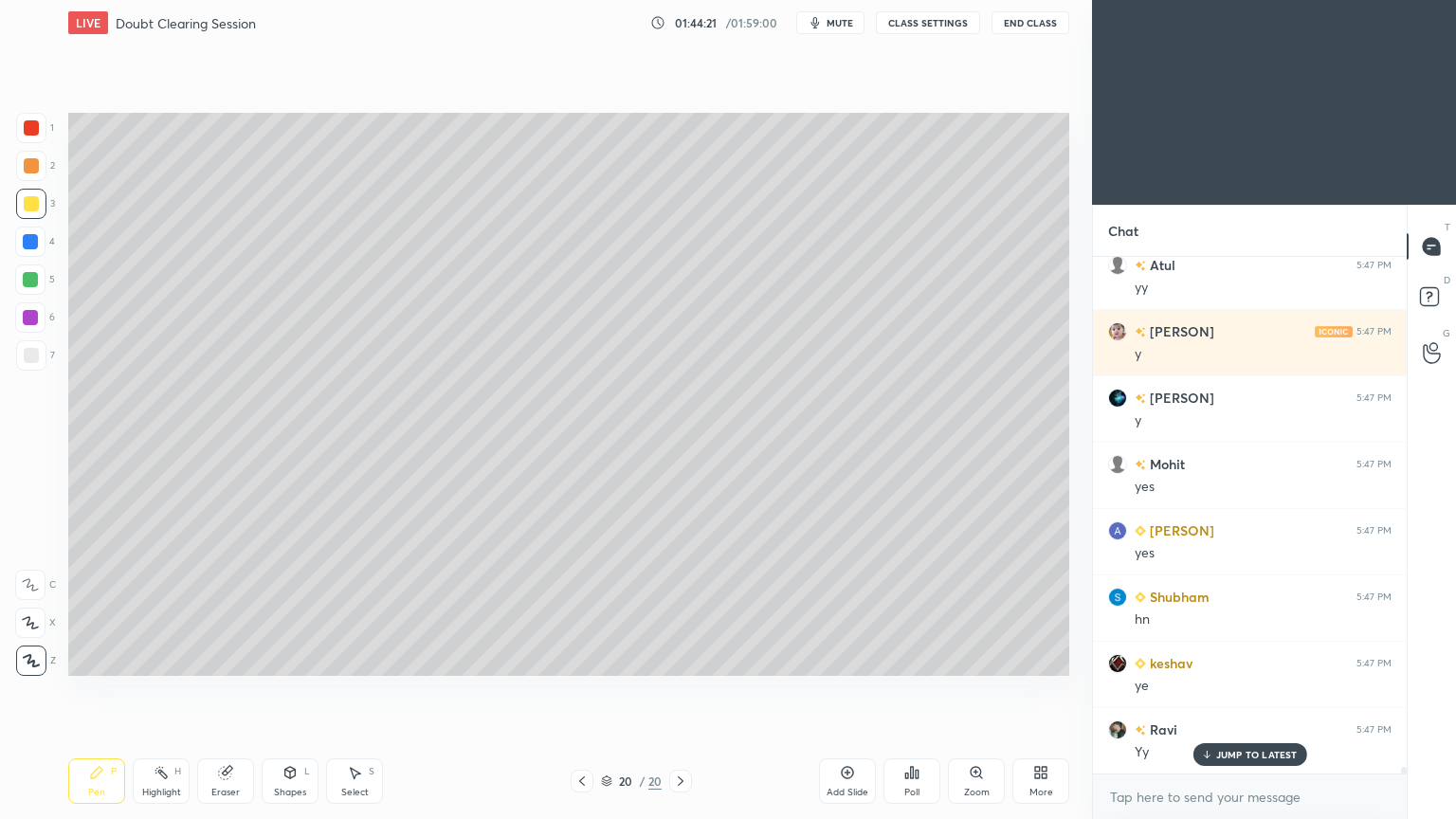 click at bounding box center [31, 355] 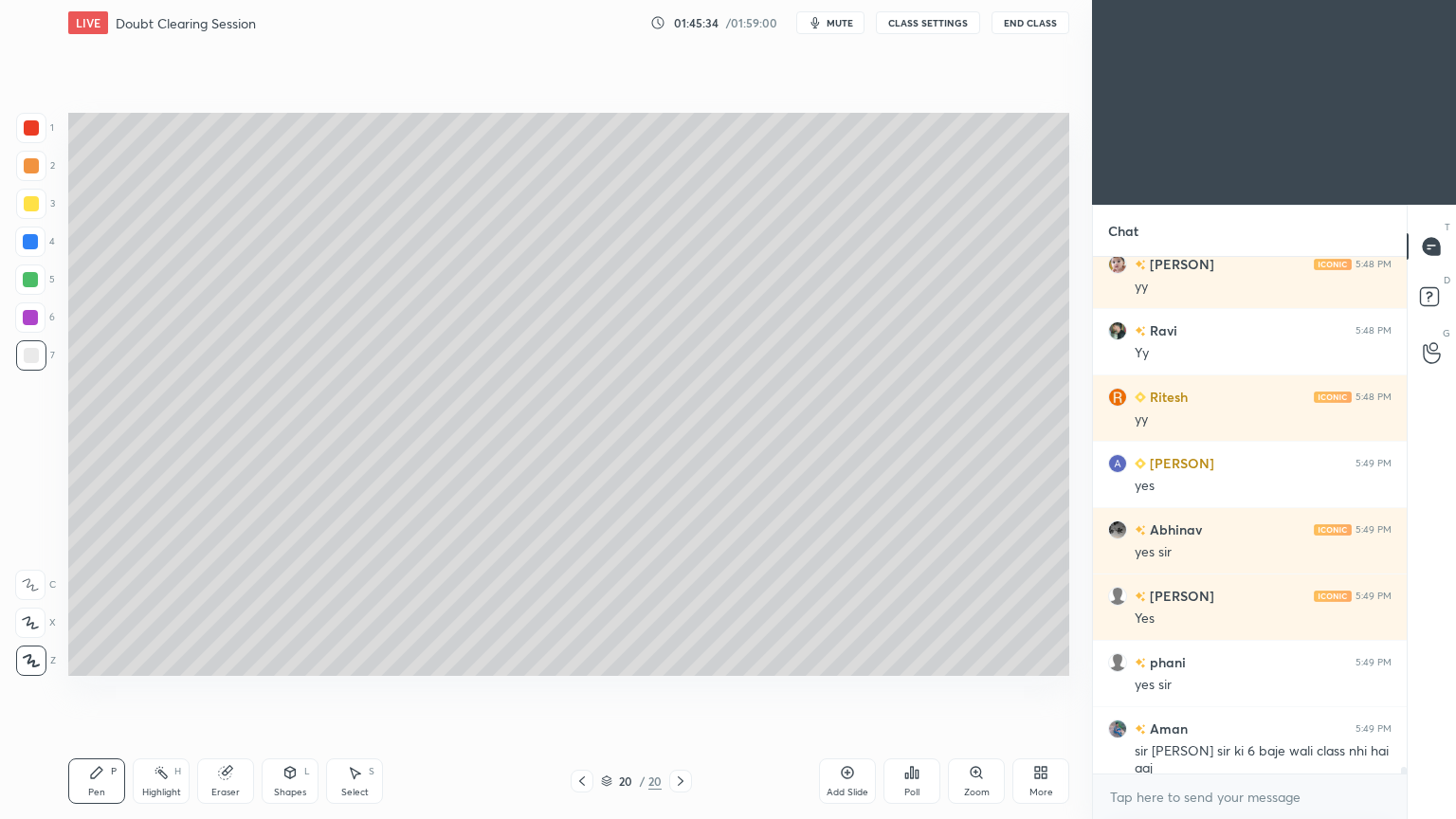 scroll, scrollTop: 42239, scrollLeft: 0, axis: vertical 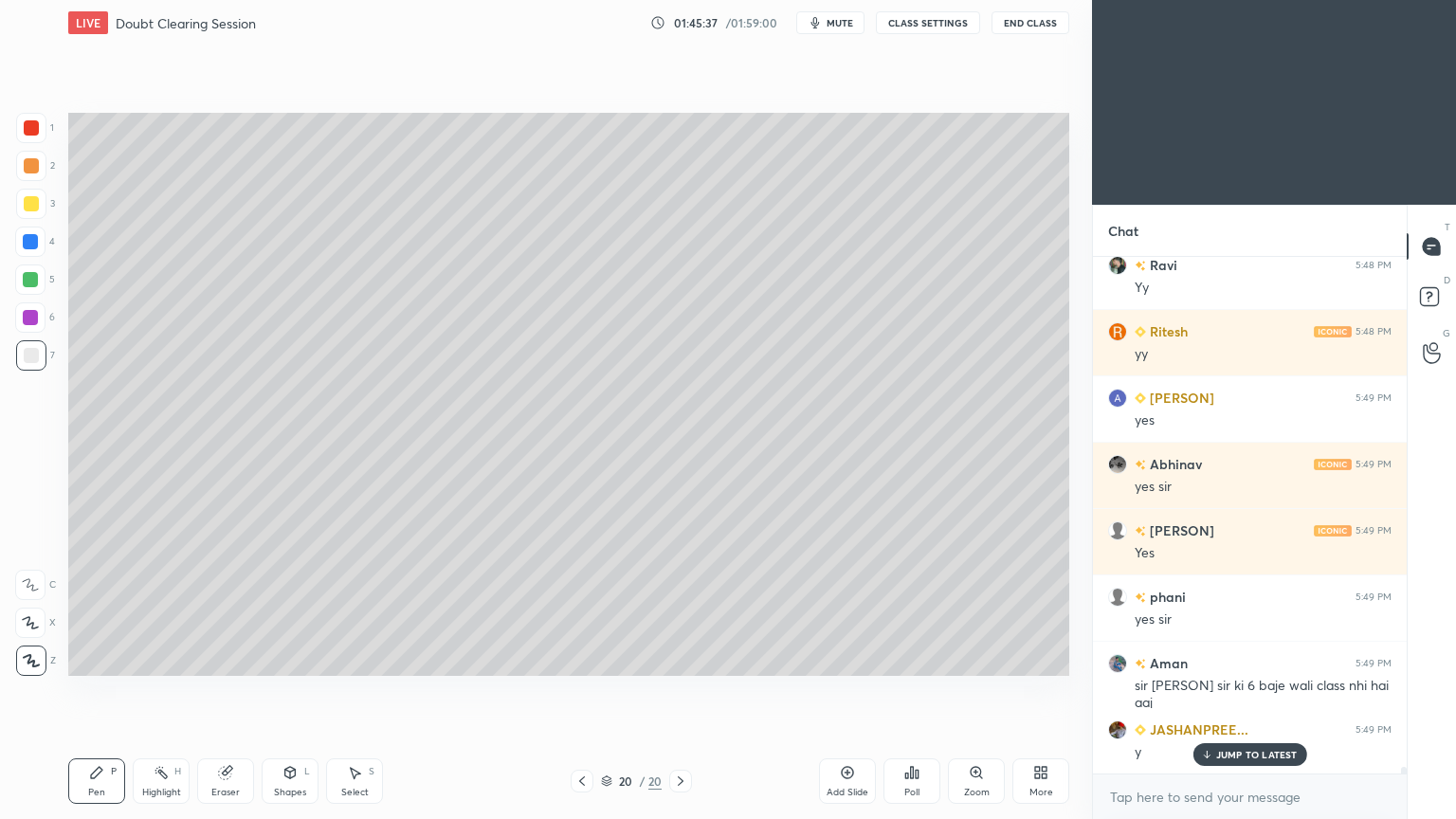click at bounding box center [31, 166] 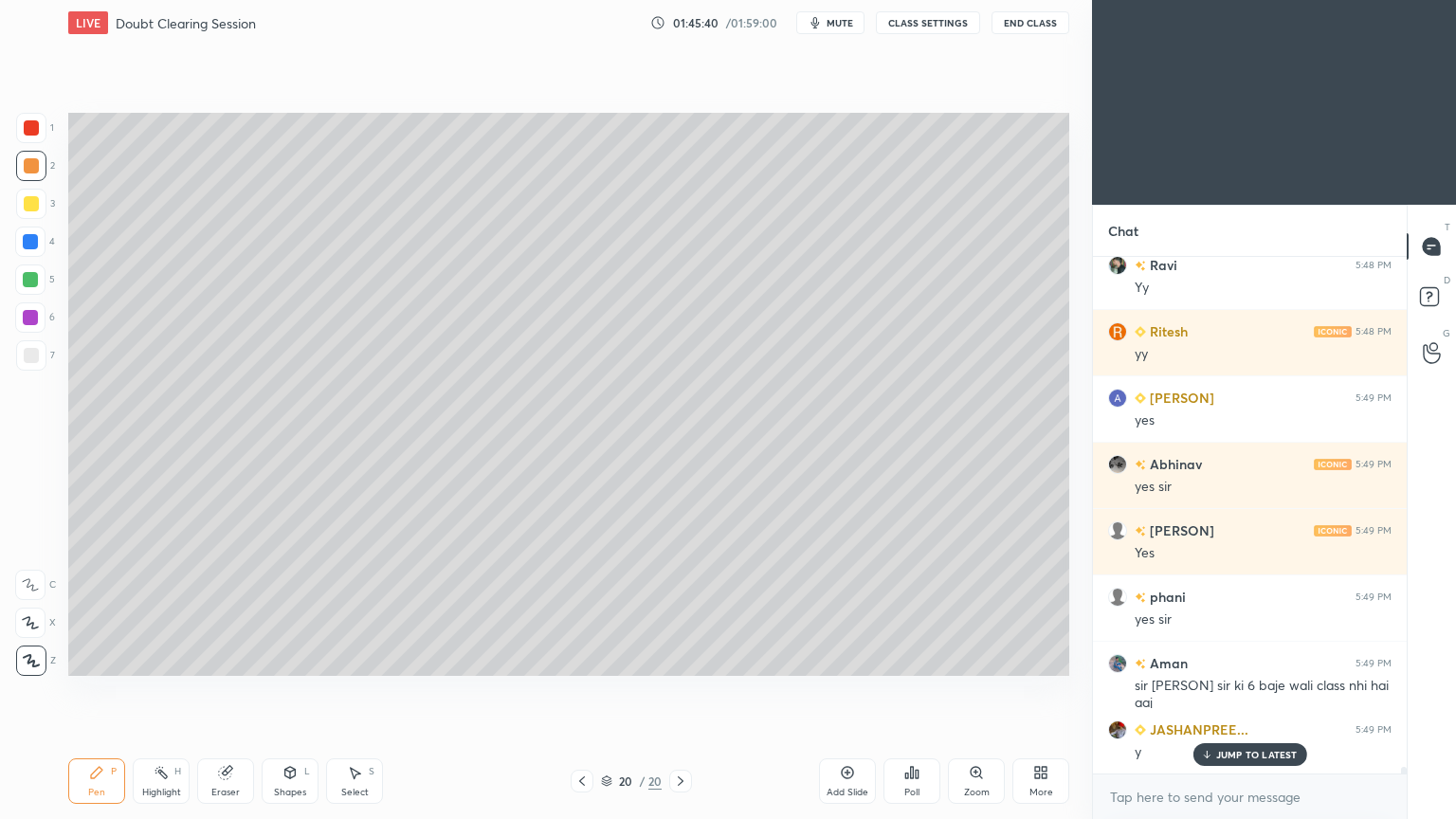 click at bounding box center [31, 355] 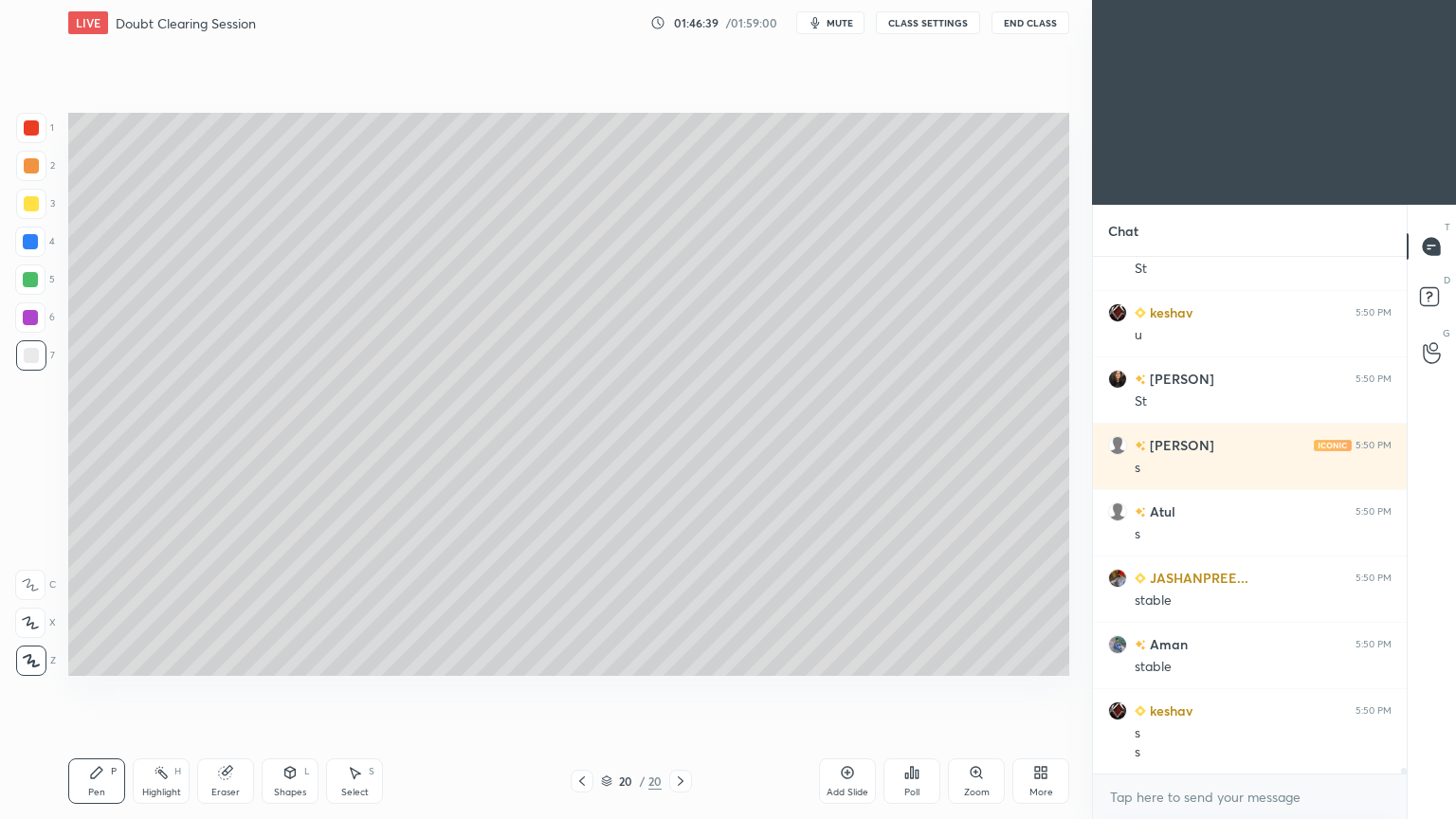 scroll, scrollTop: 43918, scrollLeft: 0, axis: vertical 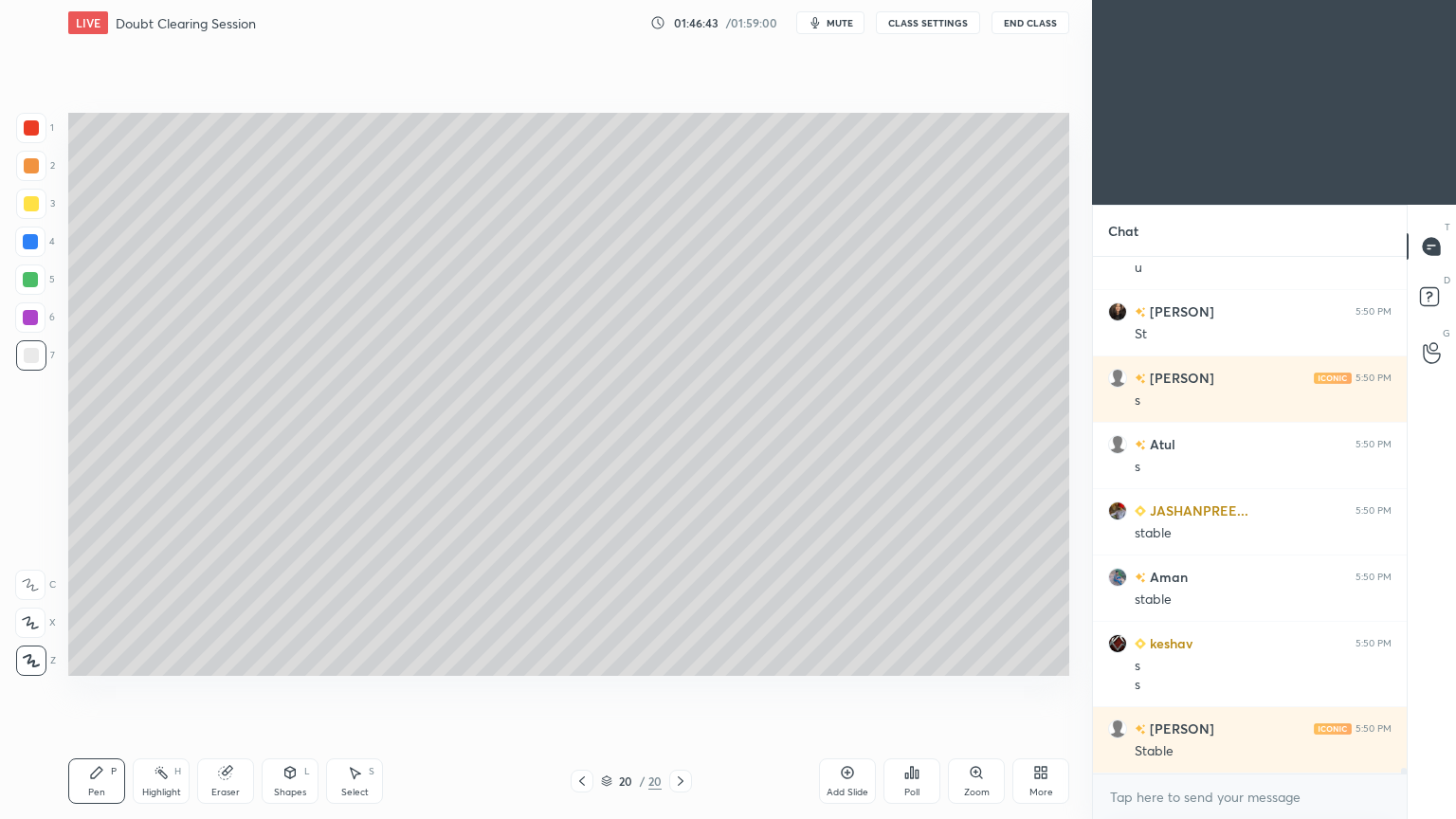 click 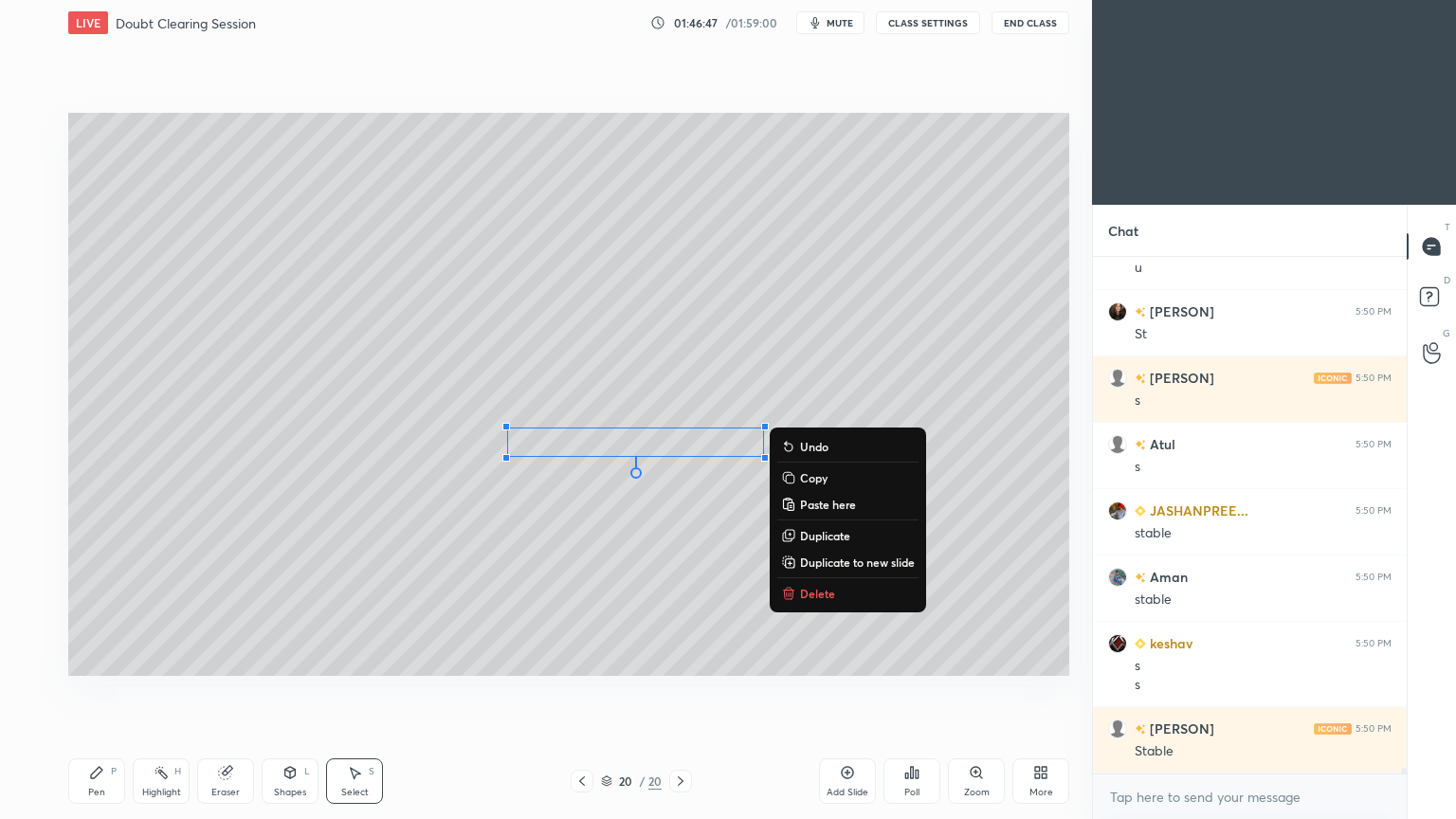 scroll, scrollTop: 43983, scrollLeft: 0, axis: vertical 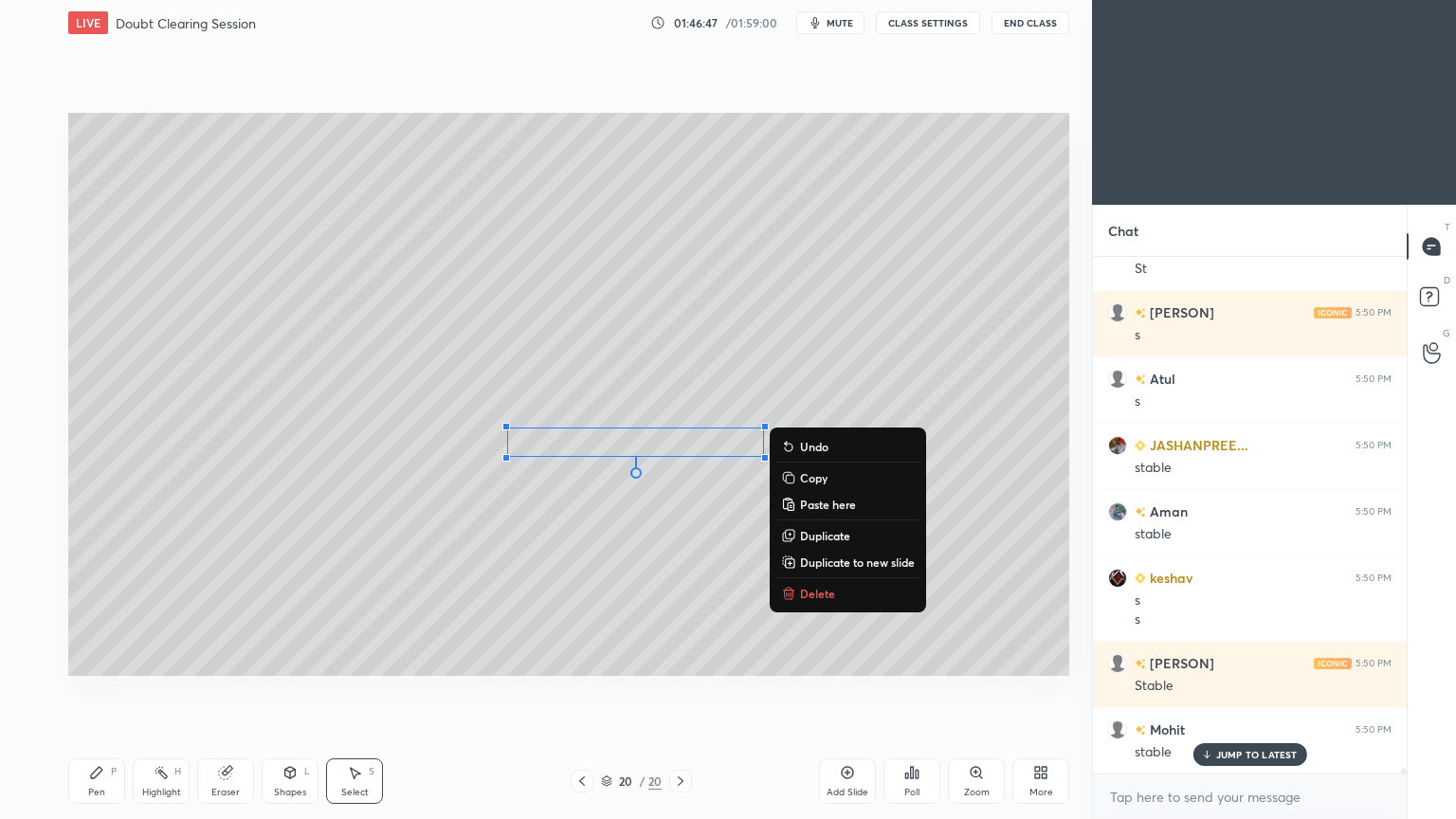 click on "Pen" at bounding box center (97, 792) 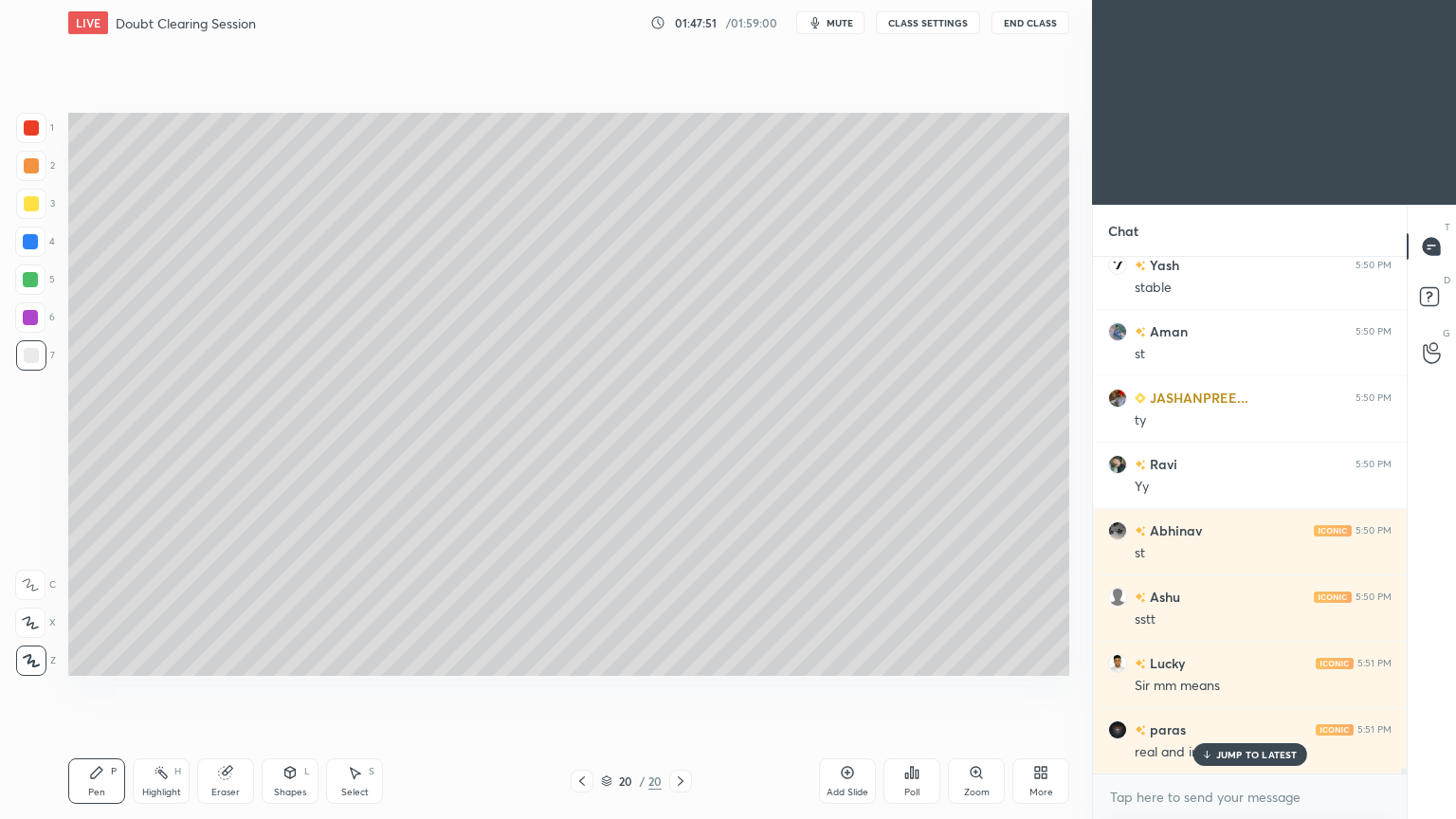 scroll, scrollTop: 45443, scrollLeft: 0, axis: vertical 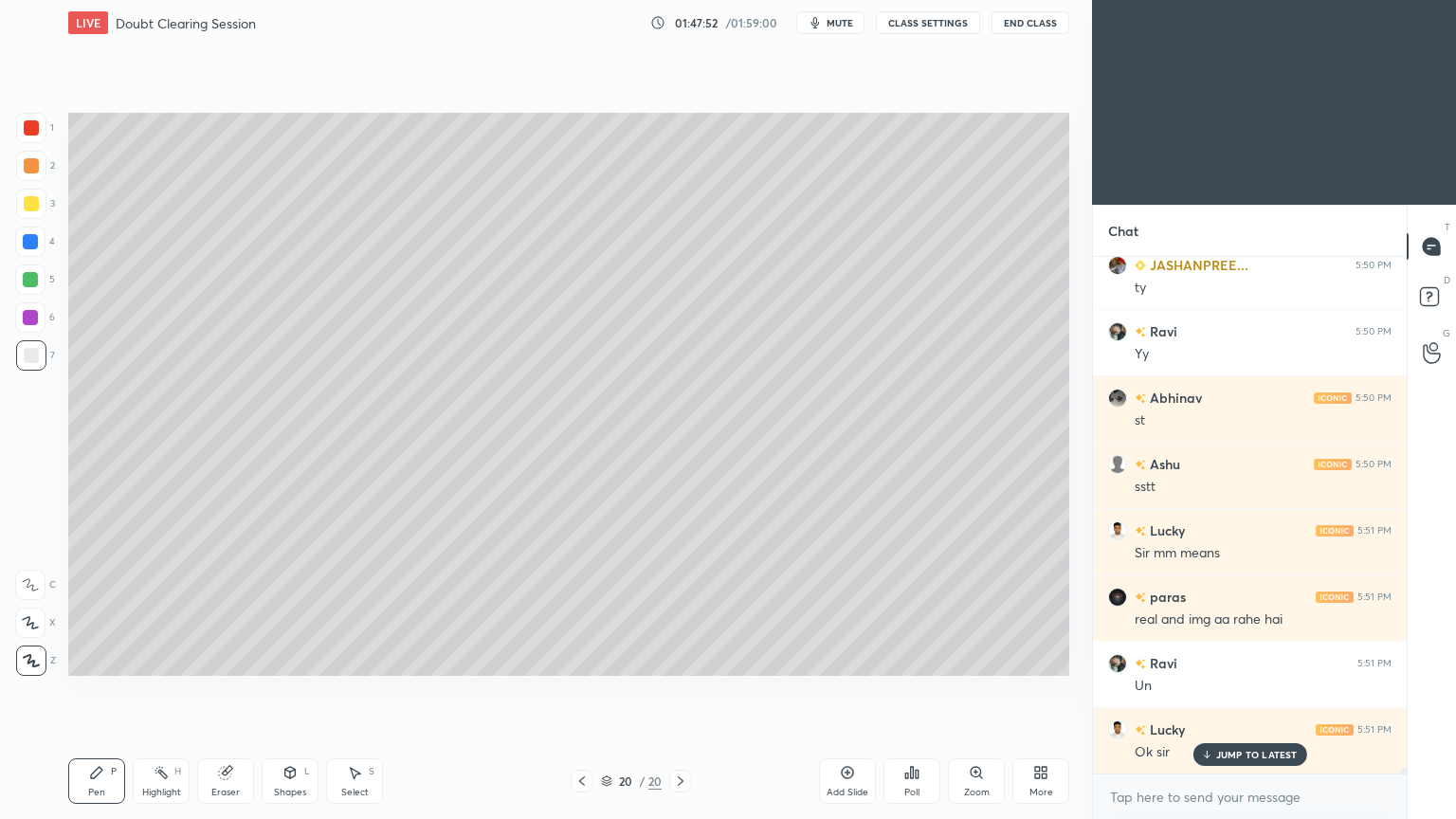 click on "JUMP TO LATEST" at bounding box center [1249, 755] 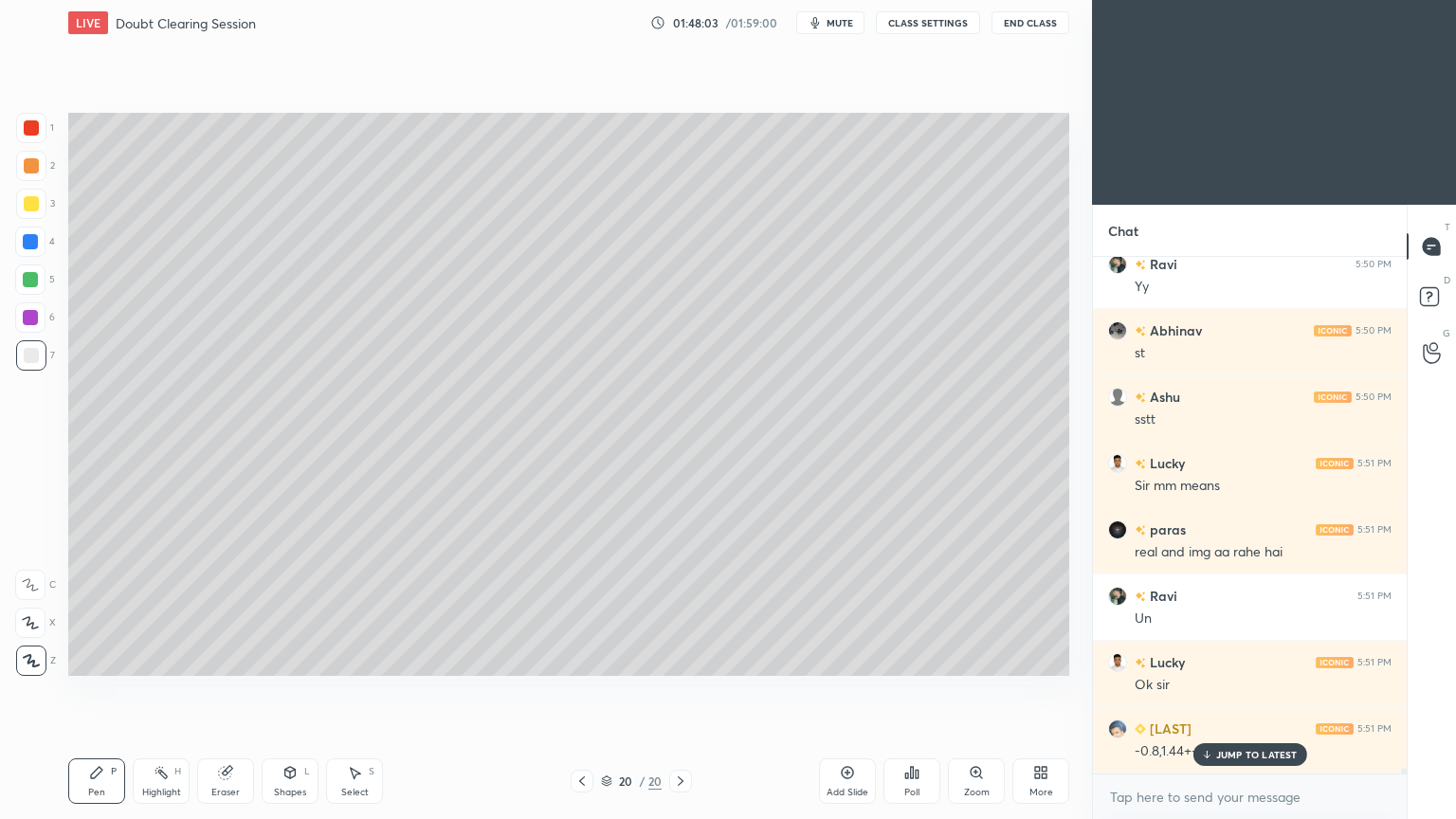 scroll, scrollTop: 45659, scrollLeft: 0, axis: vertical 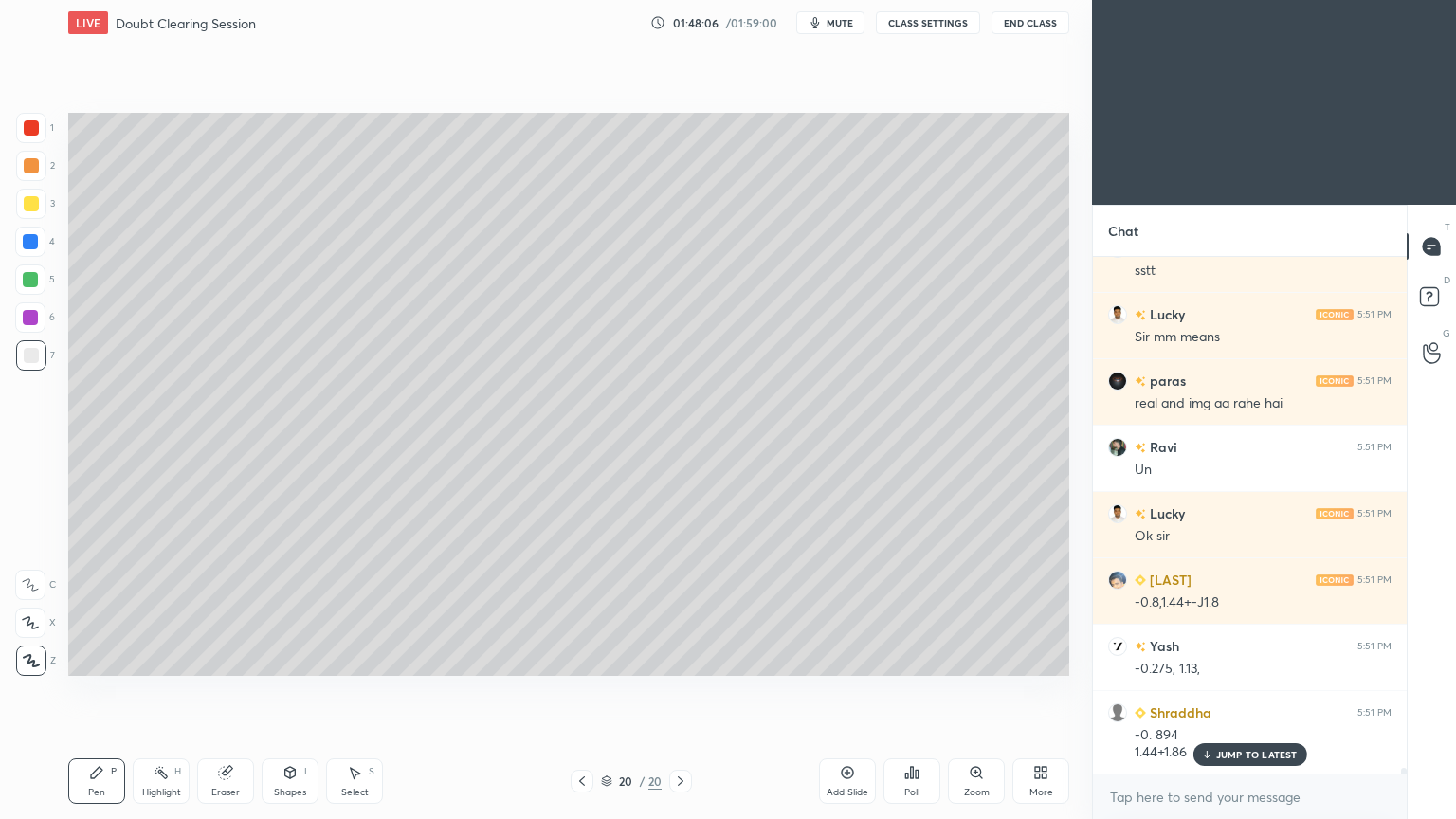 click on "JUMP TO LATEST" at bounding box center [1257, 755] 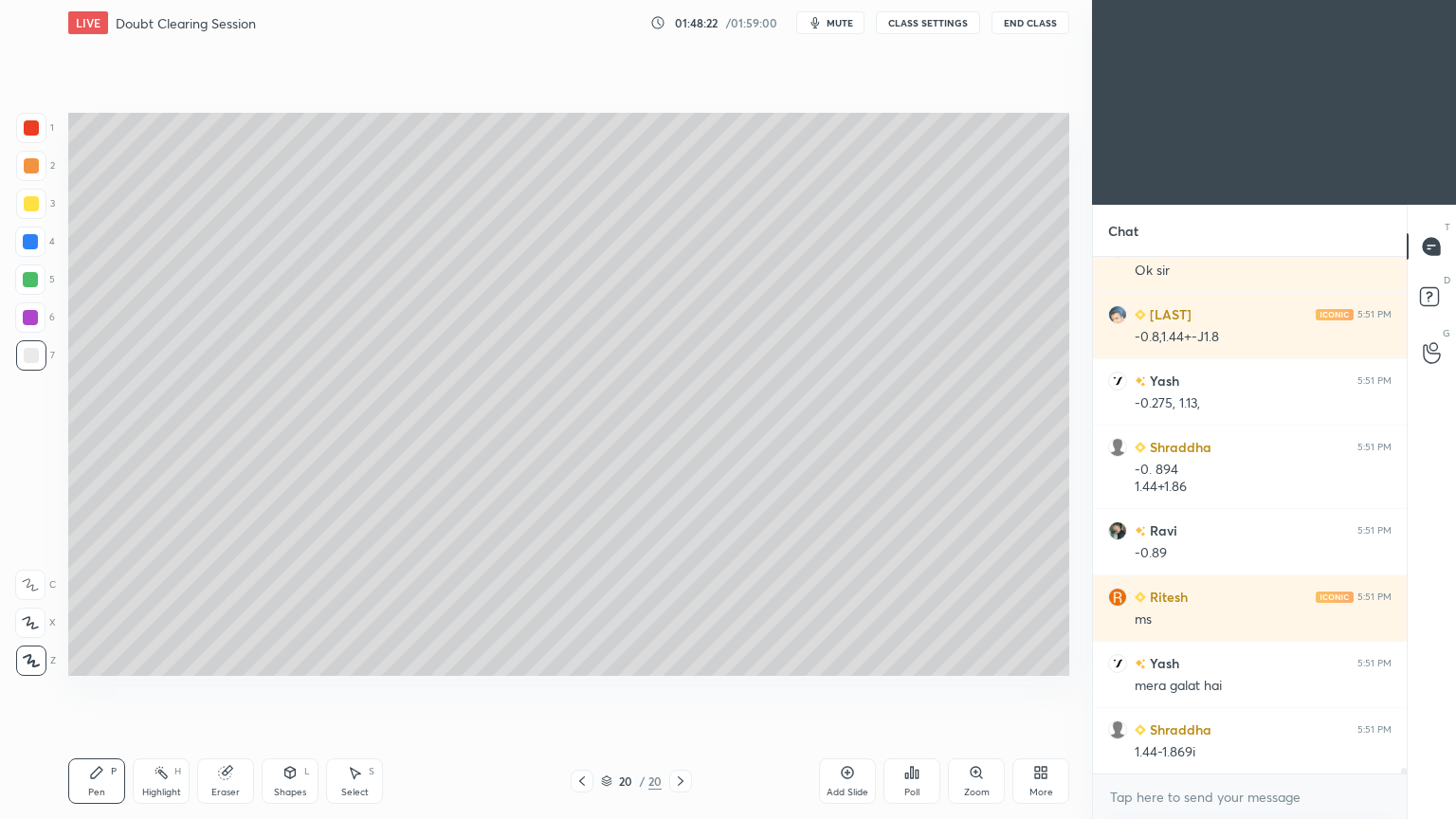 scroll, scrollTop: 45992, scrollLeft: 0, axis: vertical 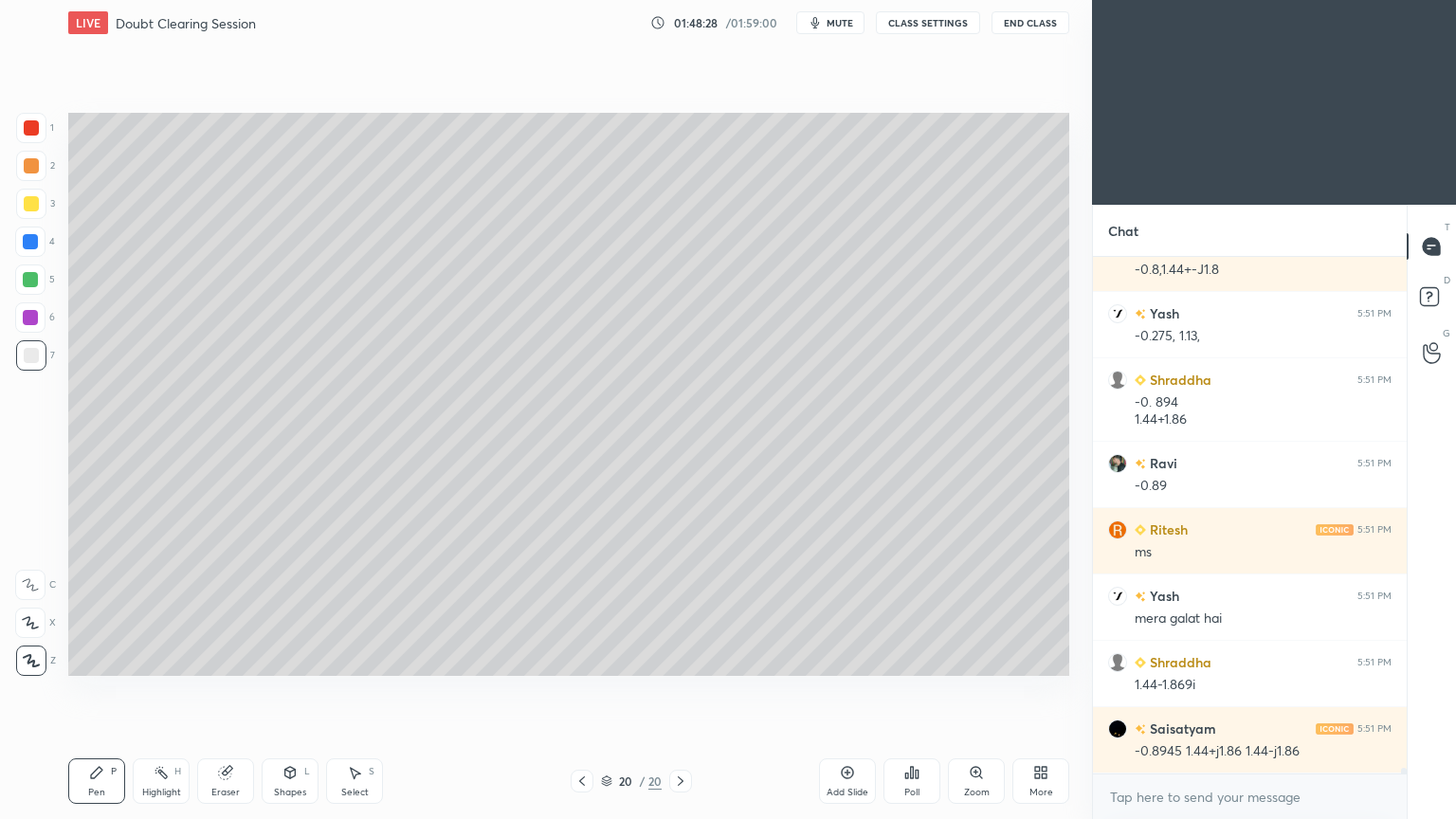 click on "Pen" at bounding box center (97, 792) 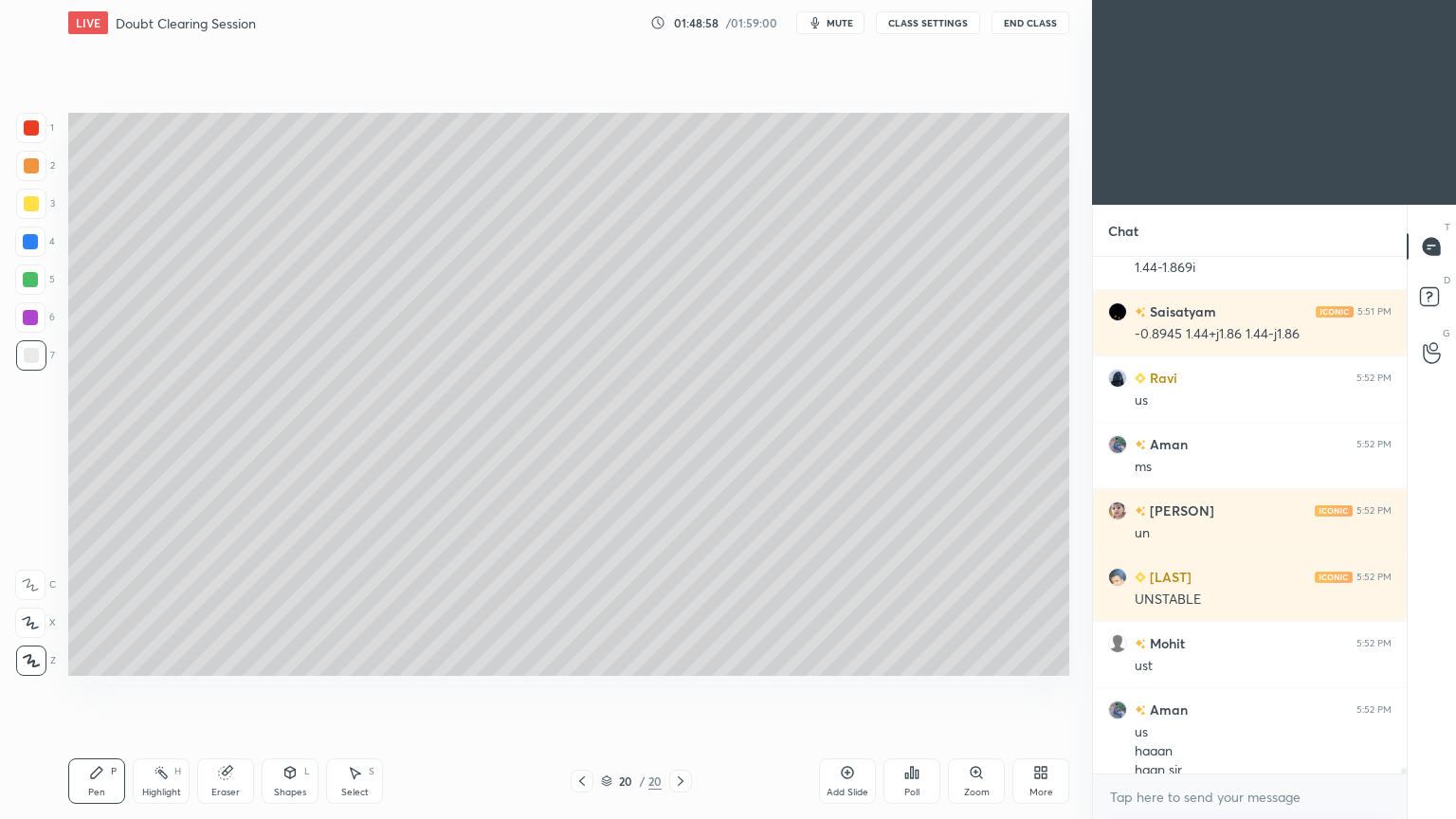 scroll, scrollTop: 46428, scrollLeft: 0, axis: vertical 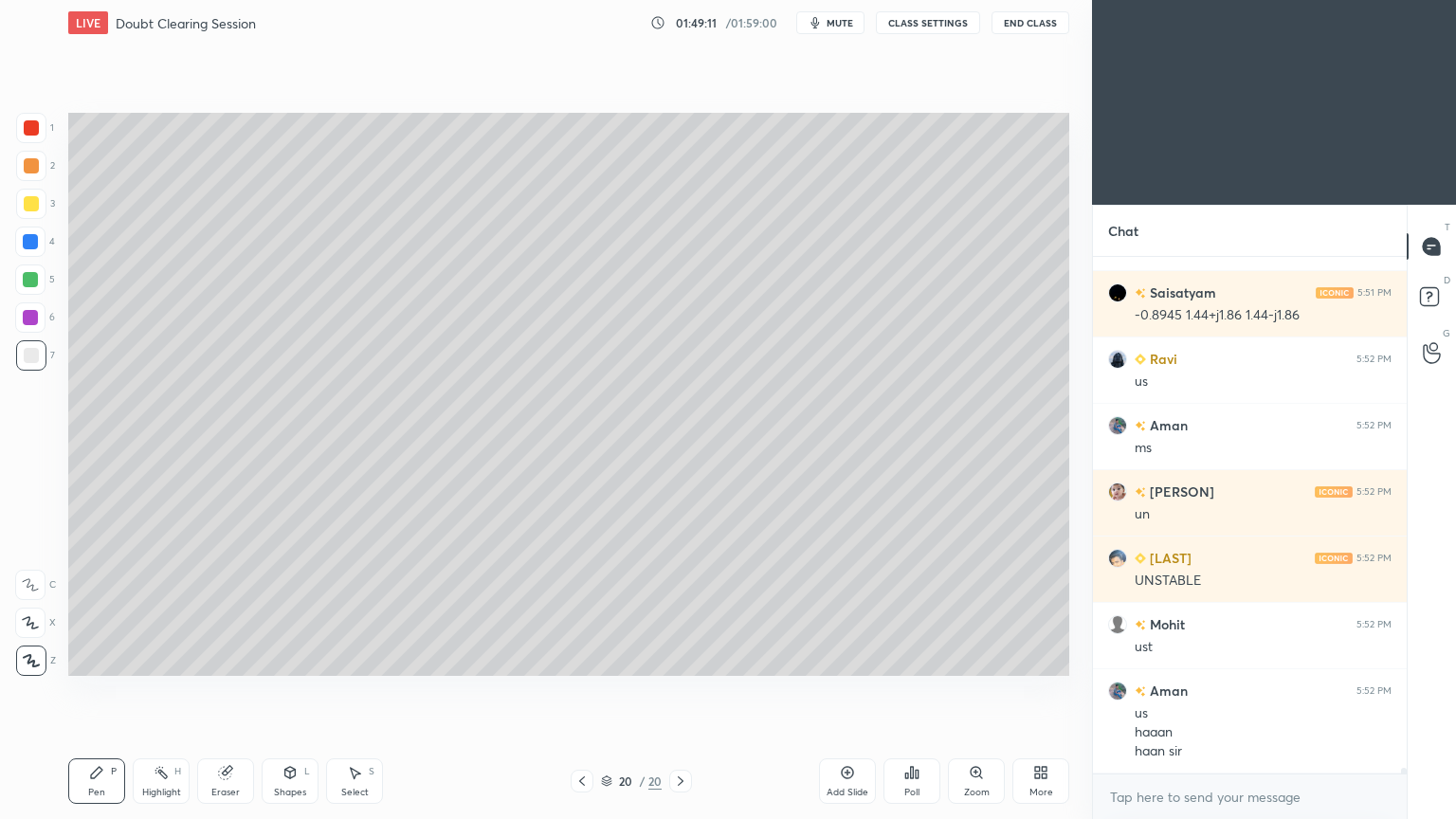 click on "Select" at bounding box center (355, 792) 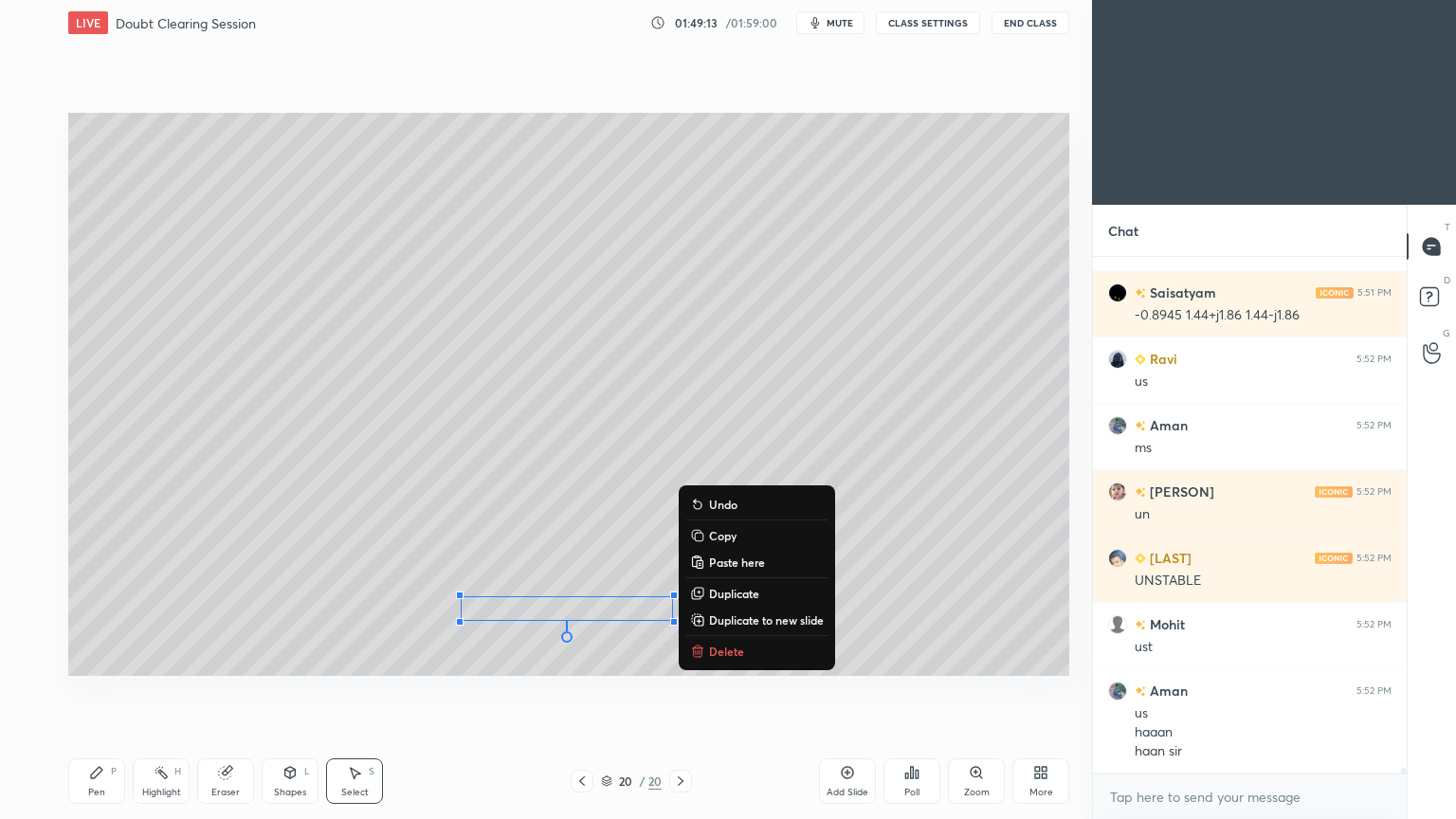 click on "Pen P" at bounding box center [97, 781] 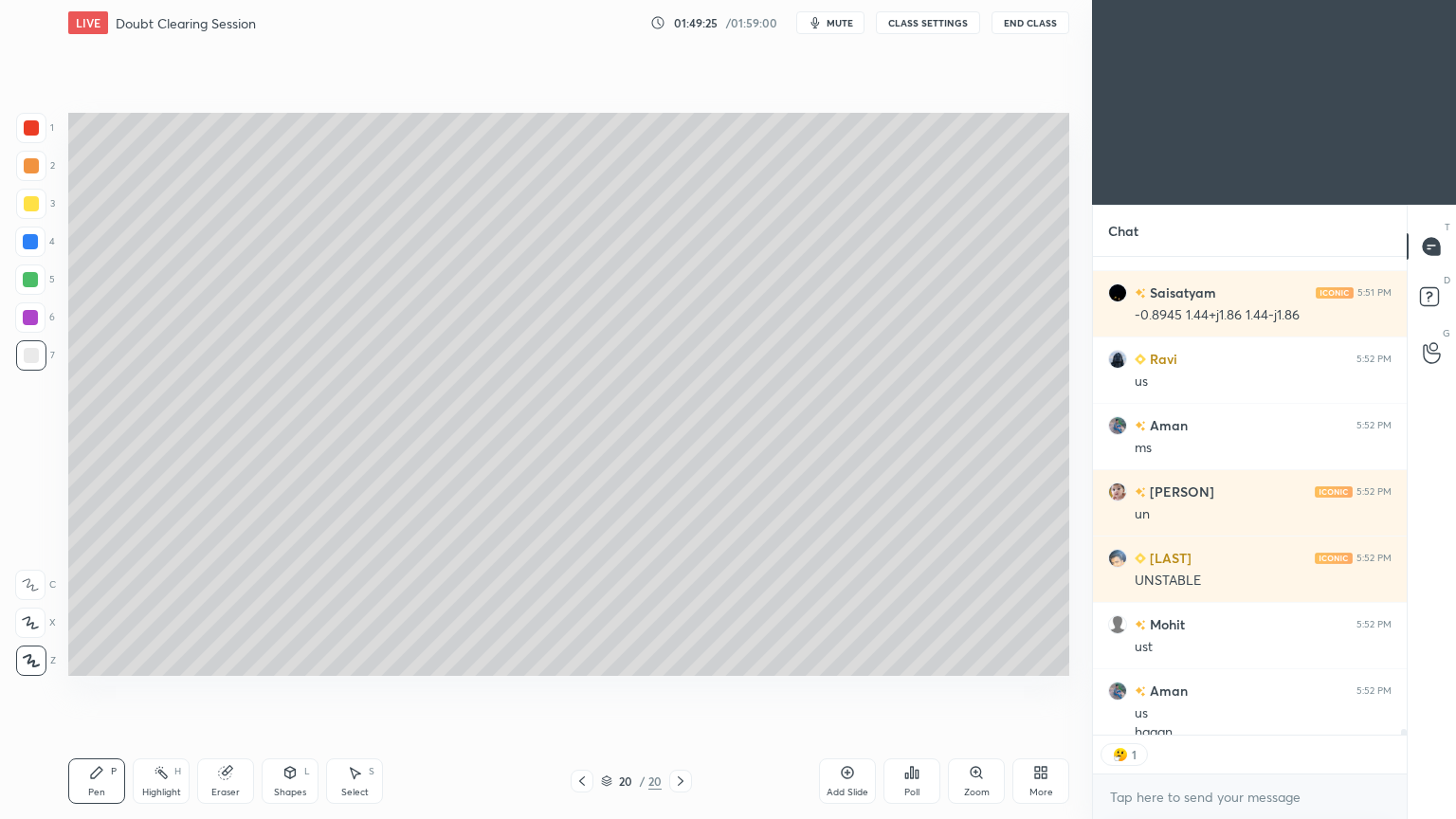 scroll, scrollTop: 473, scrollLeft: 308, axis: both 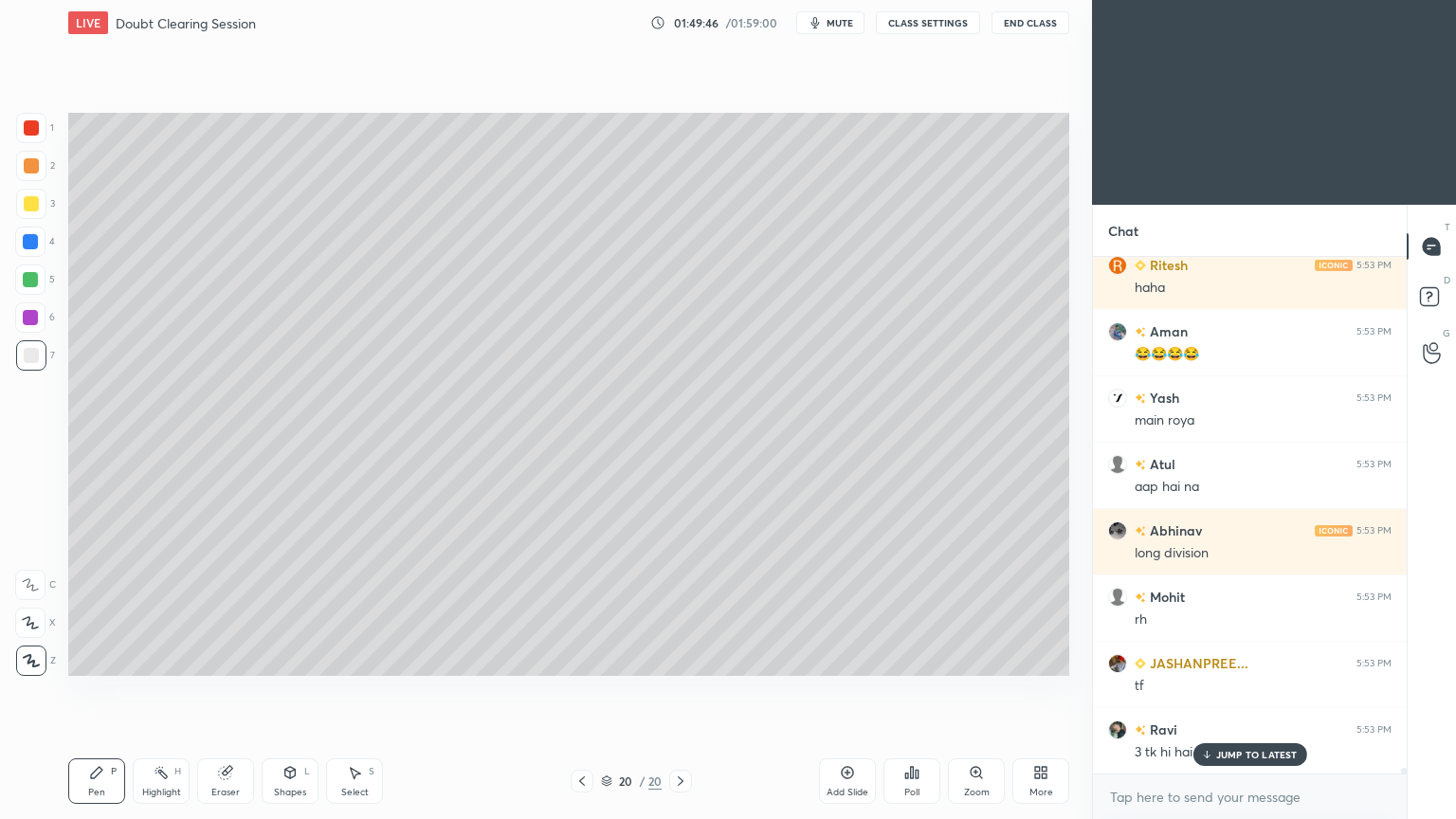 click on "JUMP TO LATEST" at bounding box center [1257, 755] 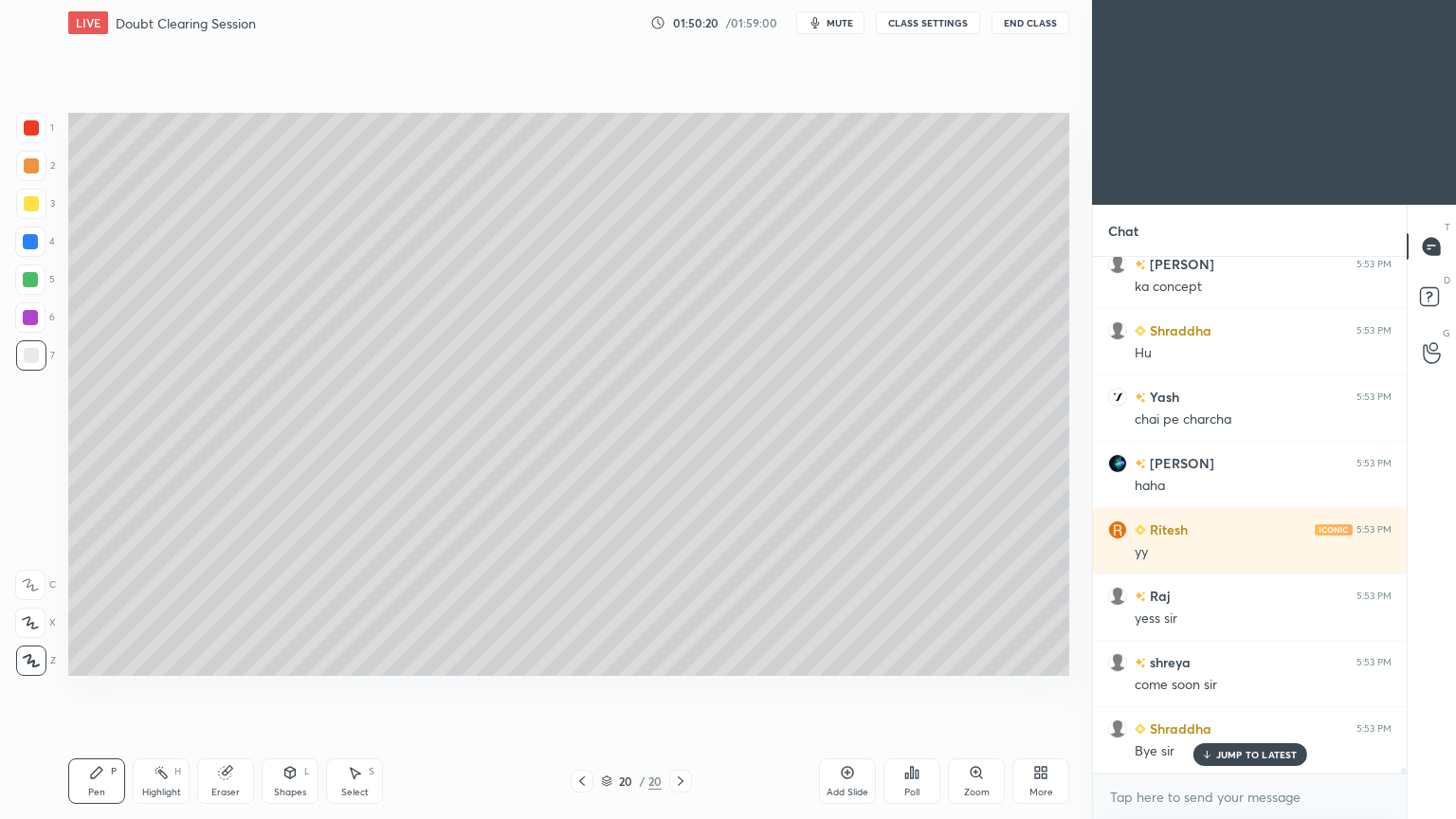 scroll, scrollTop: 48086, scrollLeft: 0, axis: vertical 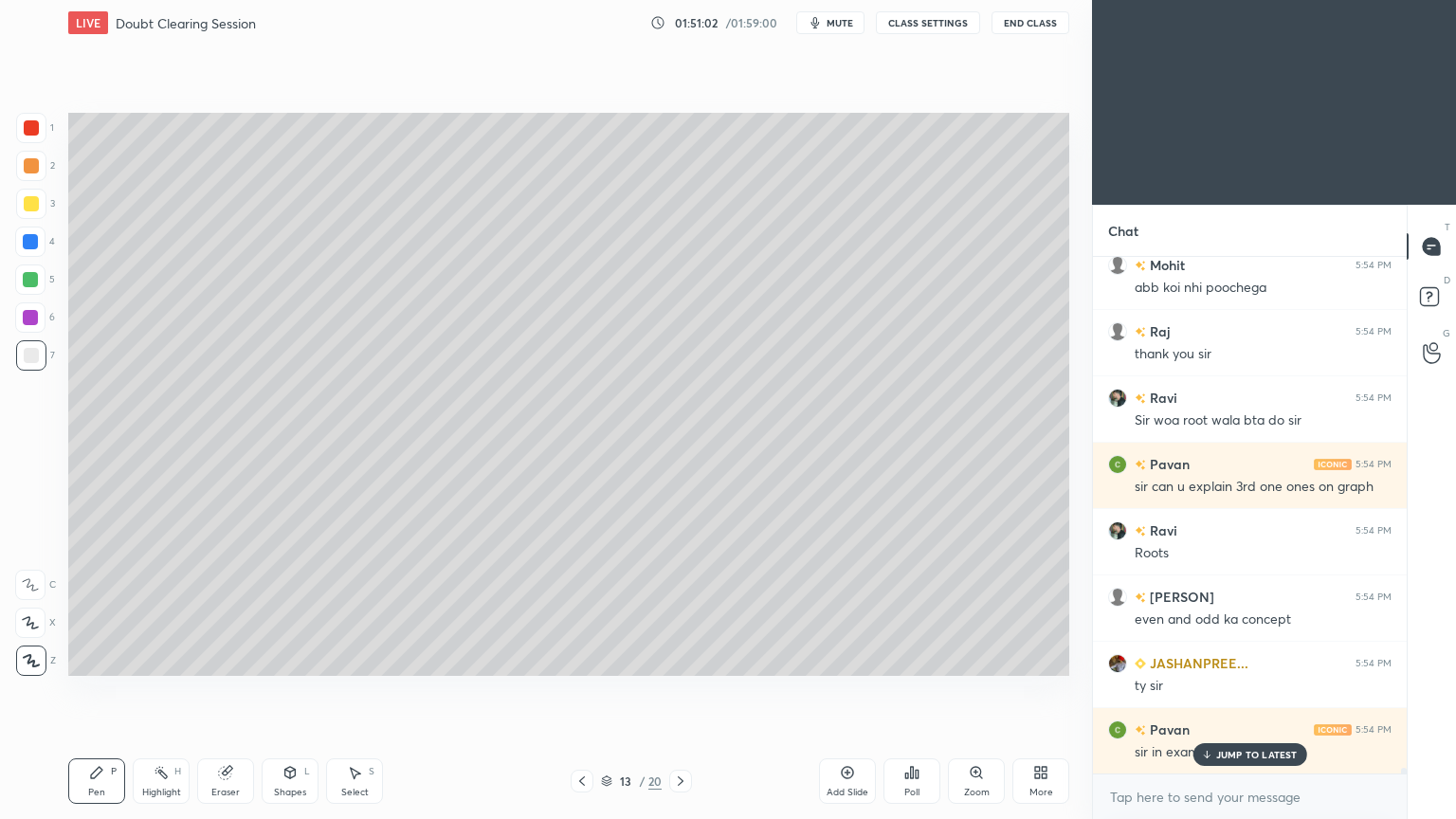 click on "JUMP TO LATEST" at bounding box center (1257, 755) 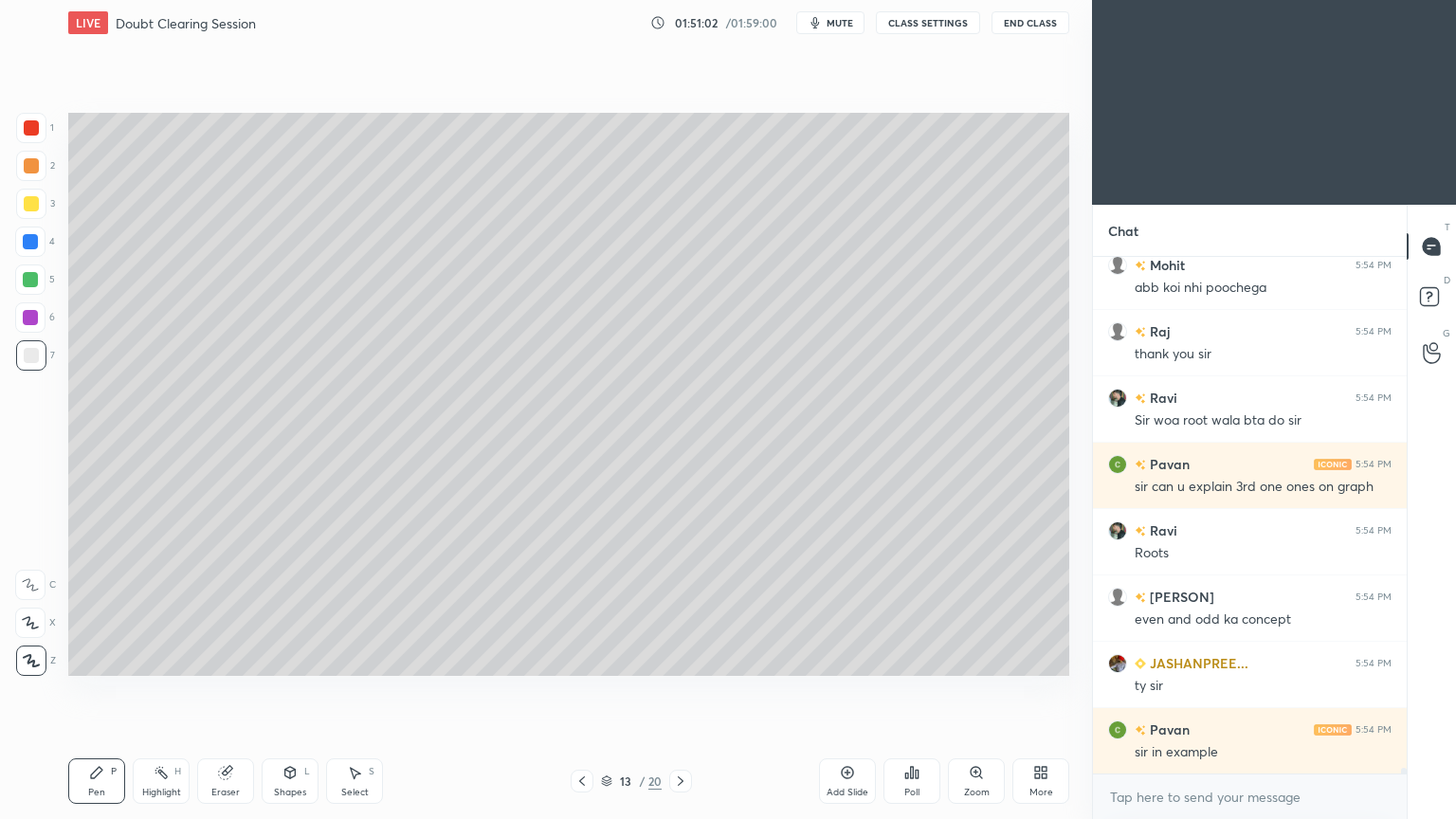 scroll, scrollTop: 48852, scrollLeft: 0, axis: vertical 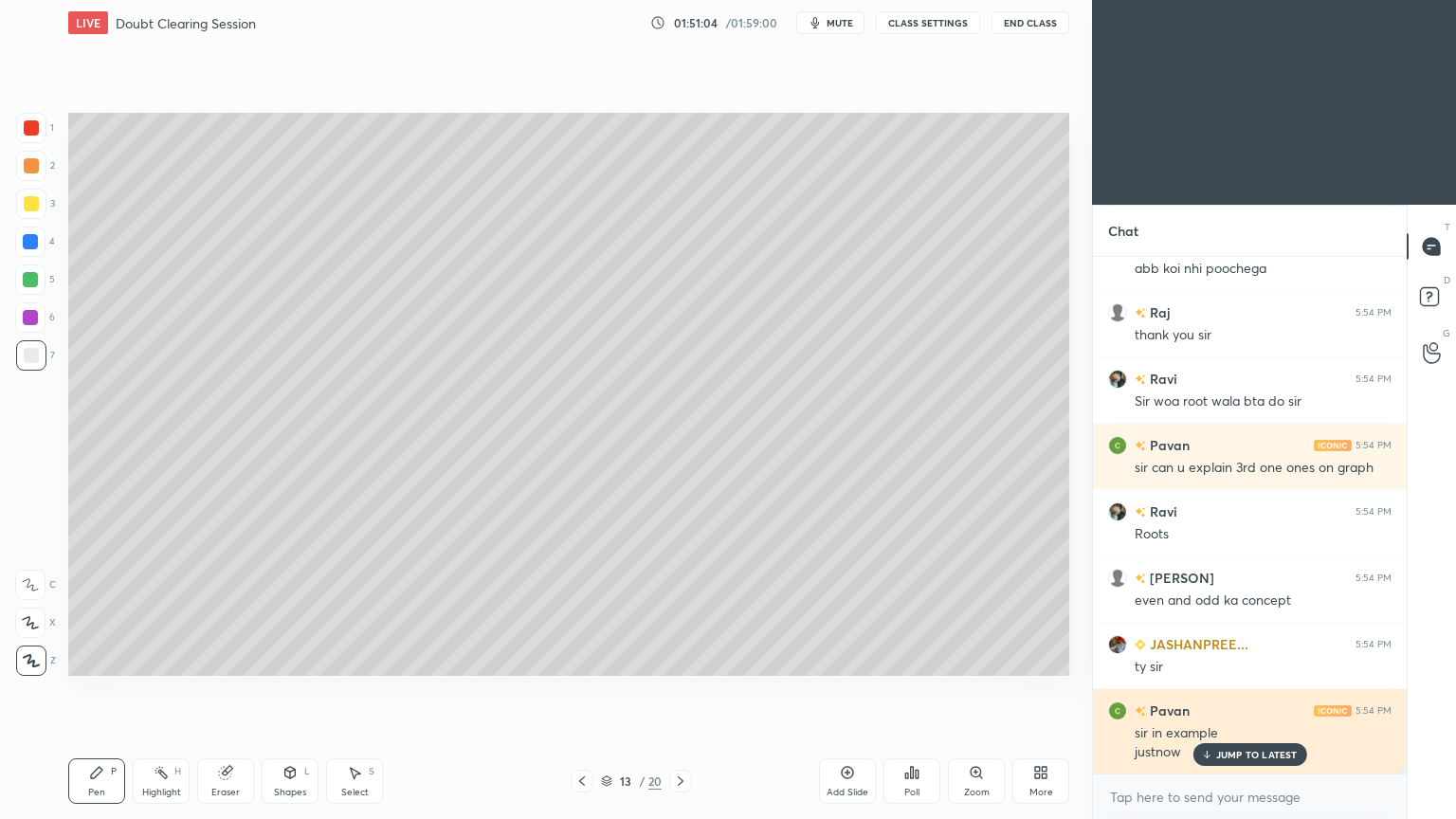 click on "JUMP TO LATEST" at bounding box center [1257, 755] 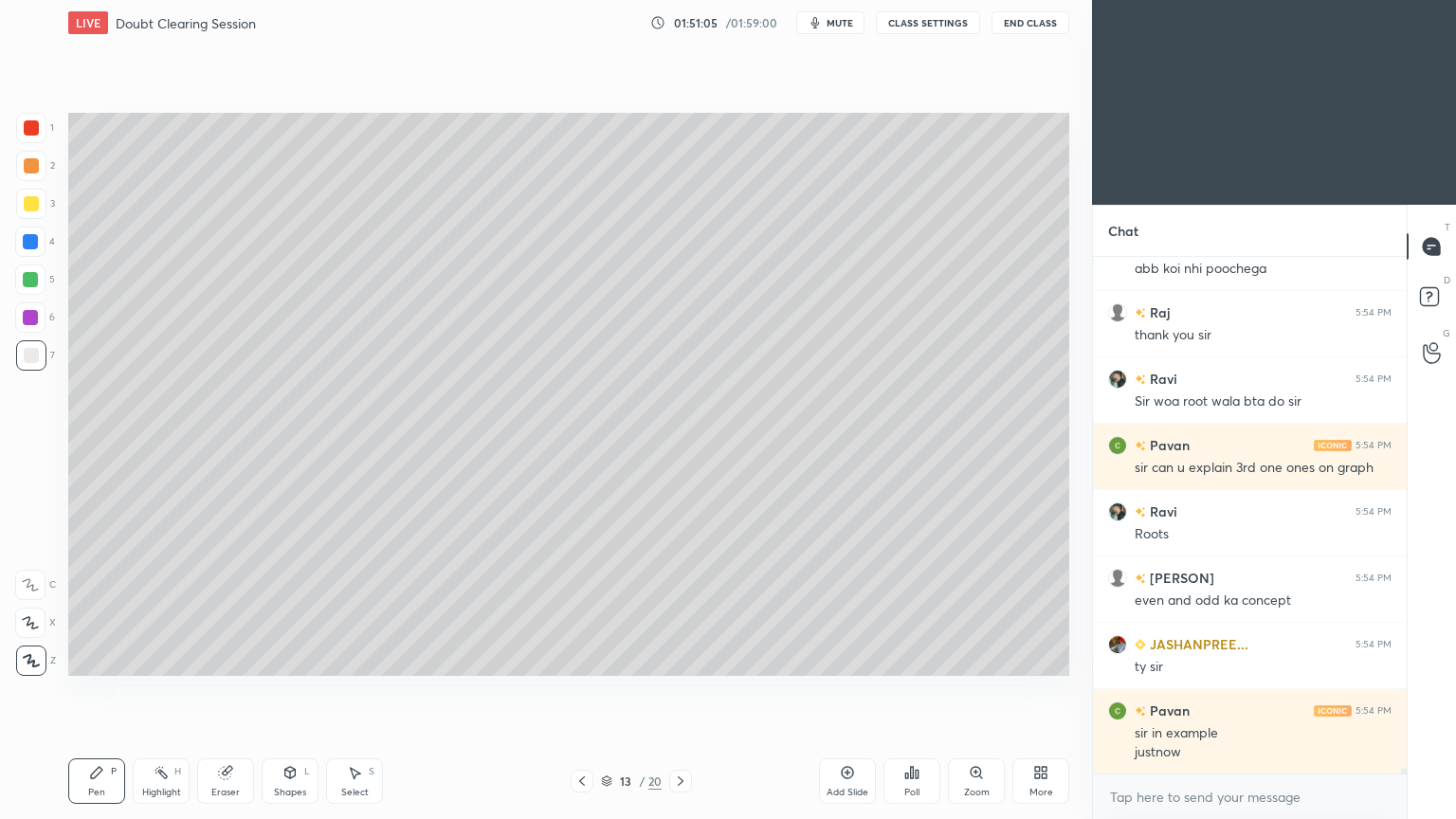 click 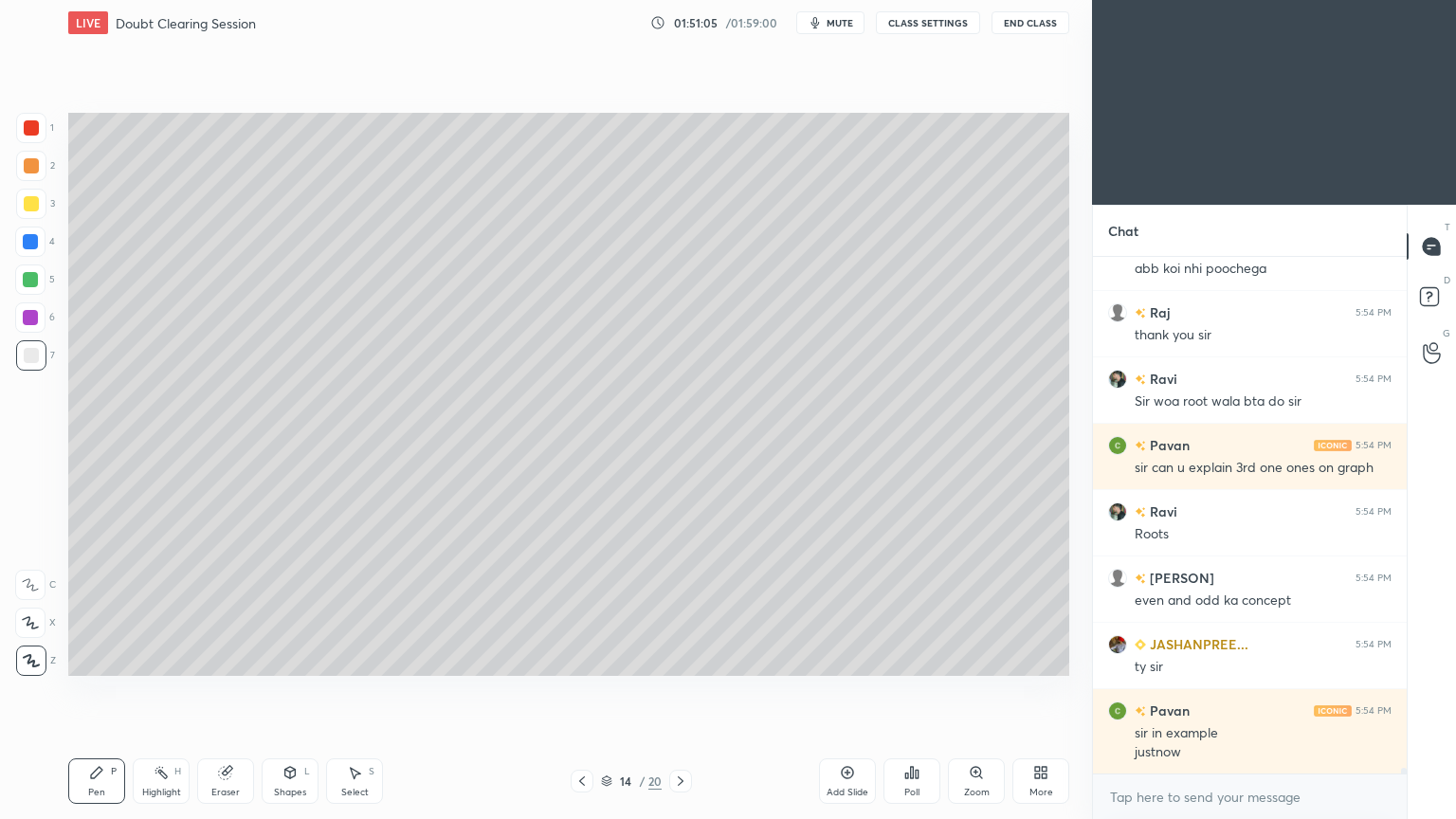 click 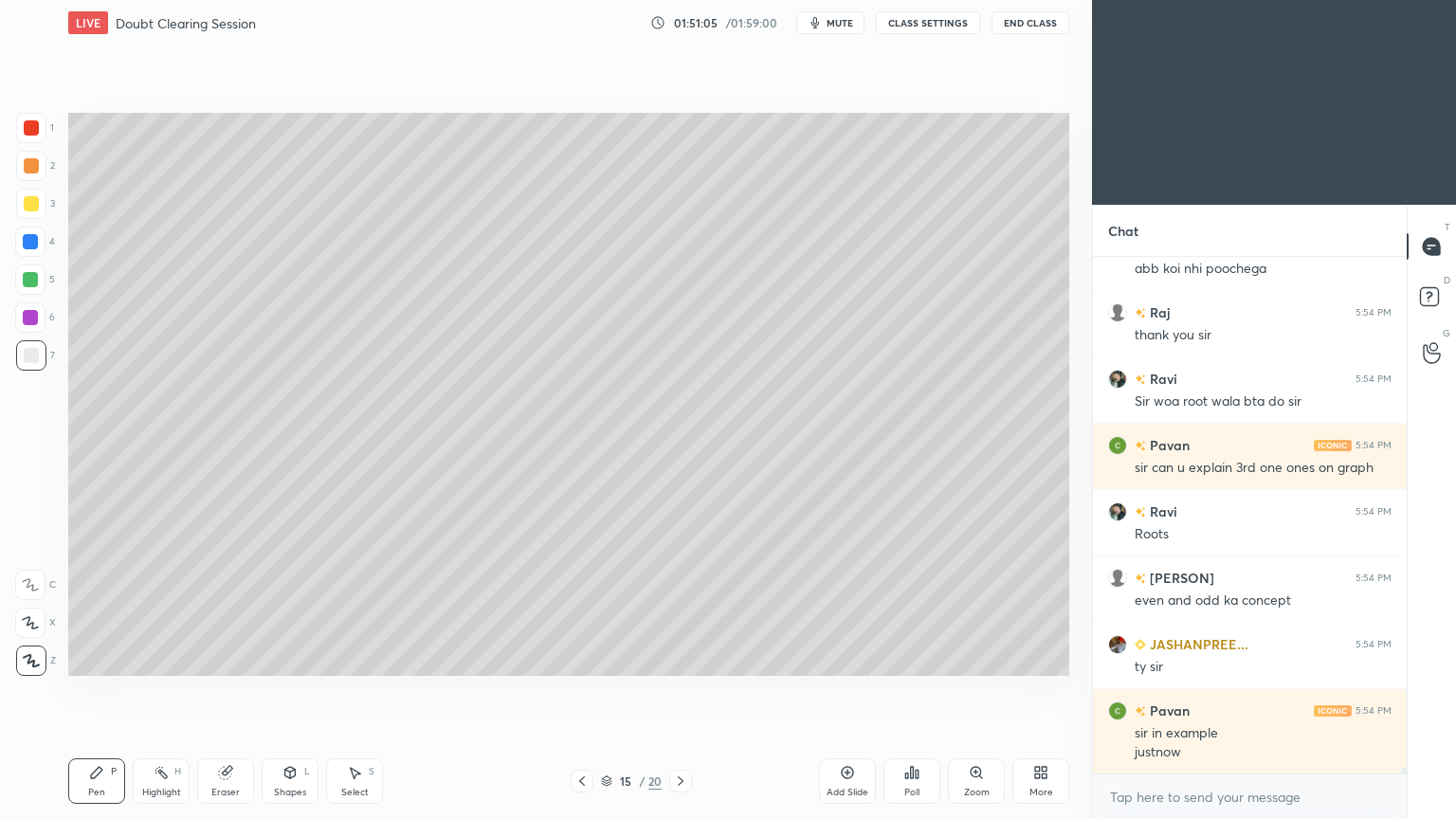 click 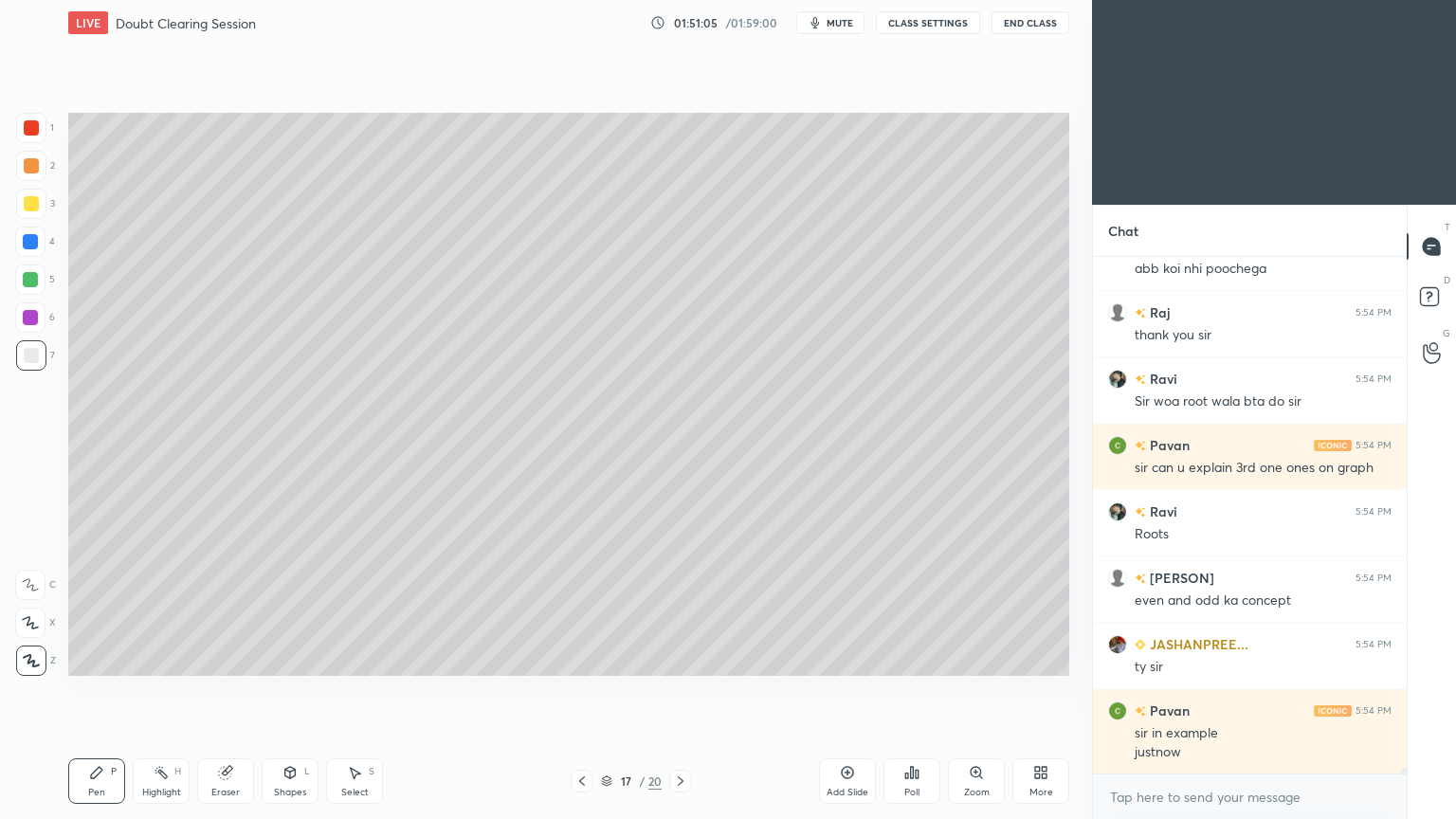 click 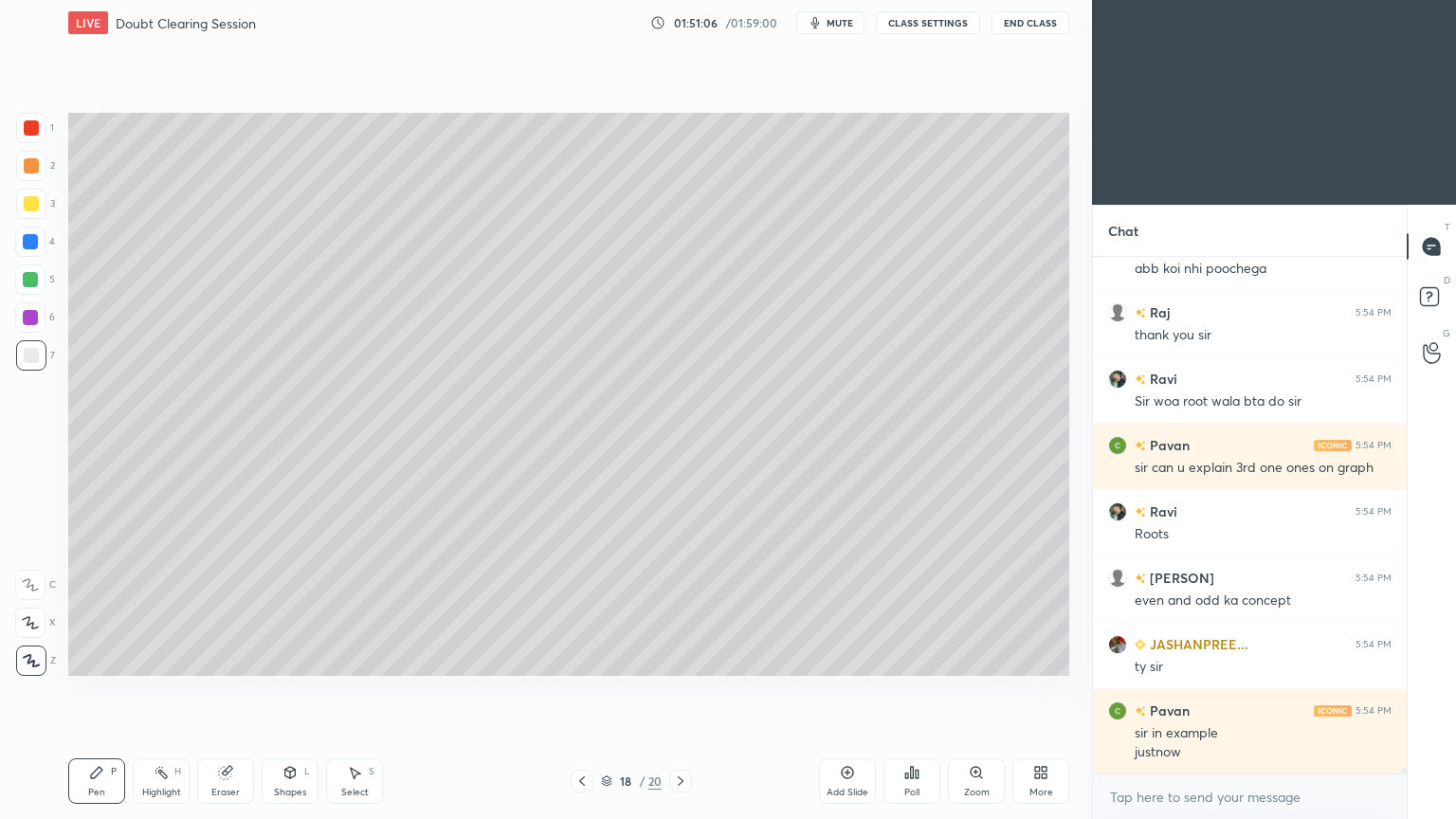 click 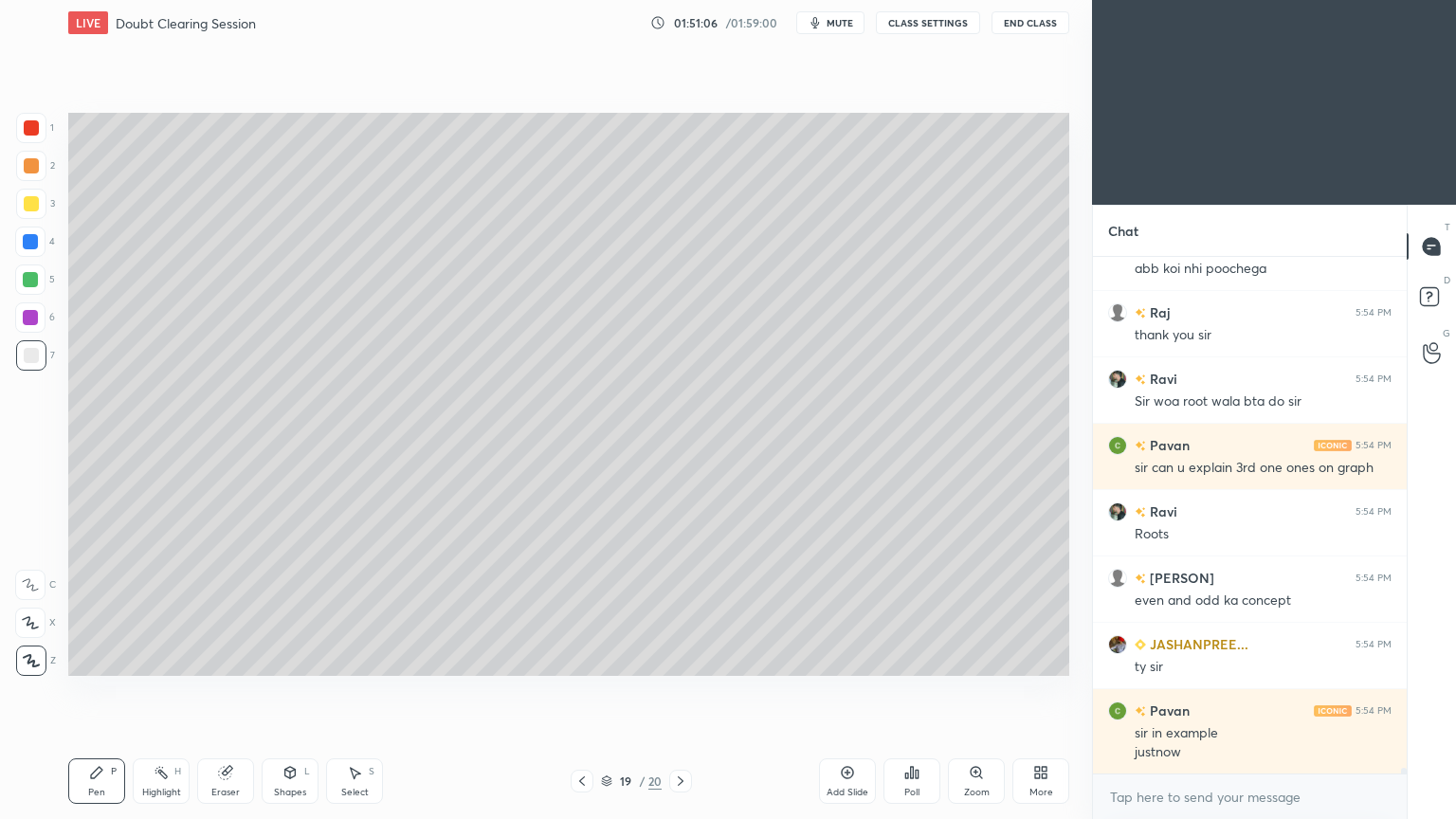 click 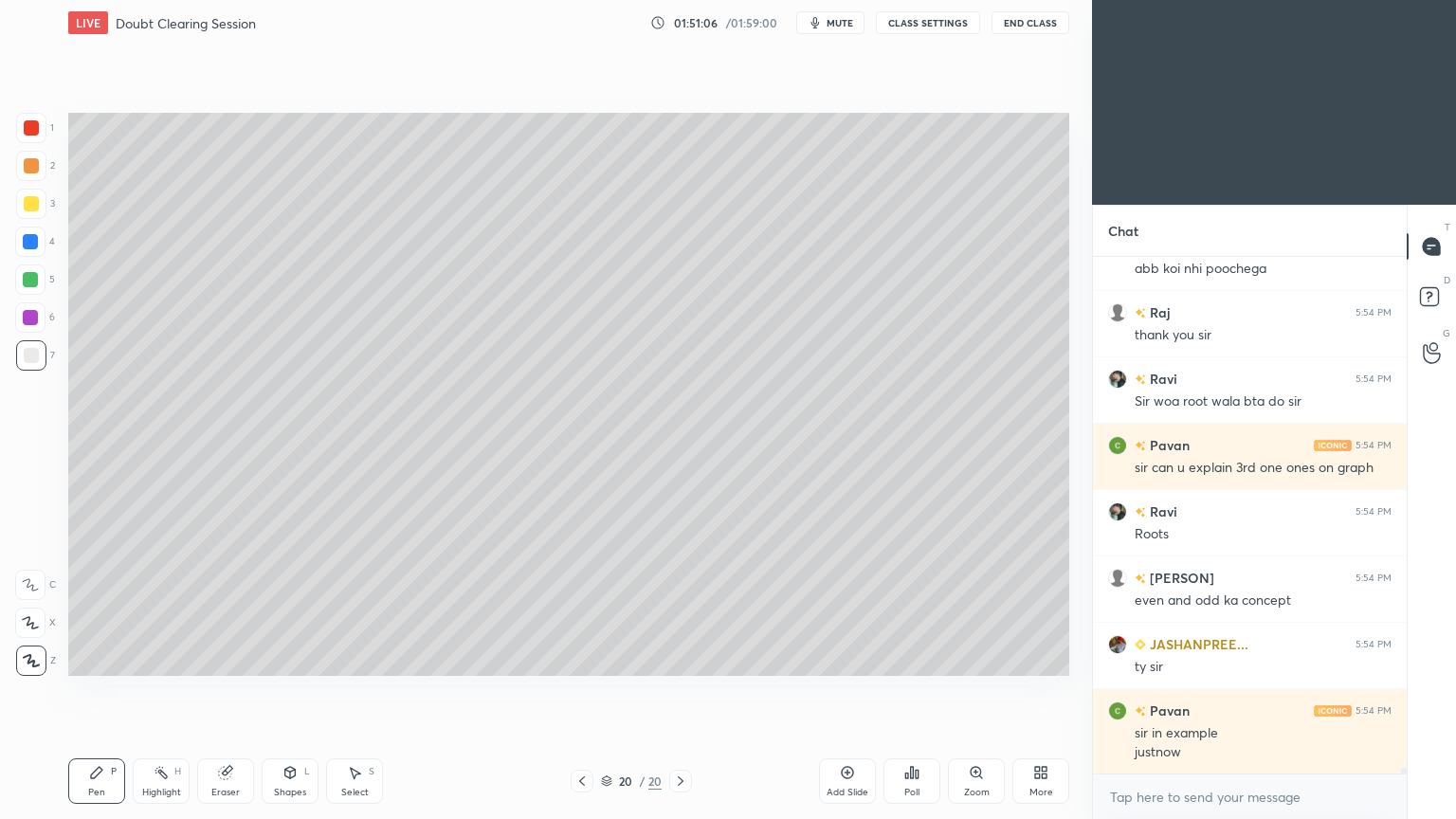 click 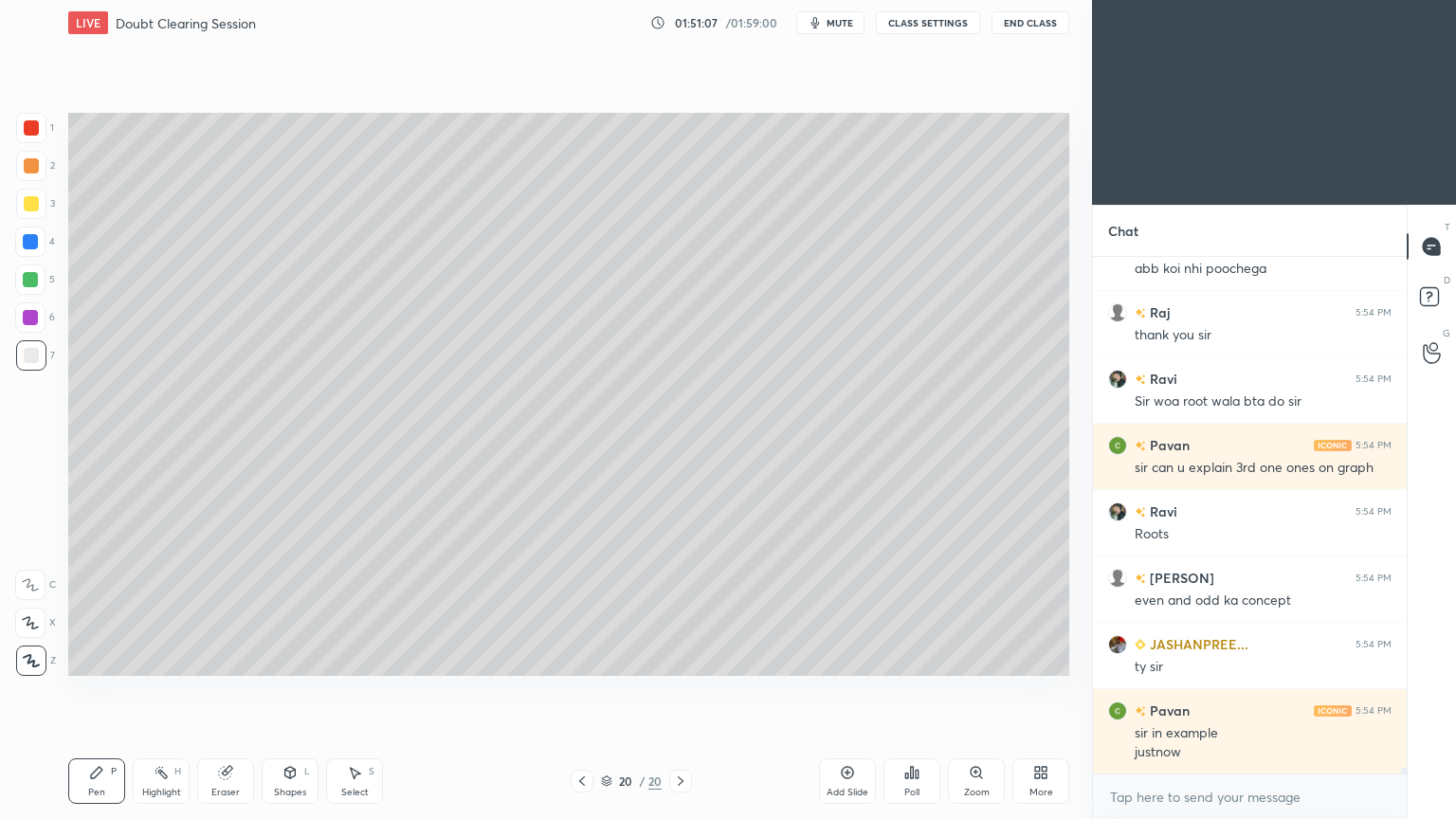 click 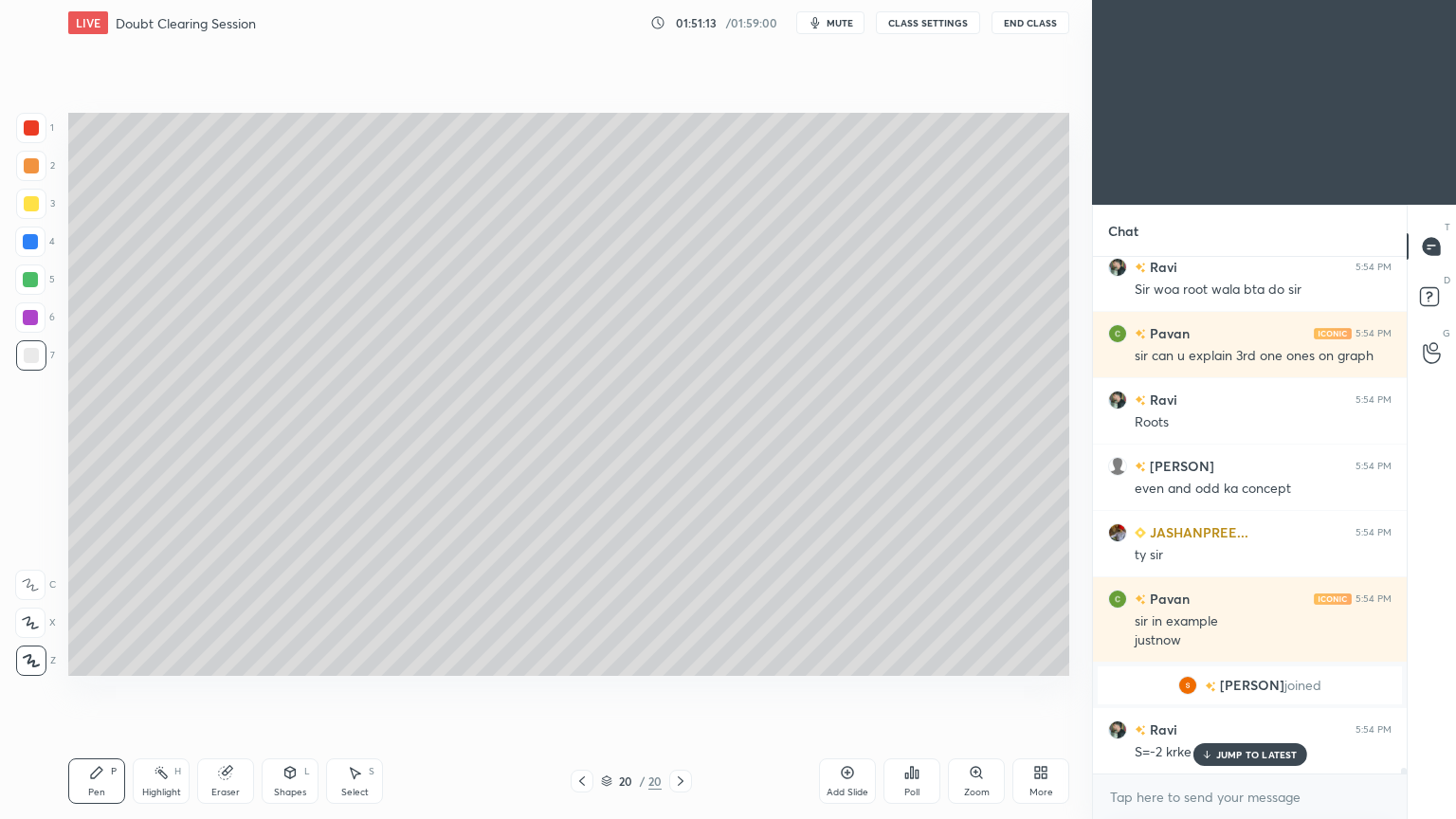 scroll, scrollTop: 46342, scrollLeft: 0, axis: vertical 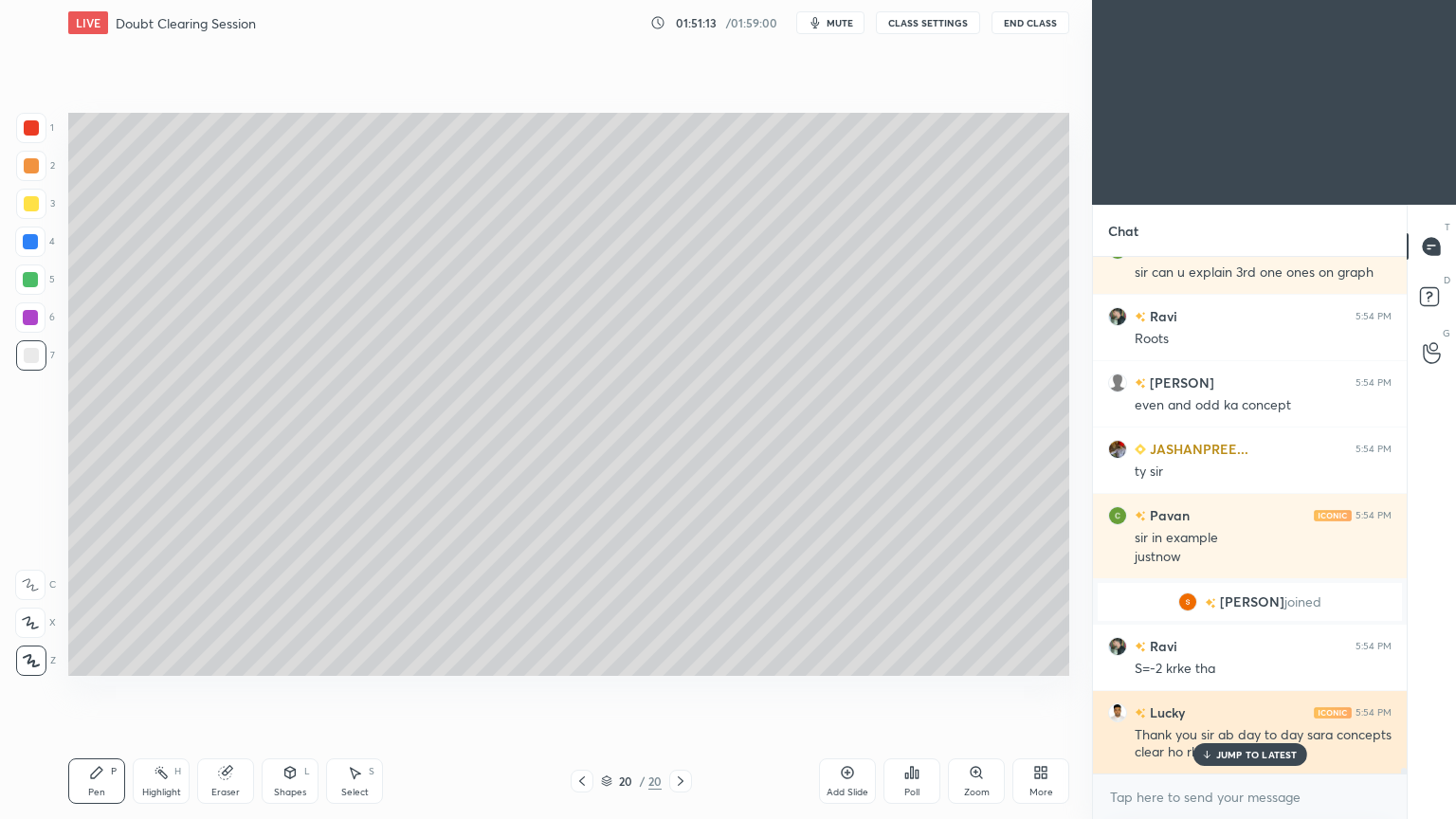 click on "JUMP TO LATEST" at bounding box center [1257, 755] 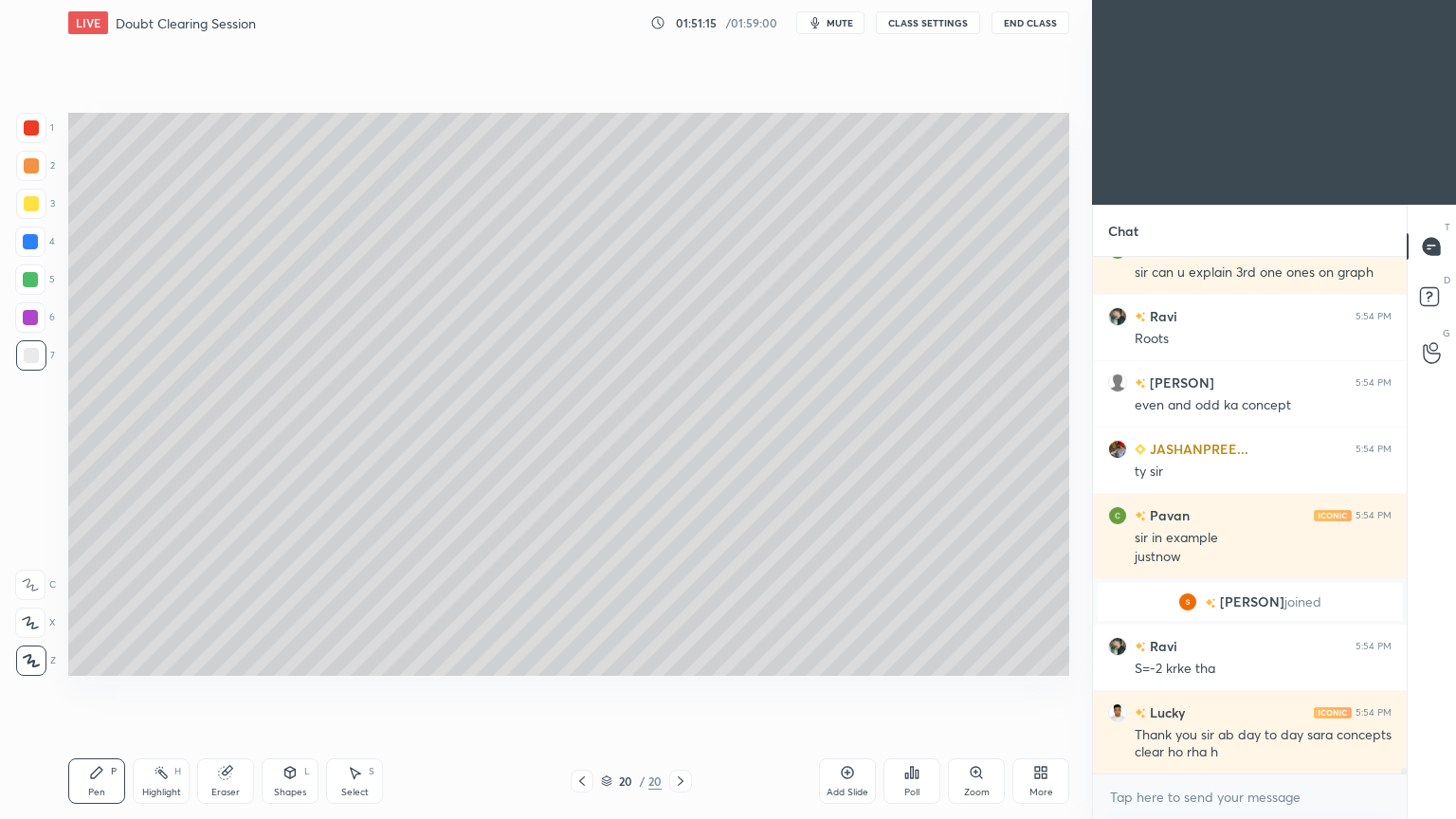 scroll, scrollTop: 46409, scrollLeft: 0, axis: vertical 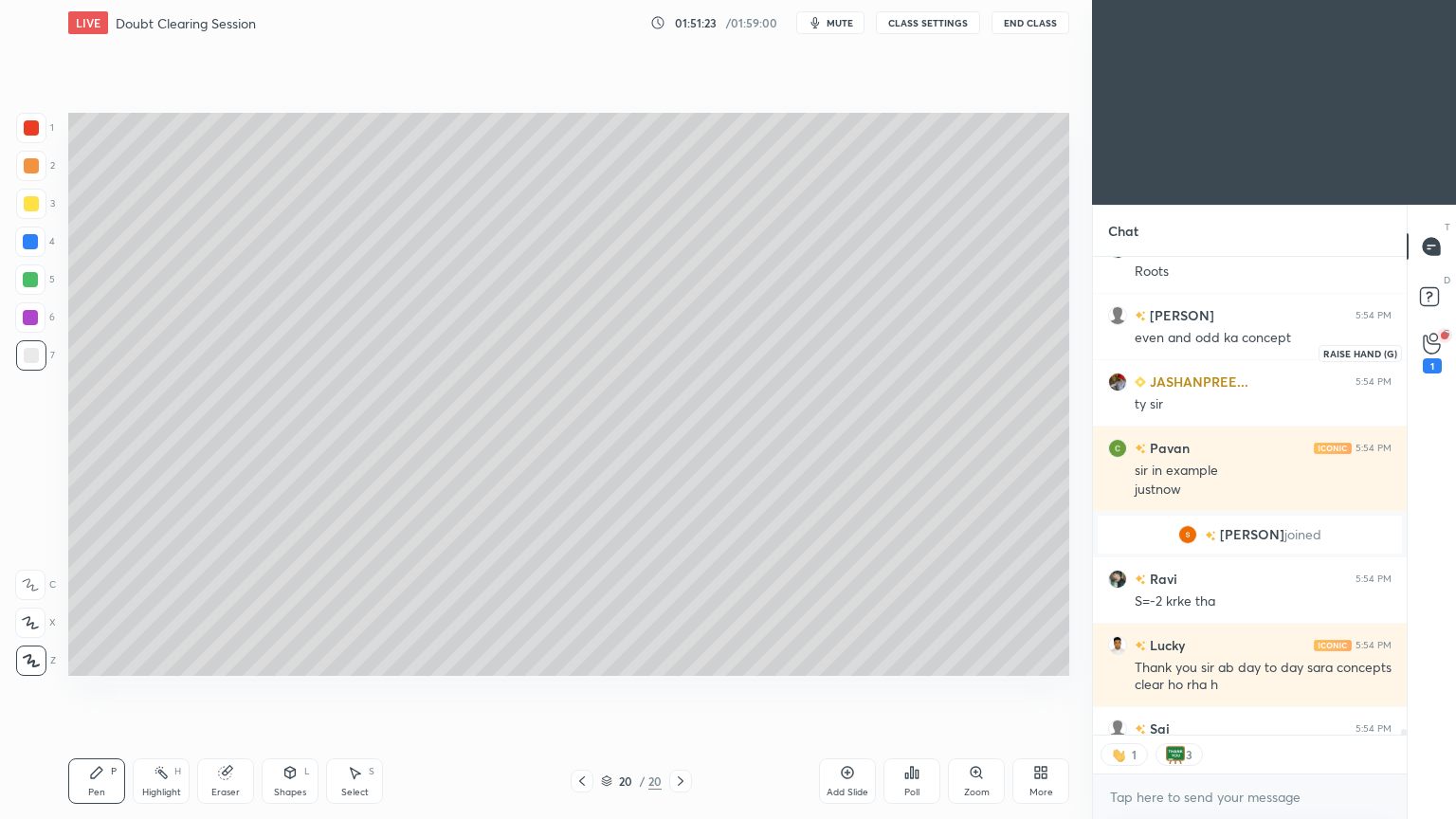 click 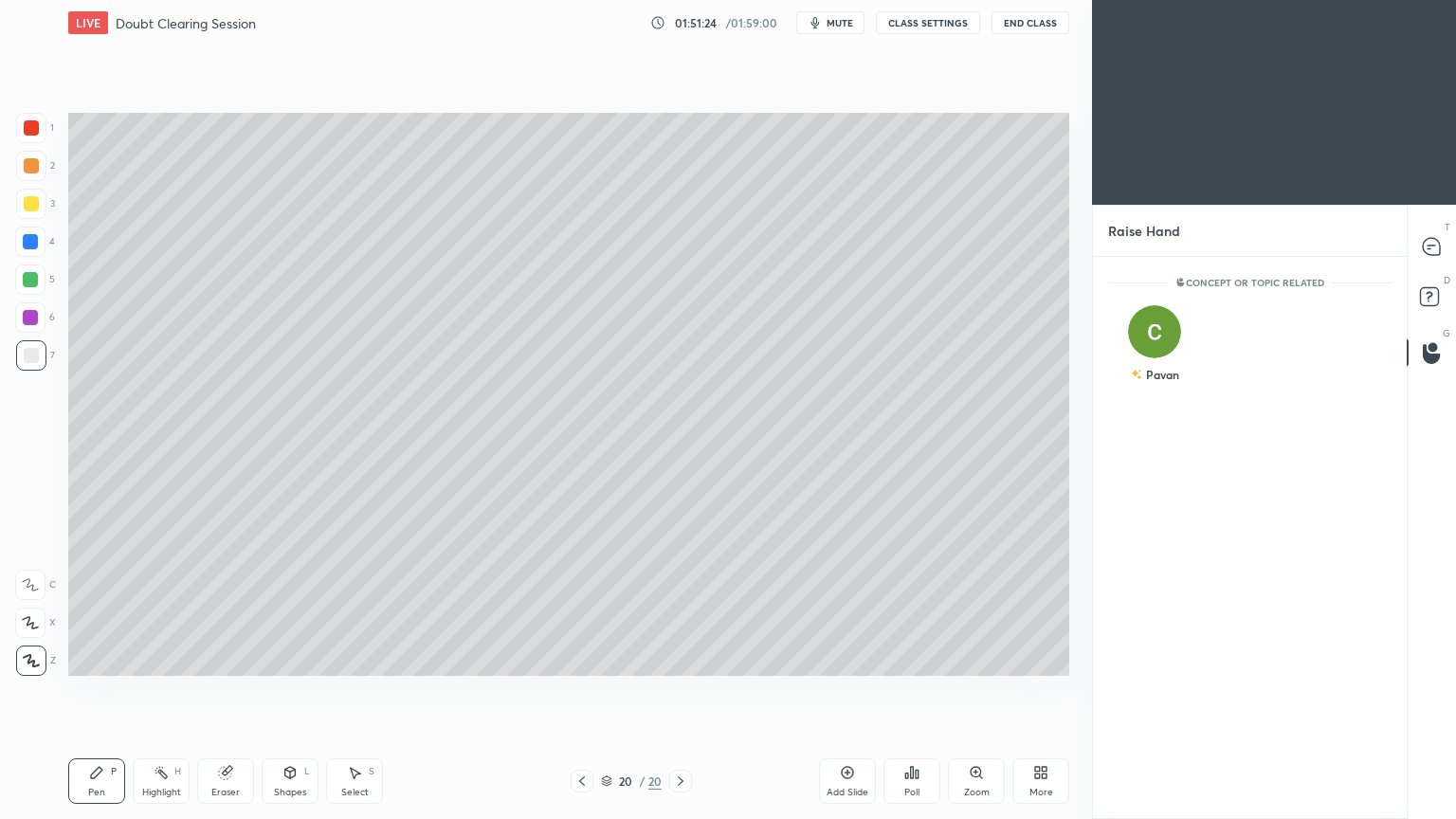 scroll, scrollTop: 556, scrollLeft: 308, axis: both 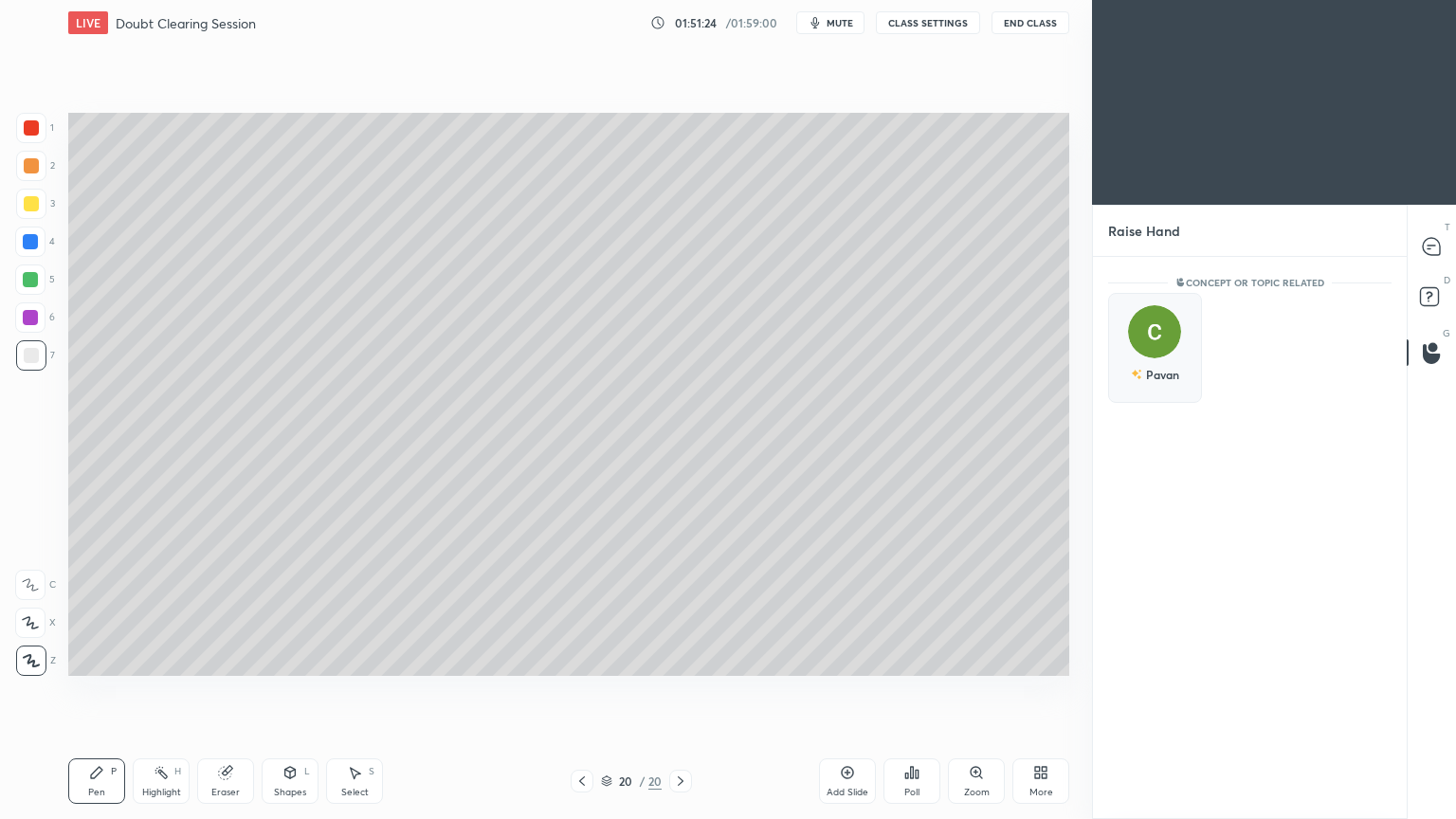 click at bounding box center (1155, 332) 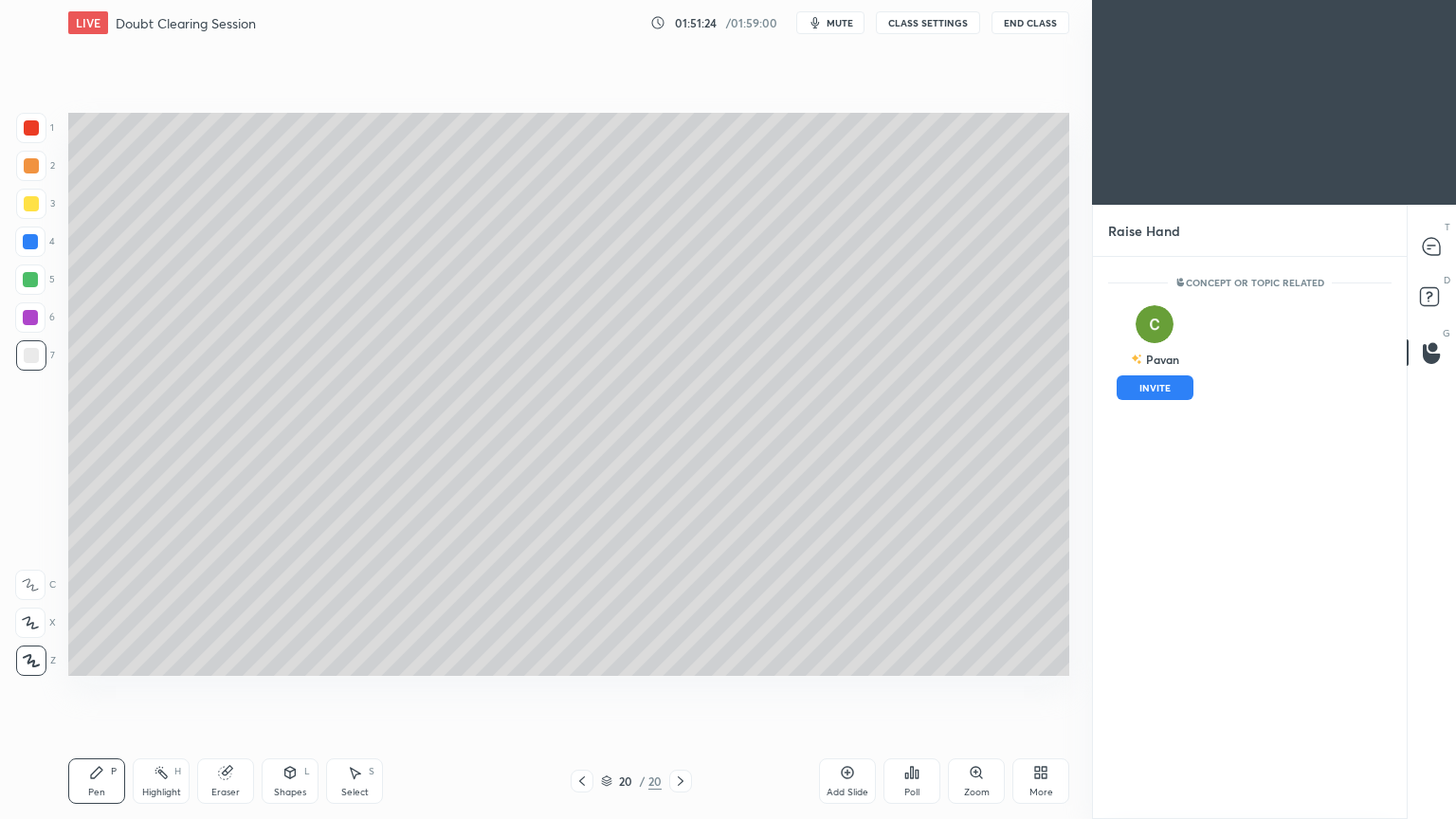 click on "INVITE" at bounding box center (1155, 388) 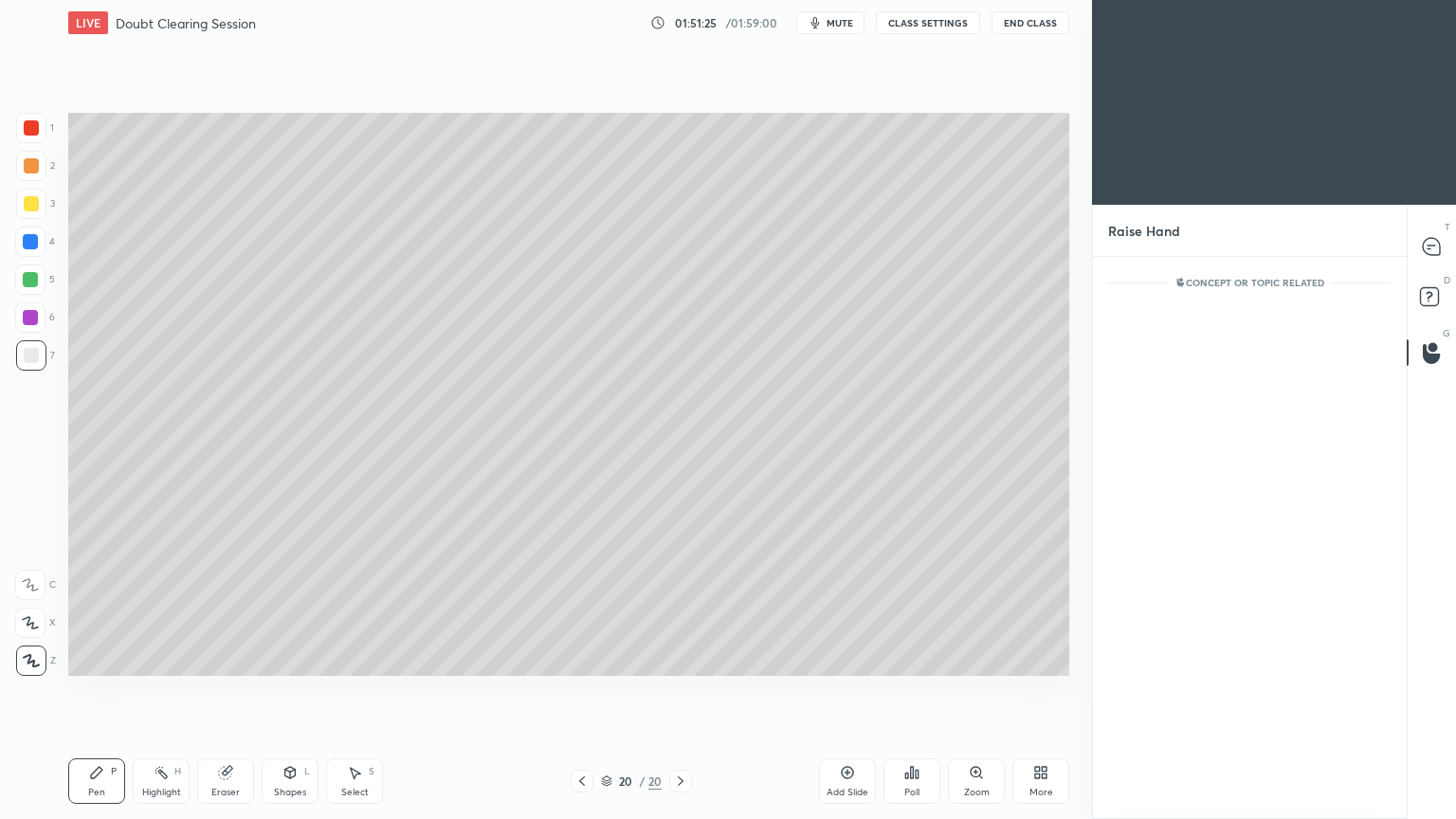 scroll, scrollTop: 481, scrollLeft: 308, axis: both 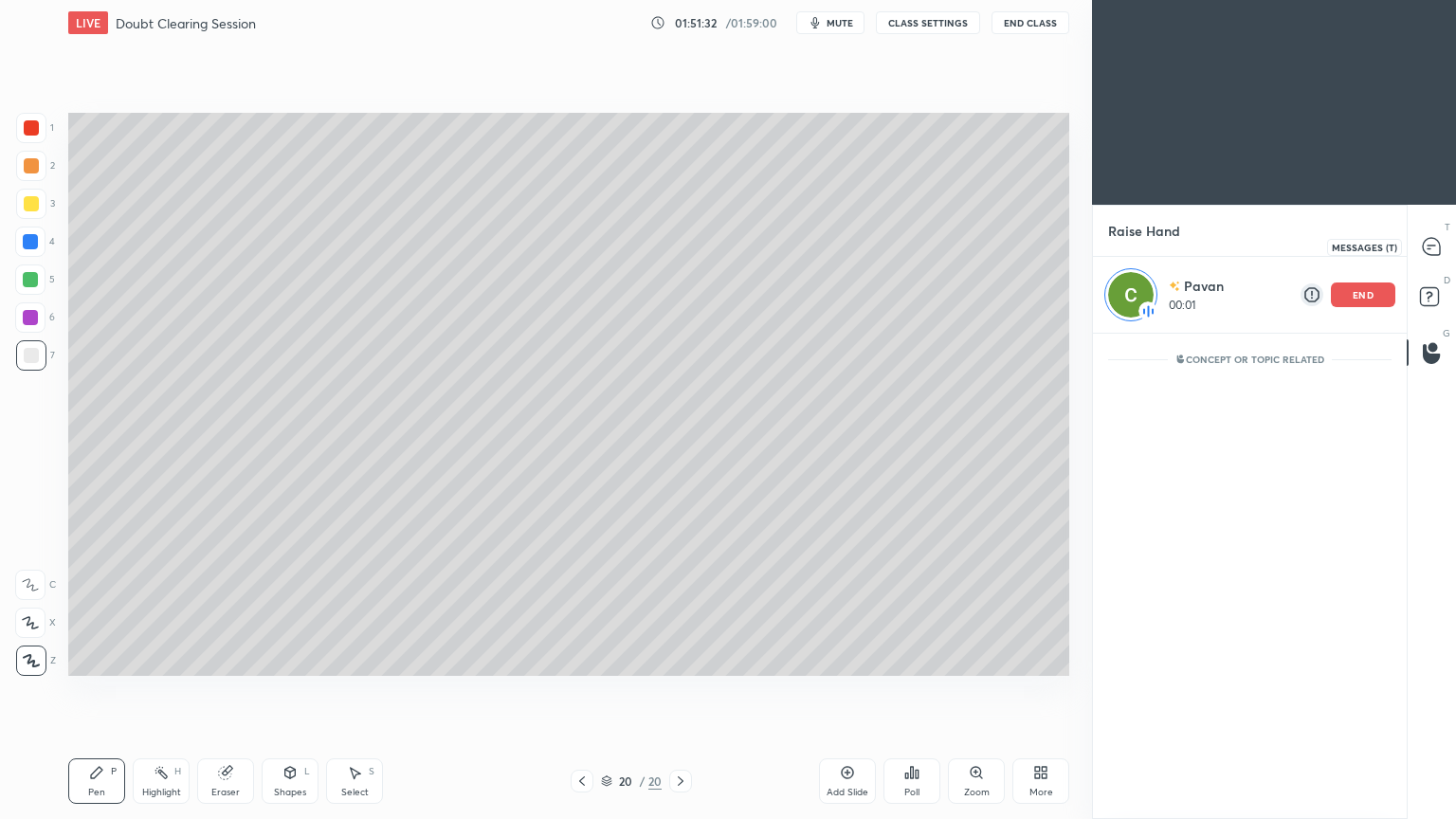 click 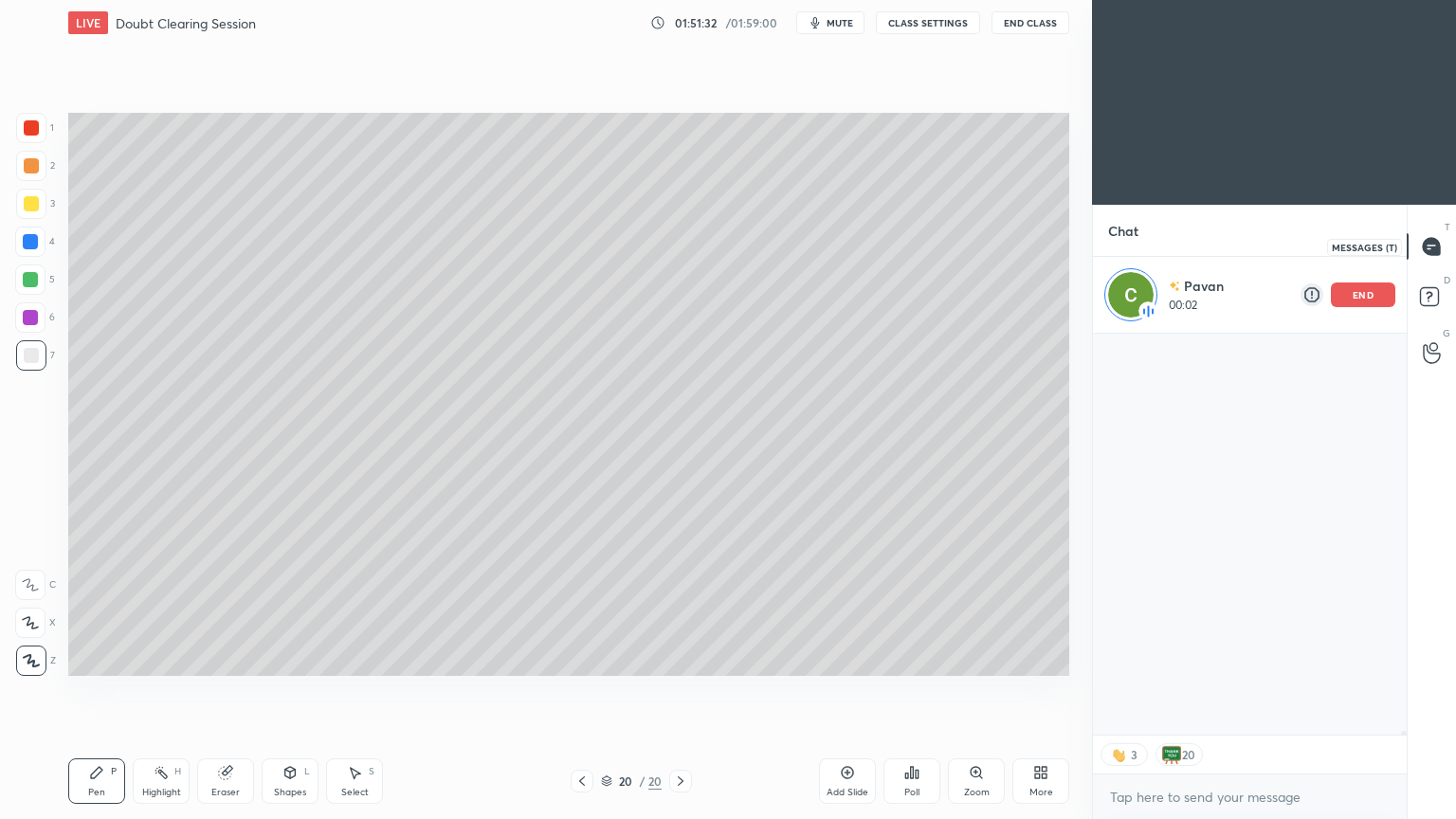 scroll, scrollTop: 277, scrollLeft: 308, axis: both 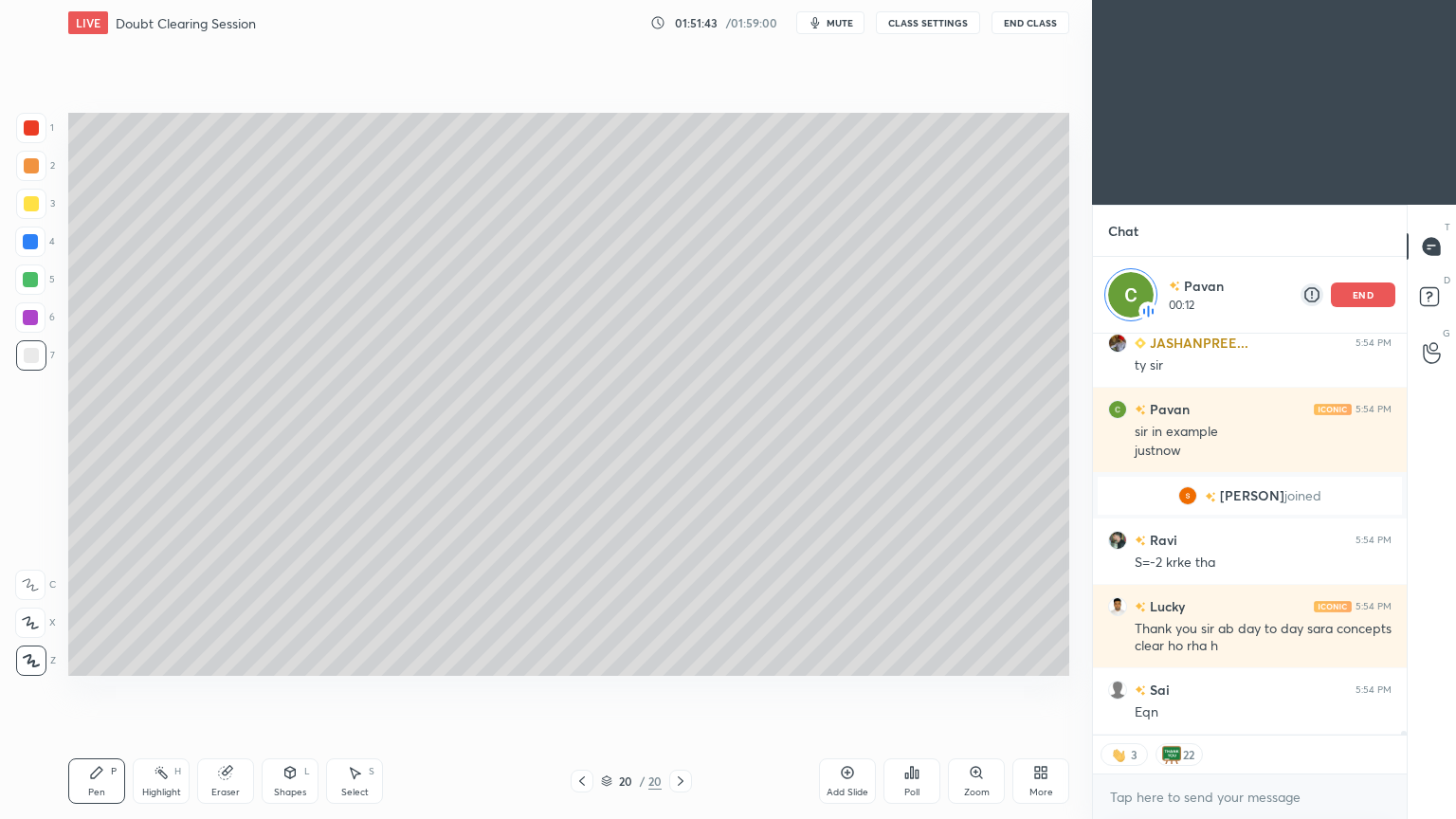 click on "Highlight H" at bounding box center (161, 781) 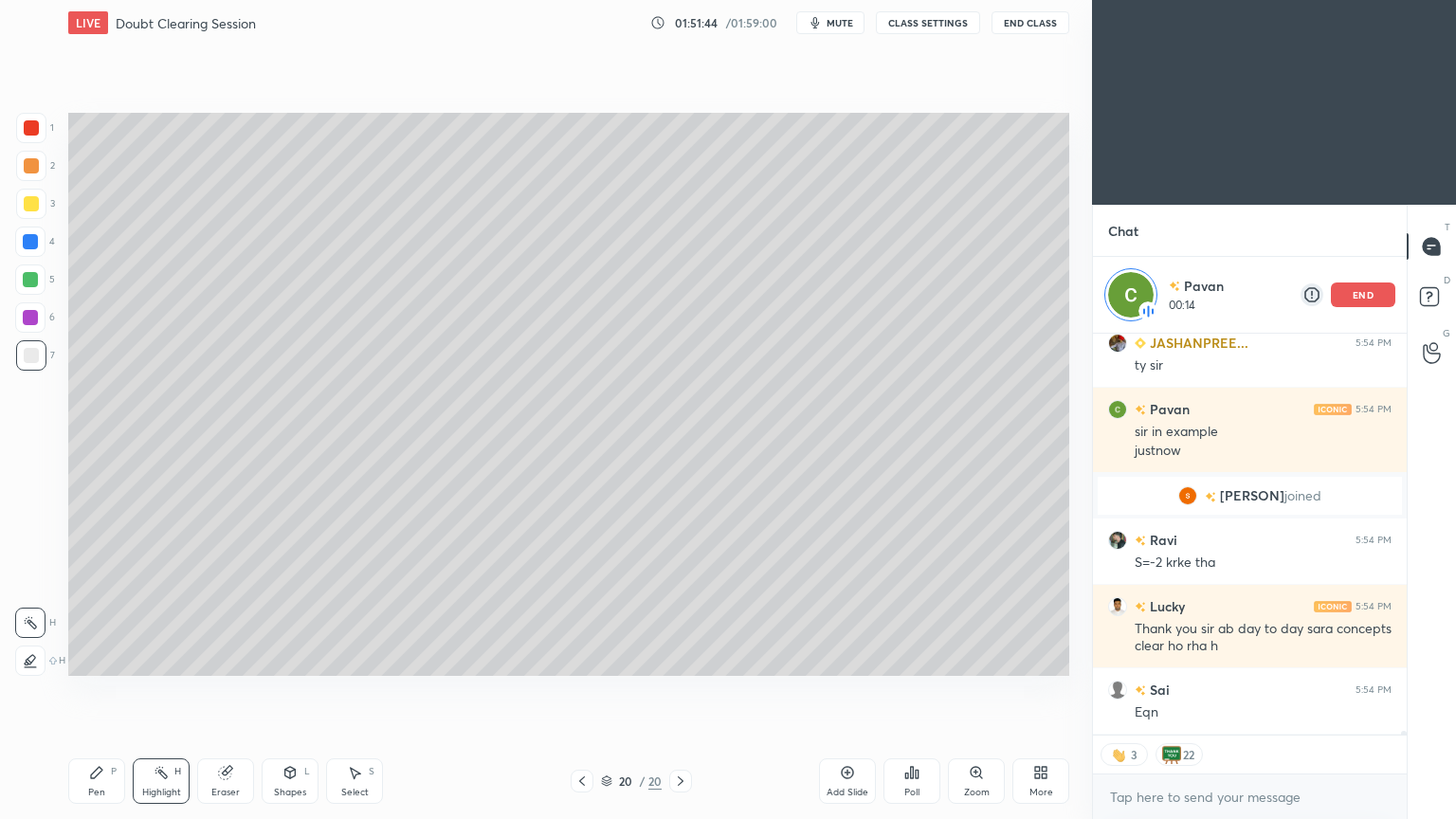 scroll, scrollTop: 0, scrollLeft: 0, axis: both 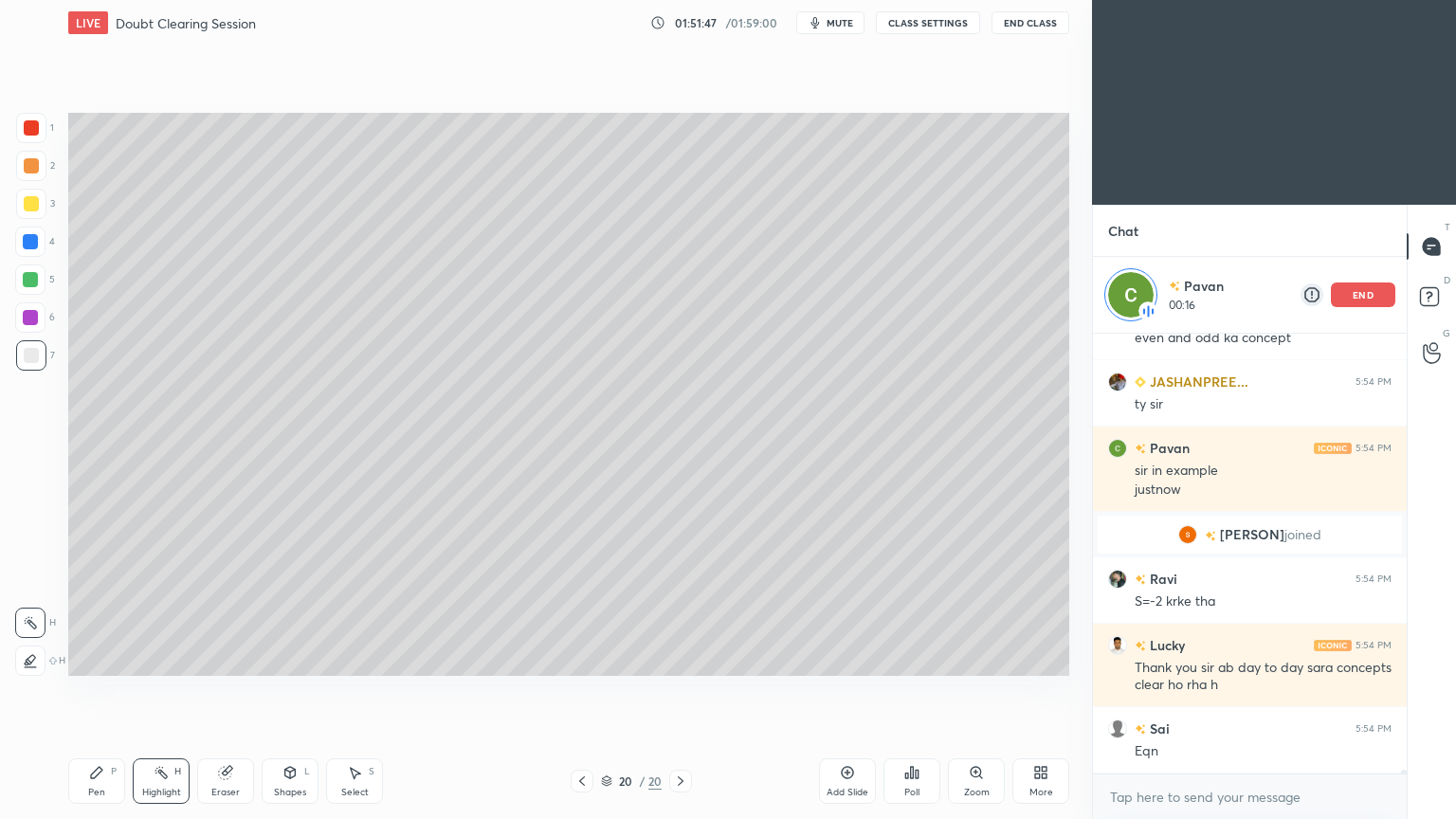click on "Shapes L" at bounding box center (290, 781) 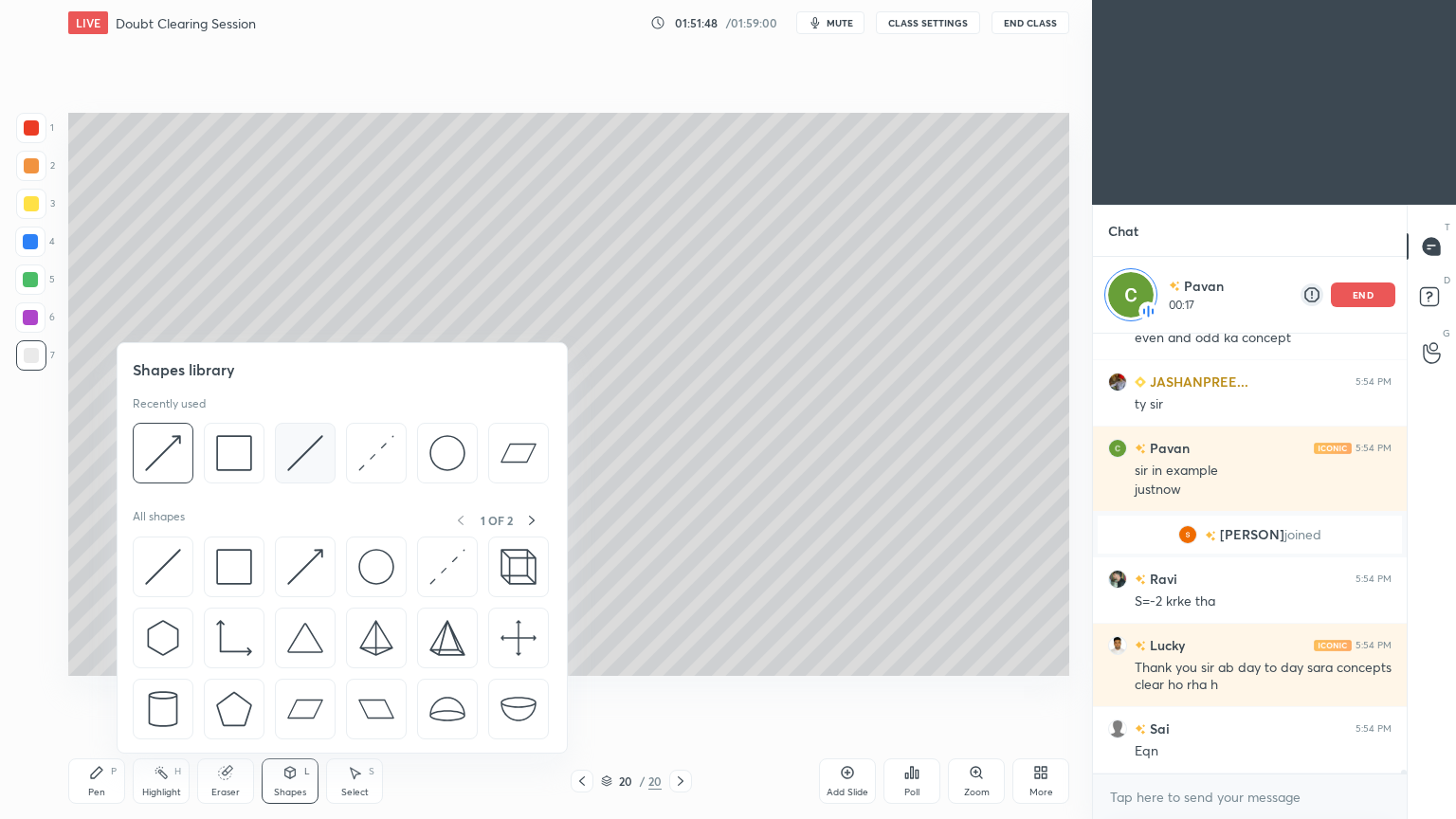 click at bounding box center [305, 453] 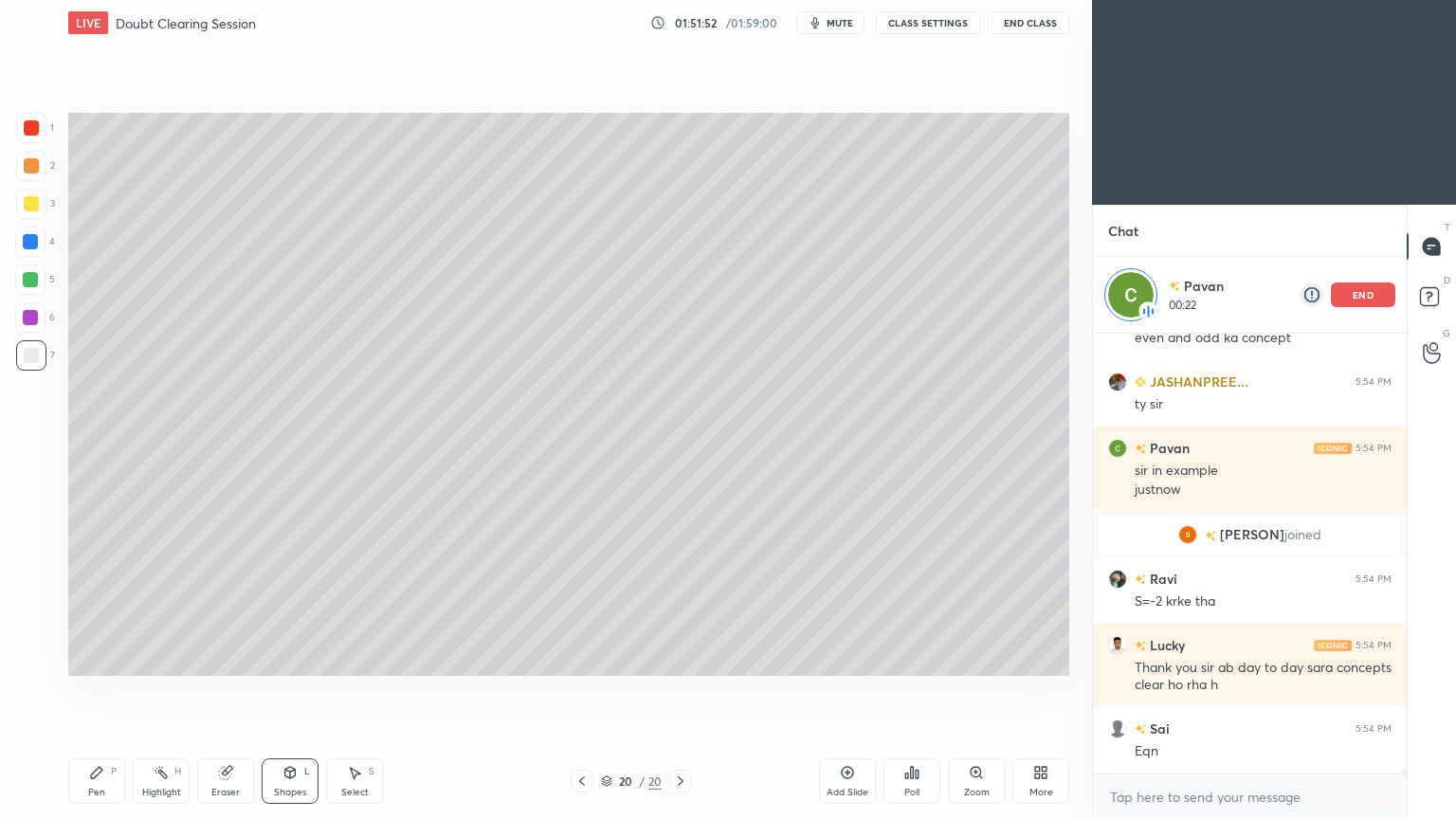 click on "Pen P" at bounding box center (97, 781) 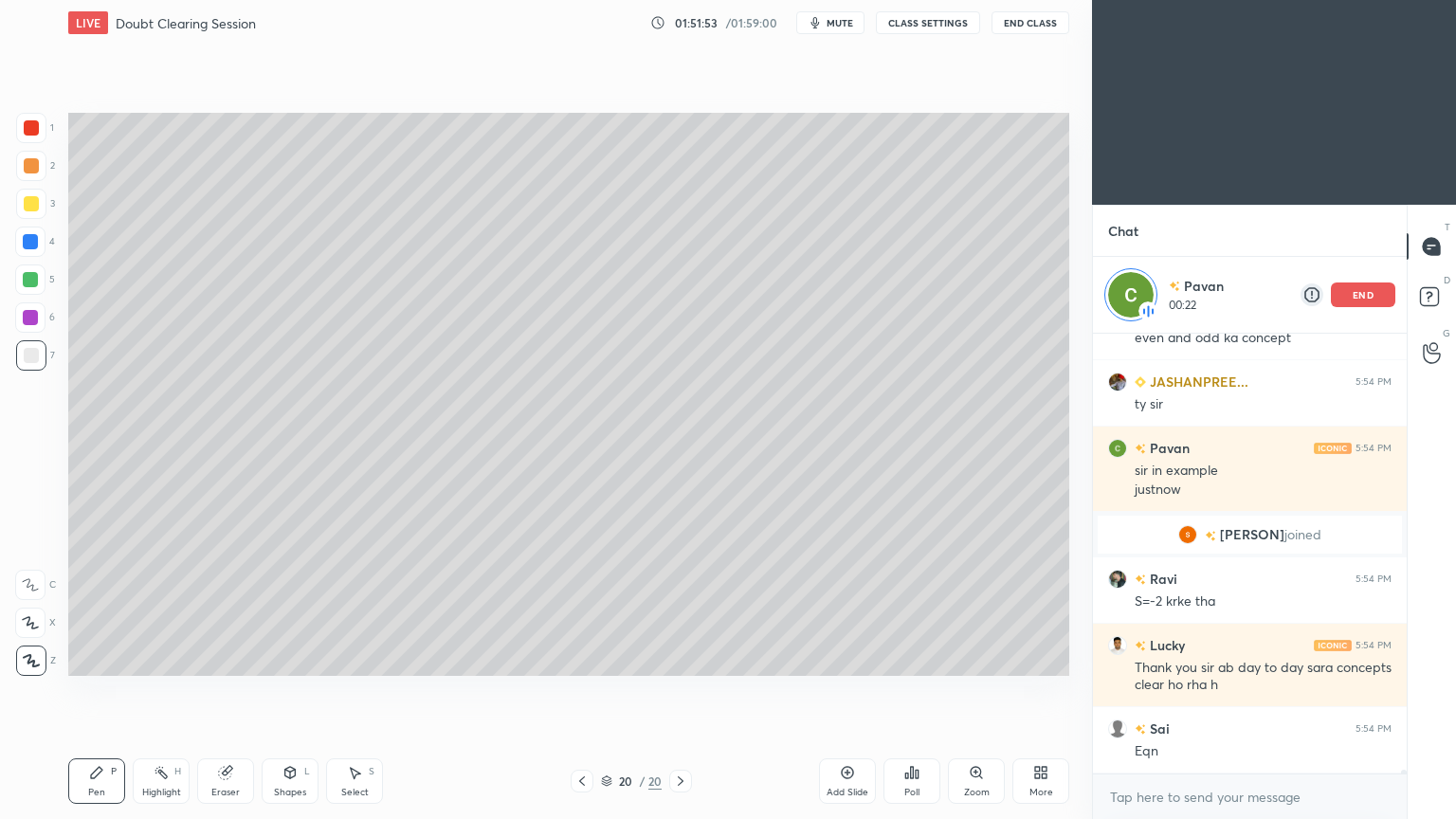 click at bounding box center (30, 318) 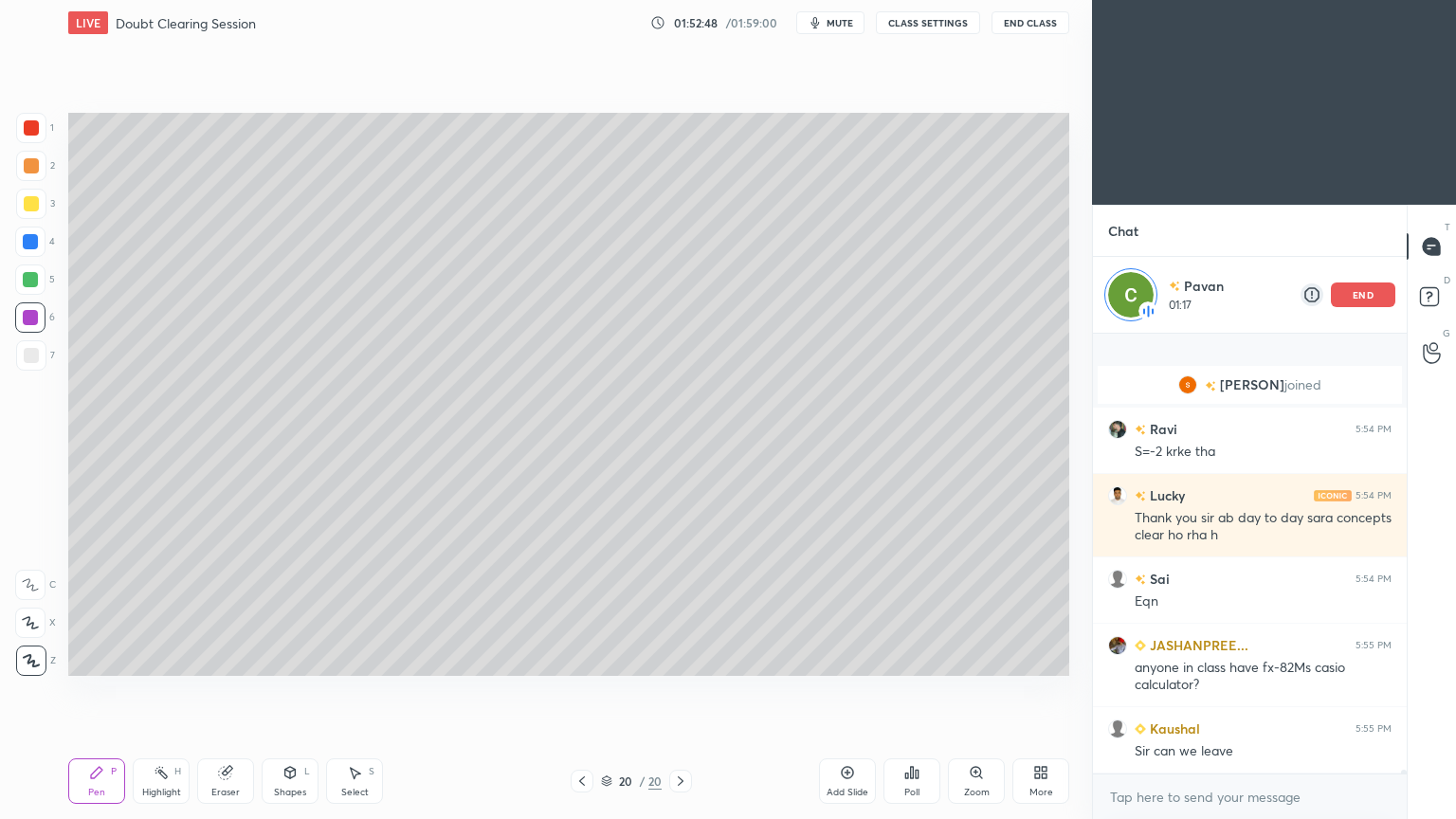 scroll, scrollTop: 47168, scrollLeft: 0, axis: vertical 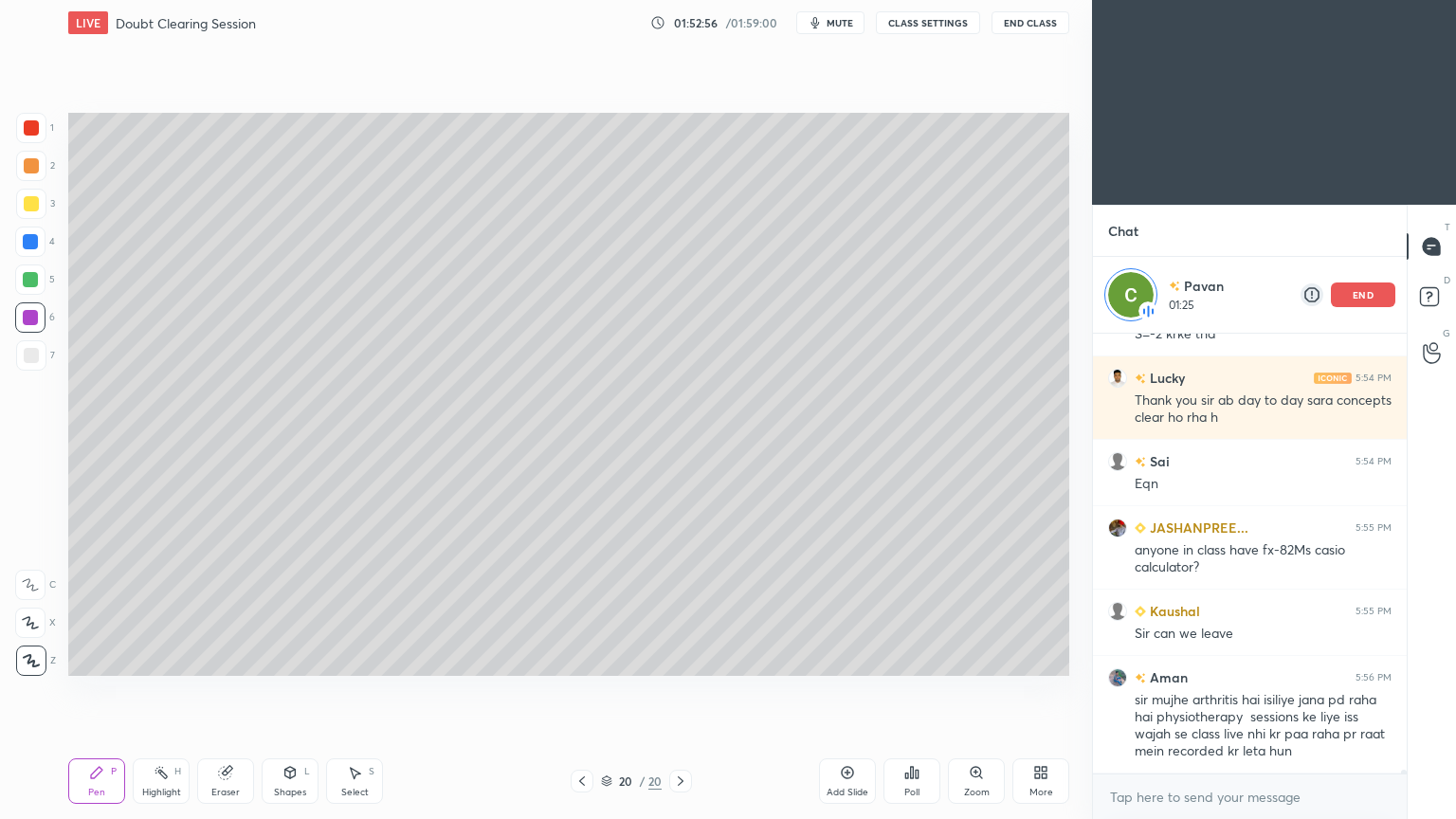 click on "end" at bounding box center (1363, 295) 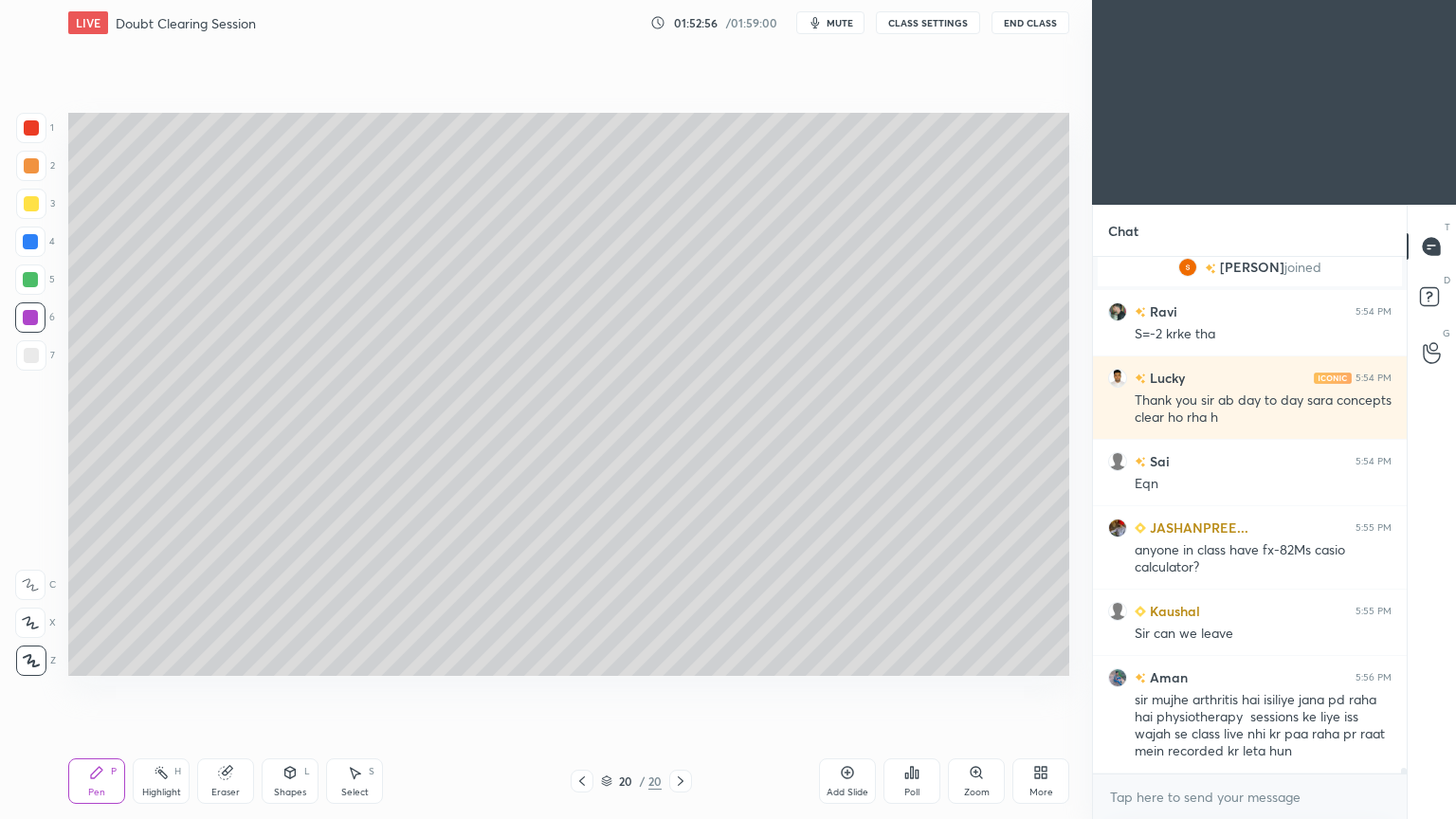 scroll, scrollTop: 6, scrollLeft: 6, axis: both 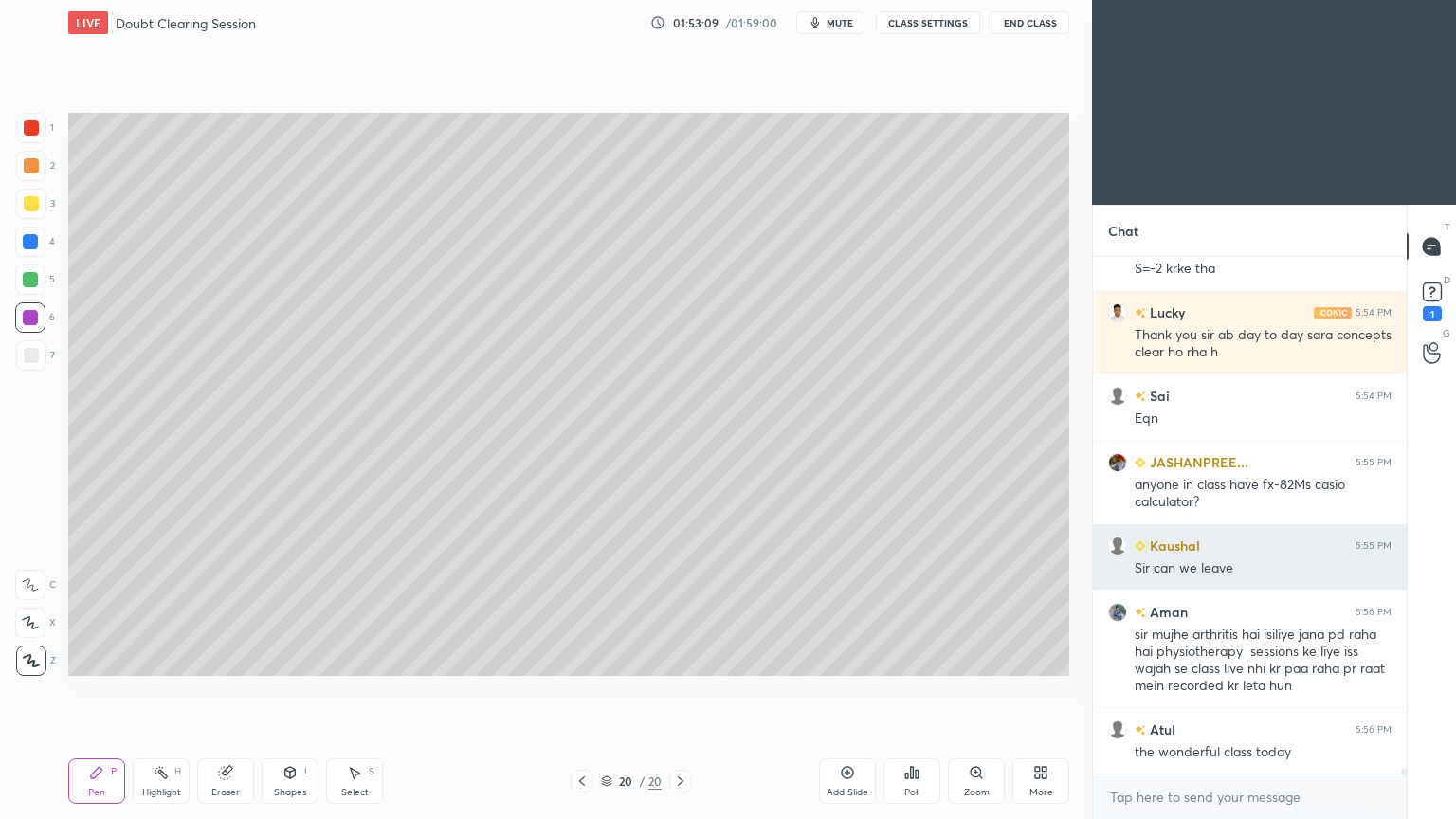 click on "Sir can we leave" at bounding box center (1263, 569) 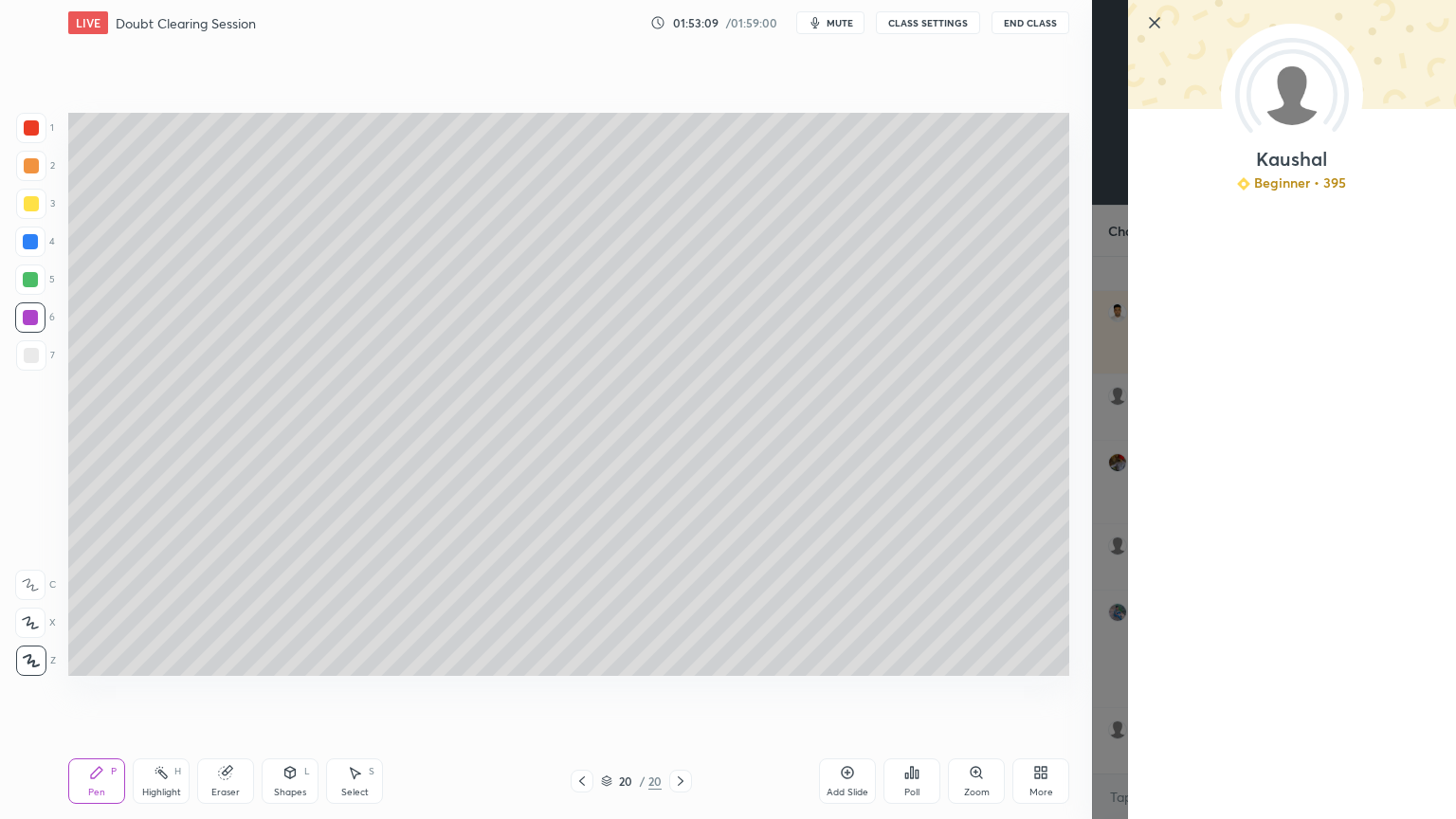 click on "[PERSON] Beginner   •   395" at bounding box center (1274, 410) 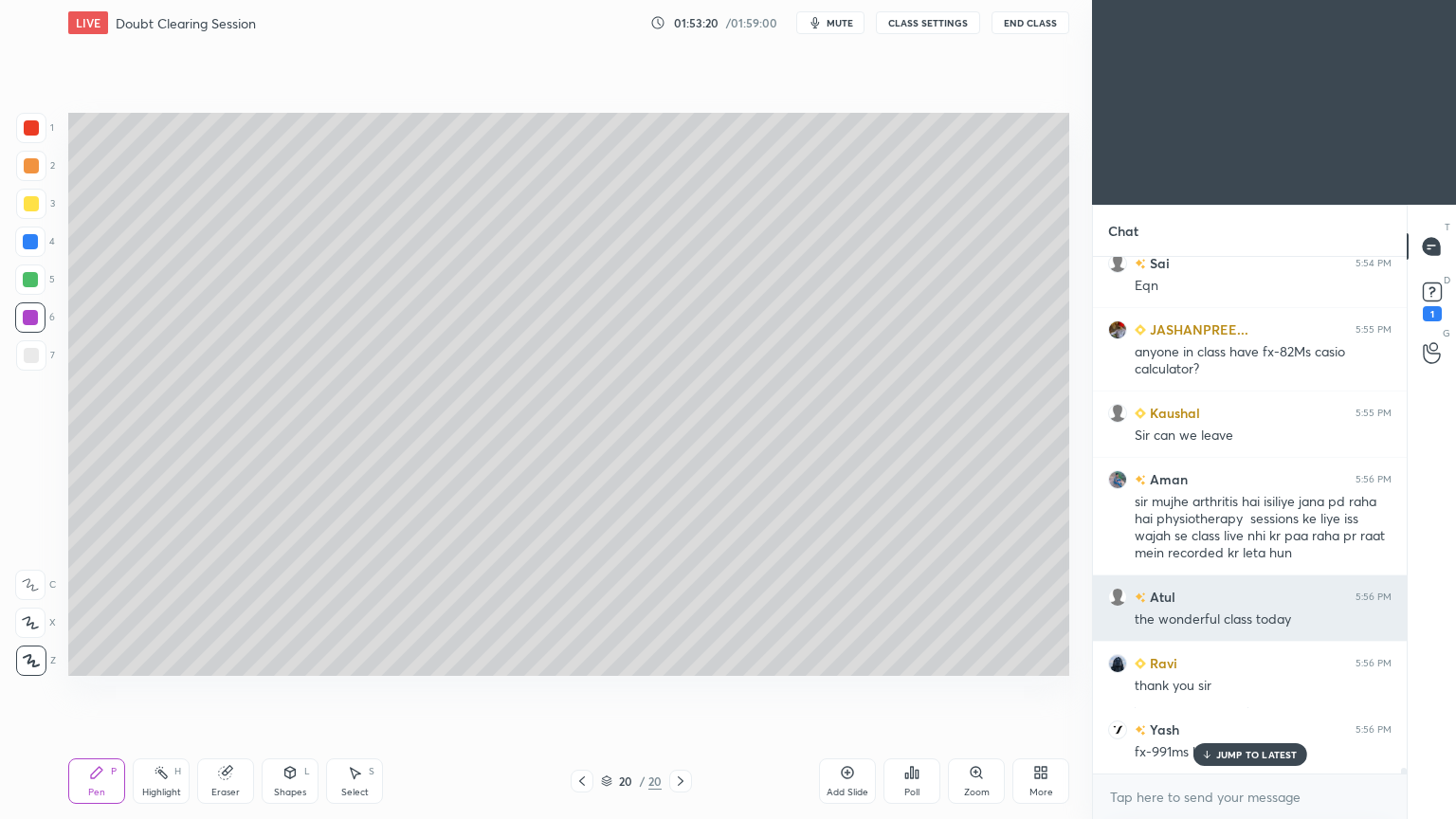 scroll, scrollTop: 47291, scrollLeft: 0, axis: vertical 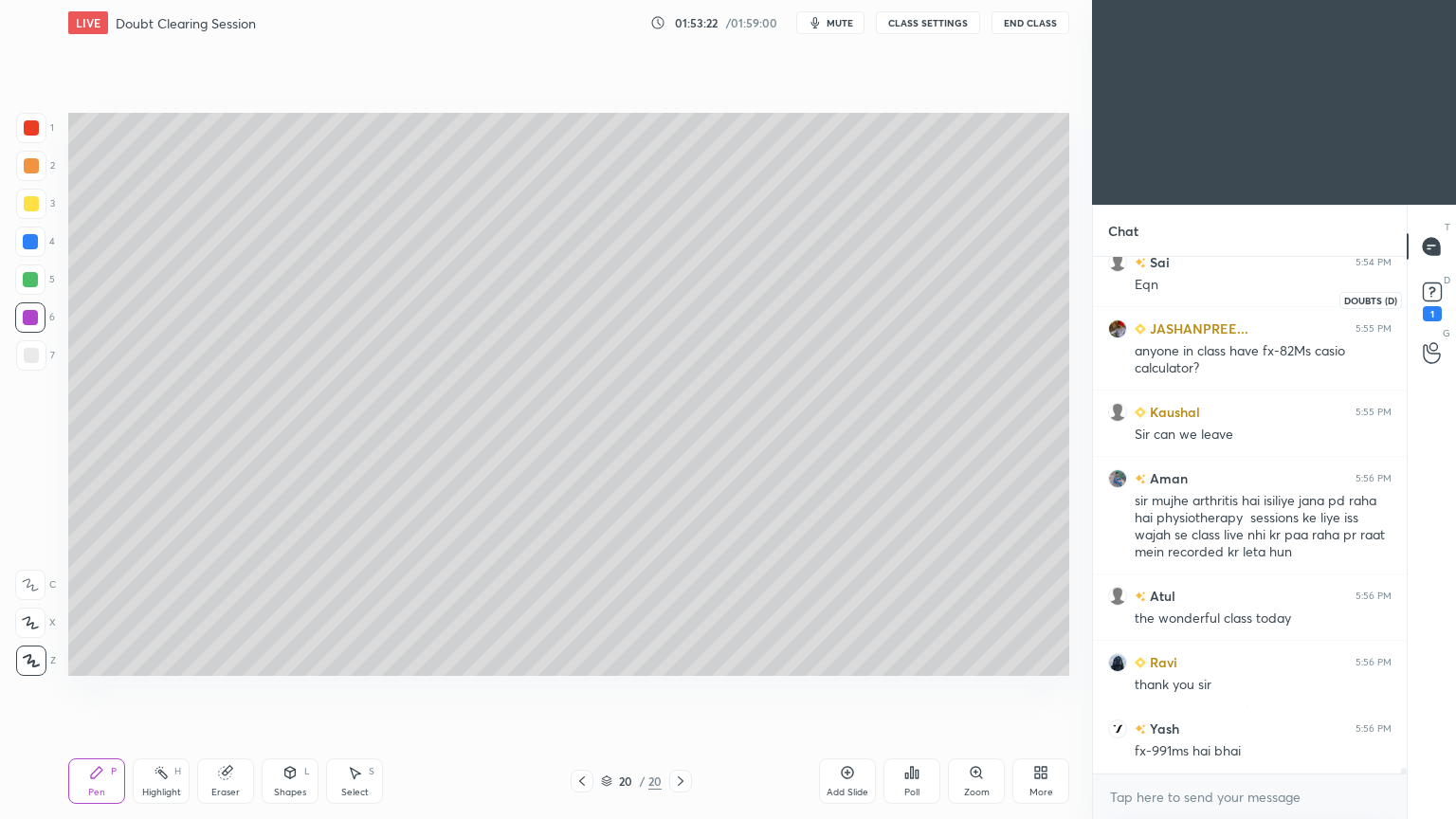 click 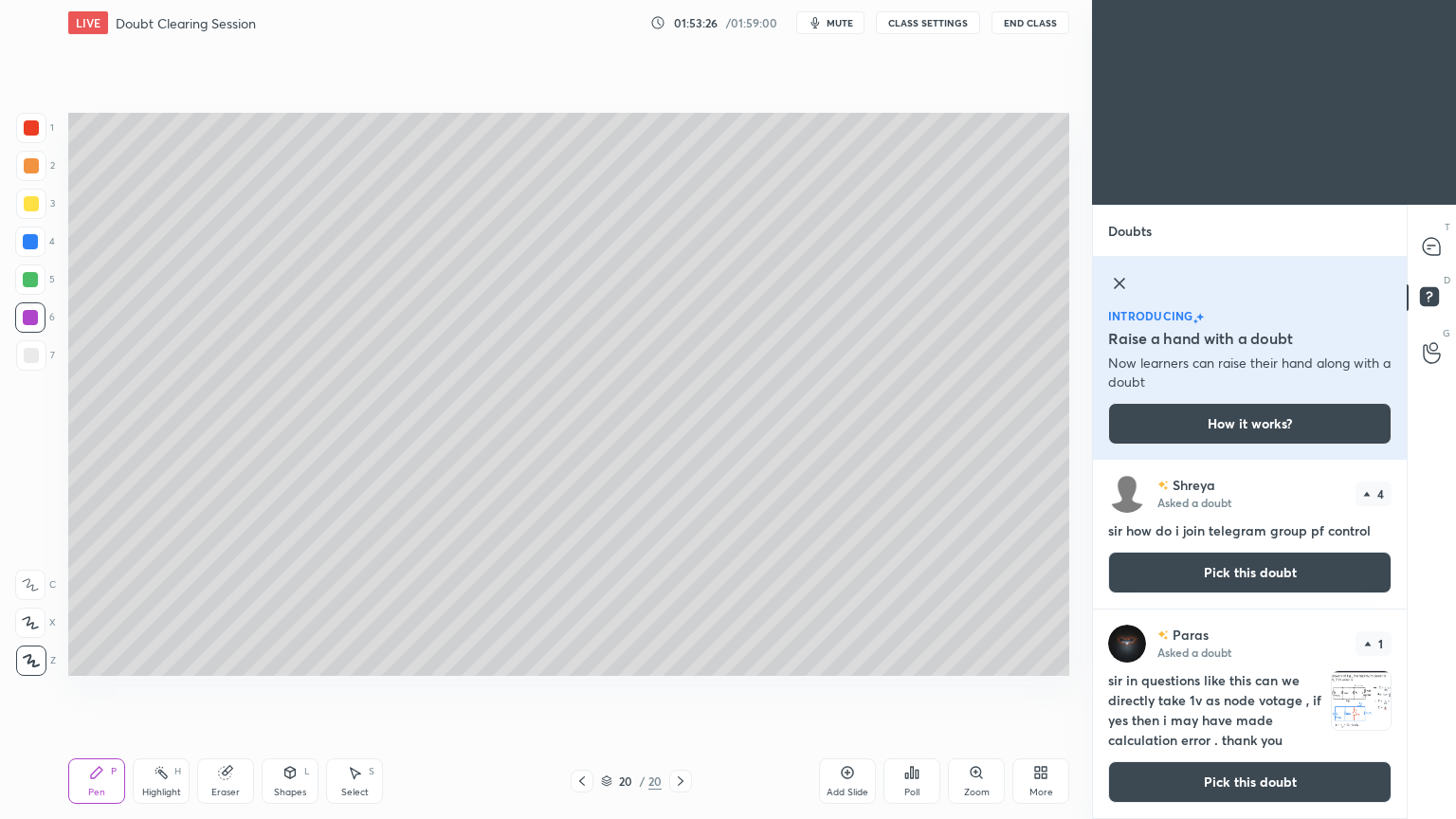click on "Pick this doubt" at bounding box center (1249, 782) 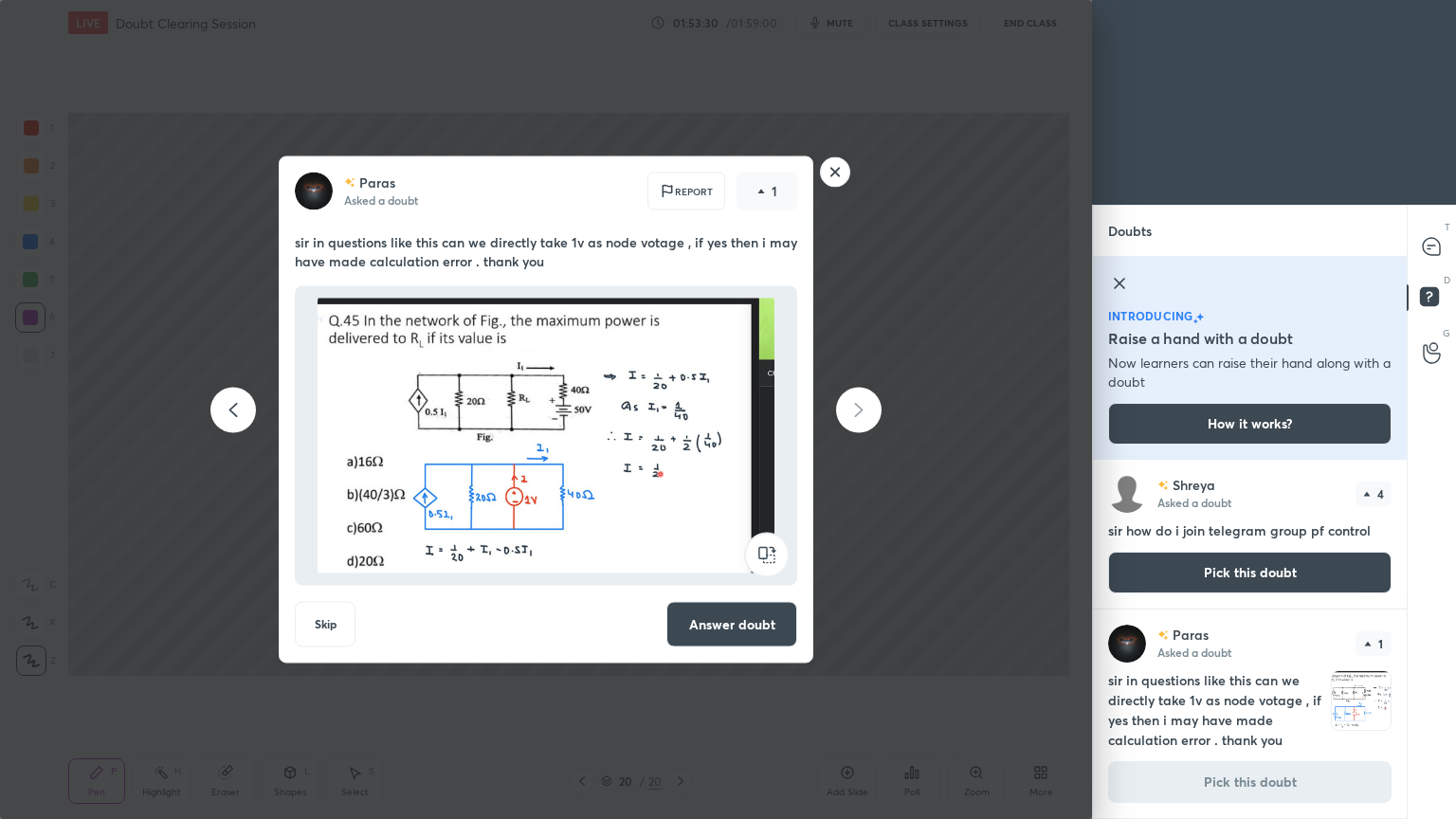 click 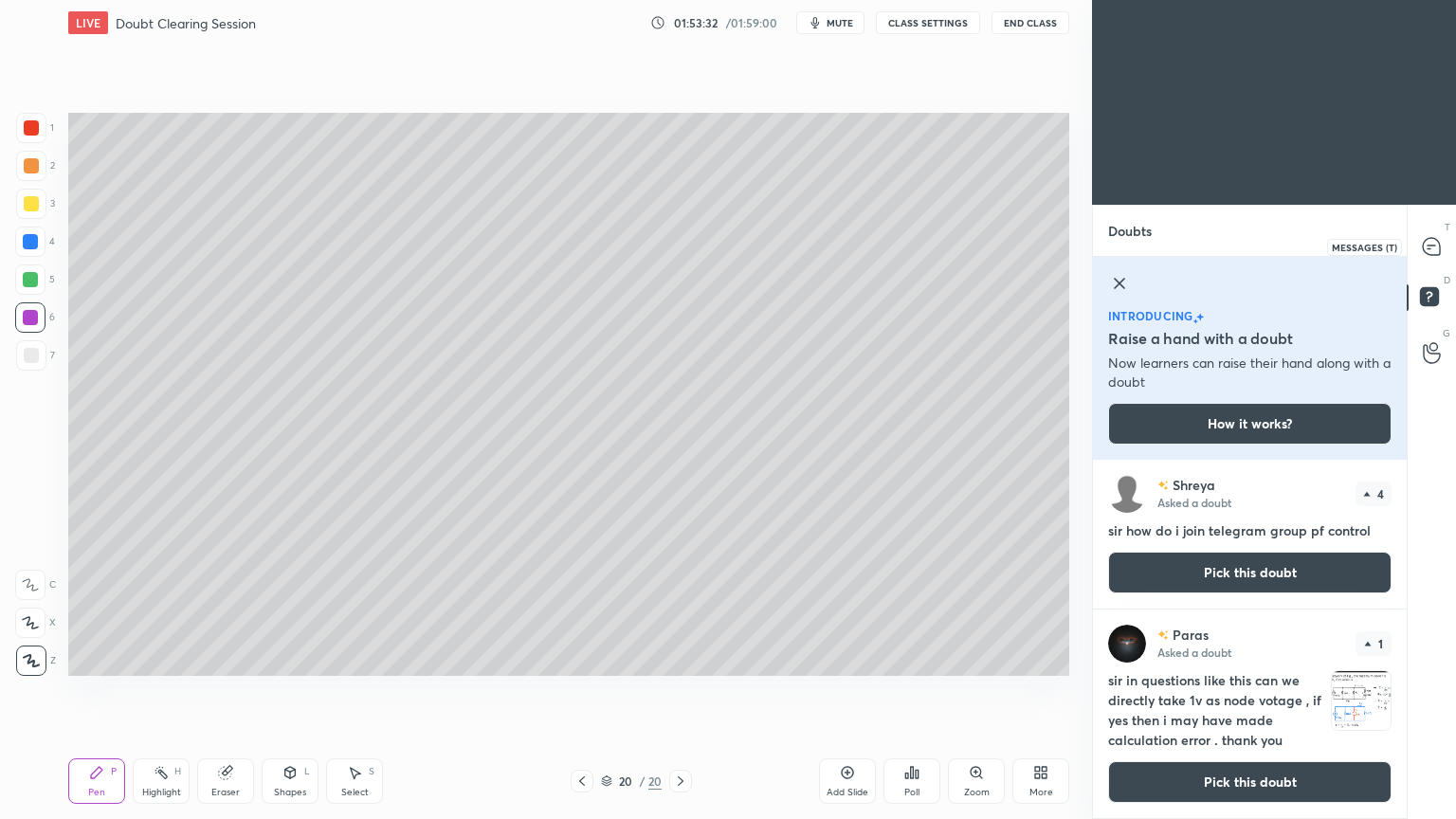 click 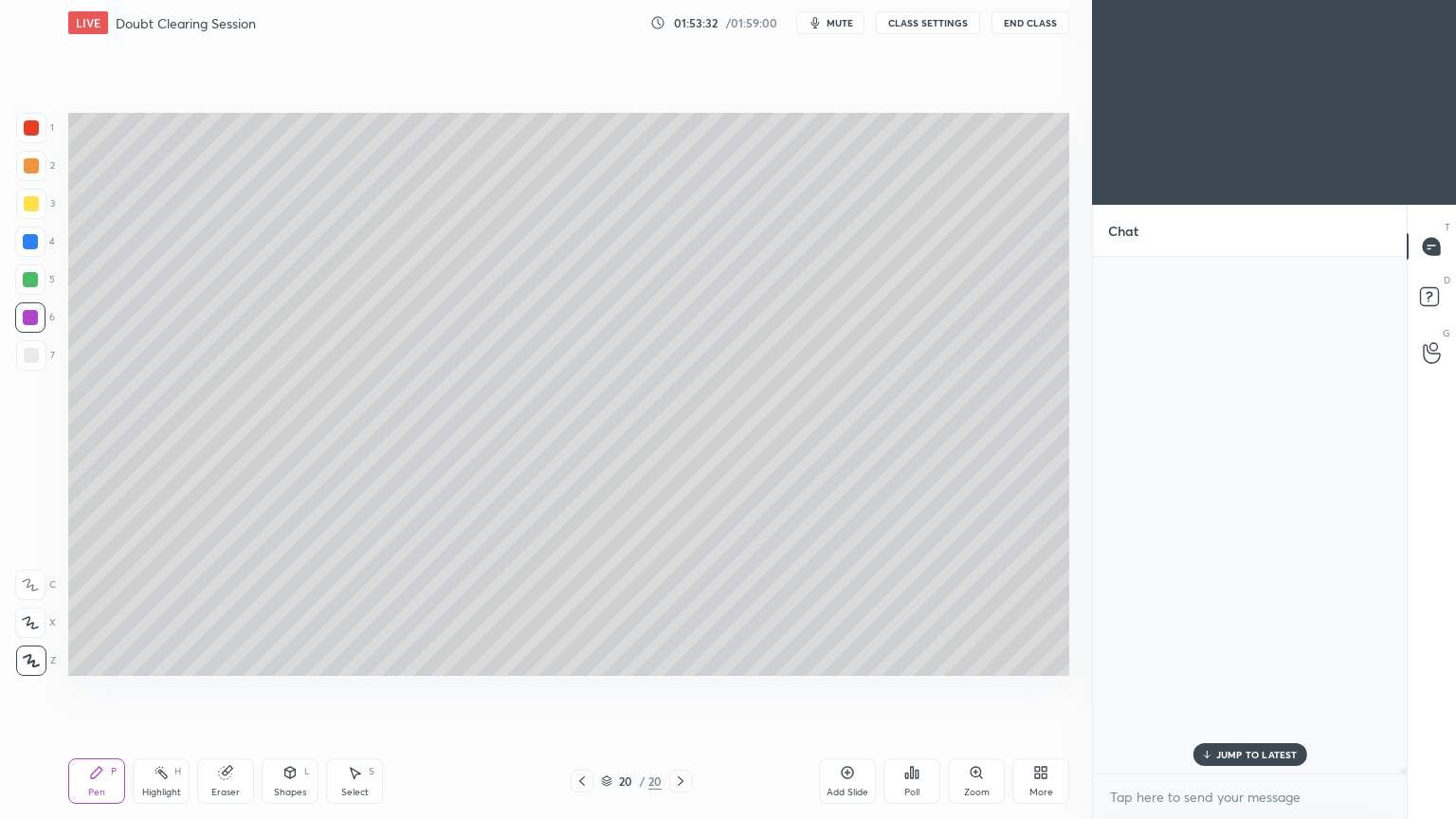 scroll, scrollTop: 47290, scrollLeft: 0, axis: vertical 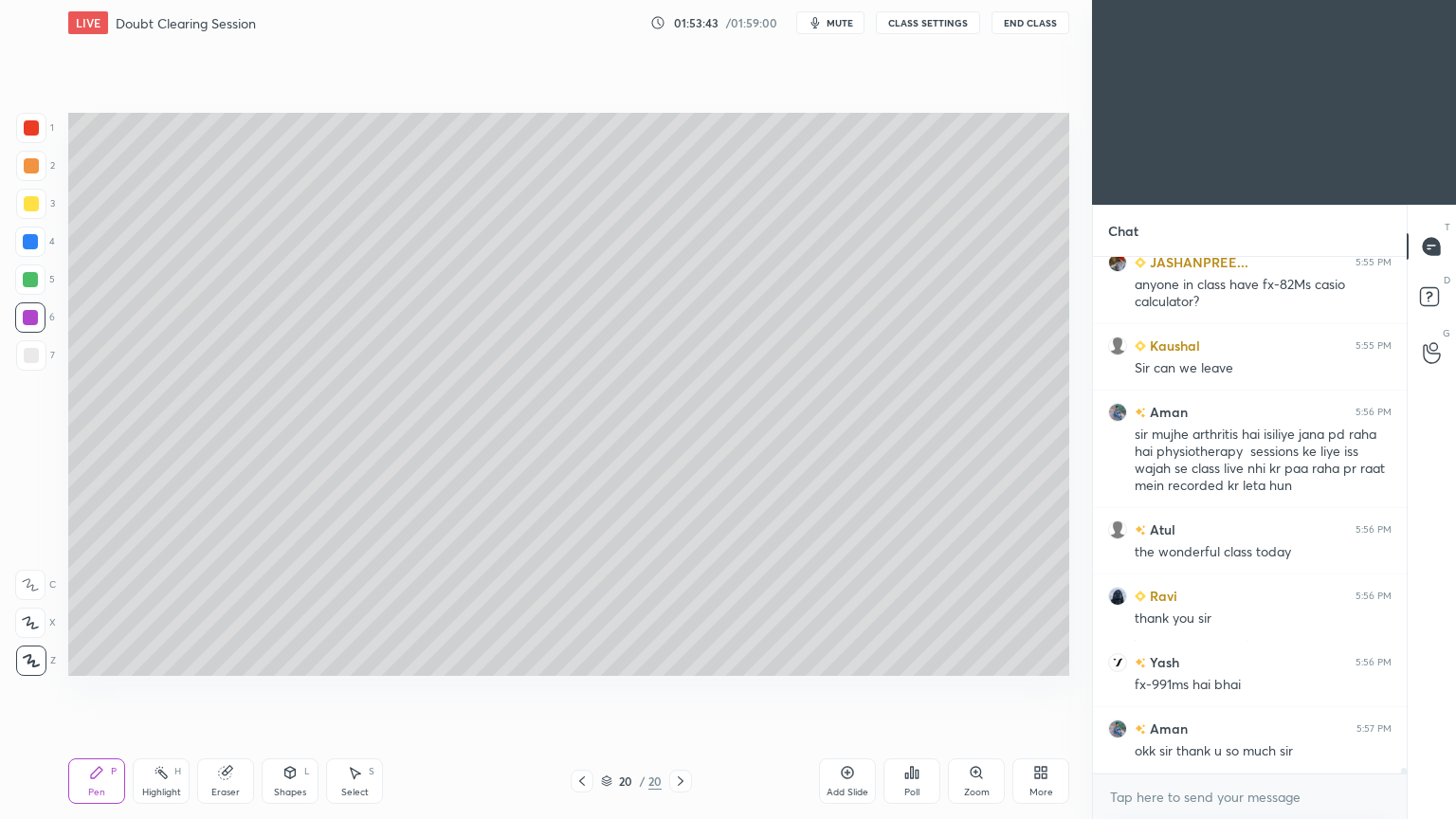 click on "Add Slide" at bounding box center [847, 781] 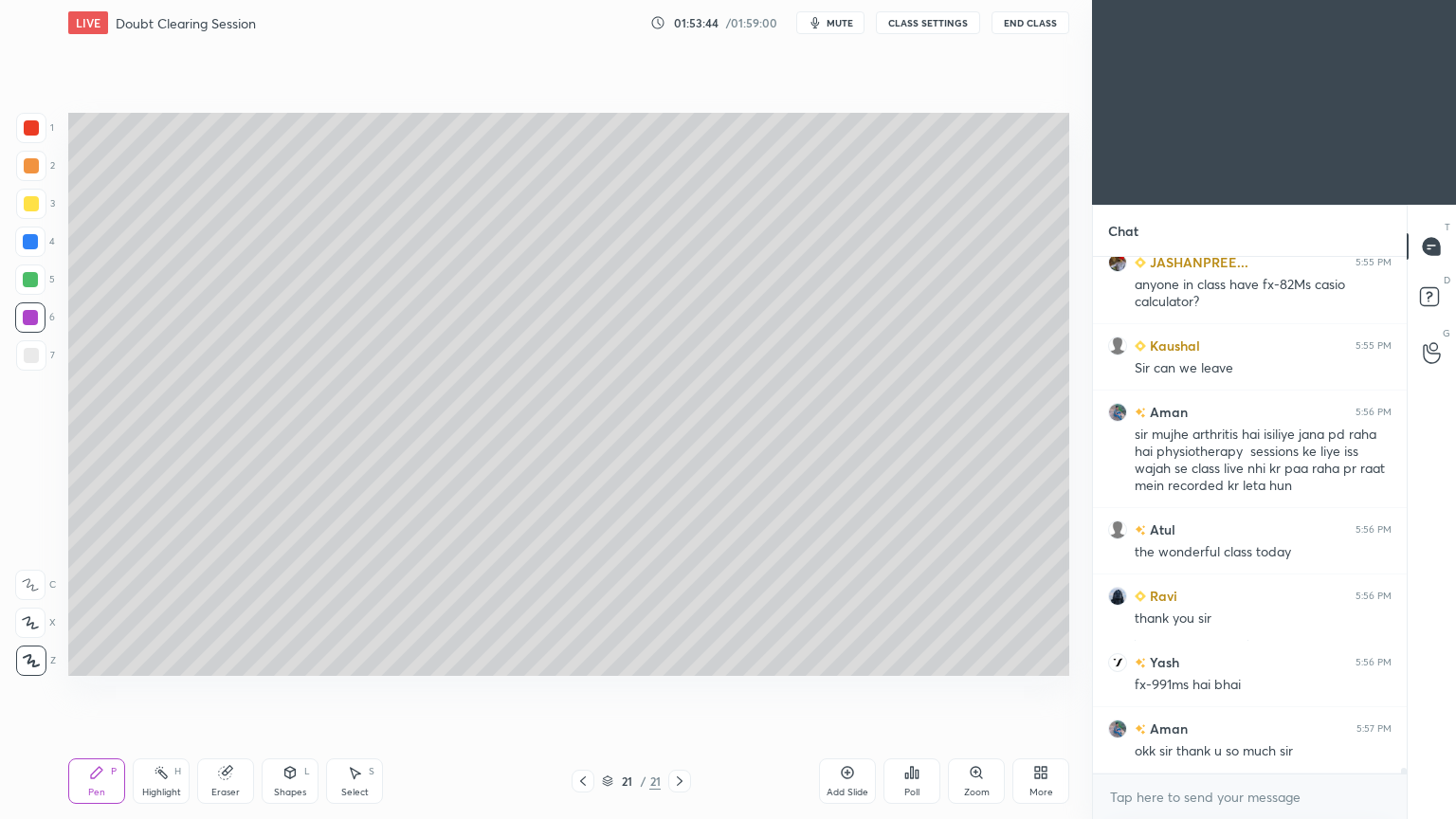 click at bounding box center (31, 355) 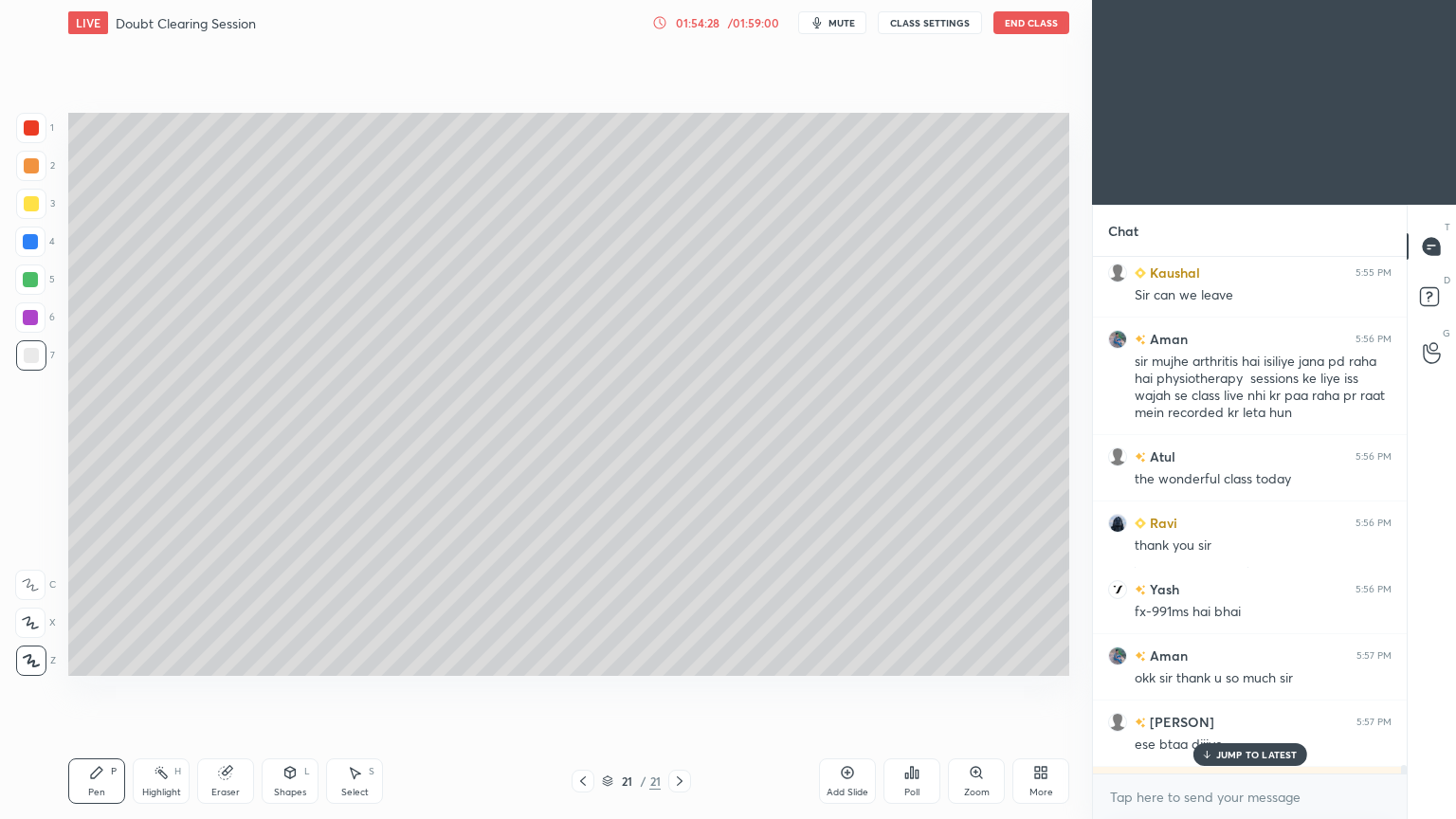 scroll, scrollTop: 47674, scrollLeft: 0, axis: vertical 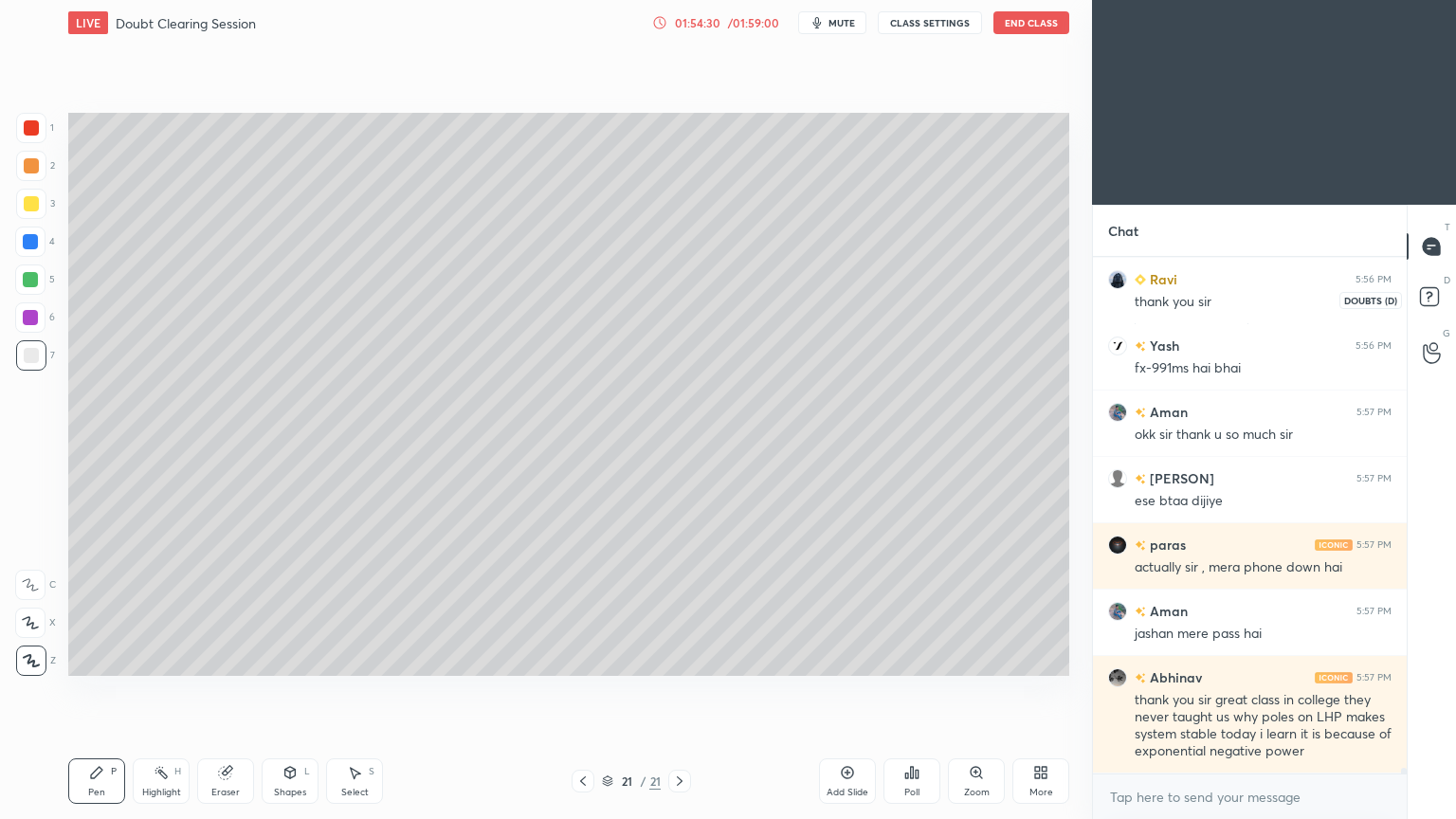 click 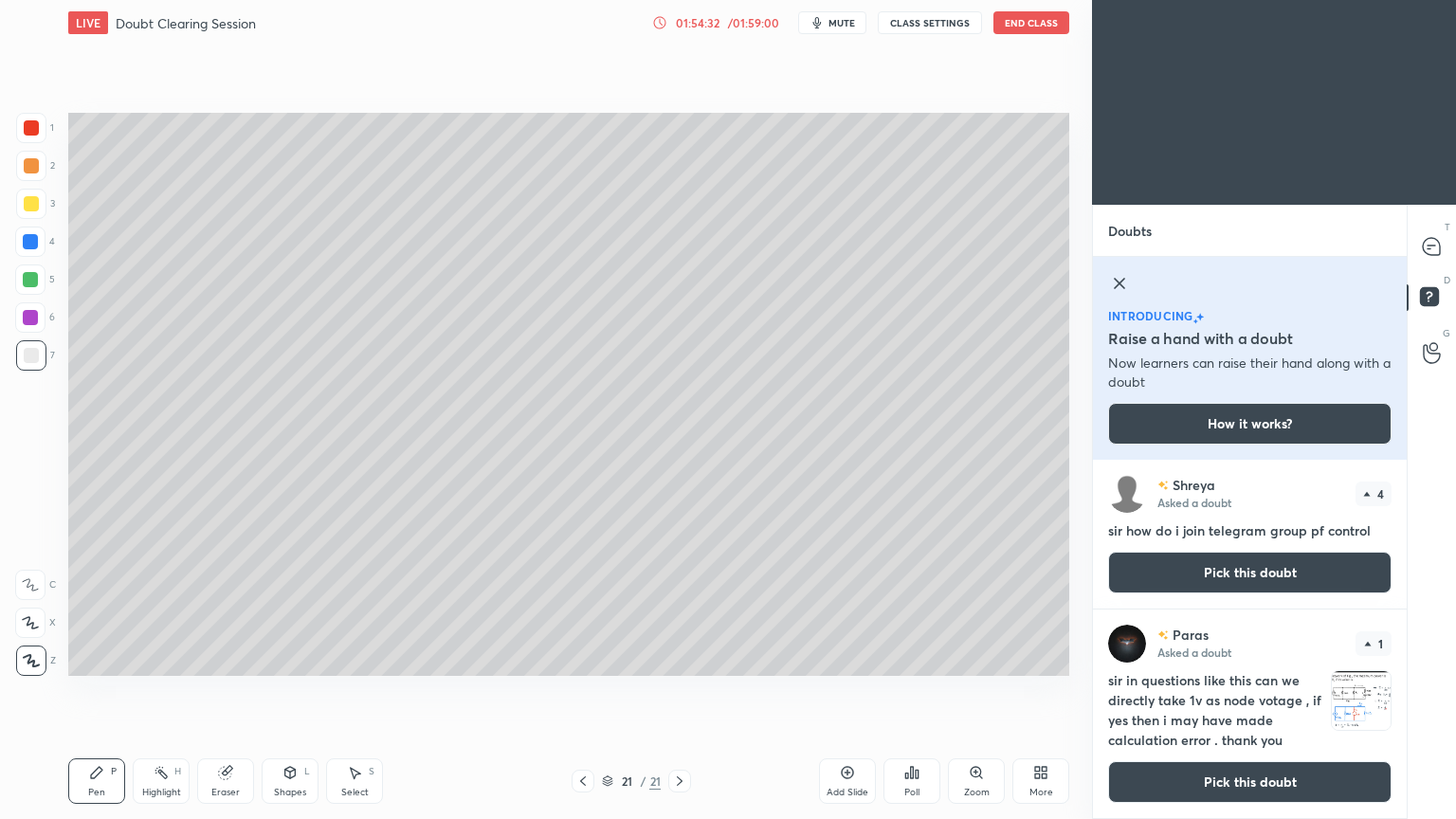 click on "Pick this doubt" at bounding box center [1249, 782] 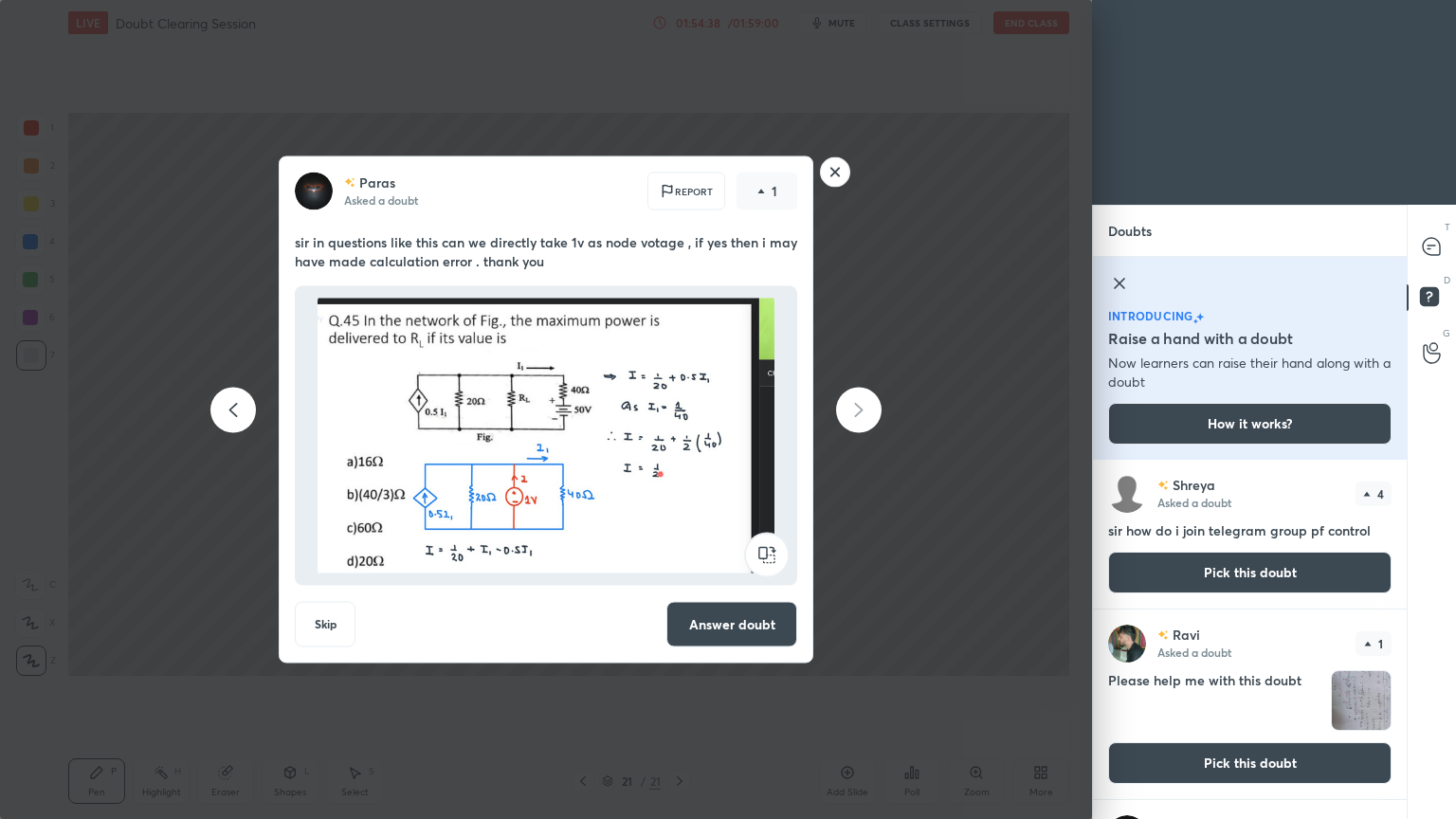 click 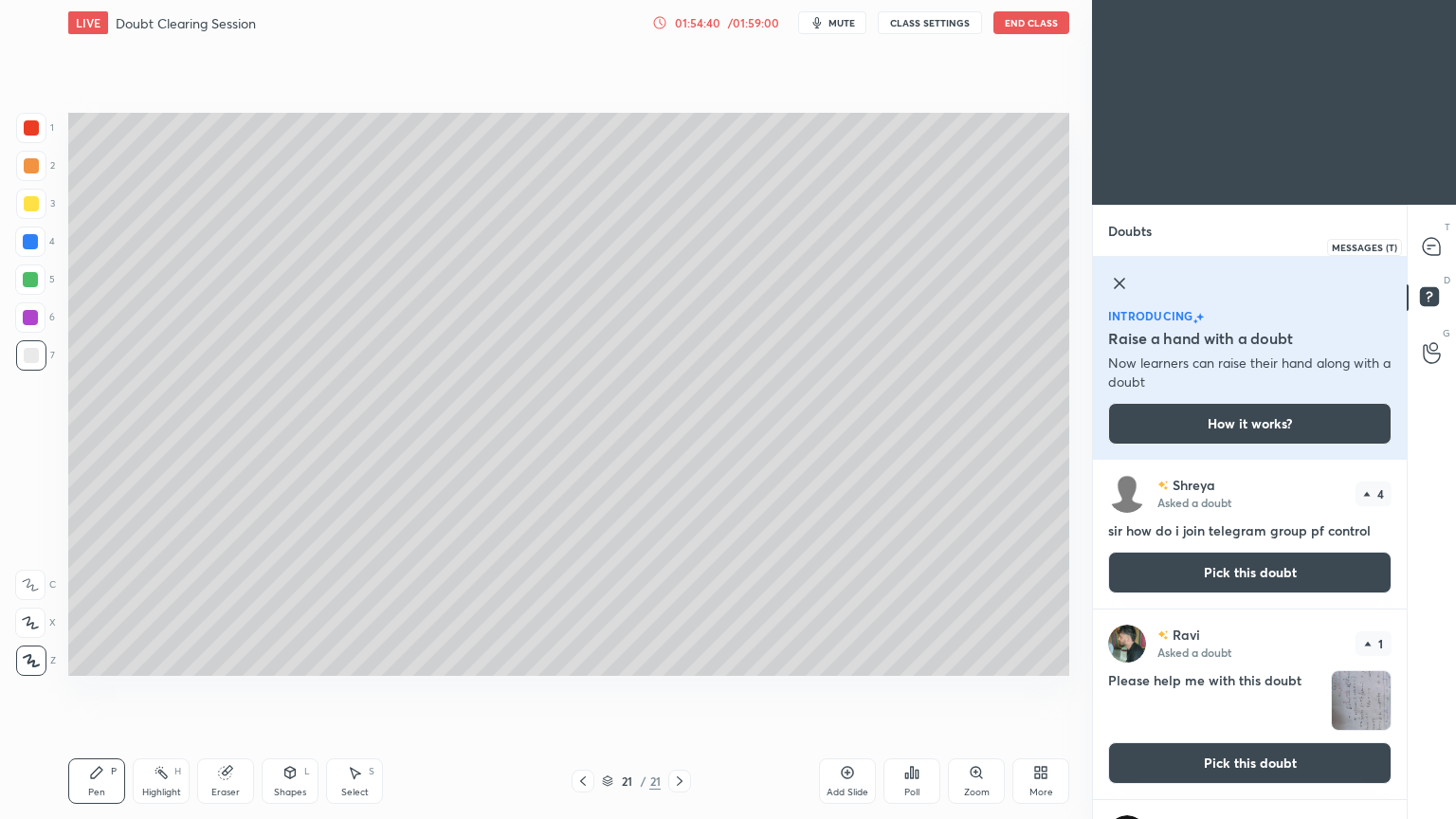click at bounding box center [1432, 246] 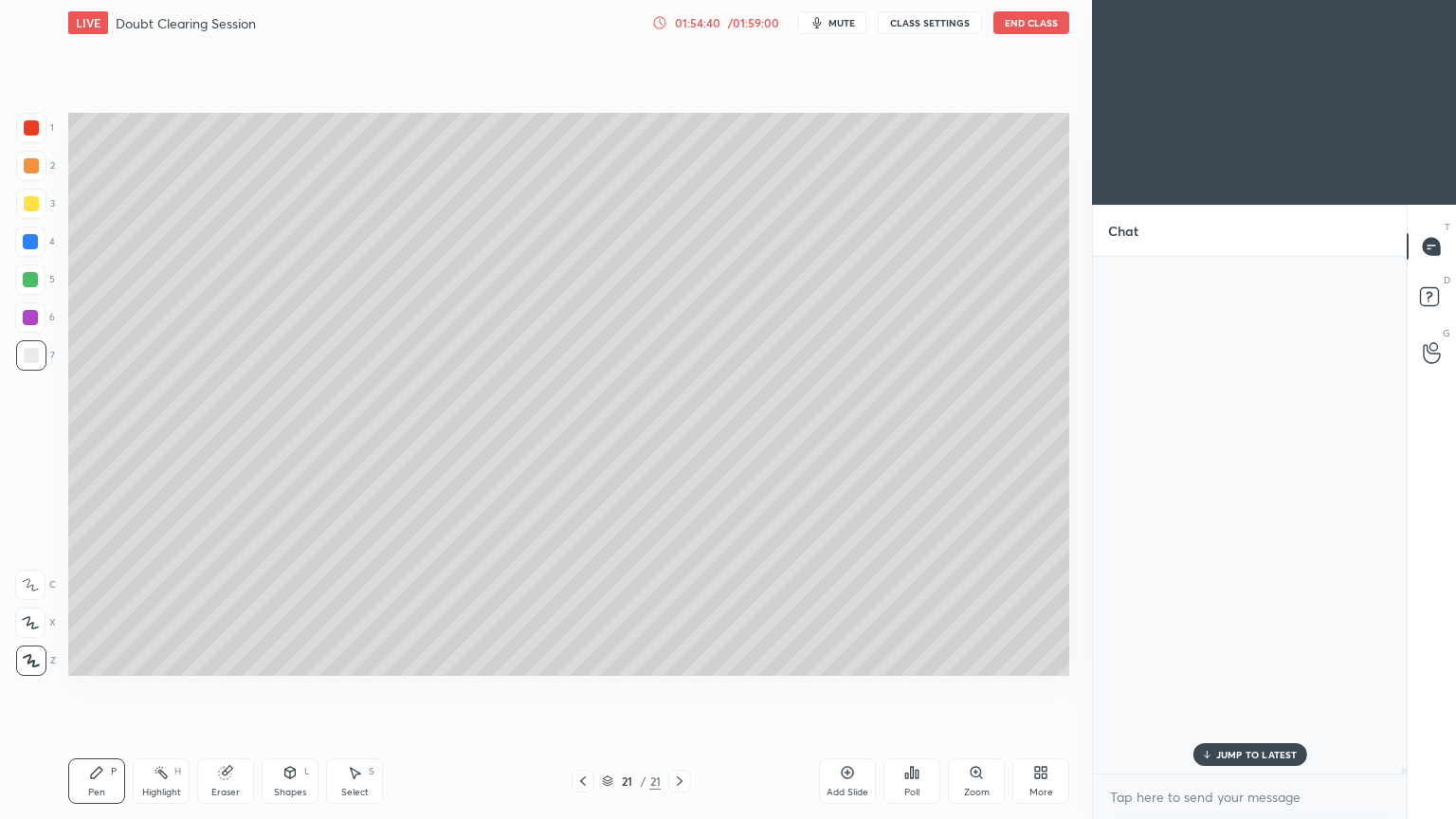 scroll, scrollTop: 47816, scrollLeft: 0, axis: vertical 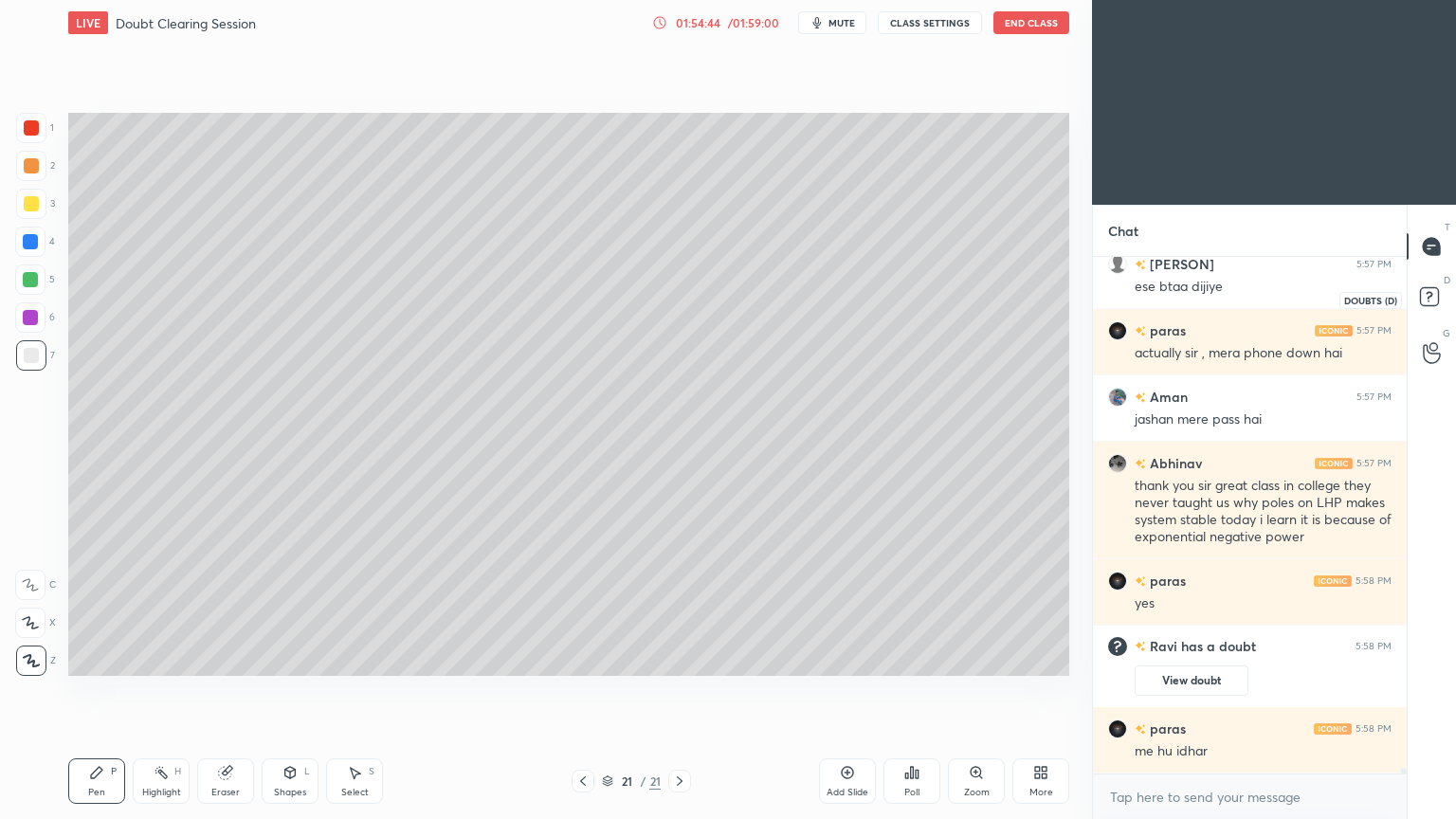 click 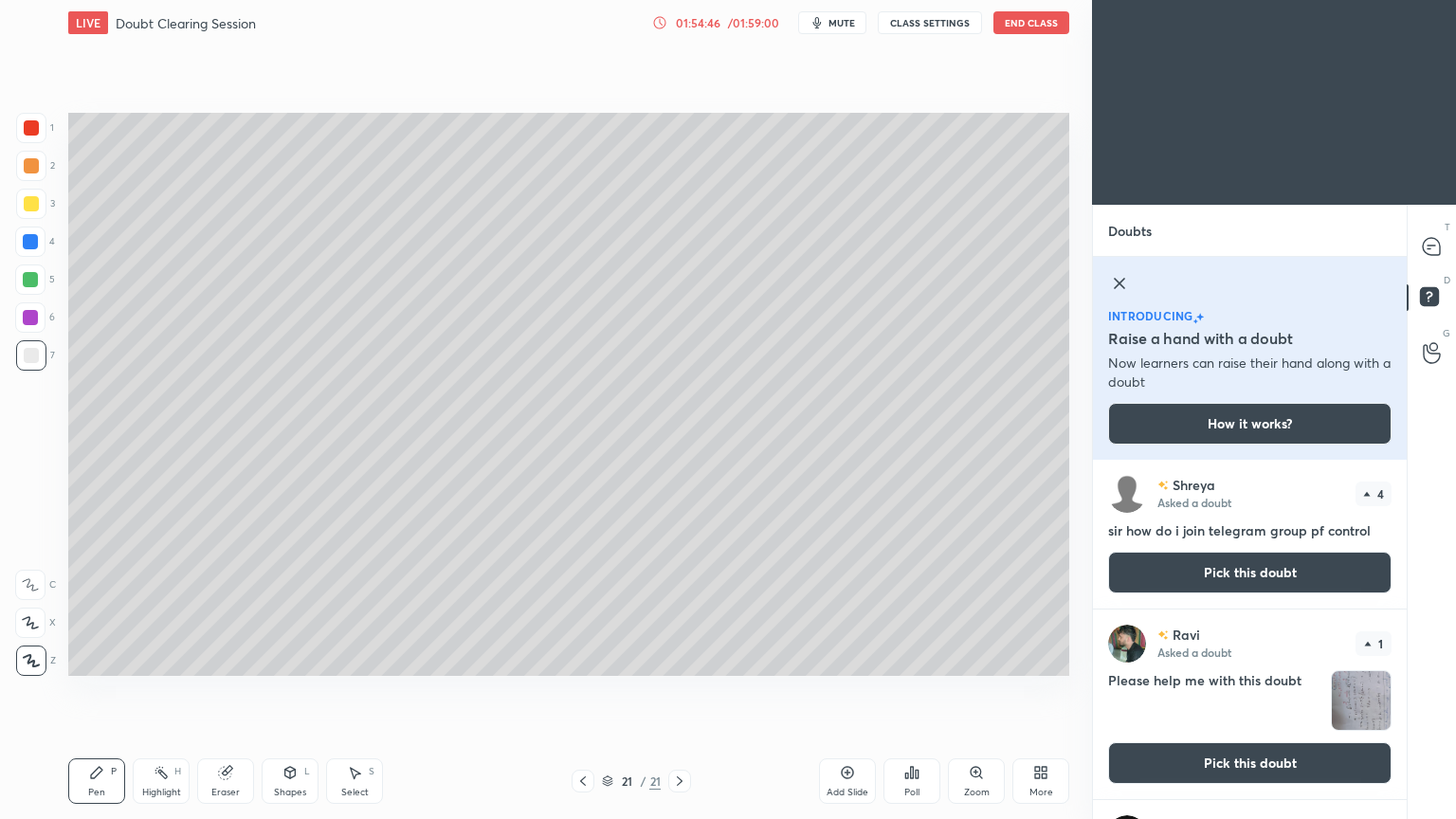 scroll, scrollTop: 190, scrollLeft: 0, axis: vertical 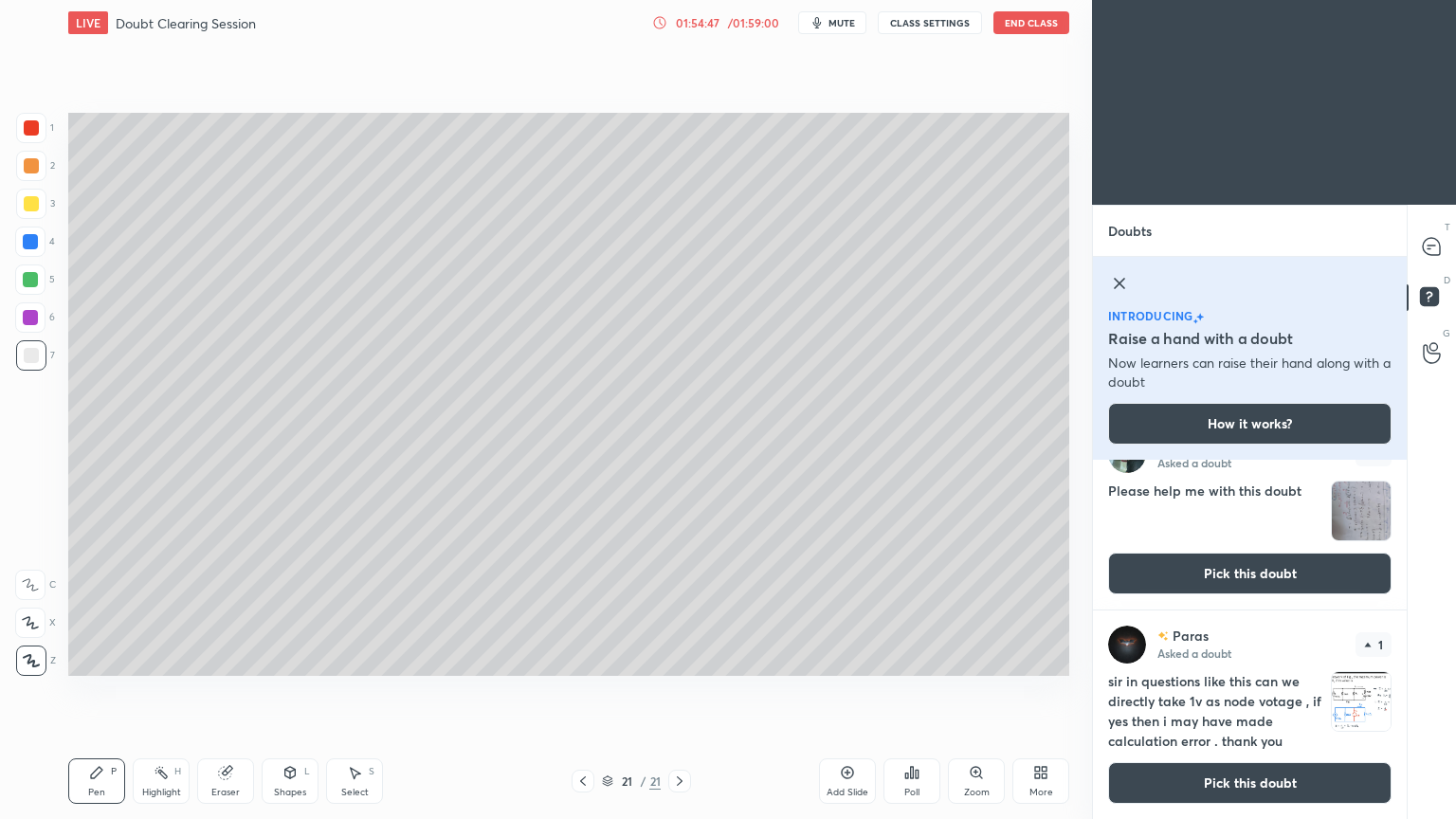 click on "Pick this doubt" at bounding box center (1249, 783) 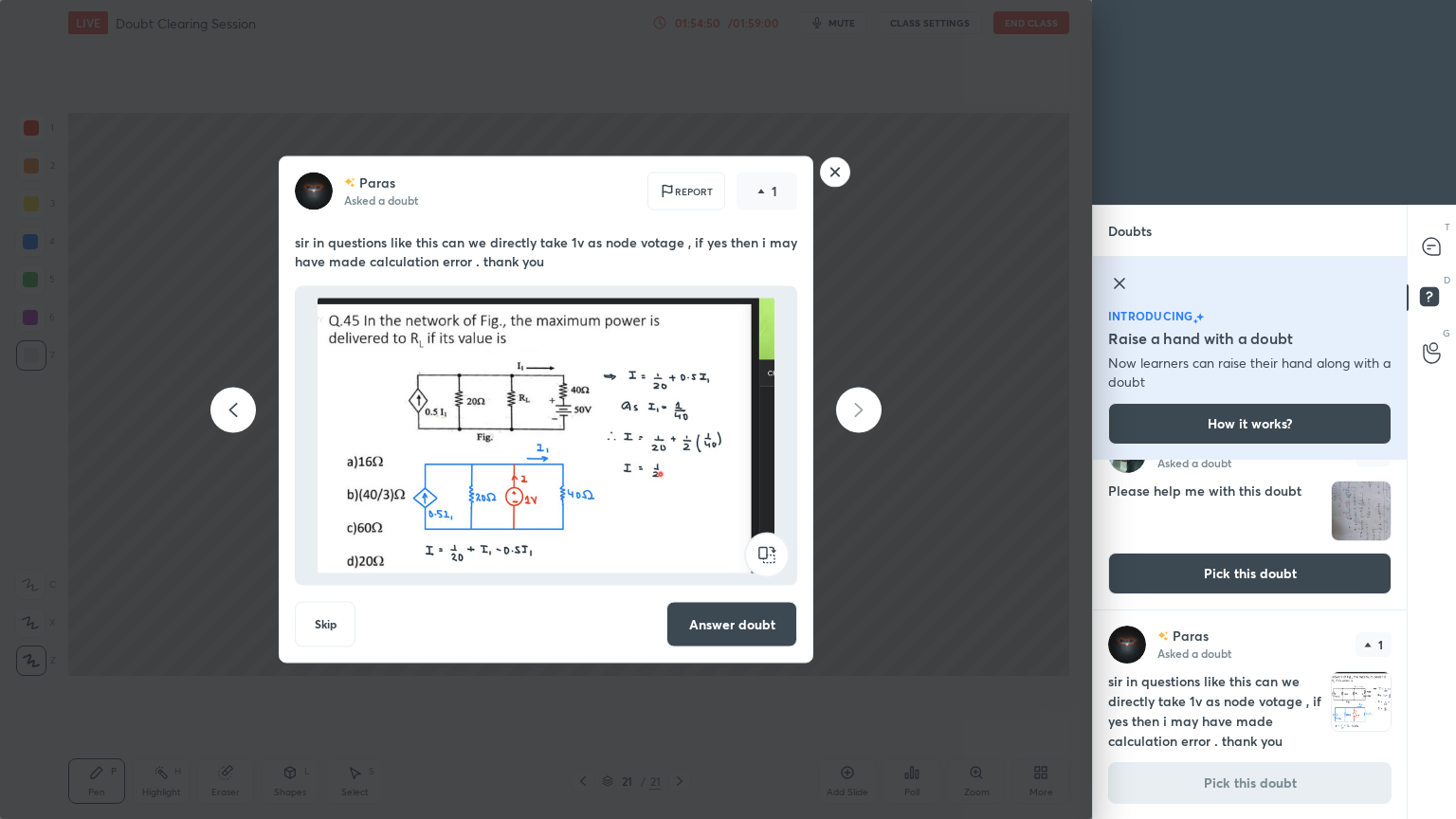 click on "Answer doubt" at bounding box center (732, 625) 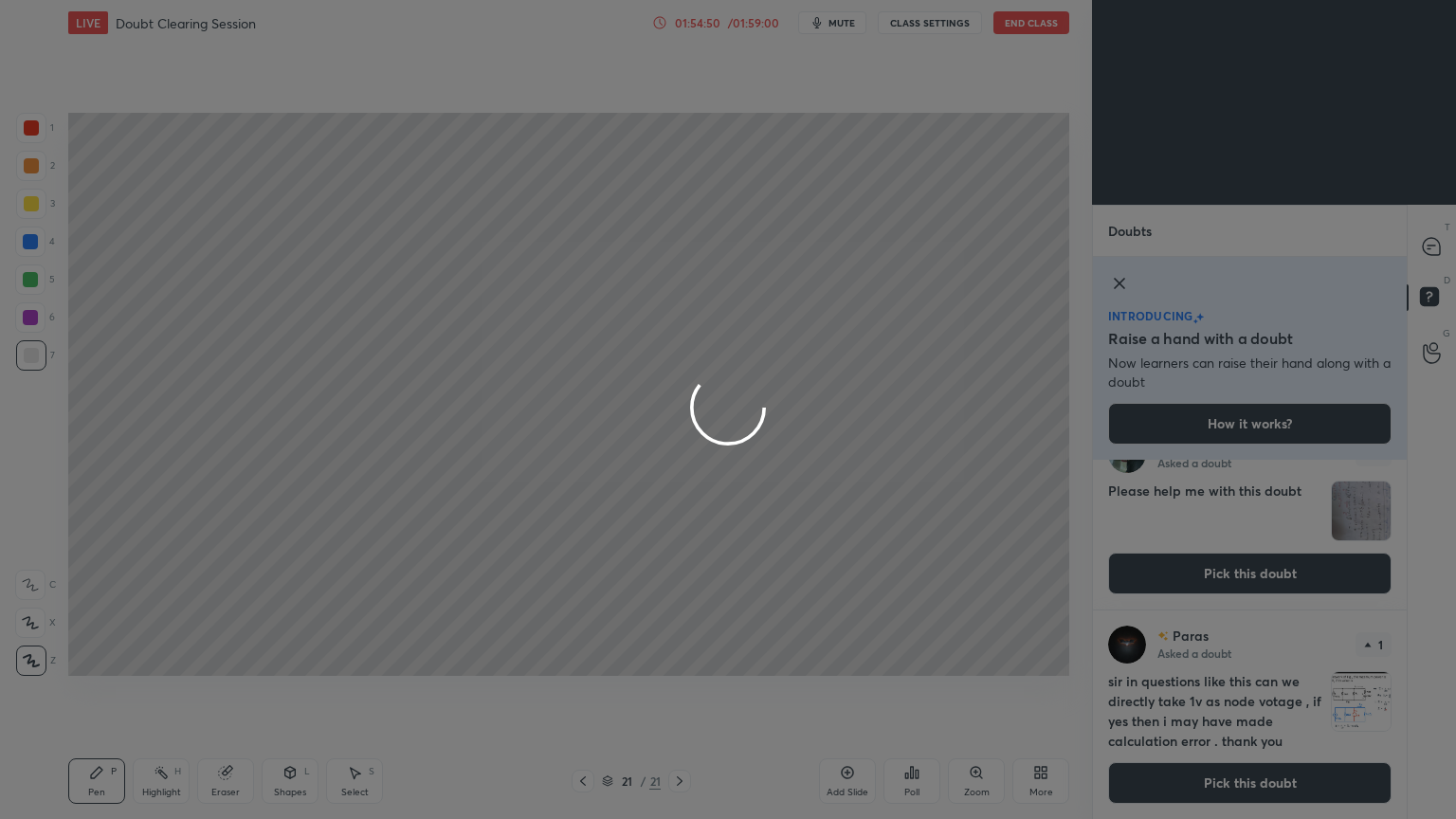 scroll, scrollTop: 0, scrollLeft: 0, axis: both 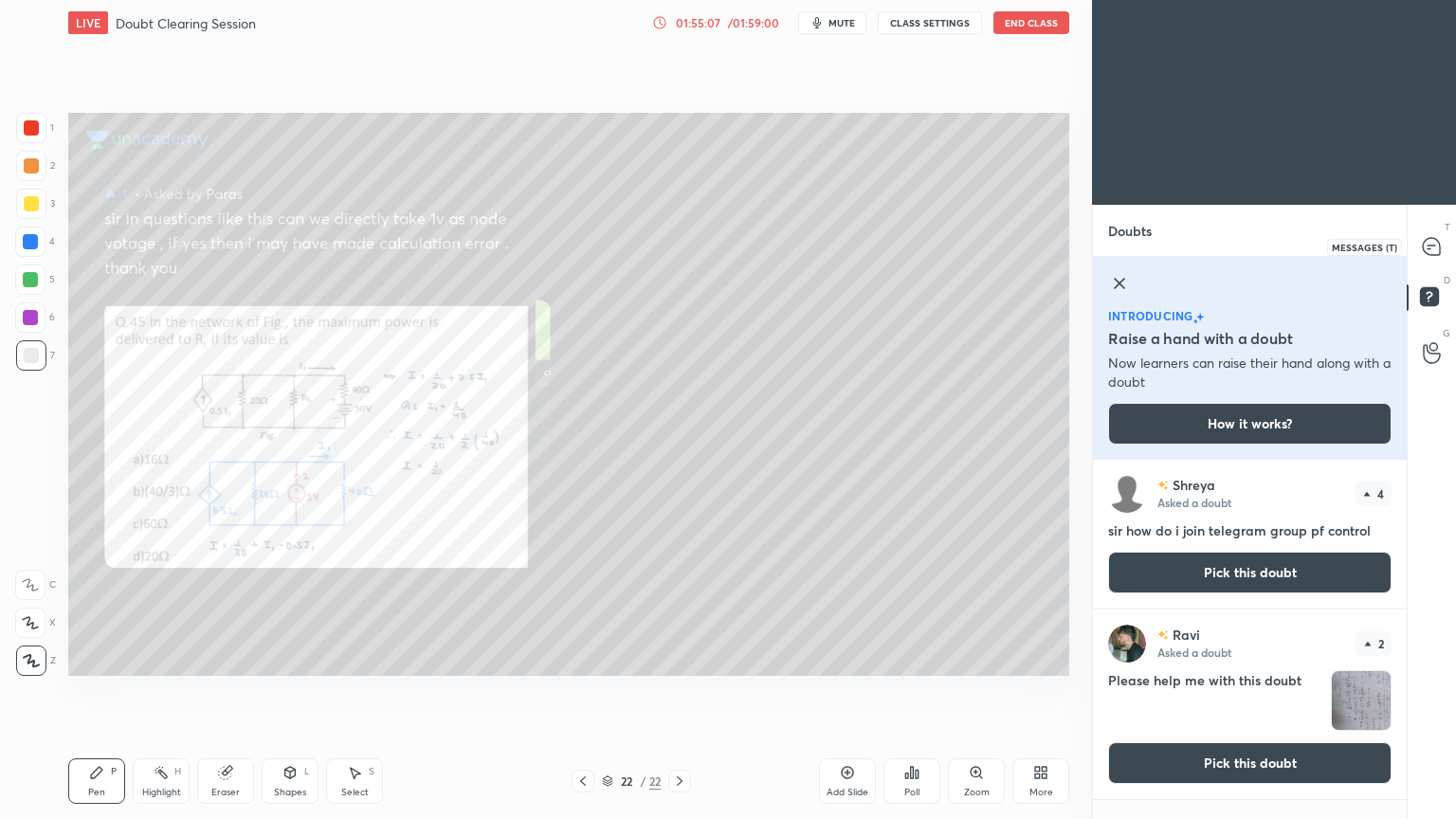 click 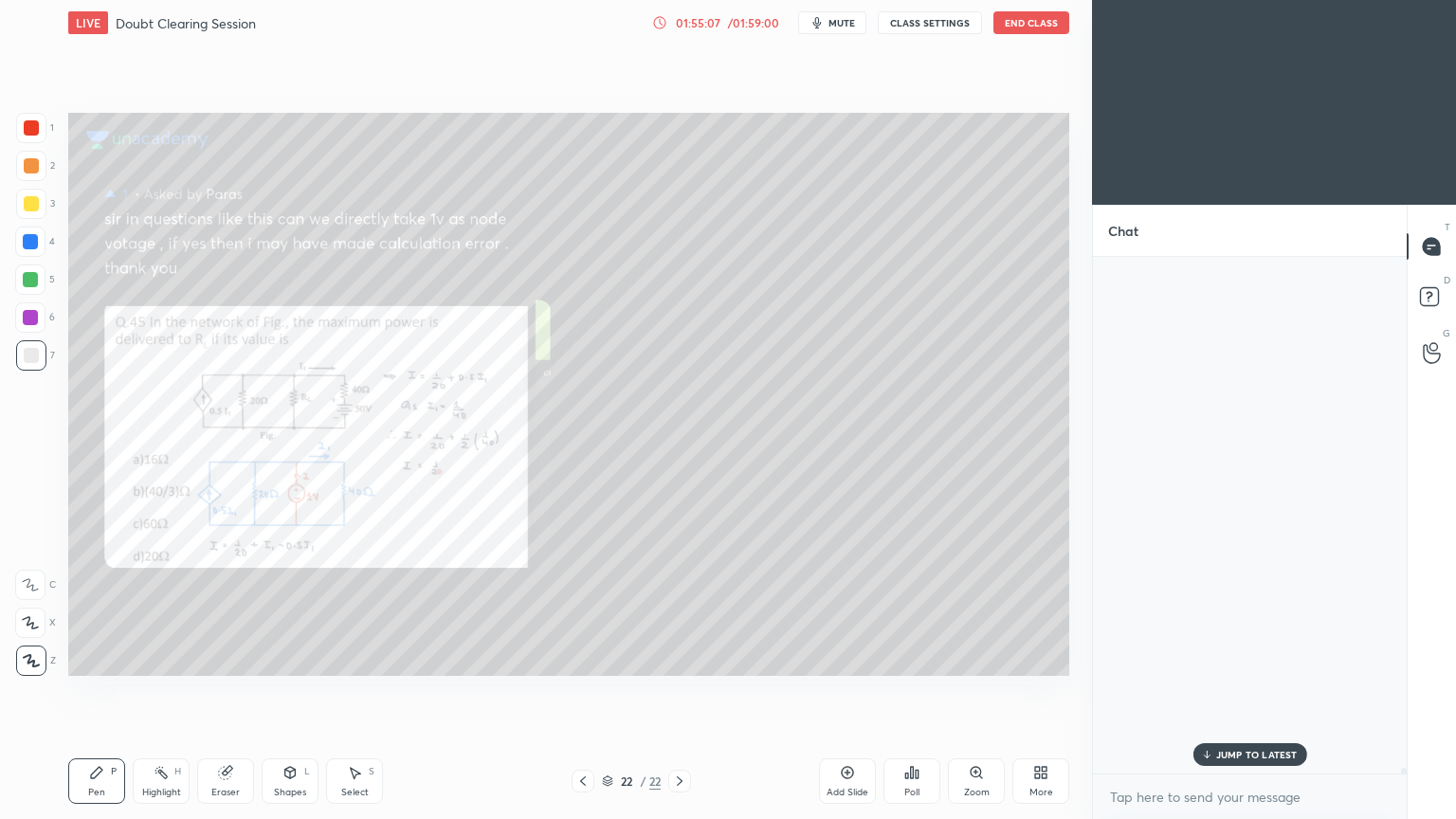 scroll, scrollTop: 47983, scrollLeft: 0, axis: vertical 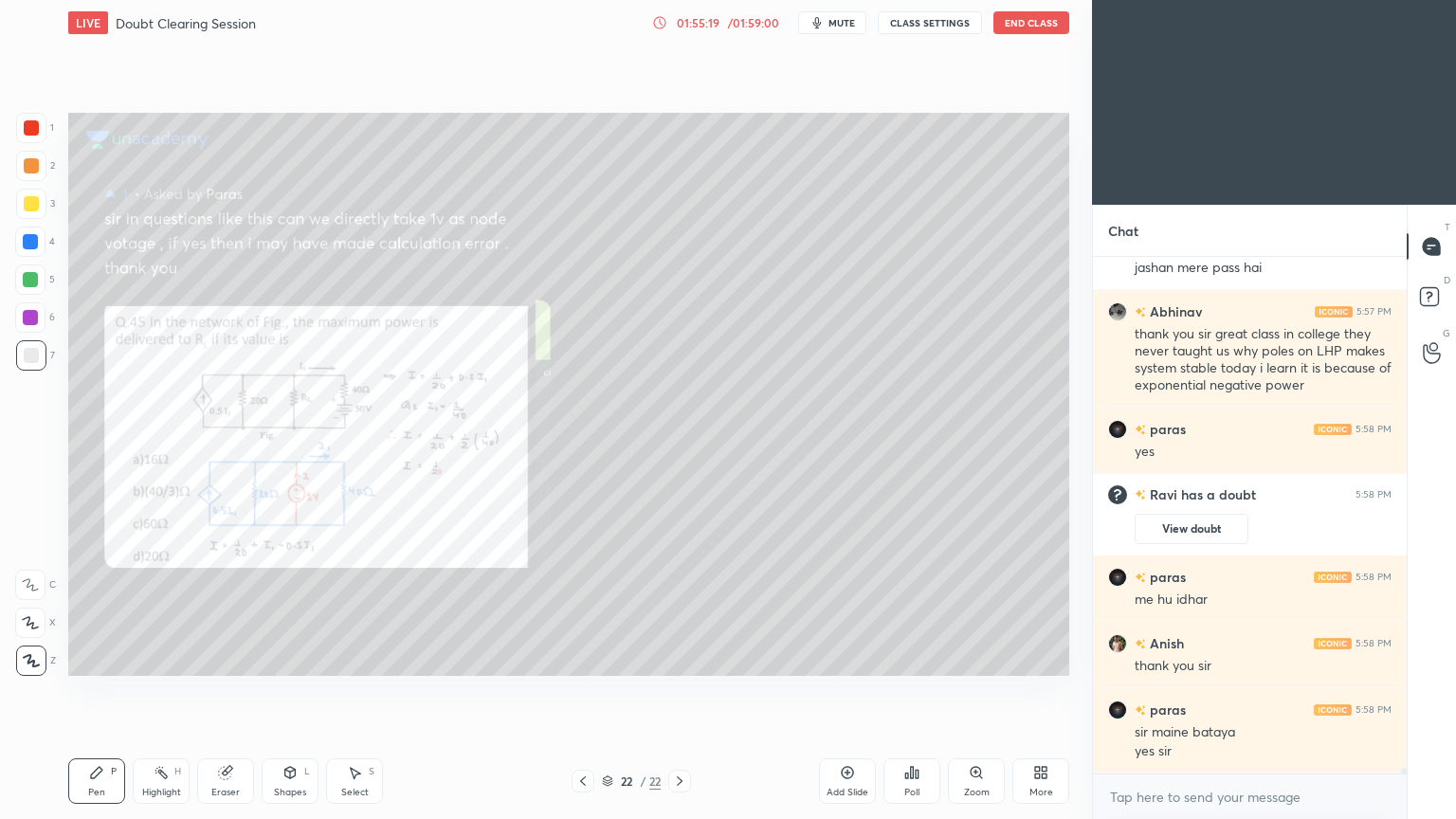 click on "Zoom" at bounding box center (976, 781) 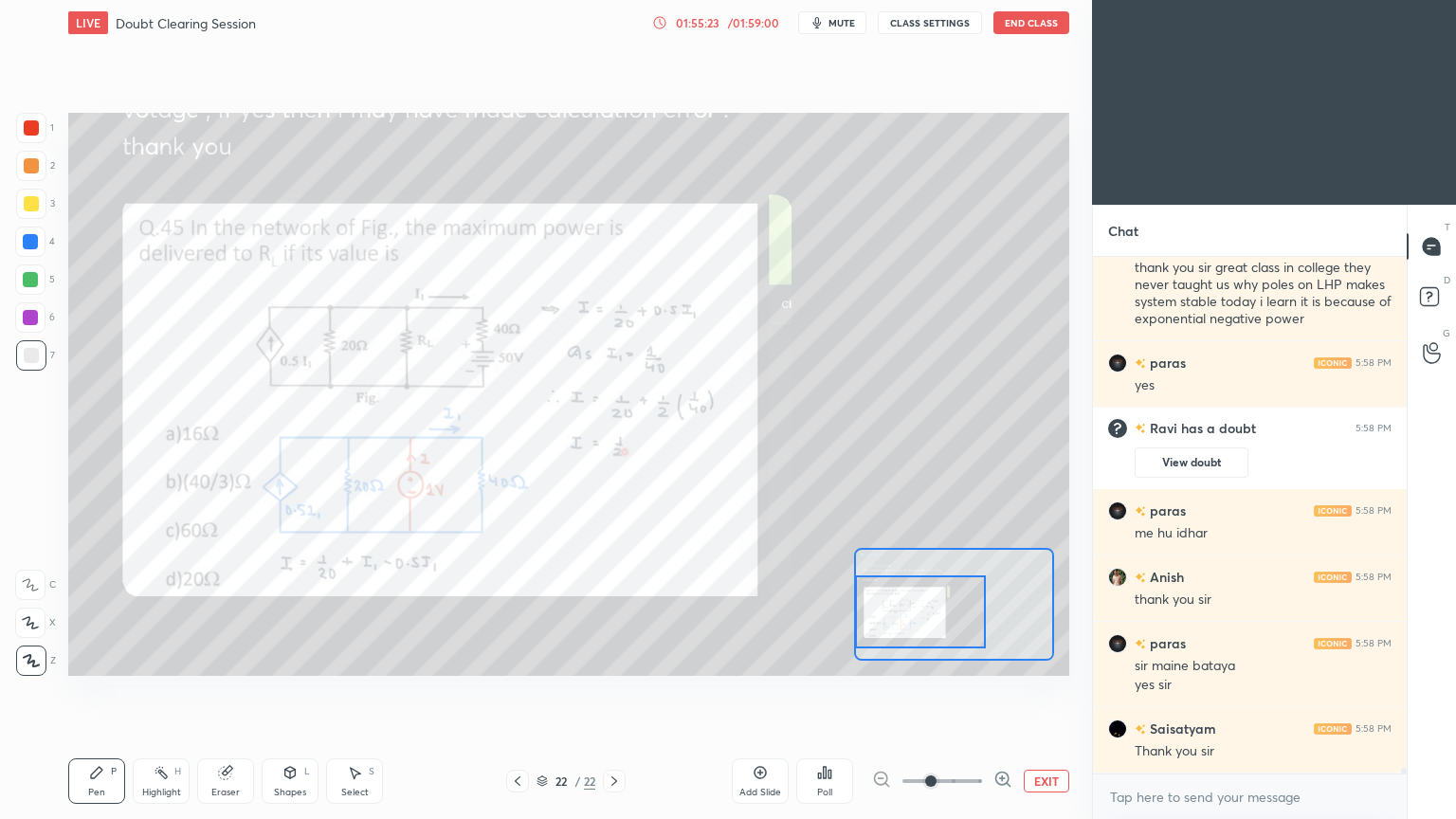 scroll, scrollTop: 47369, scrollLeft: 0, axis: vertical 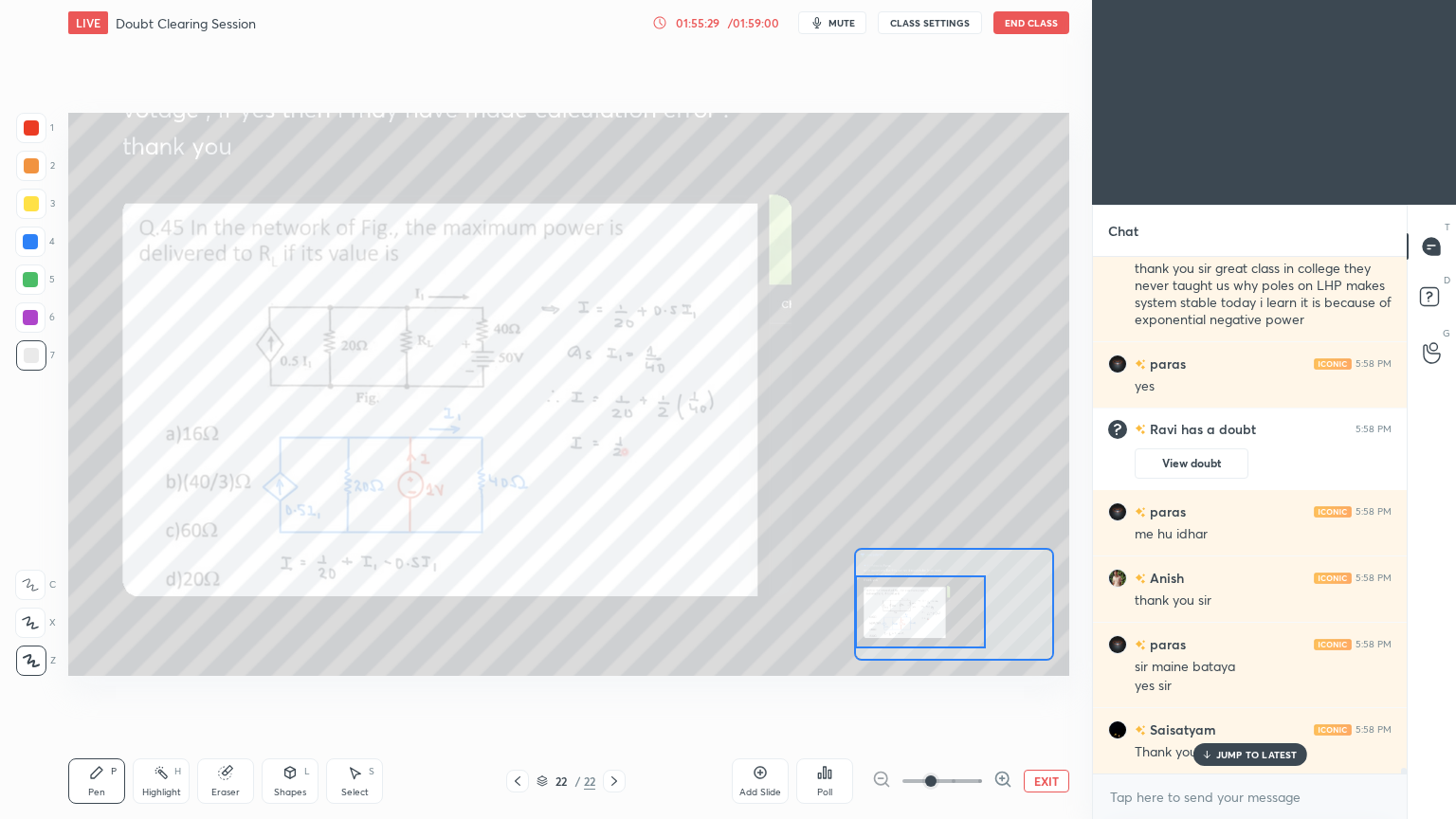 click at bounding box center (30, 318) 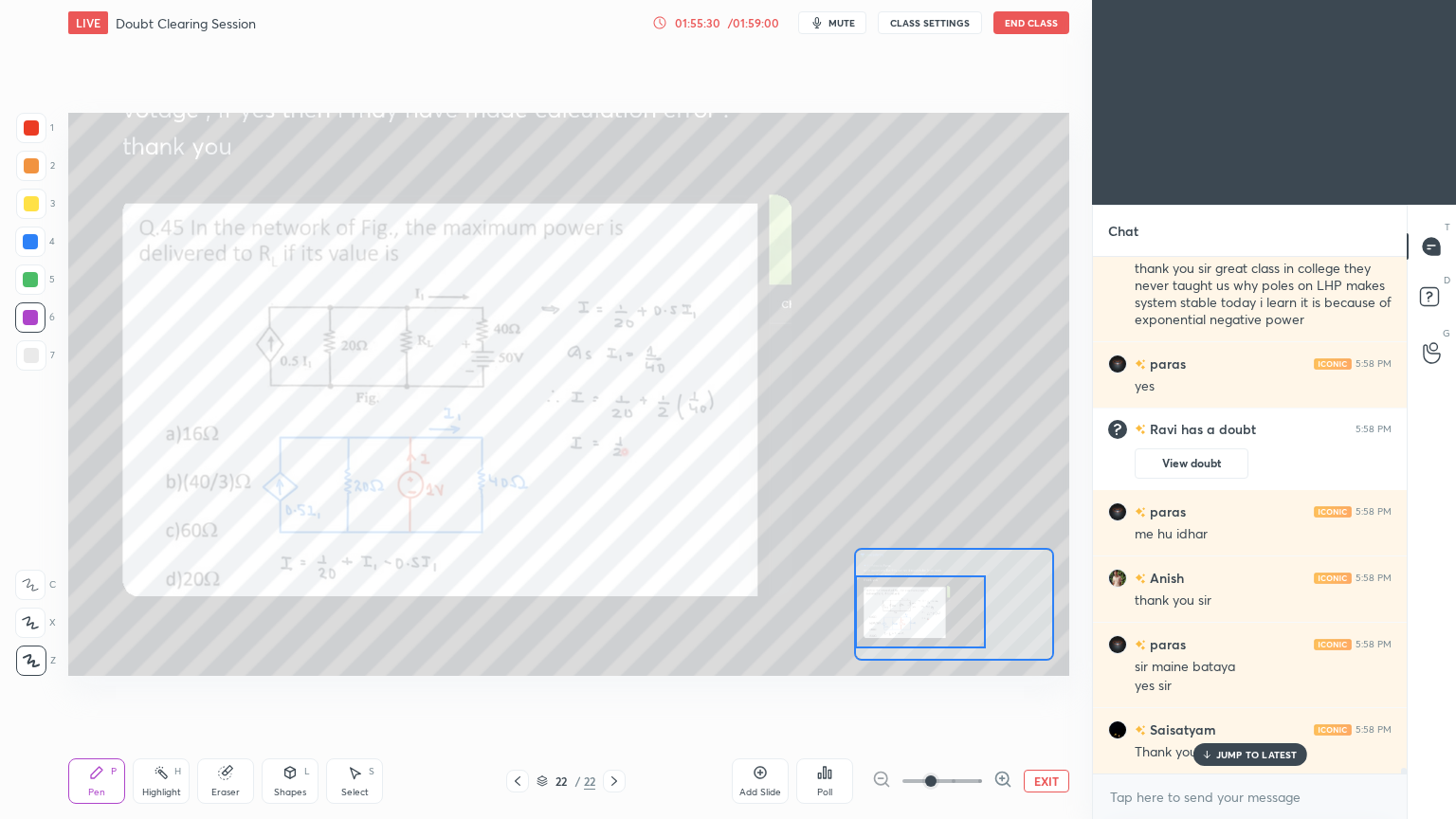 scroll, scrollTop: 478, scrollLeft: 308, axis: both 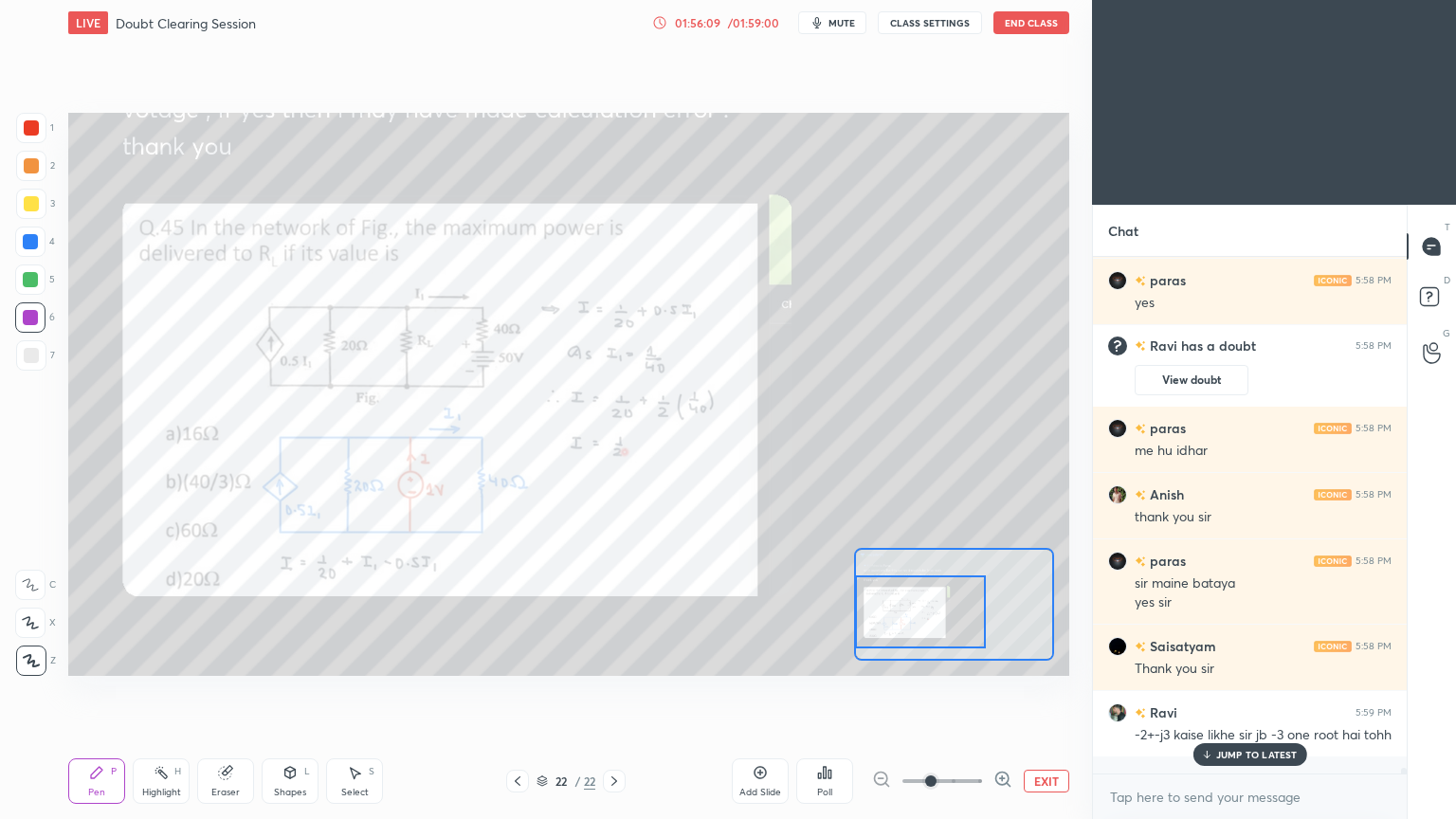 click on "EXIT" at bounding box center [1046, 781] 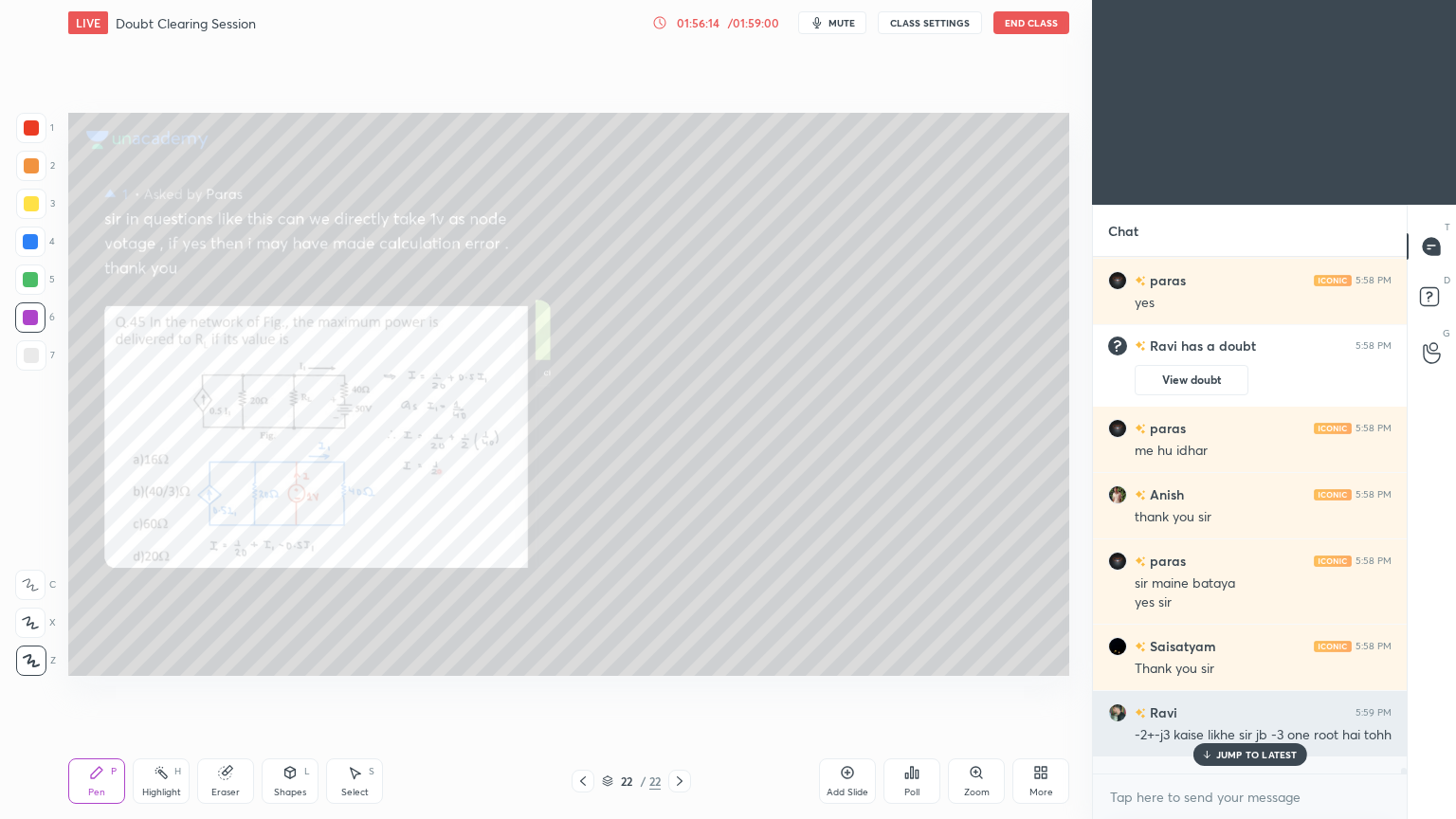 click on "JUMP TO LATEST" at bounding box center (1257, 755) 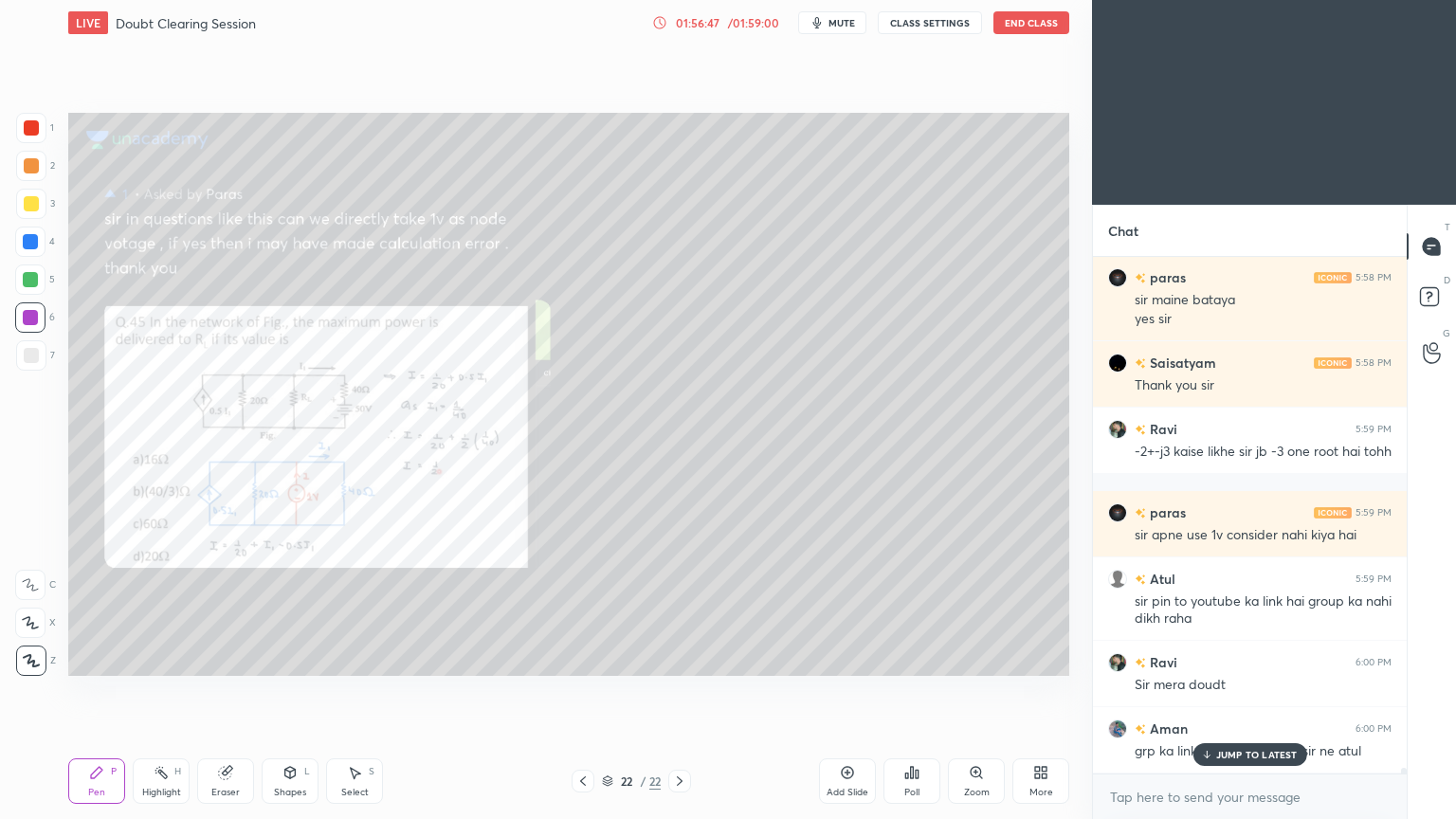 scroll, scrollTop: 47802, scrollLeft: 0, axis: vertical 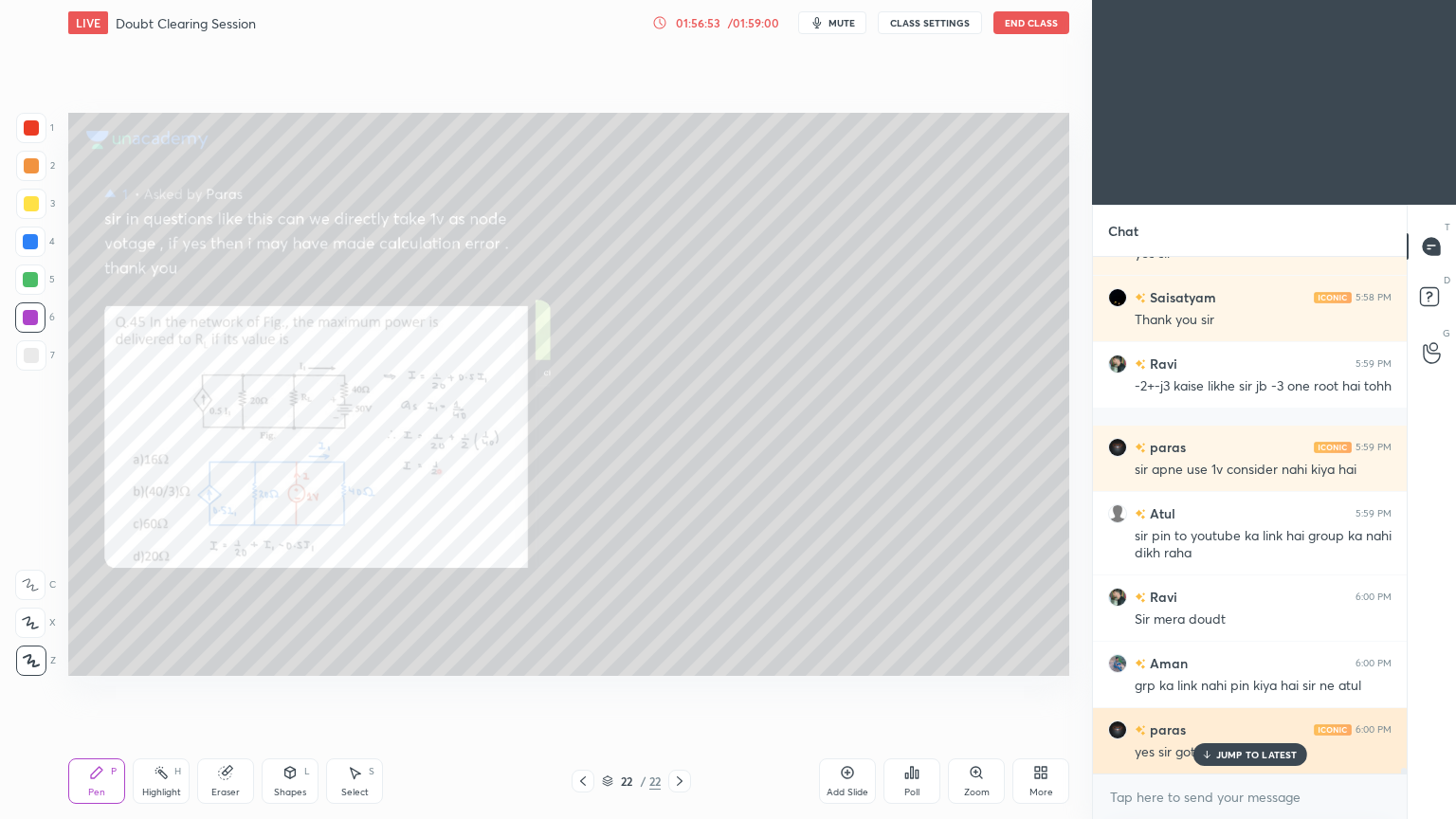 click on "JUMP TO LATEST" at bounding box center (1257, 755) 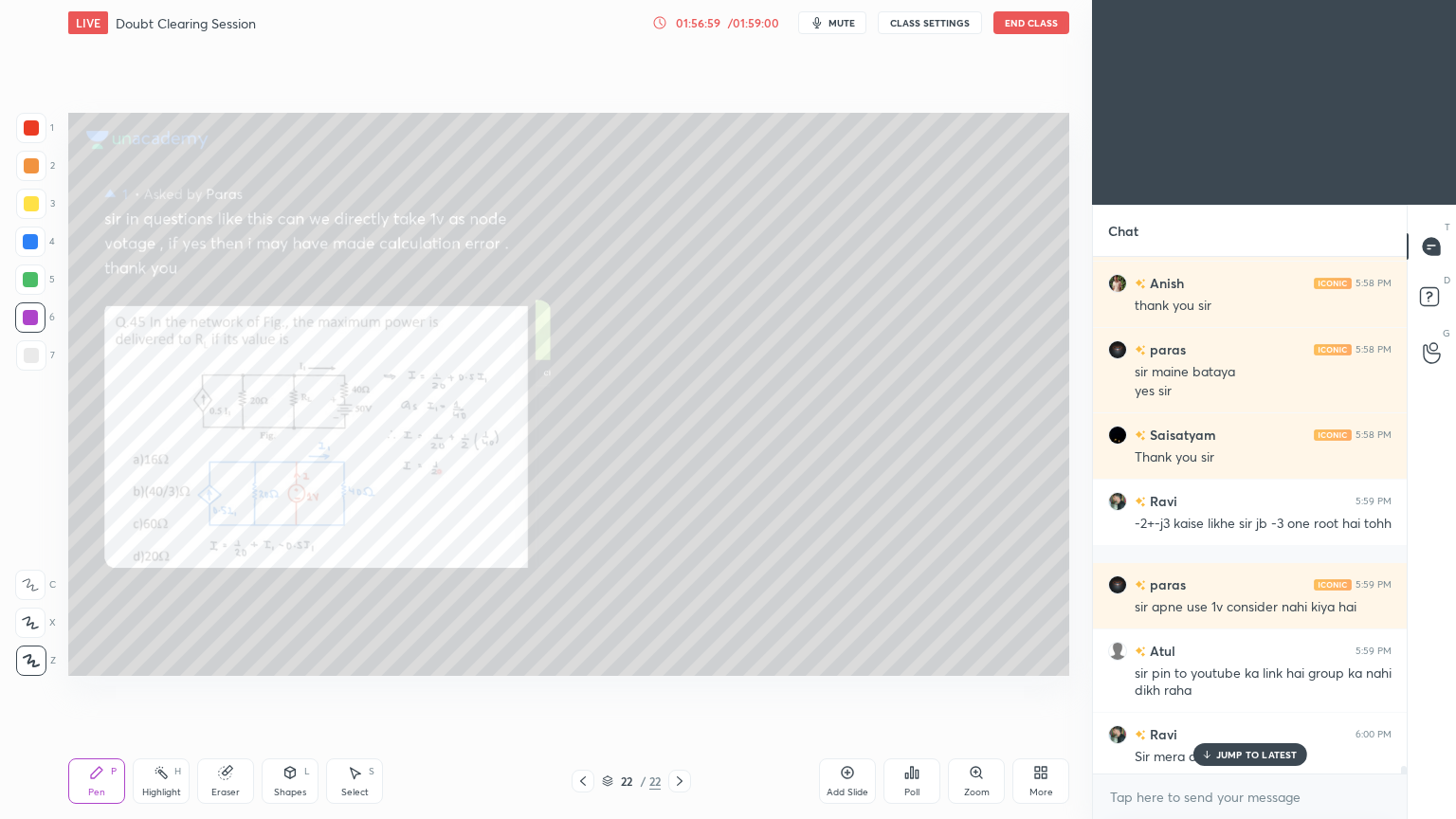 scroll, scrollTop: 47663, scrollLeft: 0, axis: vertical 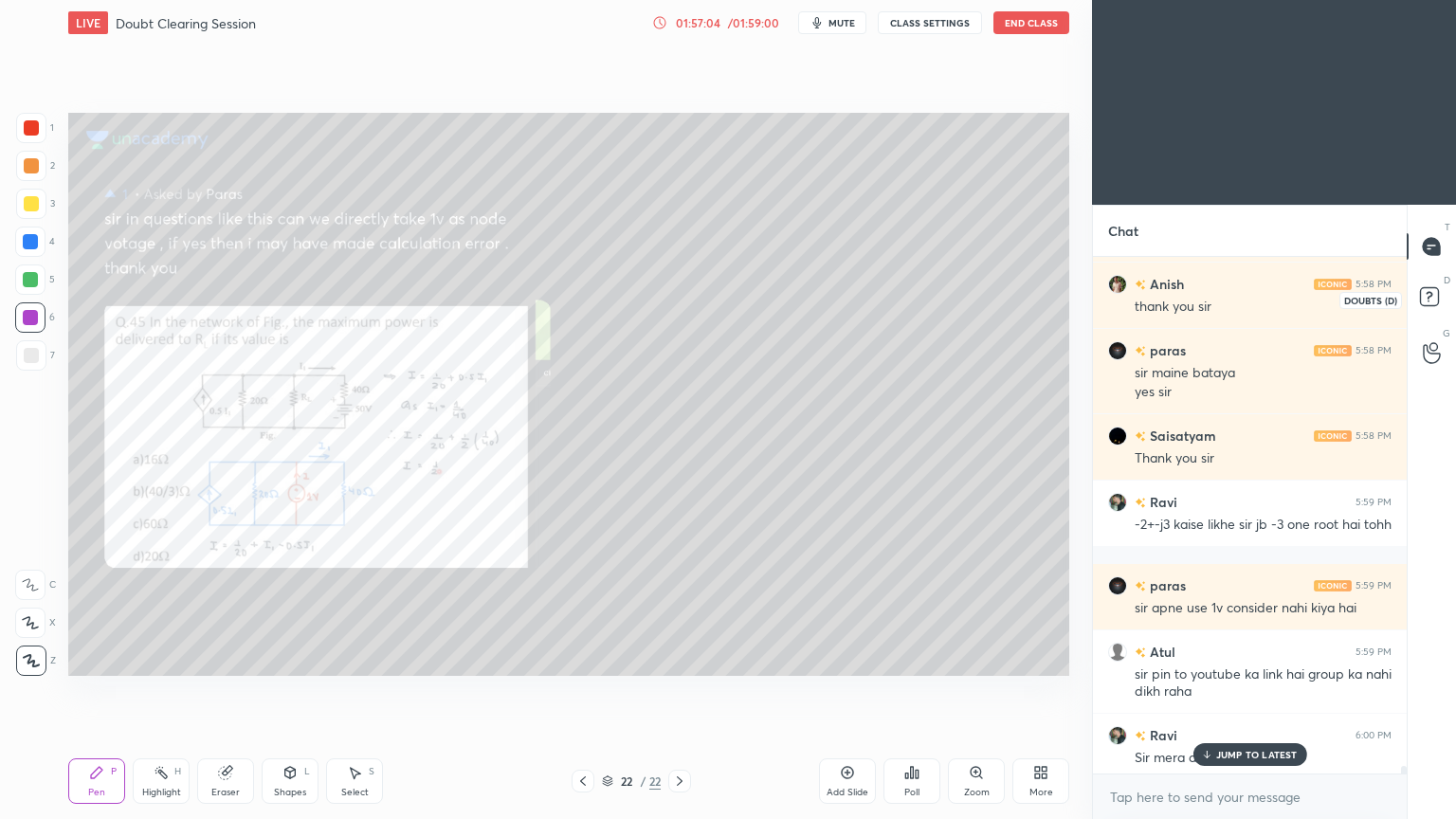 click 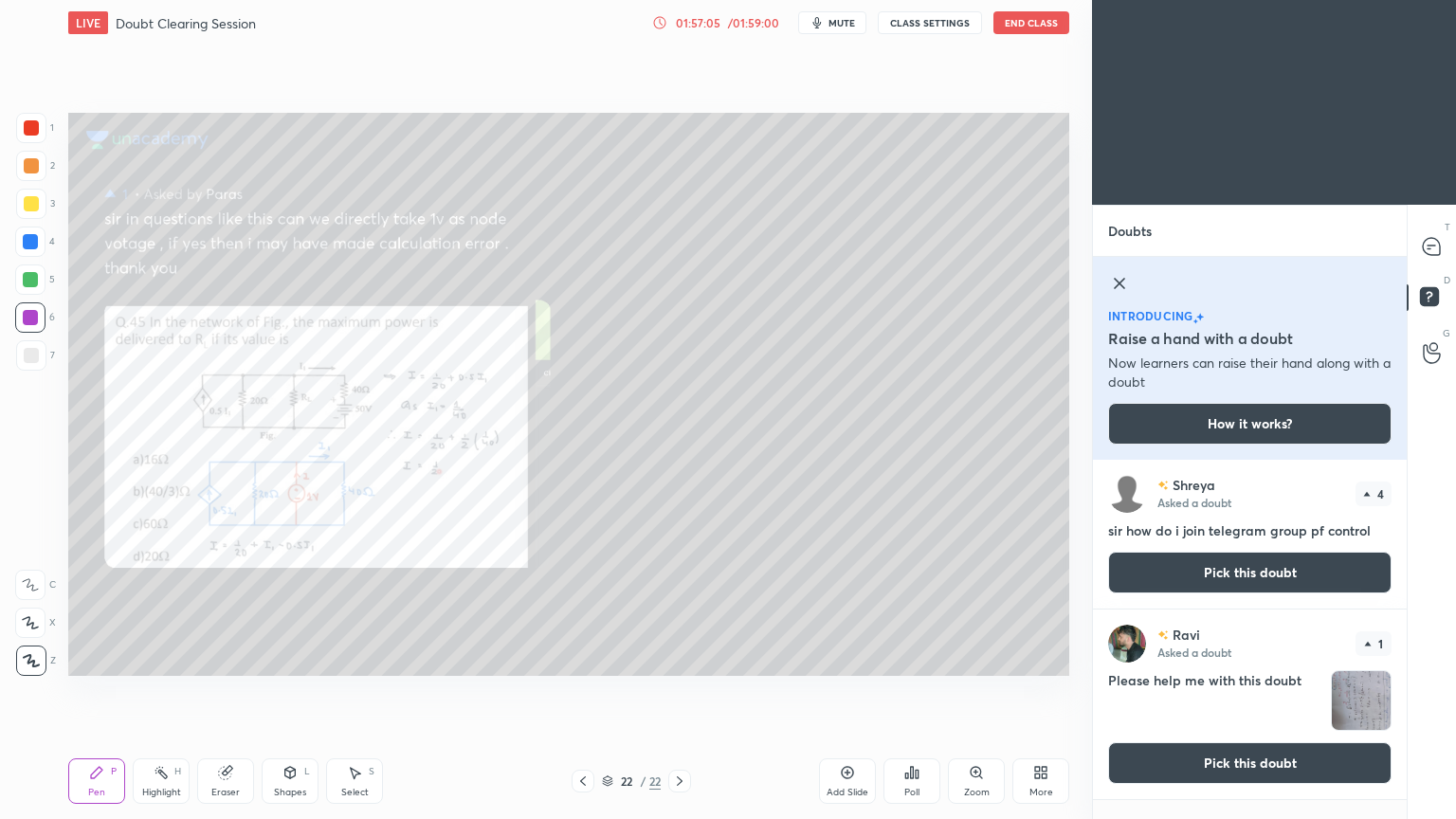 click on "Pick this doubt" at bounding box center [1249, 763] 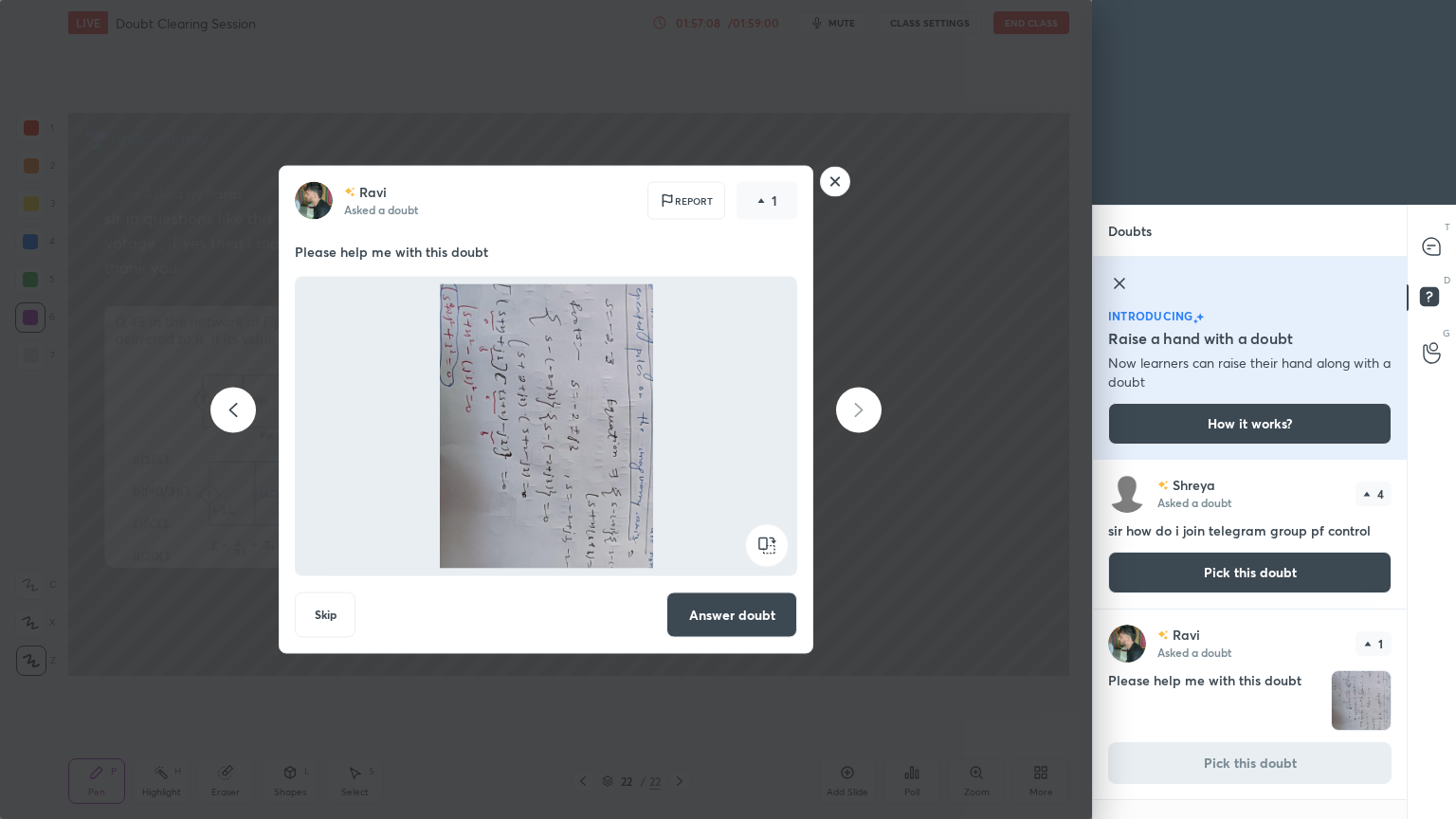 click 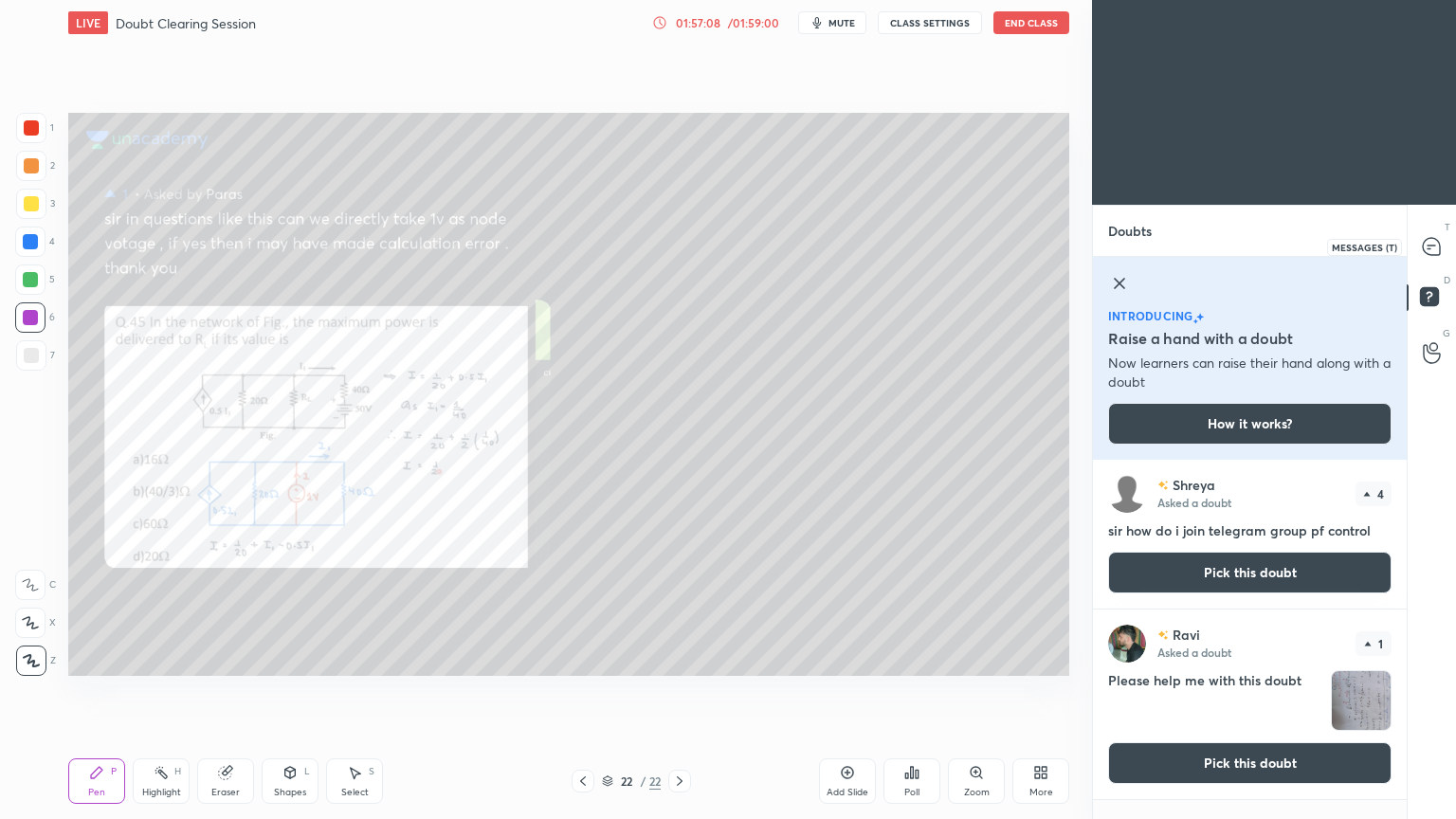 click 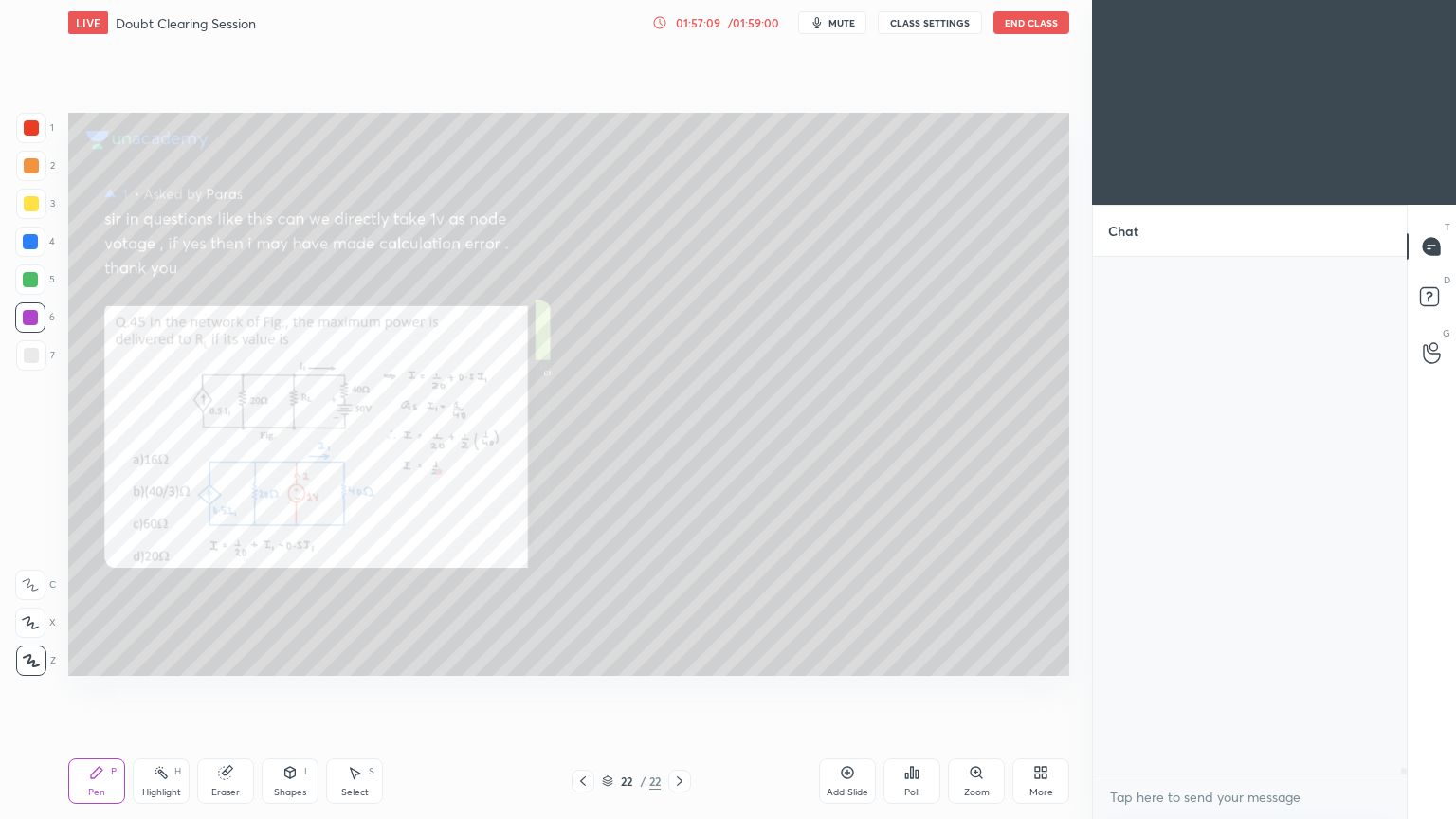 scroll, scrollTop: 48275, scrollLeft: 0, axis: vertical 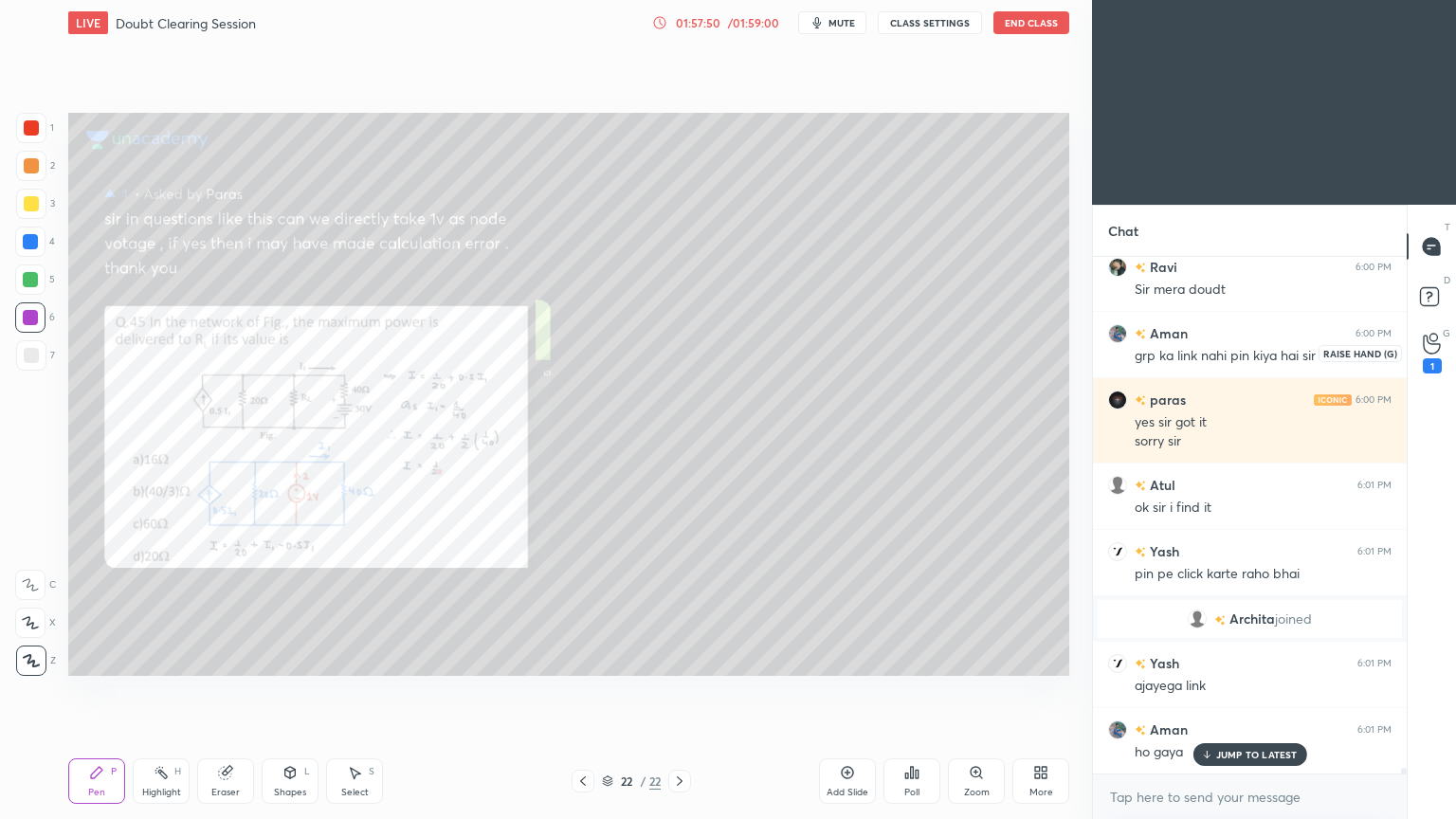 click 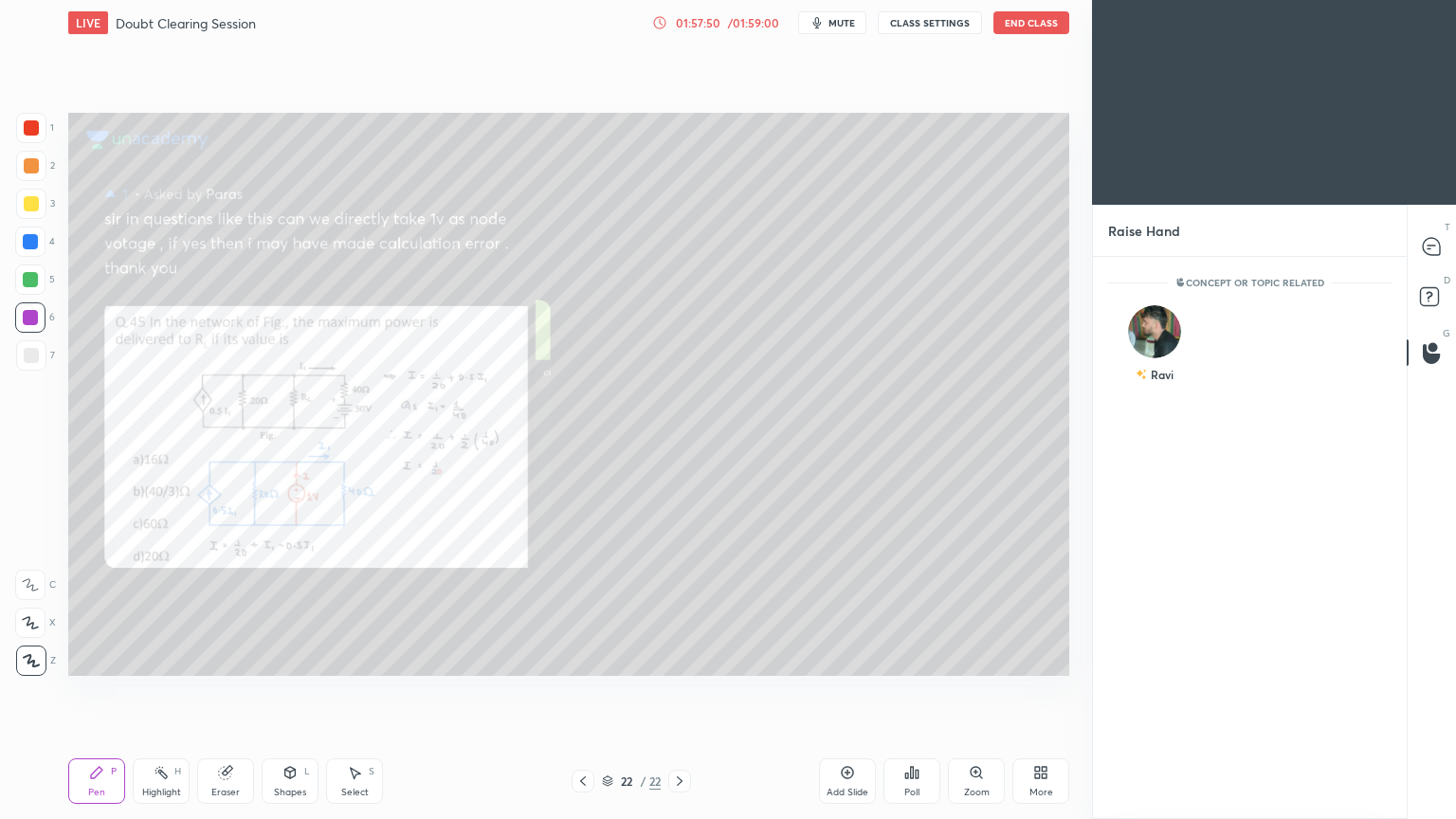 scroll, scrollTop: 556, scrollLeft: 308, axis: both 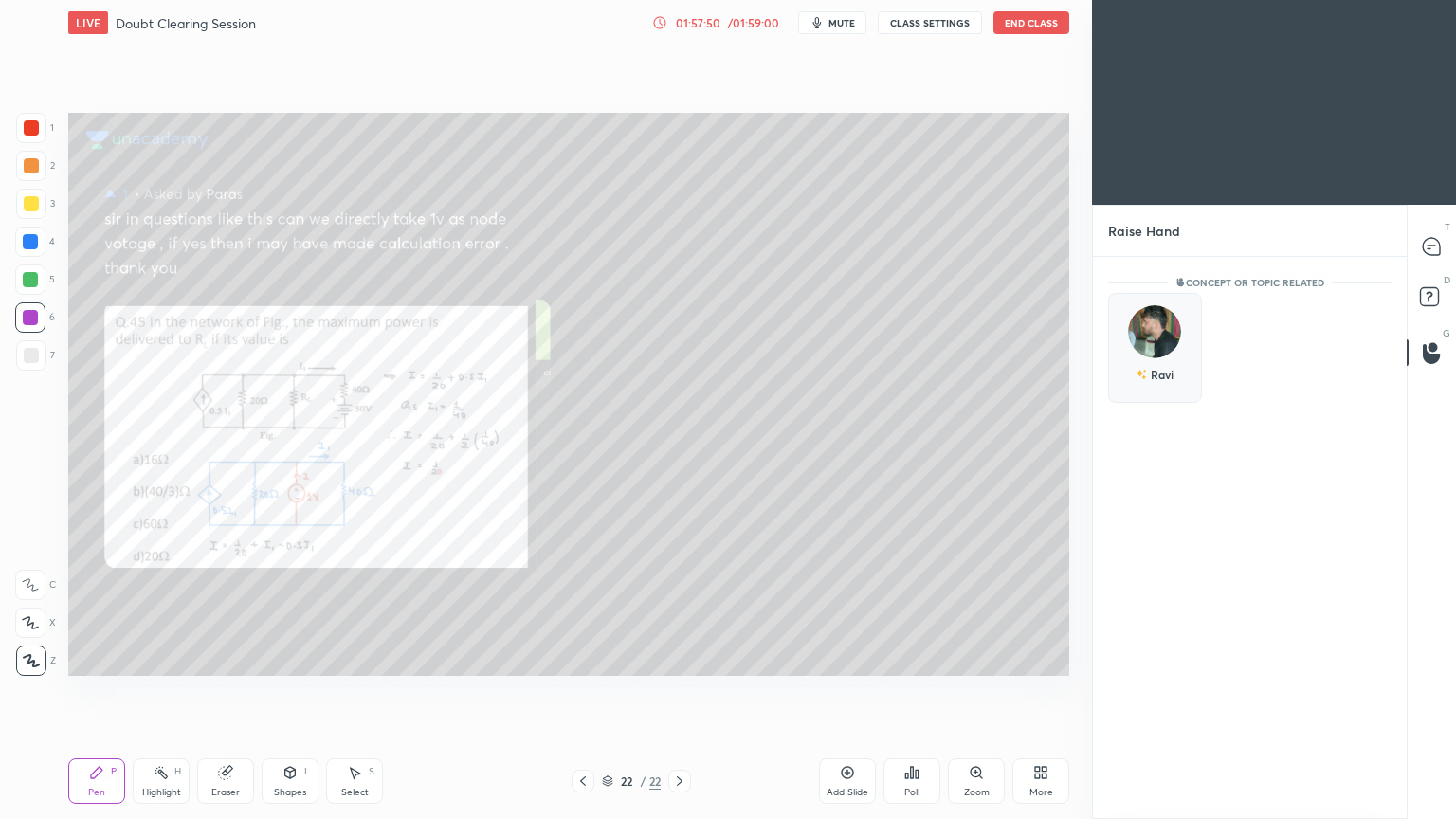 click on "Ravi" at bounding box center (1155, 348) 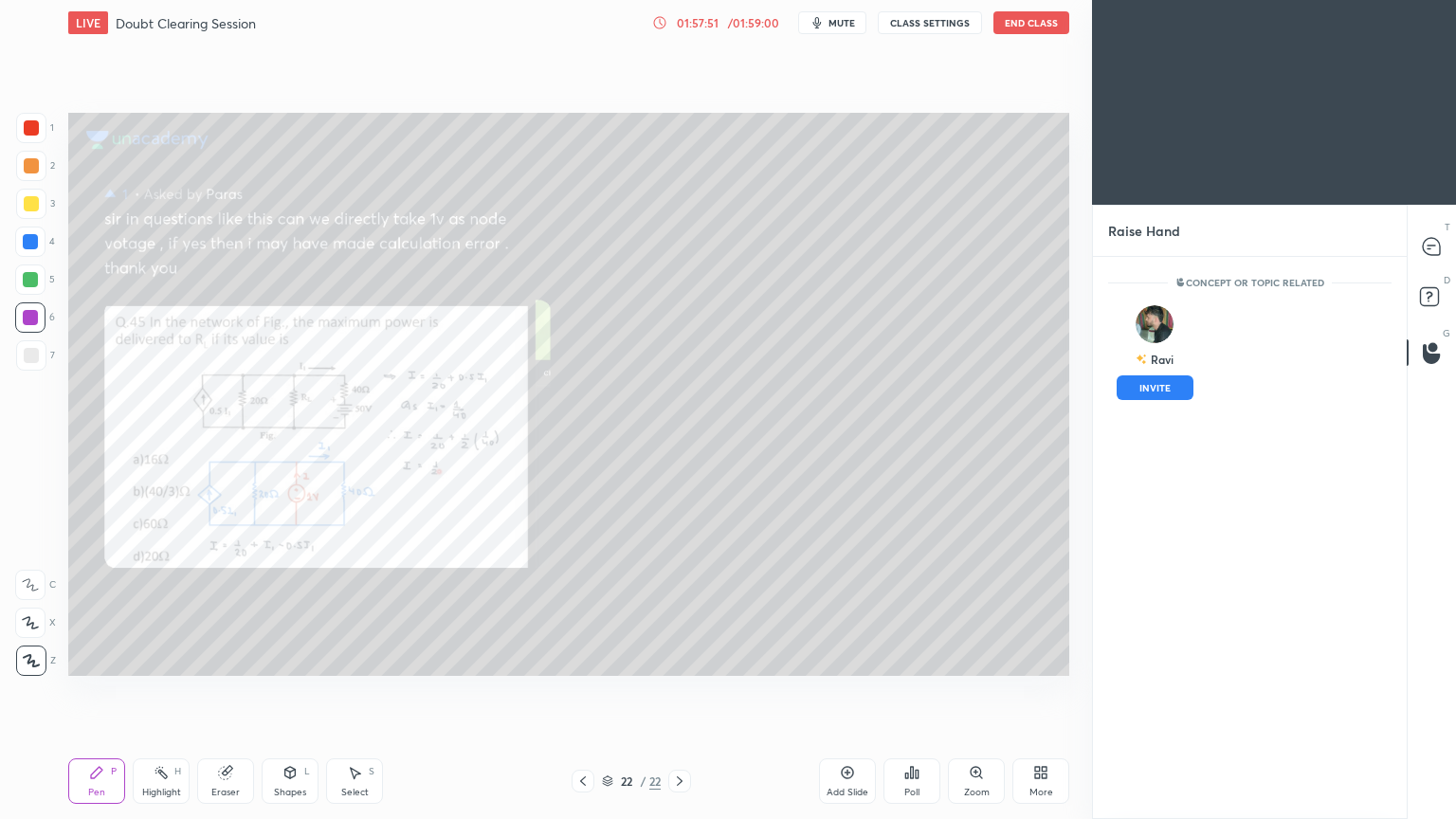 click on "INVITE" at bounding box center [1155, 388] 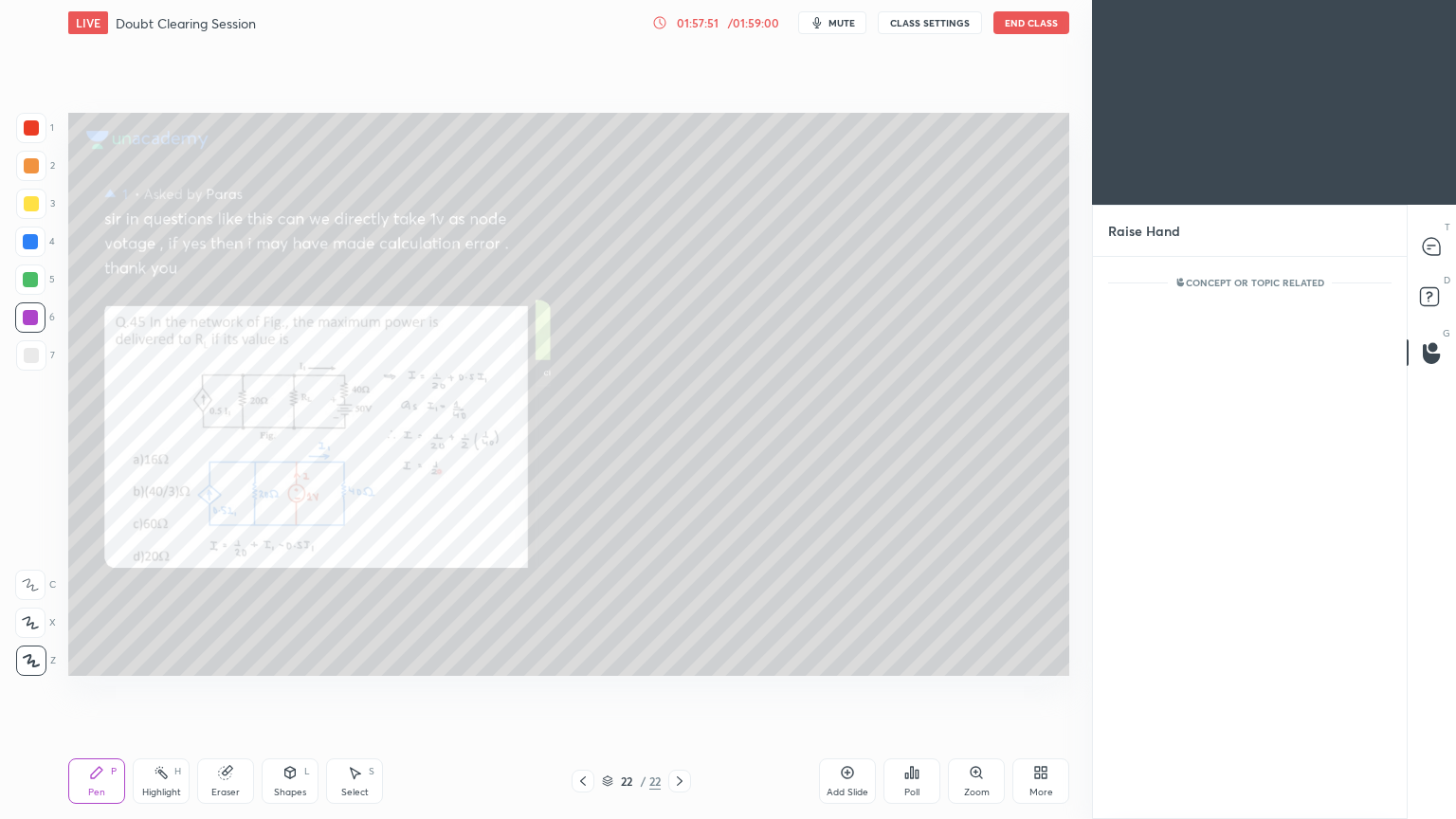 scroll, scrollTop: 481, scrollLeft: 308, axis: both 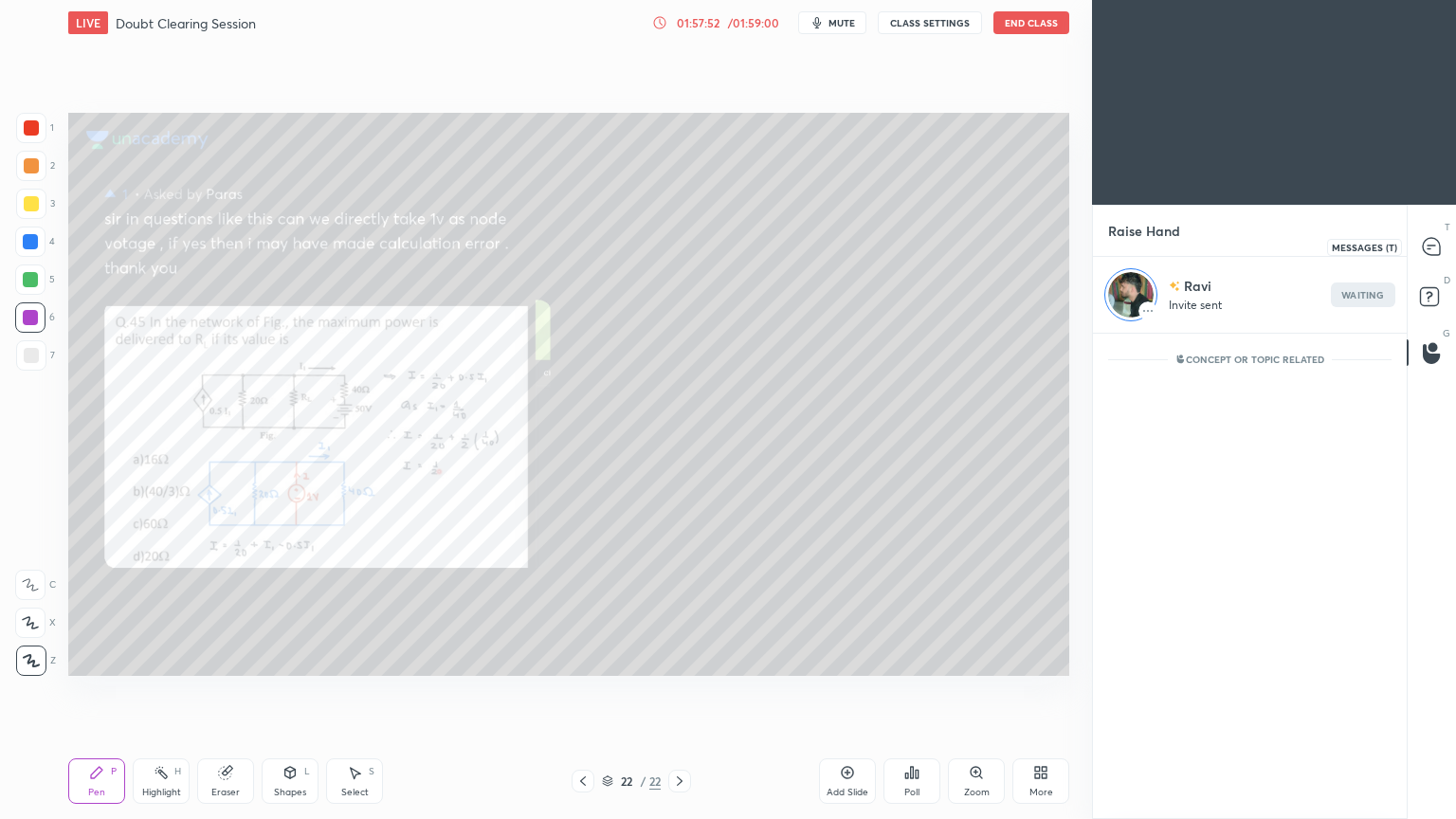 click 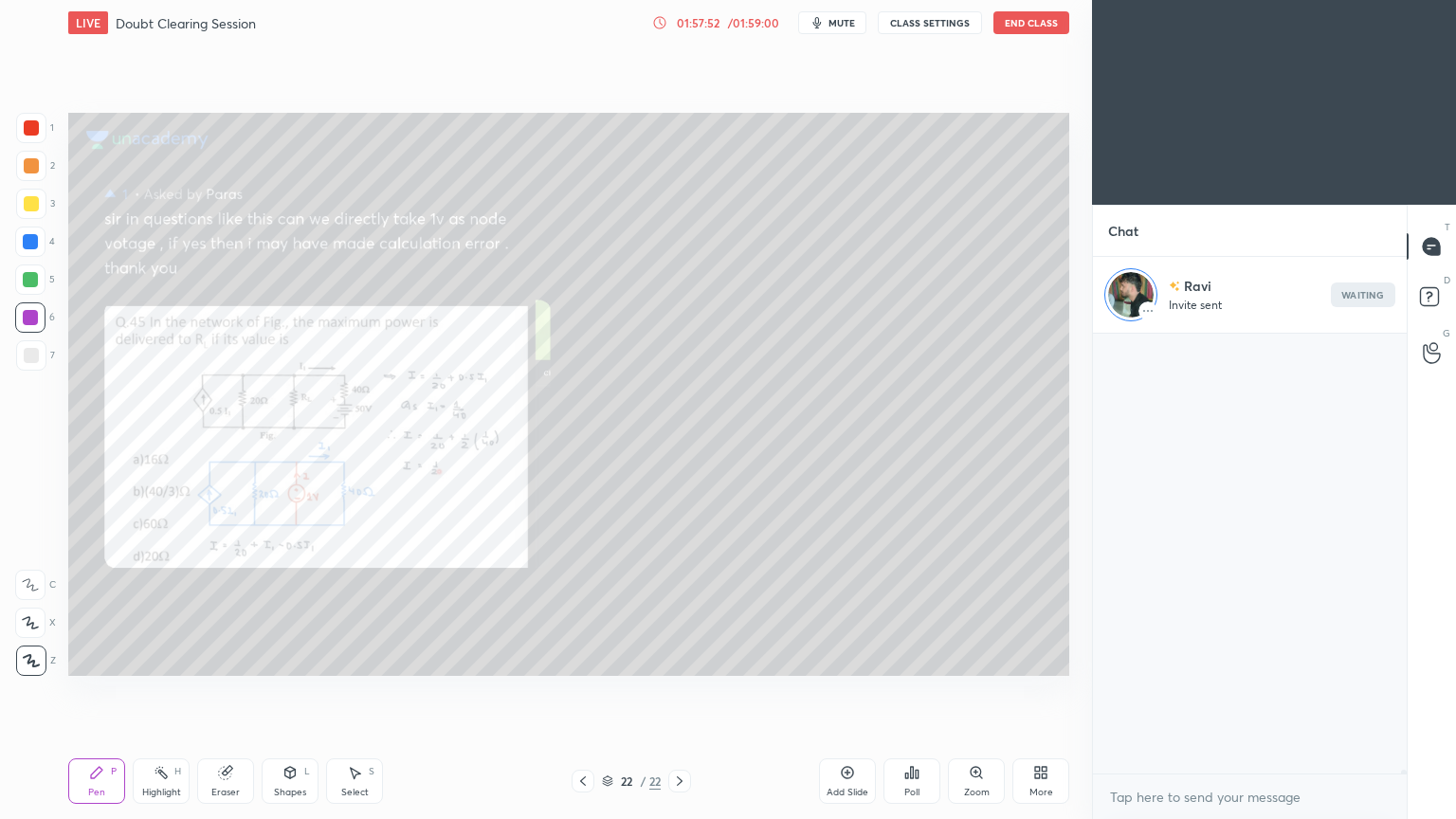 scroll, scrollTop: 48370, scrollLeft: 0, axis: vertical 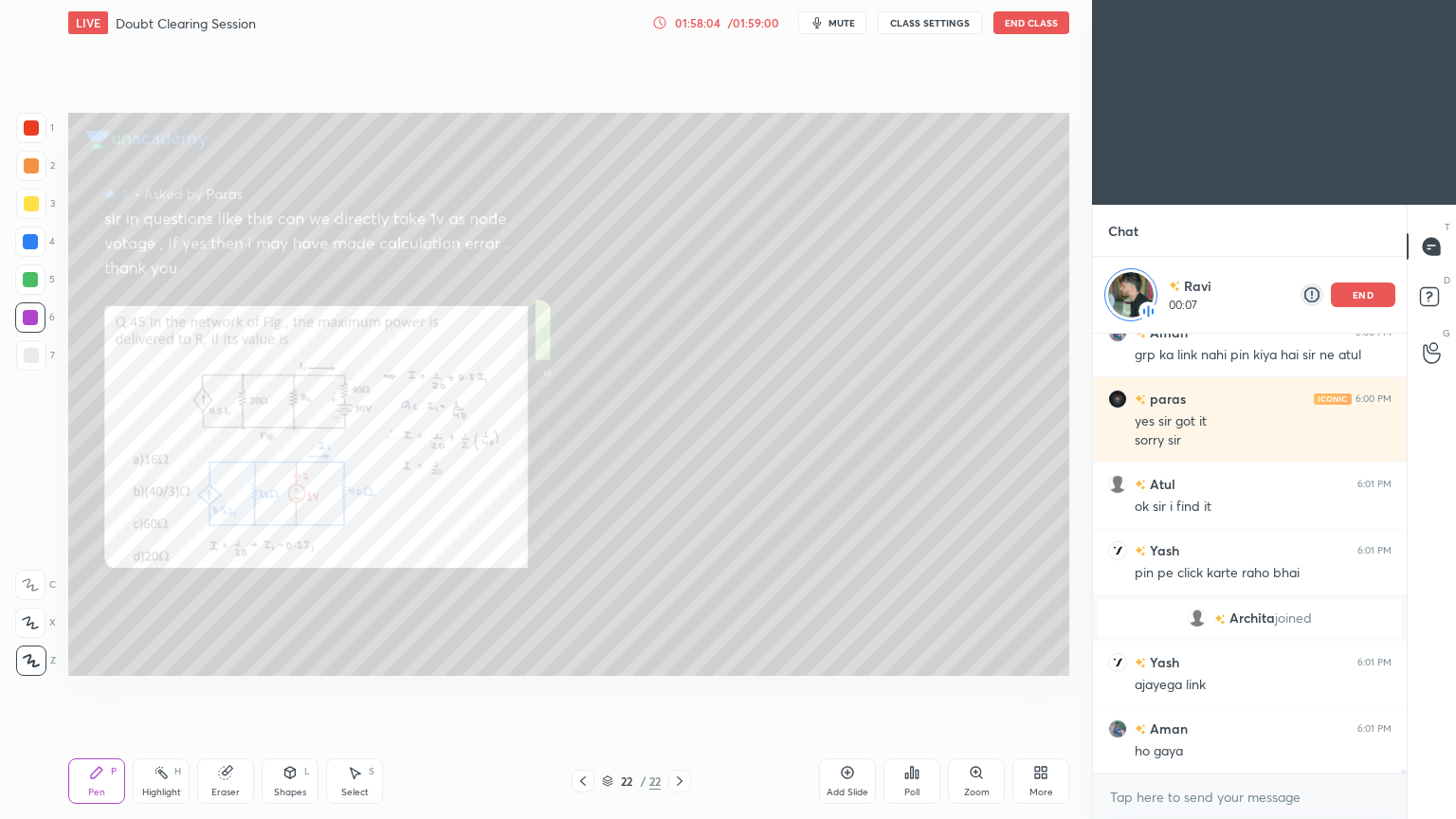 click 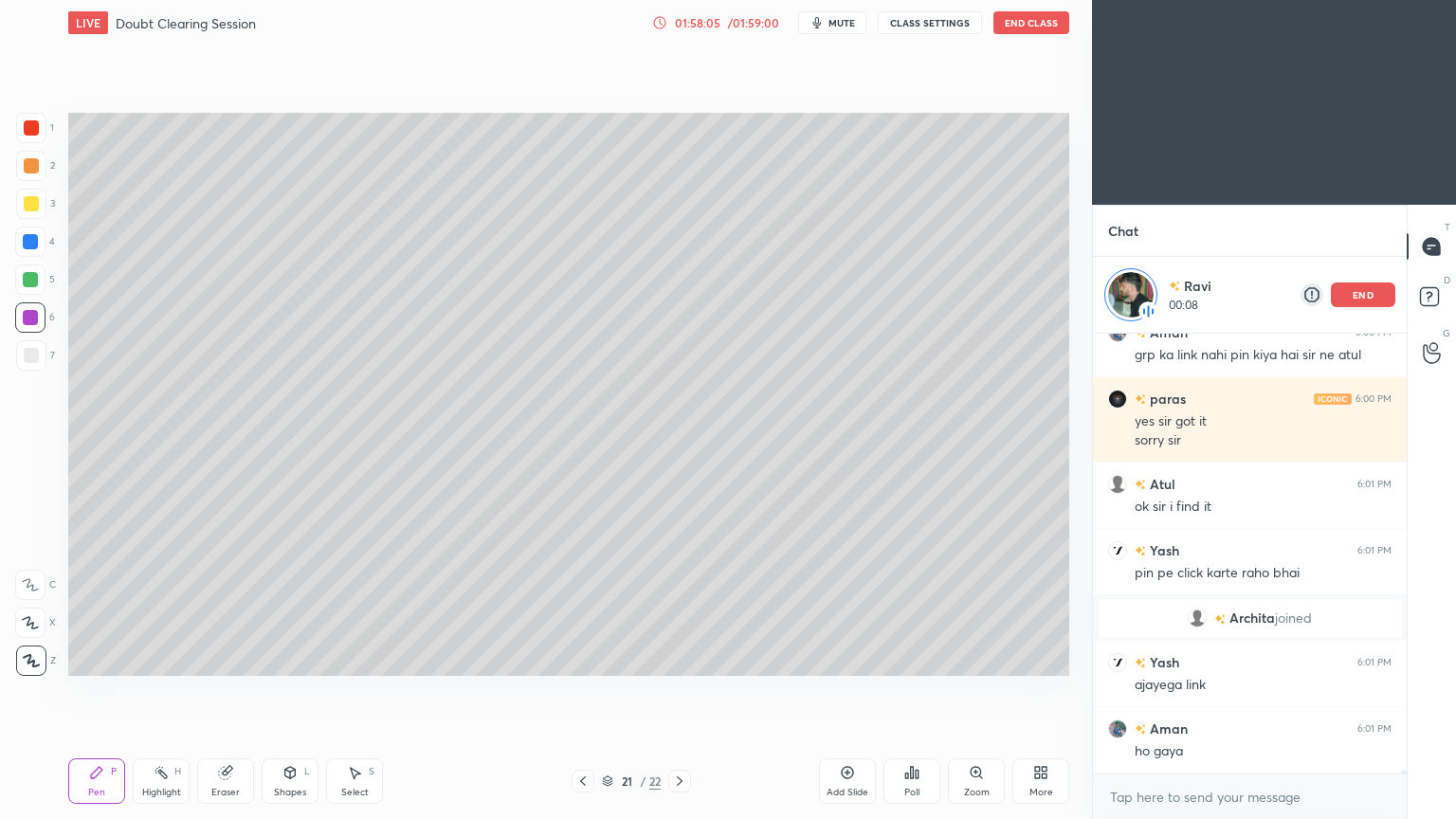 click 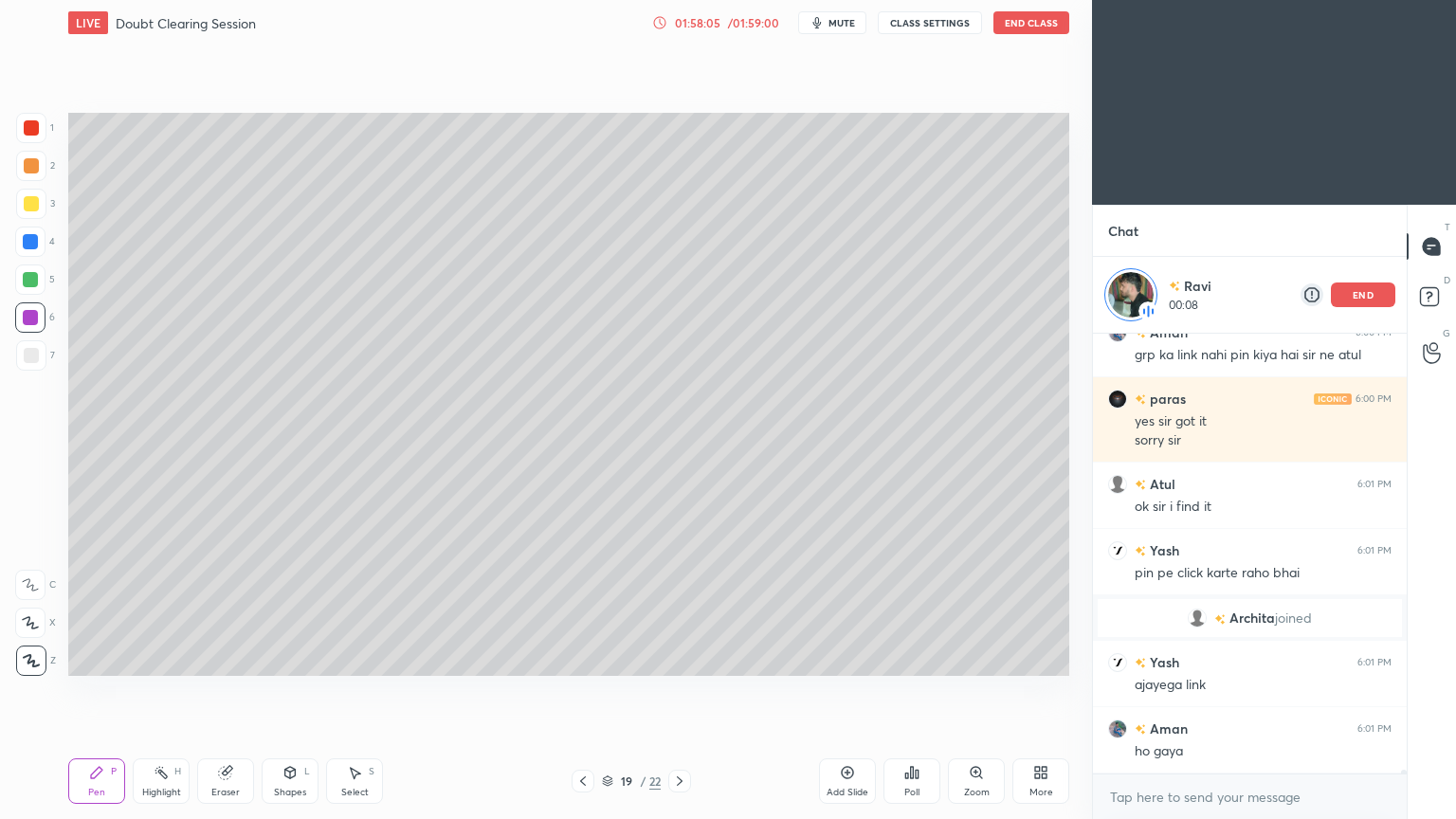 click 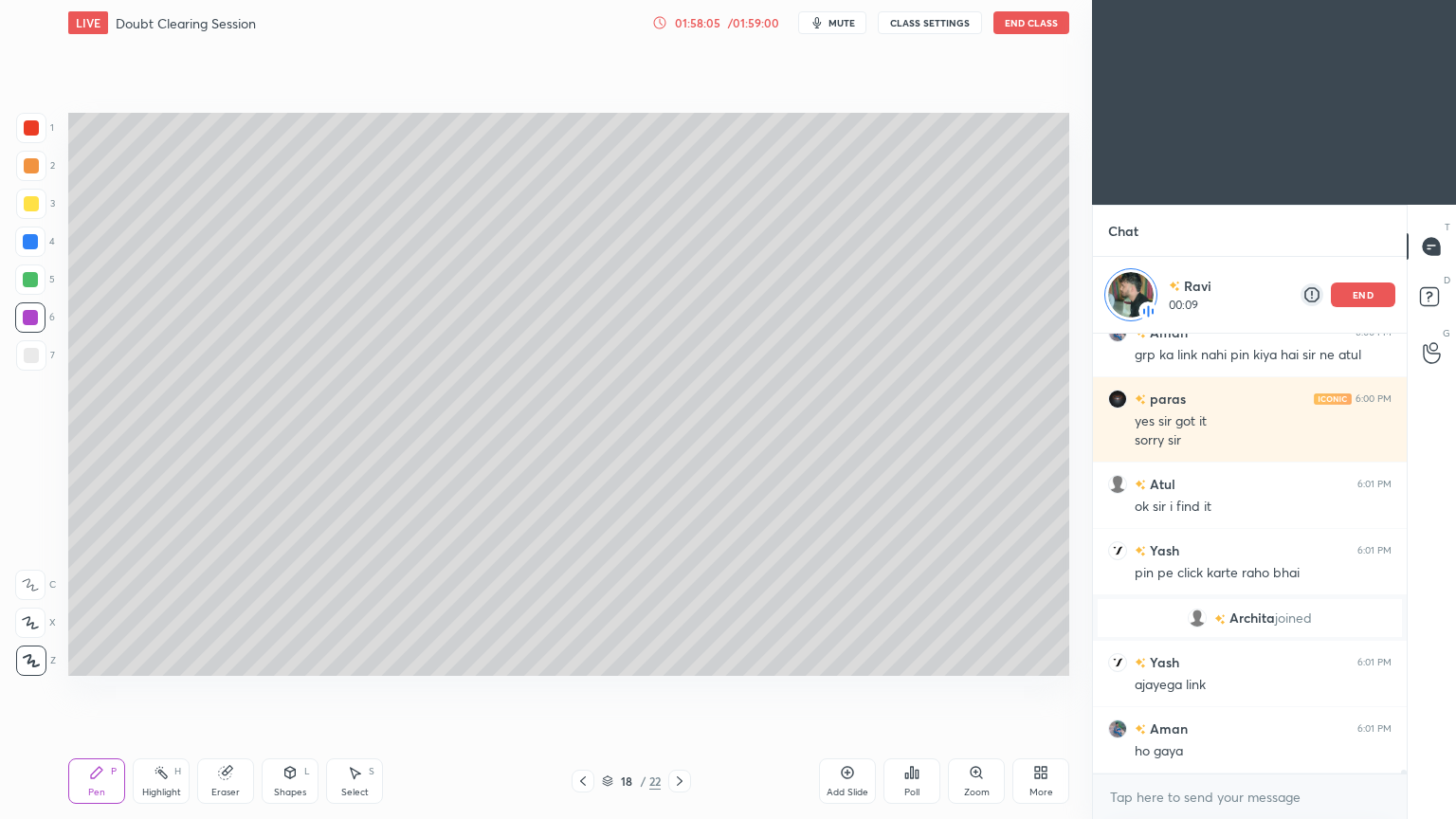 click 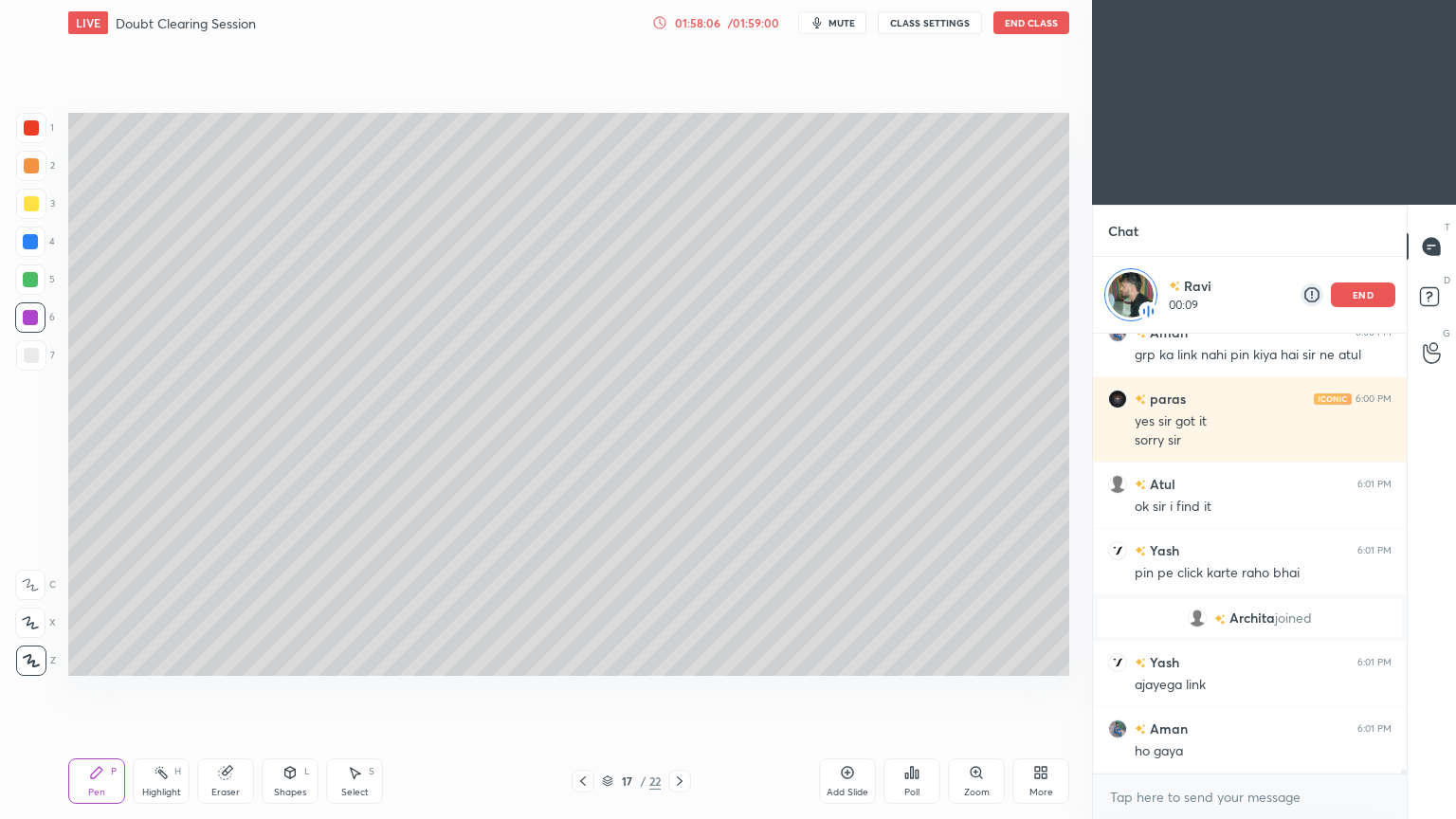 click 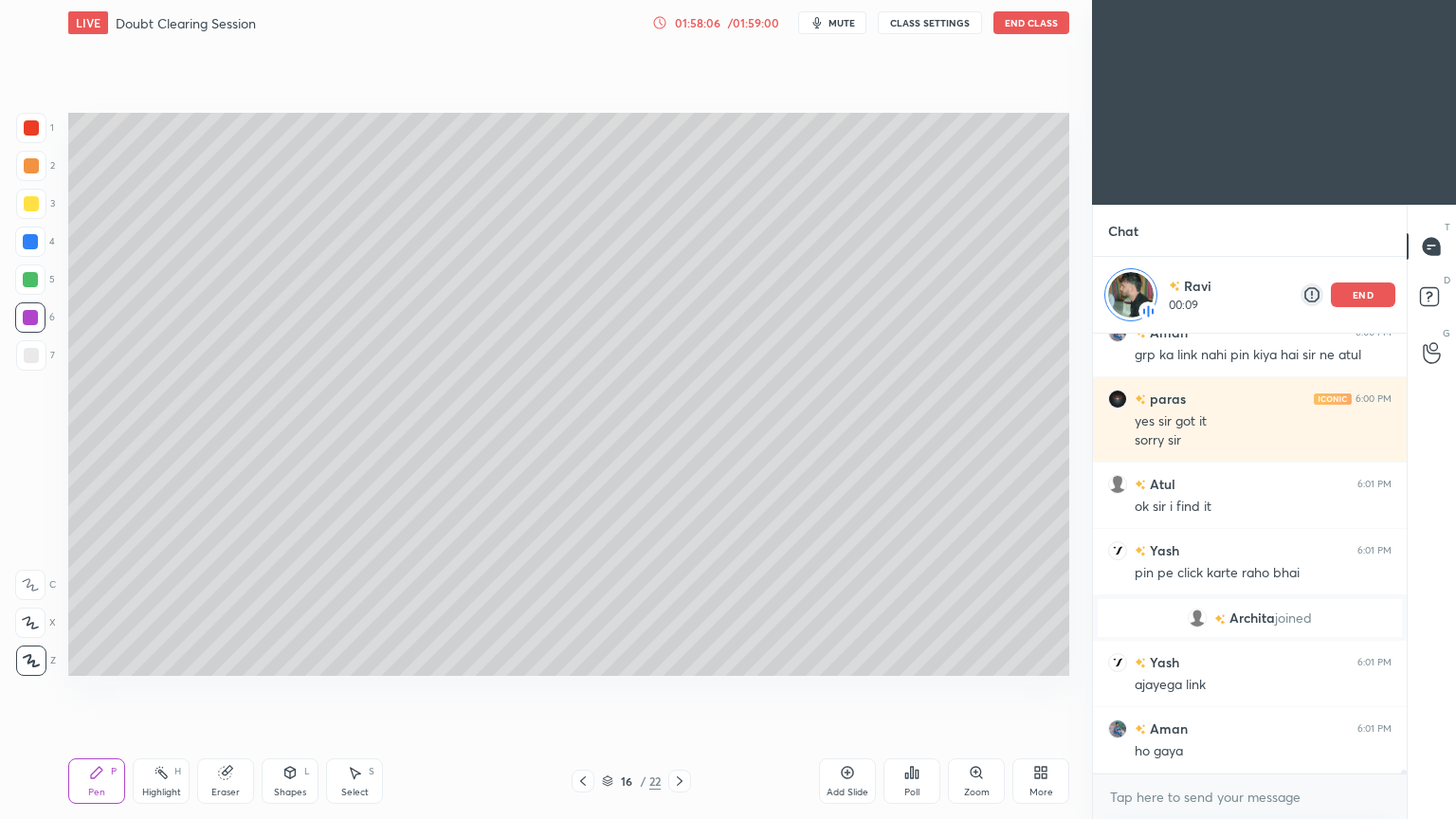 click at bounding box center [583, 781] 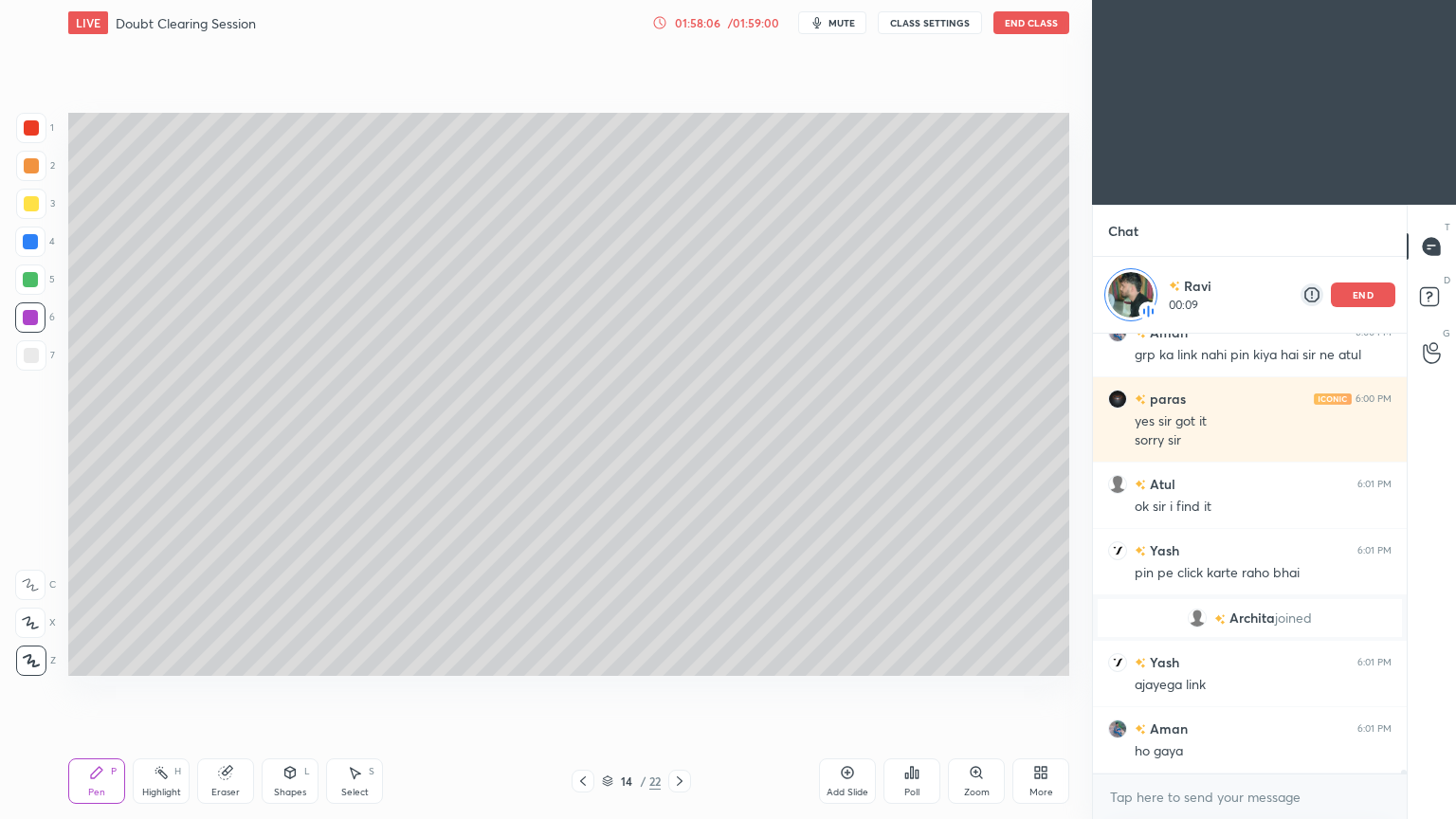 click at bounding box center (583, 781) 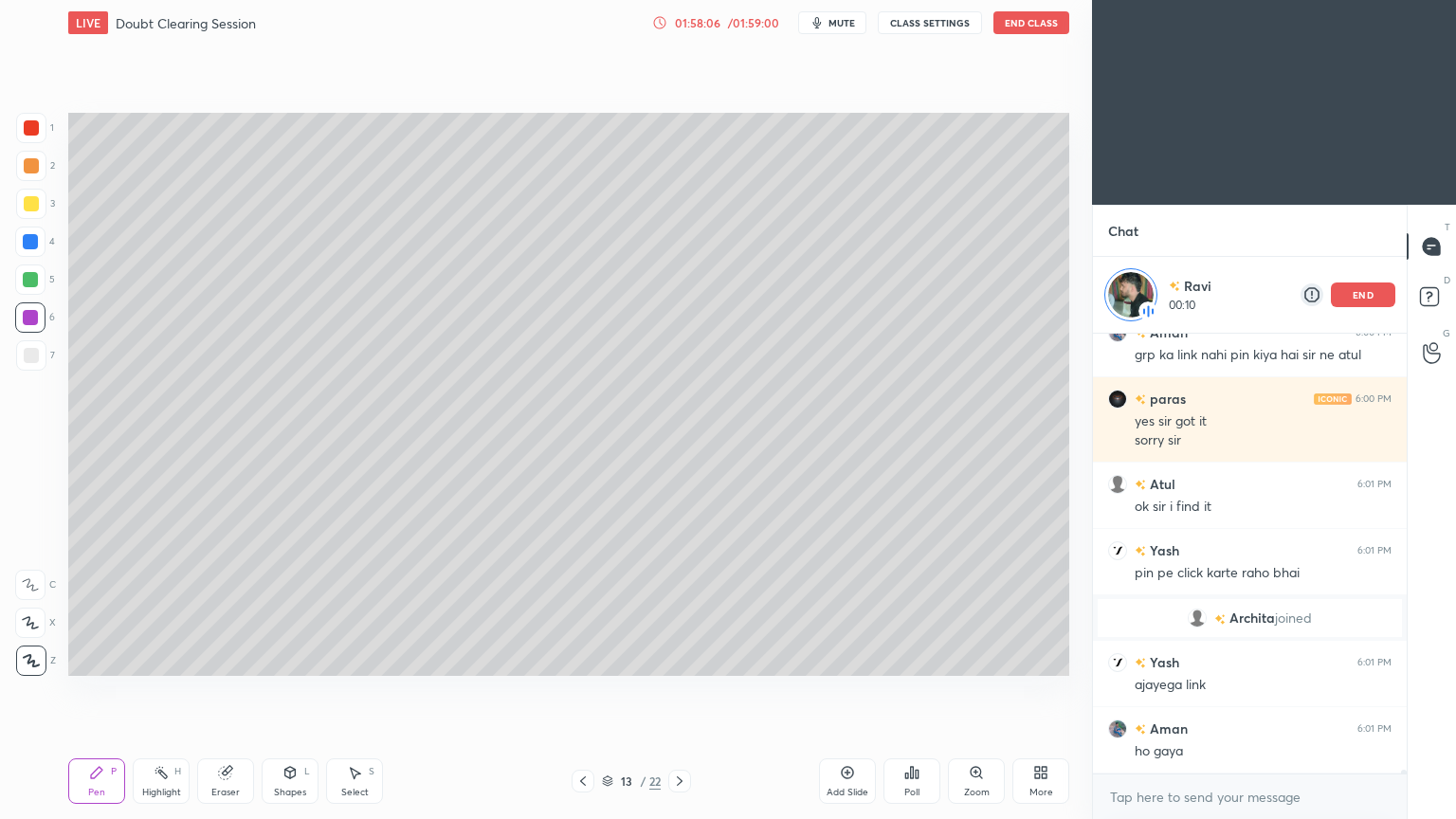 click at bounding box center [583, 781] 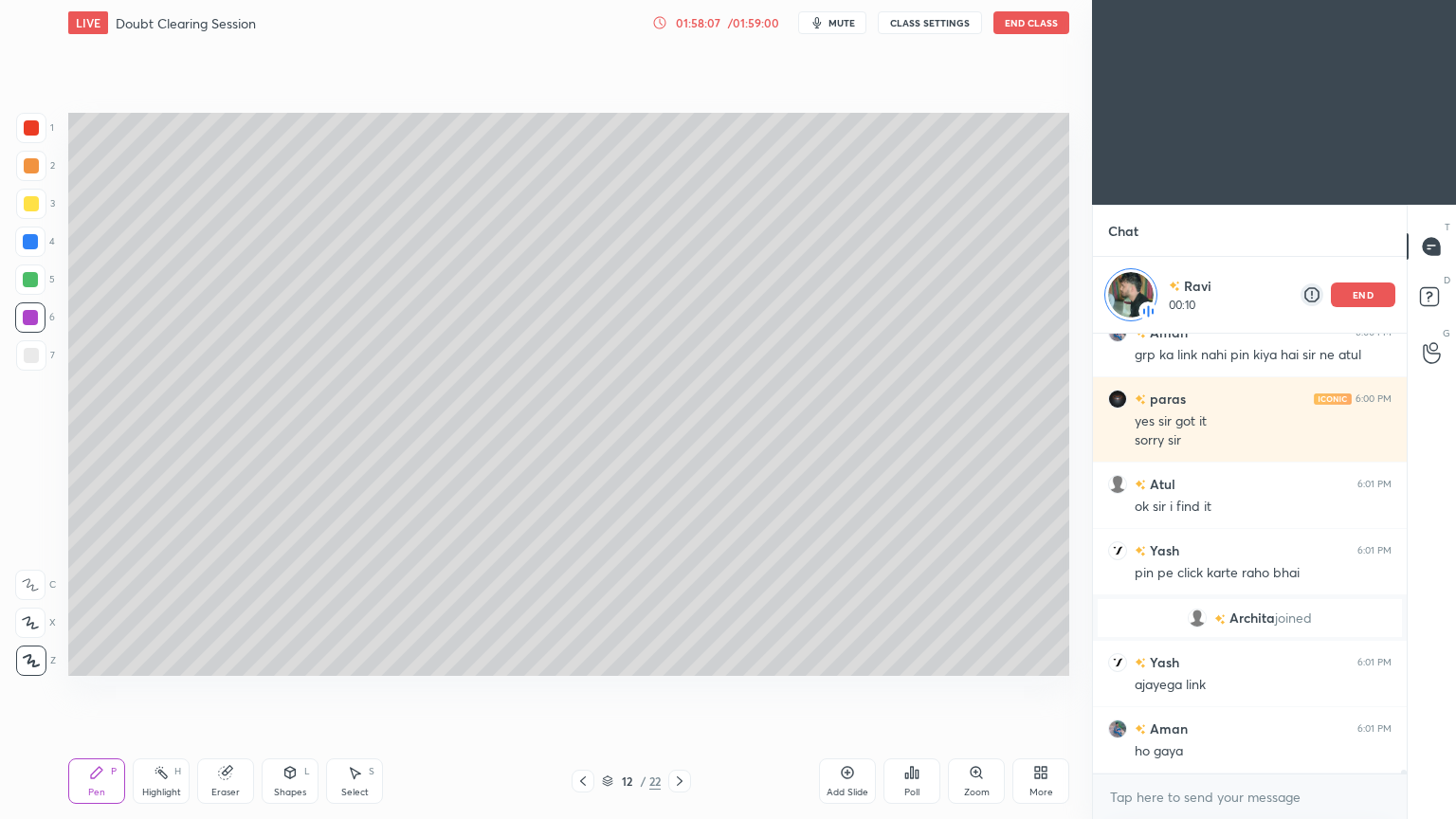 click at bounding box center [583, 781] 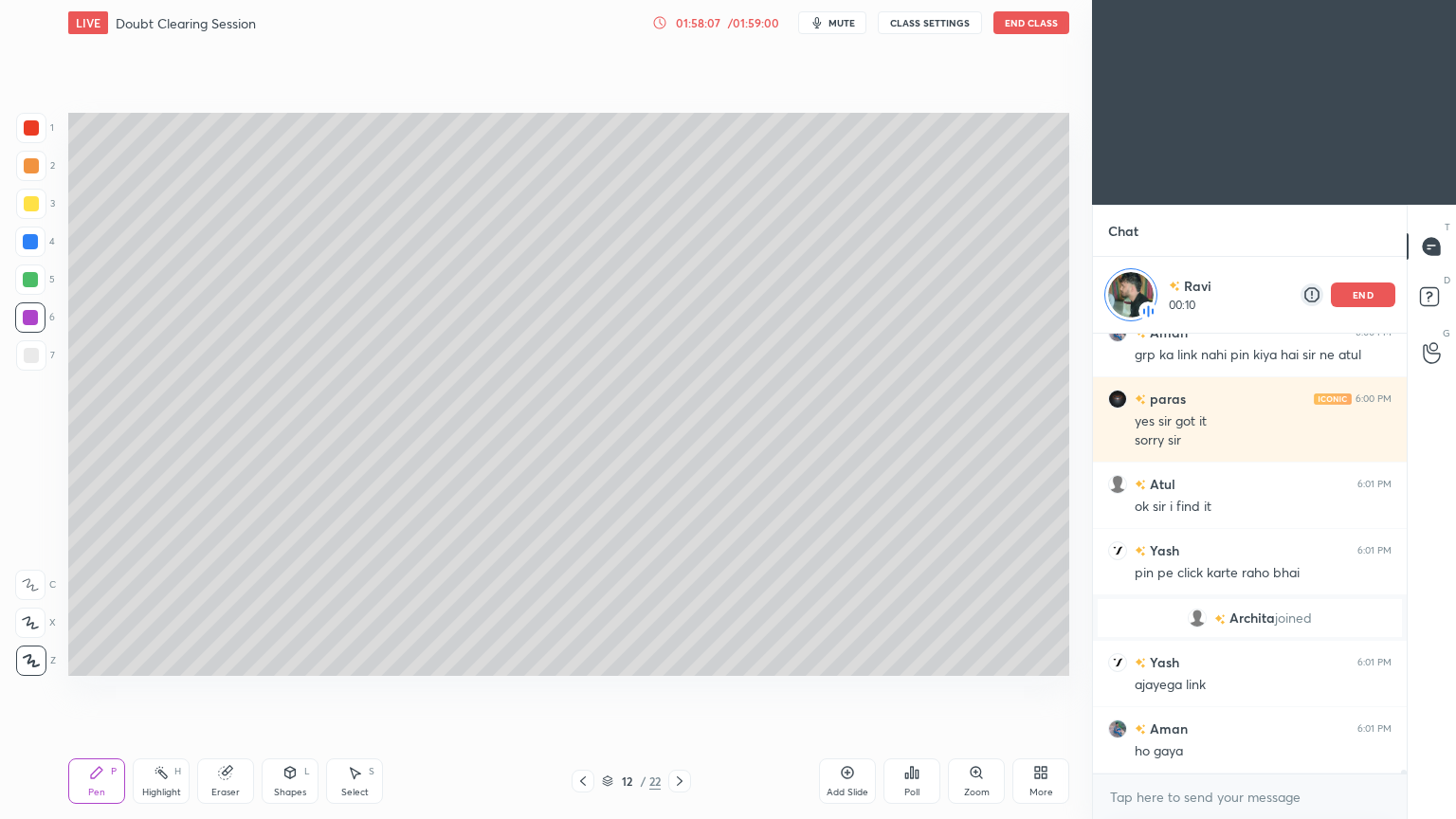 click at bounding box center [583, 781] 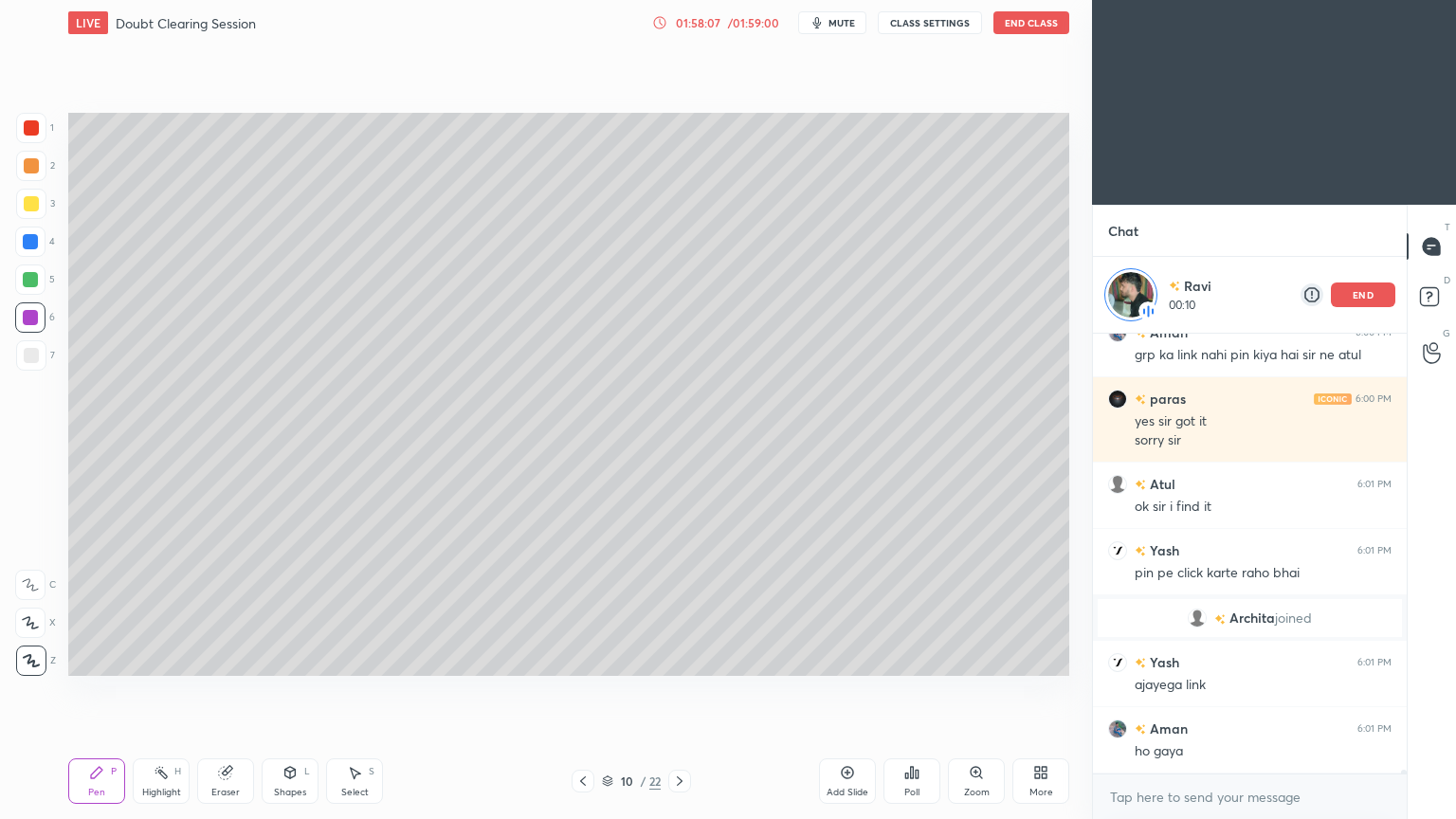 click at bounding box center [583, 781] 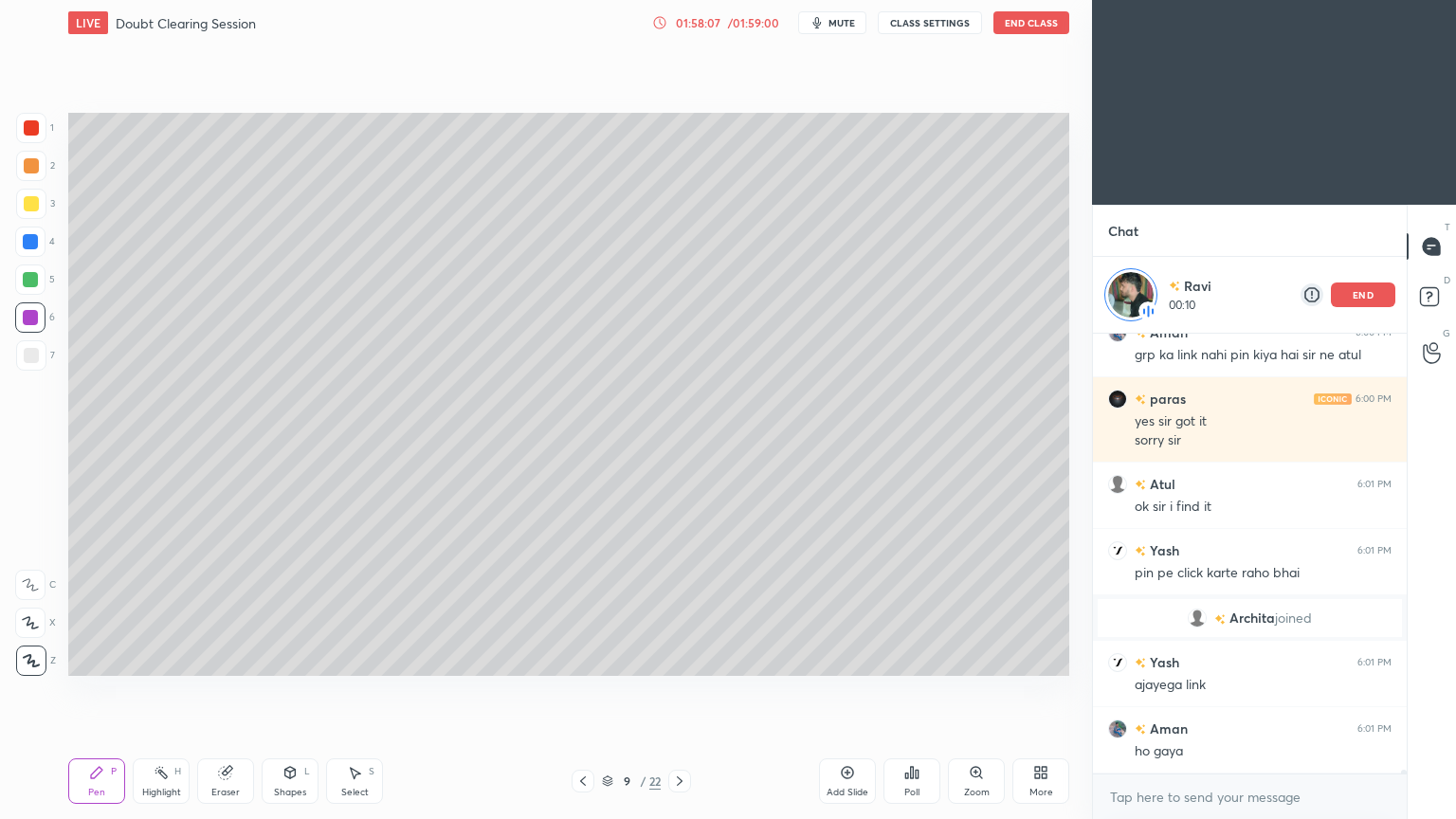click at bounding box center (583, 781) 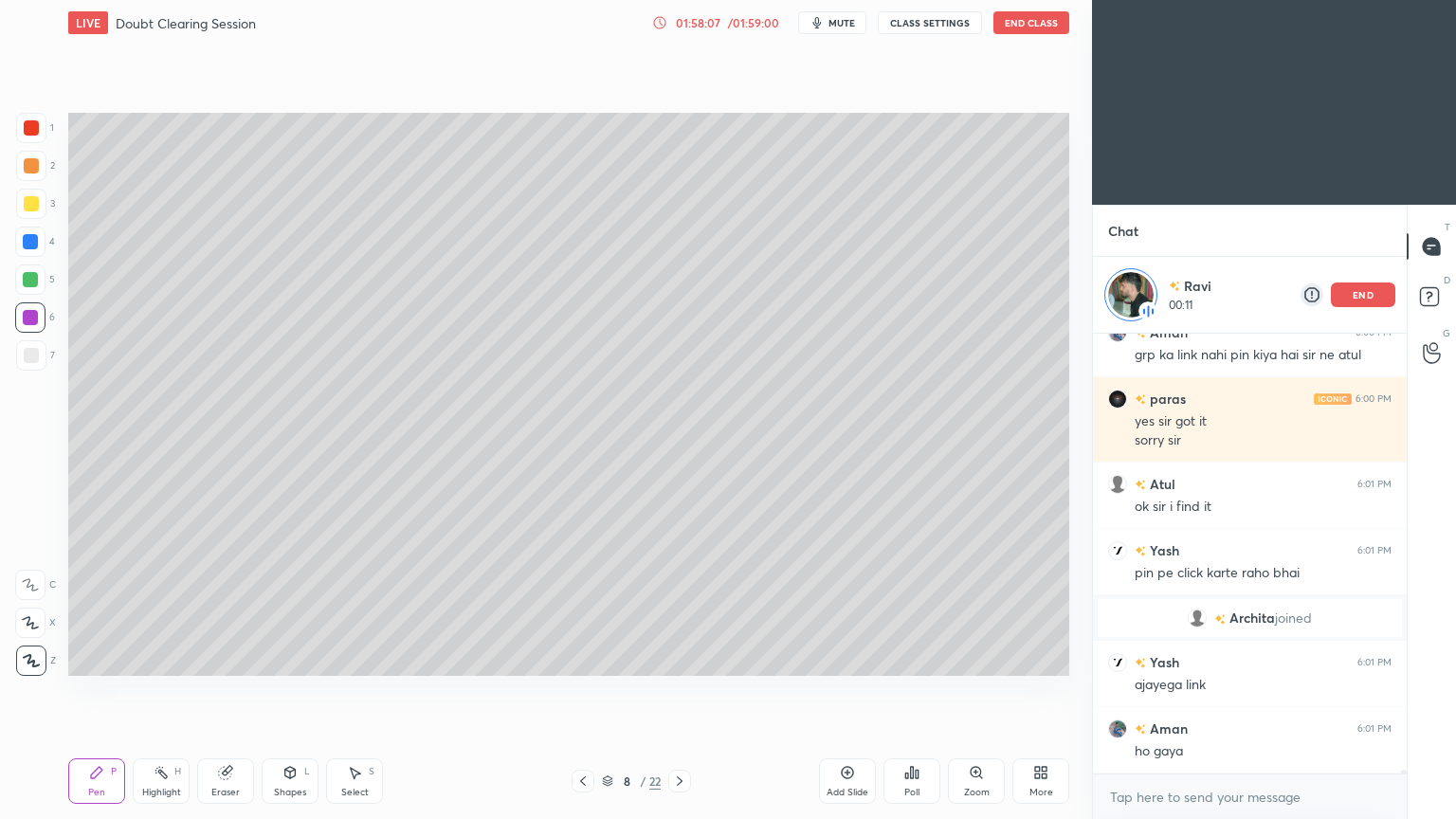 click at bounding box center [583, 781] 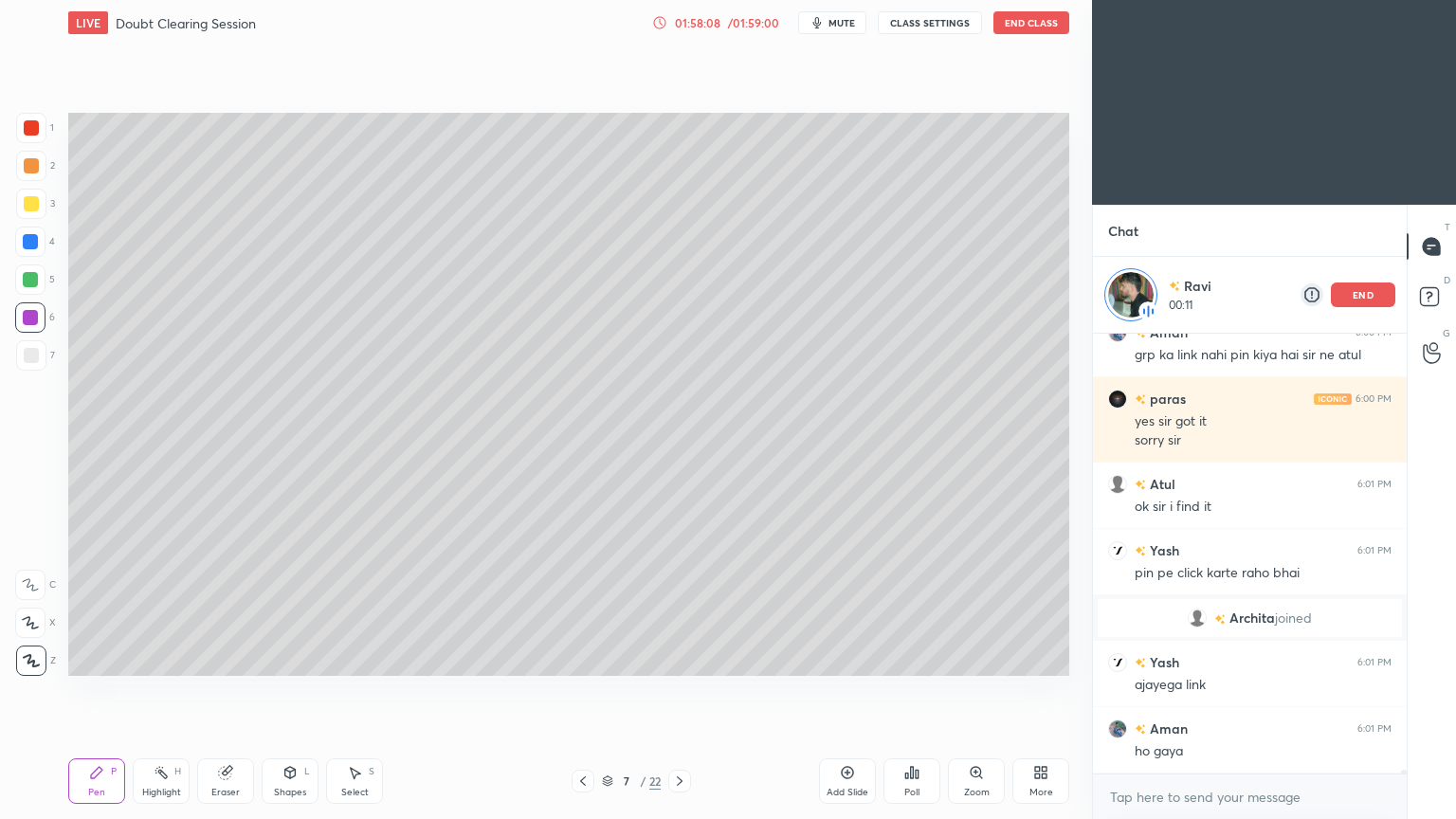 click at bounding box center [583, 781] 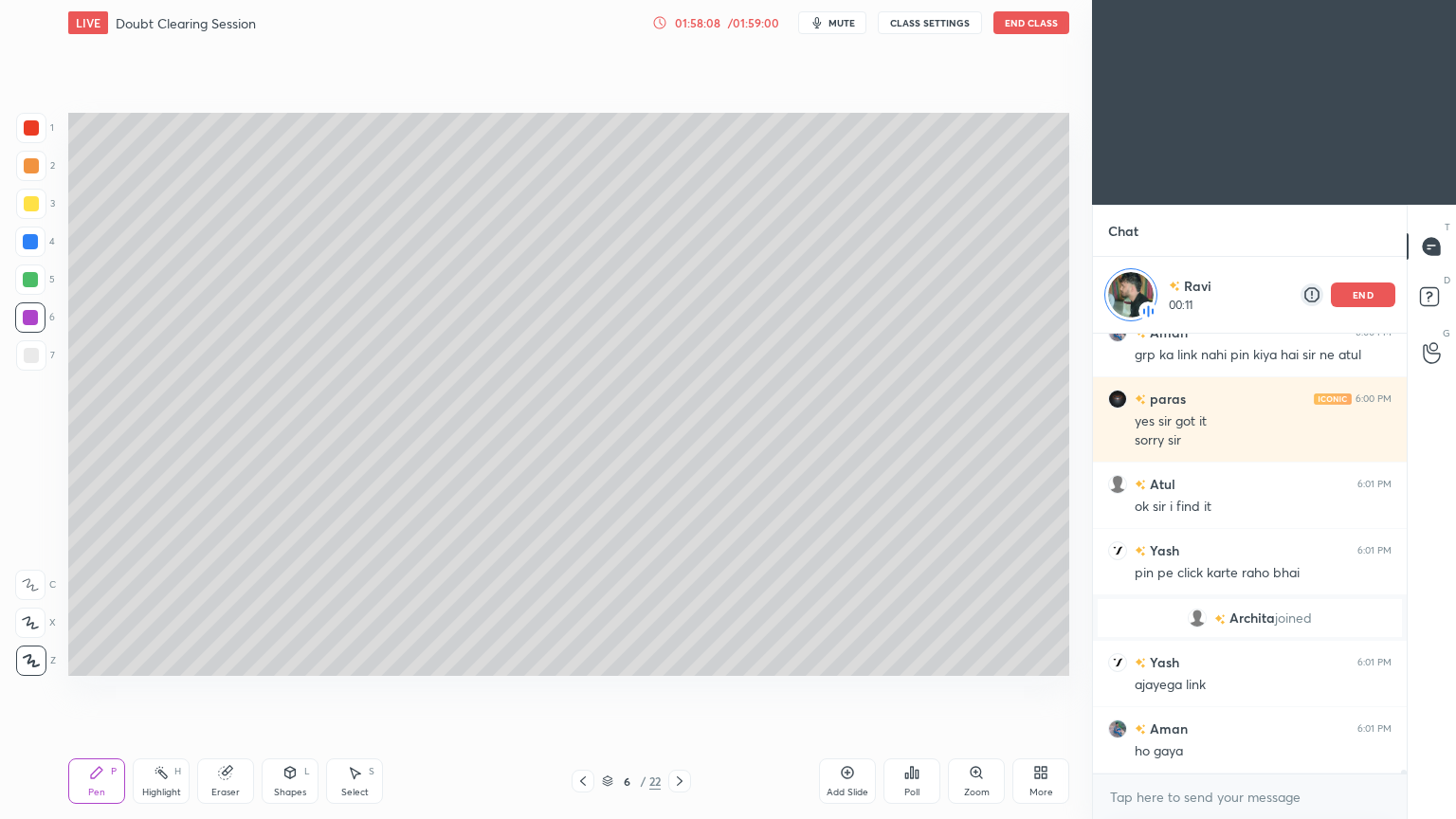 click on "Pen P Highlight H Eraser Shapes L Select S 6 / 22 Add Slide Poll Zoom More" at bounding box center (569, 781) 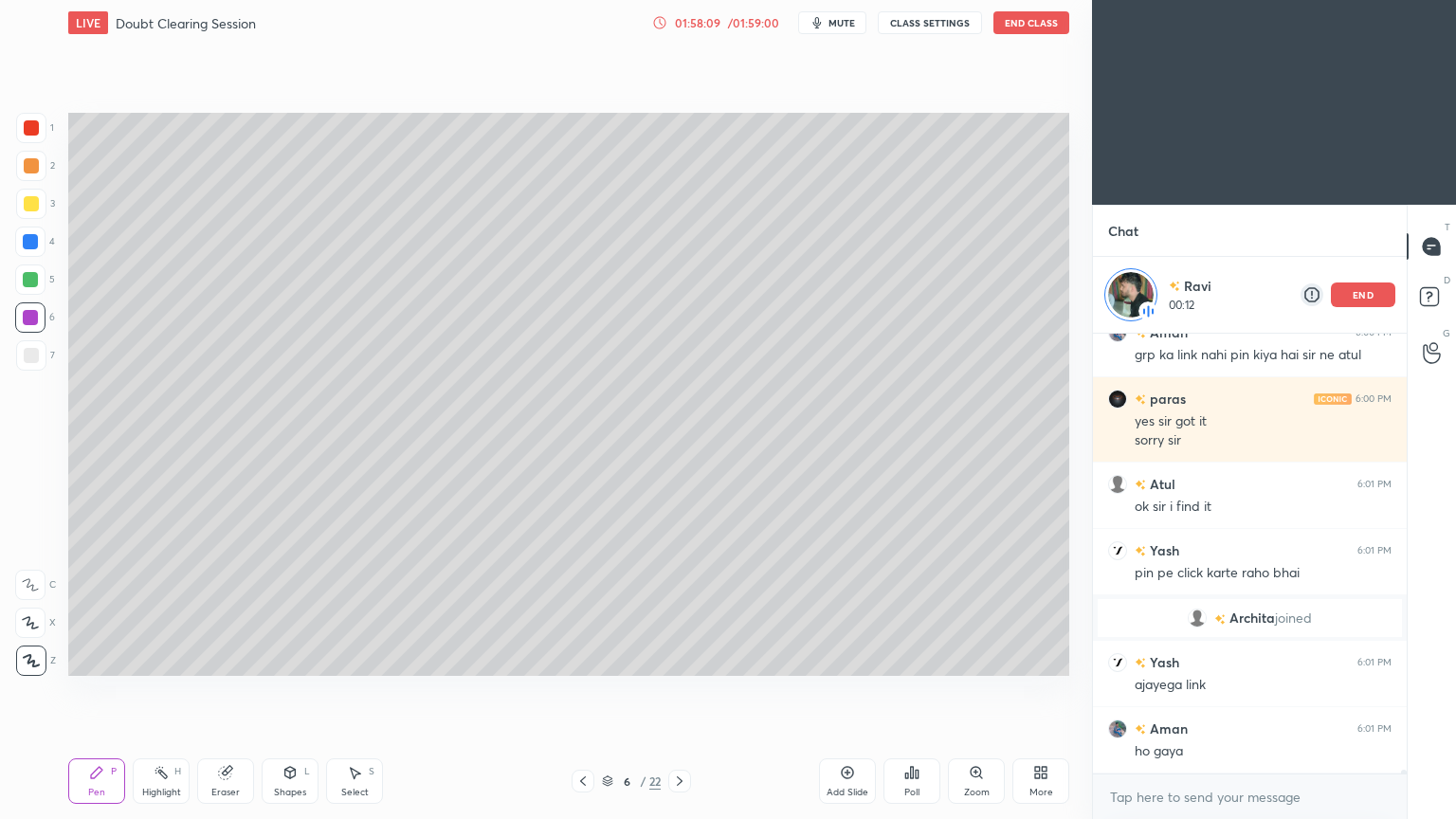click 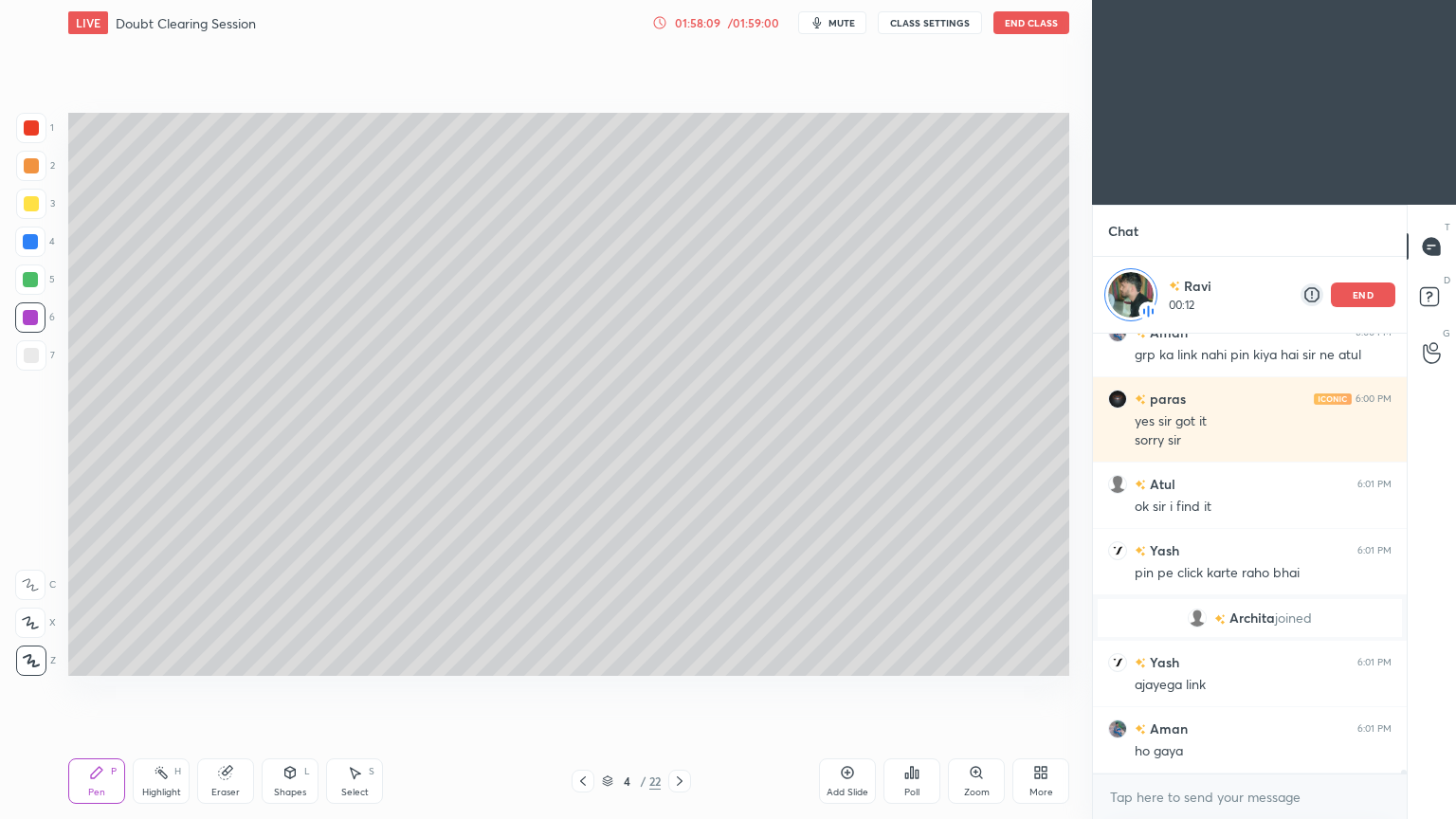 click 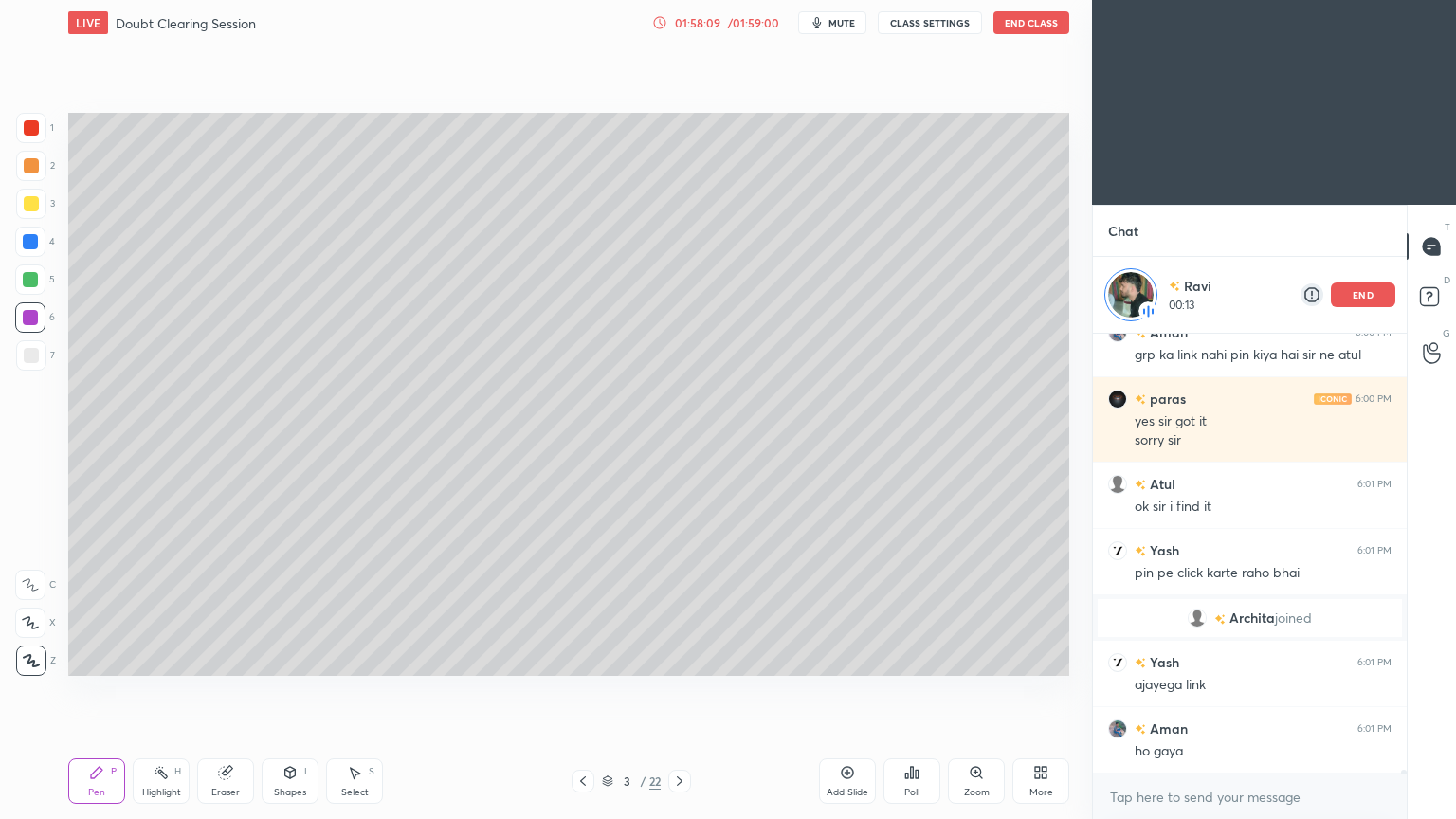 click 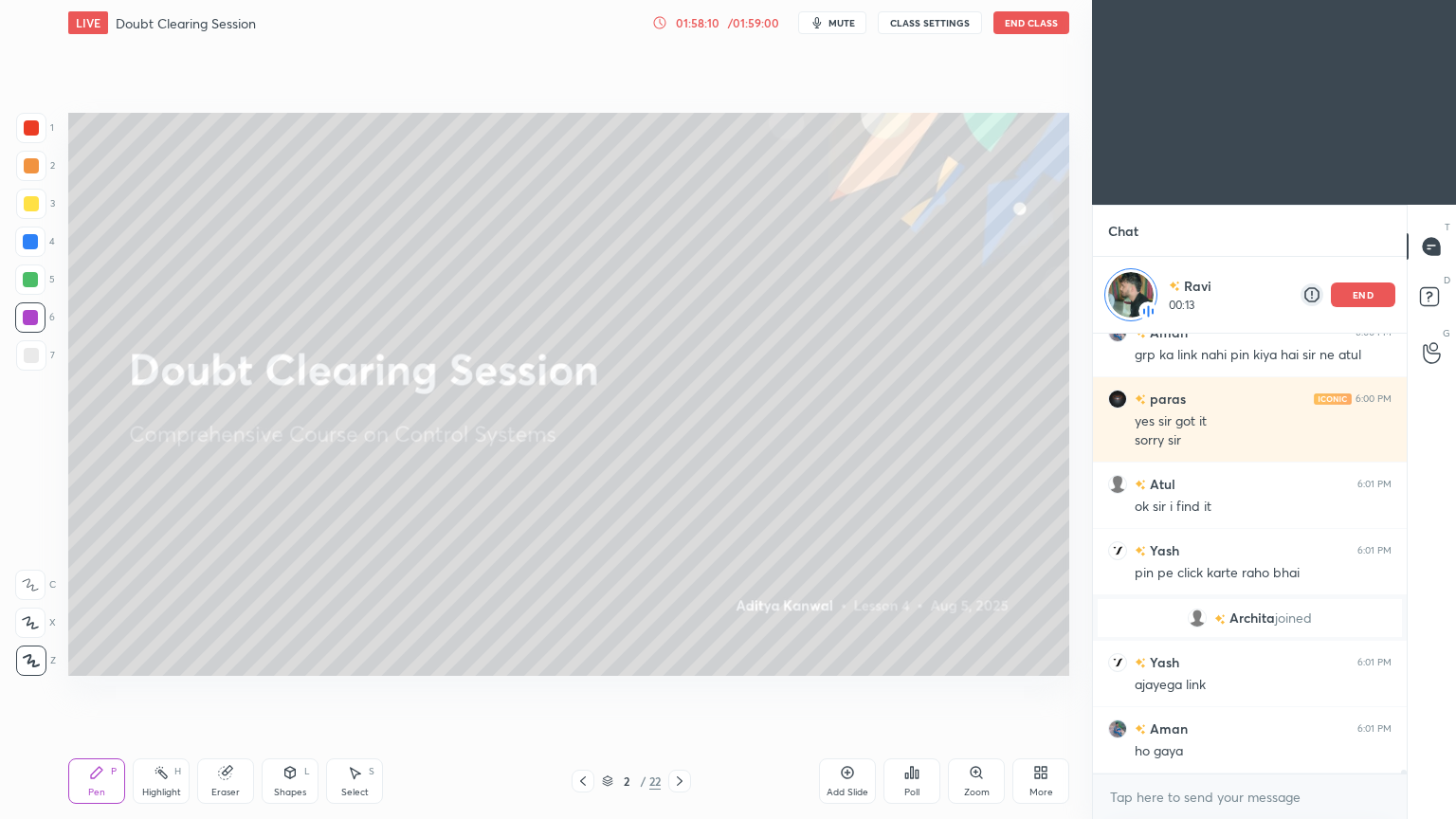 click 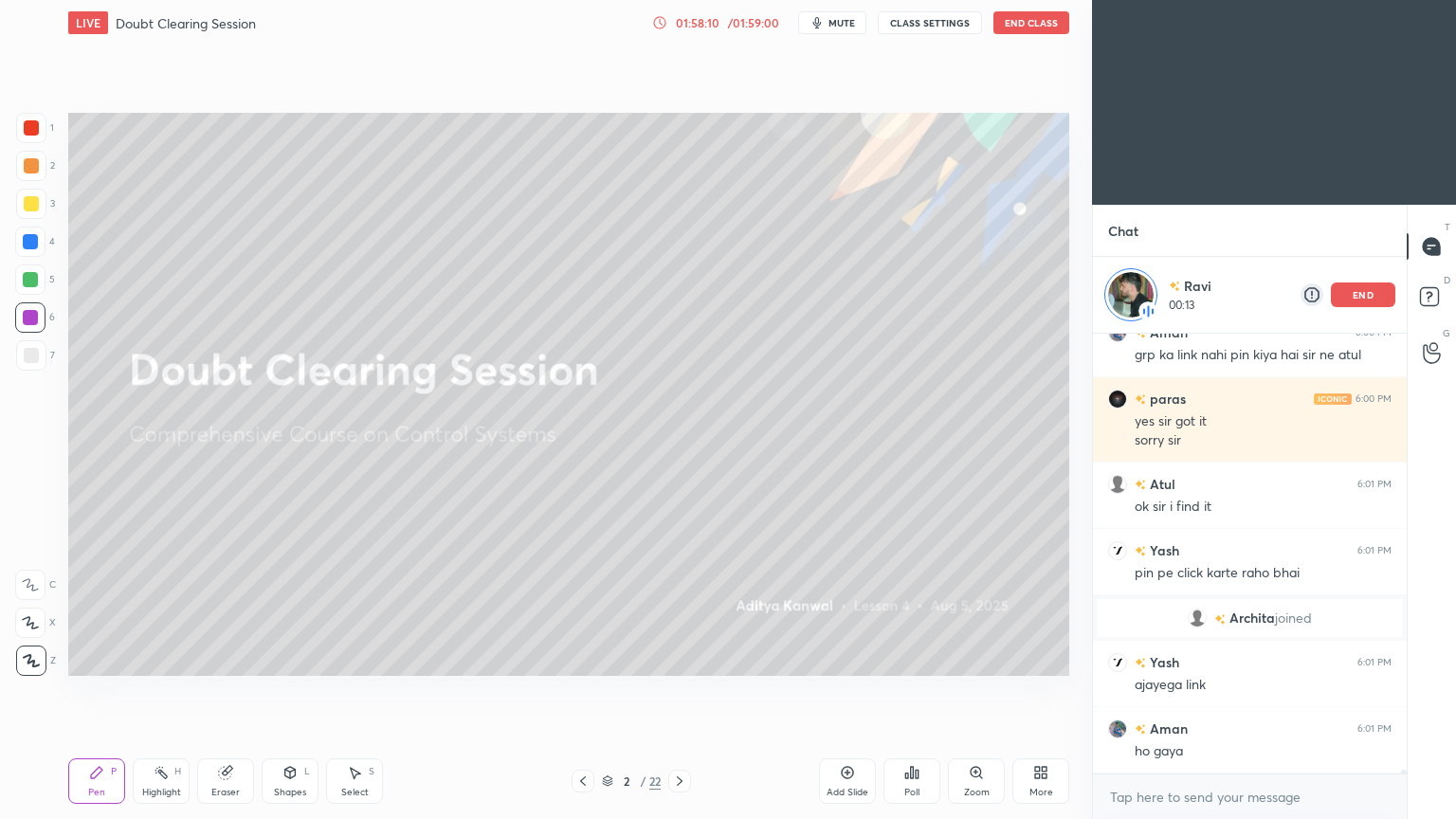 click 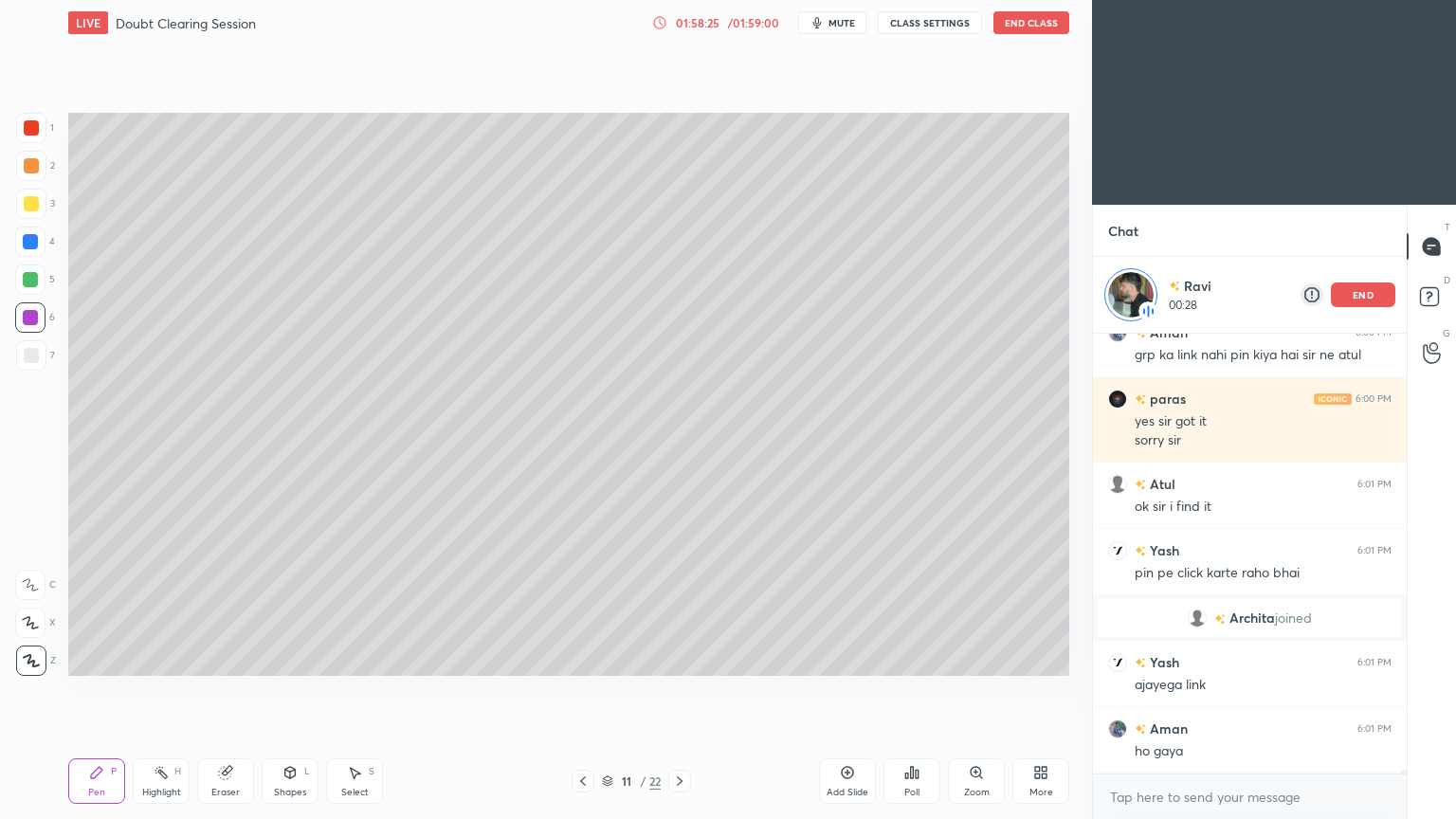 scroll, scrollTop: 48598, scrollLeft: 0, axis: vertical 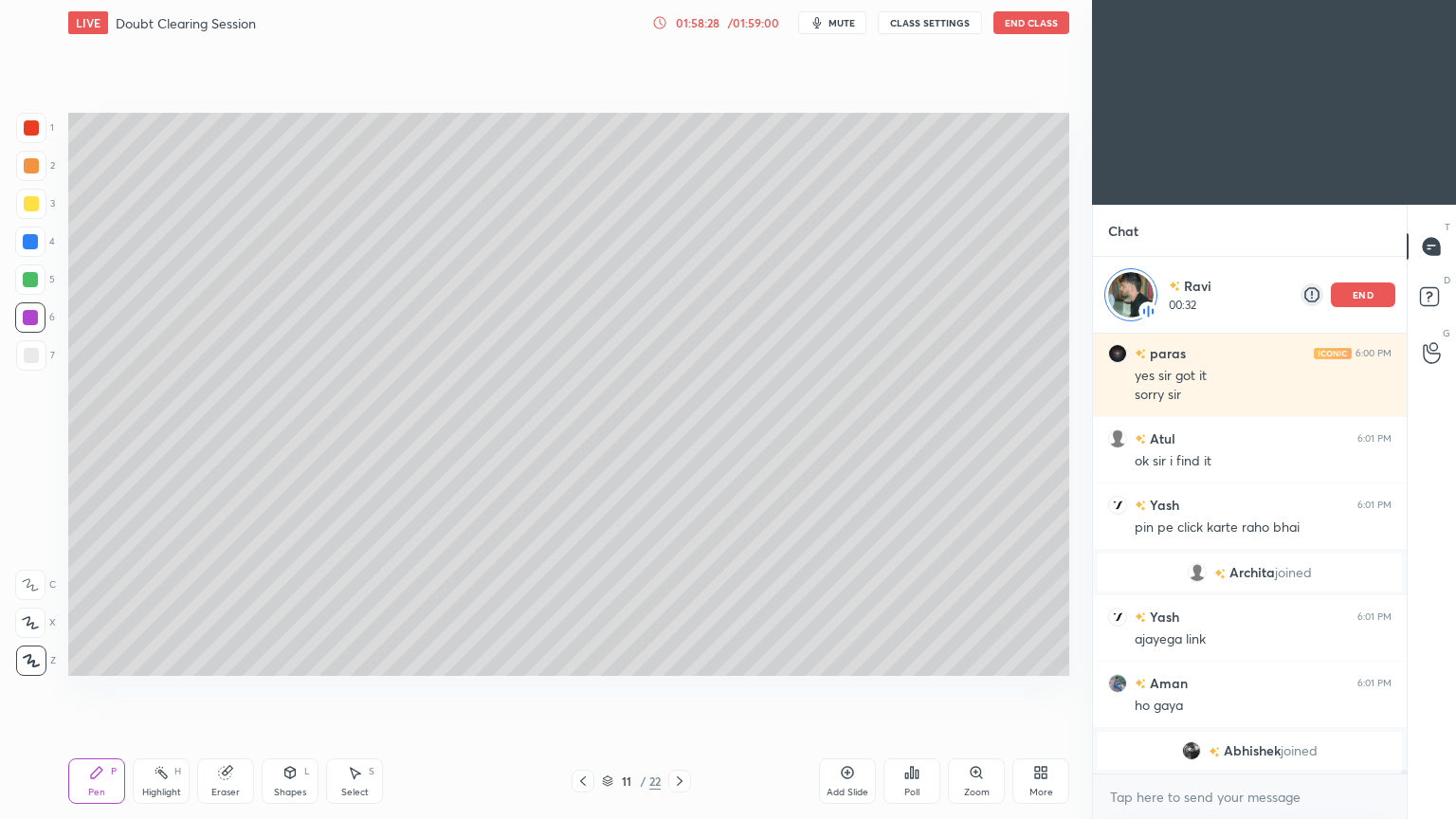 click on "Highlight" at bounding box center (161, 792) 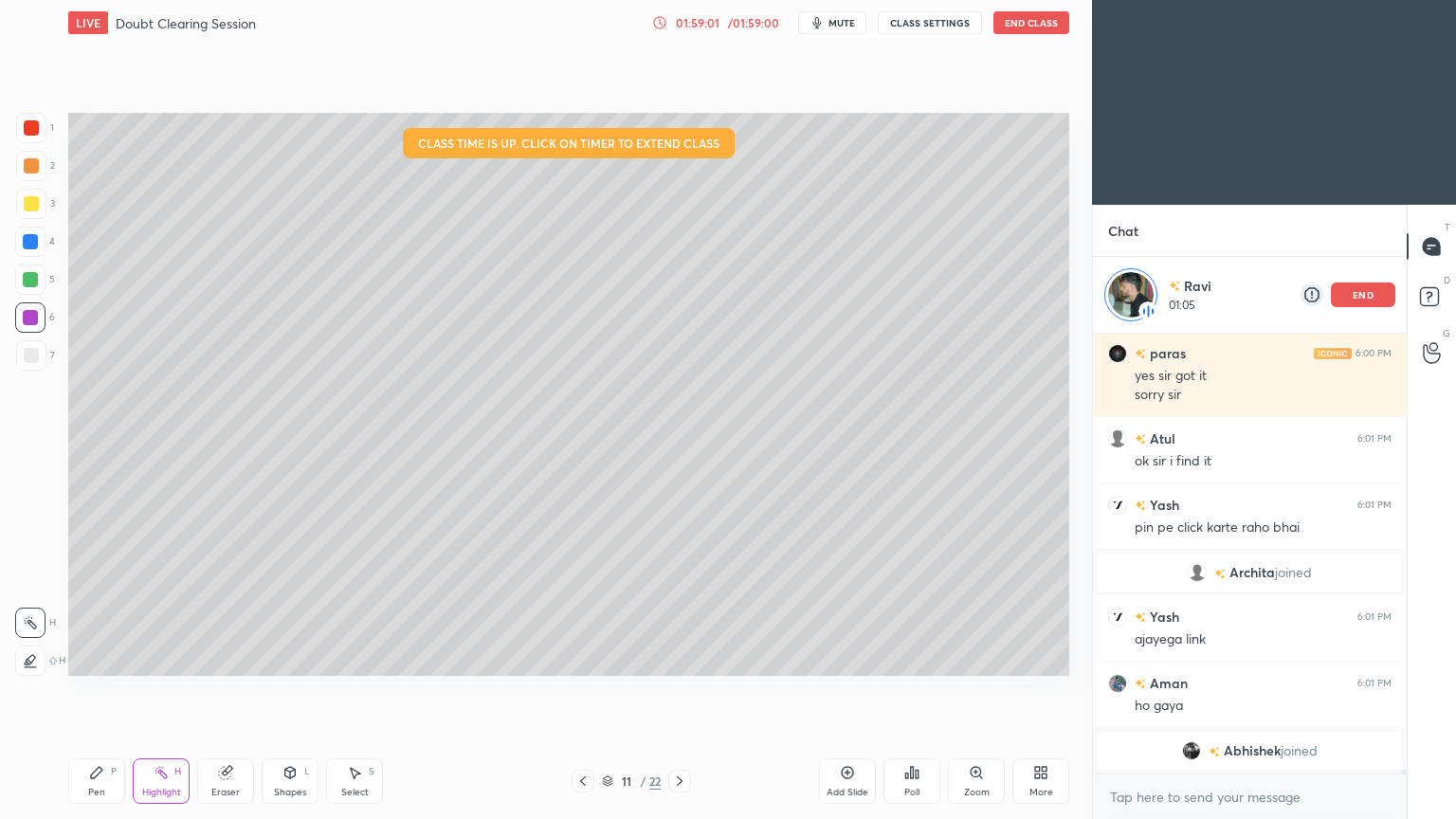 click on "/  01:59:00" at bounding box center [754, 23] 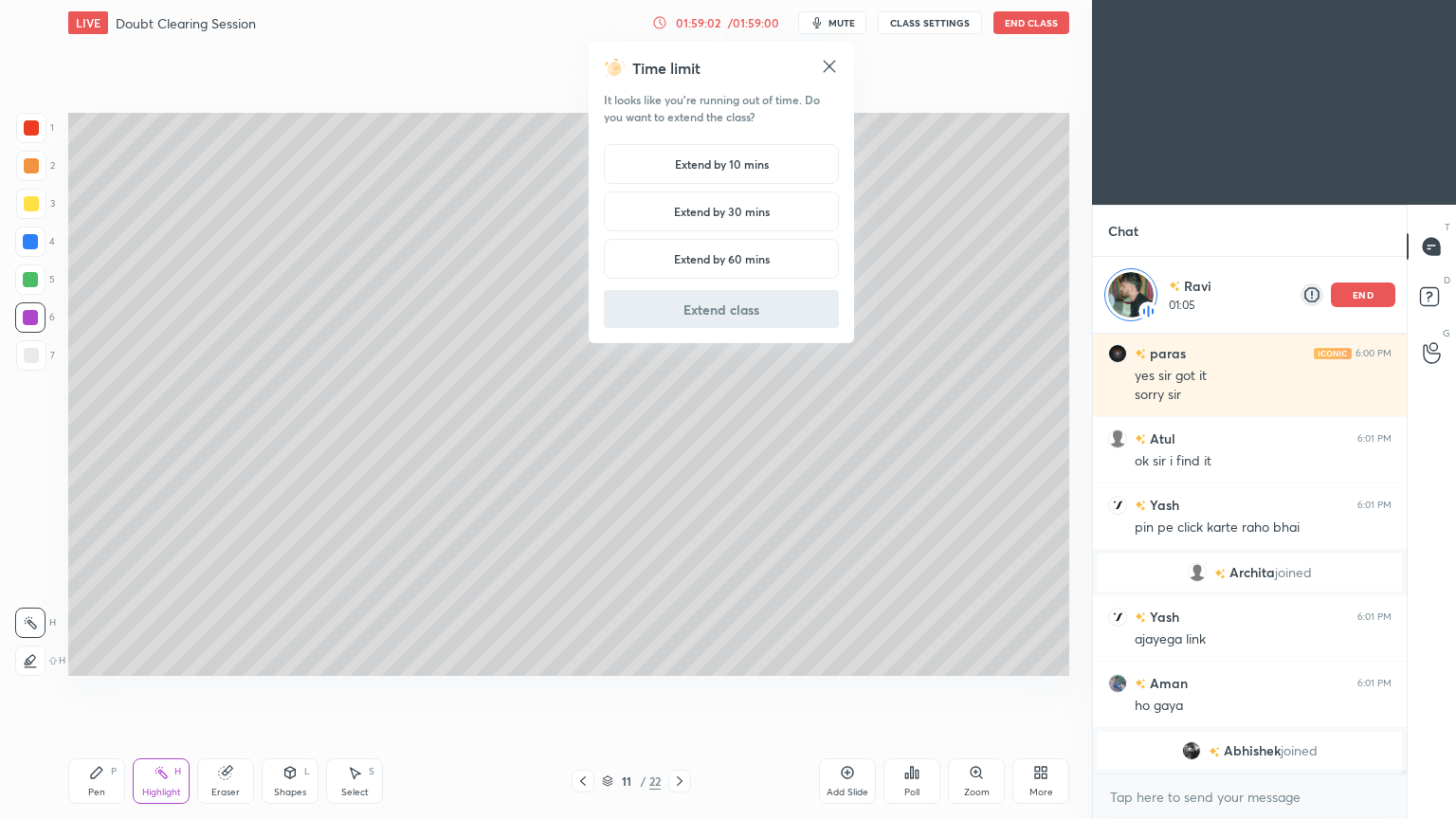 click on "Extend by 10 mins" at bounding box center (721, 164) 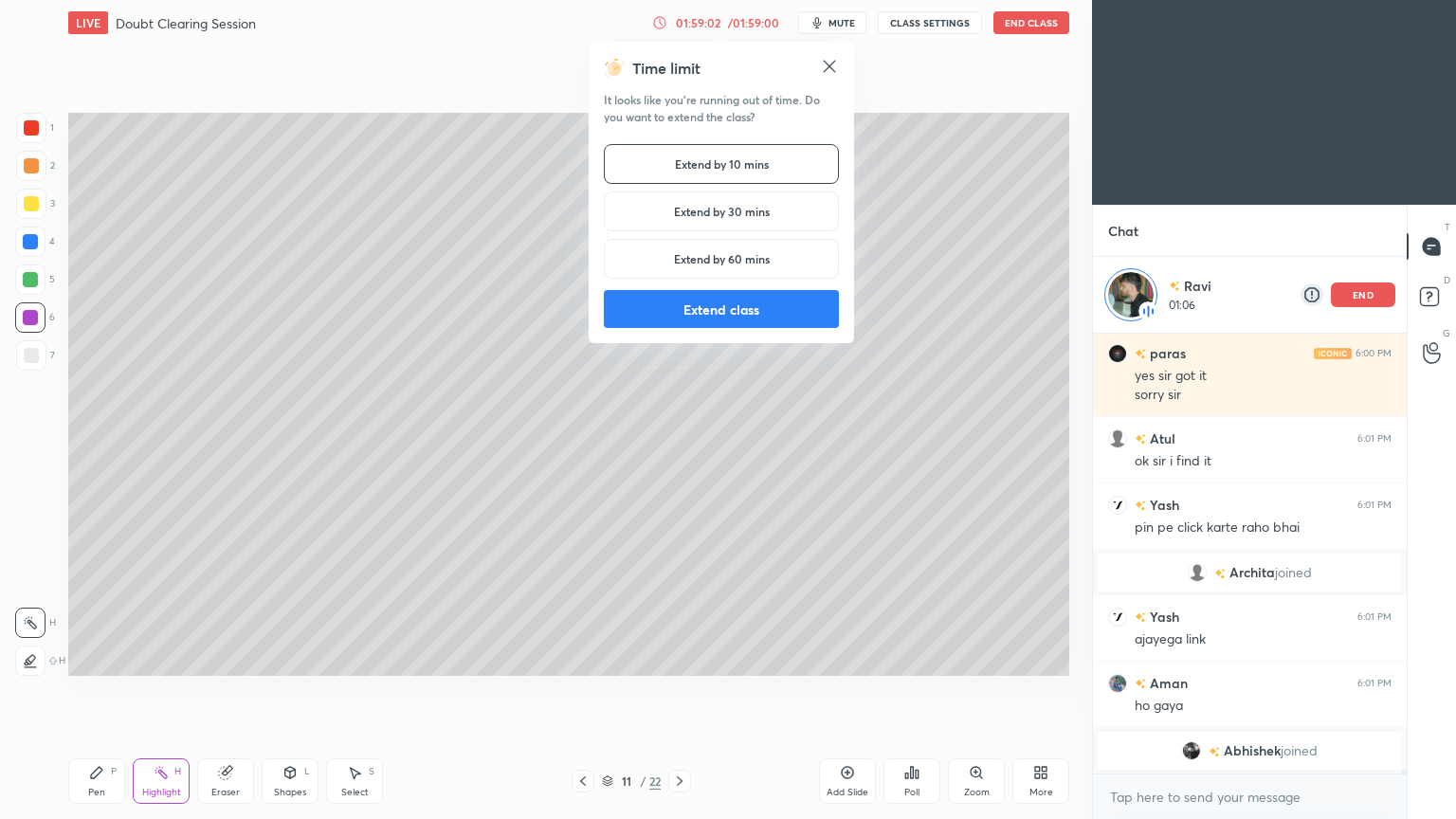 click on "Extend class" at bounding box center (721, 309) 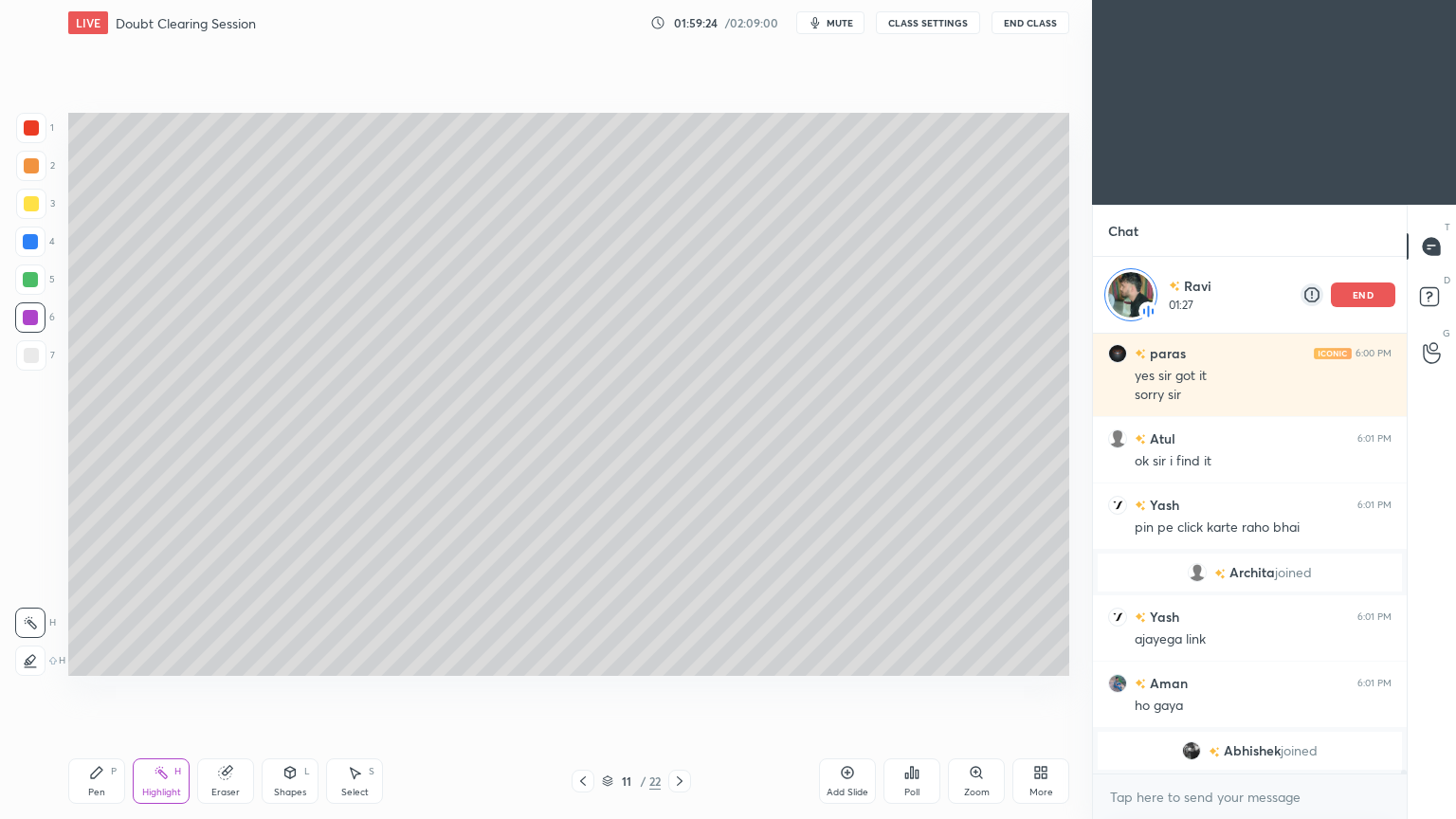 click 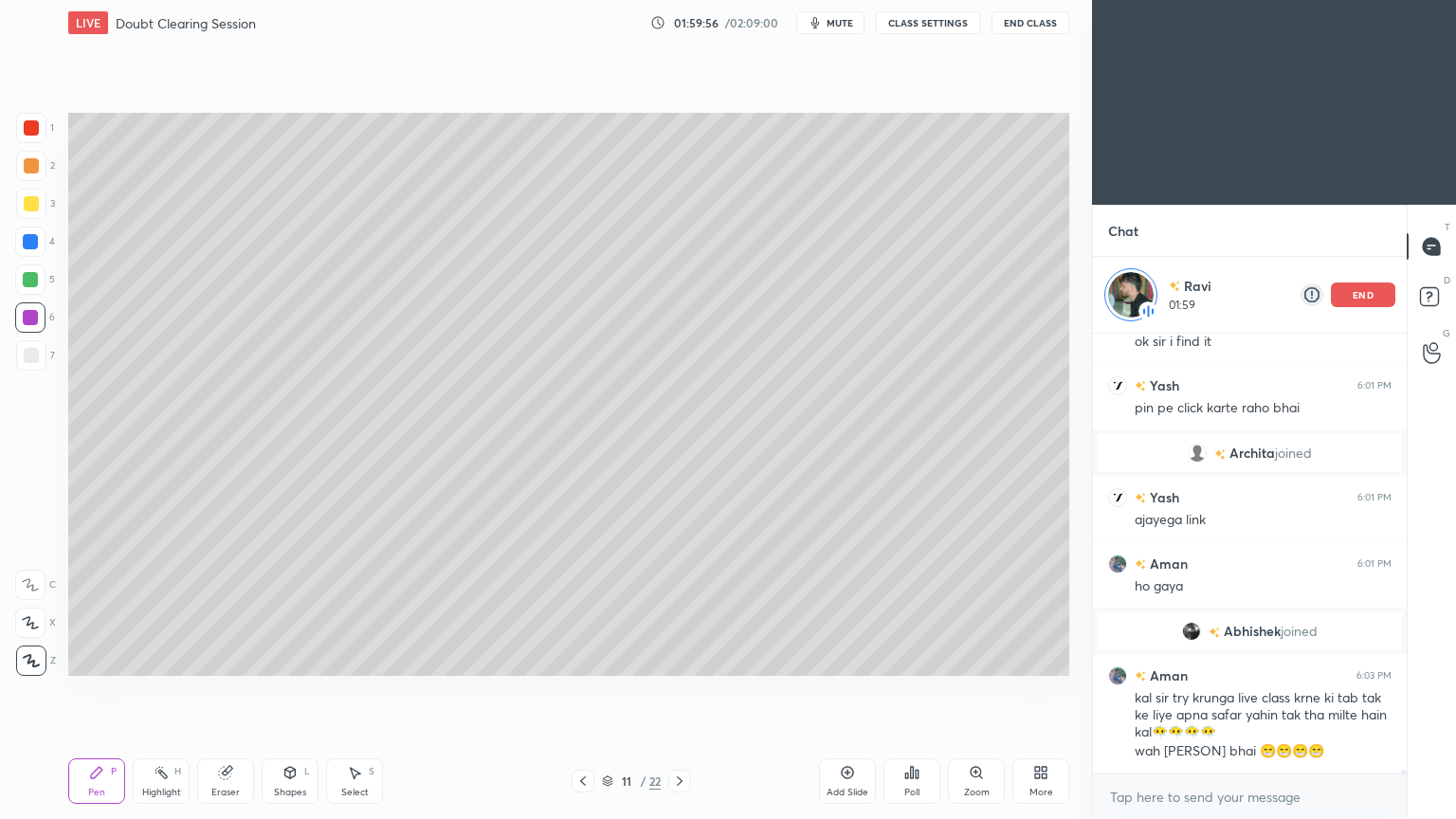 scroll, scrollTop: 48111, scrollLeft: 0, axis: vertical 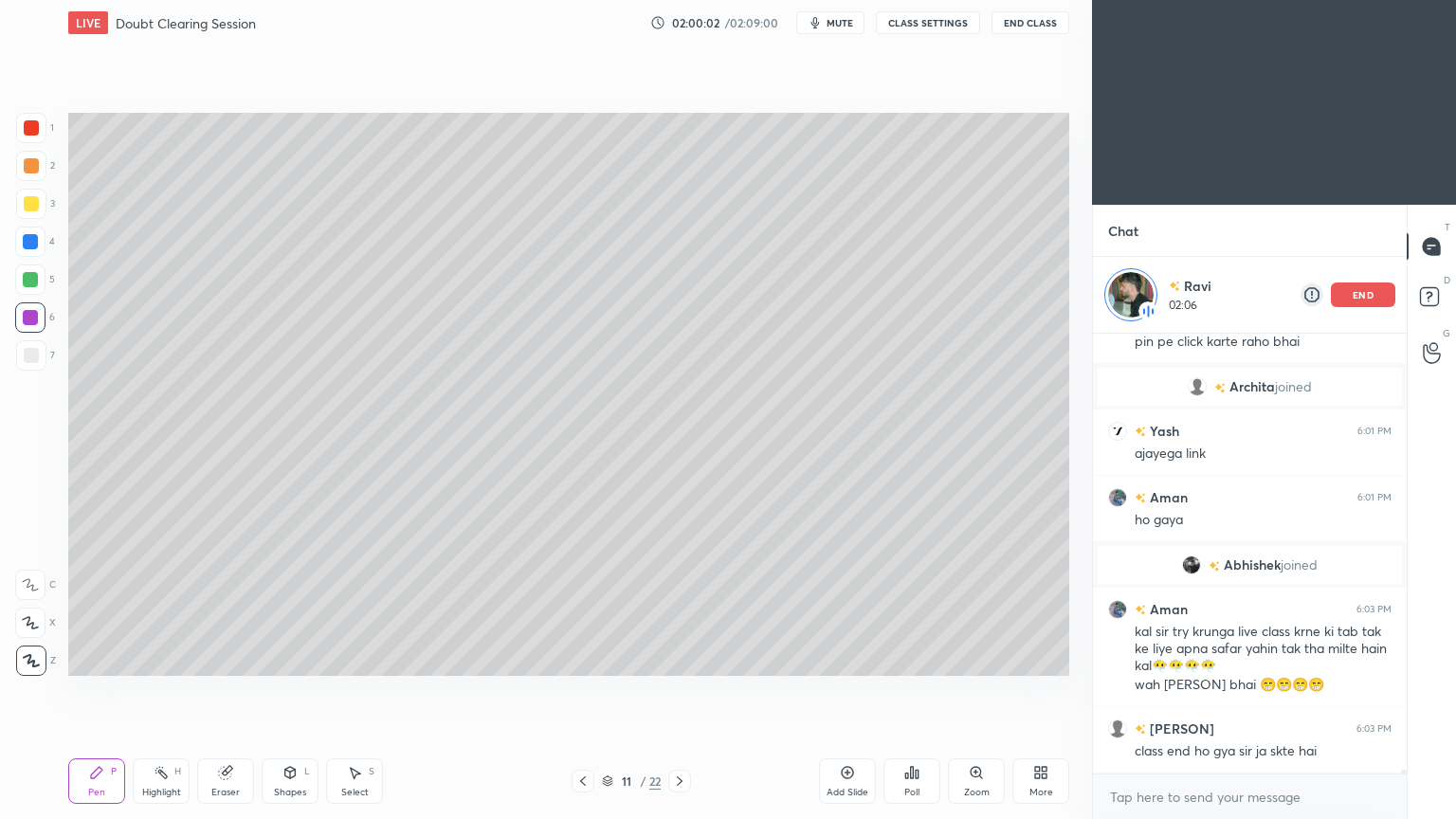 click on "end" at bounding box center [1363, 295] 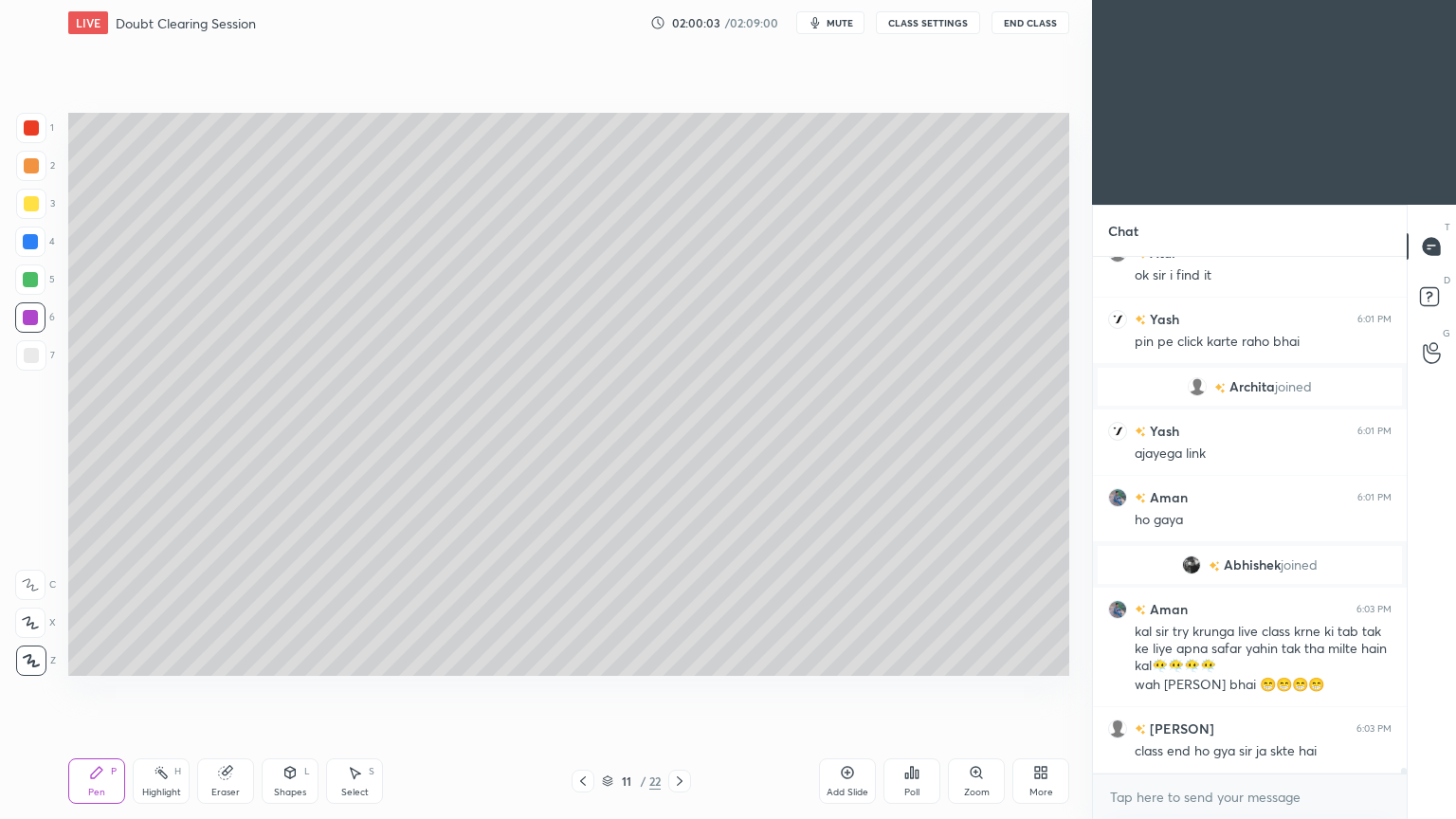 scroll, scrollTop: 6, scrollLeft: 6, axis: both 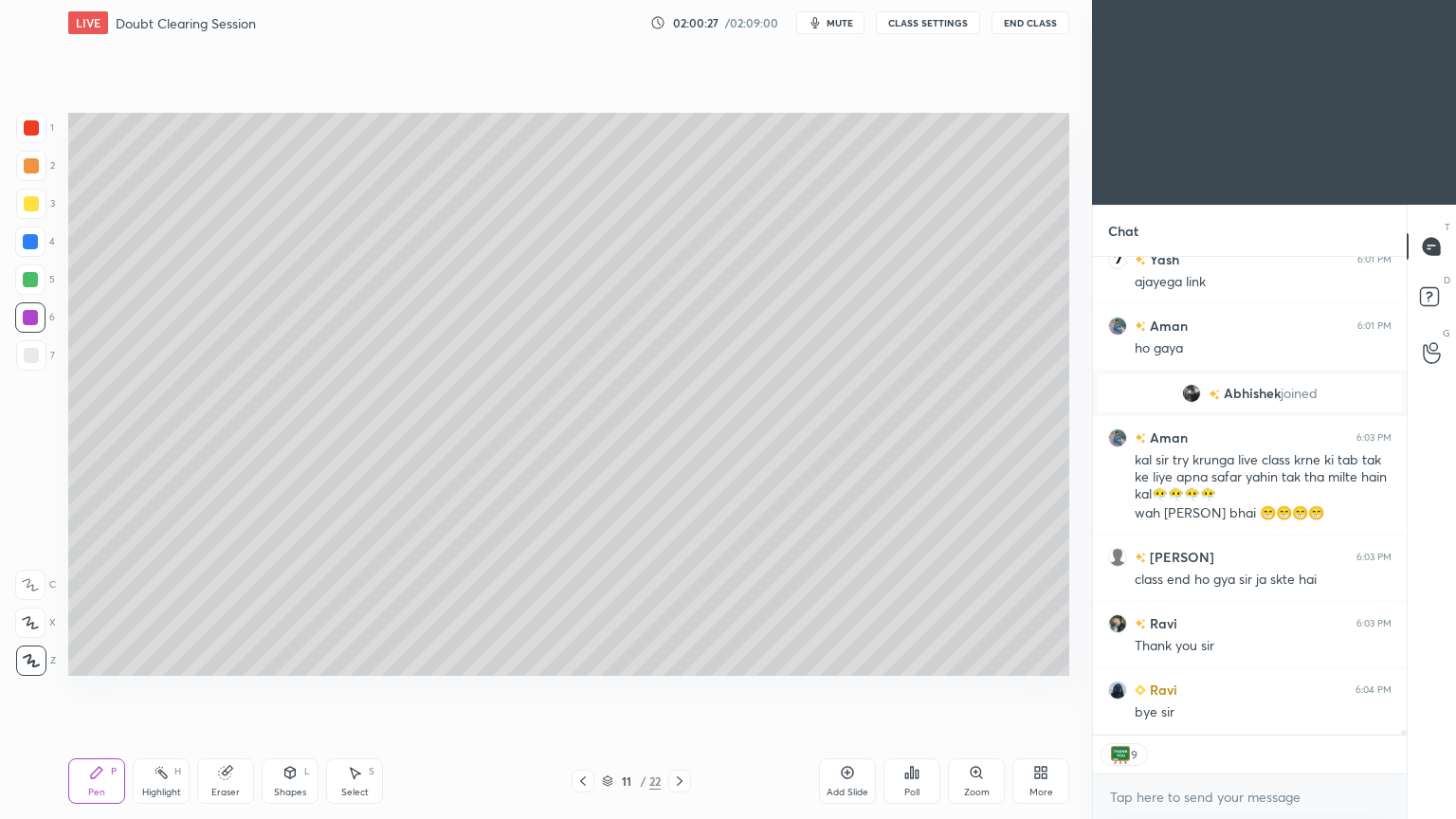 click on "End Class" at bounding box center (1030, 23) 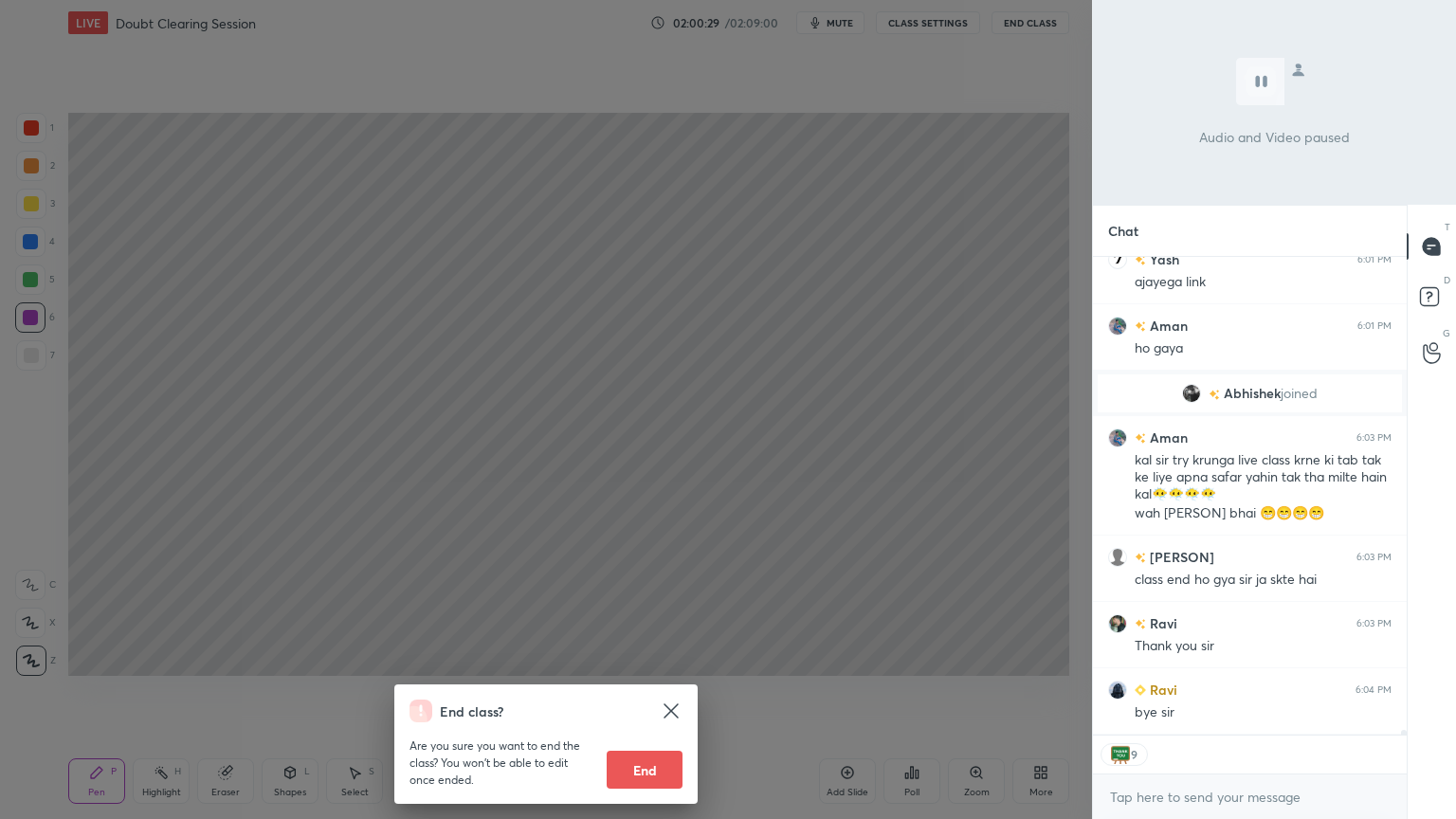 click on "End" at bounding box center [645, 770] 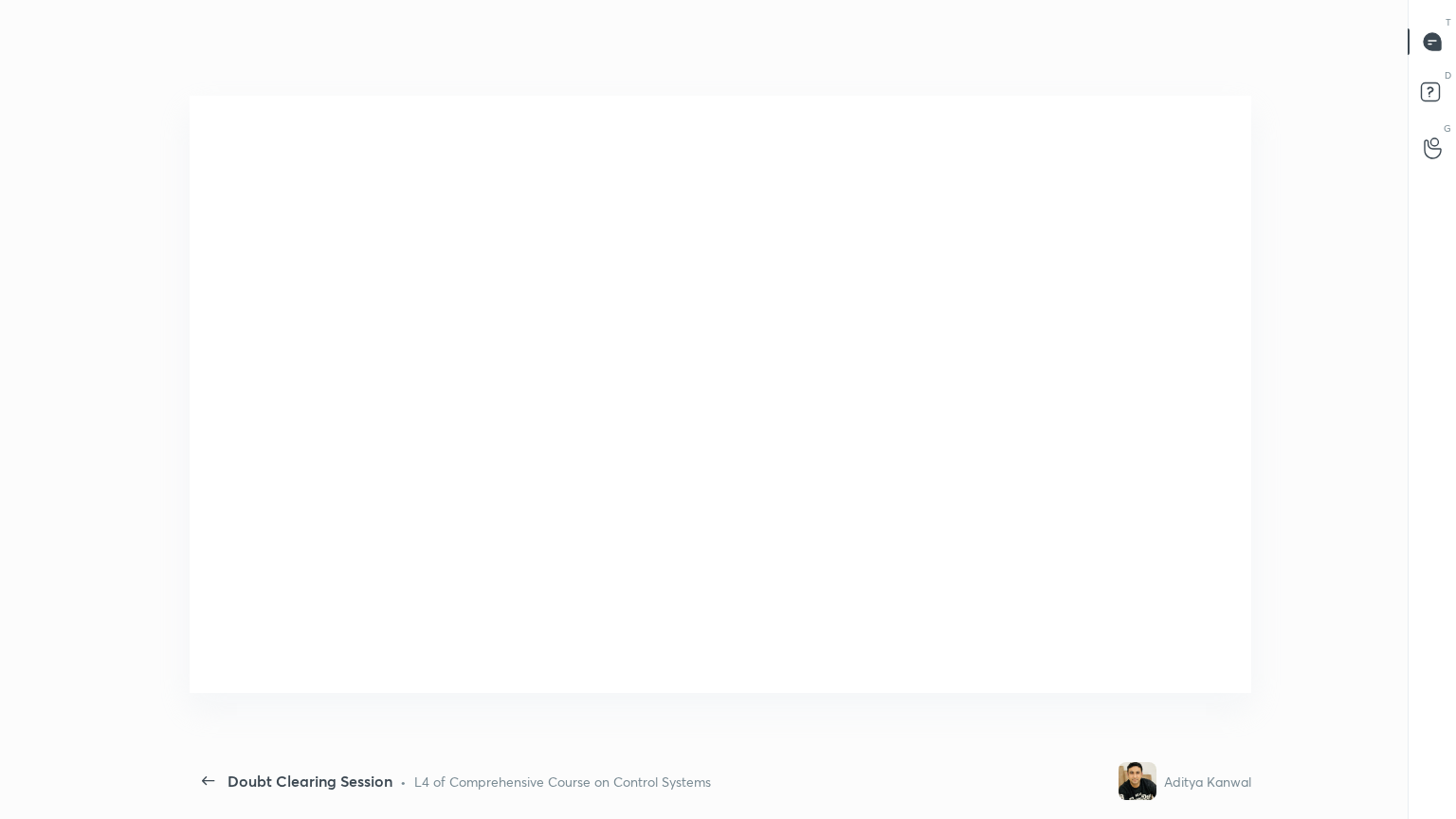 scroll, scrollTop: 94094, scrollLeft: 93506, axis: both 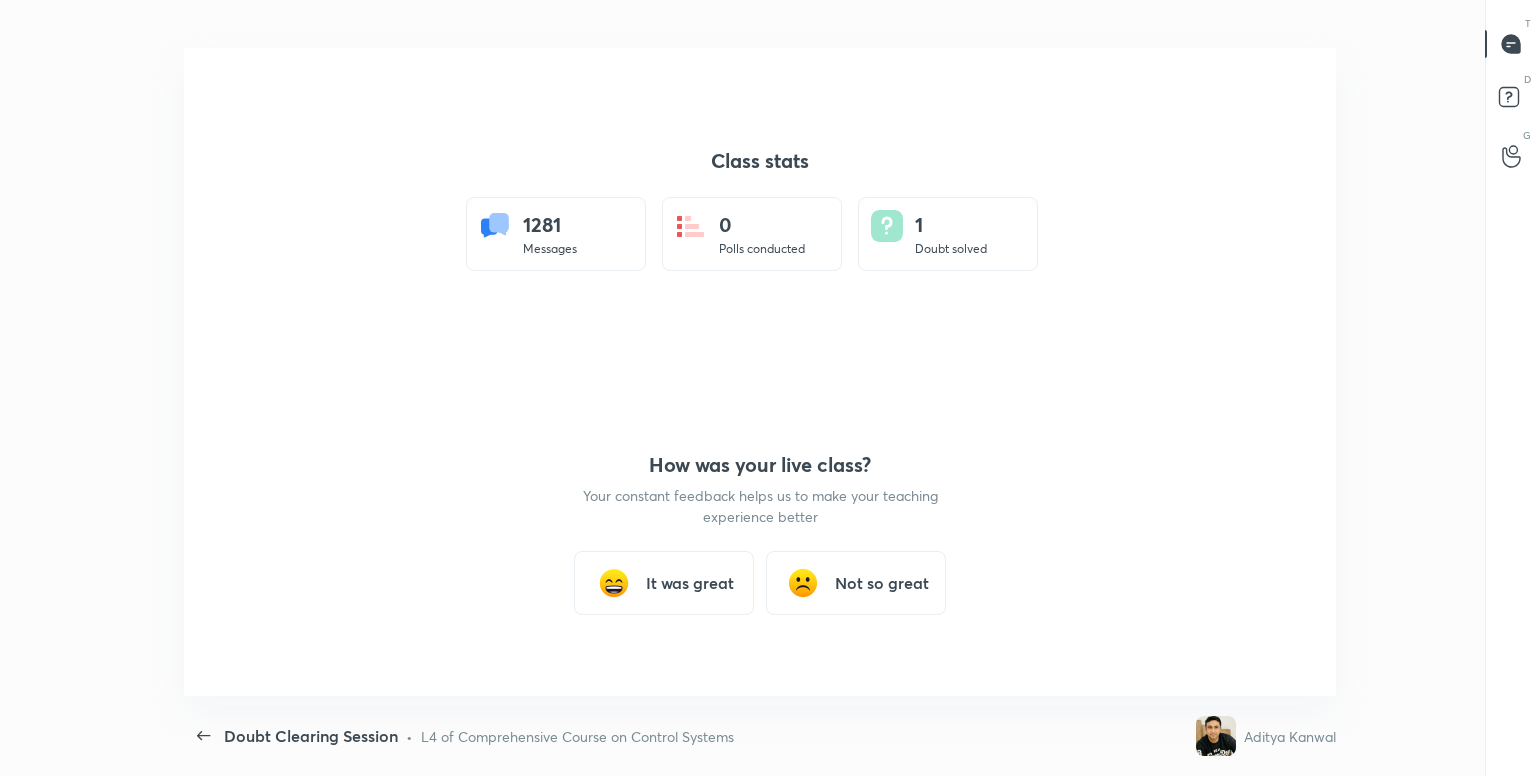 type on "x" 